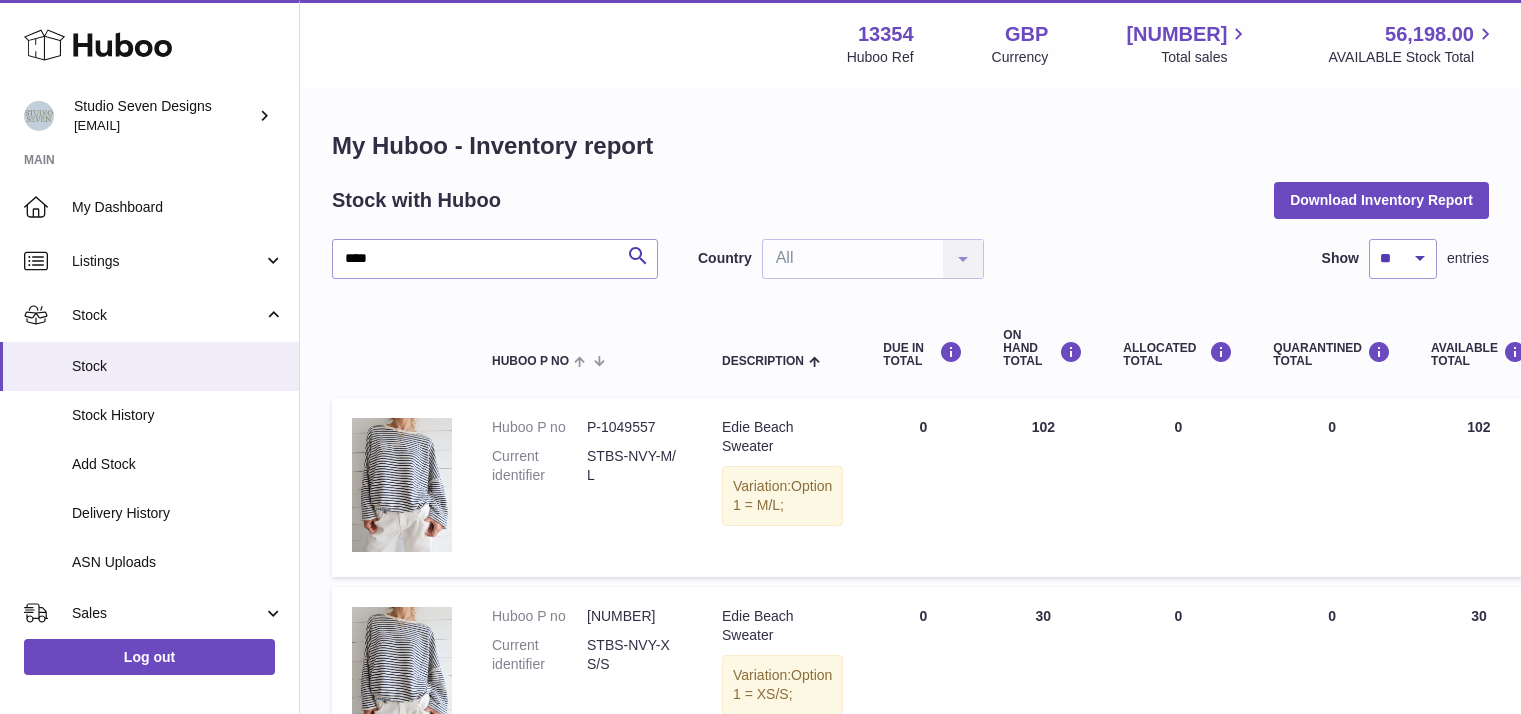 scroll, scrollTop: 128, scrollLeft: 0, axis: vertical 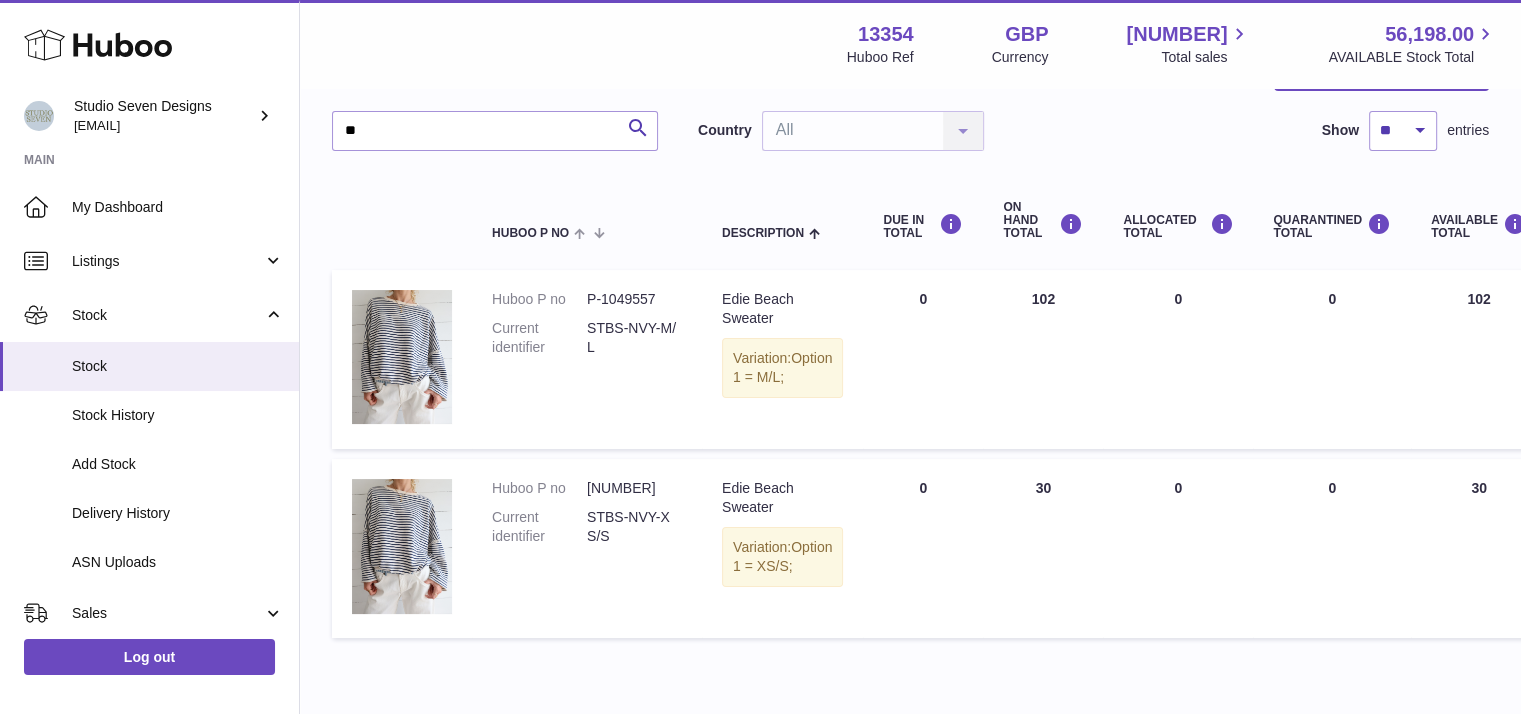 type on "*" 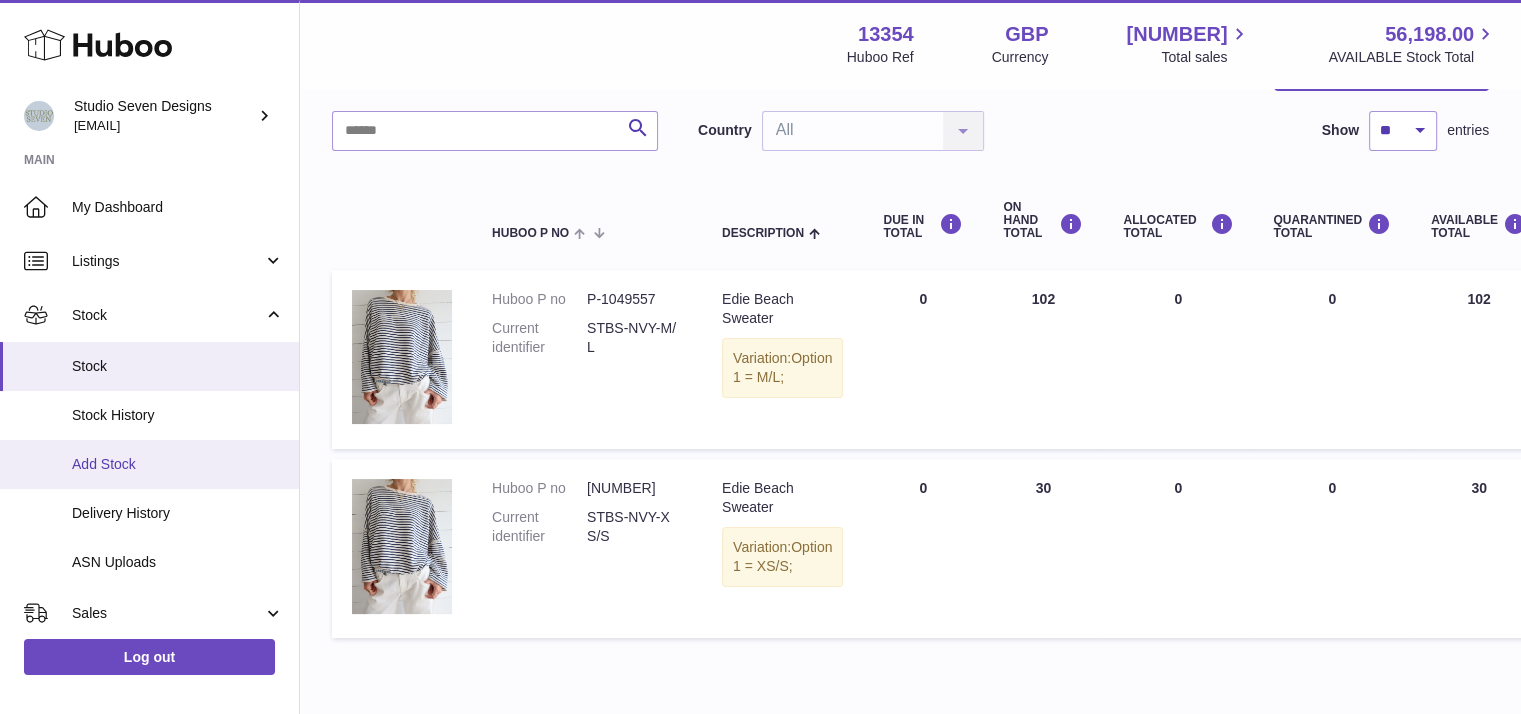 type 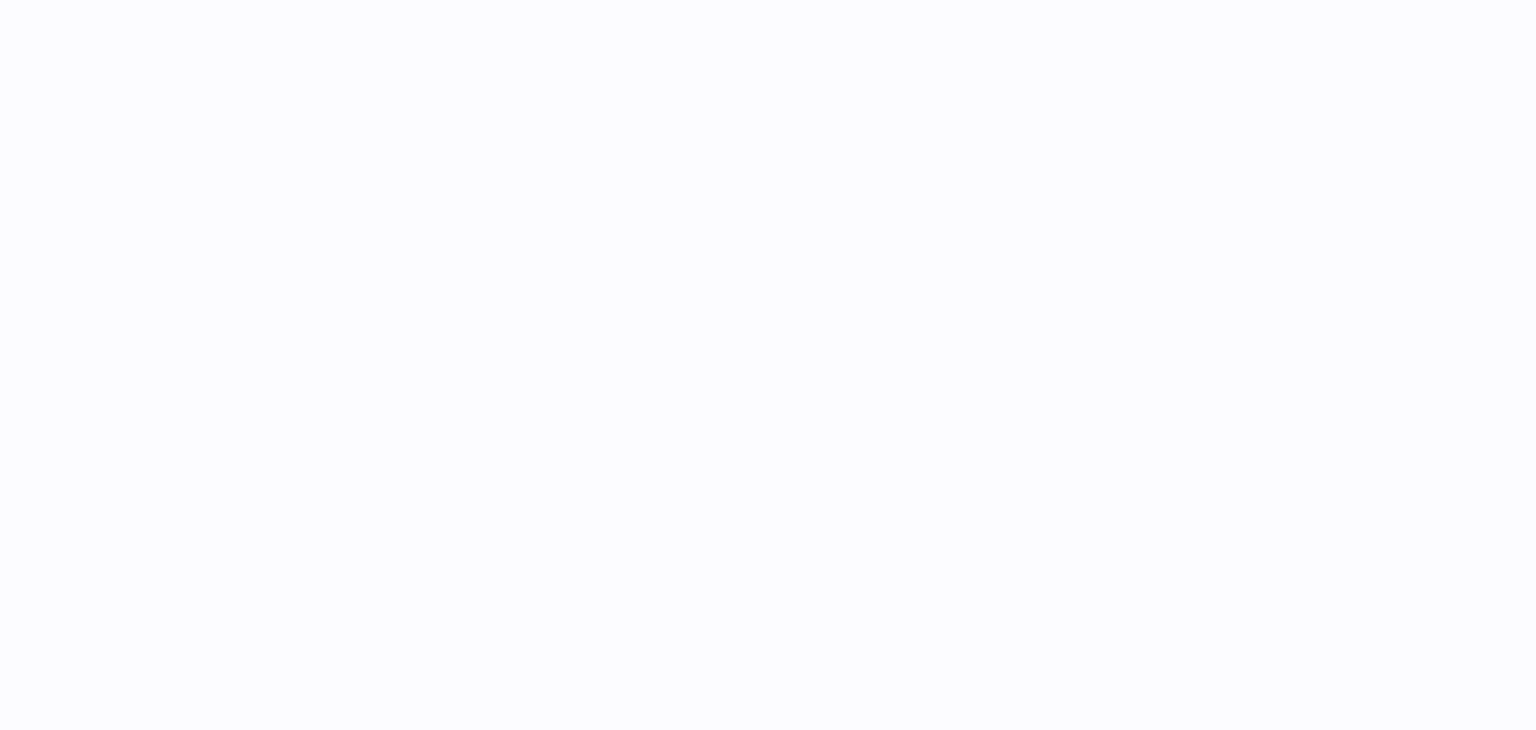 scroll, scrollTop: 0, scrollLeft: 0, axis: both 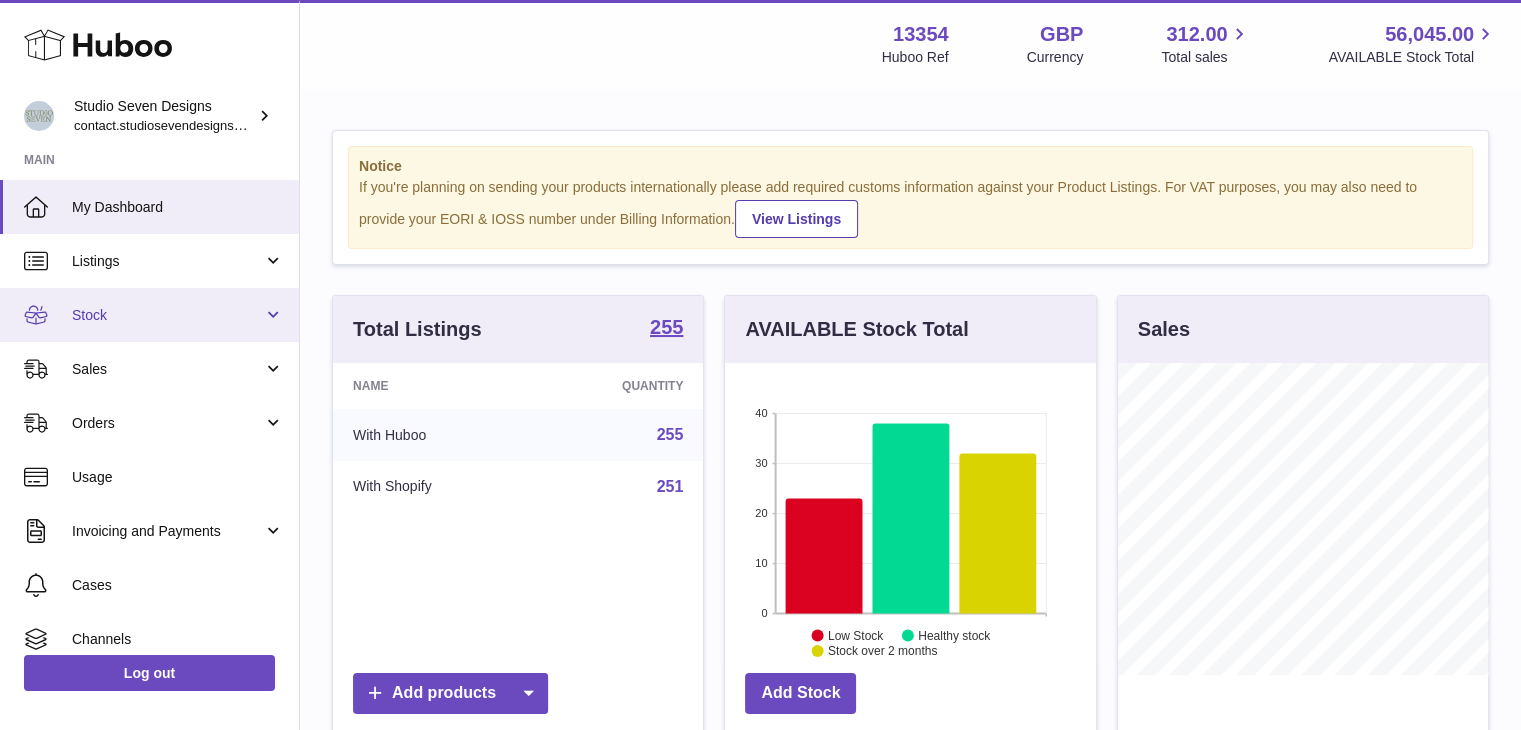 click on "Stock" at bounding box center (149, 315) 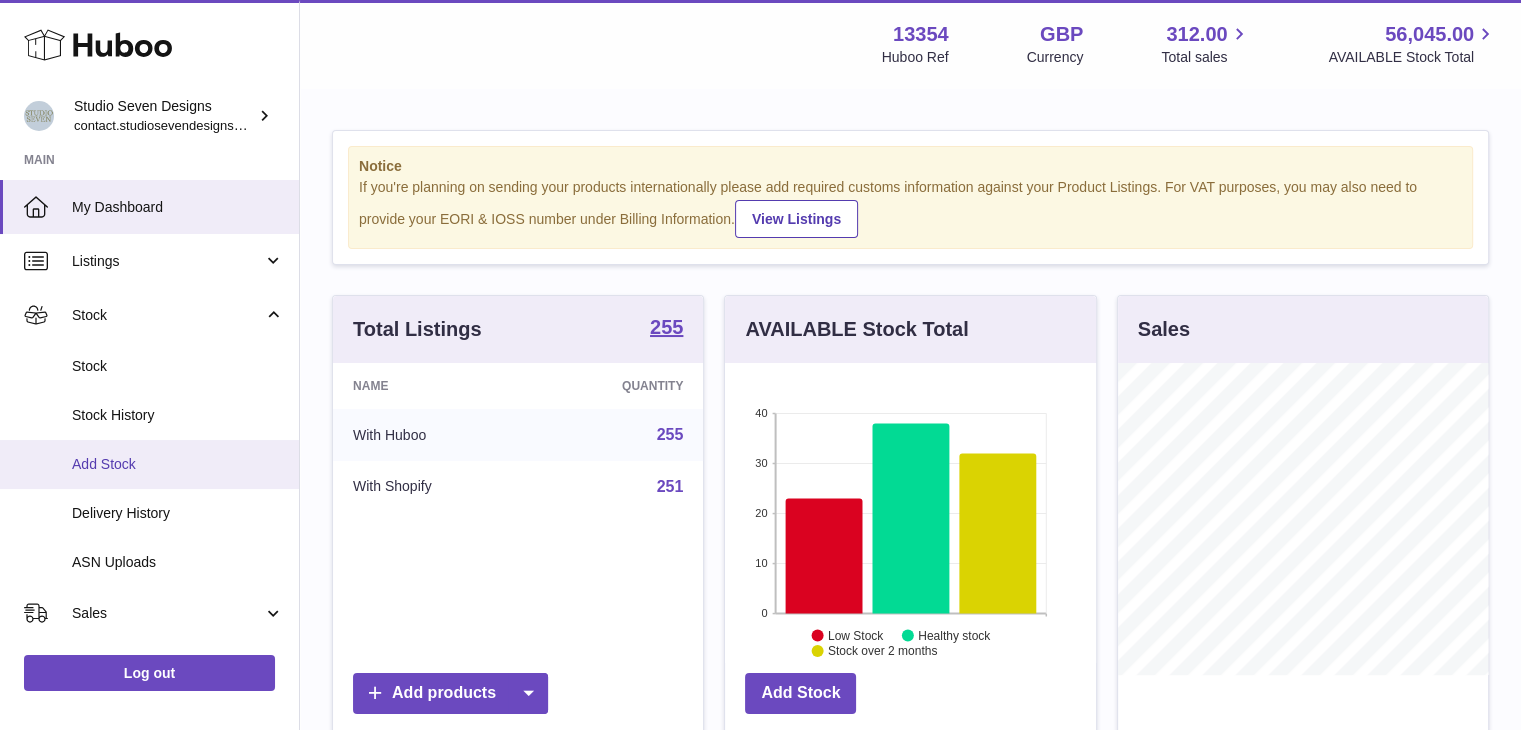 click on "Add Stock" at bounding box center (178, 464) 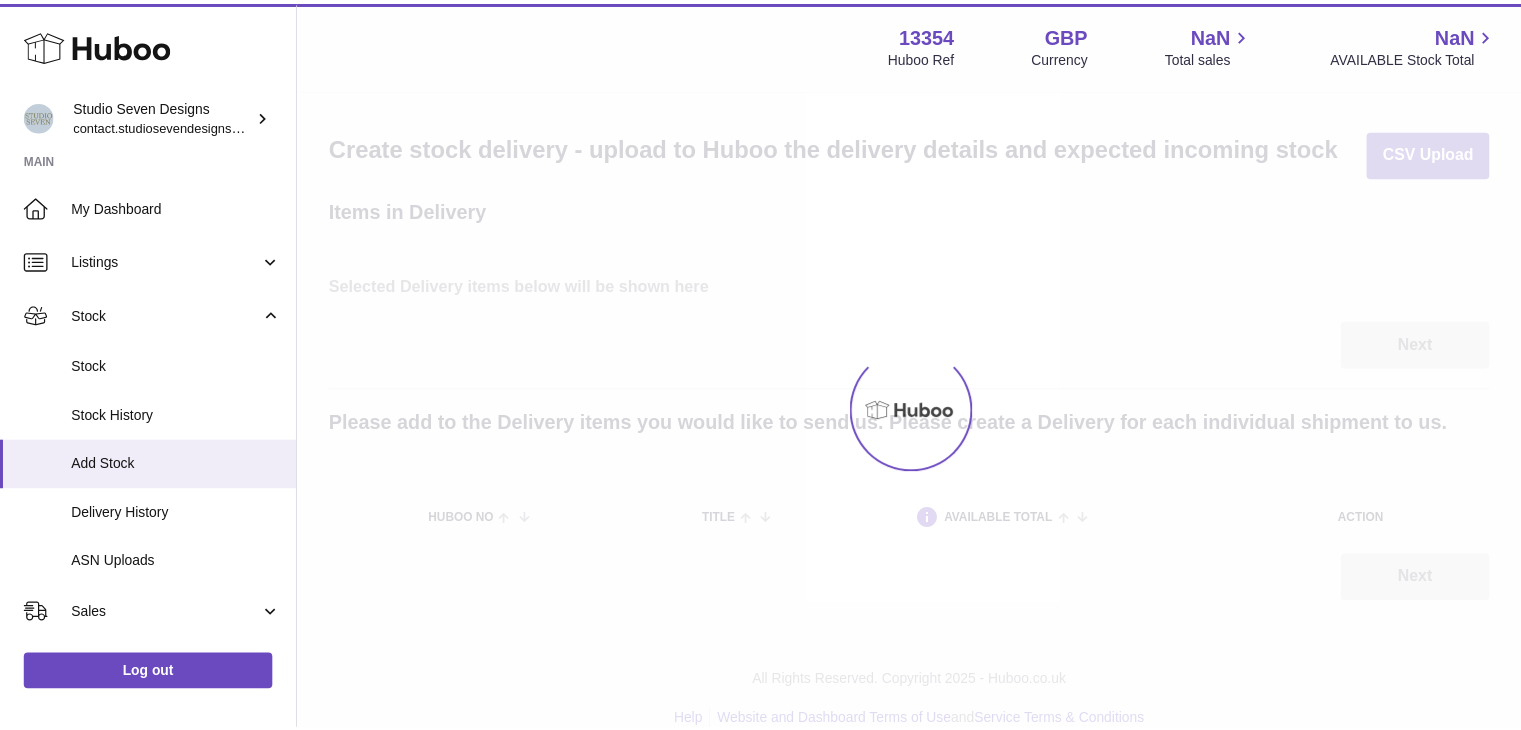 scroll, scrollTop: 0, scrollLeft: 0, axis: both 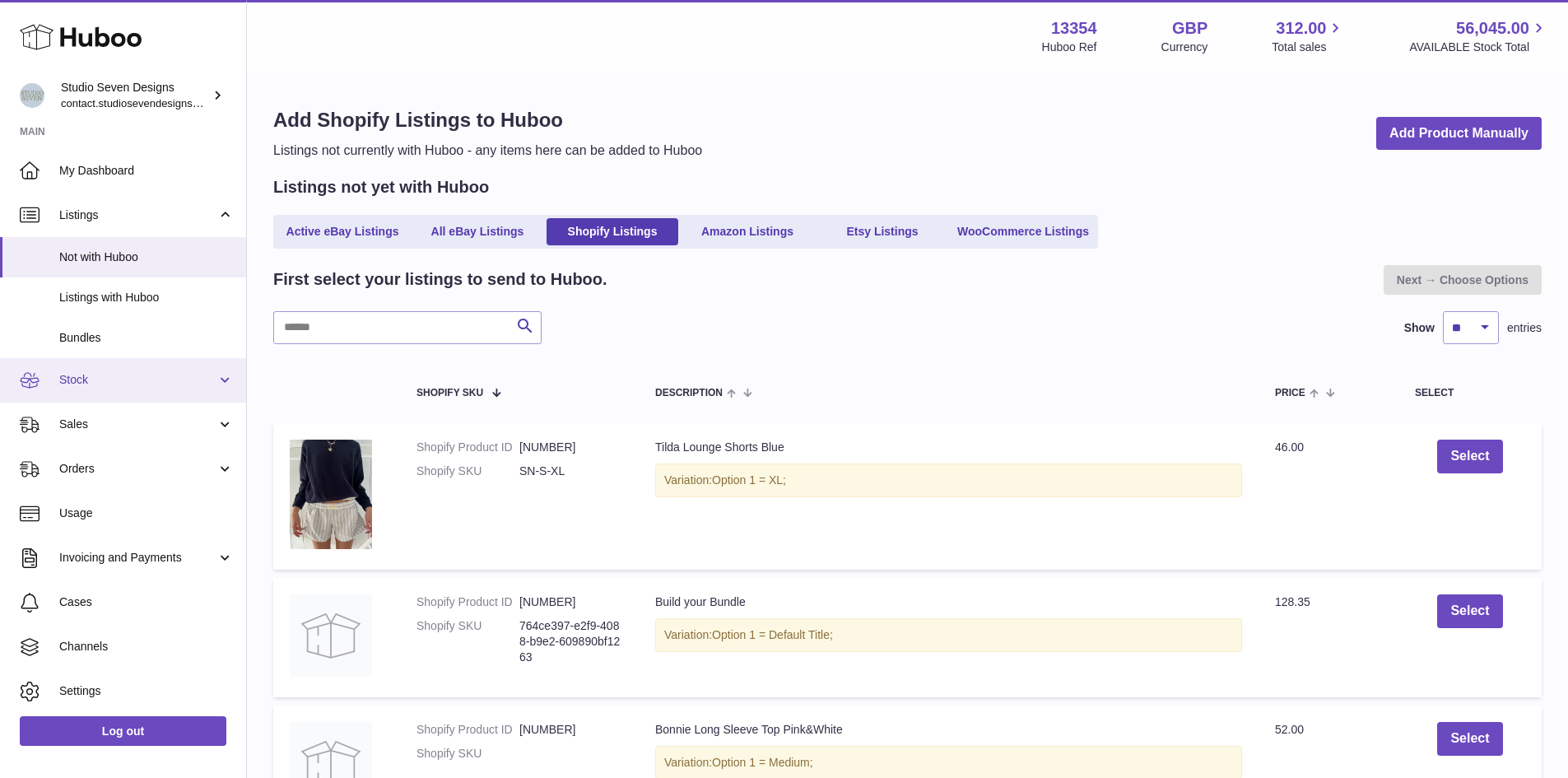 click on "Stock" at bounding box center (123, 380) 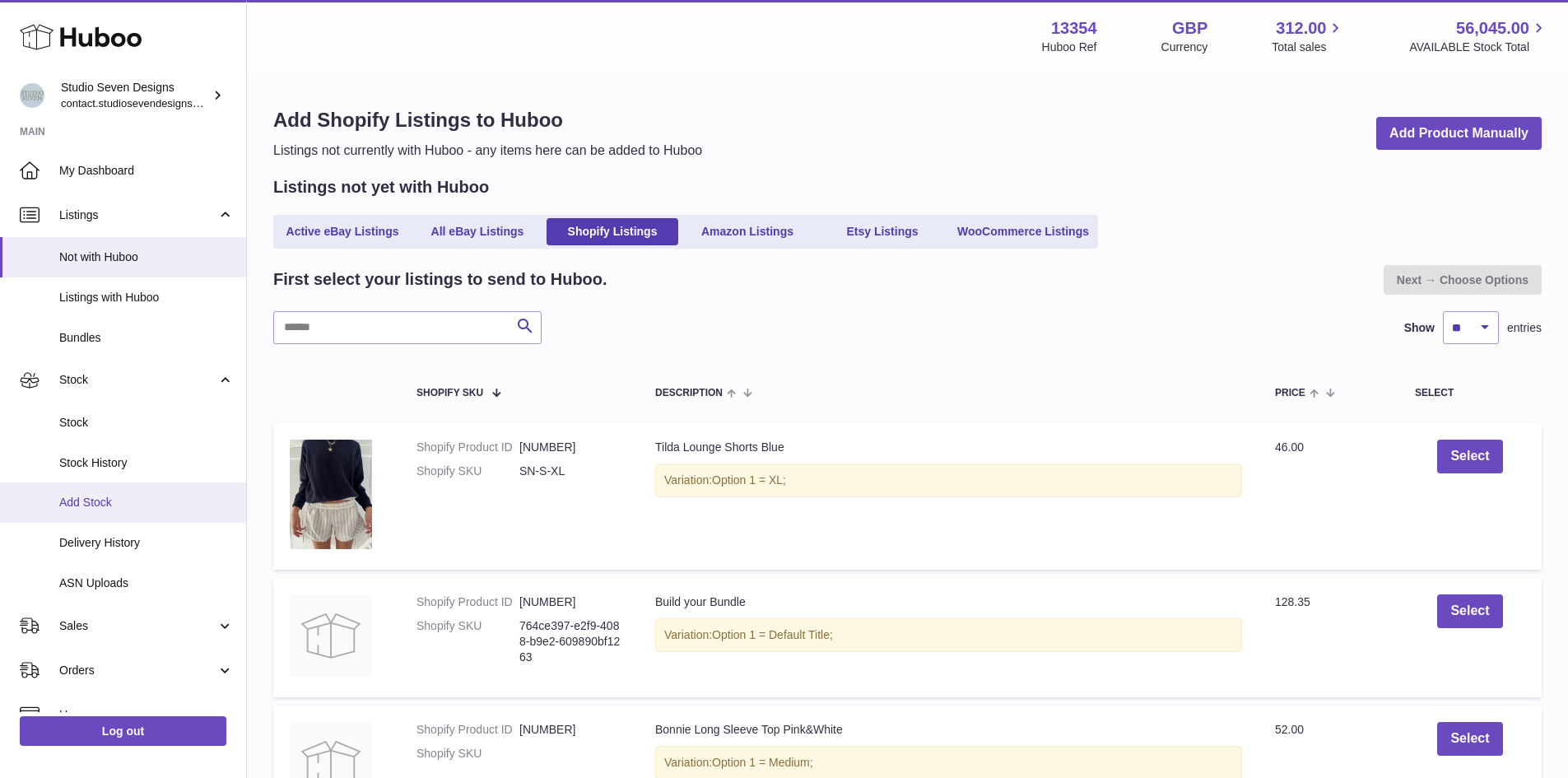 click on "Add Stock" at bounding box center [147, 502] 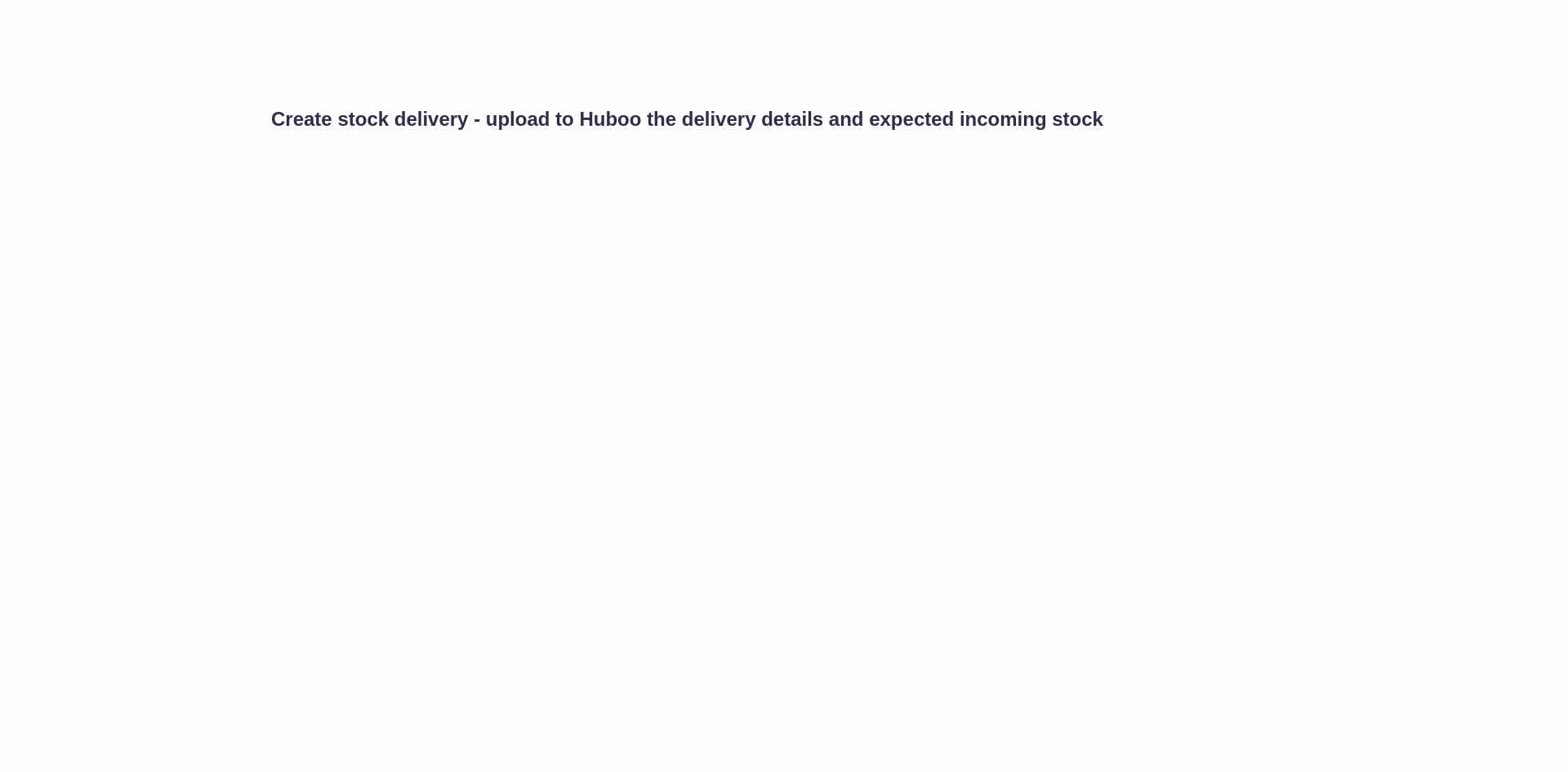 scroll, scrollTop: 0, scrollLeft: 0, axis: both 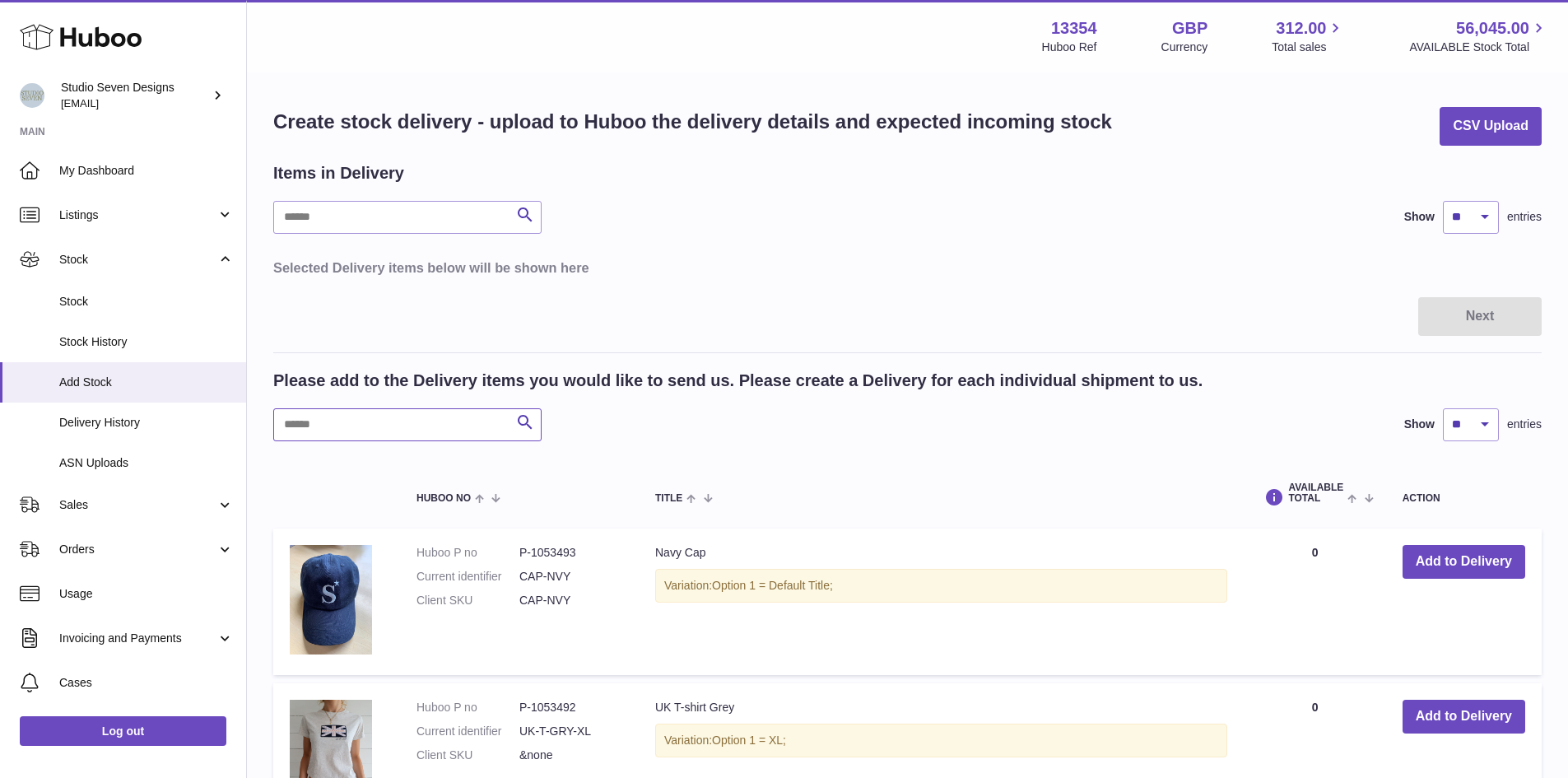 click at bounding box center (407, 425) 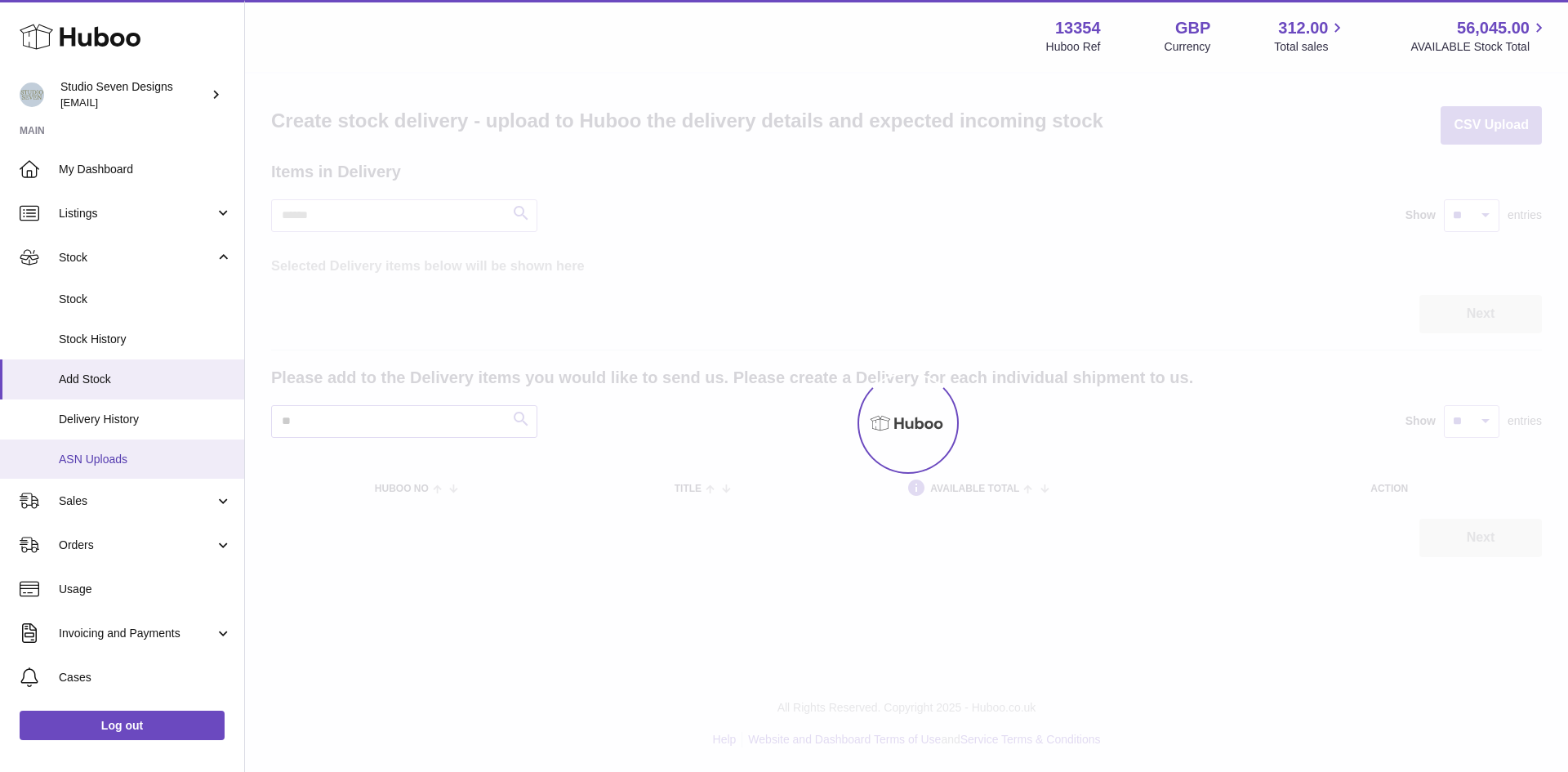 type on "*" 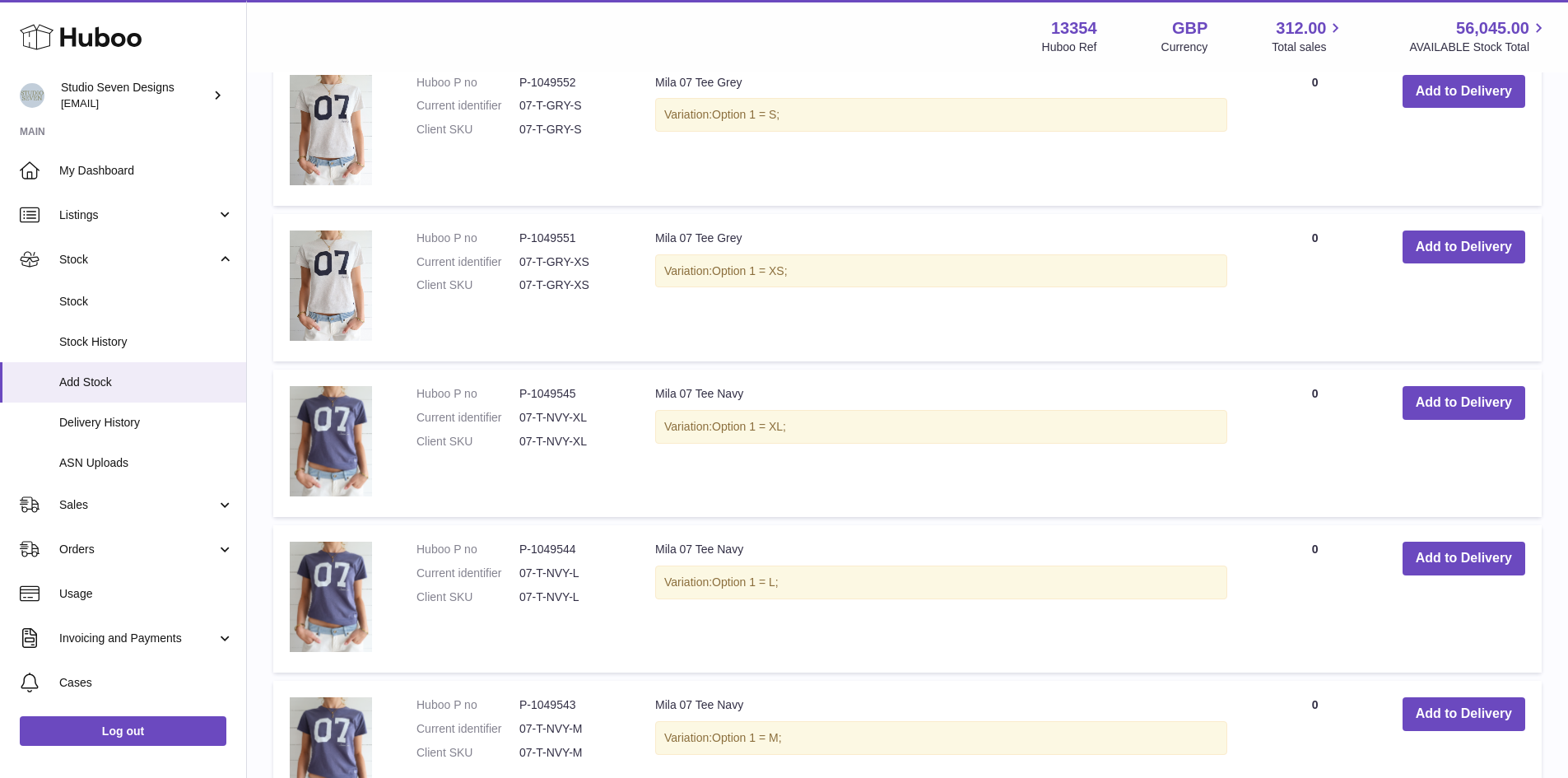 scroll, scrollTop: 939, scrollLeft: 0, axis: vertical 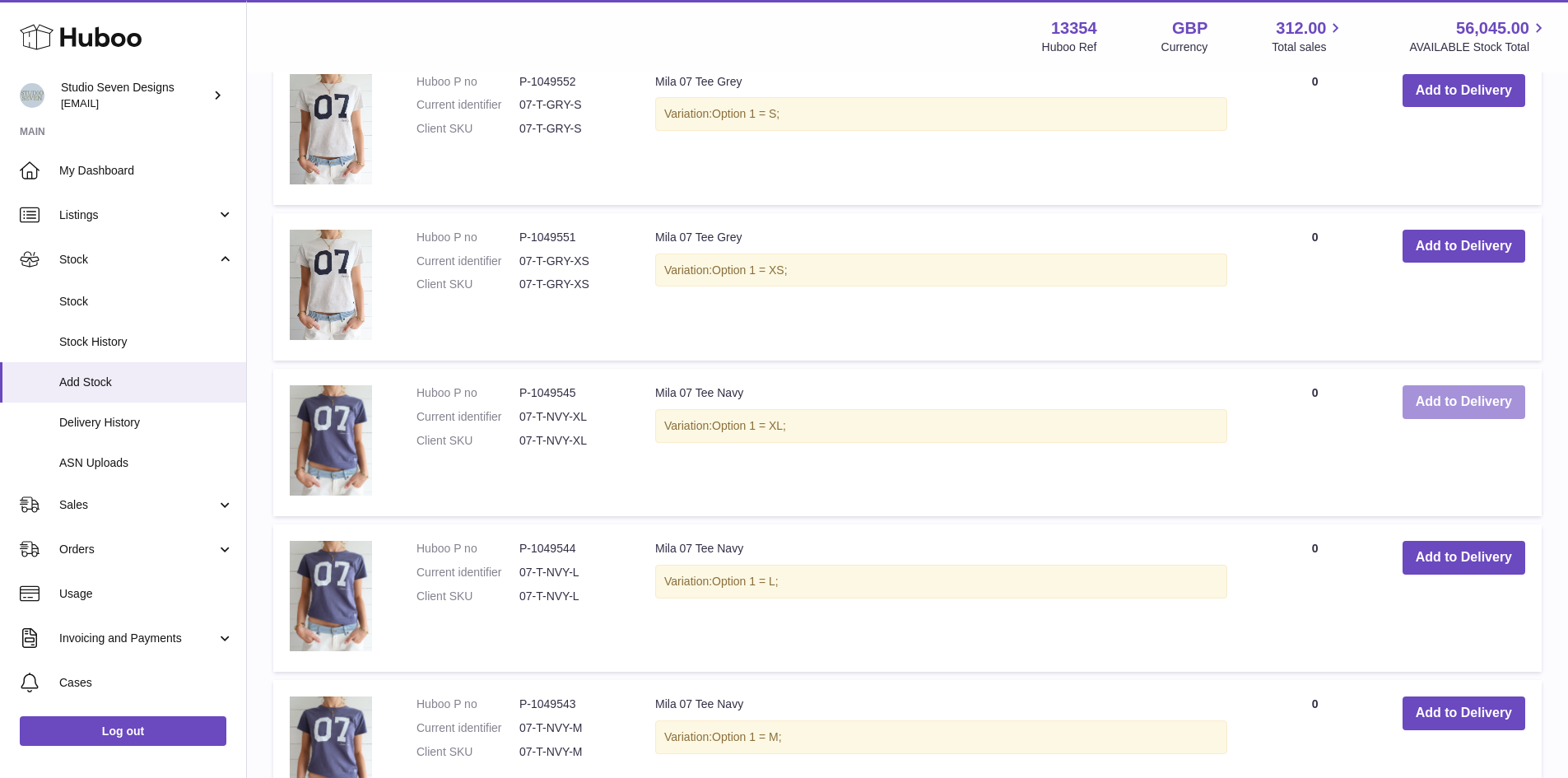 type on "****" 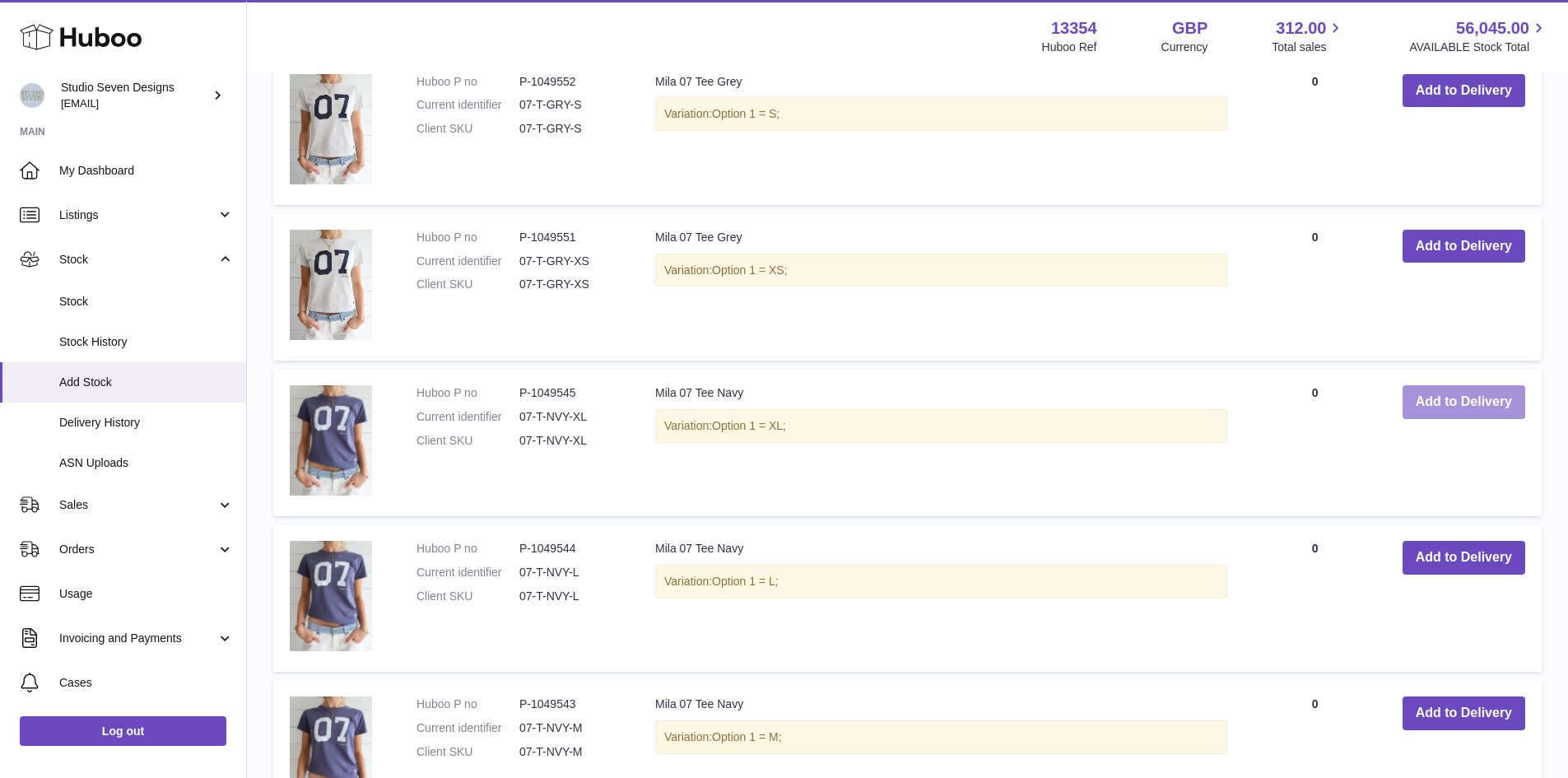 click on "Add to Delivery" at bounding box center [1463, 402] 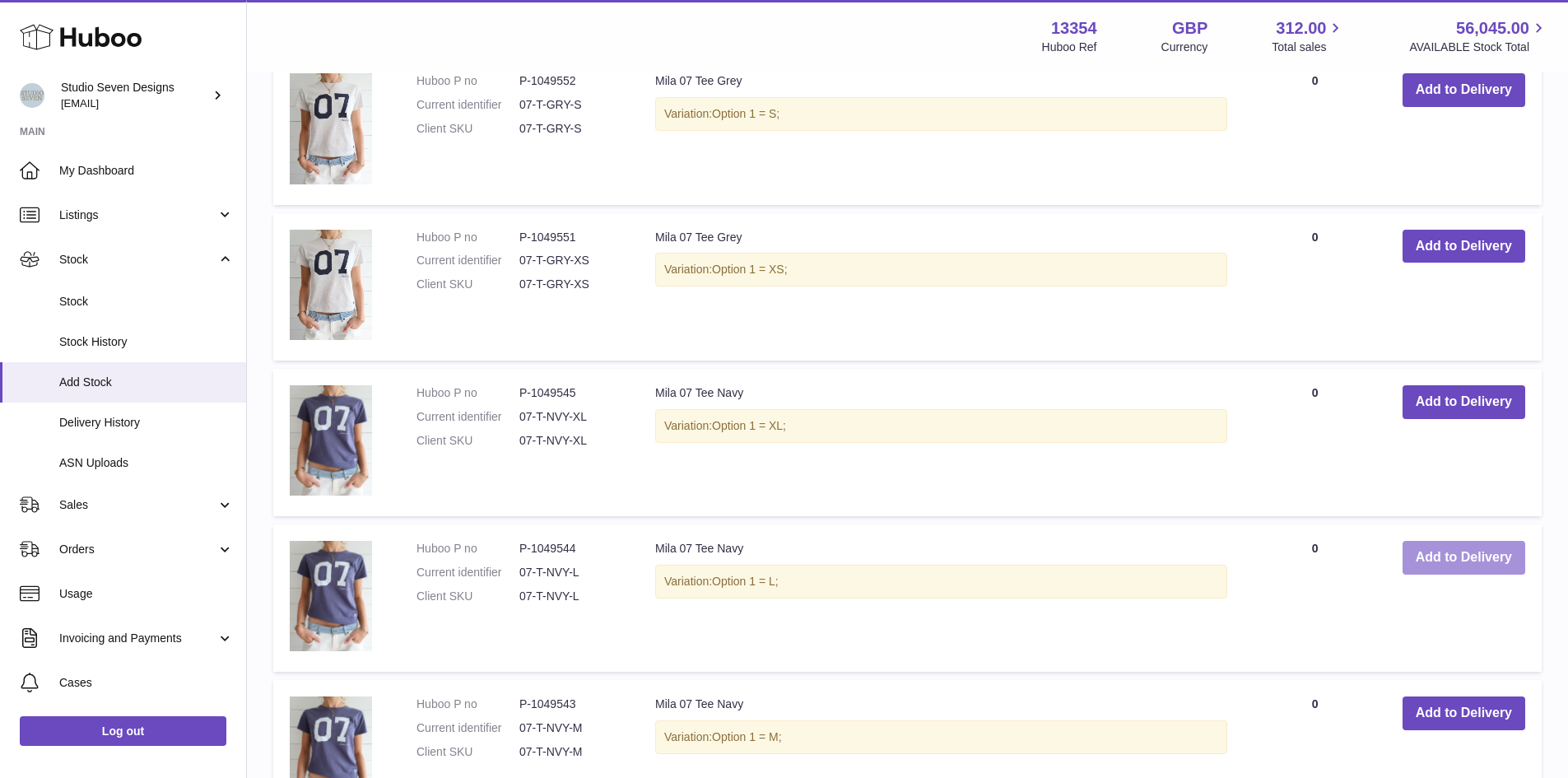 click on "Add to Delivery" at bounding box center (1463, 557) 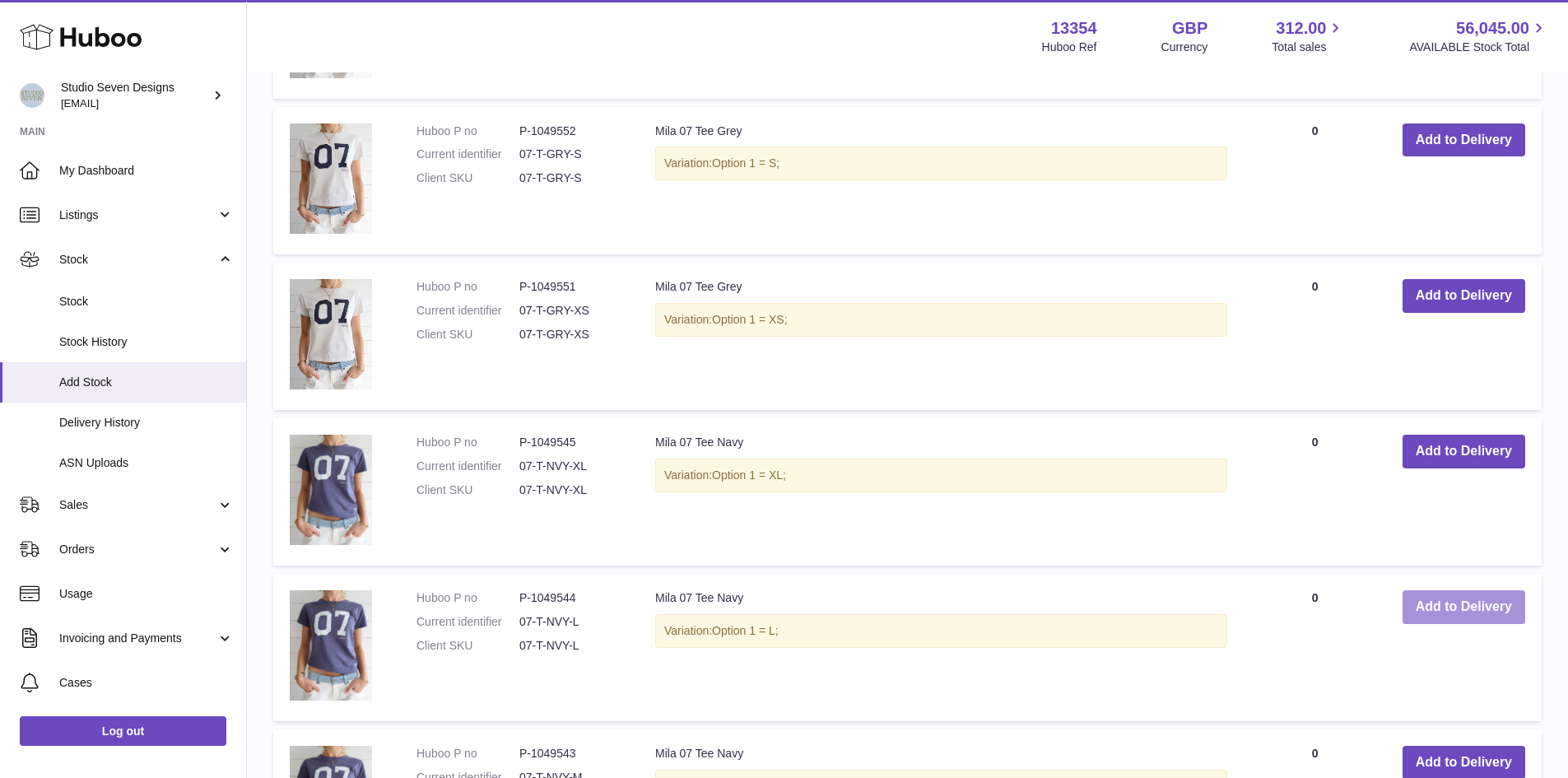 scroll, scrollTop: 1386, scrollLeft: 0, axis: vertical 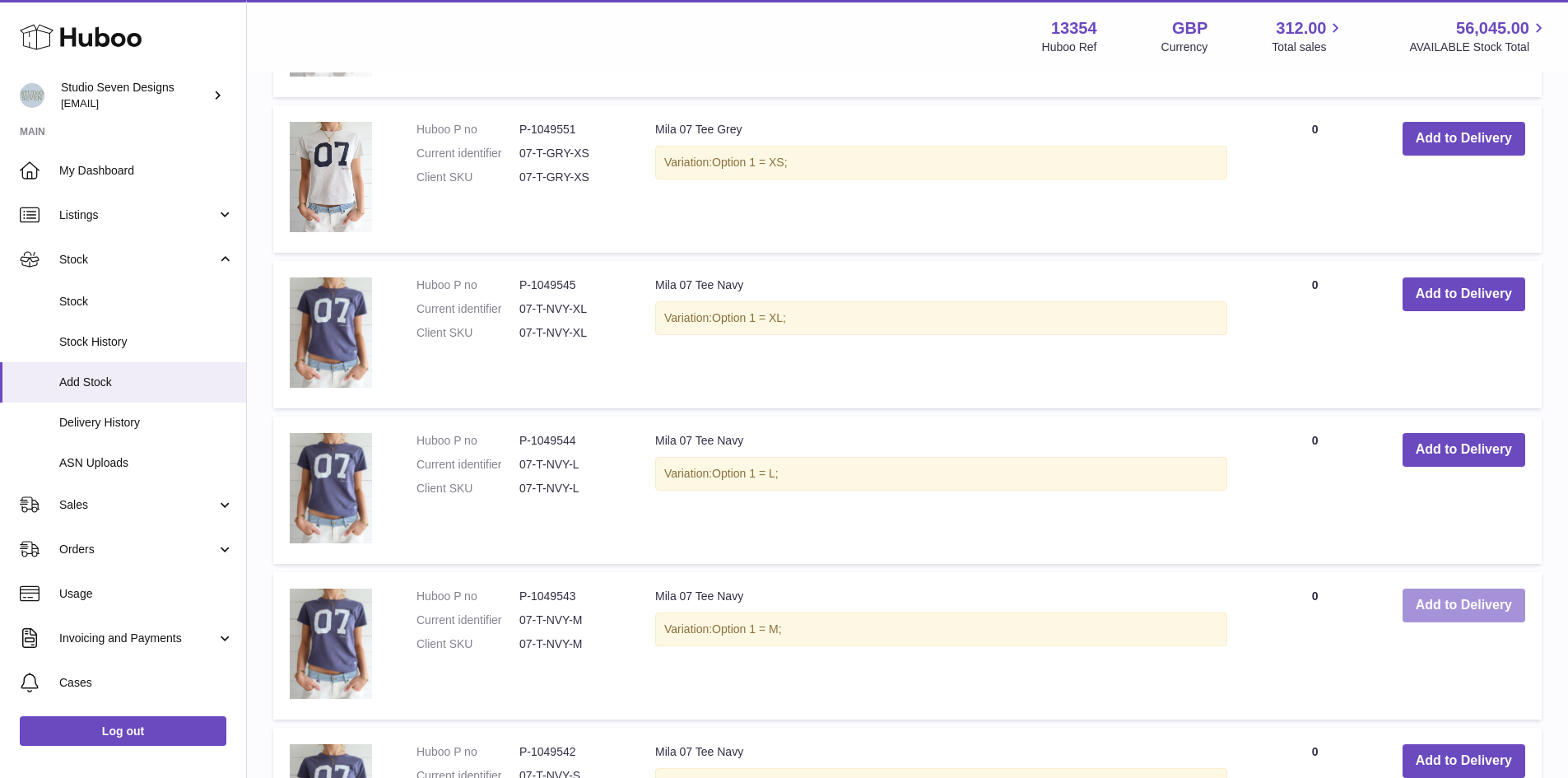 click on "Add to Delivery" at bounding box center (1463, 605) 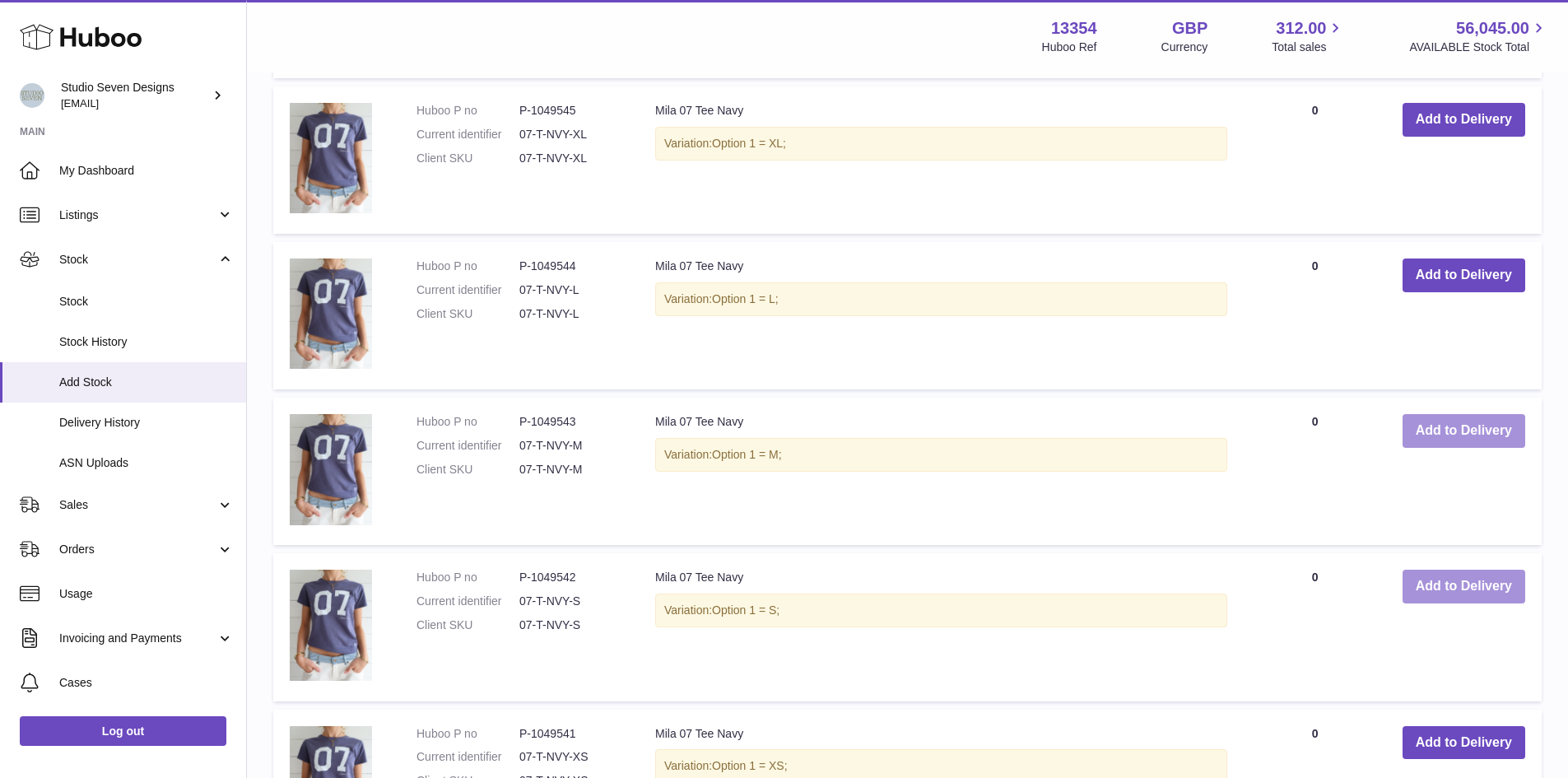 click on "Add to Delivery" at bounding box center [1463, 586] 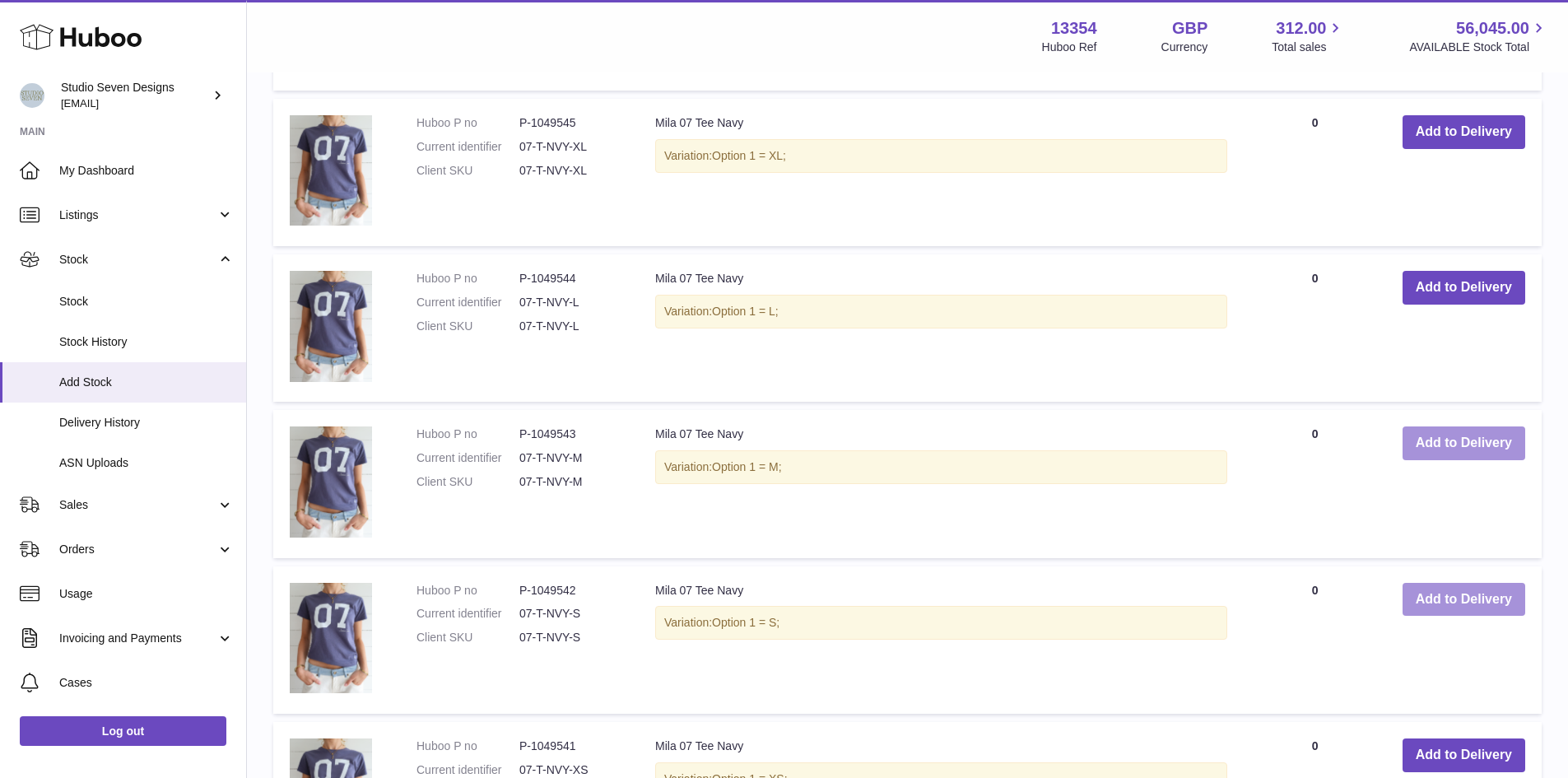 scroll, scrollTop: 2034, scrollLeft: 0, axis: vertical 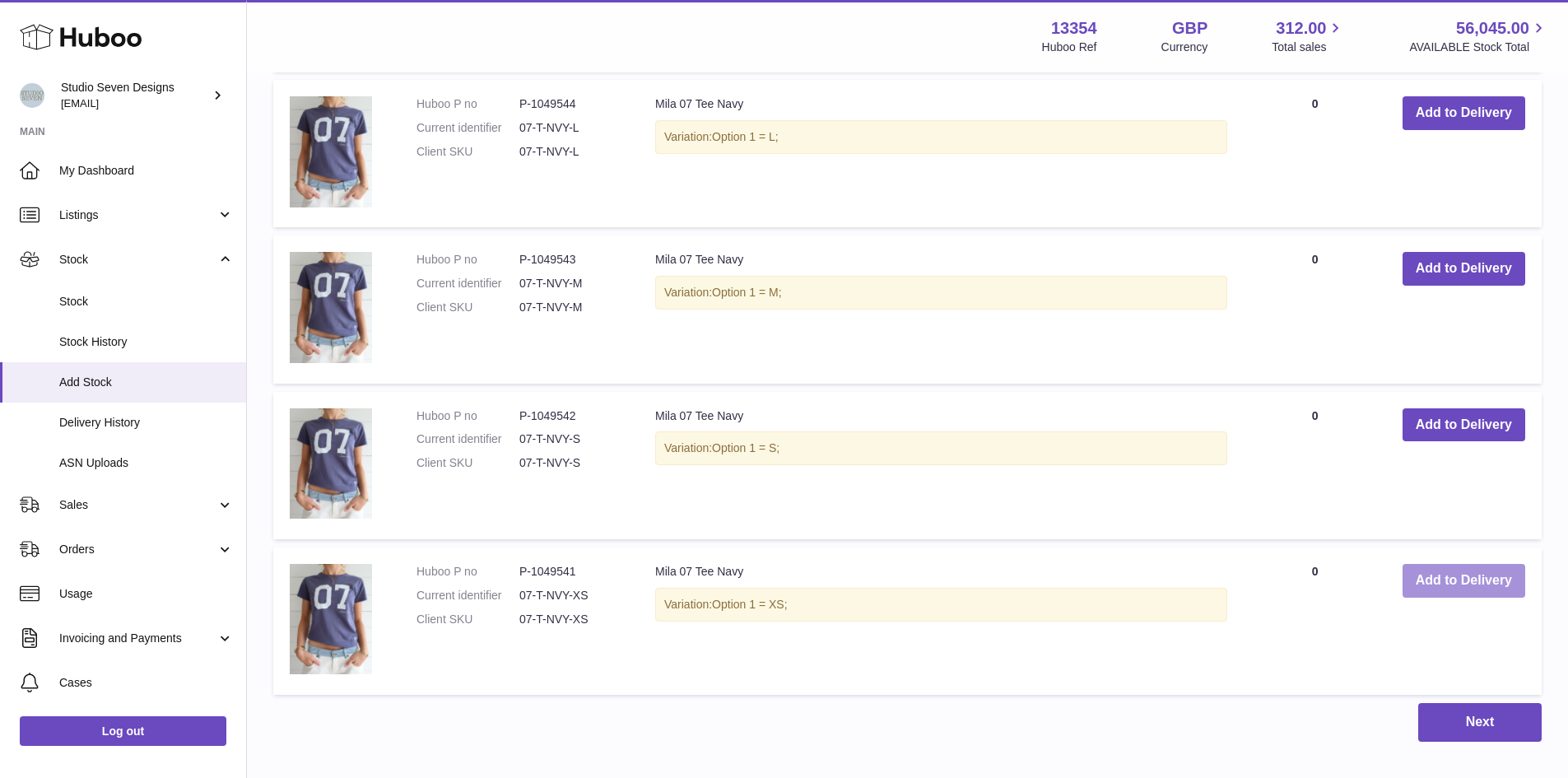 click on "Add to Delivery" at bounding box center (1463, 580) 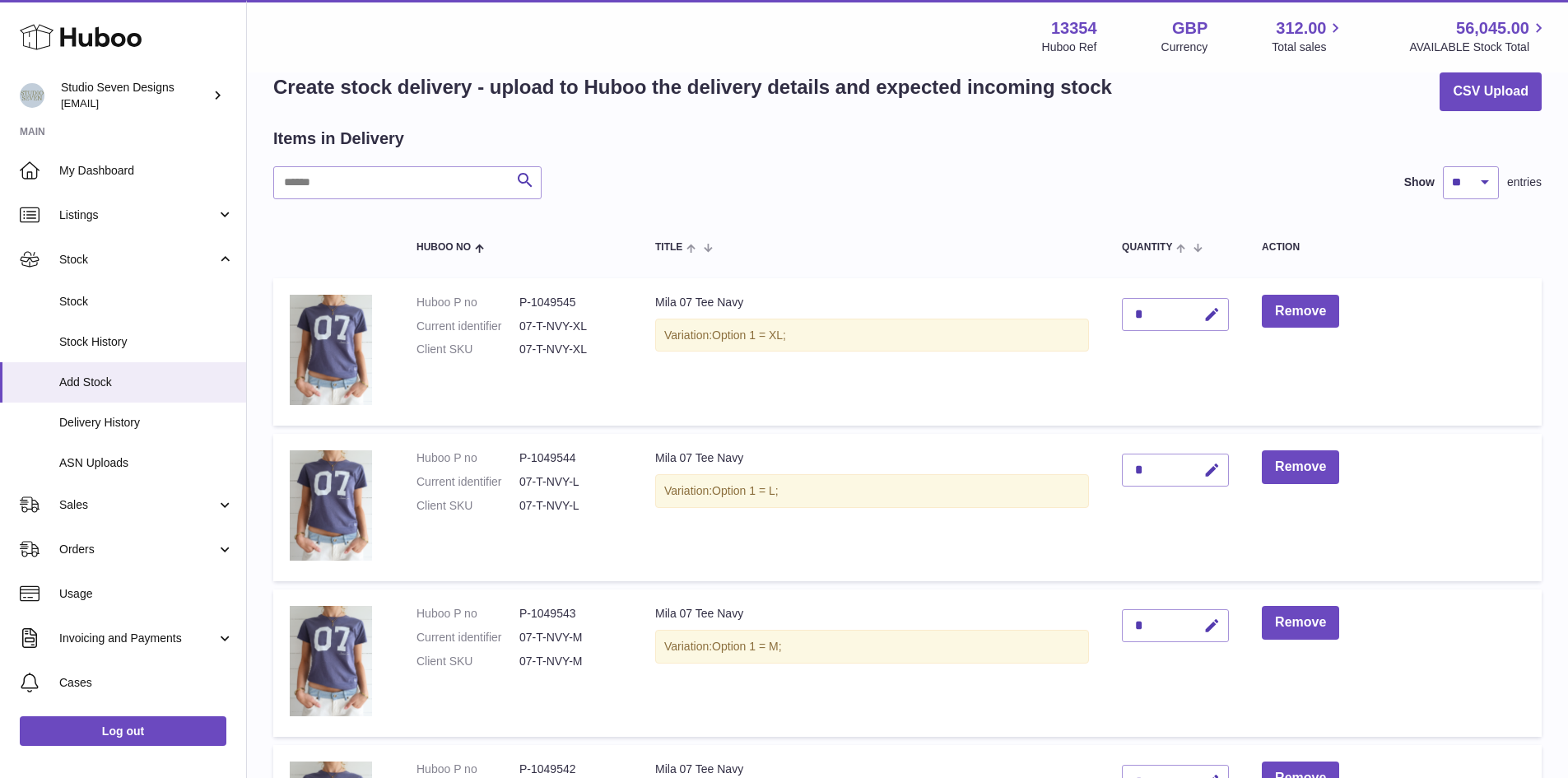 scroll, scrollTop: 0, scrollLeft: 0, axis: both 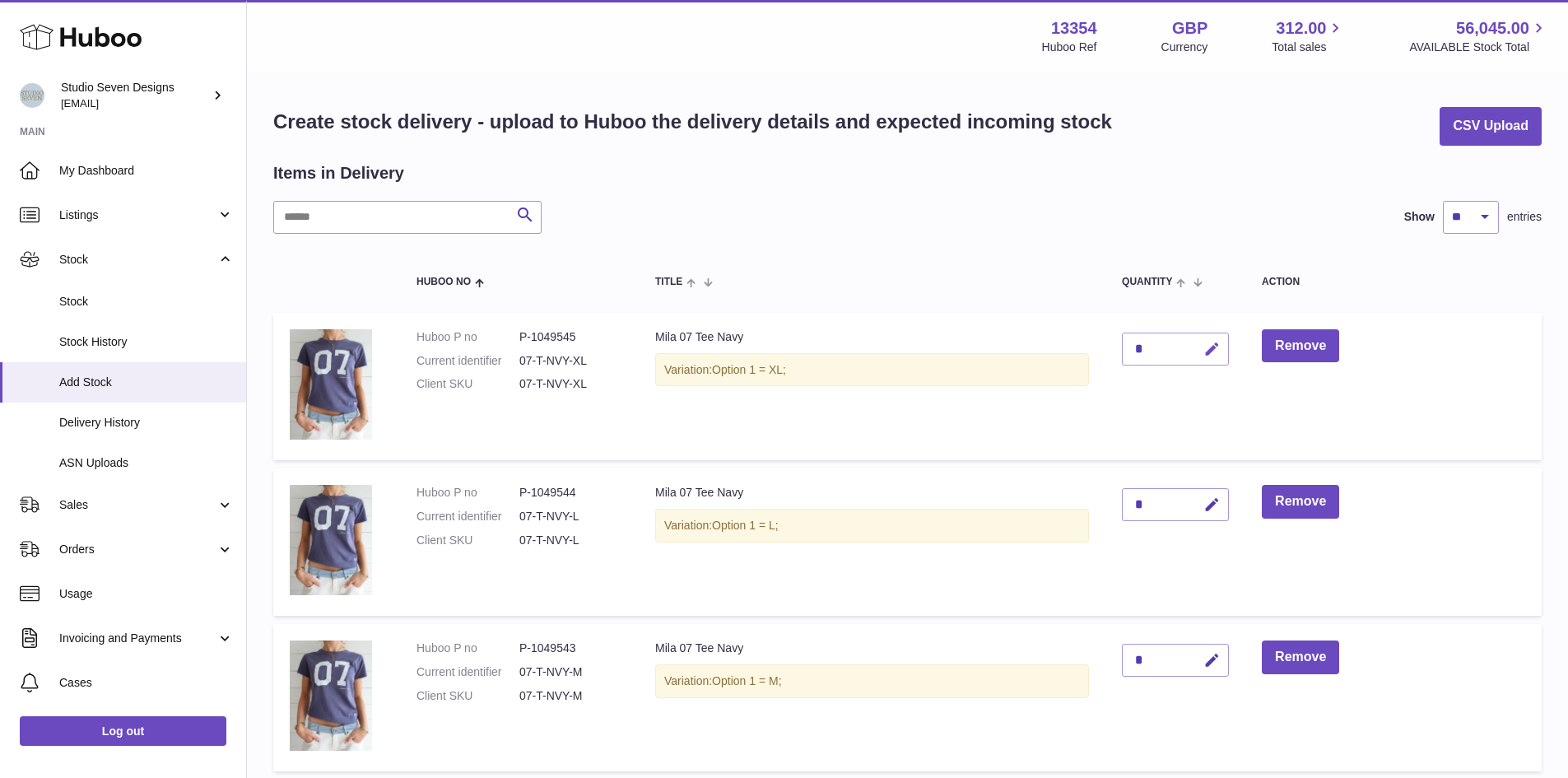 click at bounding box center (1212, 349) 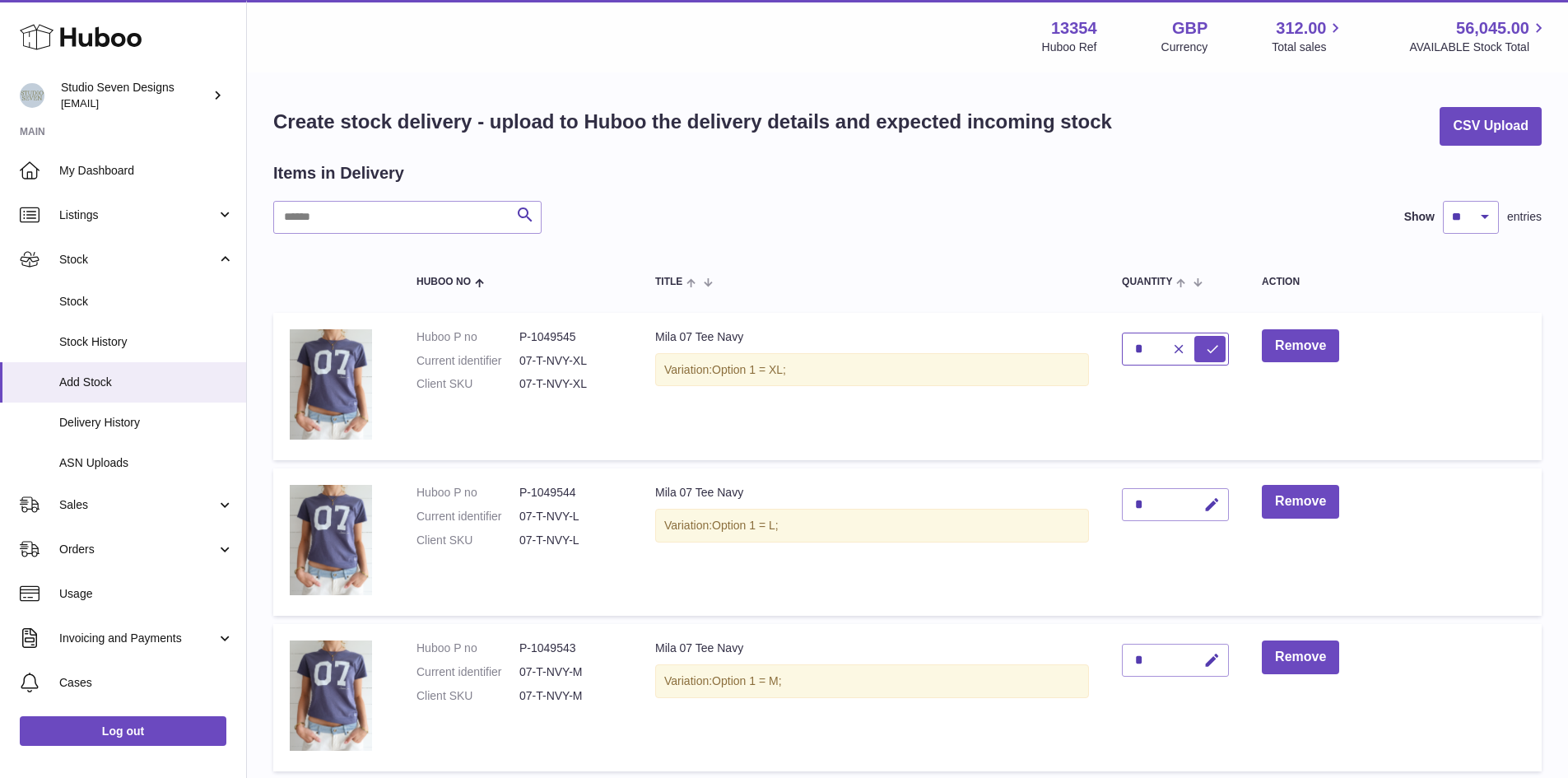 type on "*" 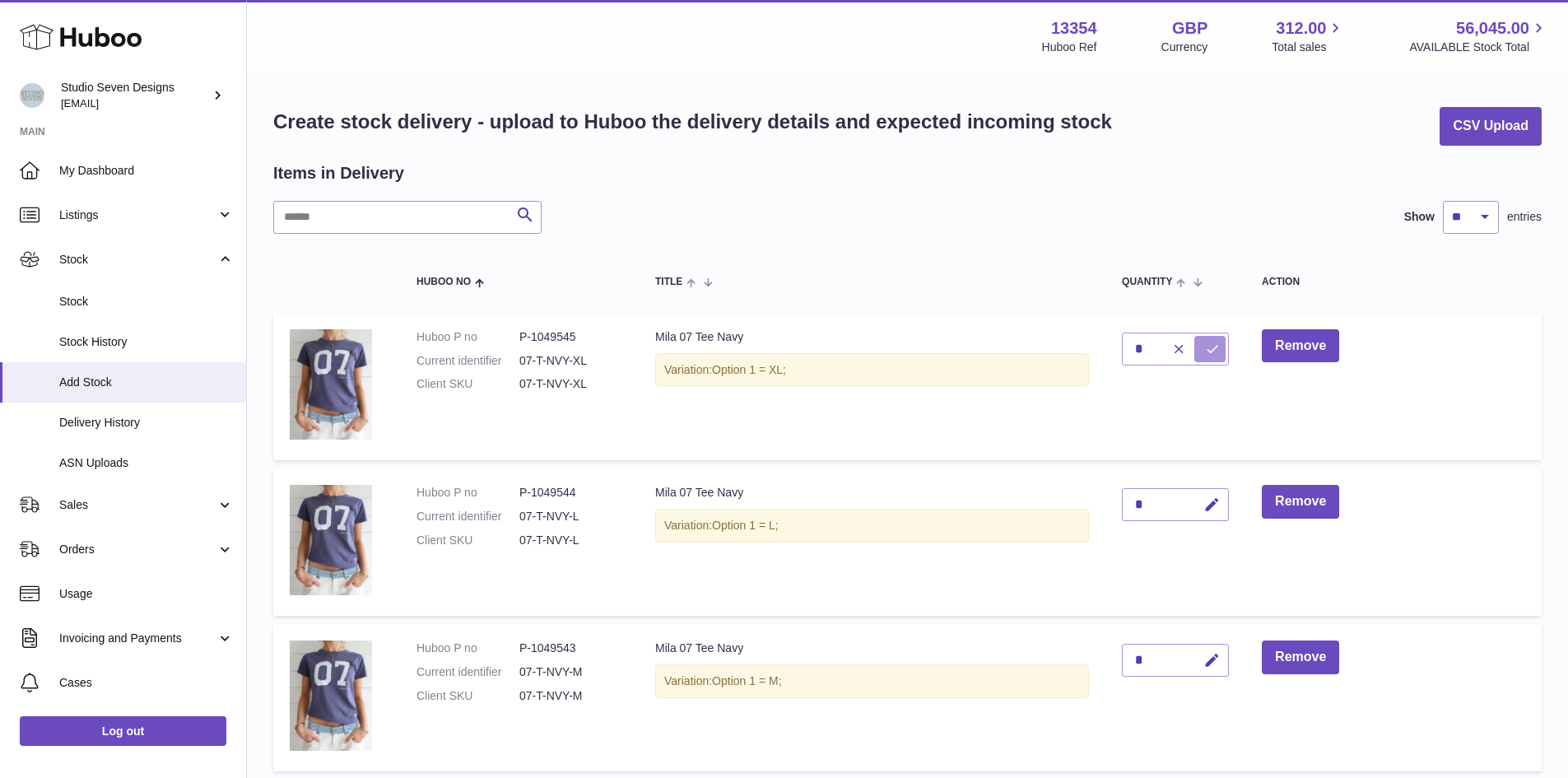 click at bounding box center (1212, 349) 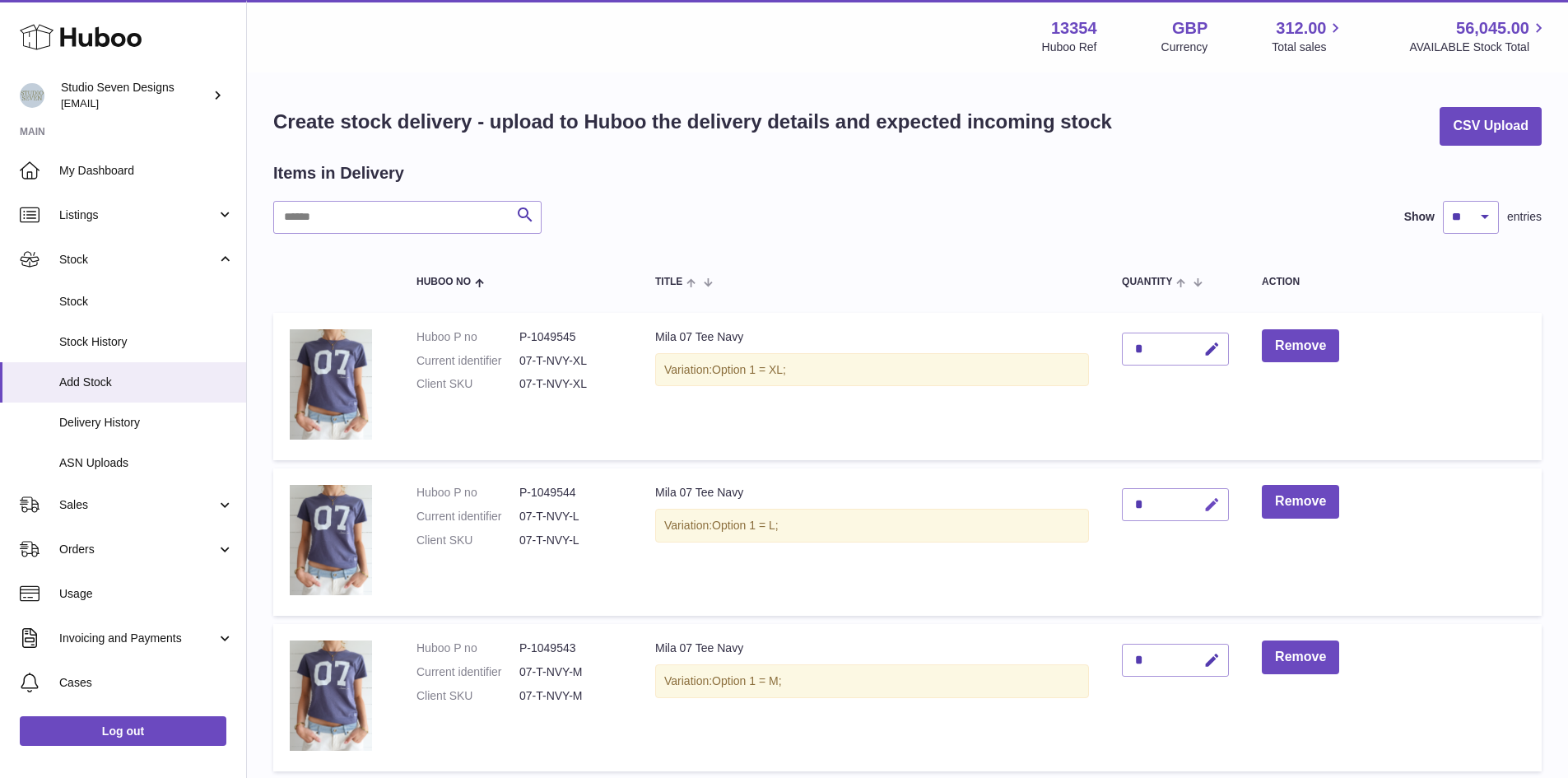 click at bounding box center [1212, 505] 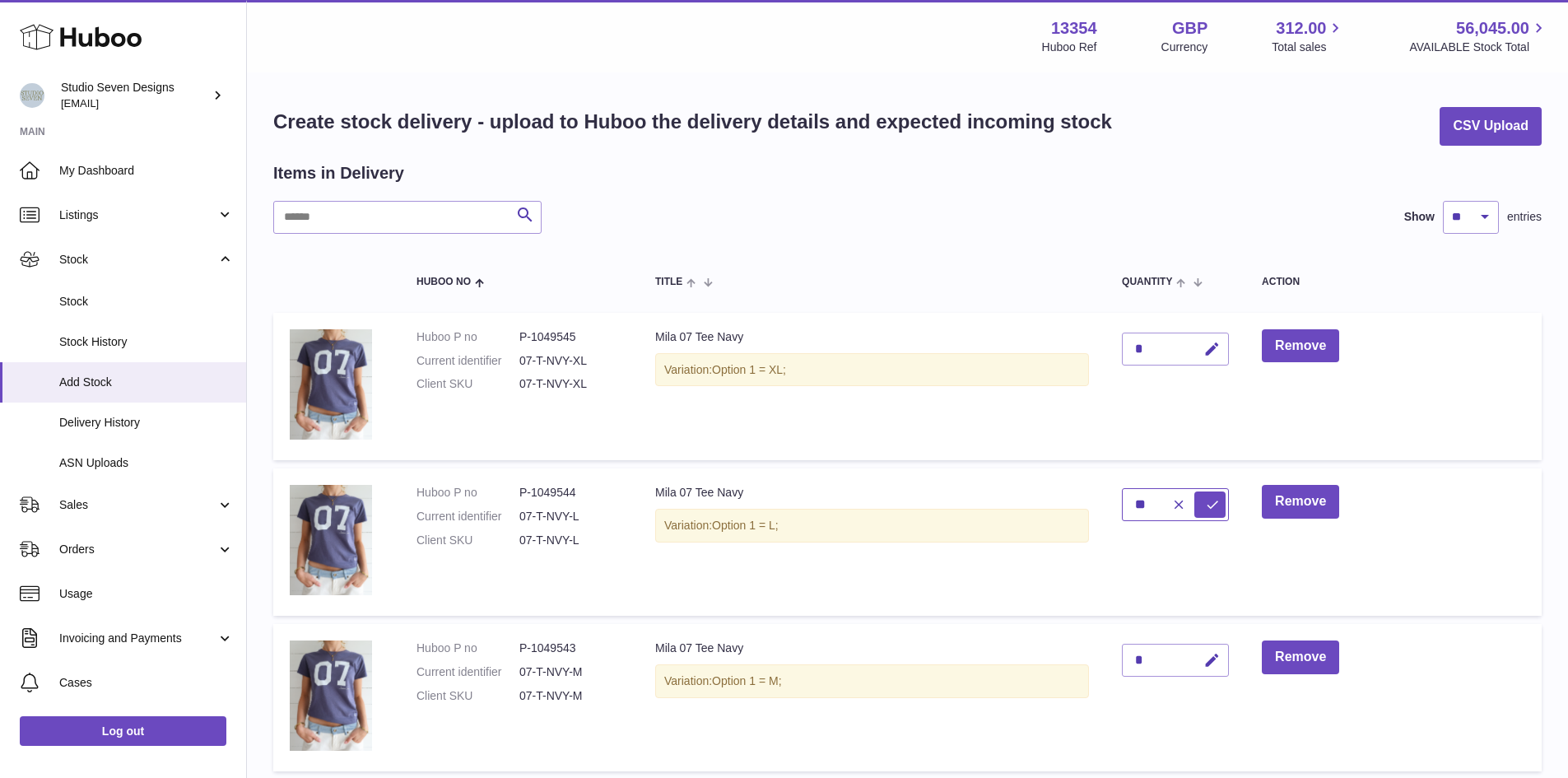 type on "**" 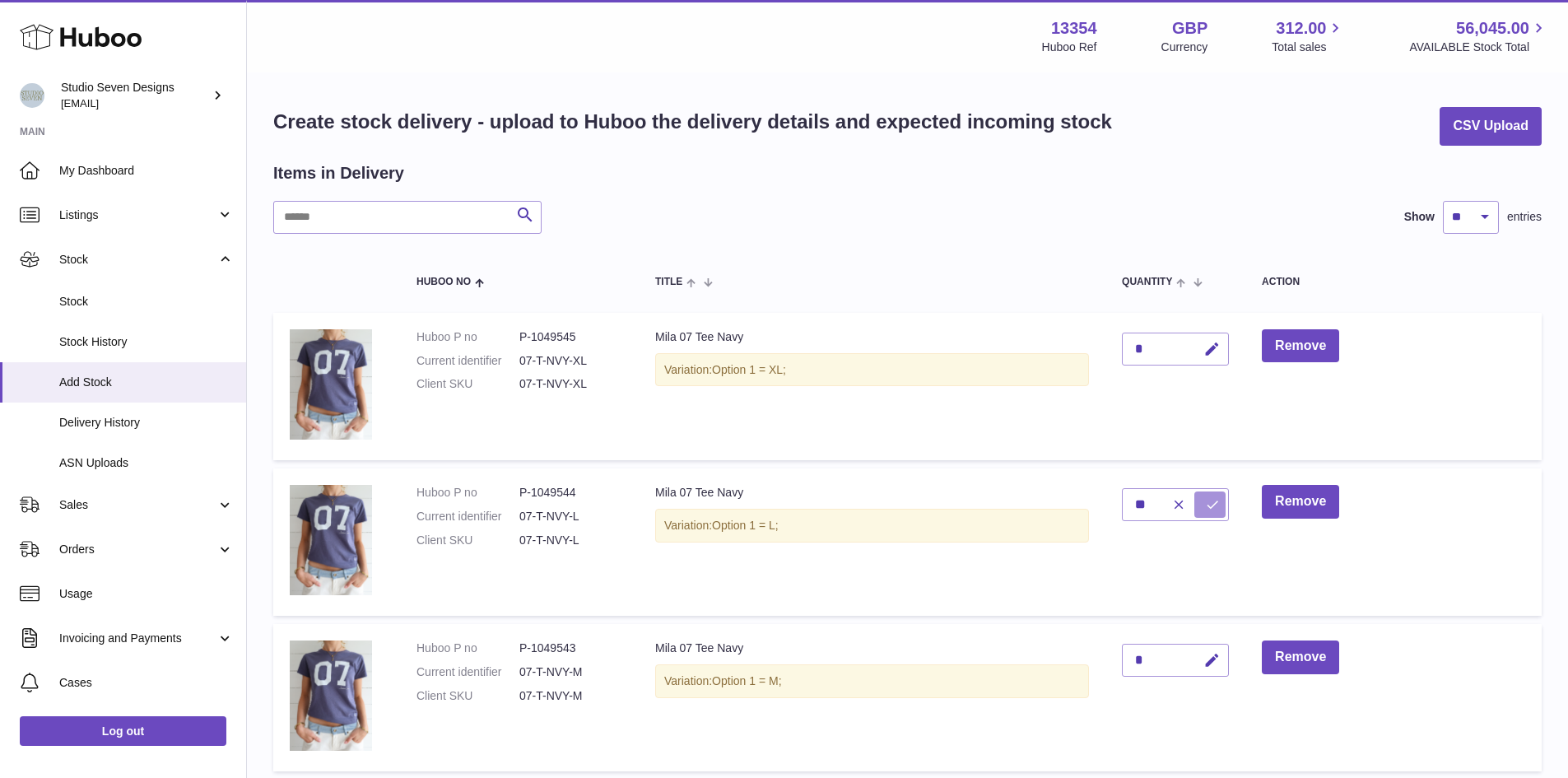 click at bounding box center [1212, 505] 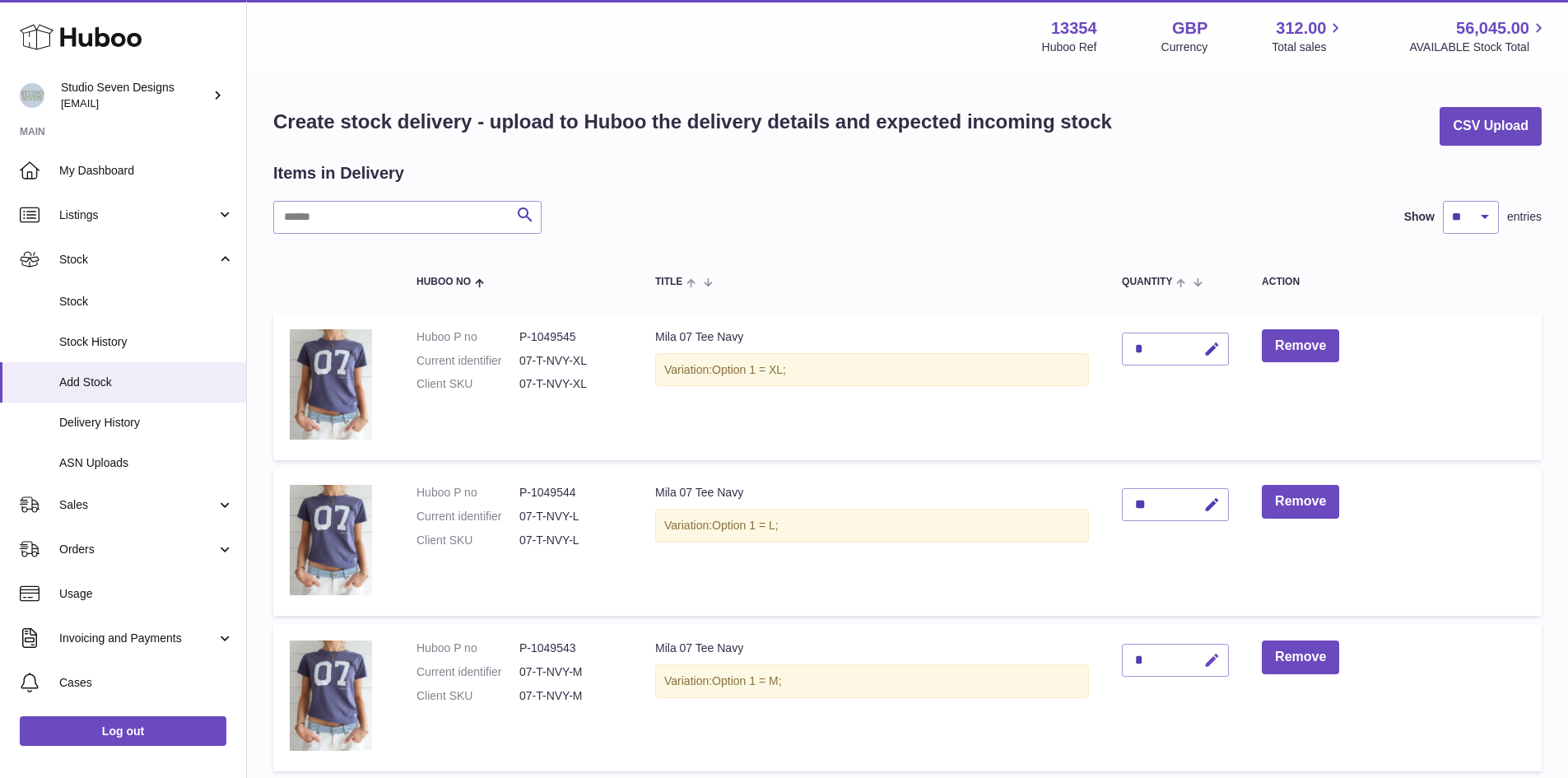 click at bounding box center [1212, 660] 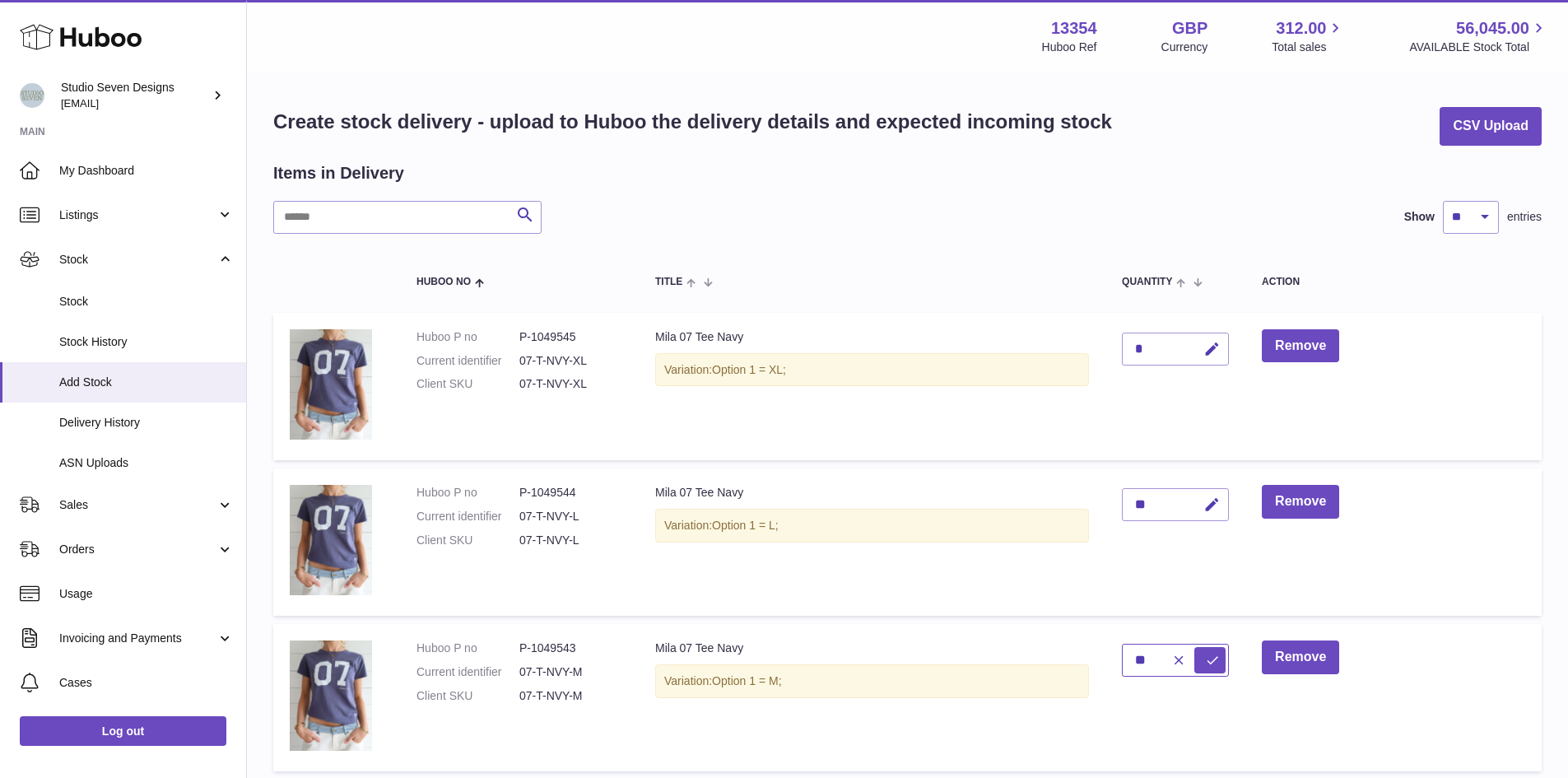 type on "**" 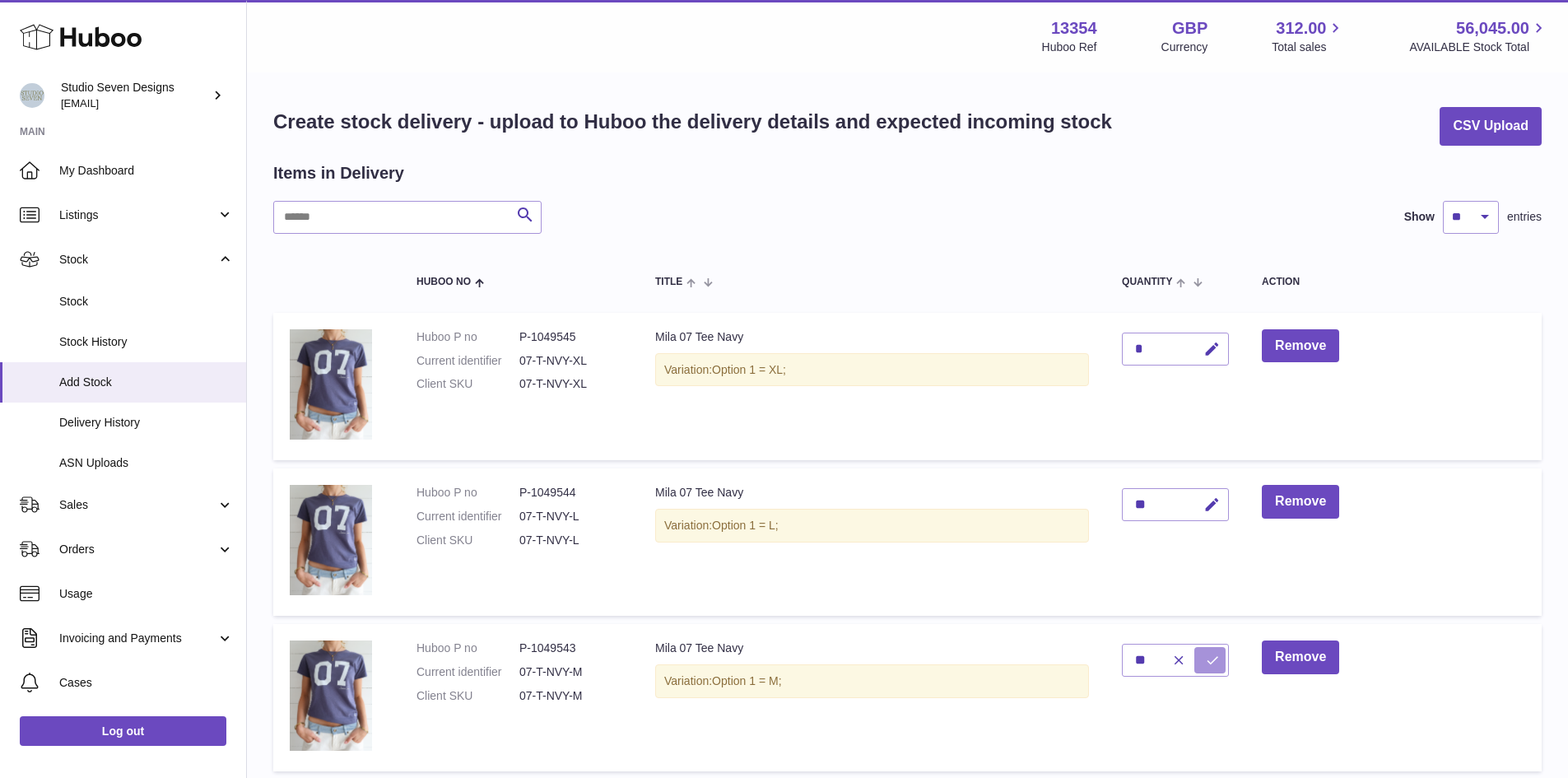 click at bounding box center (1212, 660) 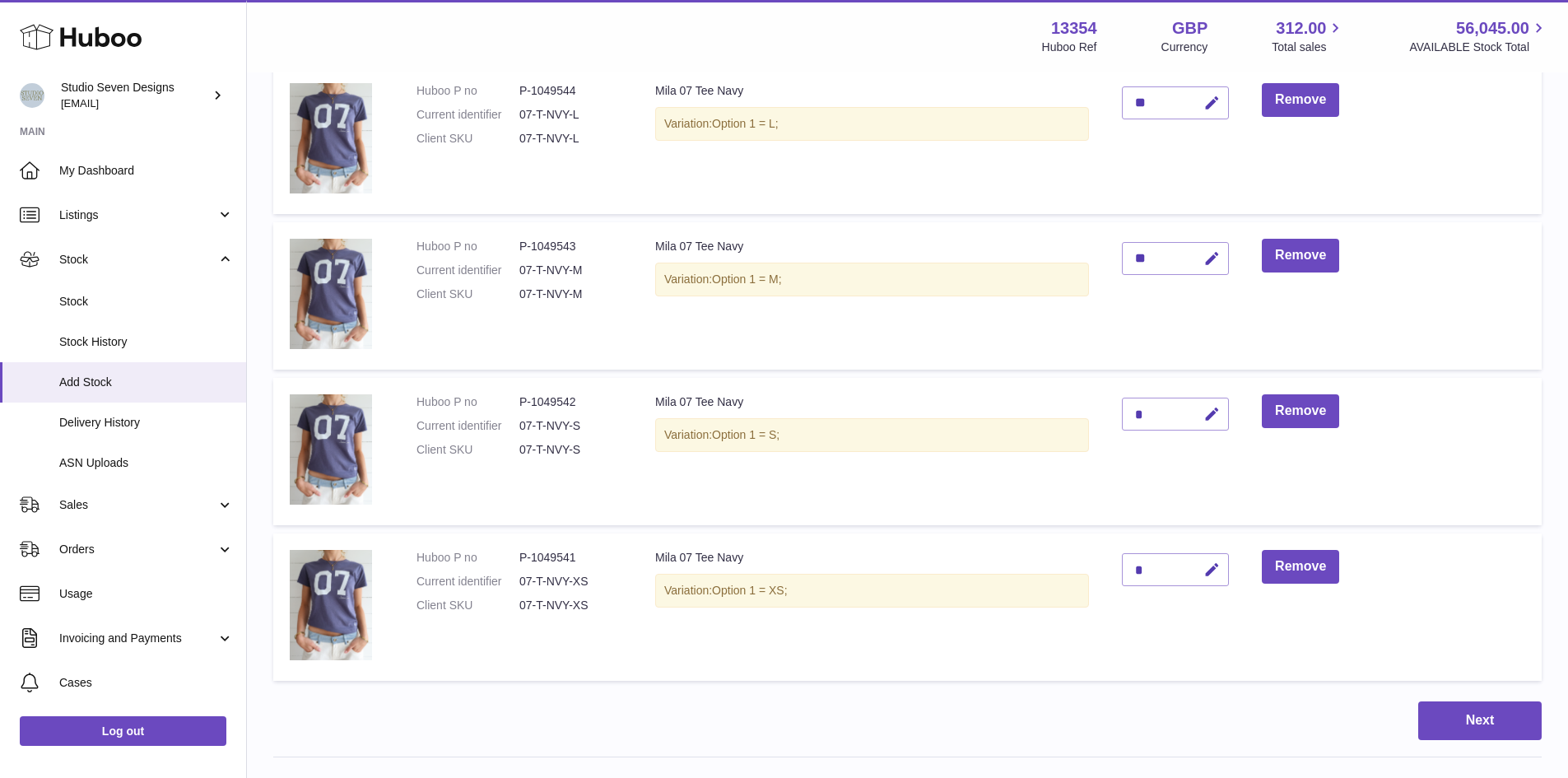 scroll, scrollTop: 403, scrollLeft: 0, axis: vertical 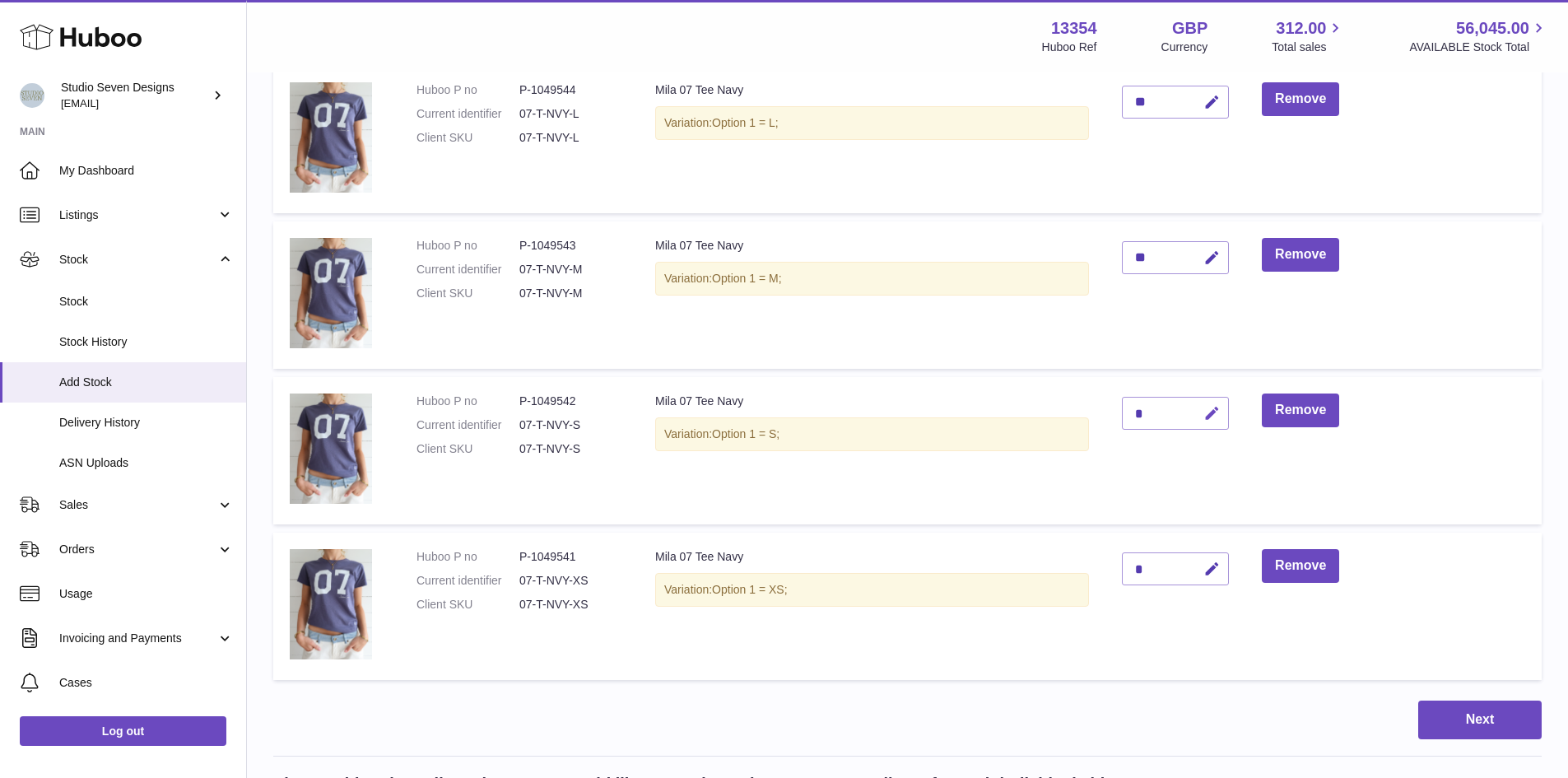 click at bounding box center (1212, 413) 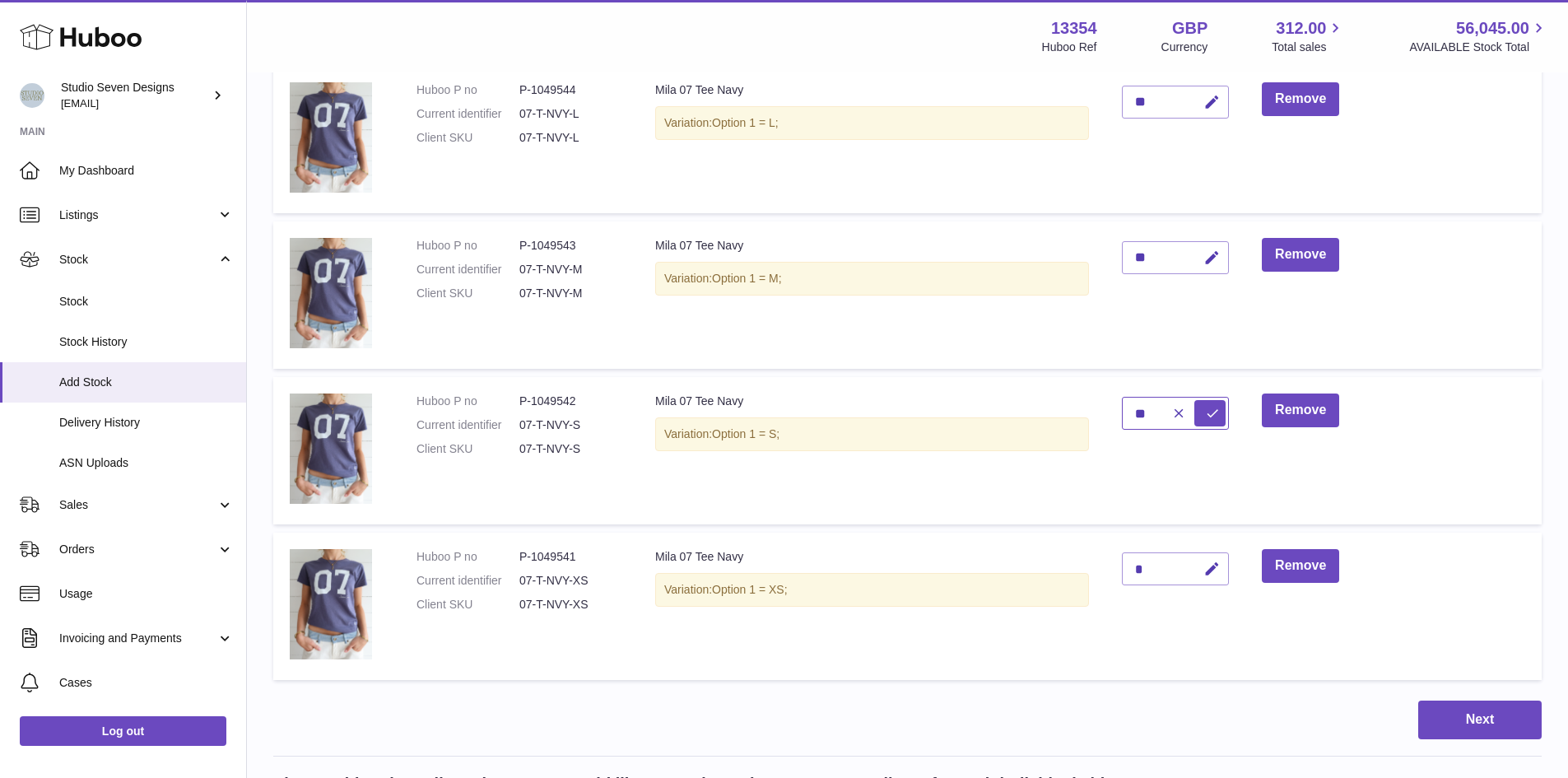 type on "*" 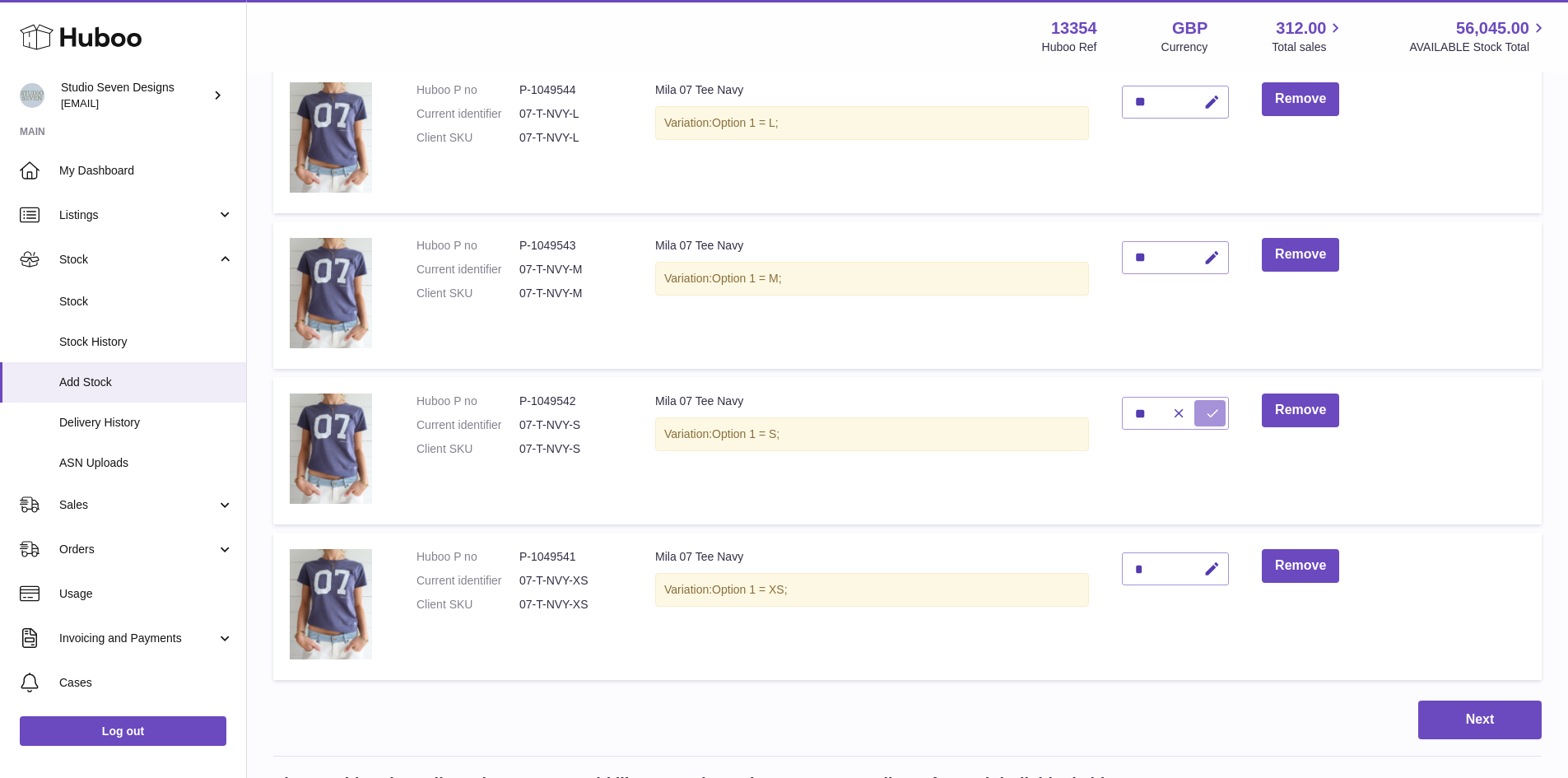 click at bounding box center [1212, 413] 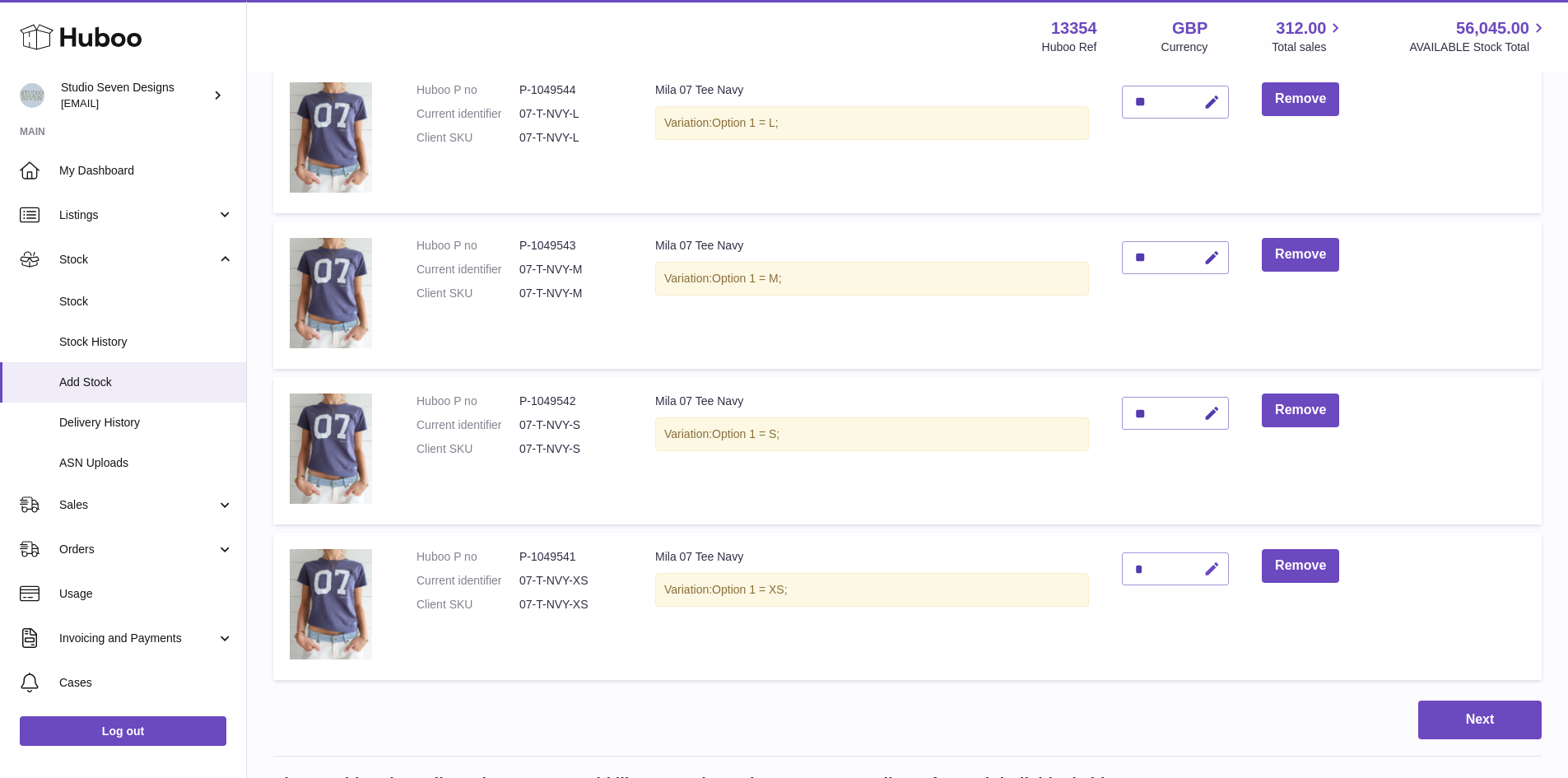 click at bounding box center (1212, 569) 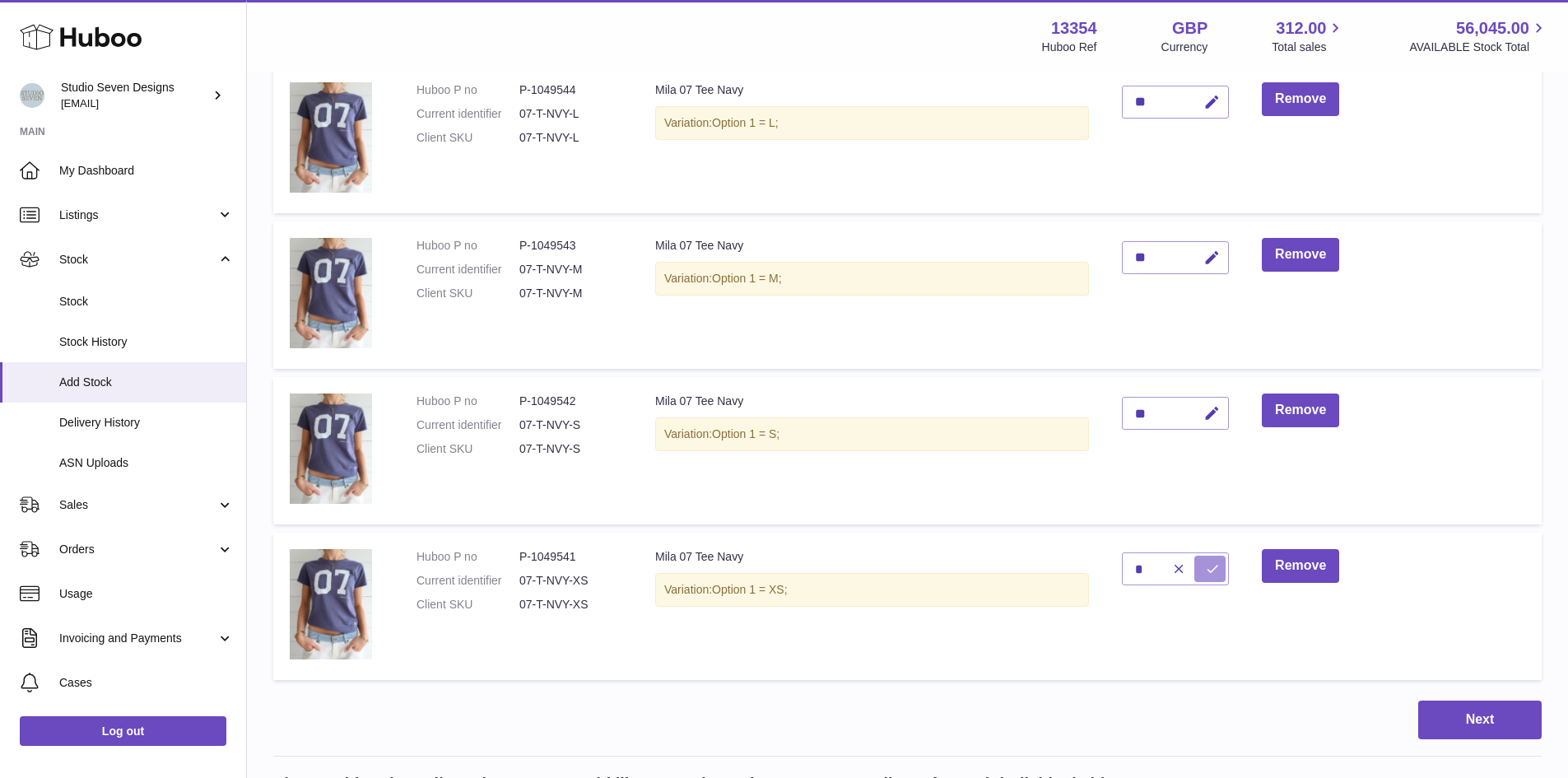click at bounding box center [1212, 569] 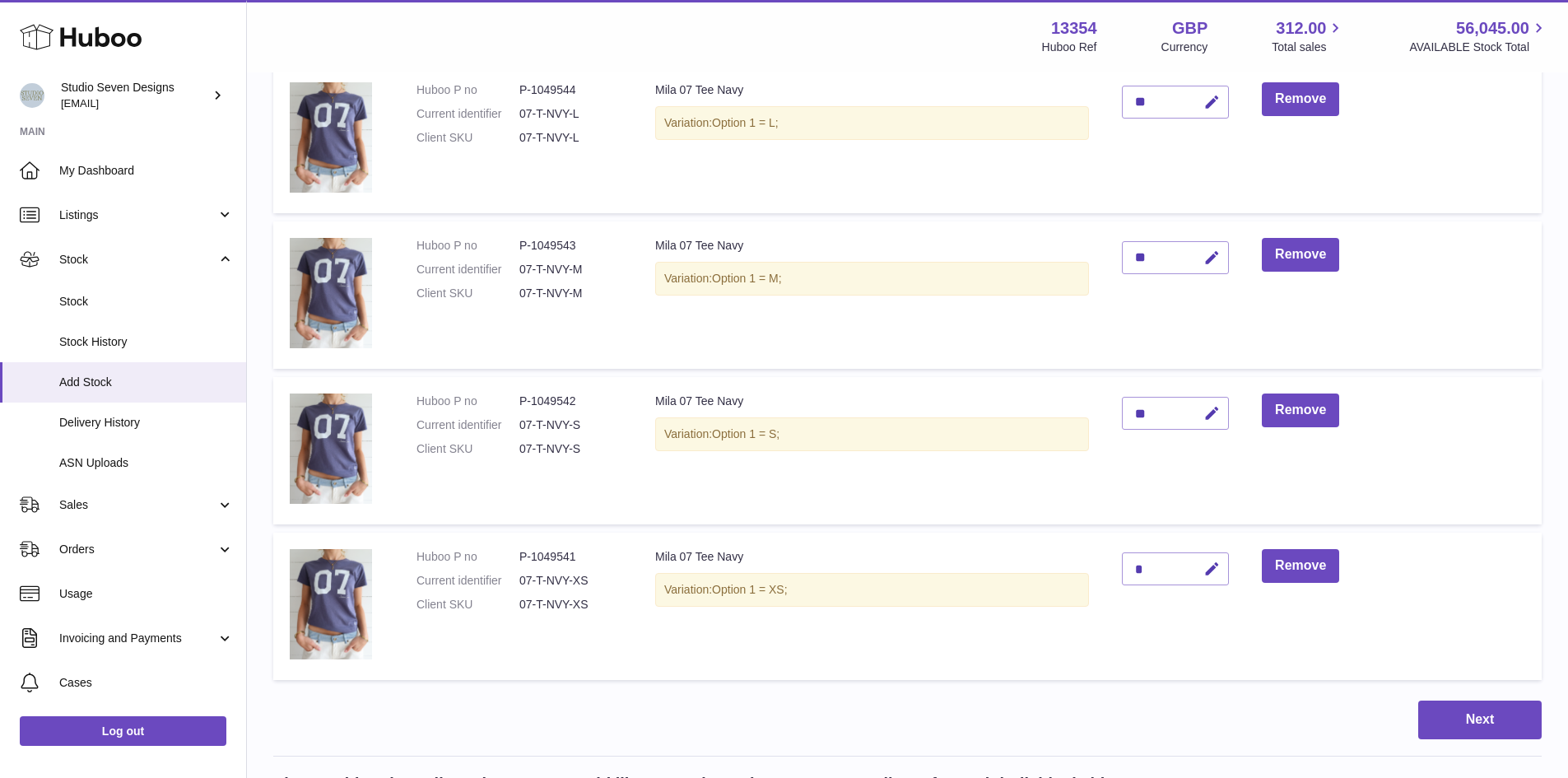 click at bounding box center (1212, 569) 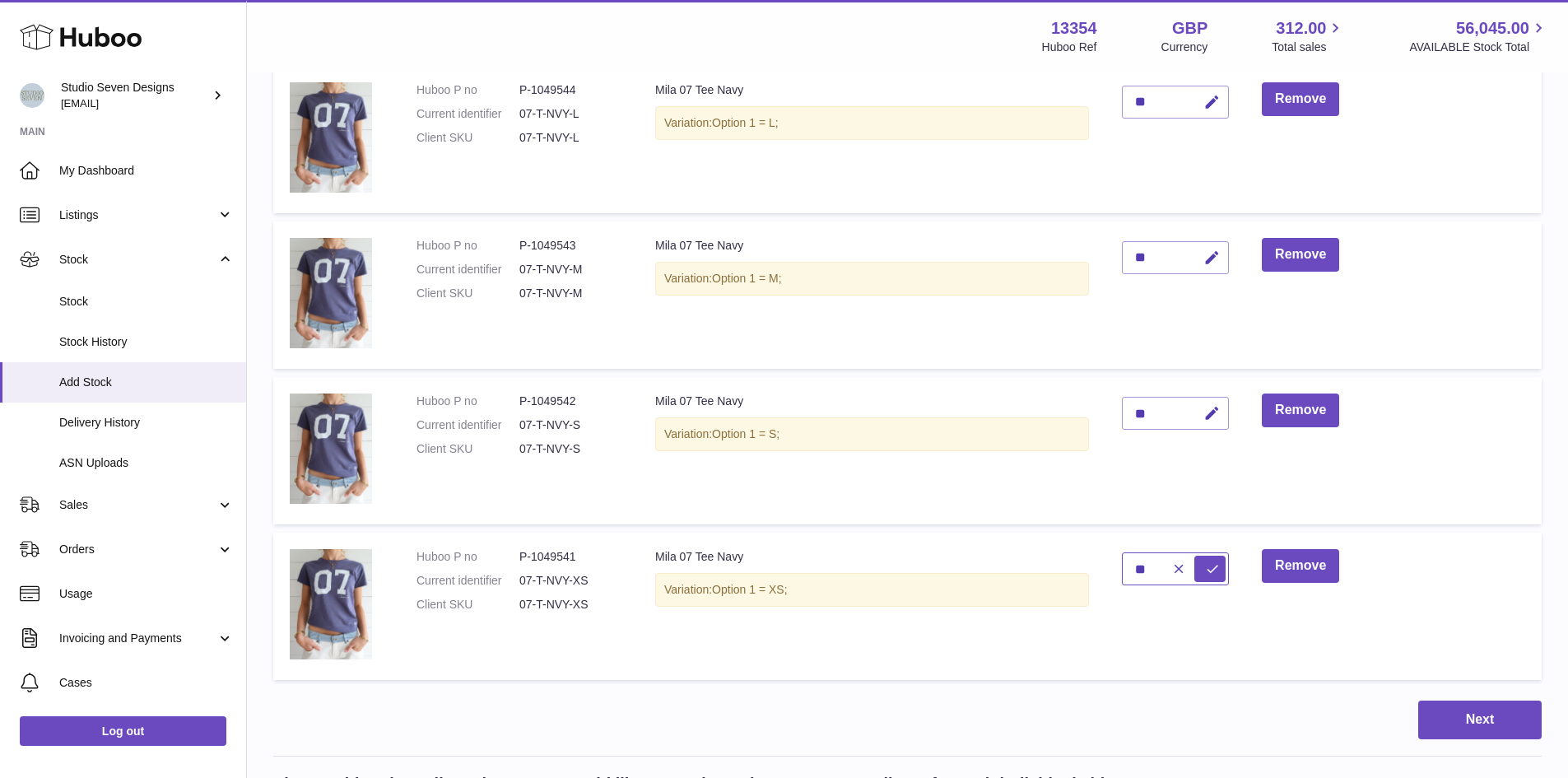 type on "**" 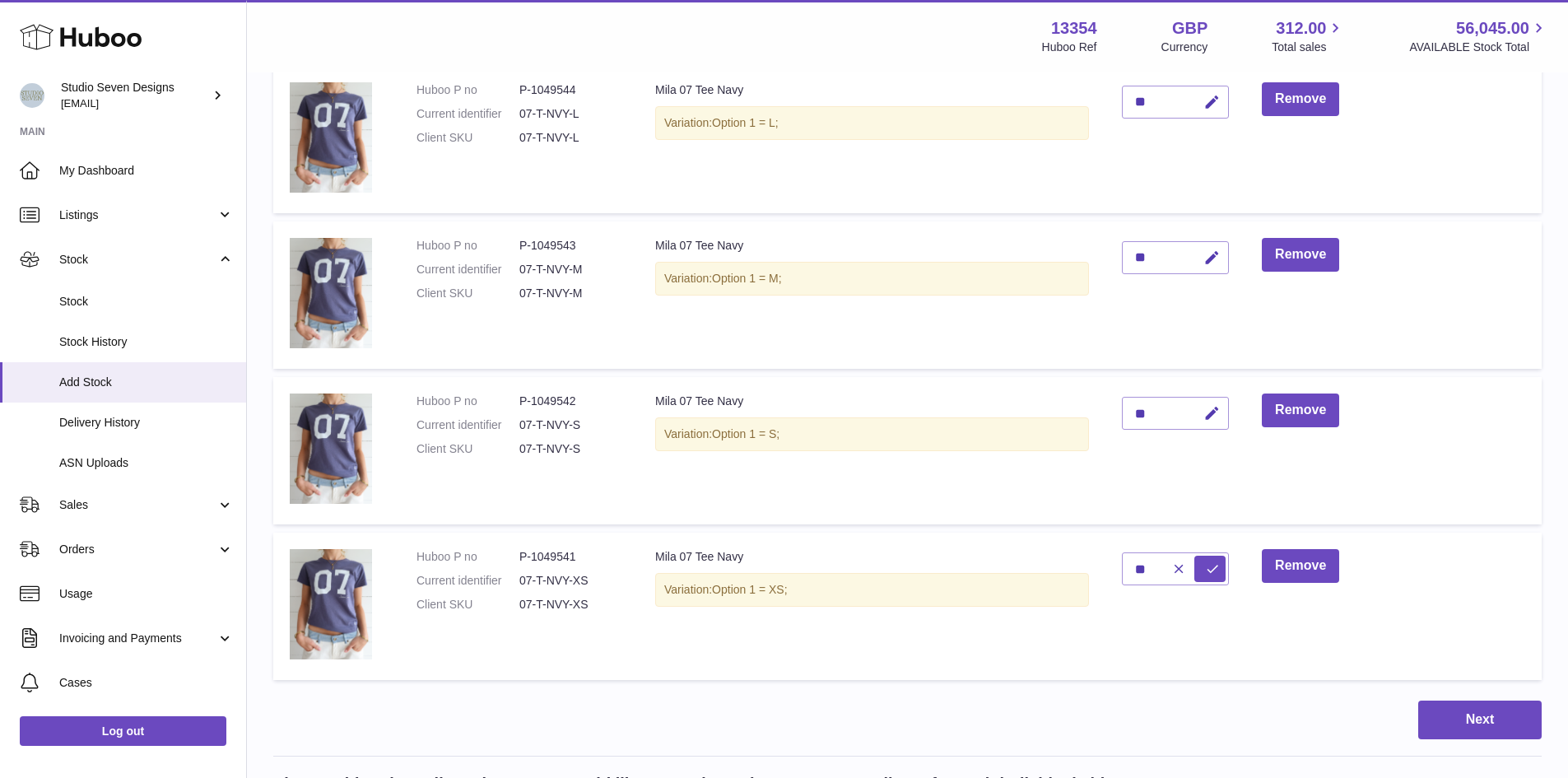 drag, startPoint x: 1218, startPoint y: 574, endPoint x: 1161, endPoint y: 653, distance: 97.416631 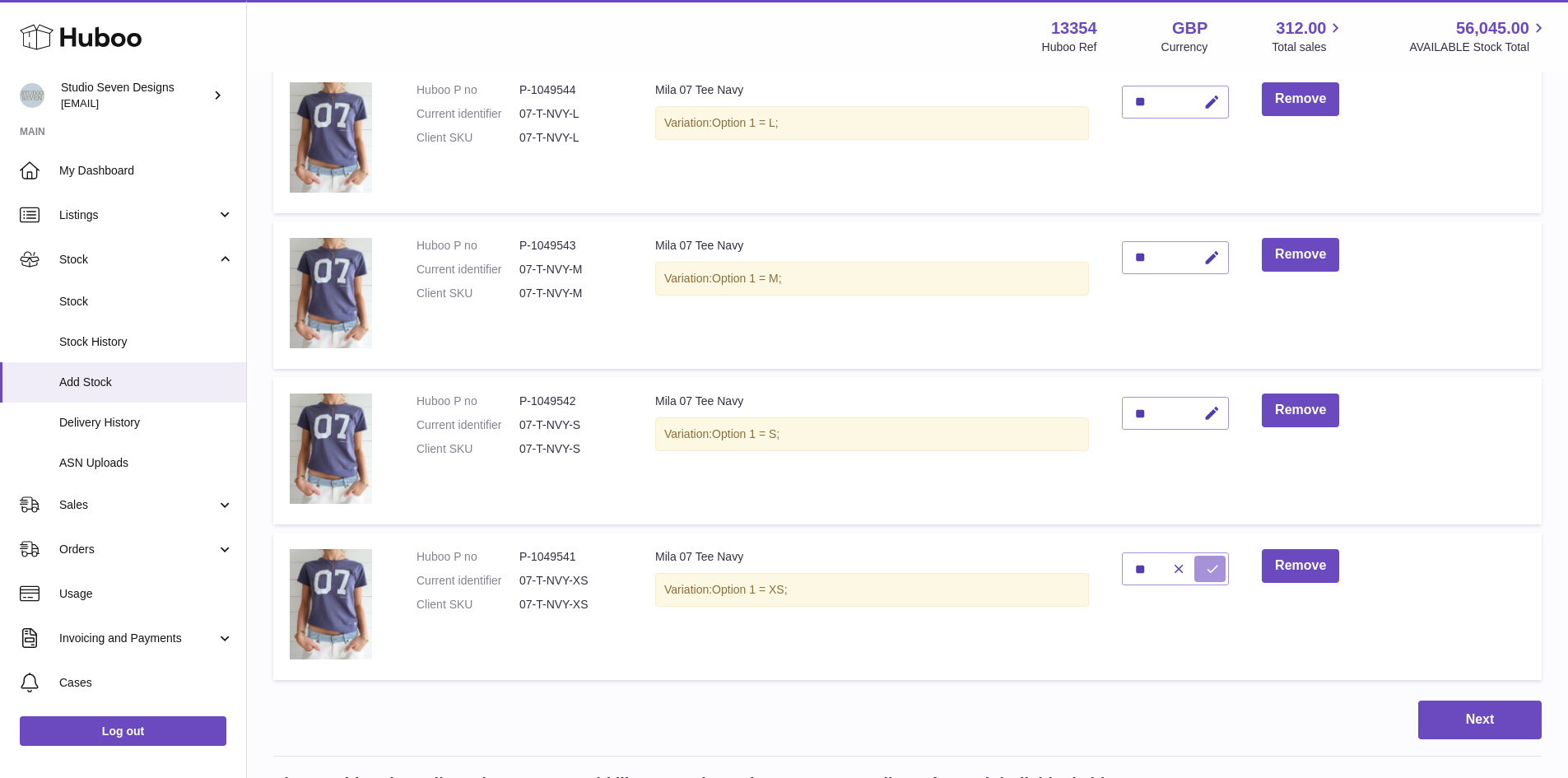 click at bounding box center [1212, 569] 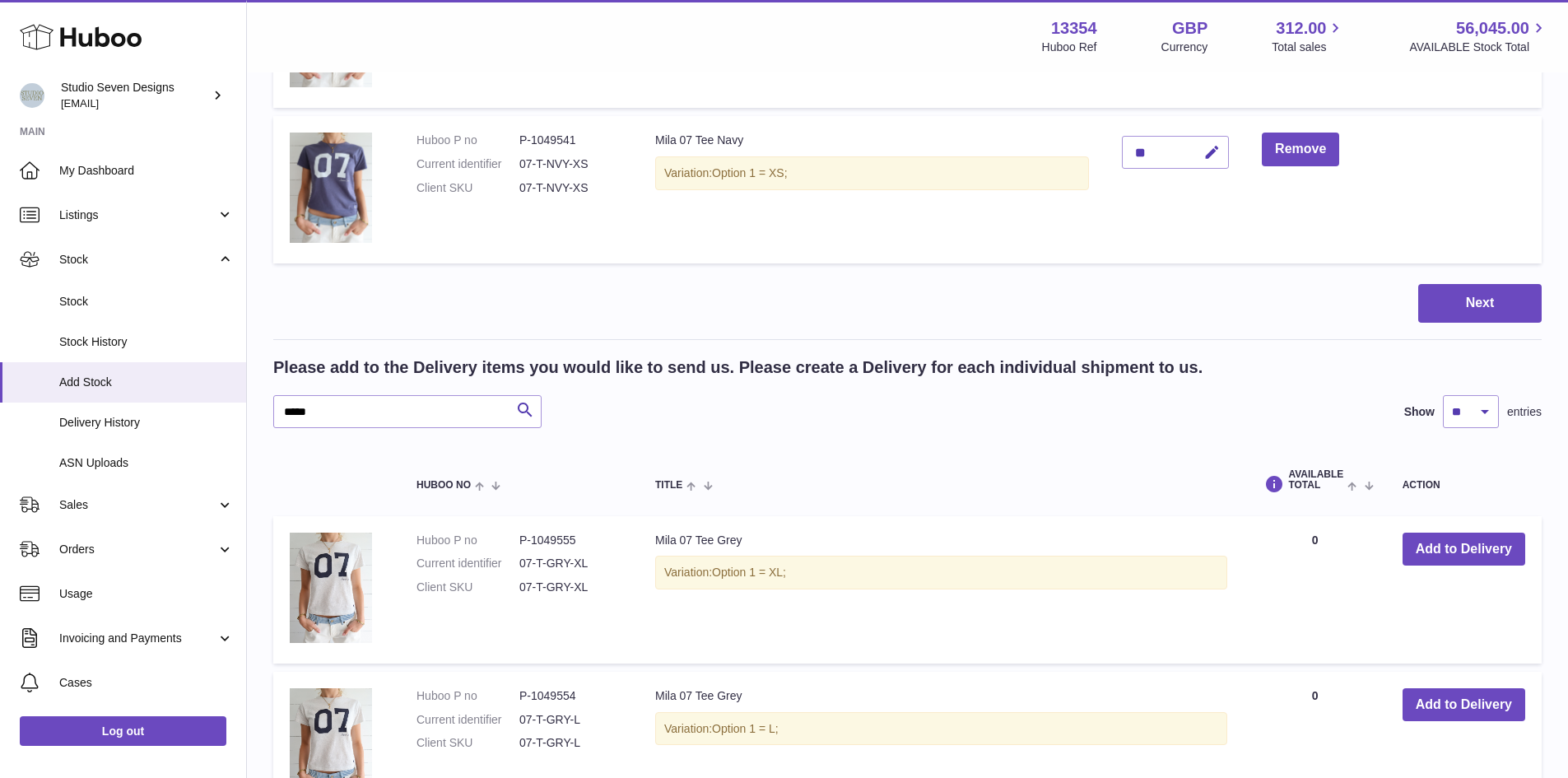 scroll, scrollTop: 921, scrollLeft: 0, axis: vertical 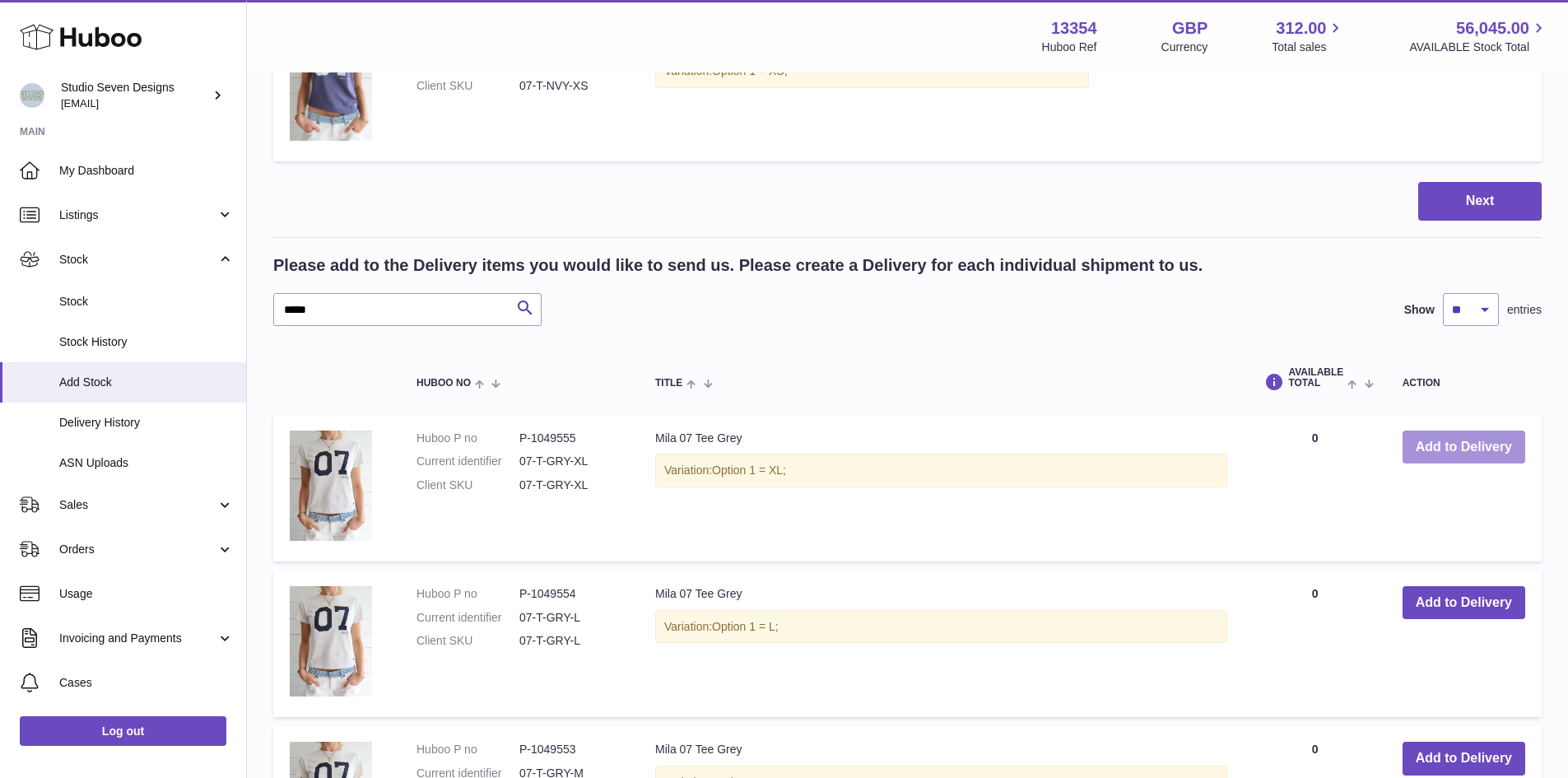 click on "Add to Delivery" at bounding box center (1463, 447) 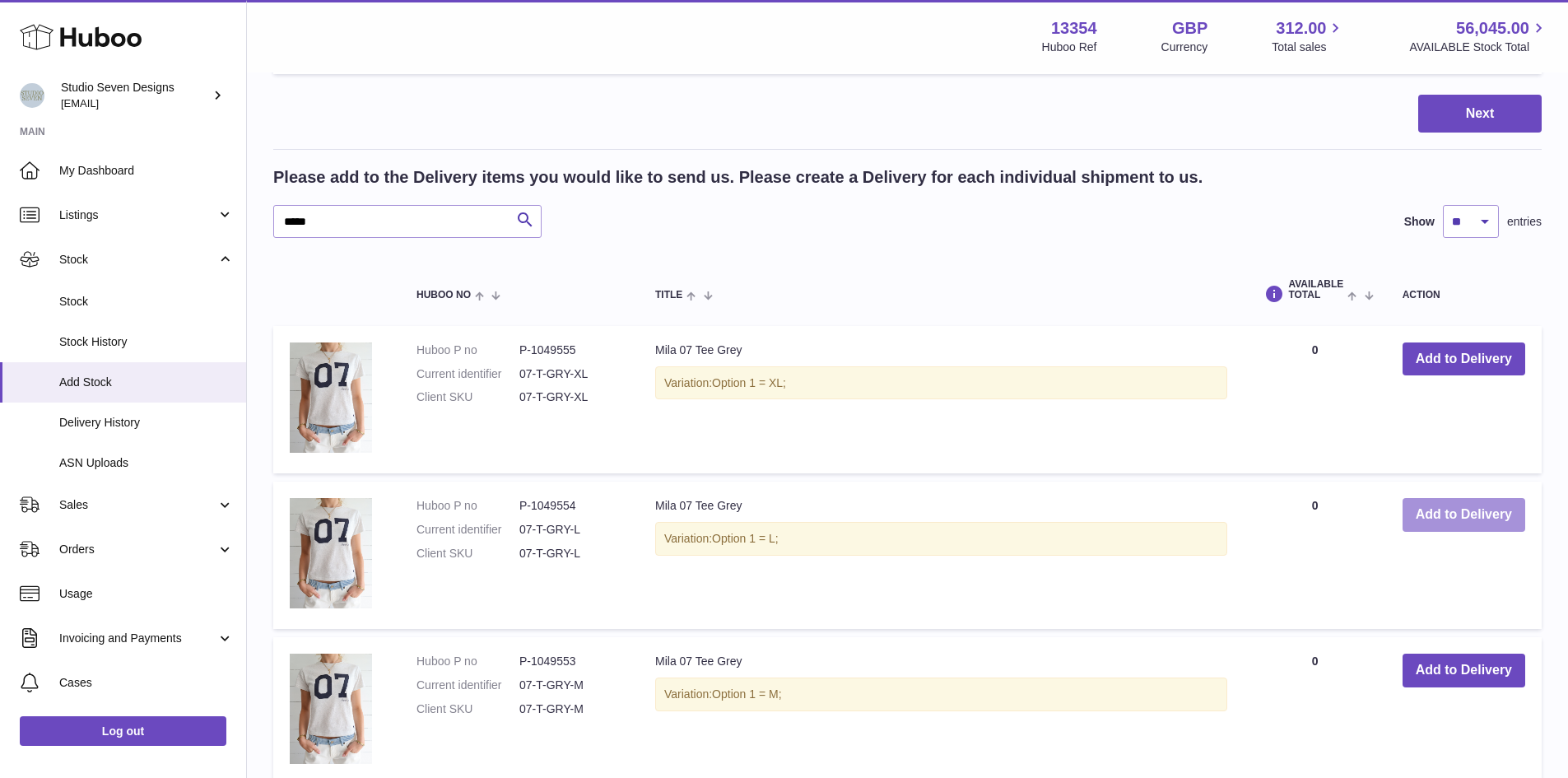 click on "Add to Delivery" at bounding box center [1463, 515] 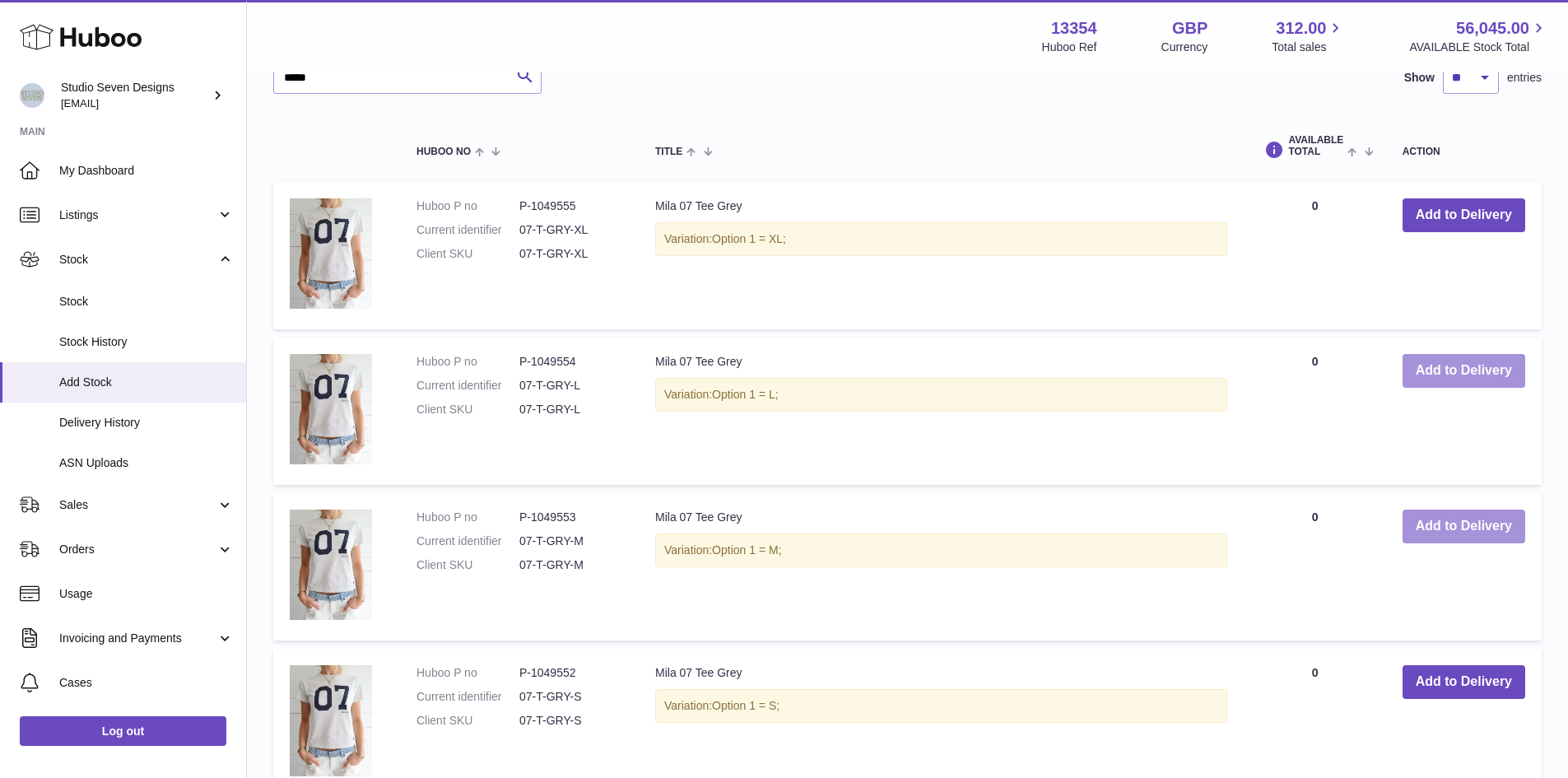 click on "Add to Delivery" at bounding box center [1463, 526] 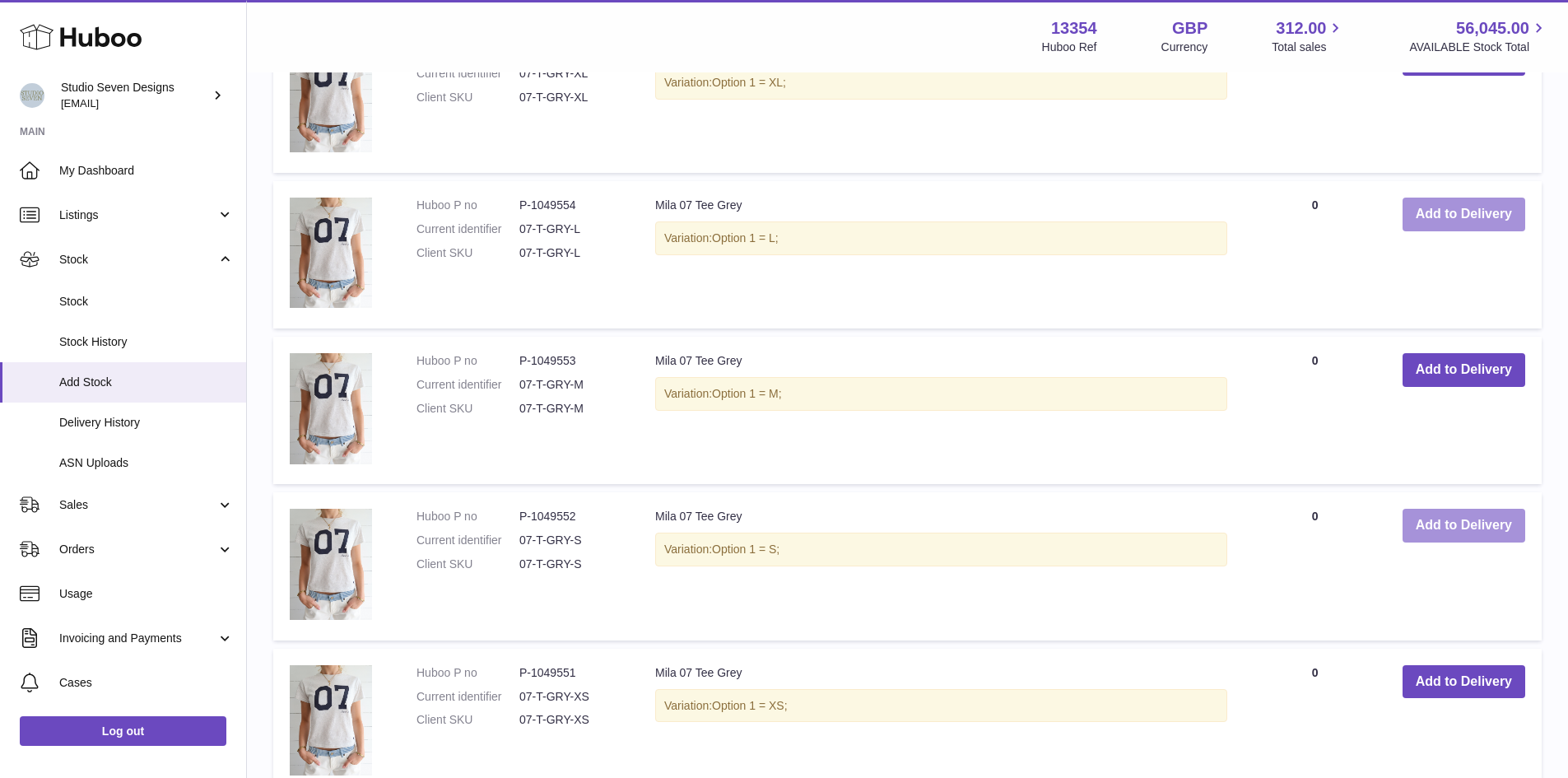 click on "Add to Delivery" at bounding box center [1463, 525] 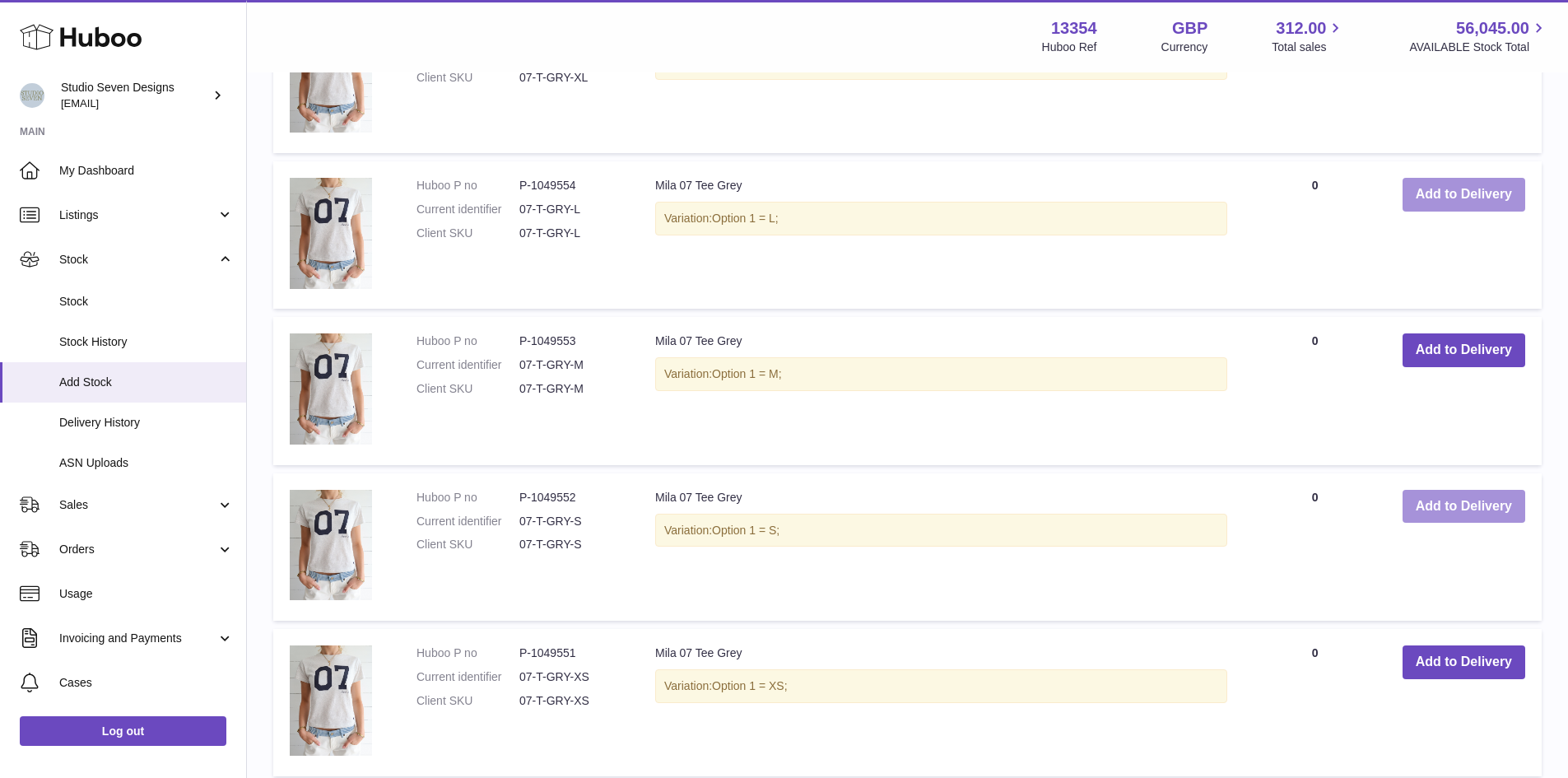 scroll, scrollTop: 2108, scrollLeft: 0, axis: vertical 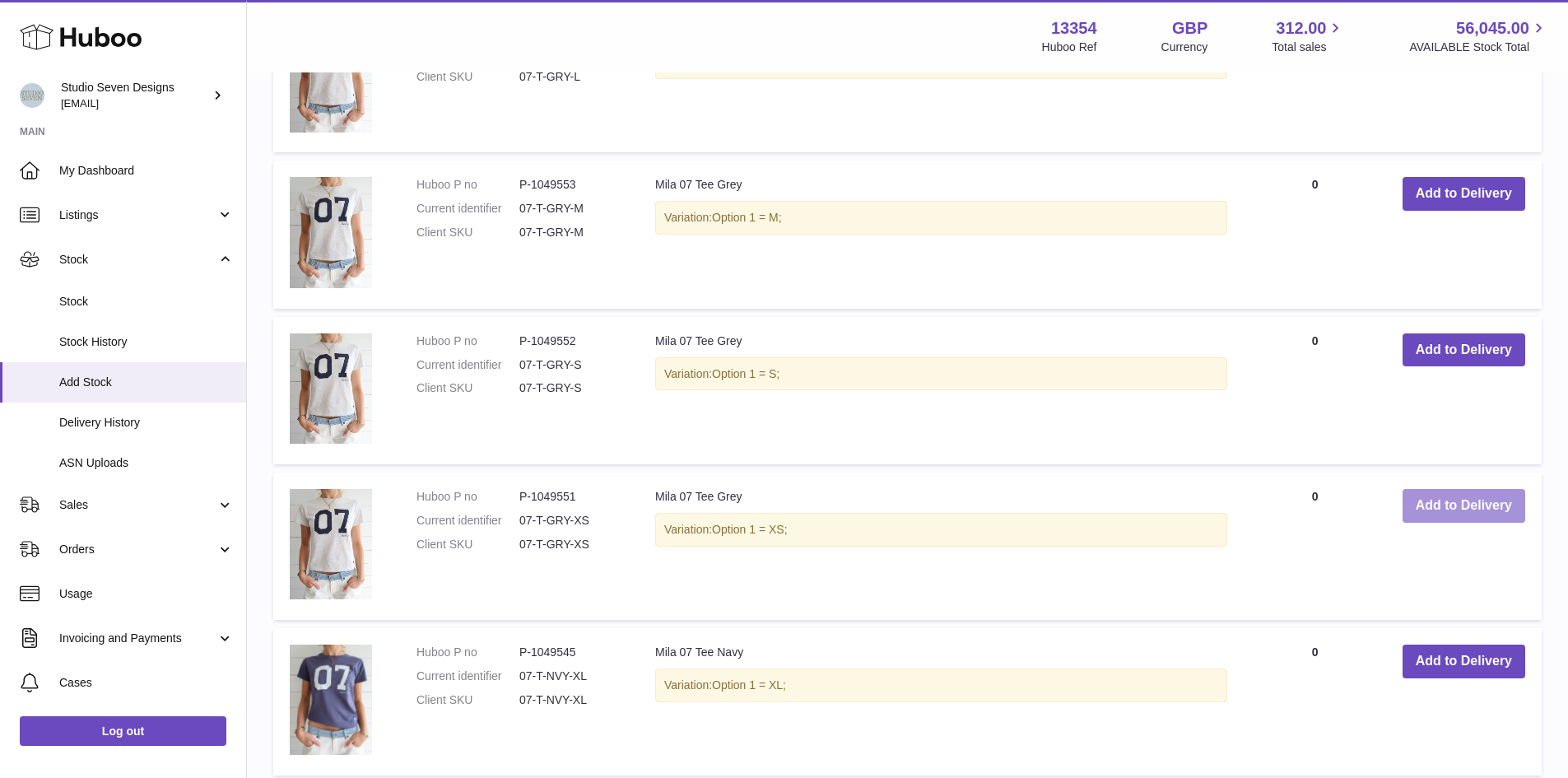 click on "Add to Delivery" at bounding box center [1463, 505] 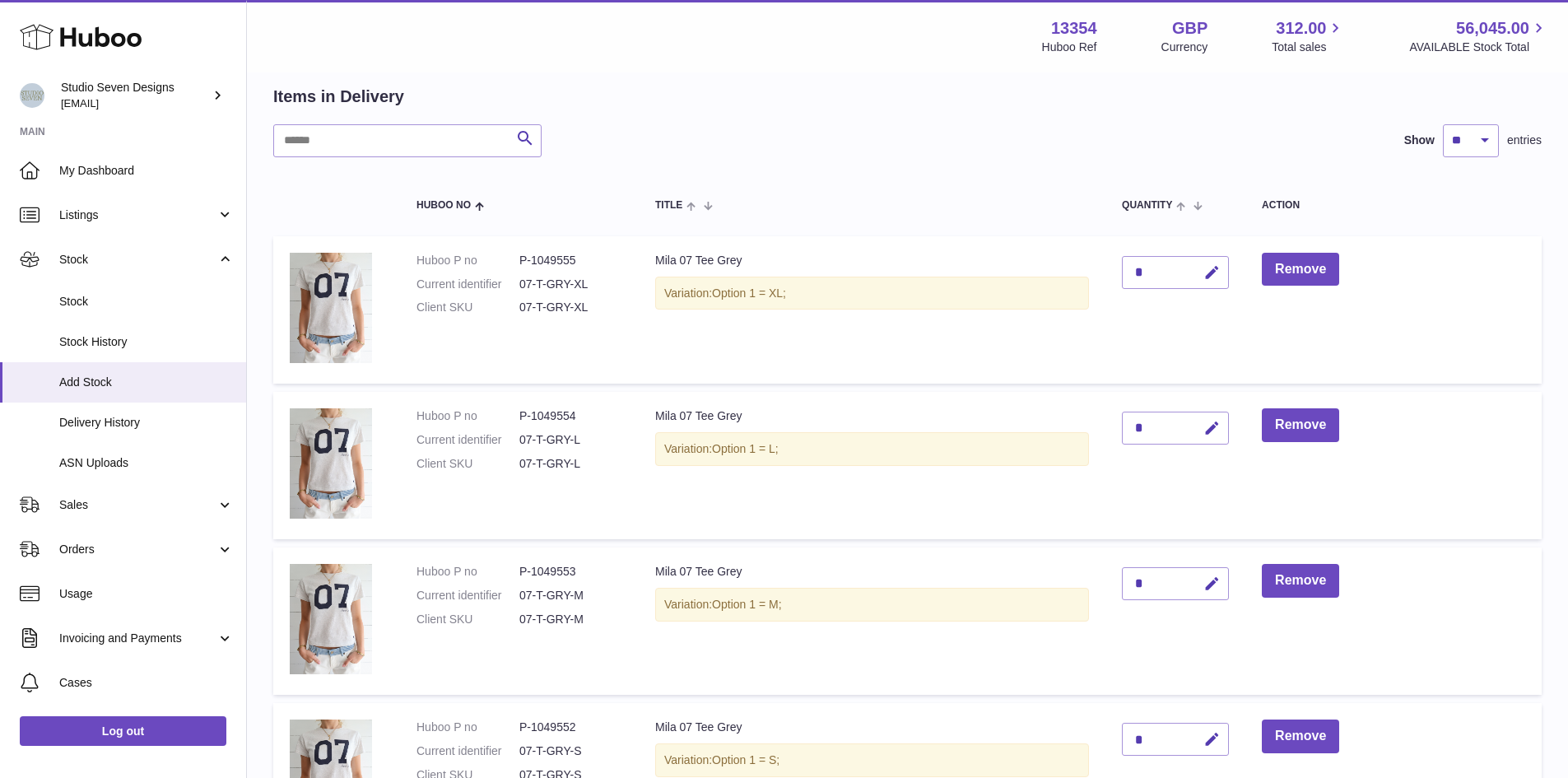 scroll, scrollTop: 0, scrollLeft: 0, axis: both 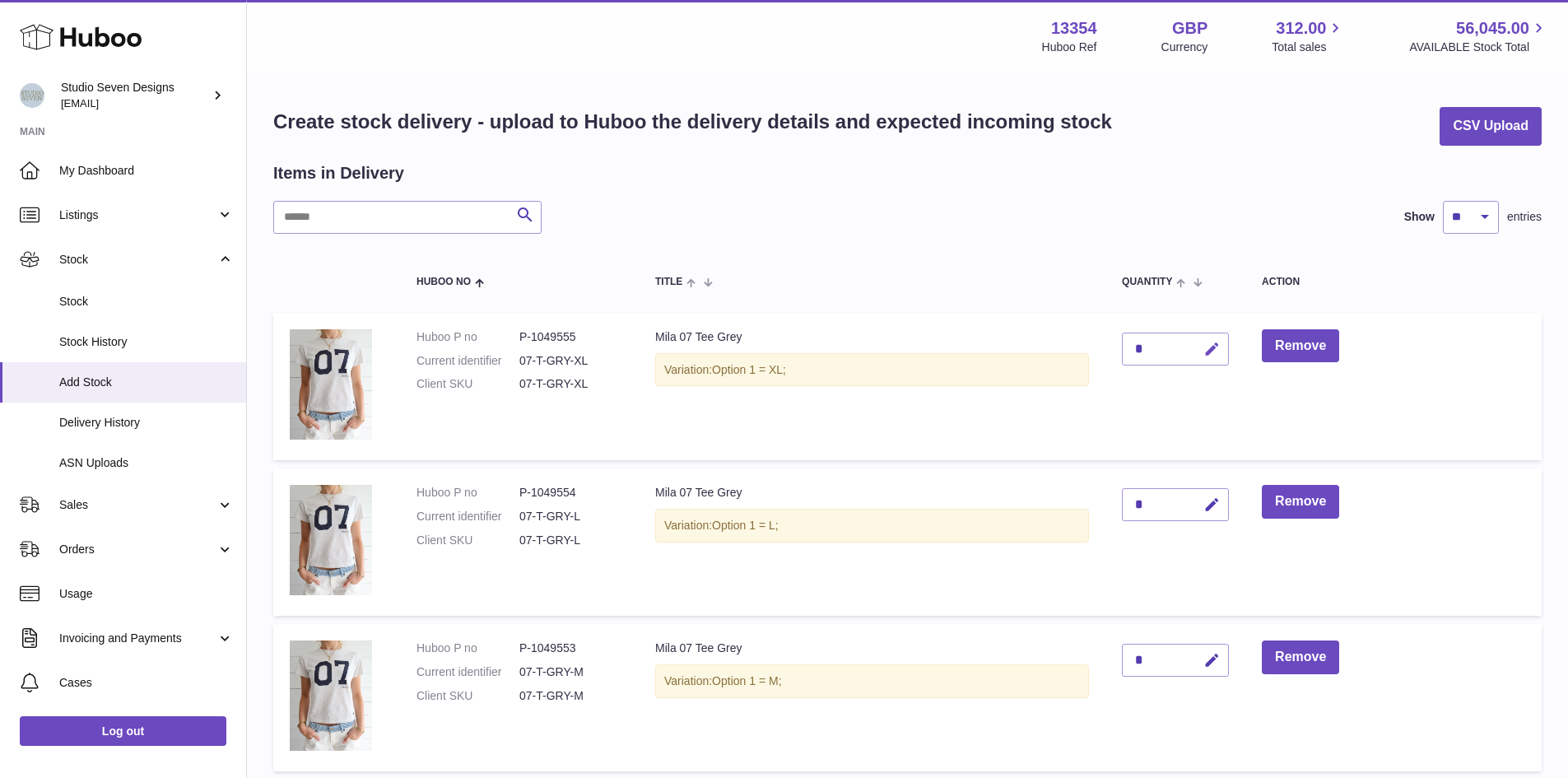 click at bounding box center [1212, 349] 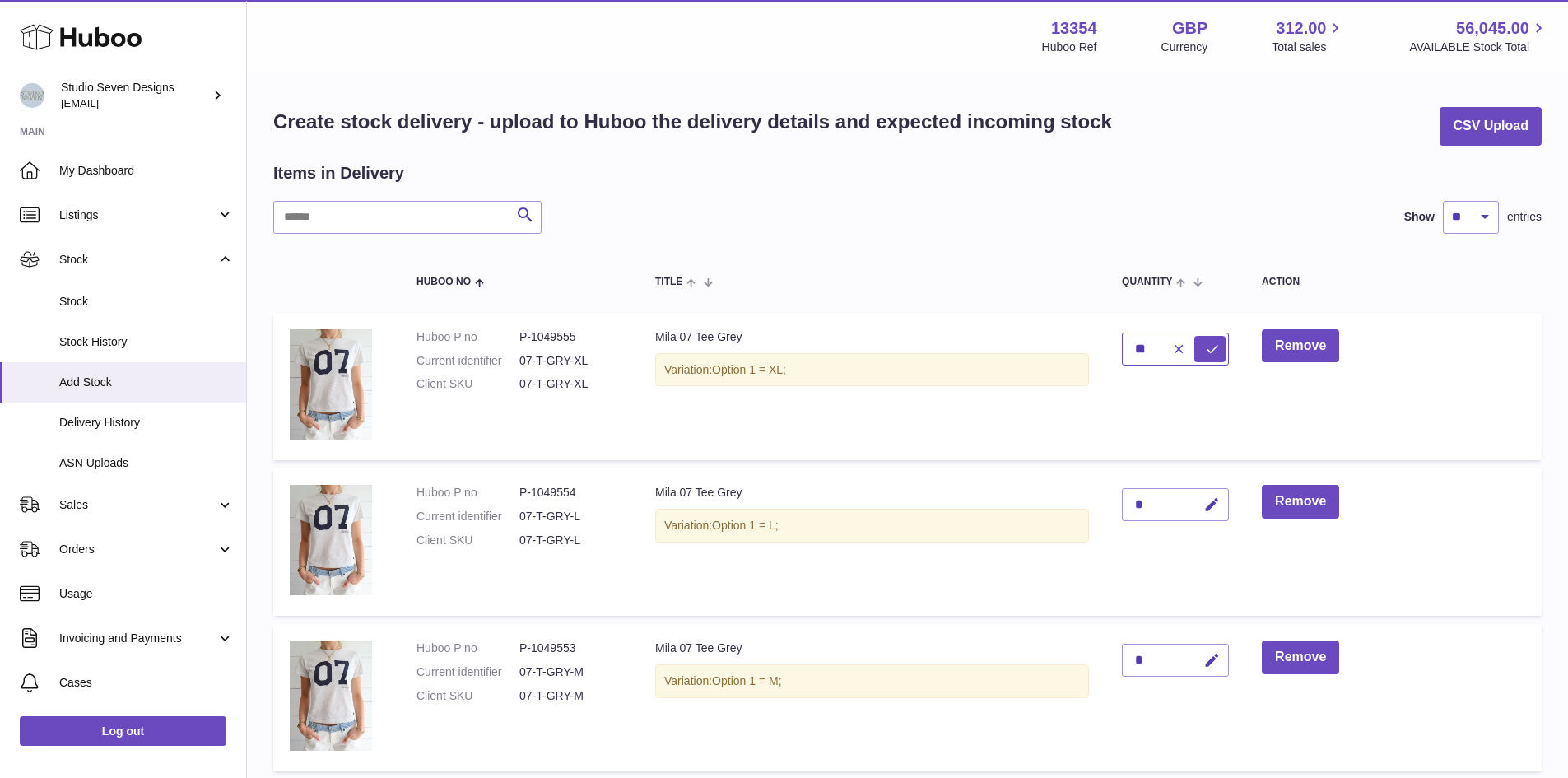 type on "*" 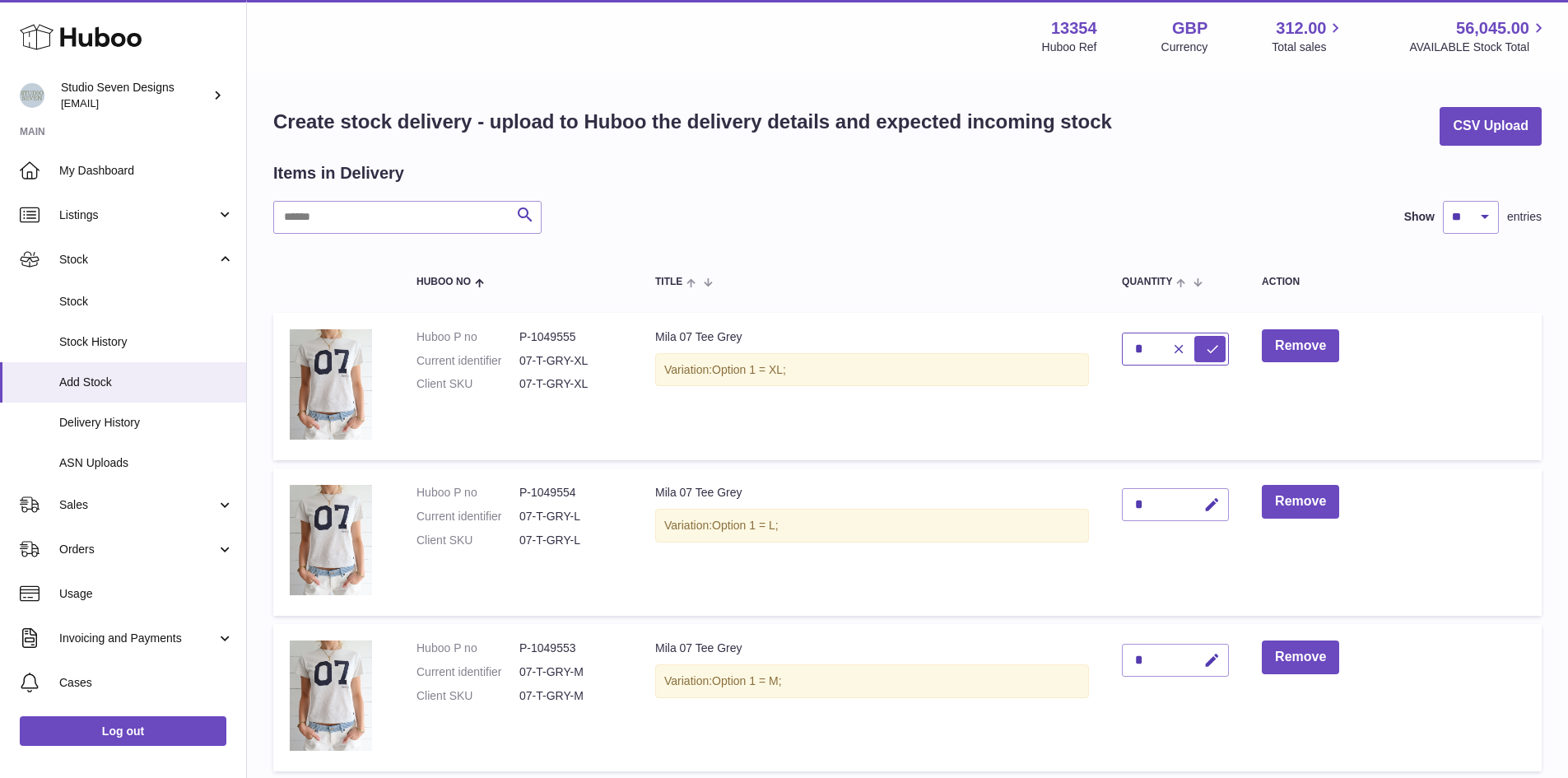 type on "*" 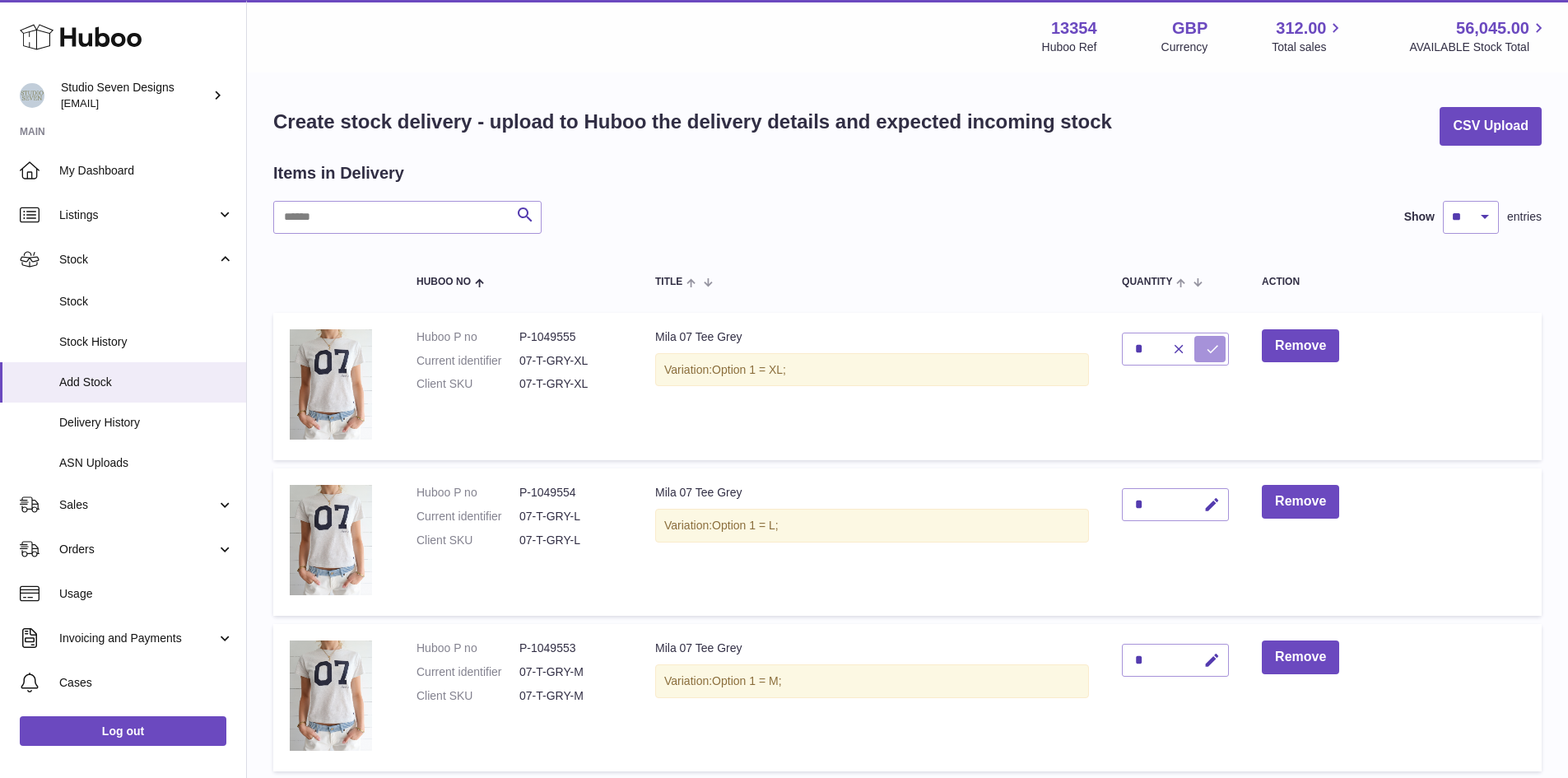 click at bounding box center [1212, 349] 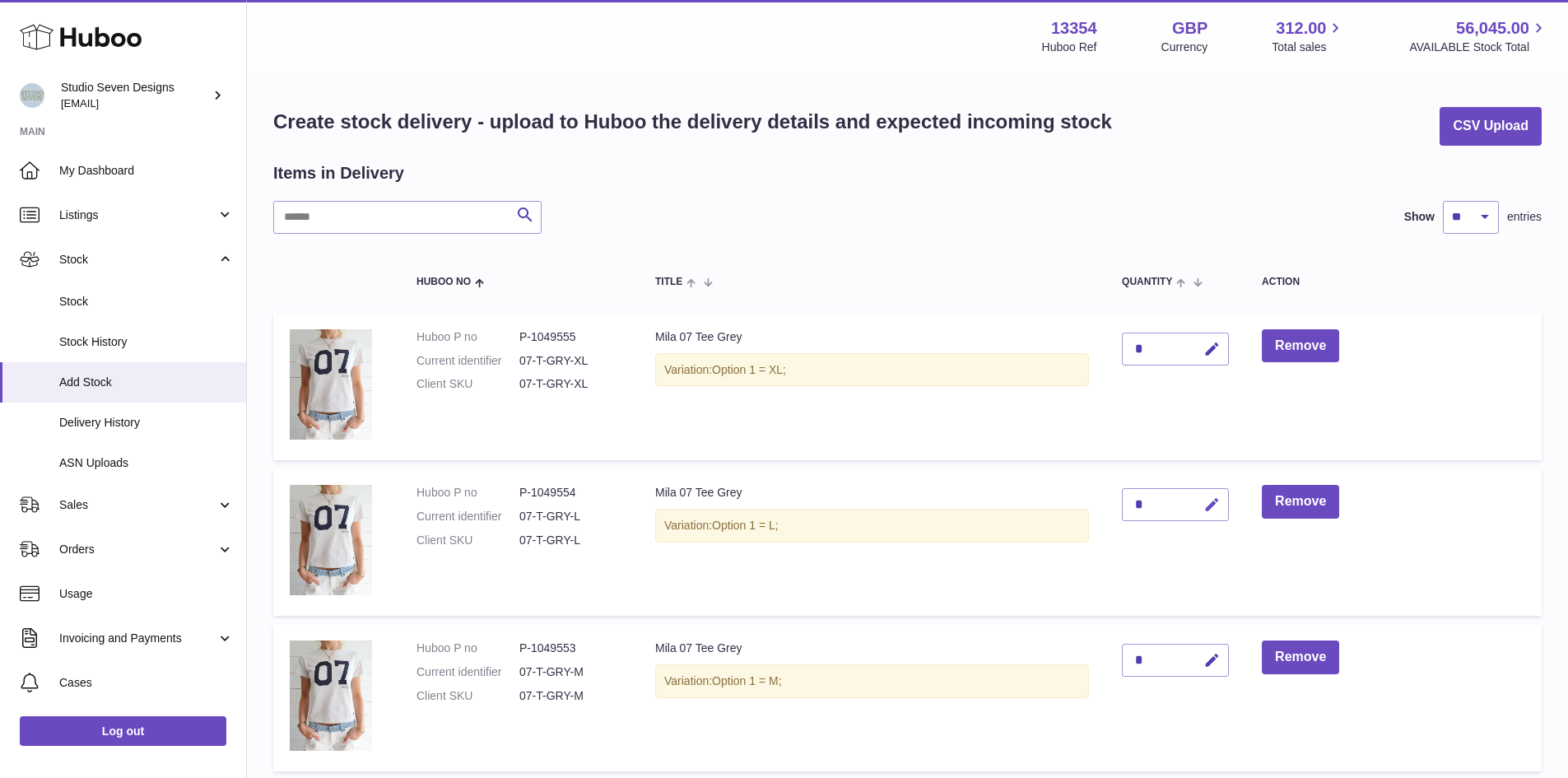 click at bounding box center [1212, 505] 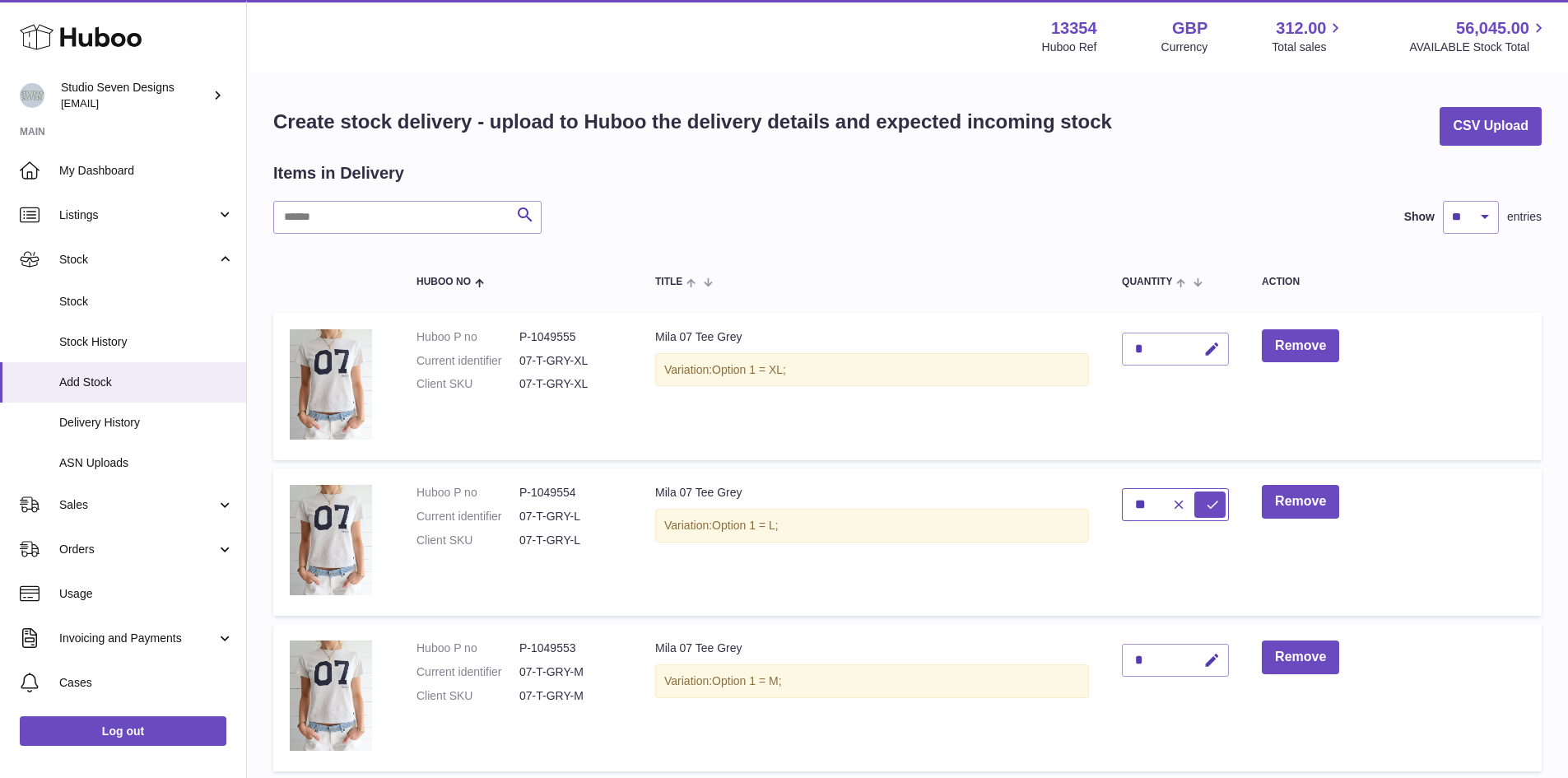 type on "**" 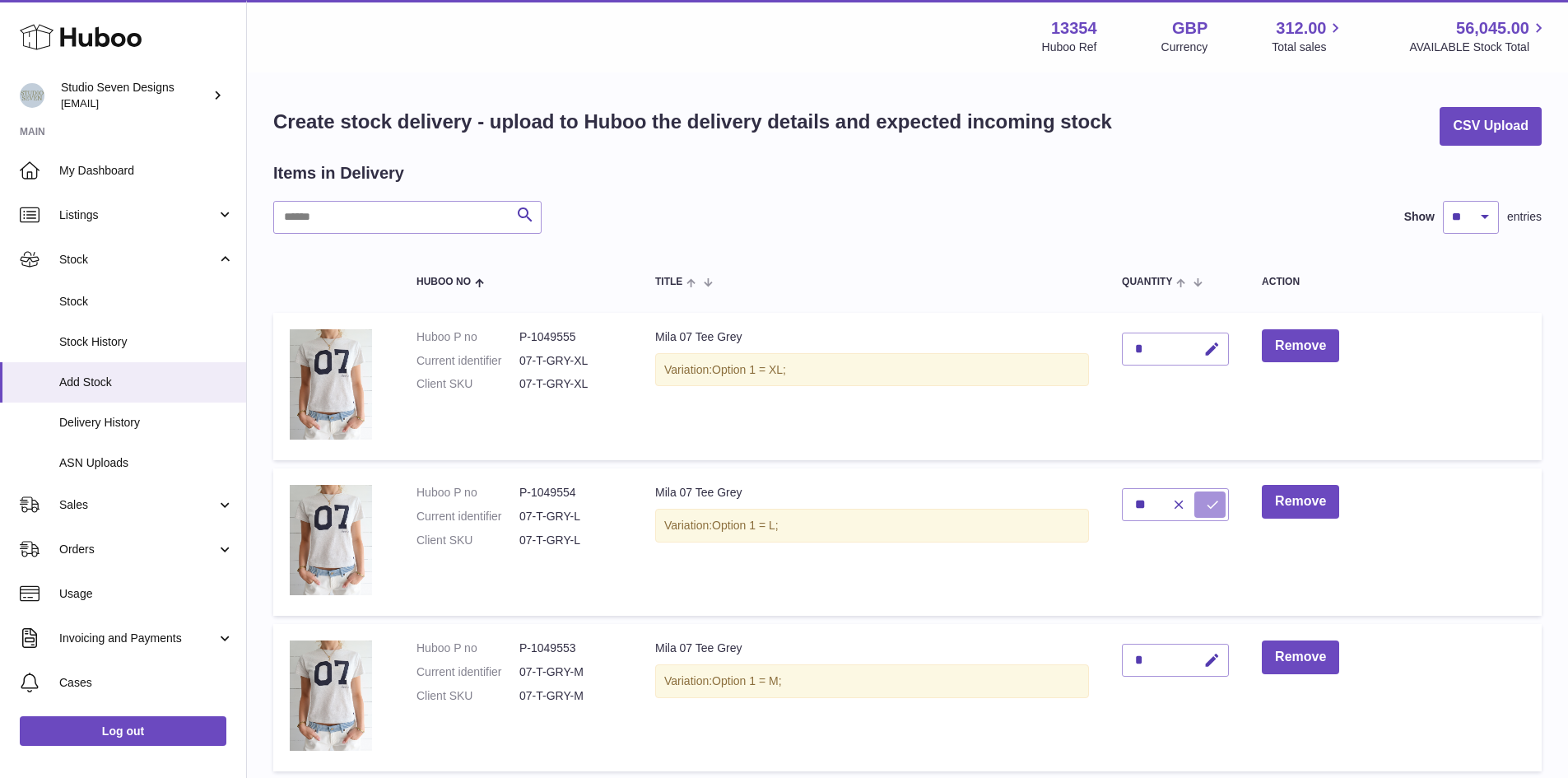 click at bounding box center (1212, 505) 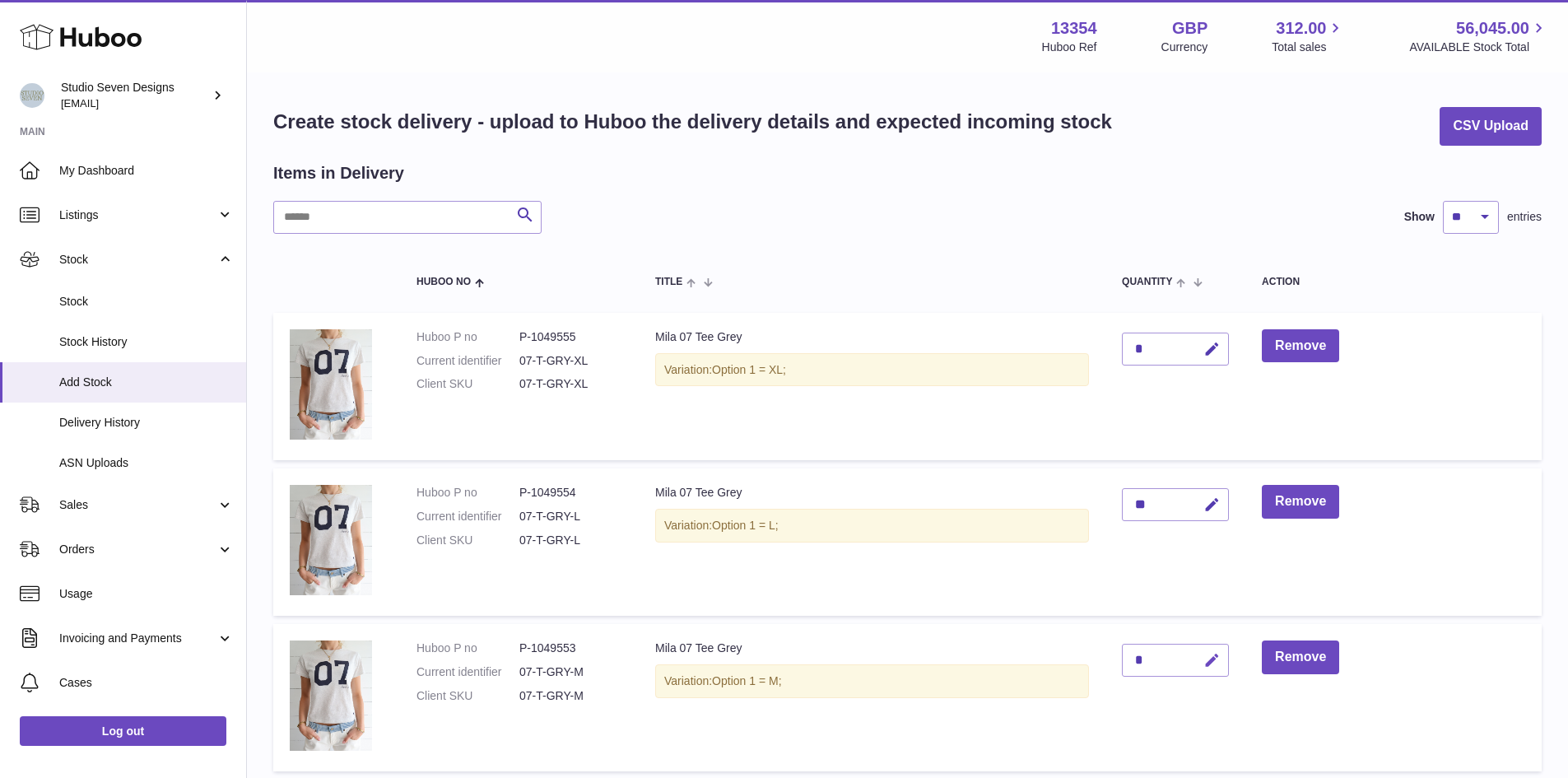 click at bounding box center [1212, 660] 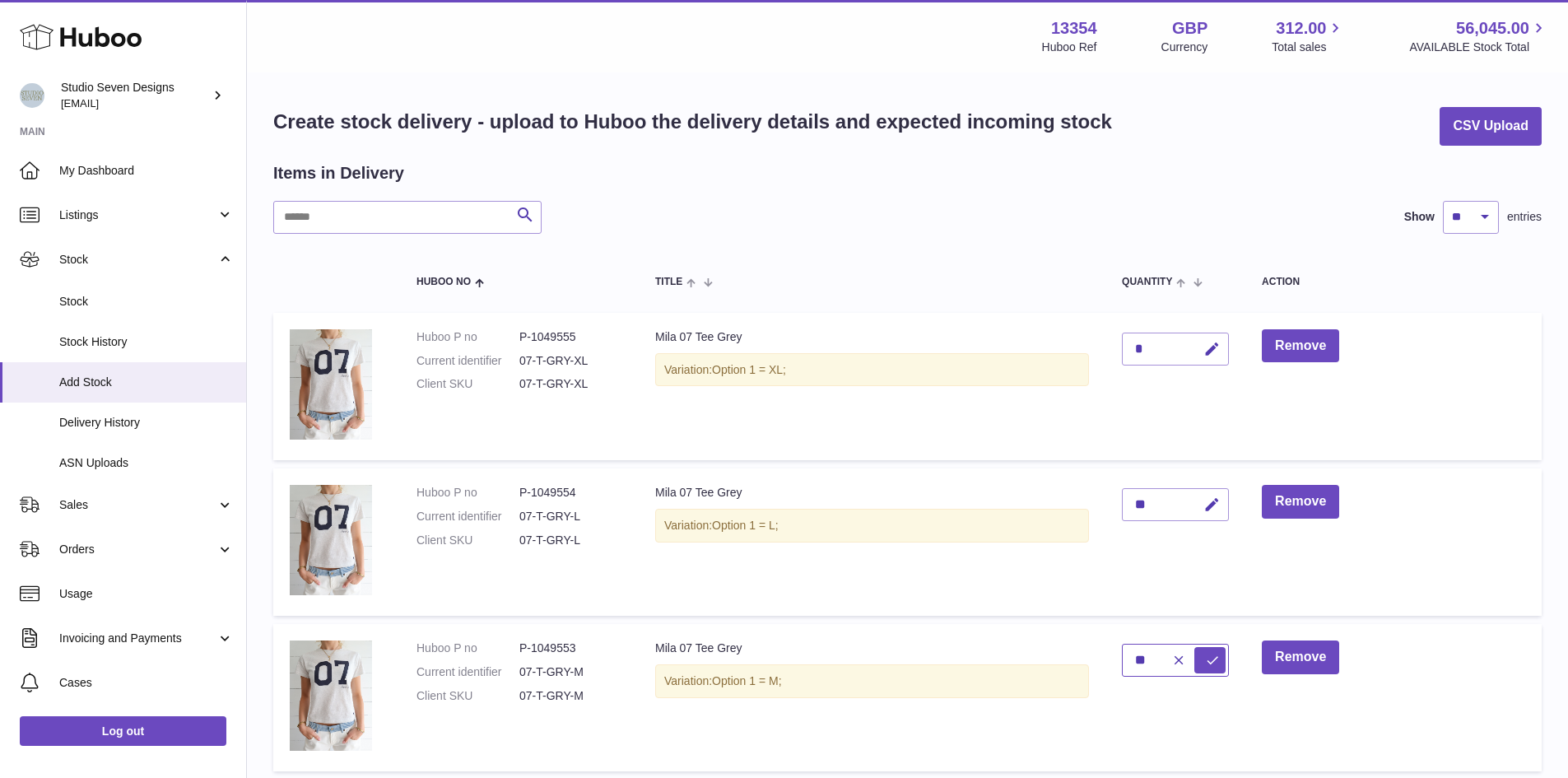 type on "**" 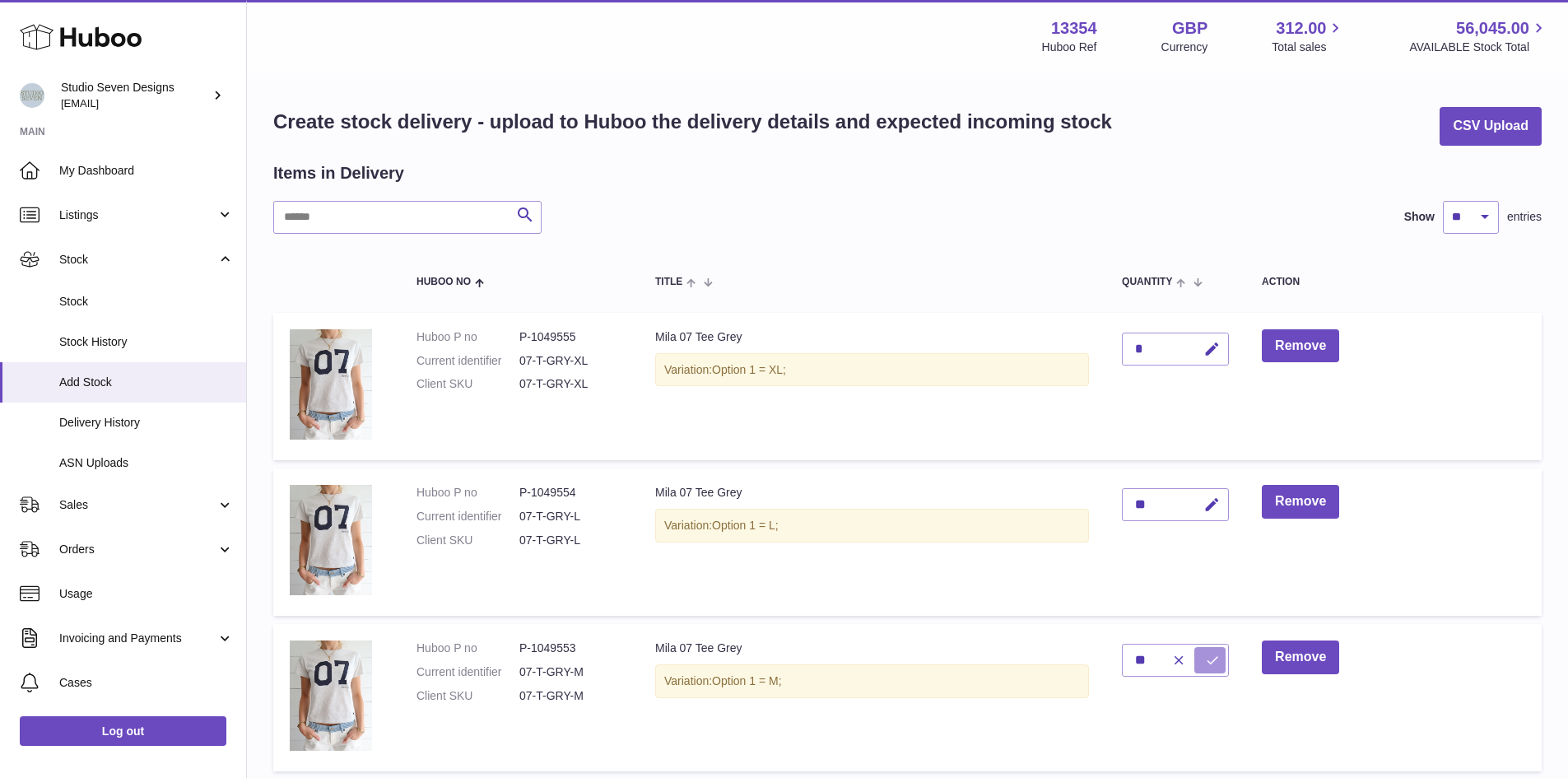 click at bounding box center [1212, 660] 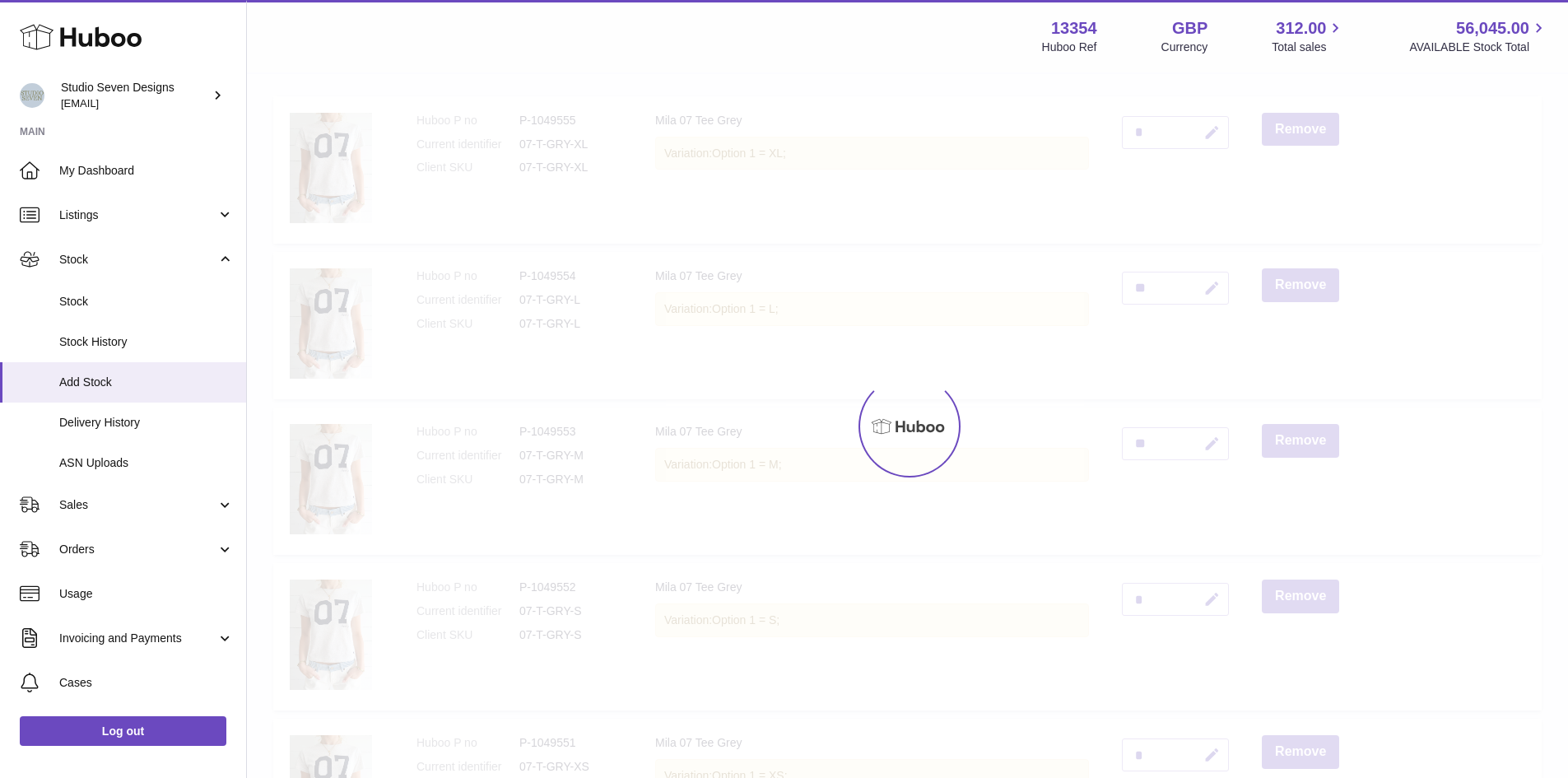 scroll, scrollTop: 259, scrollLeft: 0, axis: vertical 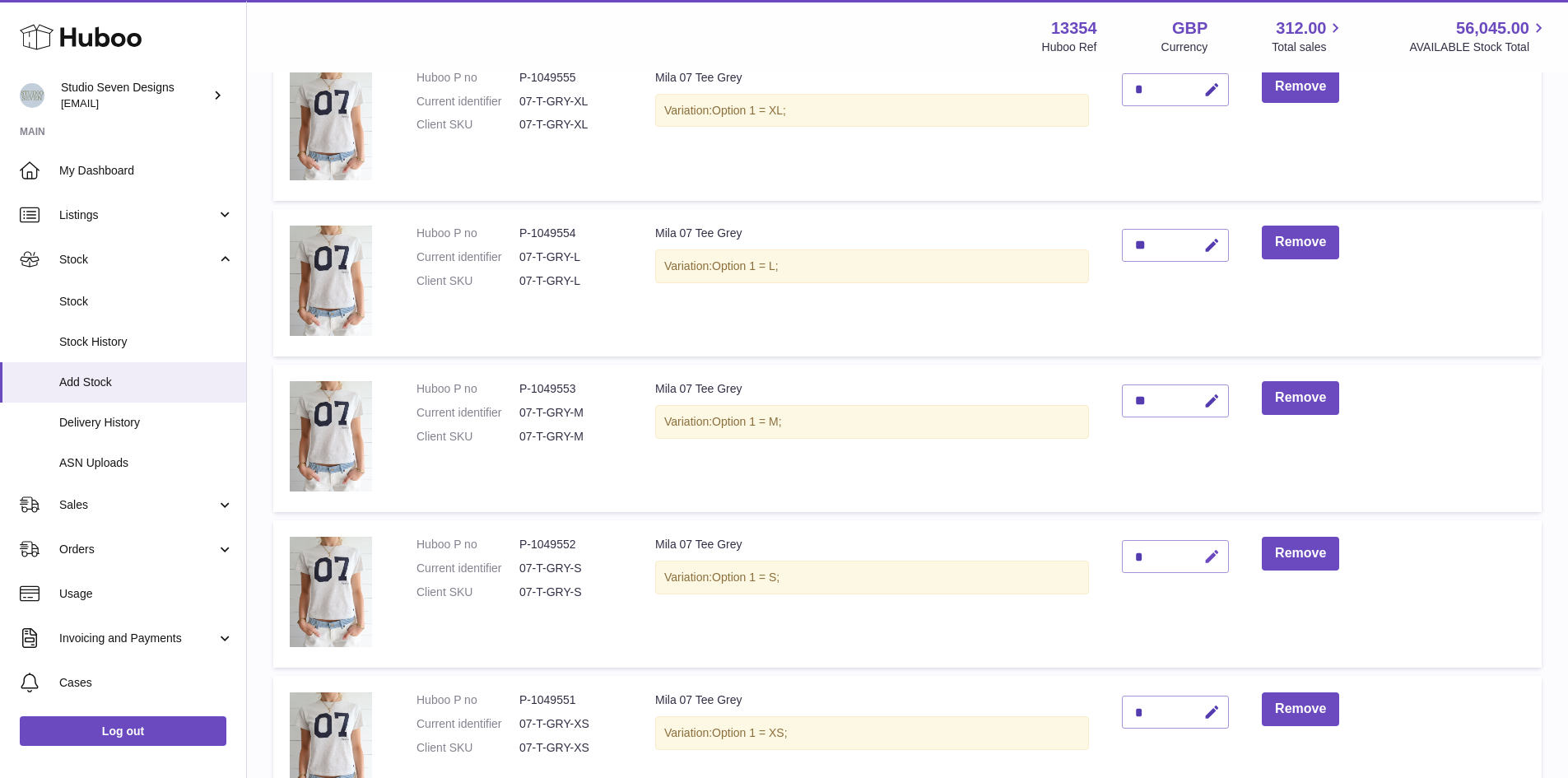 click at bounding box center (1212, 557) 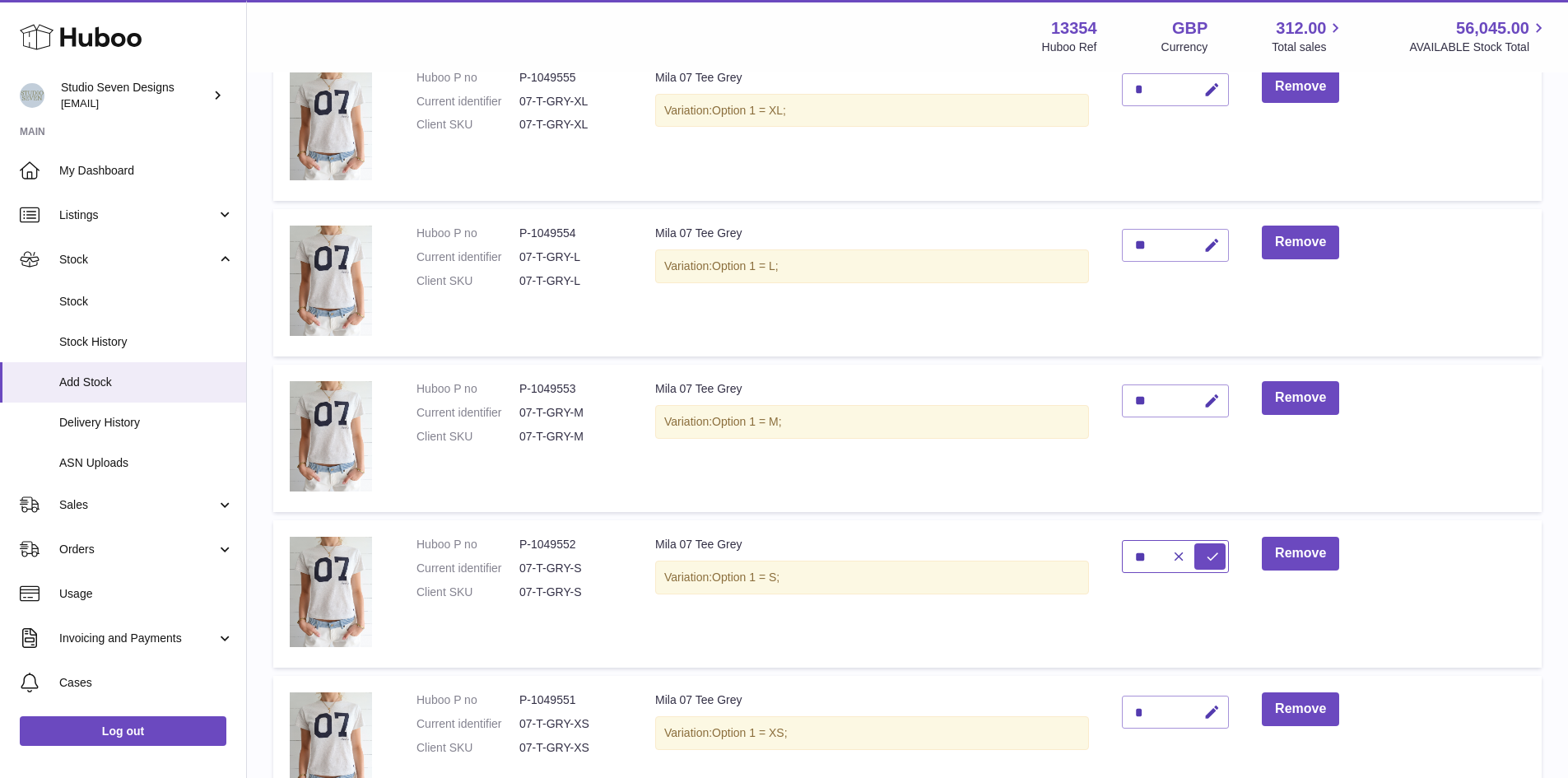 type on "**" 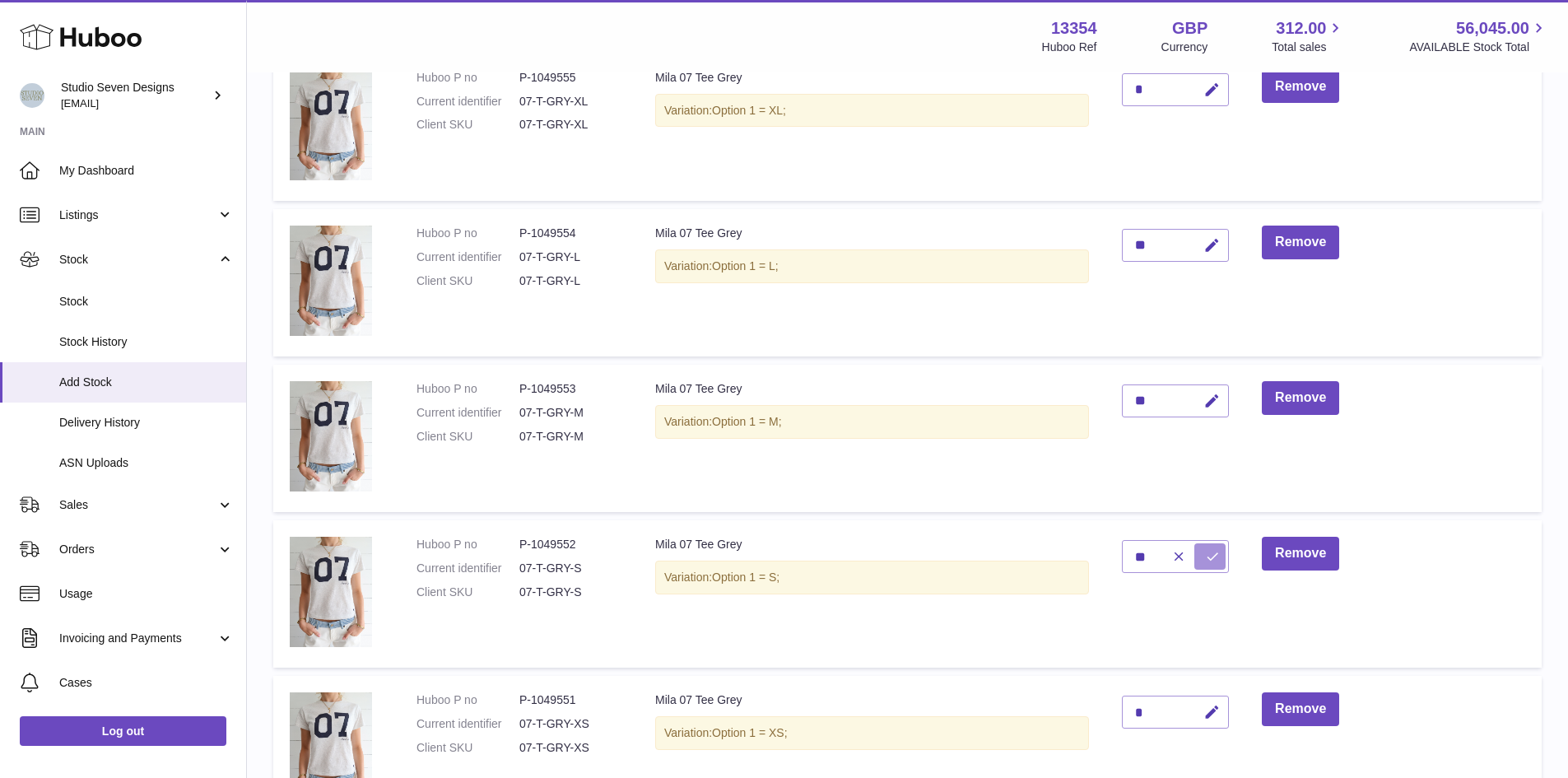 click at bounding box center [1212, 557] 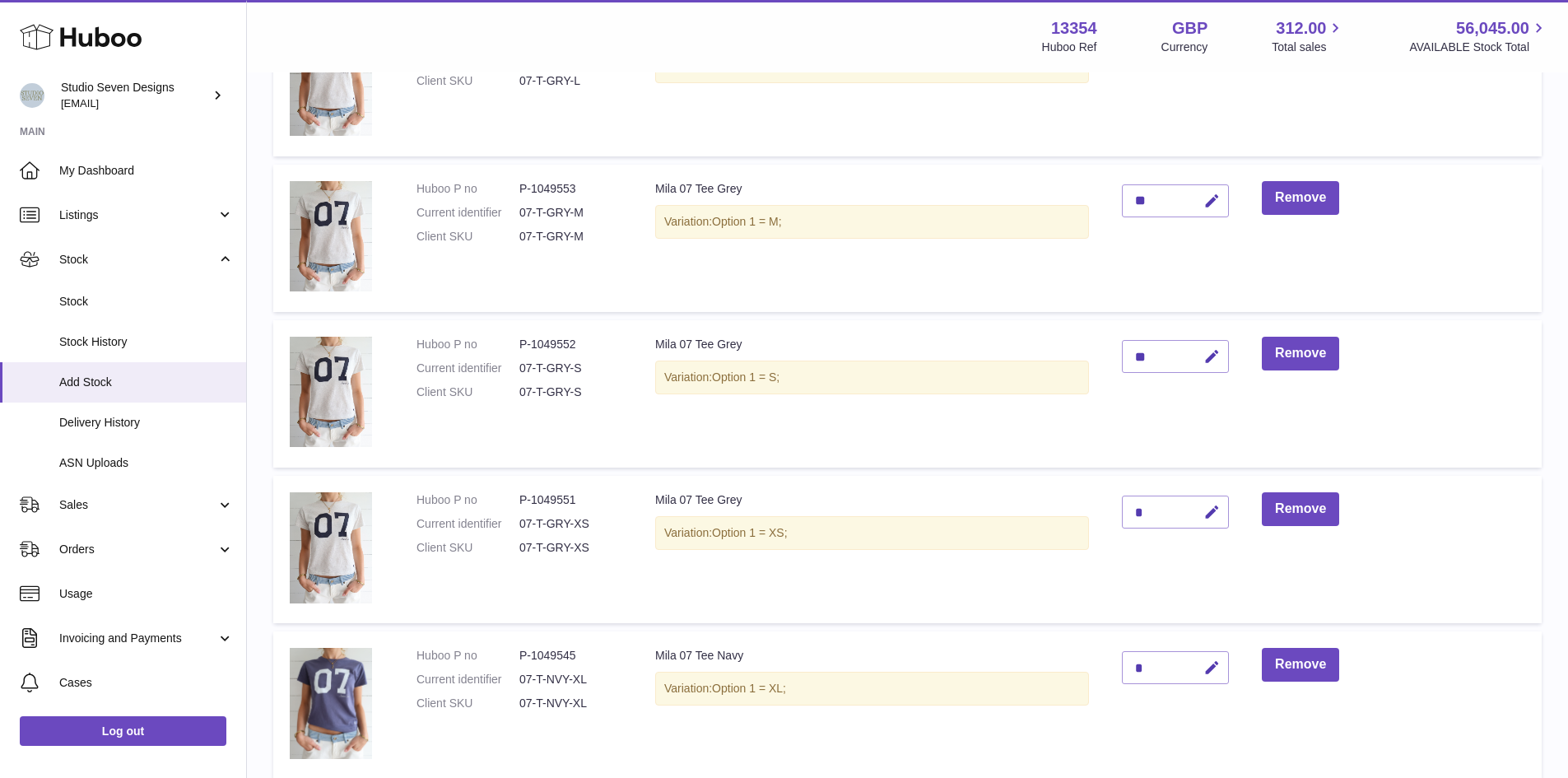 scroll, scrollTop: 460, scrollLeft: 0, axis: vertical 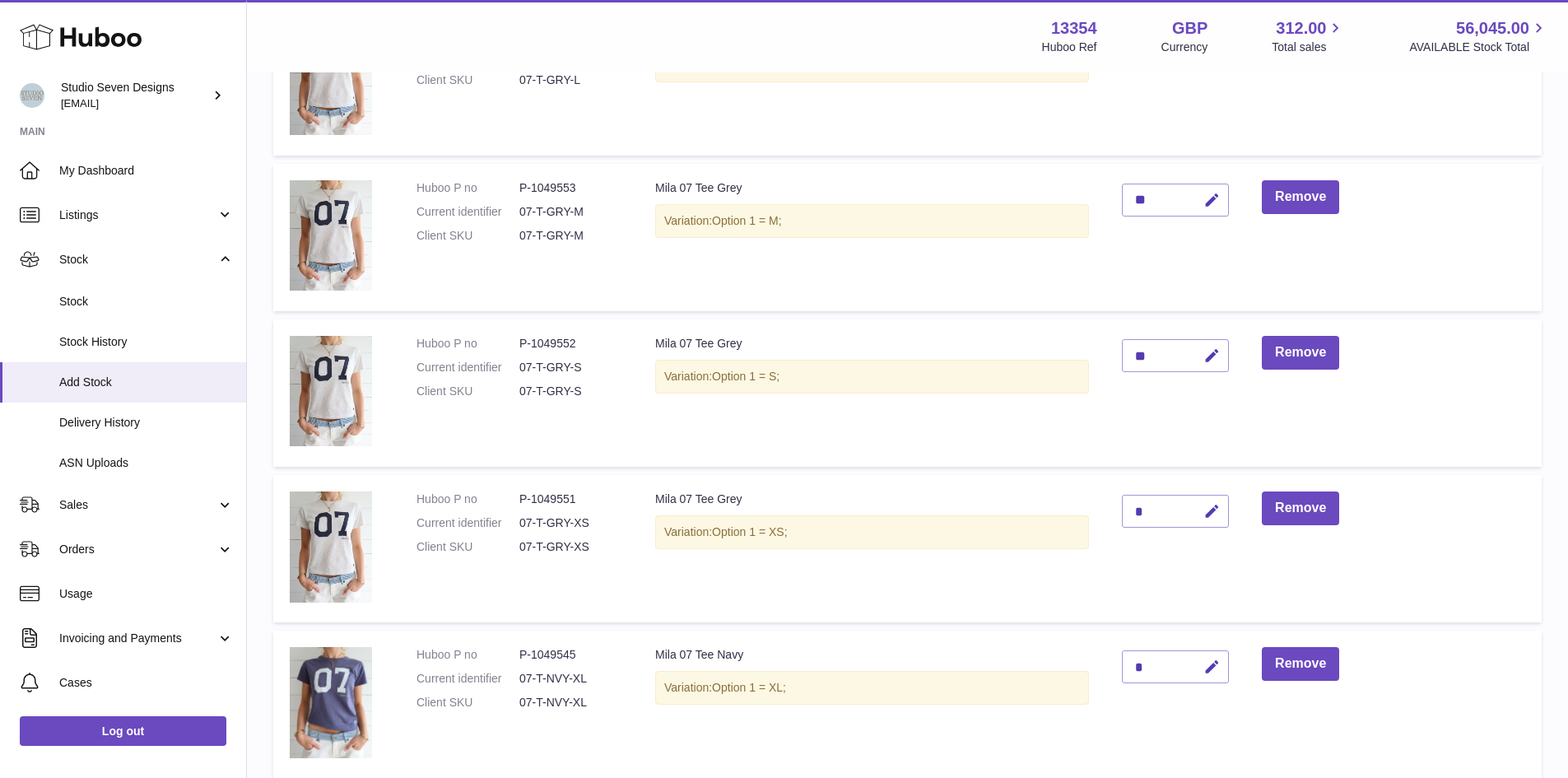 click on "*" at bounding box center [1175, 548] 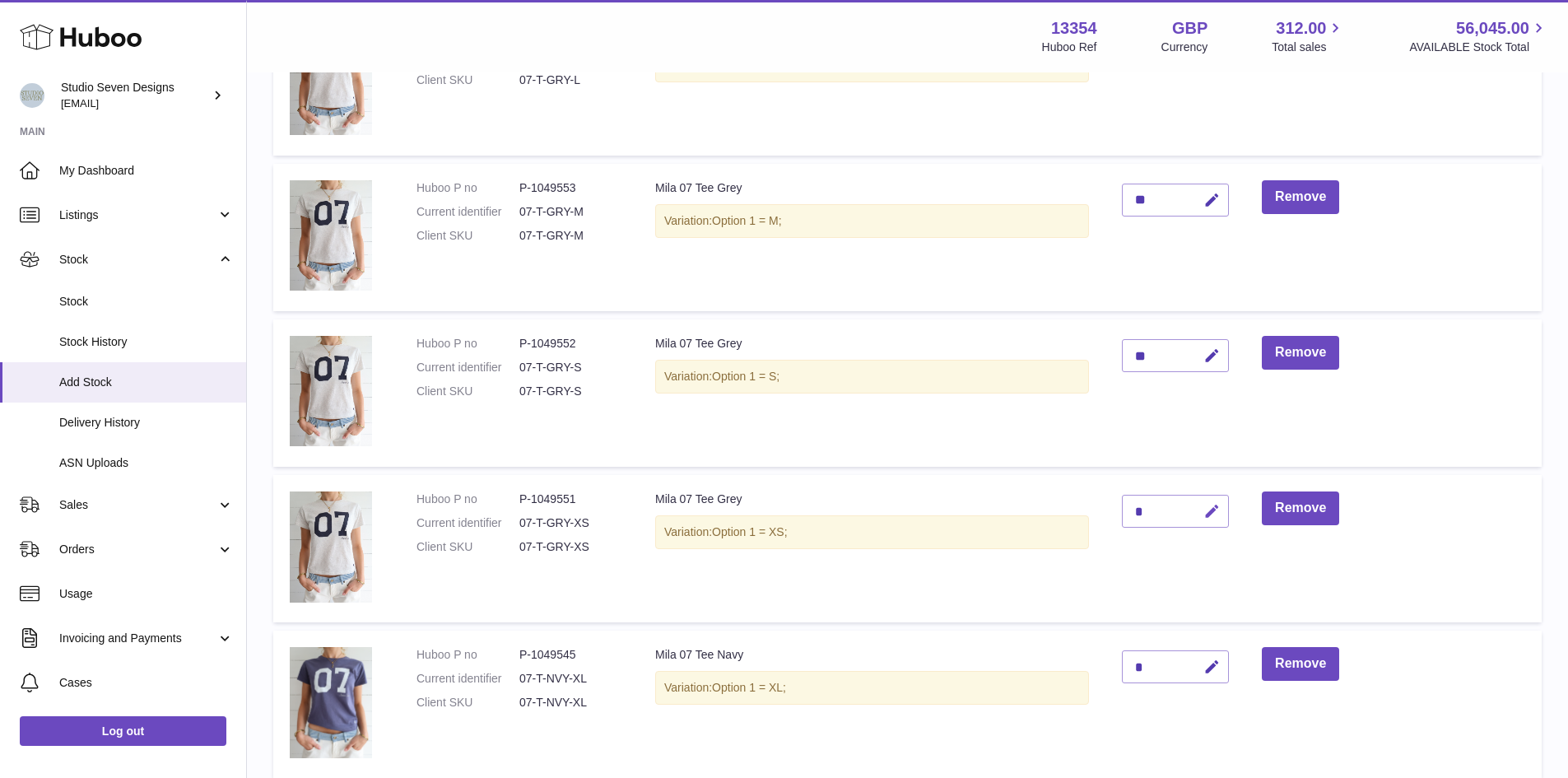 click at bounding box center [1212, 511] 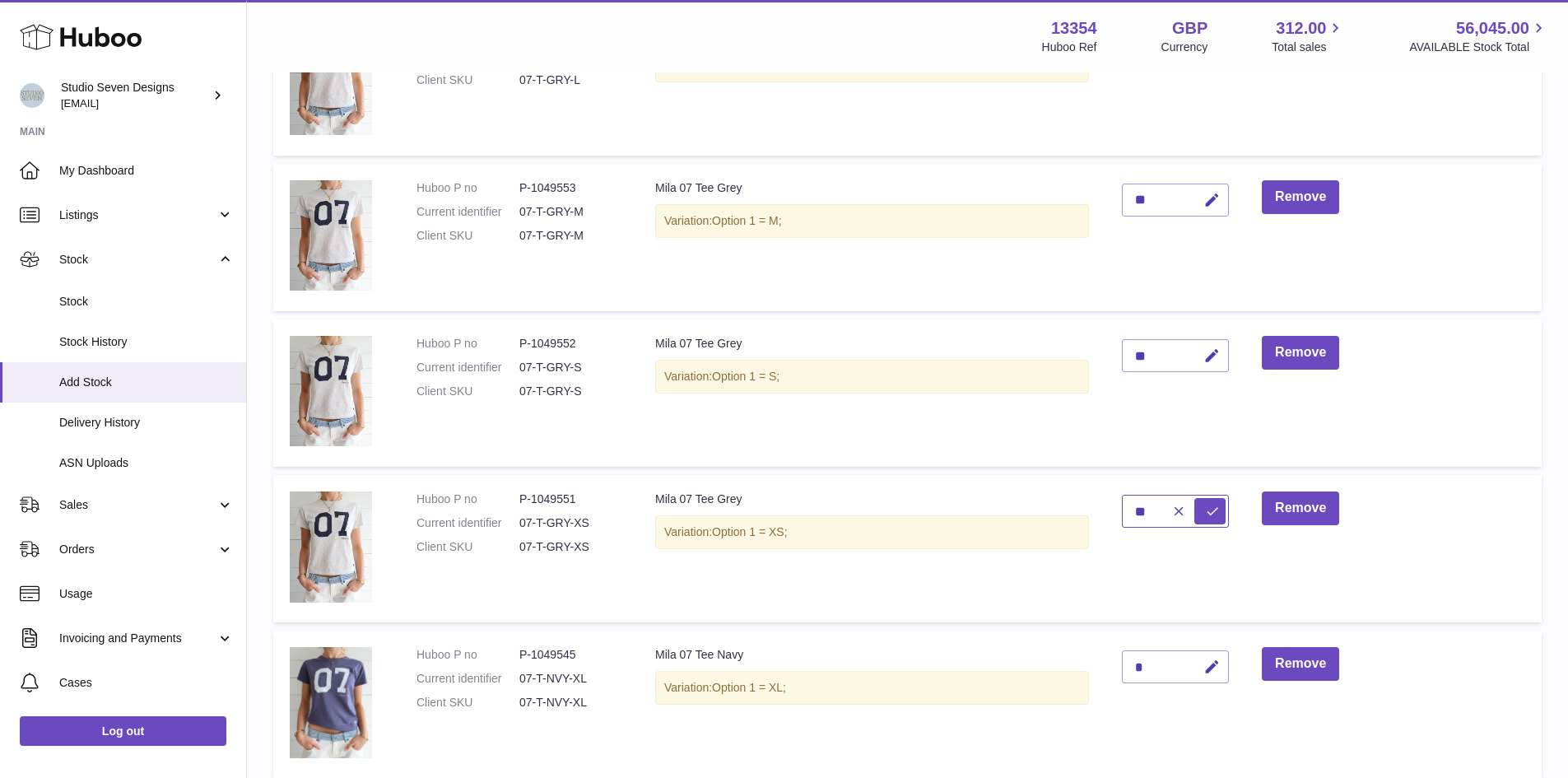 type on "**" 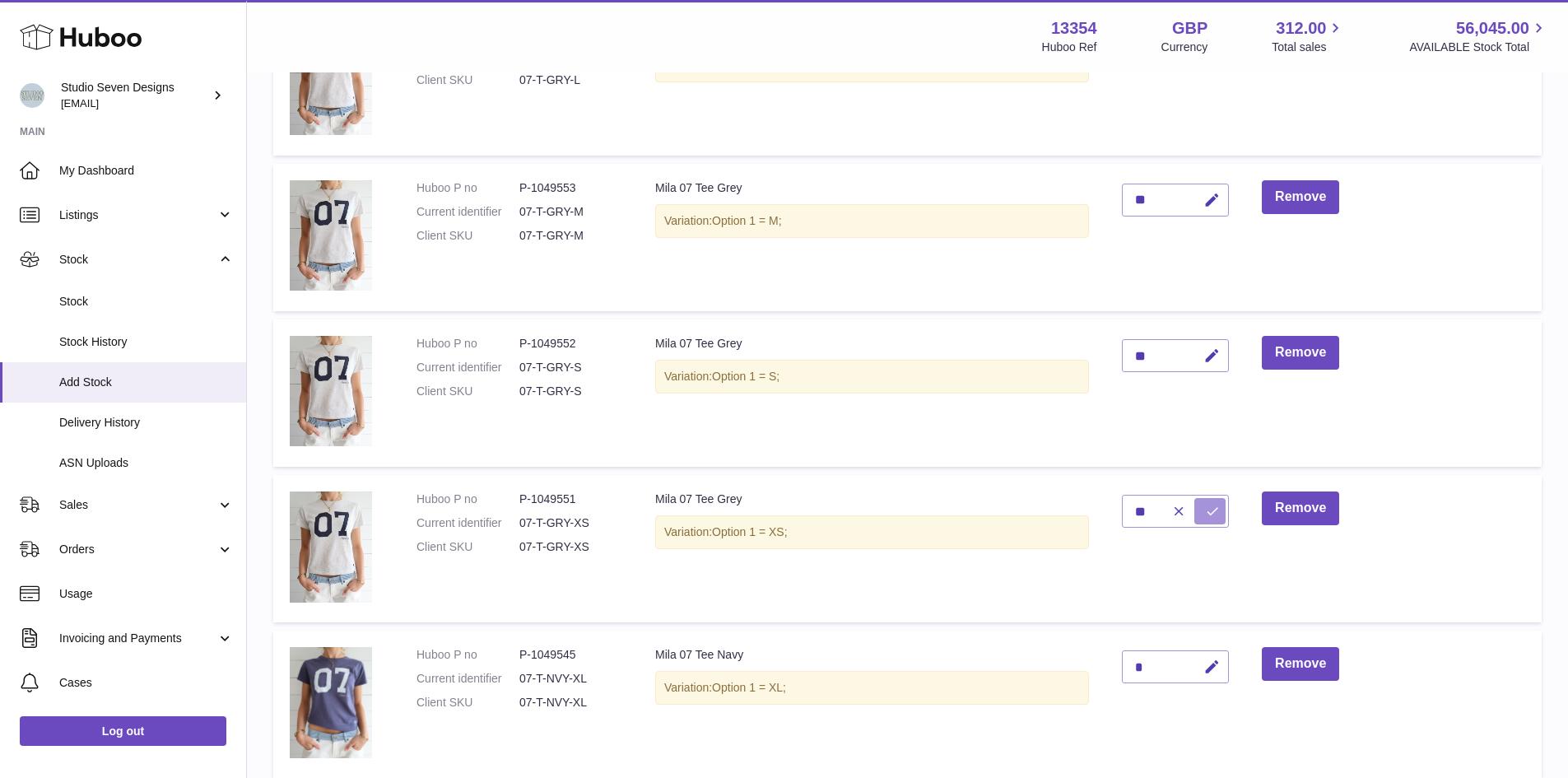 click at bounding box center [1212, 511] 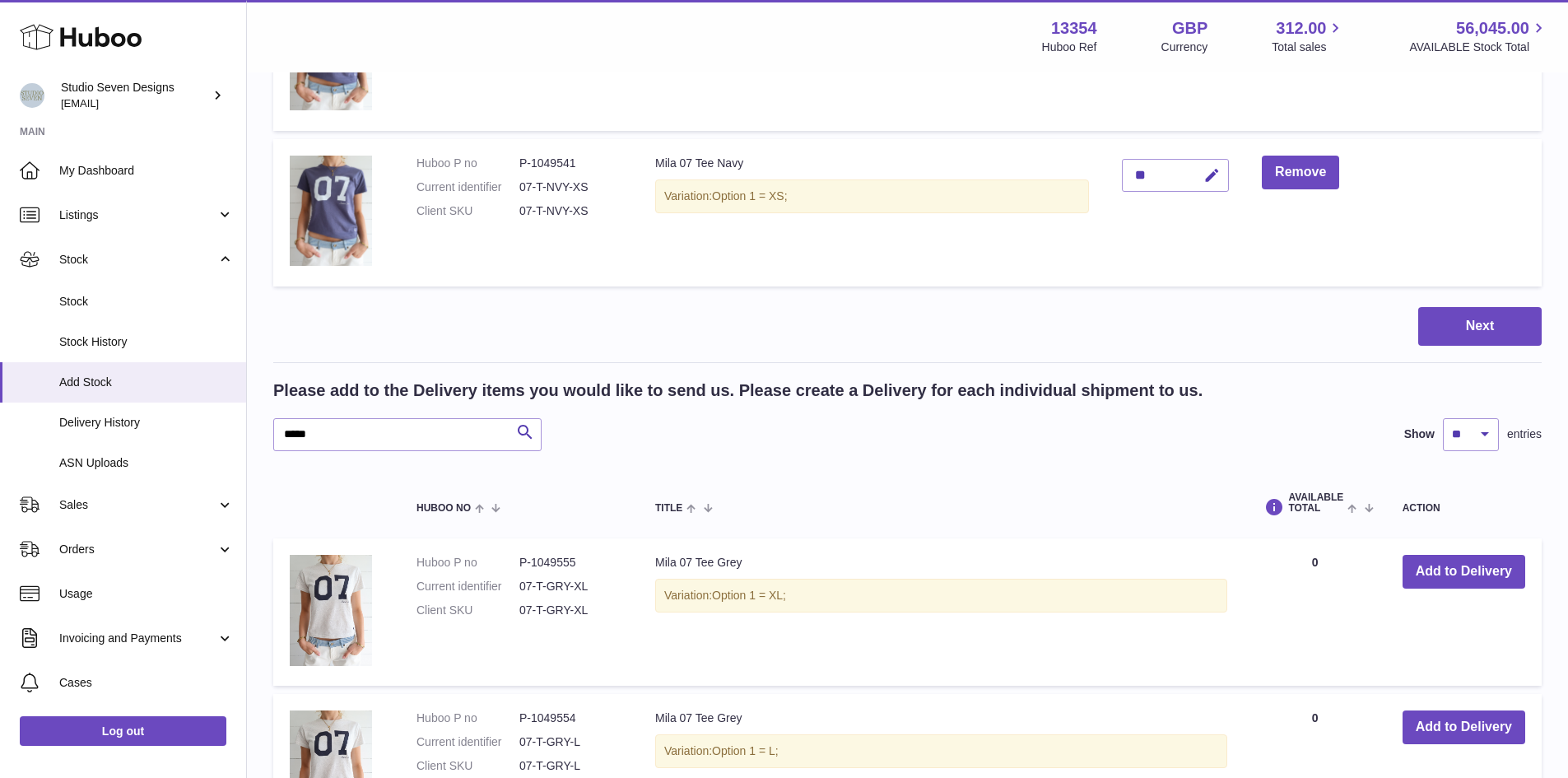 scroll, scrollTop: 1576, scrollLeft: 0, axis: vertical 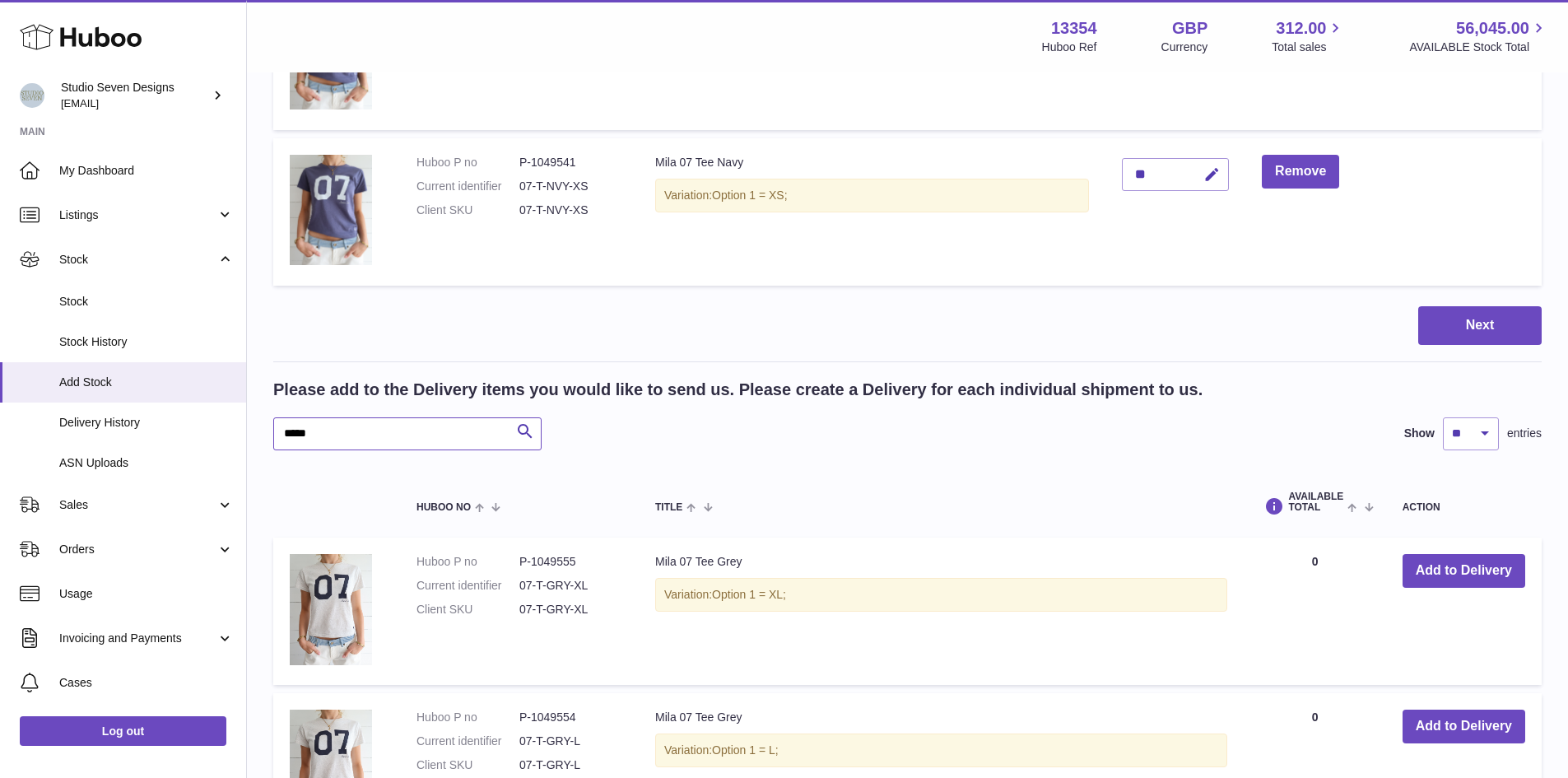 click on "****" at bounding box center [407, 434] 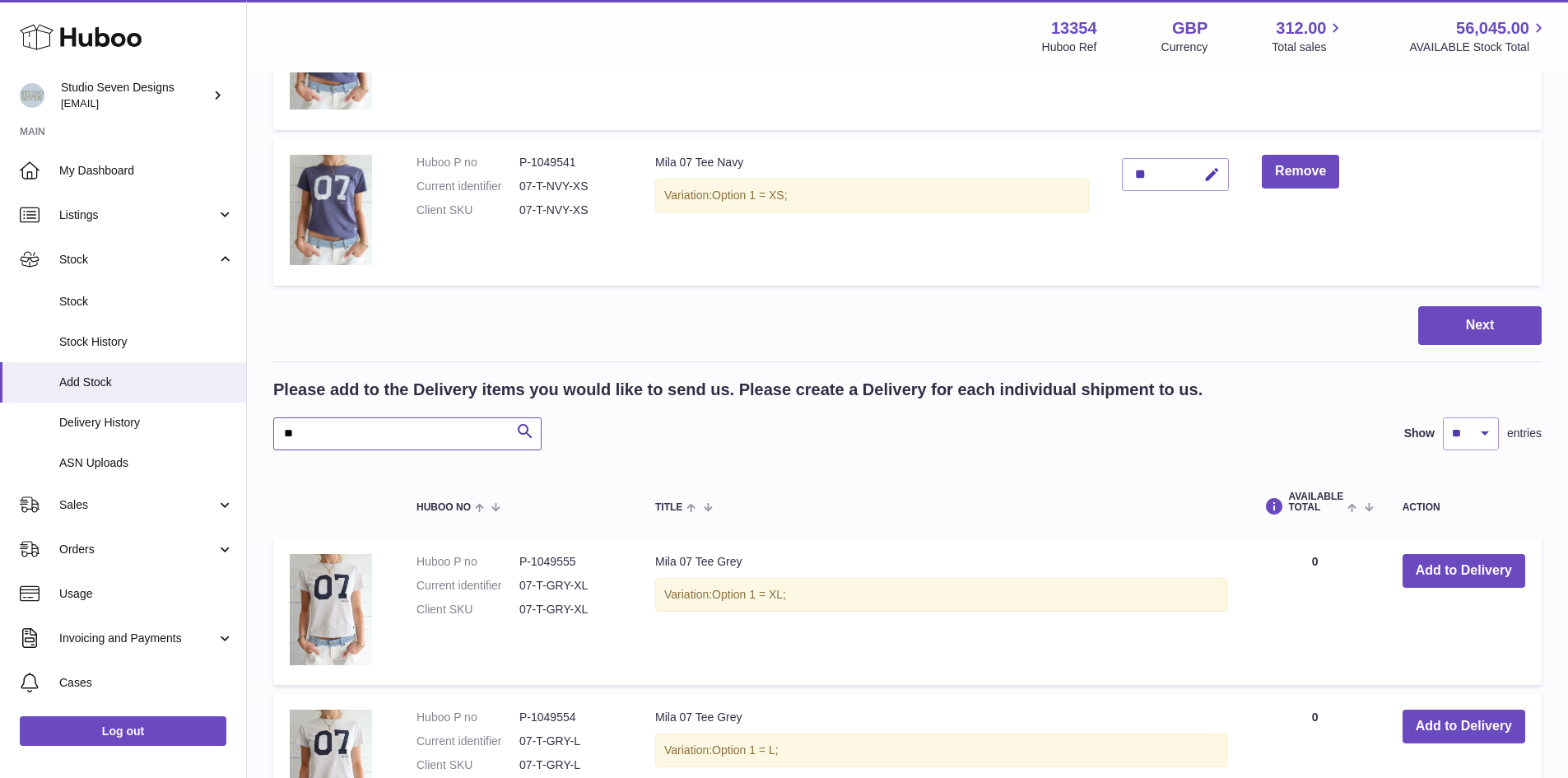 type on "*" 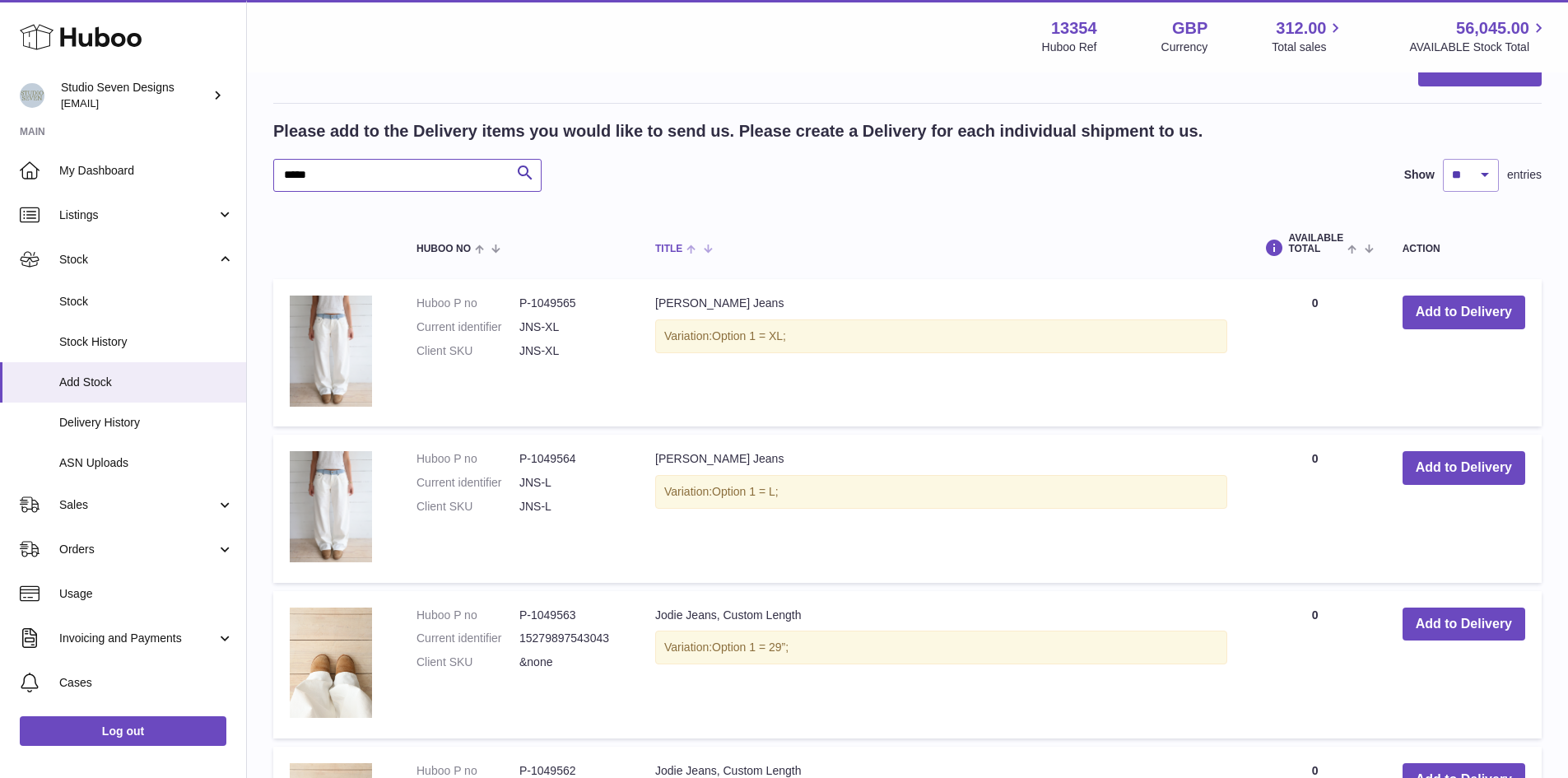 scroll, scrollTop: 1835, scrollLeft: 0, axis: vertical 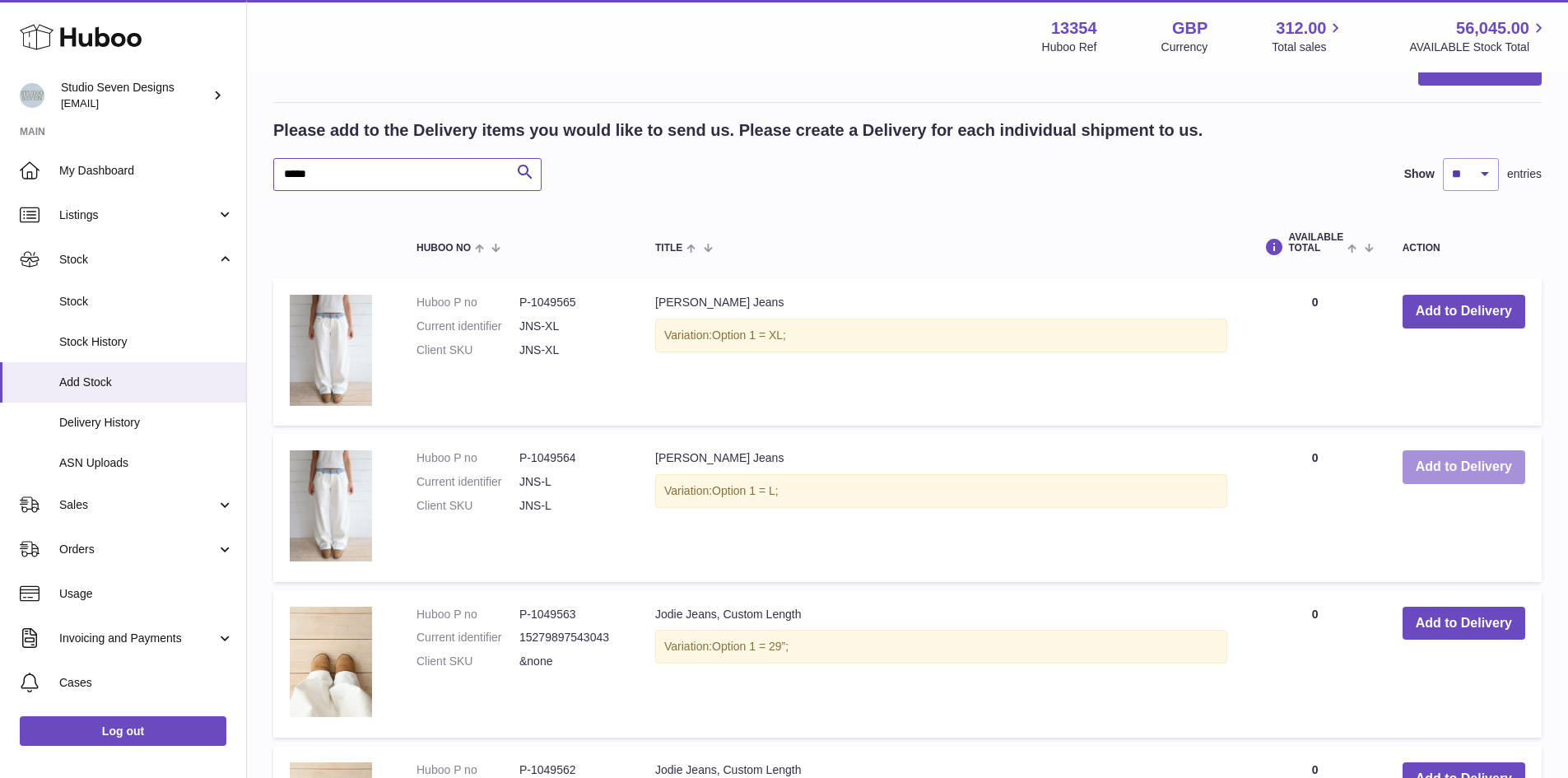 type on "*****" 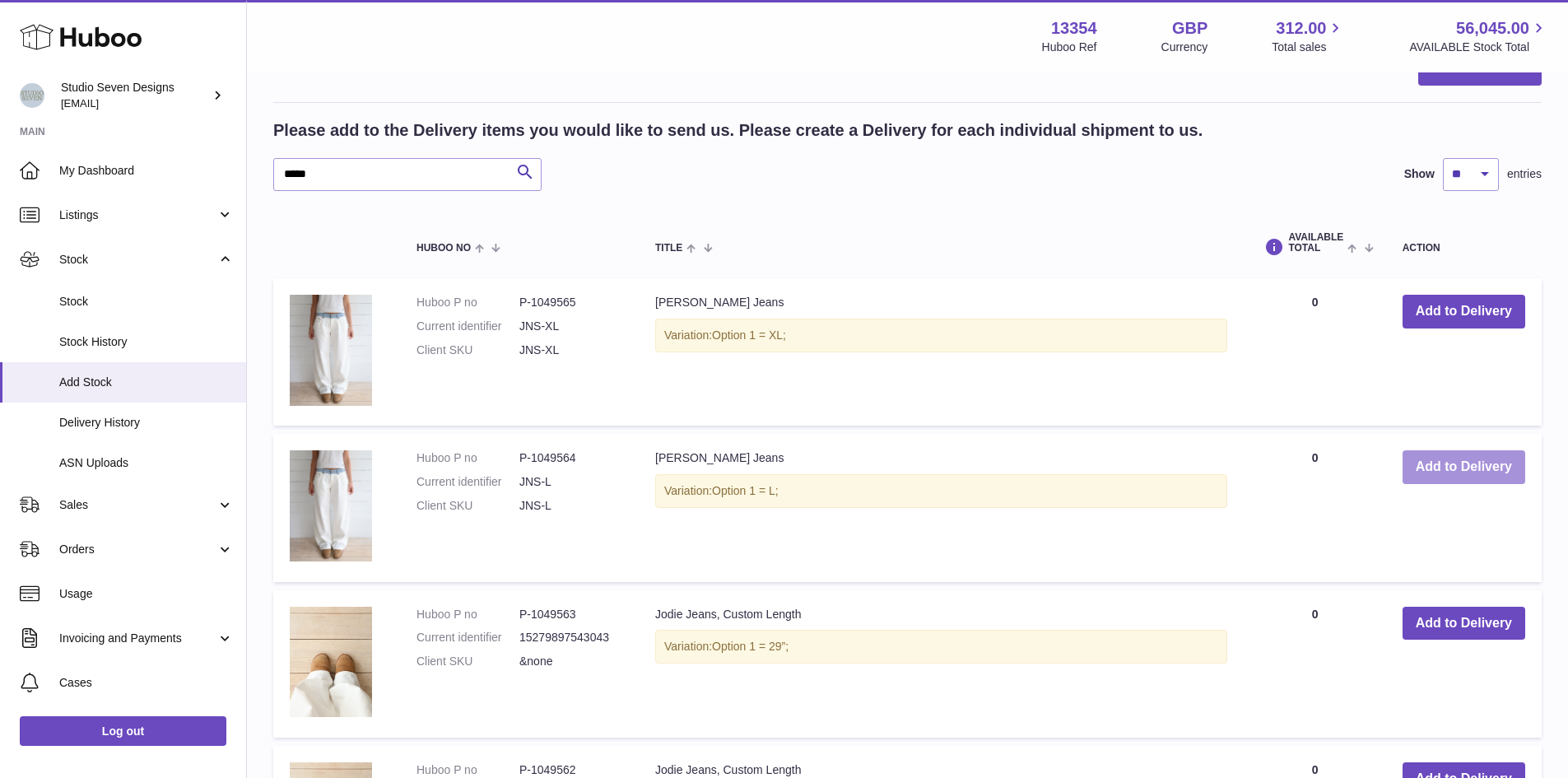 click on "Add to Delivery" at bounding box center (1463, 467) 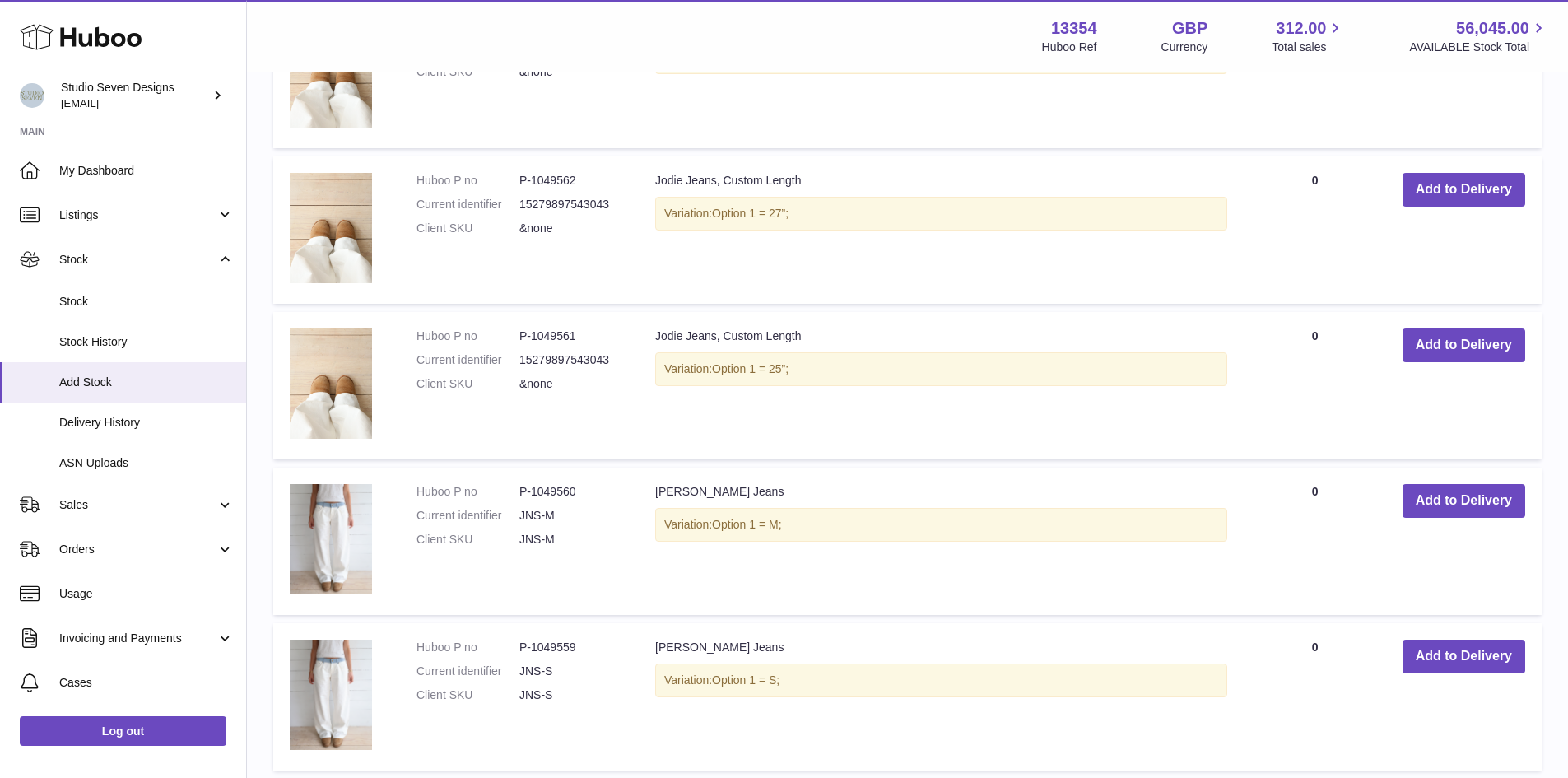 scroll, scrollTop: 2467, scrollLeft: 0, axis: vertical 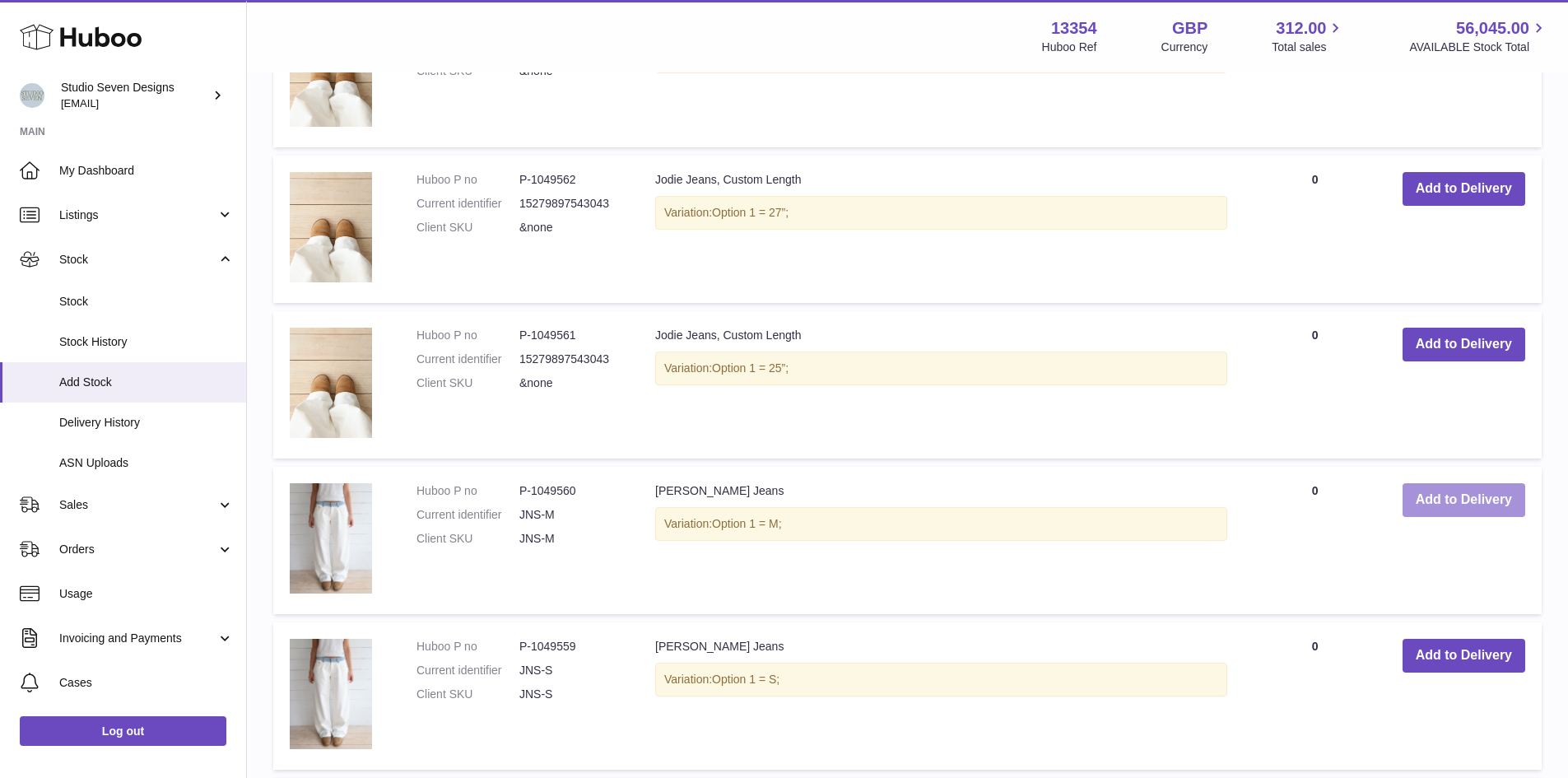 click on "Add to Delivery" at bounding box center (1463, 500) 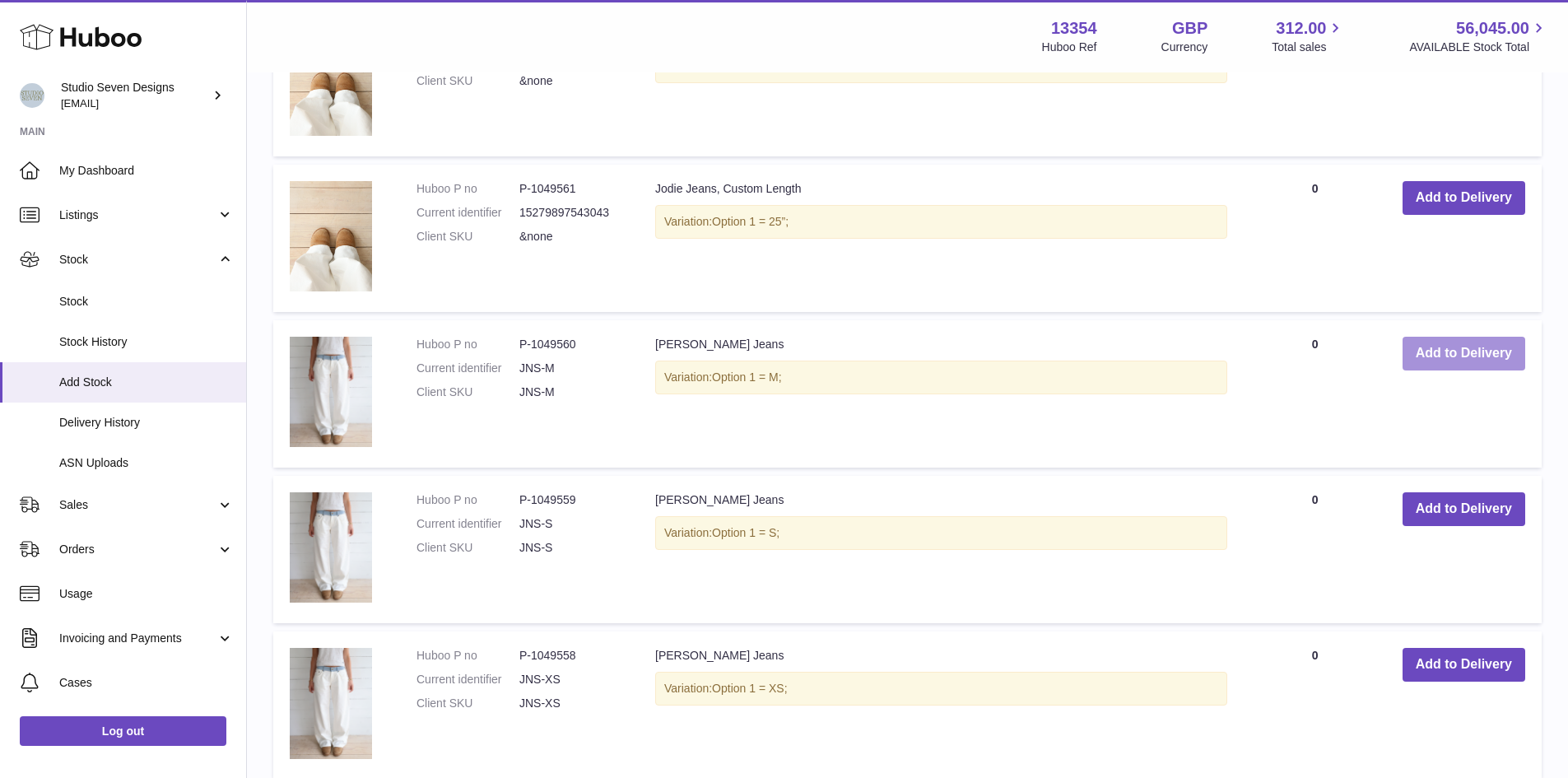 scroll, scrollTop: 2616, scrollLeft: 0, axis: vertical 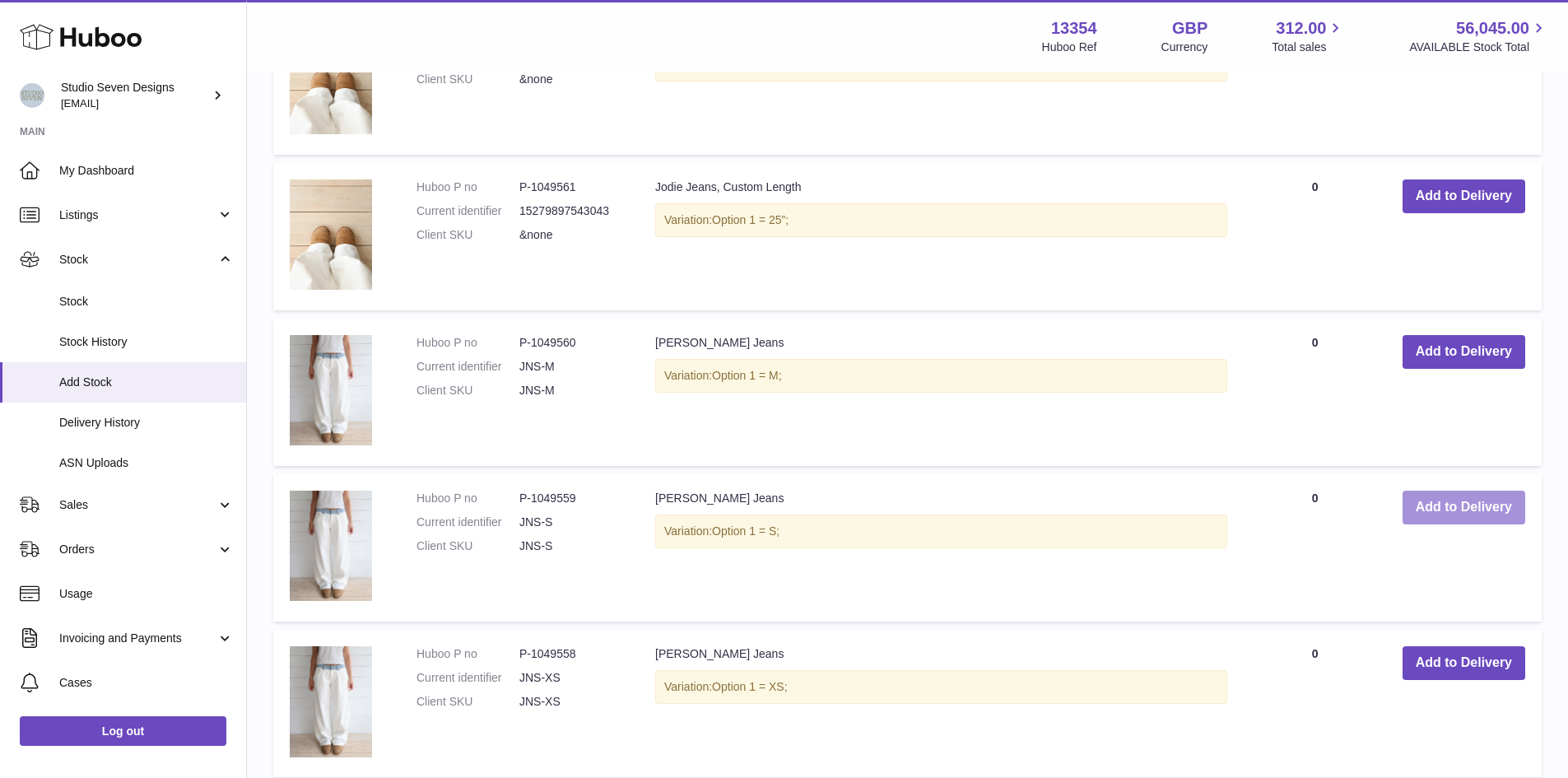 click on "Add to Delivery" at bounding box center (1463, 507) 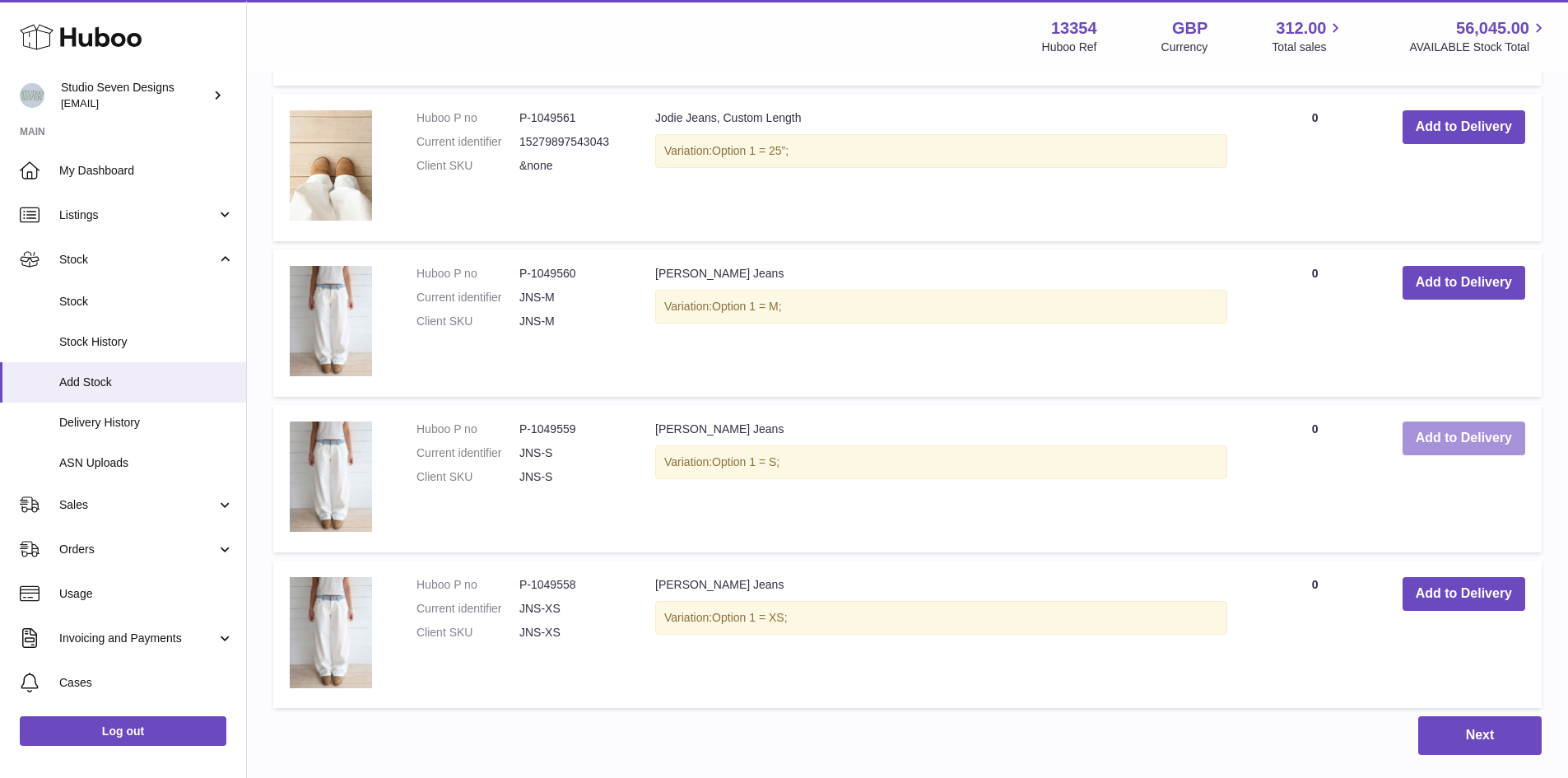 scroll, scrollTop: 2689, scrollLeft: 0, axis: vertical 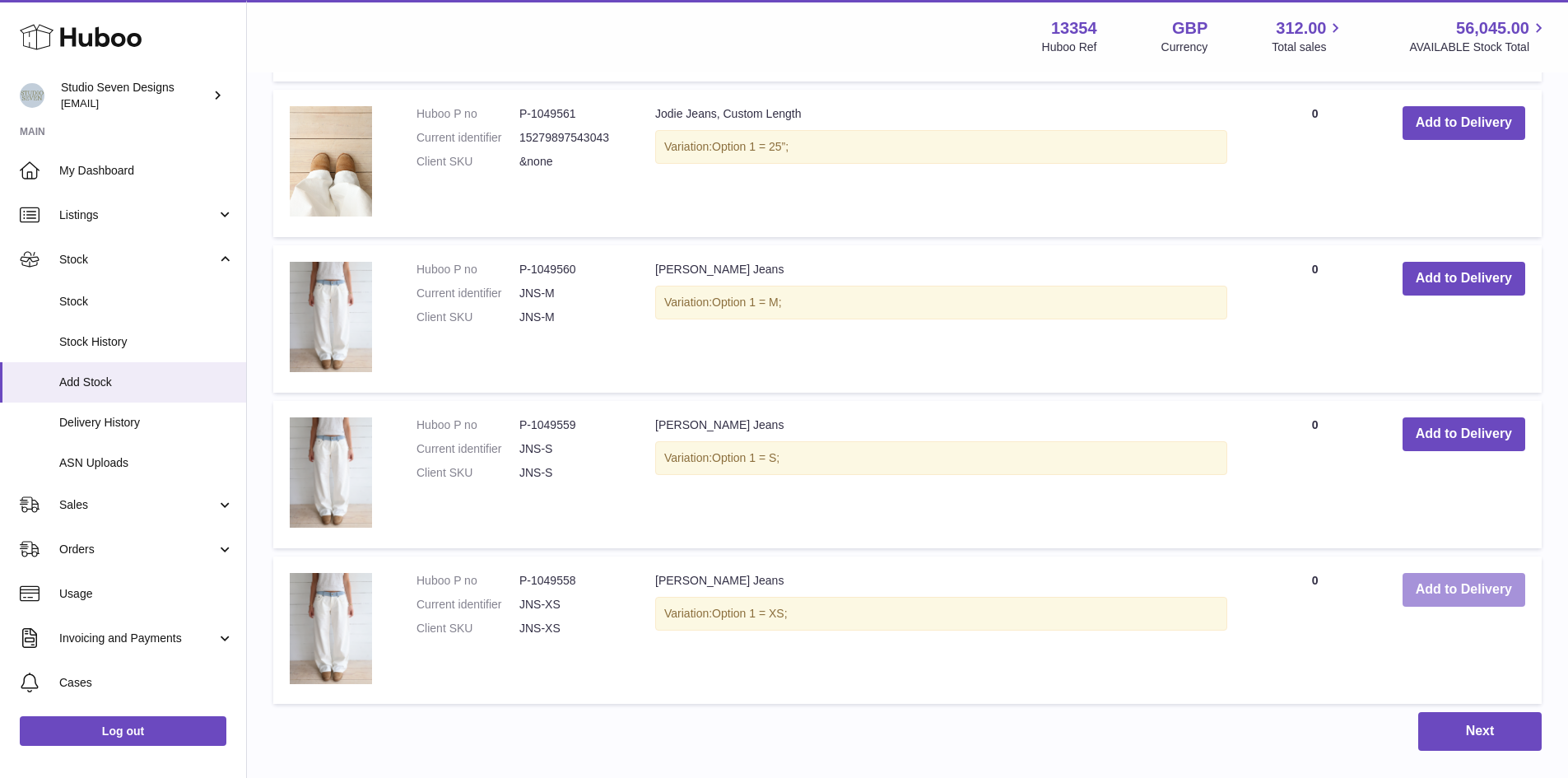 click on "Add to Delivery" at bounding box center [1463, 589] 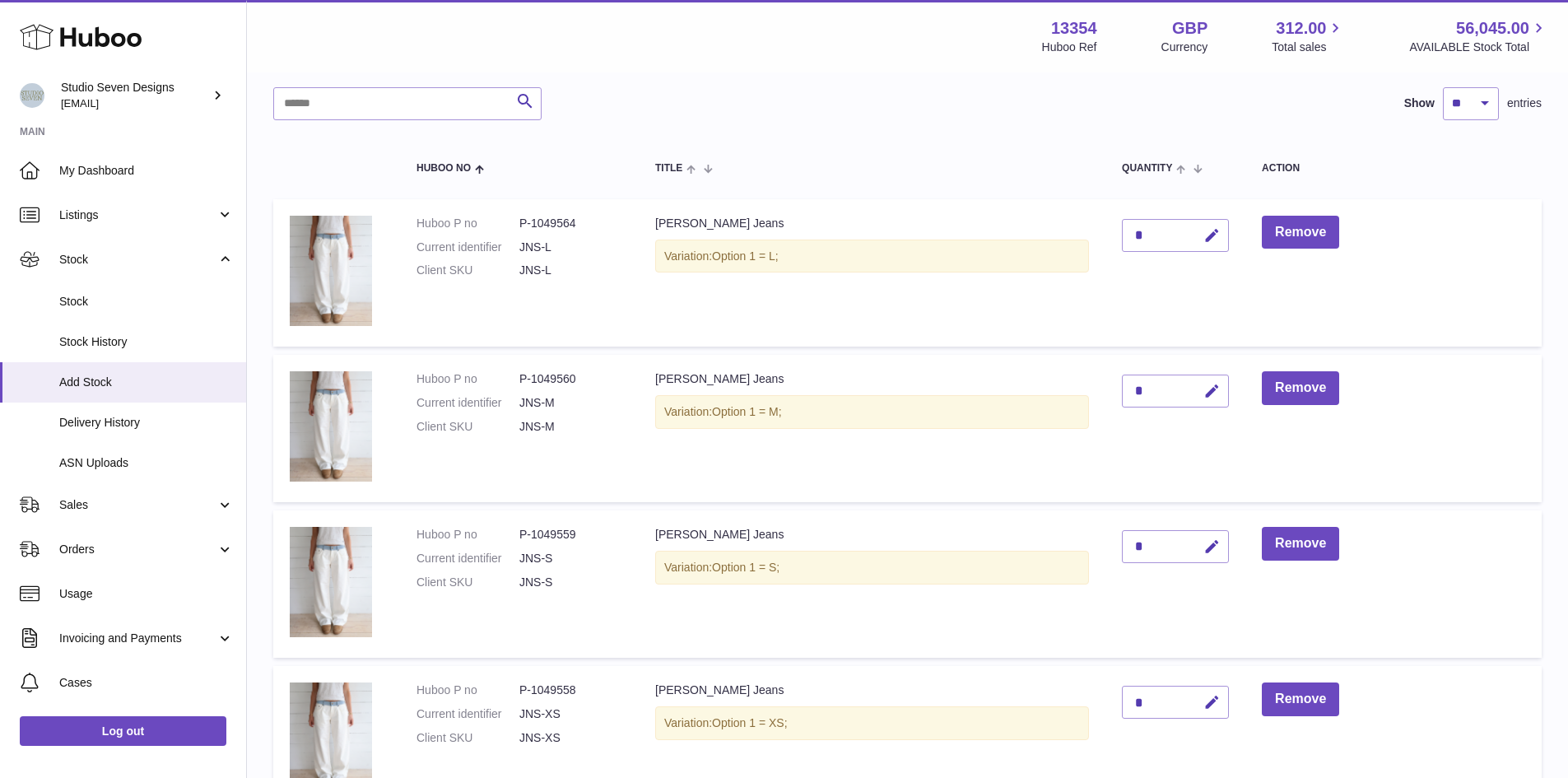 scroll, scrollTop: 105, scrollLeft: 0, axis: vertical 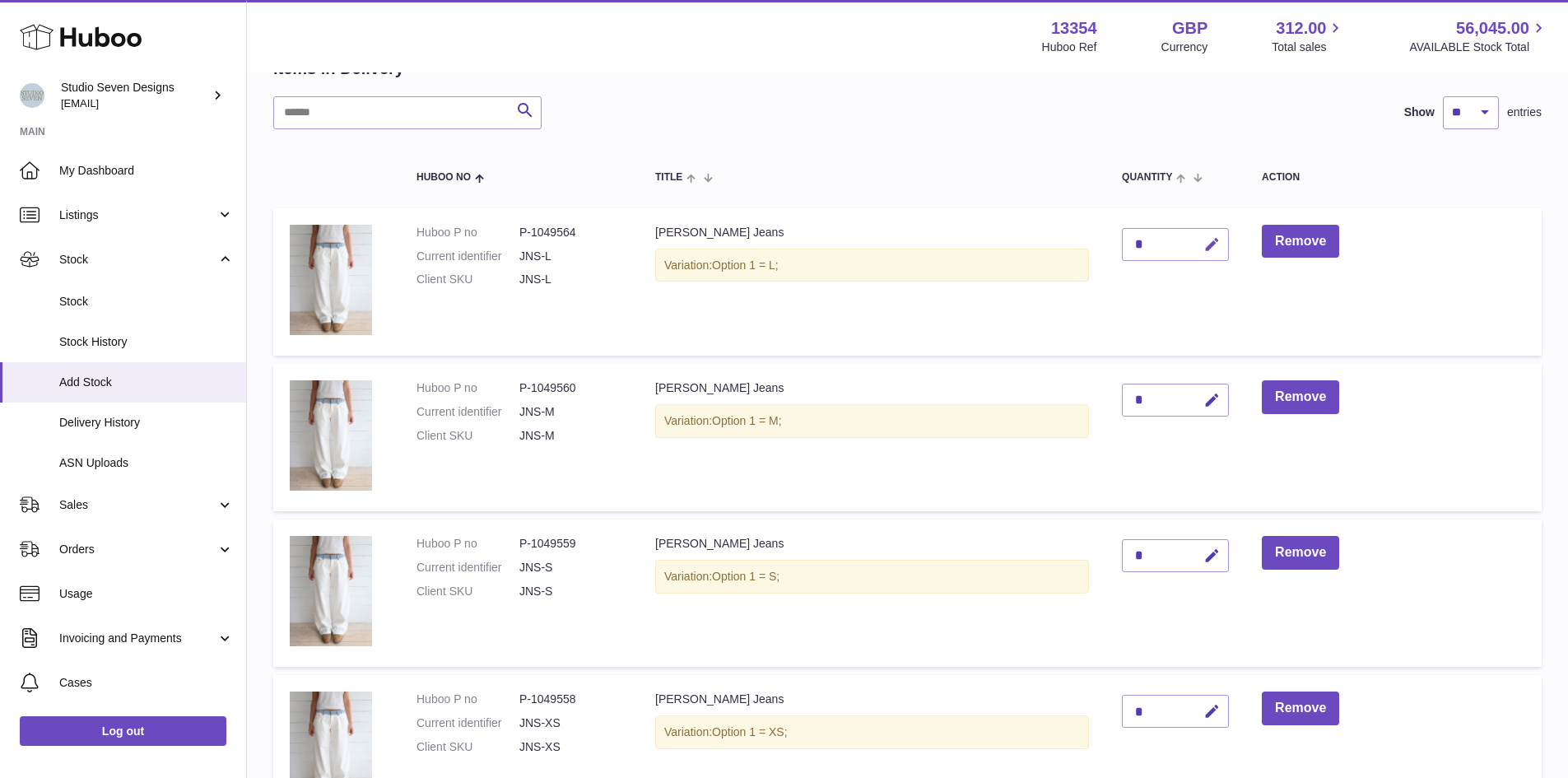 click at bounding box center [1209, 245] 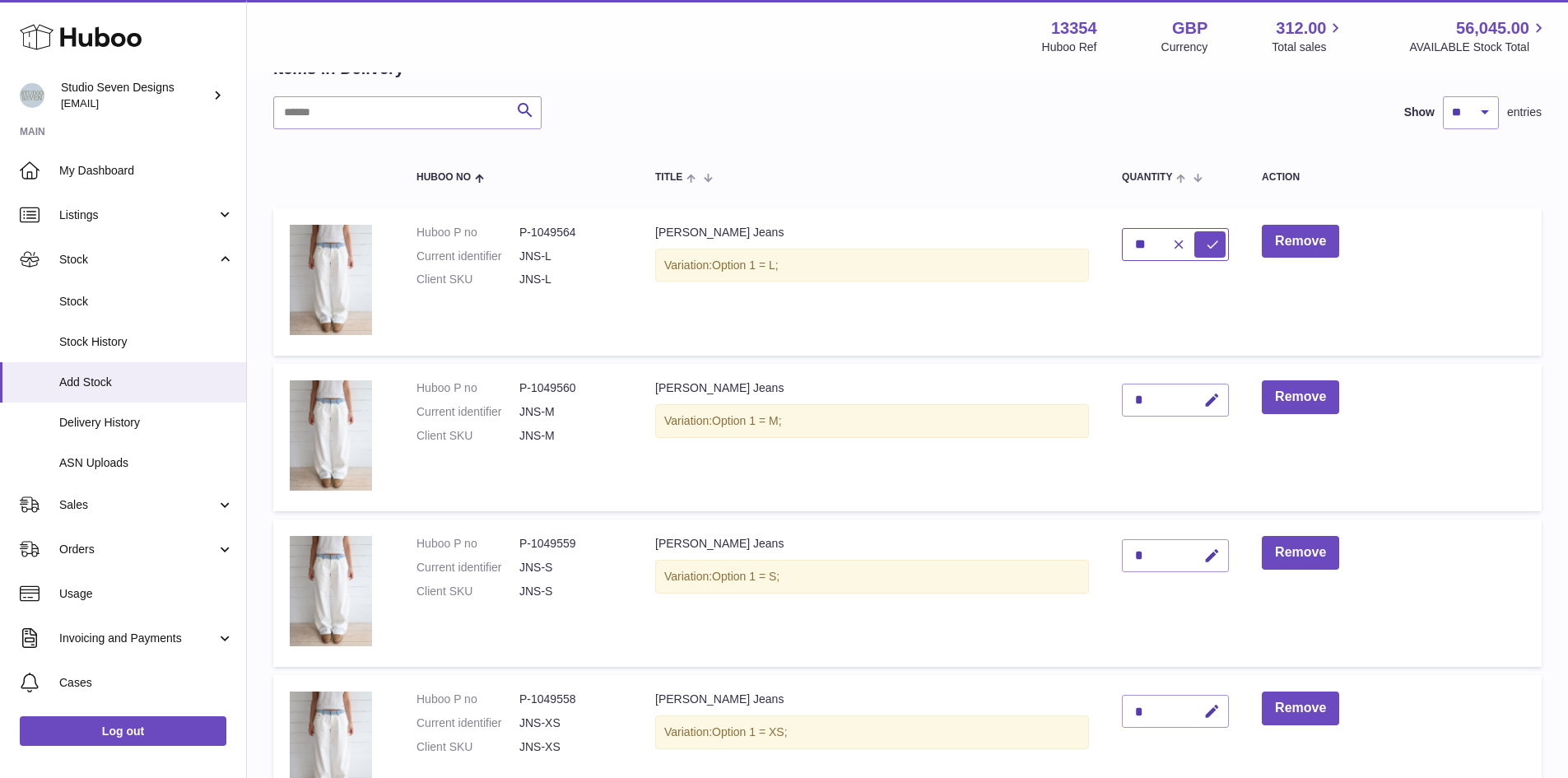 type on "**" 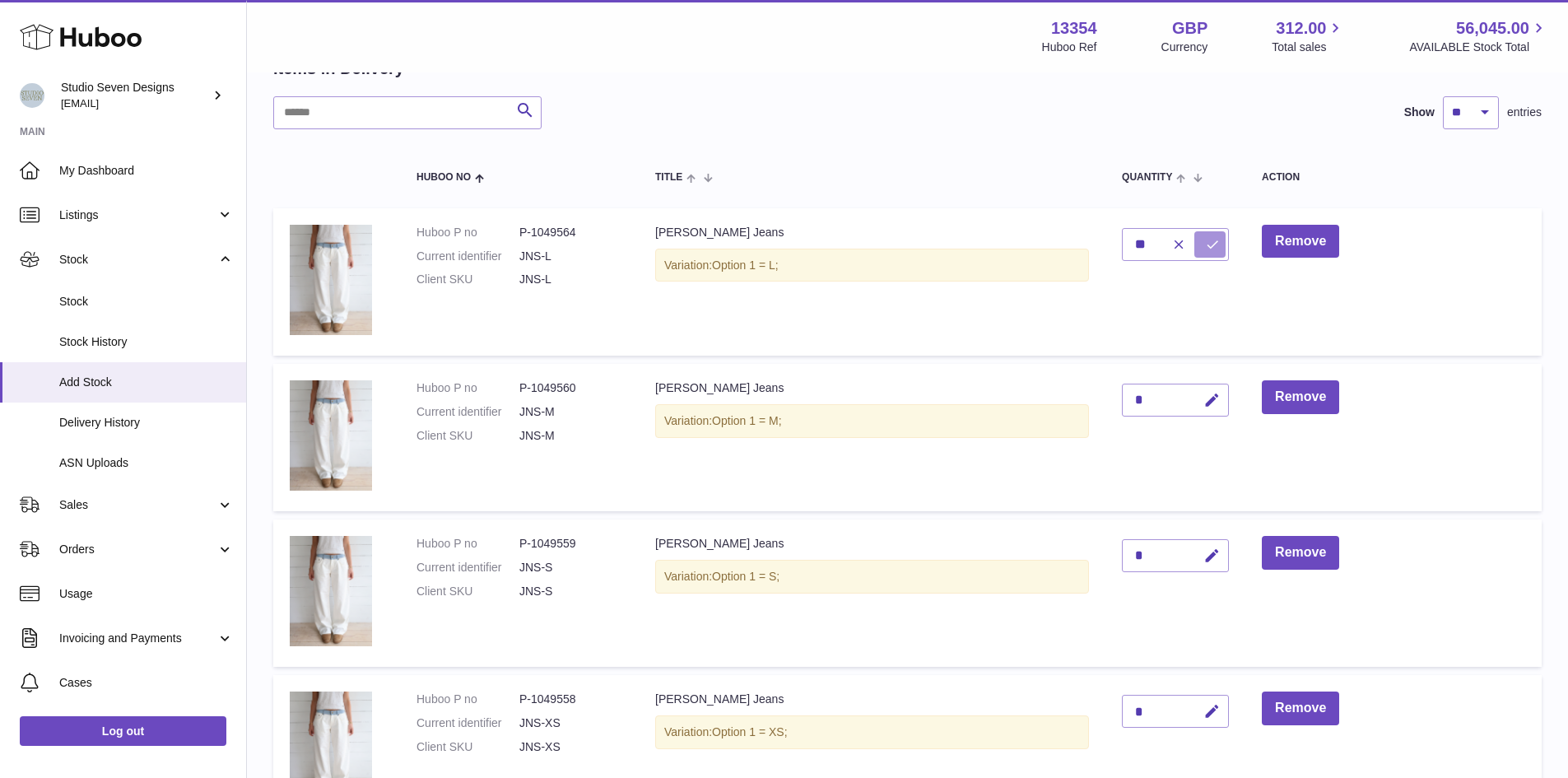 click at bounding box center [1210, 245] 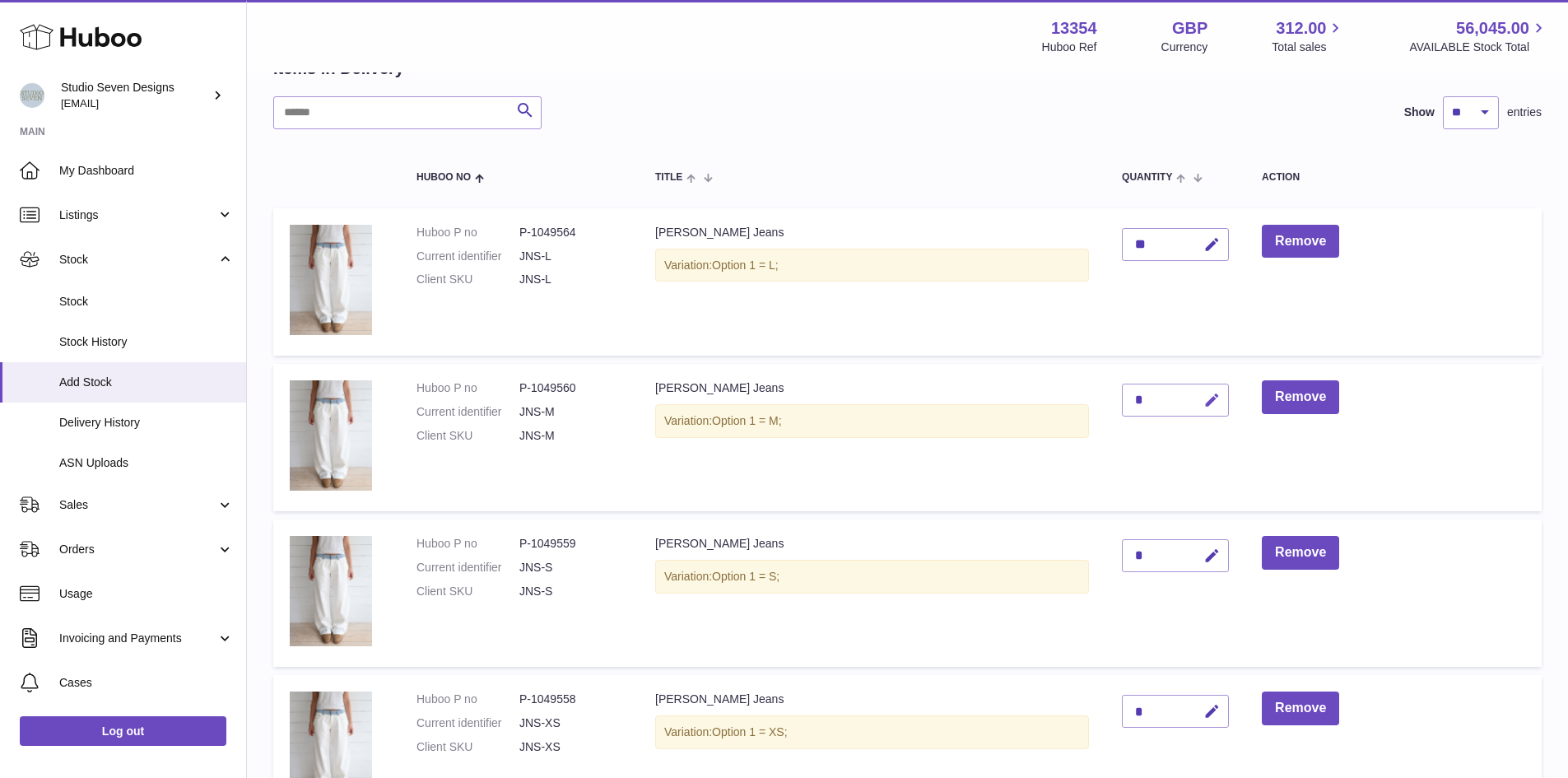 click at bounding box center [1212, 400] 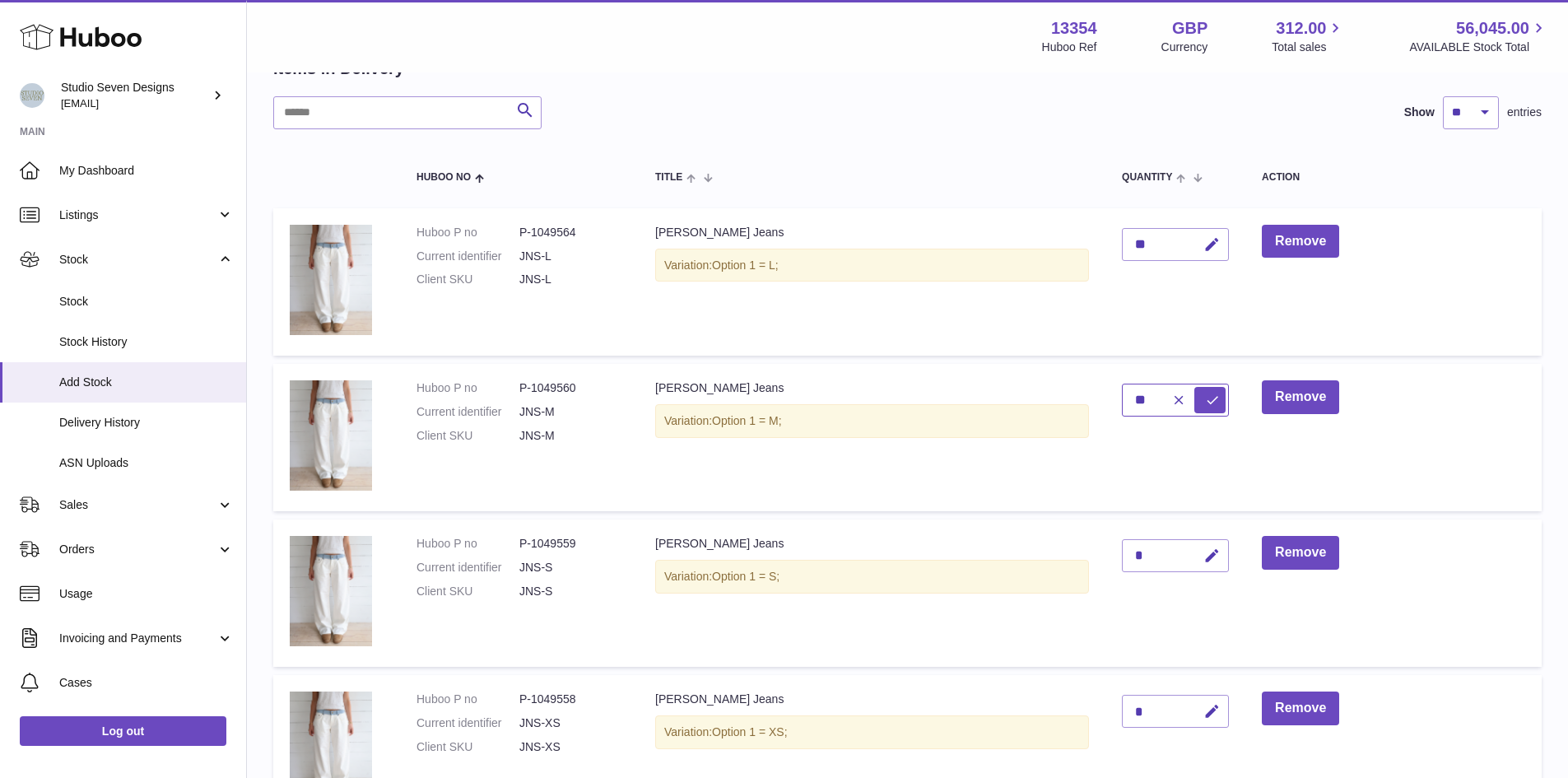 type on "**" 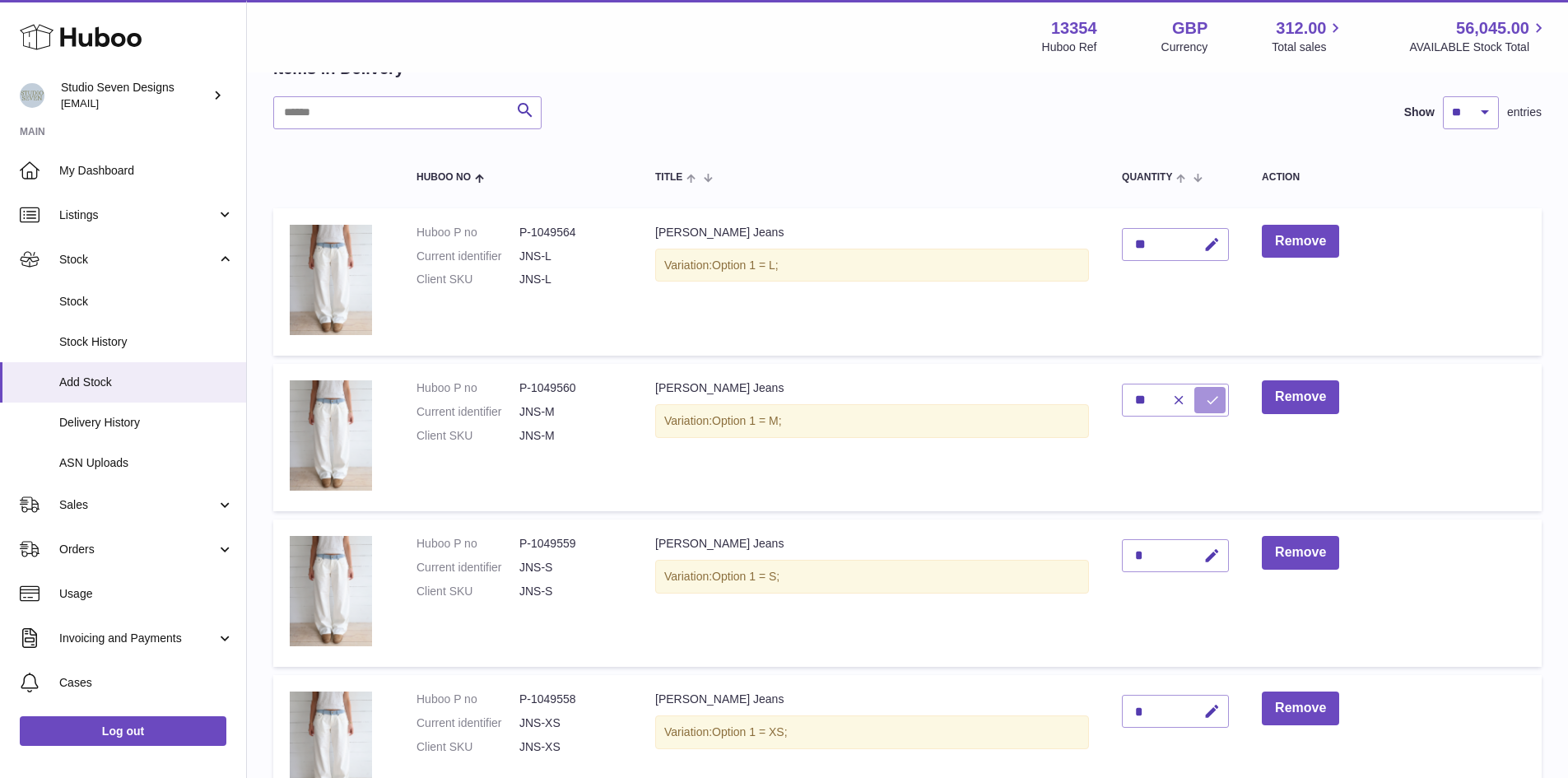 click at bounding box center (1212, 400) 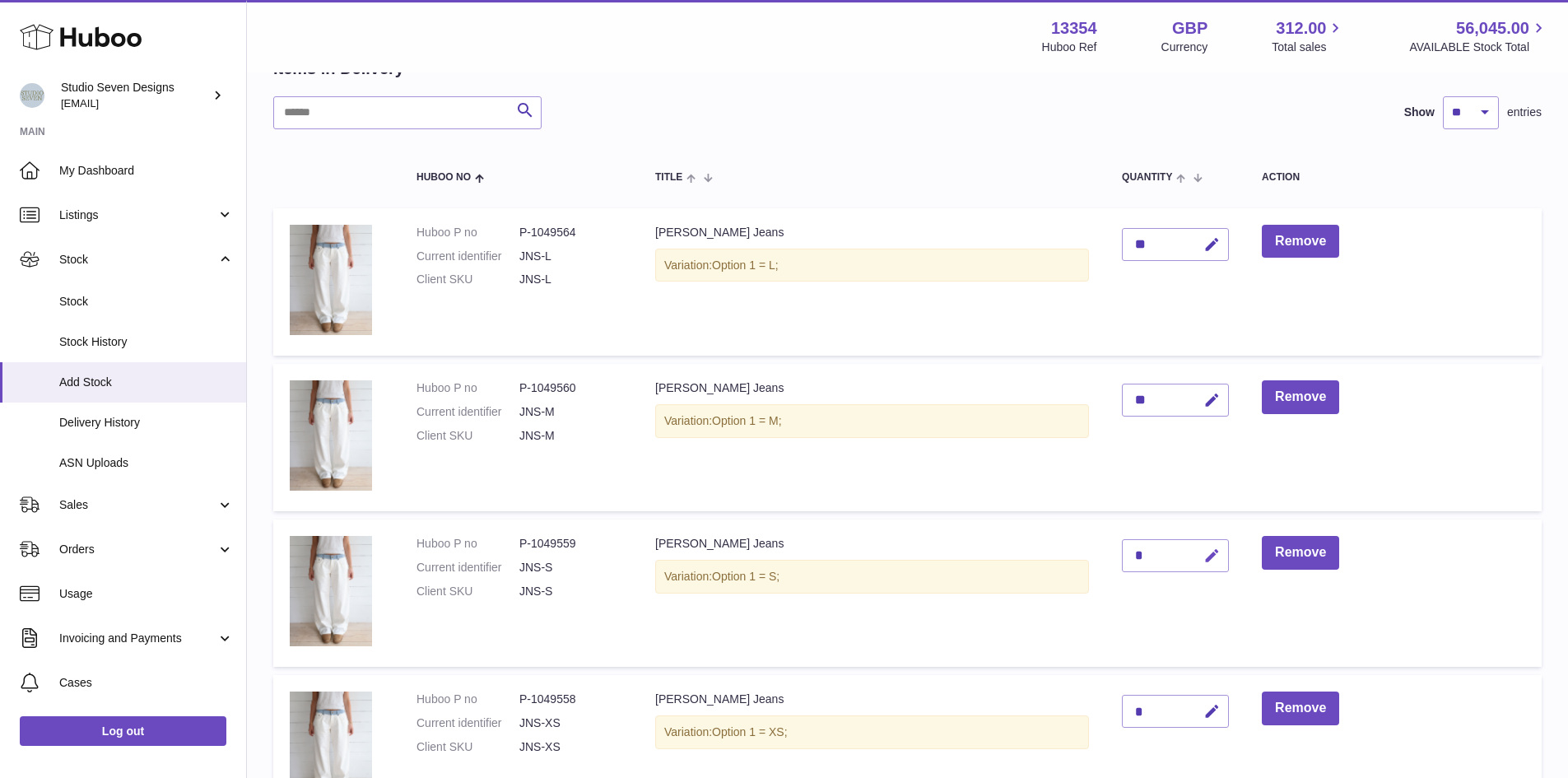 click at bounding box center [1209, 556] 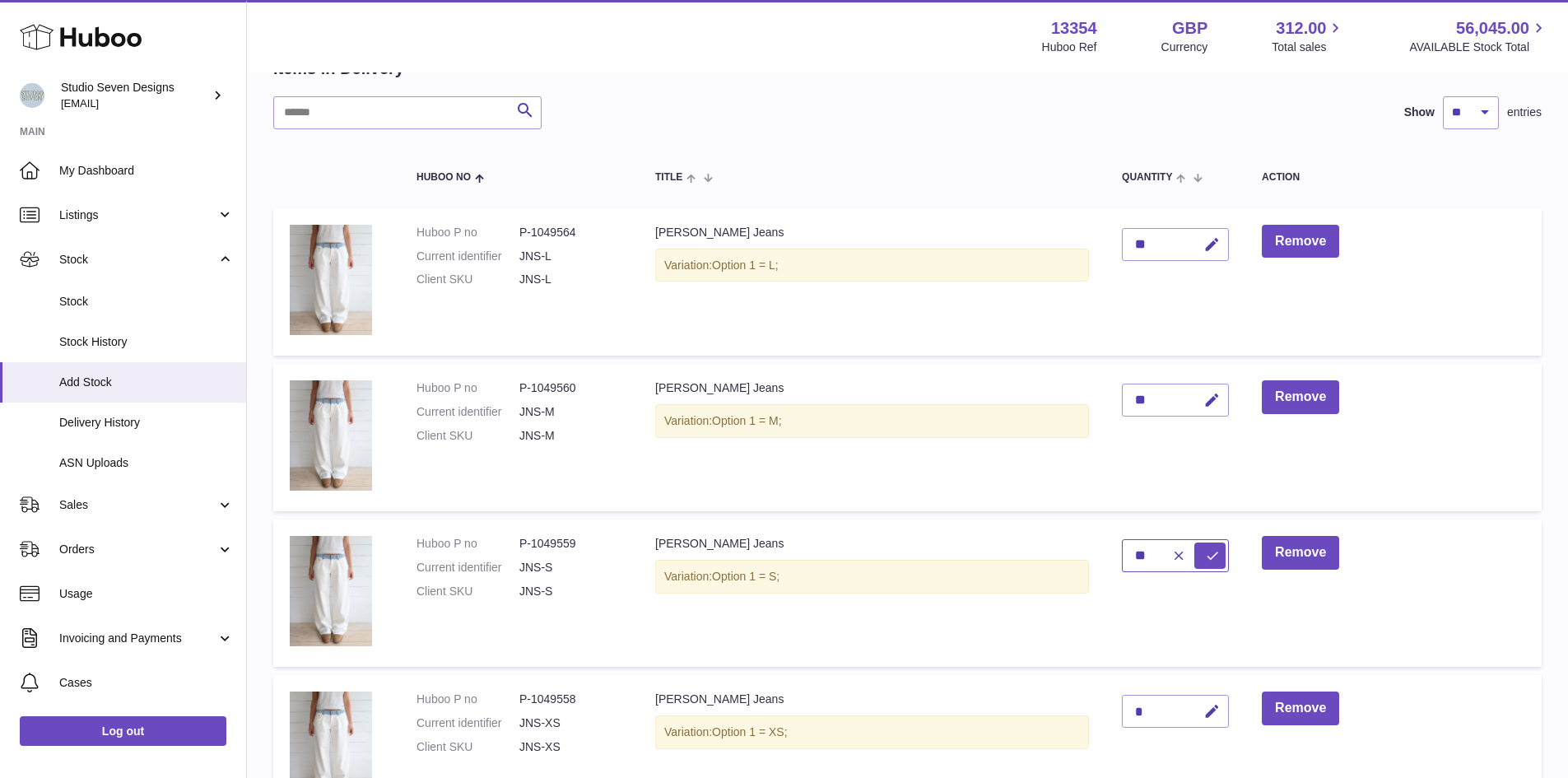 type on "**" 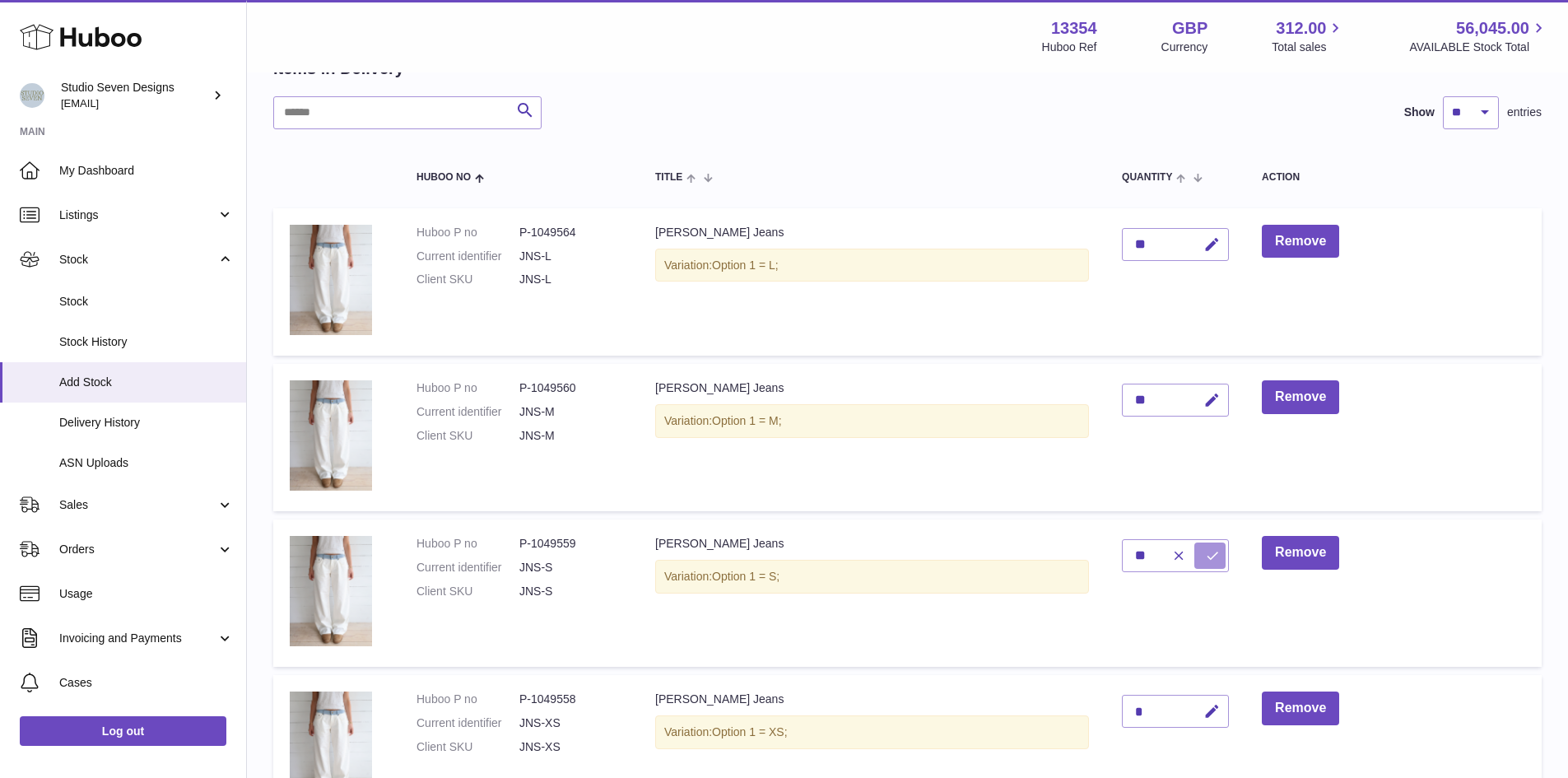 click at bounding box center (1210, 556) 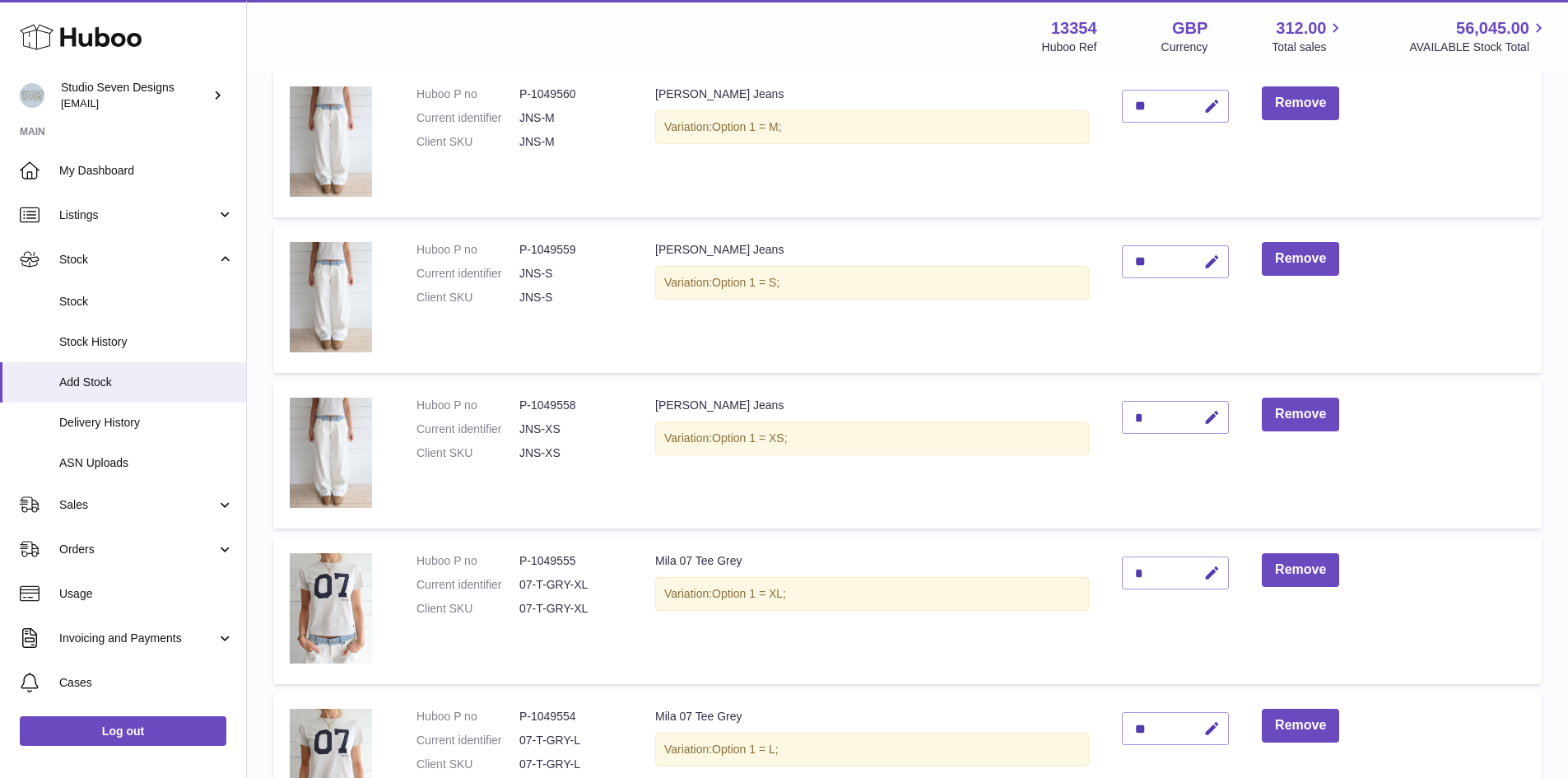 scroll, scrollTop: 399, scrollLeft: 0, axis: vertical 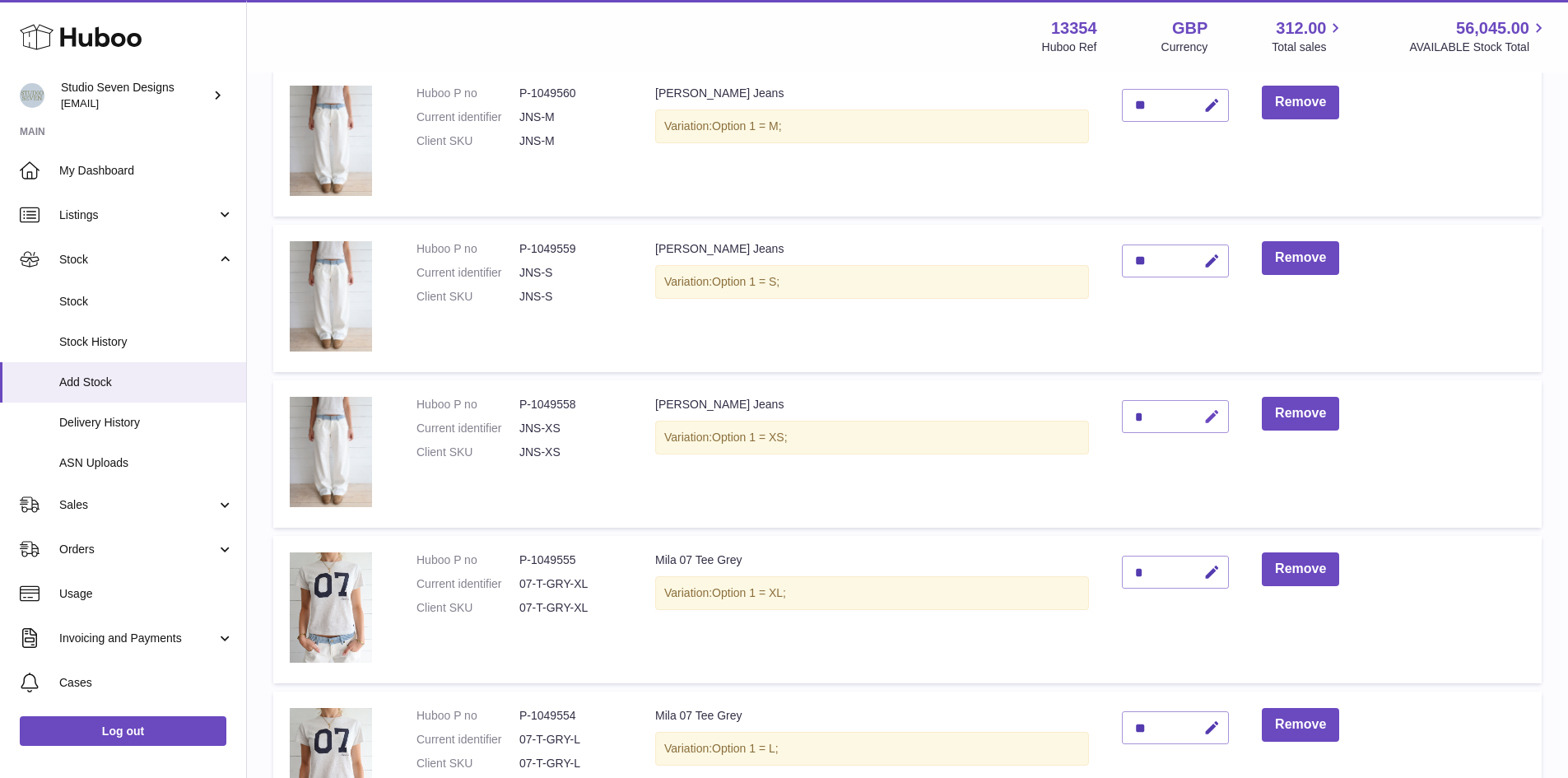 click at bounding box center [1209, 417] 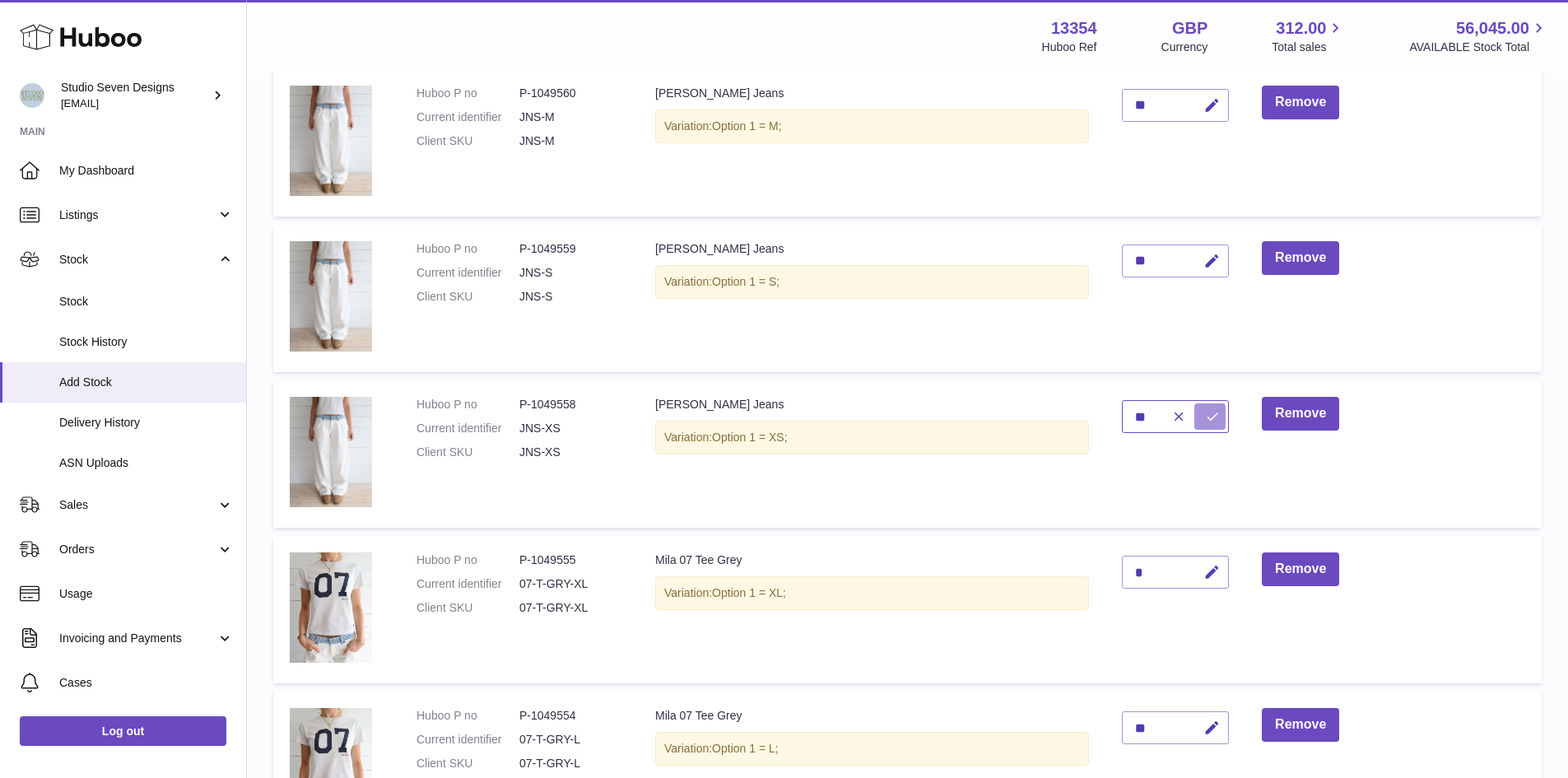 type on "**" 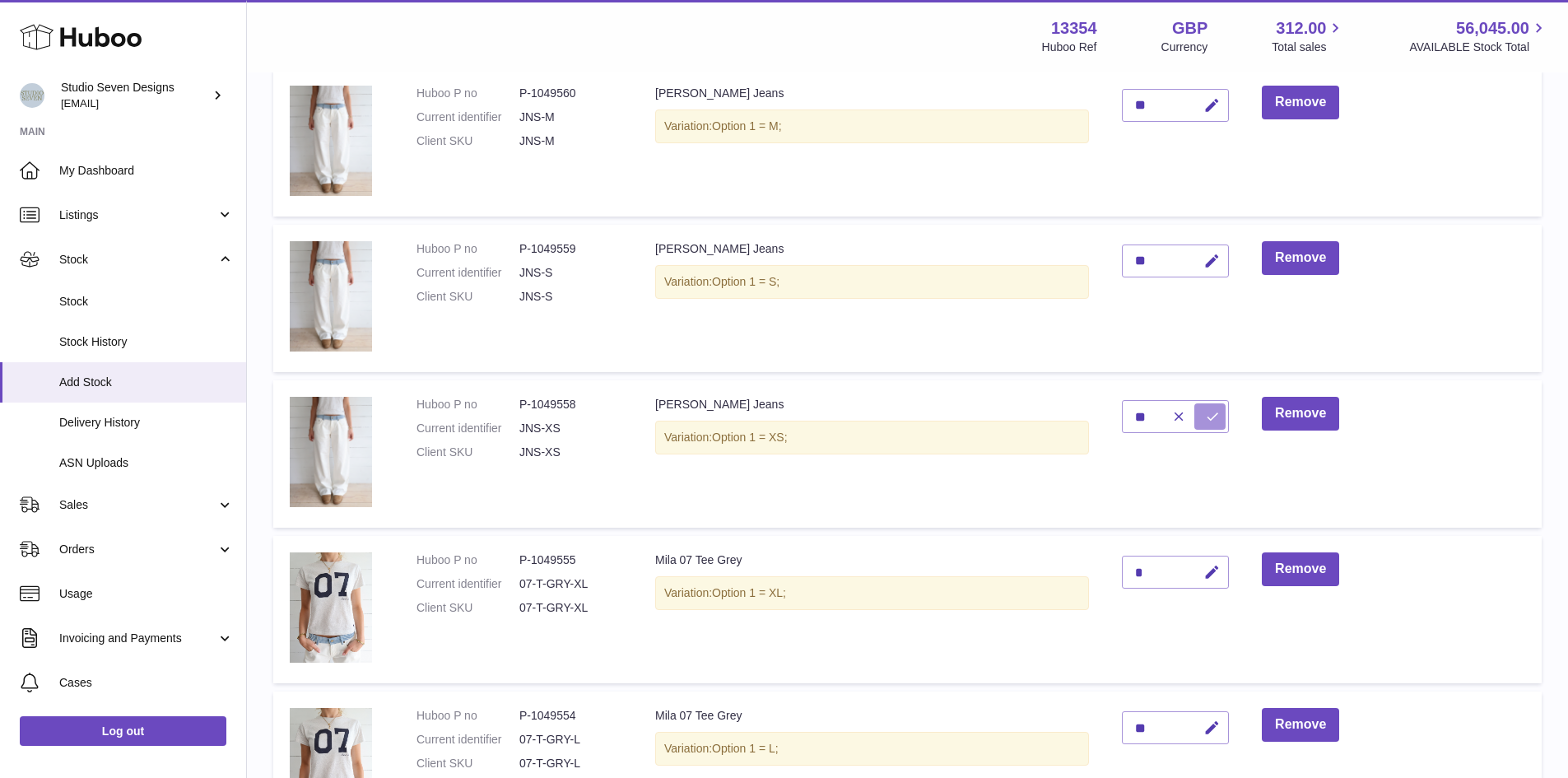 click at bounding box center (1212, 417) 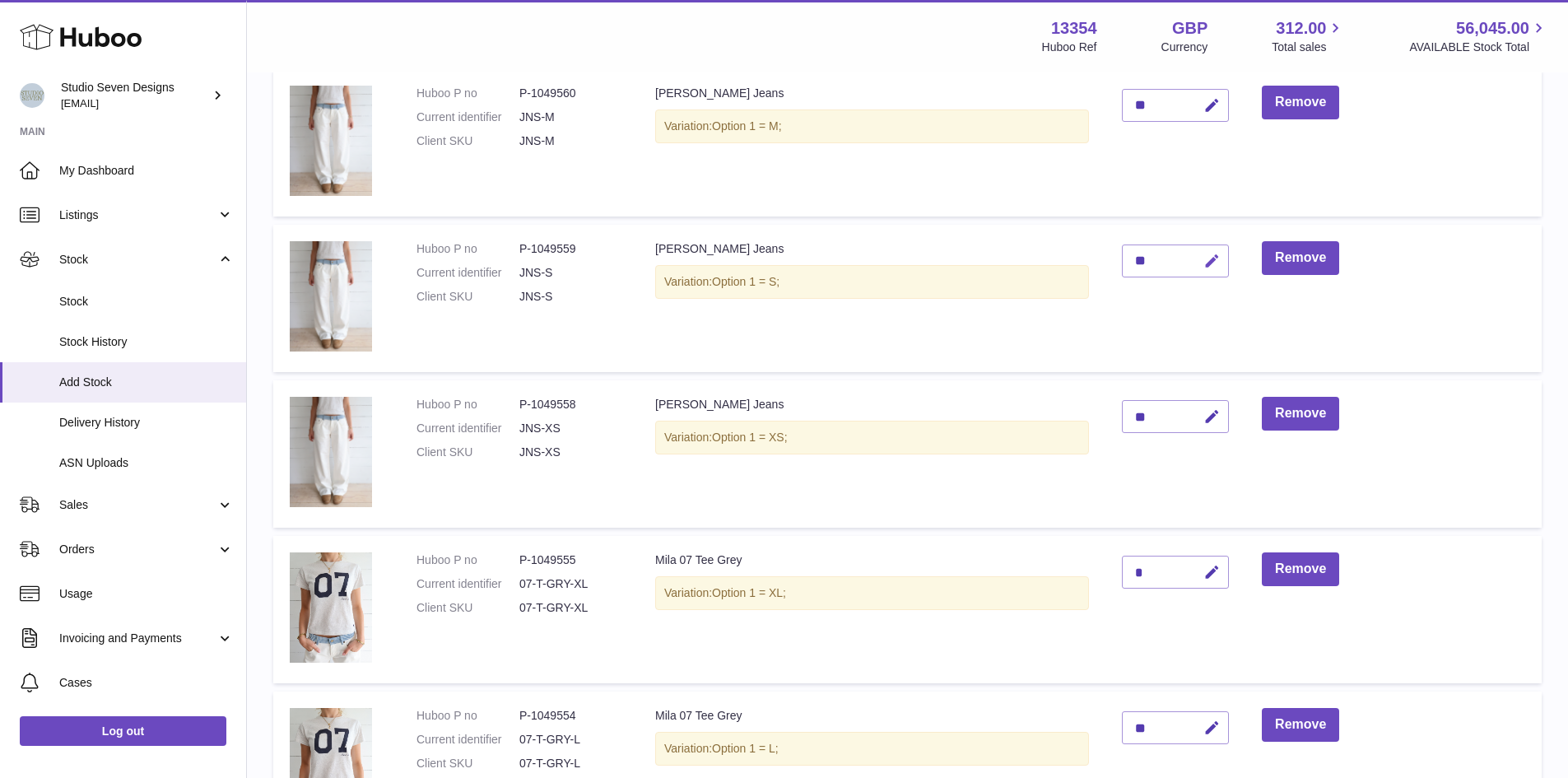 click at bounding box center (1212, 261) 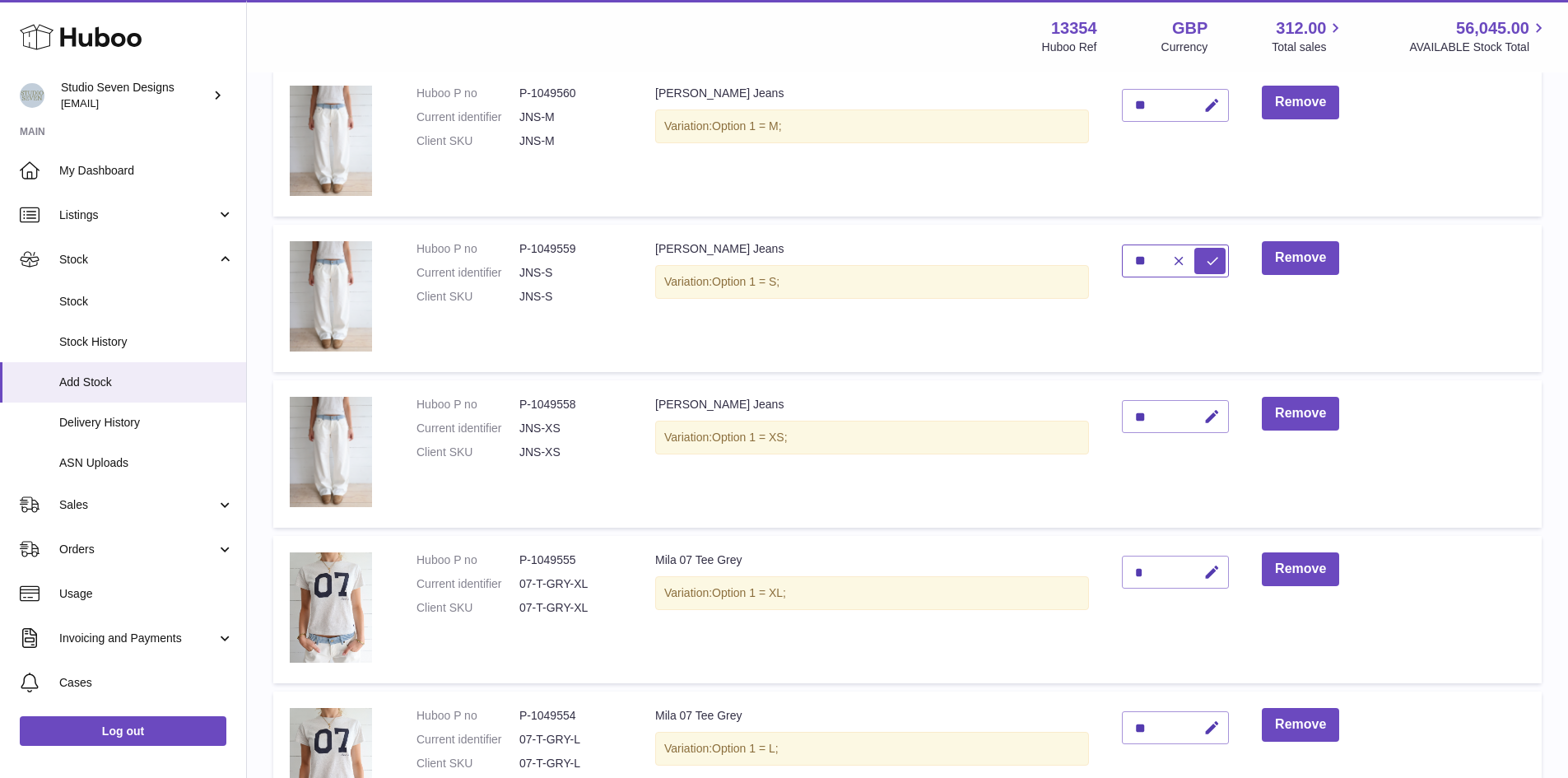 type on "**" 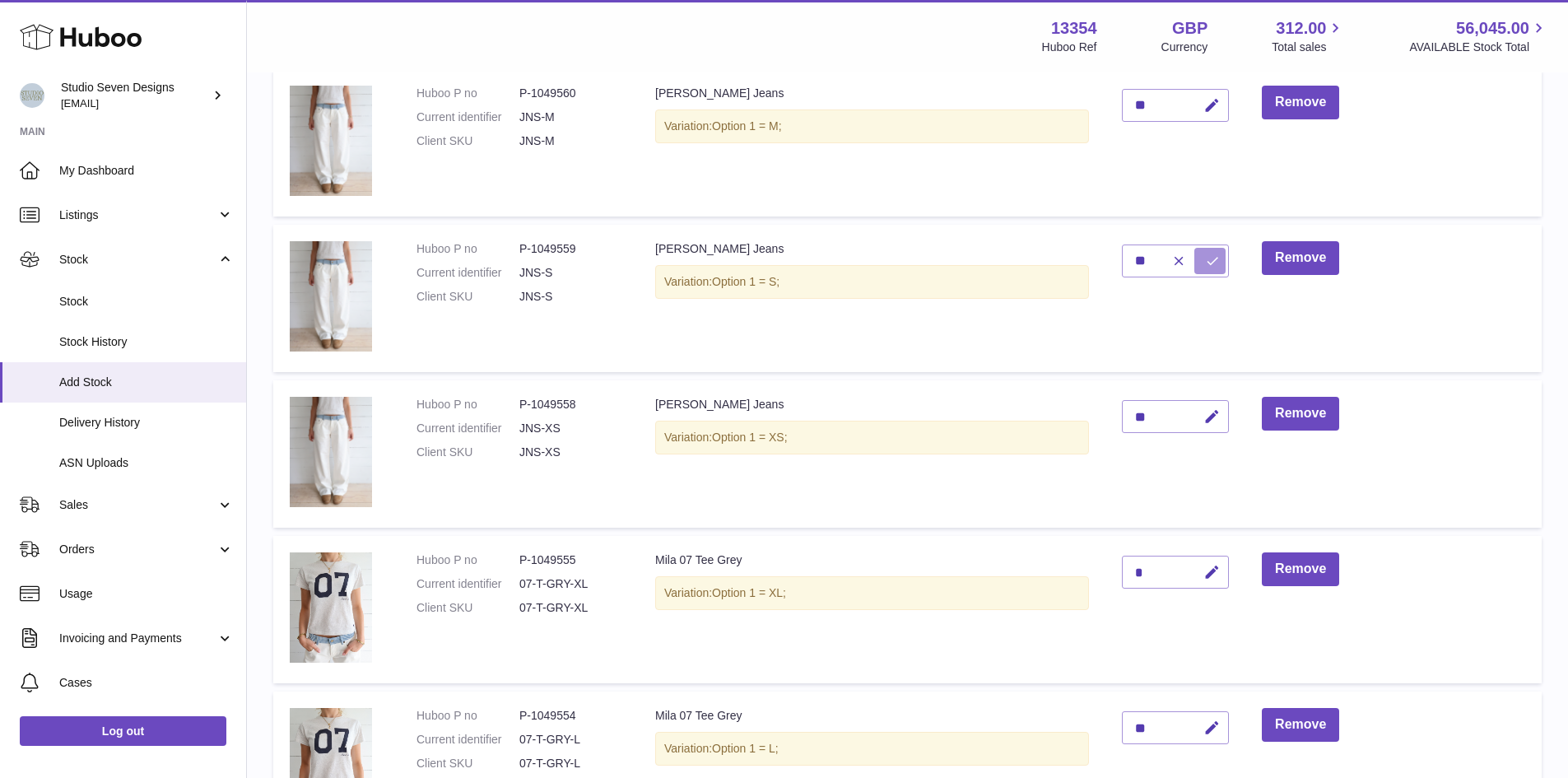 click at bounding box center (1212, 261) 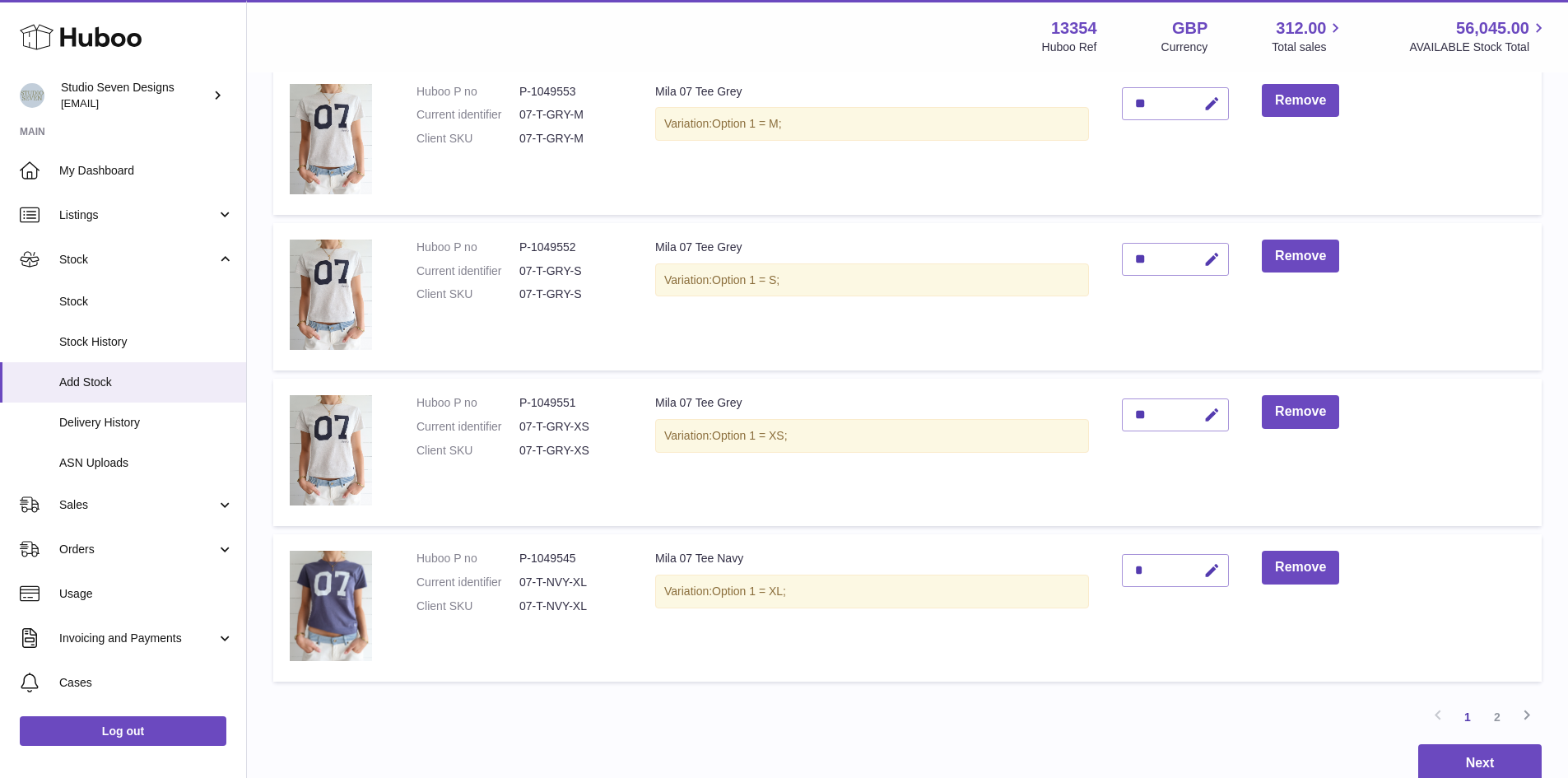 scroll, scrollTop: 1765, scrollLeft: 0, axis: vertical 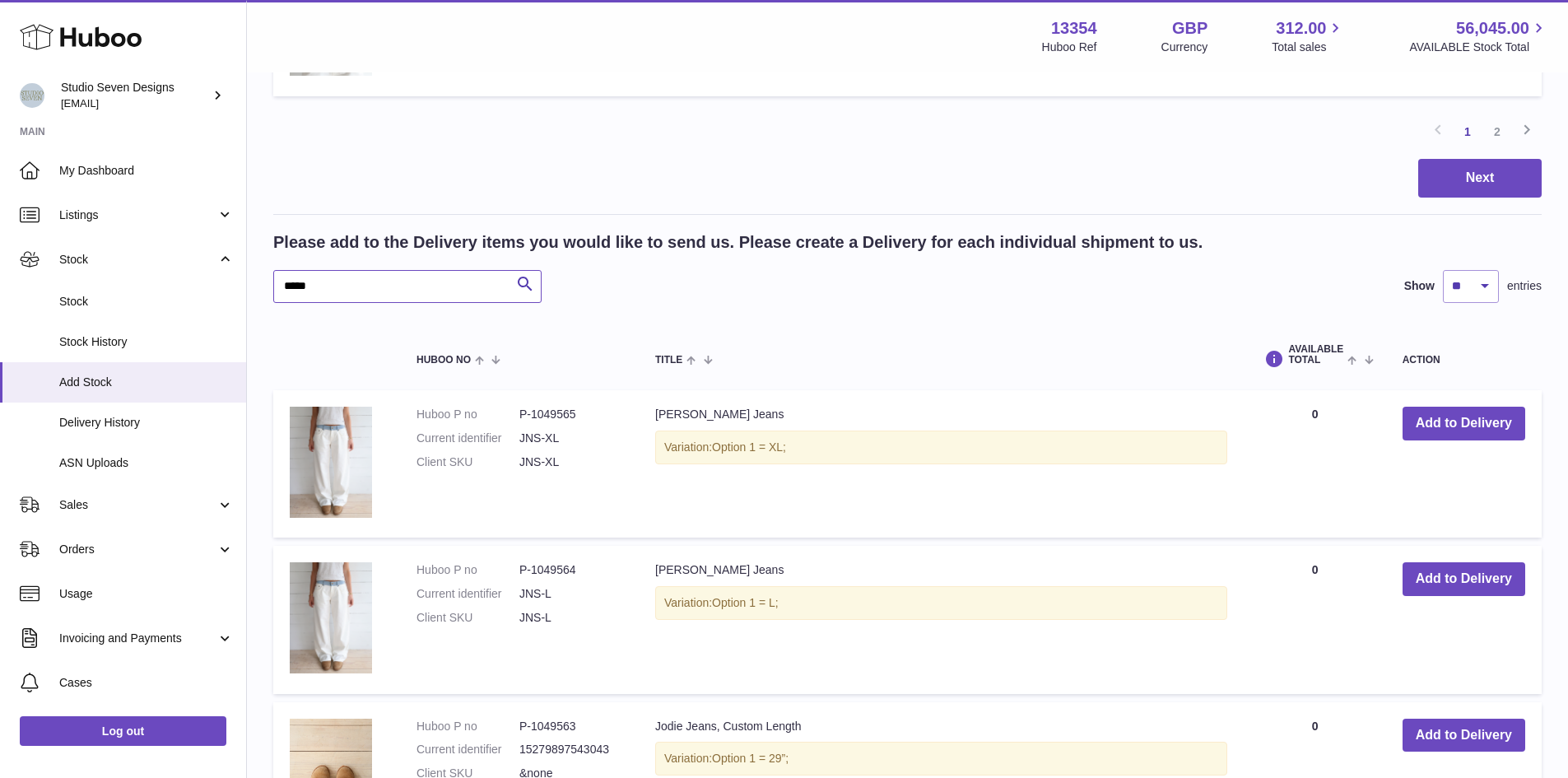 click on "*****" at bounding box center [407, 287] 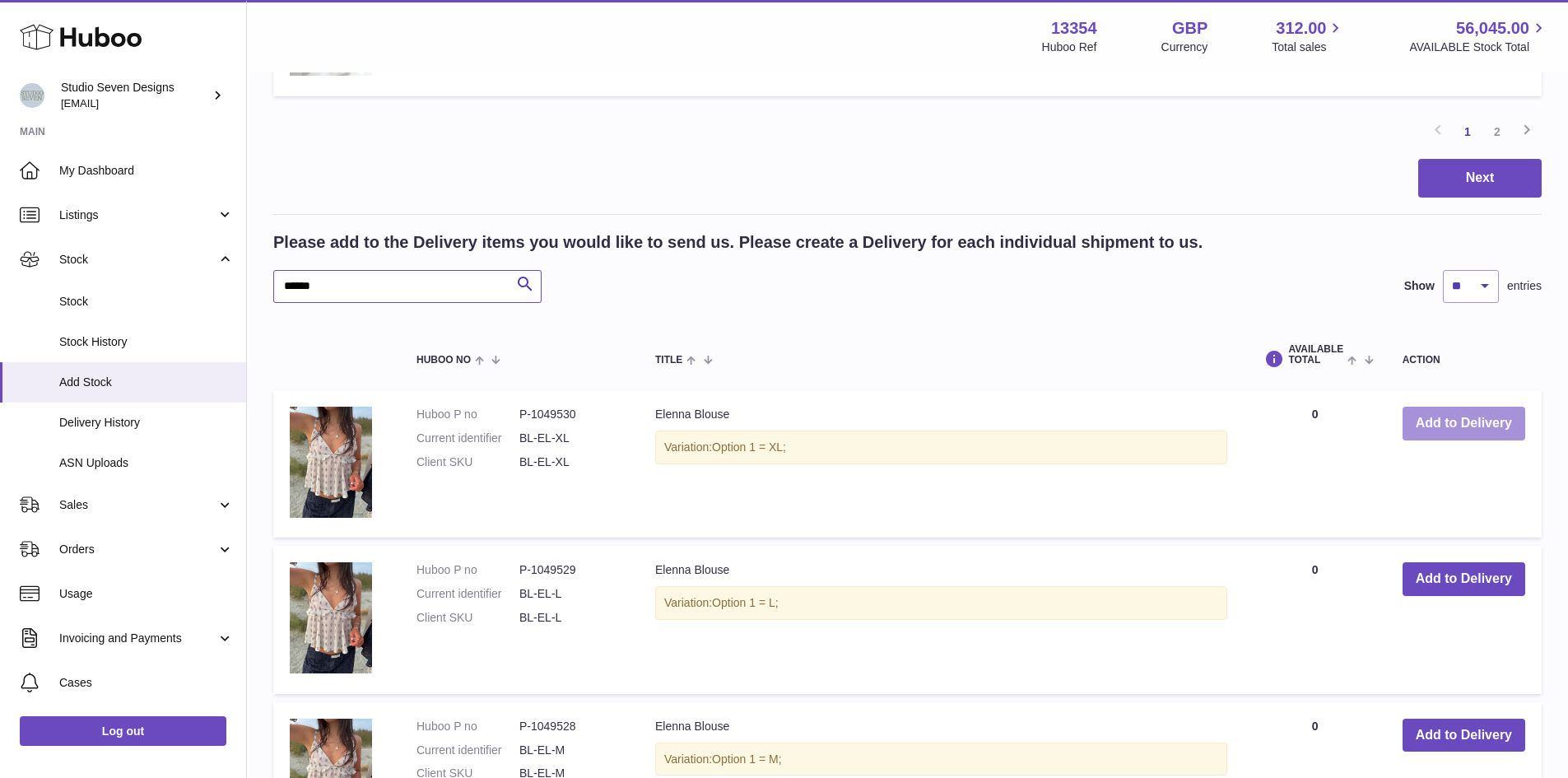 type on "******" 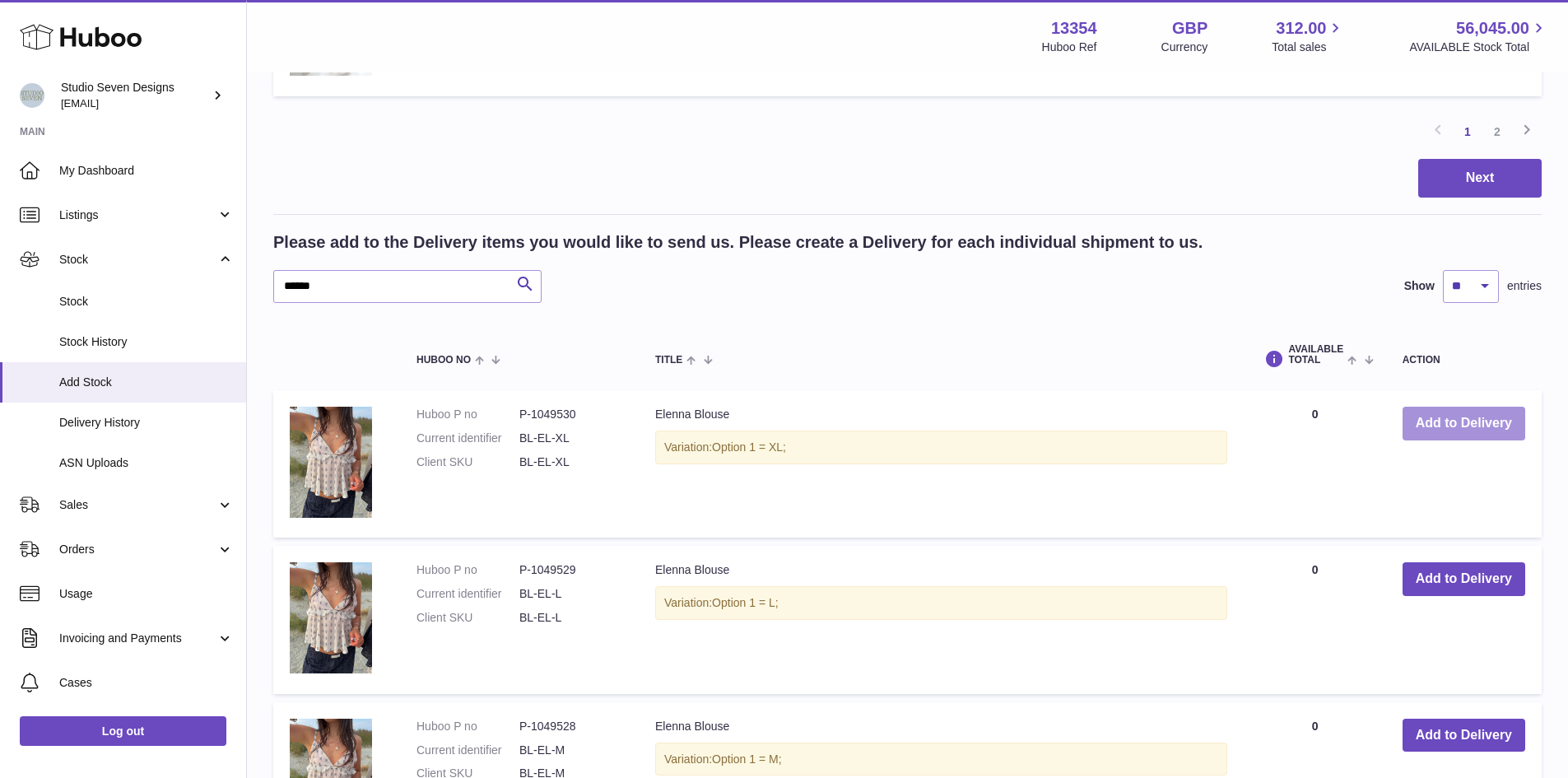 click on "Add to Delivery" at bounding box center (1463, 423) 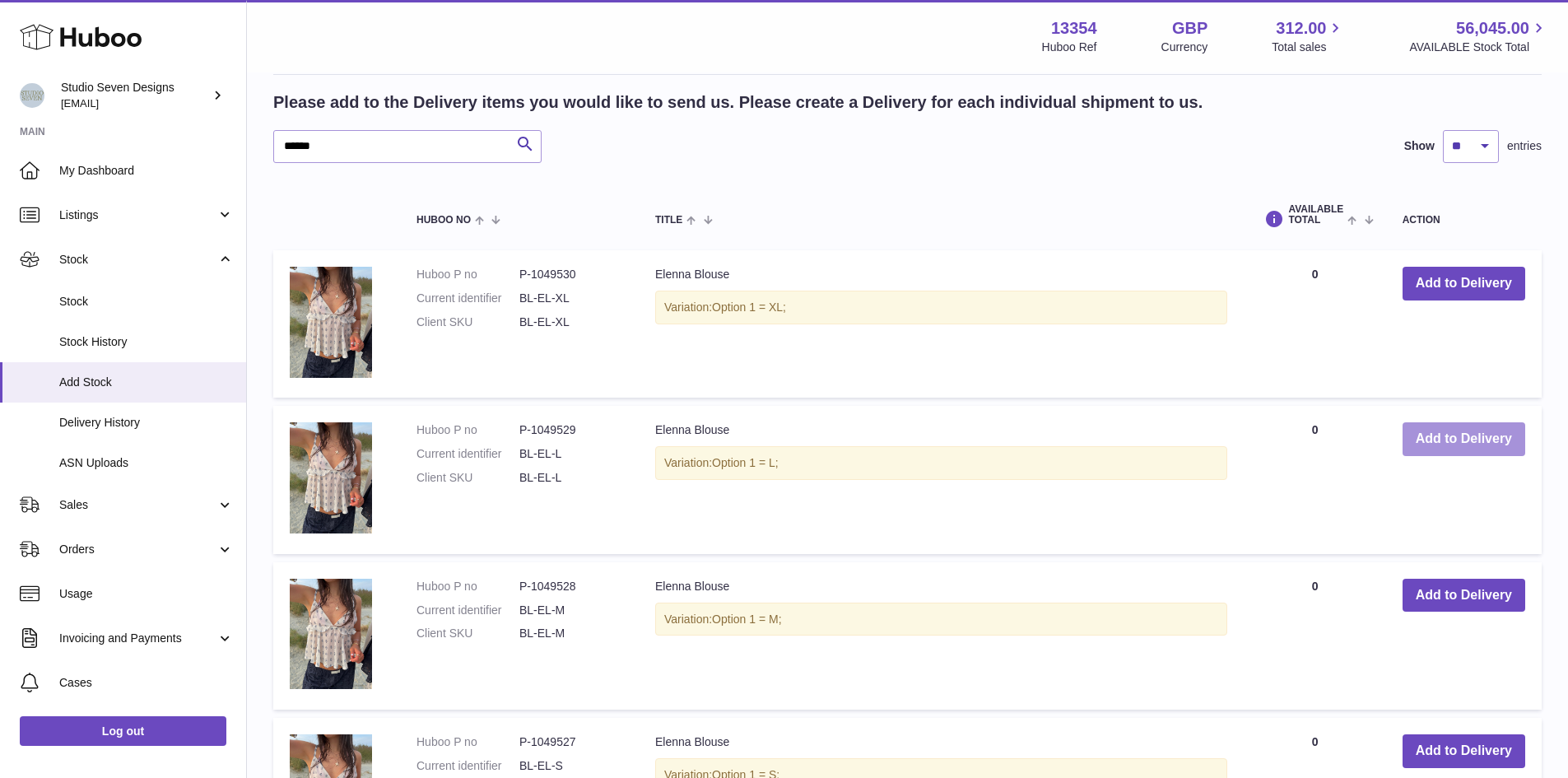 click on "Add to Delivery" at bounding box center [1463, 439] 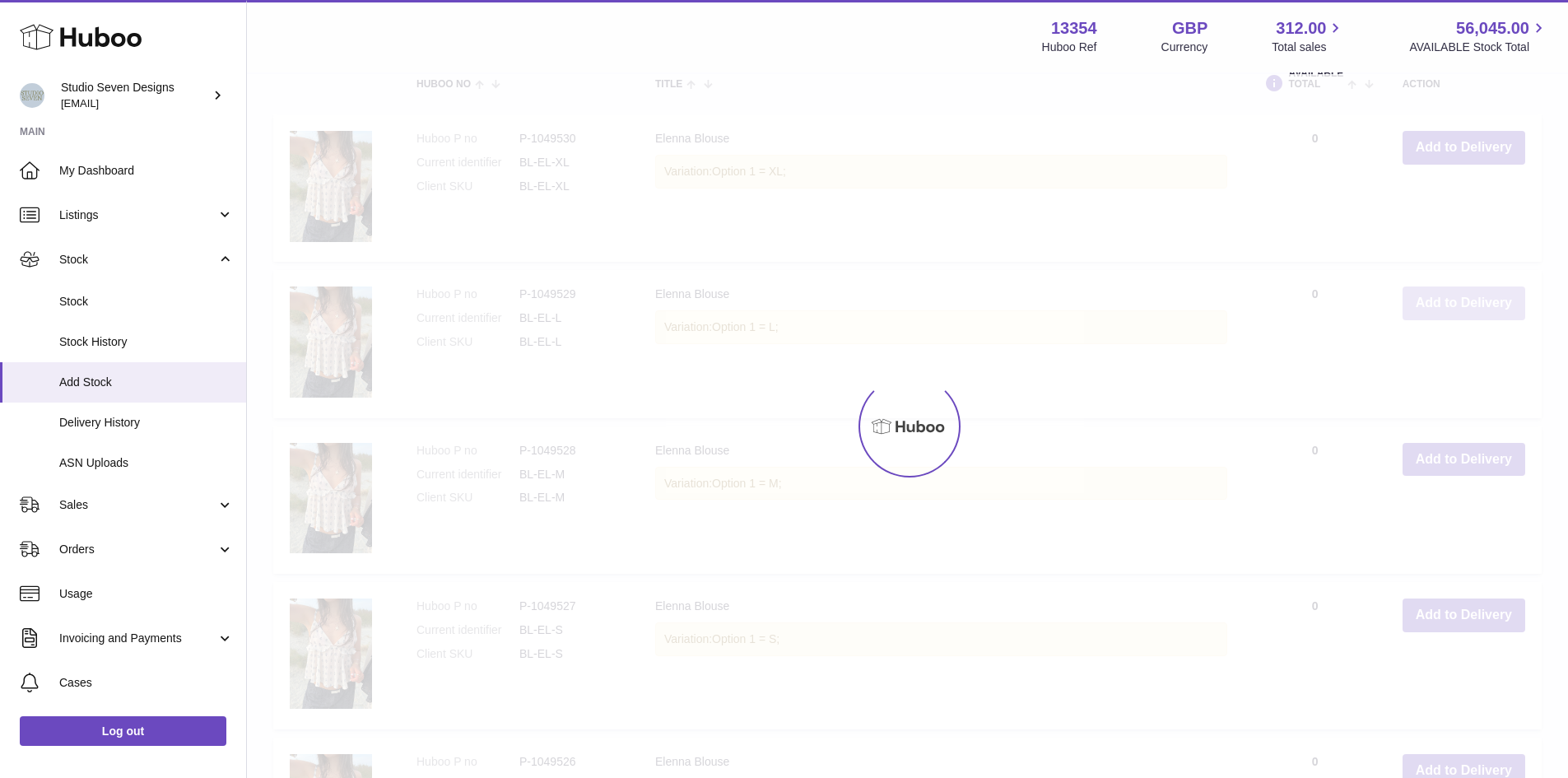 scroll, scrollTop: 2042, scrollLeft: 0, axis: vertical 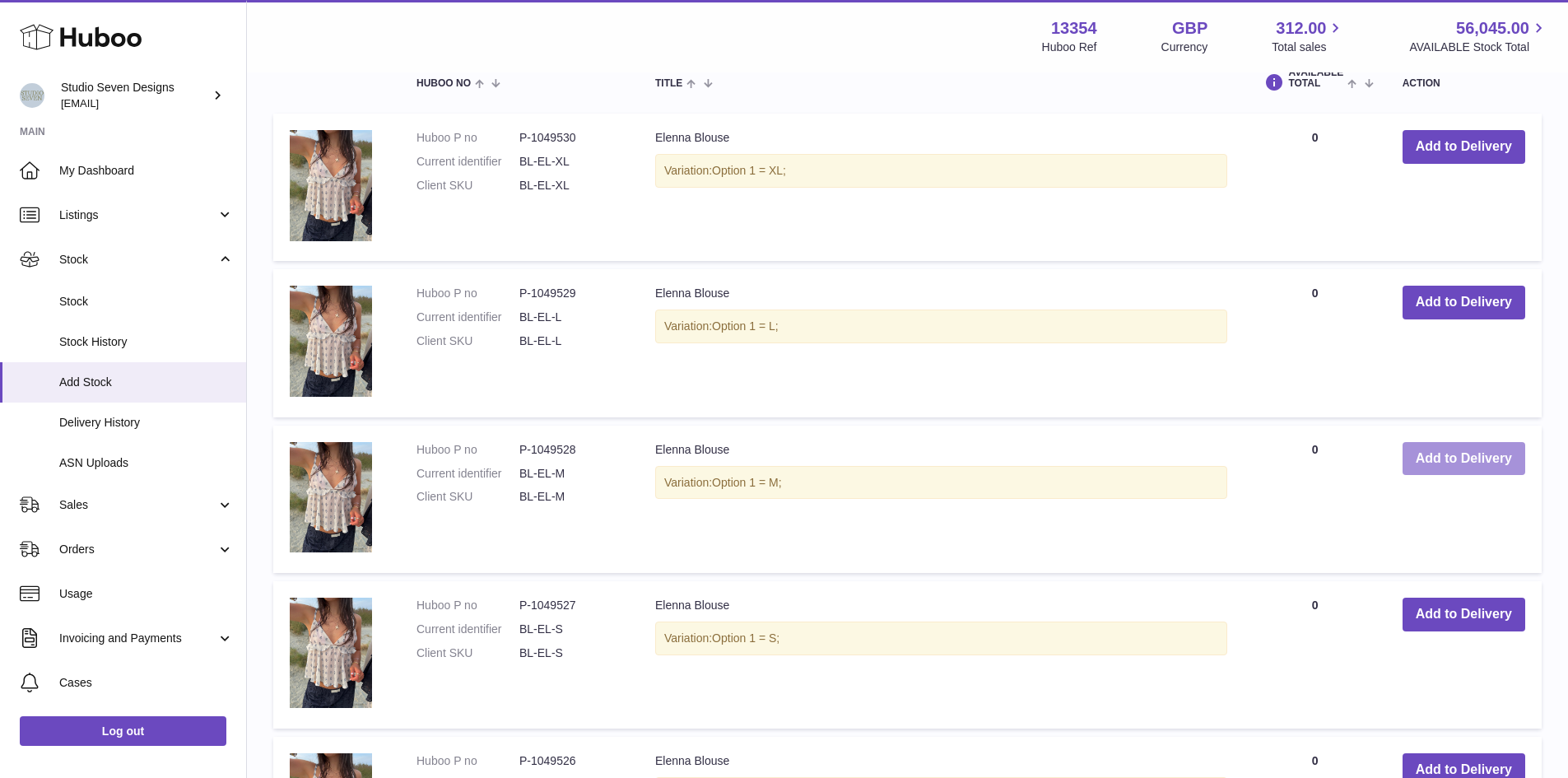 click on "Add to Delivery" at bounding box center (1463, 459) 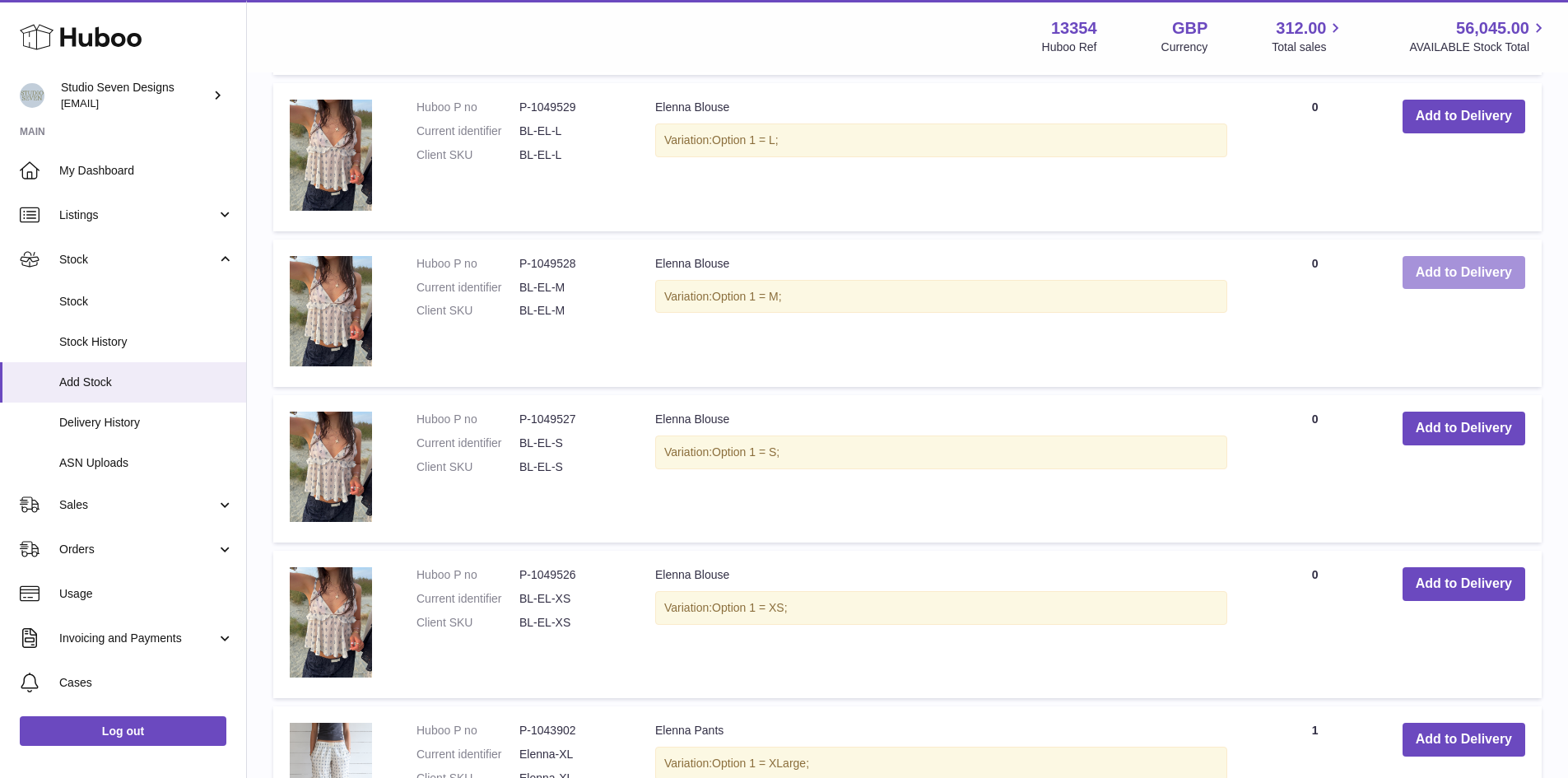 scroll, scrollTop: 2229, scrollLeft: 0, axis: vertical 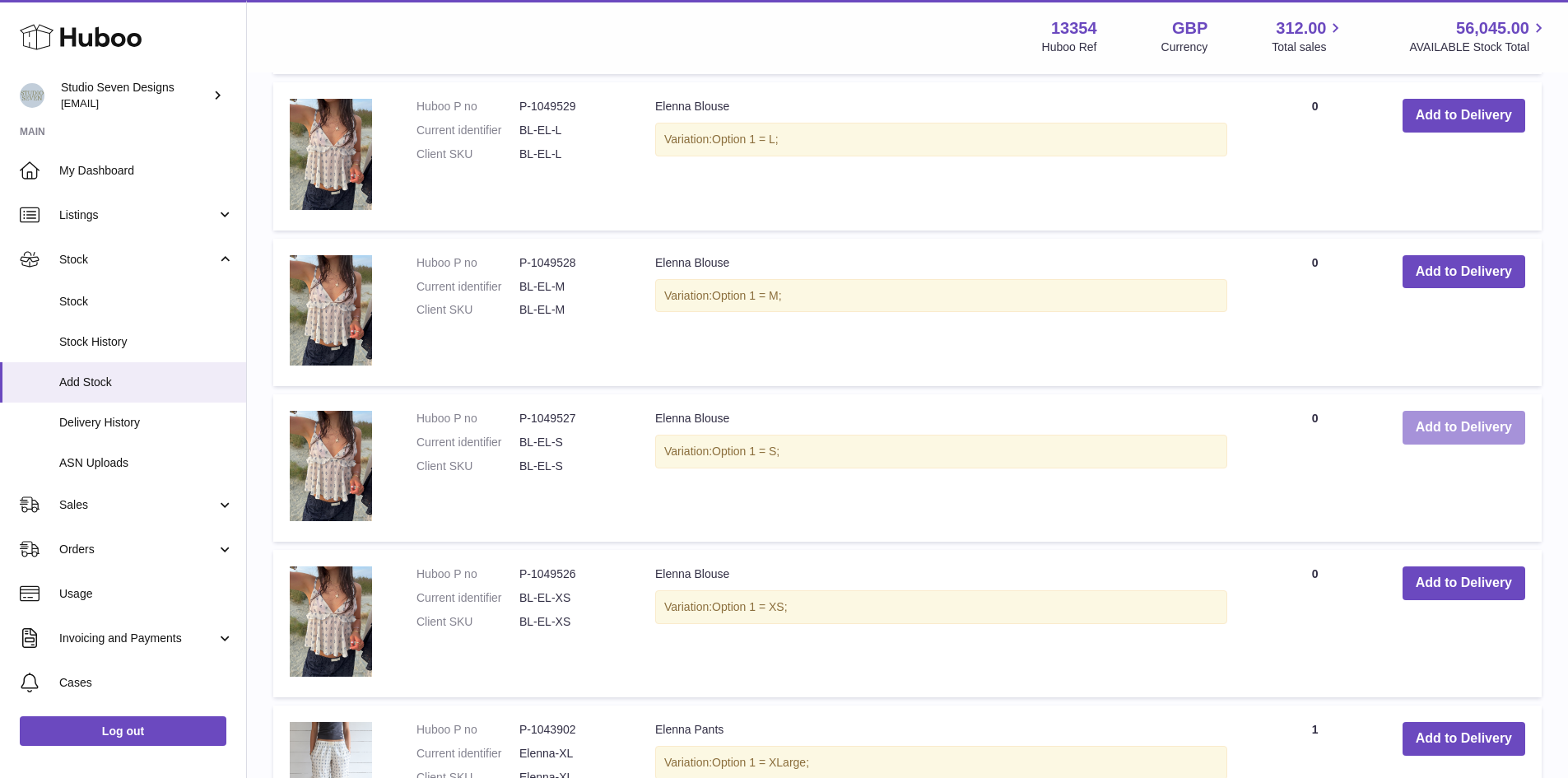 click on "Add to Delivery" at bounding box center (1463, 427) 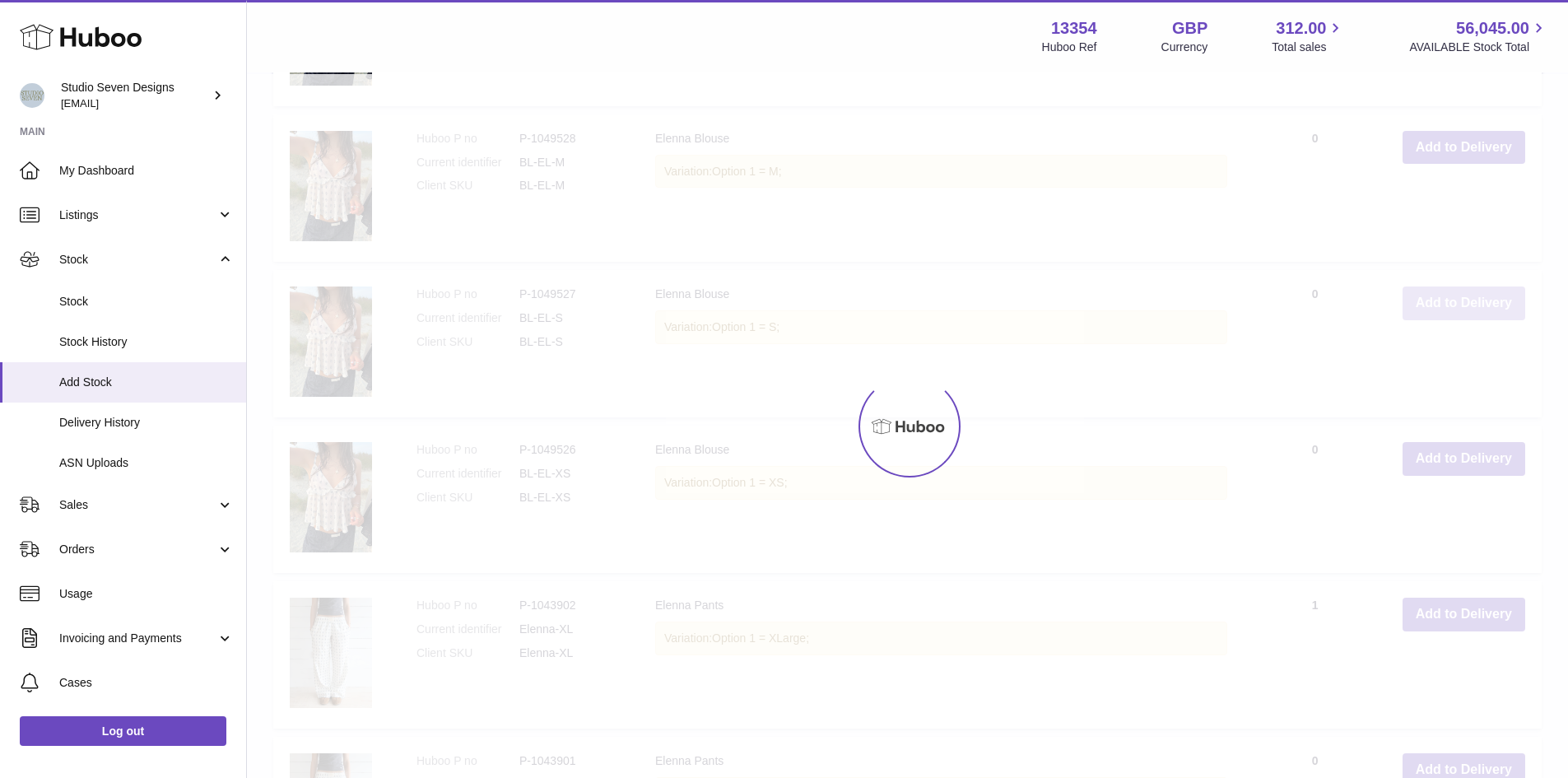 scroll, scrollTop: 2354, scrollLeft: 0, axis: vertical 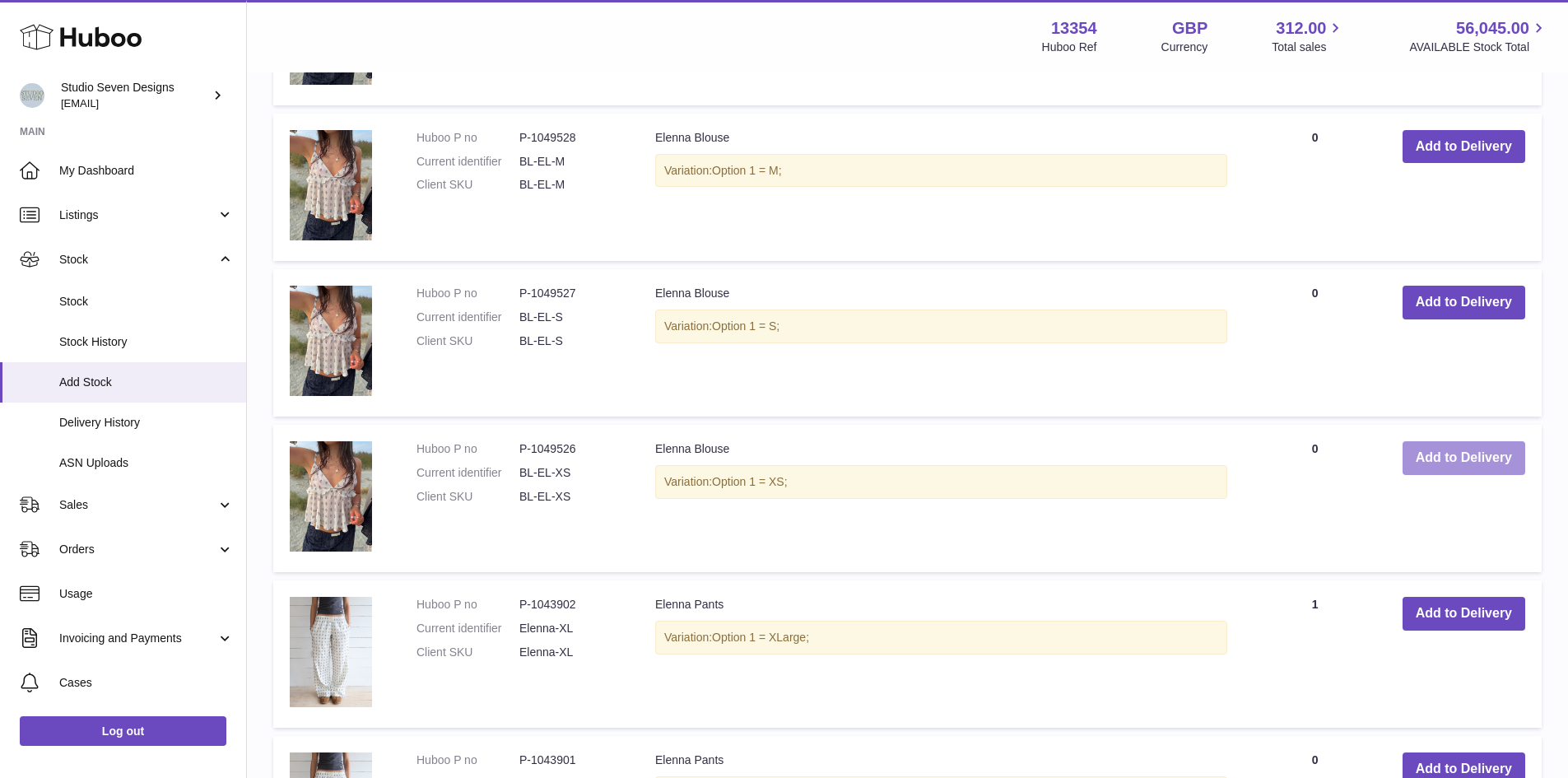 click on "Add to Delivery" at bounding box center (1463, 458) 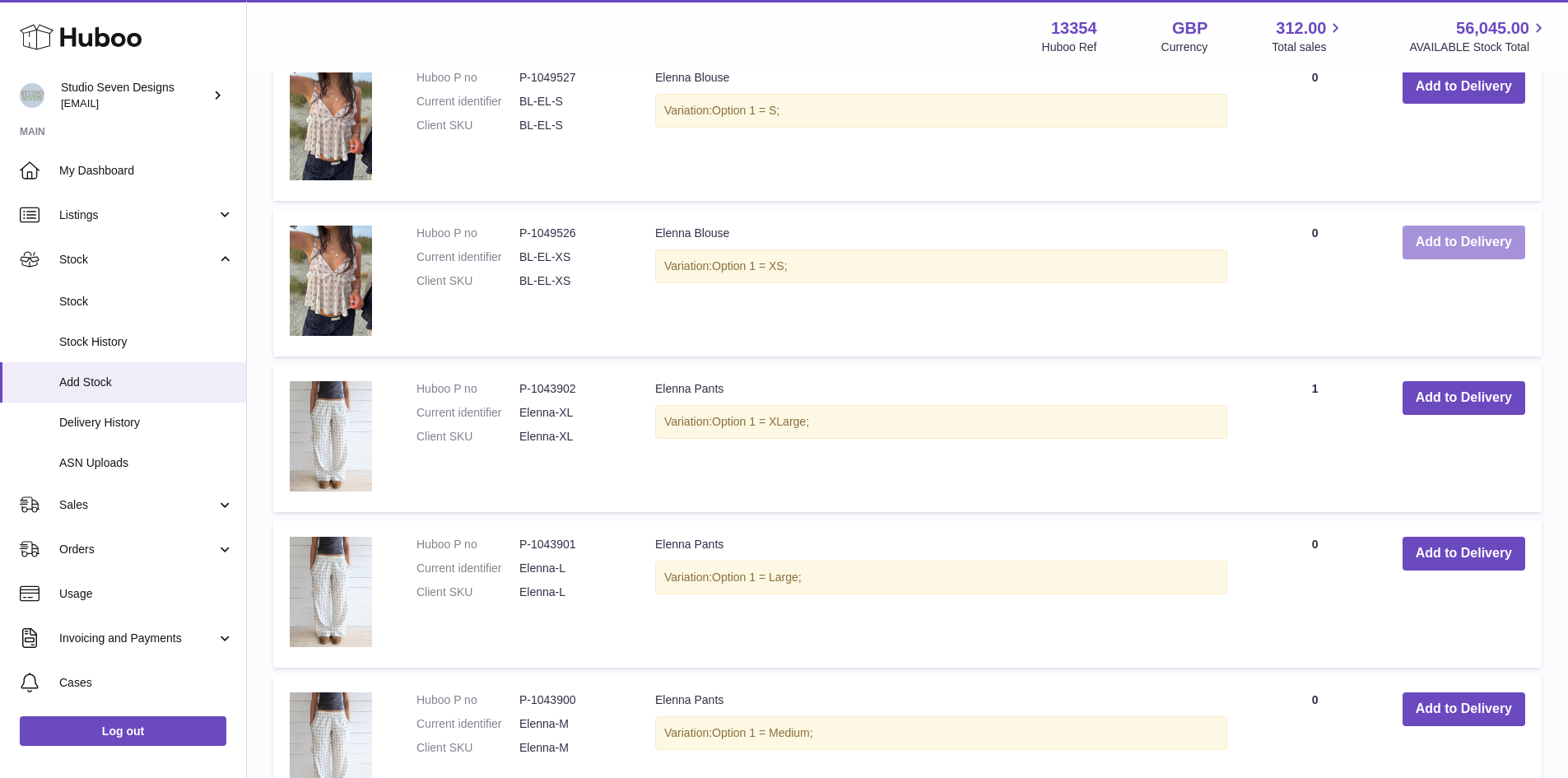 scroll, scrollTop: 2572, scrollLeft: 0, axis: vertical 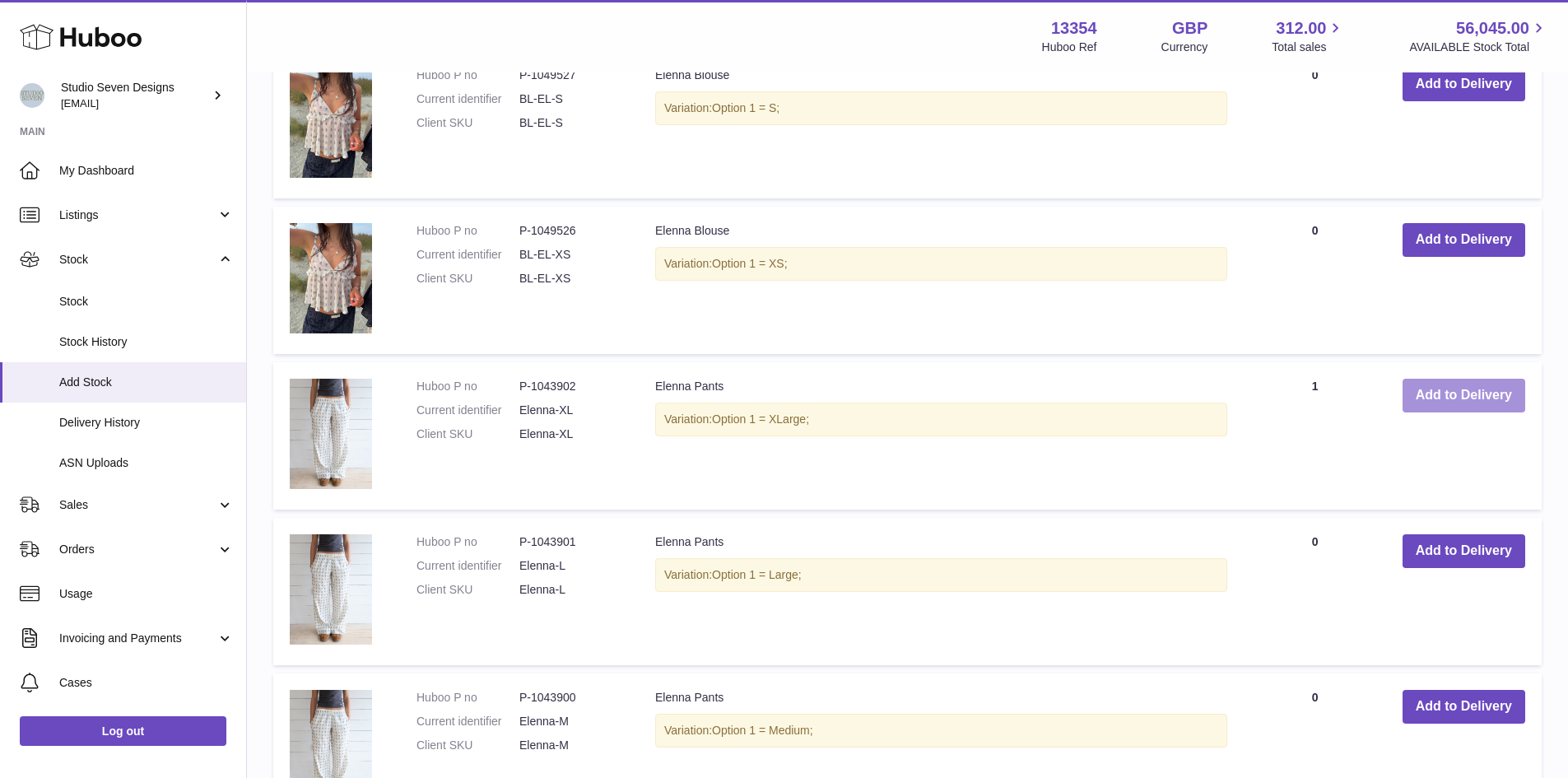 click on "Add to Delivery" at bounding box center (1463, 395) 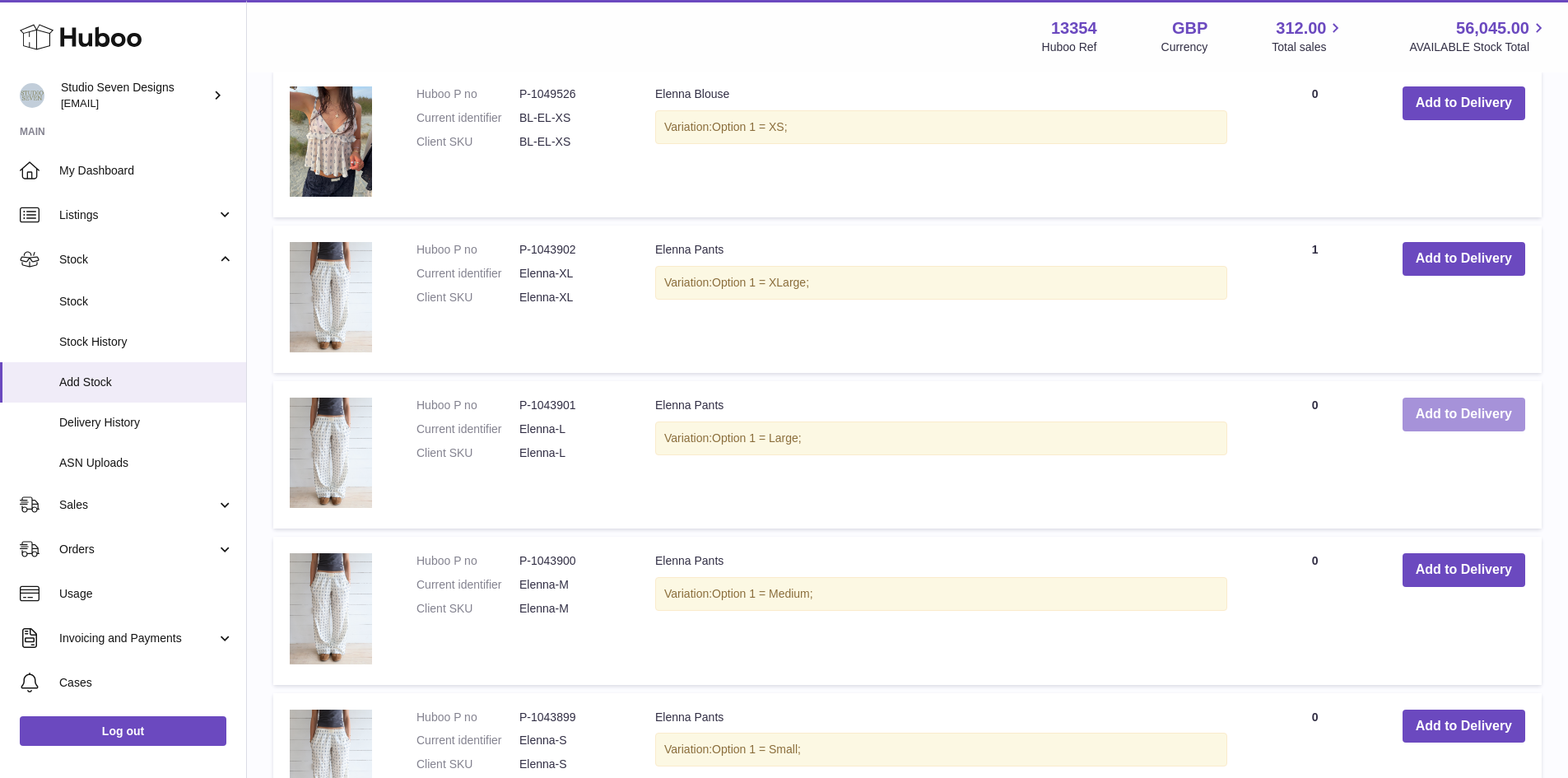 click on "Add to Delivery" at bounding box center (1463, 414) 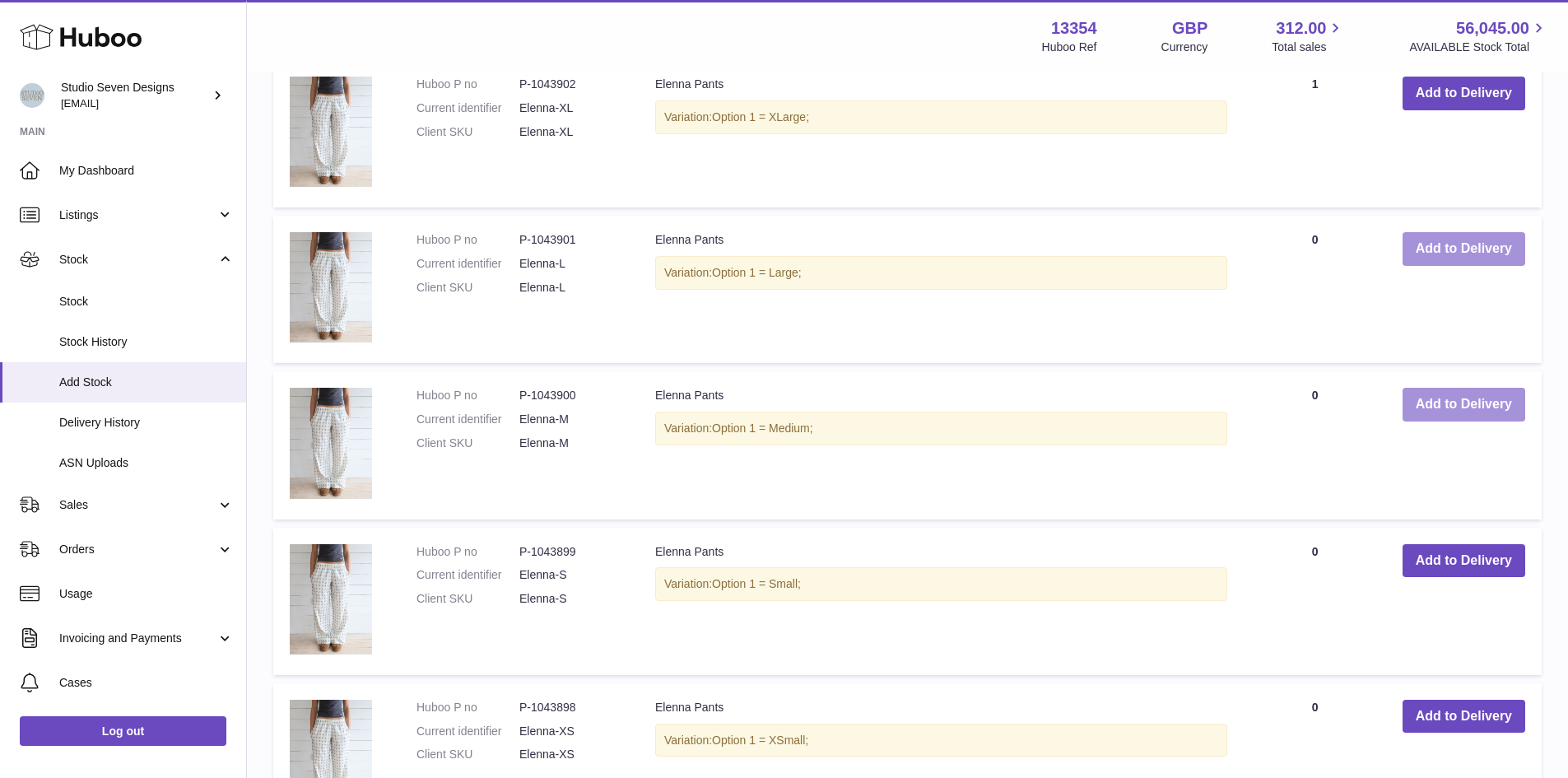 click on "Add to Delivery" at bounding box center [1463, 404] 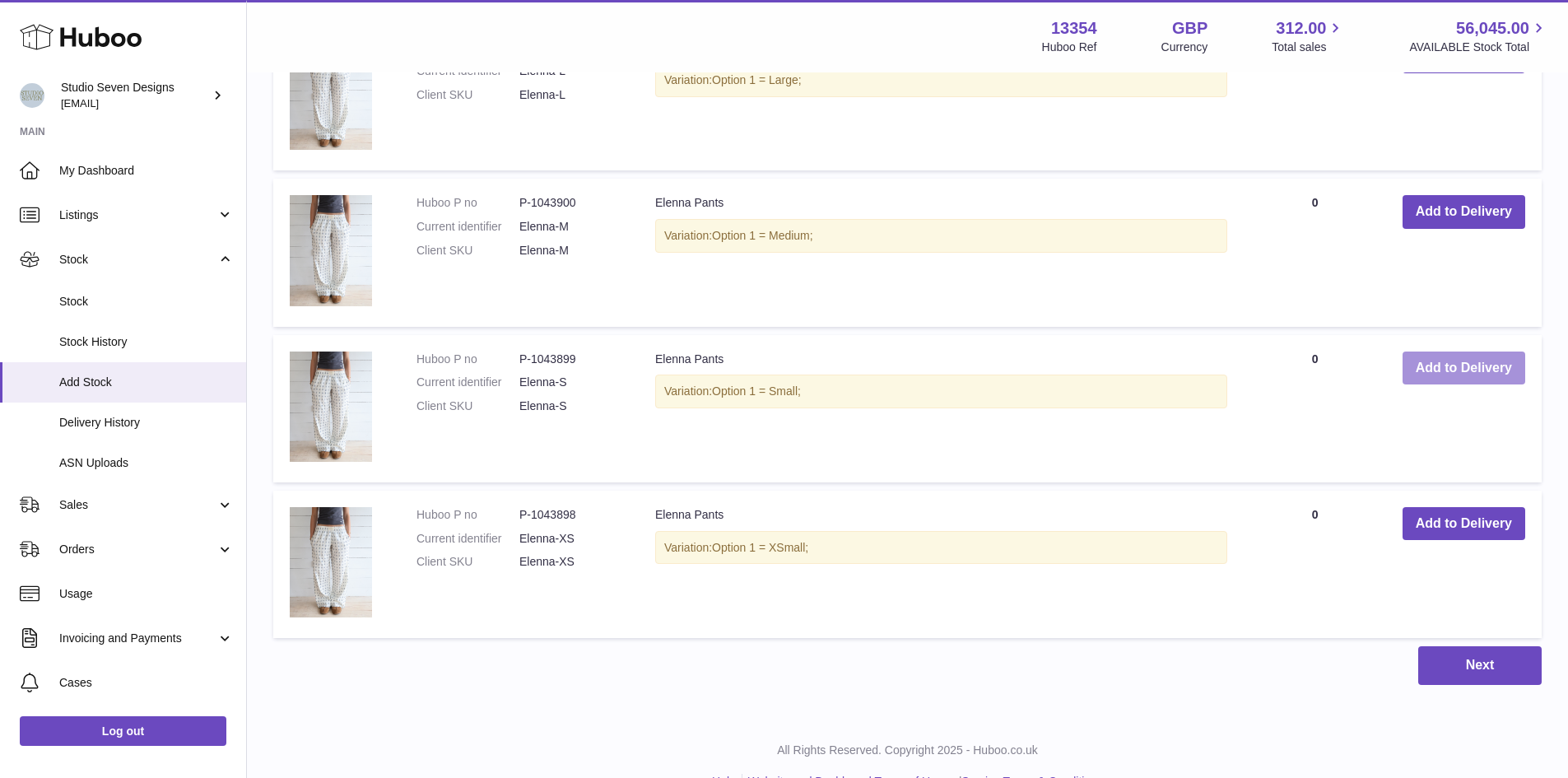 click on "Add to Delivery" at bounding box center [1463, 368] 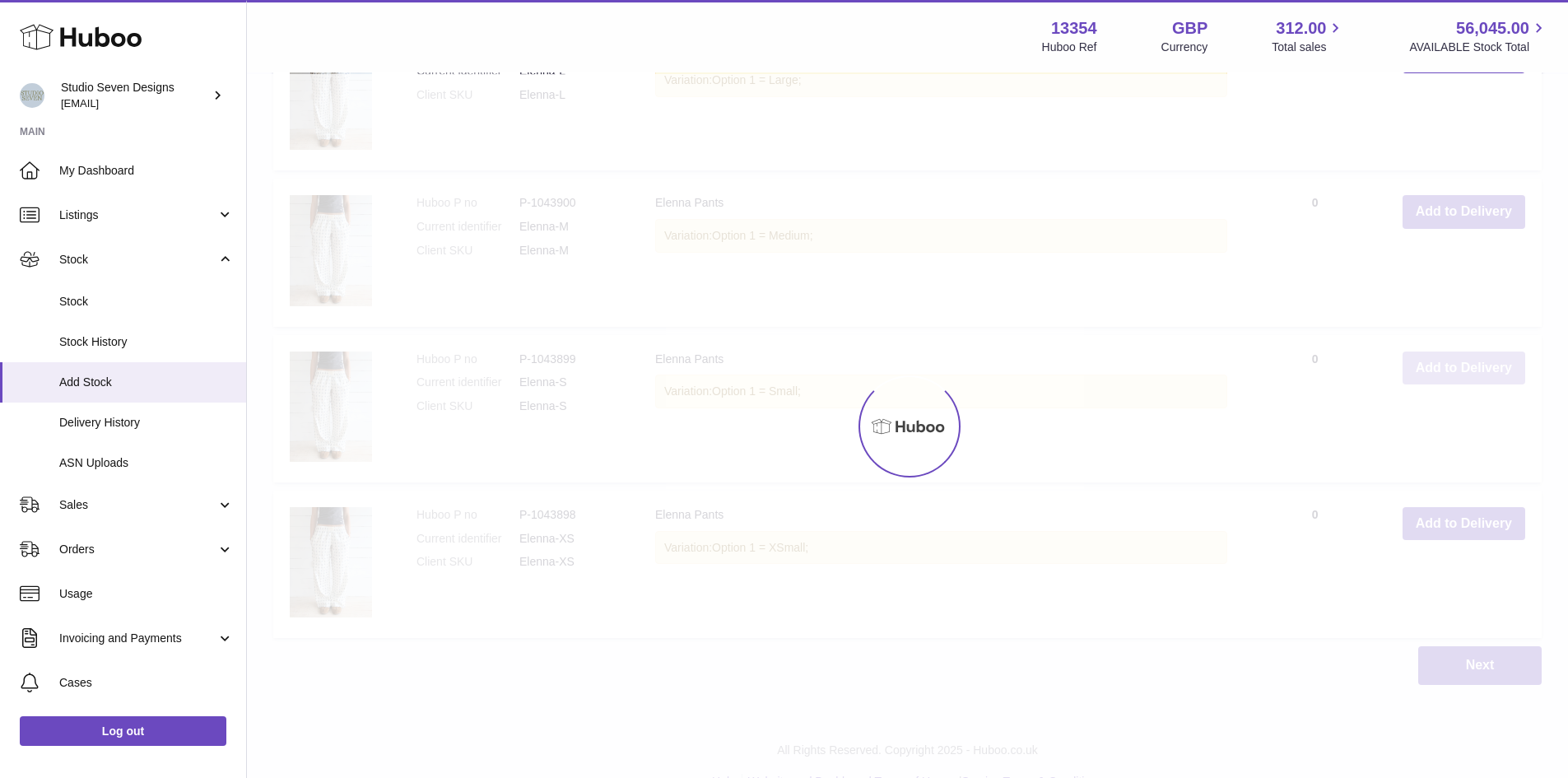 scroll, scrollTop: 3103, scrollLeft: 0, axis: vertical 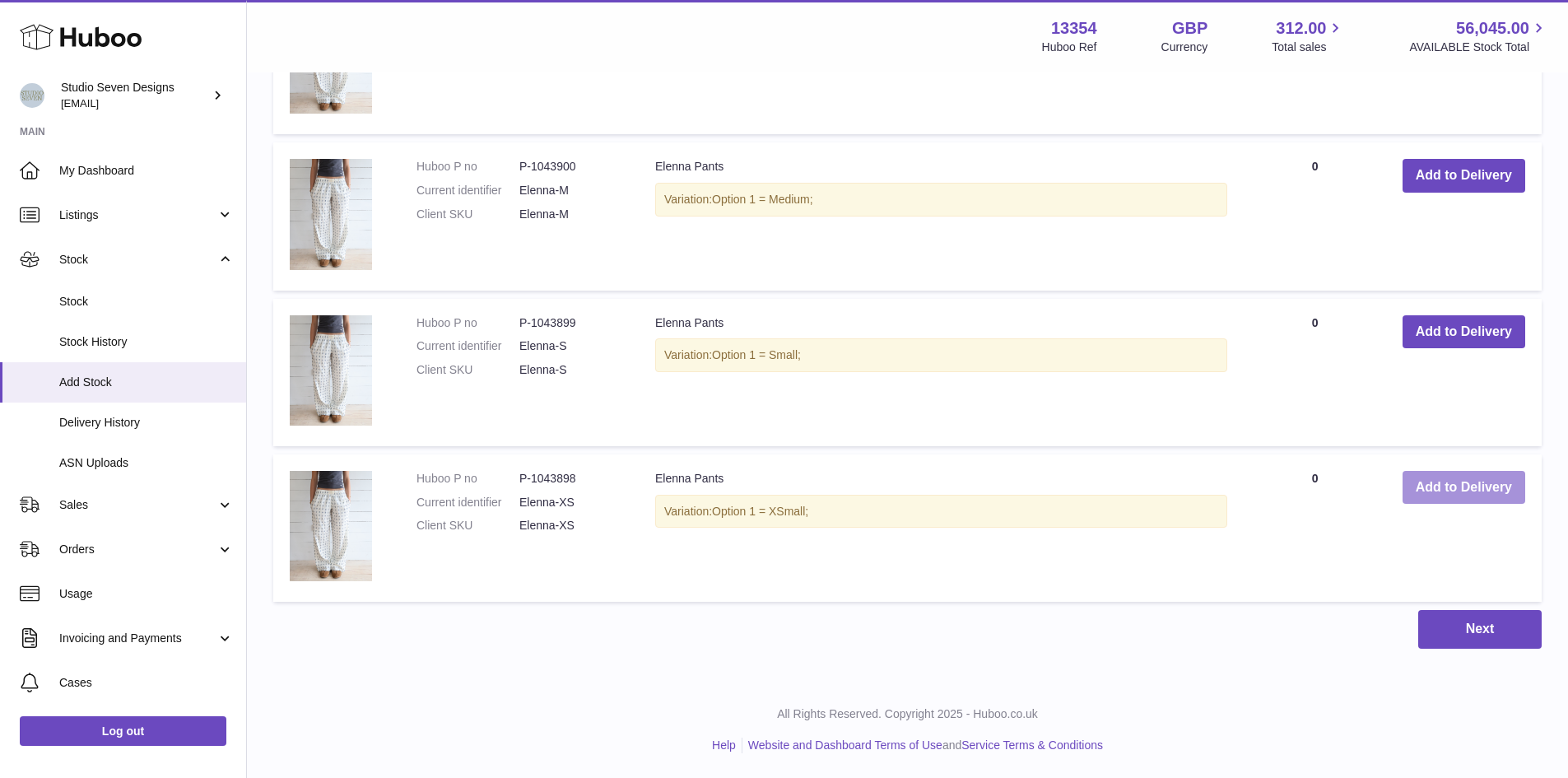 click on "Add to Delivery" at bounding box center (1463, 487) 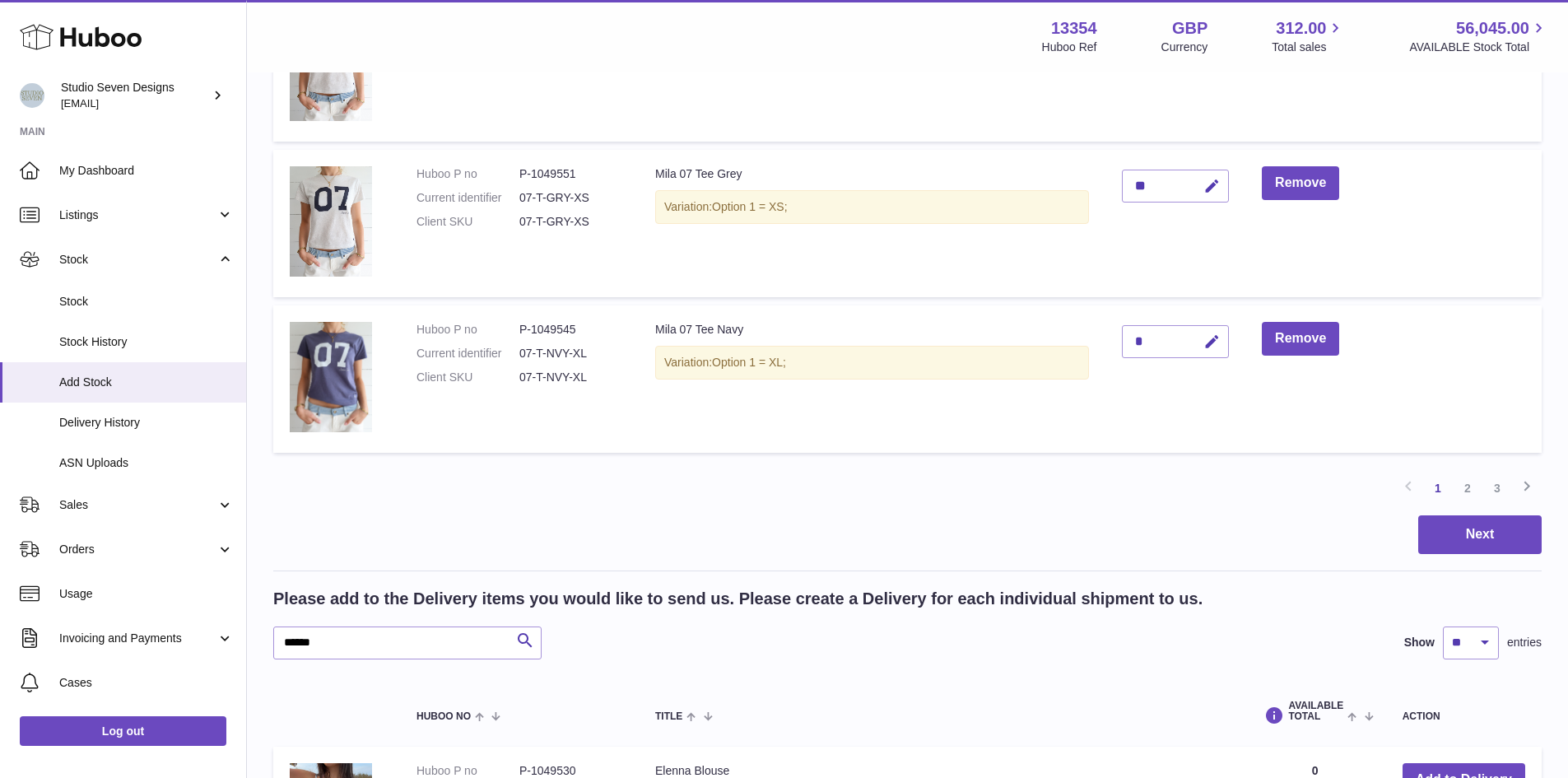 scroll, scrollTop: 1409, scrollLeft: 0, axis: vertical 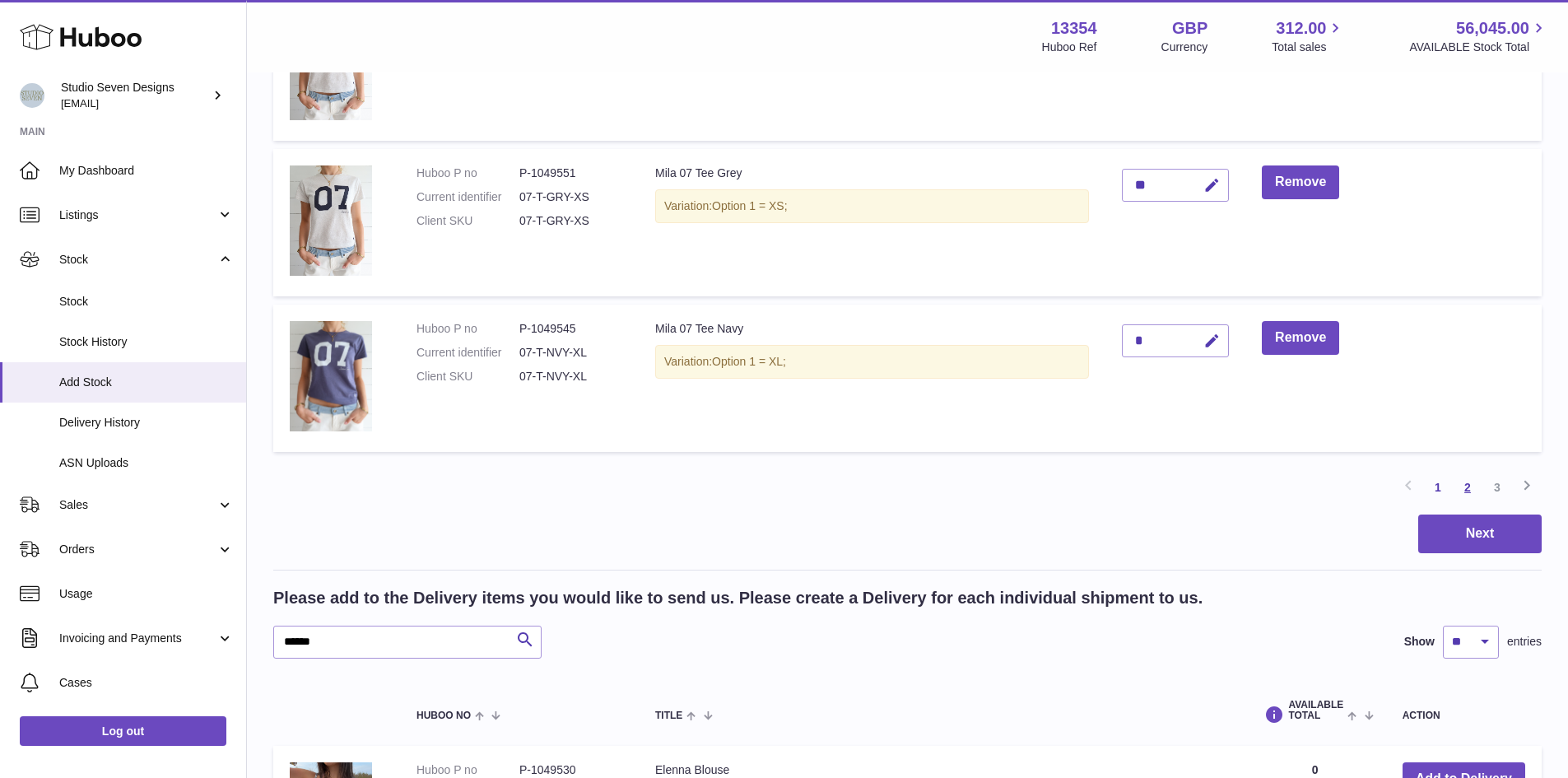 click on "2" at bounding box center [1468, 487] 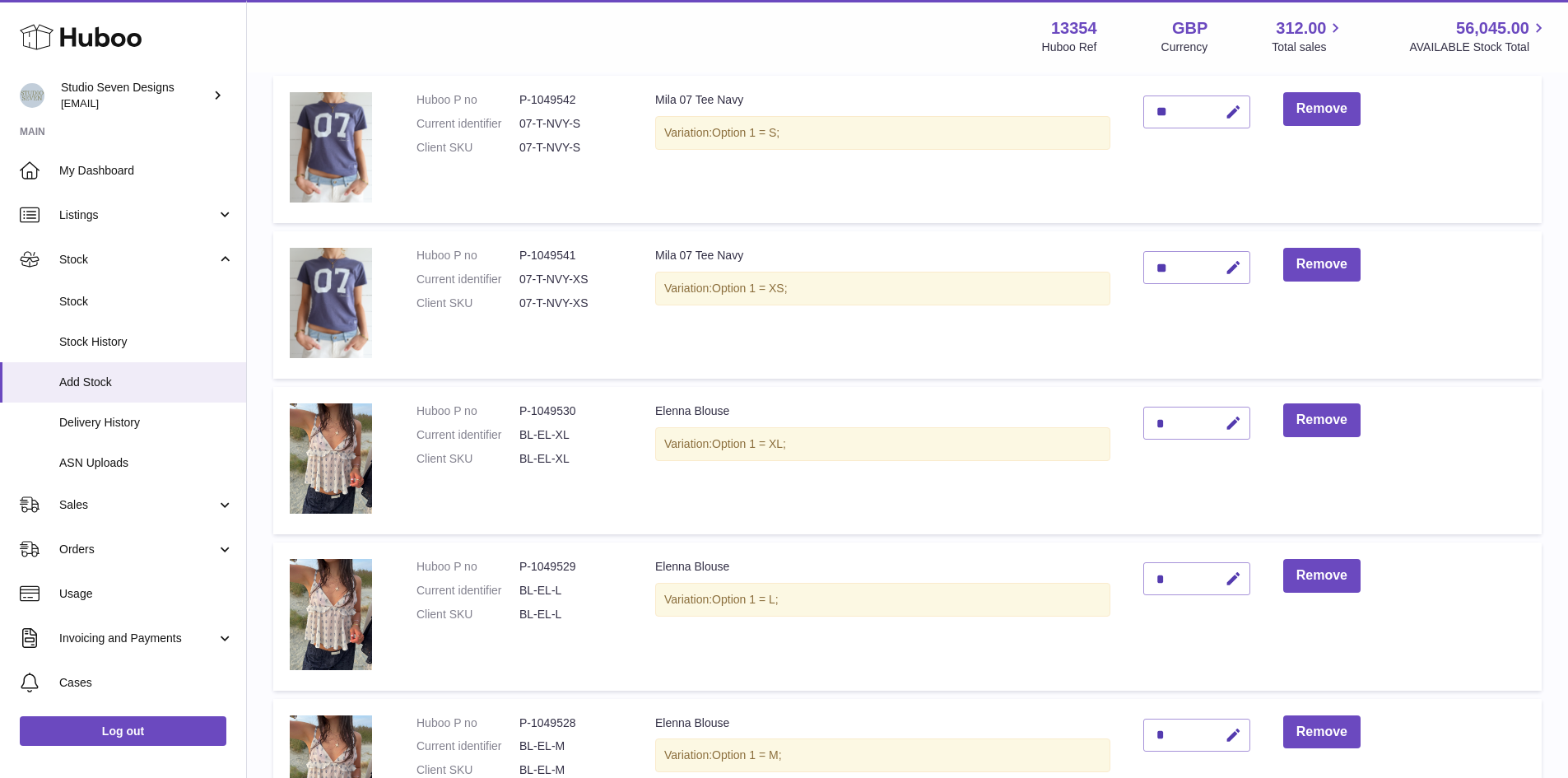 scroll, scrollTop: 547, scrollLeft: 0, axis: vertical 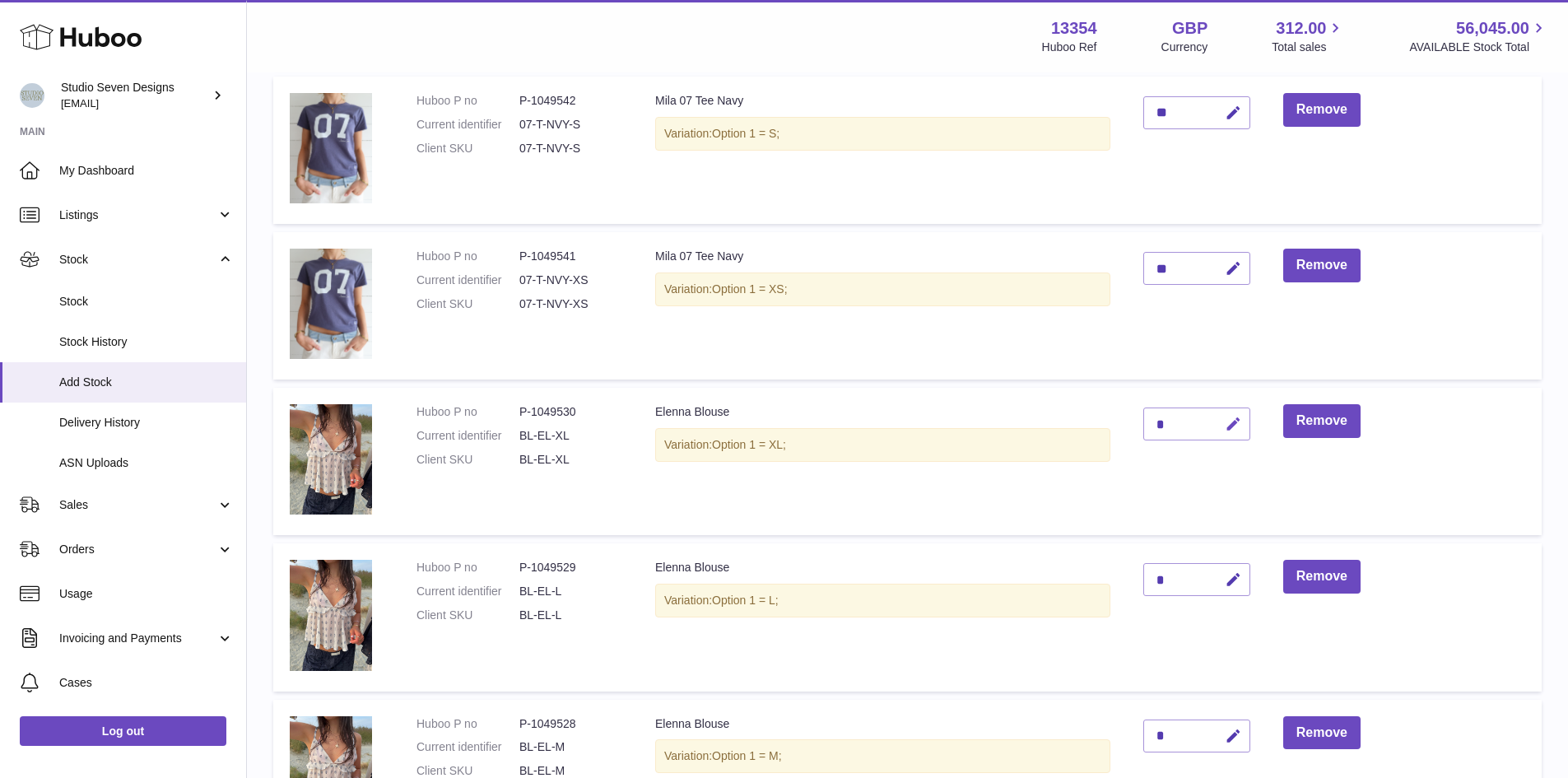 click at bounding box center (1233, 424) 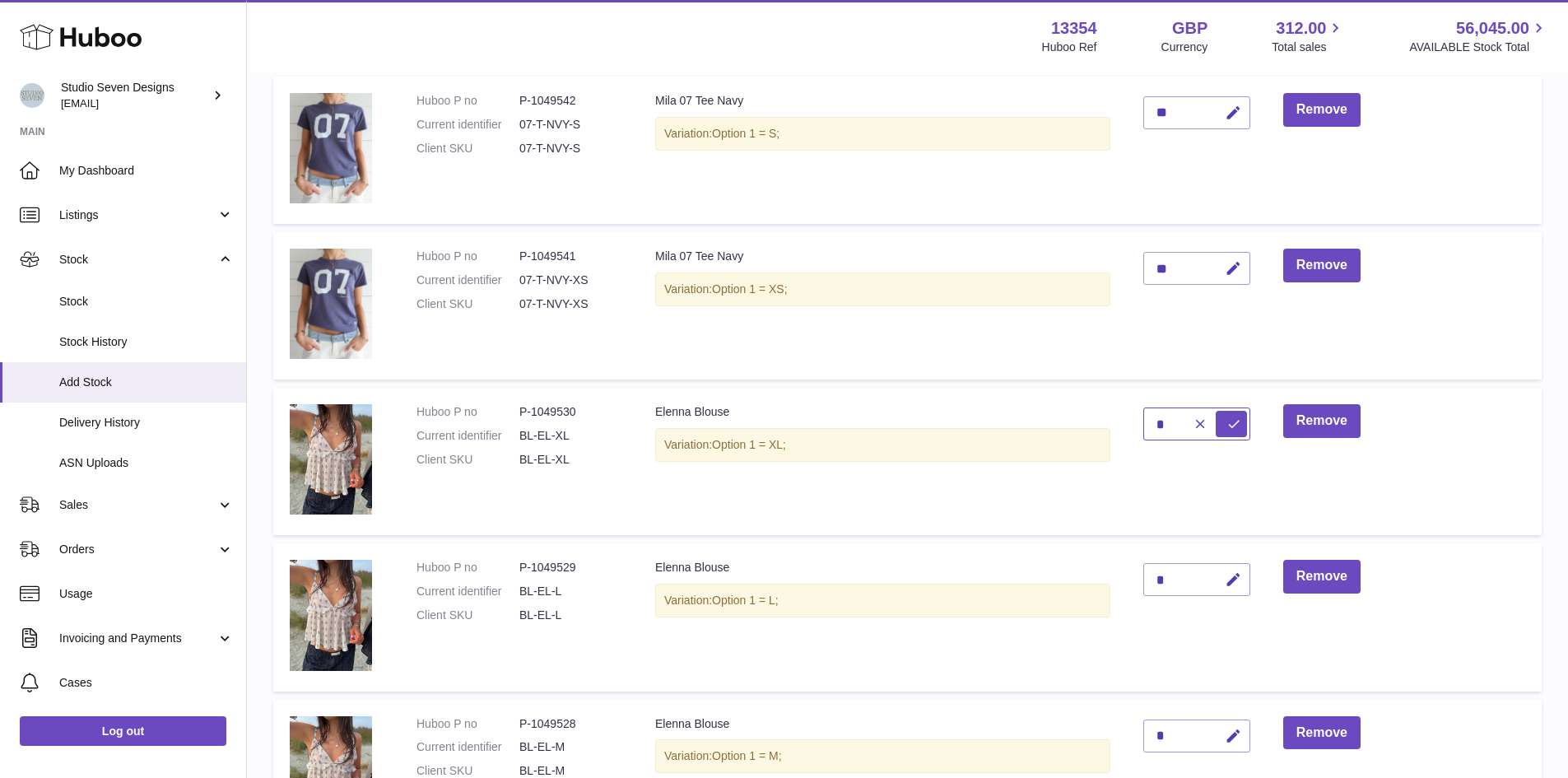 type on "*" 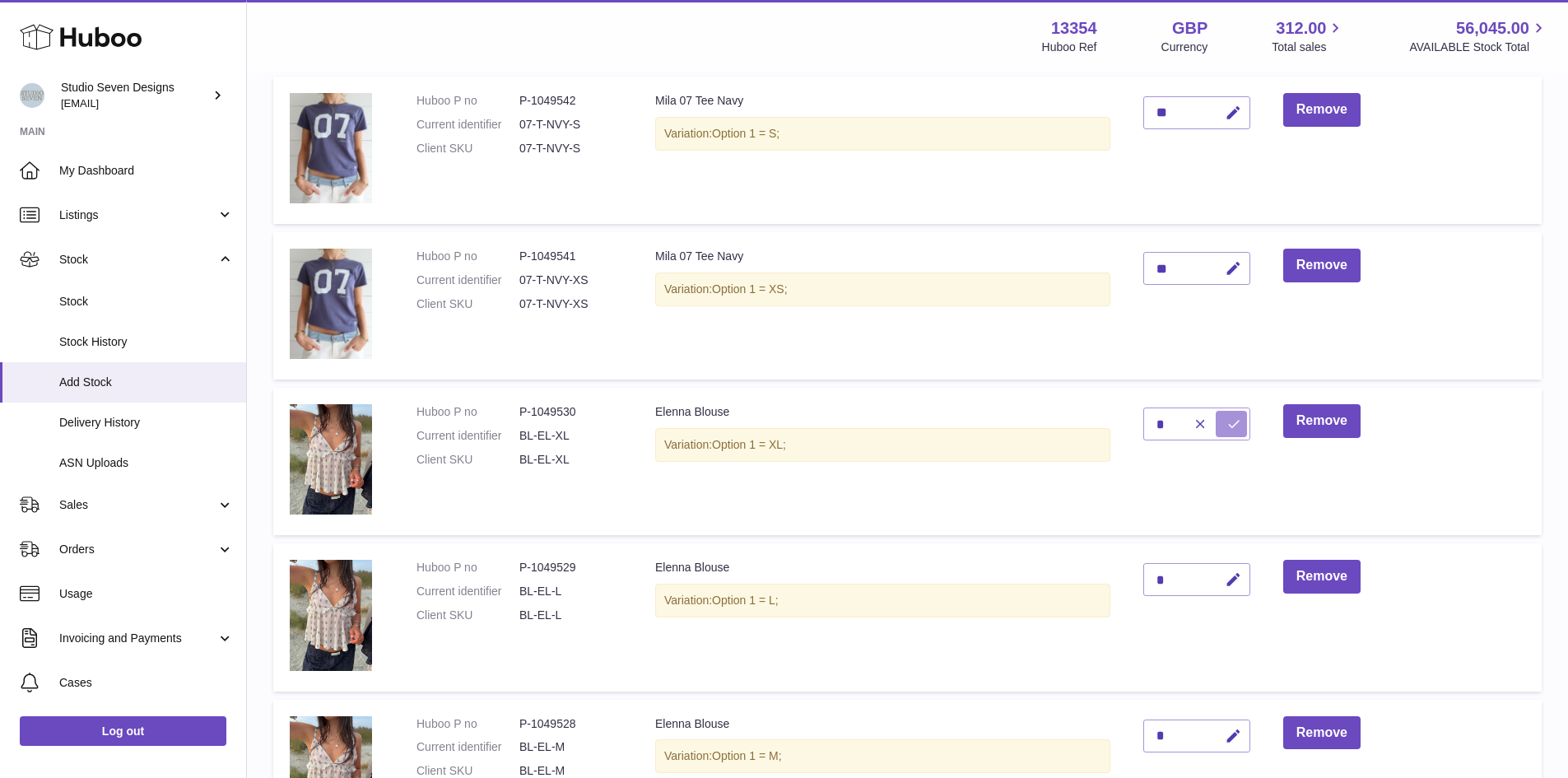 click at bounding box center (1234, 424) 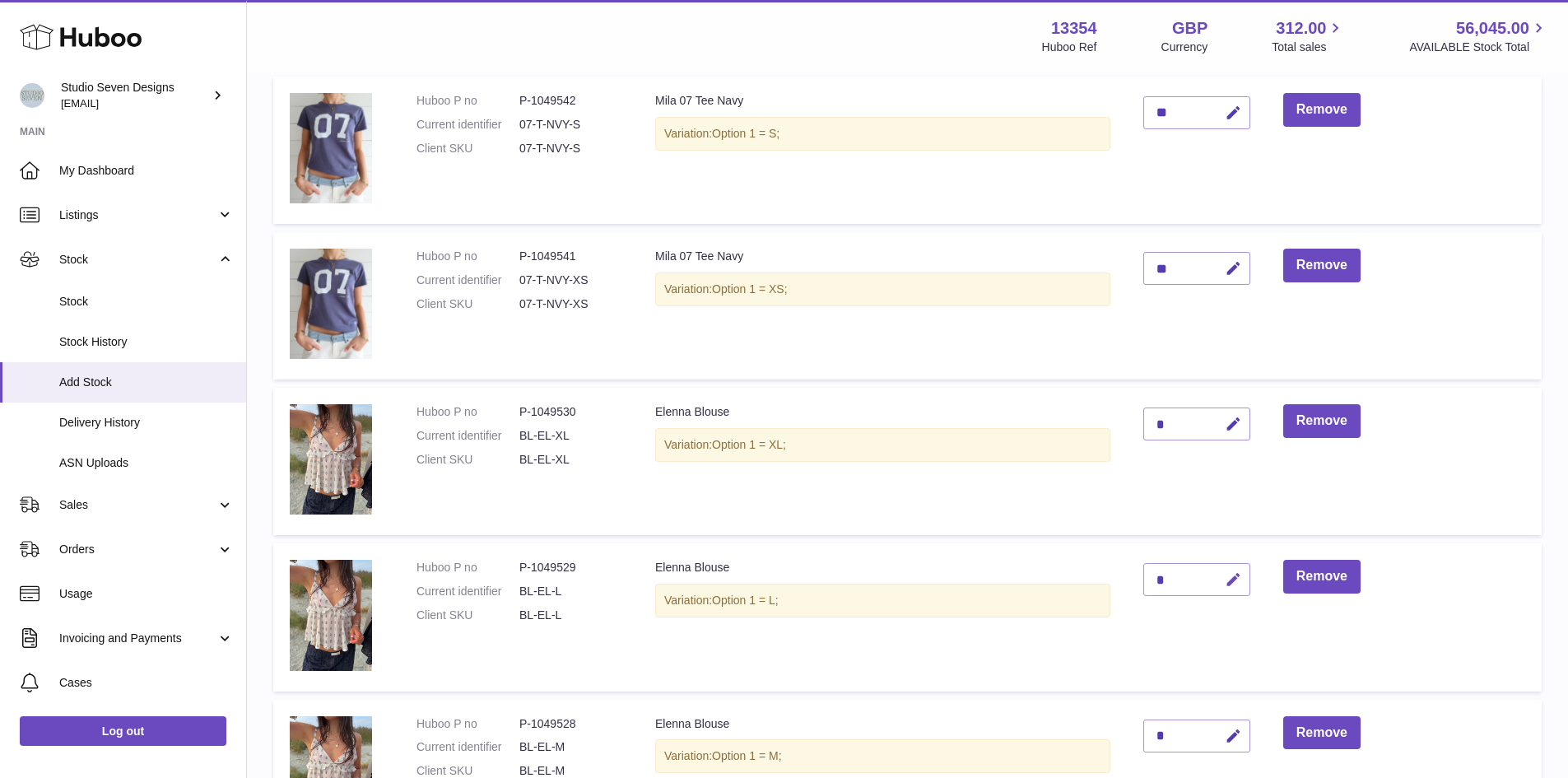 click at bounding box center [1233, 580] 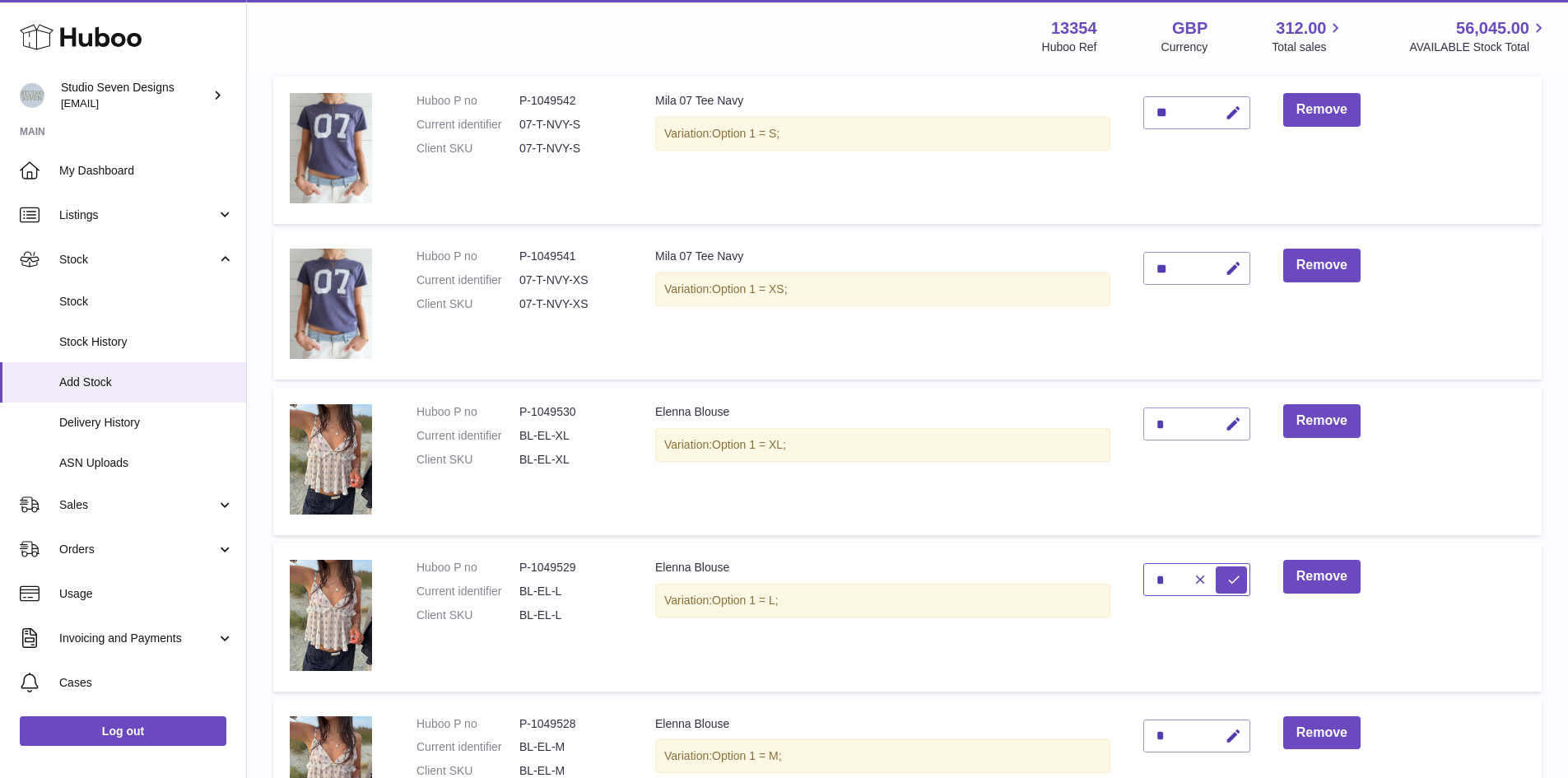 type on "*" 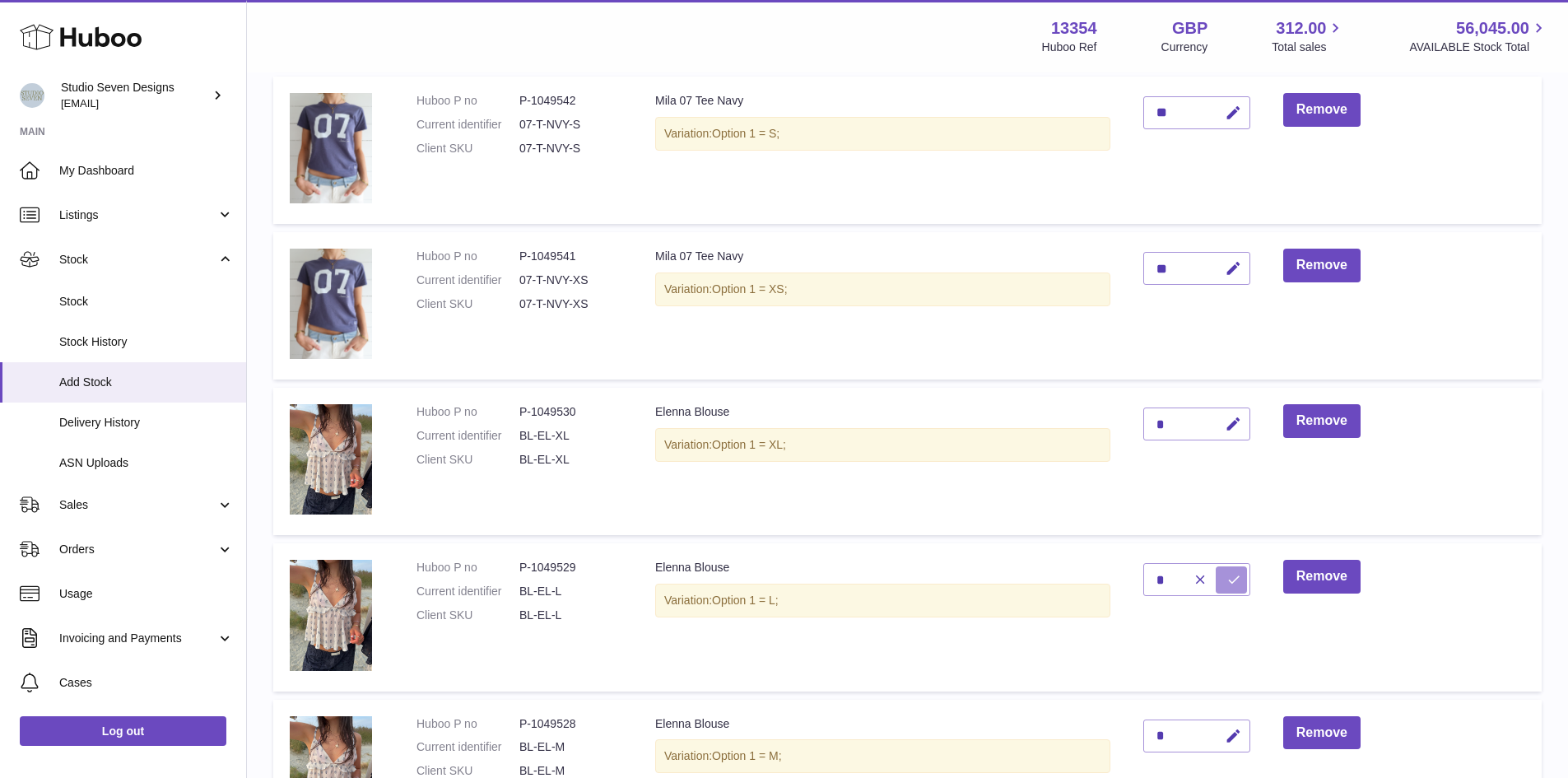 click at bounding box center [1234, 580] 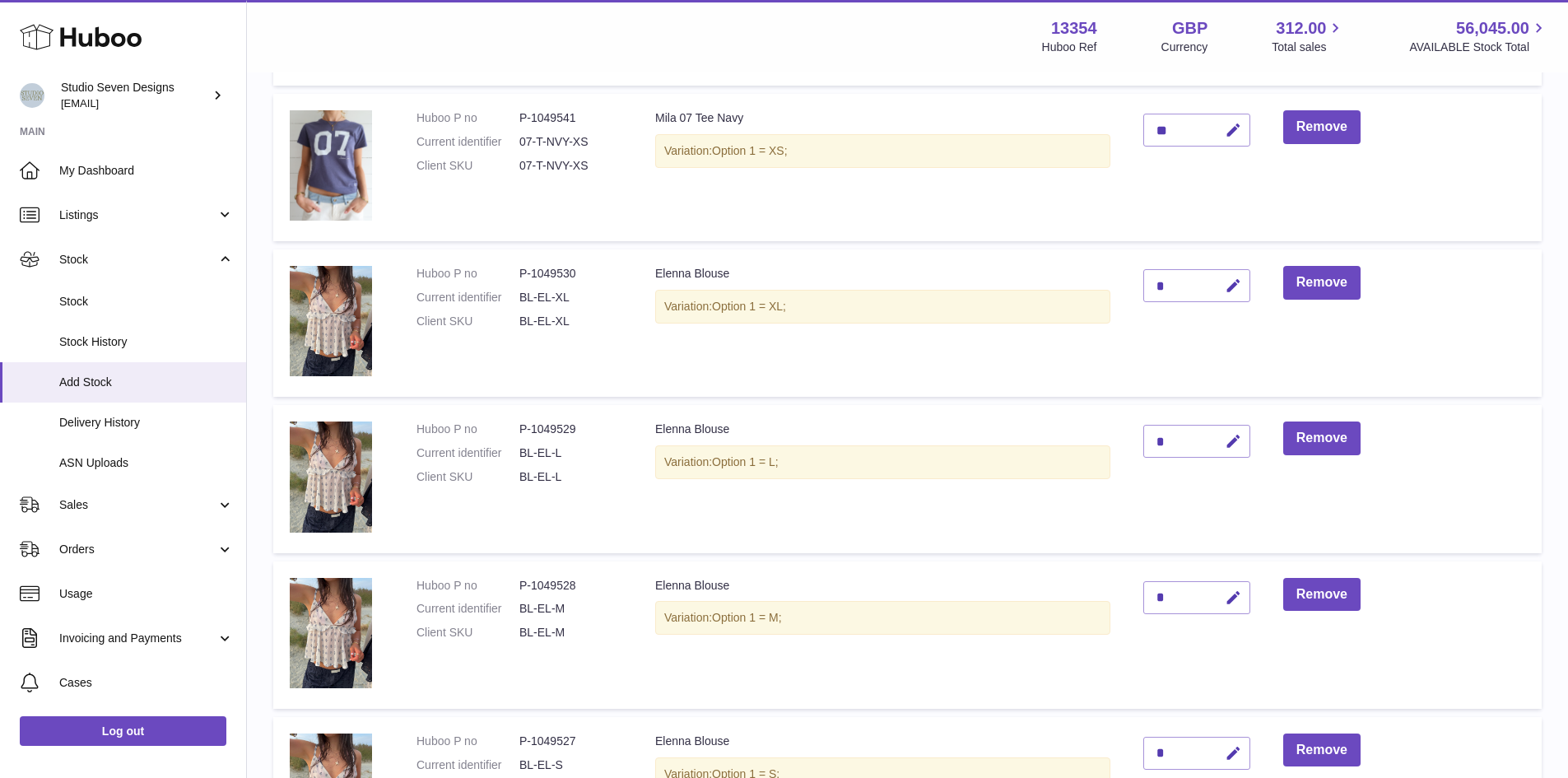 scroll, scrollTop: 687, scrollLeft: 0, axis: vertical 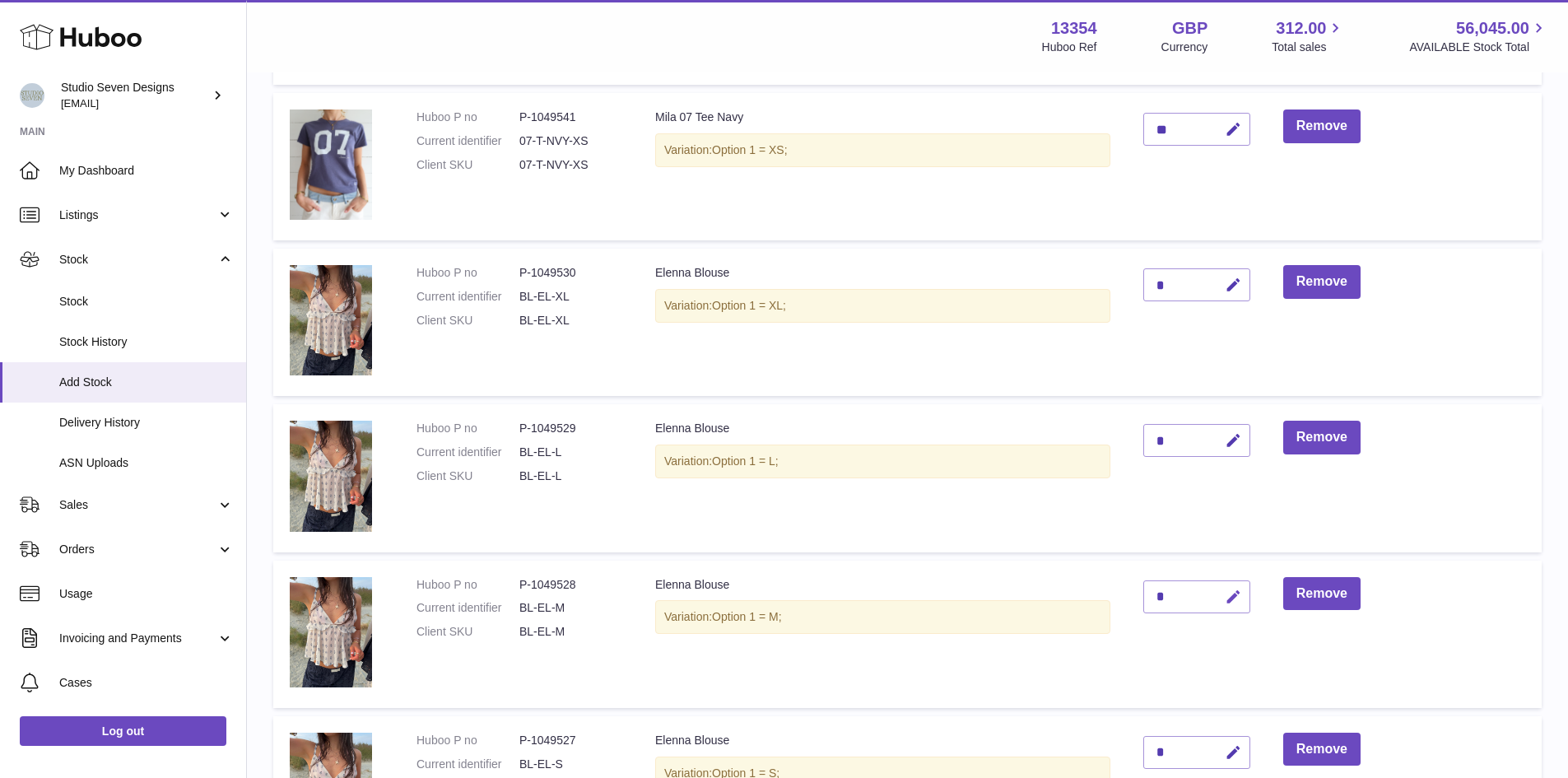 click at bounding box center (1233, 597) 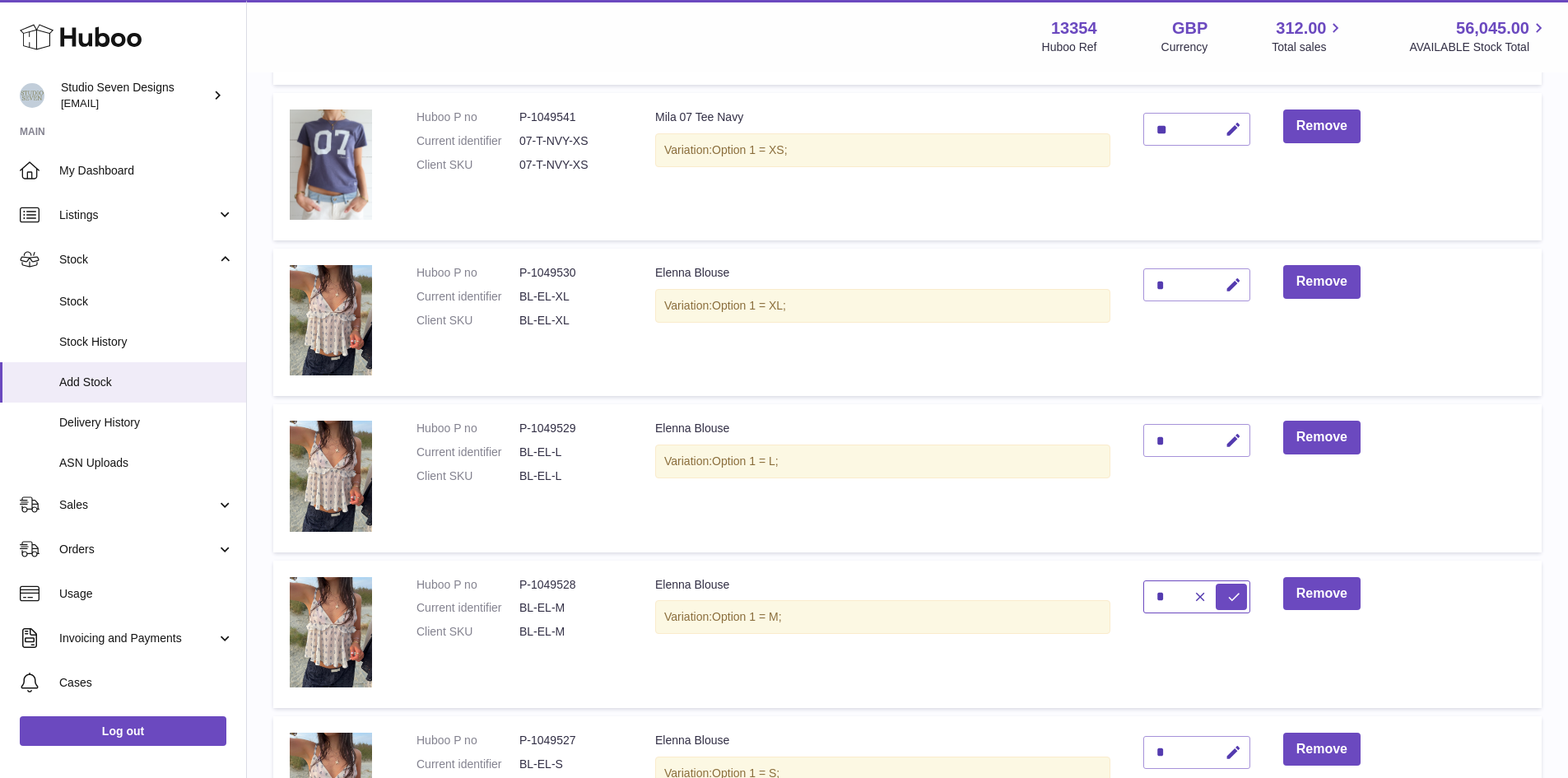 type on "*" 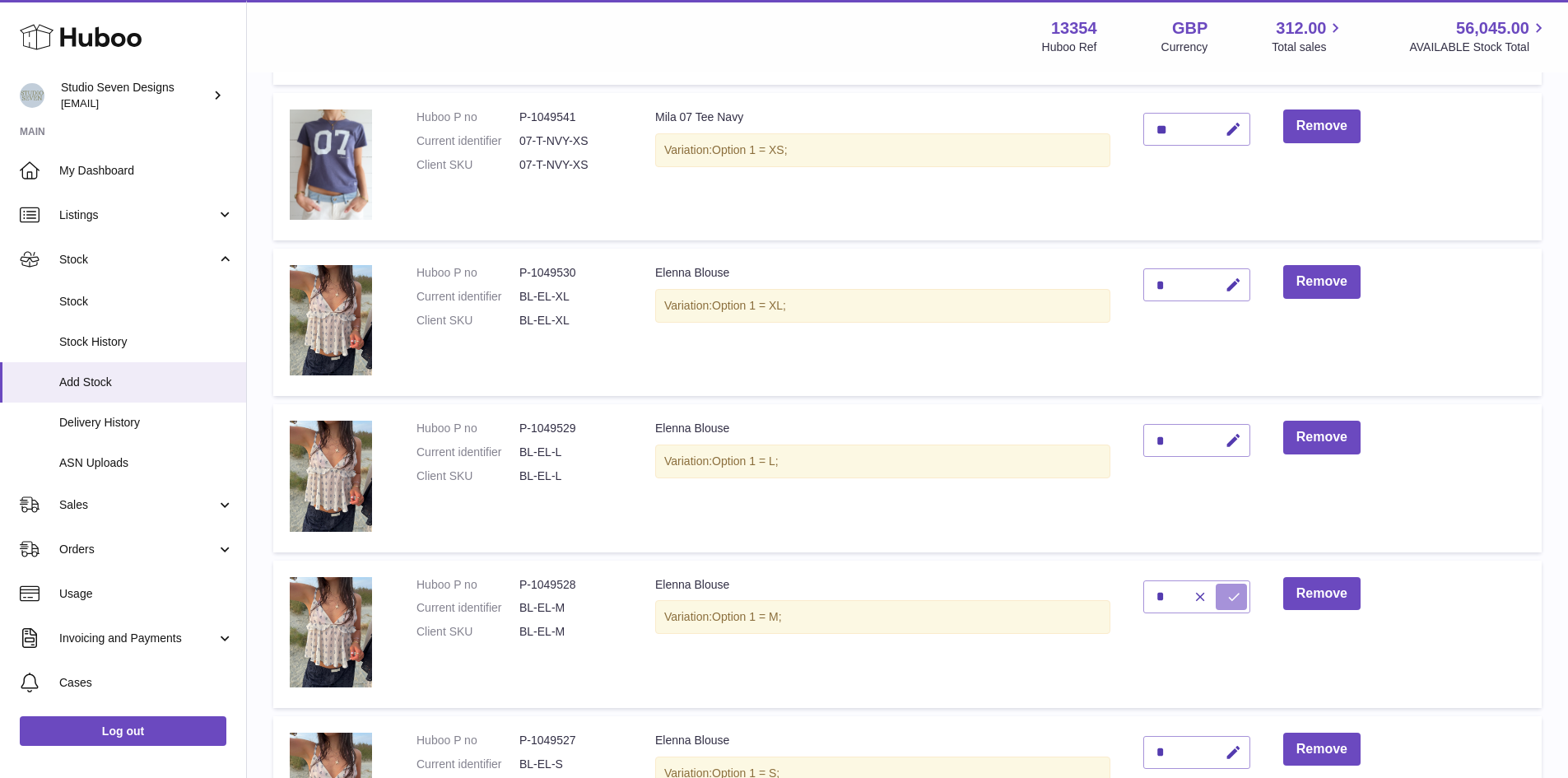 click at bounding box center (1234, 597) 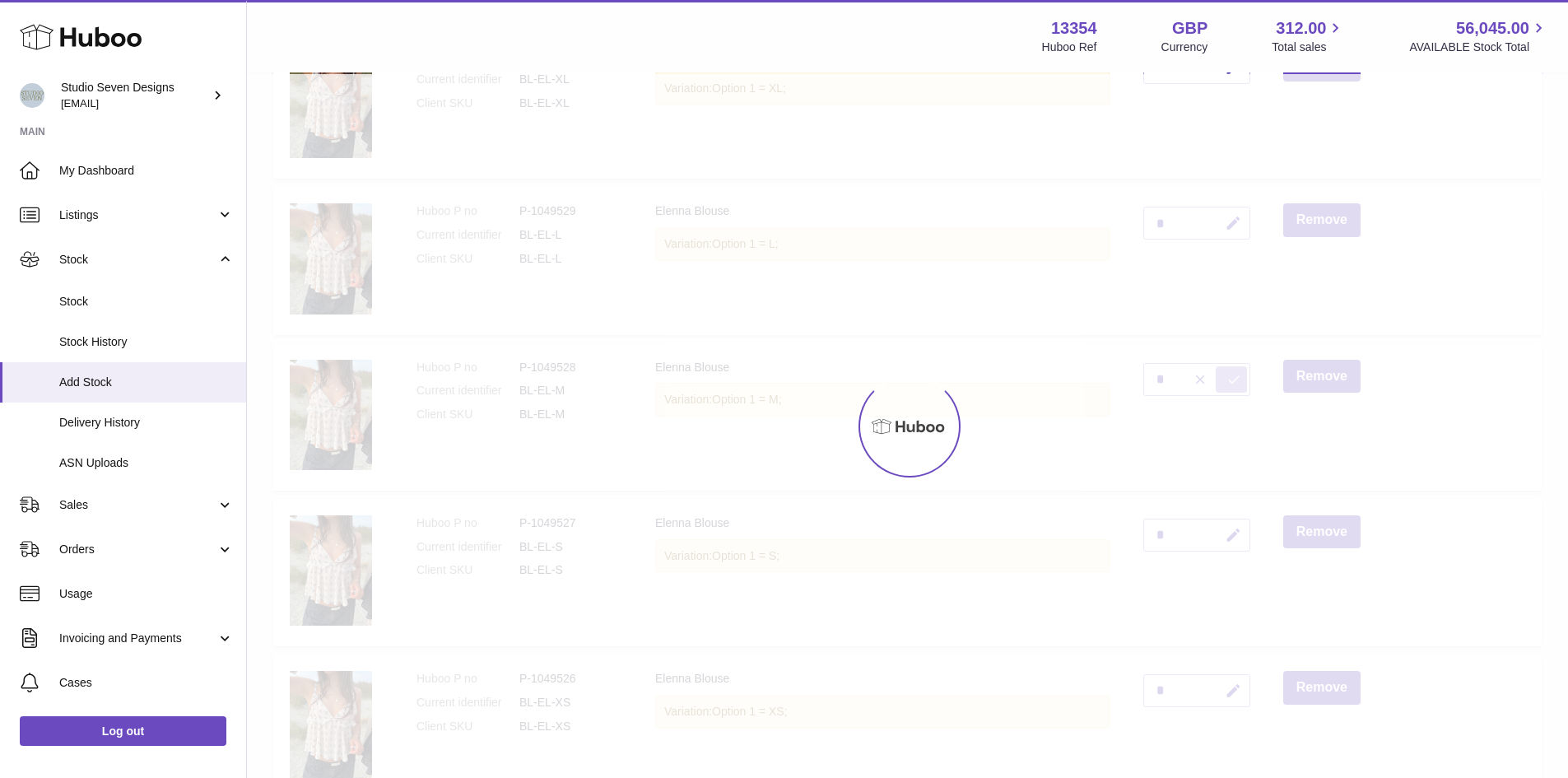 scroll, scrollTop: 912, scrollLeft: 0, axis: vertical 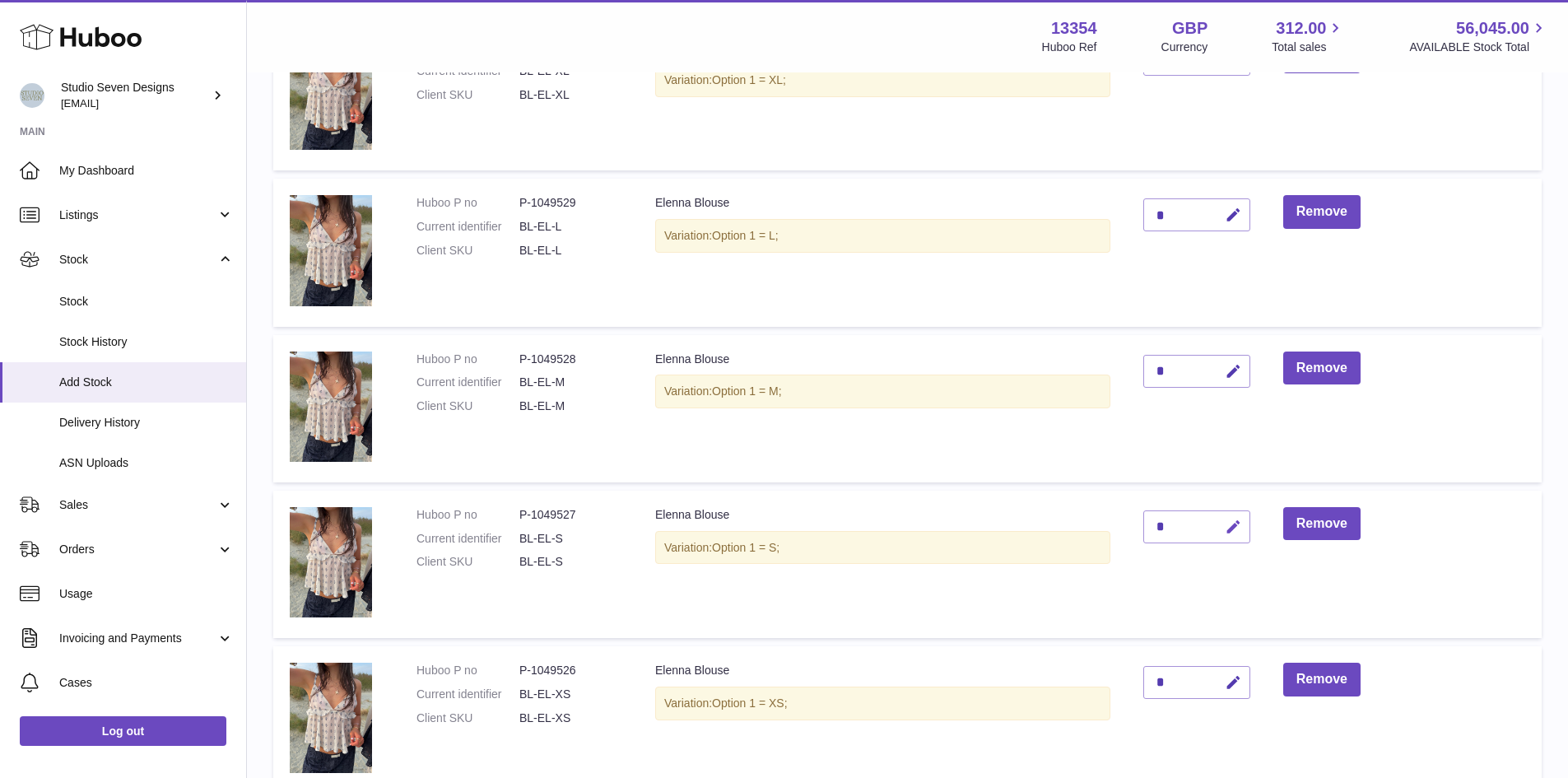 click at bounding box center (1233, 527) 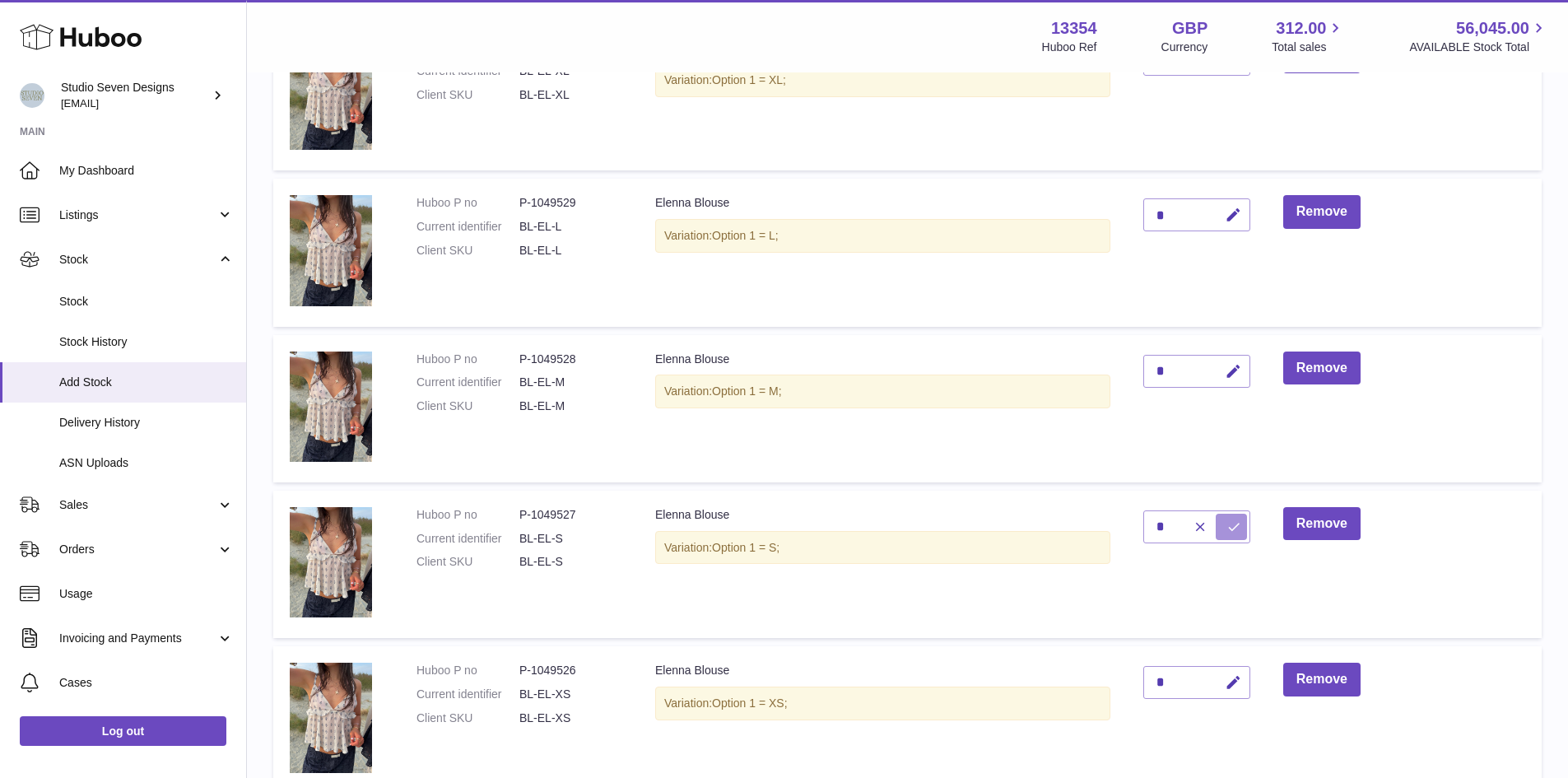 click at bounding box center [1234, 527] 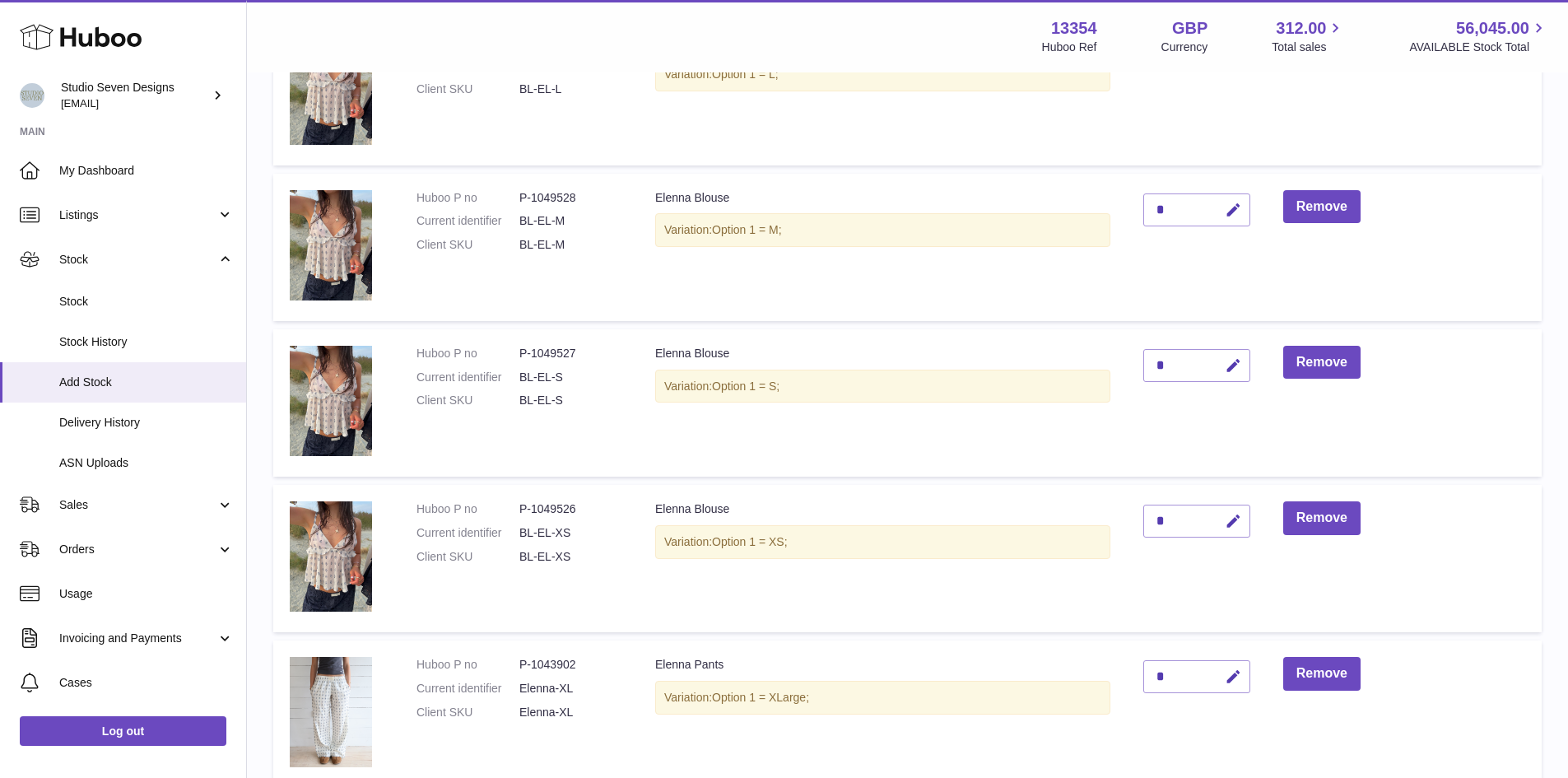 scroll, scrollTop: 1074, scrollLeft: 0, axis: vertical 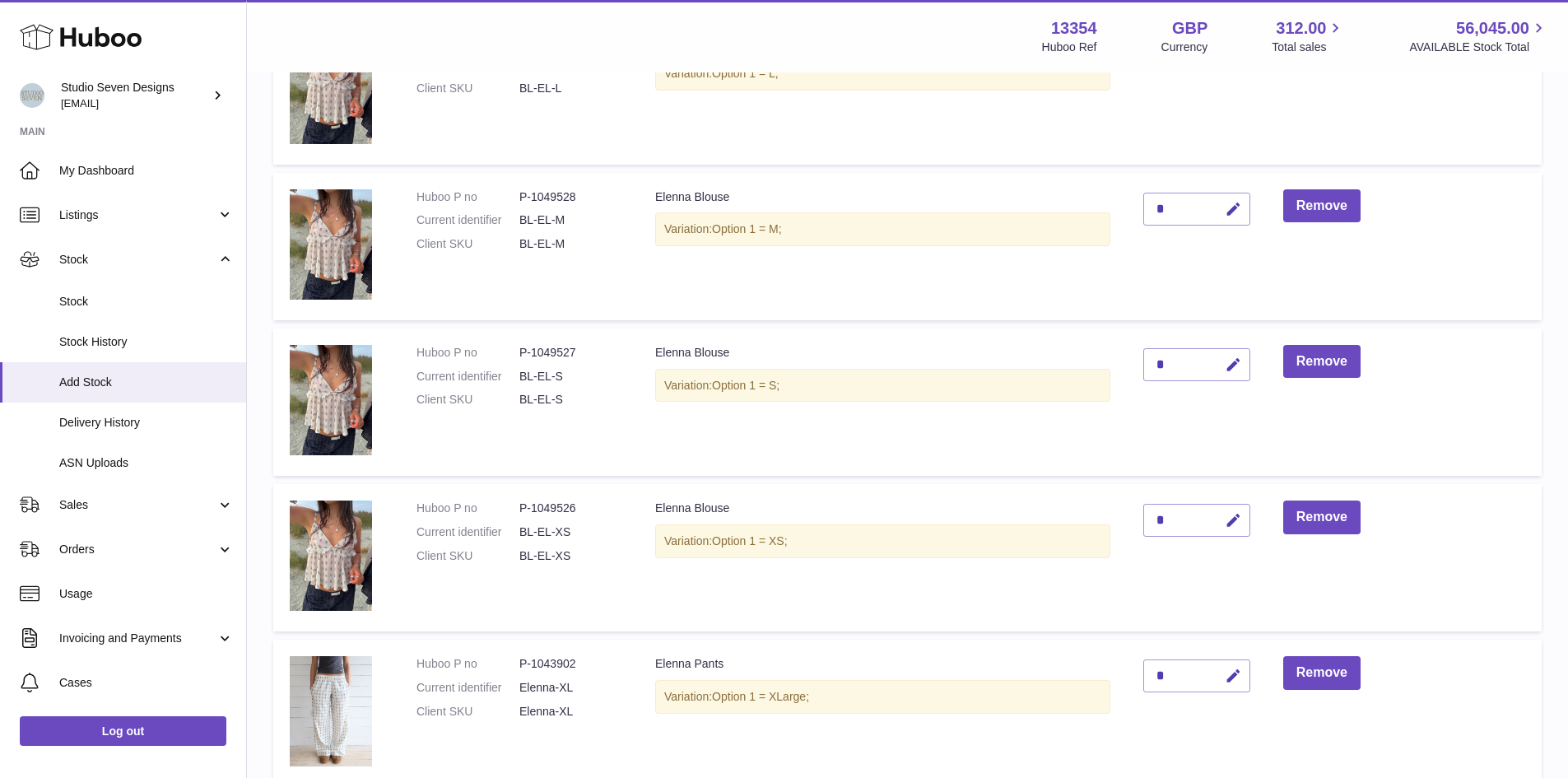 click at bounding box center (1233, 520) 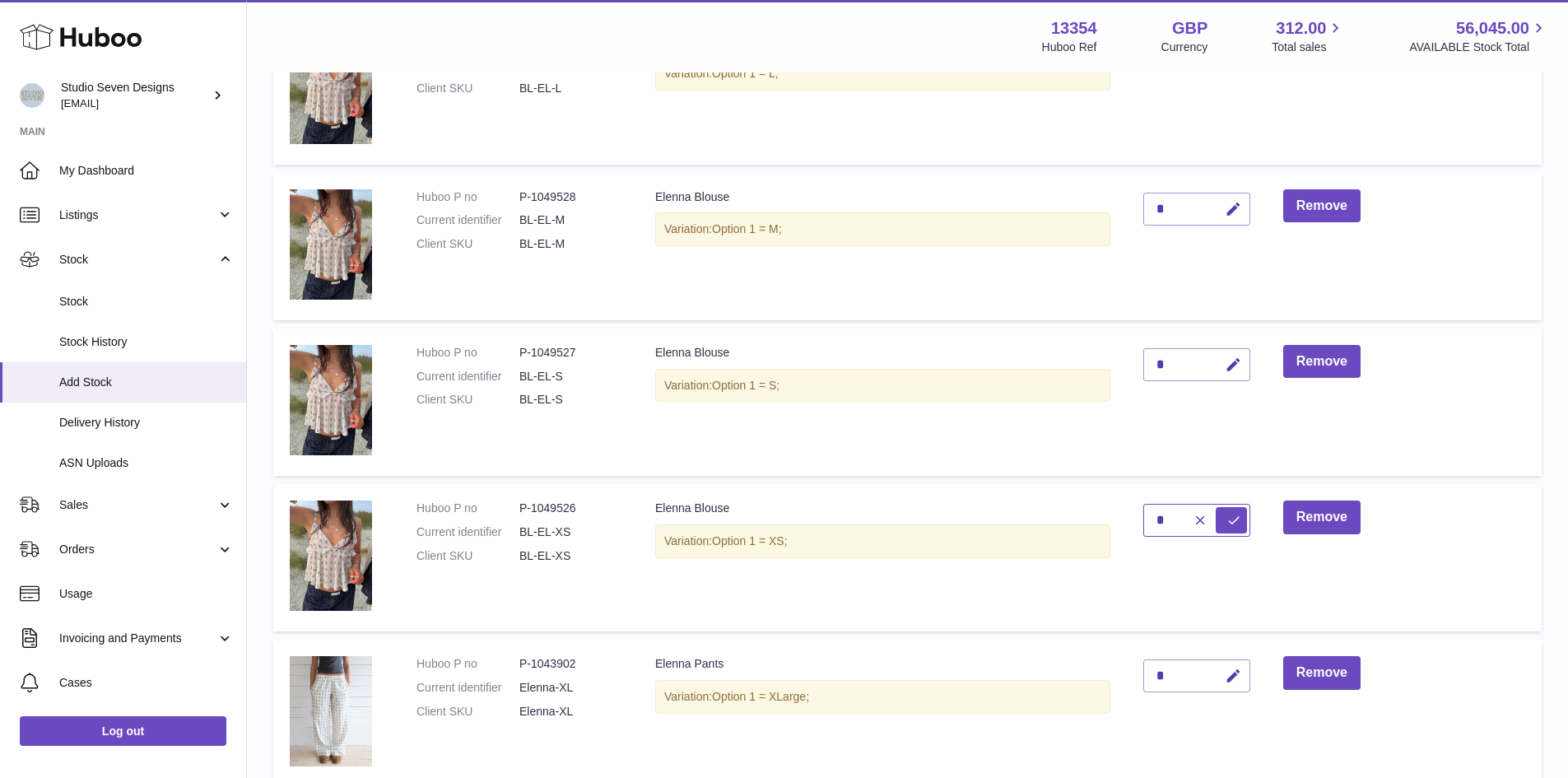 type on "*" 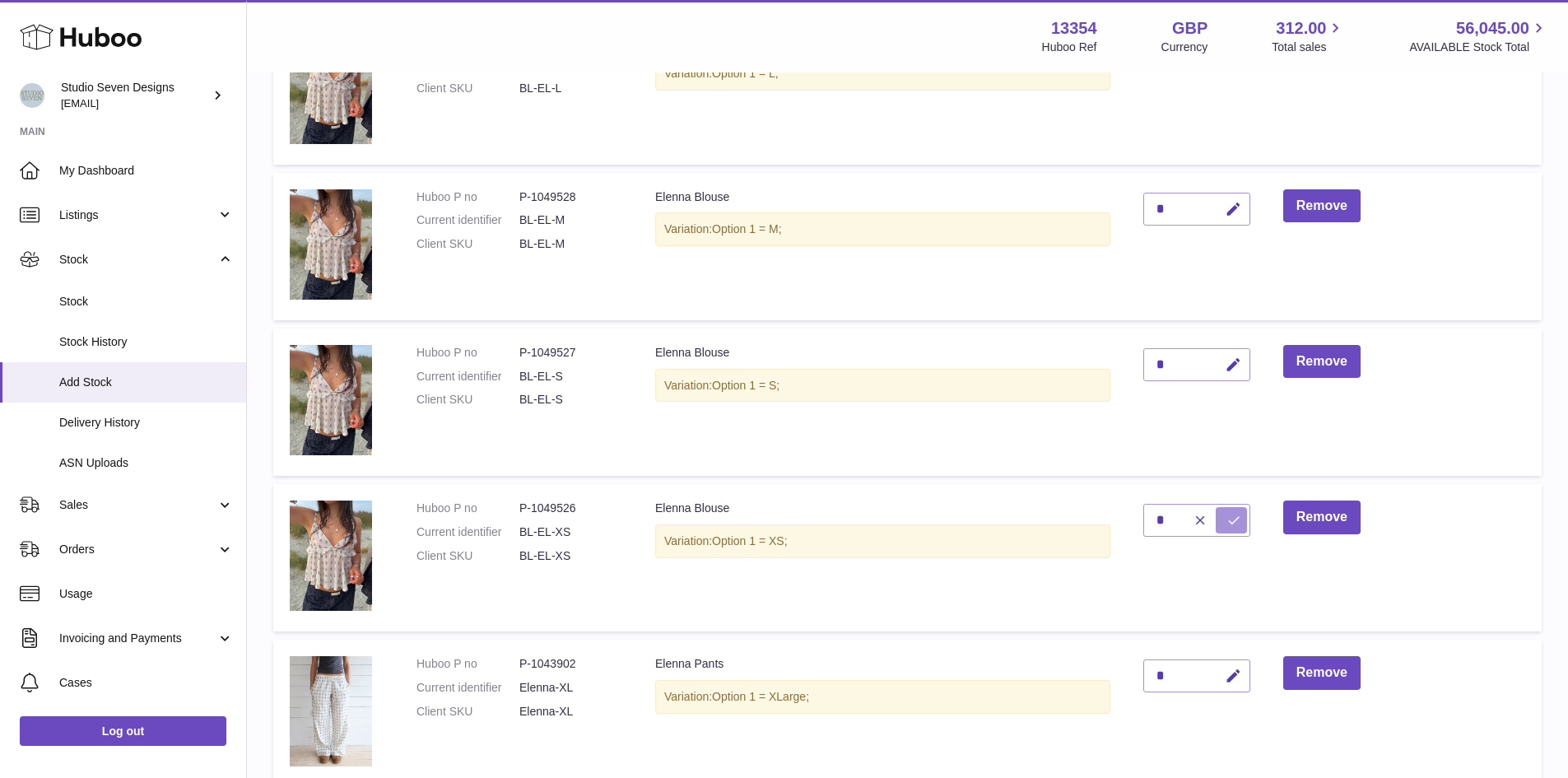 click at bounding box center (1234, 520) 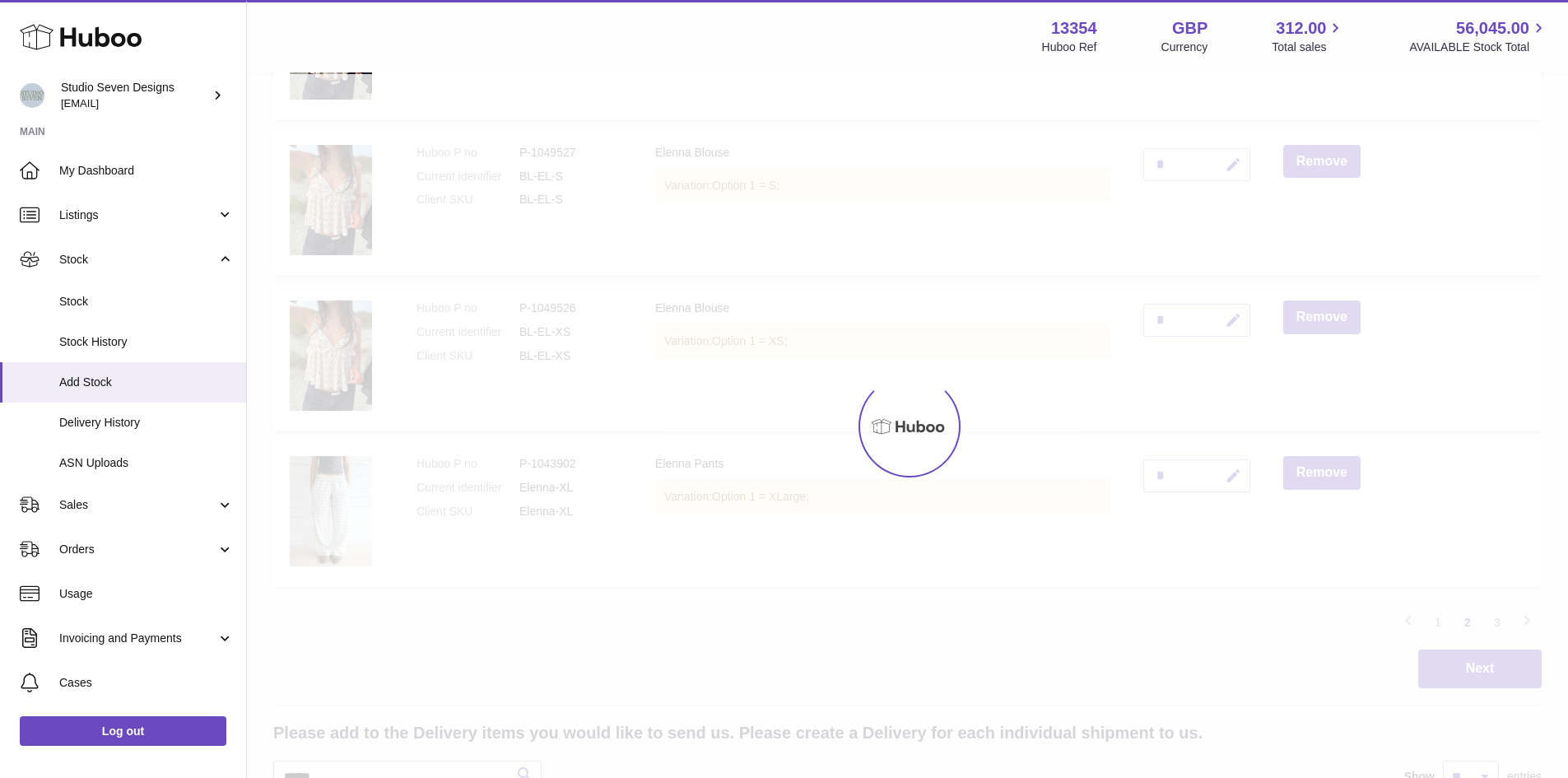 scroll, scrollTop: 1275, scrollLeft: 0, axis: vertical 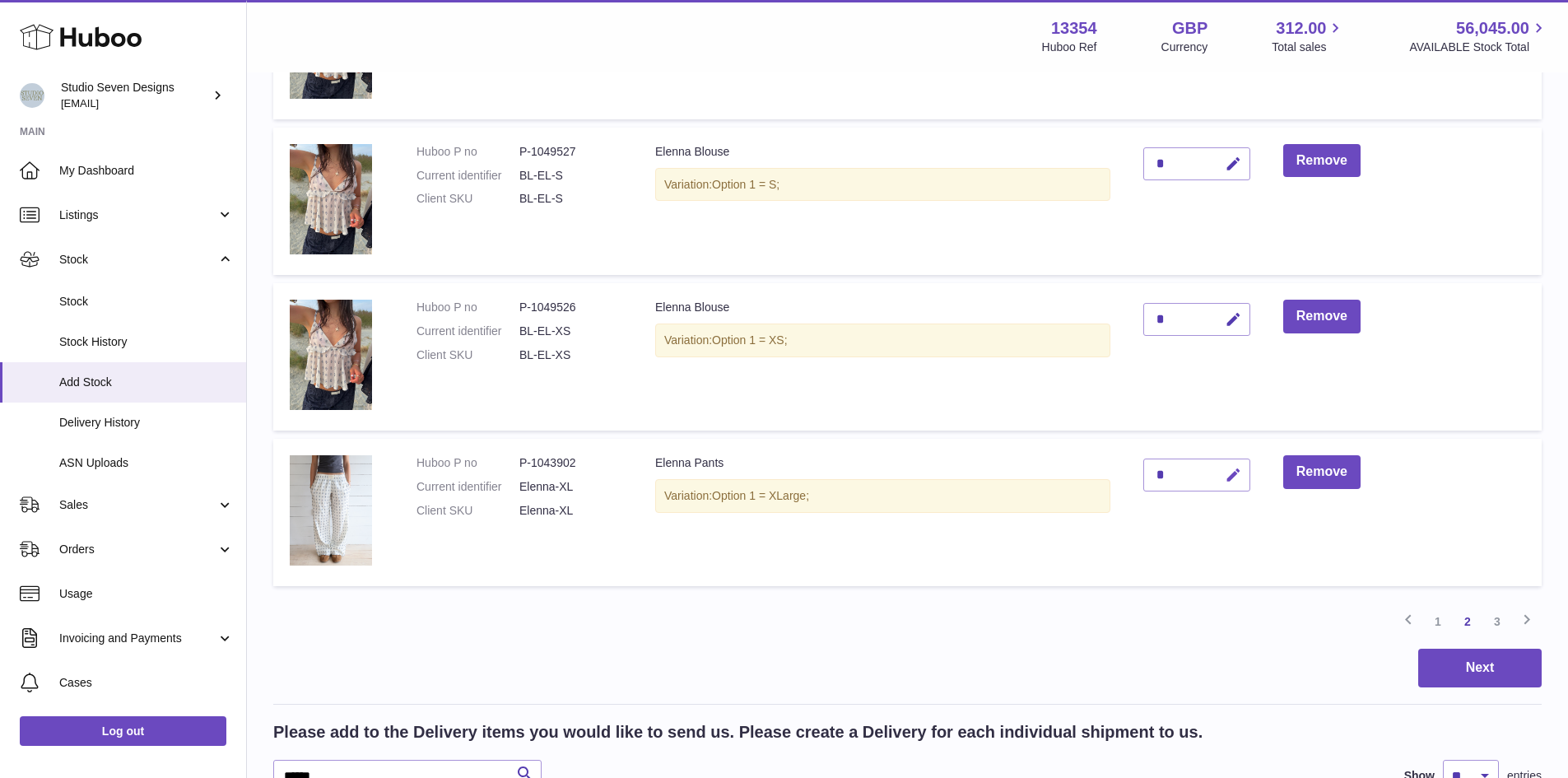 click at bounding box center (1233, 475) 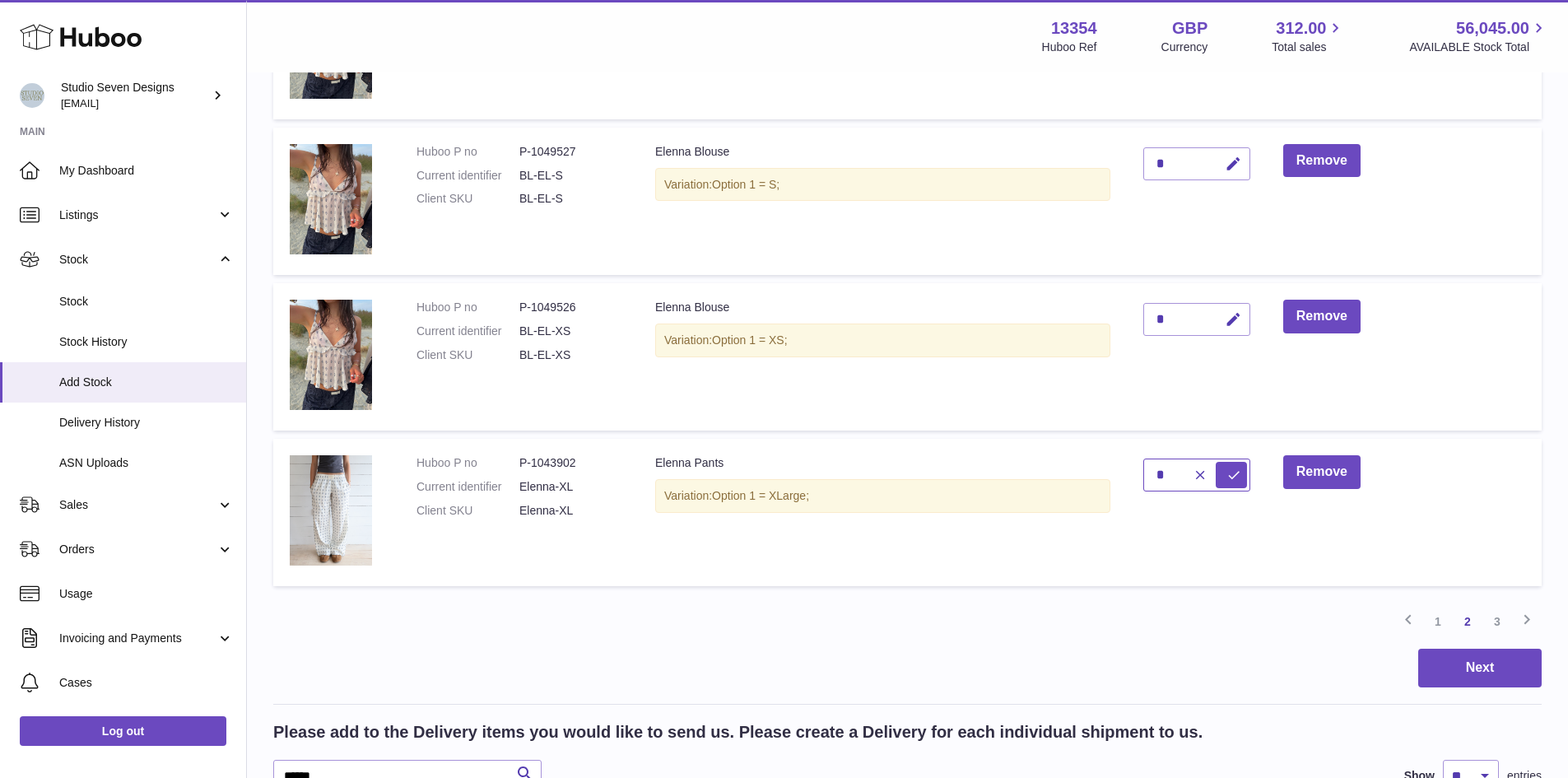 type on "*" 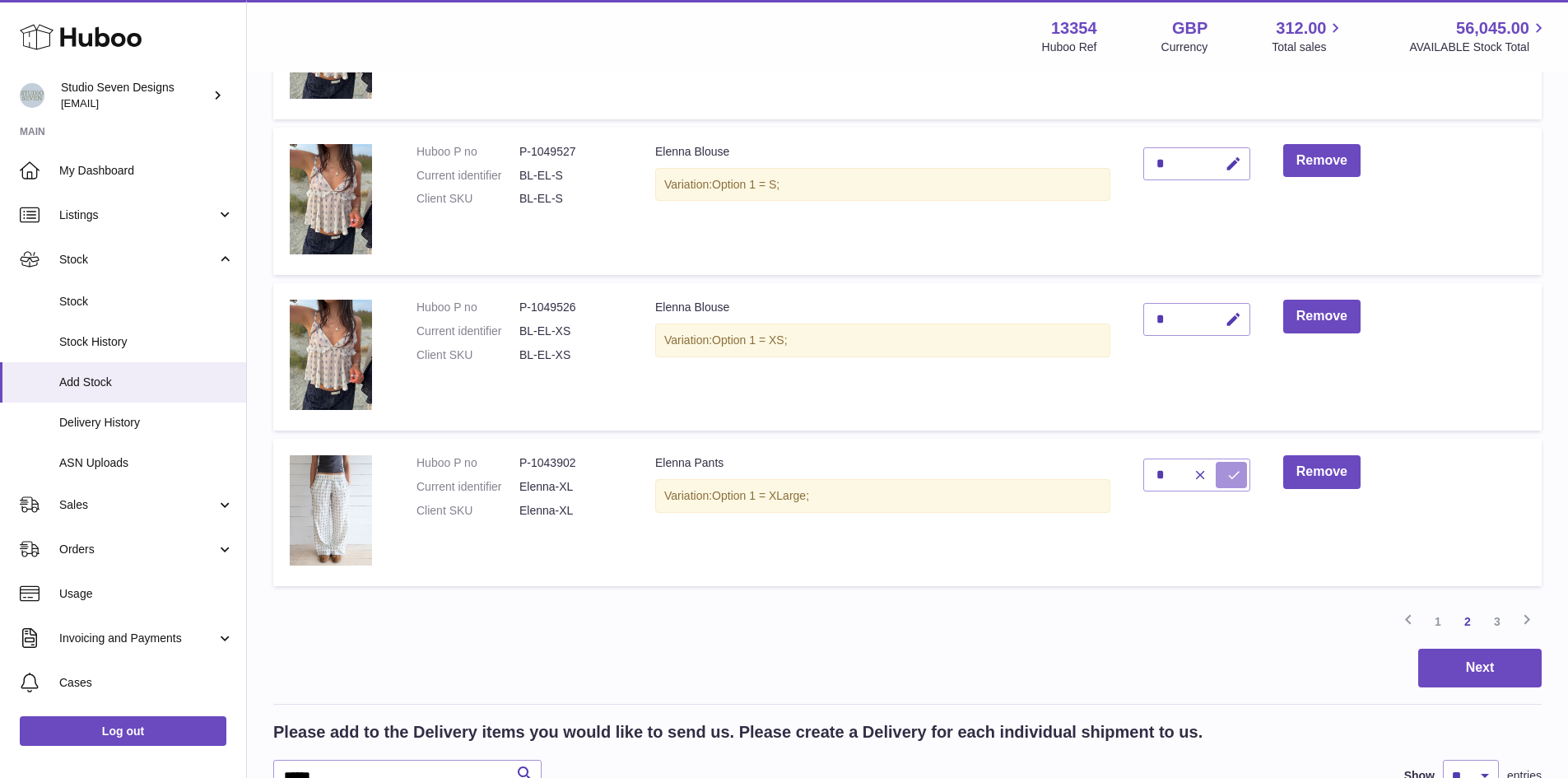 click at bounding box center (1234, 475) 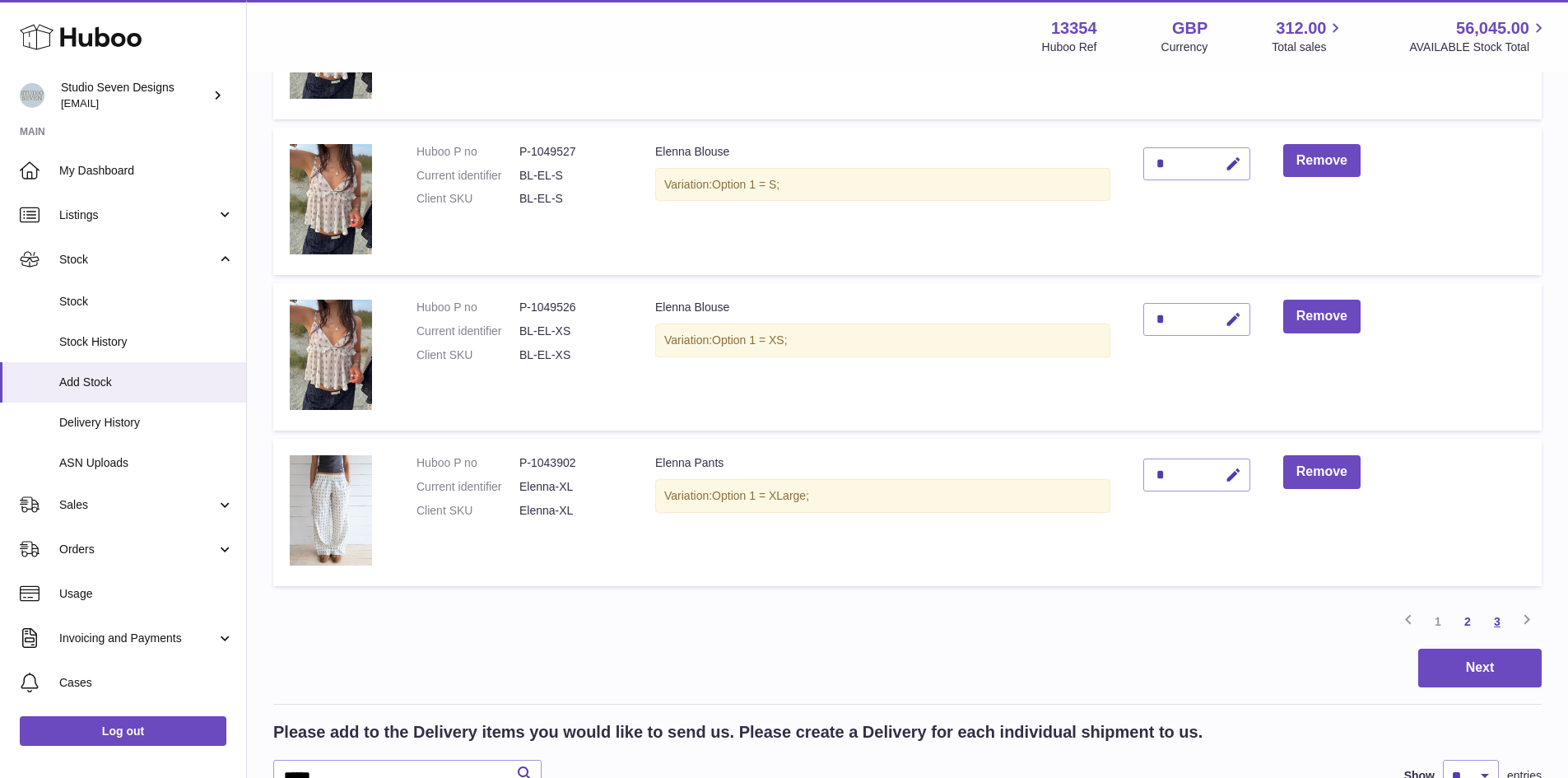 click on "3" at bounding box center (1497, 622) 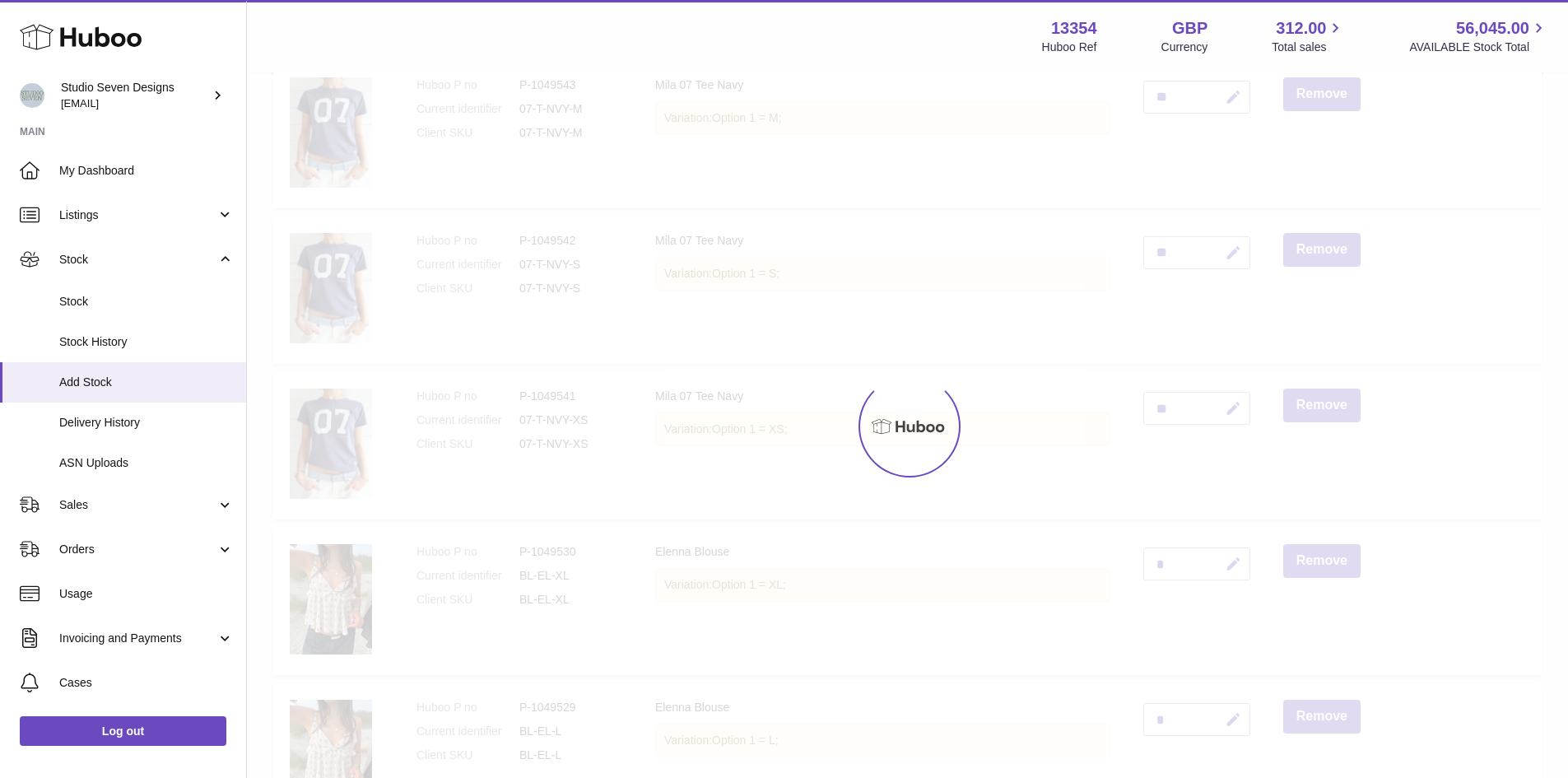 scroll, scrollTop: 74, scrollLeft: 0, axis: vertical 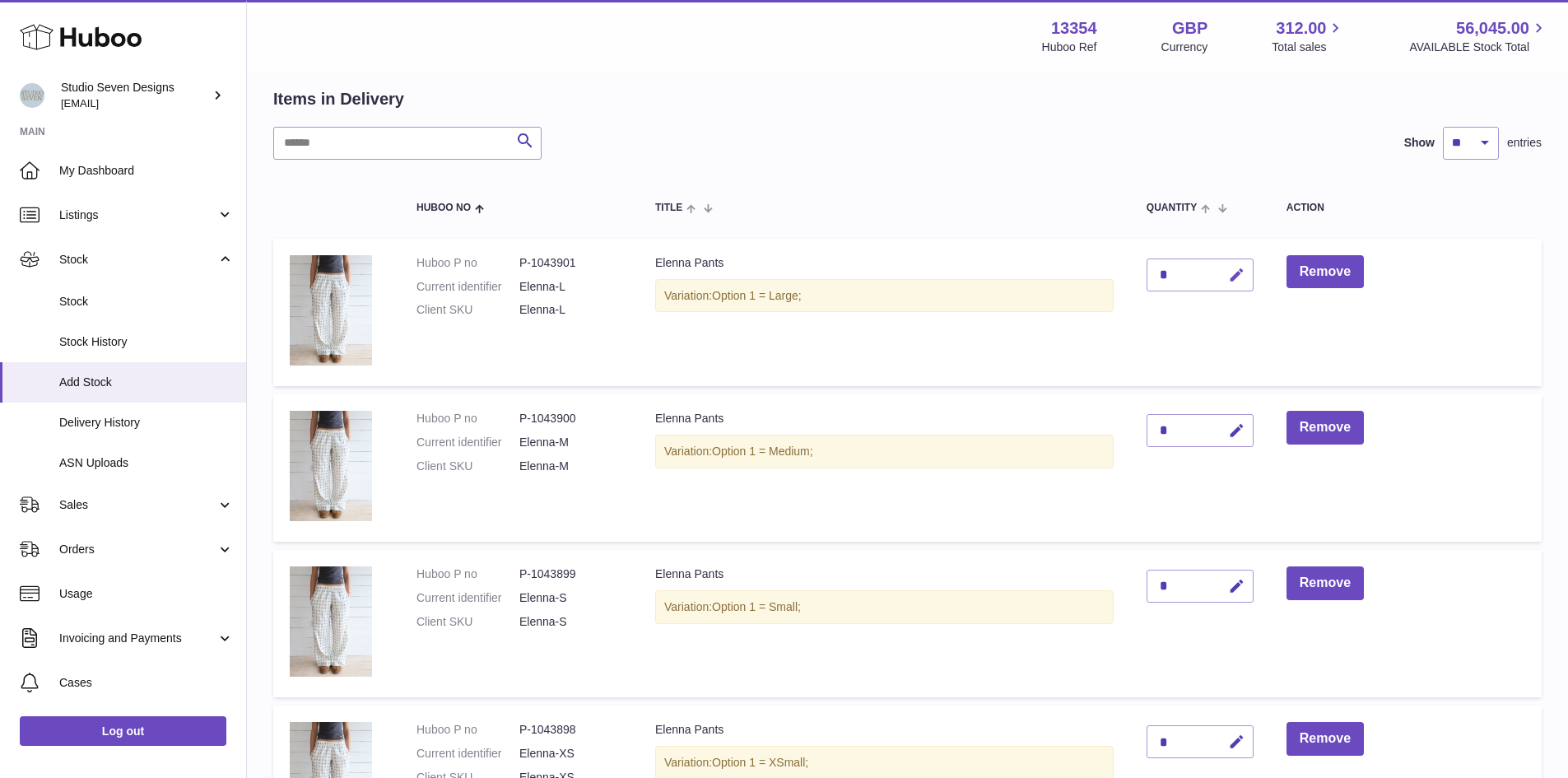 click at bounding box center [1236, 275] 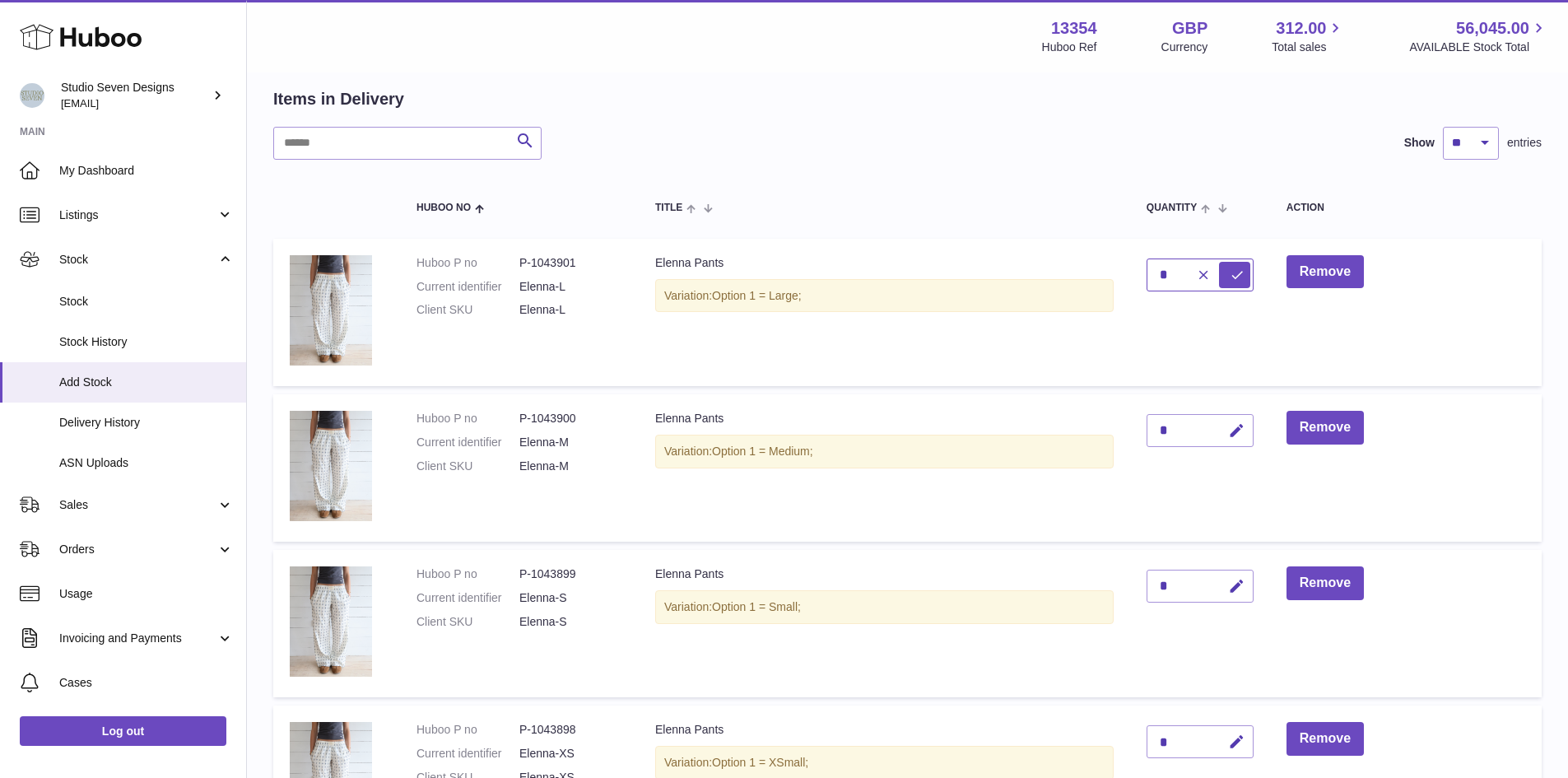 type on "*" 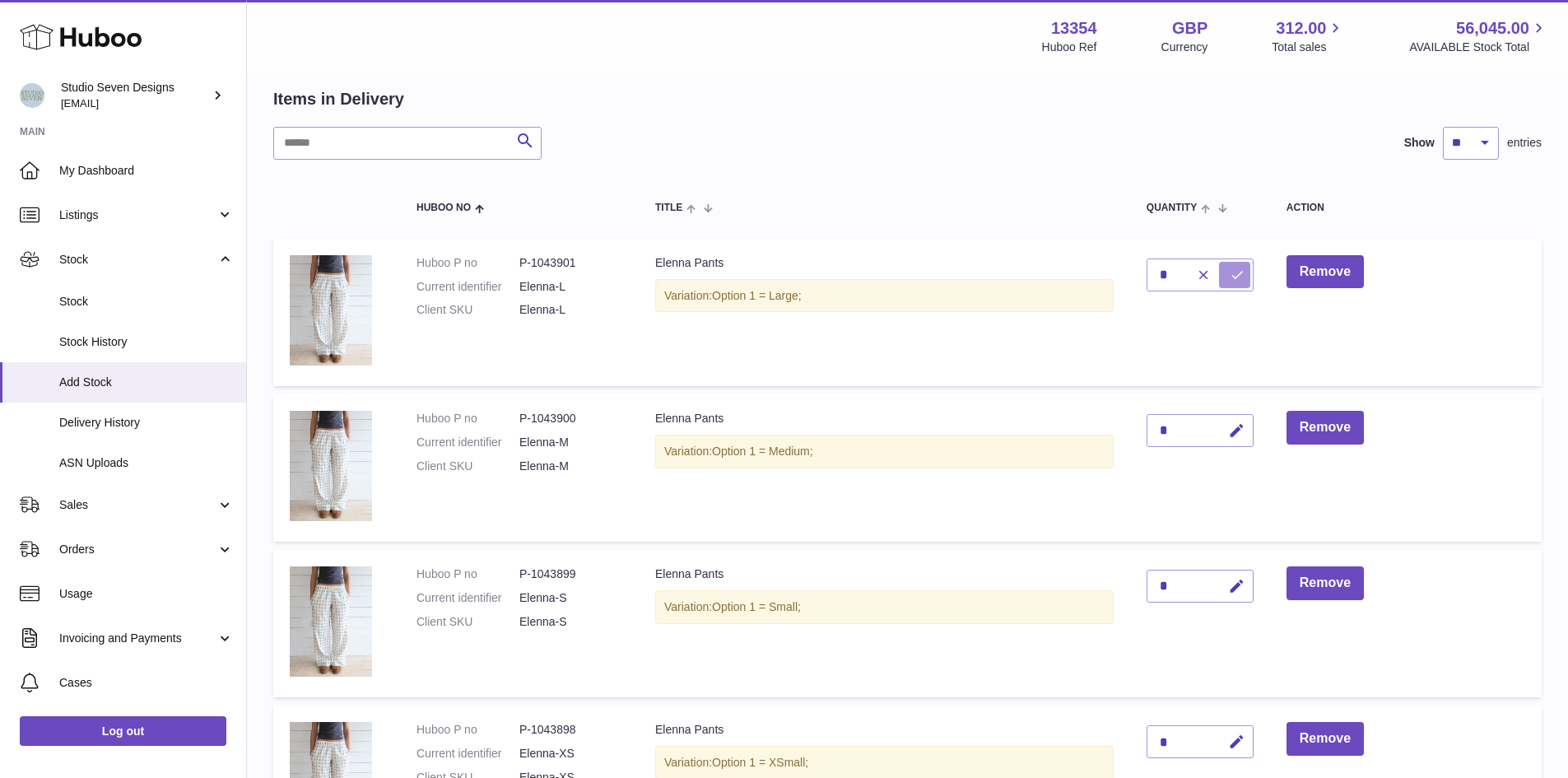 click at bounding box center [1237, 275] 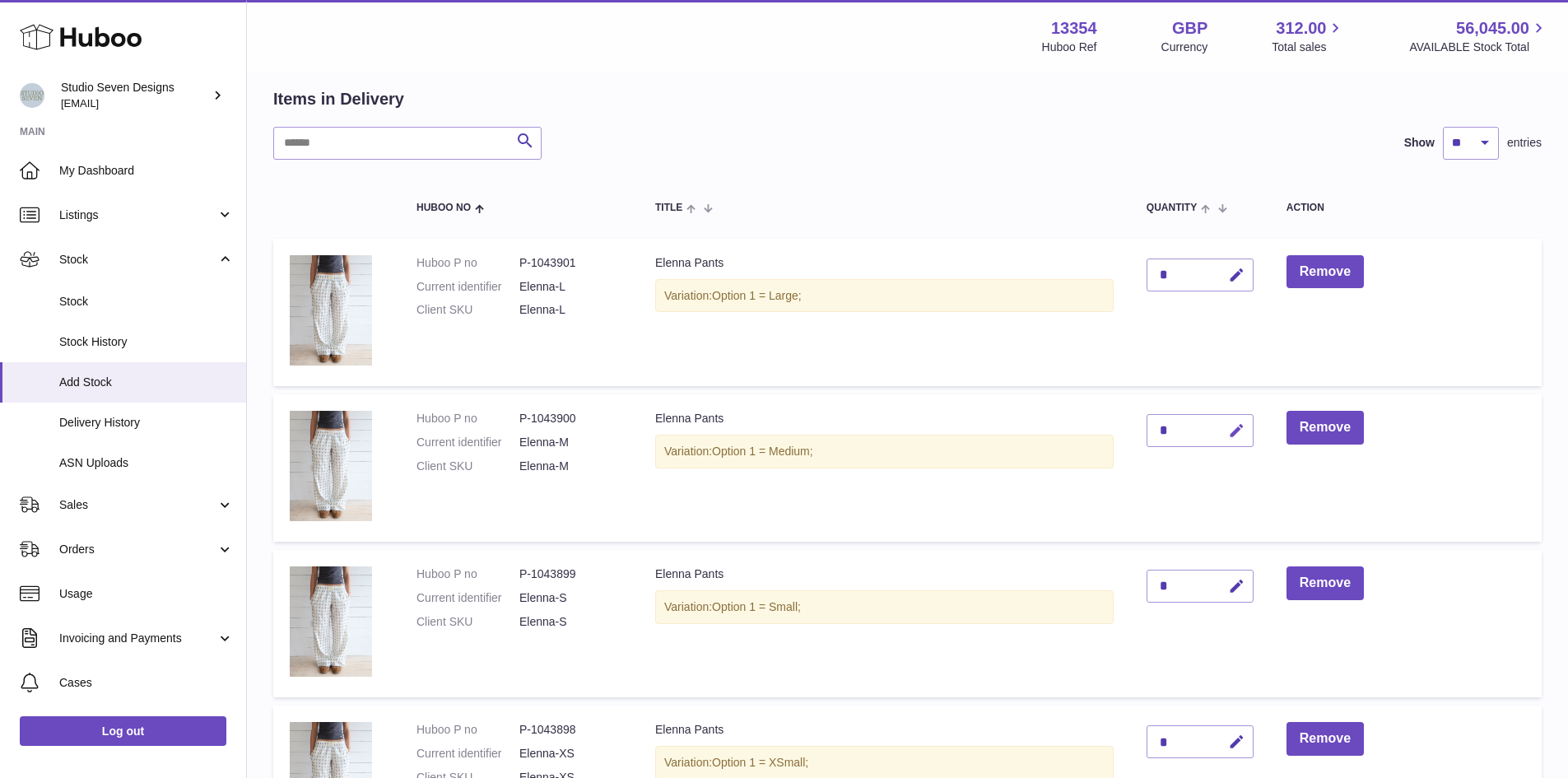 click at bounding box center (1236, 431) 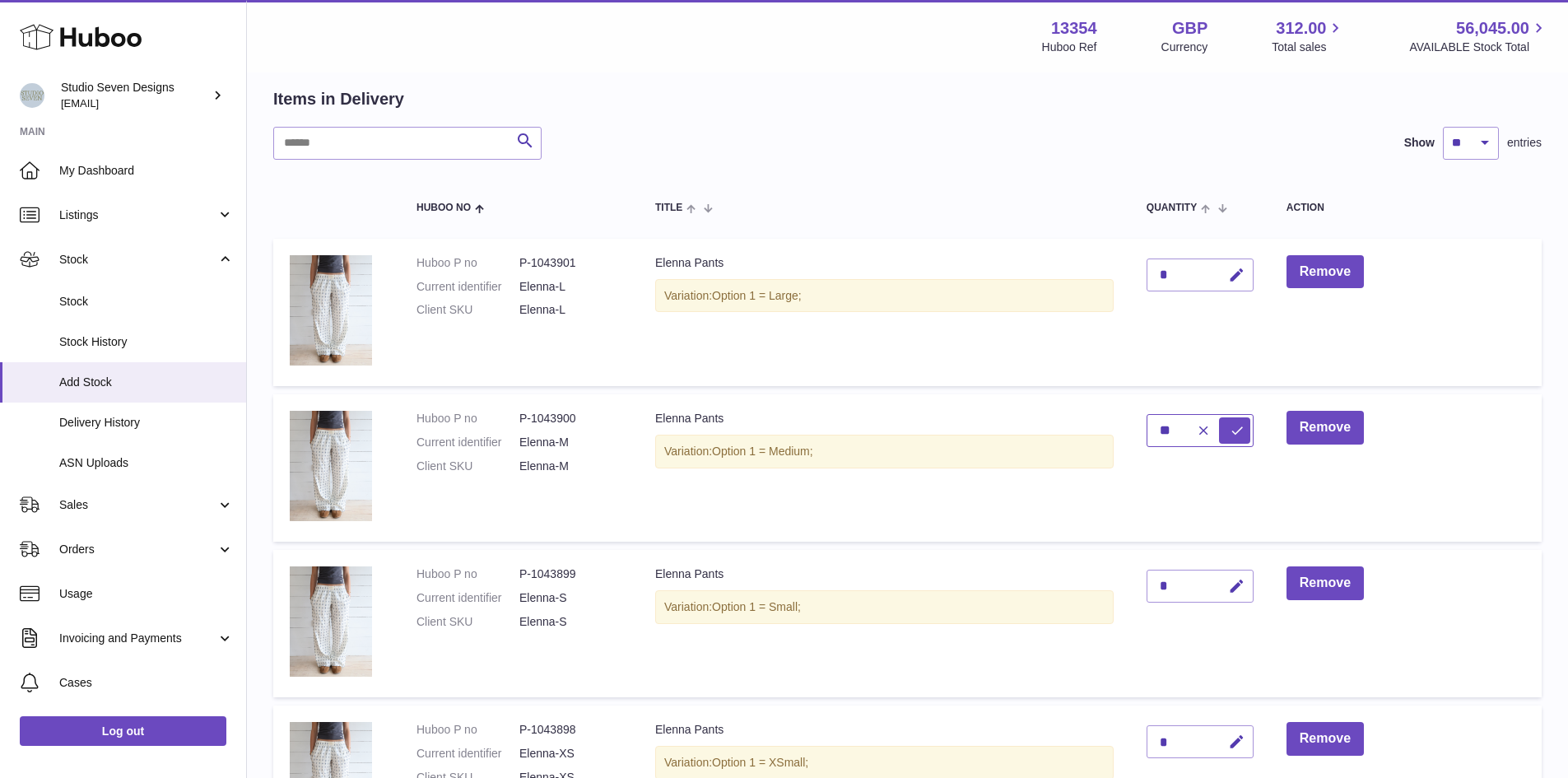 type on "**" 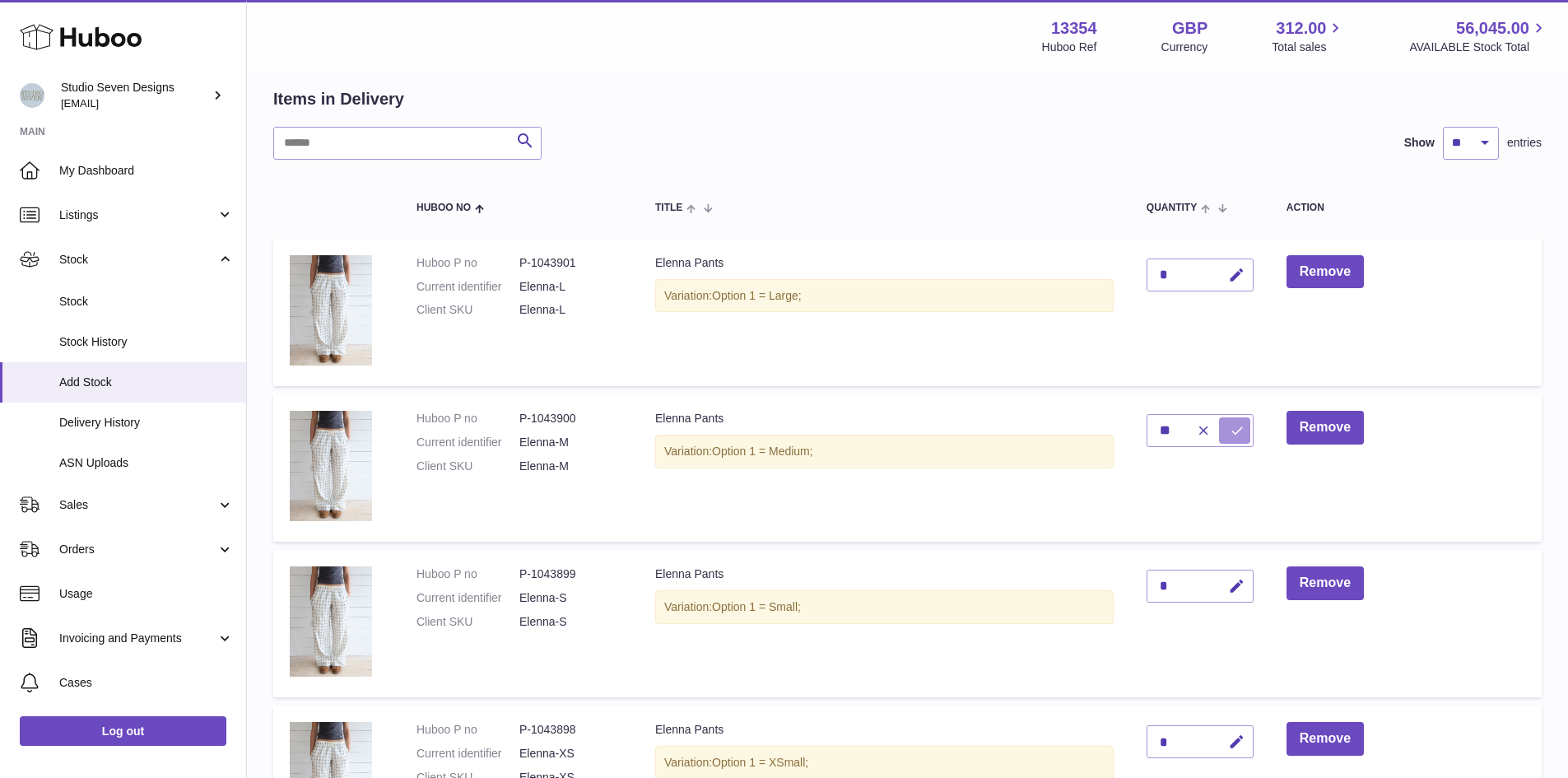click at bounding box center [1237, 431] 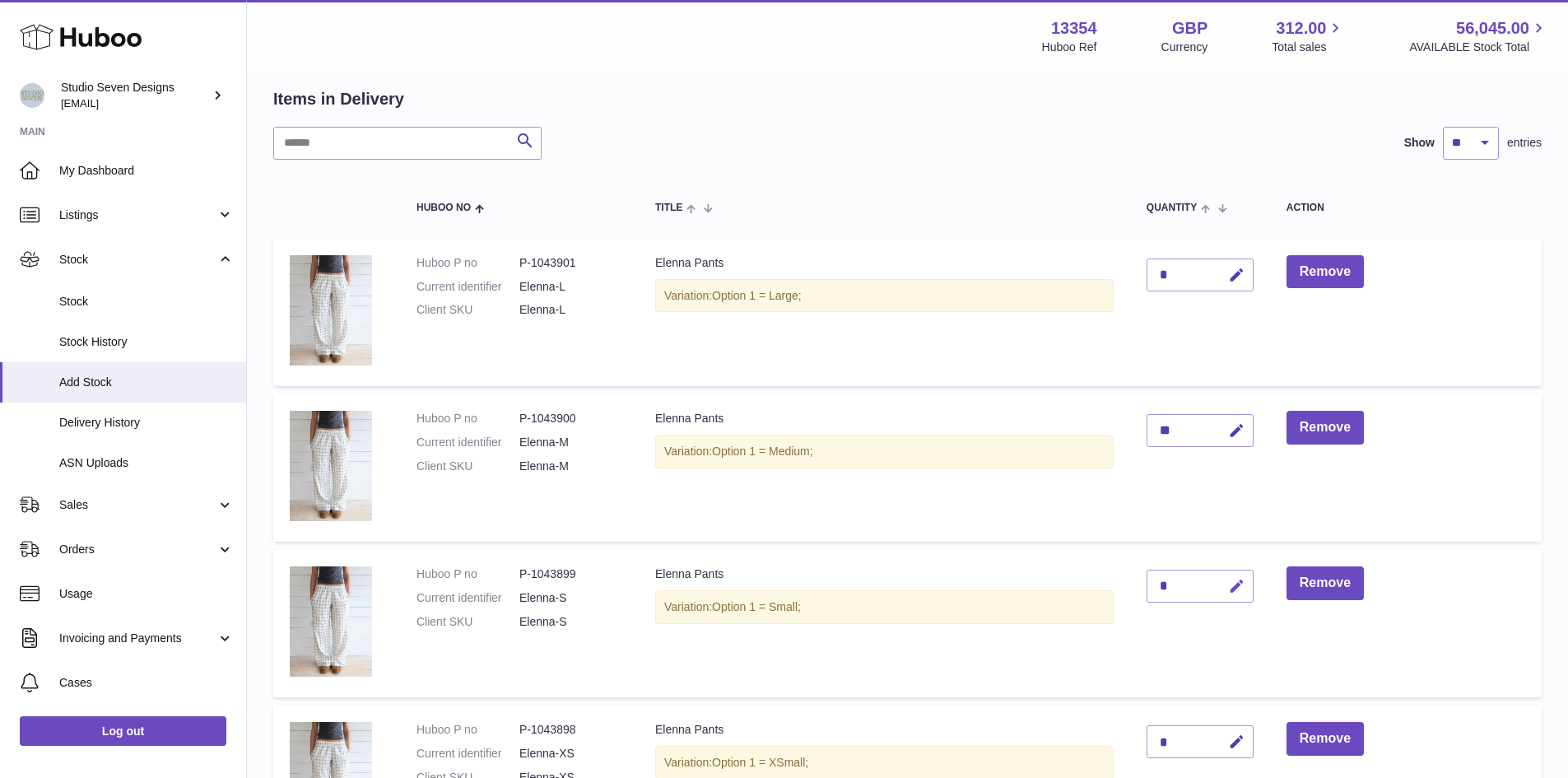 click at bounding box center (1234, 586) 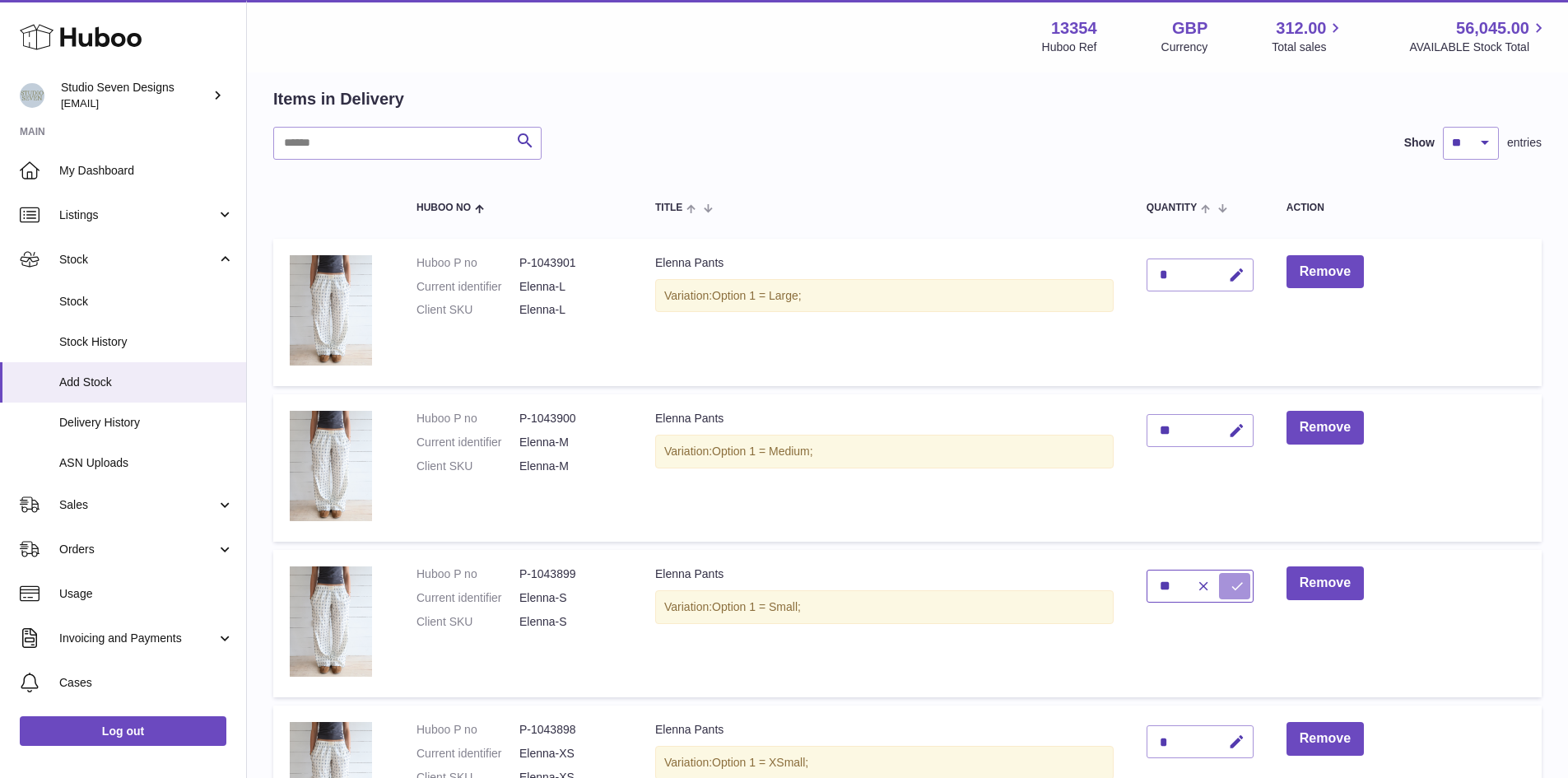 type on "**" 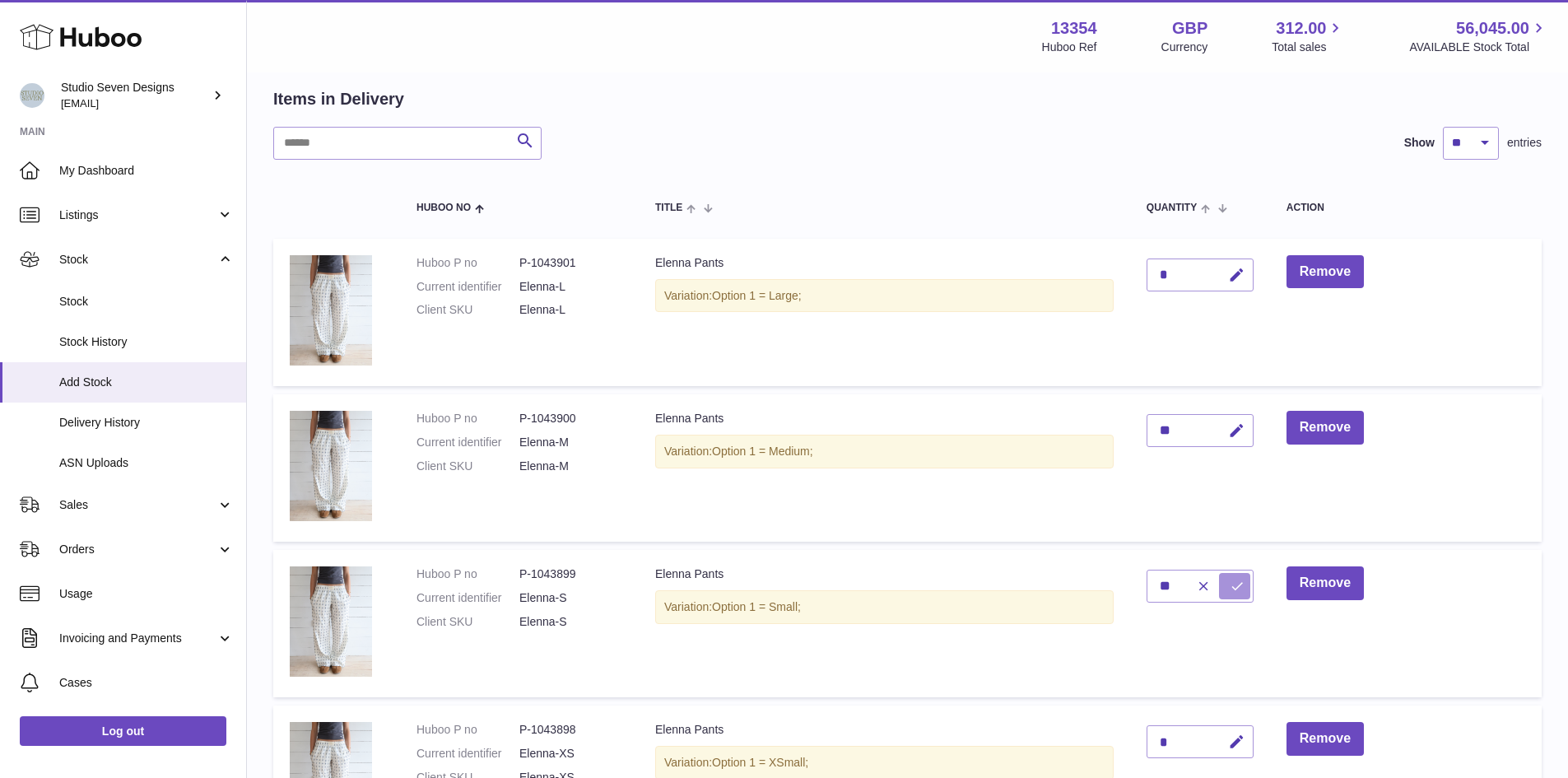 click at bounding box center [1235, 586] 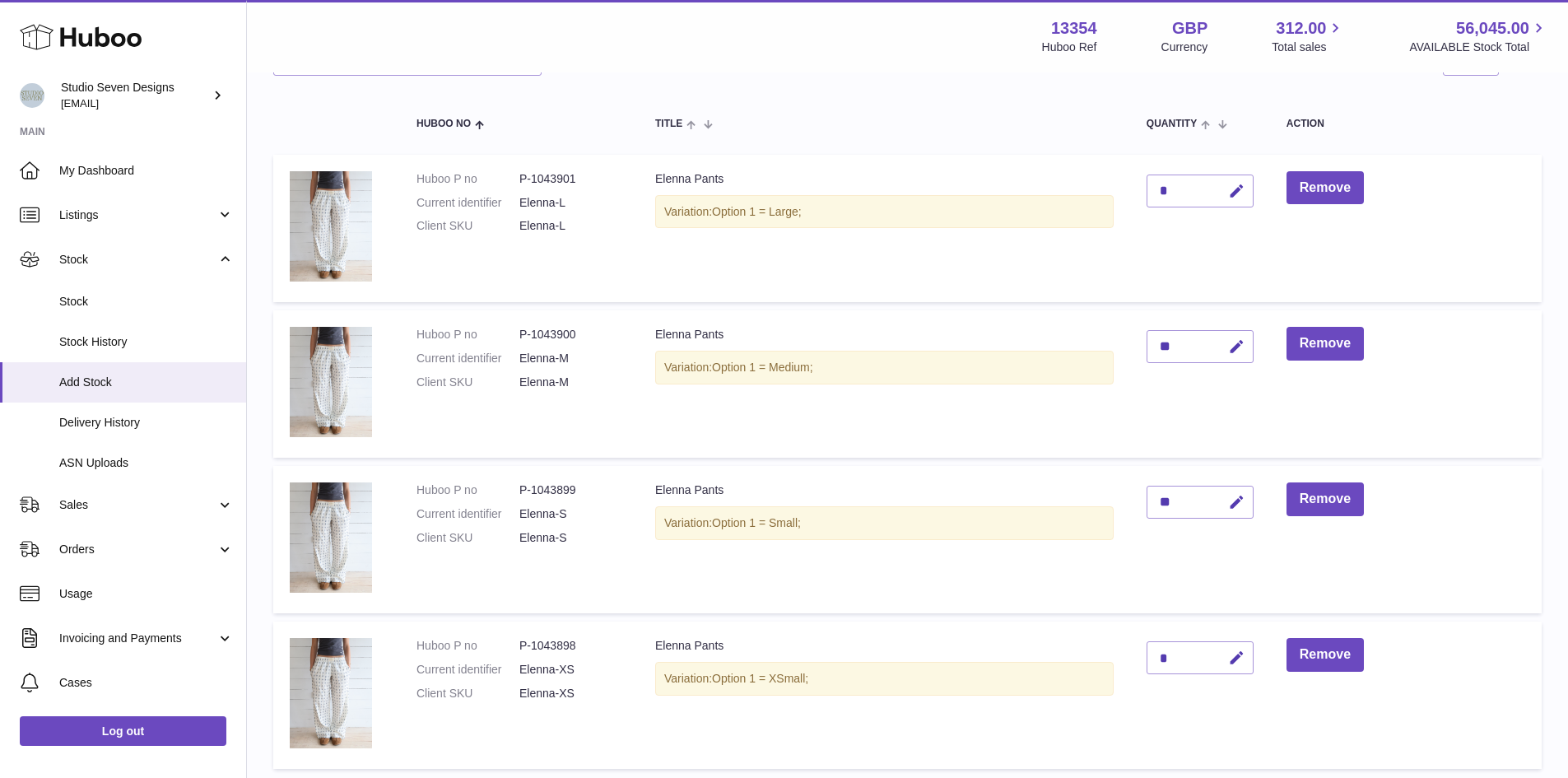 scroll, scrollTop: 160, scrollLeft: 0, axis: vertical 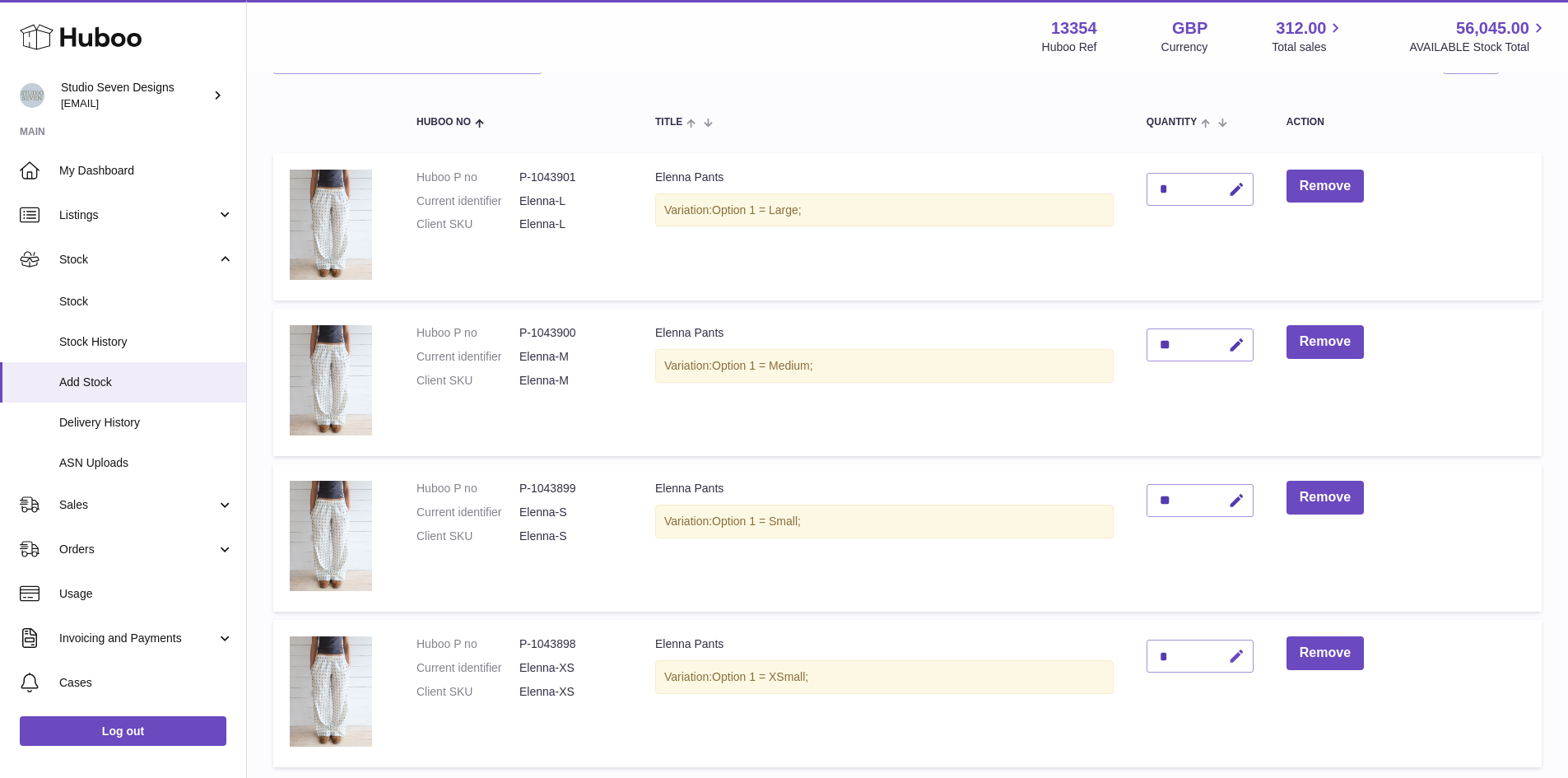 click at bounding box center (1236, 656) 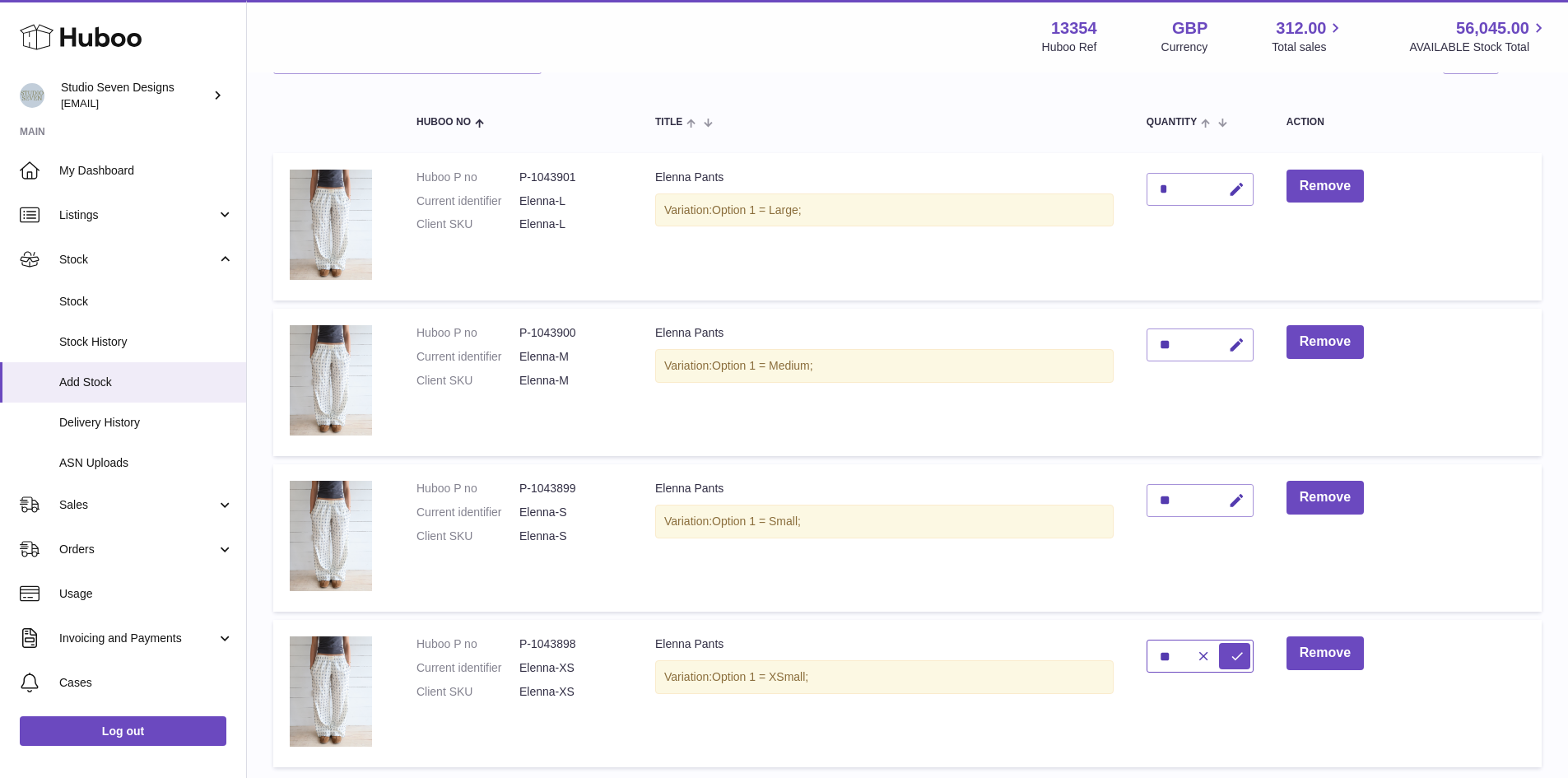 type on "**" 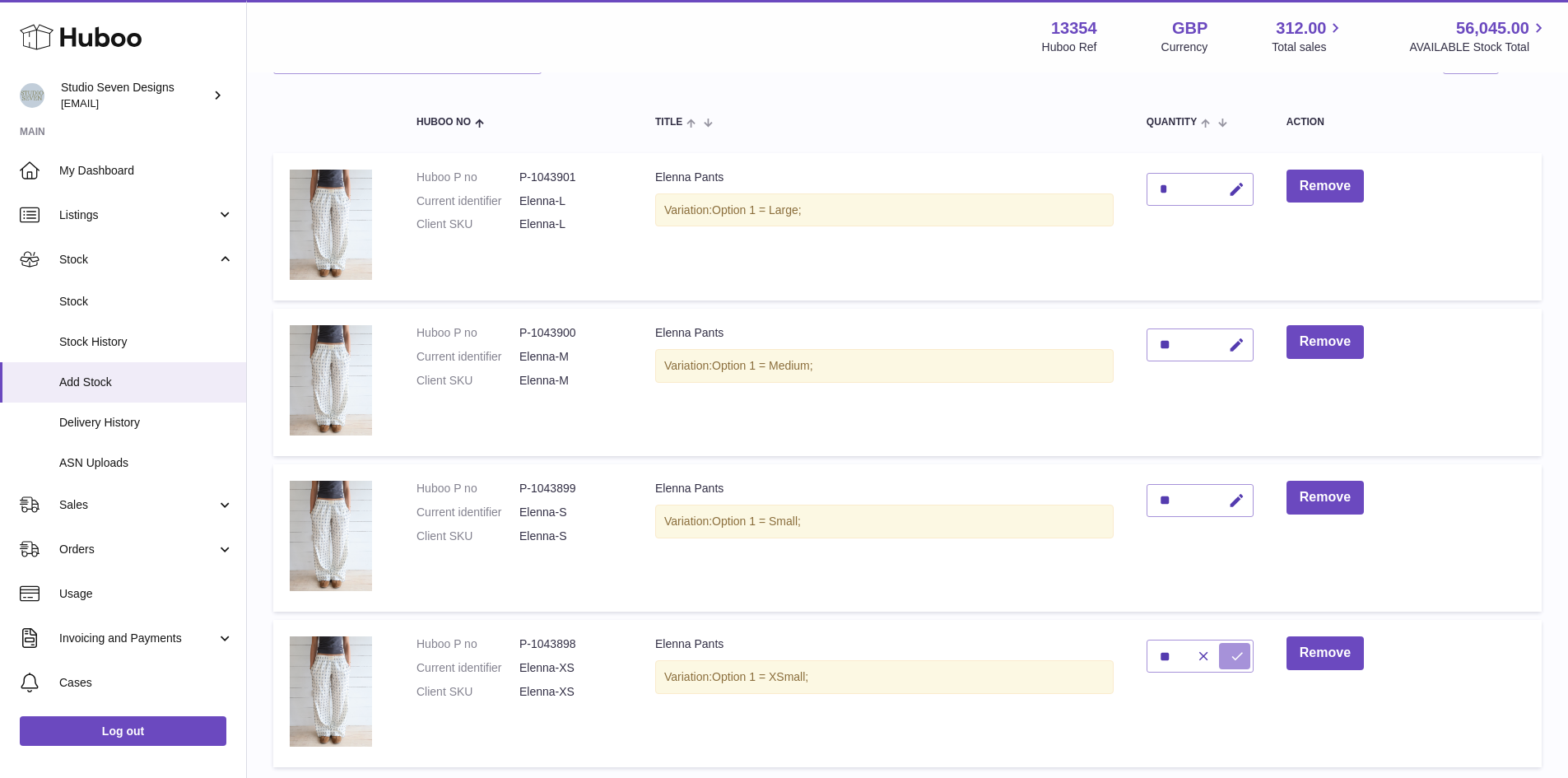 click at bounding box center (1237, 656) 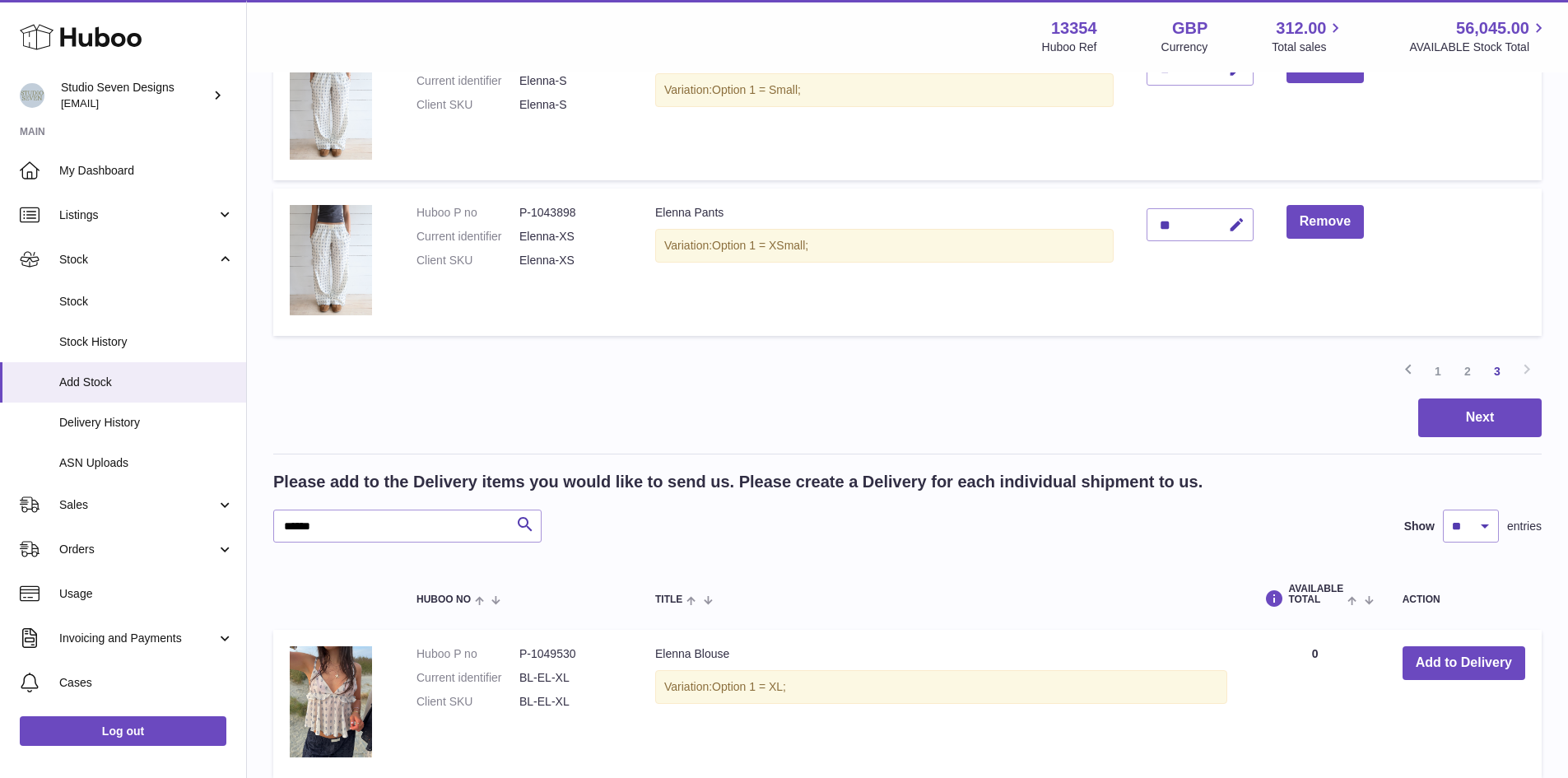 scroll, scrollTop: 592, scrollLeft: 0, axis: vertical 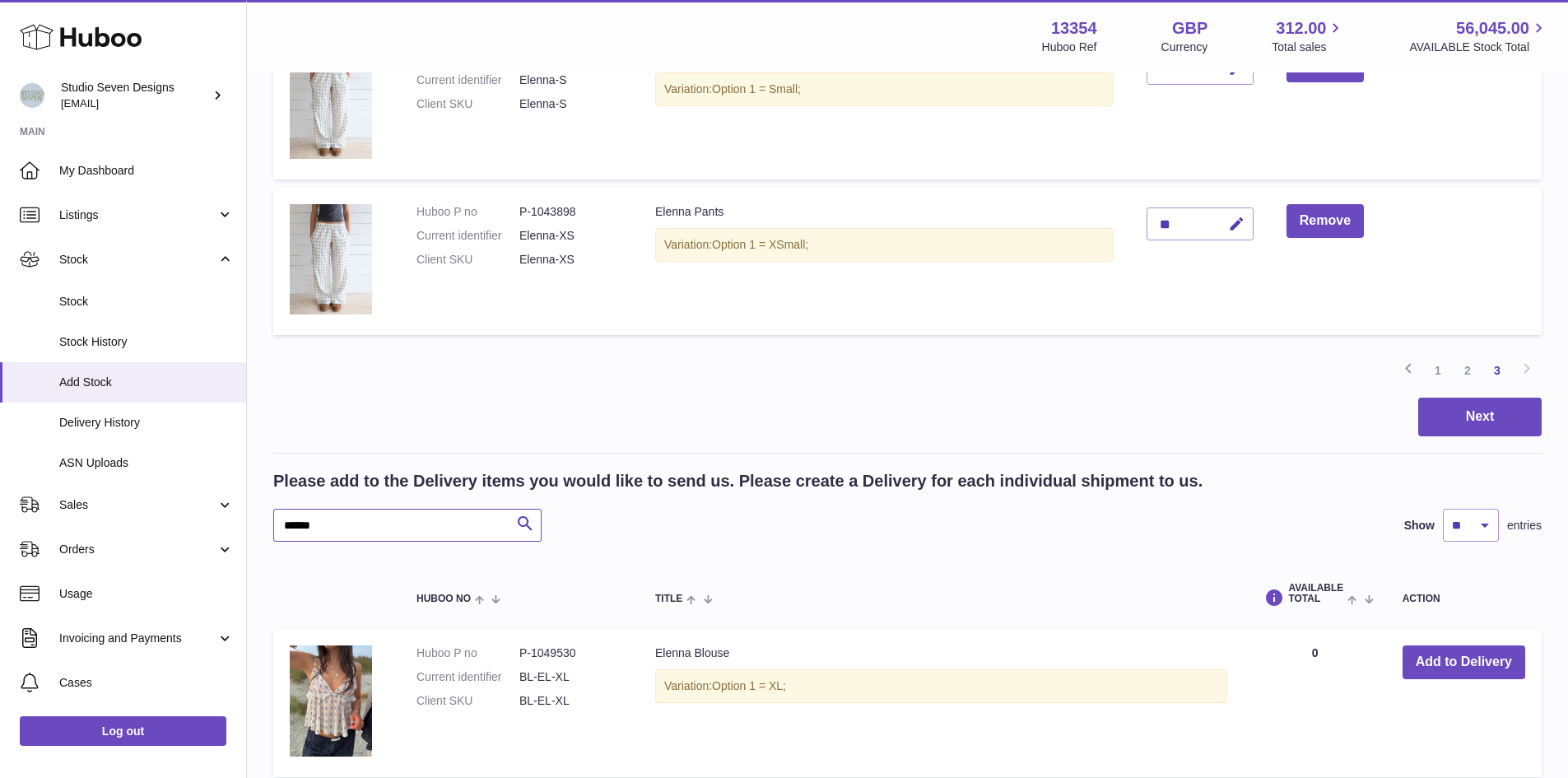 click on "******" at bounding box center (407, 525) 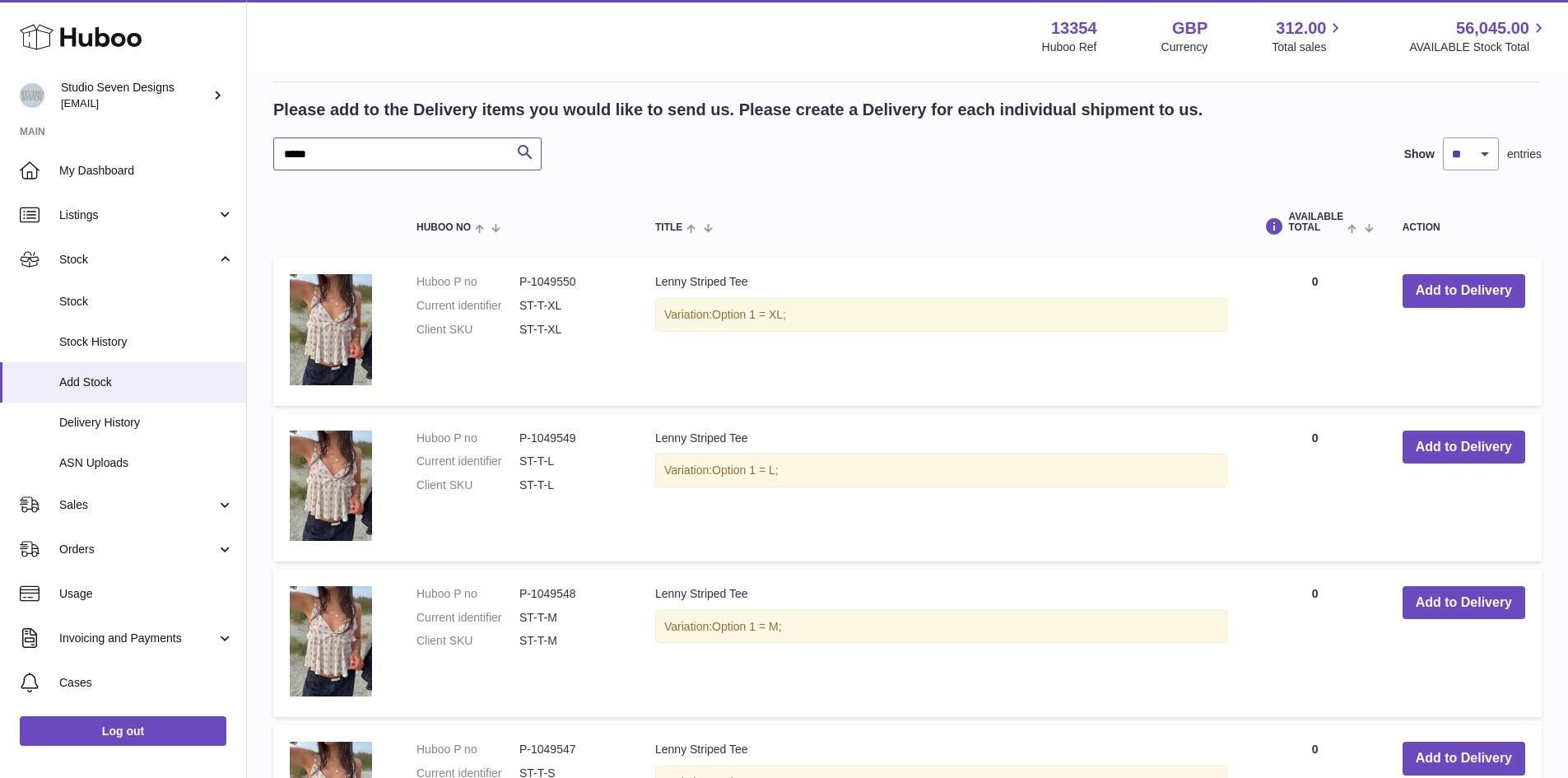 scroll, scrollTop: 964, scrollLeft: 0, axis: vertical 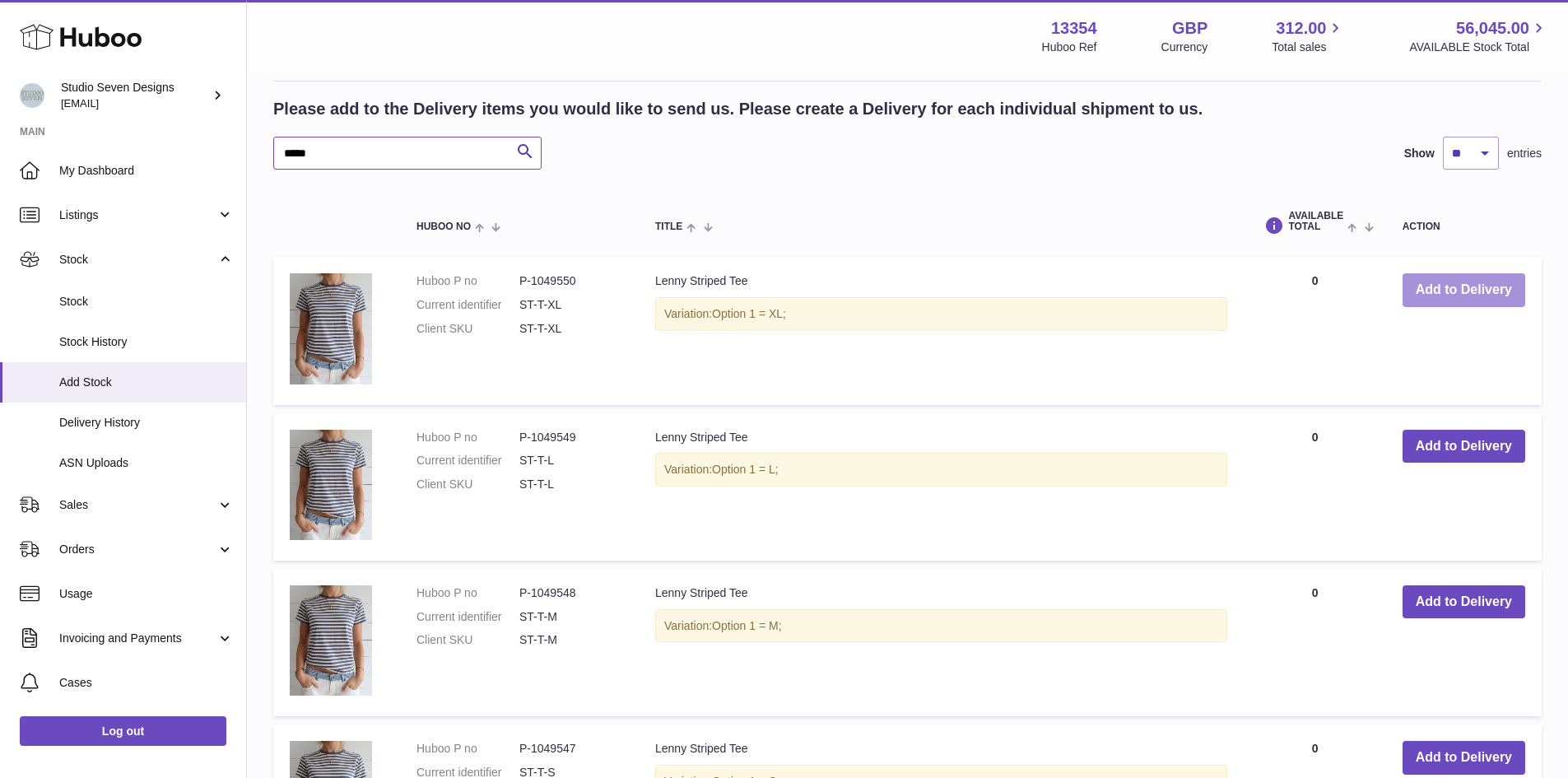 type on "*****" 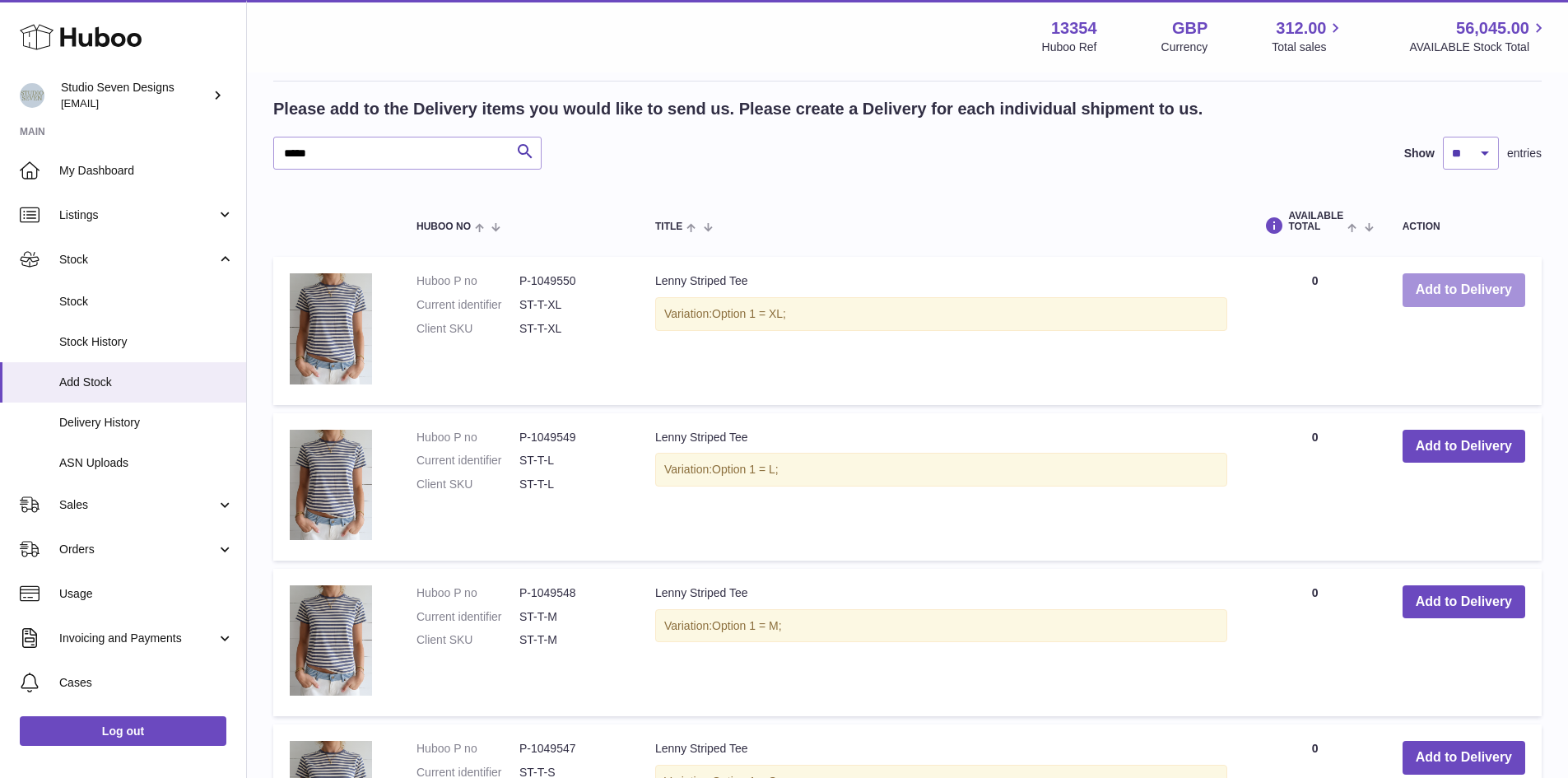 click on "Add to Delivery" at bounding box center (1463, 290) 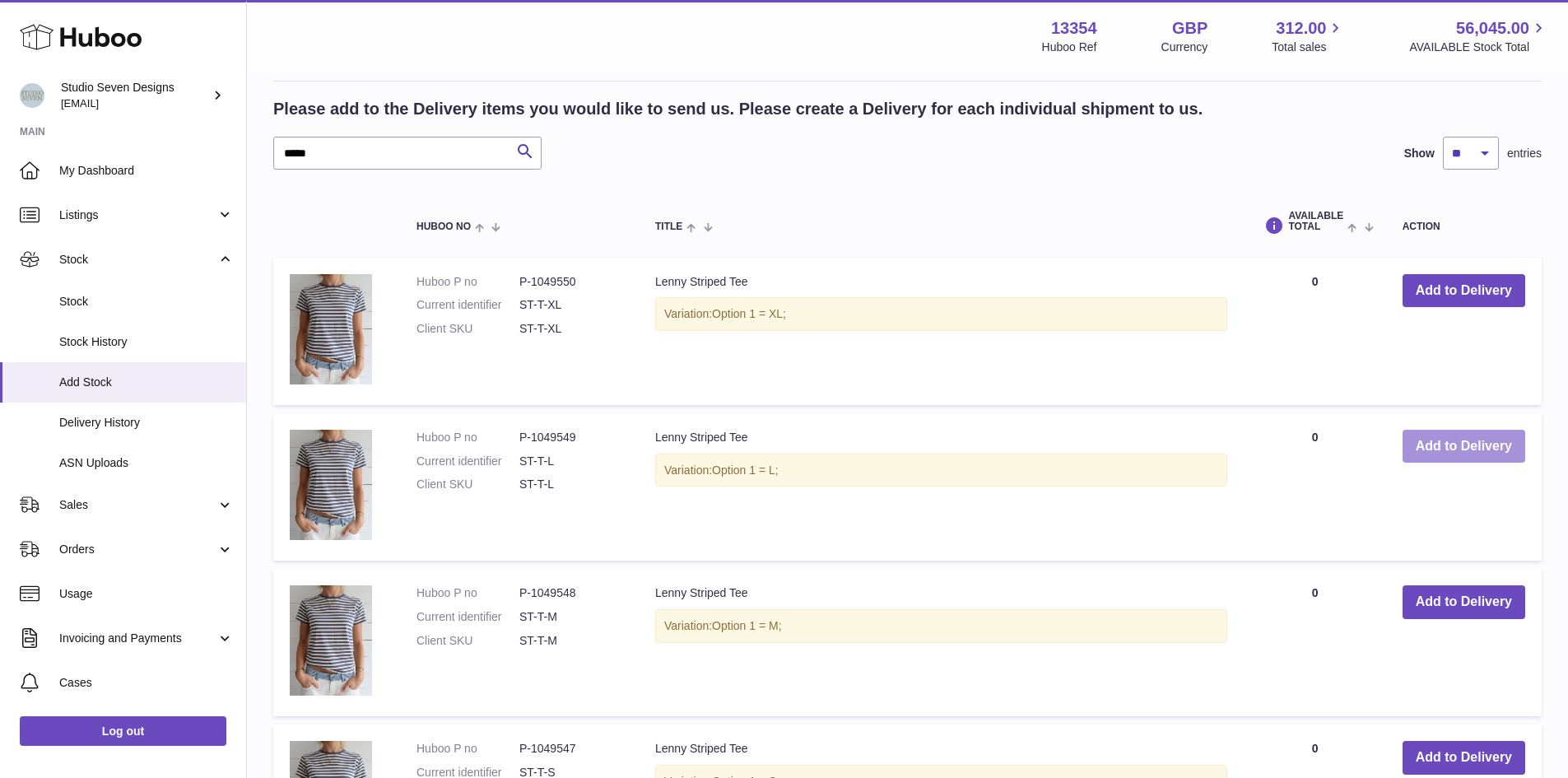 click on "Add to Delivery" at bounding box center [1463, 446] 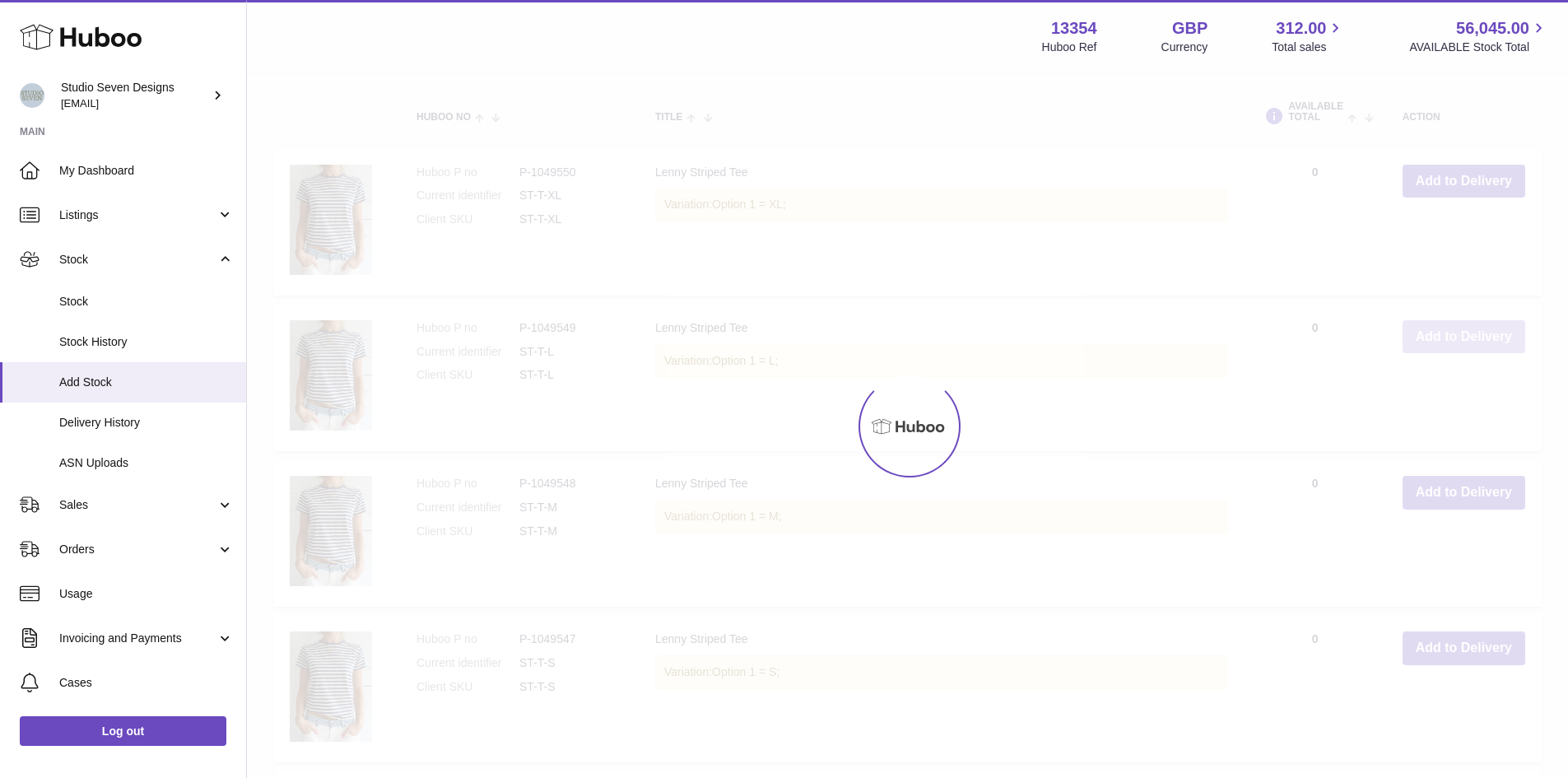 scroll, scrollTop: 1385, scrollLeft: 0, axis: vertical 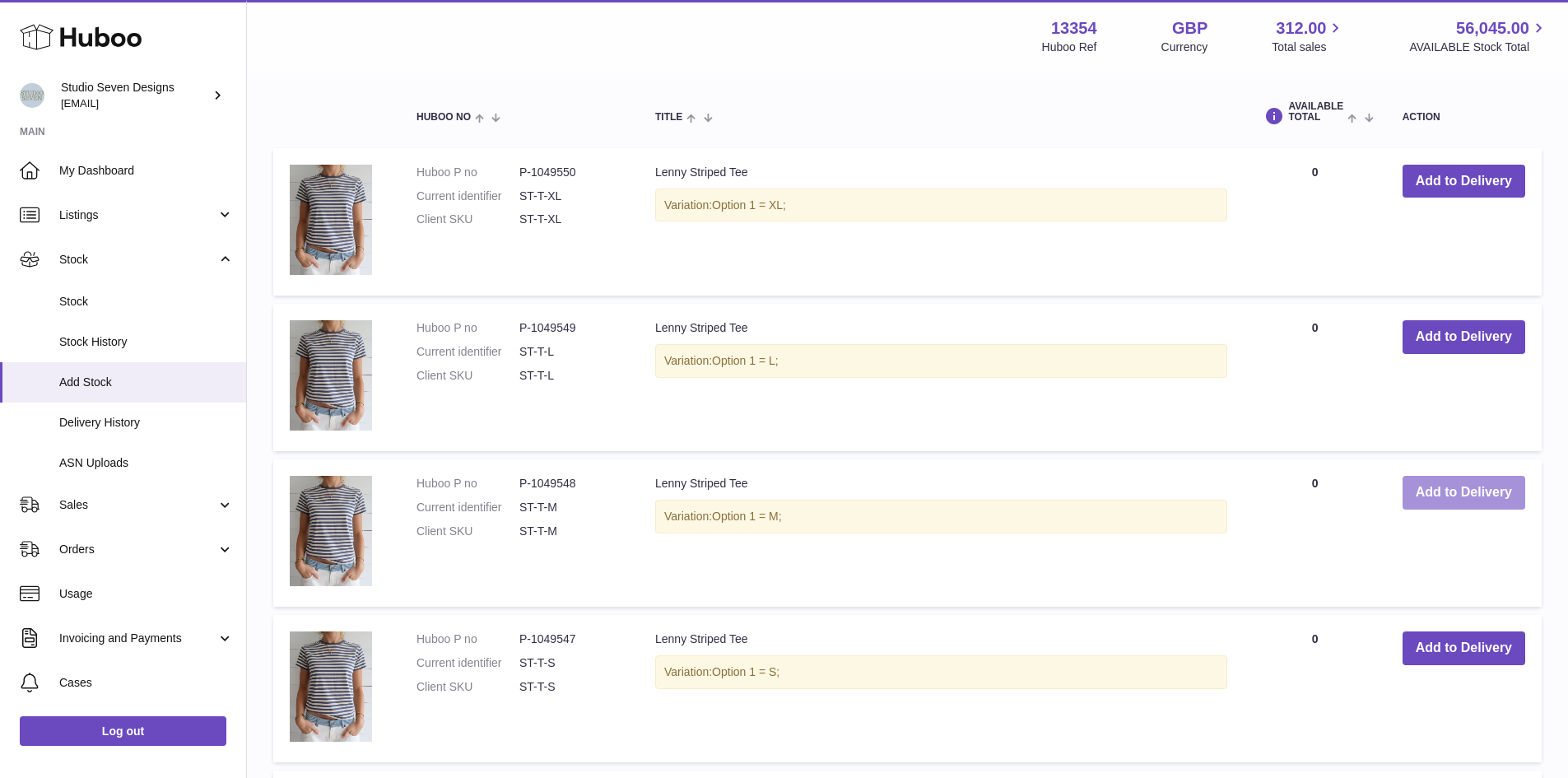 click on "Add to Delivery" at bounding box center [1463, 492] 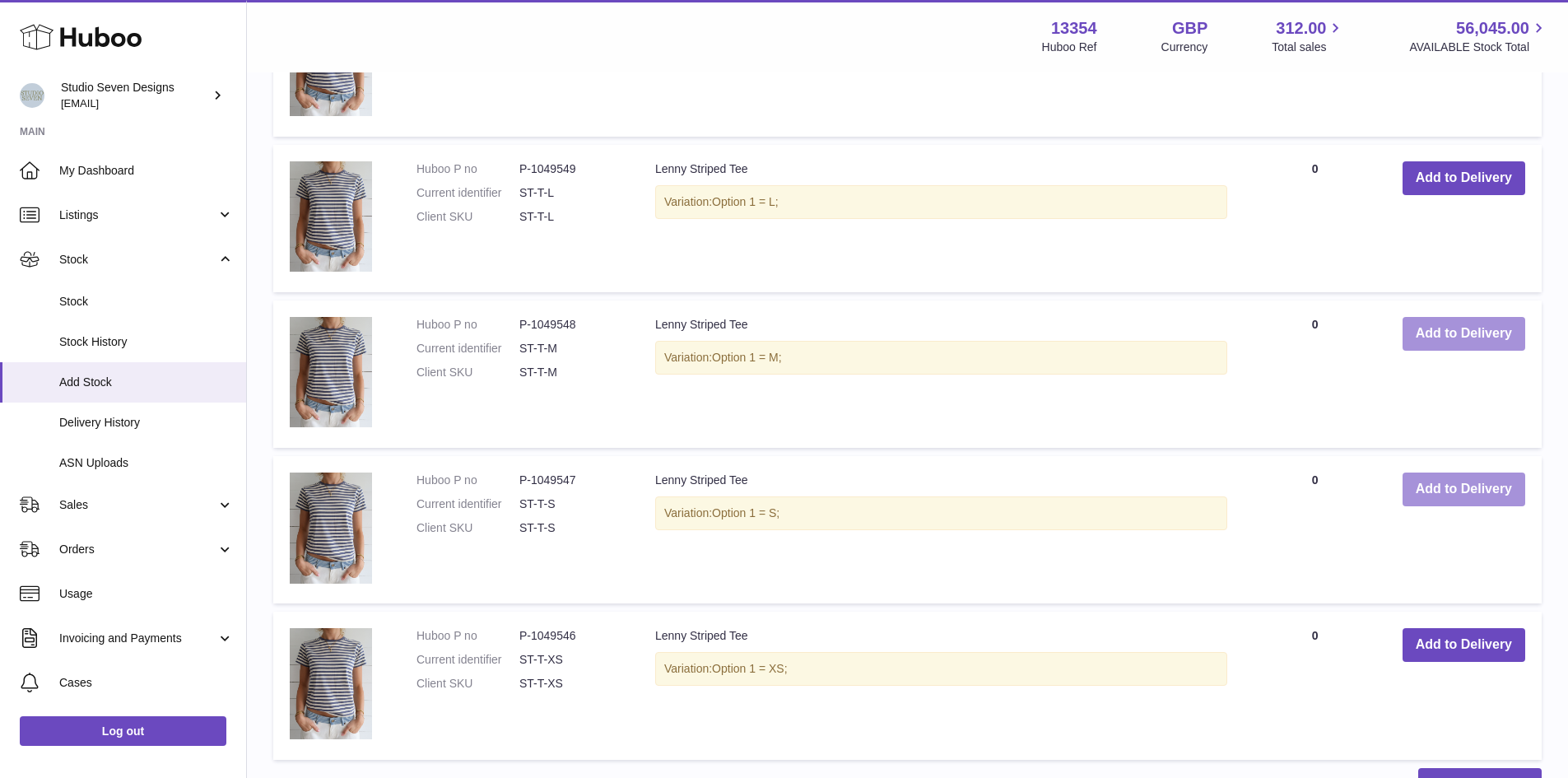 click on "Add to Delivery" at bounding box center [1463, 489] 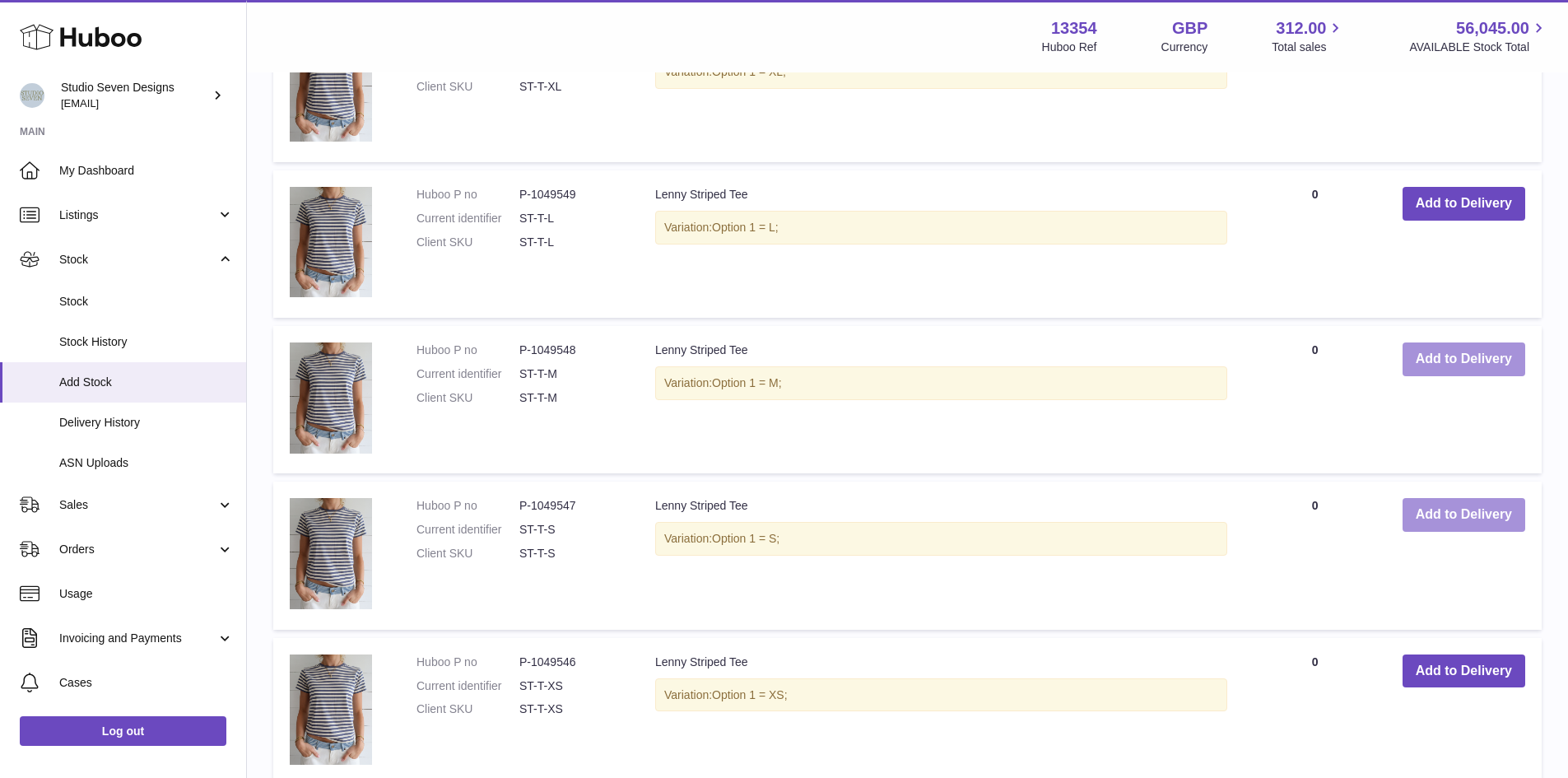 scroll, scrollTop: 2005, scrollLeft: 0, axis: vertical 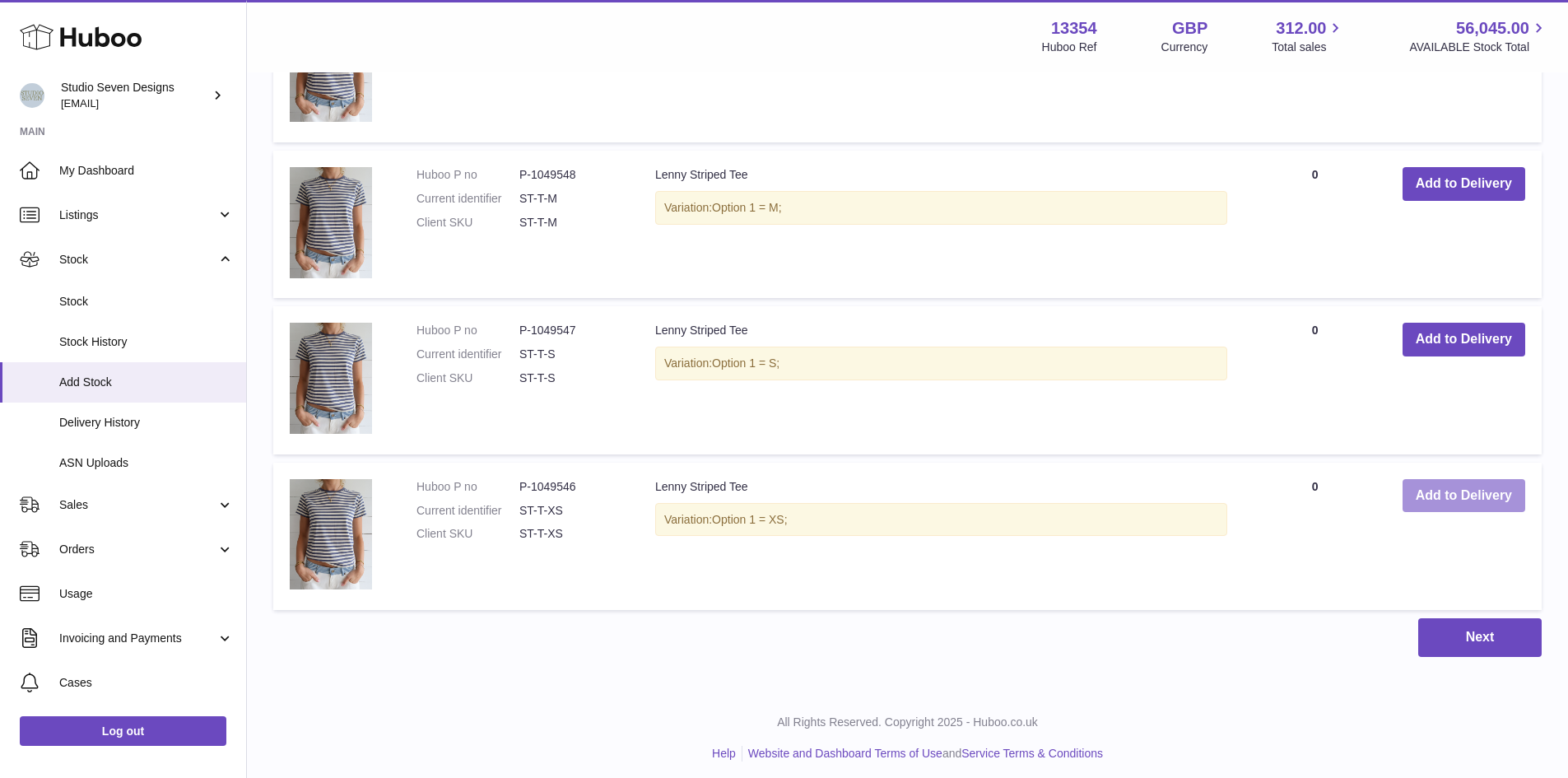 click on "Add to Delivery" at bounding box center [1463, 496] 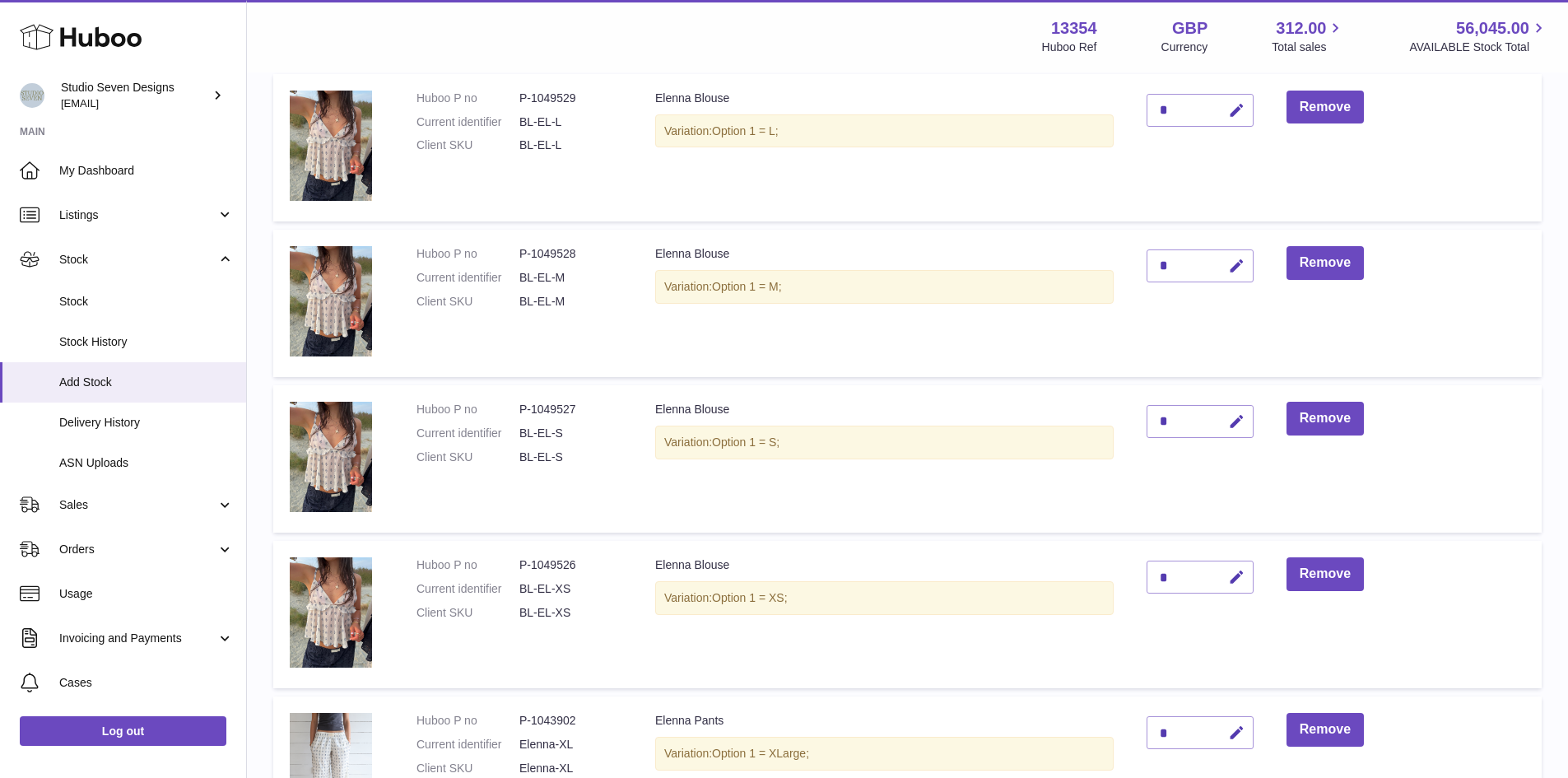 scroll, scrollTop: 72, scrollLeft: 0, axis: vertical 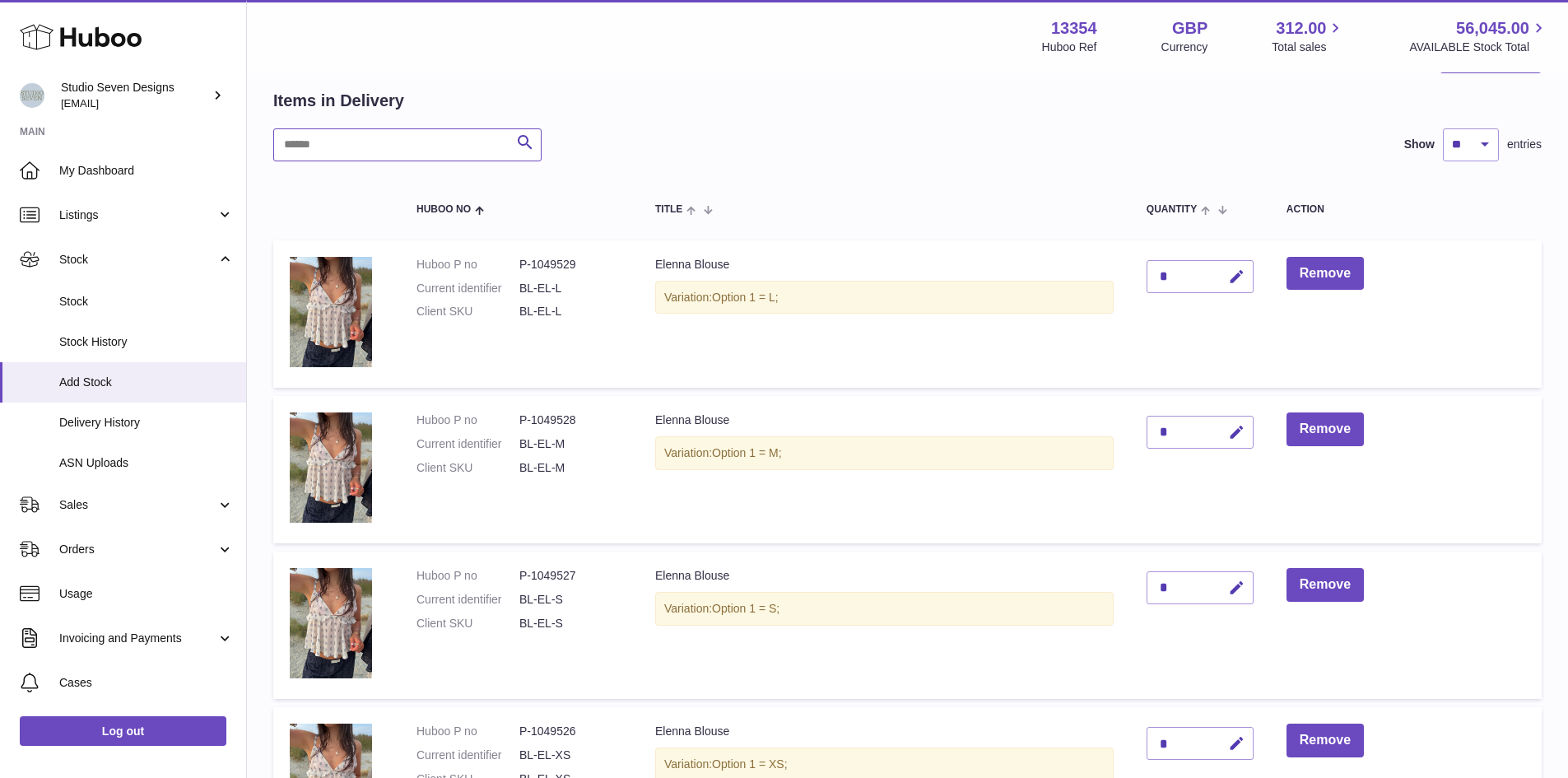 click at bounding box center [407, 145] 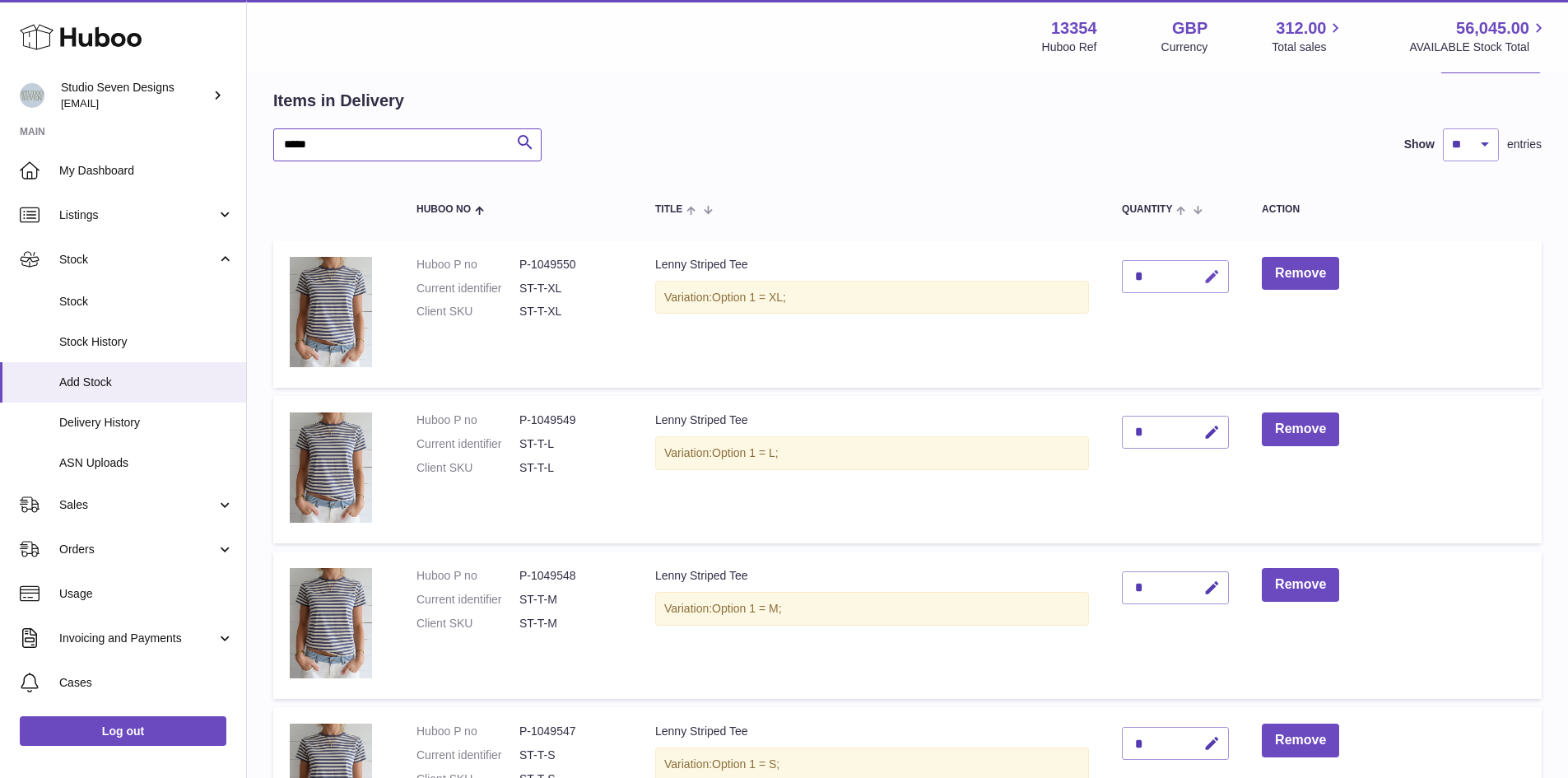 type on "*****" 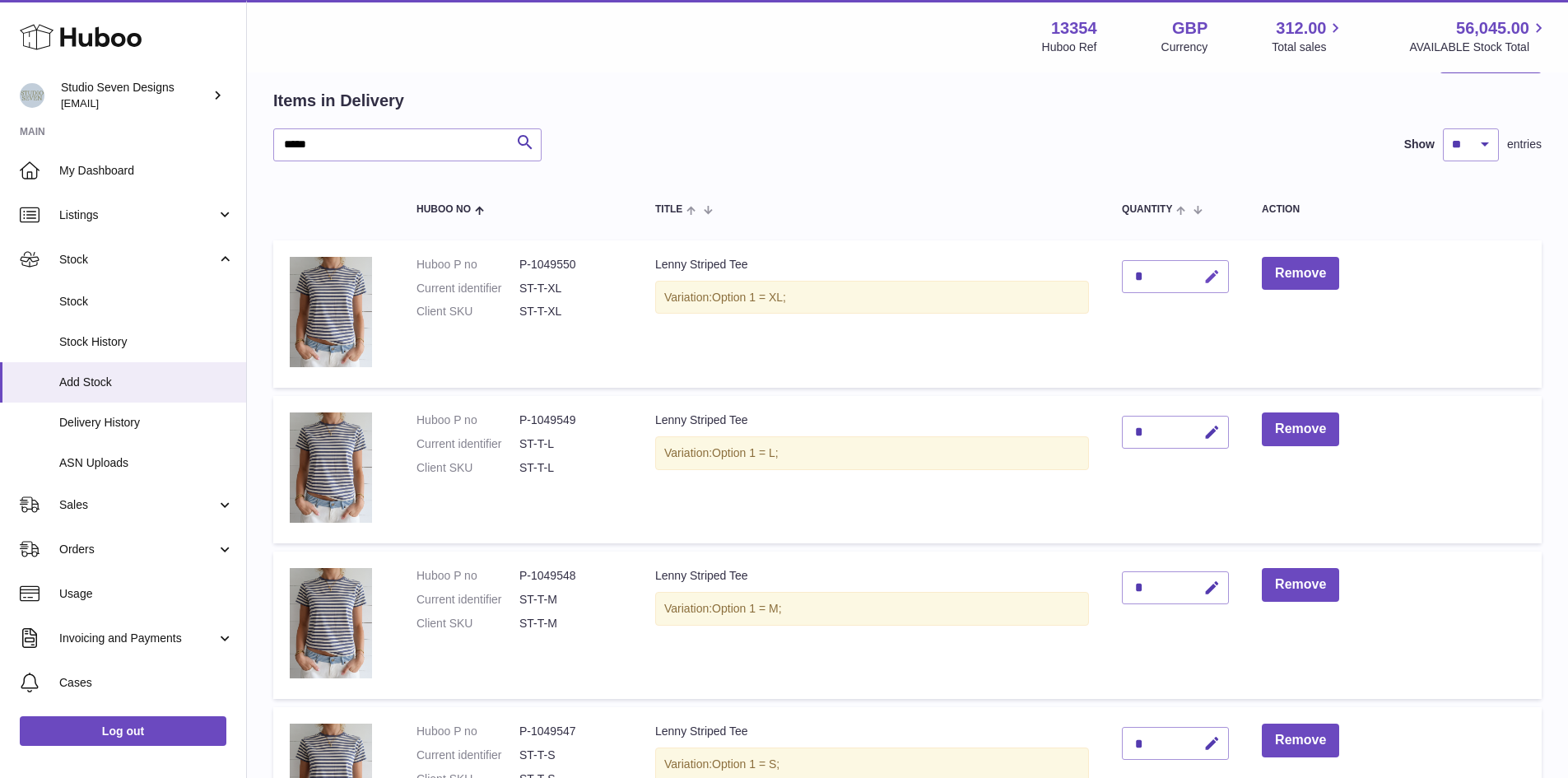 click at bounding box center (1212, 277) 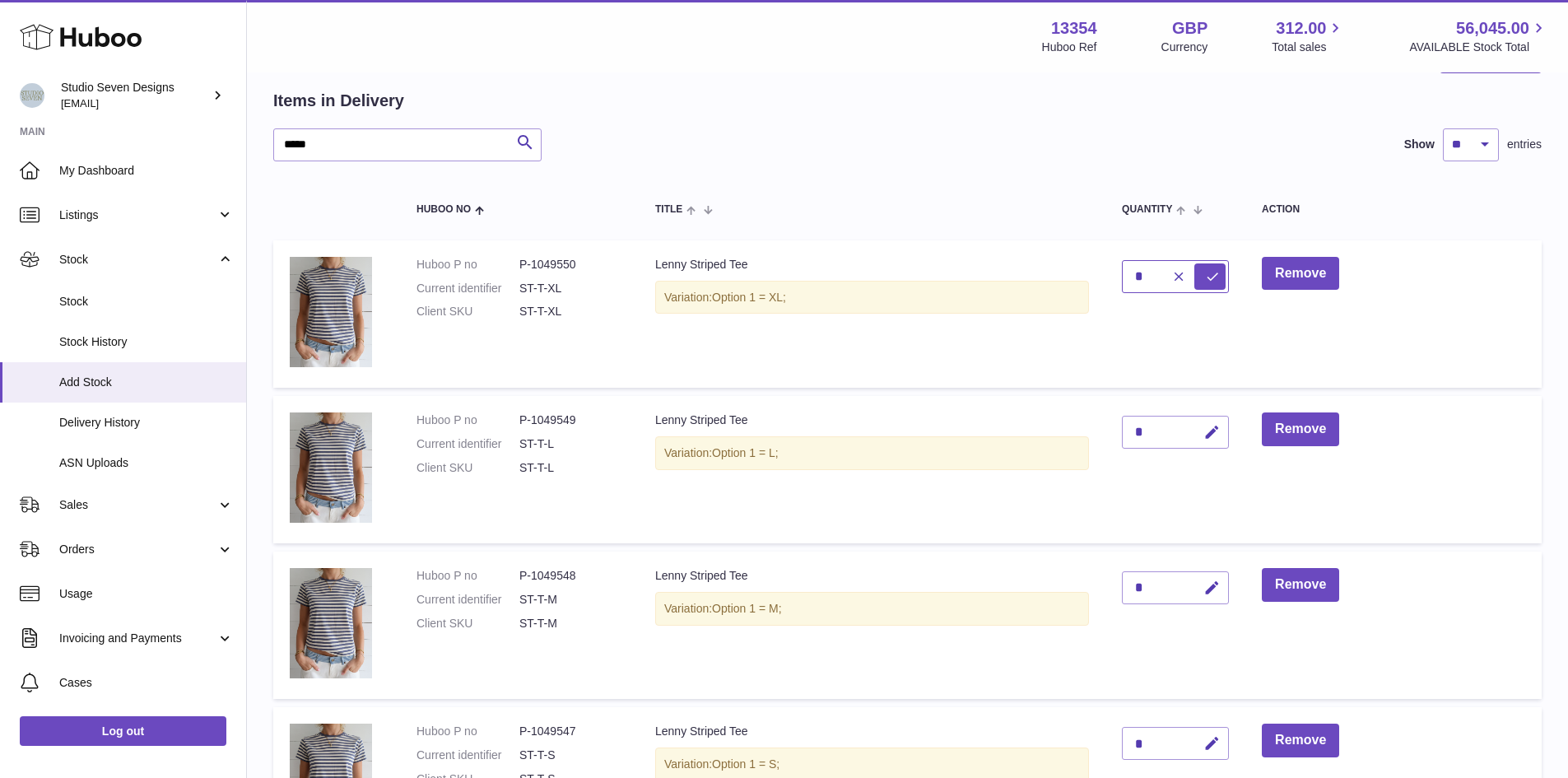 type on "*" 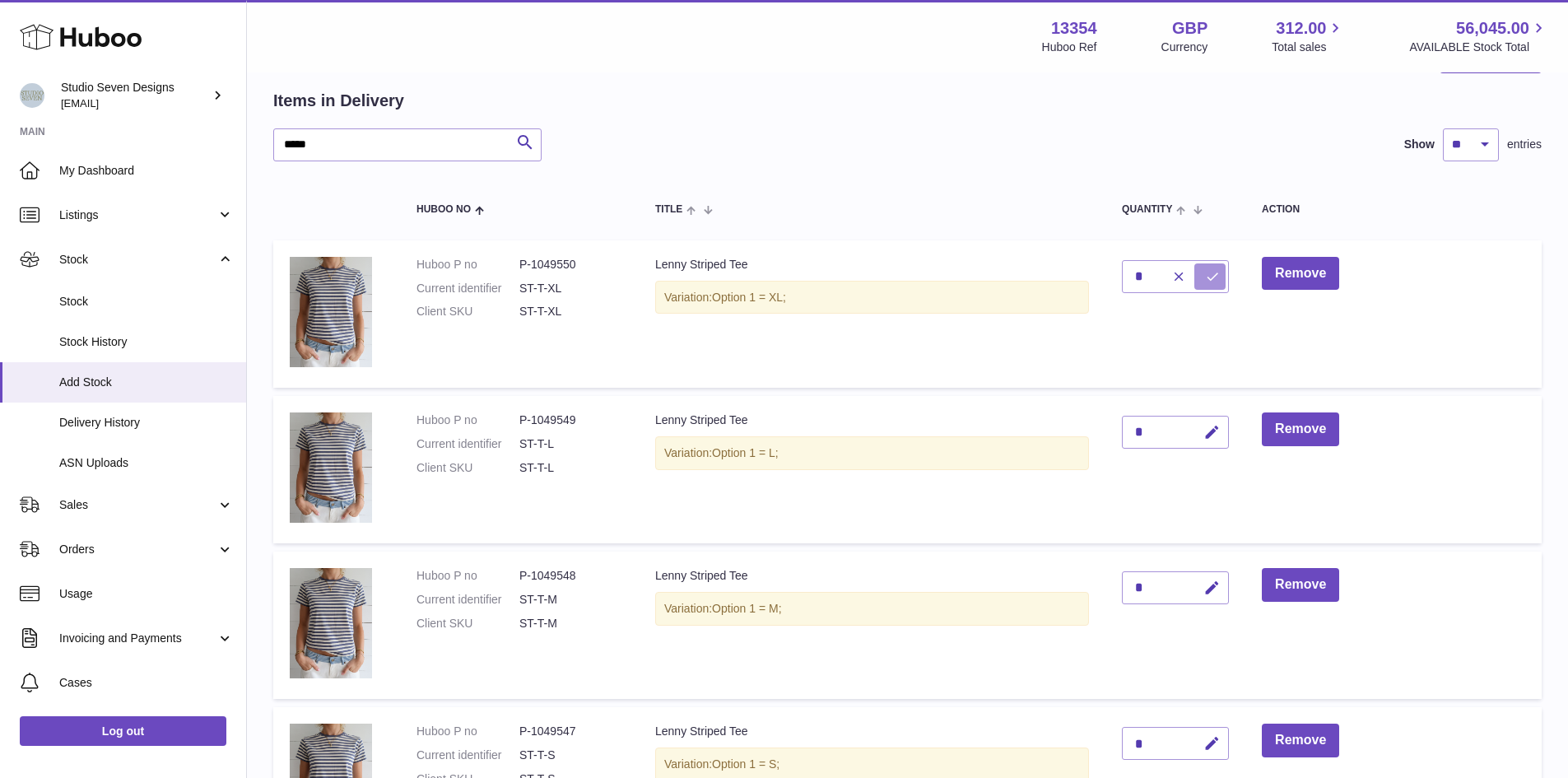 click at bounding box center [1212, 277] 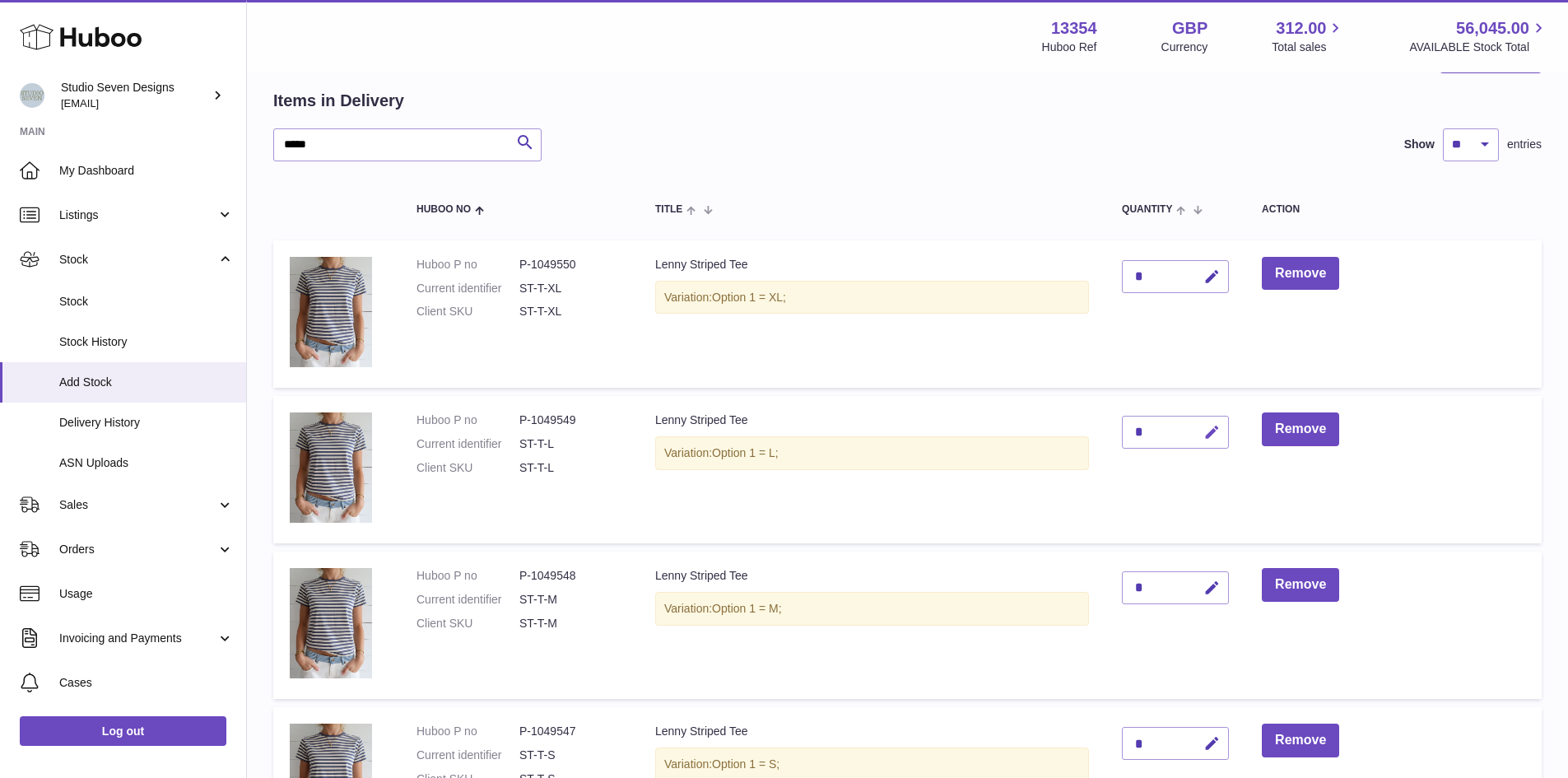 click at bounding box center (1212, 432) 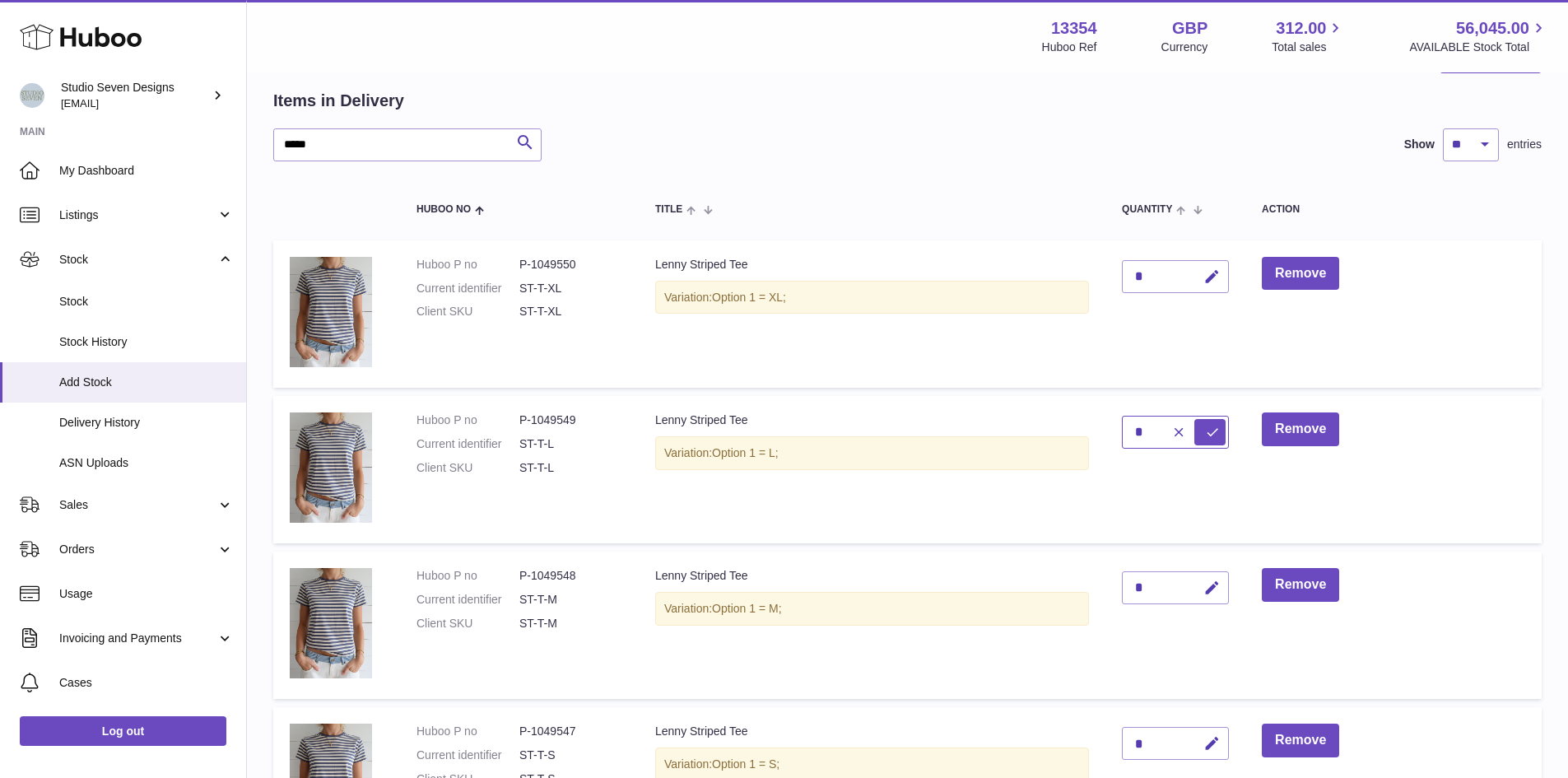 click on "*" at bounding box center (1175, 432) 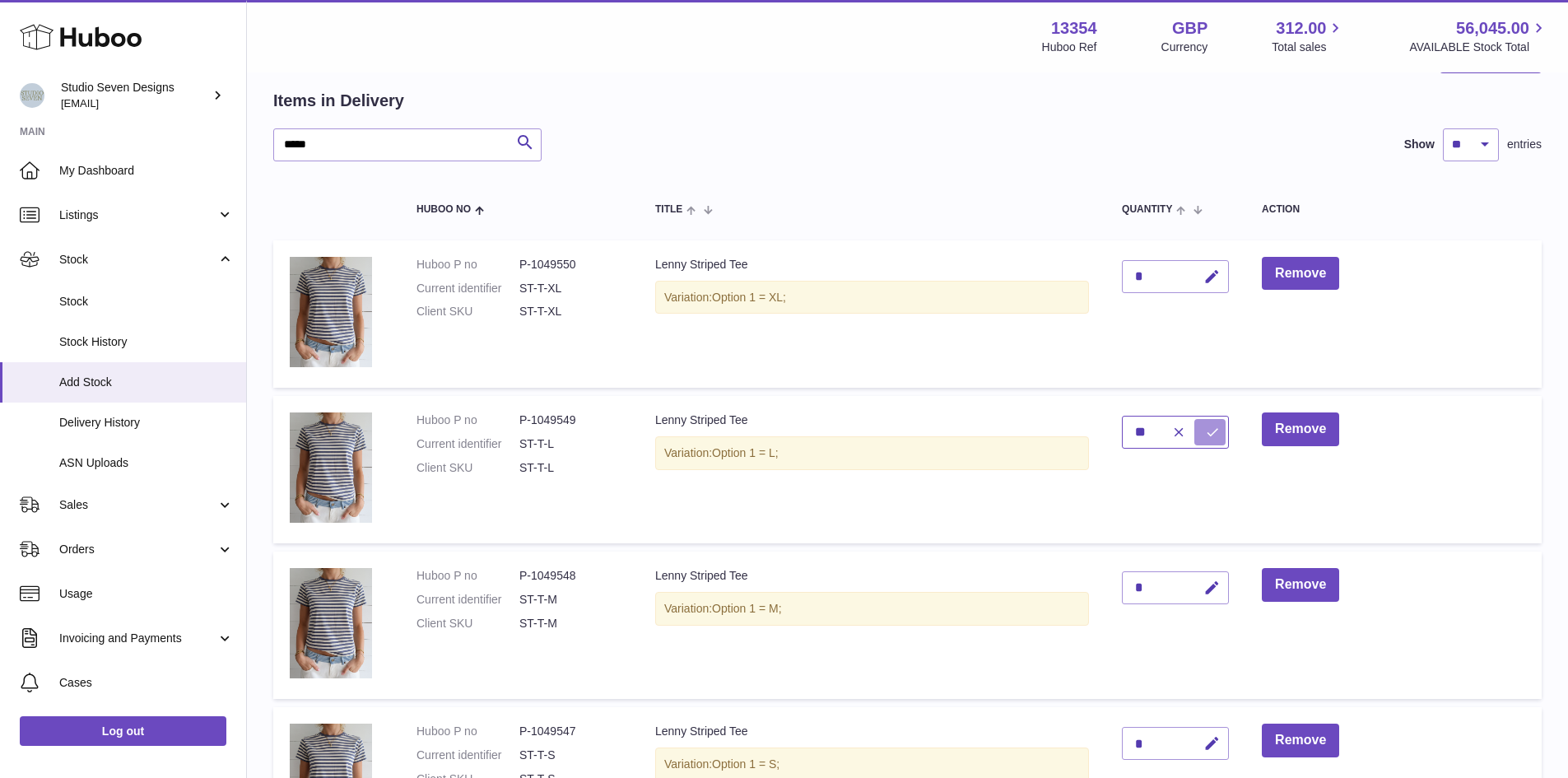 type on "**" 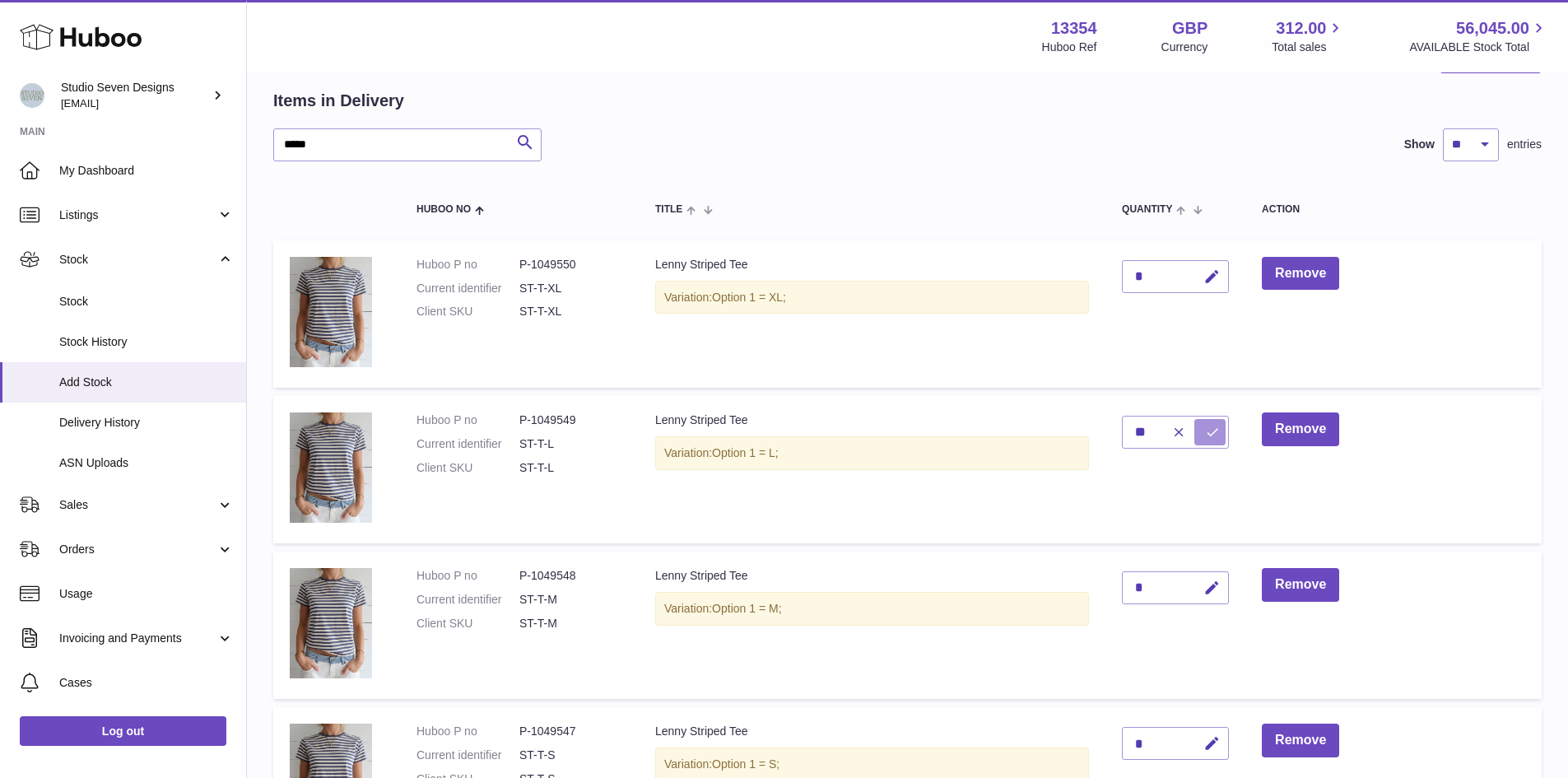 click at bounding box center (1210, 432) 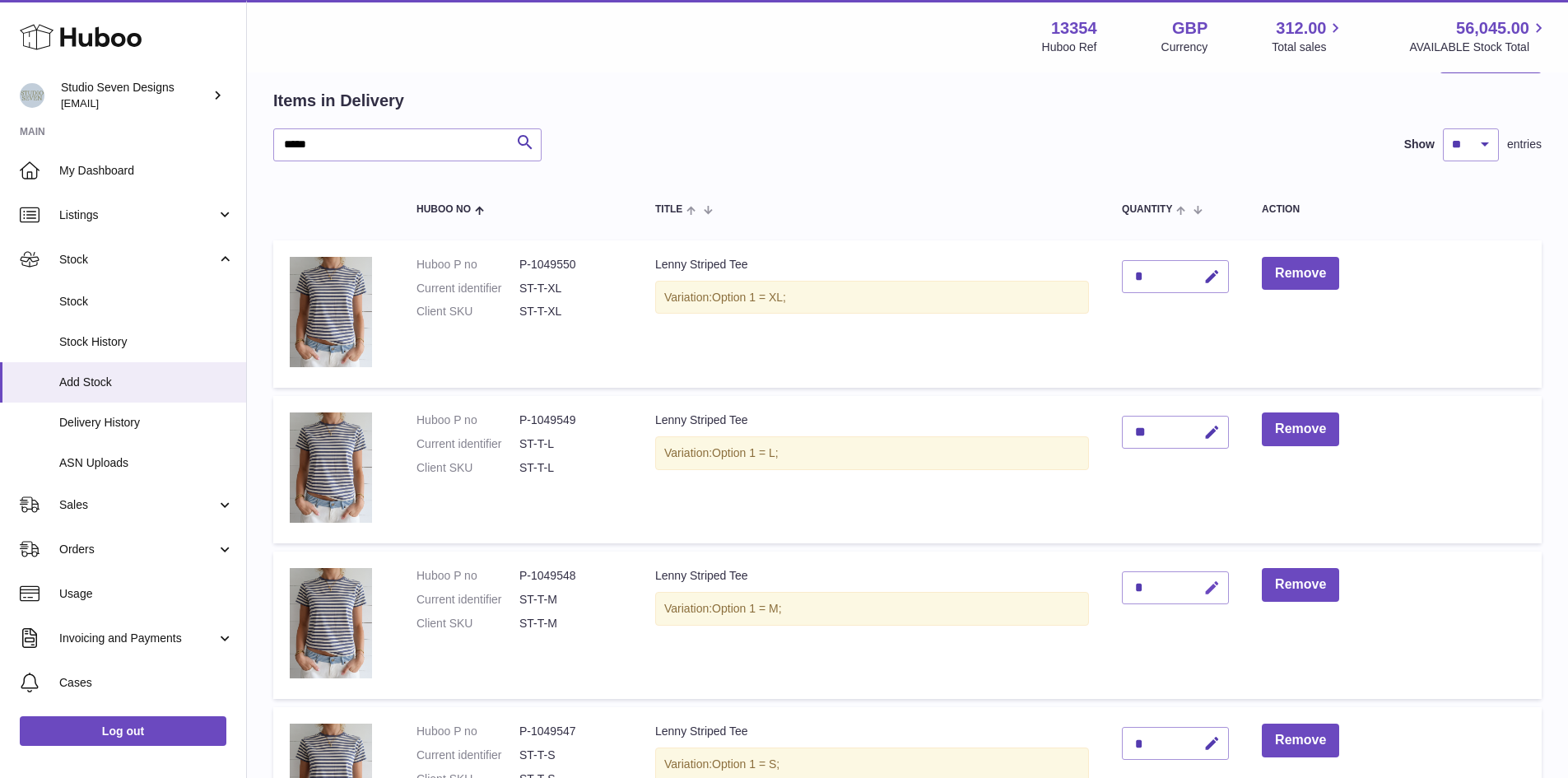 click at bounding box center [1212, 588] 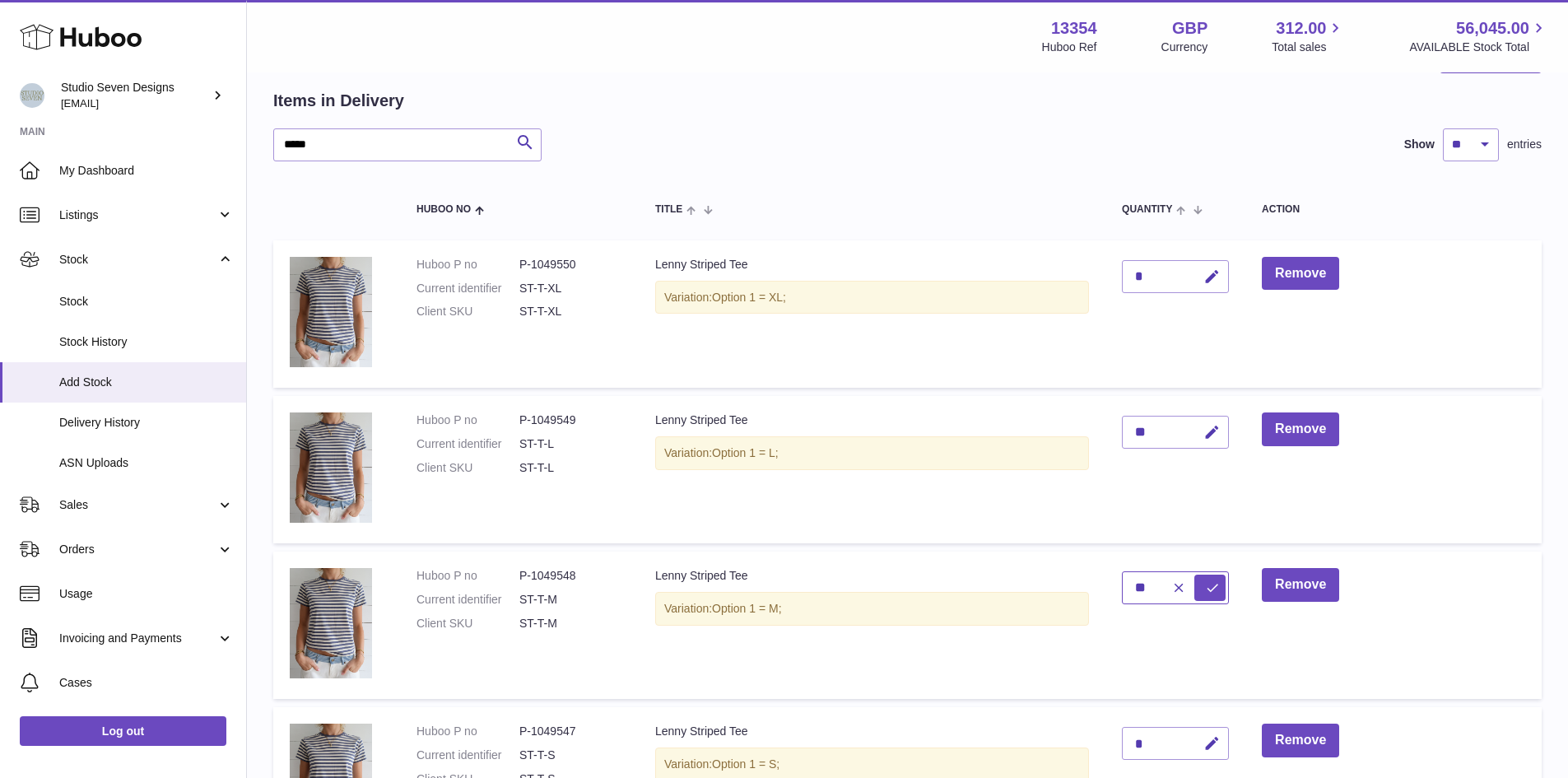 type on "**" 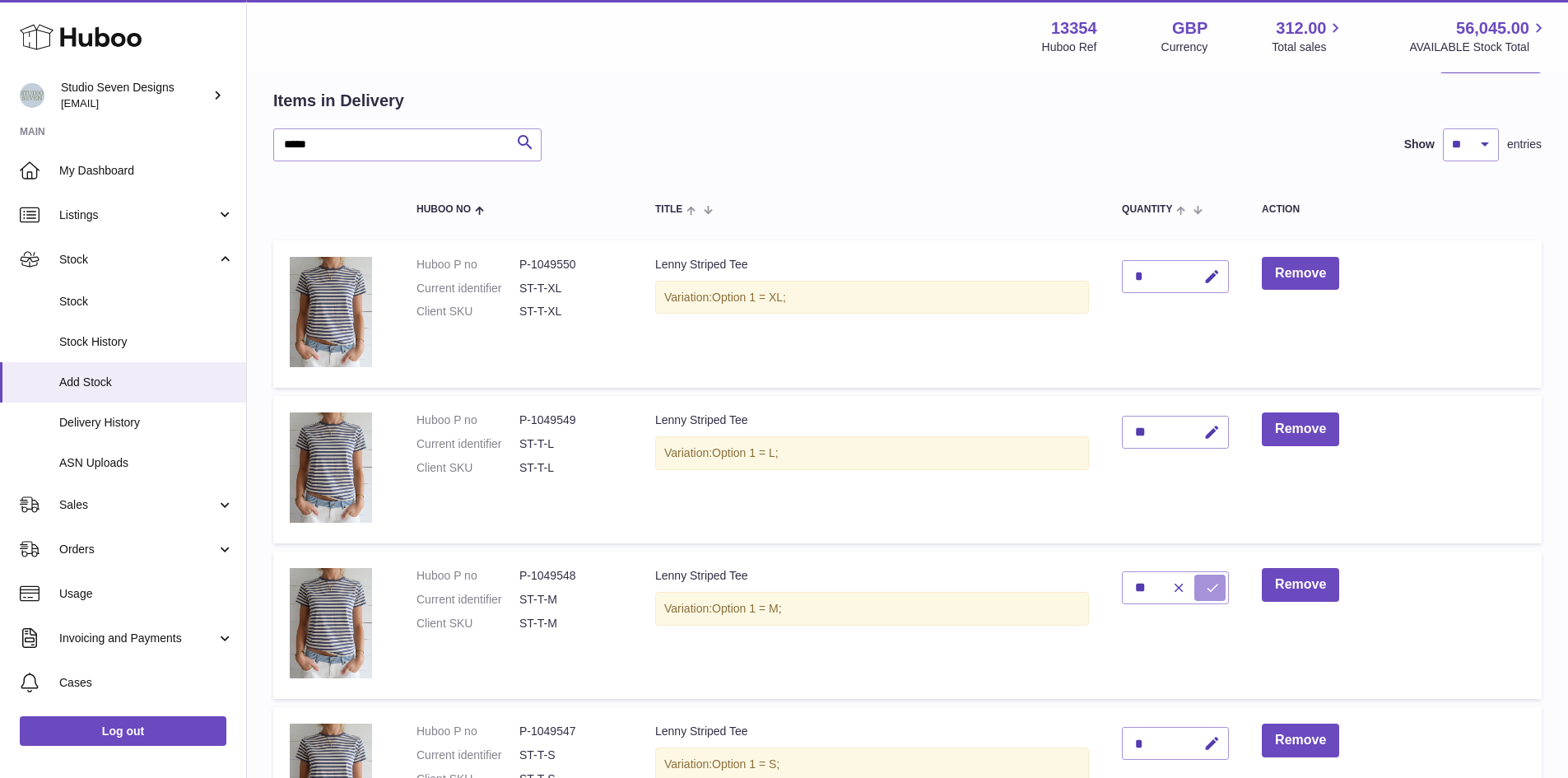 click at bounding box center [1212, 588] 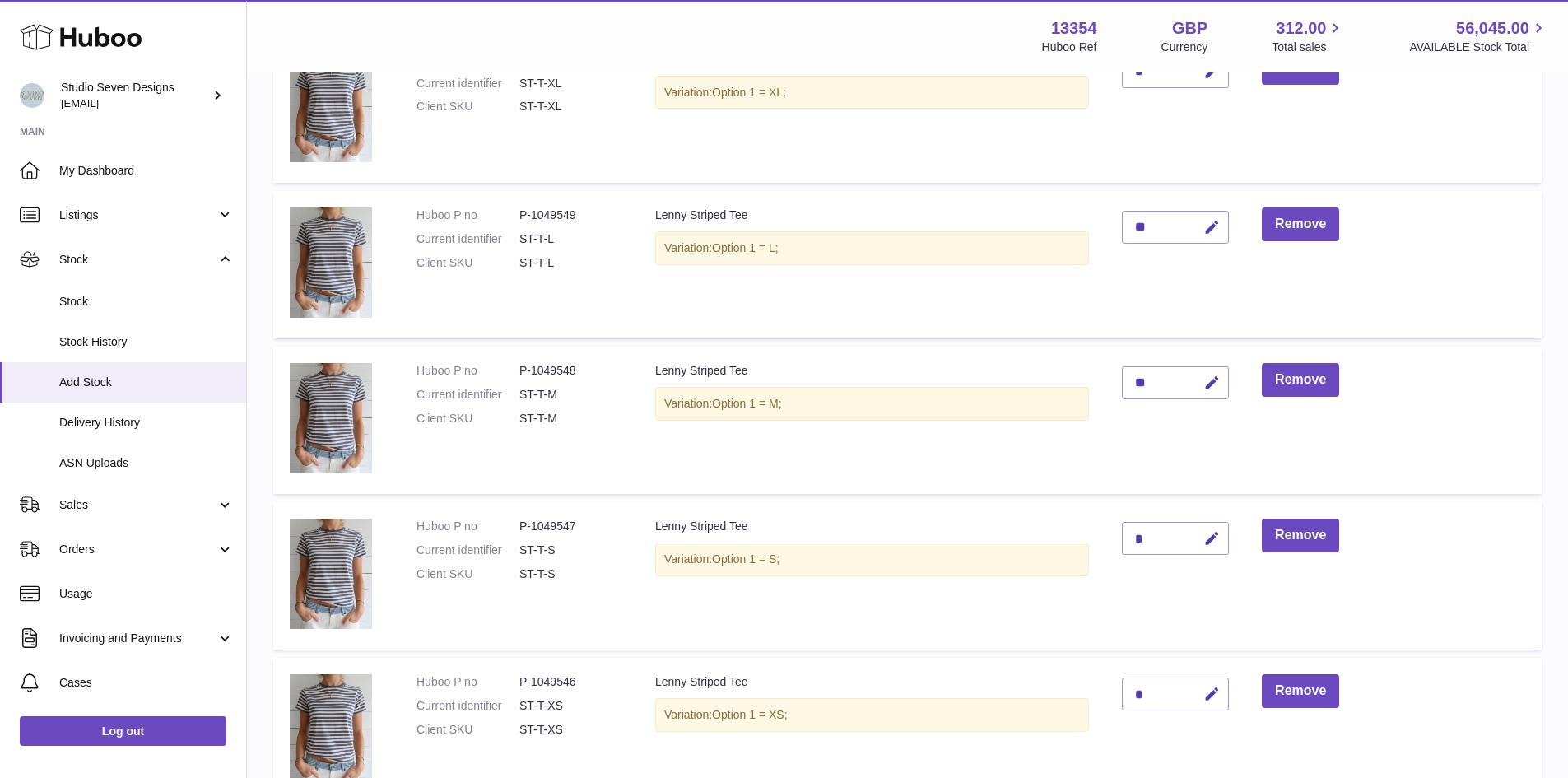 scroll, scrollTop: 278, scrollLeft: 0, axis: vertical 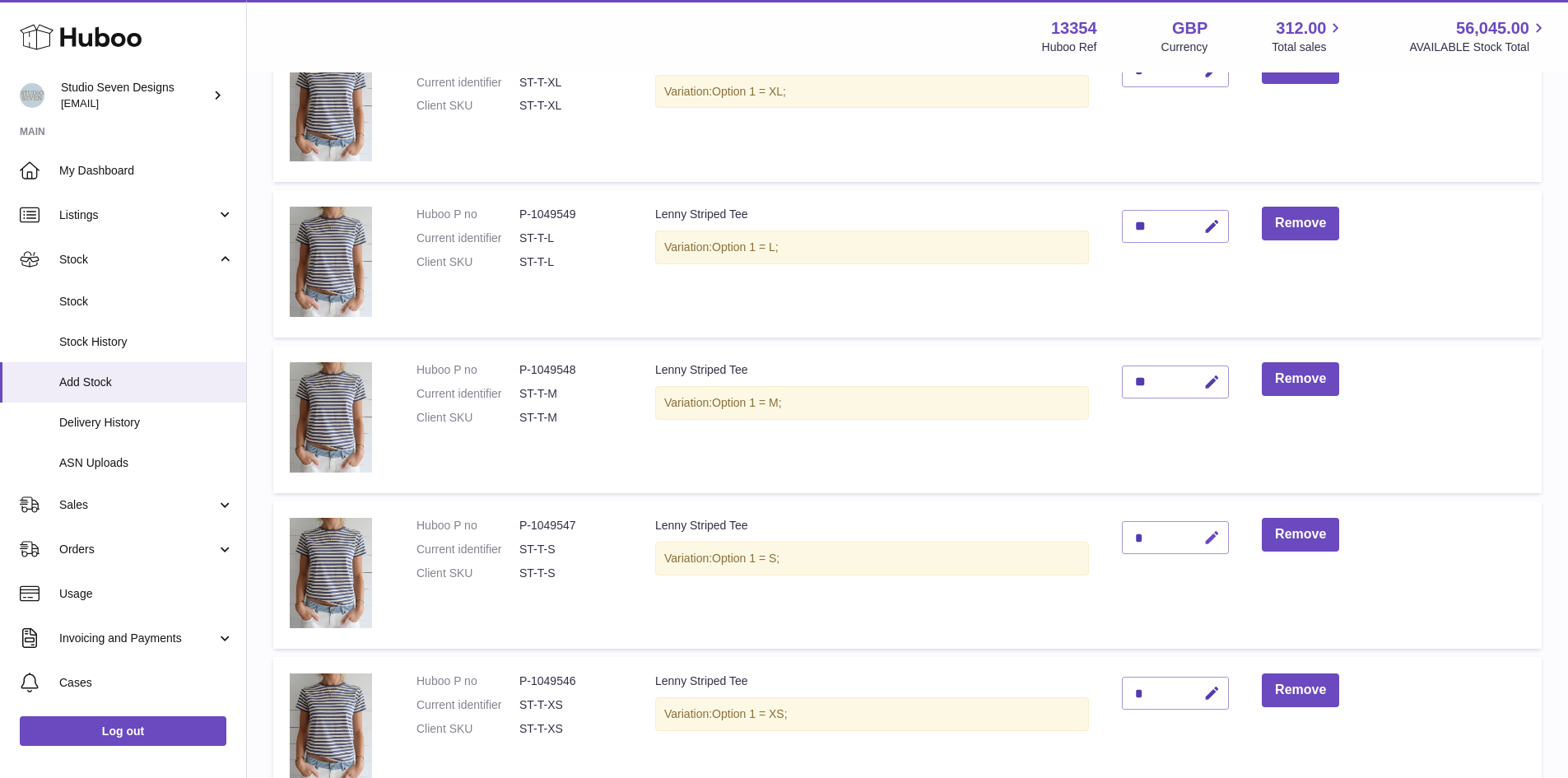 click at bounding box center (1212, 538) 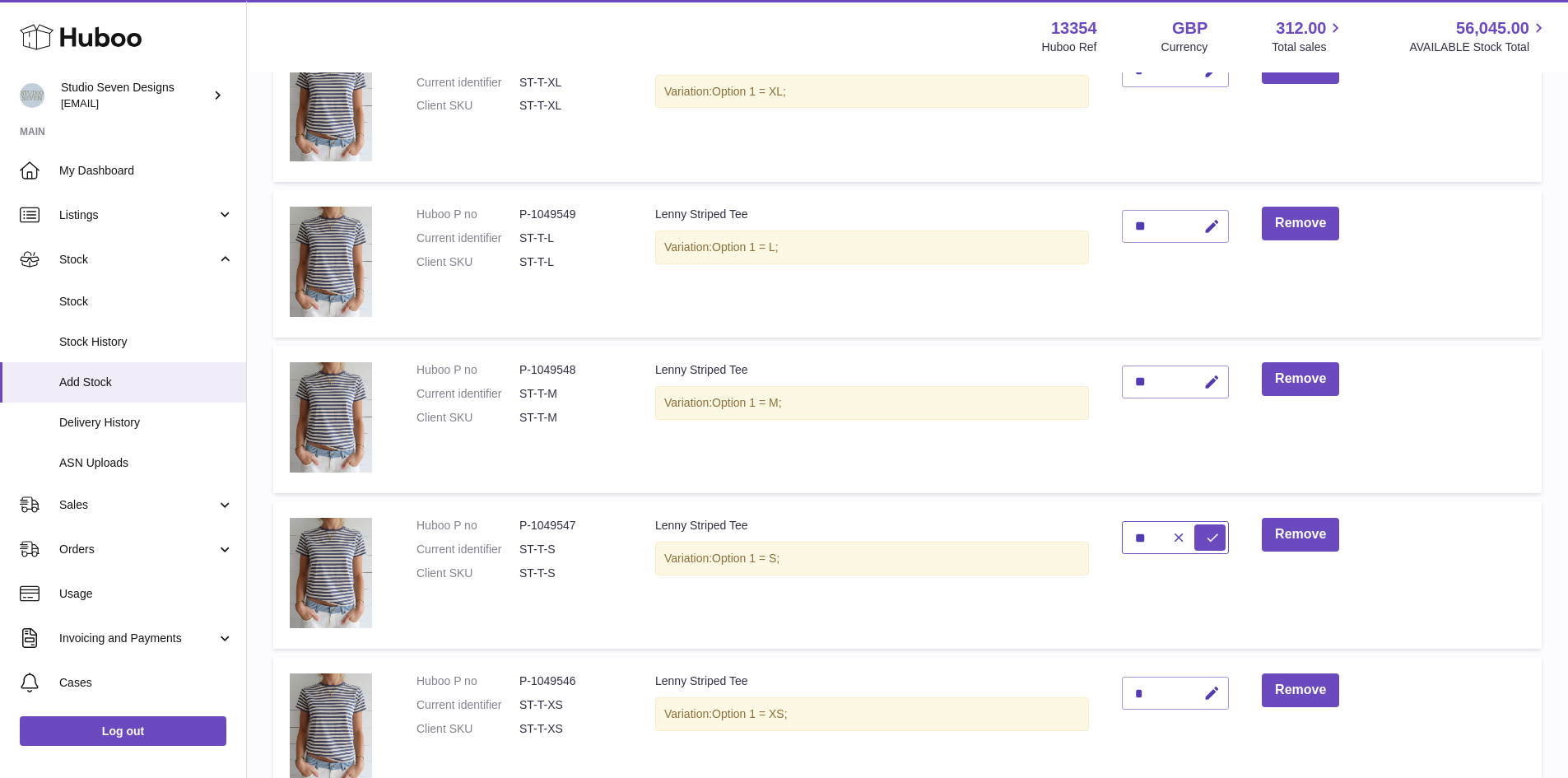 type on "**" 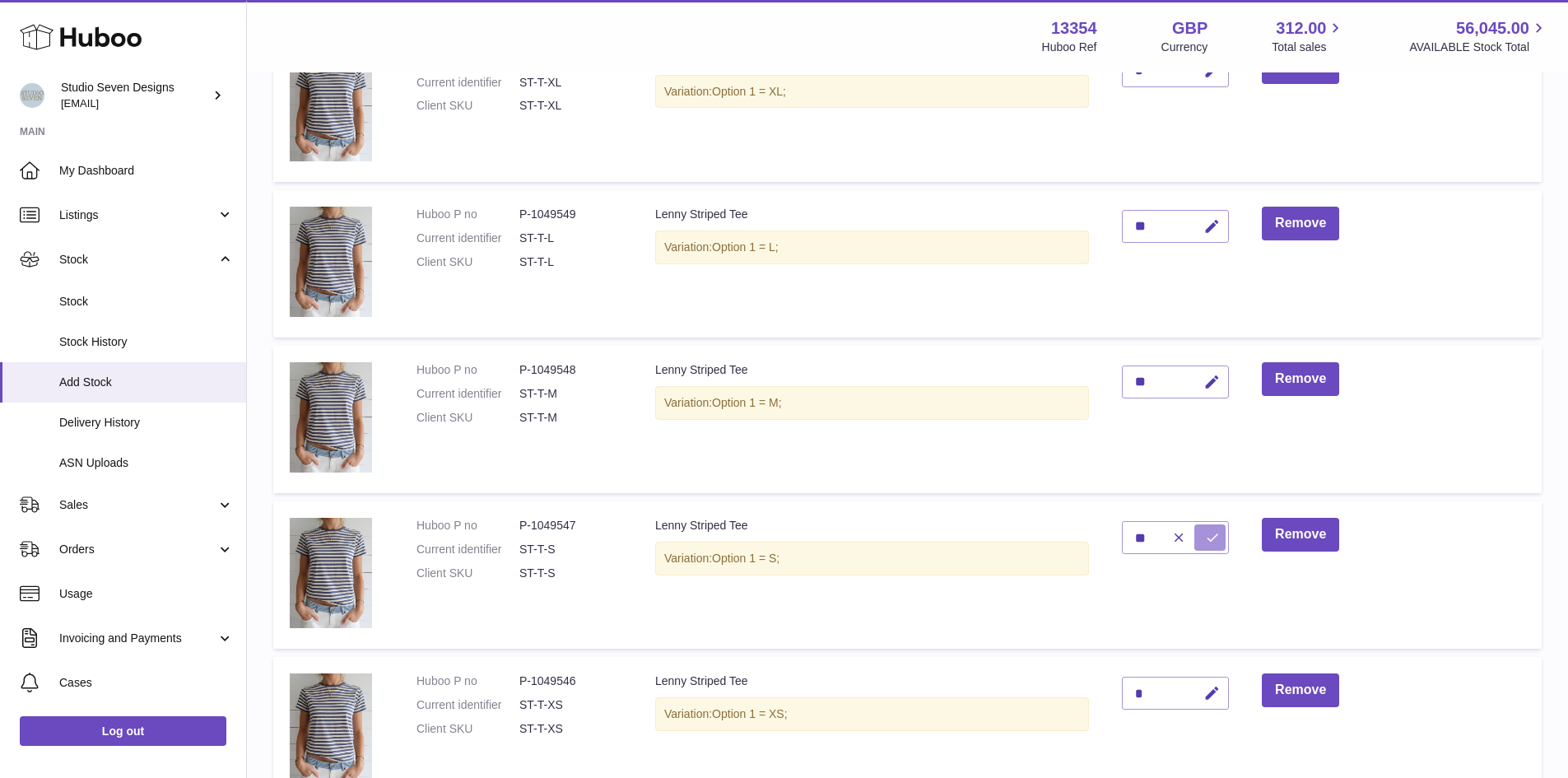 click at bounding box center (1212, 538) 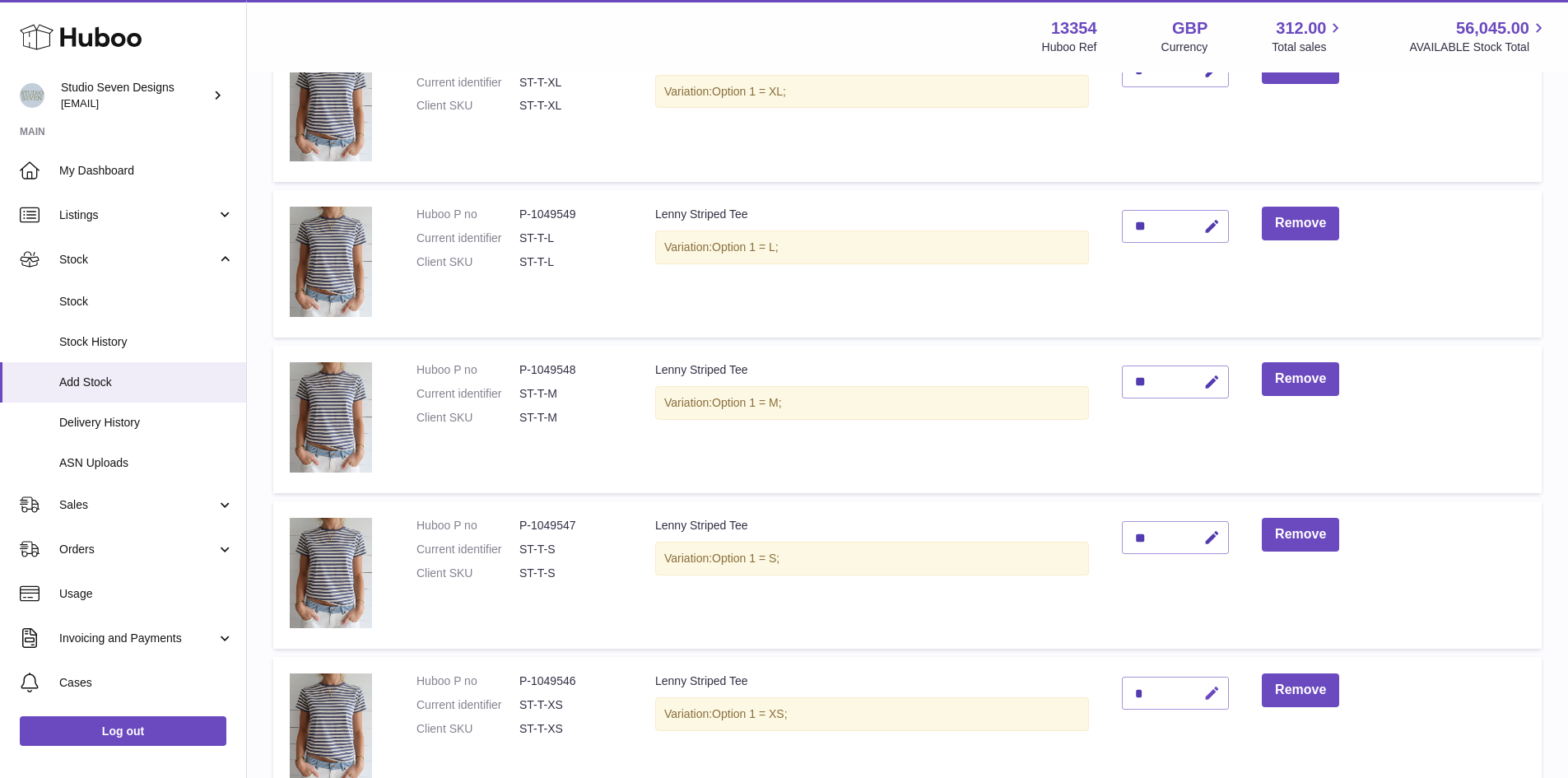 click at bounding box center [1212, 693] 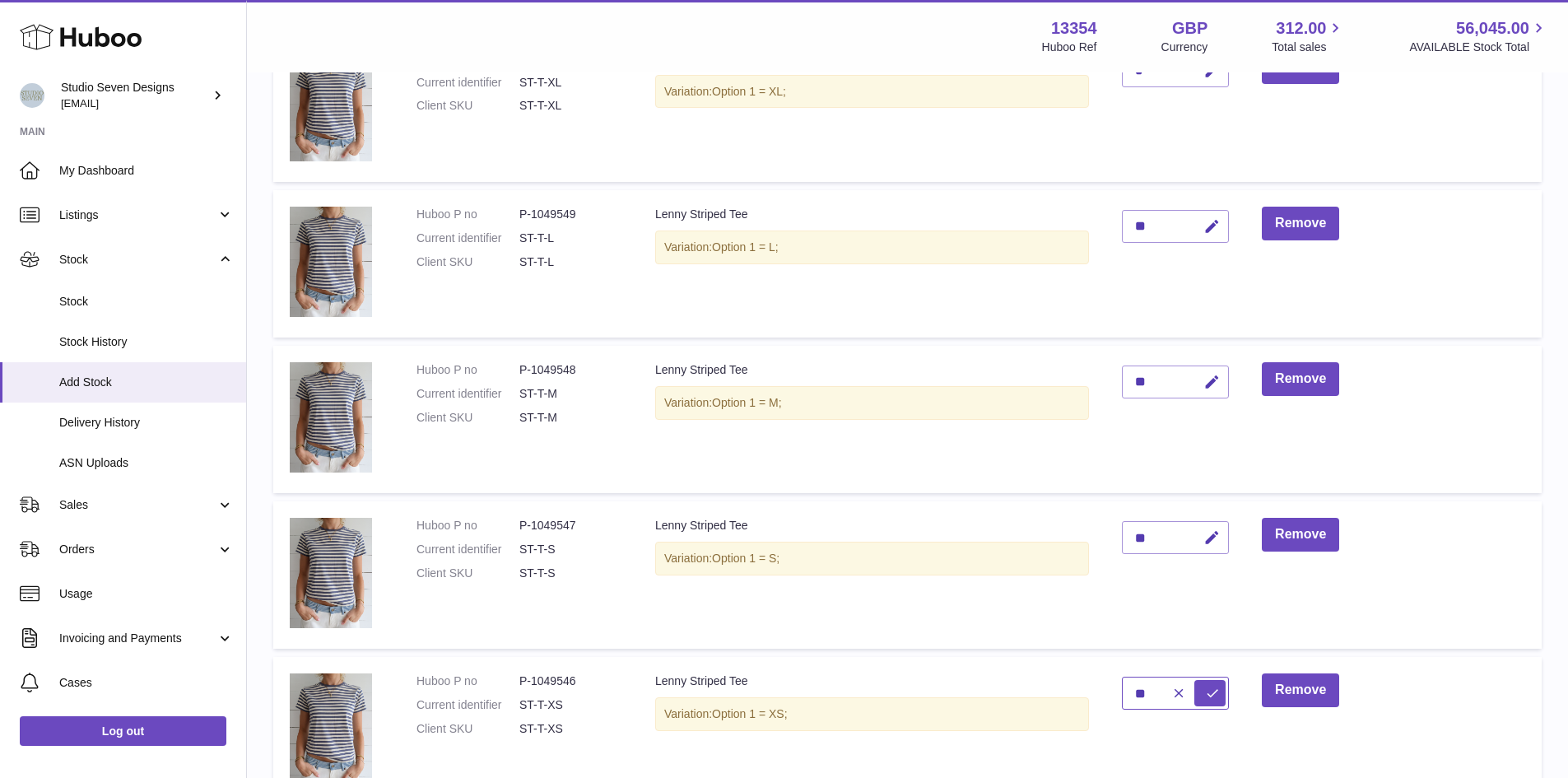 type on "**" 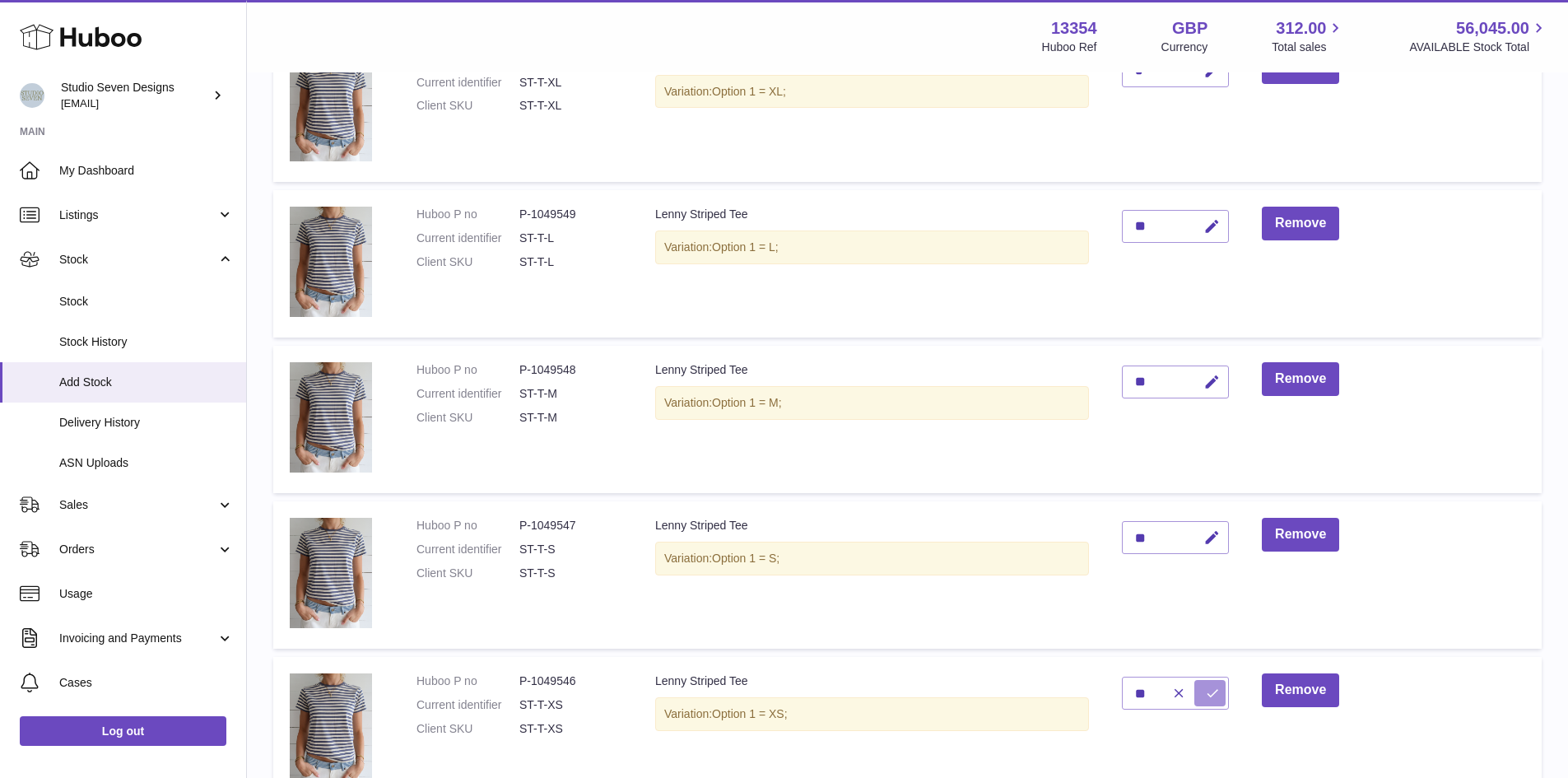 click at bounding box center (1212, 693) 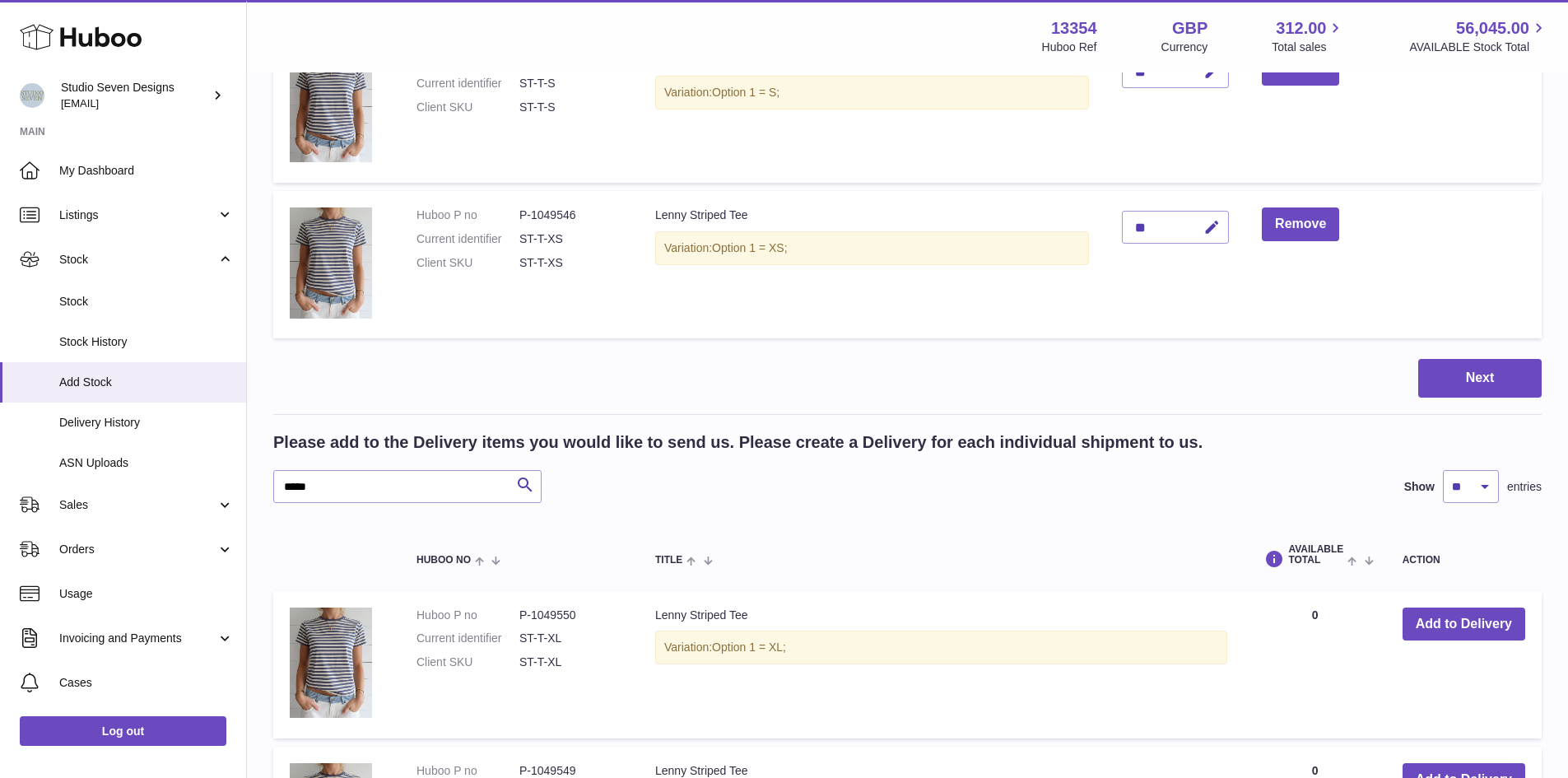 scroll, scrollTop: 745, scrollLeft: 0, axis: vertical 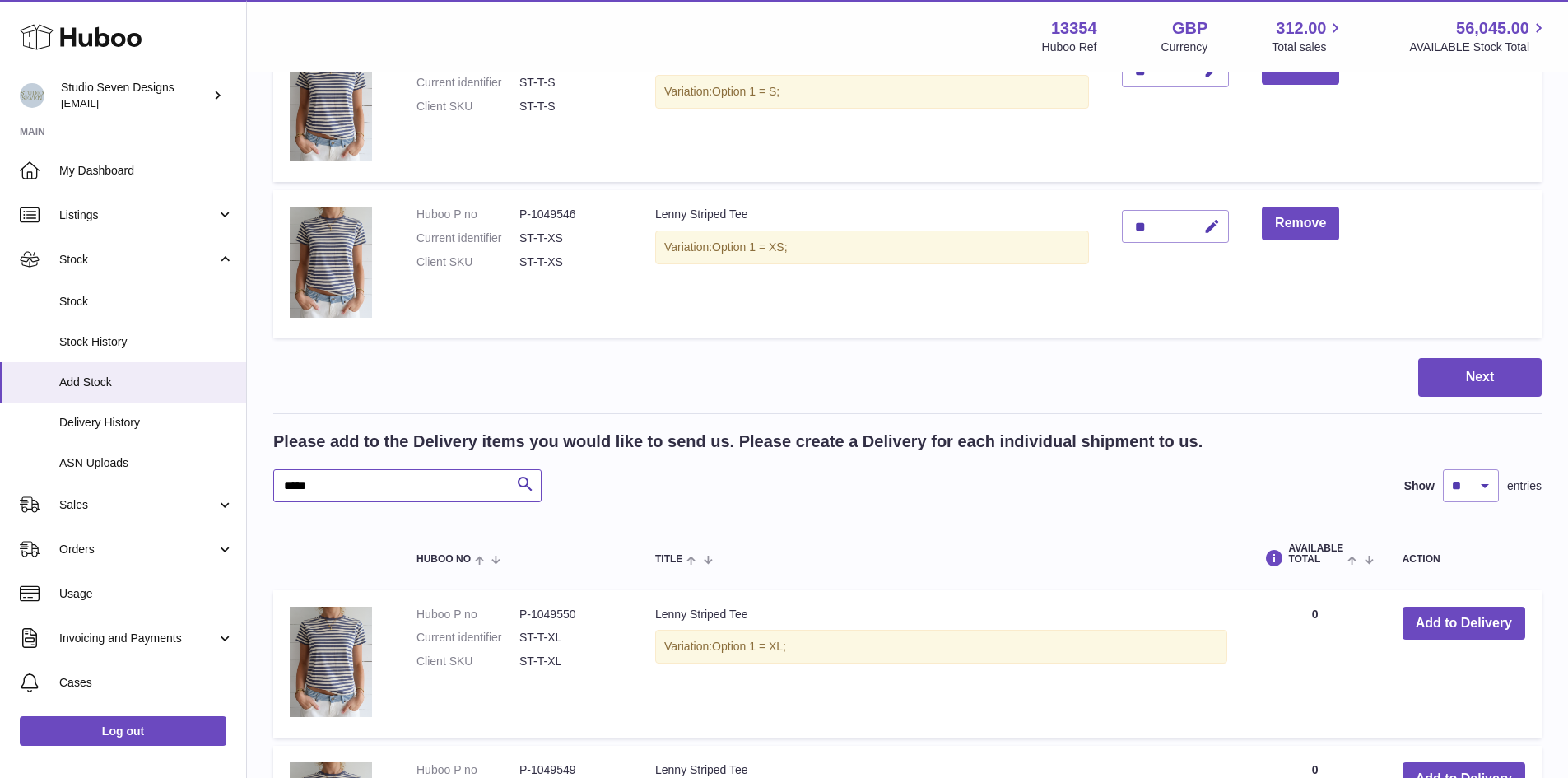 click on "*****" at bounding box center (407, 486) 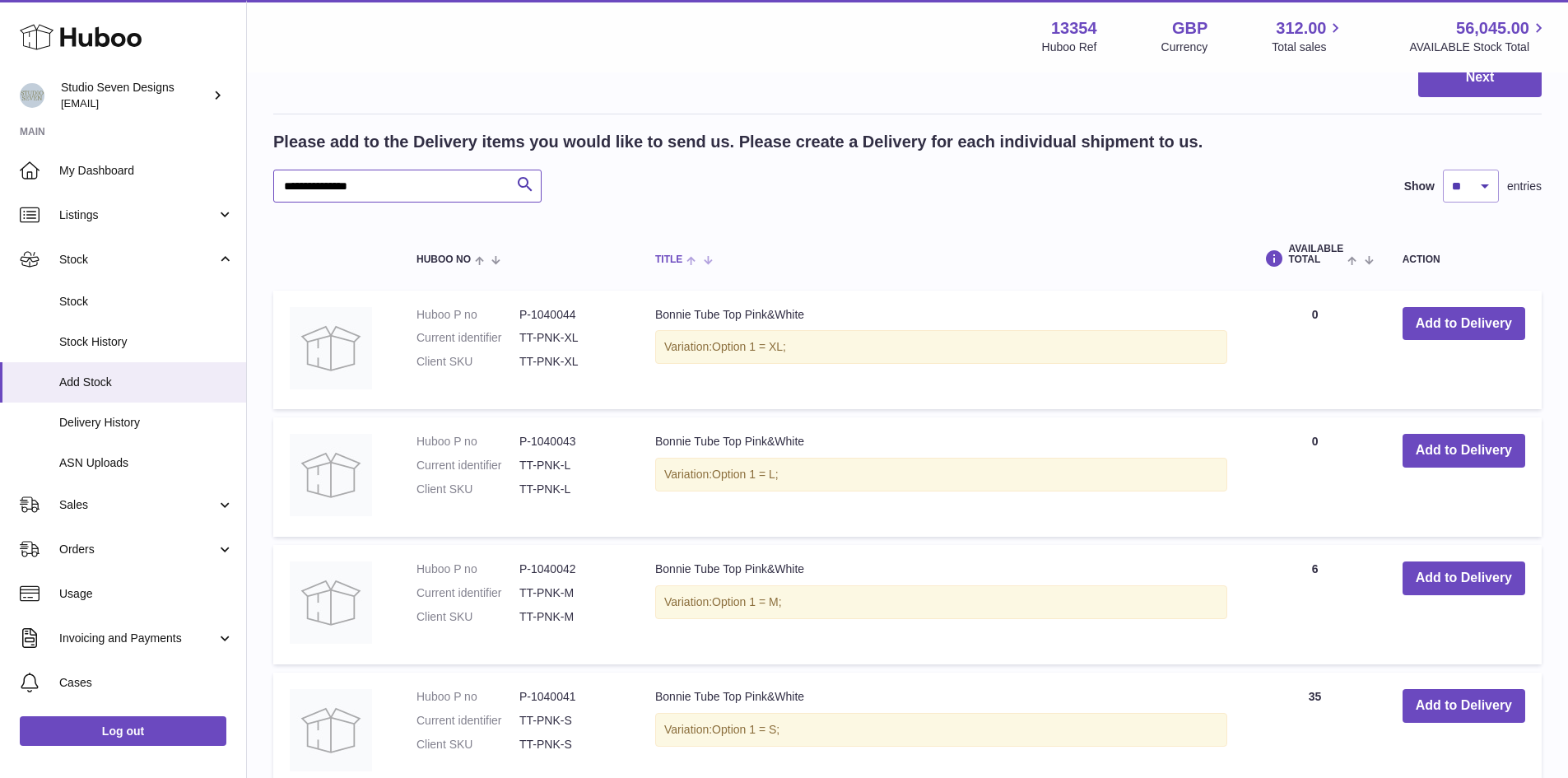 scroll, scrollTop: 1046, scrollLeft: 0, axis: vertical 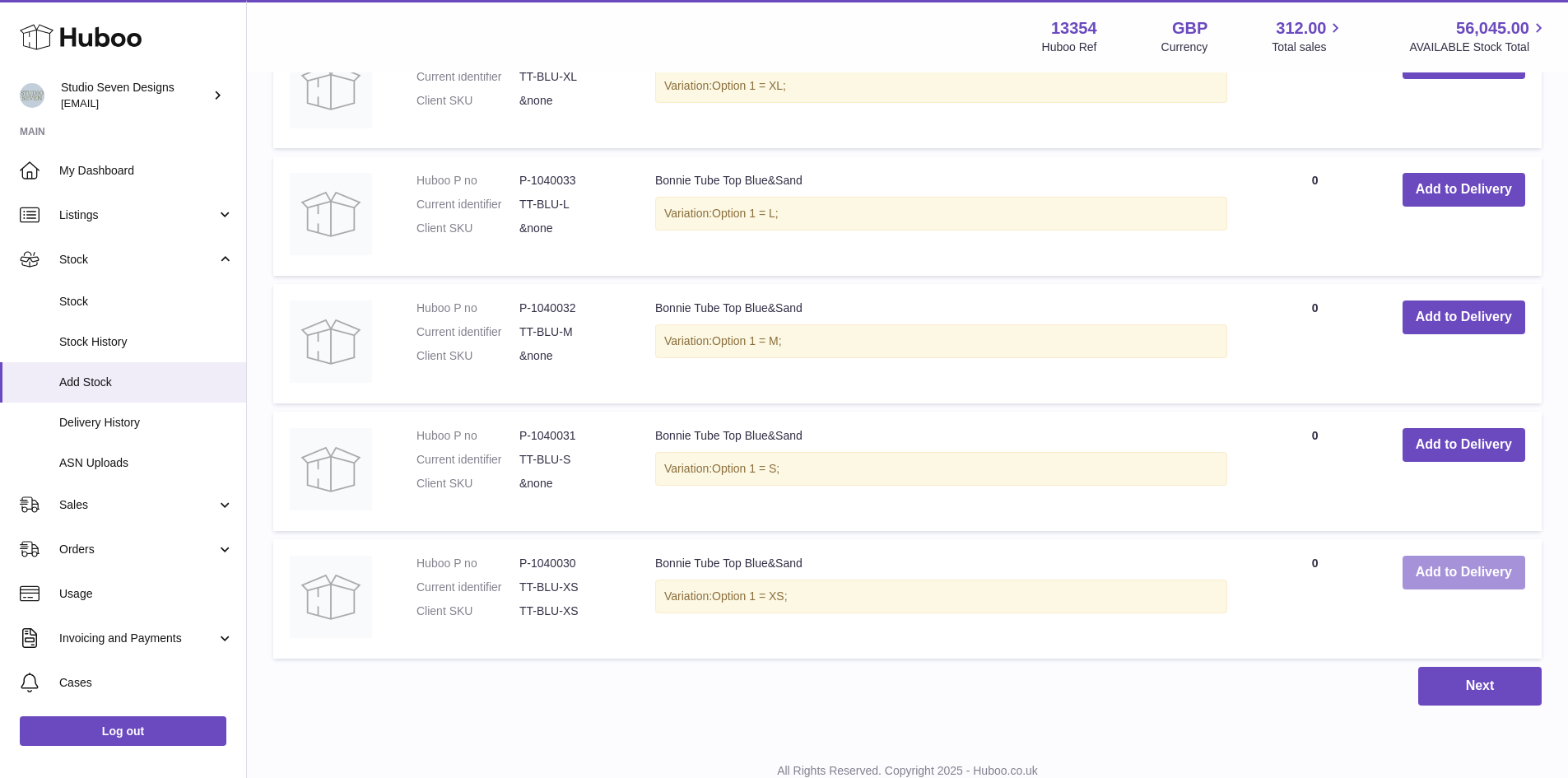 type on "**********" 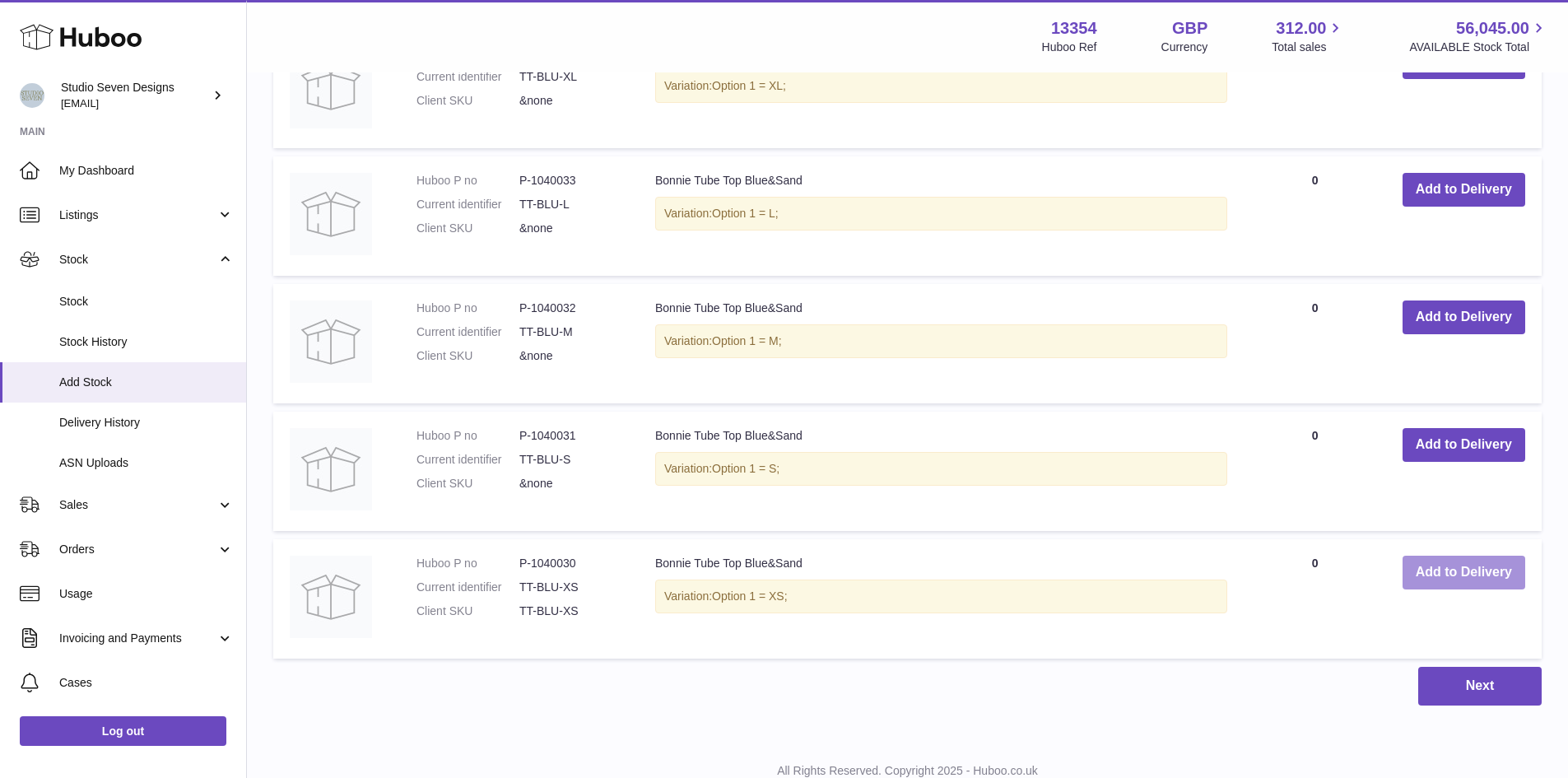 click on "Add to Delivery" at bounding box center (1463, 572) 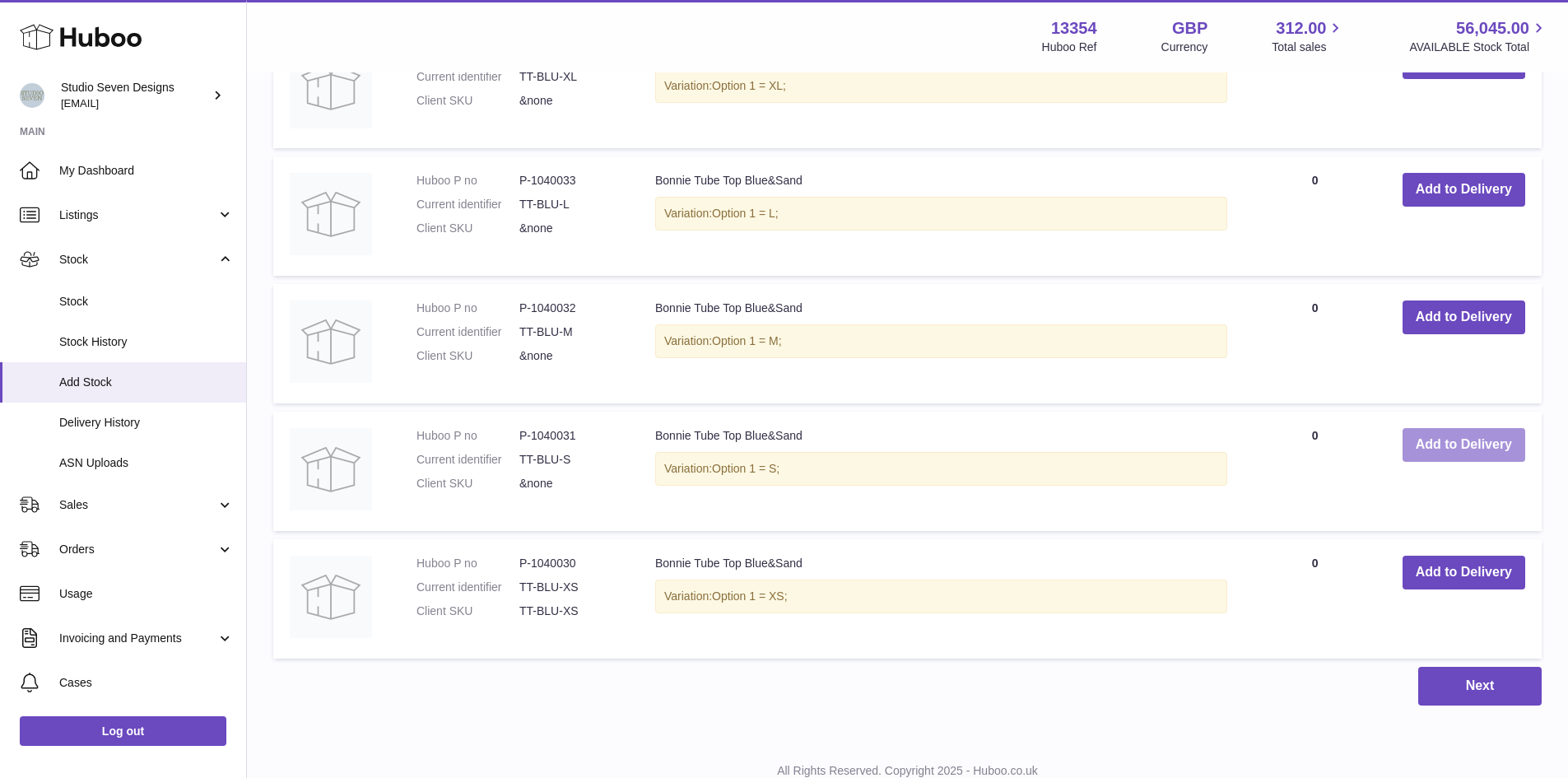click on "Add to Delivery" at bounding box center (1463, 445) 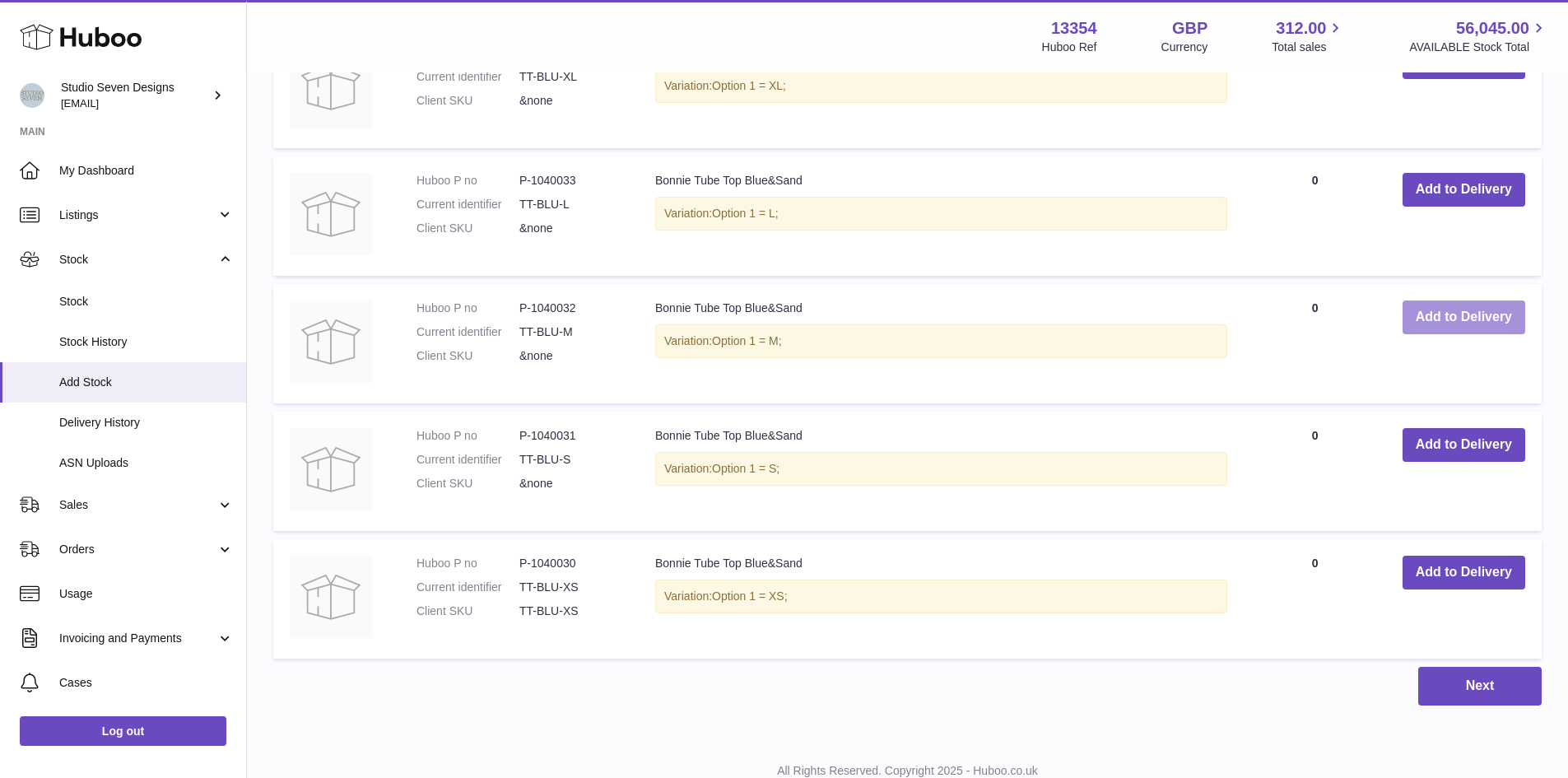 click on "Add to Delivery" at bounding box center [1463, 317] 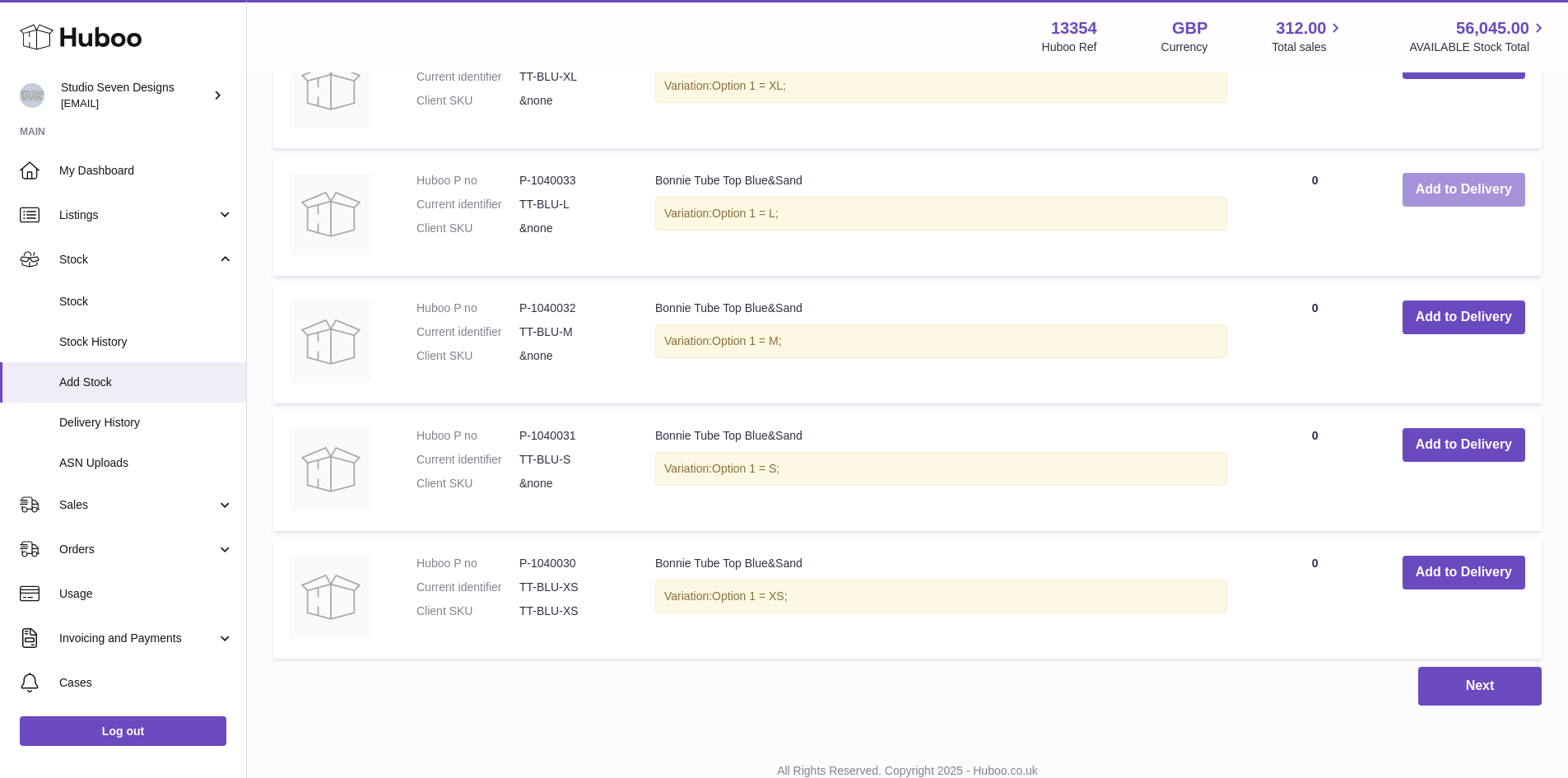 click on "Add to Delivery" at bounding box center [1463, 189] 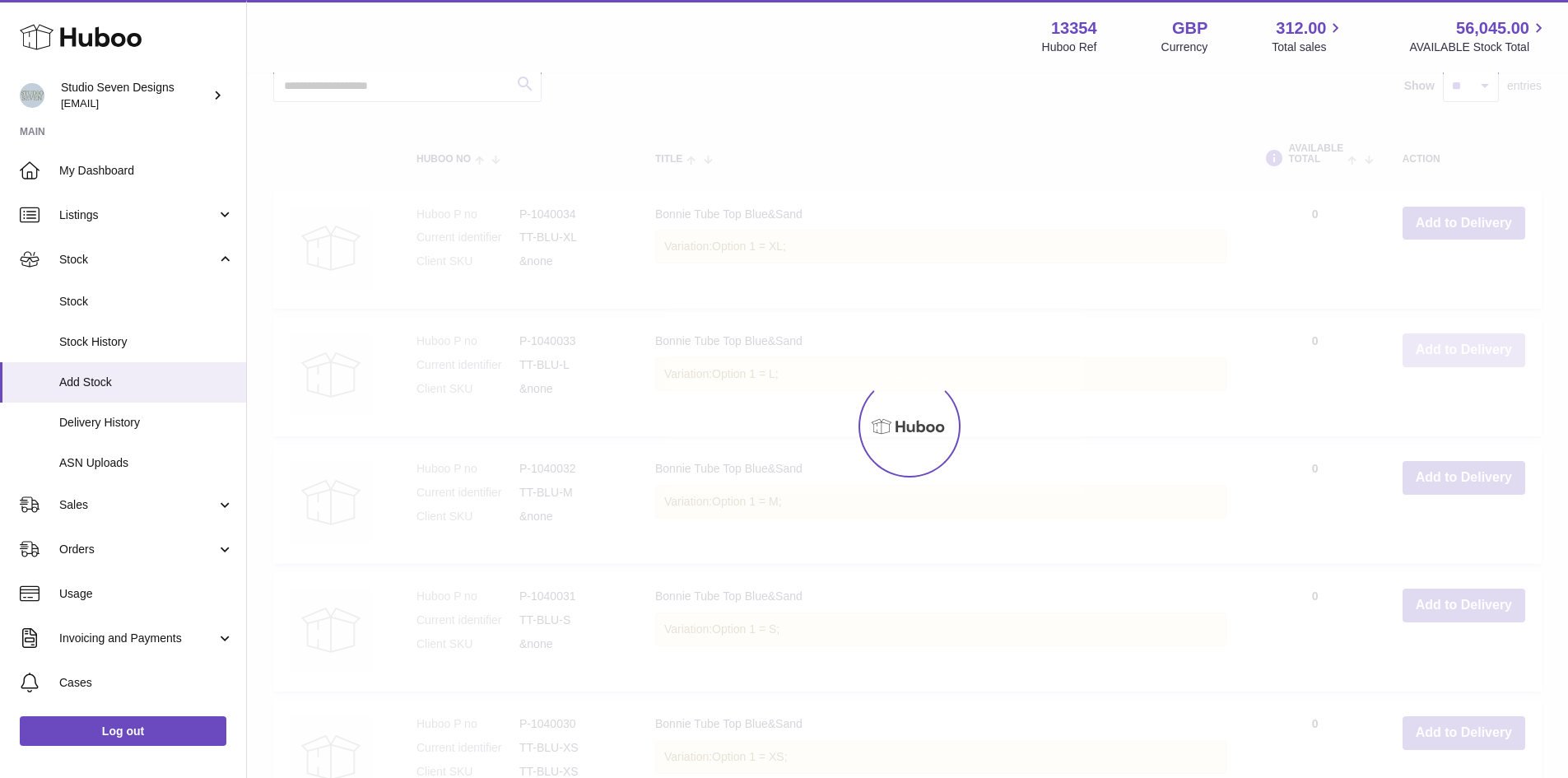 scroll, scrollTop: 1144, scrollLeft: 0, axis: vertical 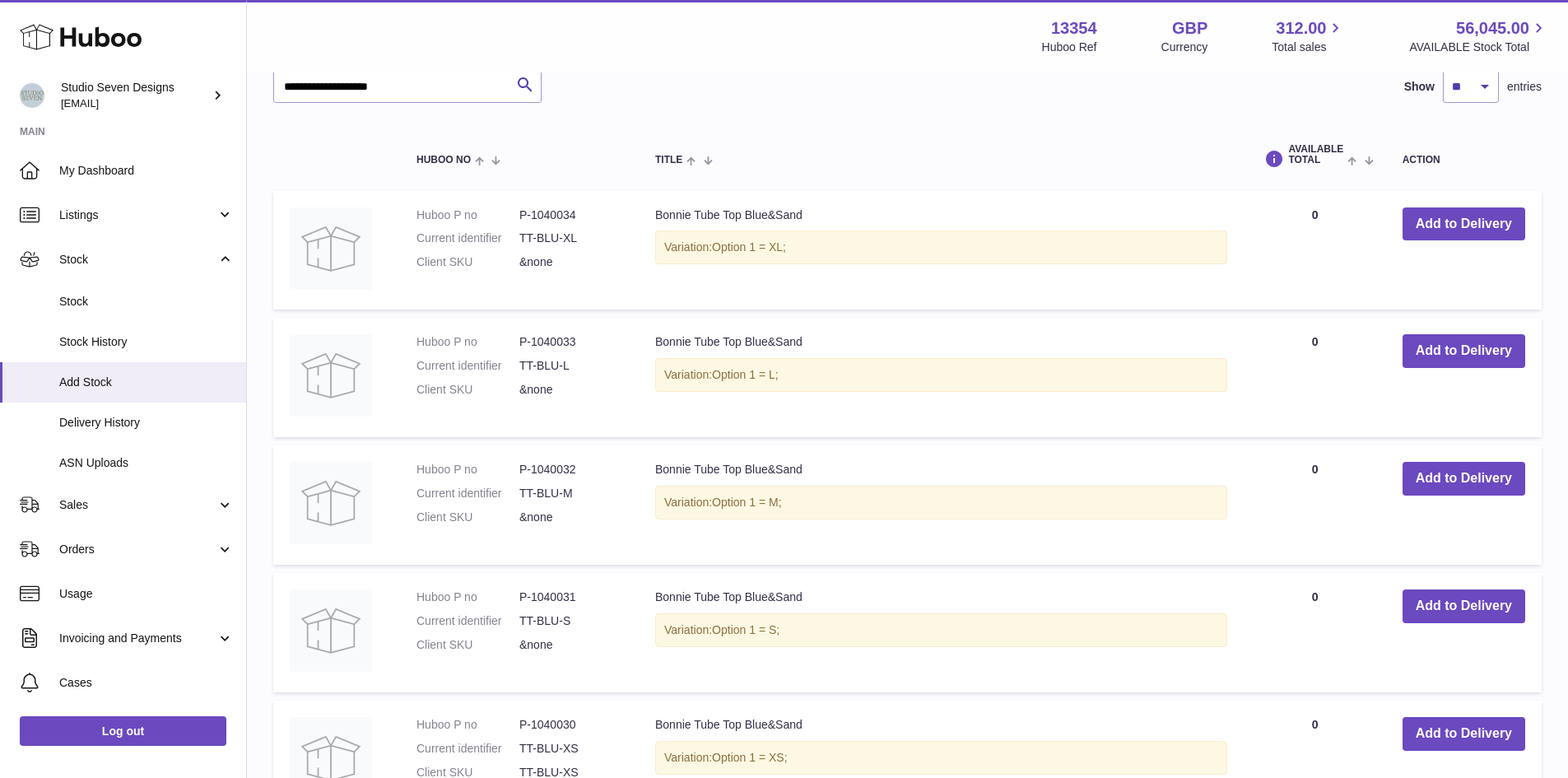 click on "Add to Delivery" at bounding box center [1463, 250] 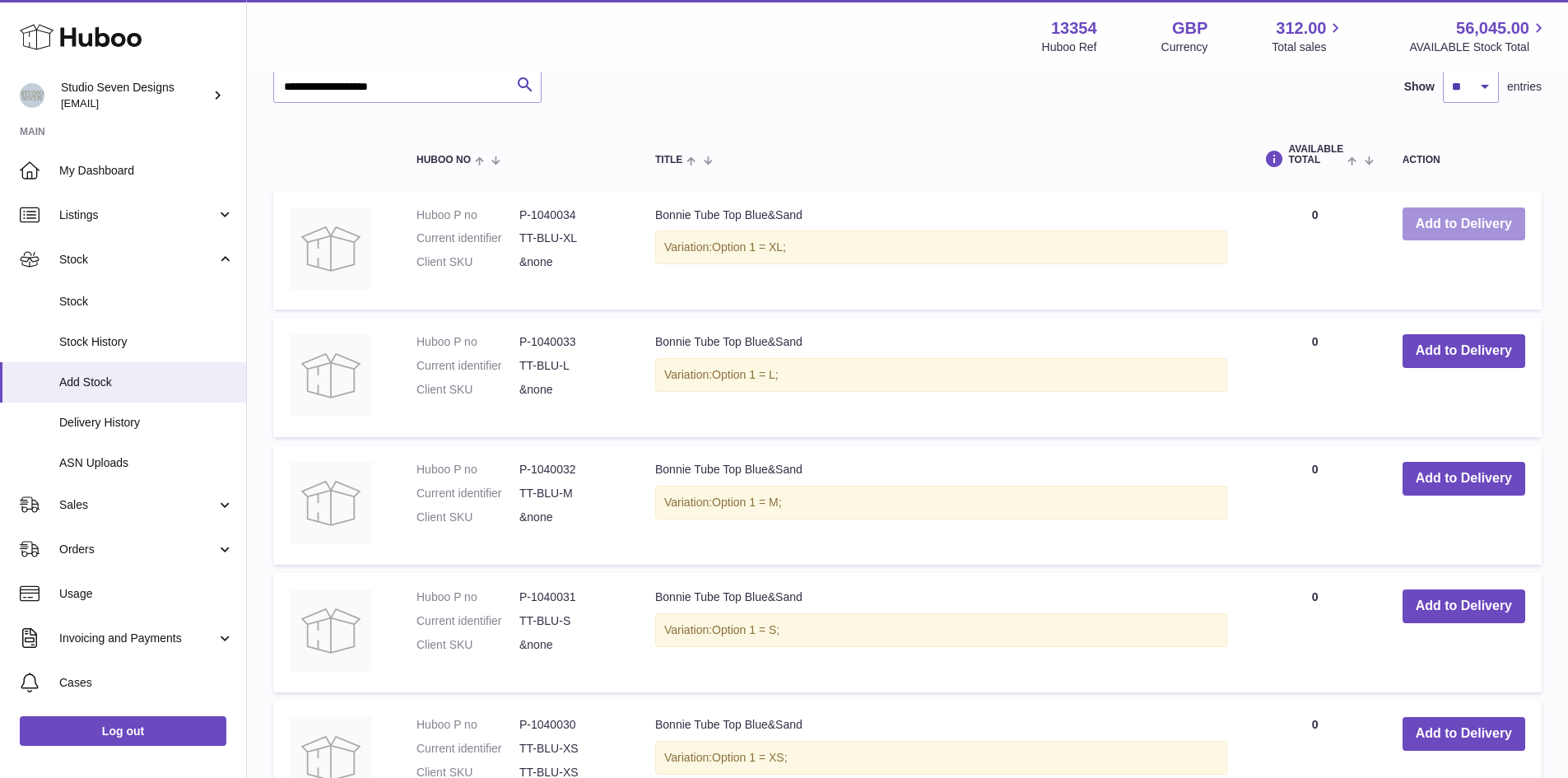 click on "Add to Delivery" at bounding box center (1463, 224) 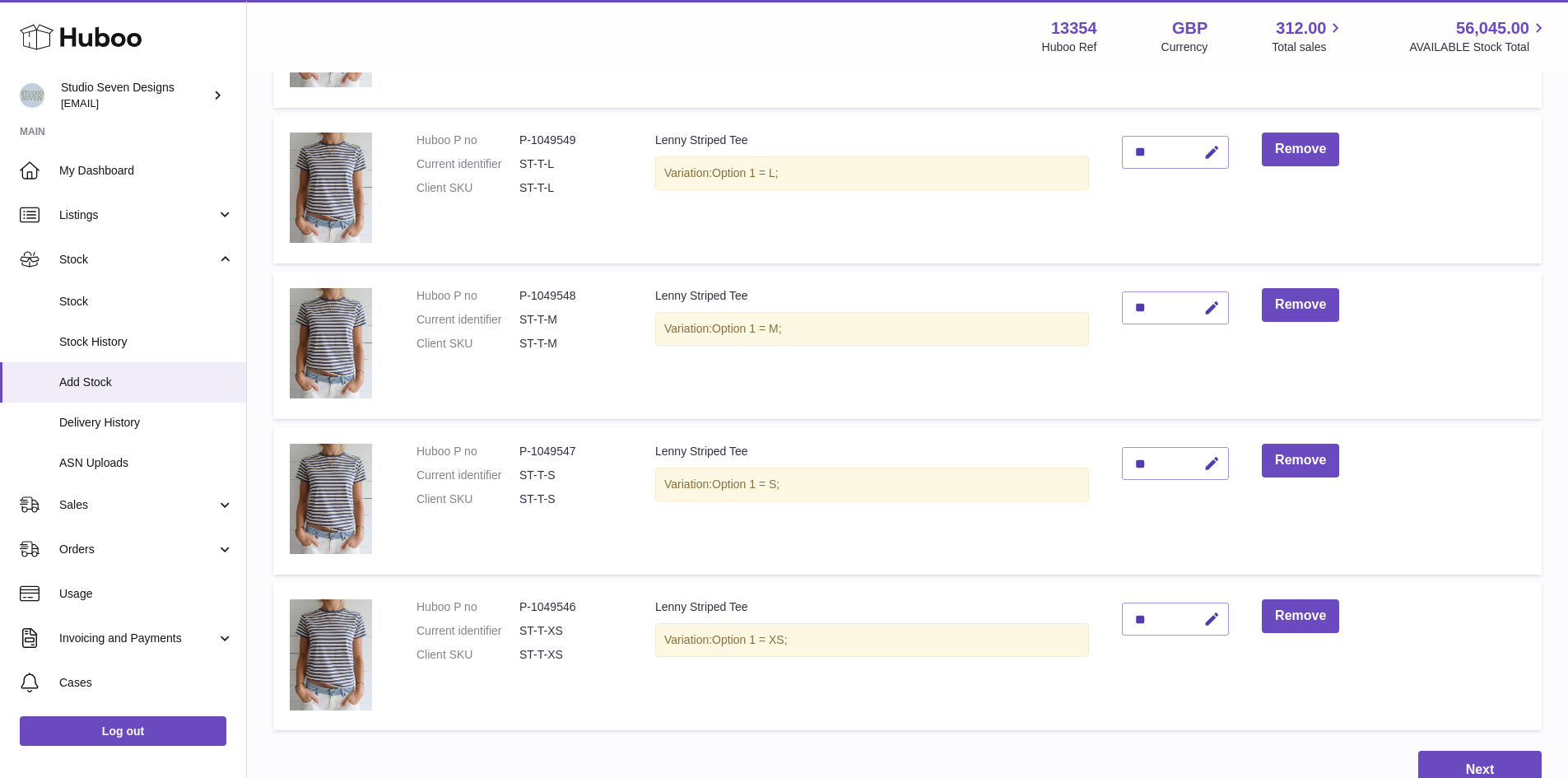 scroll, scrollTop: 0, scrollLeft: 0, axis: both 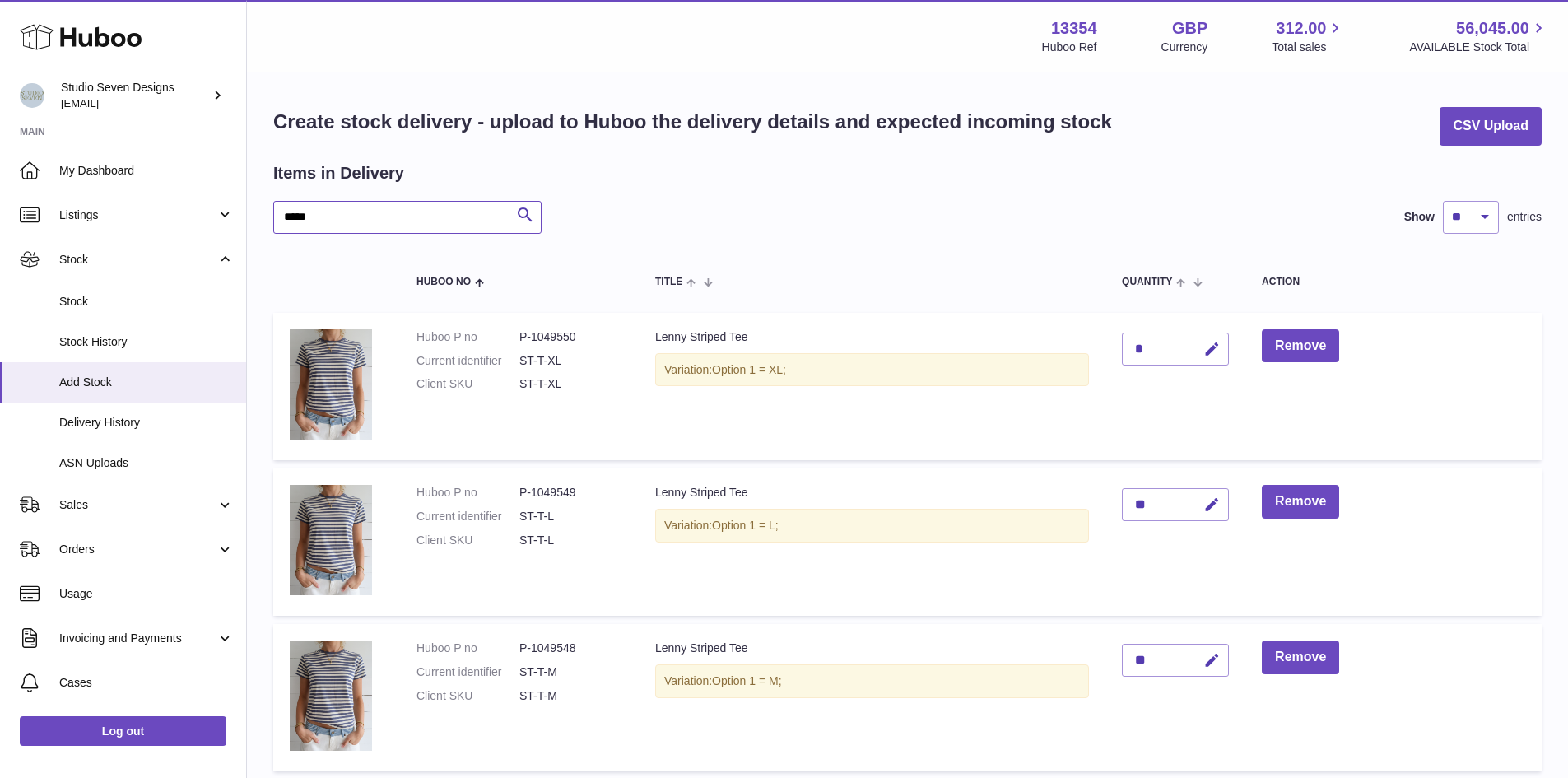 click on "*****" at bounding box center [407, 217] 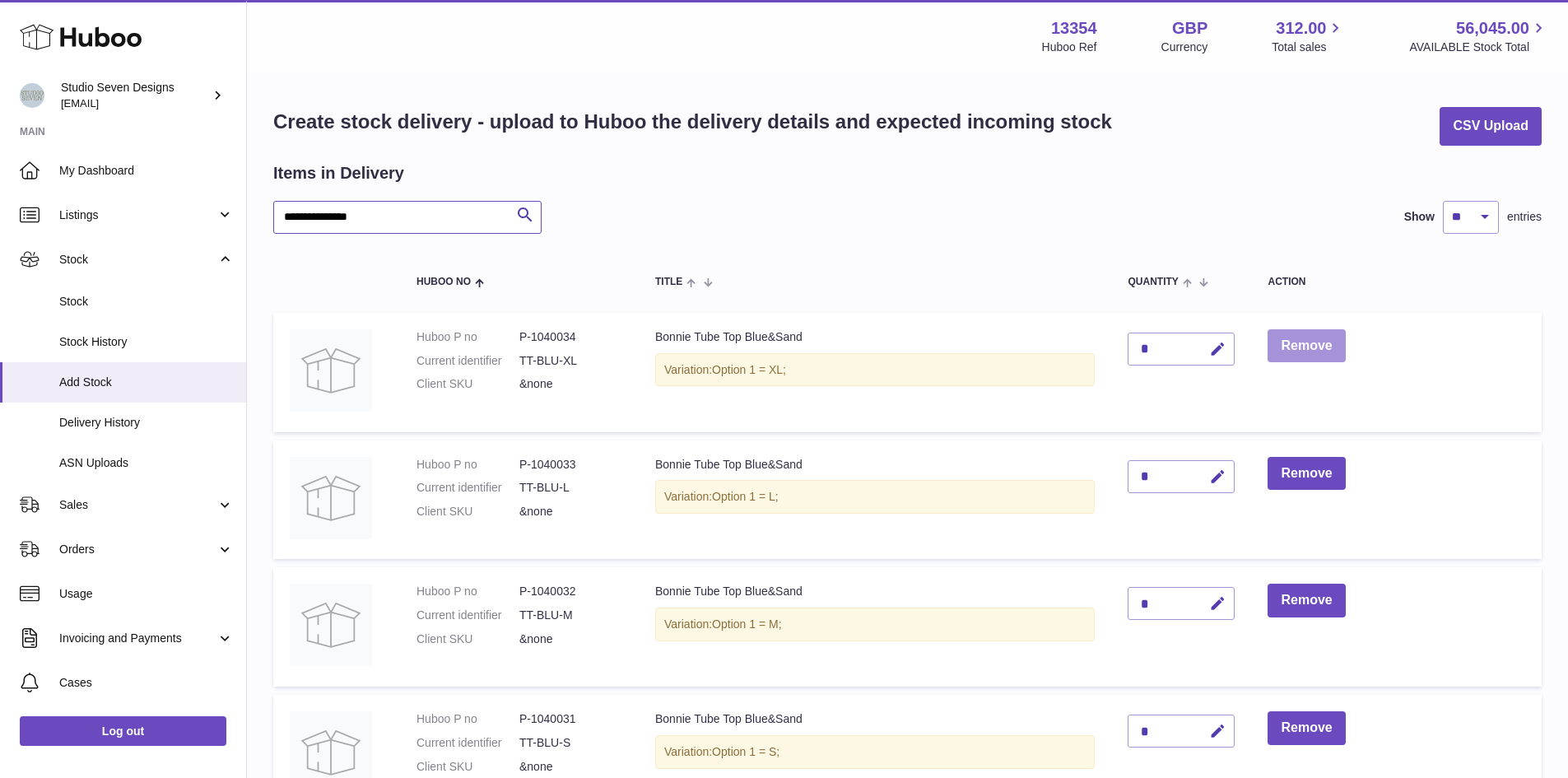 type on "**********" 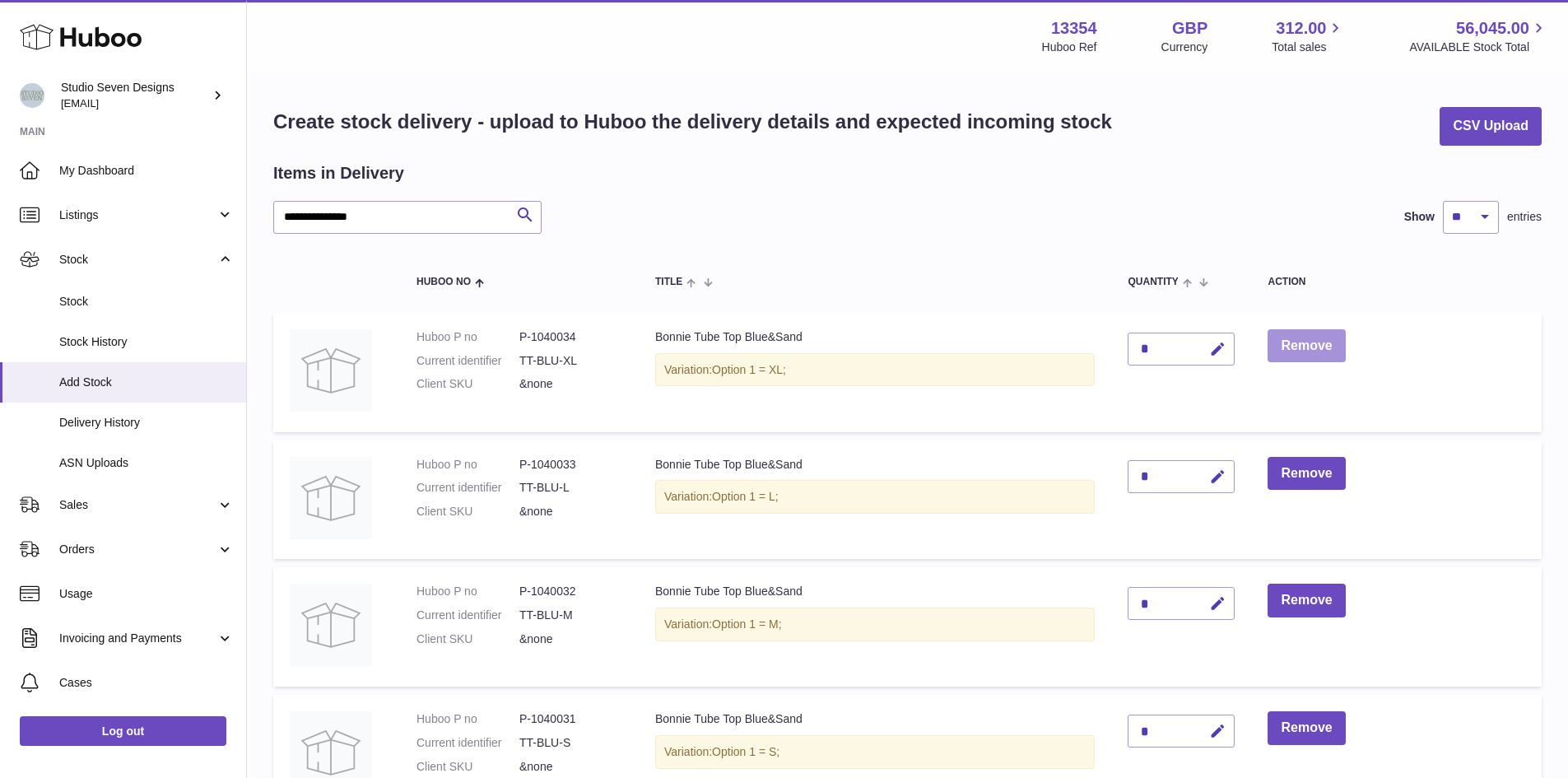 click on "Remove" at bounding box center (1306, 346) 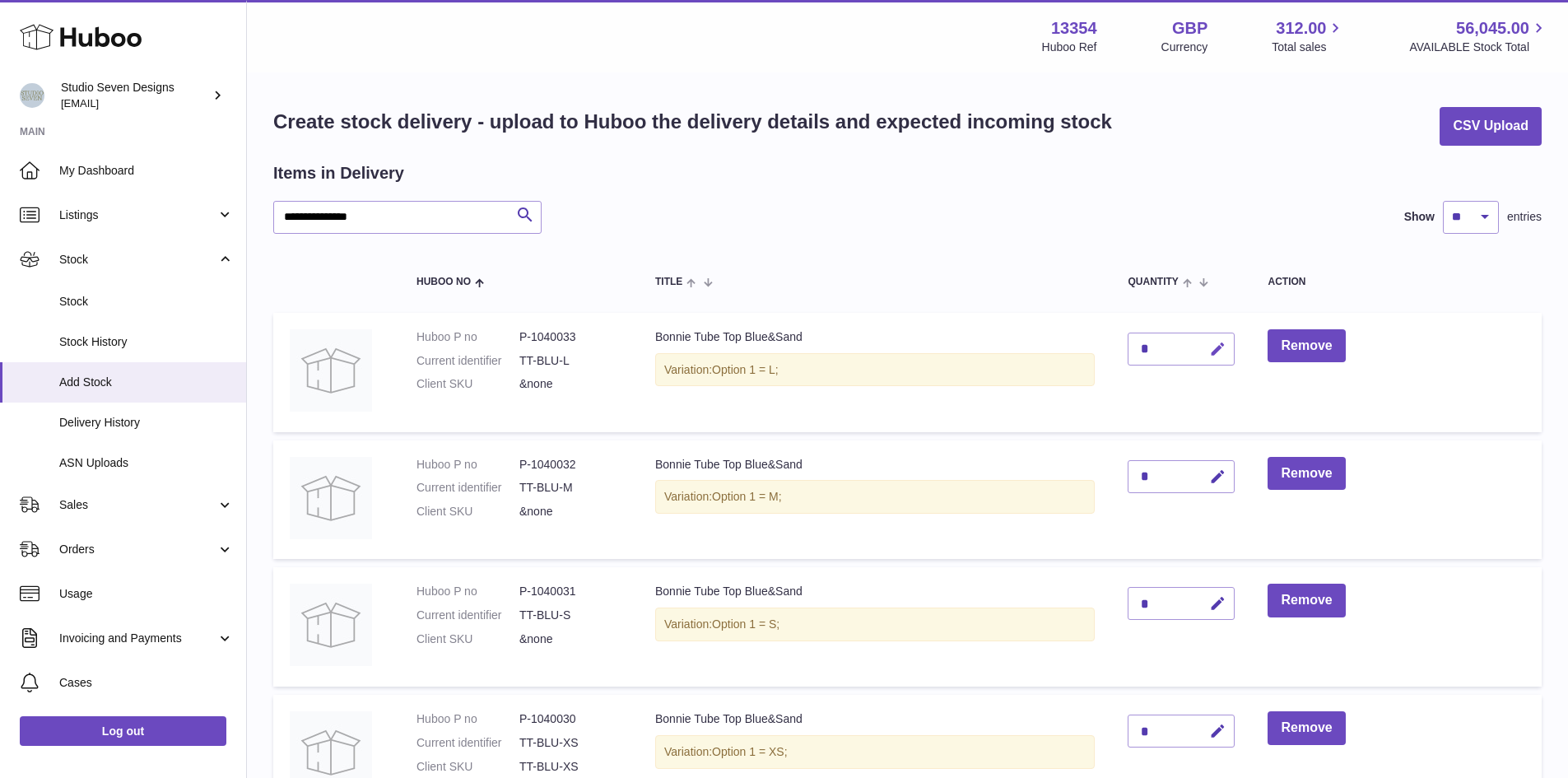 click at bounding box center (1215, 349) 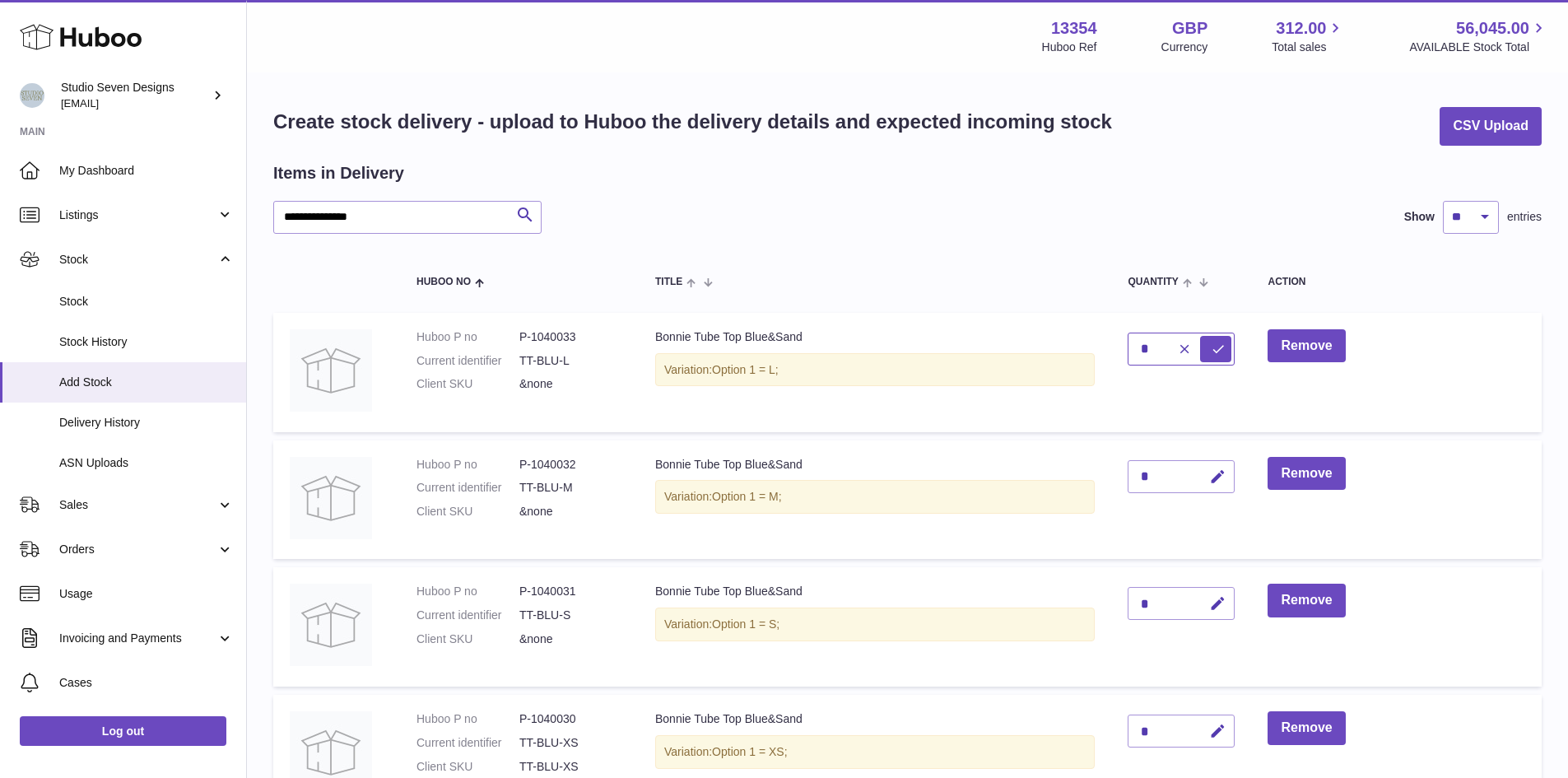 type on "*" 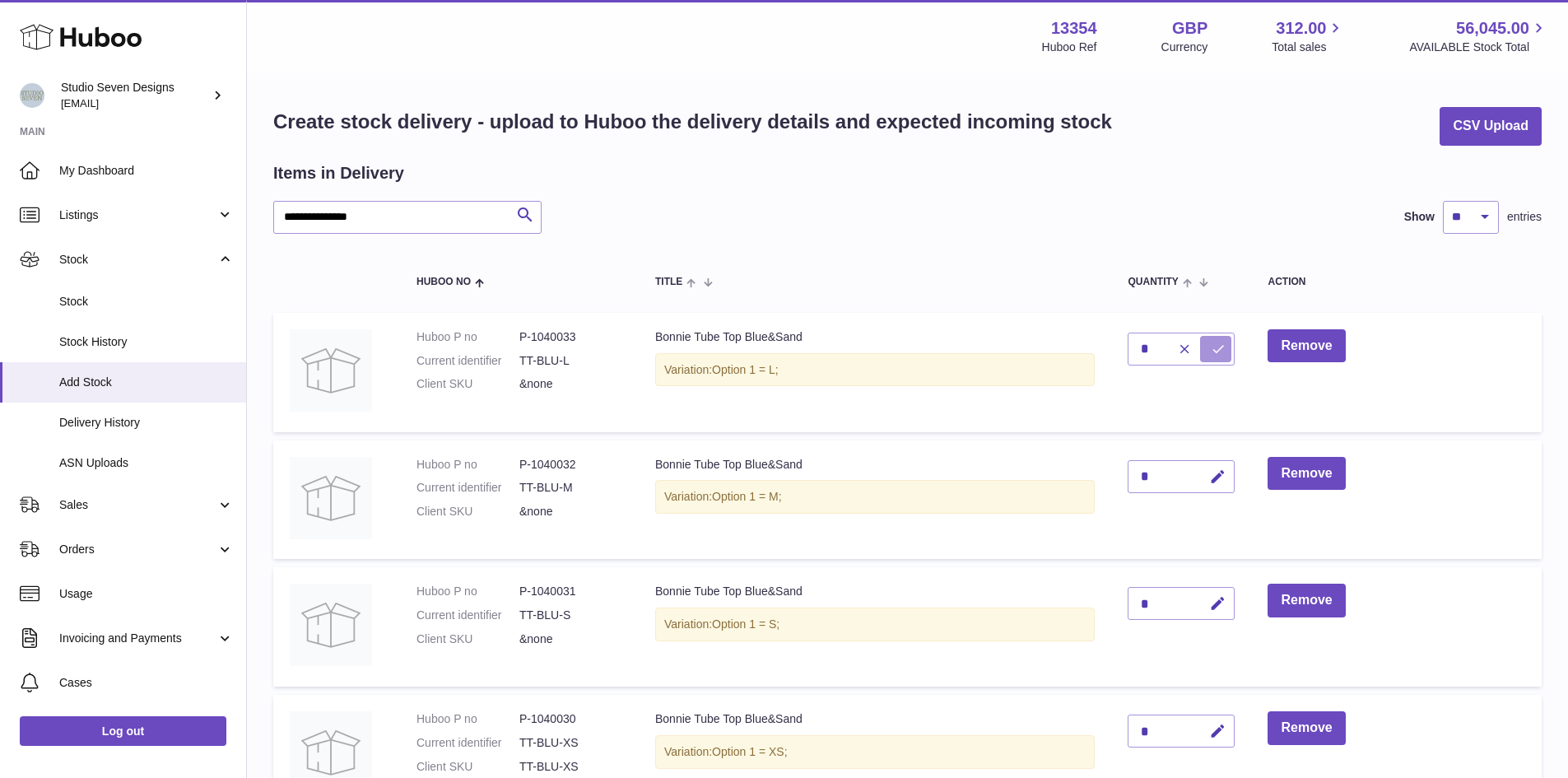 click at bounding box center (1216, 349) 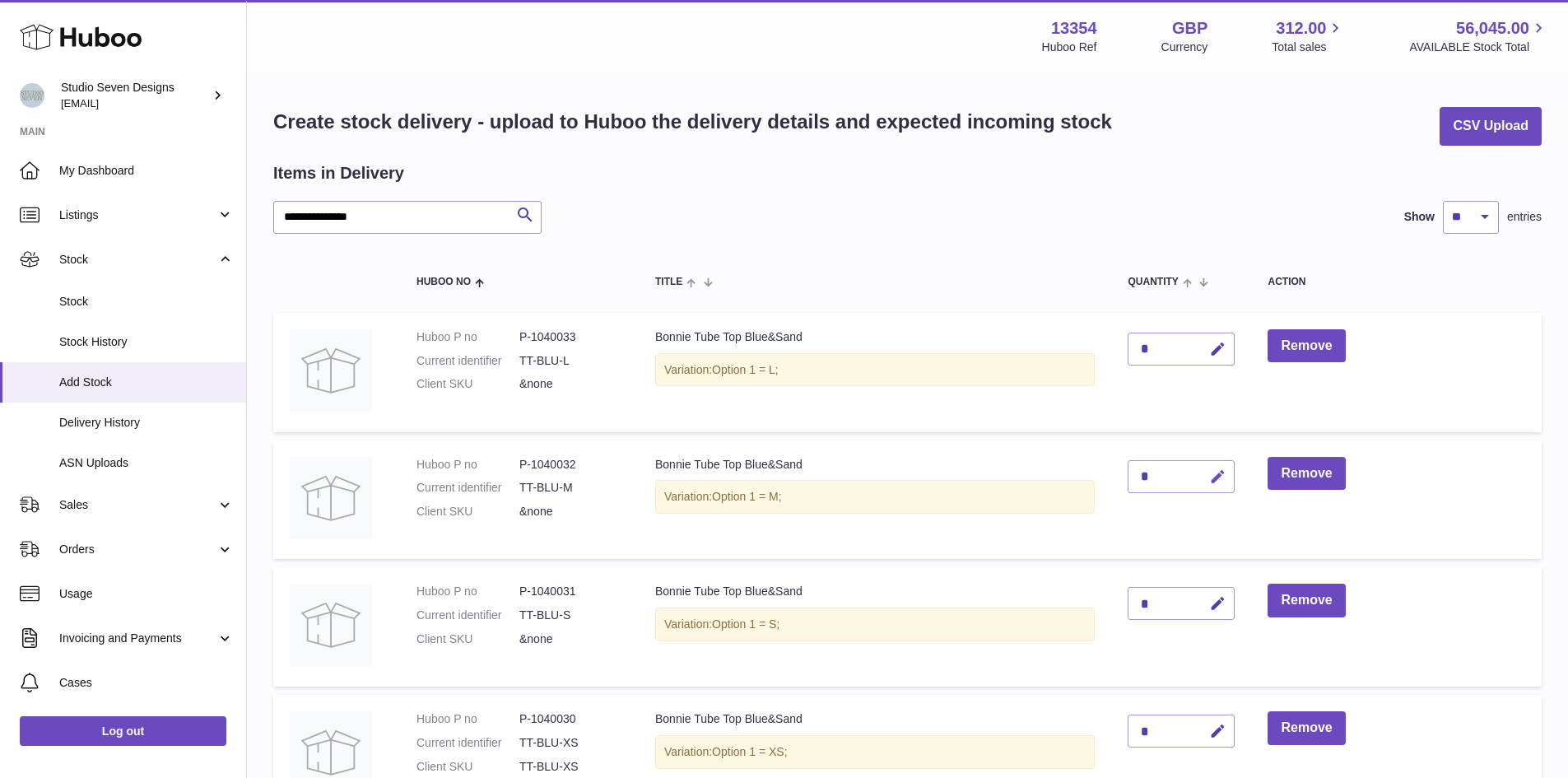 click at bounding box center [1217, 477] 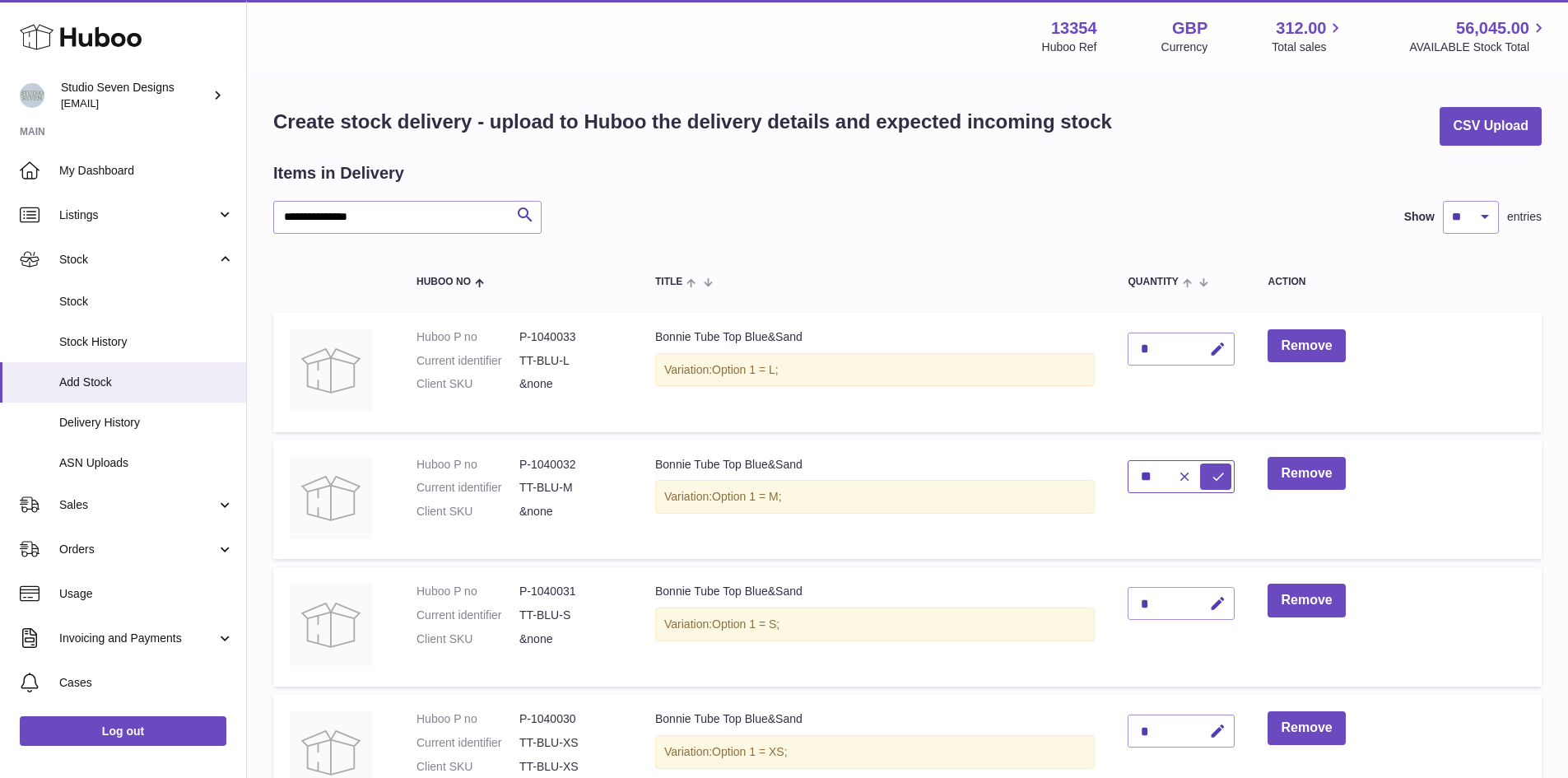 type on "**" 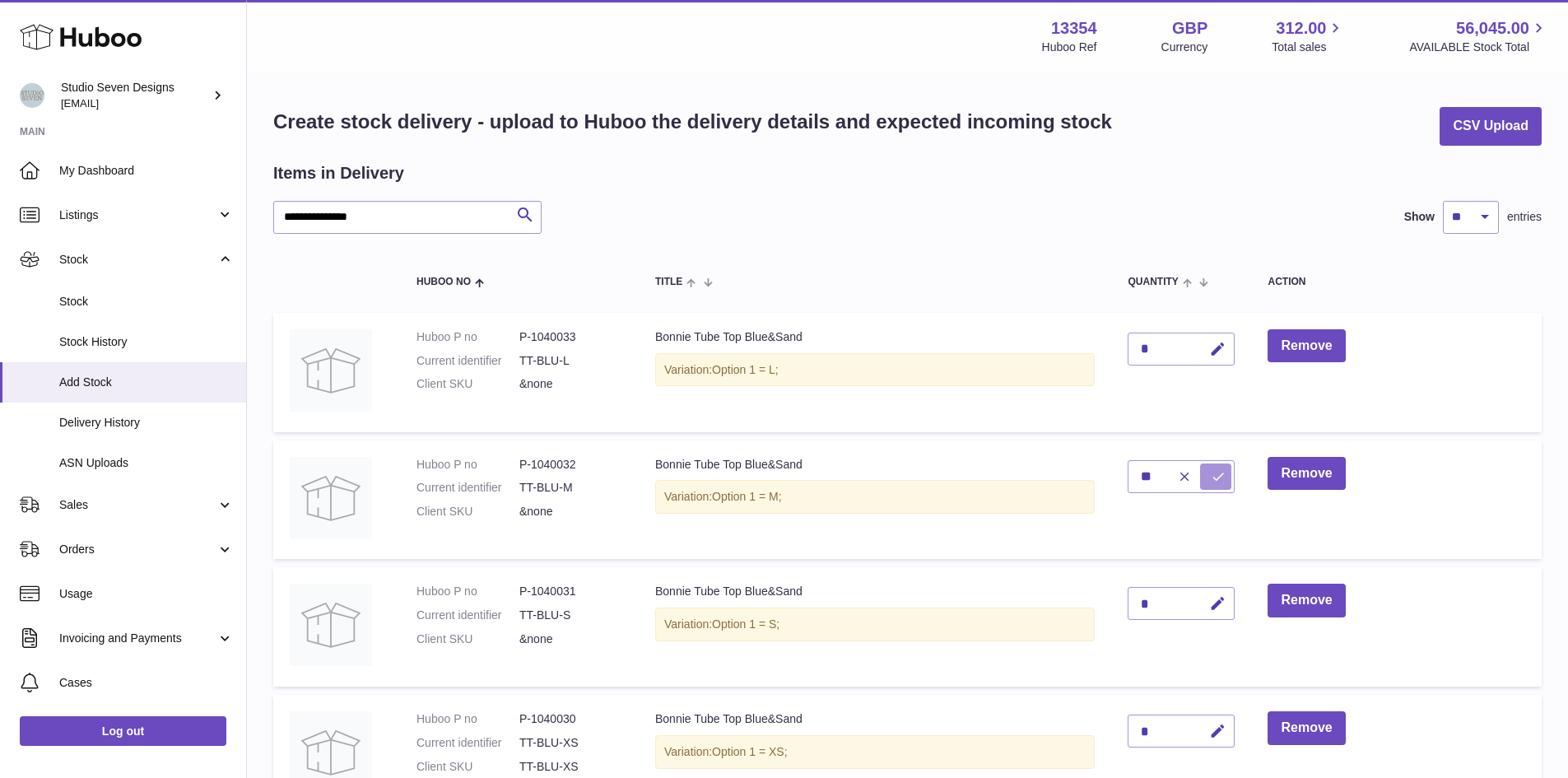 click at bounding box center (1218, 477) 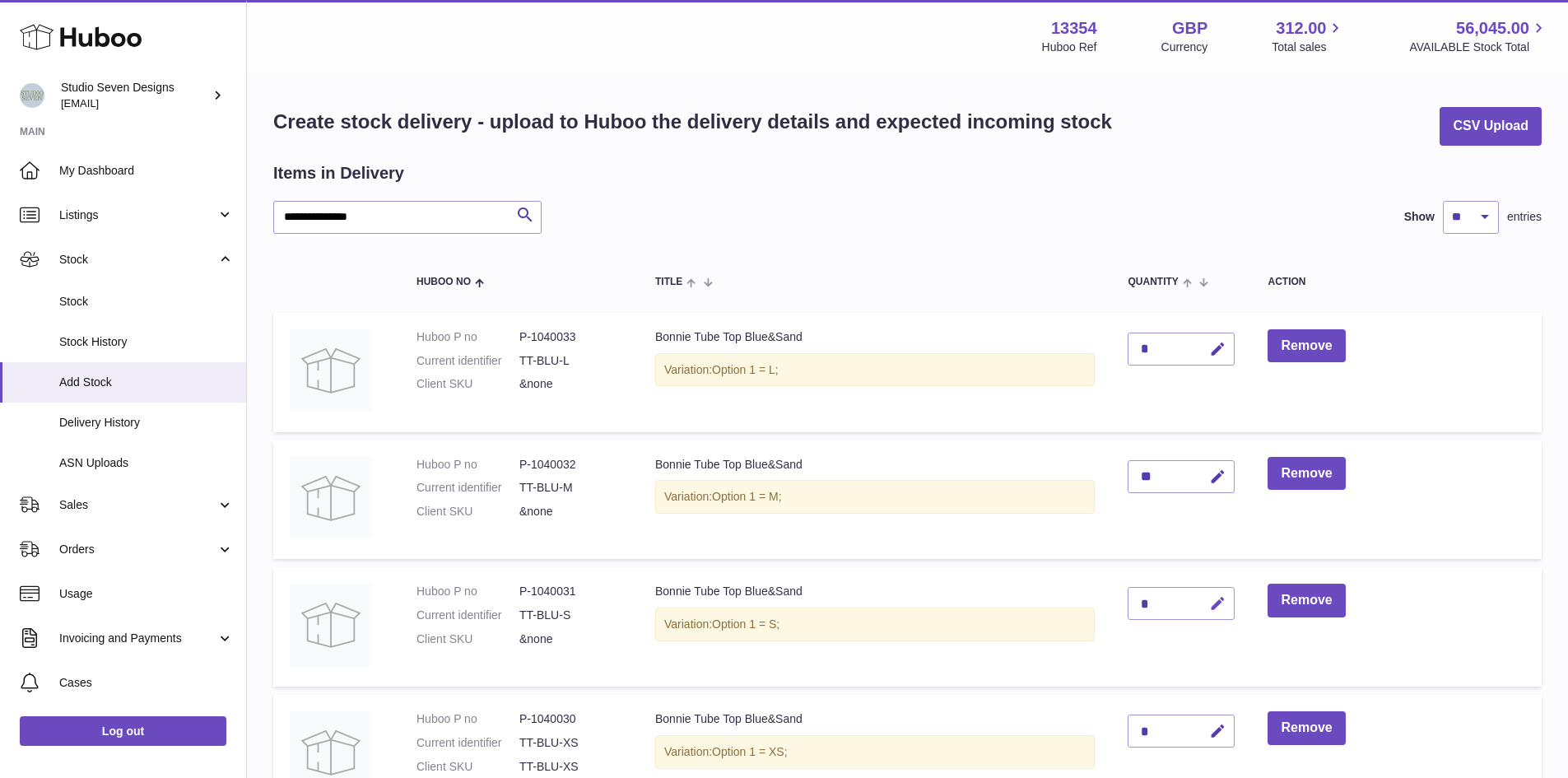 click at bounding box center [1217, 603] 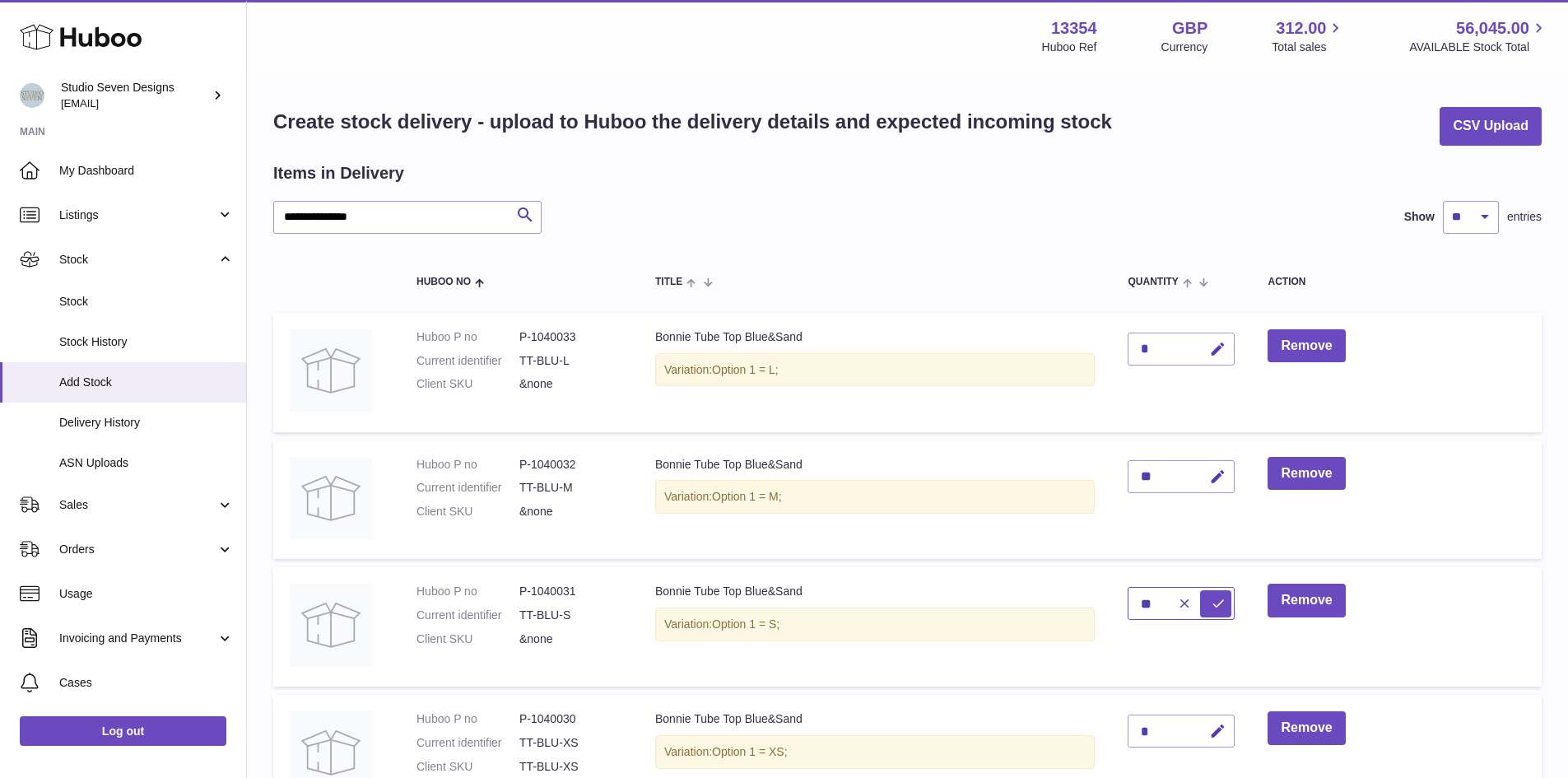 type on "**" 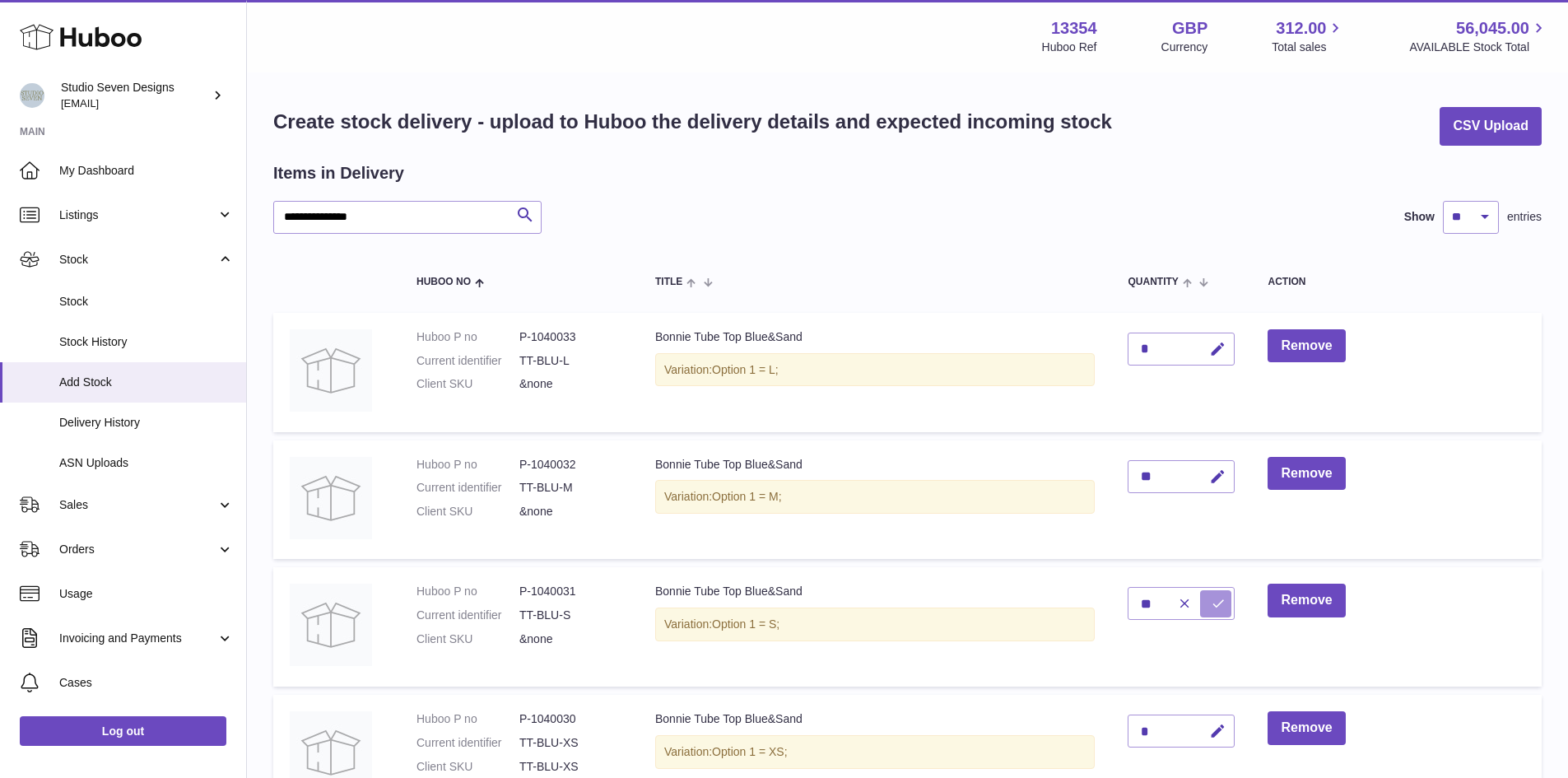 click at bounding box center [1218, 603] 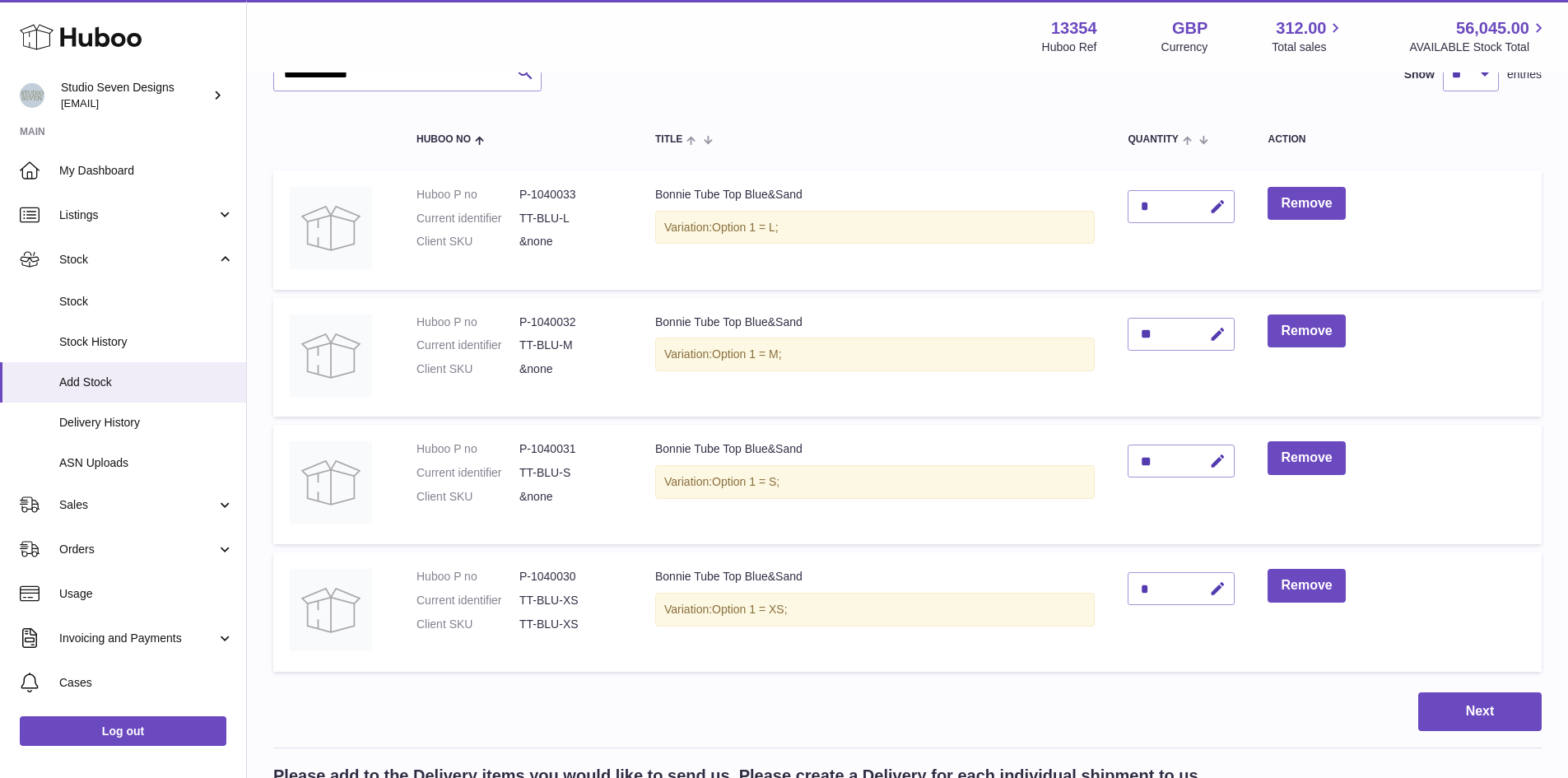 scroll, scrollTop: 144, scrollLeft: 0, axis: vertical 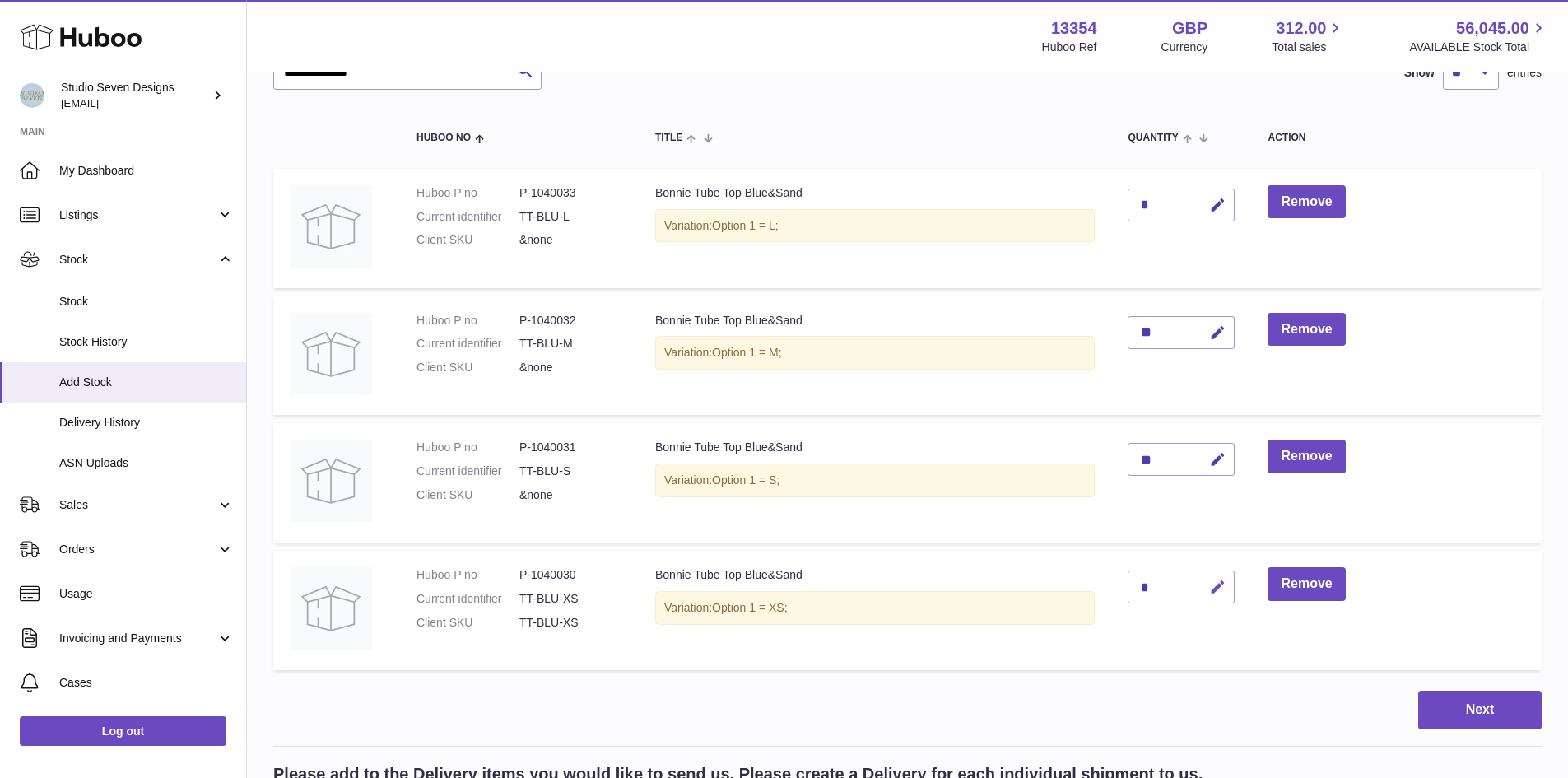 click at bounding box center (1217, 587) 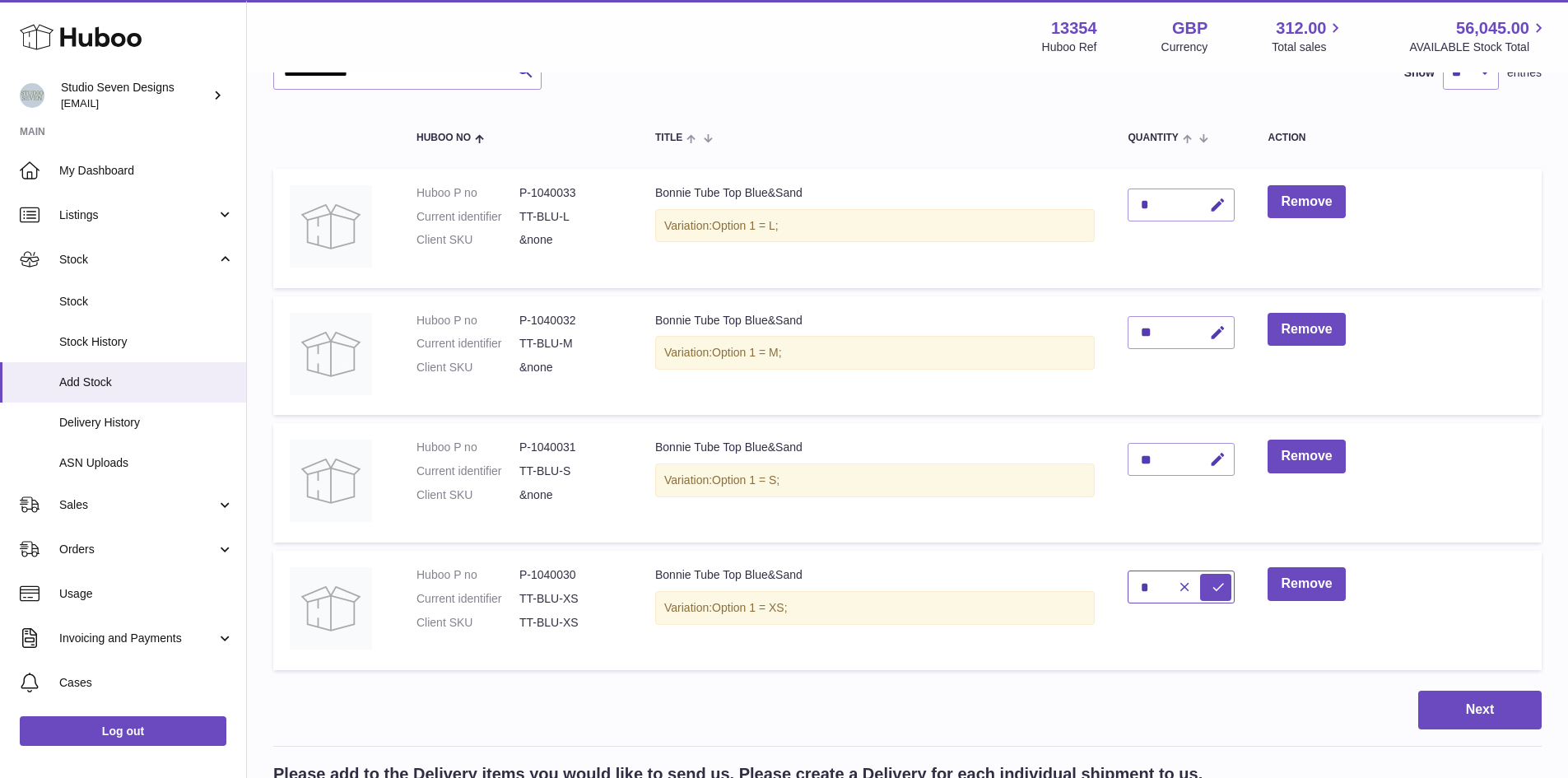 type on "*" 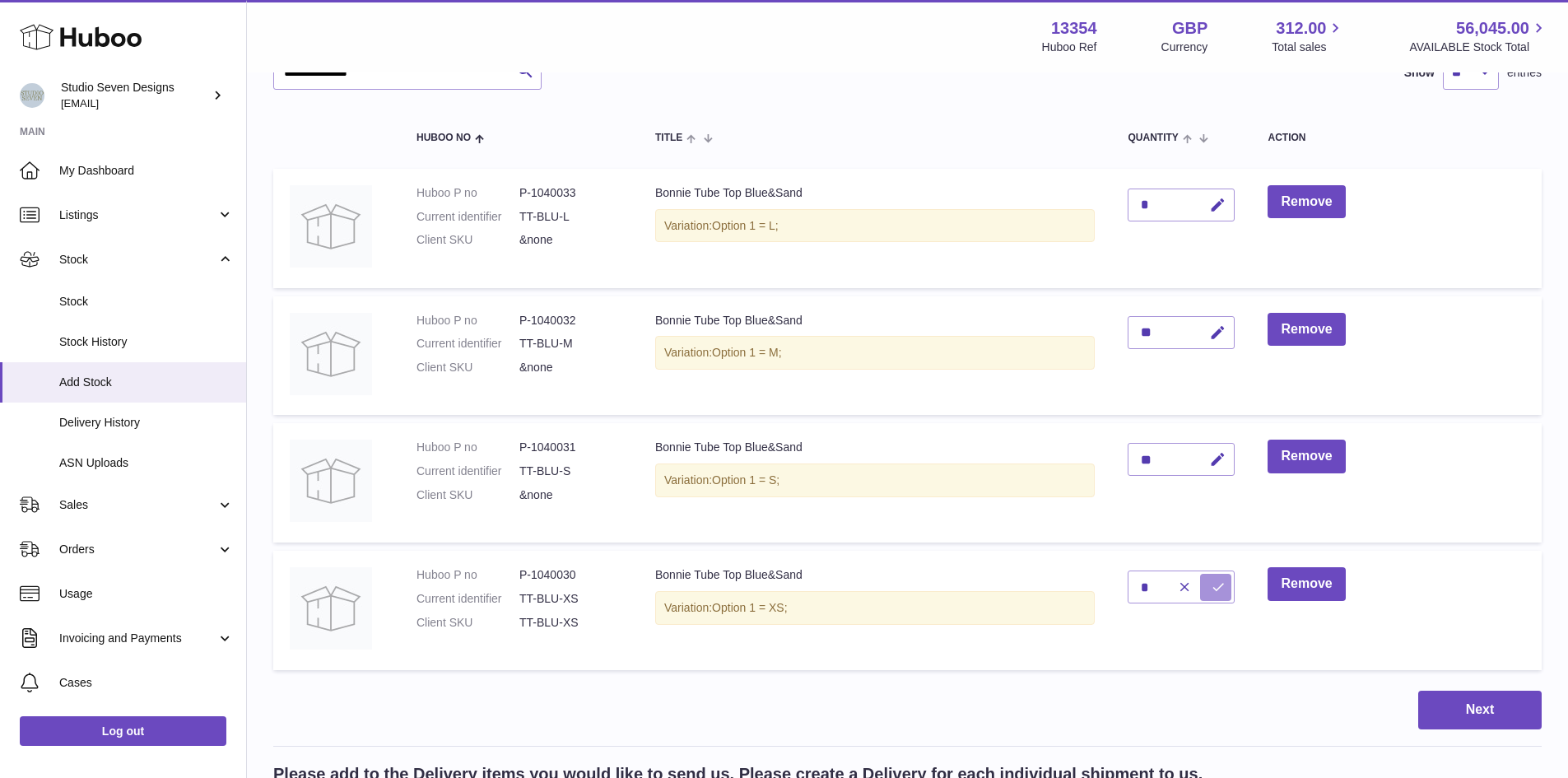 click at bounding box center (1218, 587) 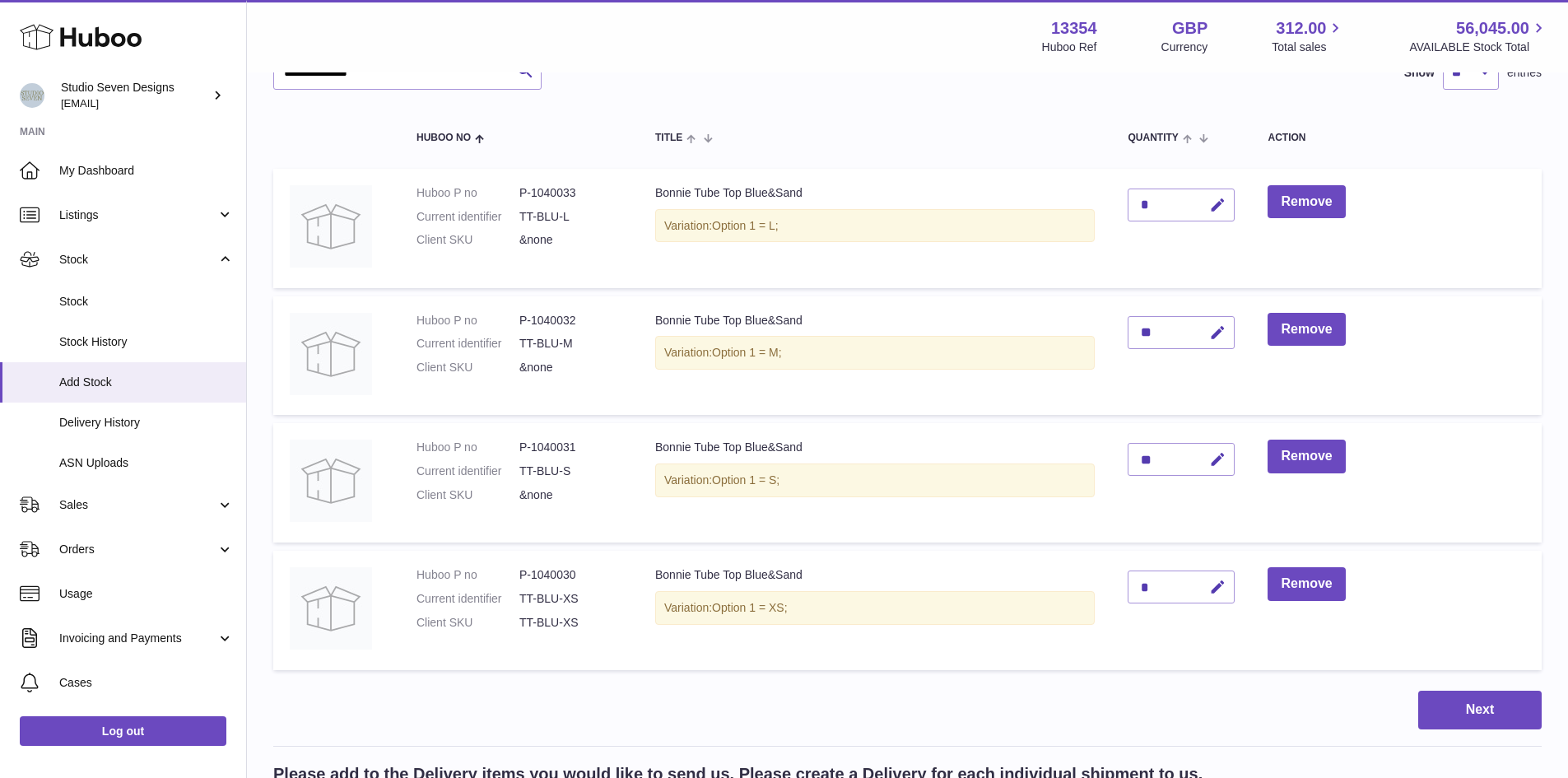 scroll, scrollTop: 0, scrollLeft: 0, axis: both 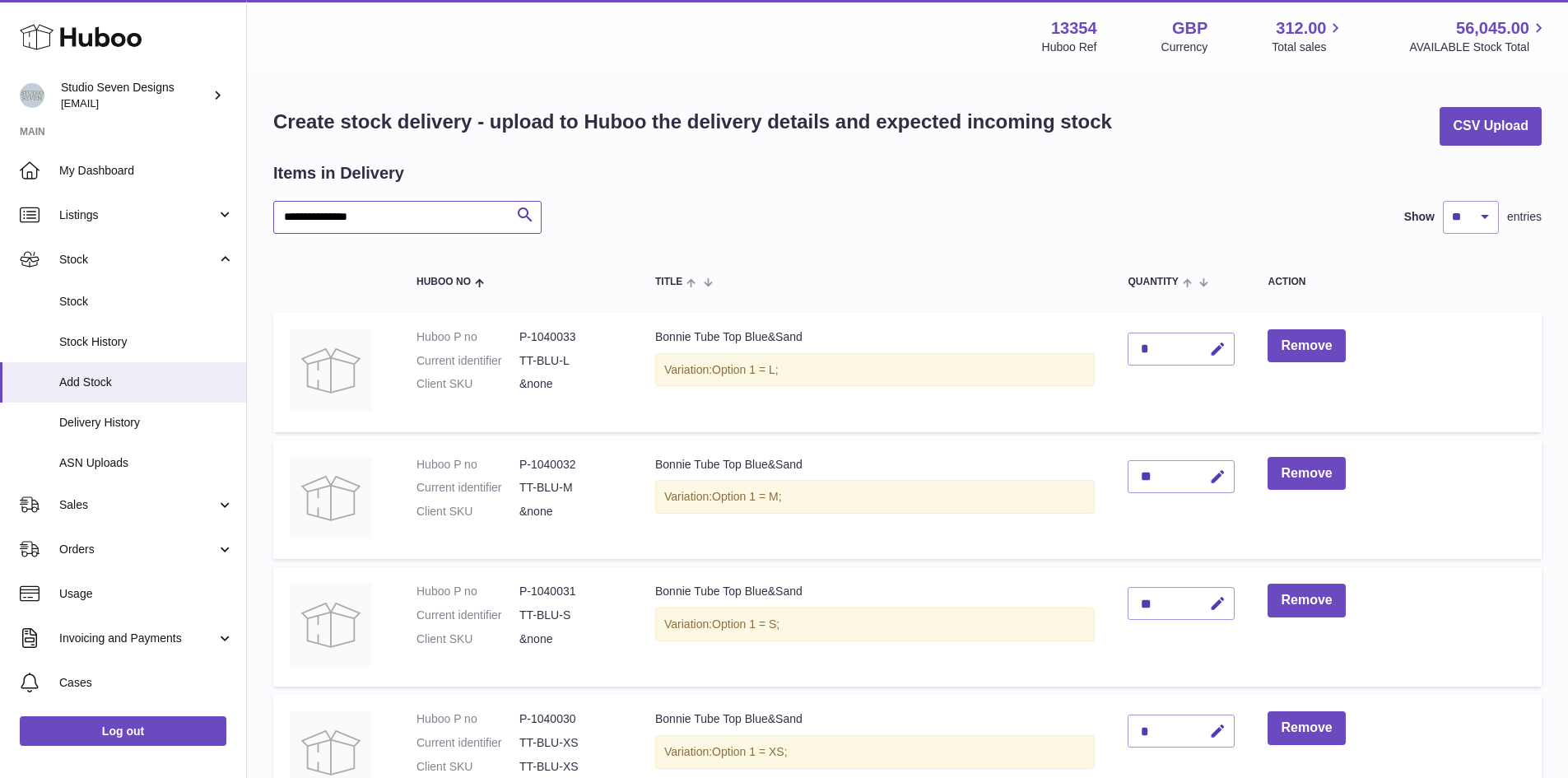 click on "**********" at bounding box center (407, 217) 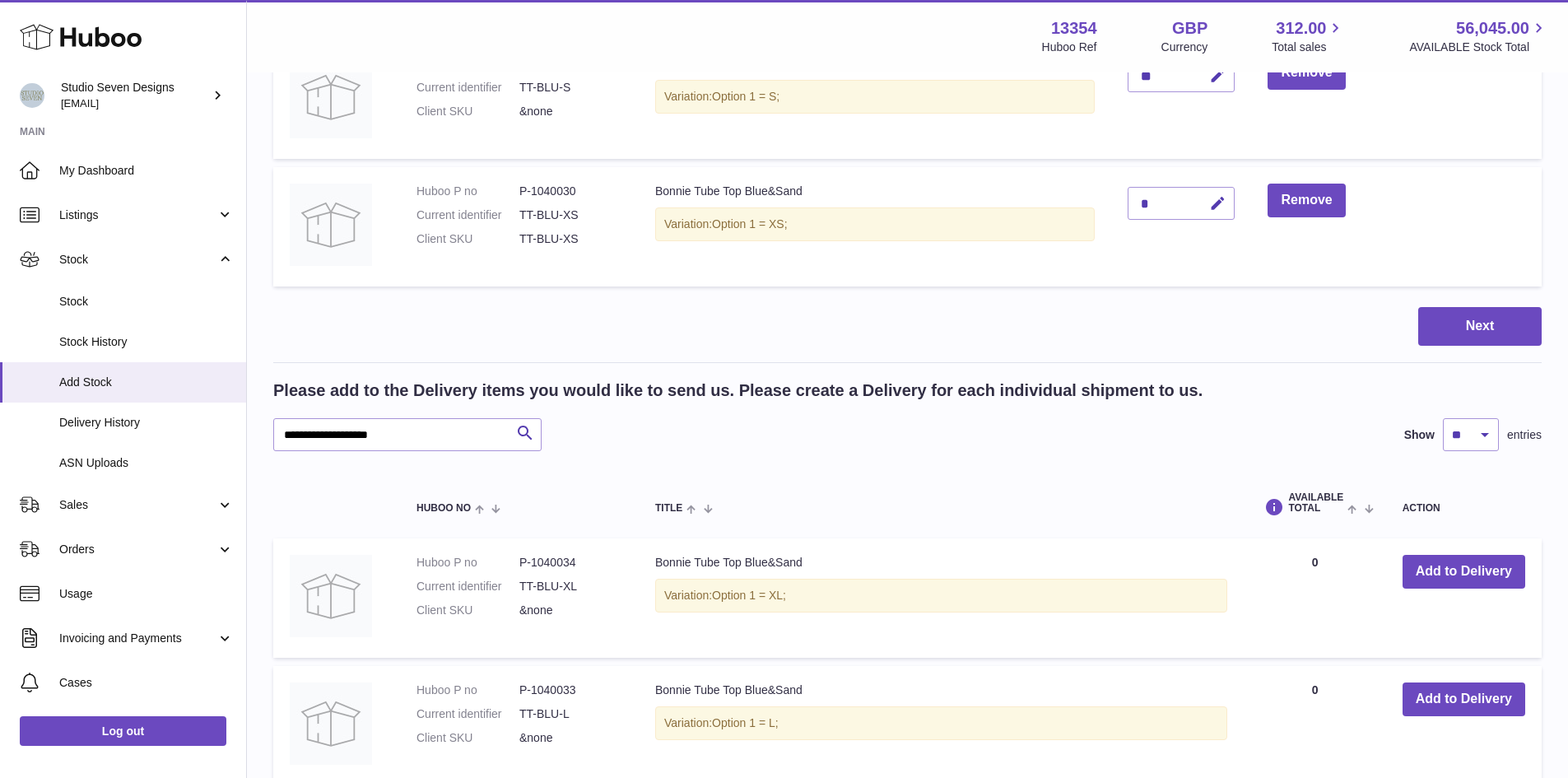 scroll, scrollTop: 634, scrollLeft: 0, axis: vertical 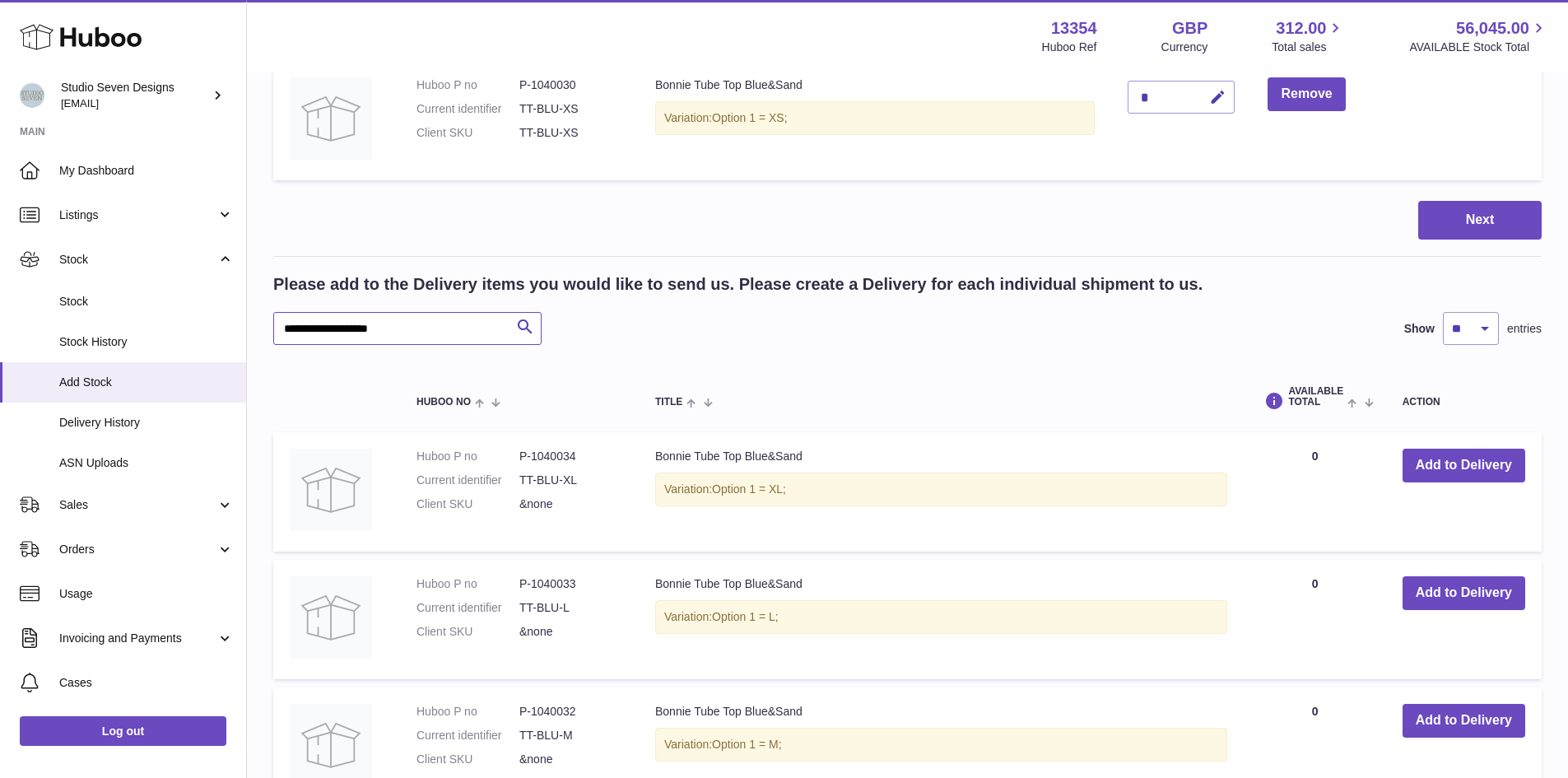 click on "**********" at bounding box center (407, 328) 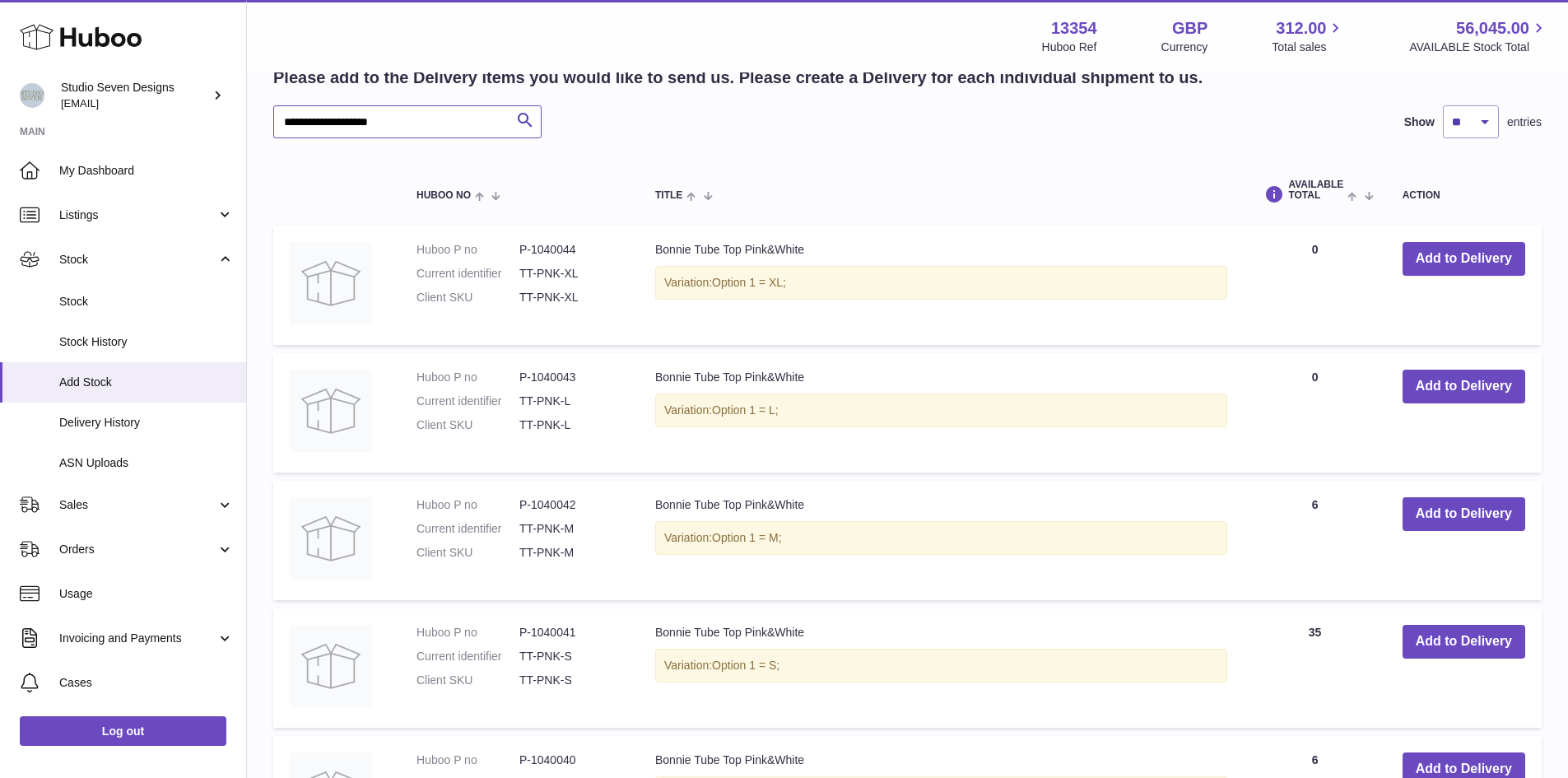 scroll, scrollTop: 845, scrollLeft: 0, axis: vertical 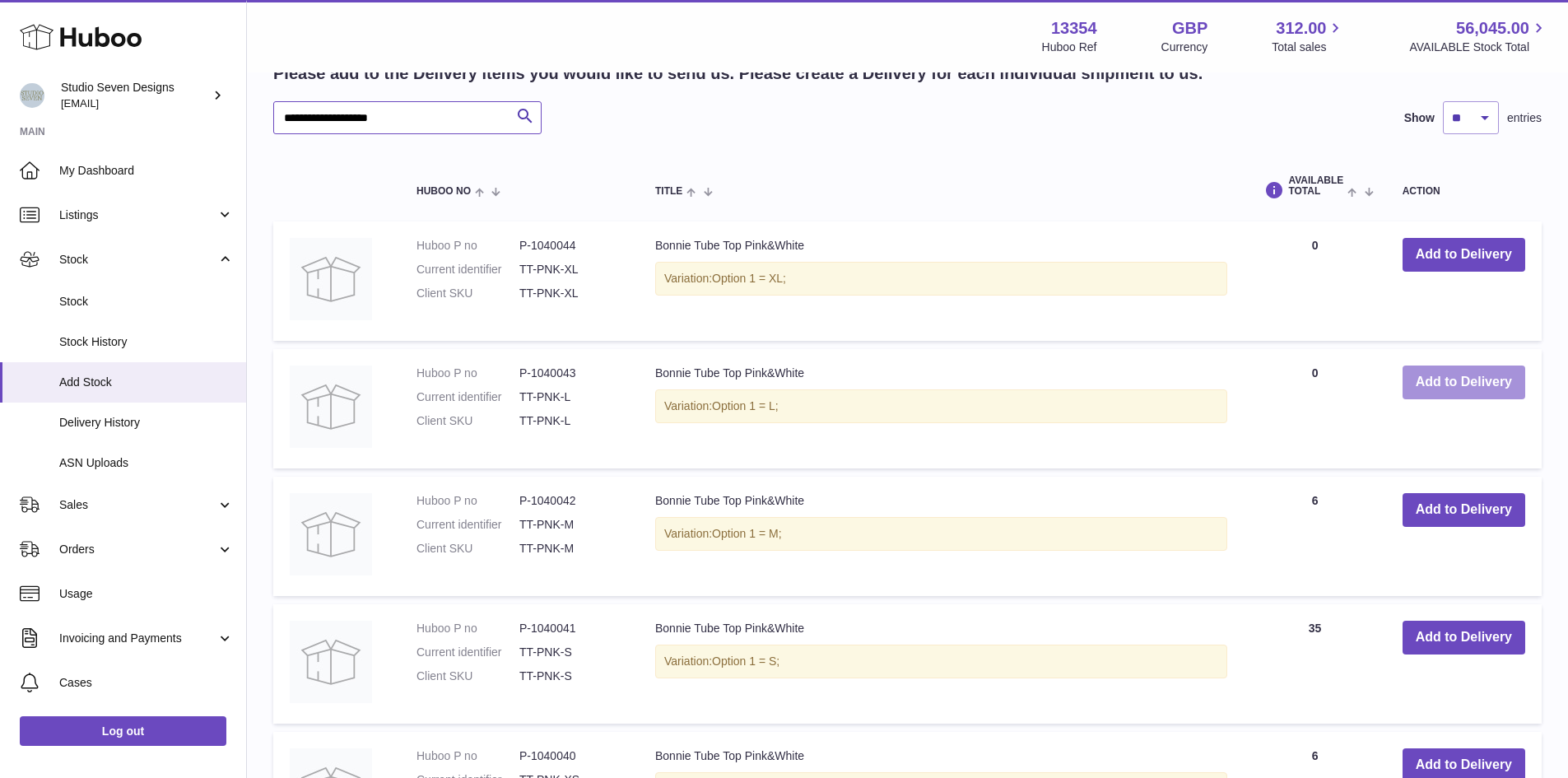type on "**********" 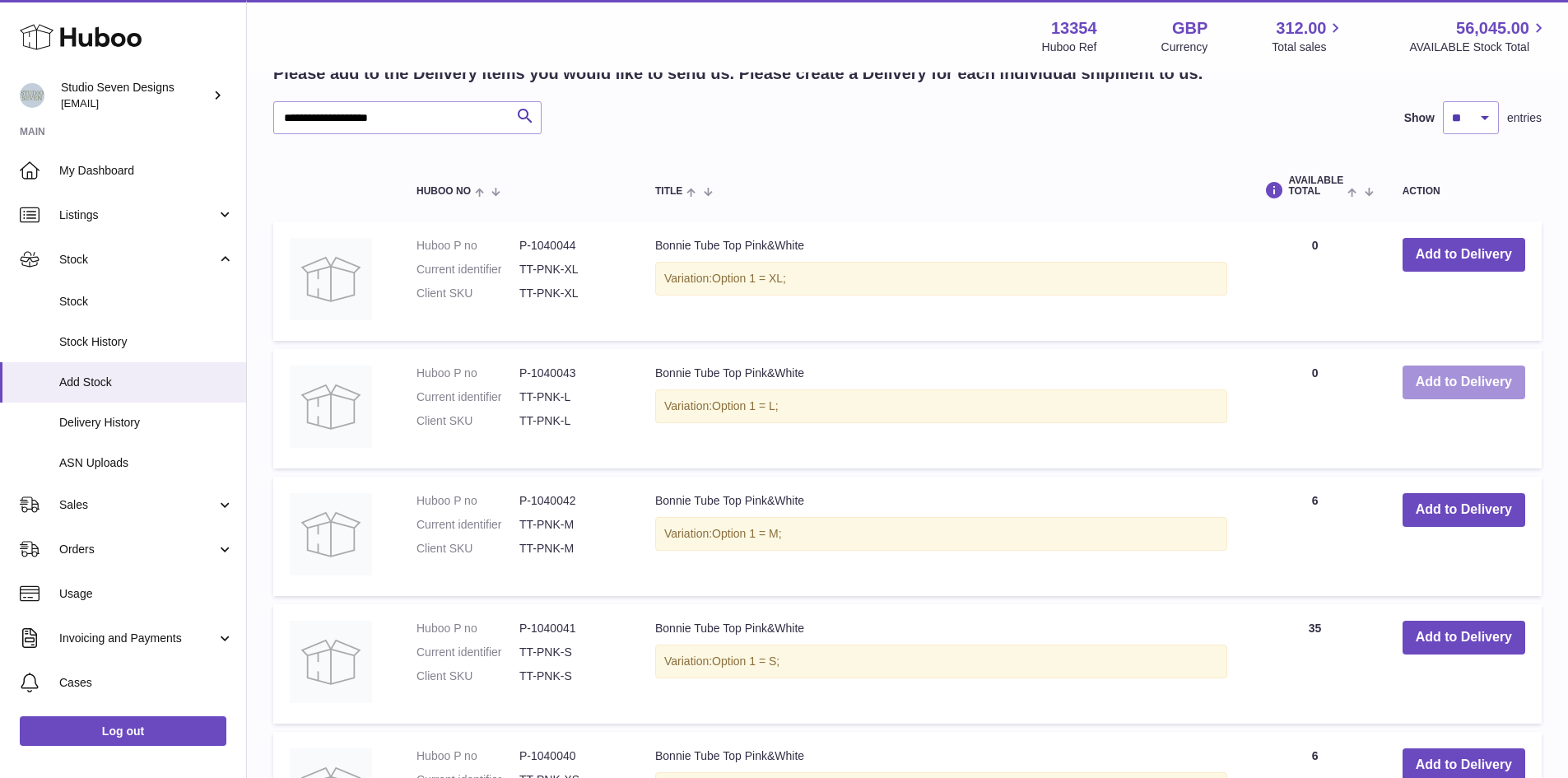 click on "Add to Delivery" at bounding box center (1463, 382) 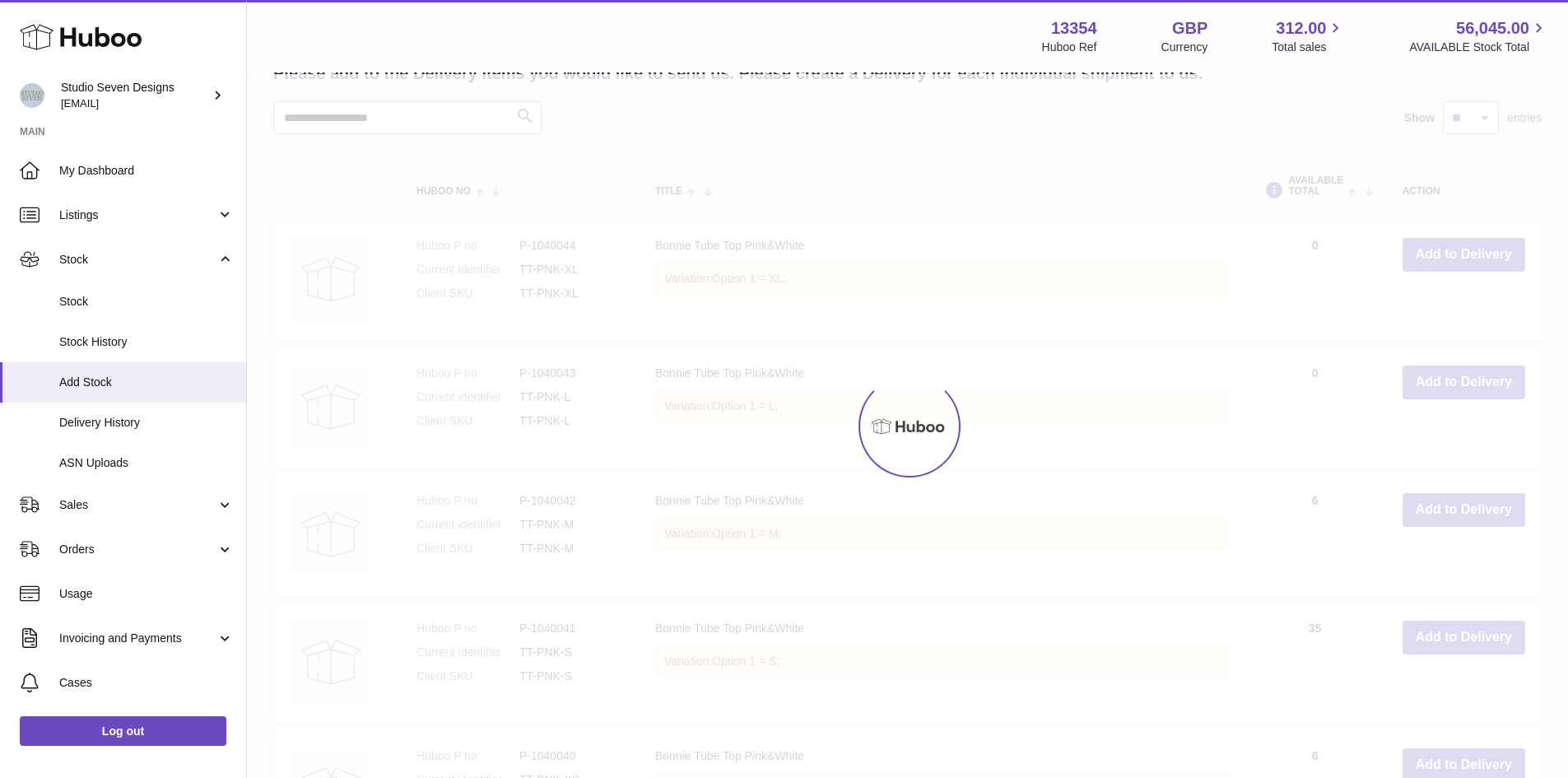 click at bounding box center [907, 426] 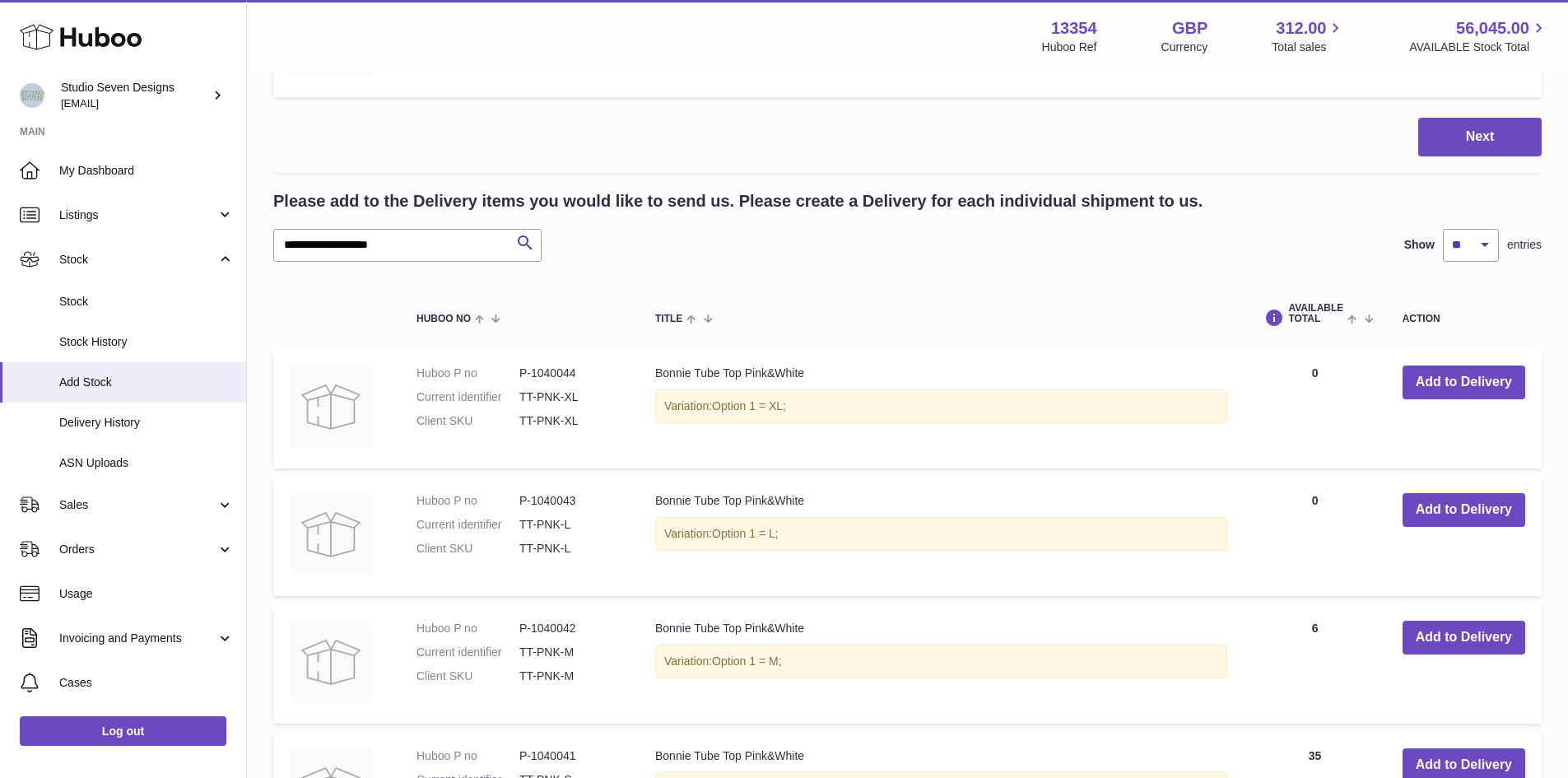 scroll, scrollTop: 972, scrollLeft: 0, axis: vertical 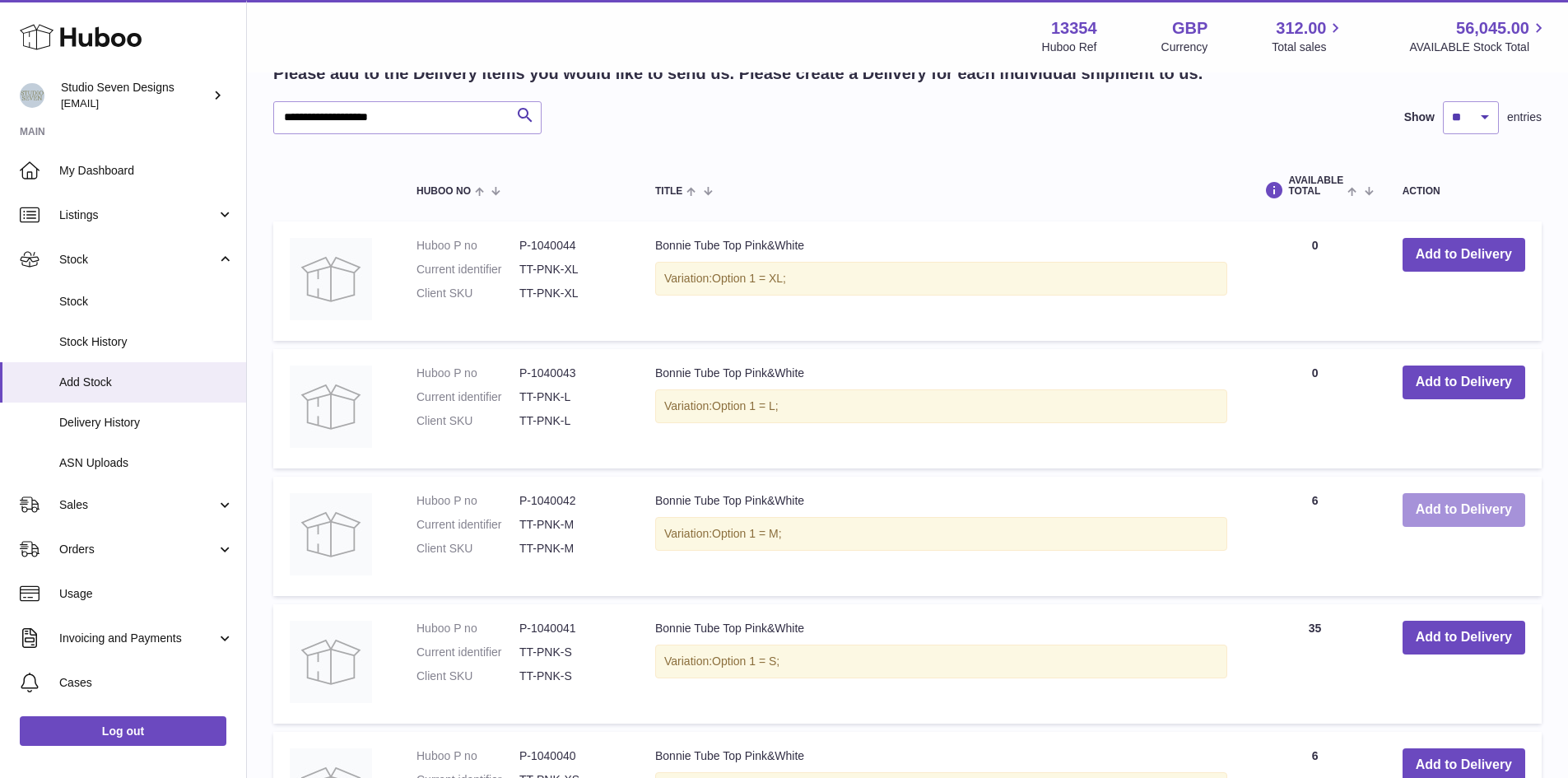 click on "Add to Delivery" at bounding box center [1463, 510] 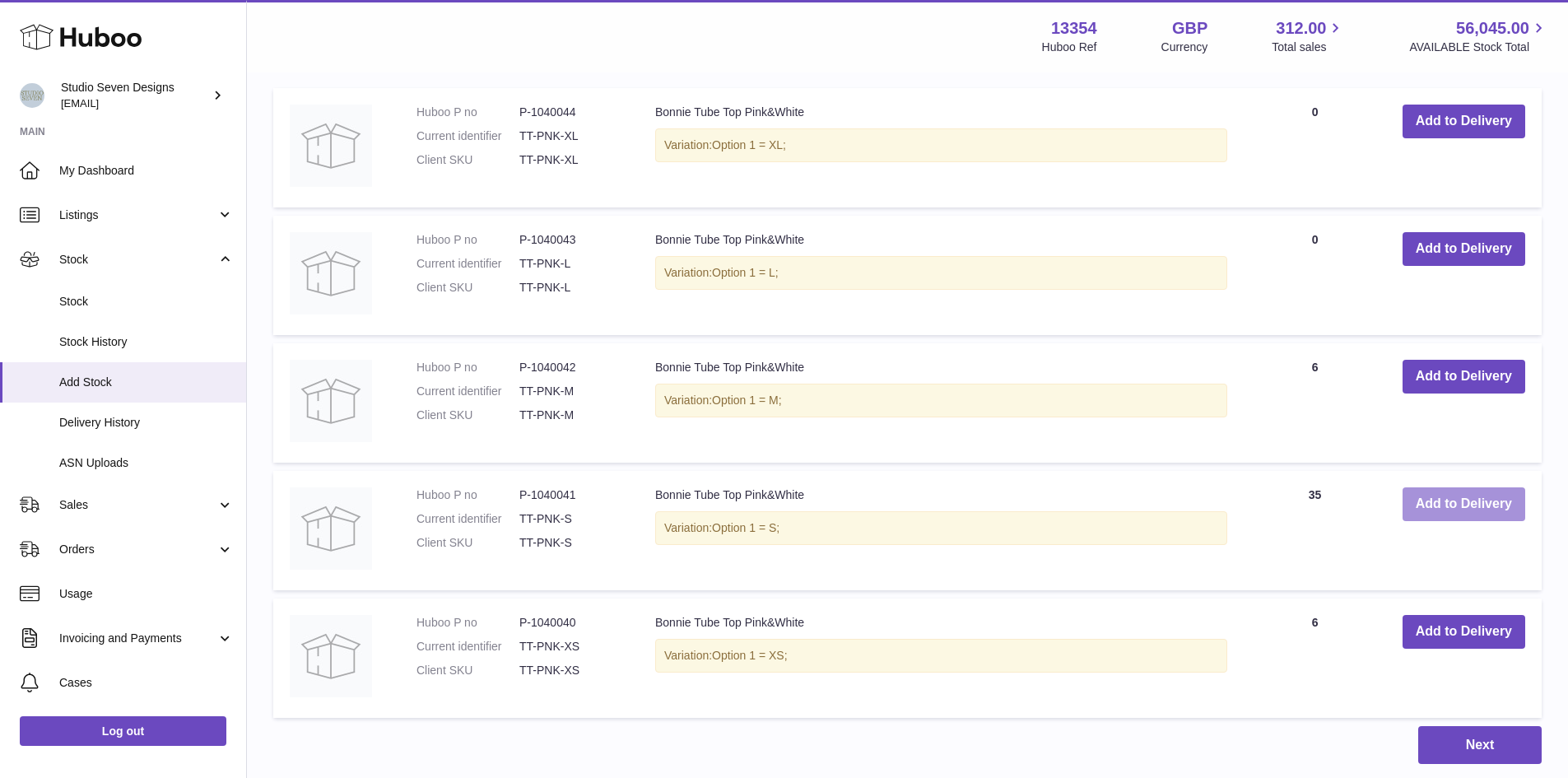 click on "Add to Delivery" at bounding box center (1463, 504) 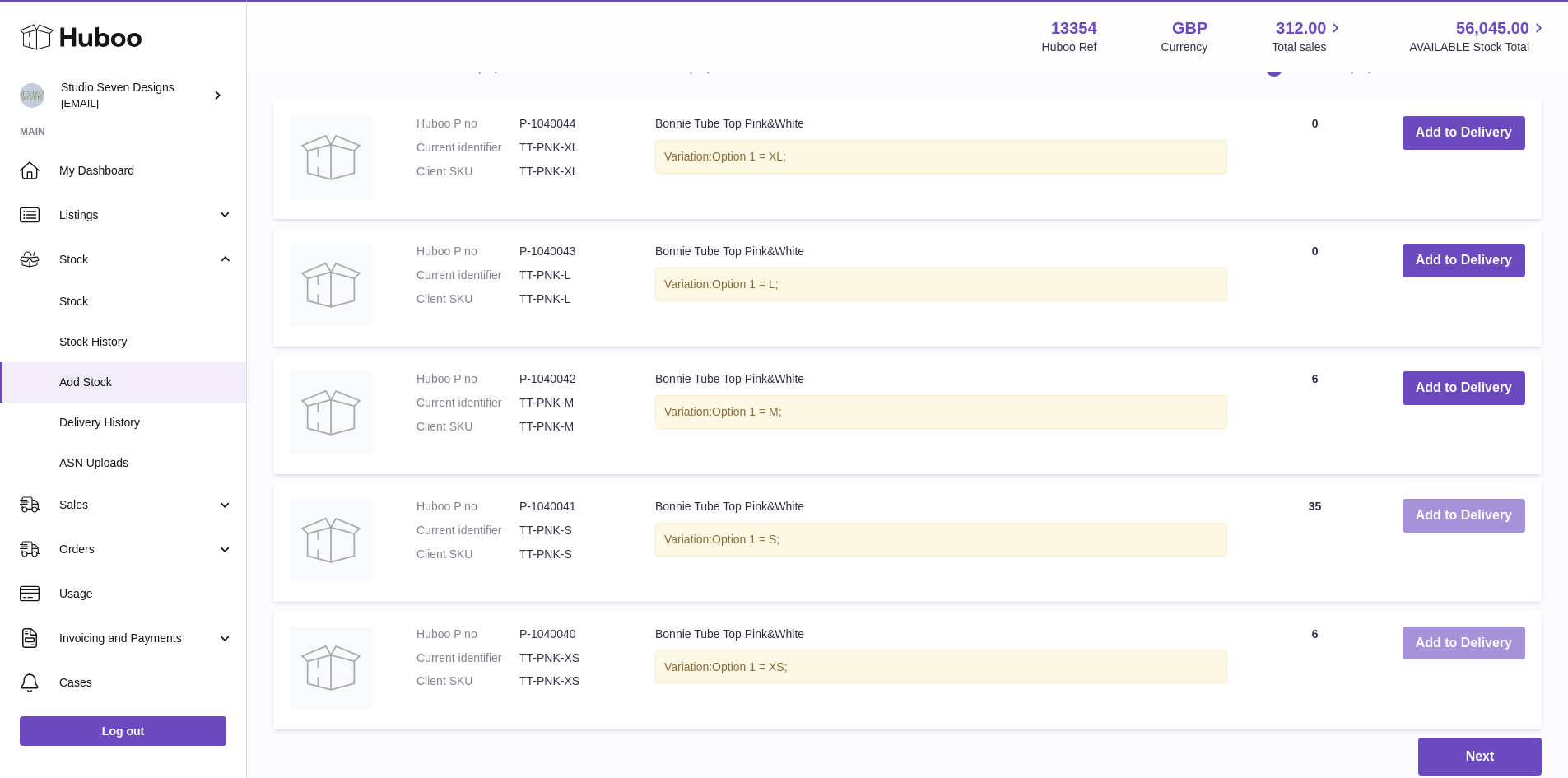 scroll, scrollTop: 1477, scrollLeft: 0, axis: vertical 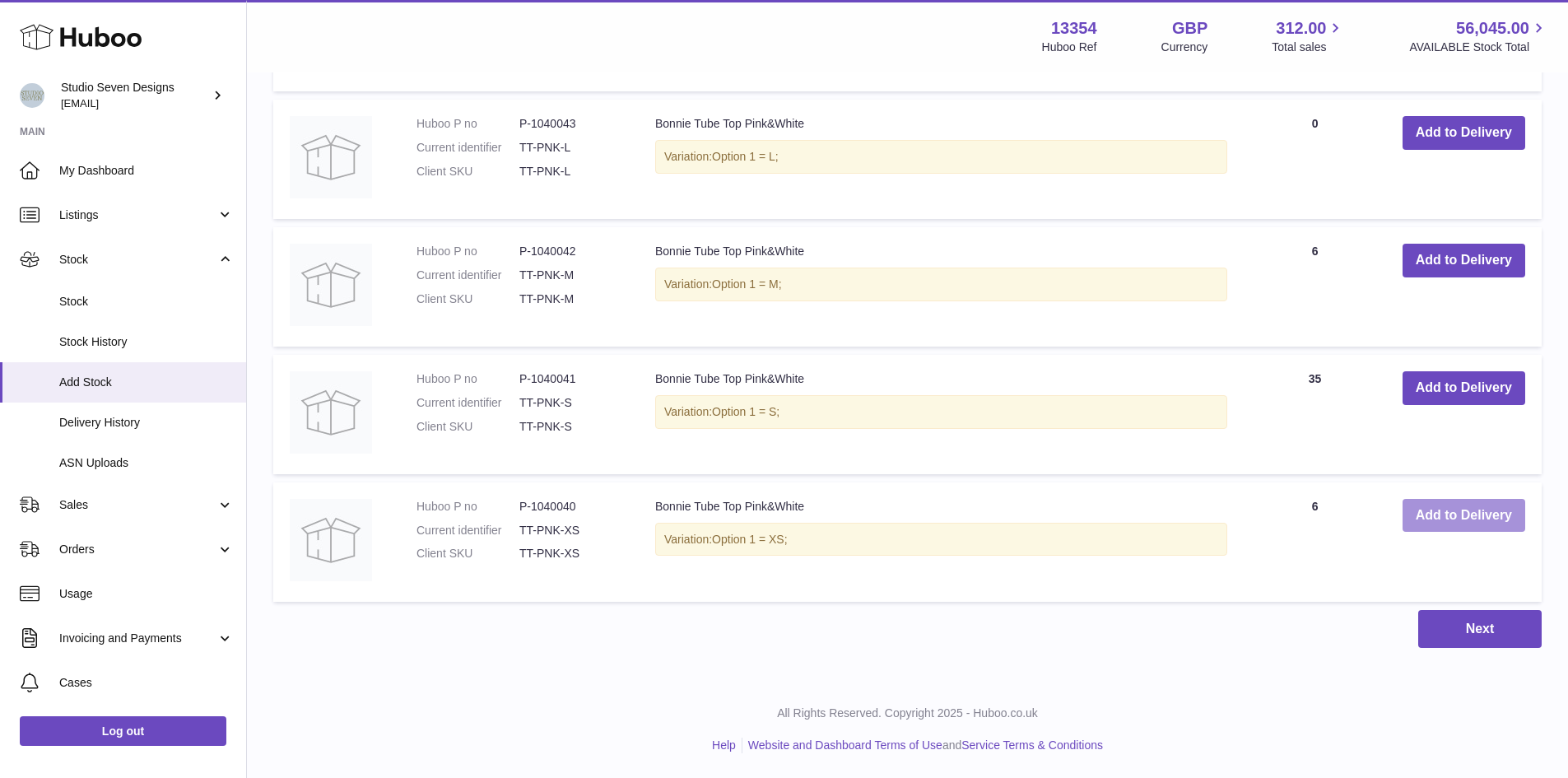 click on "Add to Delivery" at bounding box center [1463, 515] 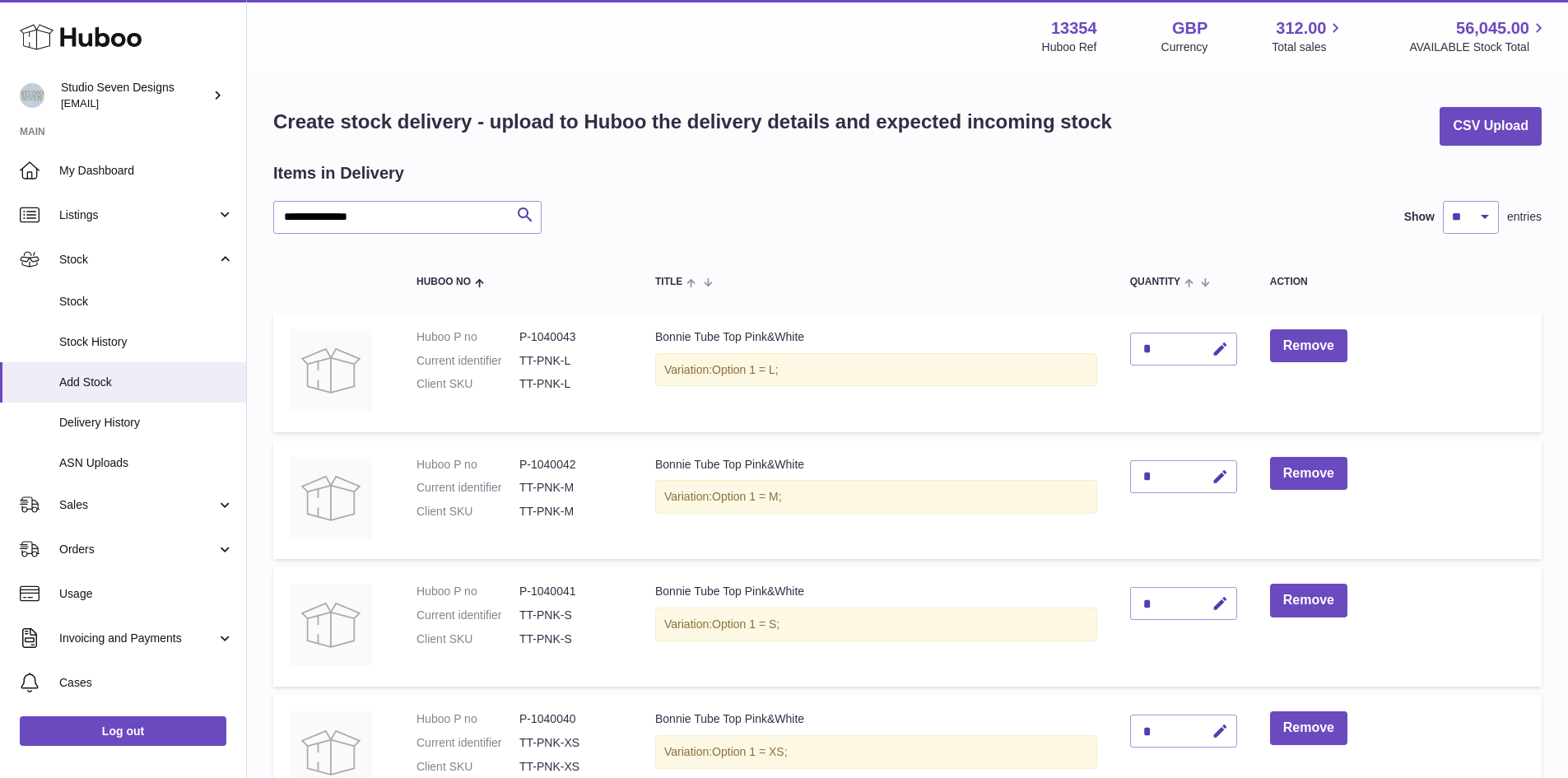 scroll, scrollTop: 103, scrollLeft: 0, axis: vertical 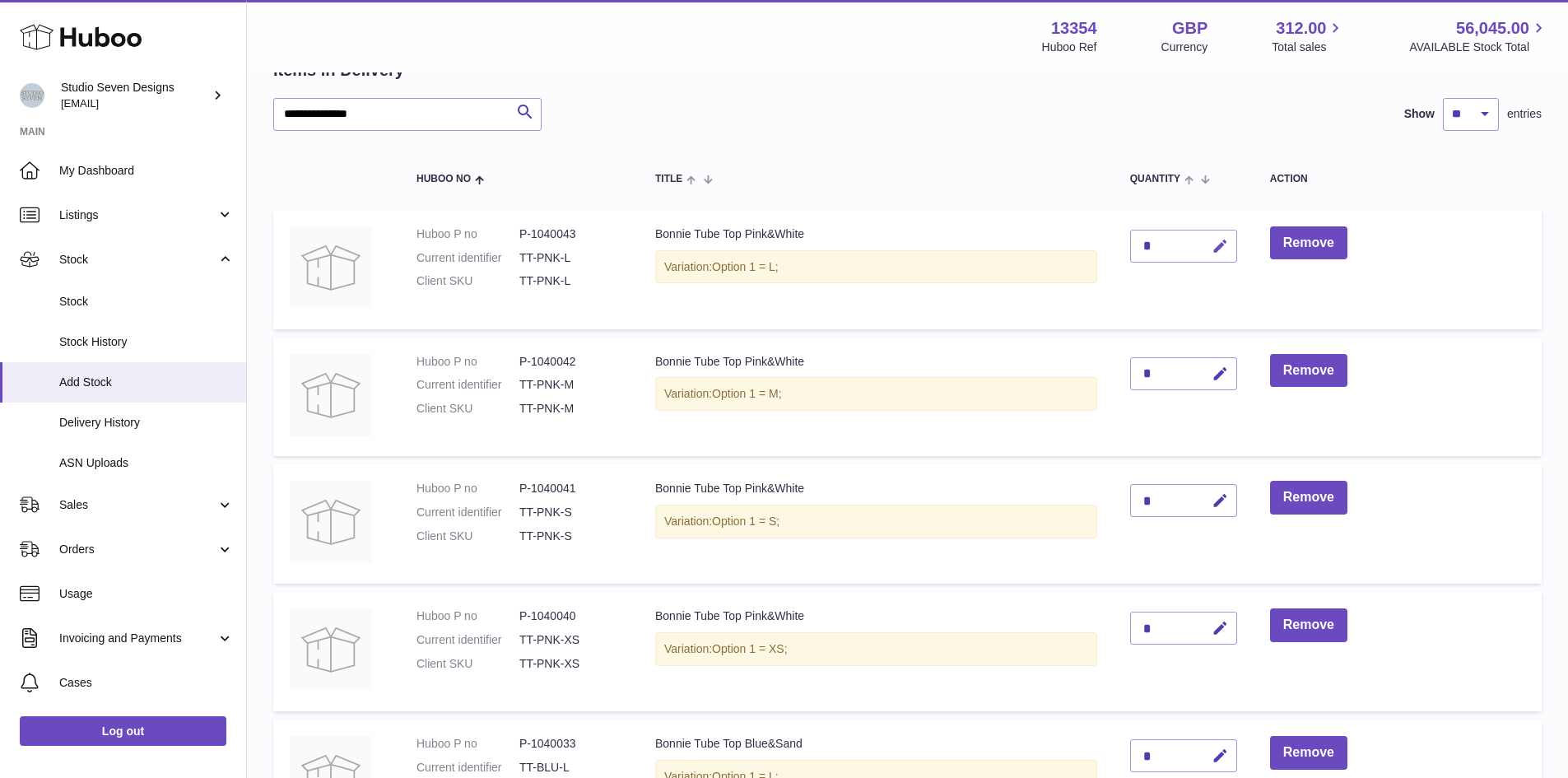 click at bounding box center [1217, 246] 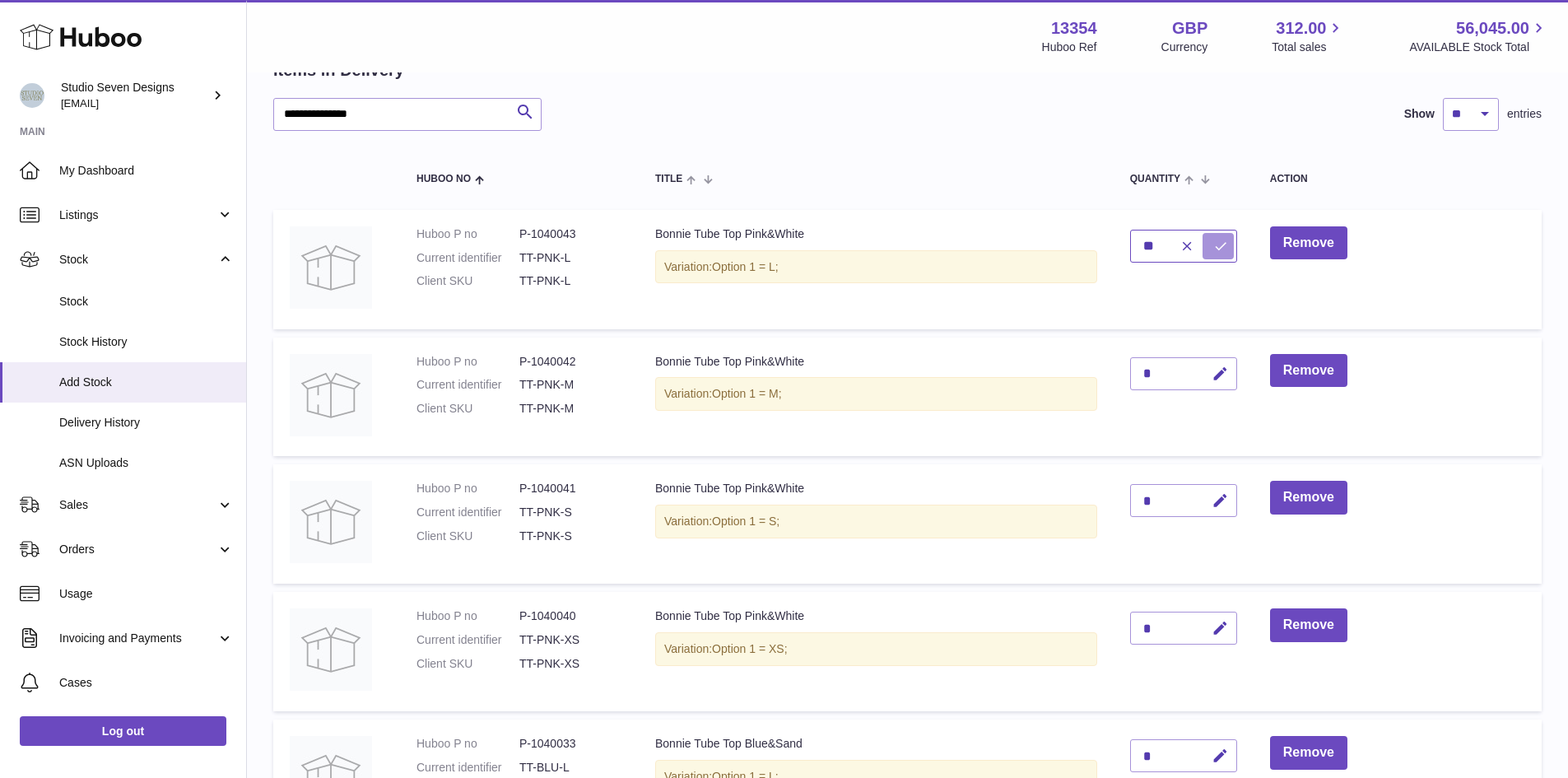 type on "**" 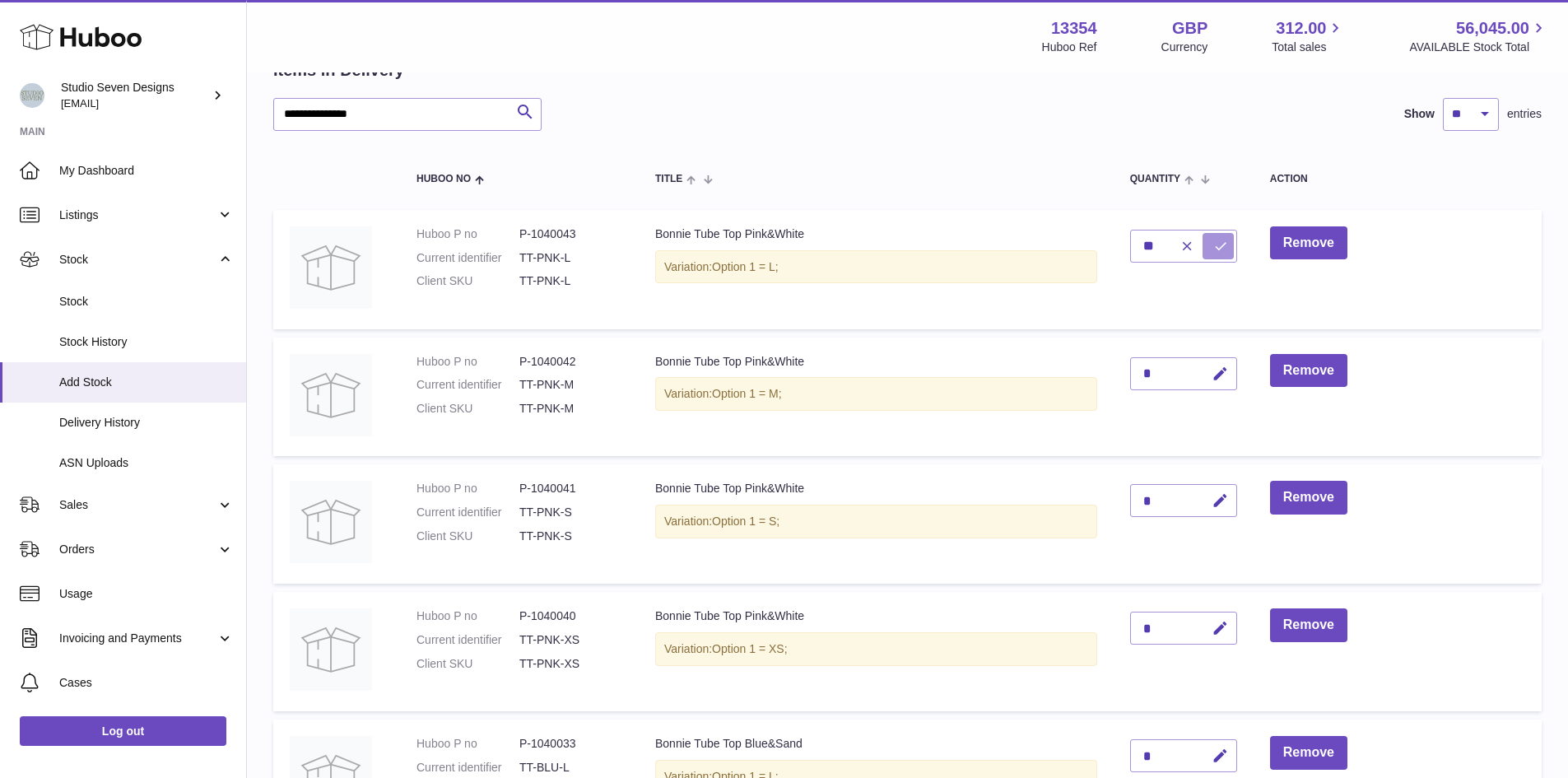 click at bounding box center [1221, 246] 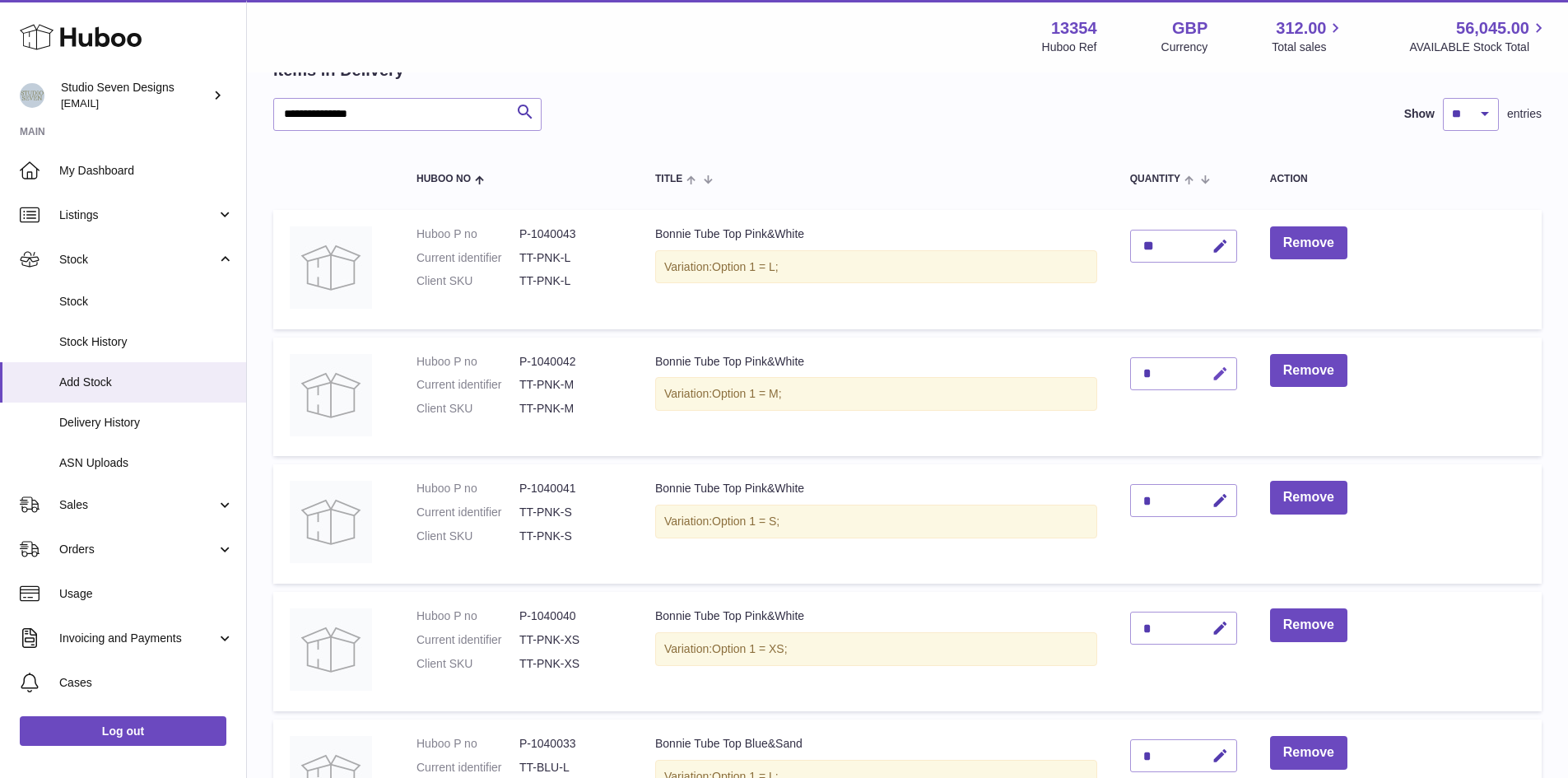 click at bounding box center (1217, 374) 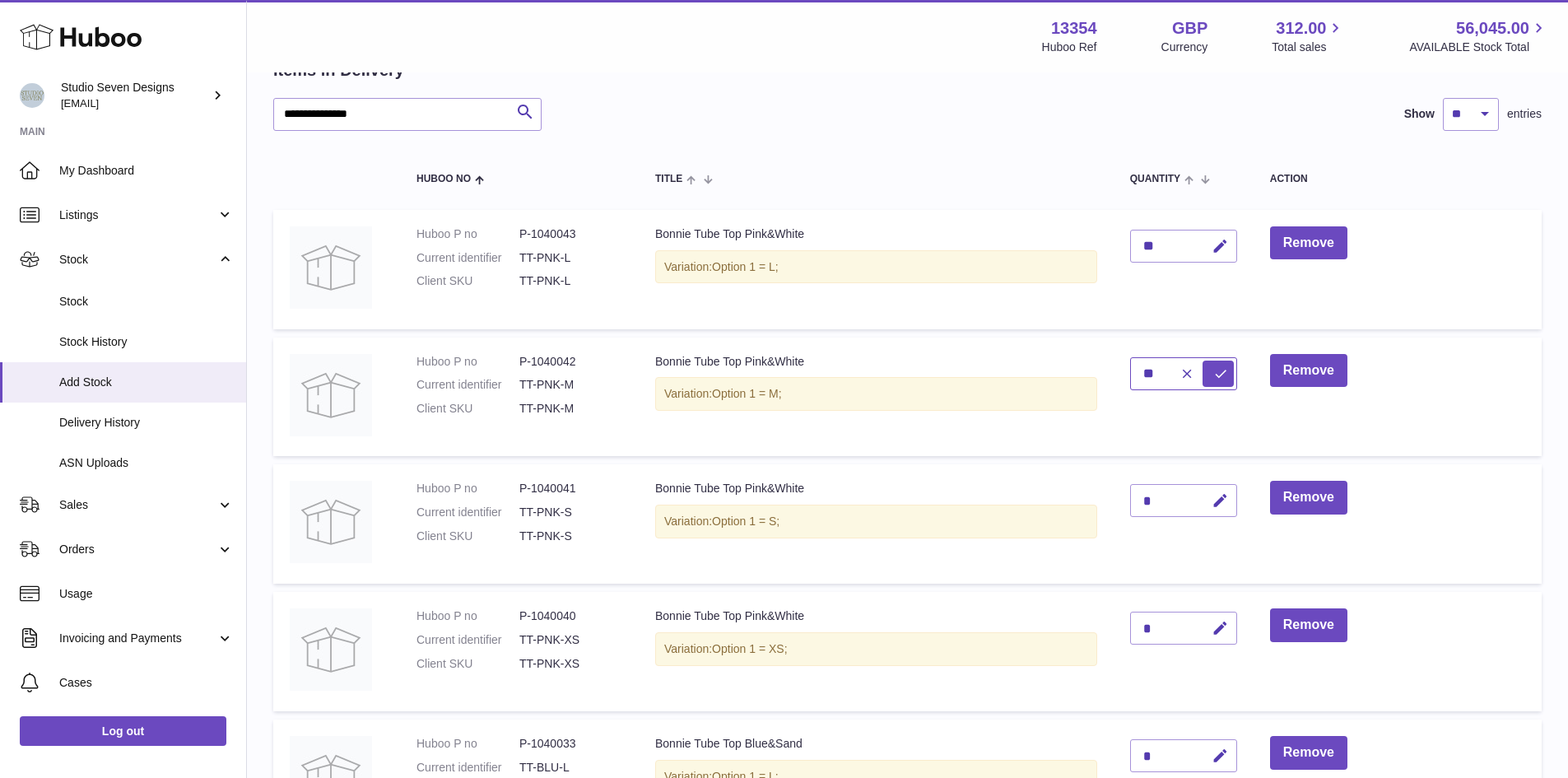 type on "**" 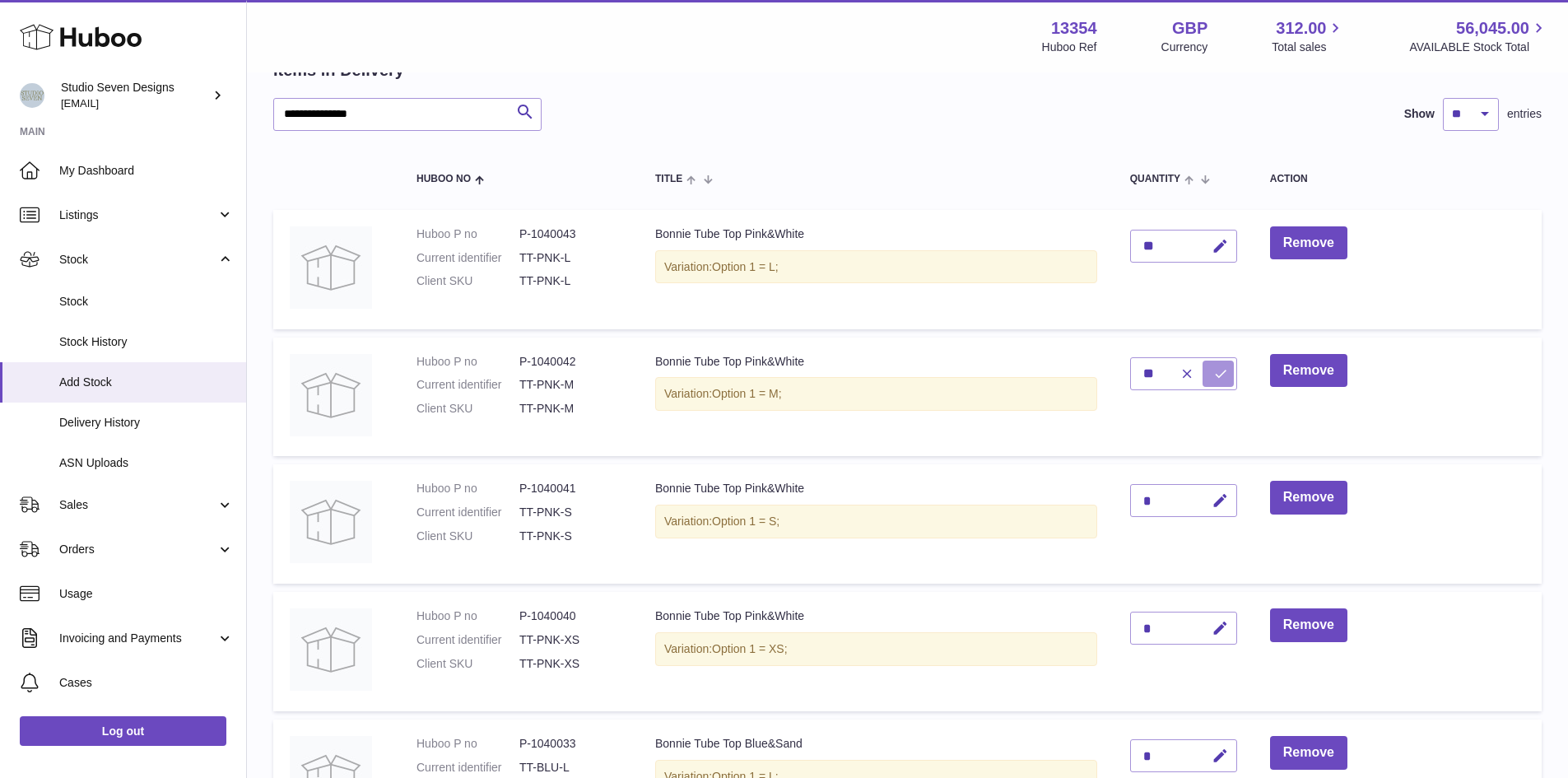 click at bounding box center (1218, 374) 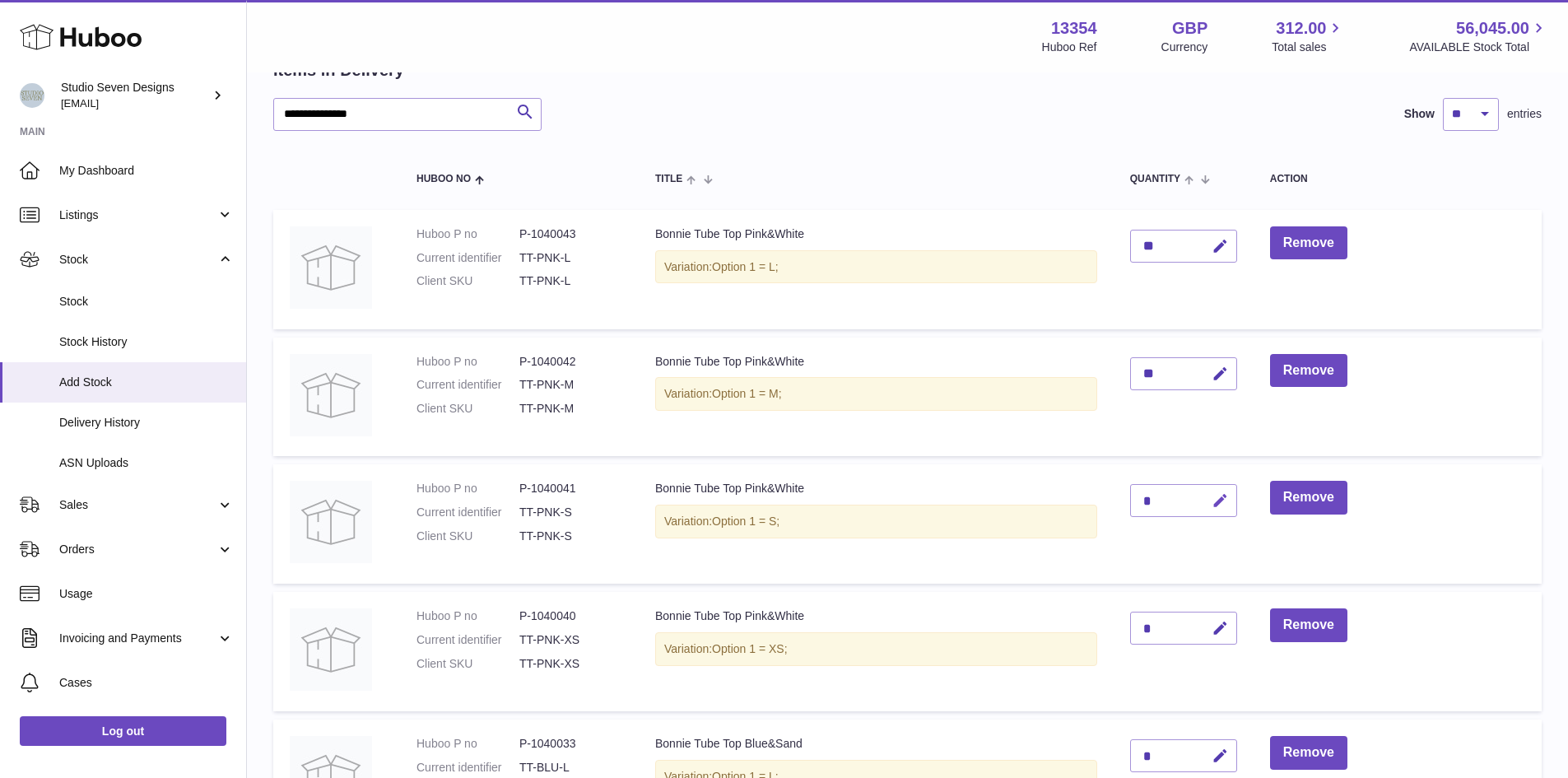 click at bounding box center (1217, 501) 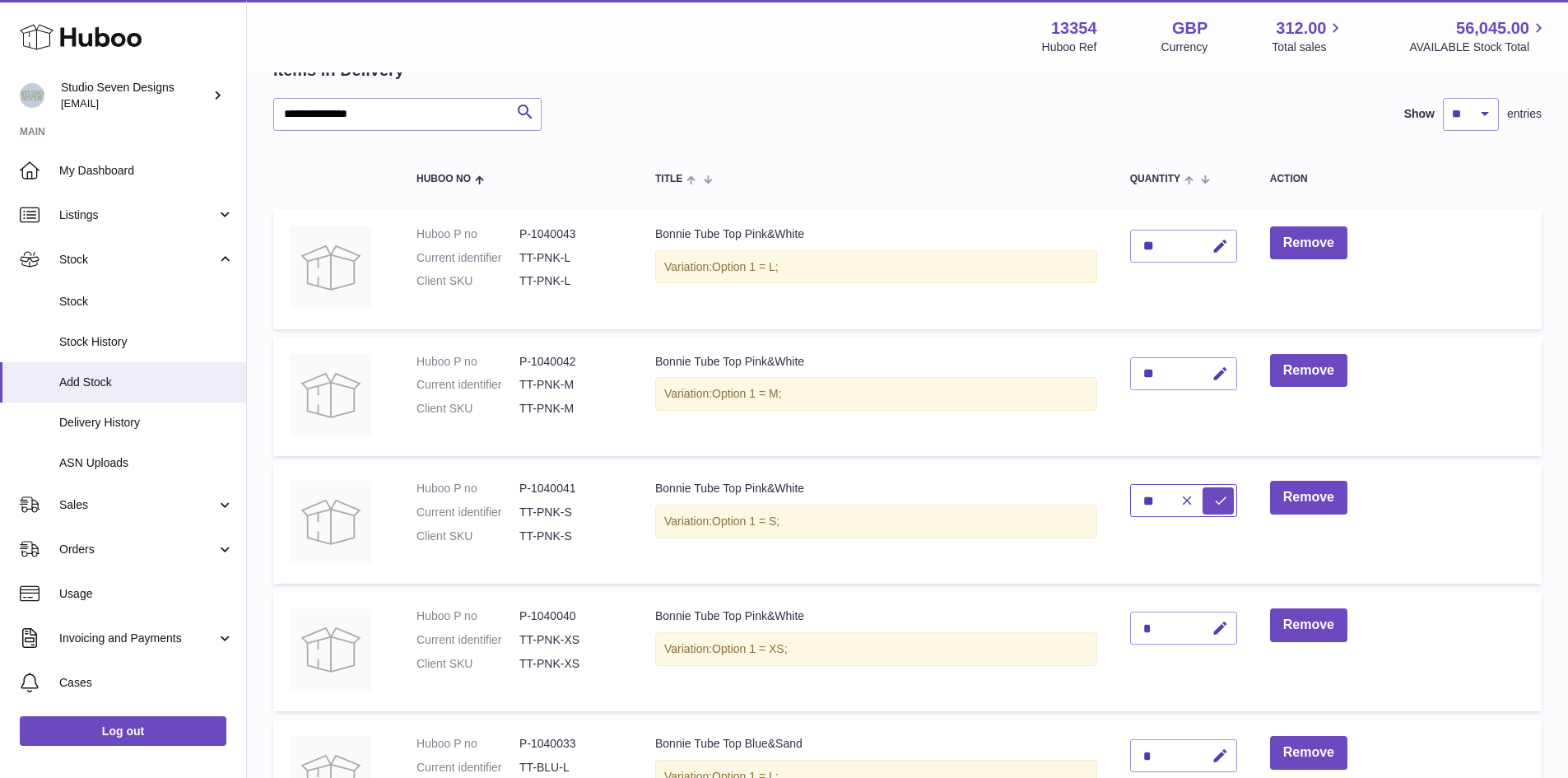 type on "**" 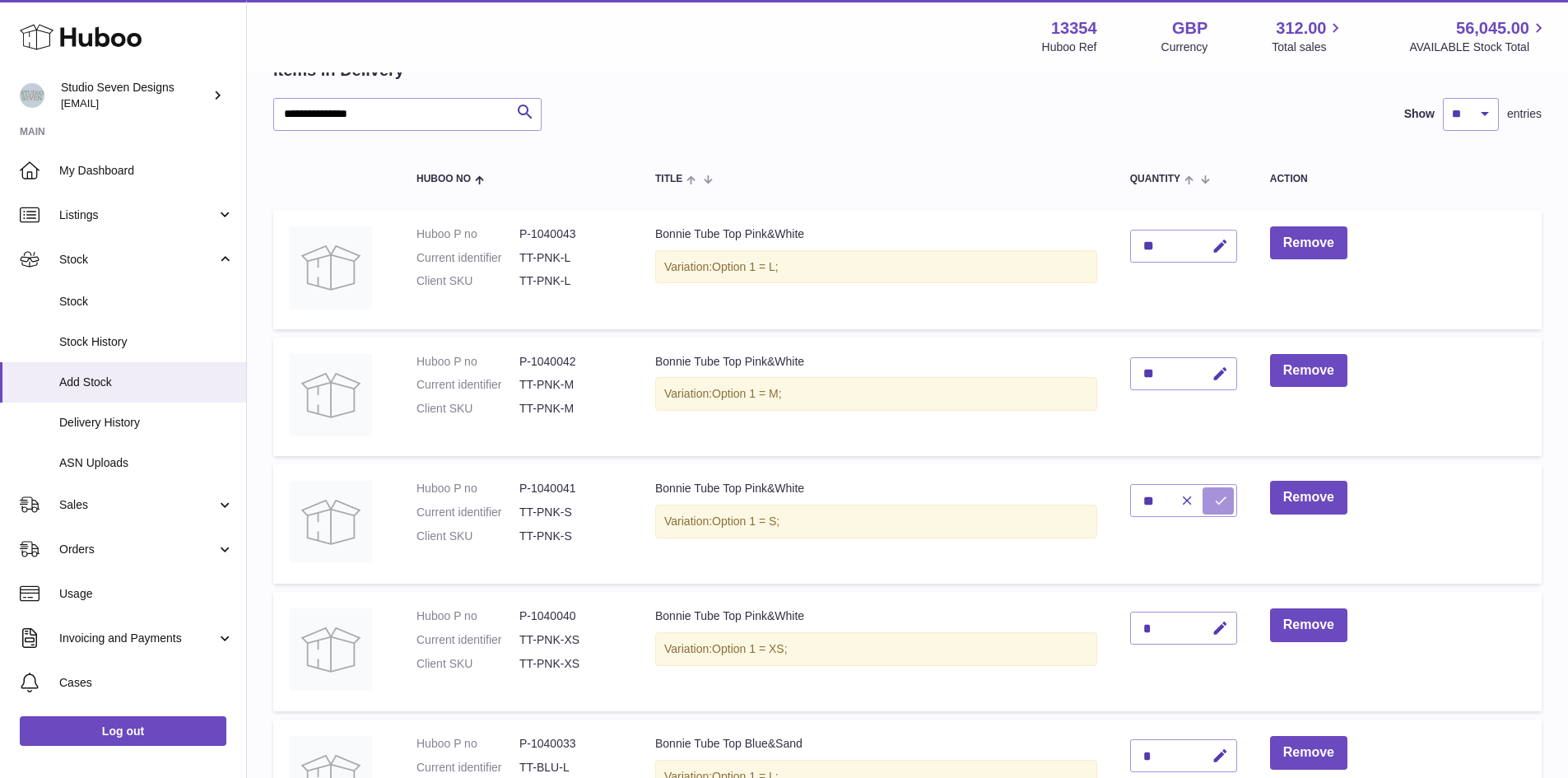 click at bounding box center [1218, 501] 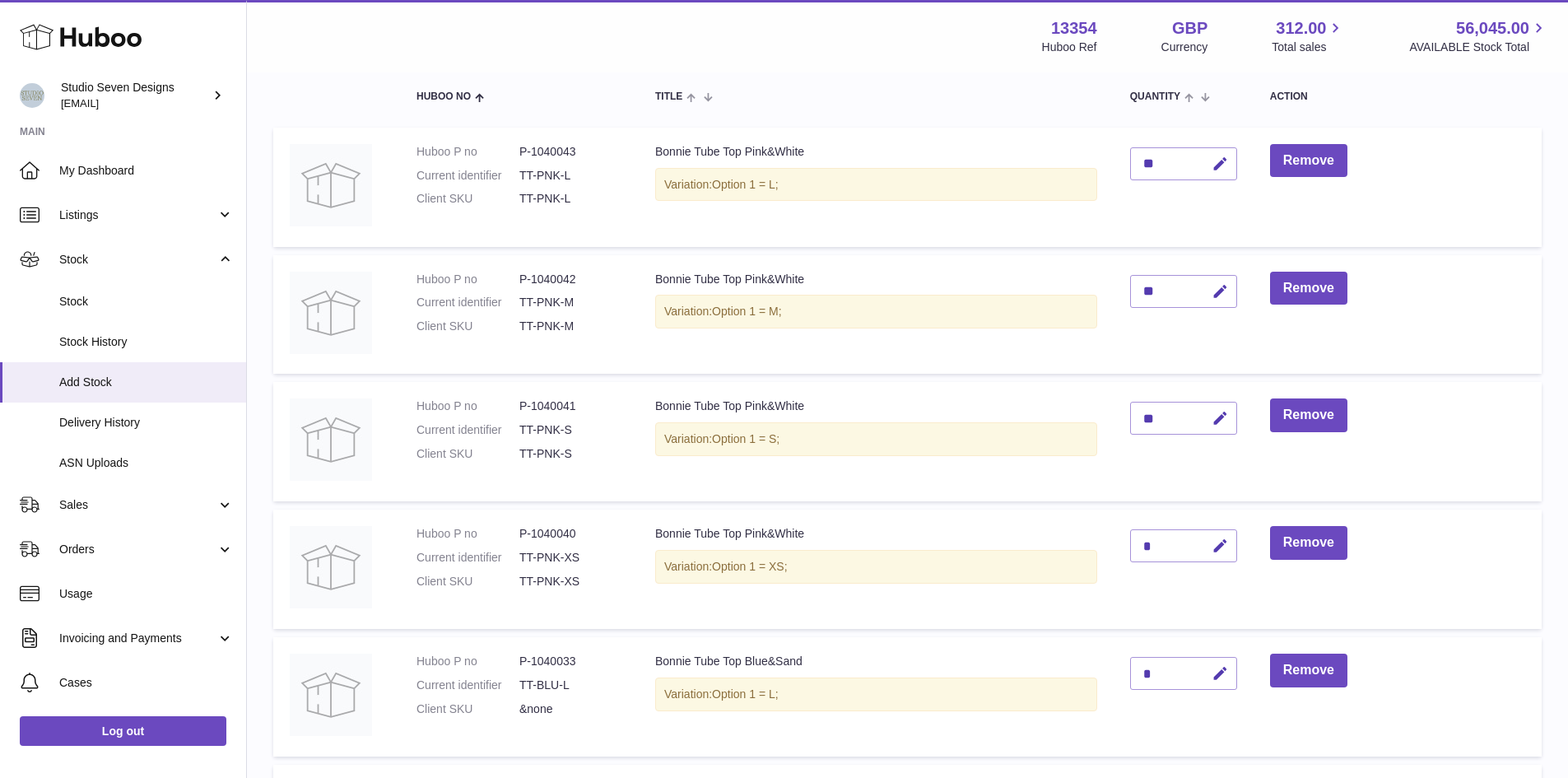 scroll, scrollTop: 187, scrollLeft: 0, axis: vertical 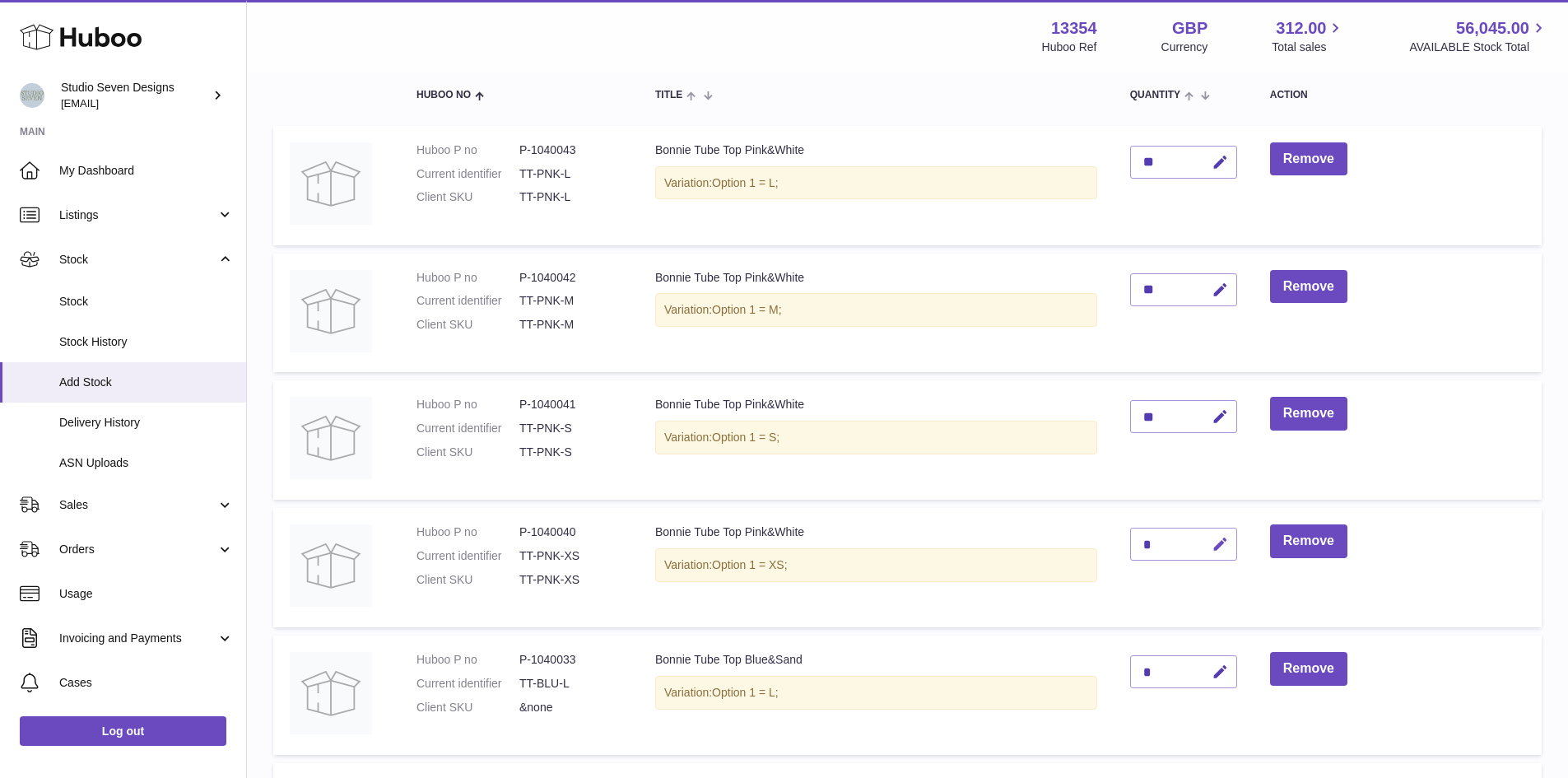 click at bounding box center (1220, 544) 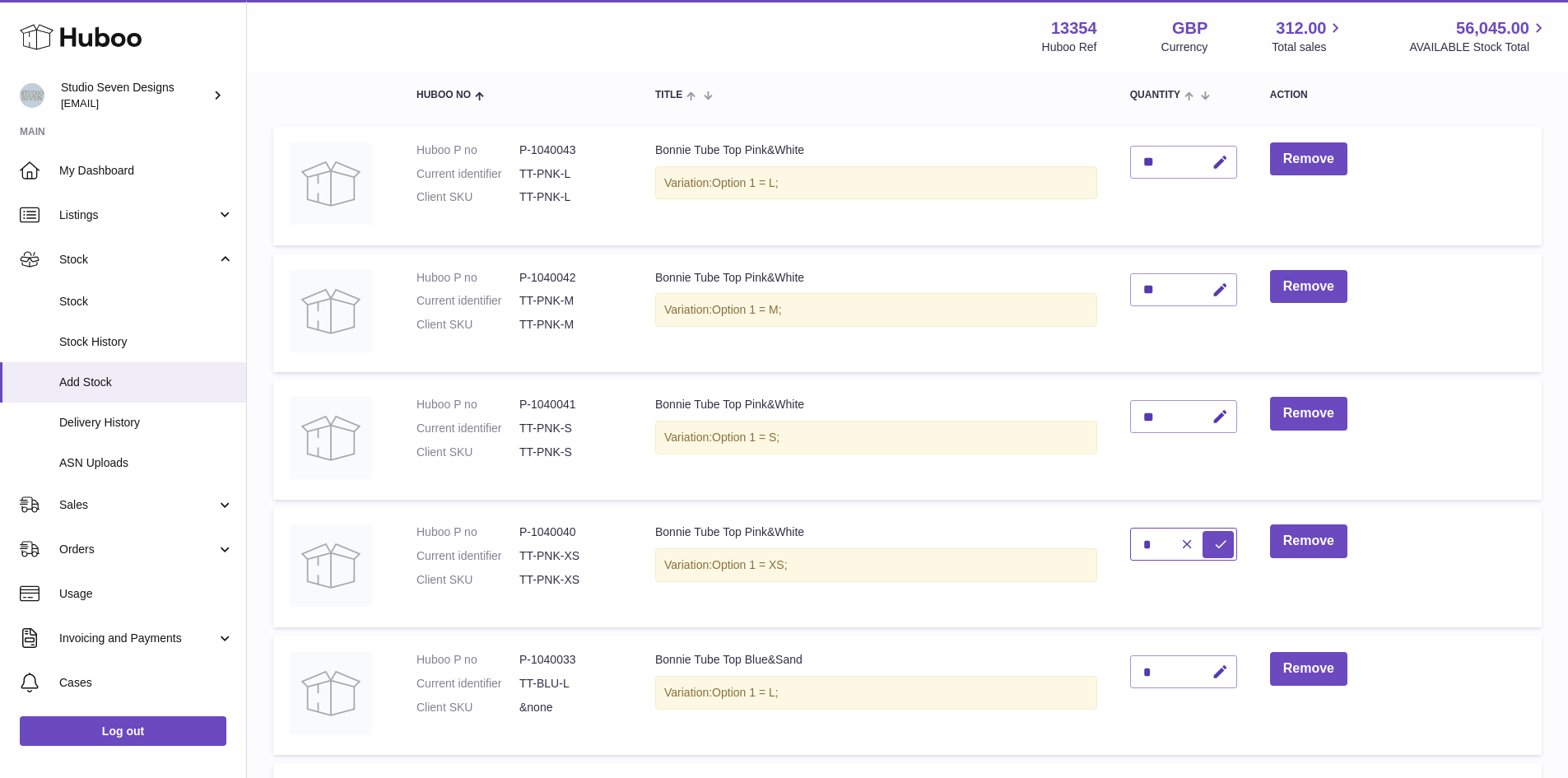 type on "*" 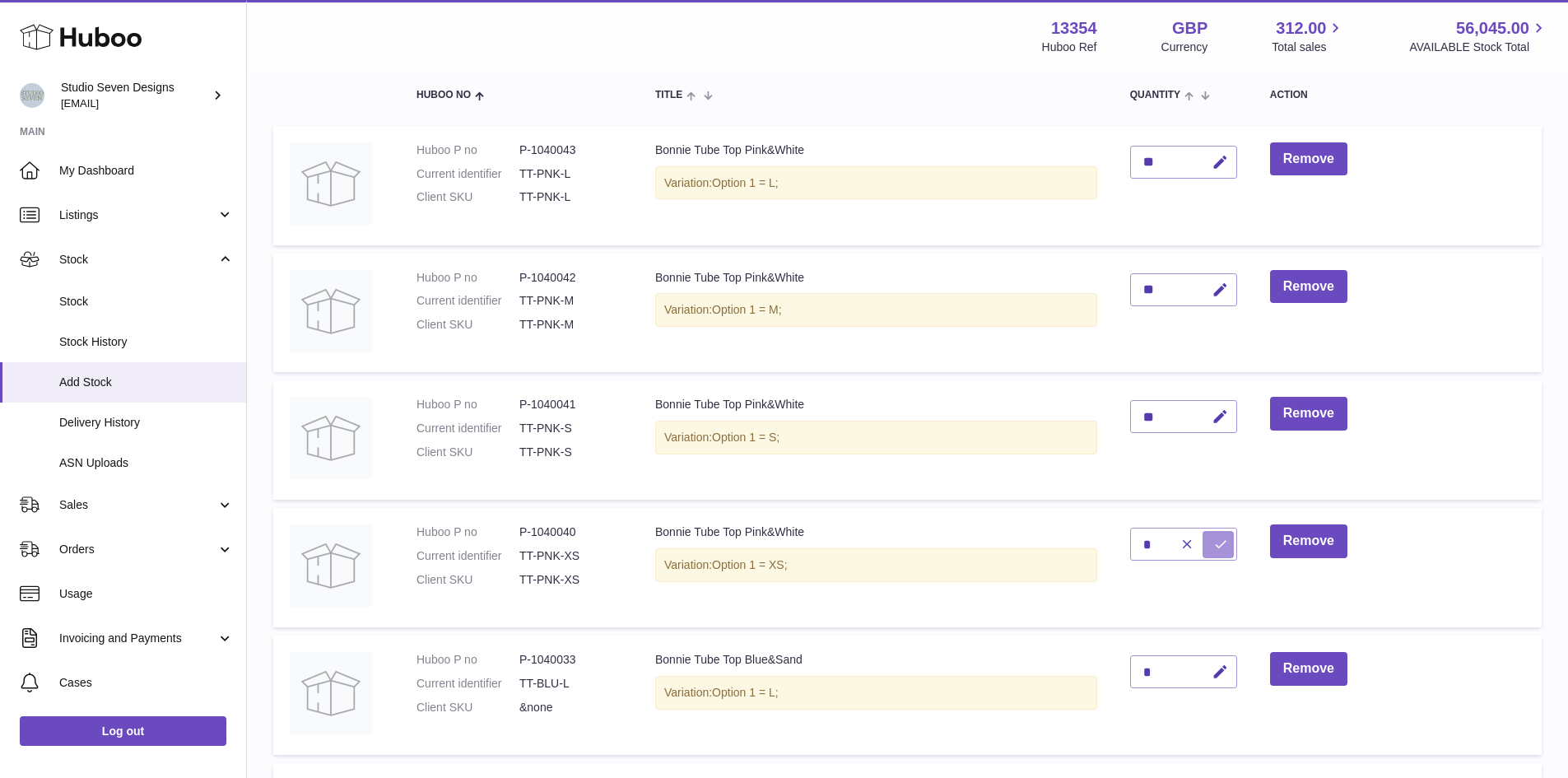 click at bounding box center (1221, 544) 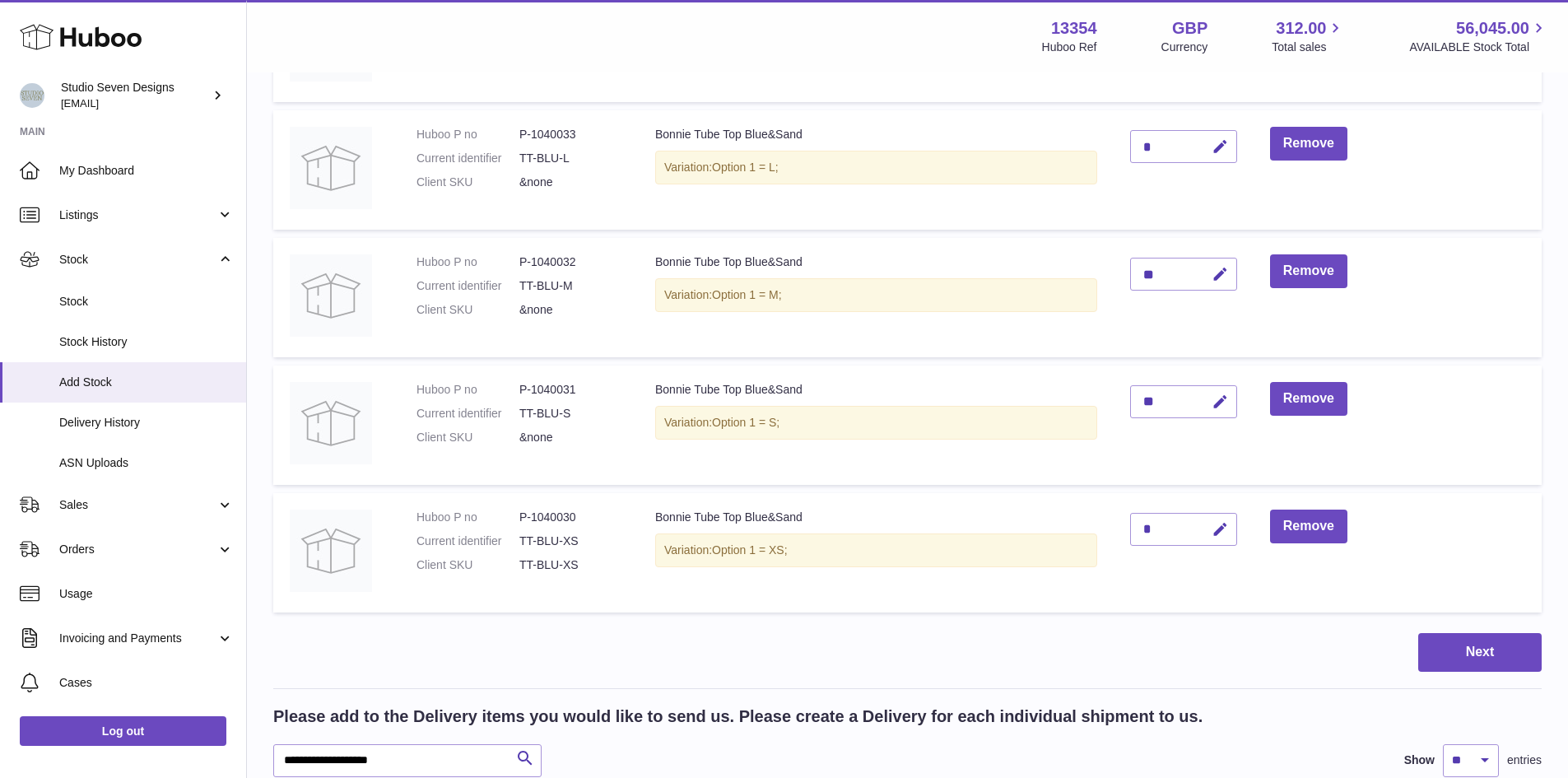 scroll, scrollTop: 1020, scrollLeft: 0, axis: vertical 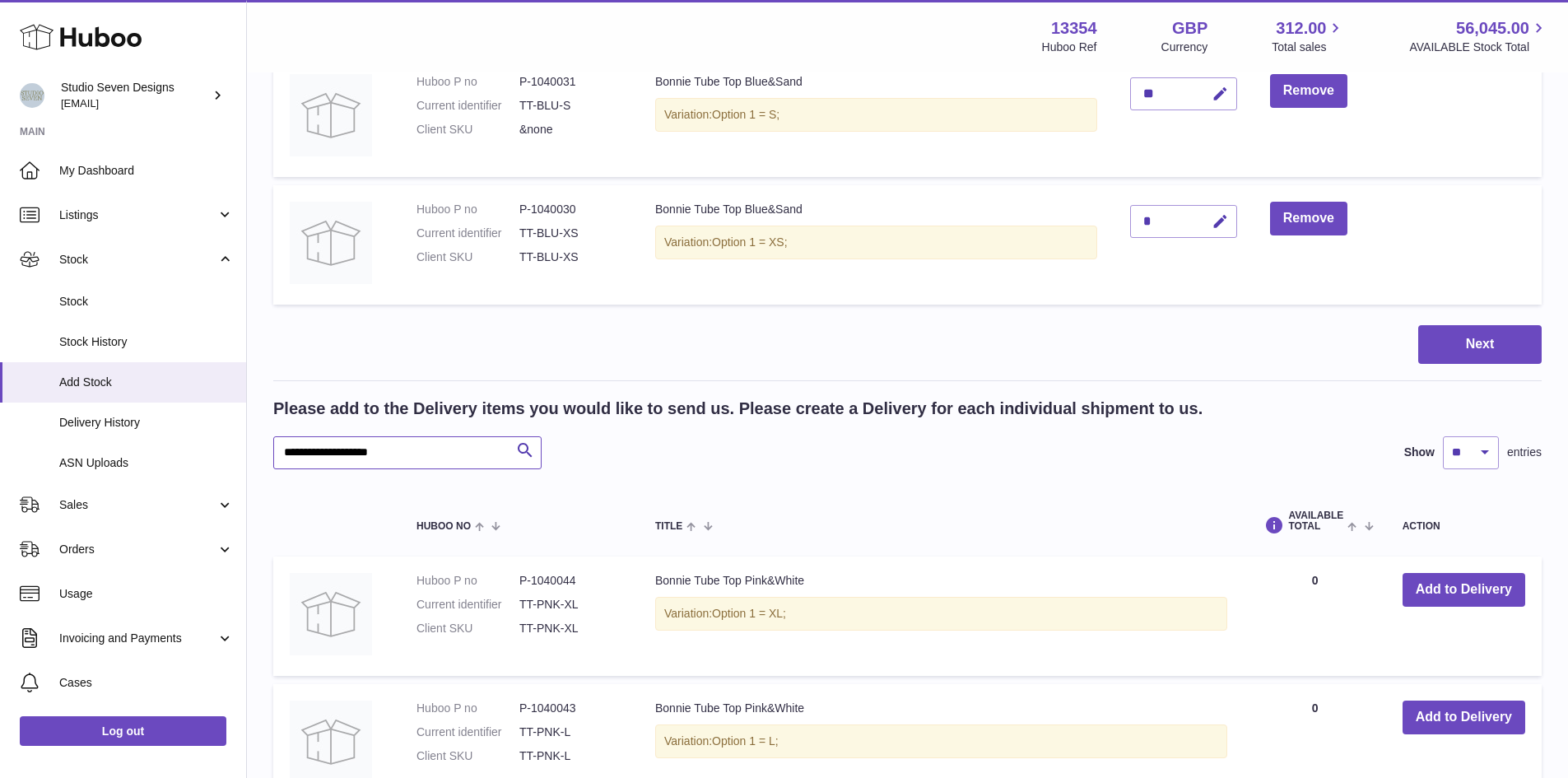 click on "**********" at bounding box center (407, 453) 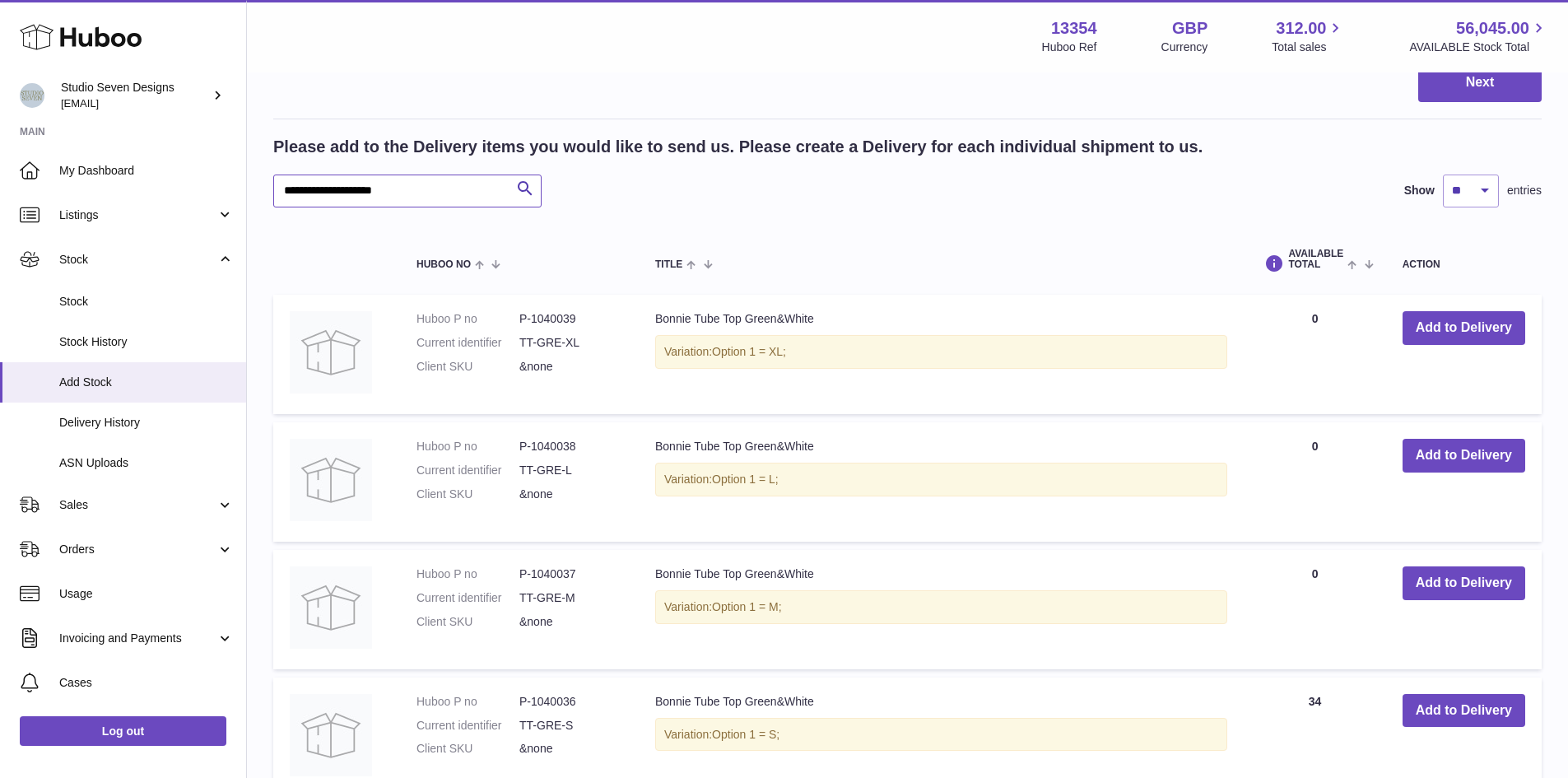 scroll, scrollTop: 1283, scrollLeft: 0, axis: vertical 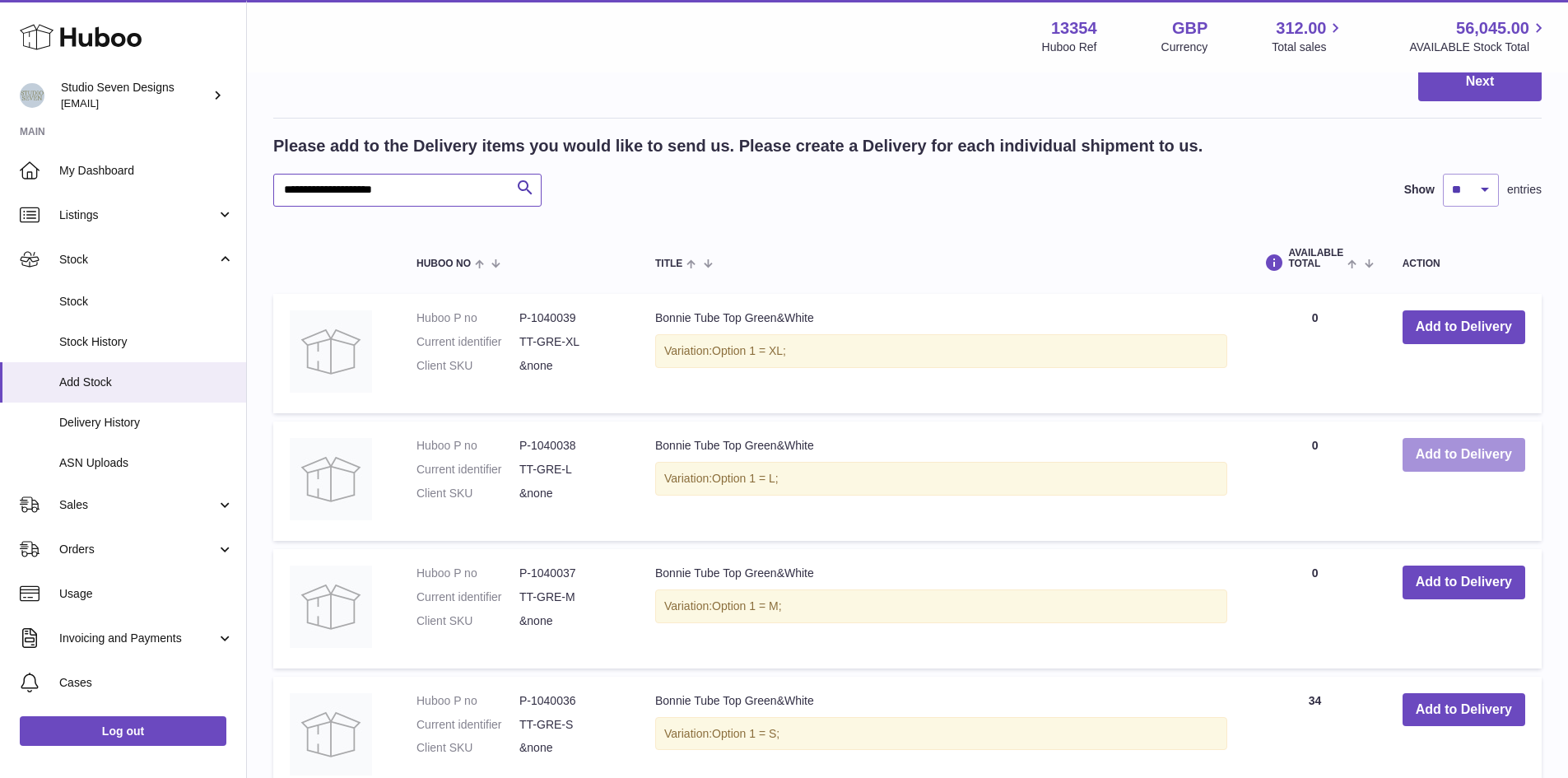 type on "**********" 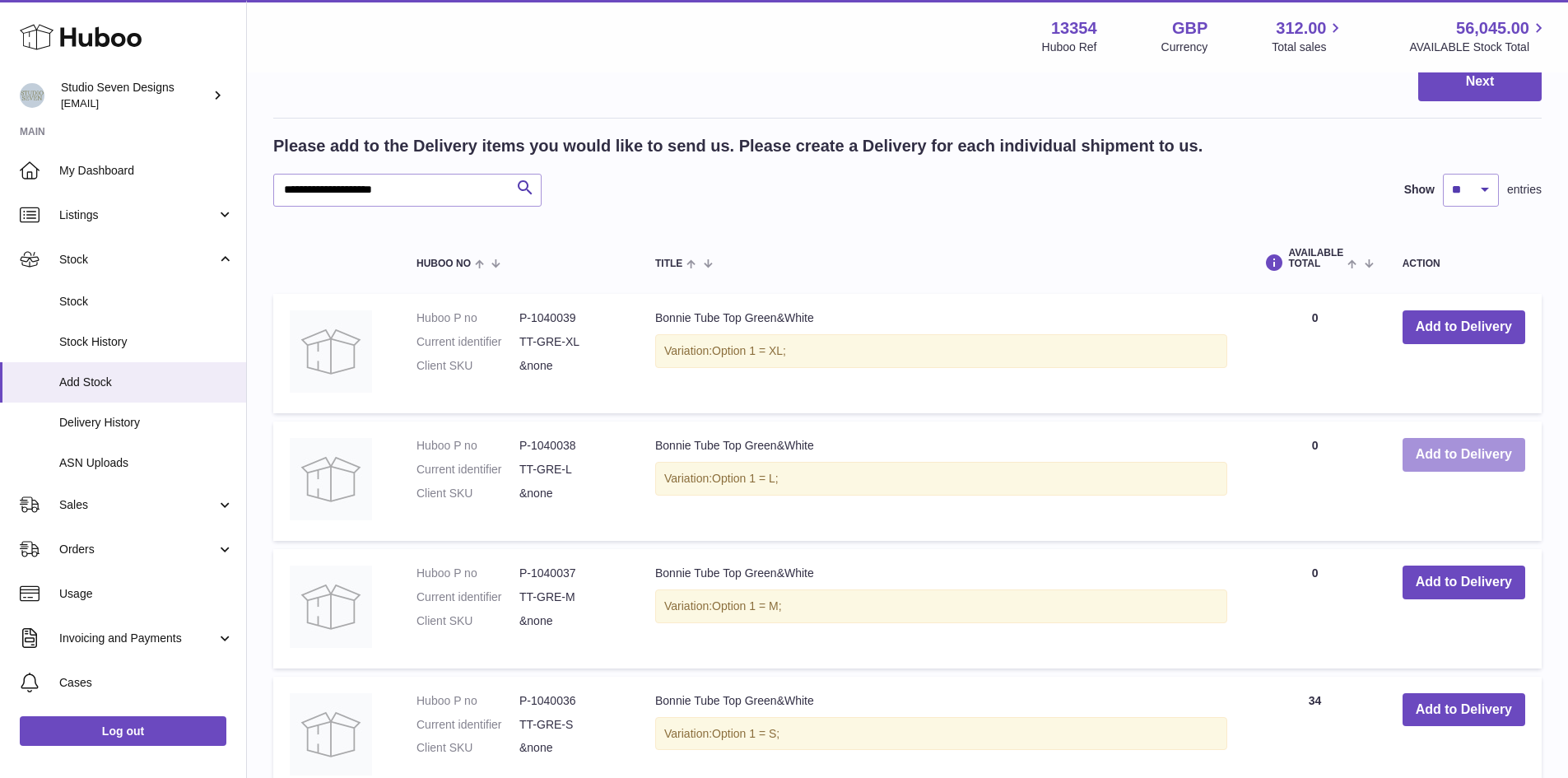 click on "Add to Delivery" at bounding box center [1463, 454] 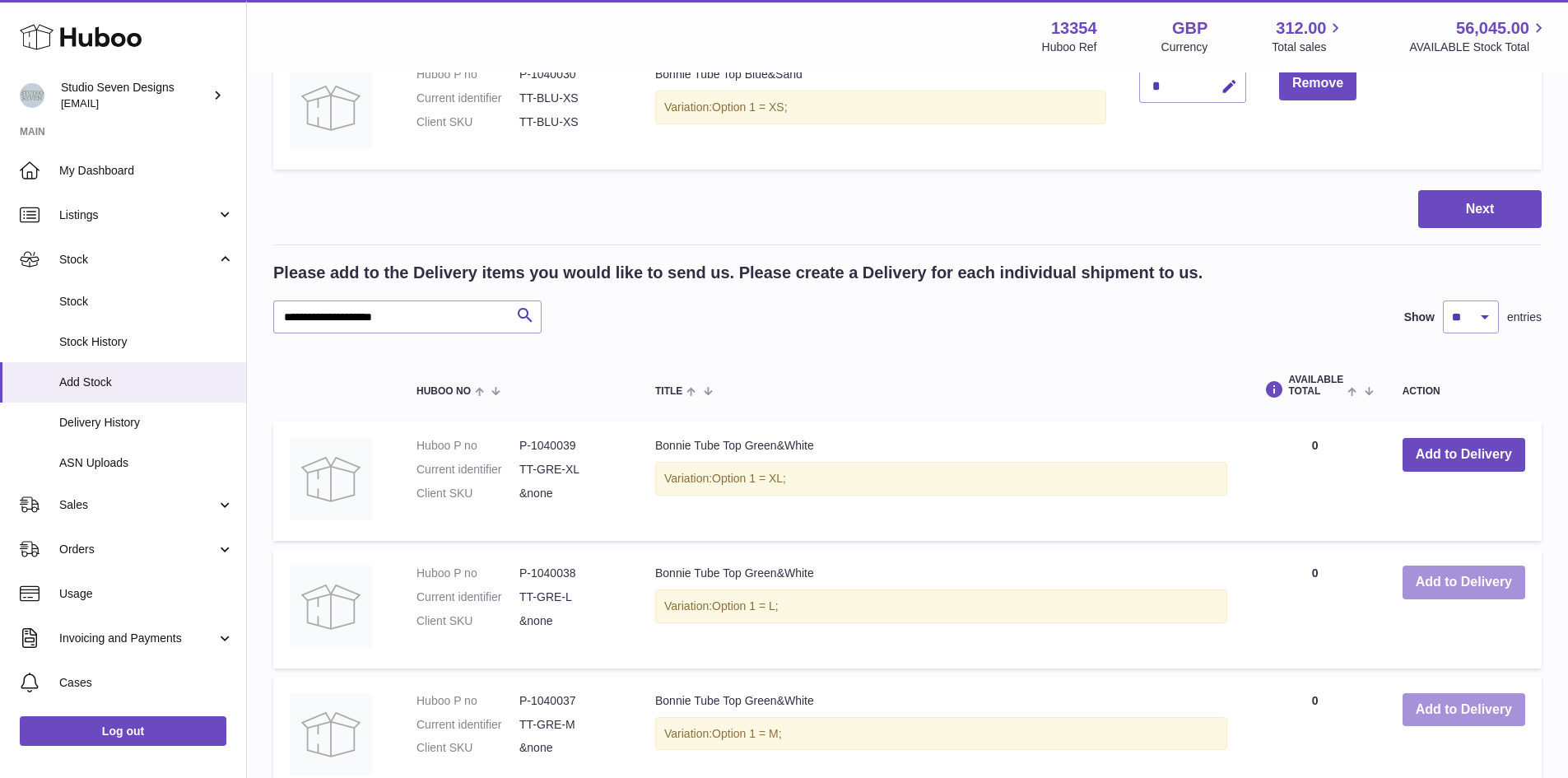 scroll, scrollTop: 1410, scrollLeft: 0, axis: vertical 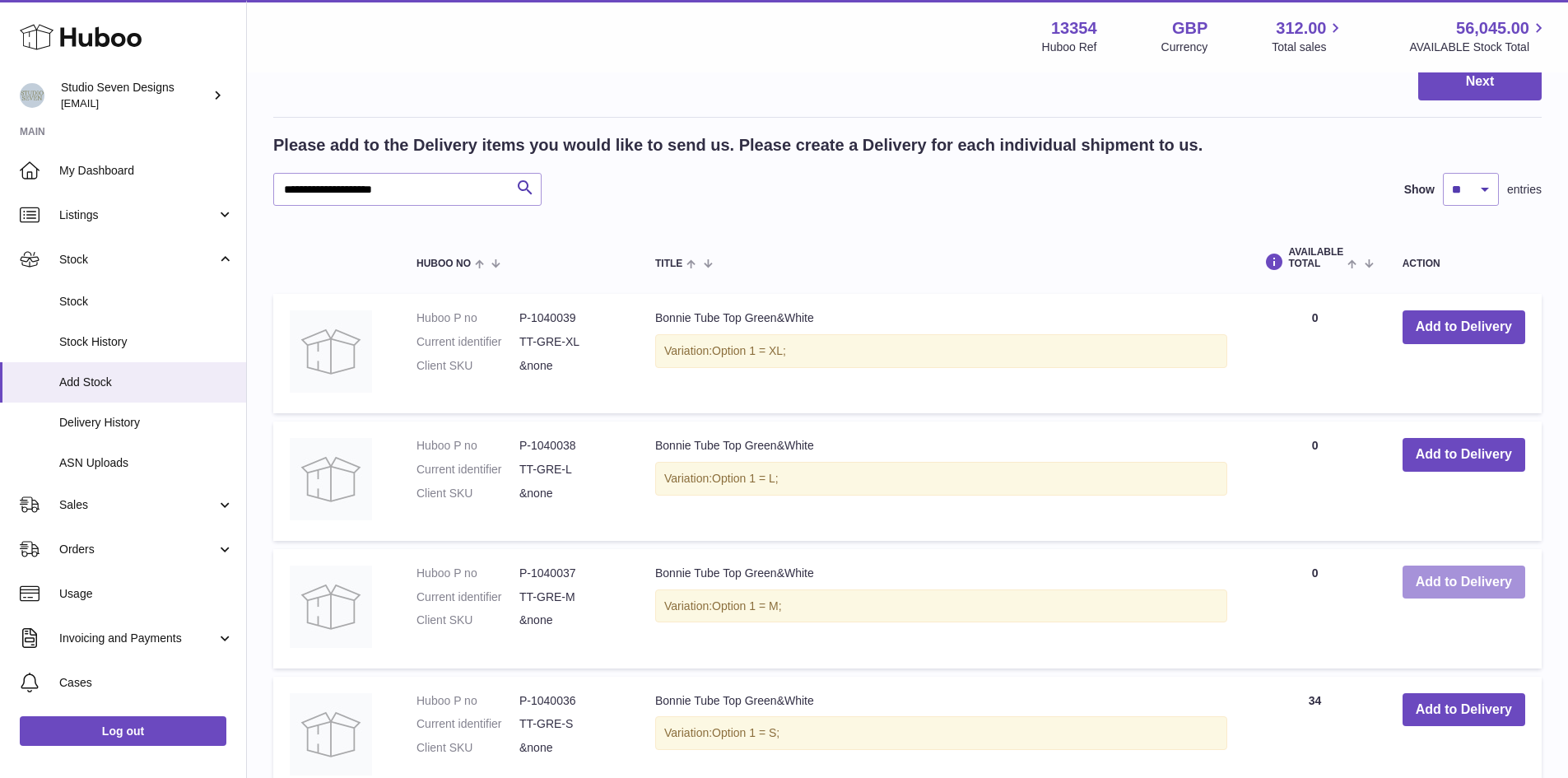 click on "Add to Delivery" at bounding box center [1463, 582] 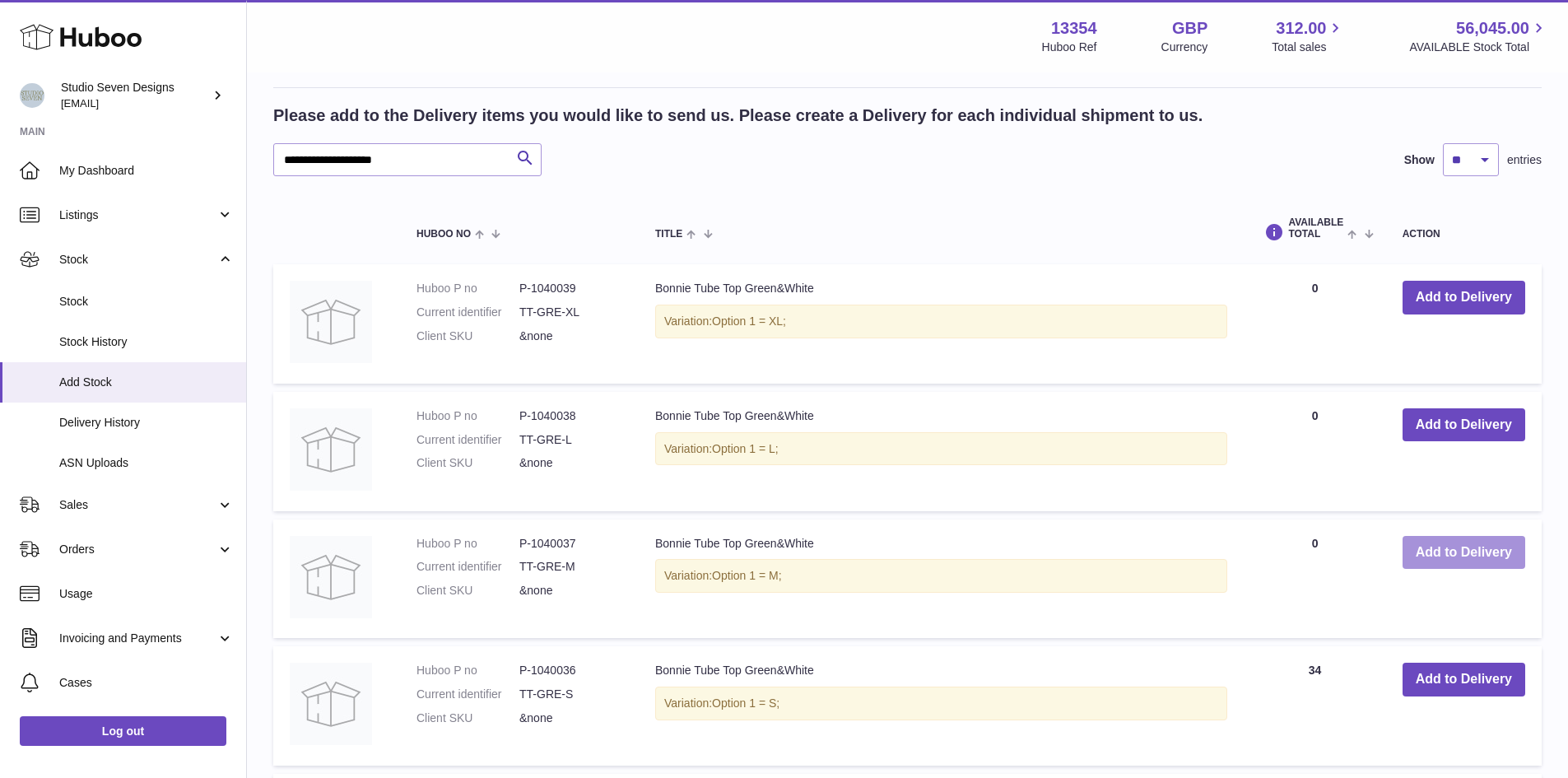 scroll, scrollTop: 1696, scrollLeft: 0, axis: vertical 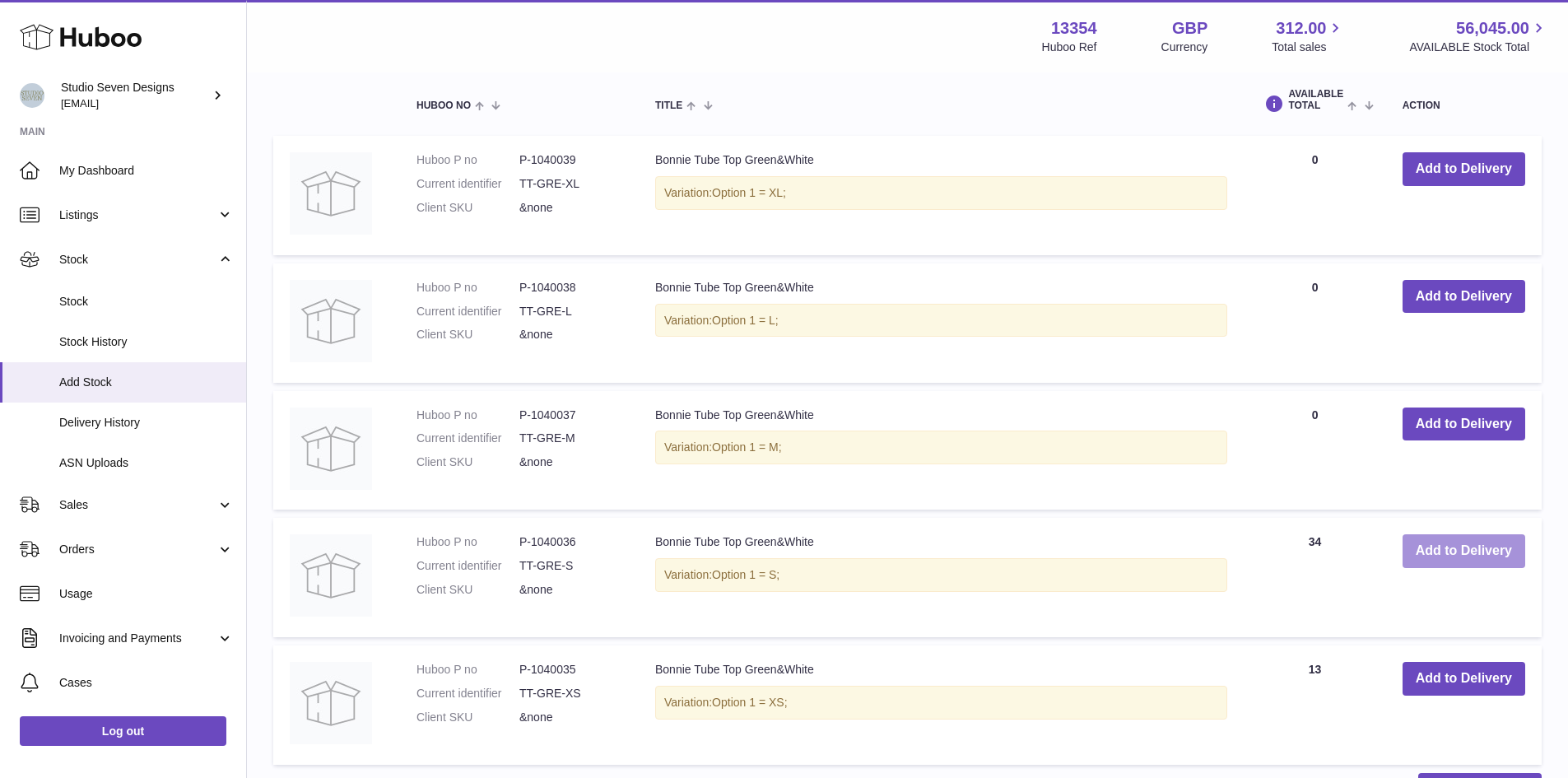 click on "Add to Delivery" at bounding box center (1463, 551) 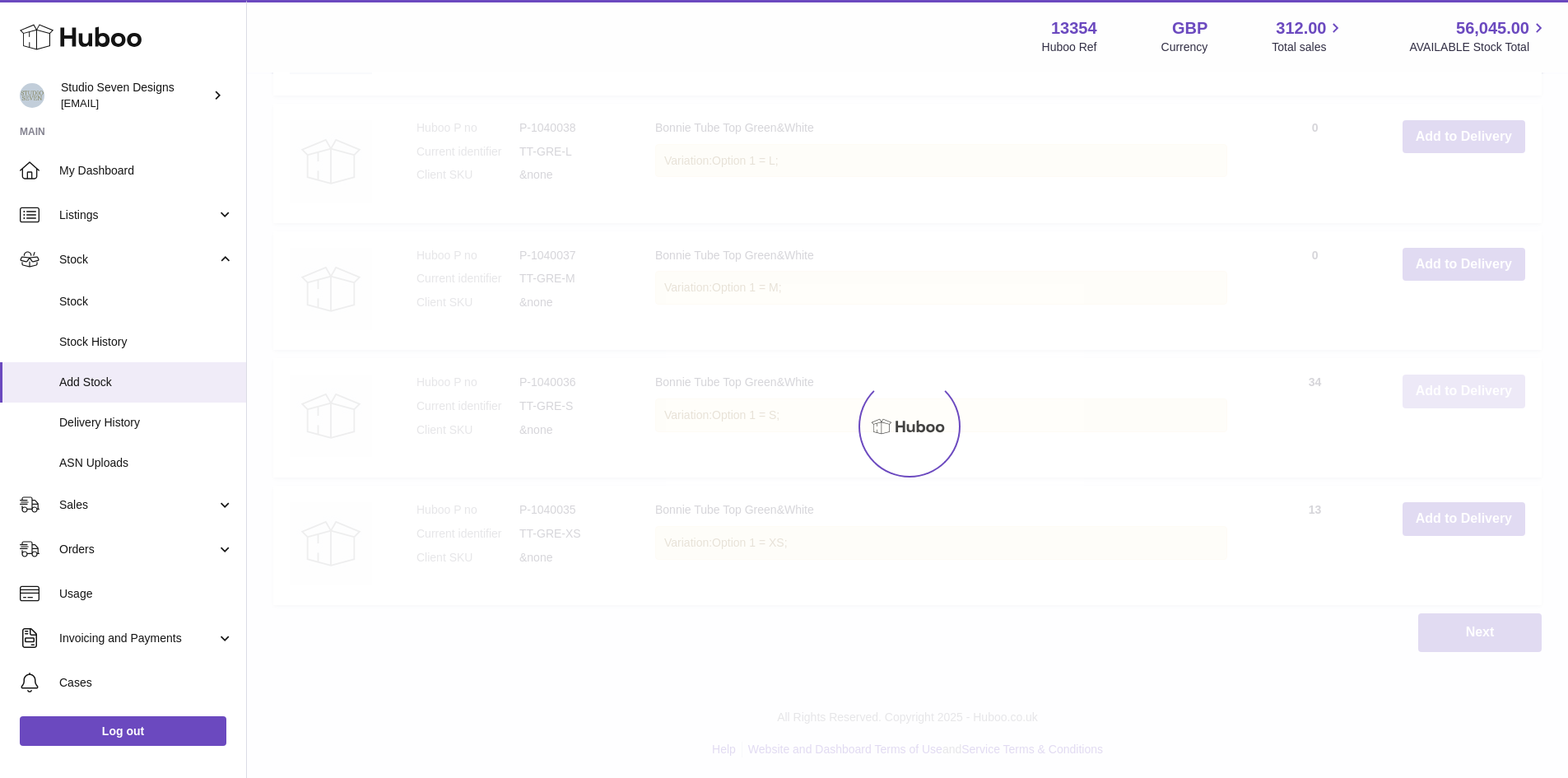 scroll, scrollTop: 1900, scrollLeft: 0, axis: vertical 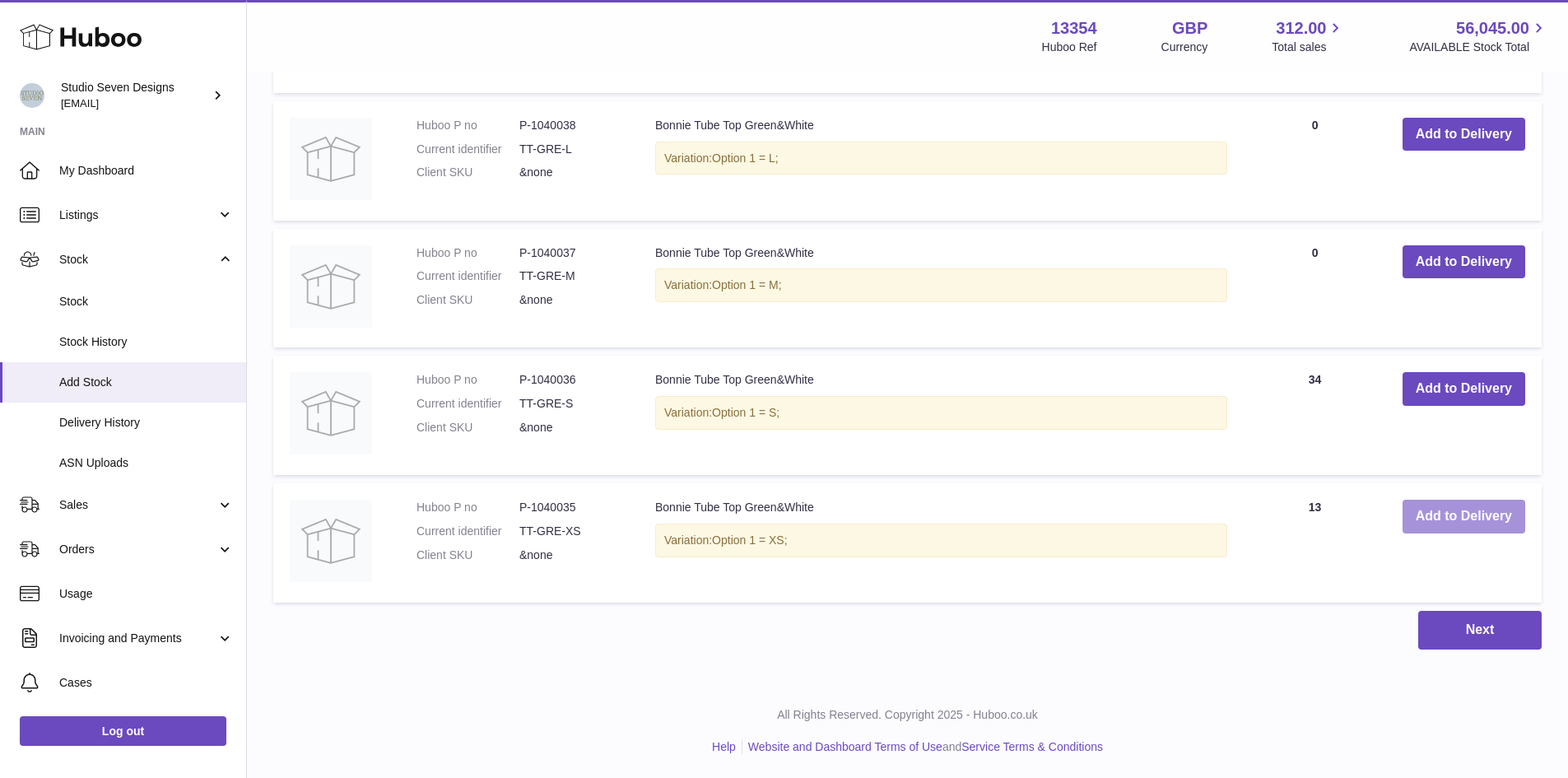 click on "Add to Delivery" at bounding box center [1463, 516] 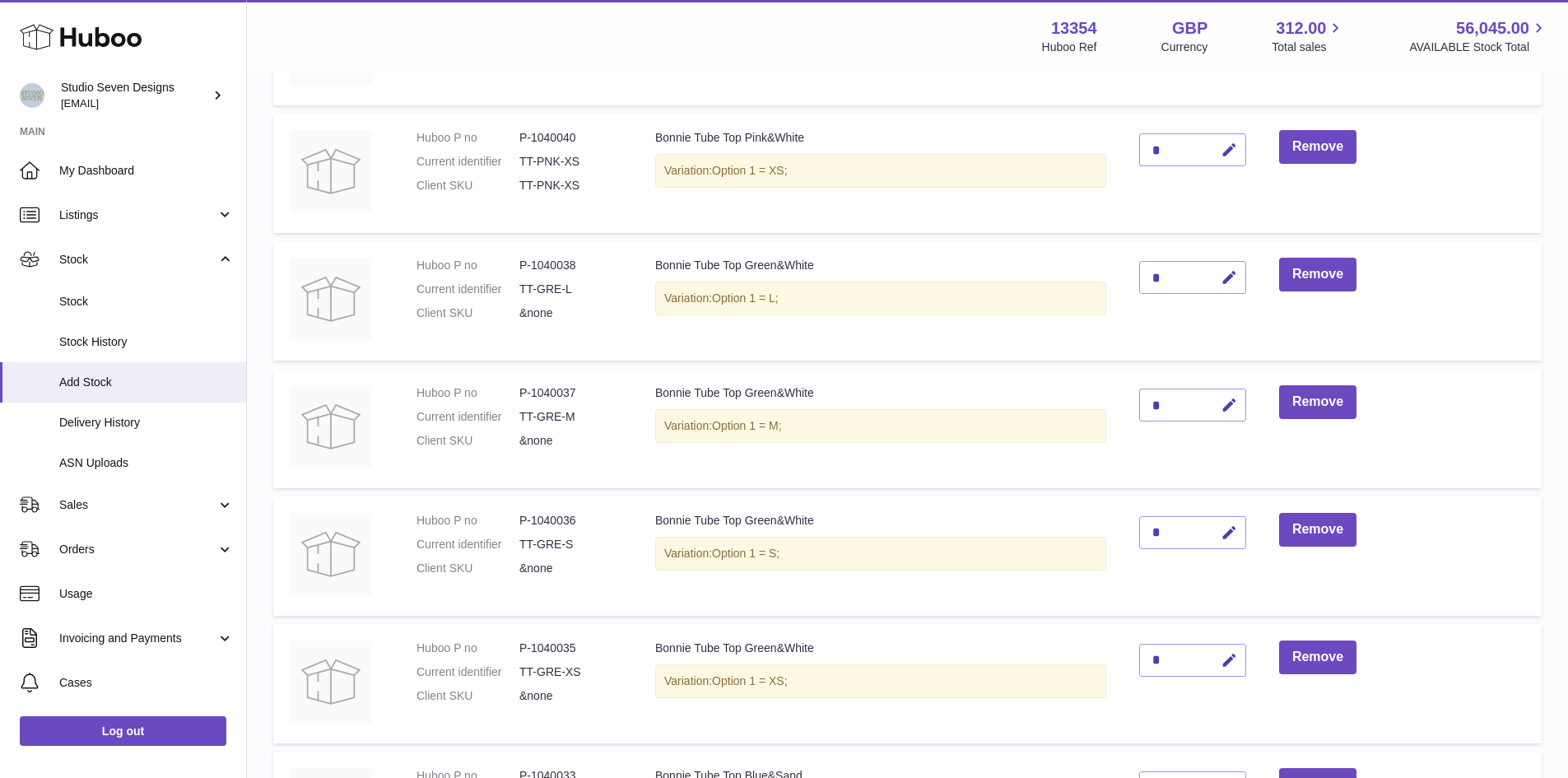 scroll, scrollTop: 580, scrollLeft: 0, axis: vertical 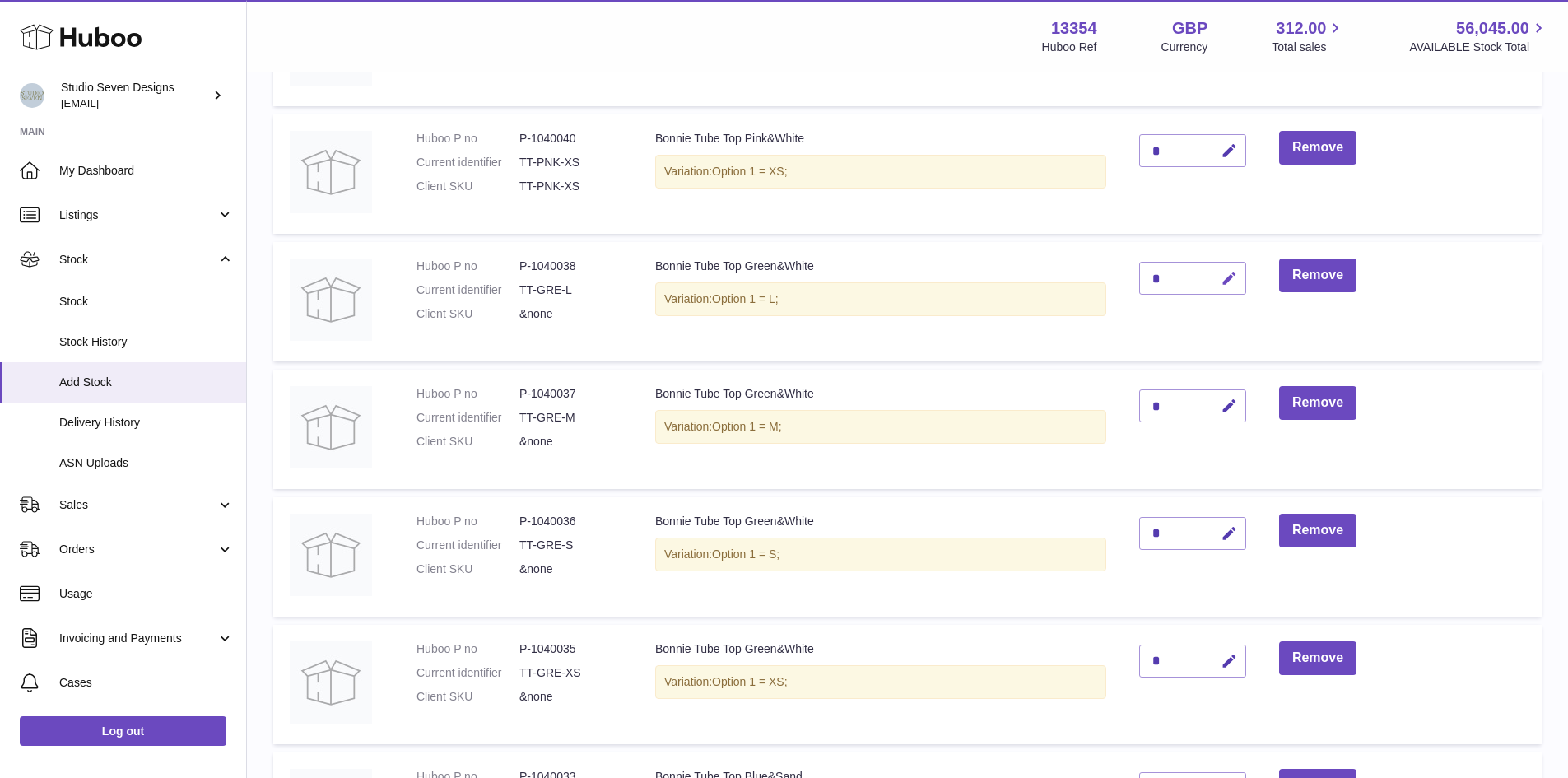 click at bounding box center [1229, 278] 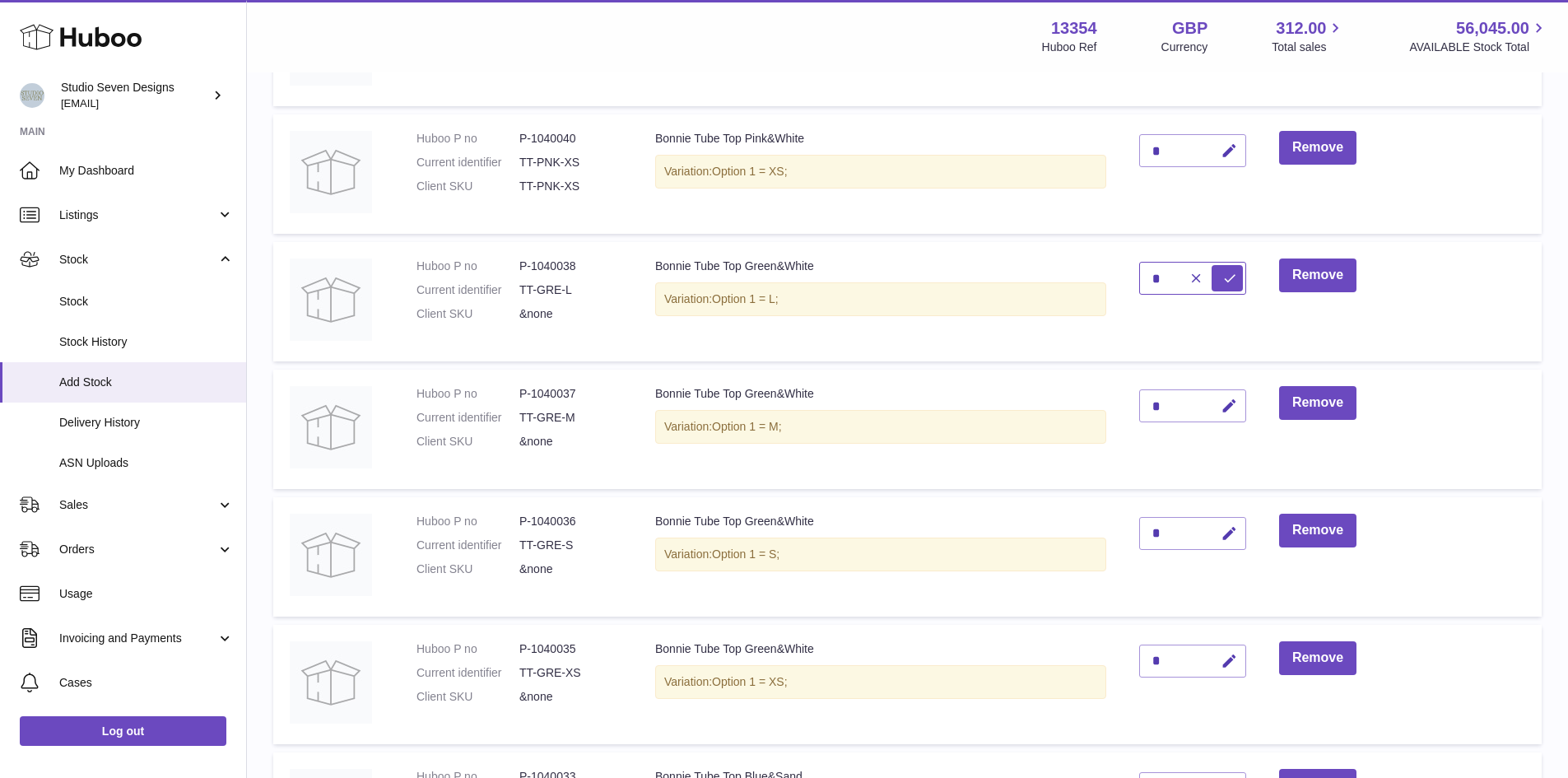 type on "*" 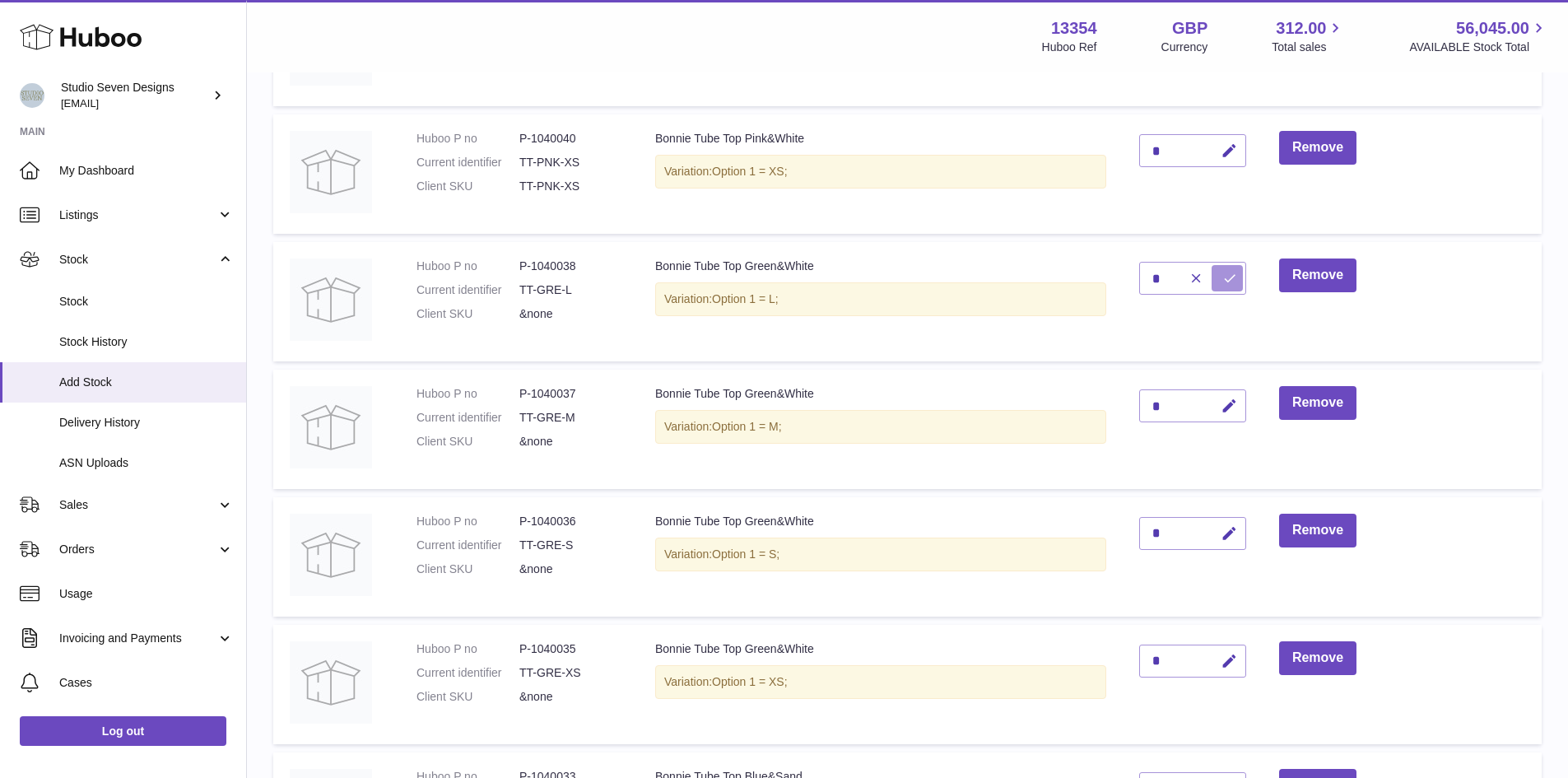 click at bounding box center (1230, 278) 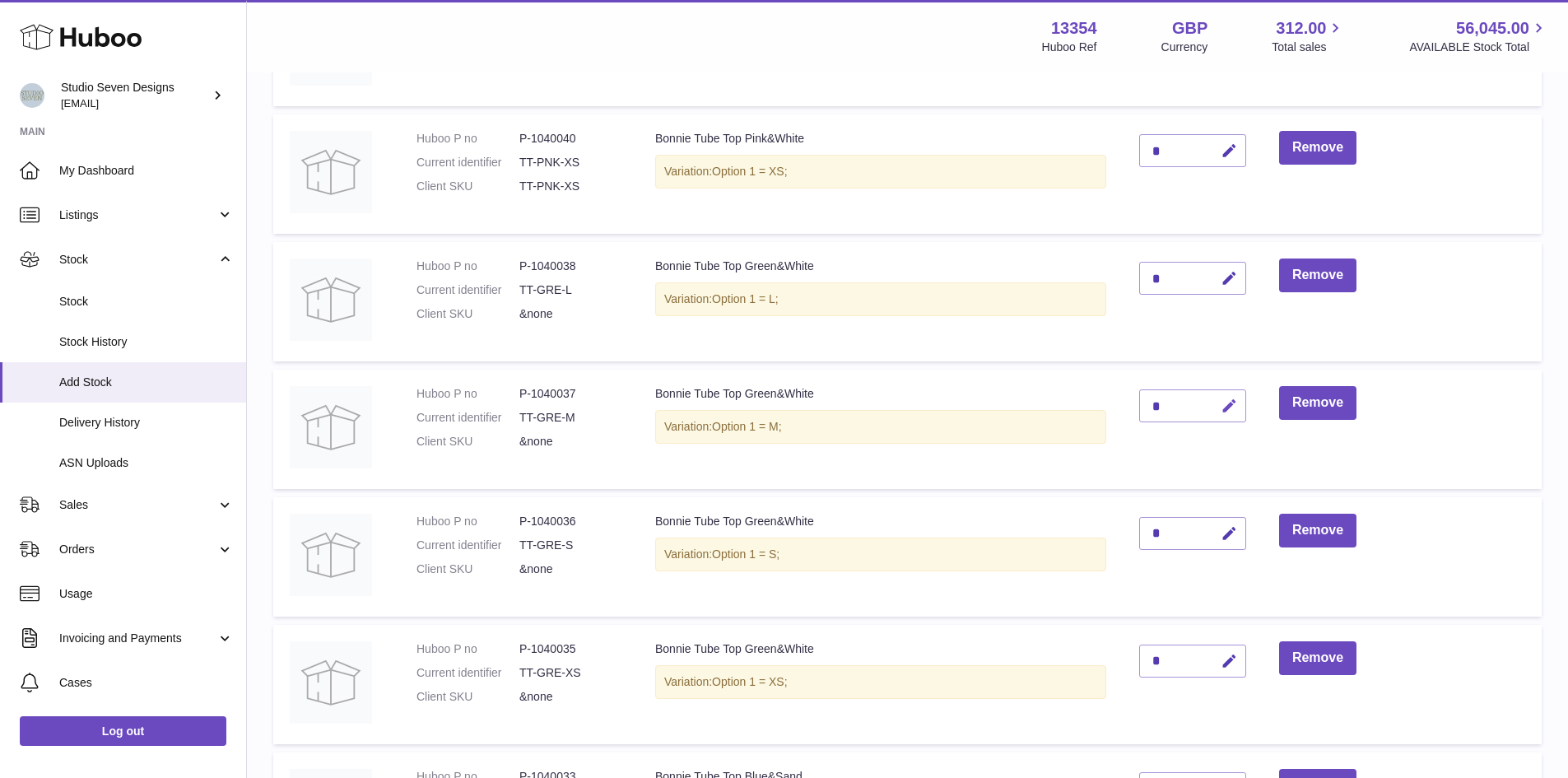 click at bounding box center (1229, 406) 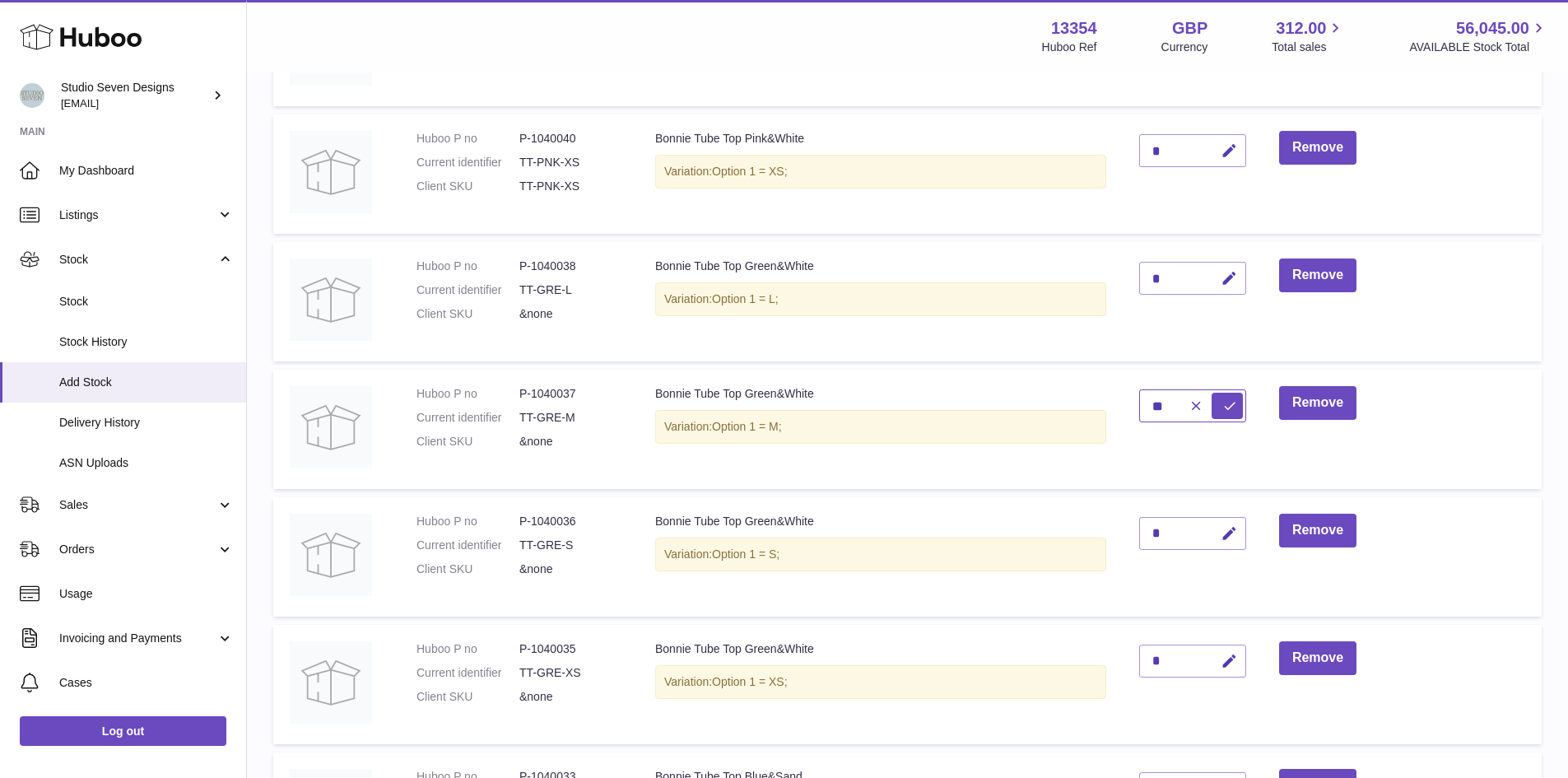 type on "**" 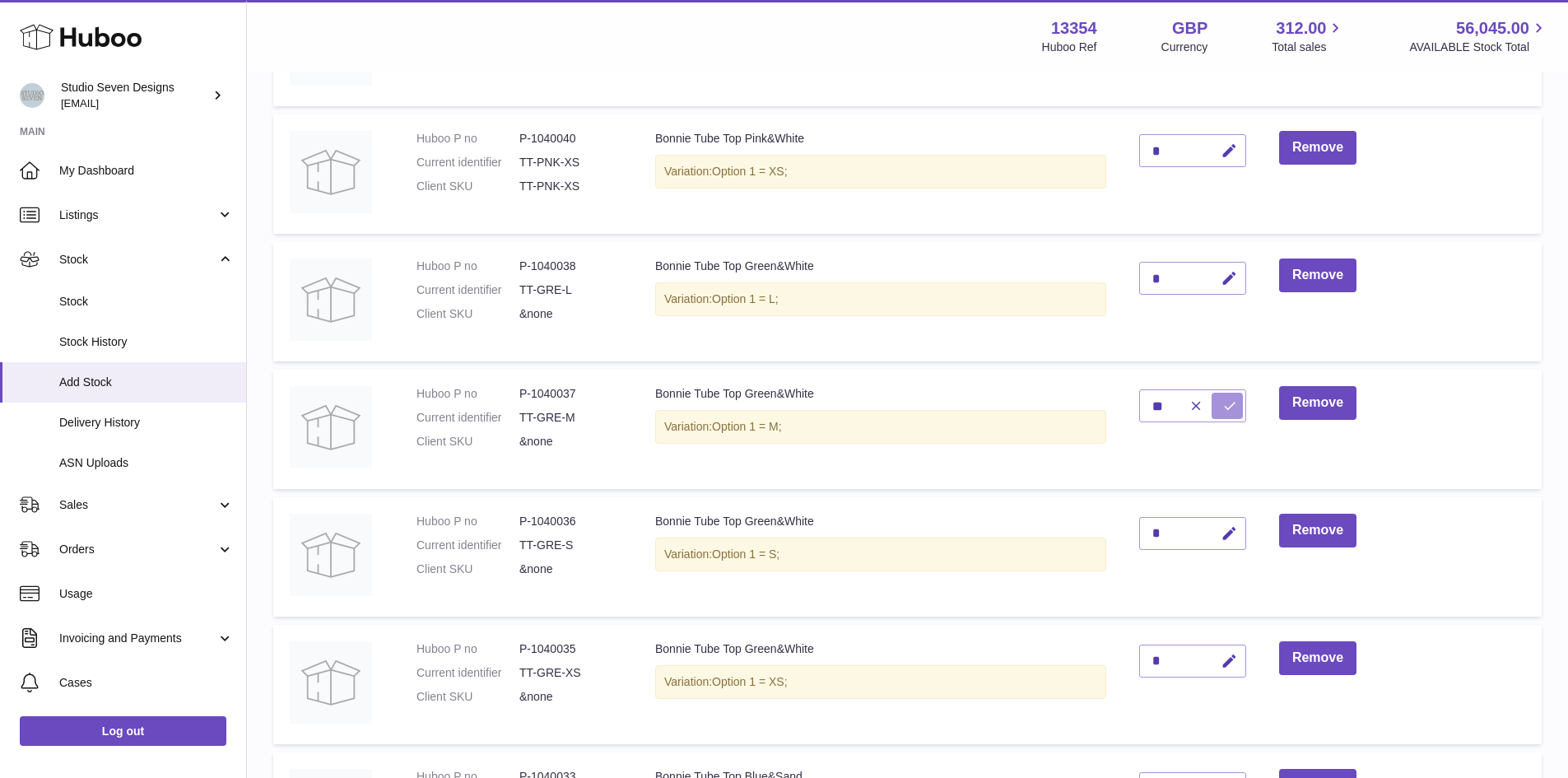 click at bounding box center (1230, 406) 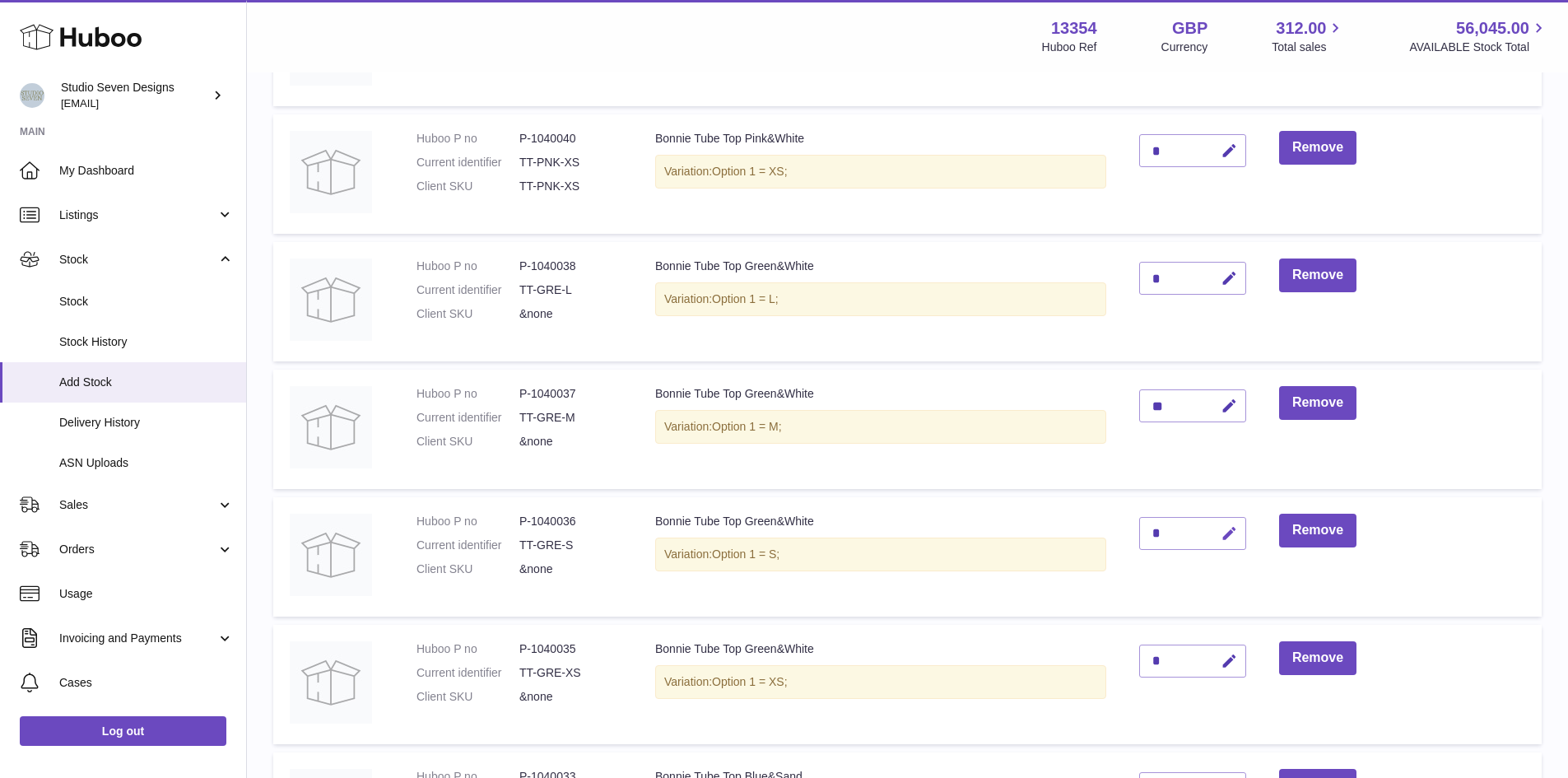 click at bounding box center (1226, 533) 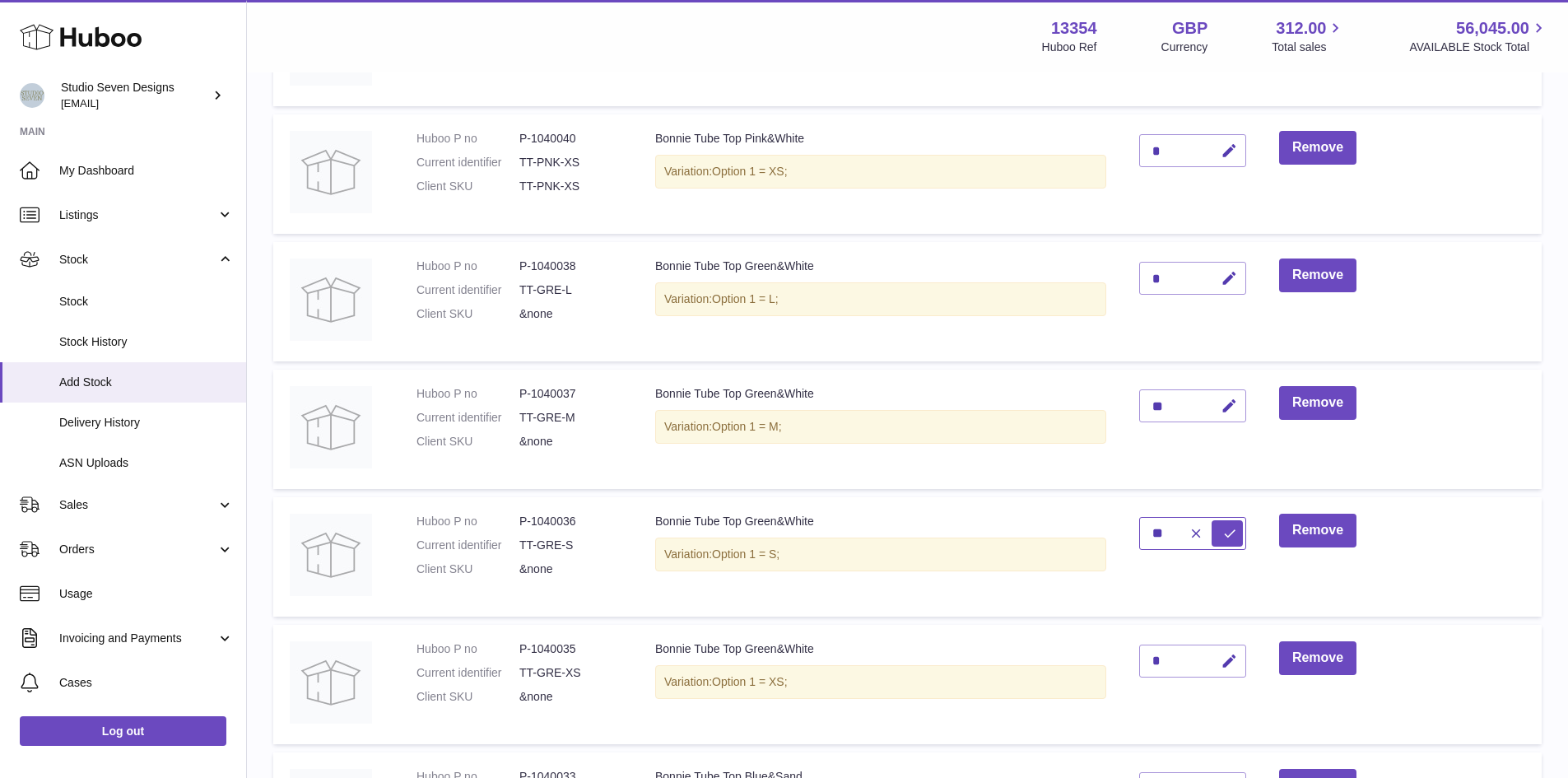 type on "**" 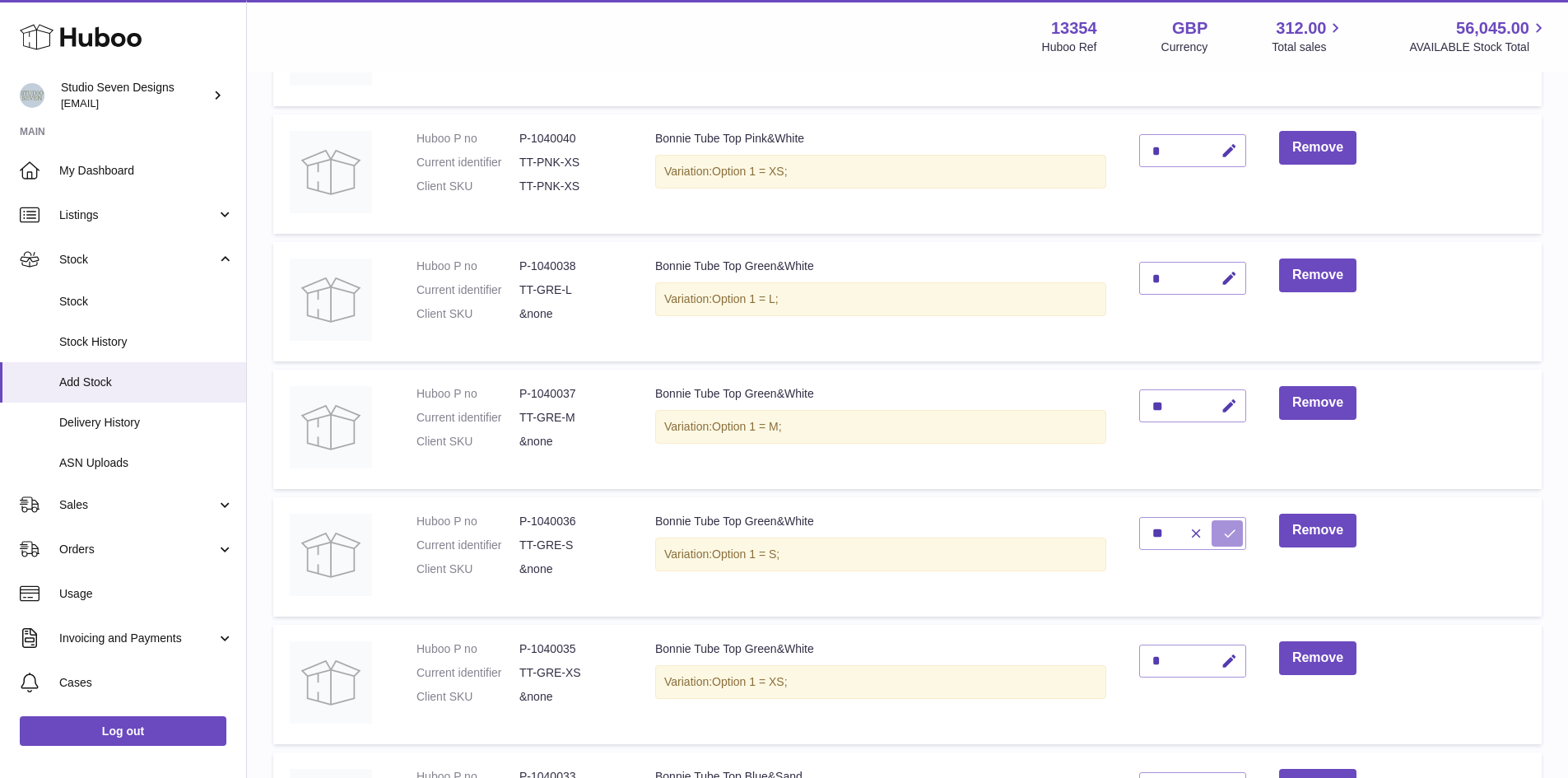 click at bounding box center (1227, 533) 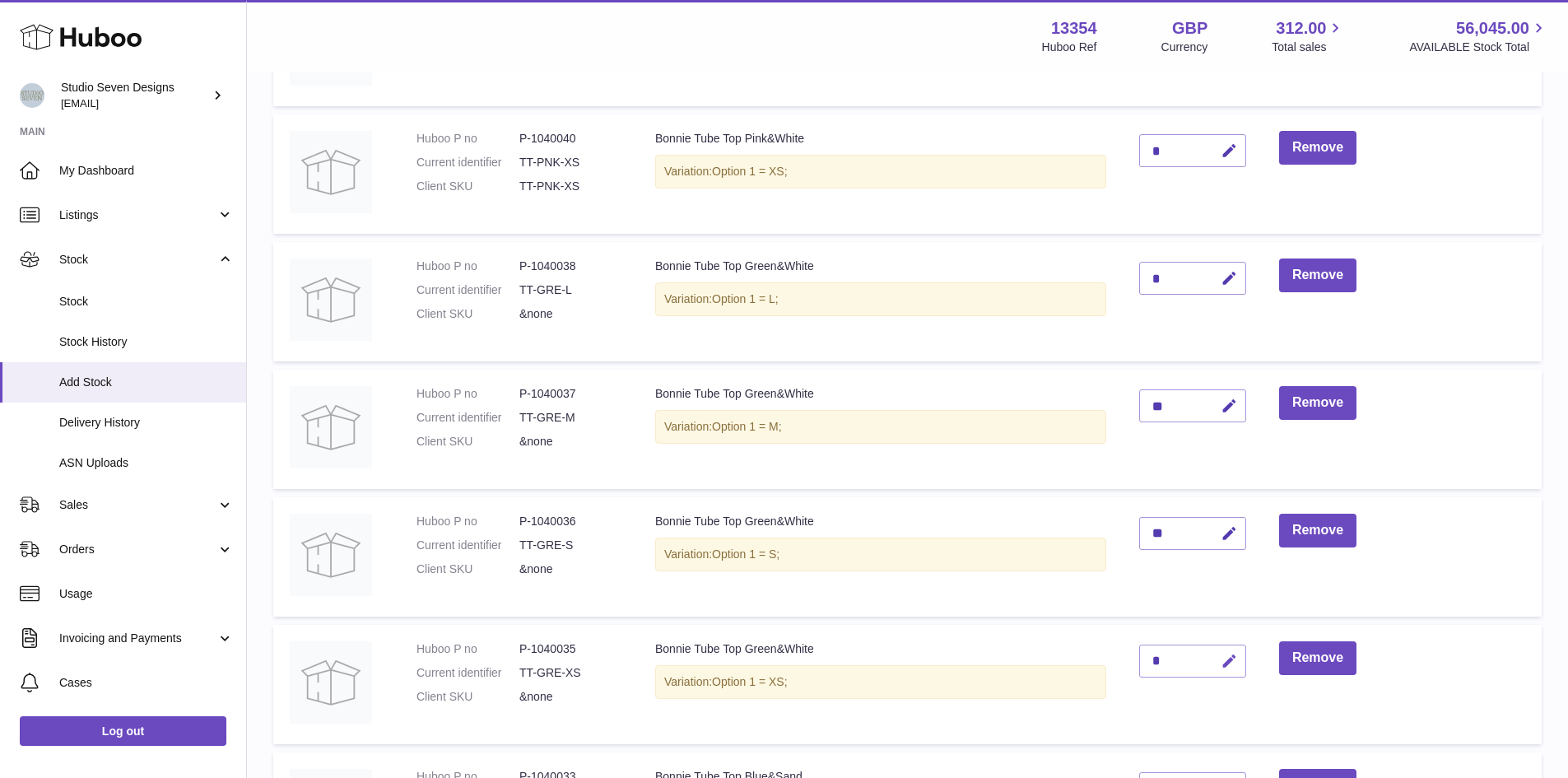 click at bounding box center (1226, 661) 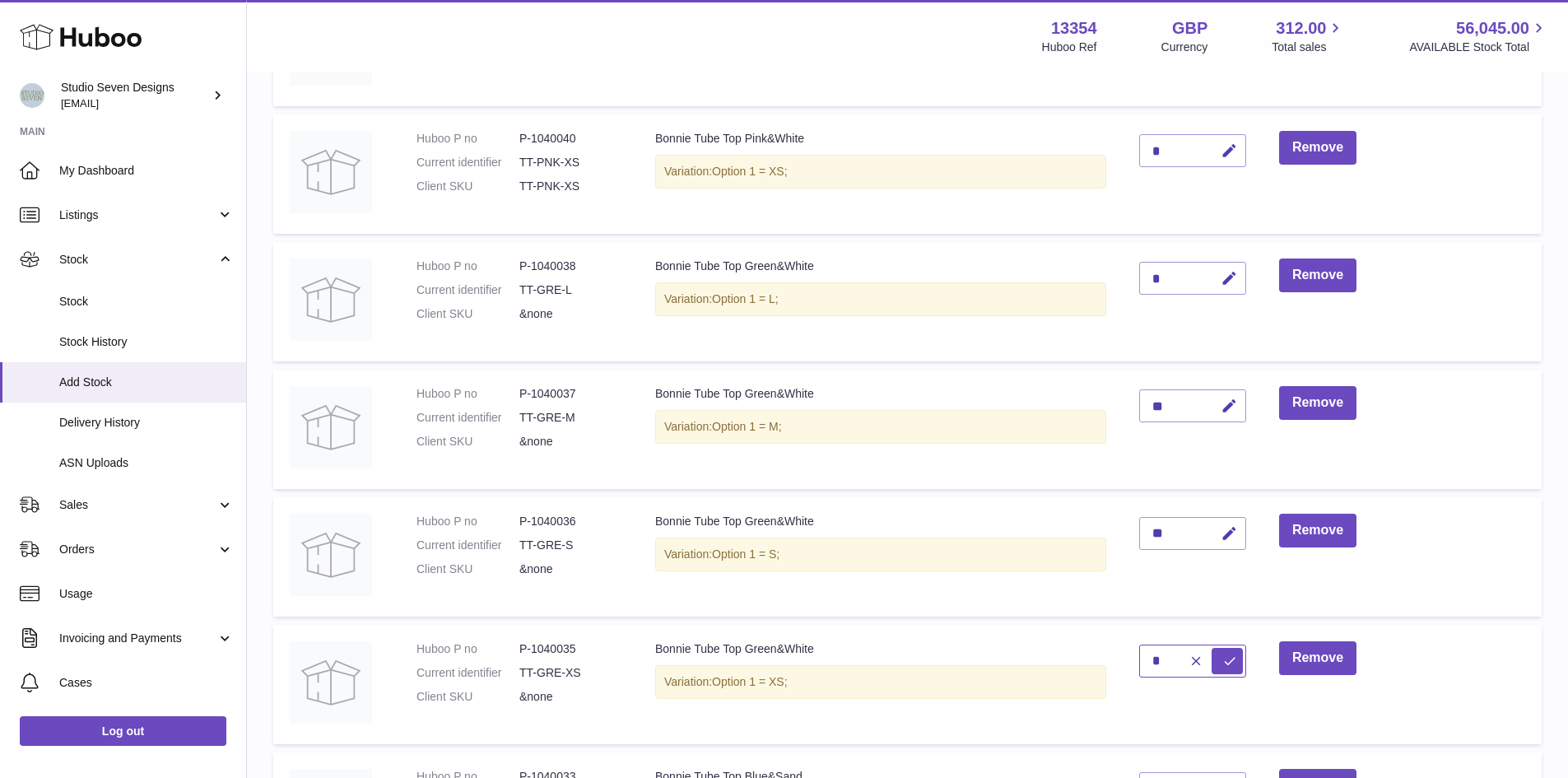 type on "*" 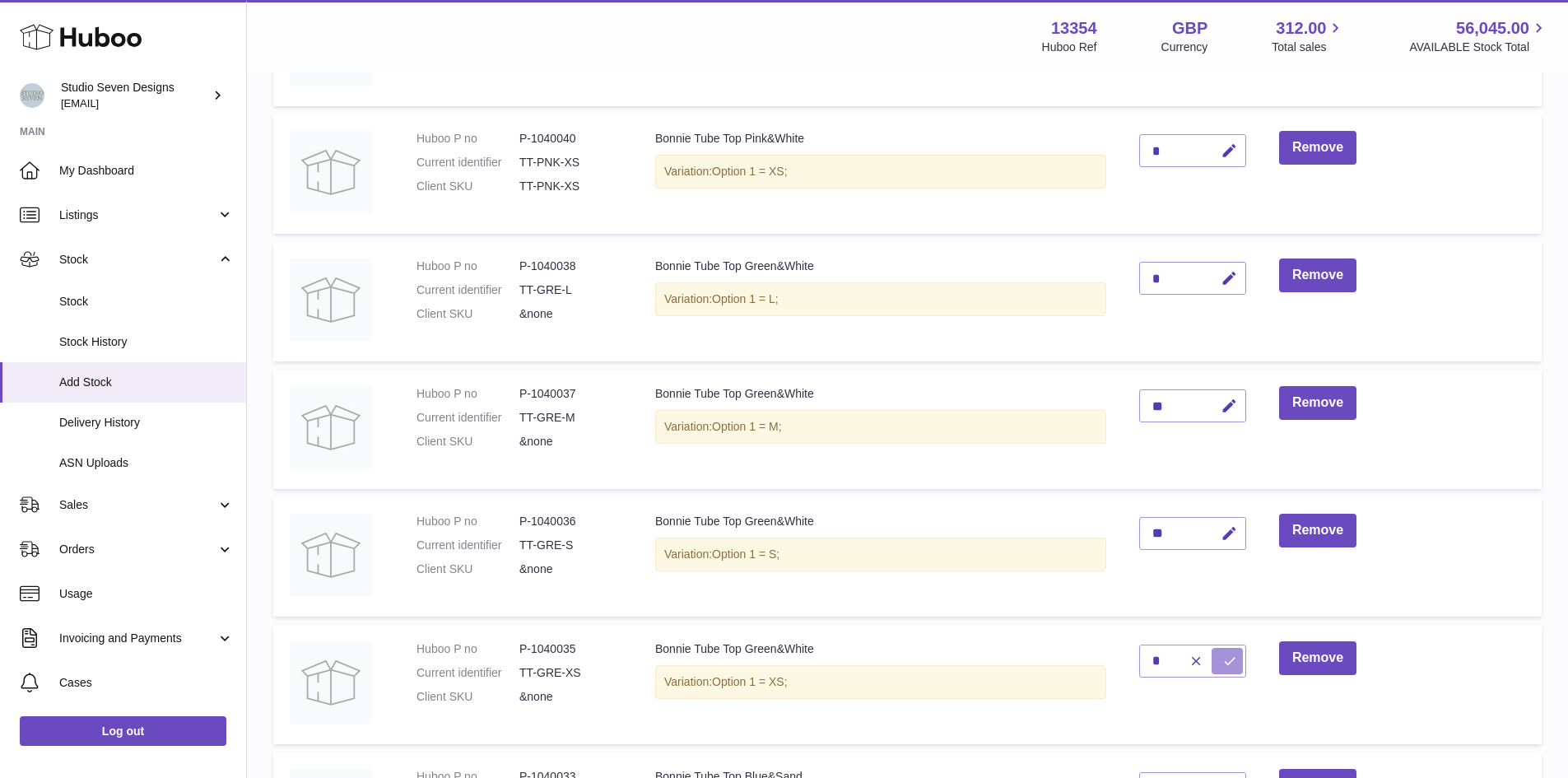 click at bounding box center [1227, 661] 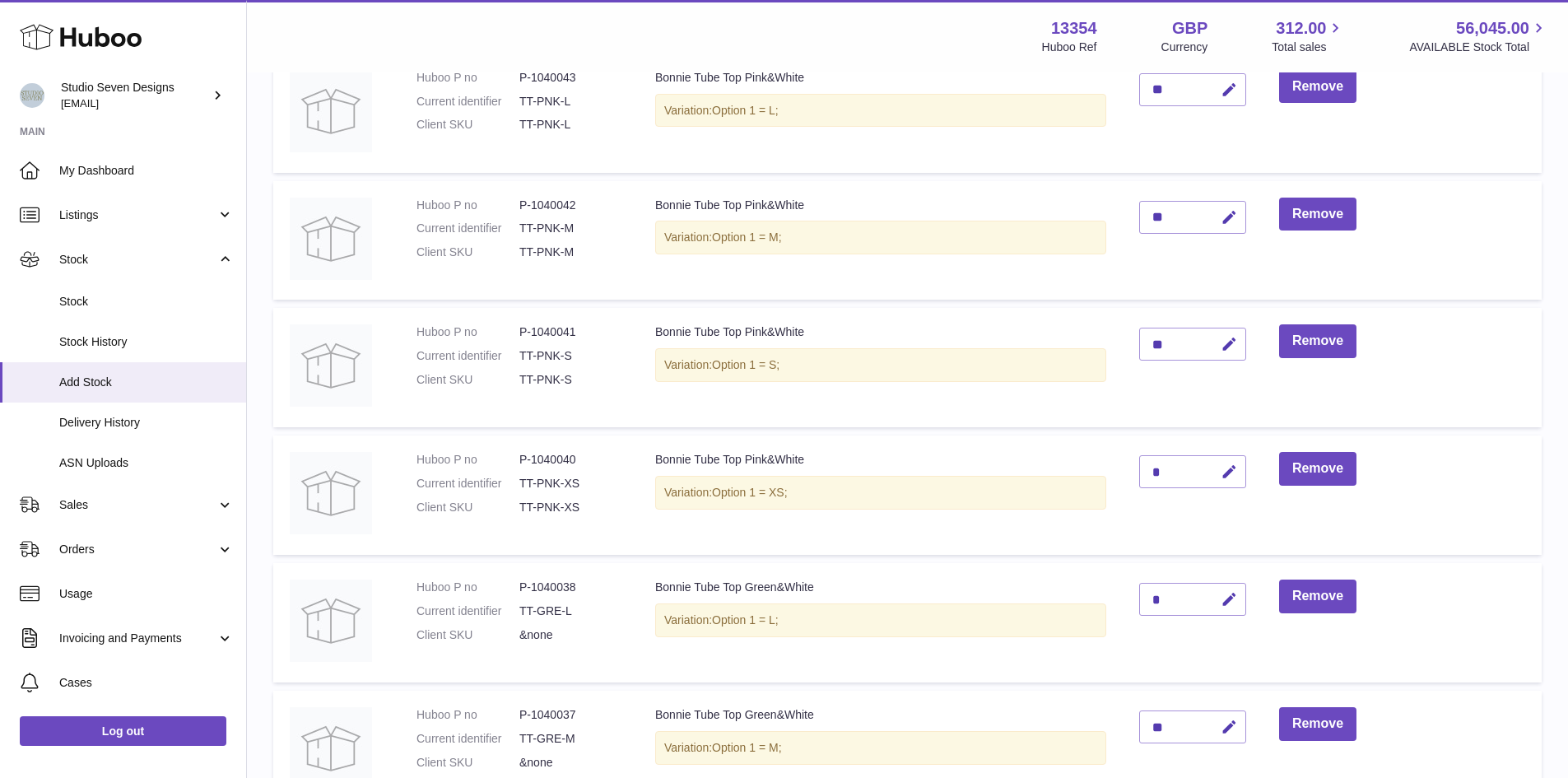scroll, scrollTop: 0, scrollLeft: 0, axis: both 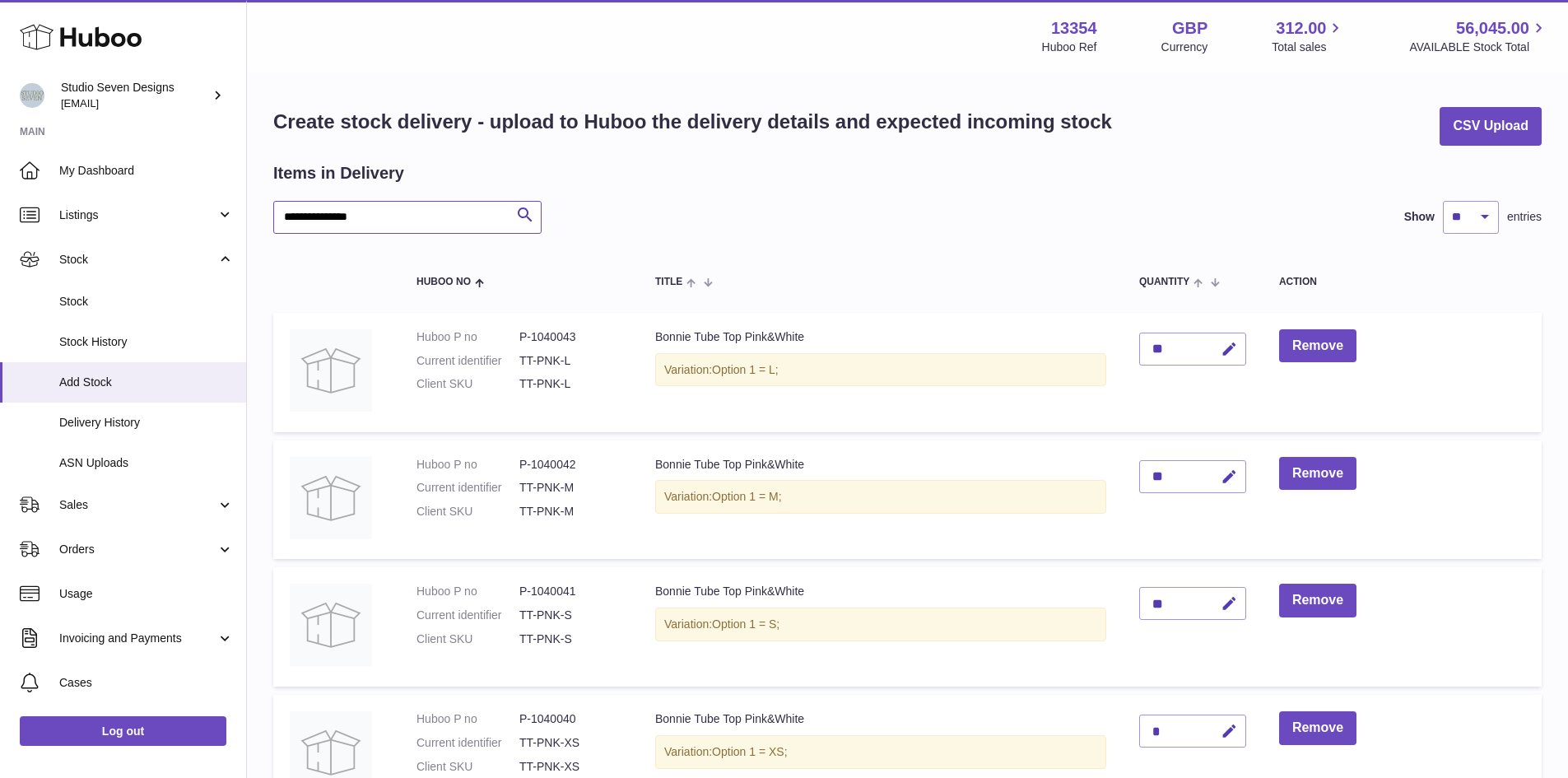 click on "**********" at bounding box center [407, 217] 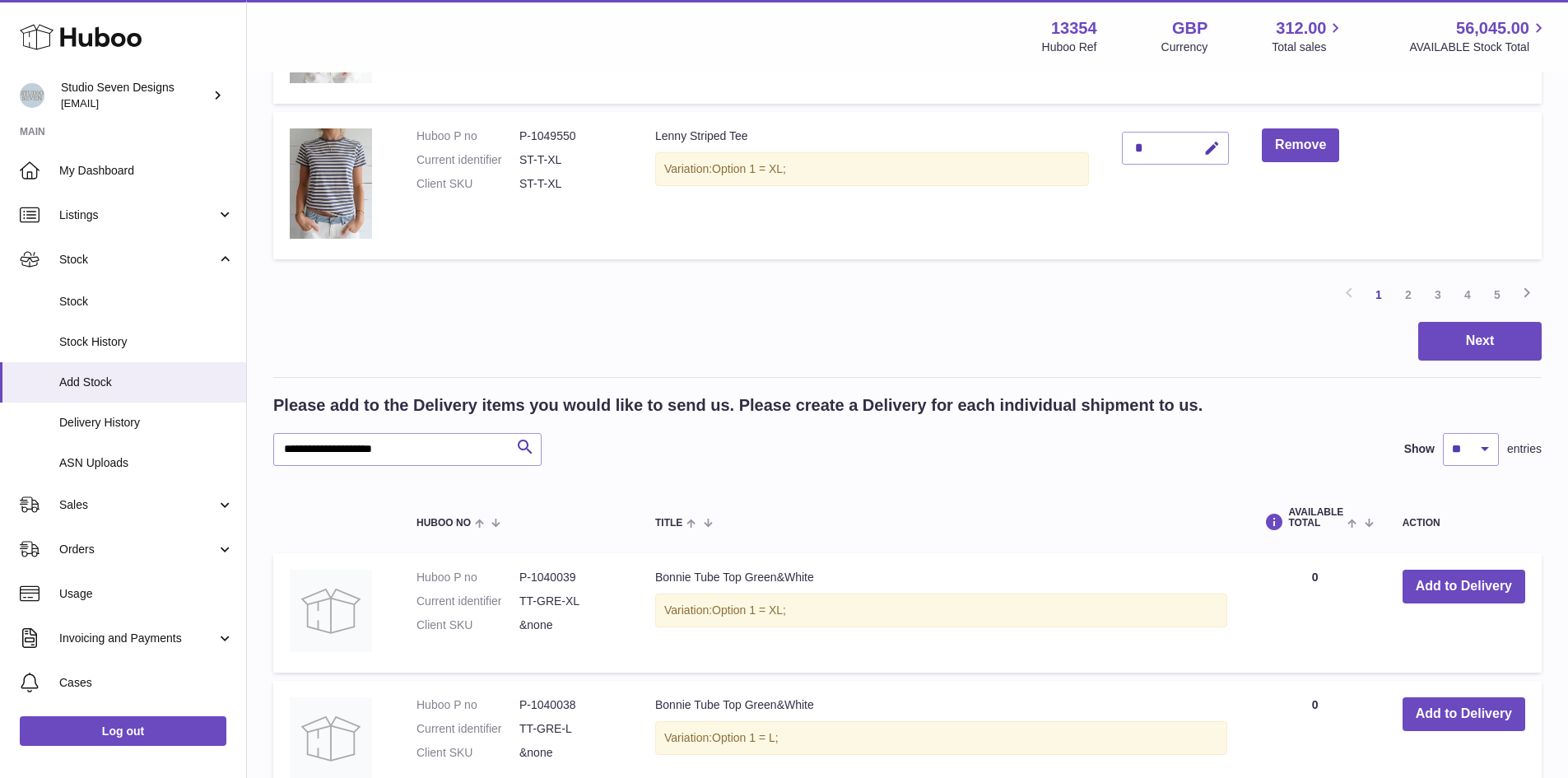 scroll, scrollTop: 1614, scrollLeft: 0, axis: vertical 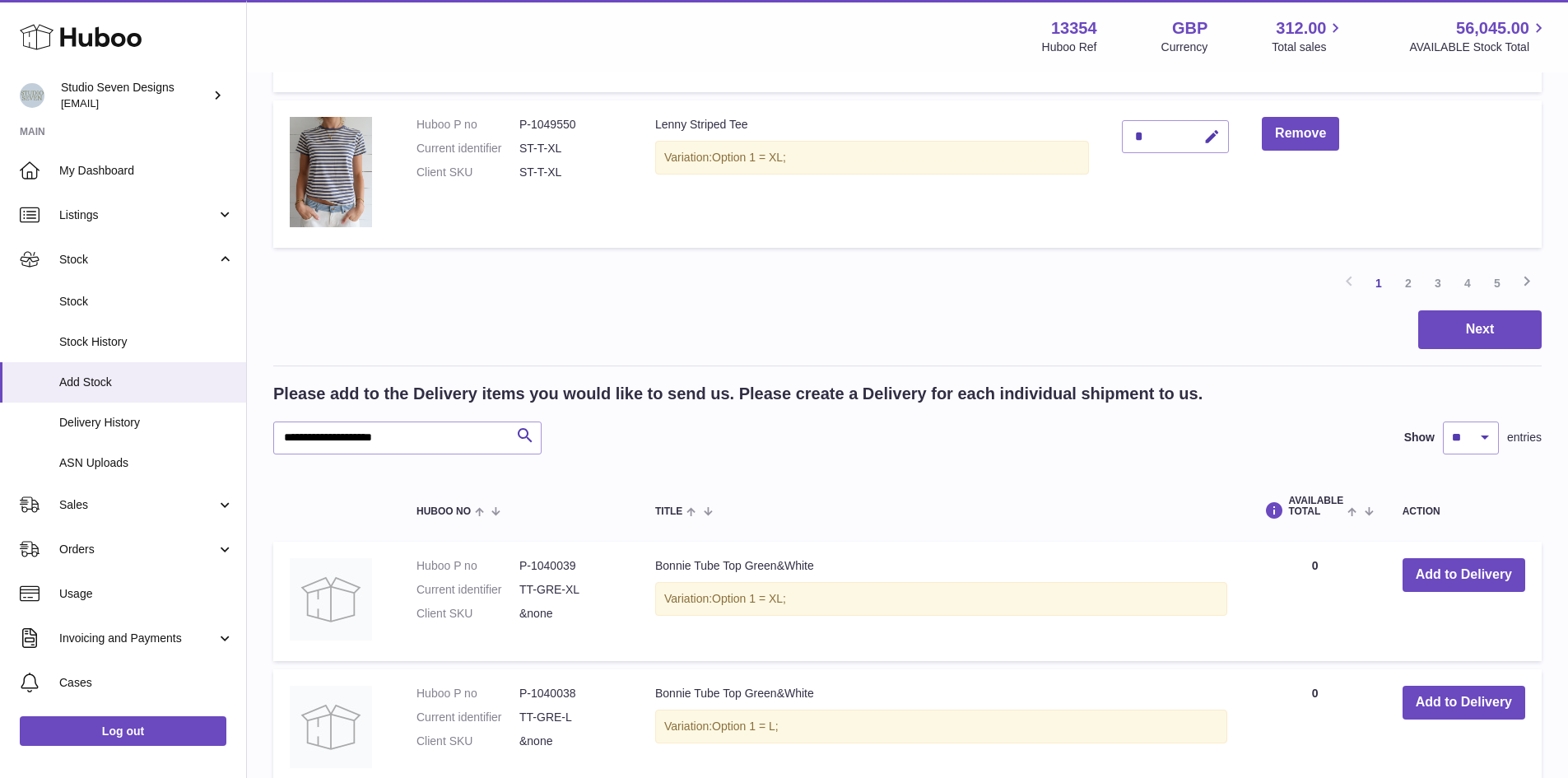 type 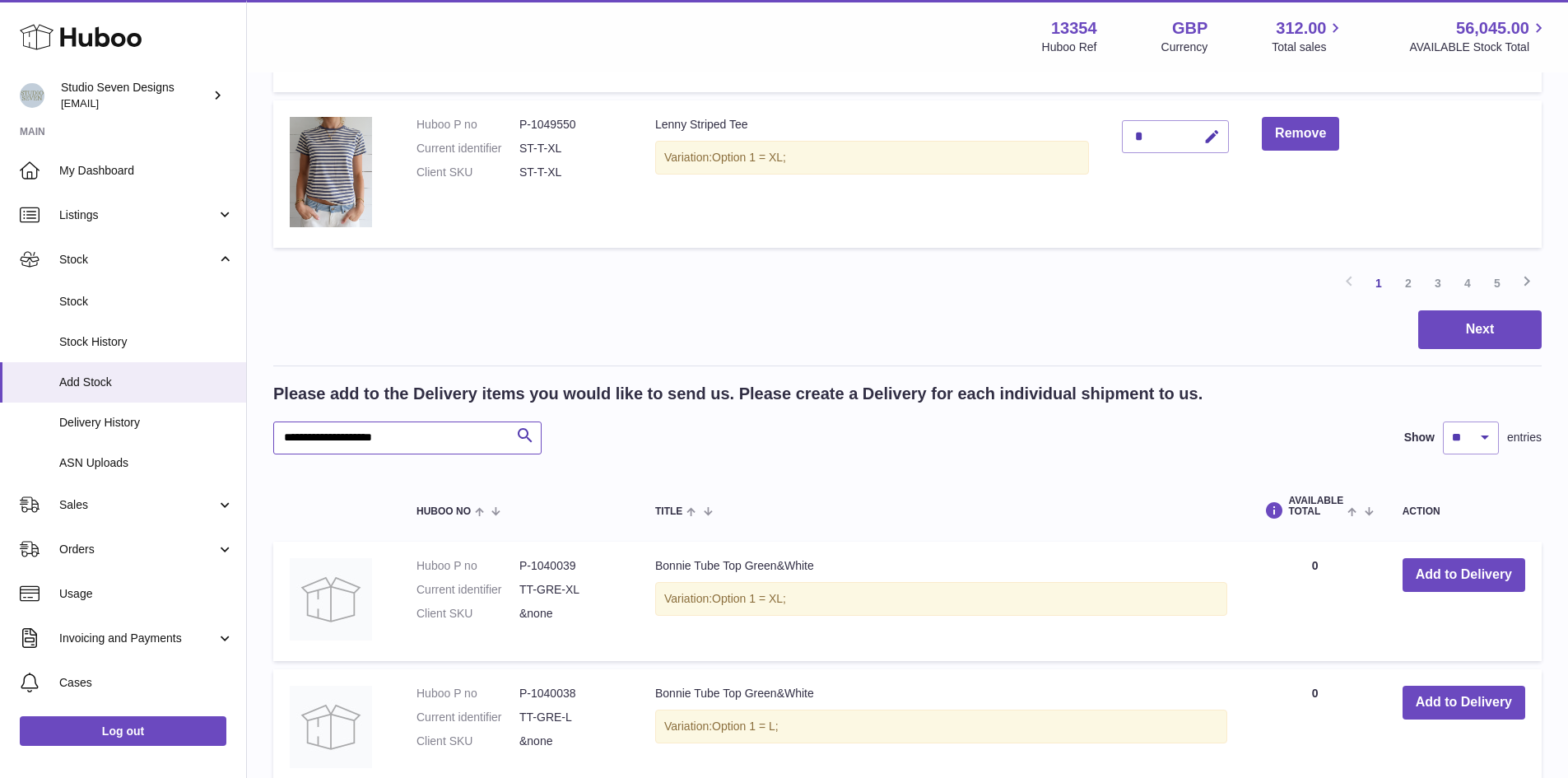click on "**********" at bounding box center (407, 438) 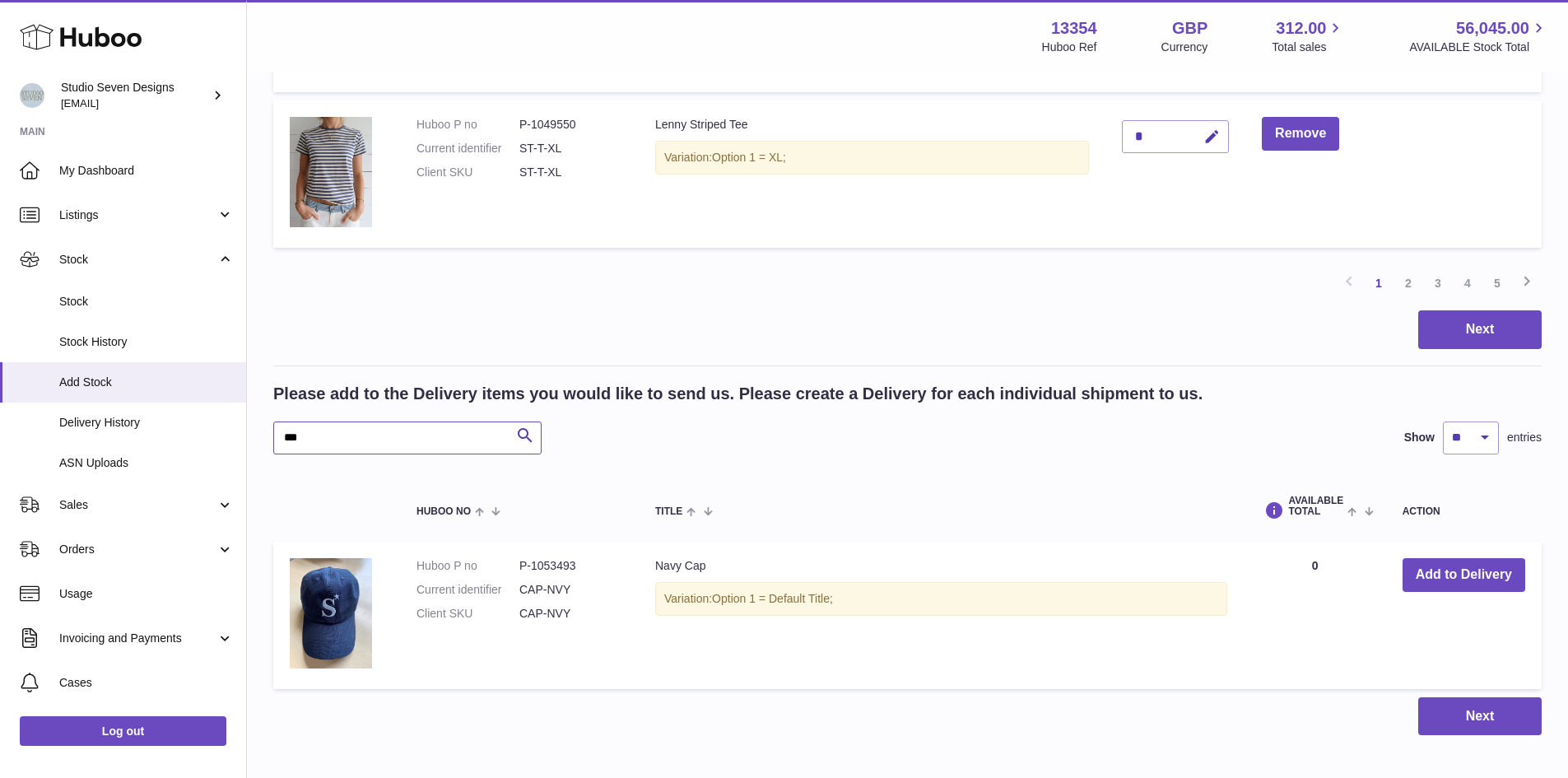 type on "***" 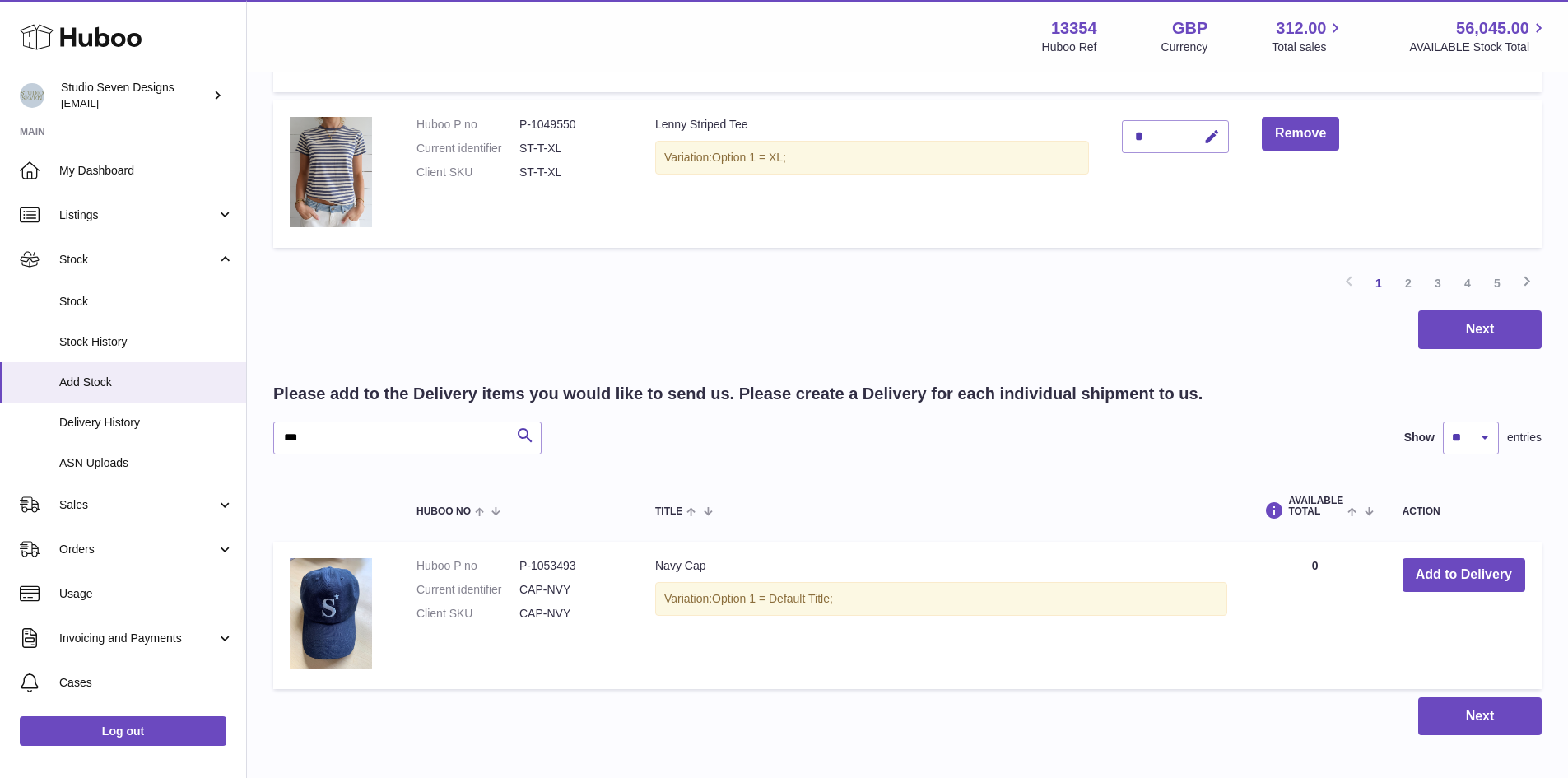 scroll, scrollTop: 1701, scrollLeft: 0, axis: vertical 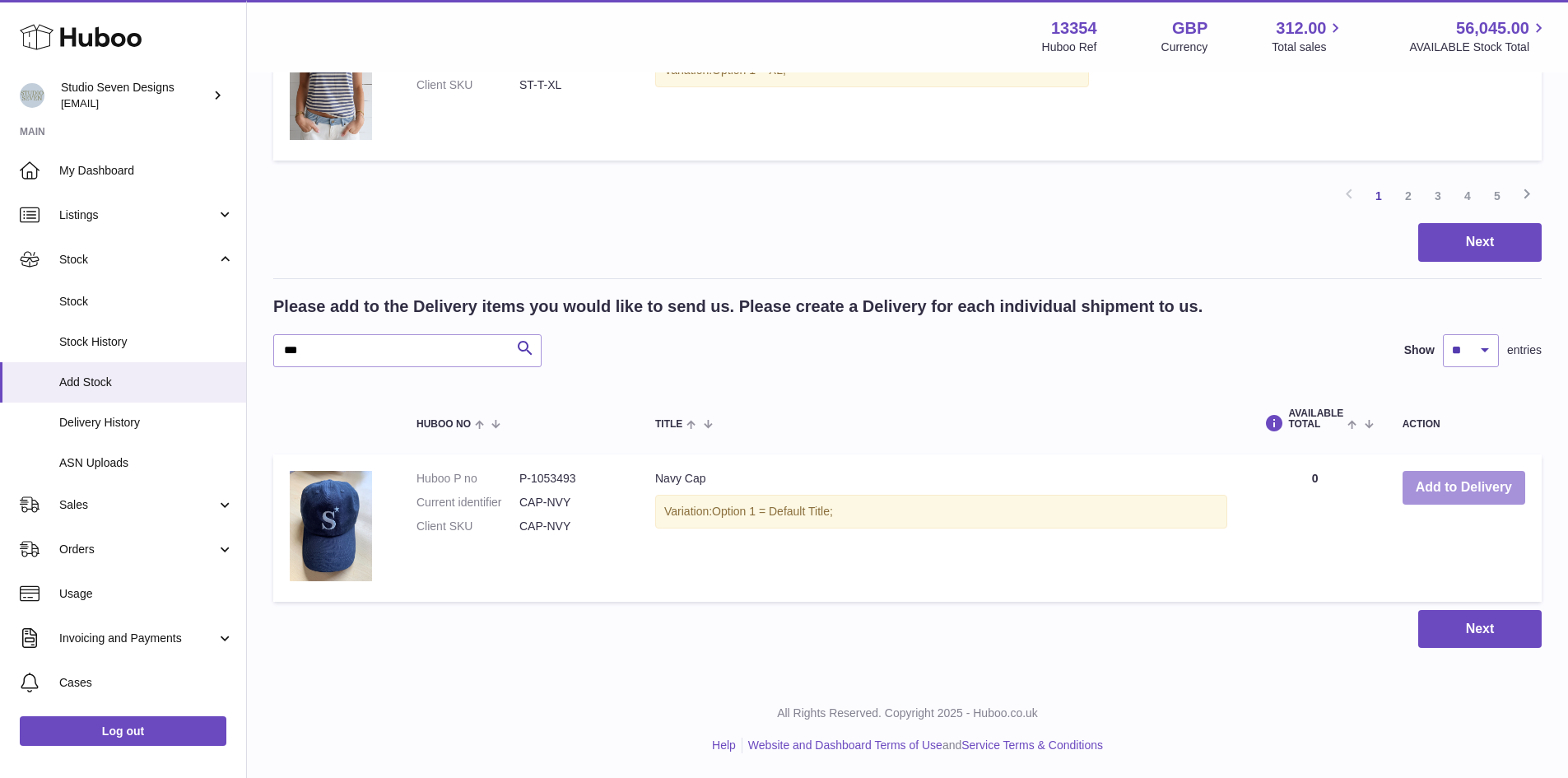 click on "Add to Delivery" at bounding box center (1463, 487) 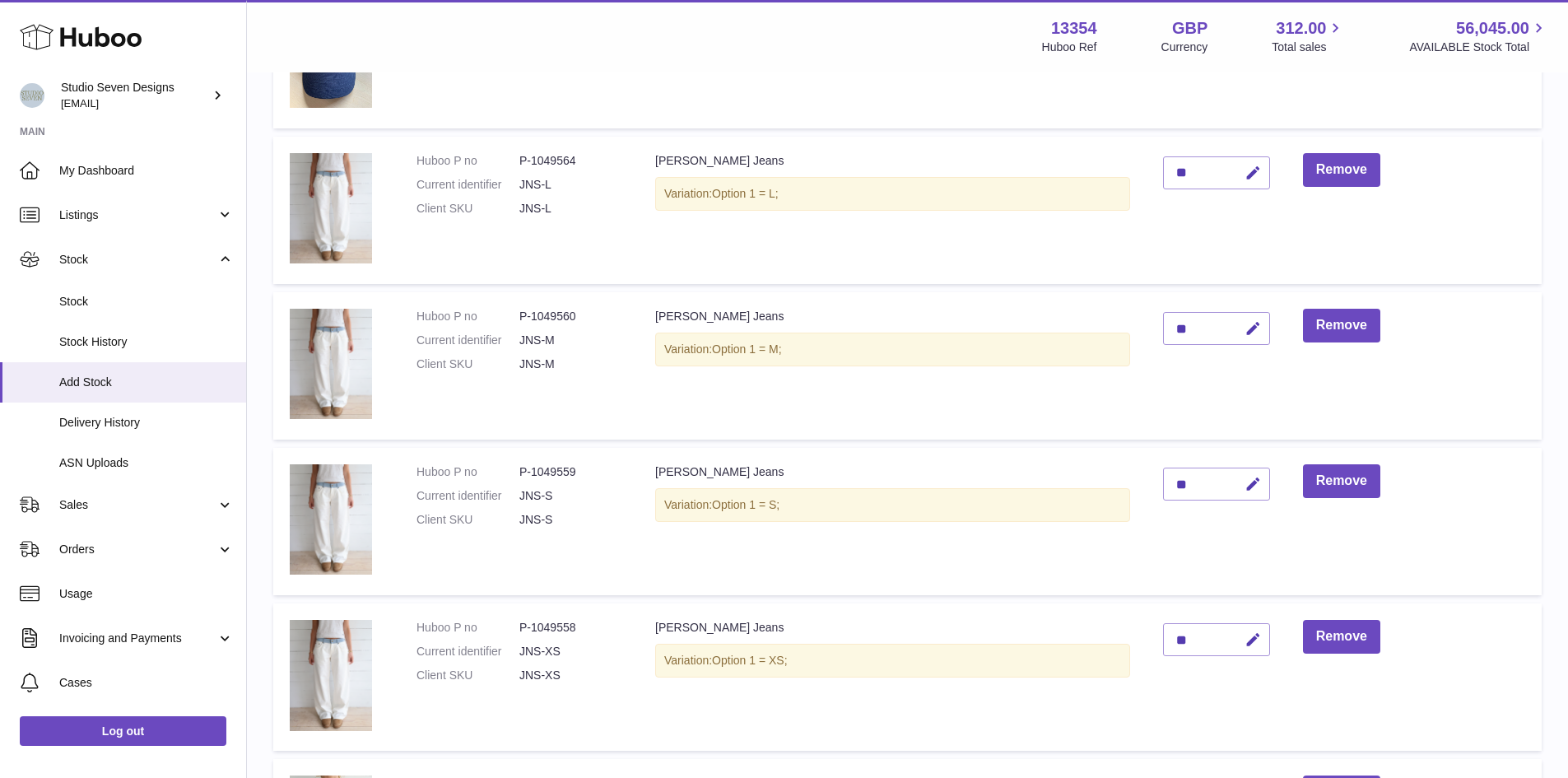 scroll, scrollTop: 0, scrollLeft: 0, axis: both 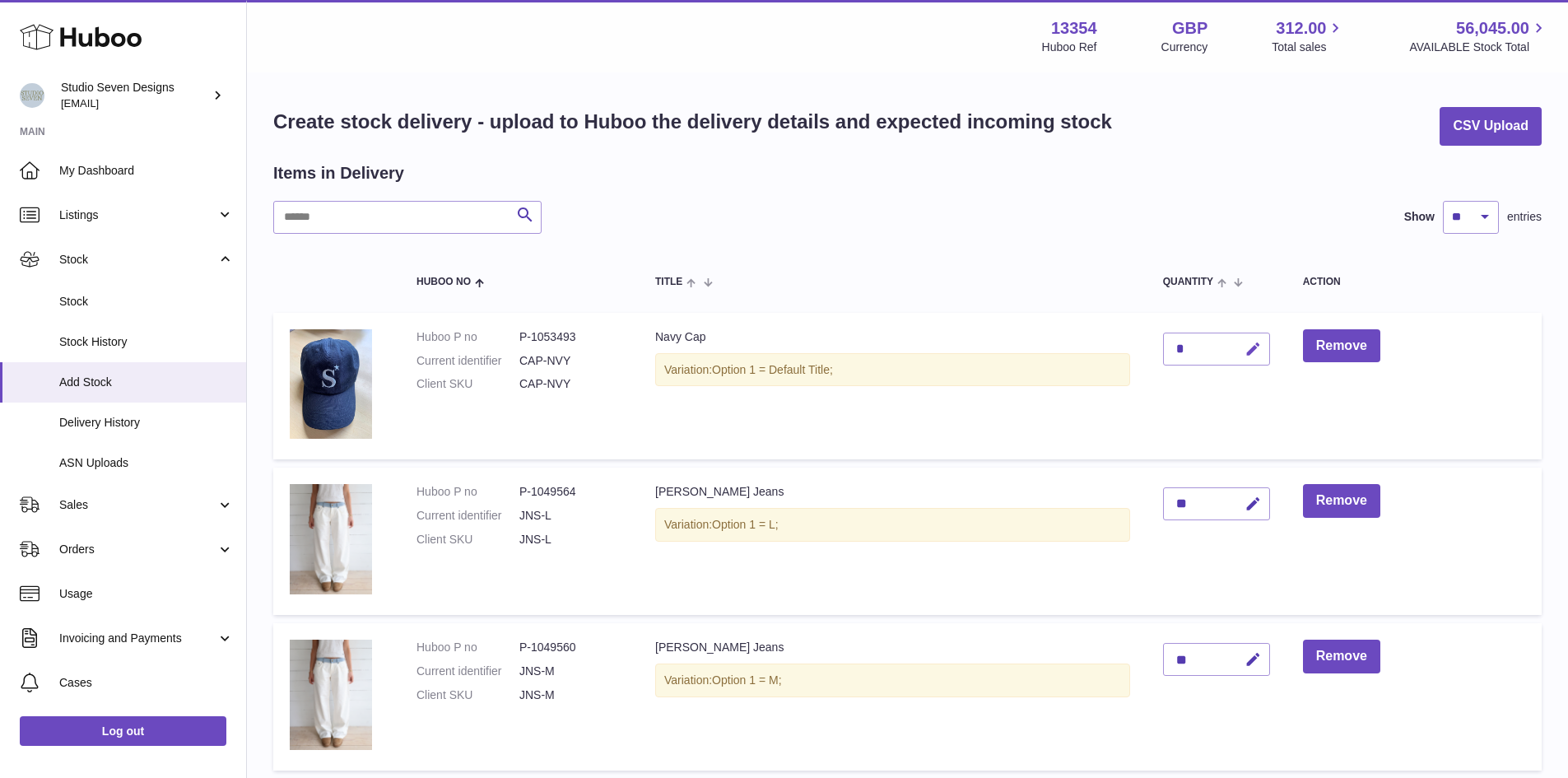 click at bounding box center [1253, 349] 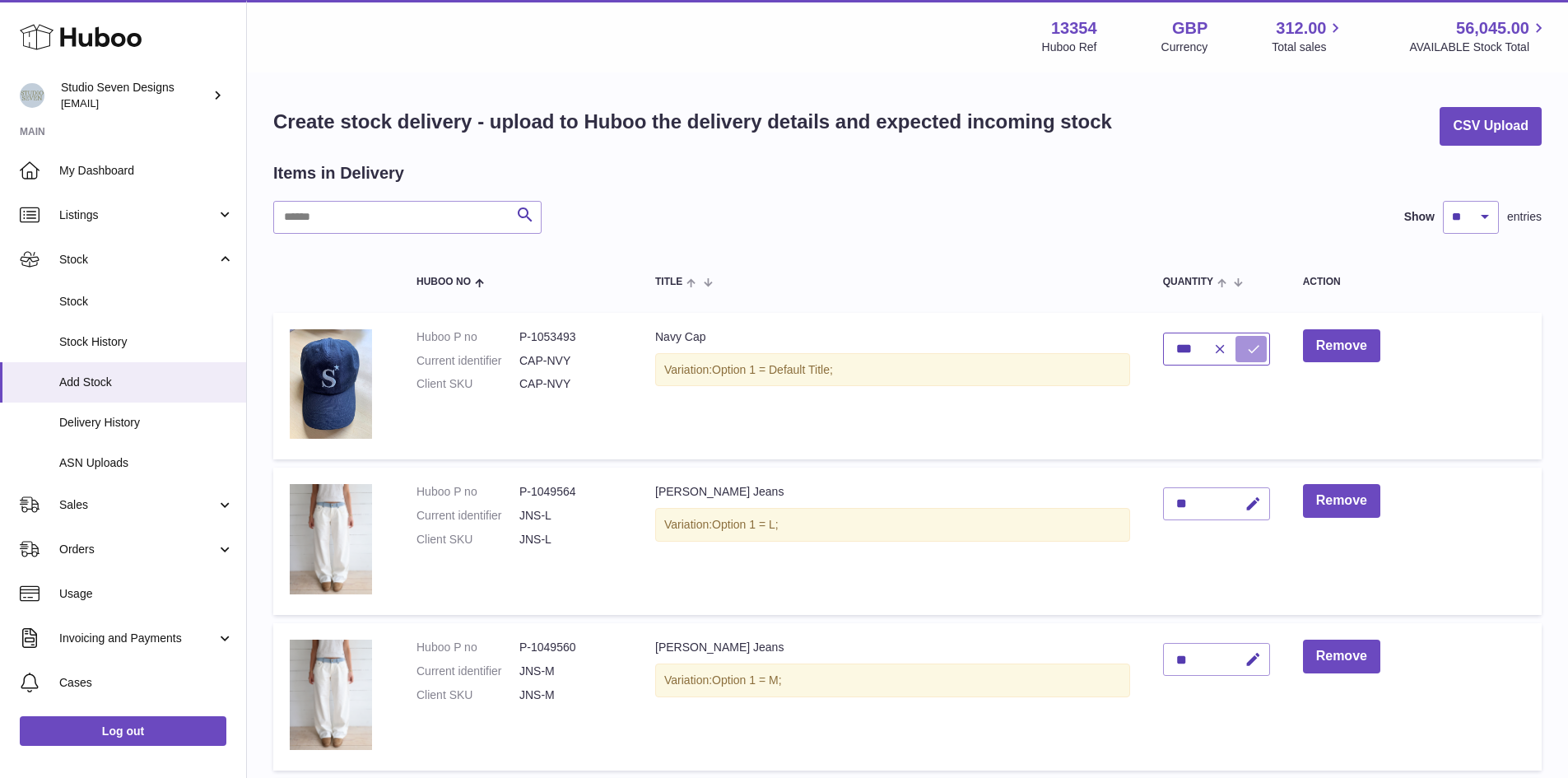 type on "***" 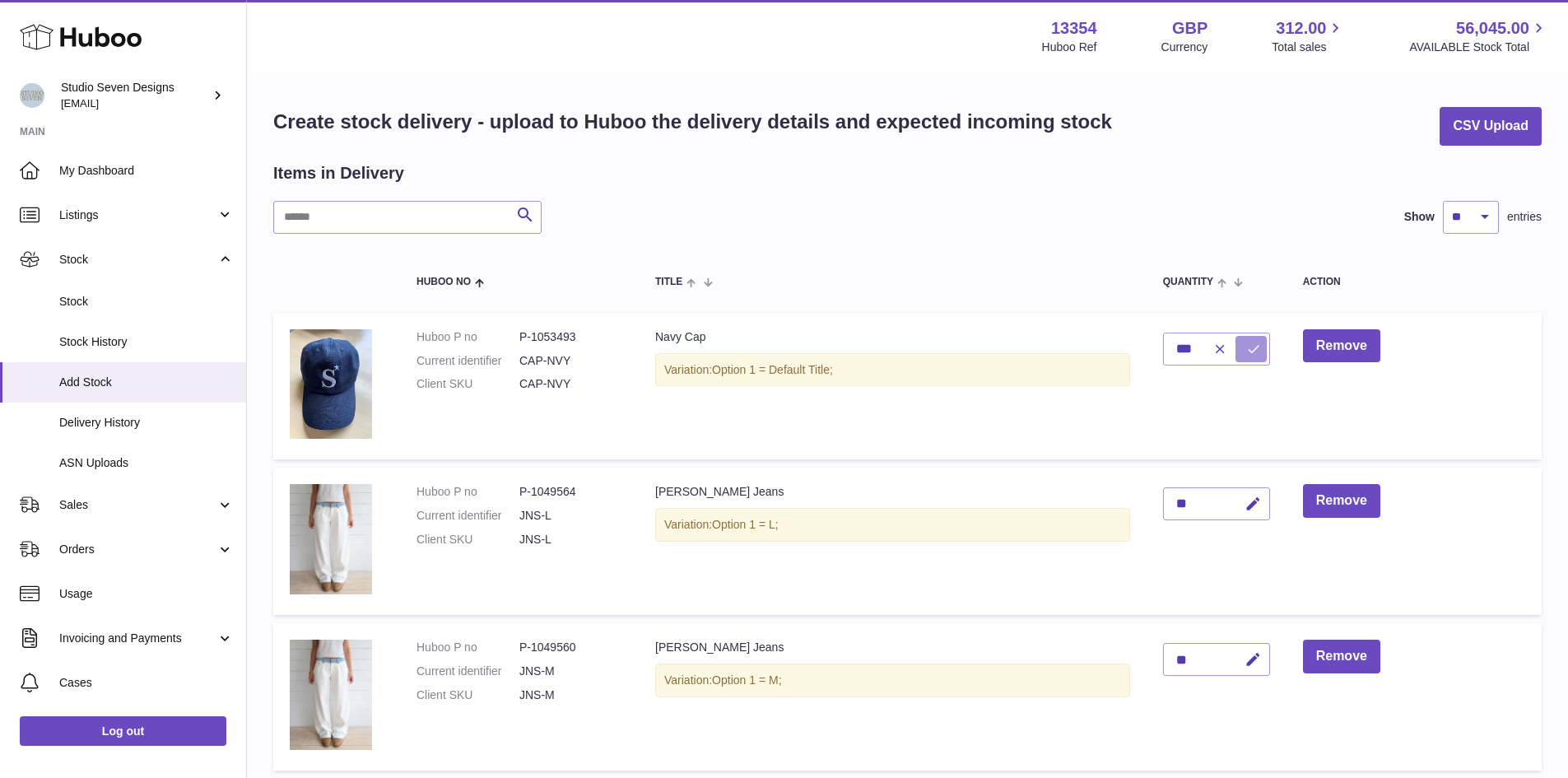 click at bounding box center [1254, 349] 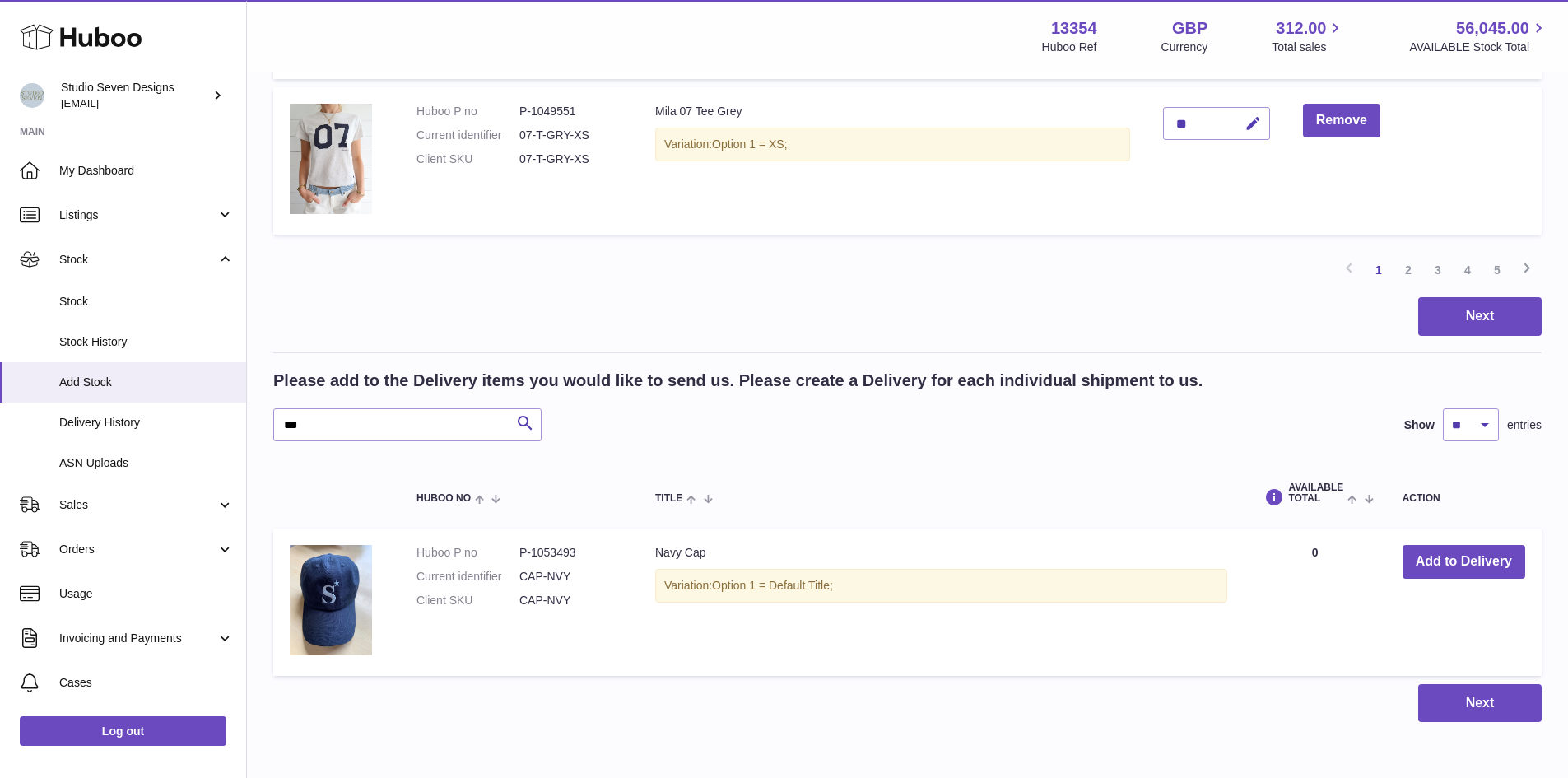 scroll, scrollTop: 1627, scrollLeft: 0, axis: vertical 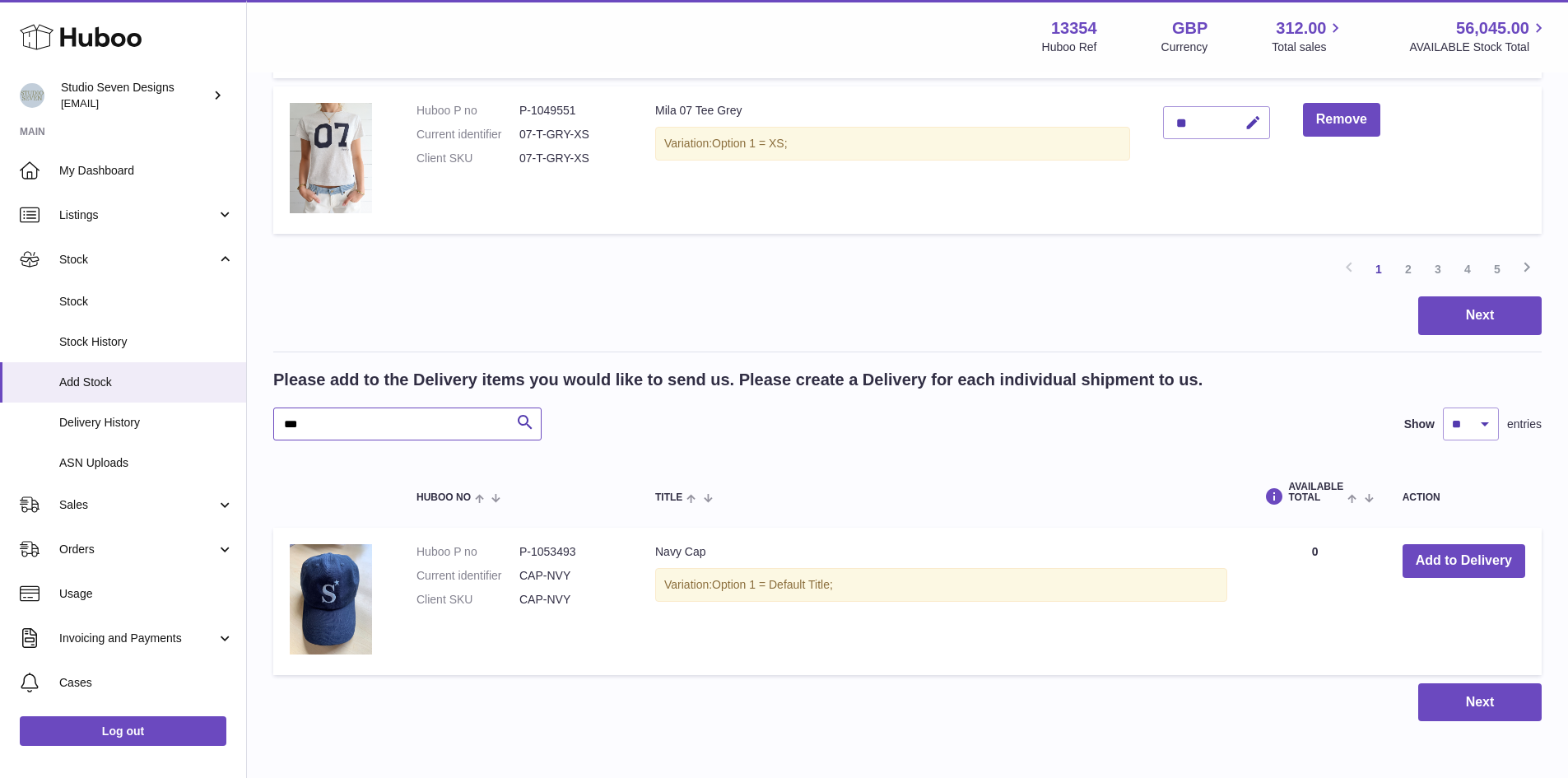 click on "***" at bounding box center [407, 424] 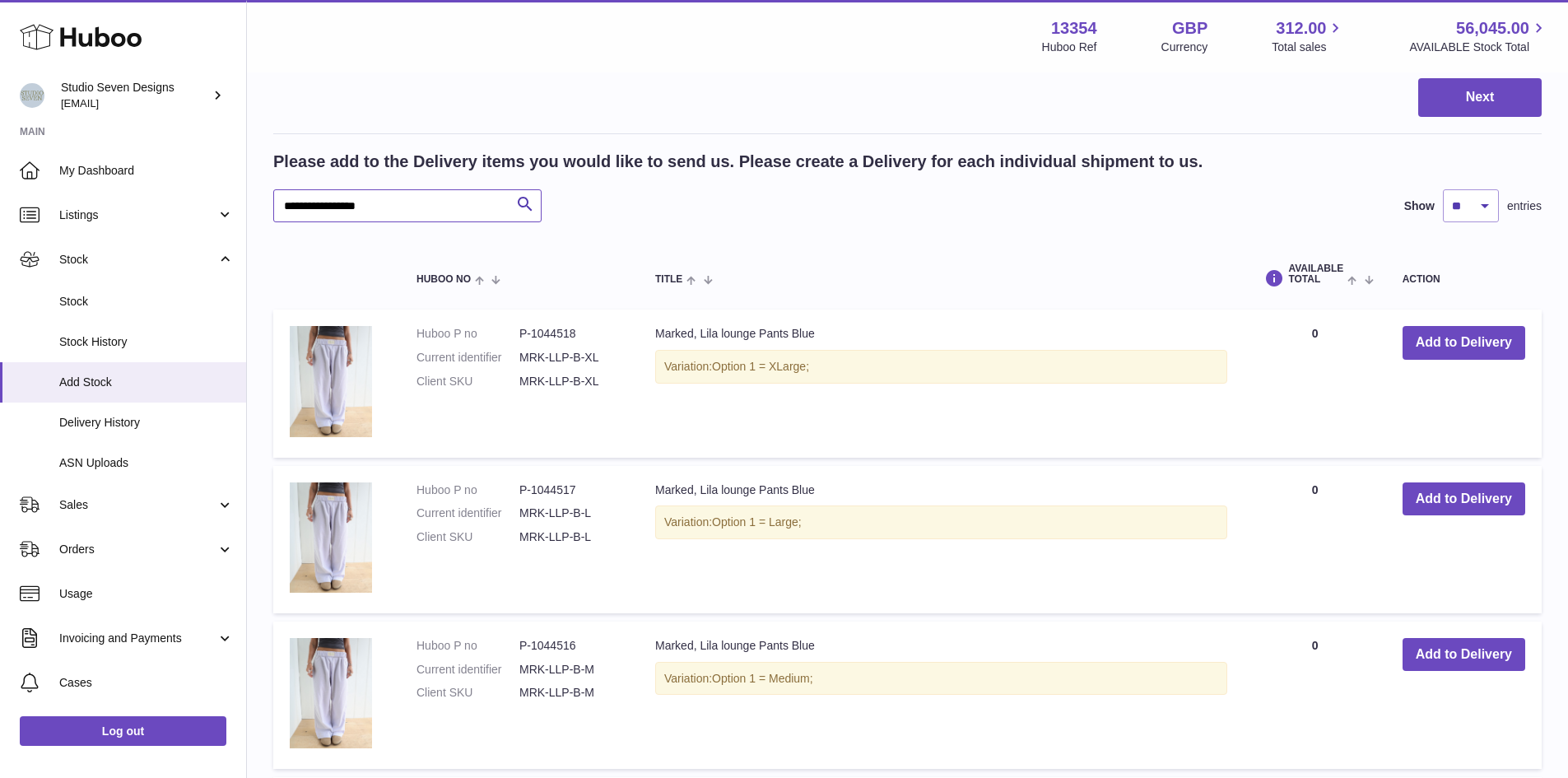scroll, scrollTop: 1846, scrollLeft: 0, axis: vertical 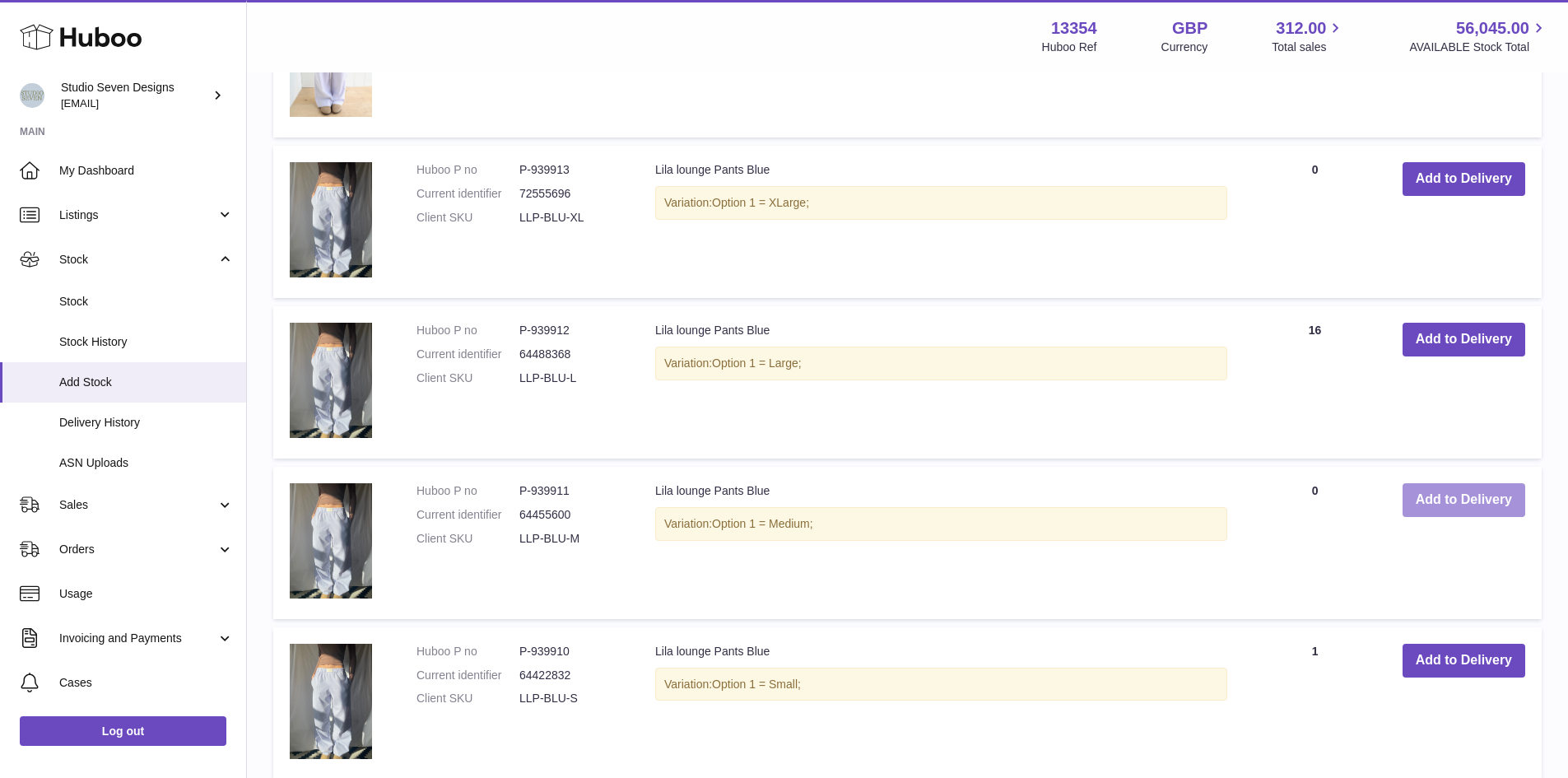 type on "**********" 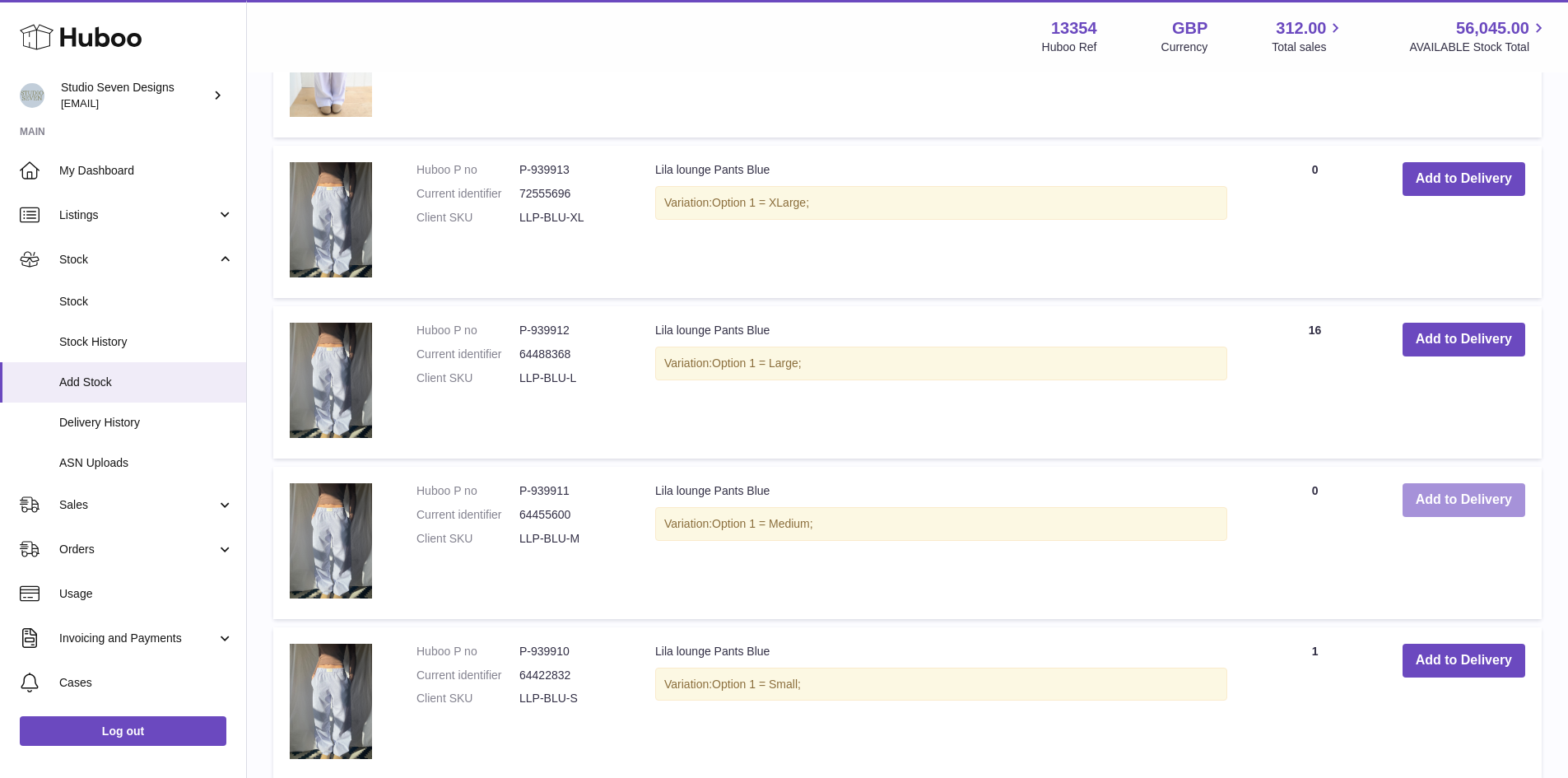 click on "Add to Delivery" at bounding box center [1463, 500] 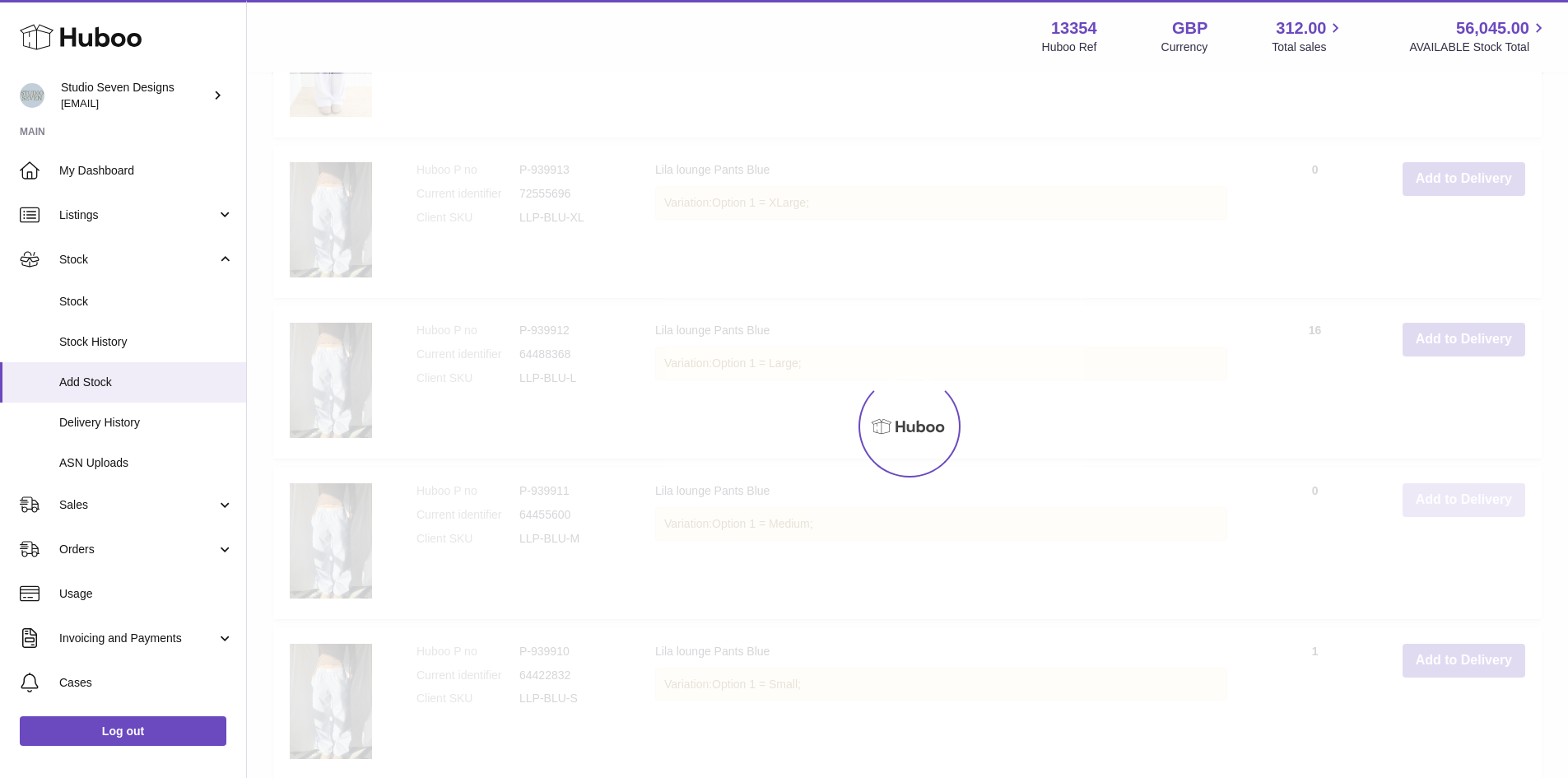 scroll, scrollTop: 2971, scrollLeft: 0, axis: vertical 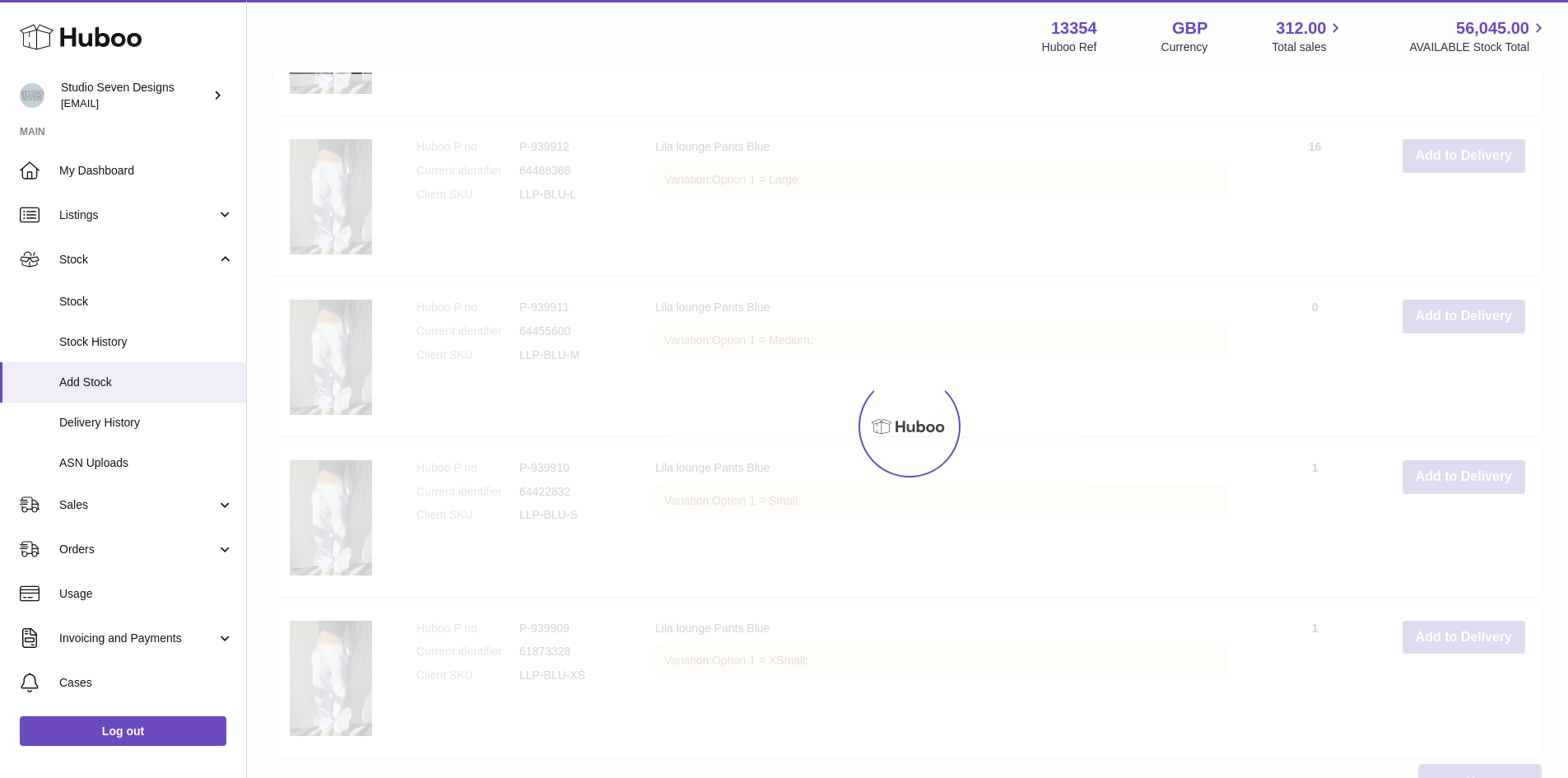 click on "Menu   Huboo     13354   Huboo Ref    GBP   Currency   312.00     Total sales   56,045.00     AVAILABLE Stock Total   Currency   GBP   Total sales   312.00   AVAILABLE Stock Total   56,045.00   Create stock delivery - upload to Huboo the delivery details and expected incoming stock
CSV Upload
Items in Delivery       Search
Show
** ** ** ***
entries
Huboo no       Title       Quantity
Action
Huboo P no   P-1053493   Current identifier   CAP-NVY   Client SKU   CAP-NVY
Navy Cap
Variation:
Option 1 = Default Title;
***
Remove
Huboo P no   P-1049564   Current identifier   JNS-L   Client SKU   JNS-L
Jodie Jeans
Variation:
Option 1 = L;
**" at bounding box center [907, -1068] 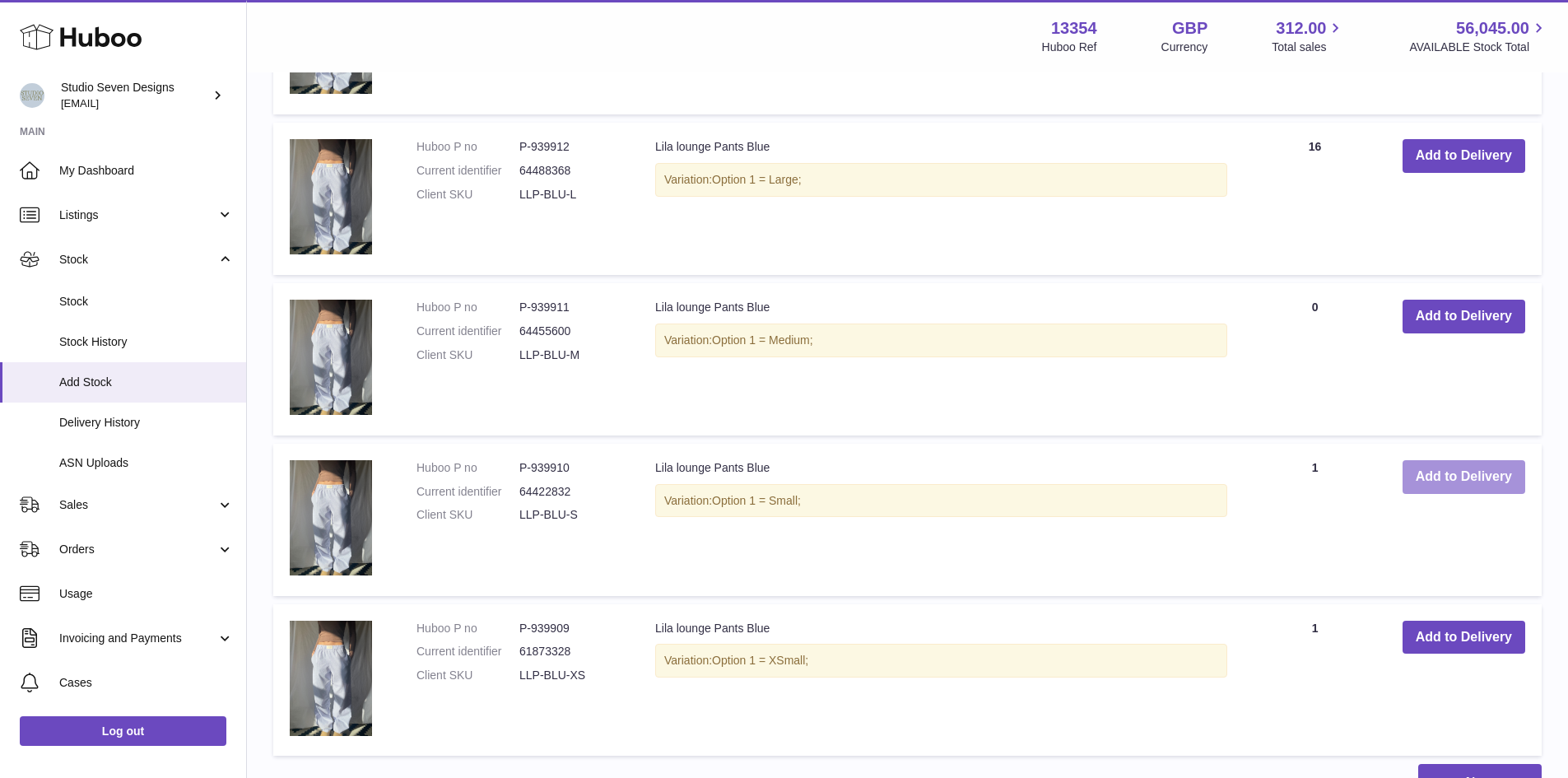 click on "Add to Delivery" at bounding box center (1463, 477) 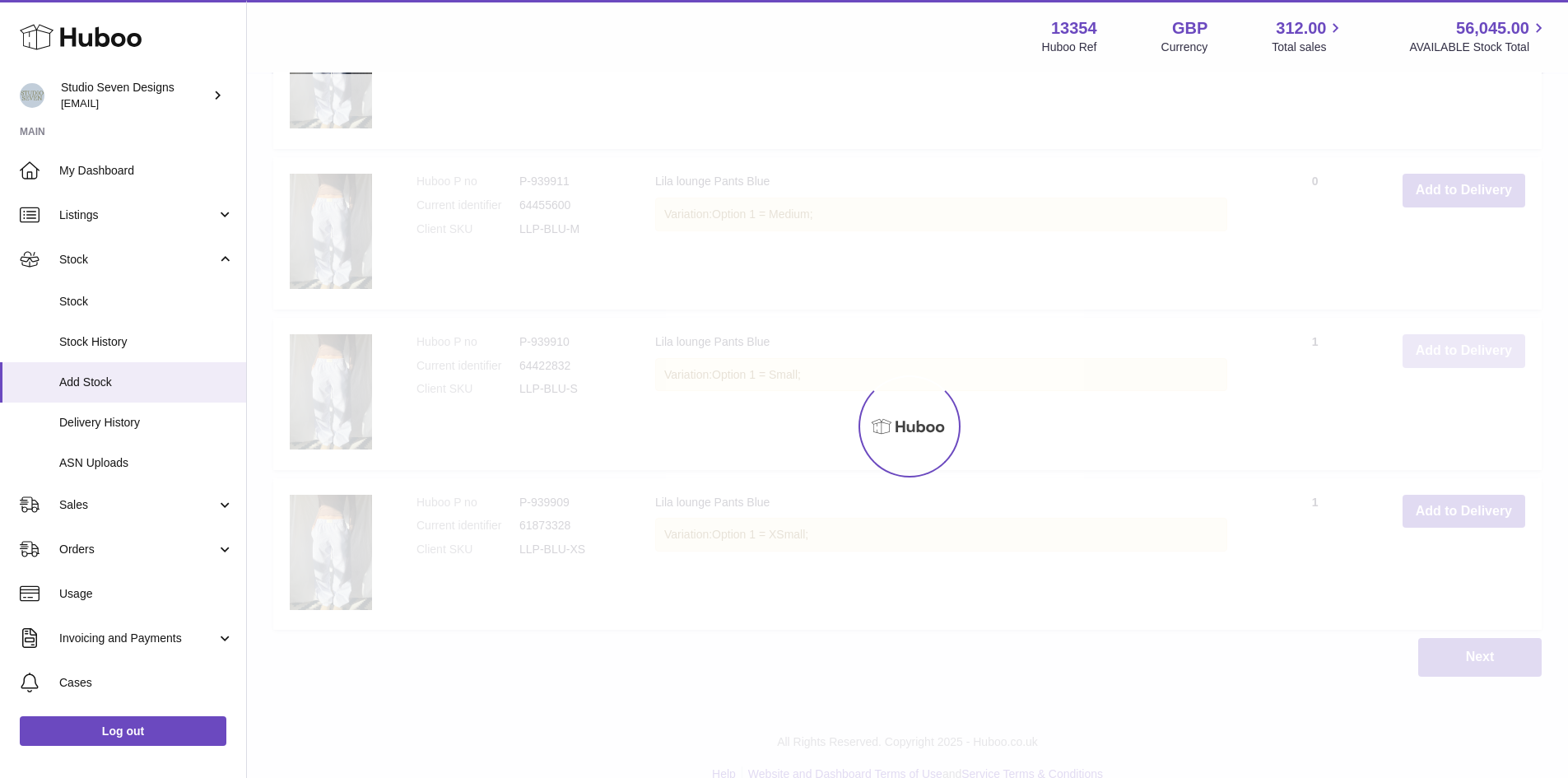 scroll, scrollTop: 3098, scrollLeft: 0, axis: vertical 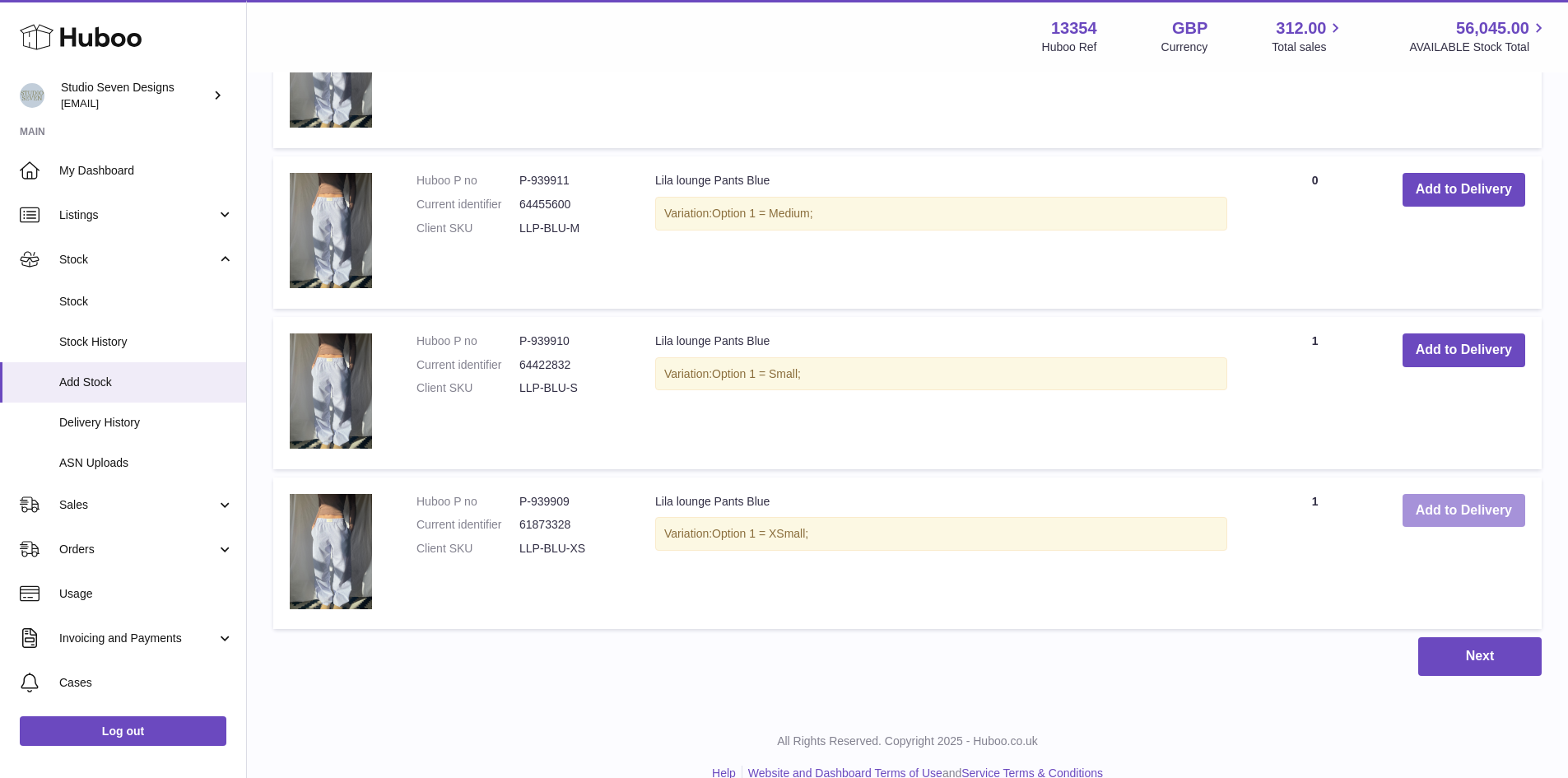click on "Add to Delivery" at bounding box center (1463, 510) 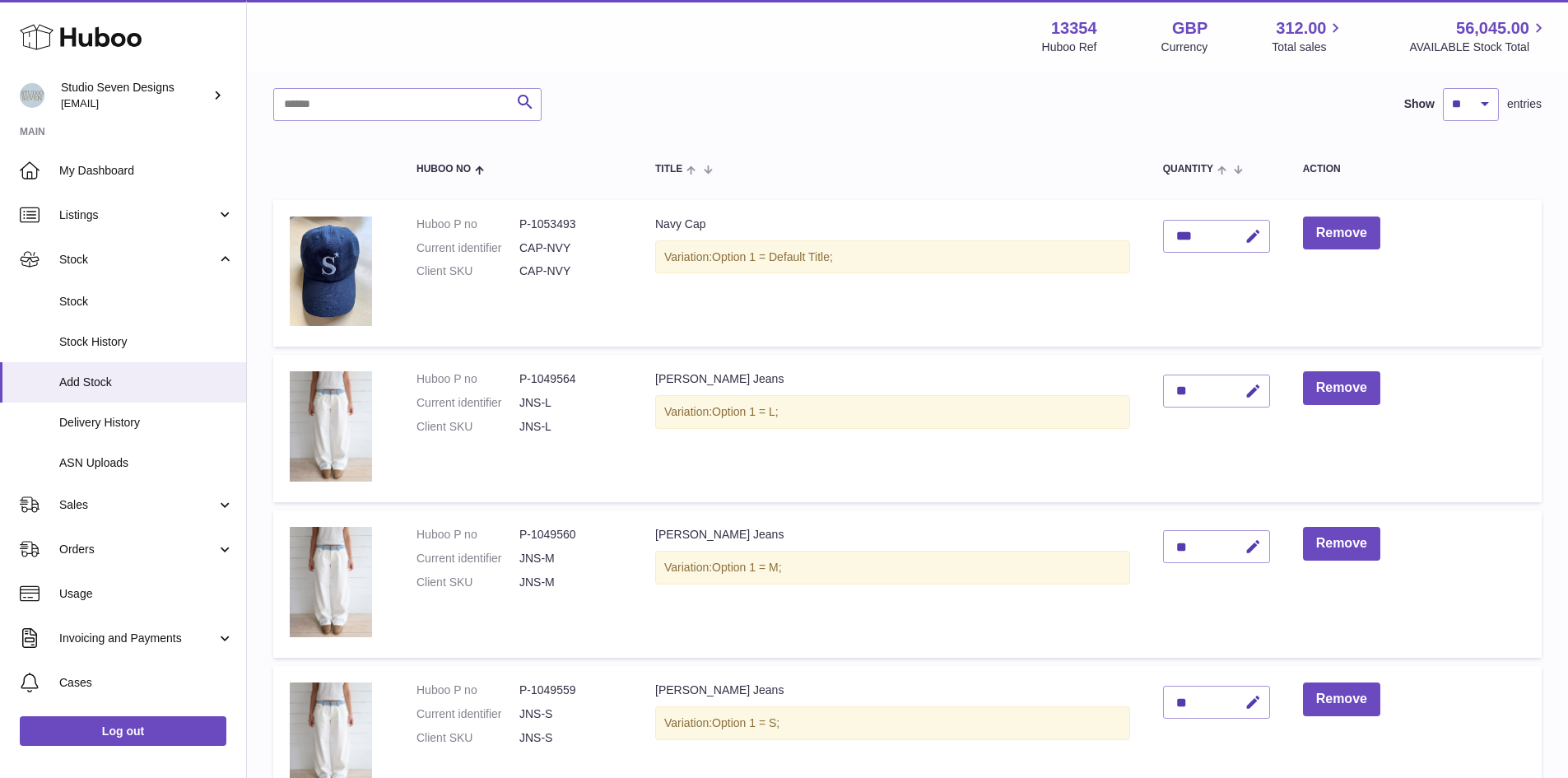 scroll, scrollTop: 0, scrollLeft: 0, axis: both 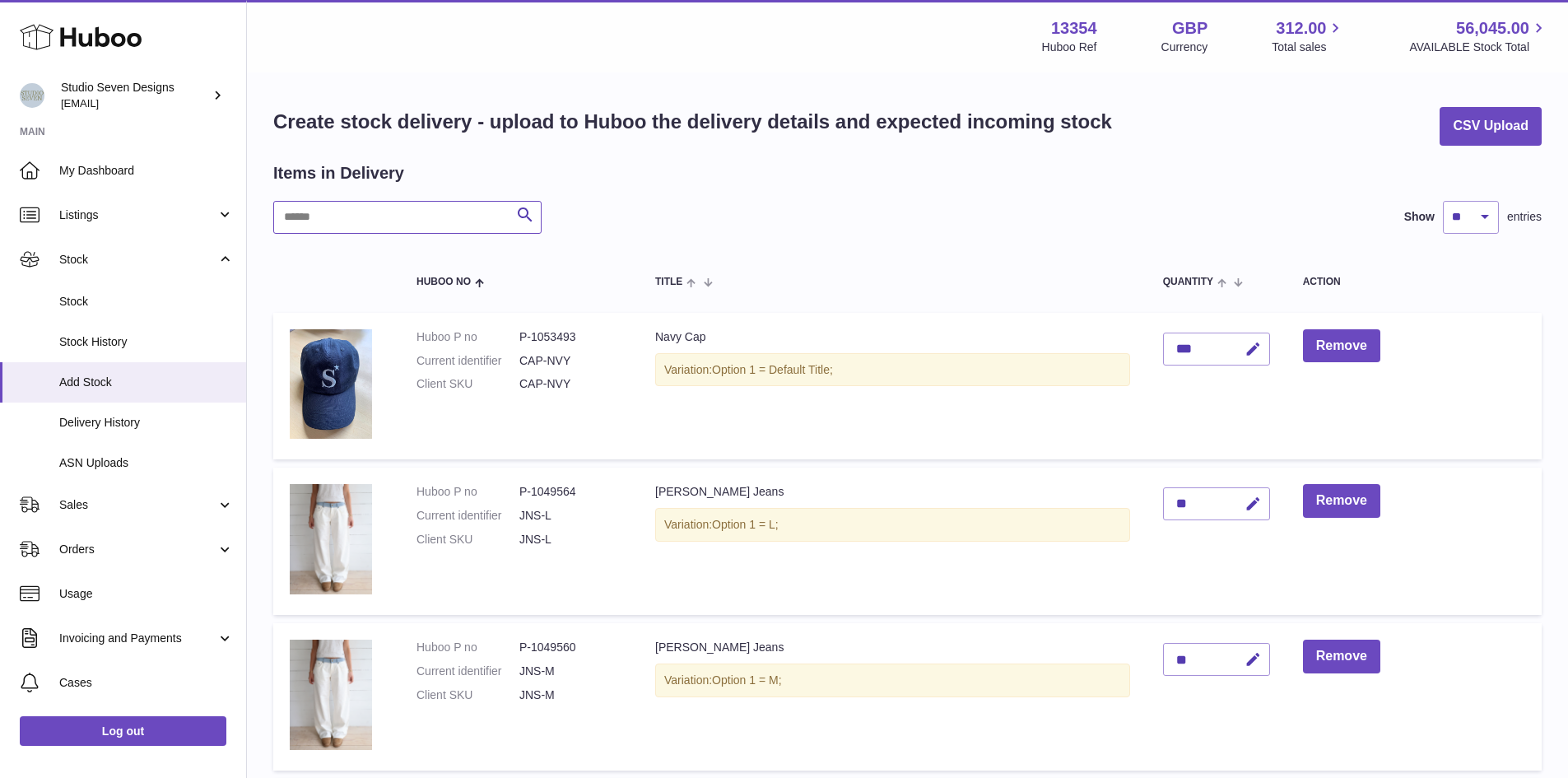 click at bounding box center (407, 217) 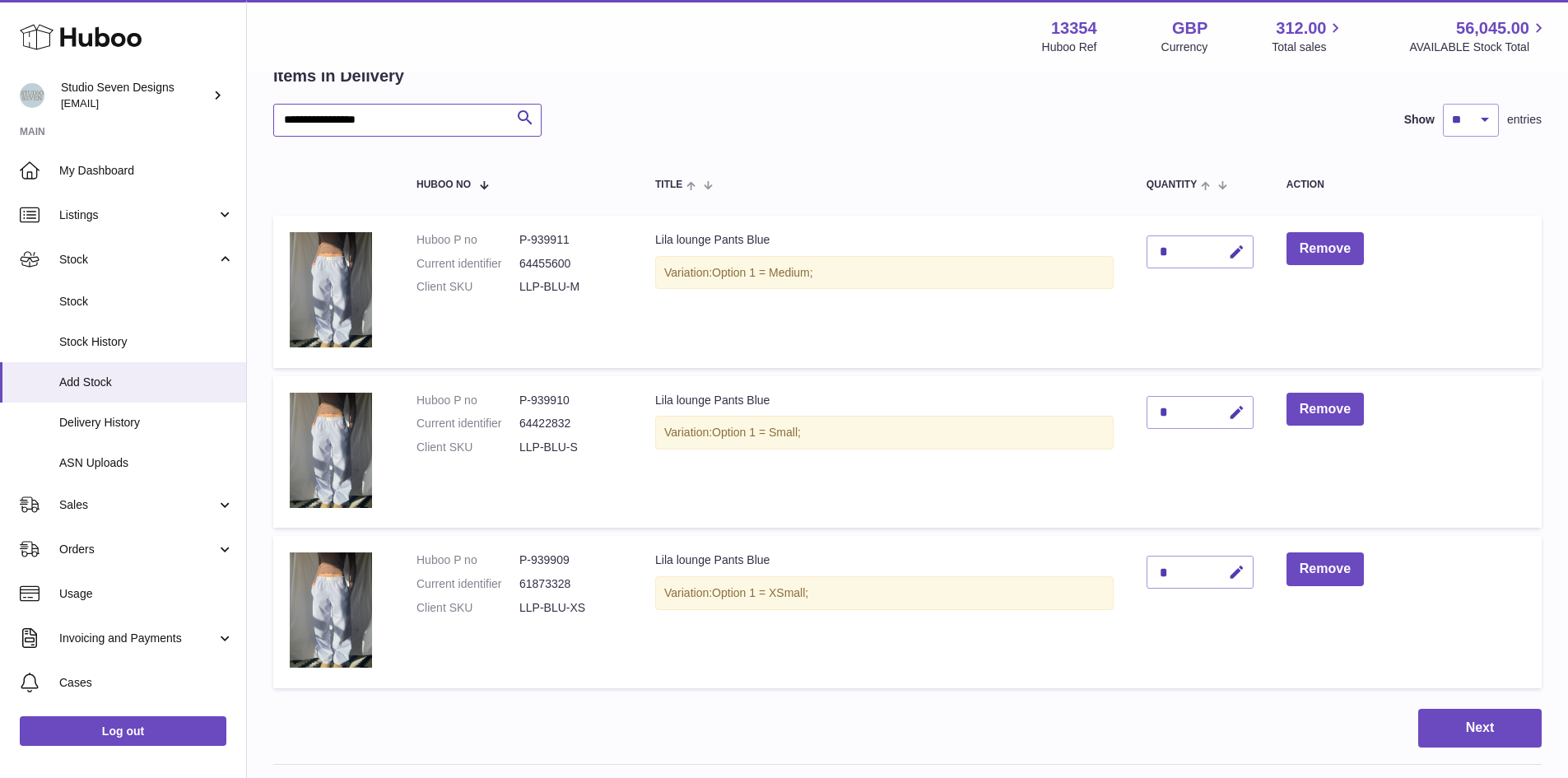 scroll, scrollTop: 98, scrollLeft: 0, axis: vertical 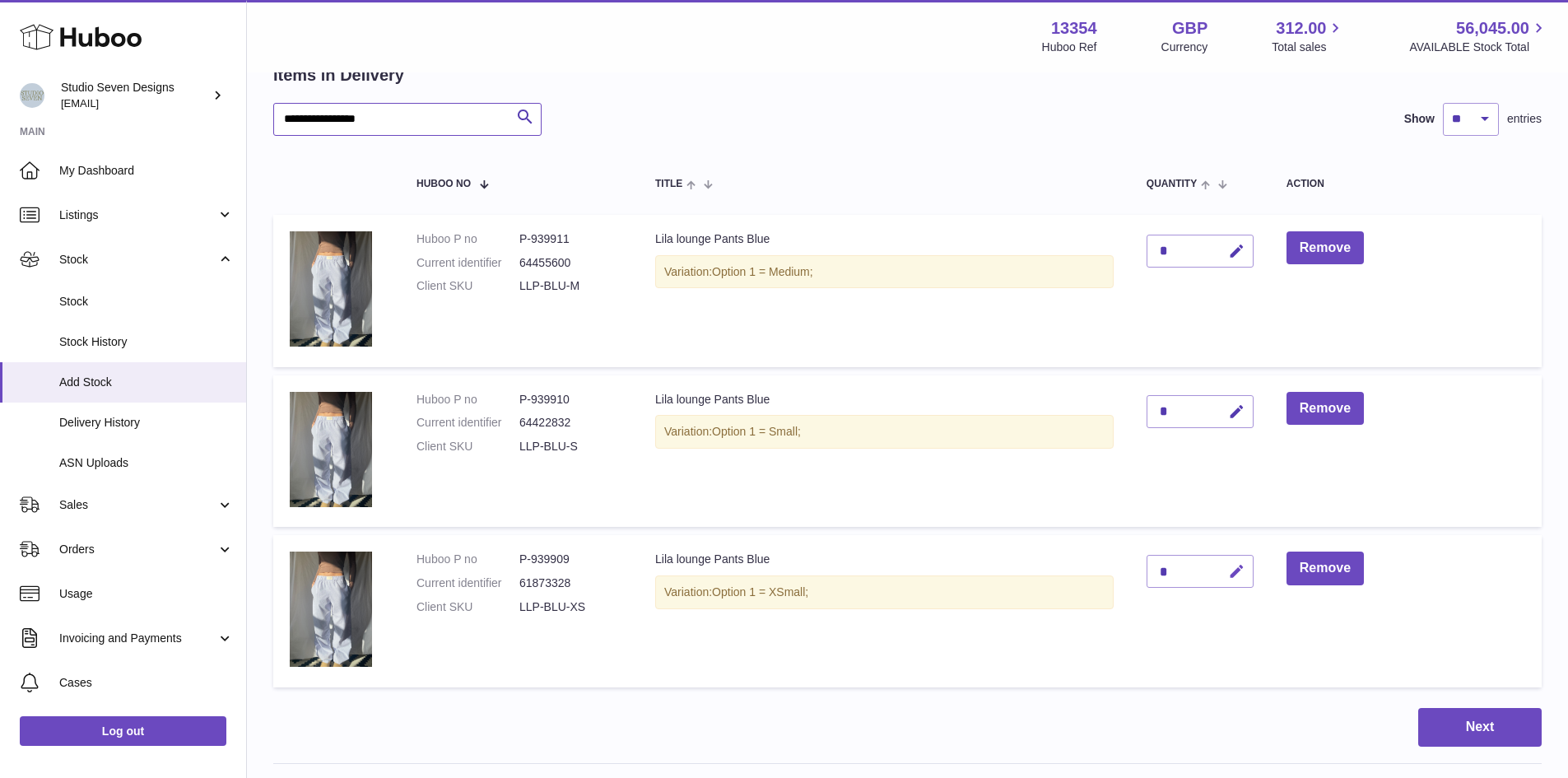 type on "**********" 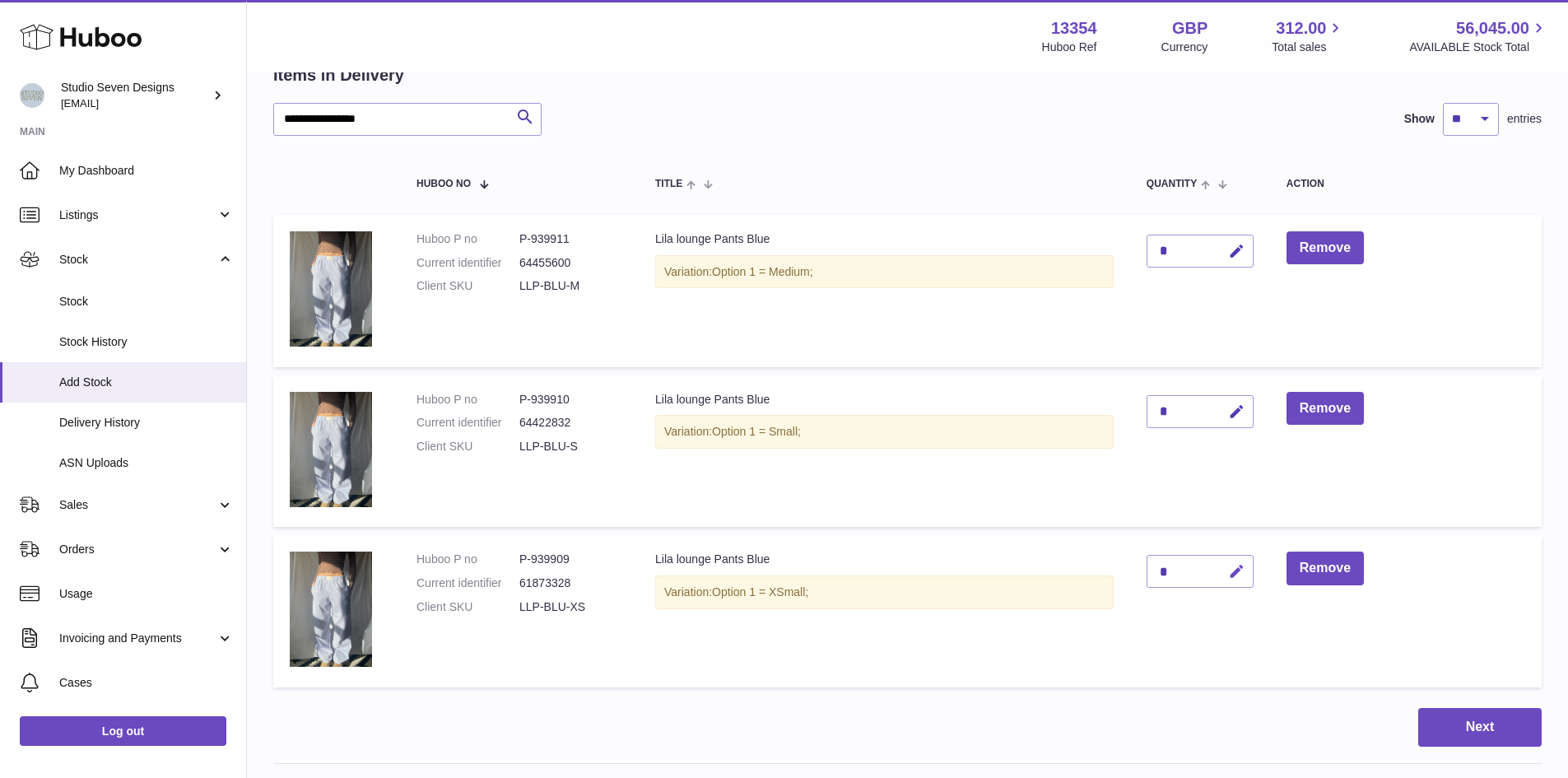 click at bounding box center (1236, 571) 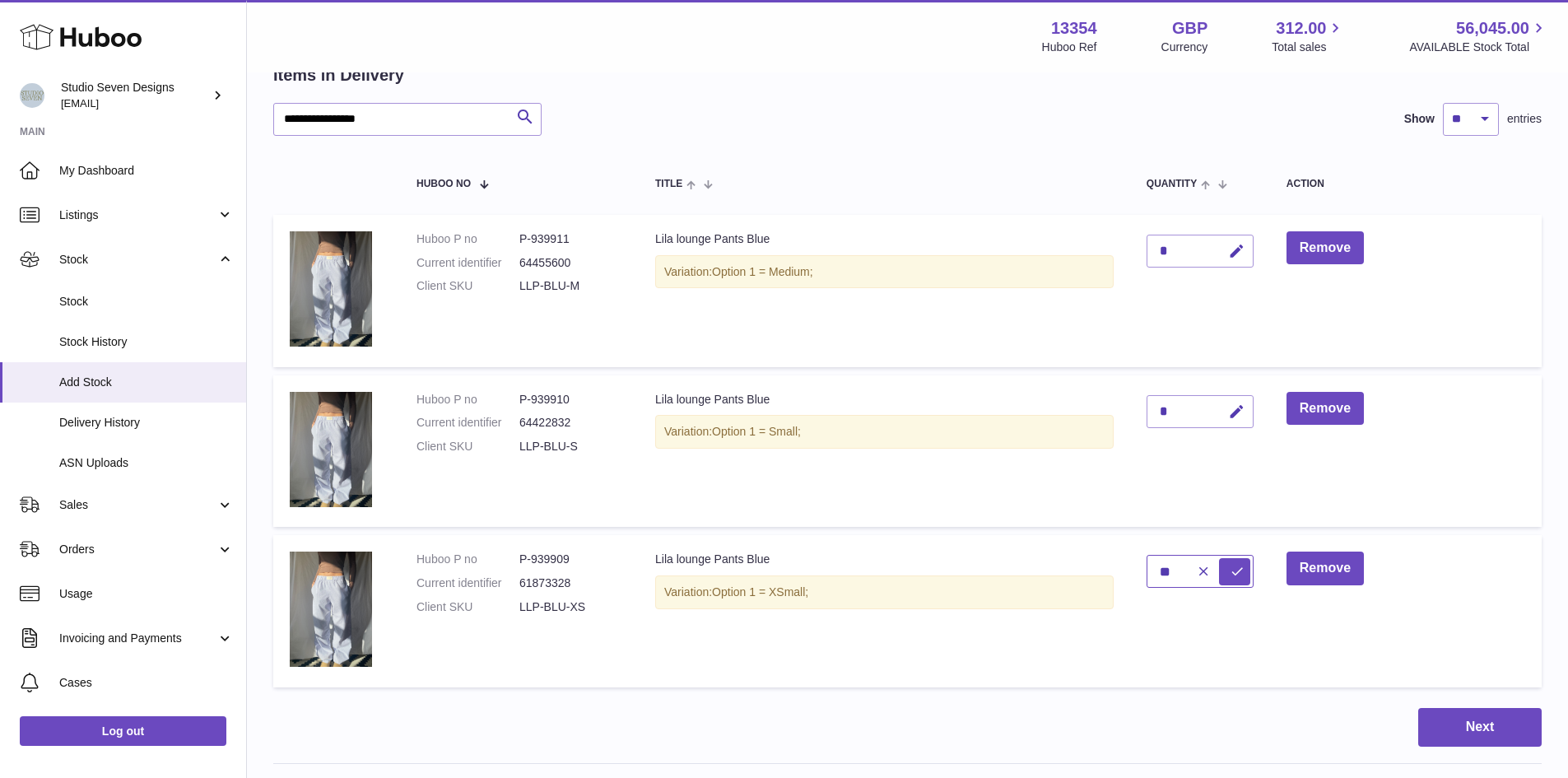 type on "**" 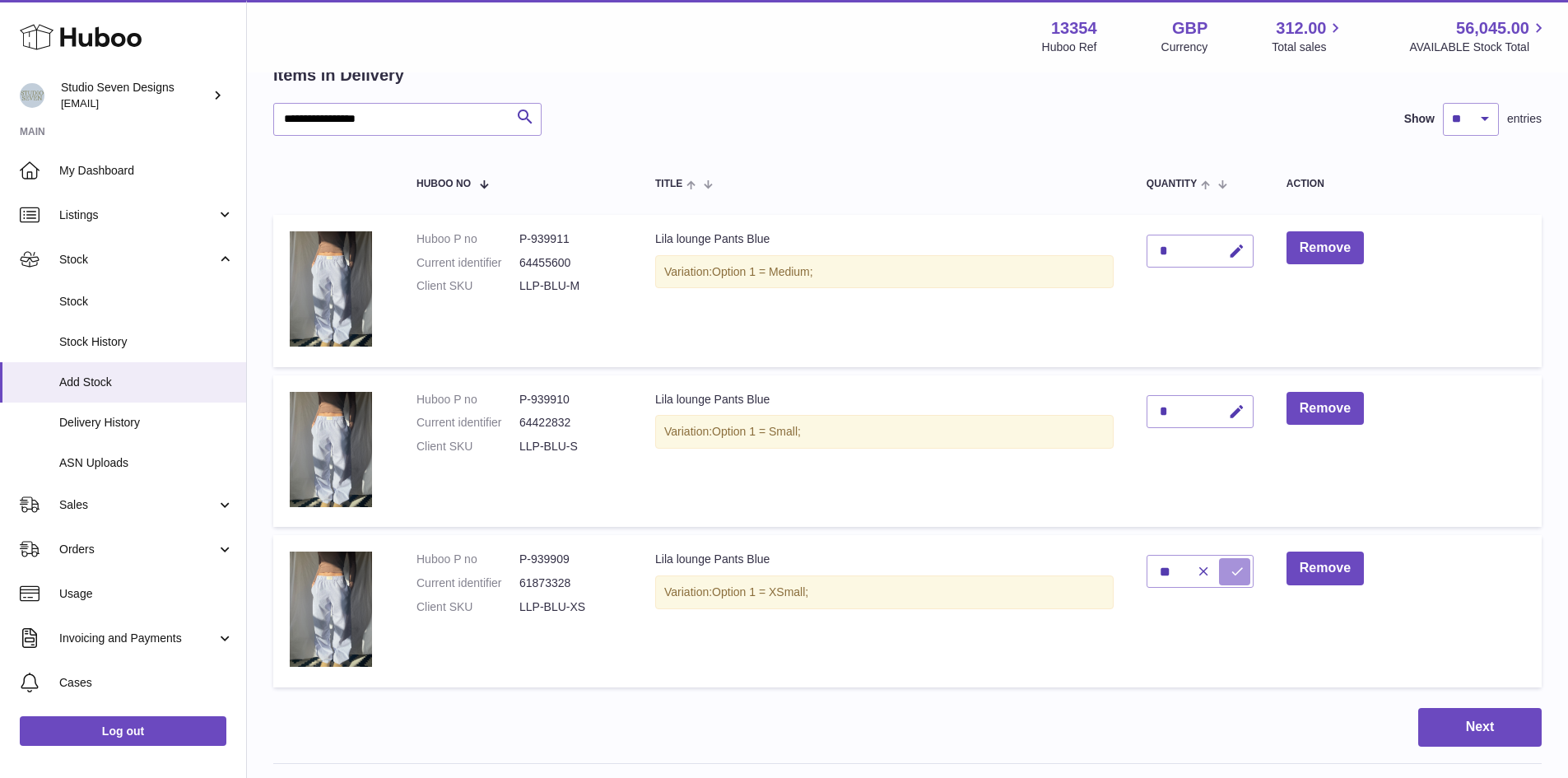 click at bounding box center (1237, 571) 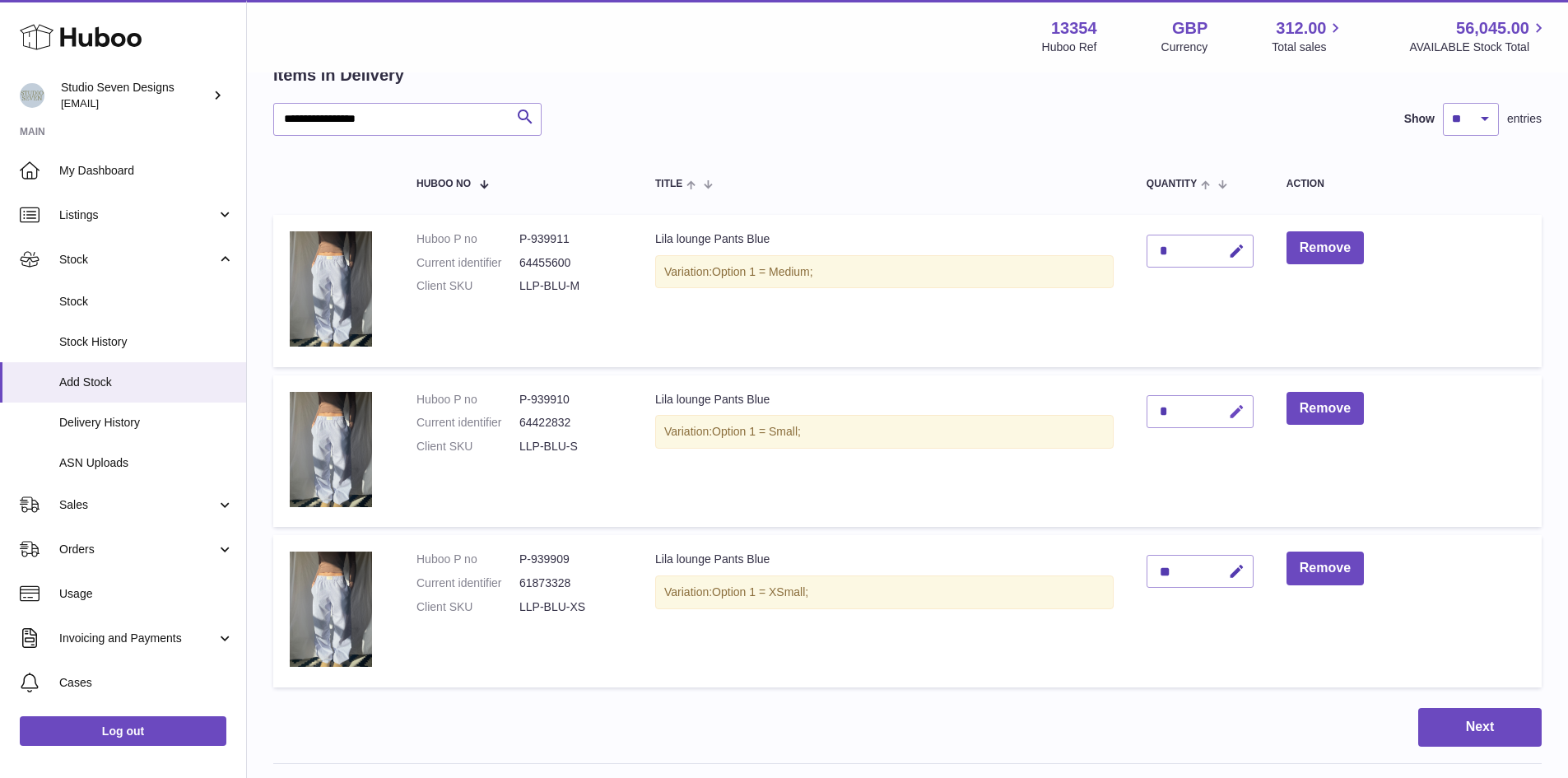 click at bounding box center [1236, 412] 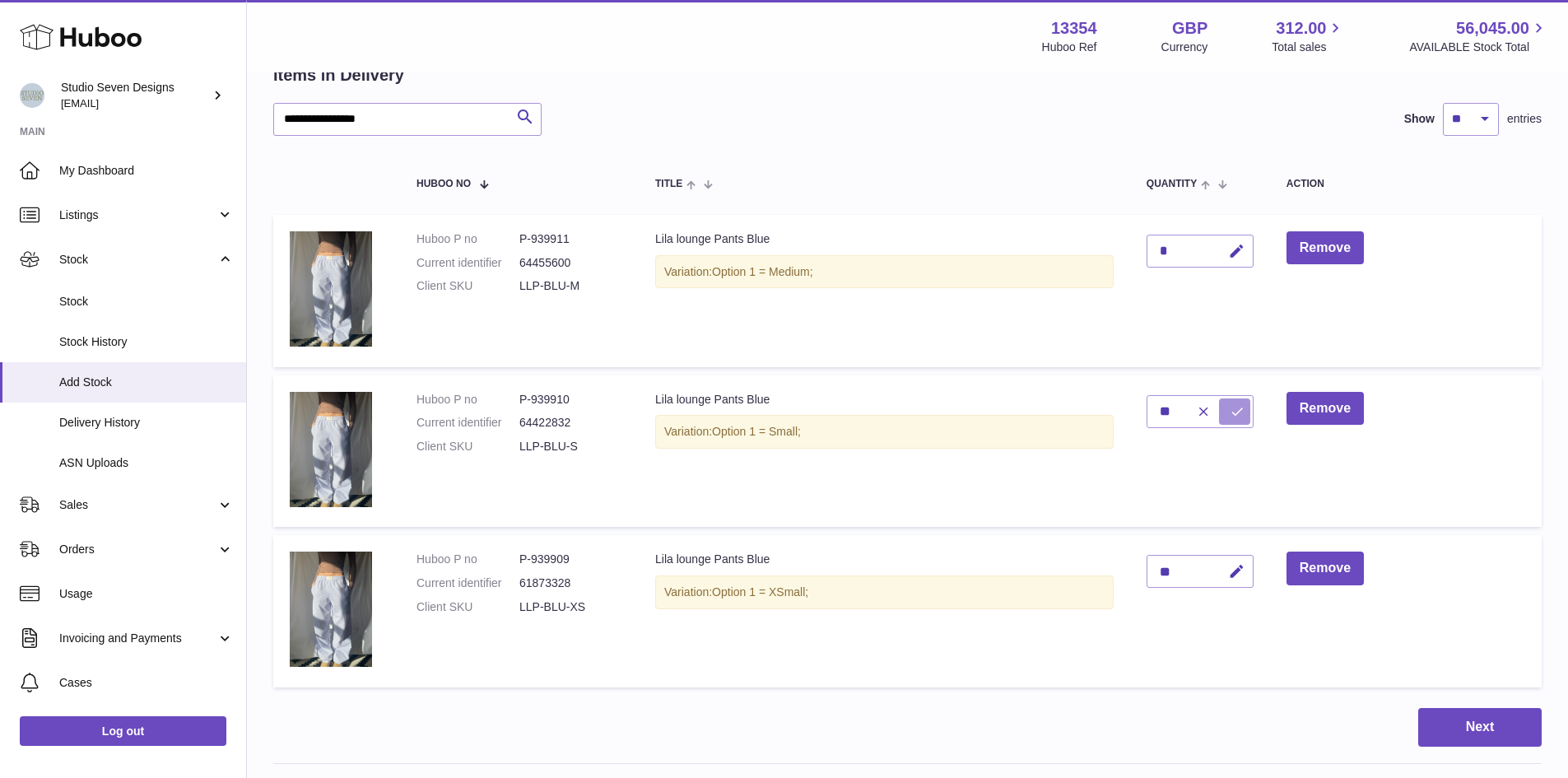 click at bounding box center (1237, 412) 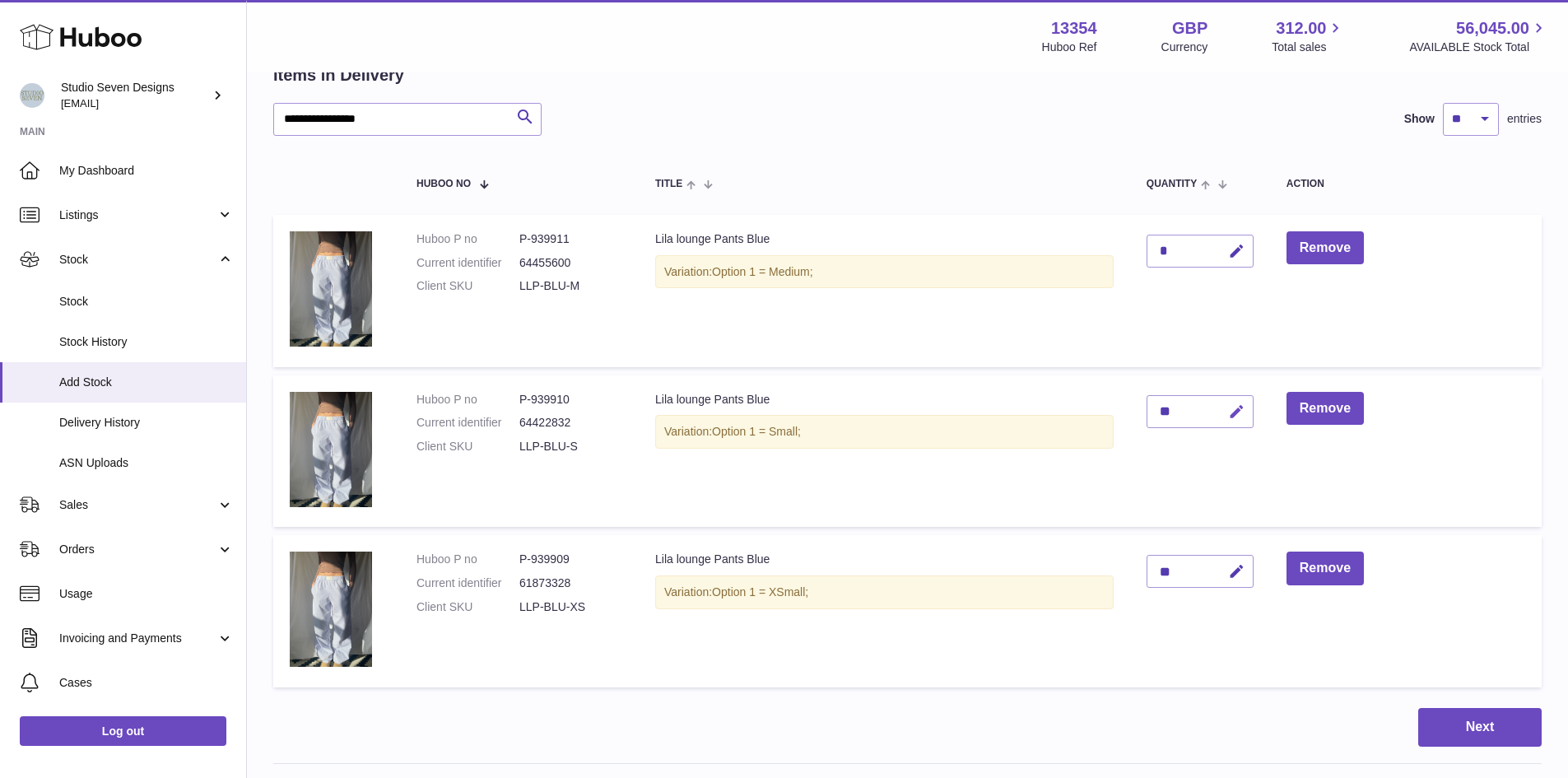 click at bounding box center [1236, 412] 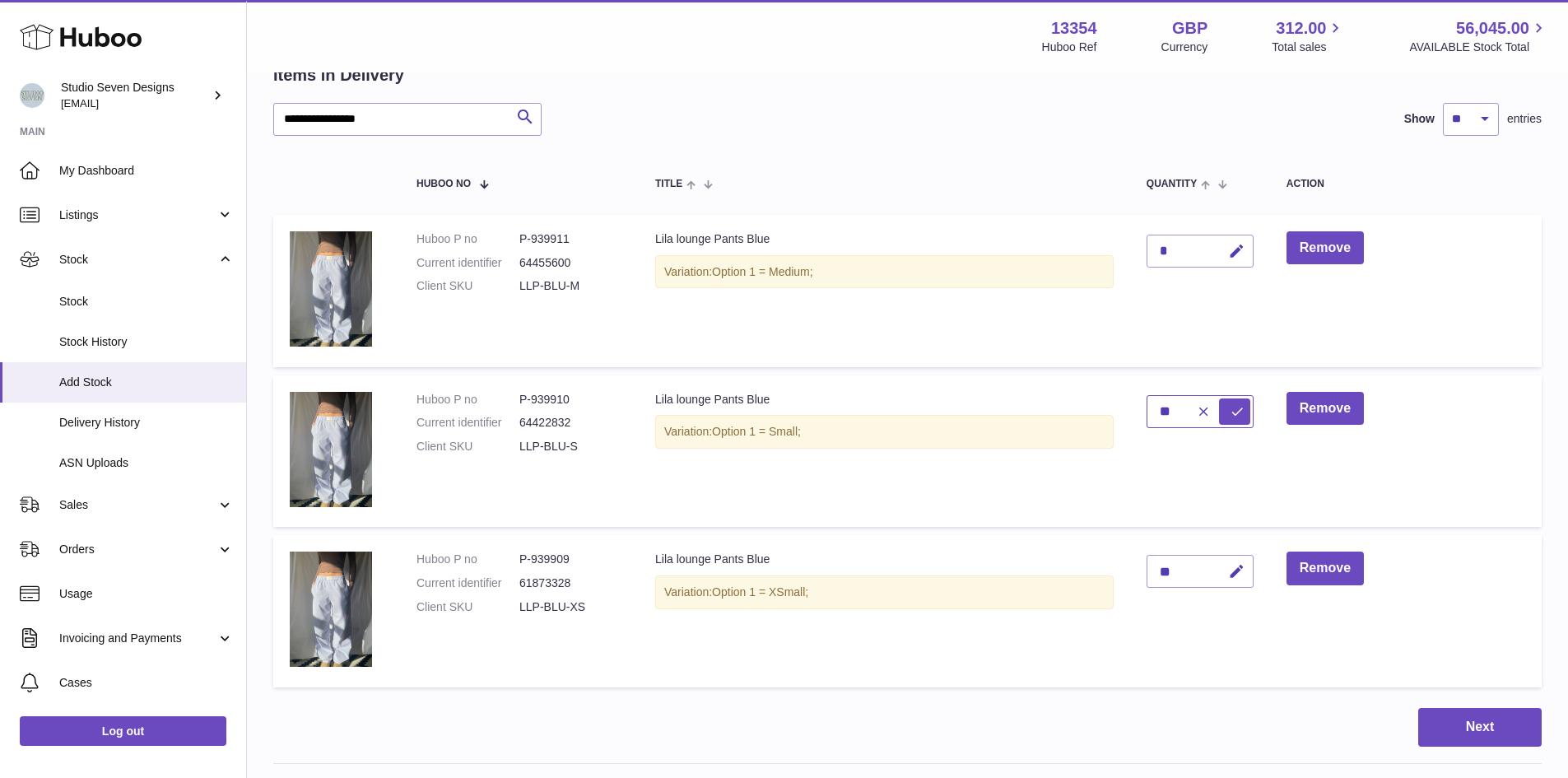 type on "*" 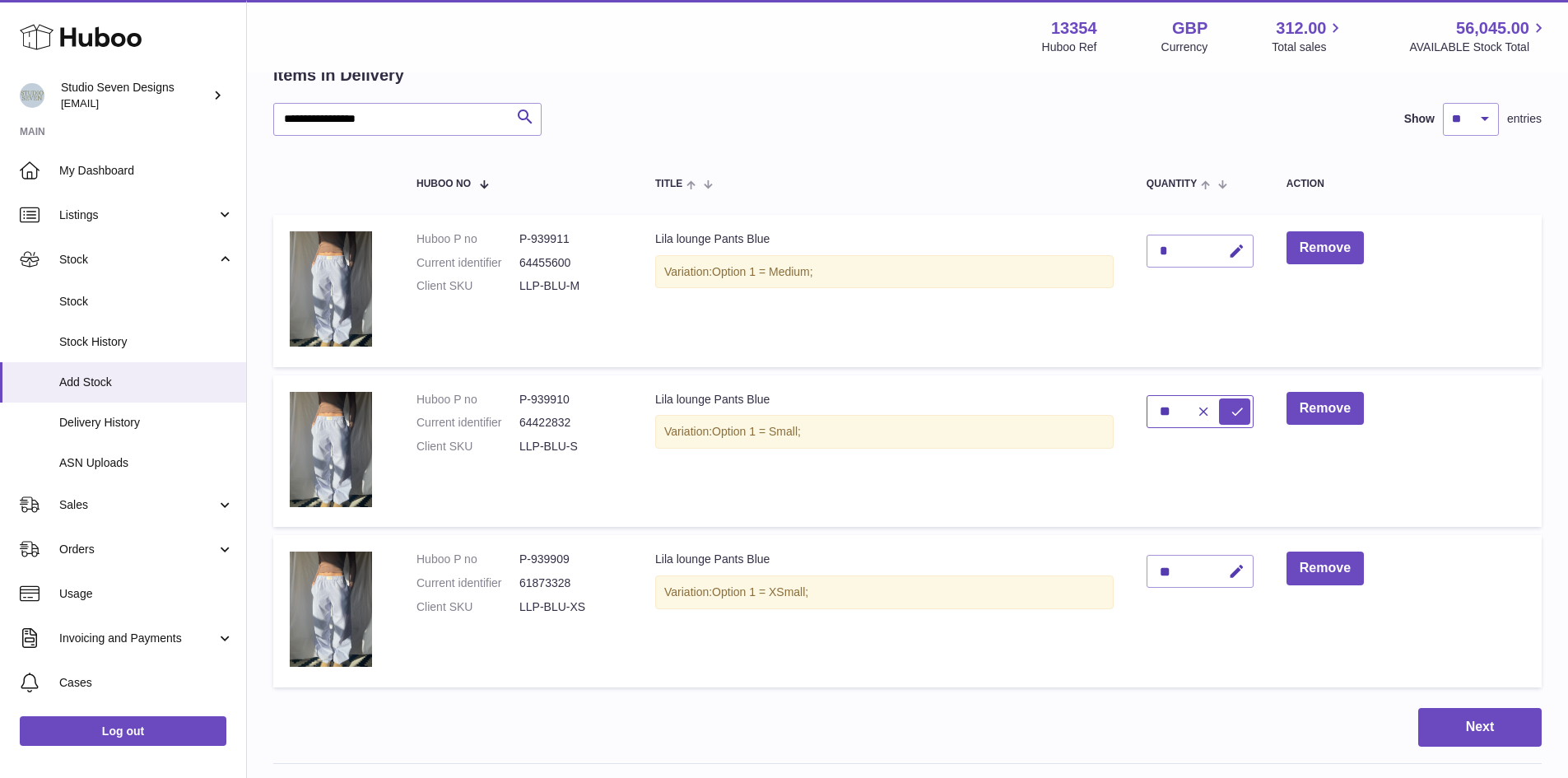 type on "**" 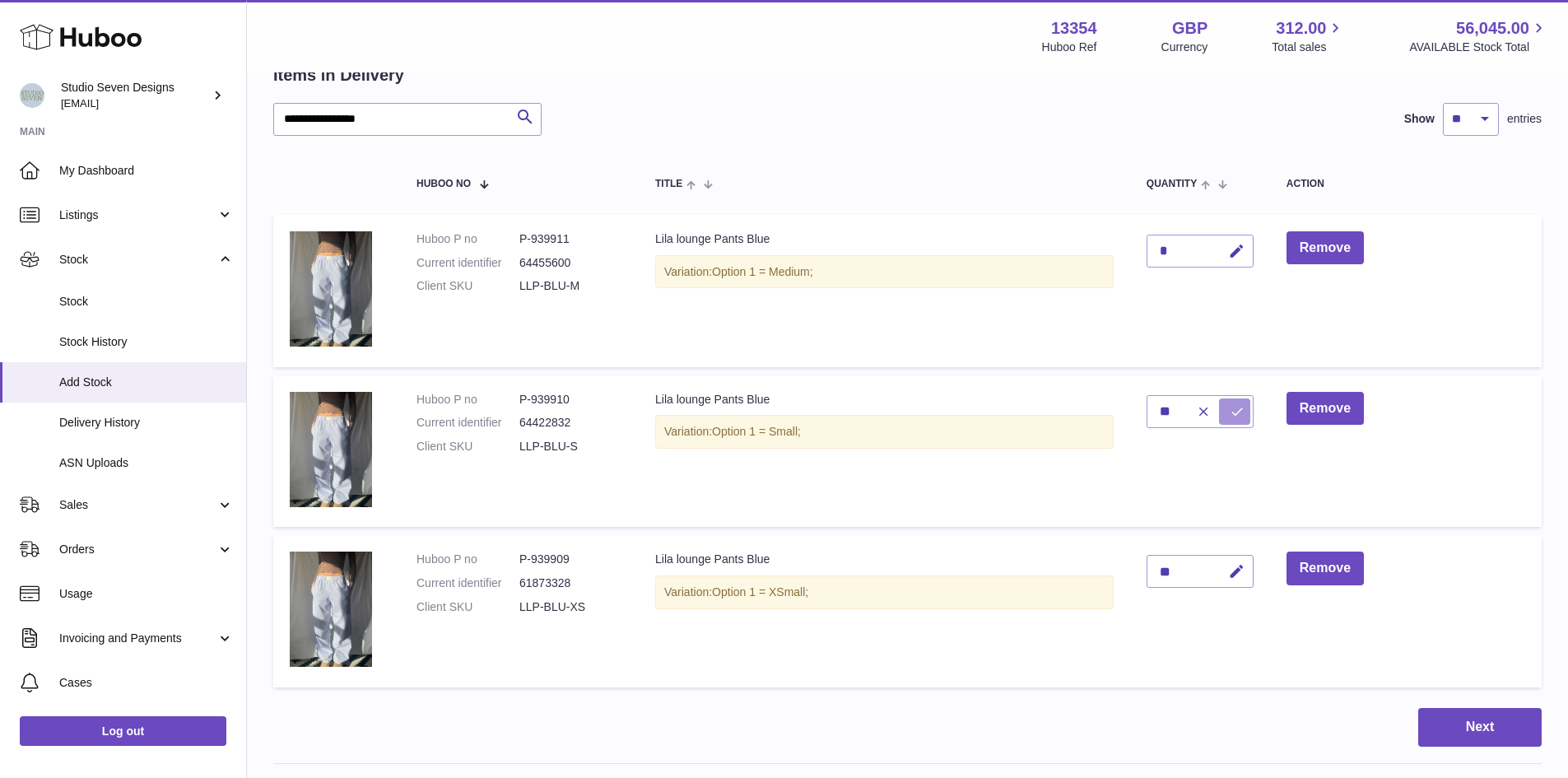 click at bounding box center (1237, 412) 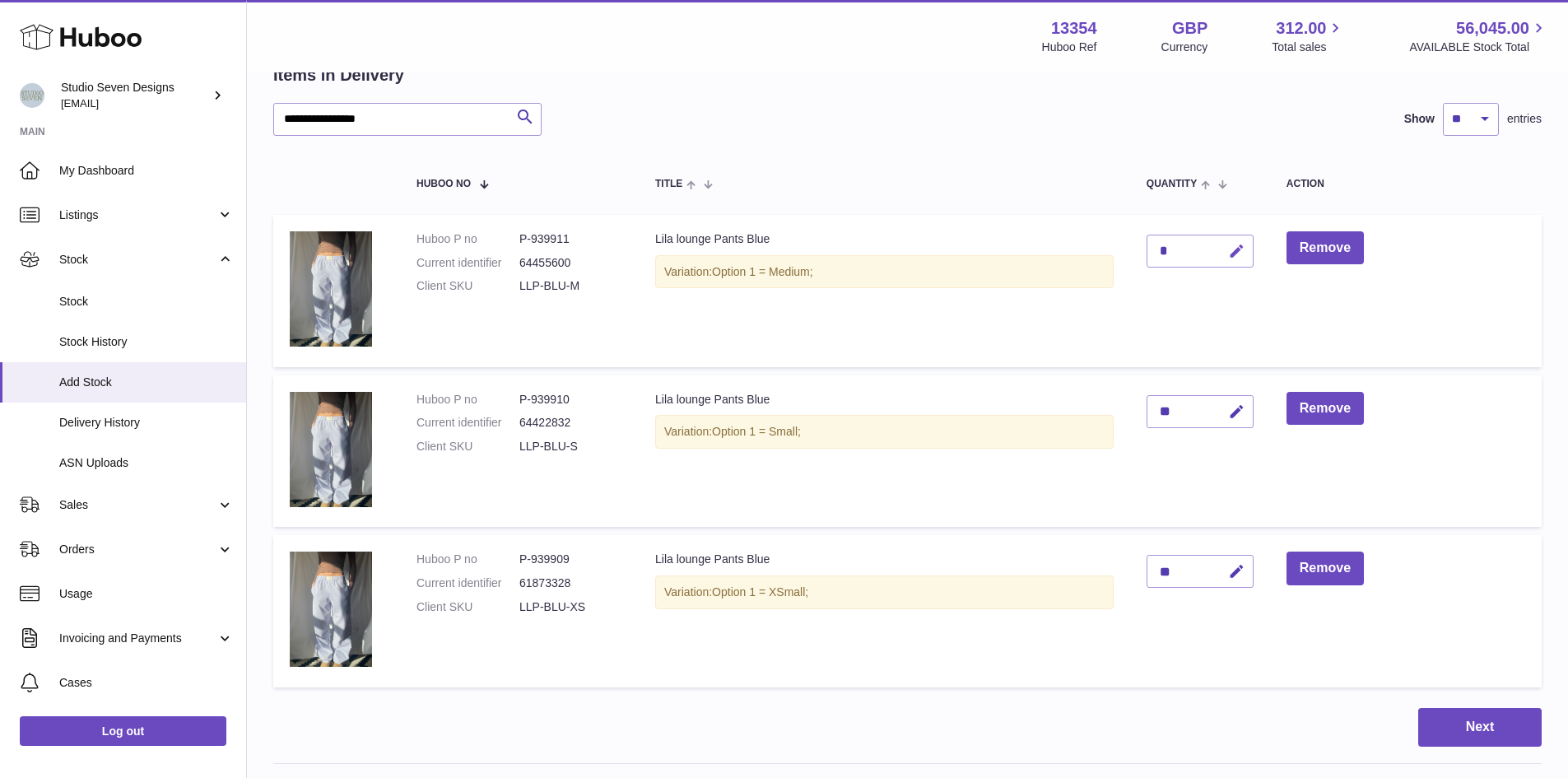 click at bounding box center [1236, 251] 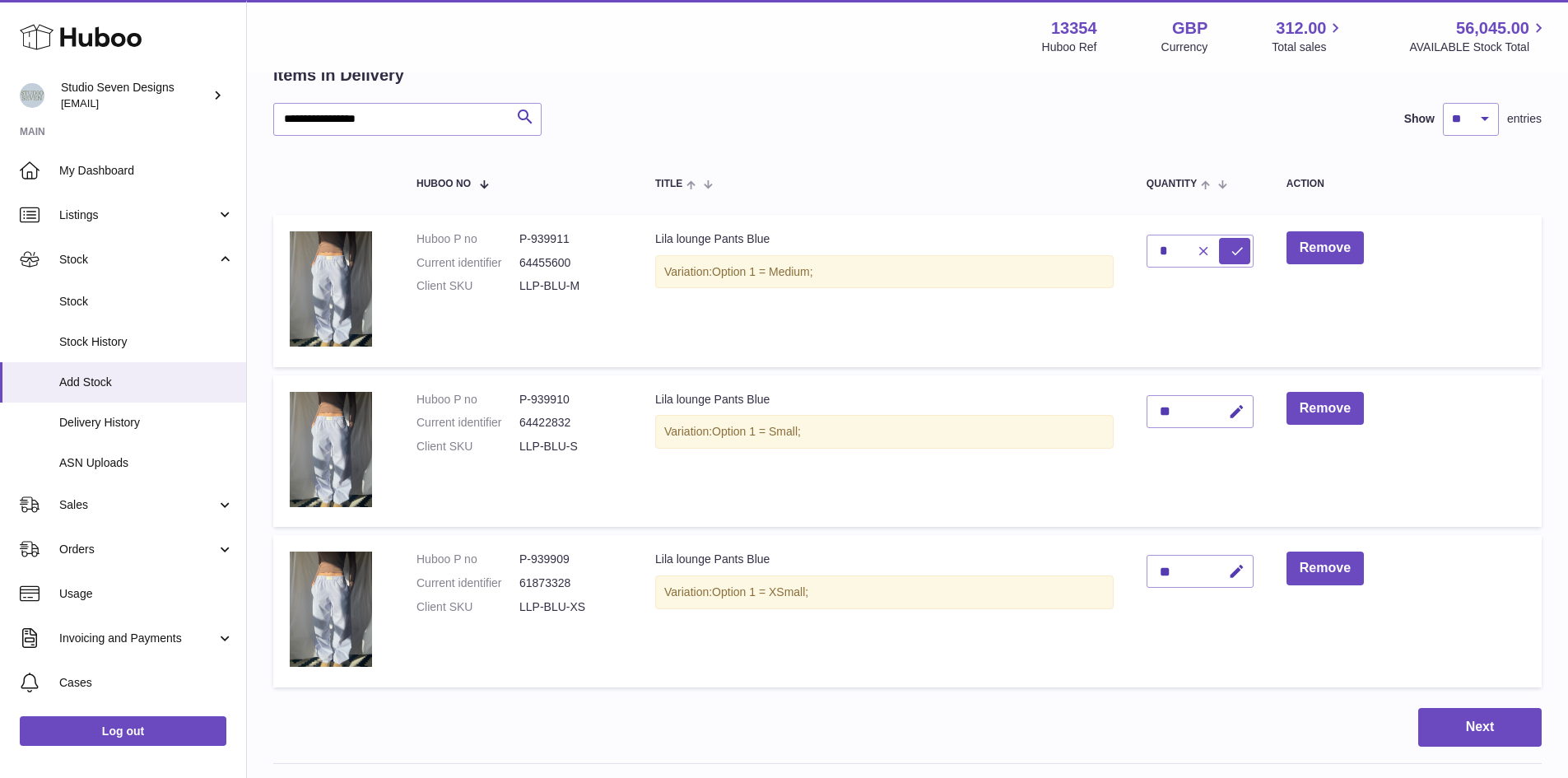 click at bounding box center (1201, 251) 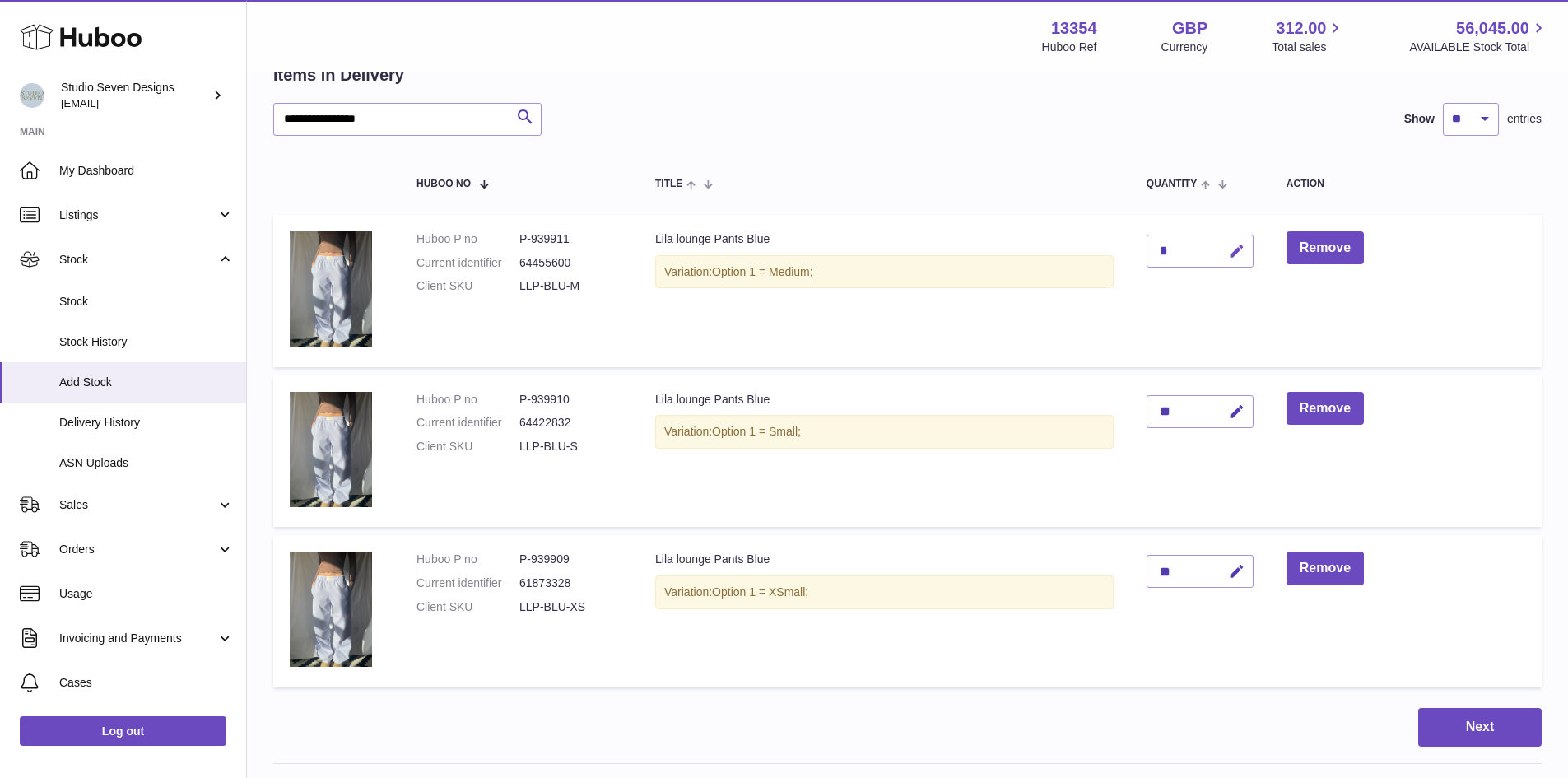 click at bounding box center [1236, 251] 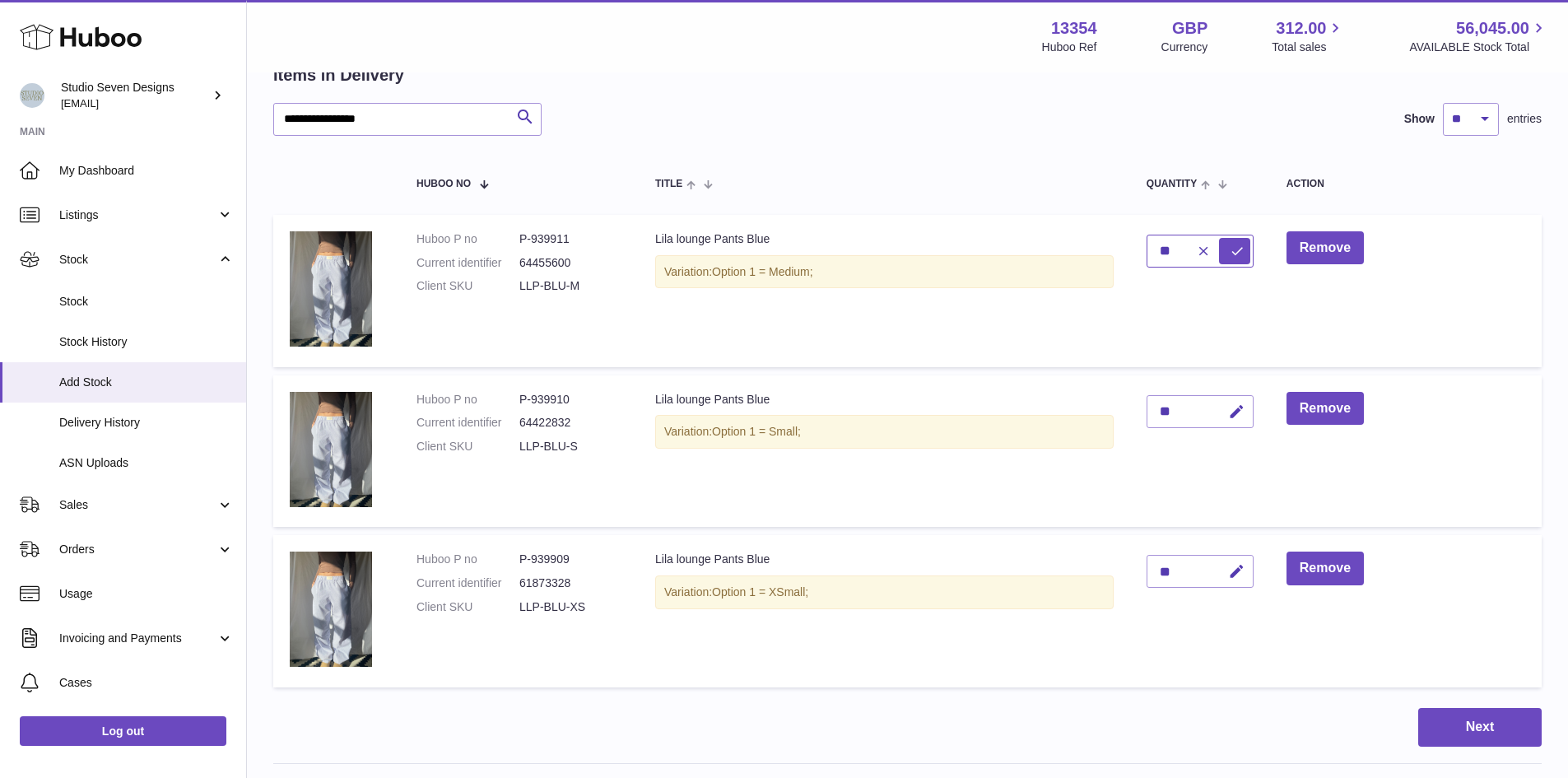 type on "**" 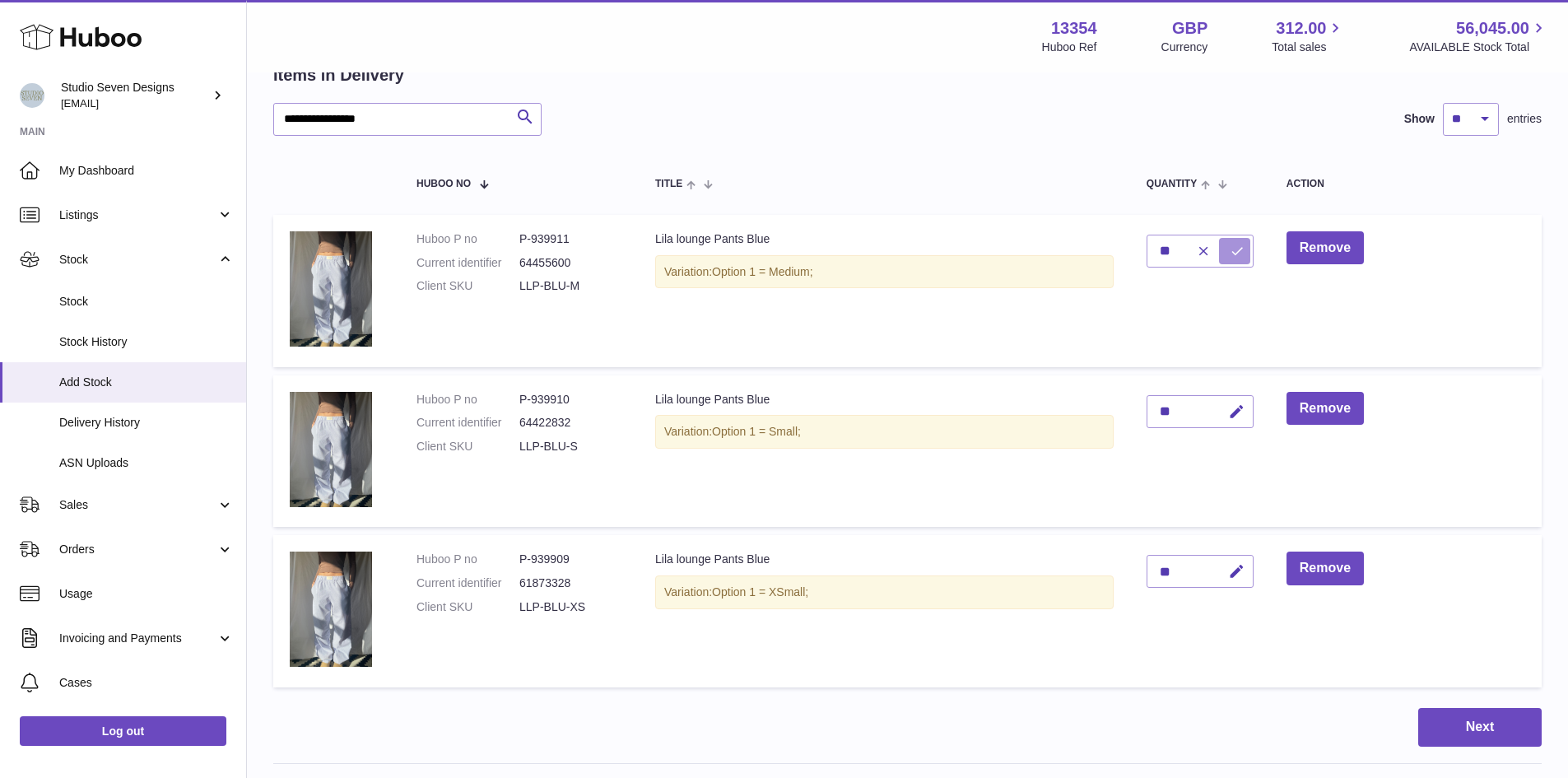 click at bounding box center (1237, 251) 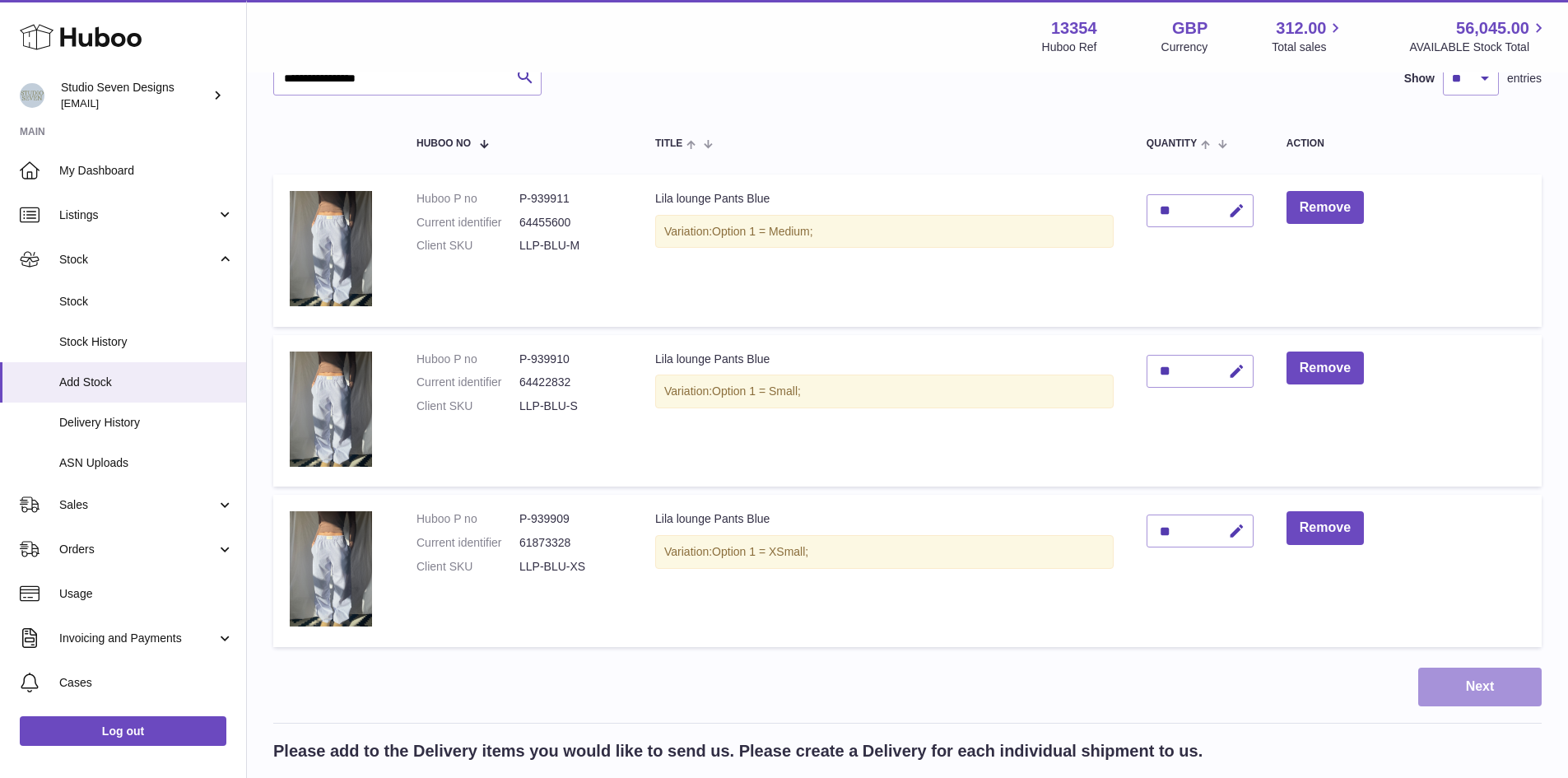 scroll, scrollTop: 54, scrollLeft: 0, axis: vertical 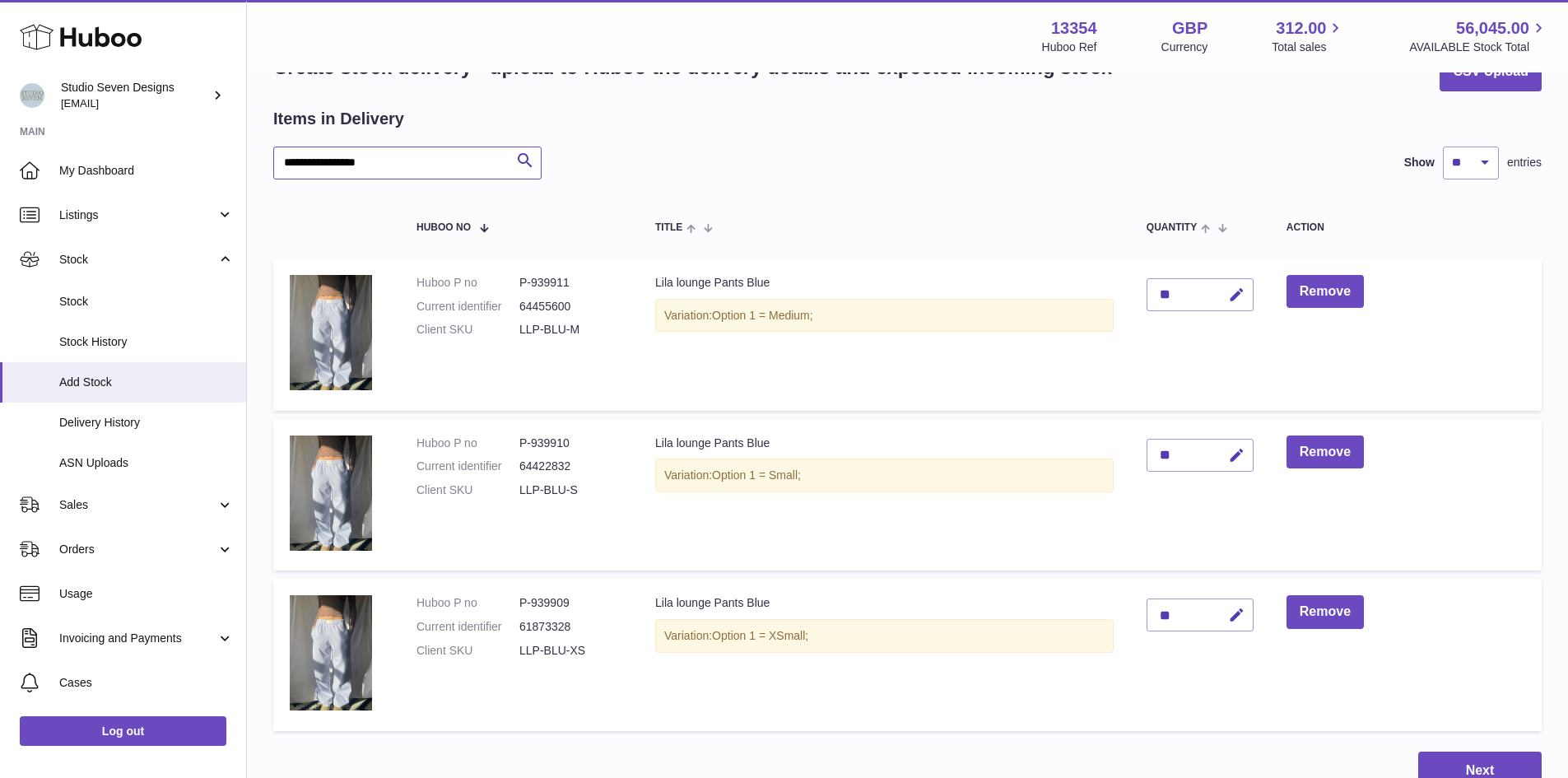 click on "**********" at bounding box center [407, 163] 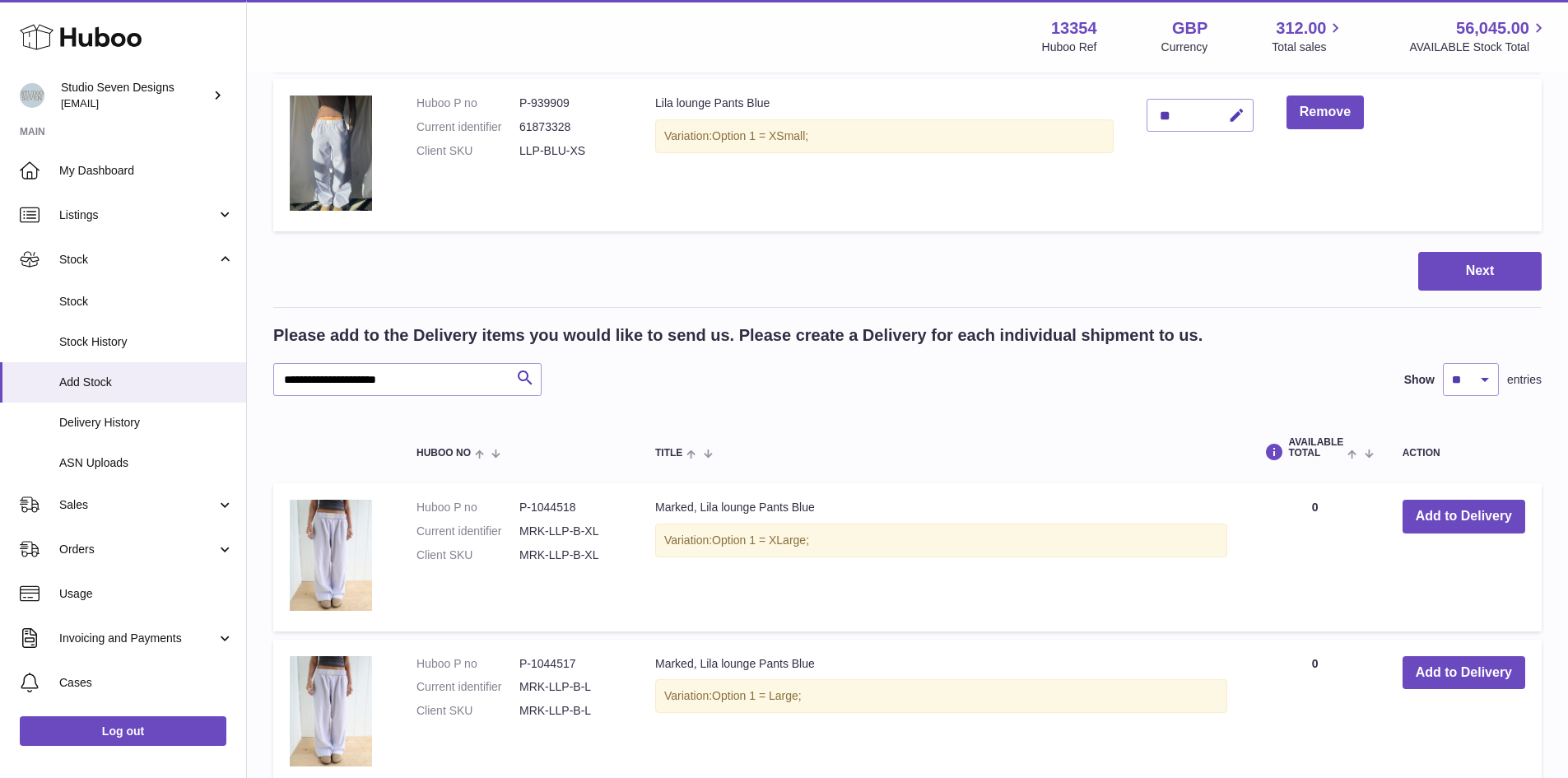 scroll, scrollTop: 562, scrollLeft: 0, axis: vertical 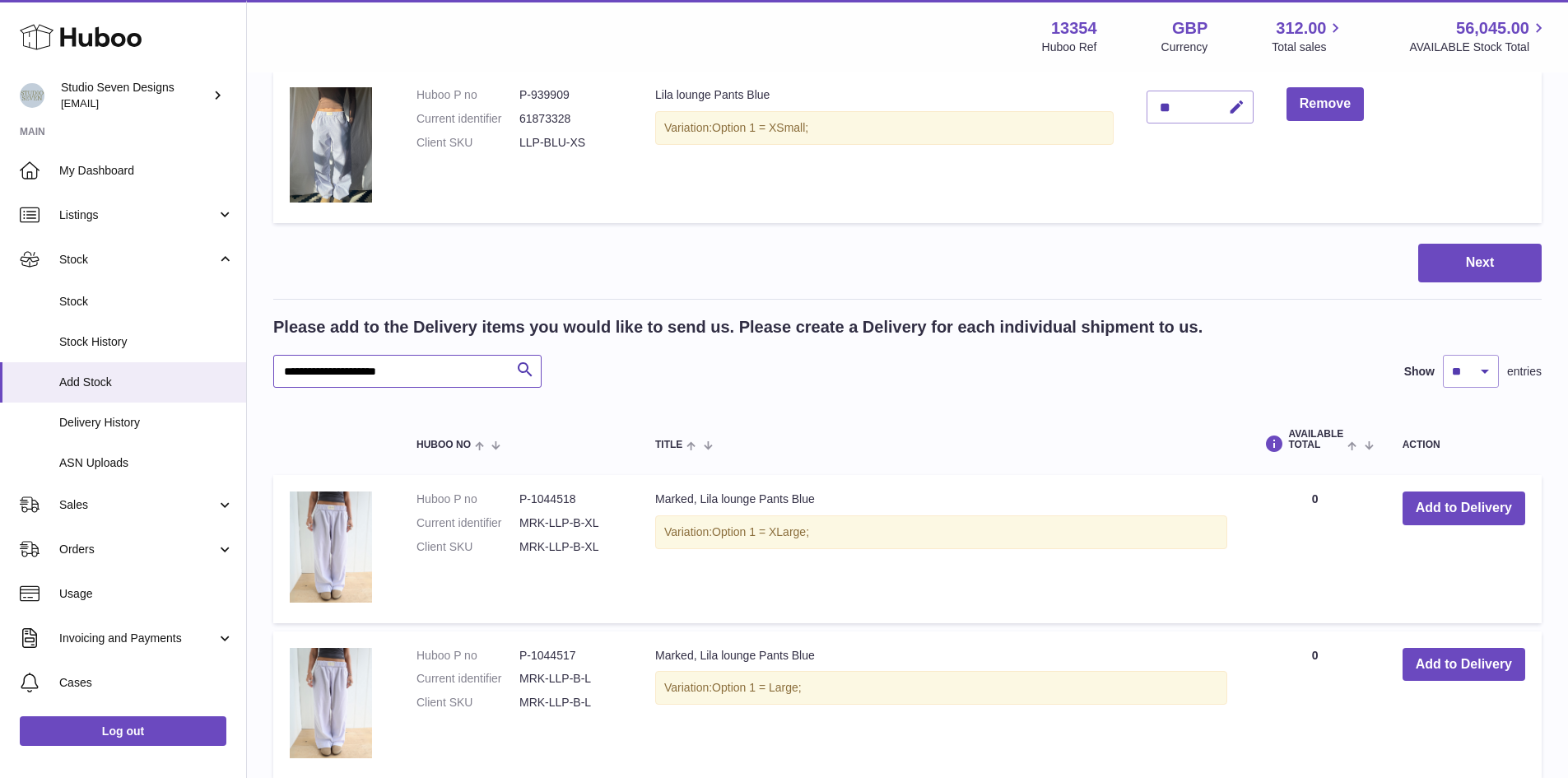 click on "**********" at bounding box center (407, 371) 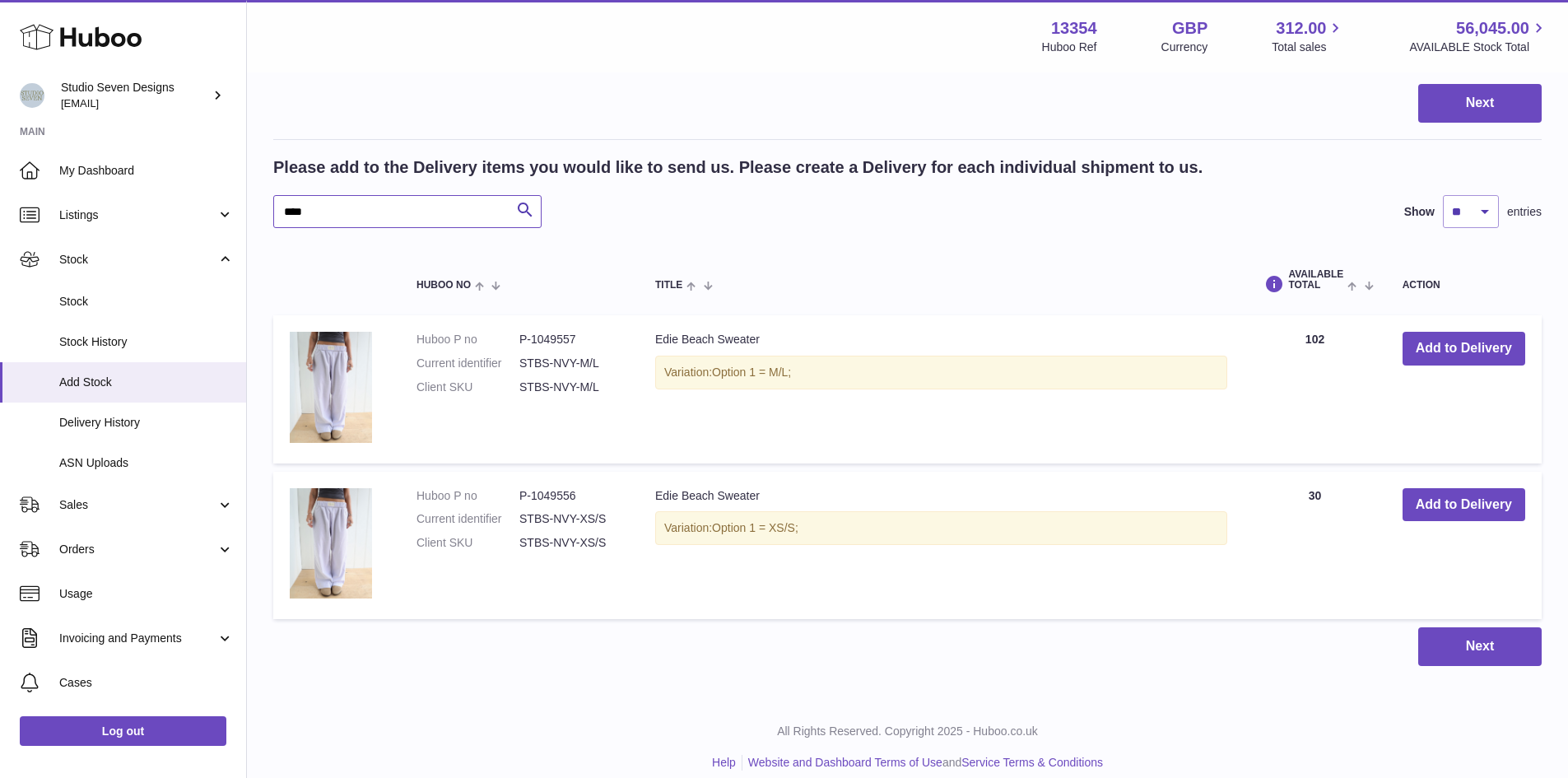 scroll, scrollTop: 723, scrollLeft: 0, axis: vertical 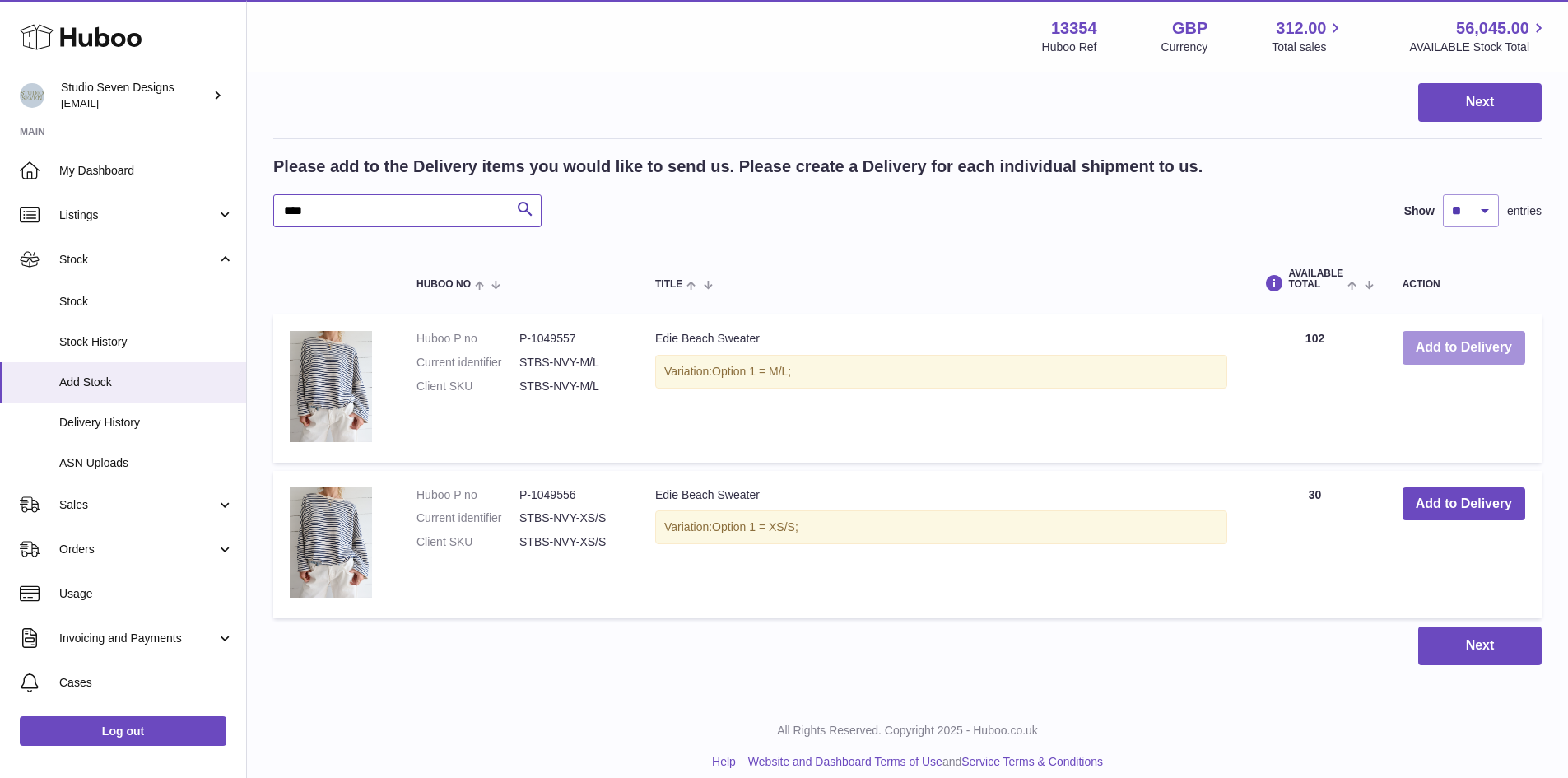 type on "****" 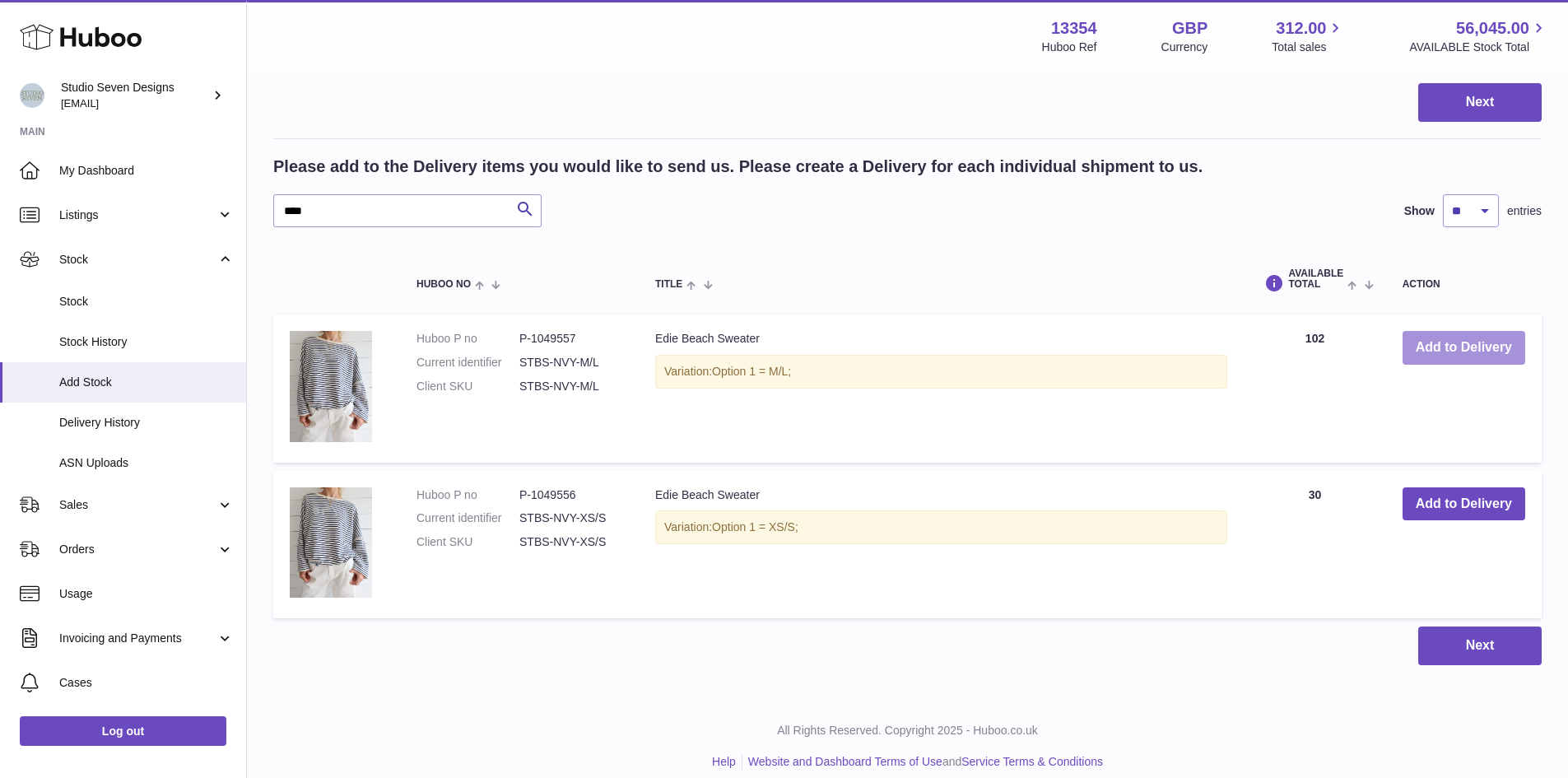 click on "Add to Delivery" at bounding box center [1463, 347] 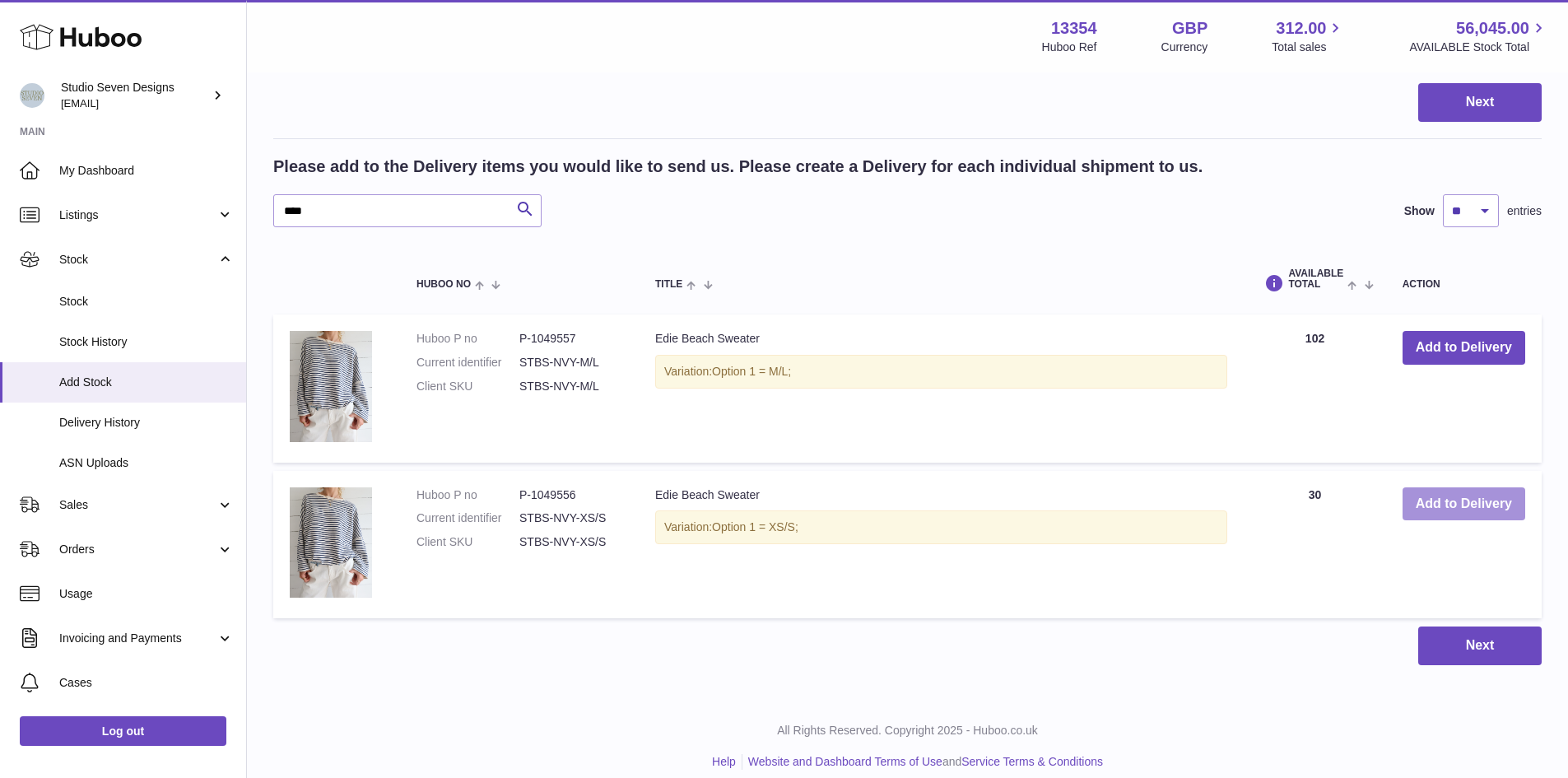 click on "Add to Delivery" at bounding box center [1463, 504] 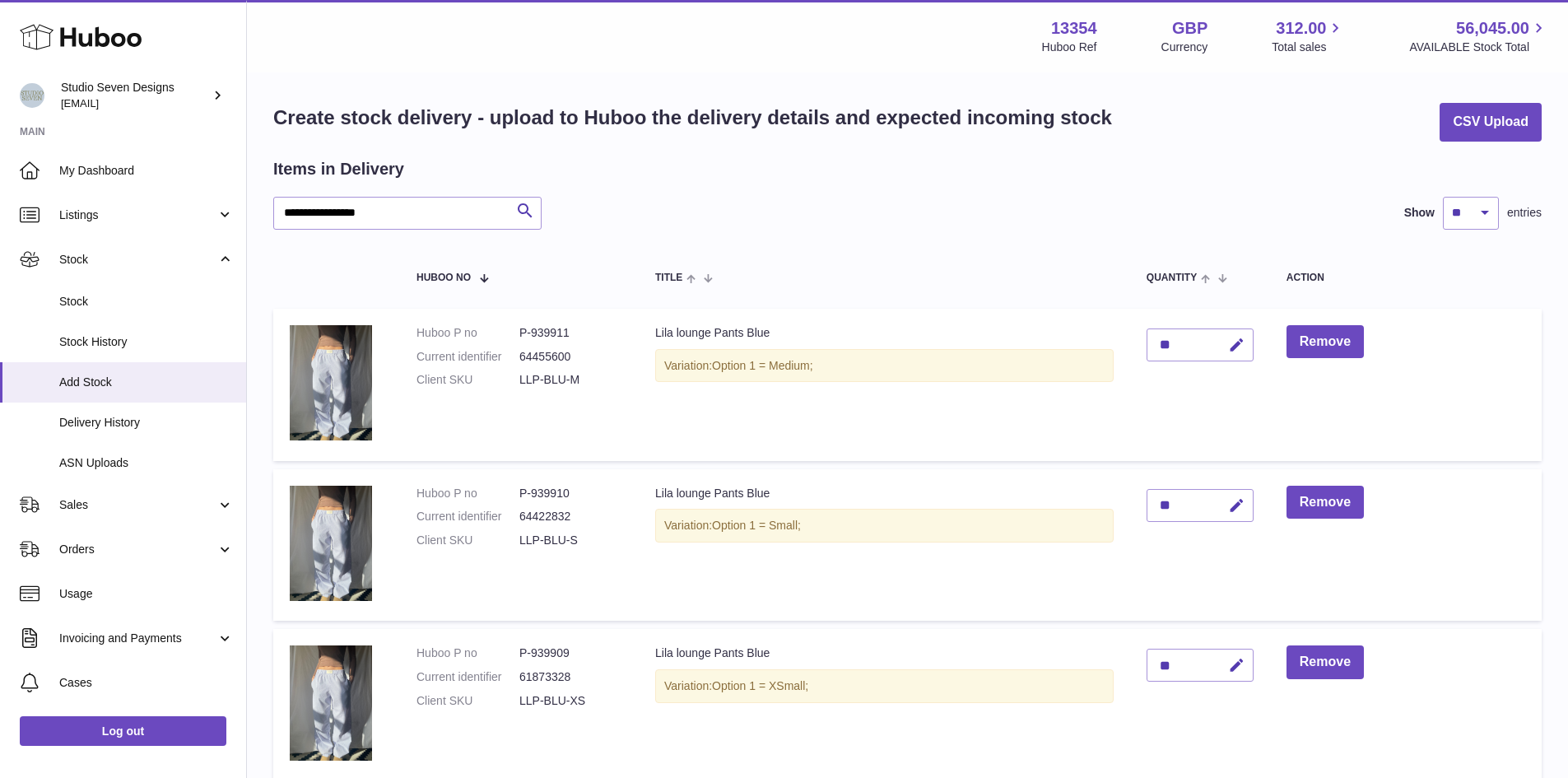 scroll, scrollTop: 0, scrollLeft: 0, axis: both 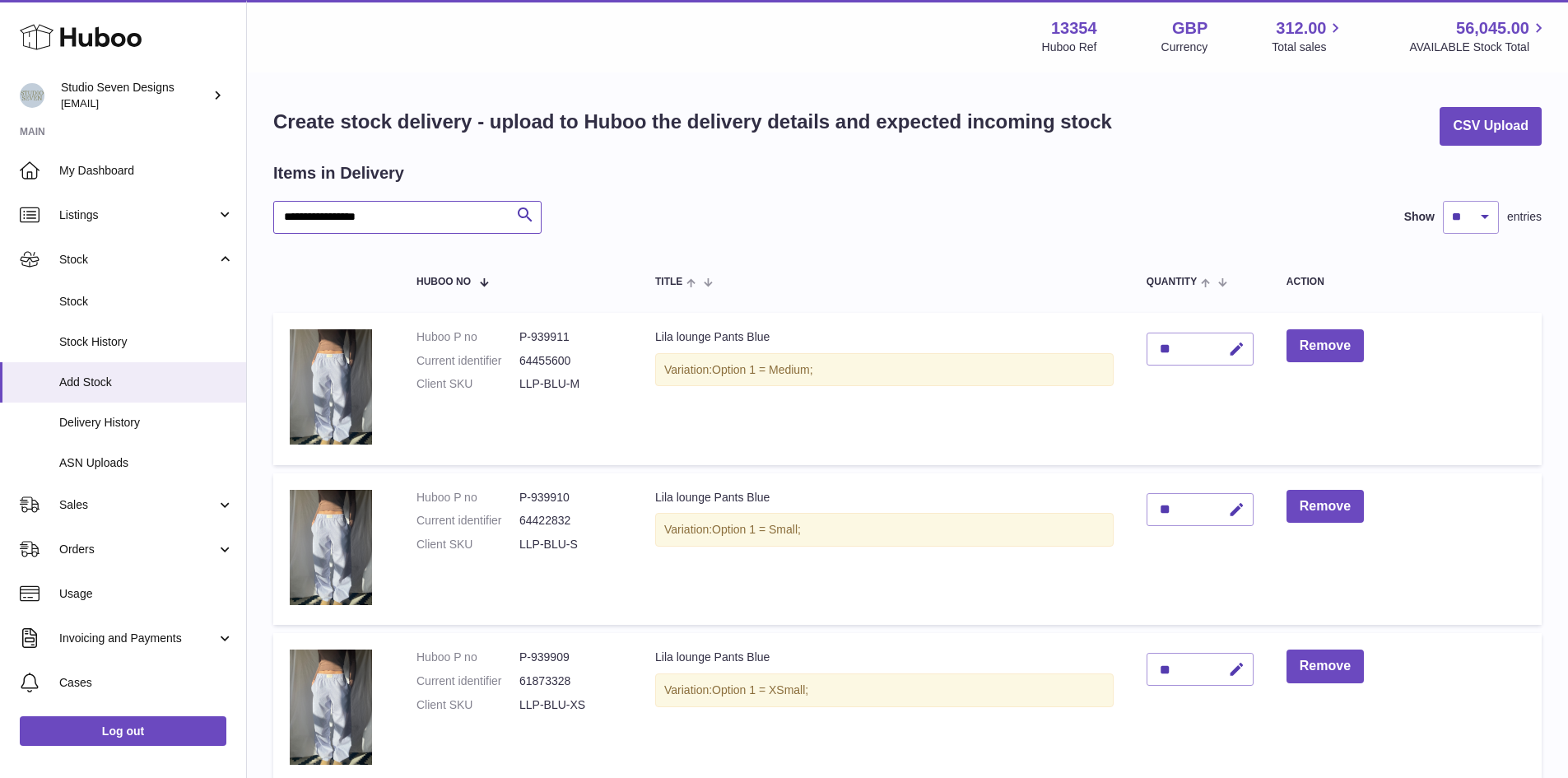 click on "**********" at bounding box center (407, 217) 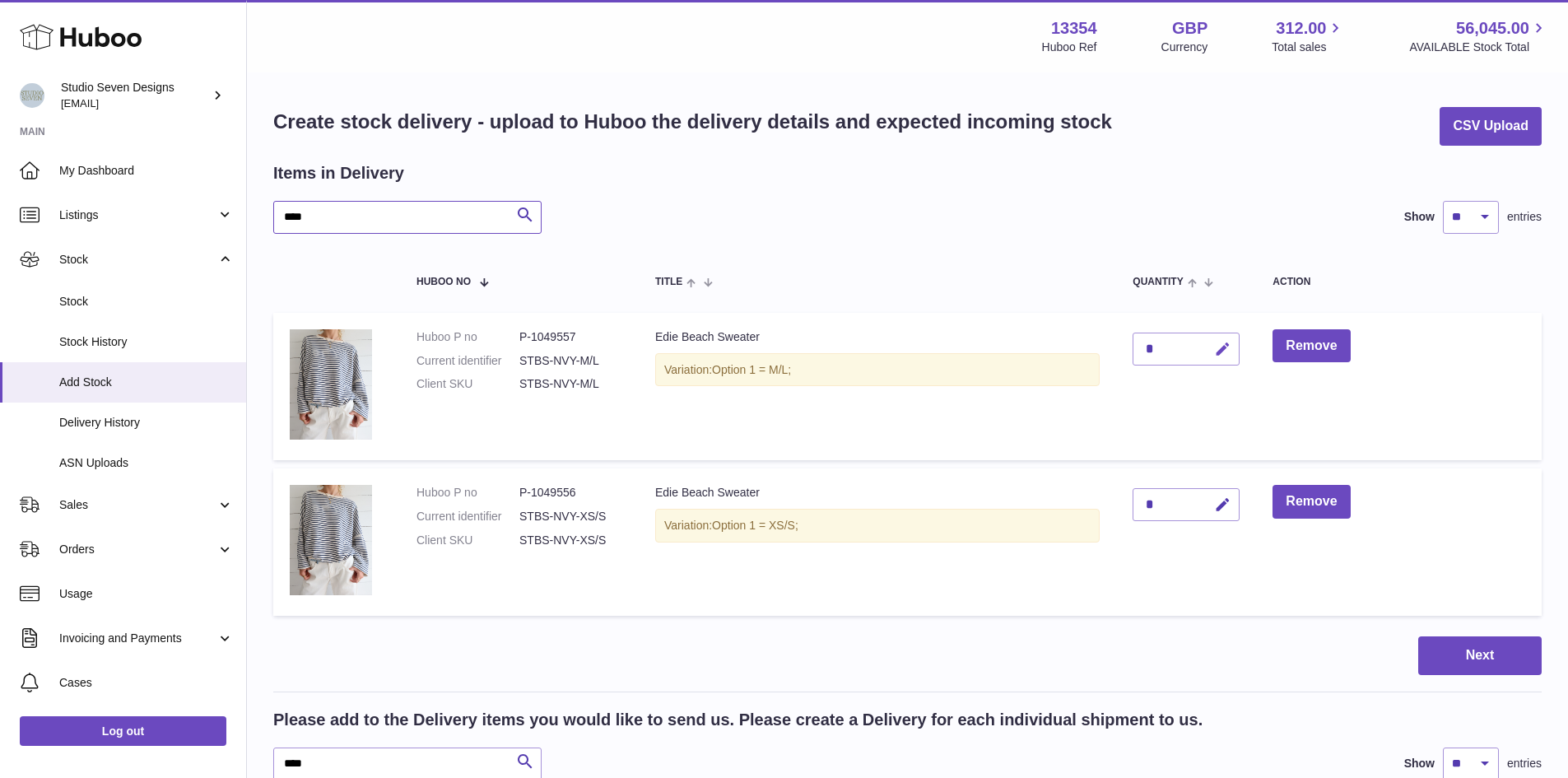 type on "****" 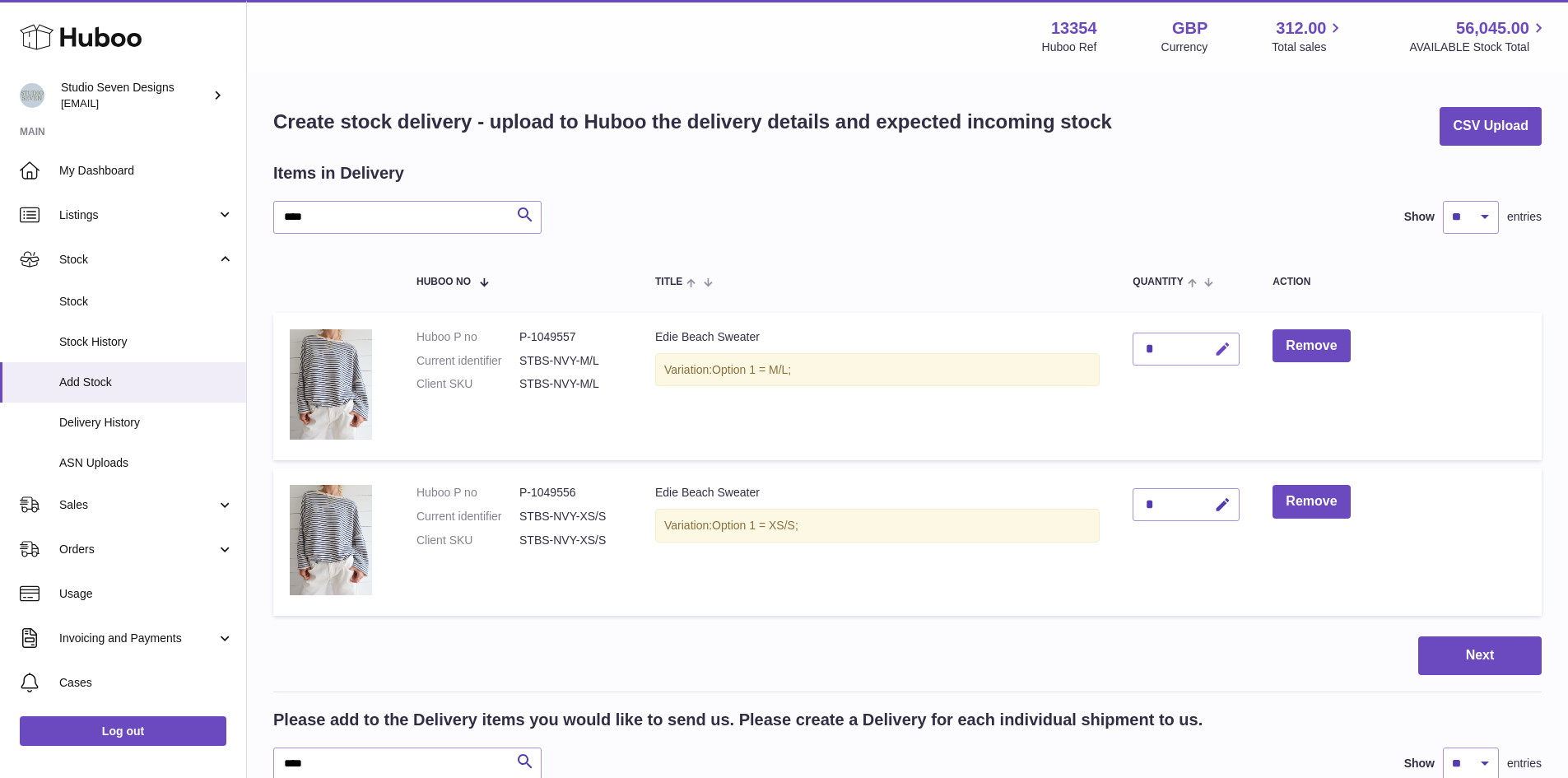 click at bounding box center (1222, 349) 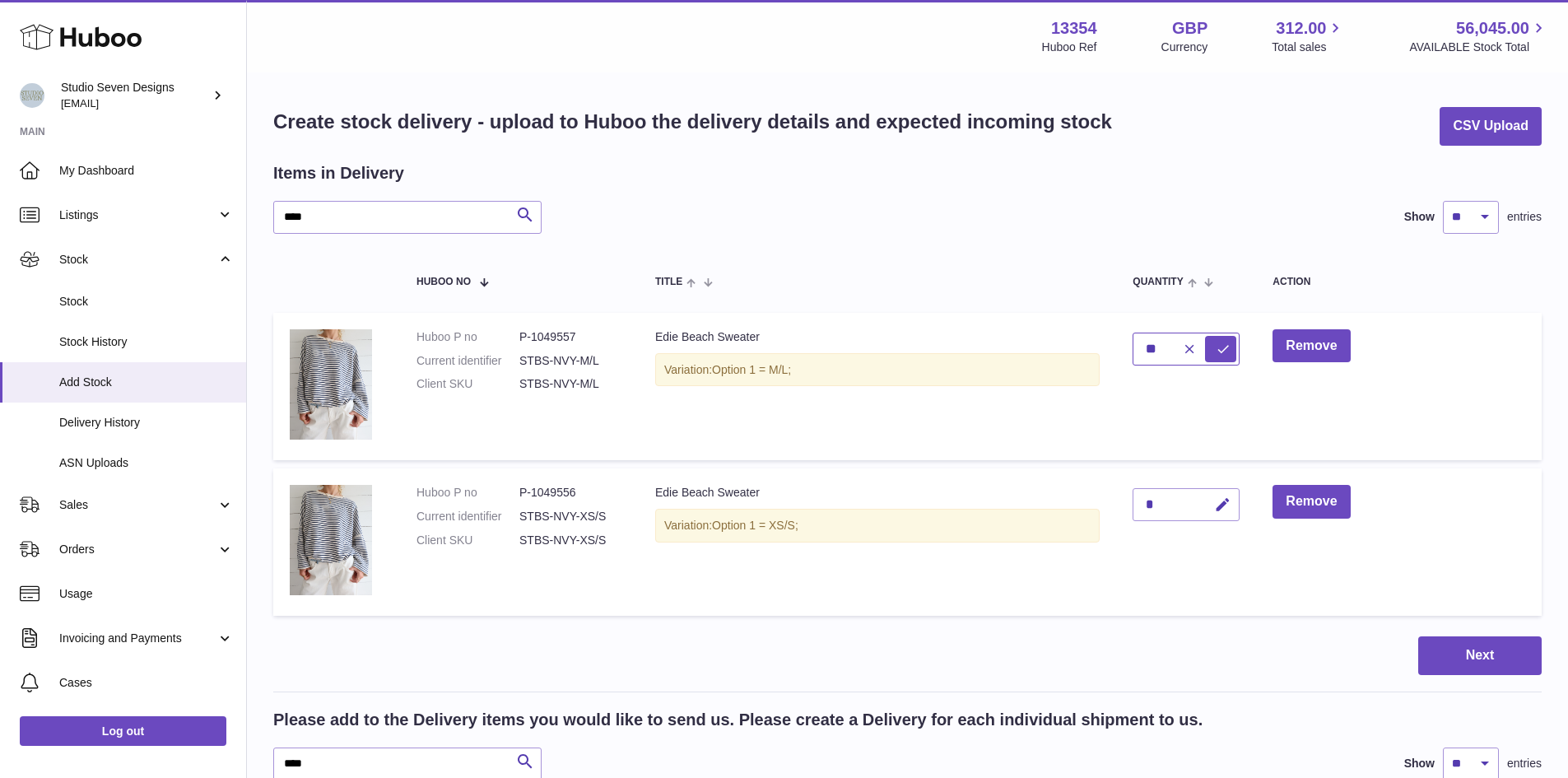 type on "**" 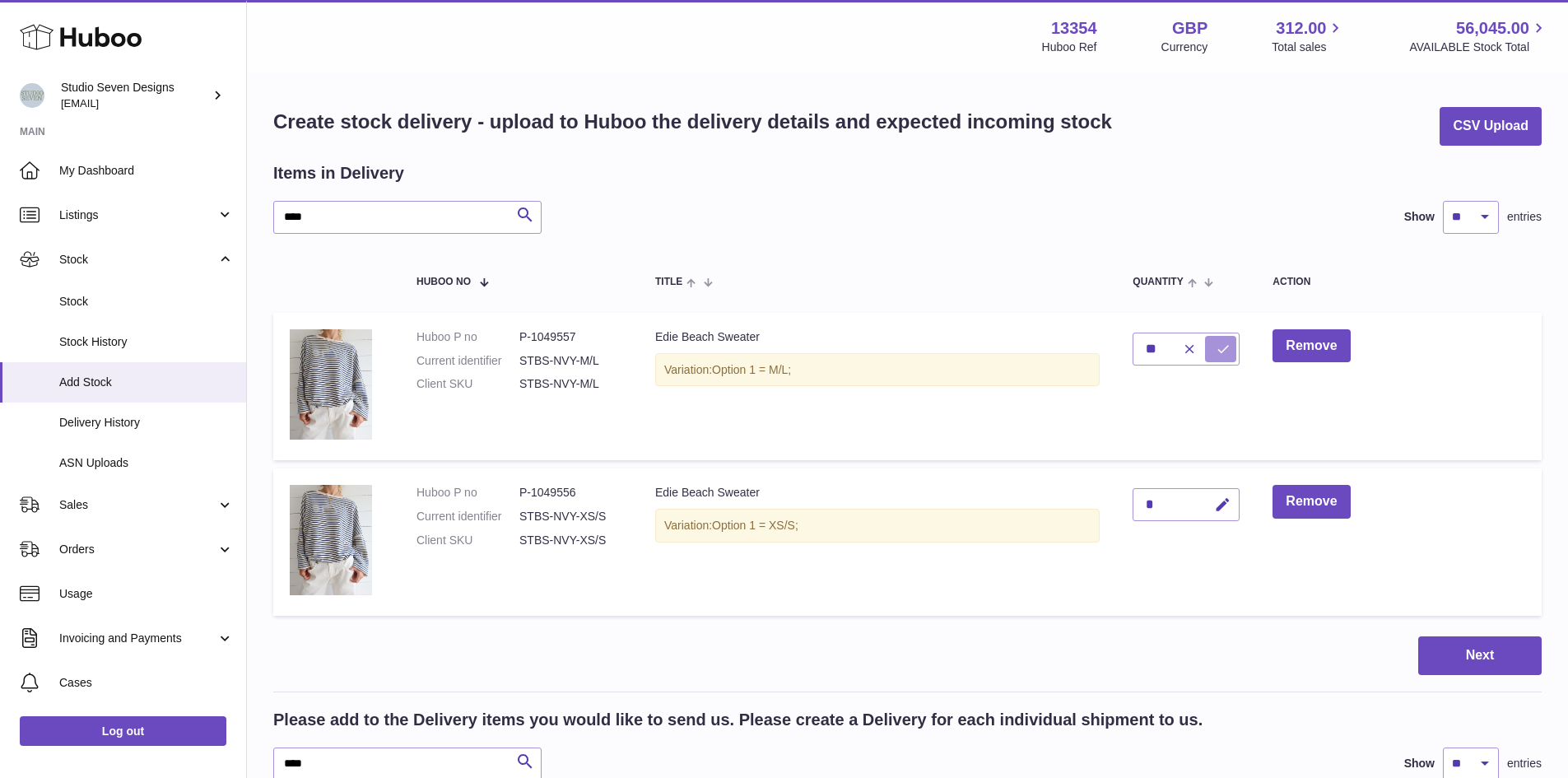 click at bounding box center [1223, 349] 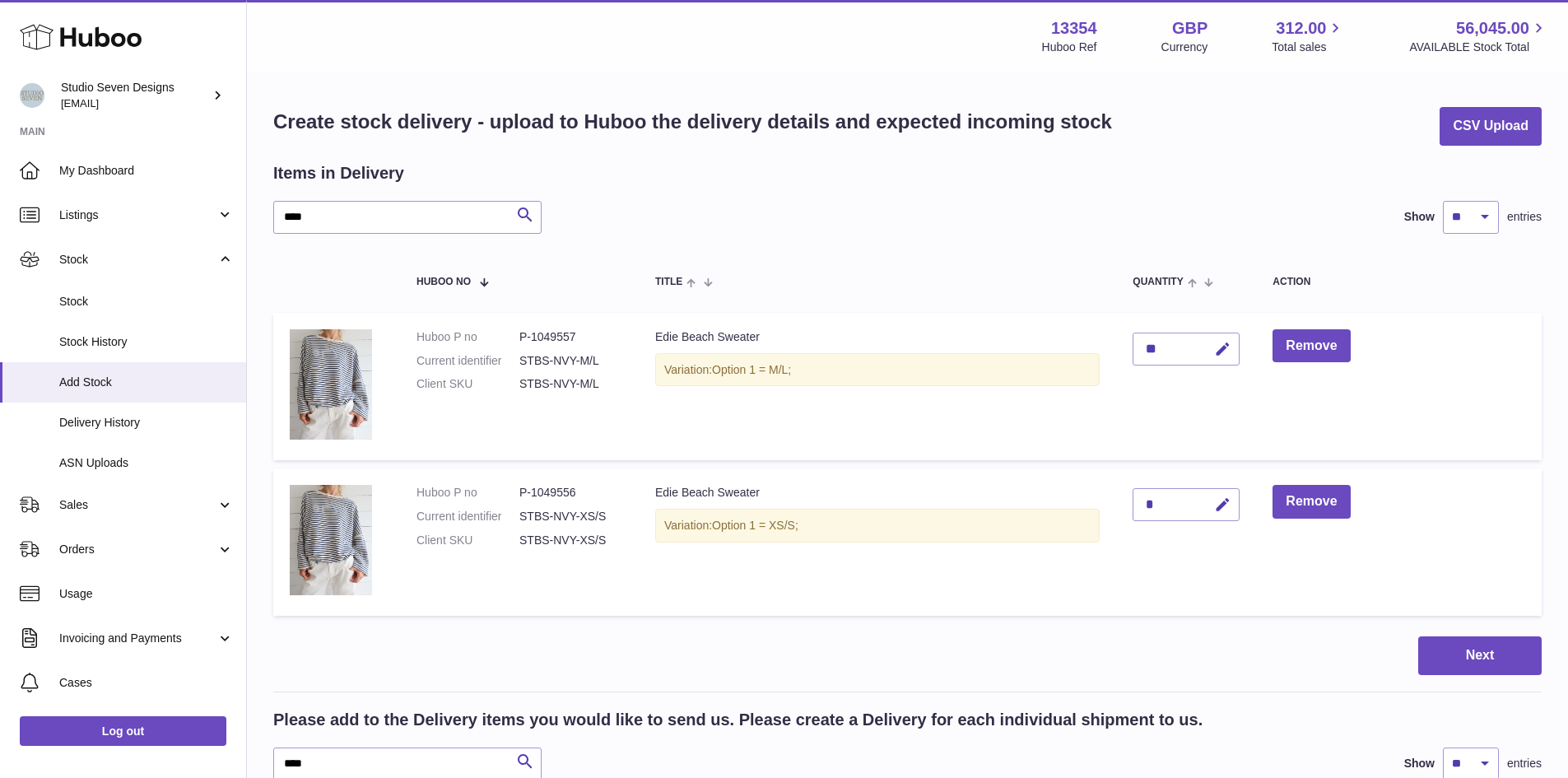 click at bounding box center [1222, 505] 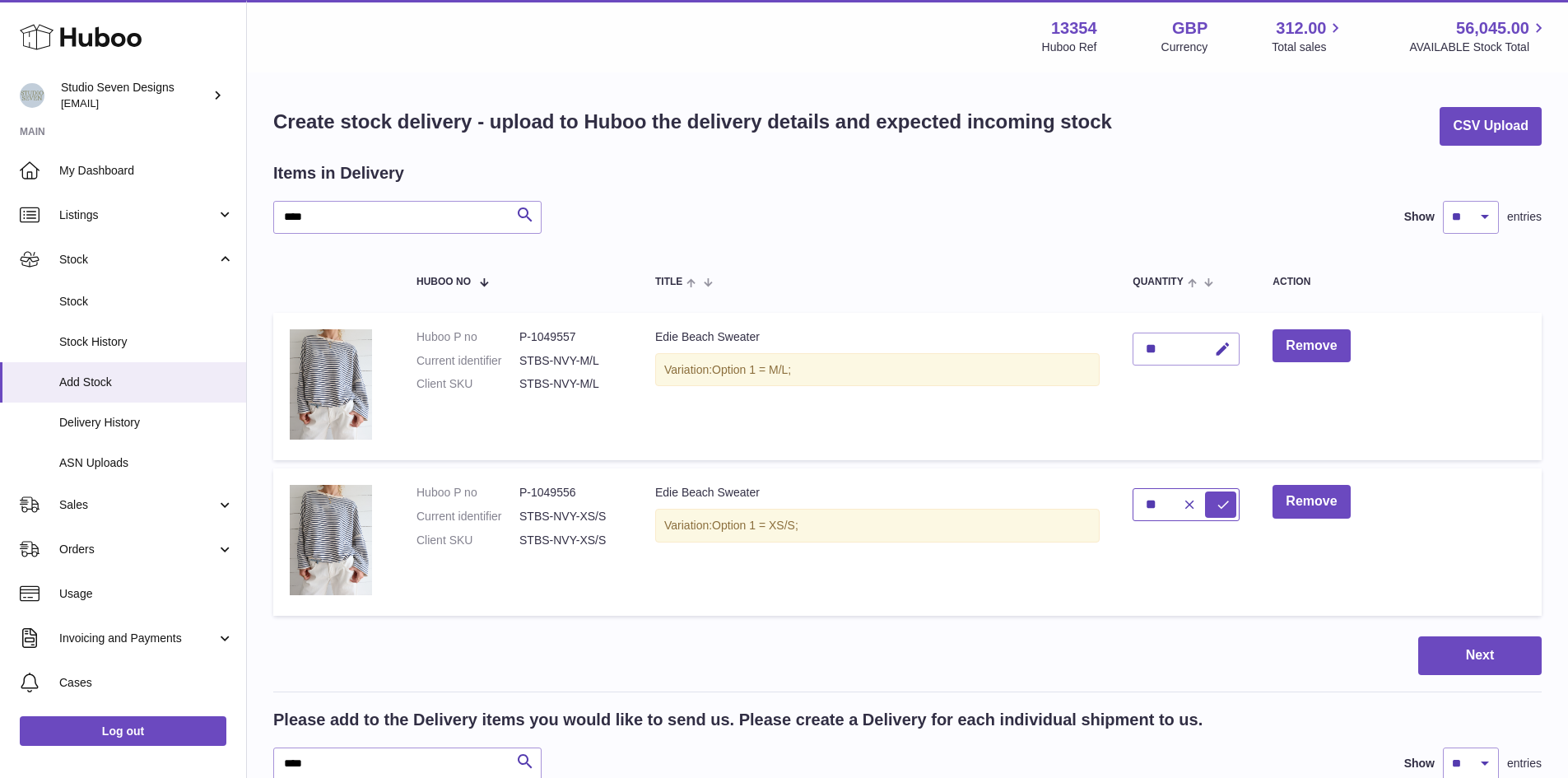 type on "**" 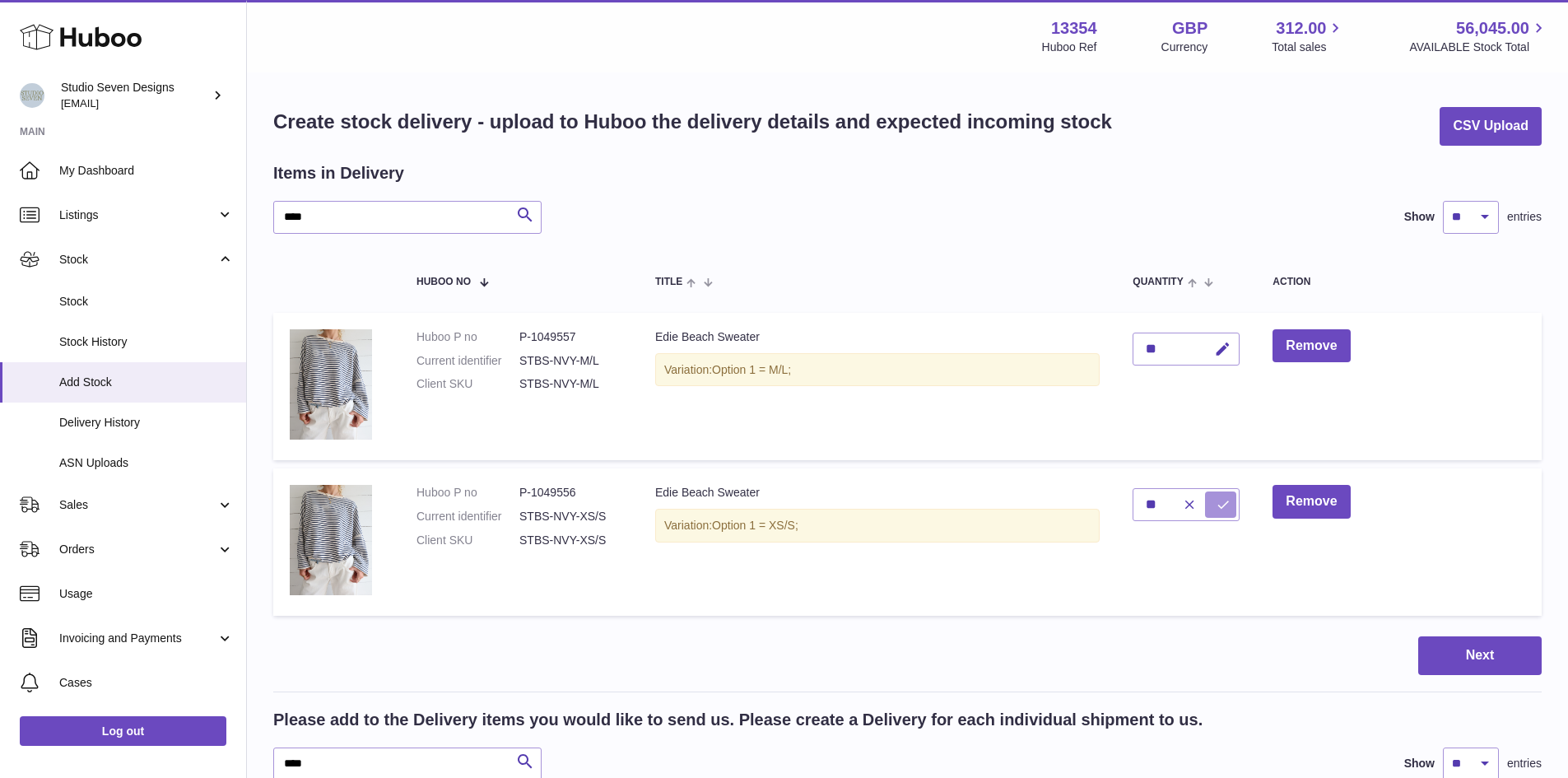 click at bounding box center (1223, 505) 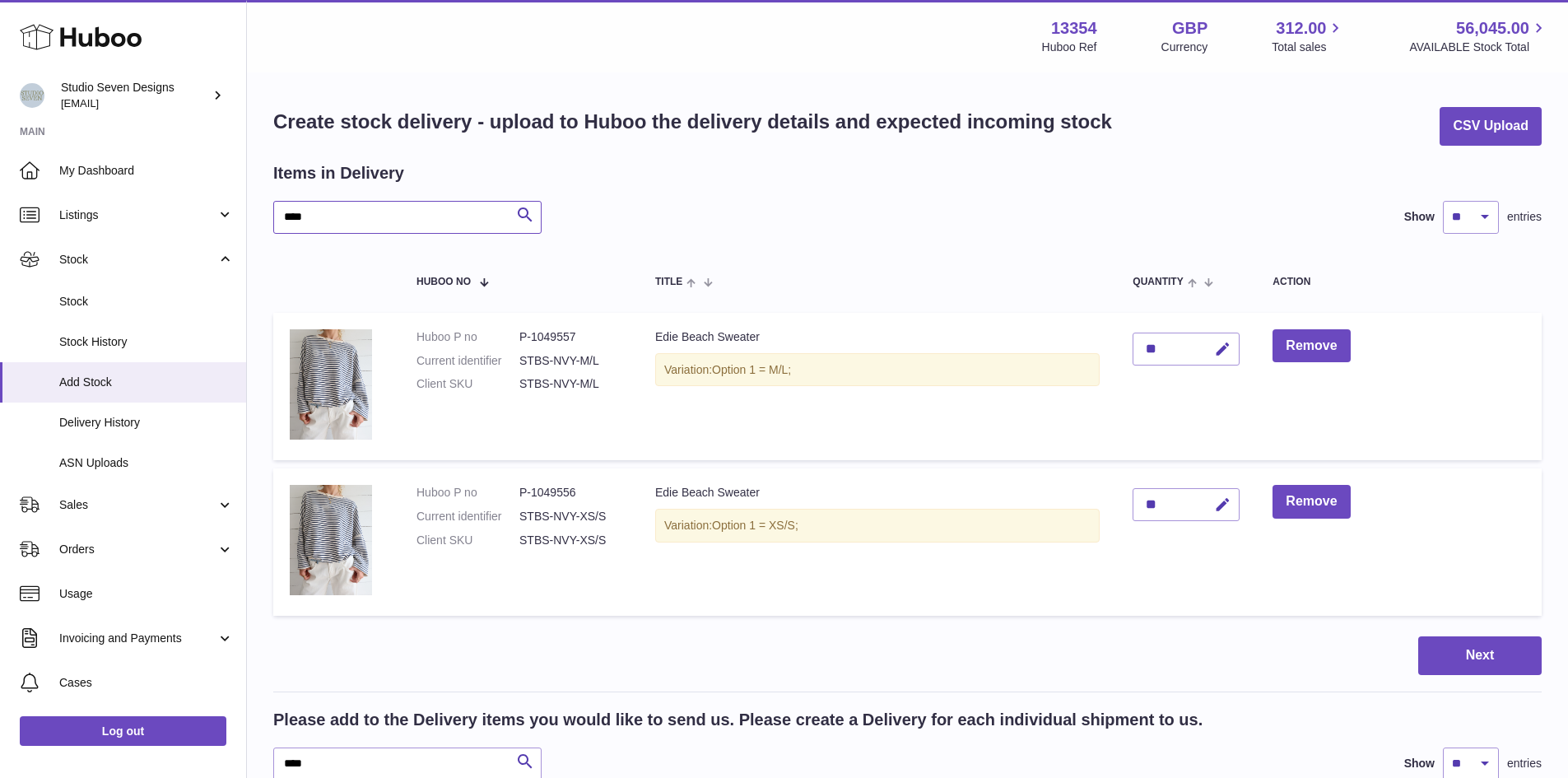 click on "****" at bounding box center (407, 217) 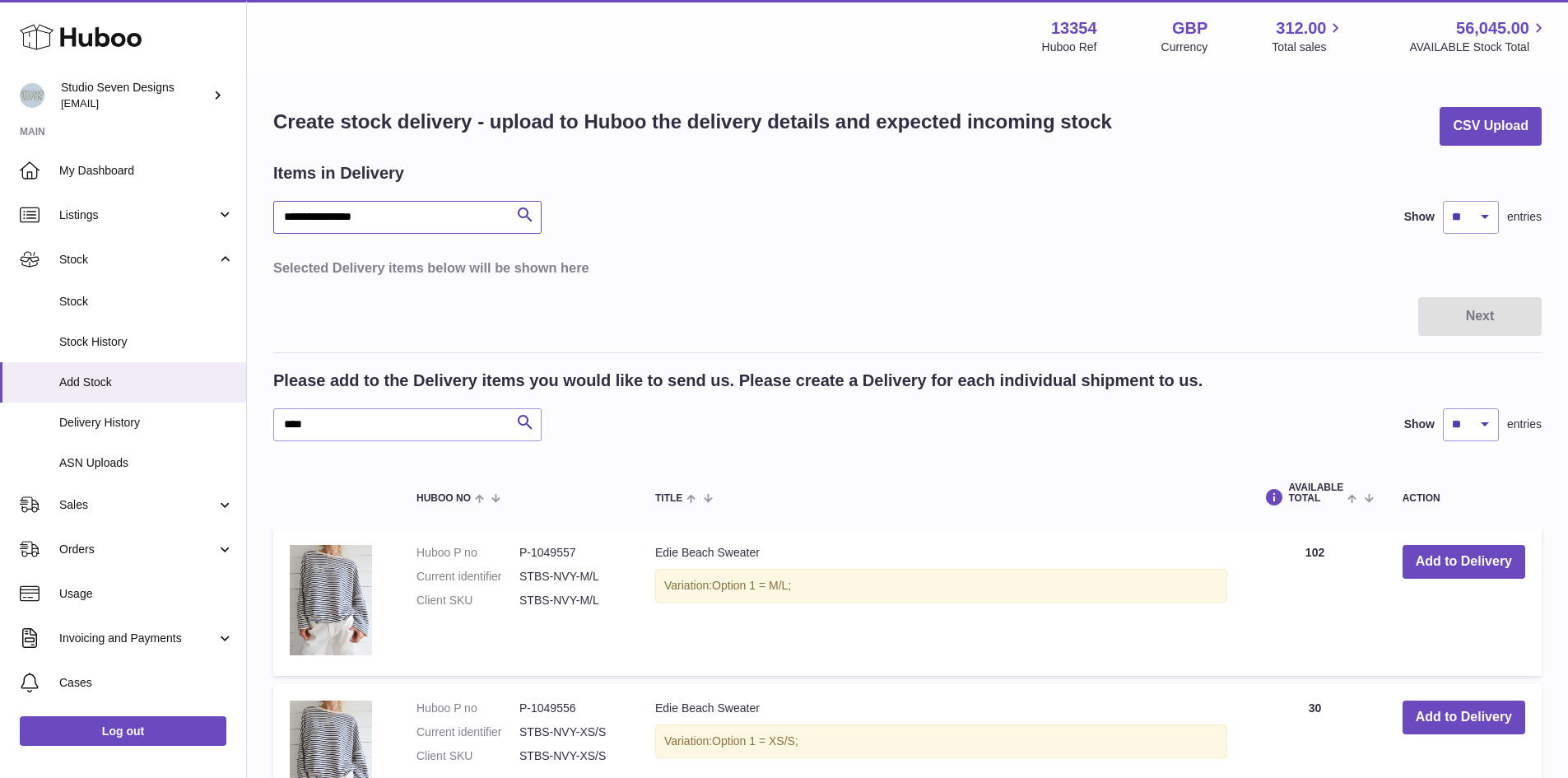 type on "**********" 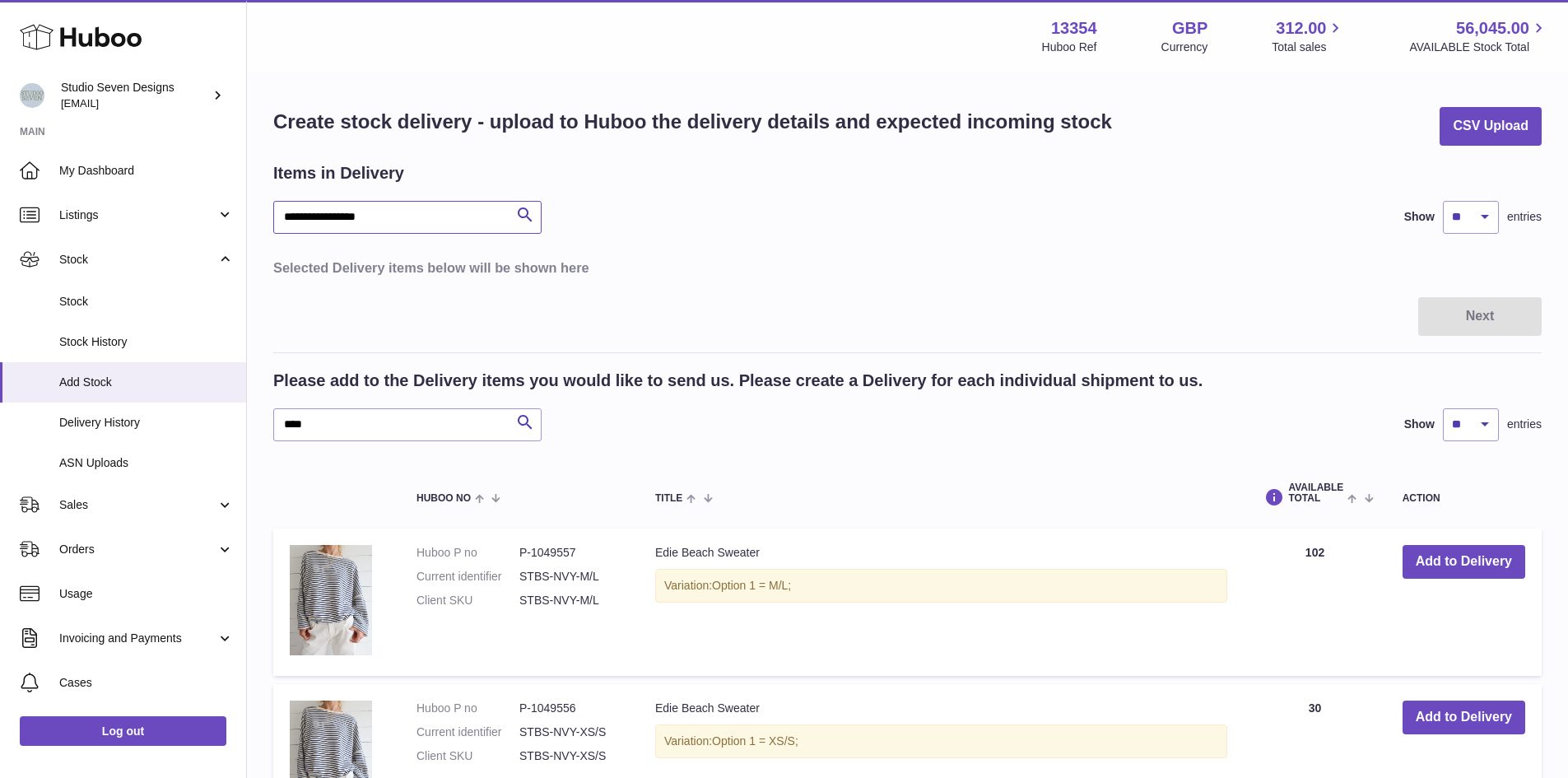 click on "**********" at bounding box center [407, 217] 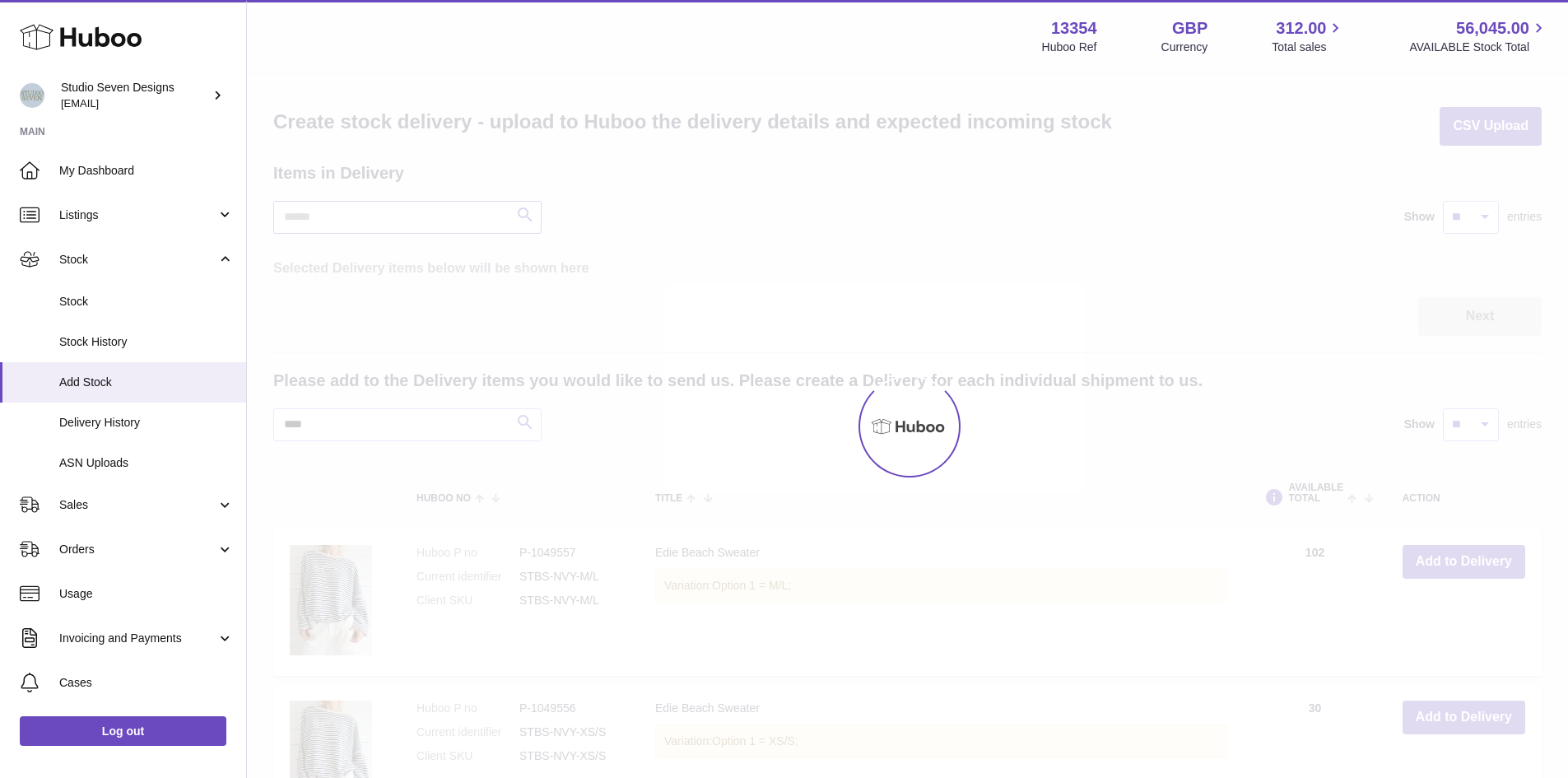 type 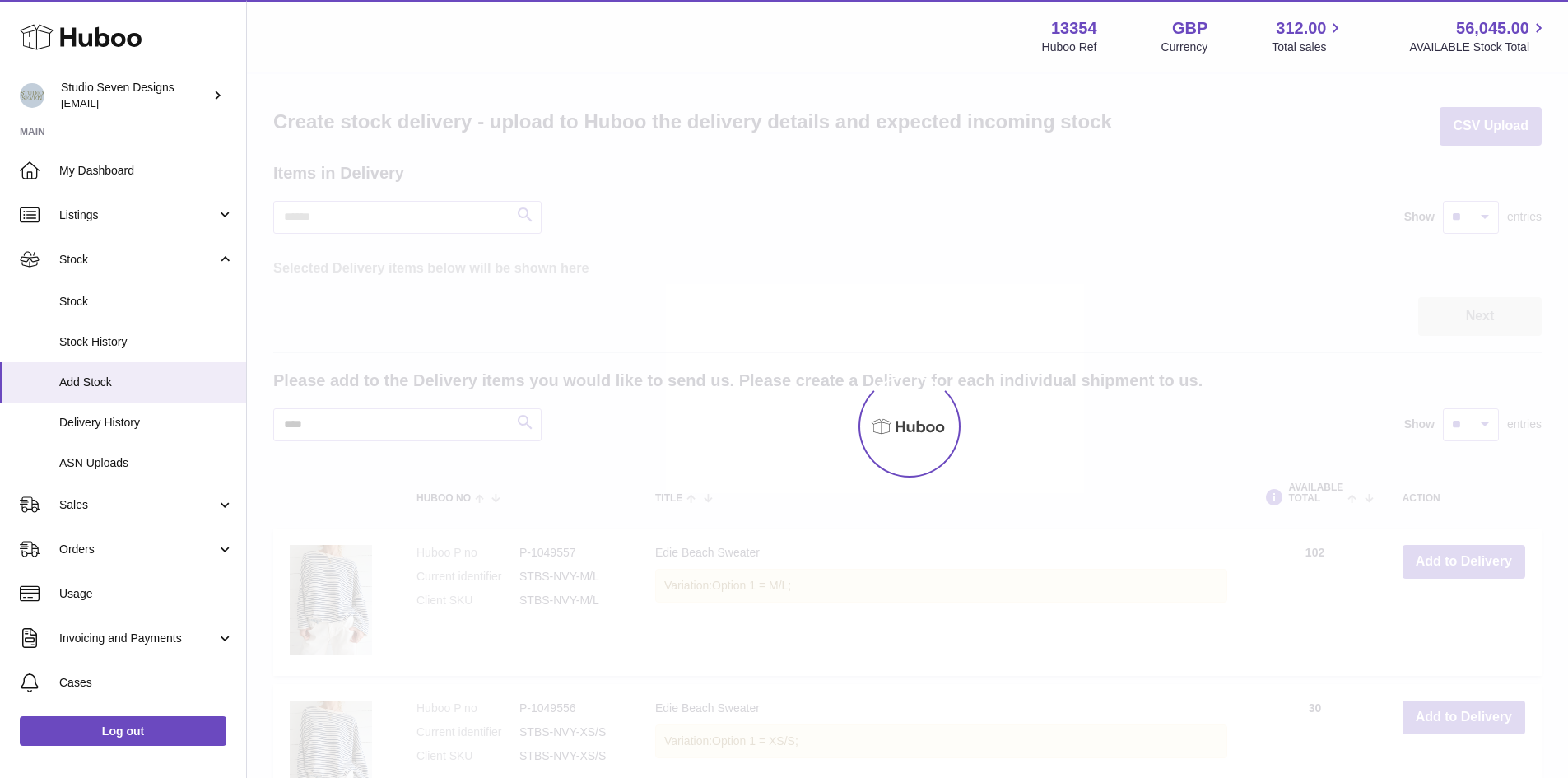 click on "Menu   Huboo     13354   Huboo Ref    GBP   Currency   312.00     Total sales   56,045.00     AVAILABLE Stock Total   Currency   GBP   Total sales   312.00   AVAILABLE Stock Total   56,045.00   Create stock delivery - upload to Huboo the delivery details and expected incoming stock
CSV Upload
Items in Delivery       Search
Show
** ** ** ***
entries
Selected Delivery items below will be shown here
Next
Please add to the Delivery items you would like to send us. Please create a Delivery for each individual shipment to us.   ****     Search
Show
** ** ** ***
entries
Huboo no       Title       AVAILABLE Total
Action
Huboo P no   P-1049557   Current identifier   STBS-NVY-M/L   Client SKU   STBS-NVY-M/L
Edie Beach Sweater
Variation:
AVAILABLE Total 102" at bounding box center [907, 455] 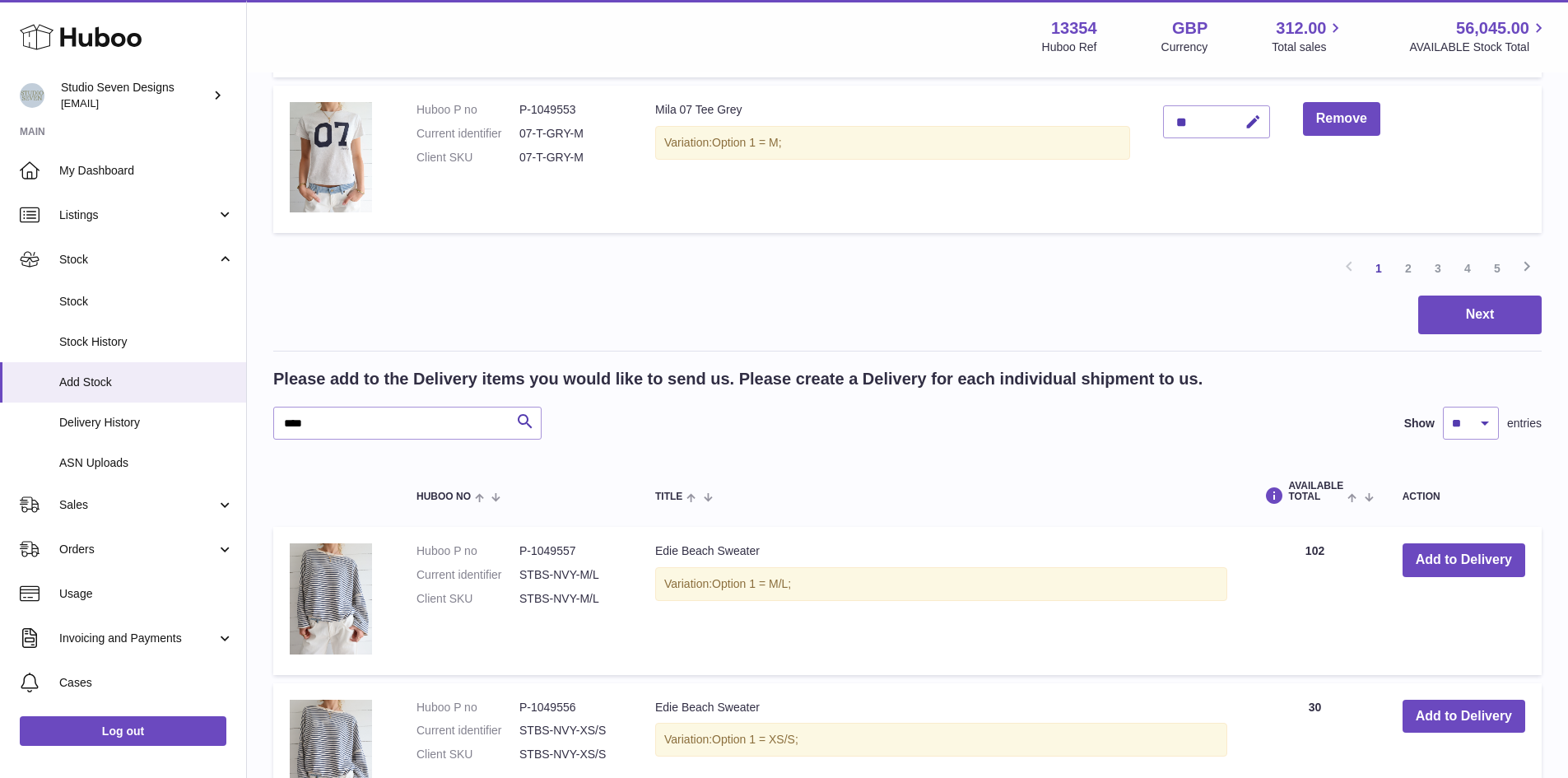 scroll, scrollTop: 1628, scrollLeft: 0, axis: vertical 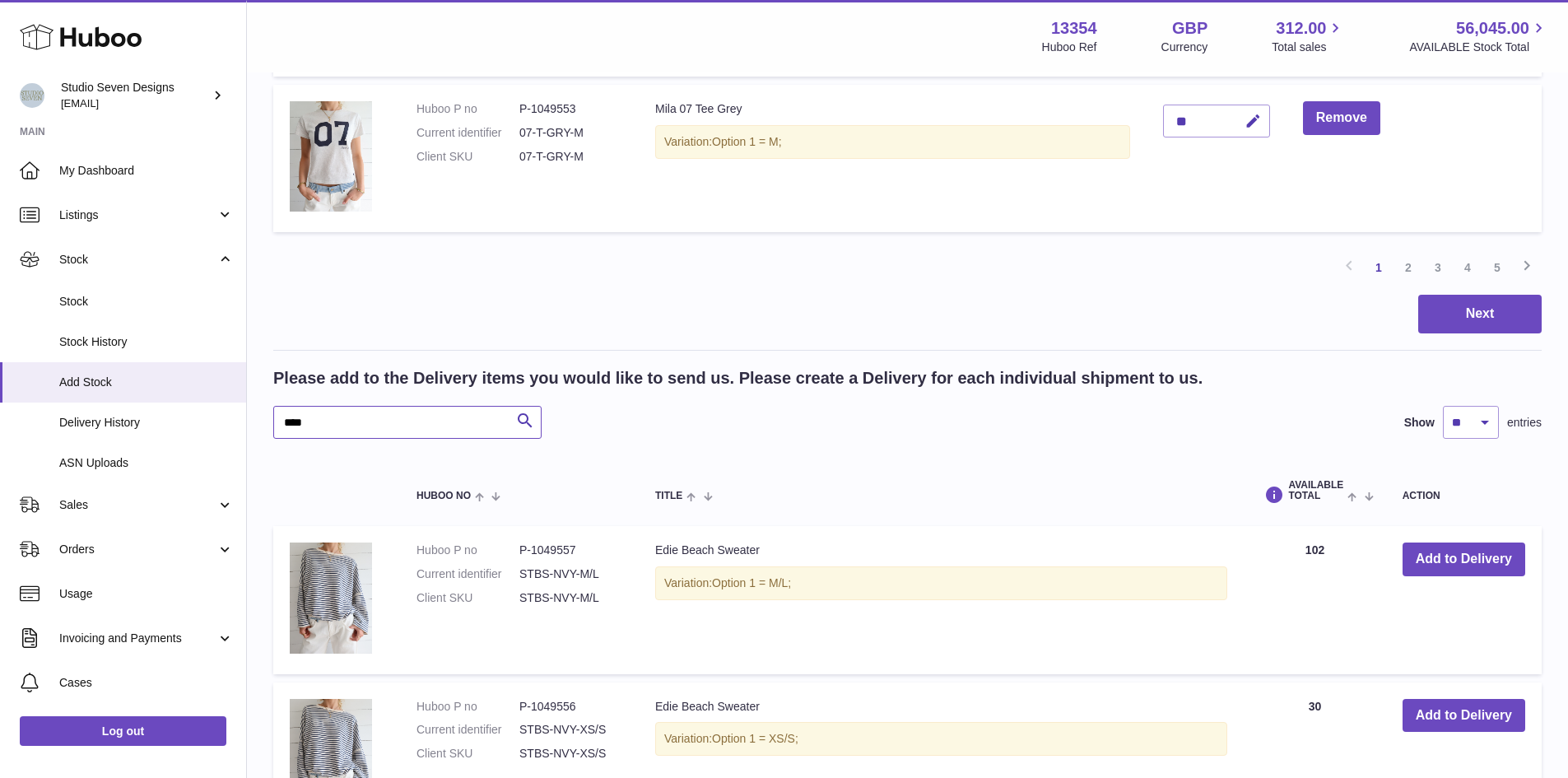 click on "****" at bounding box center (407, 422) 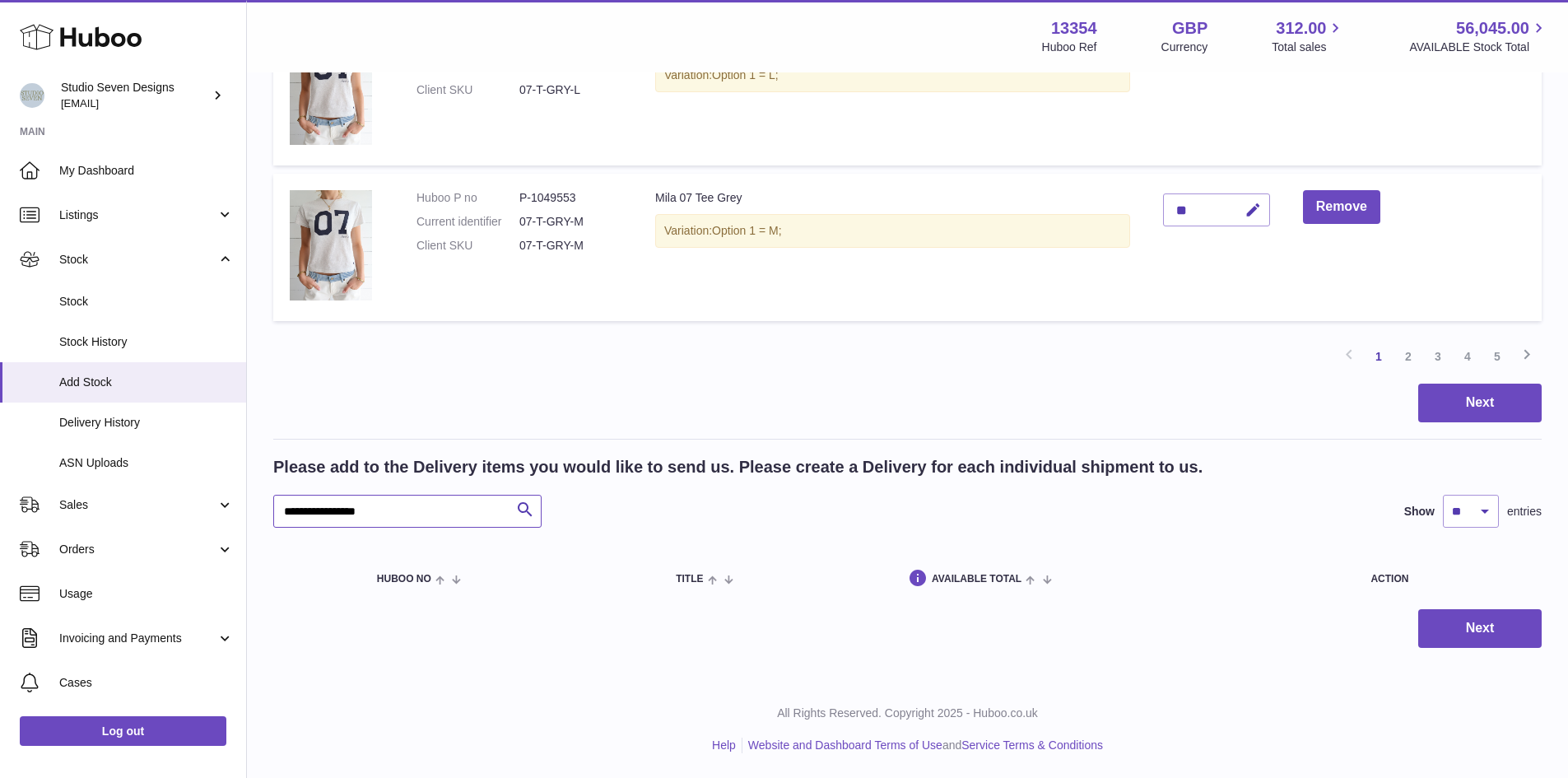scroll, scrollTop: 1540, scrollLeft: 0, axis: vertical 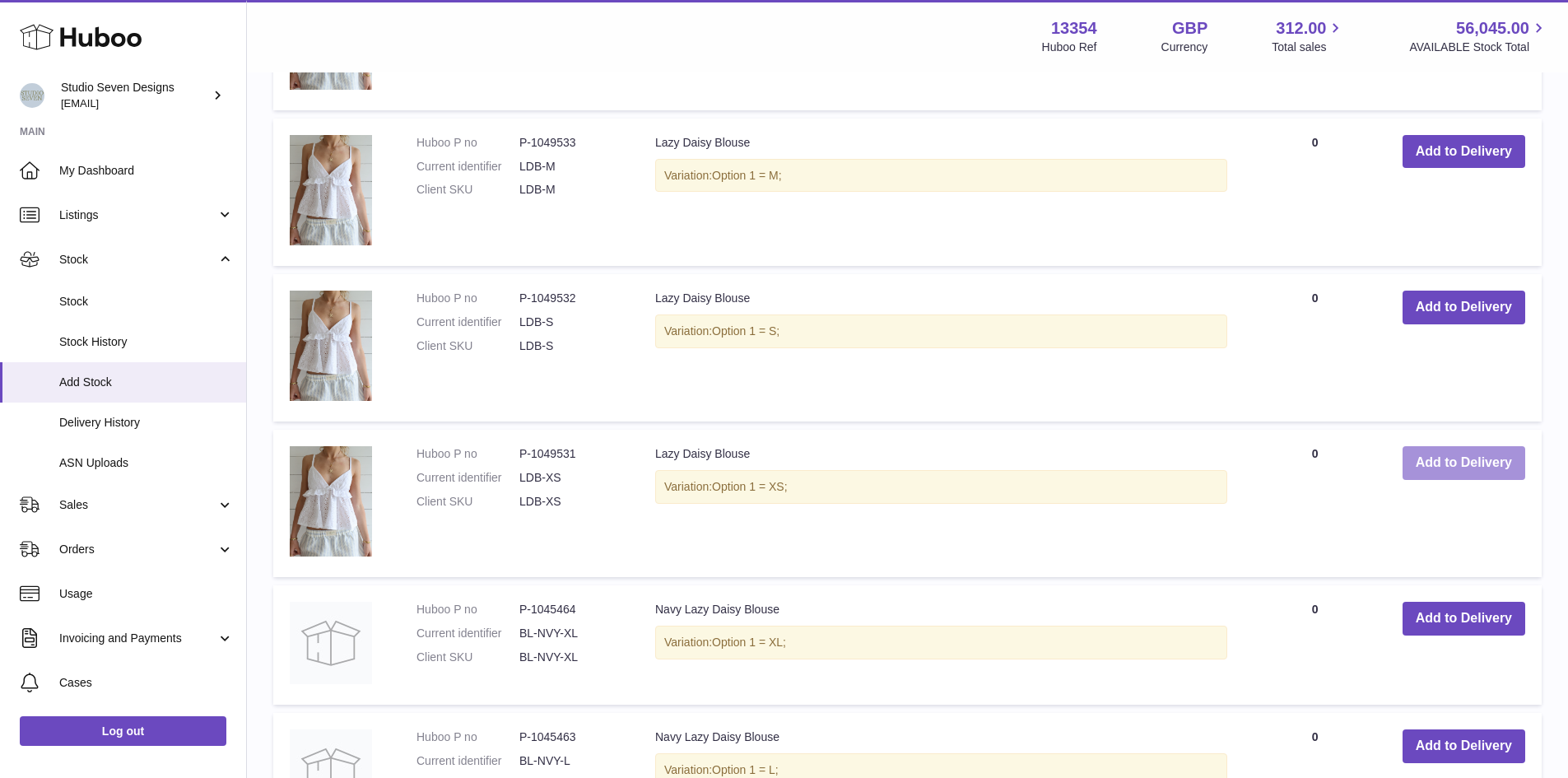 type on "**********" 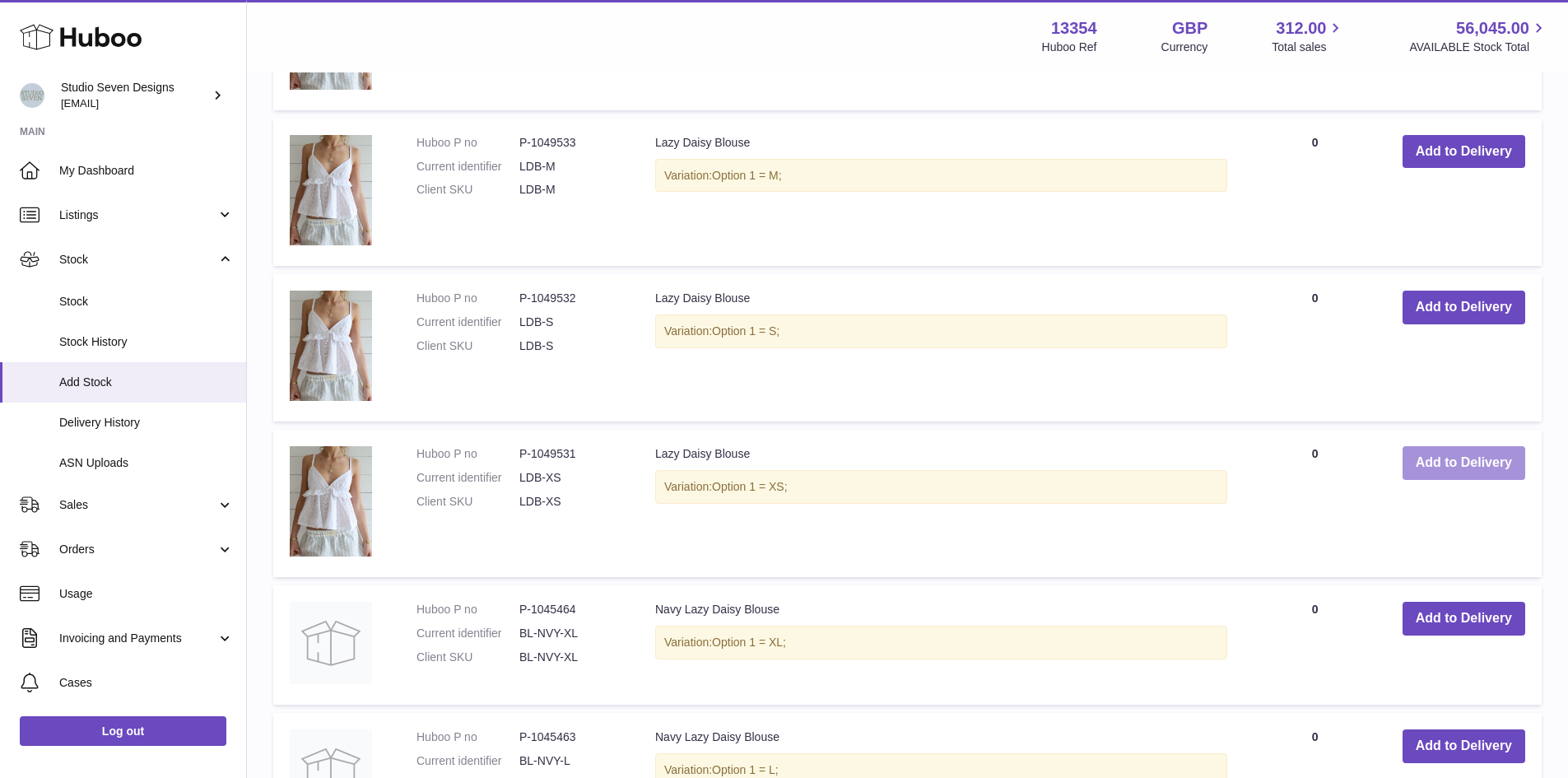 click on "Add to Delivery" at bounding box center (1463, 463) 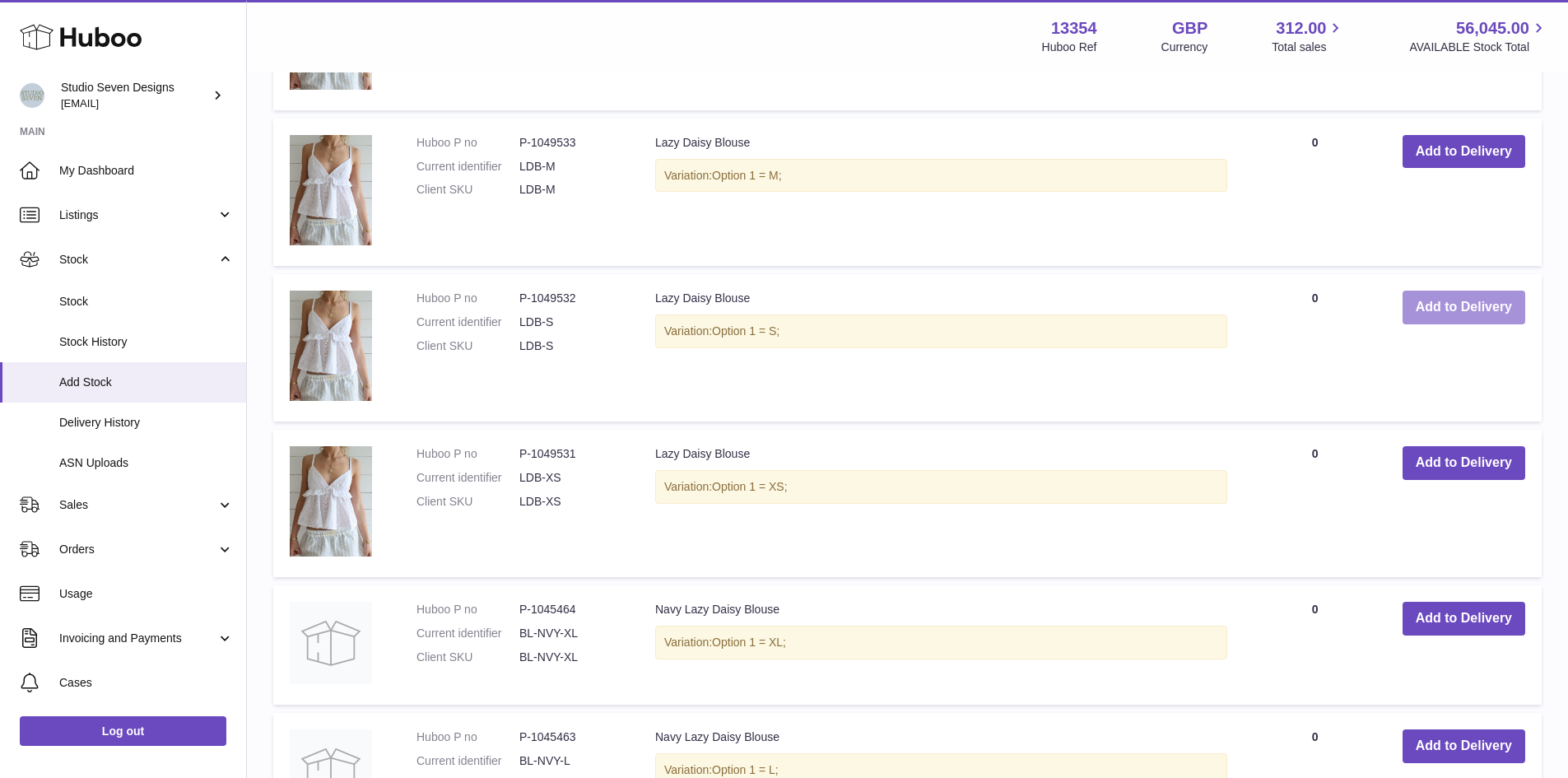 click on "Add to Delivery" at bounding box center [1463, 307] 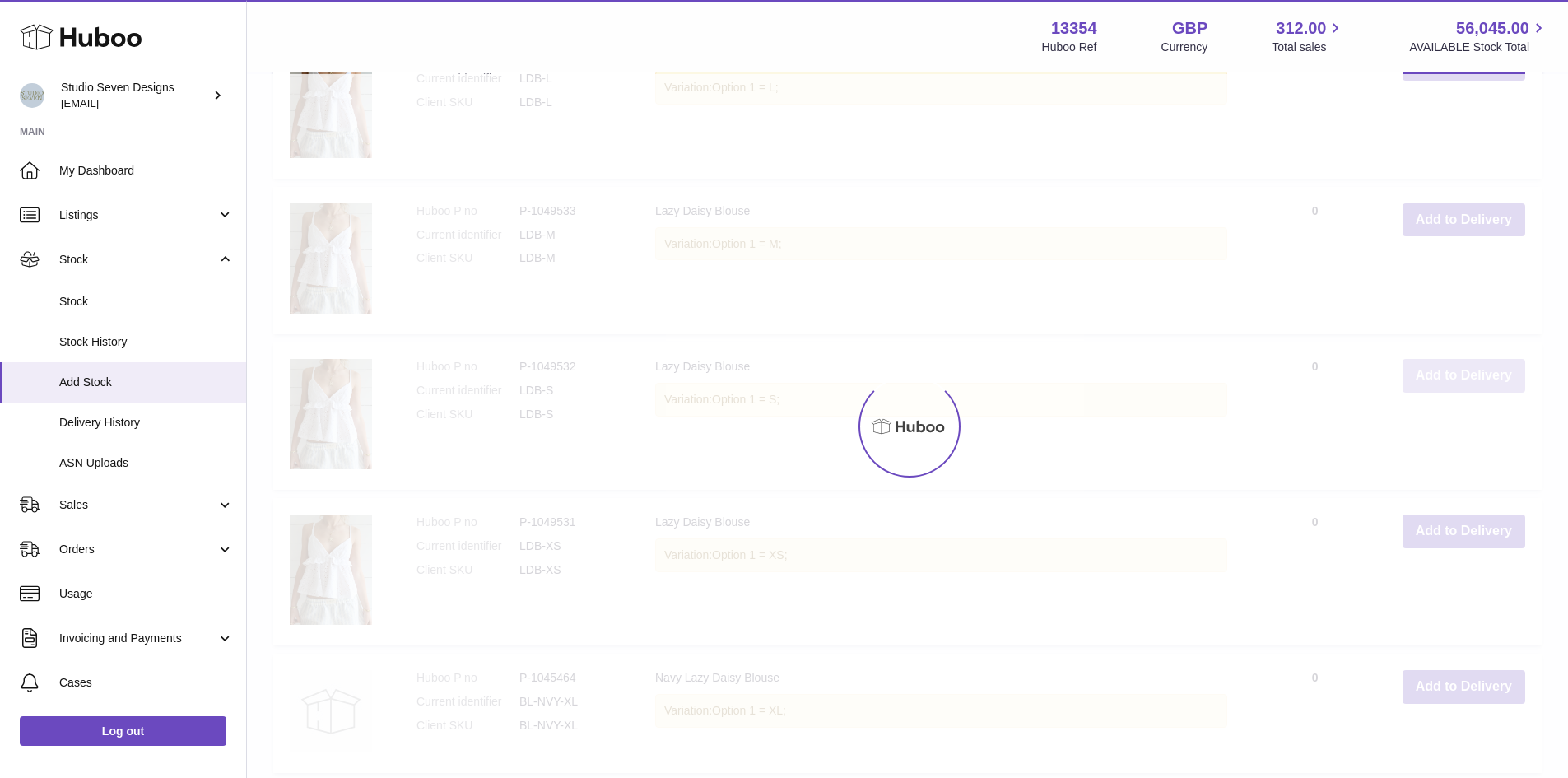 scroll, scrollTop: 2273, scrollLeft: 0, axis: vertical 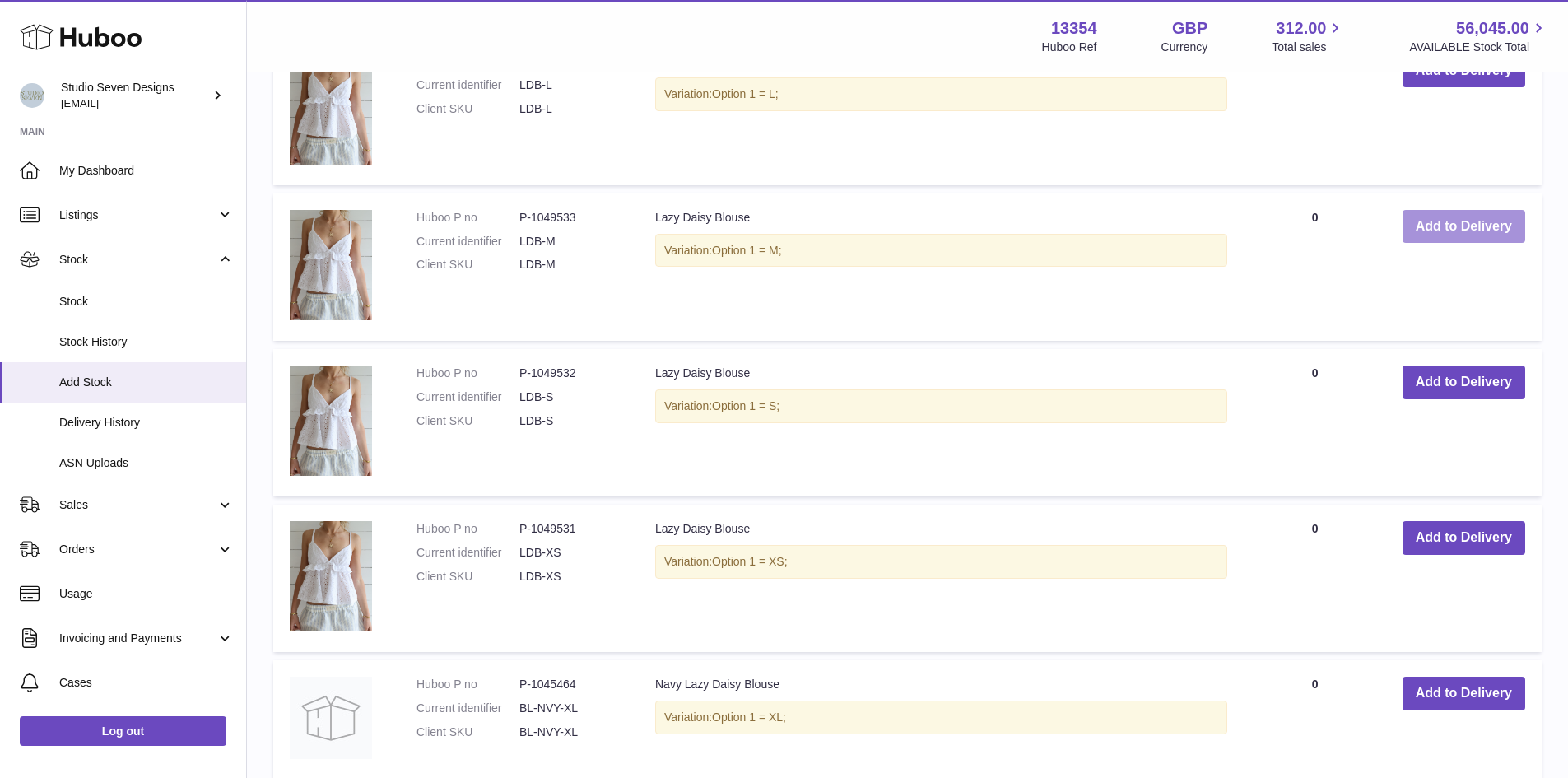 click on "Add to Delivery" at bounding box center [1463, 226] 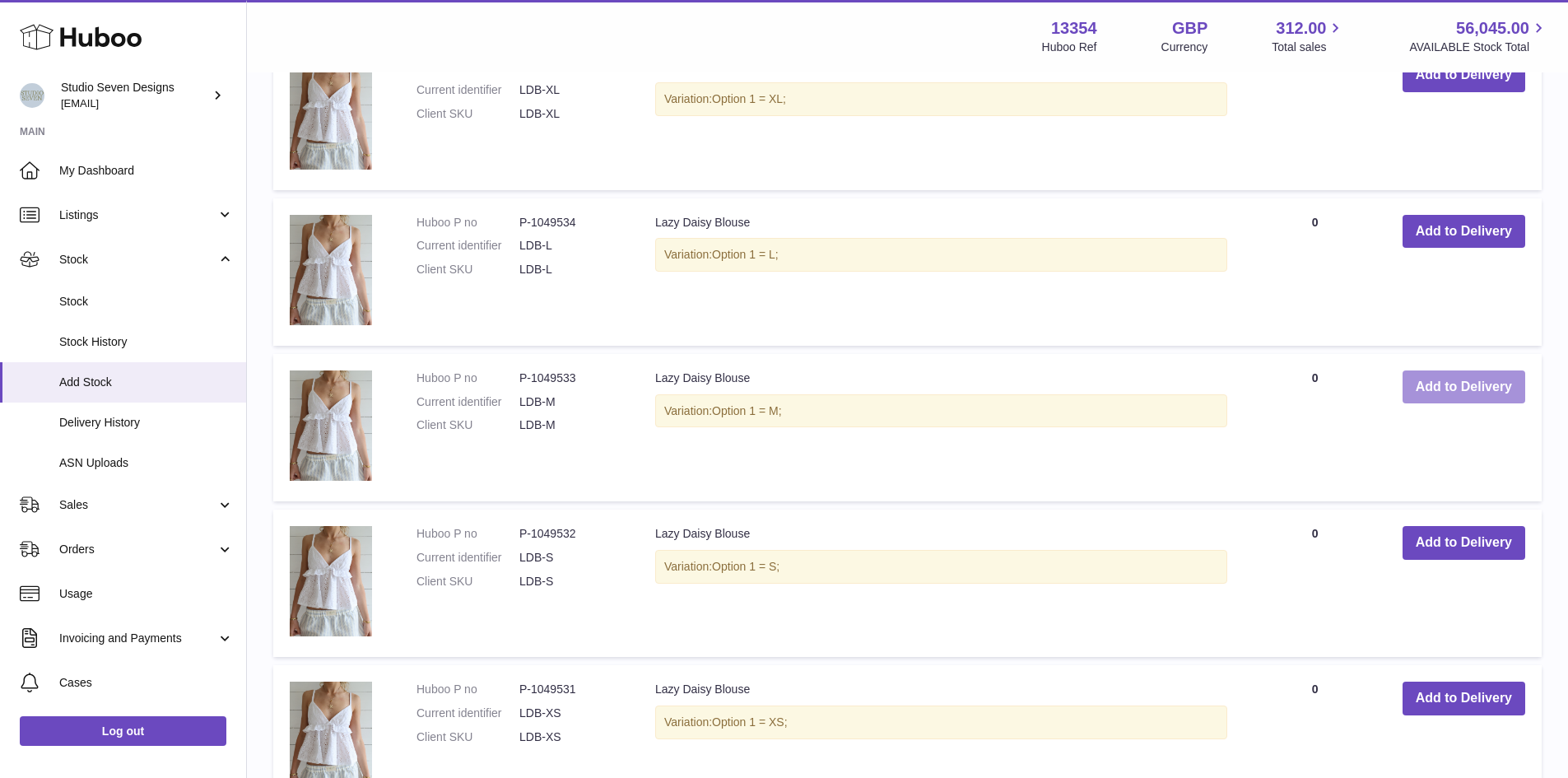 scroll, scrollTop: 2106, scrollLeft: 0, axis: vertical 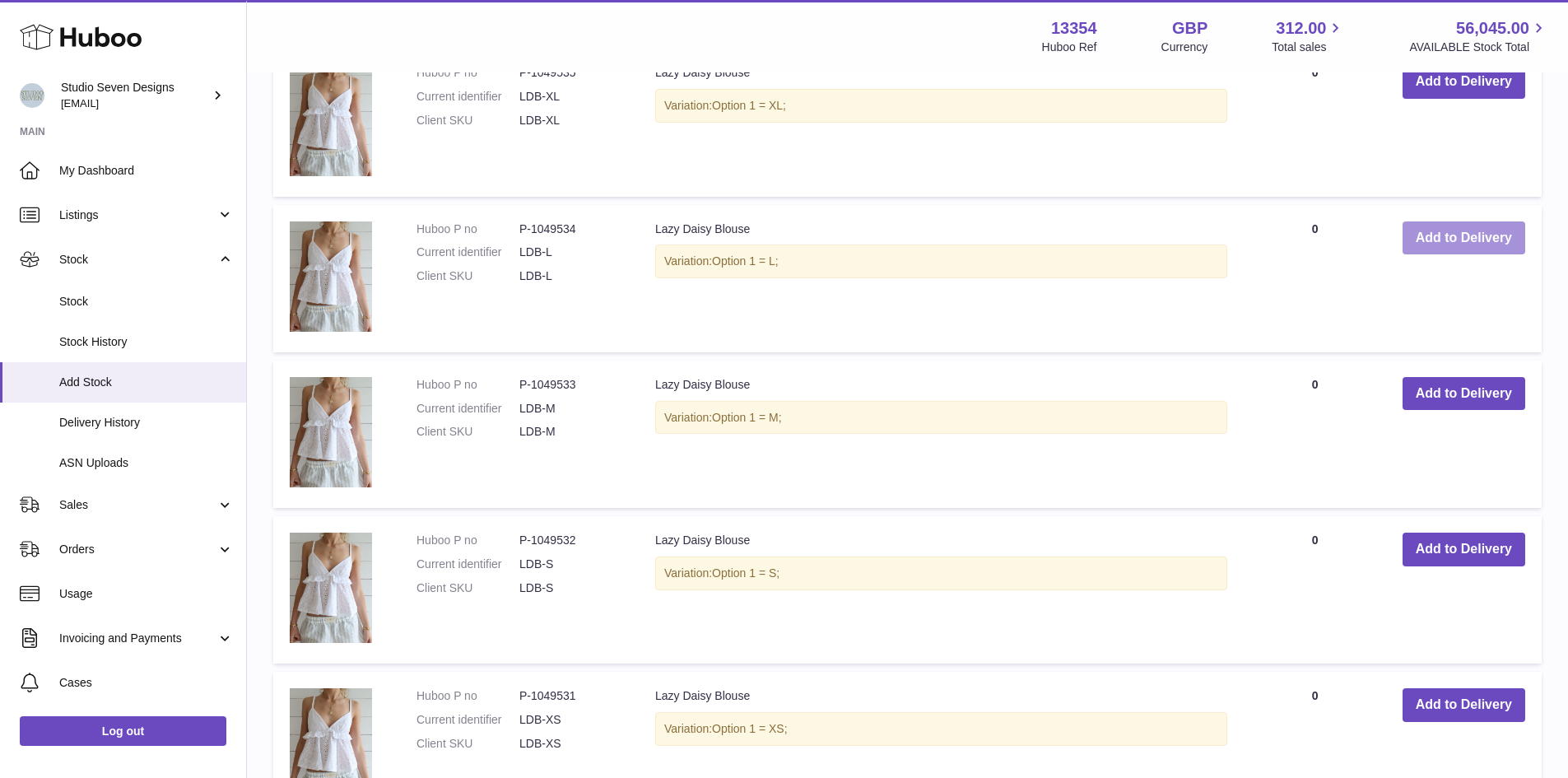 click on "Add to Delivery" at bounding box center (1463, 238) 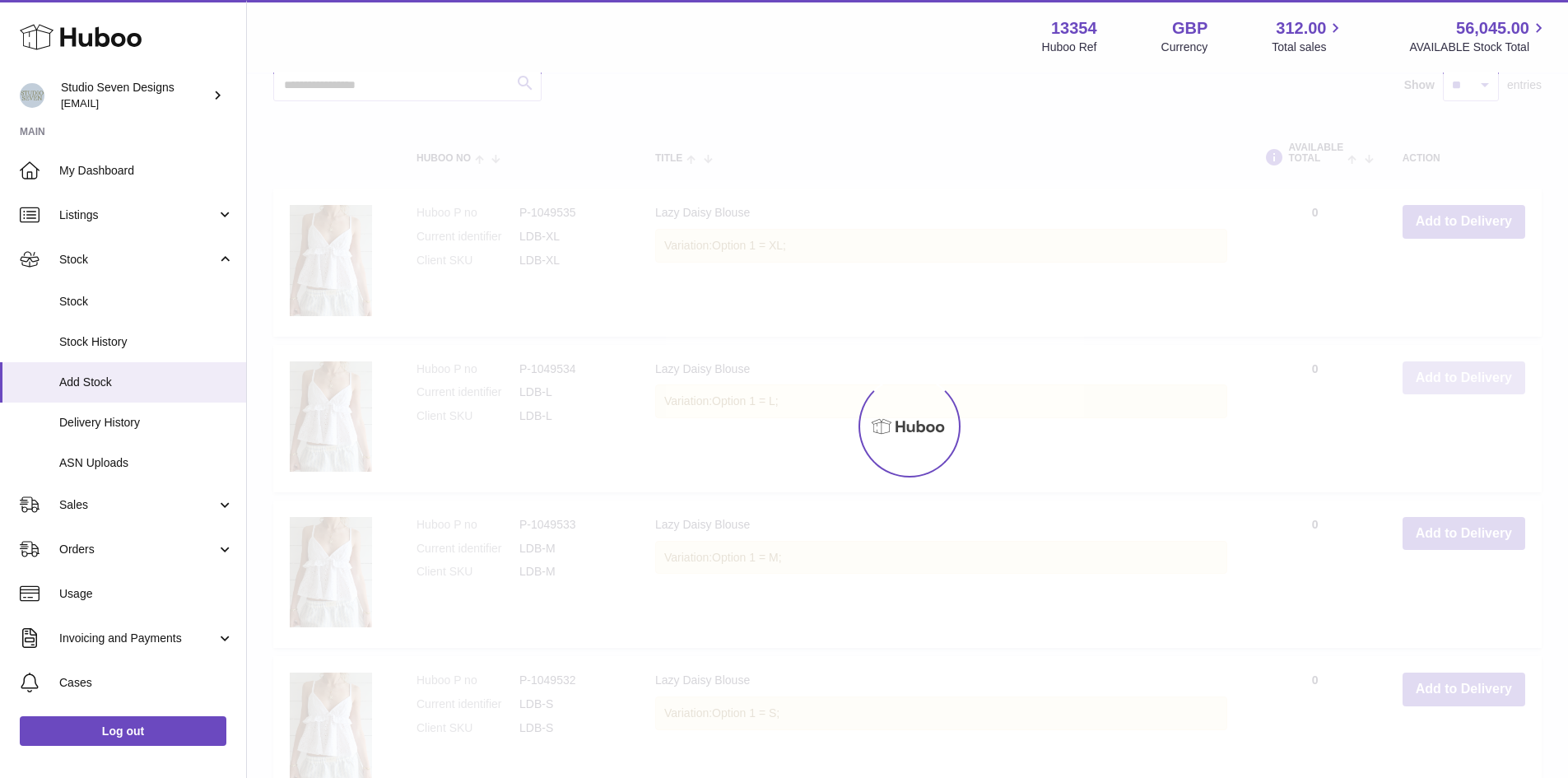 scroll, scrollTop: 1965, scrollLeft: 0, axis: vertical 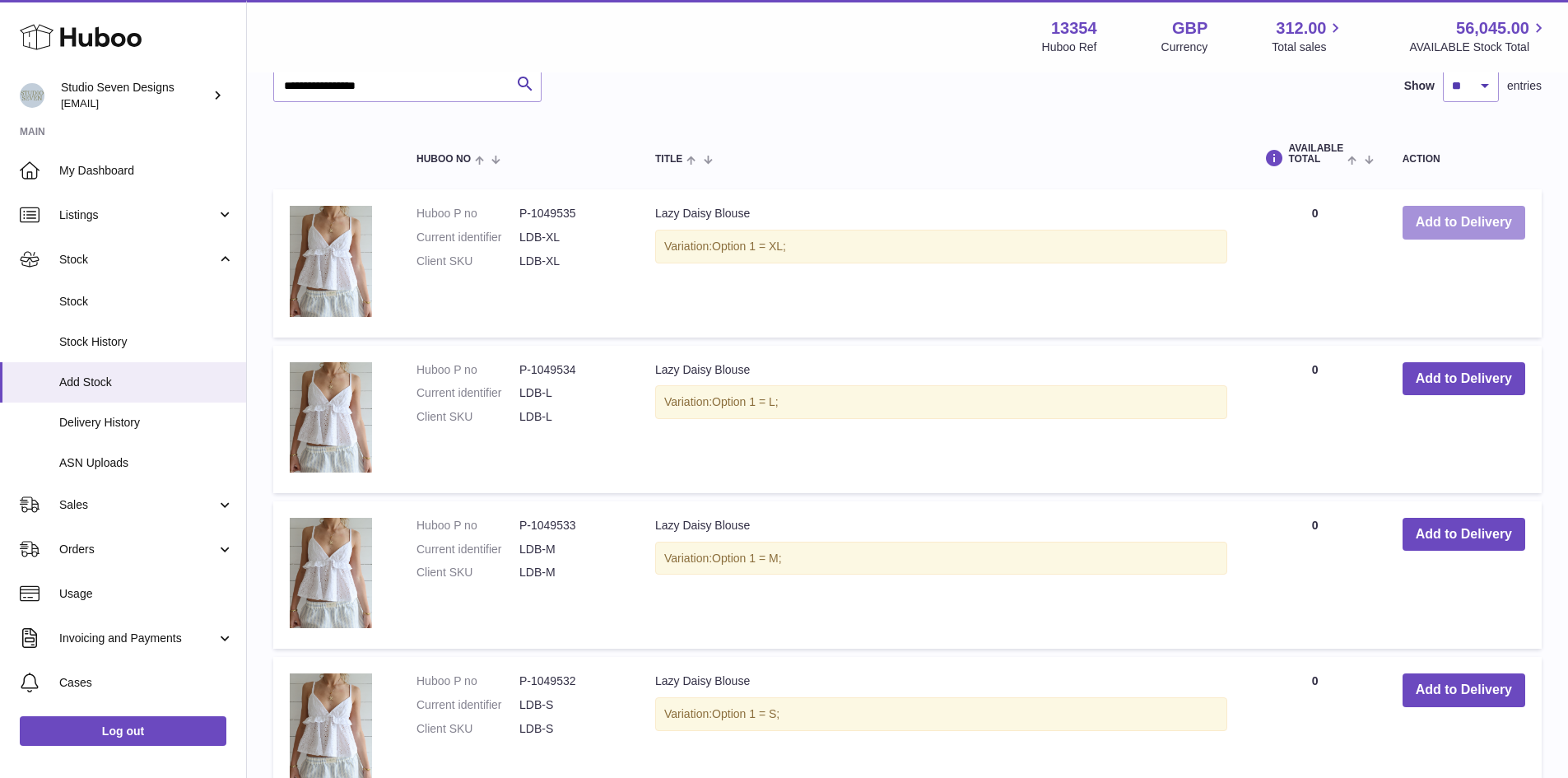 click on "Add to Delivery" at bounding box center (1463, 222) 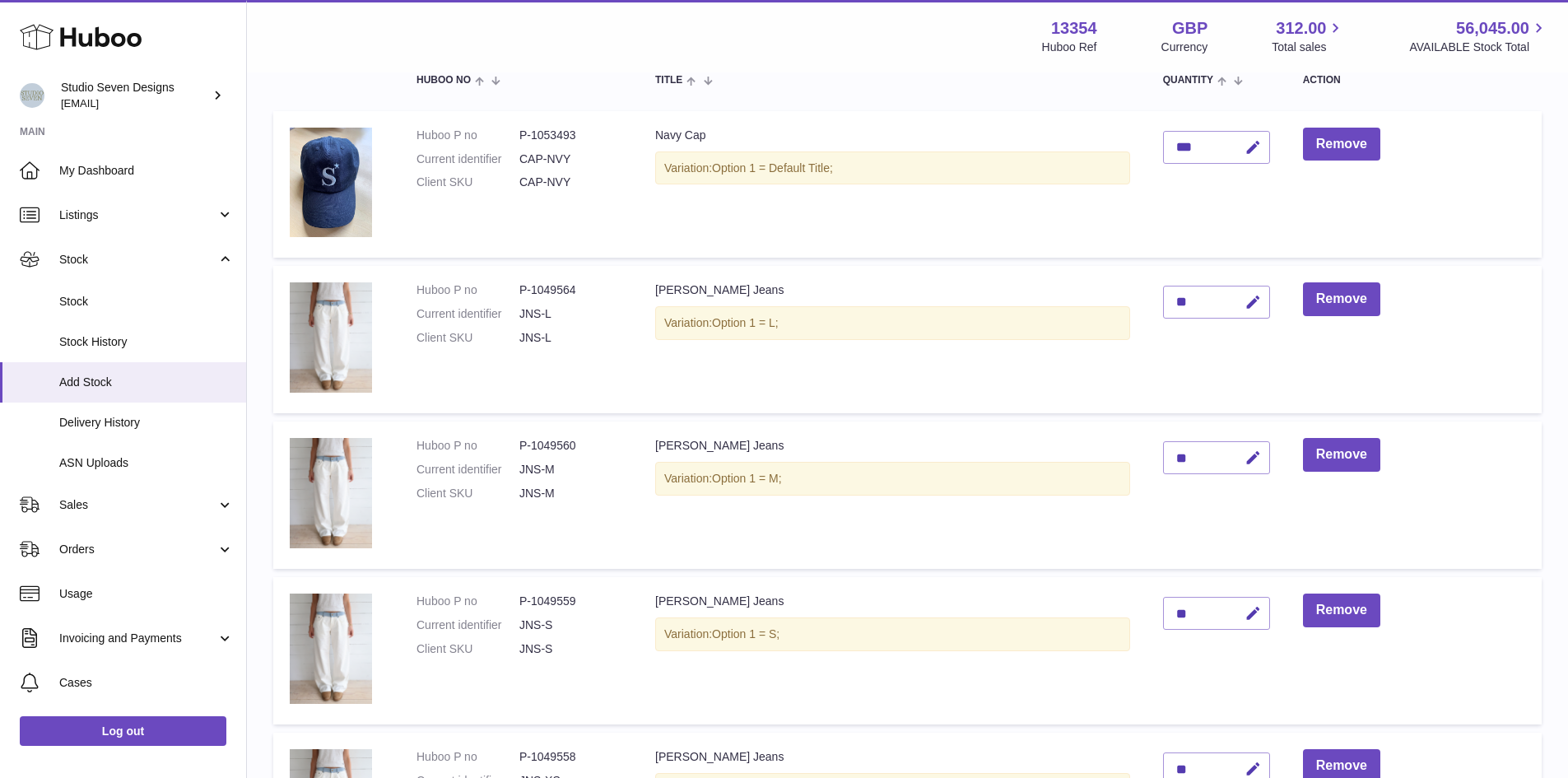 scroll, scrollTop: 0, scrollLeft: 0, axis: both 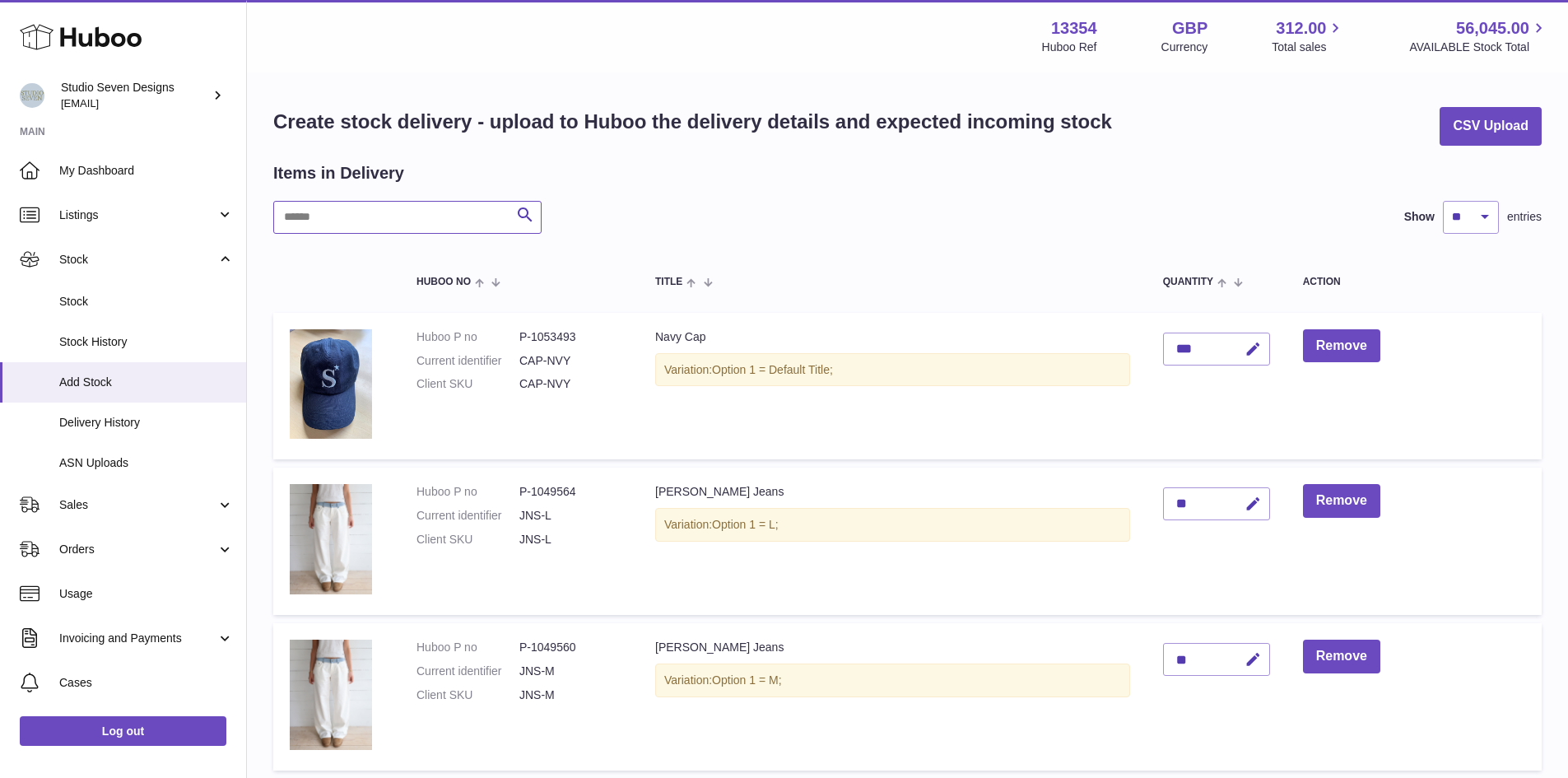 click at bounding box center (407, 217) 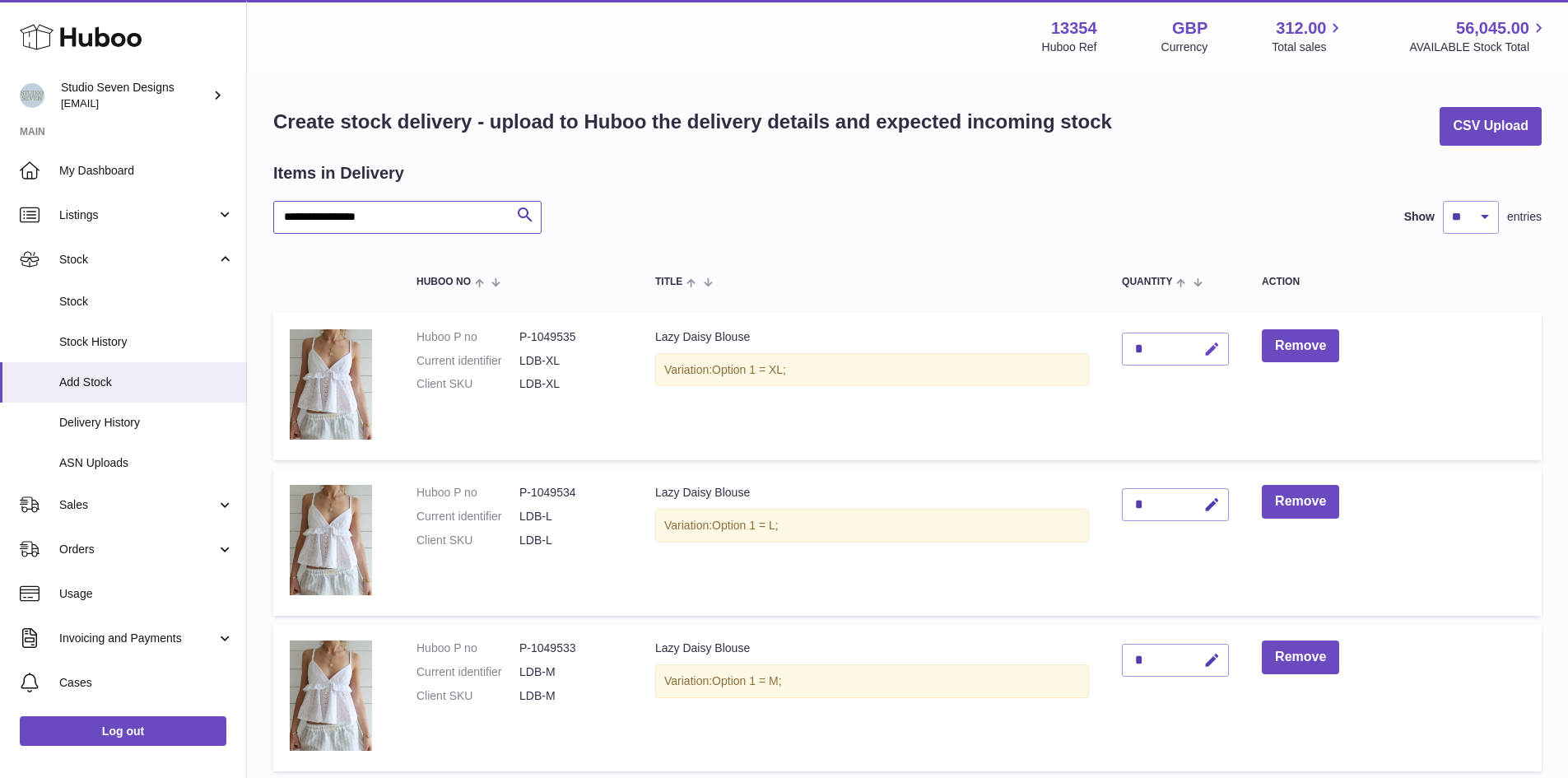type on "**********" 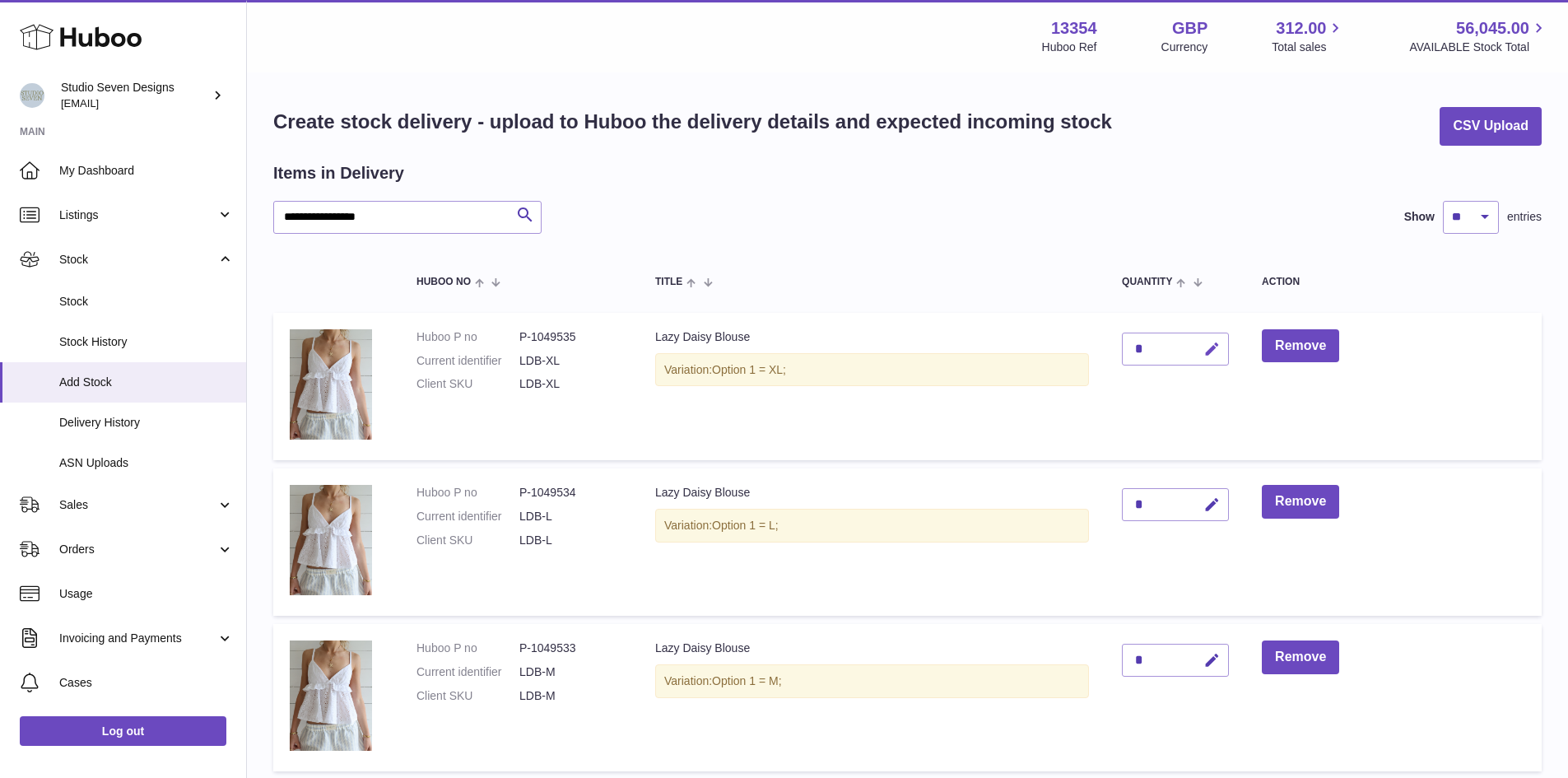 click at bounding box center [1212, 349] 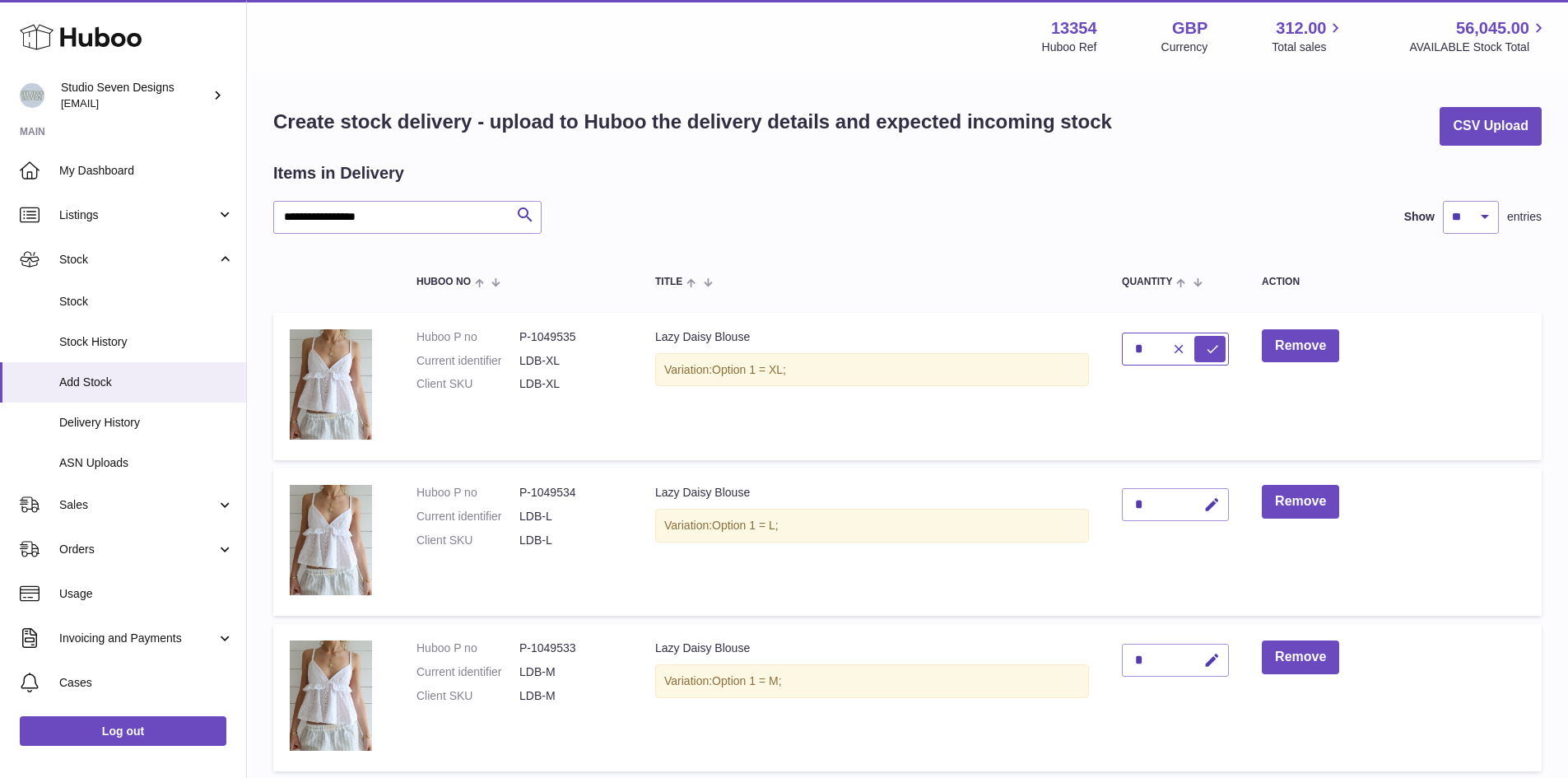 type on "*" 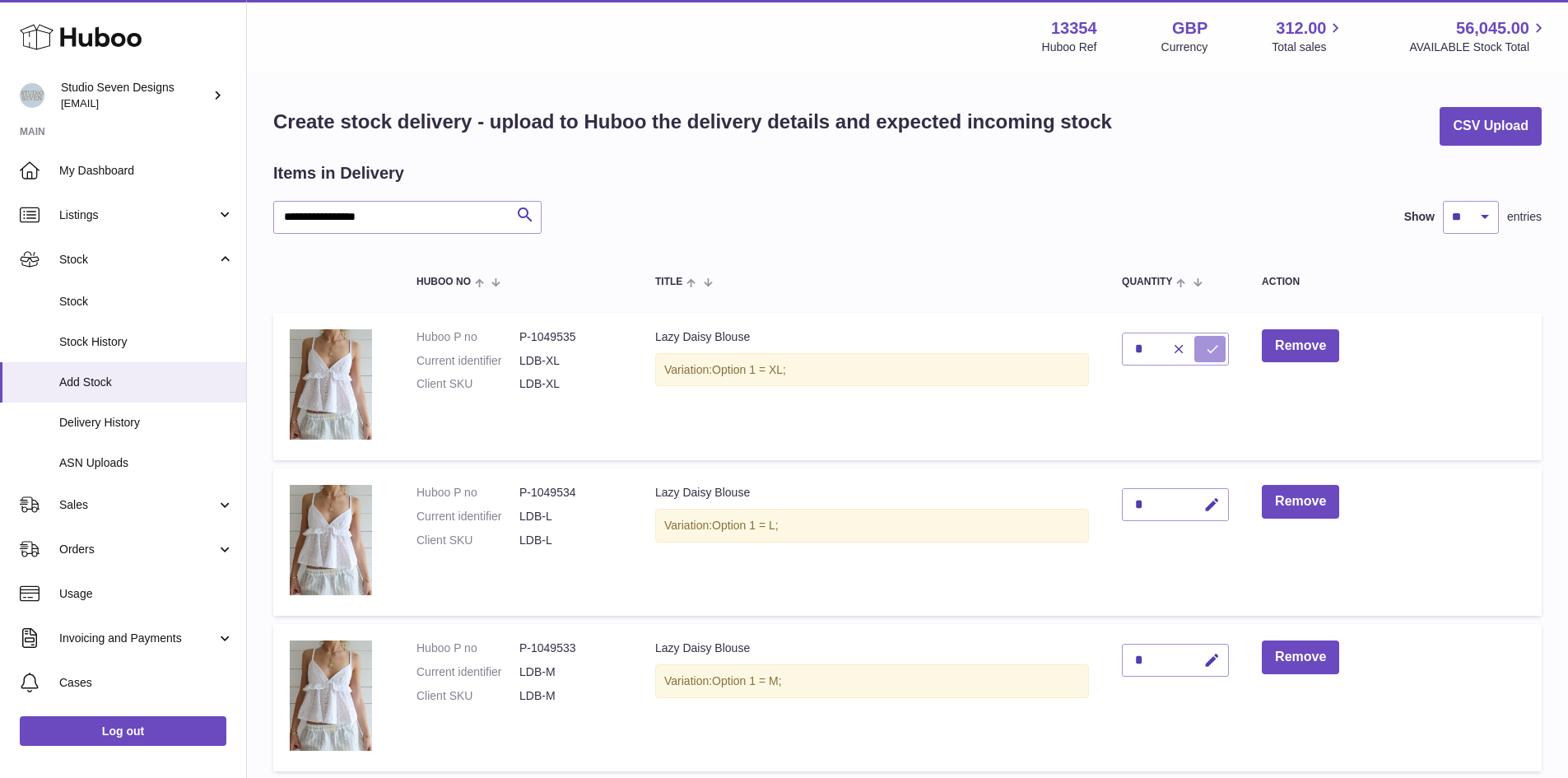click at bounding box center [1212, 349] 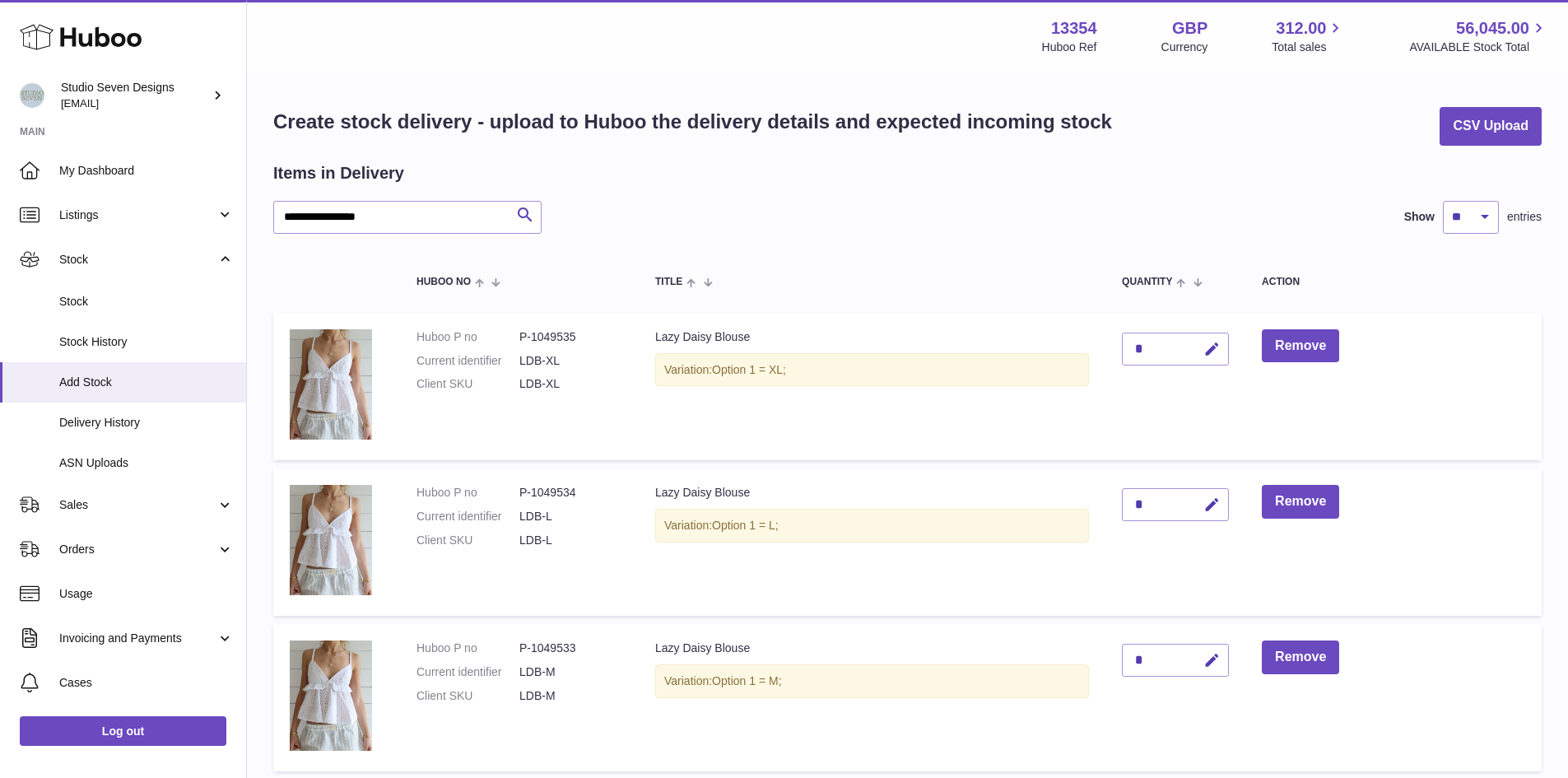 click at bounding box center (1212, 505) 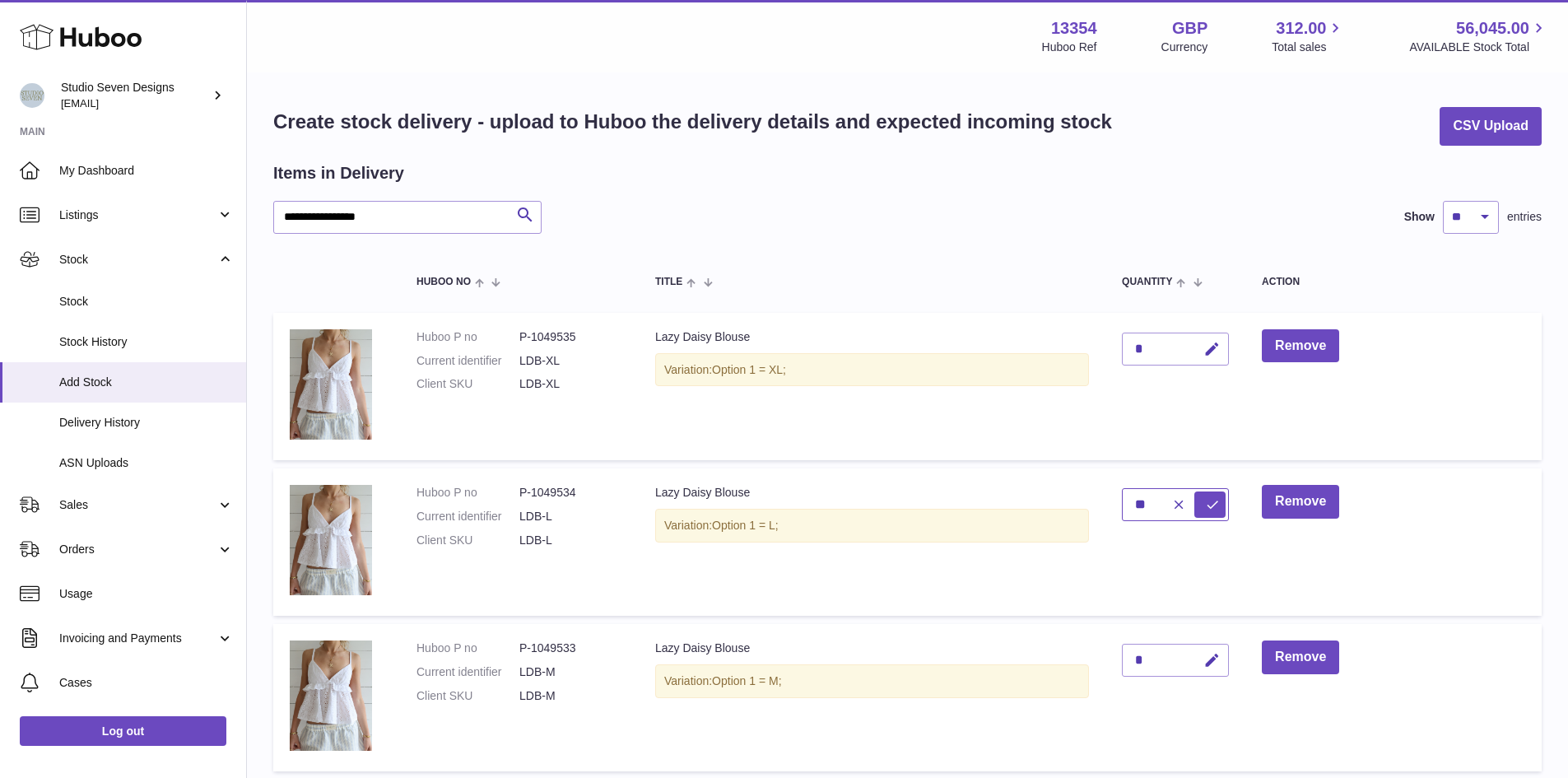 type on "**" 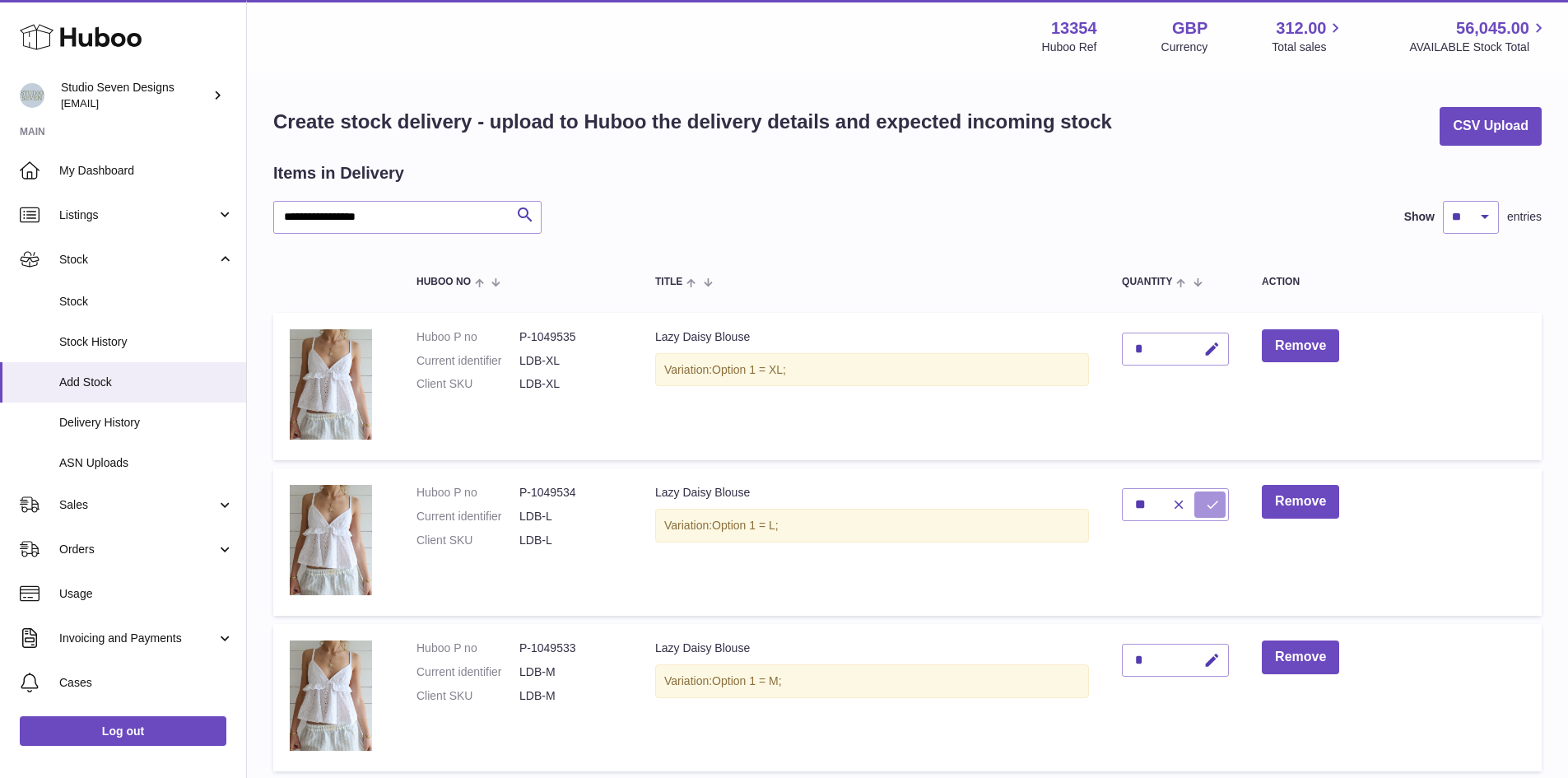 click at bounding box center (1212, 505) 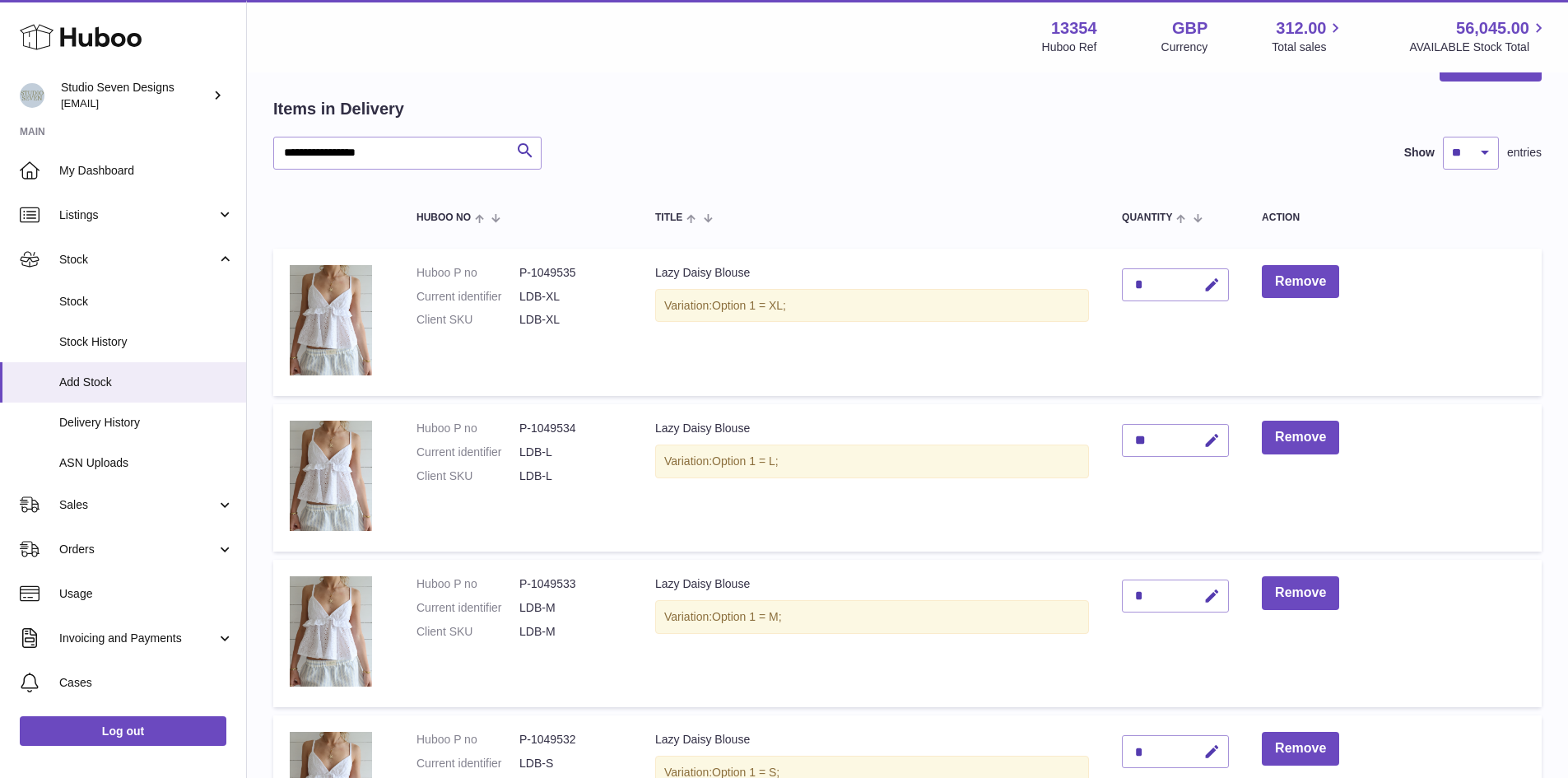 scroll, scrollTop: 68, scrollLeft: 0, axis: vertical 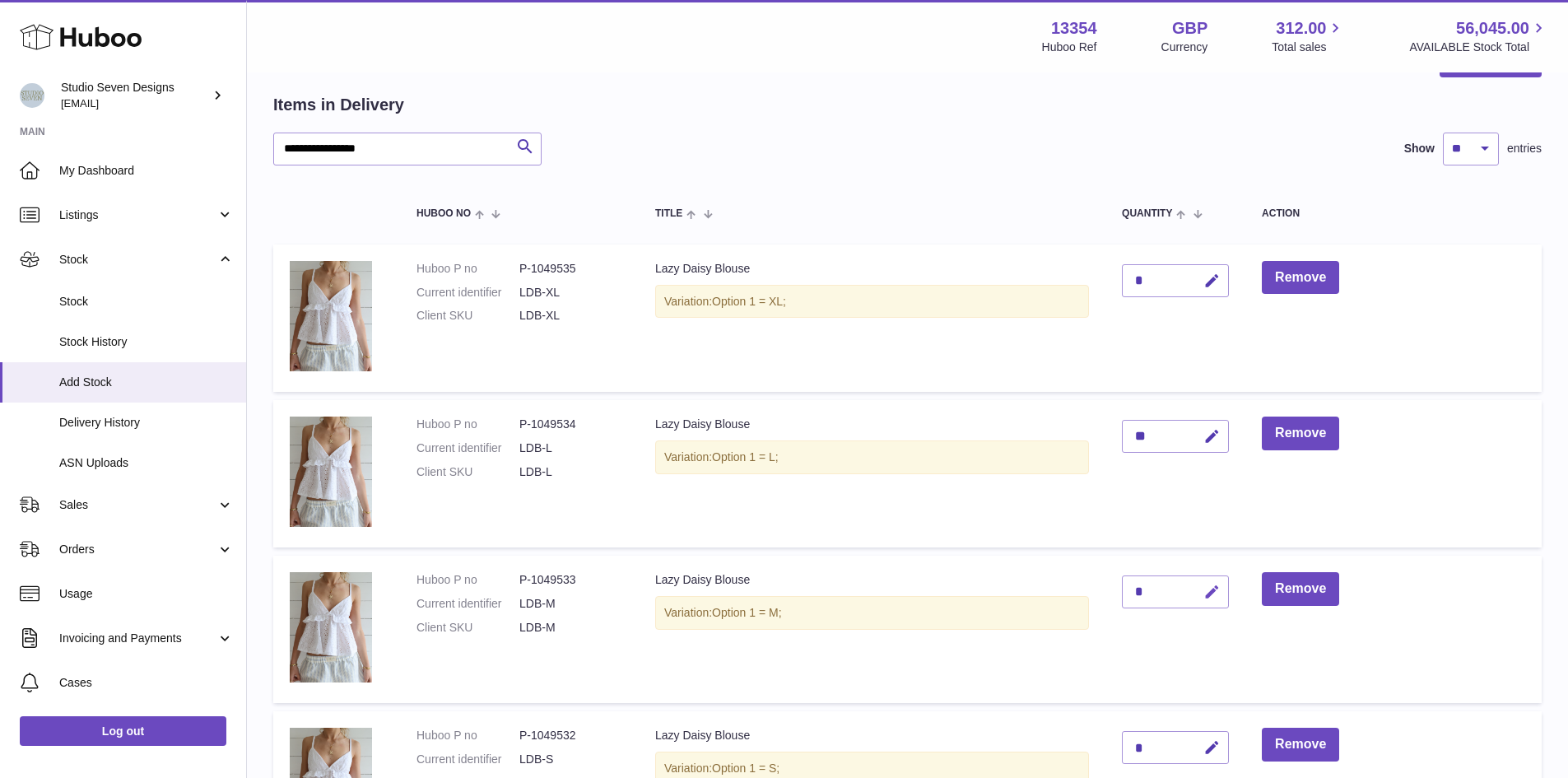 click at bounding box center (1209, 592) 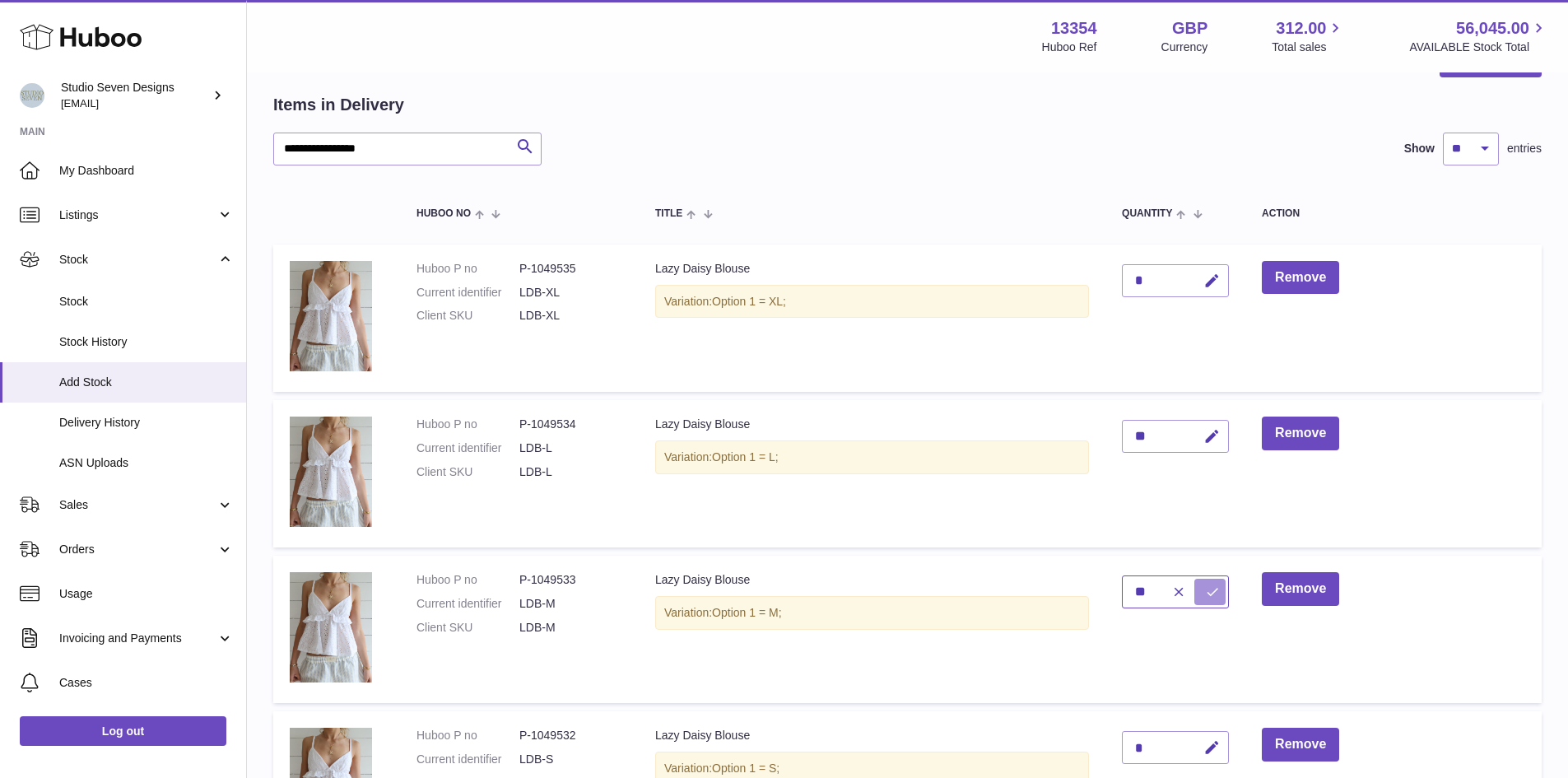 type on "**" 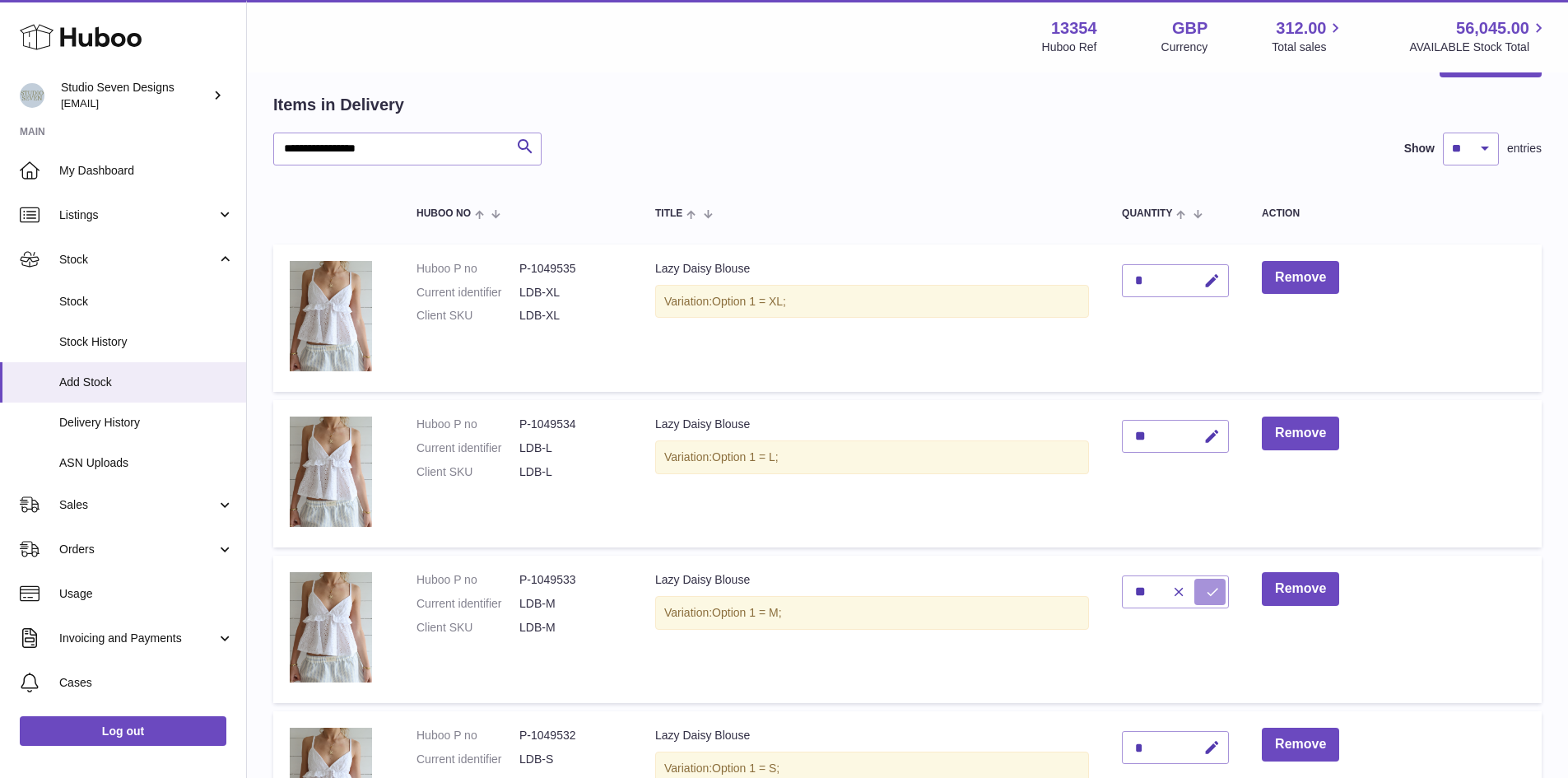 click at bounding box center (1212, 592) 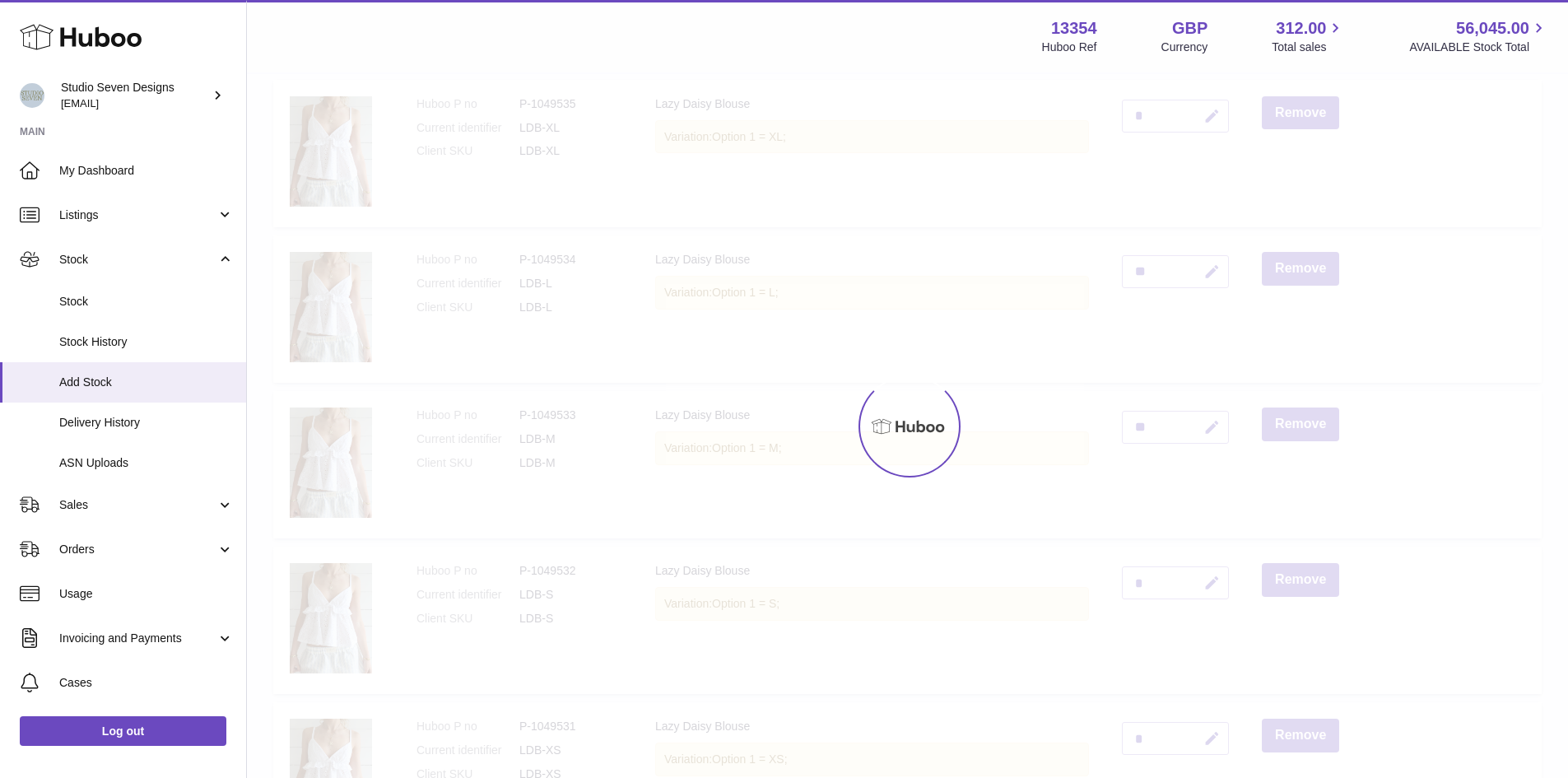scroll, scrollTop: 235, scrollLeft: 0, axis: vertical 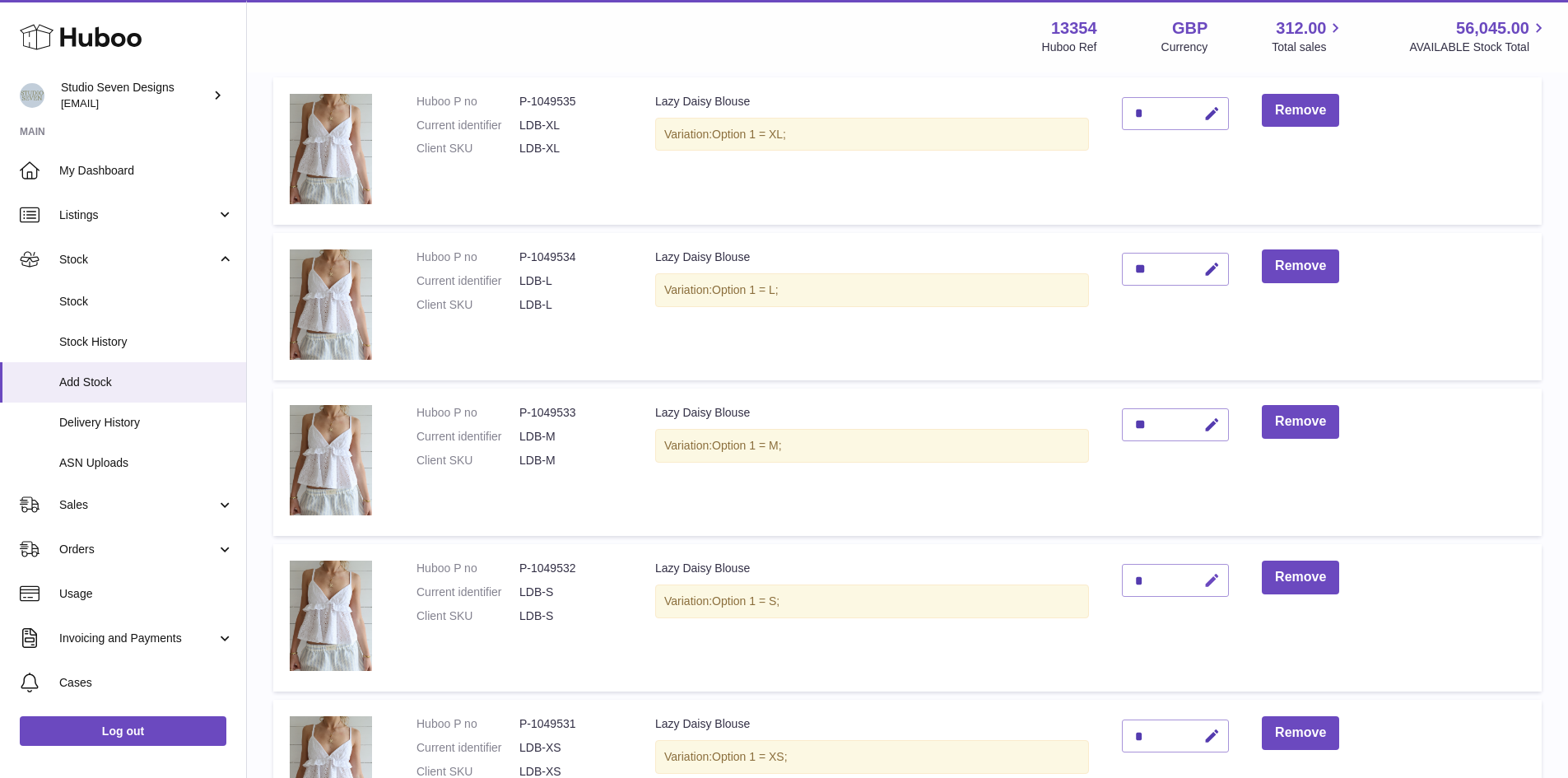 click at bounding box center [1212, 580] 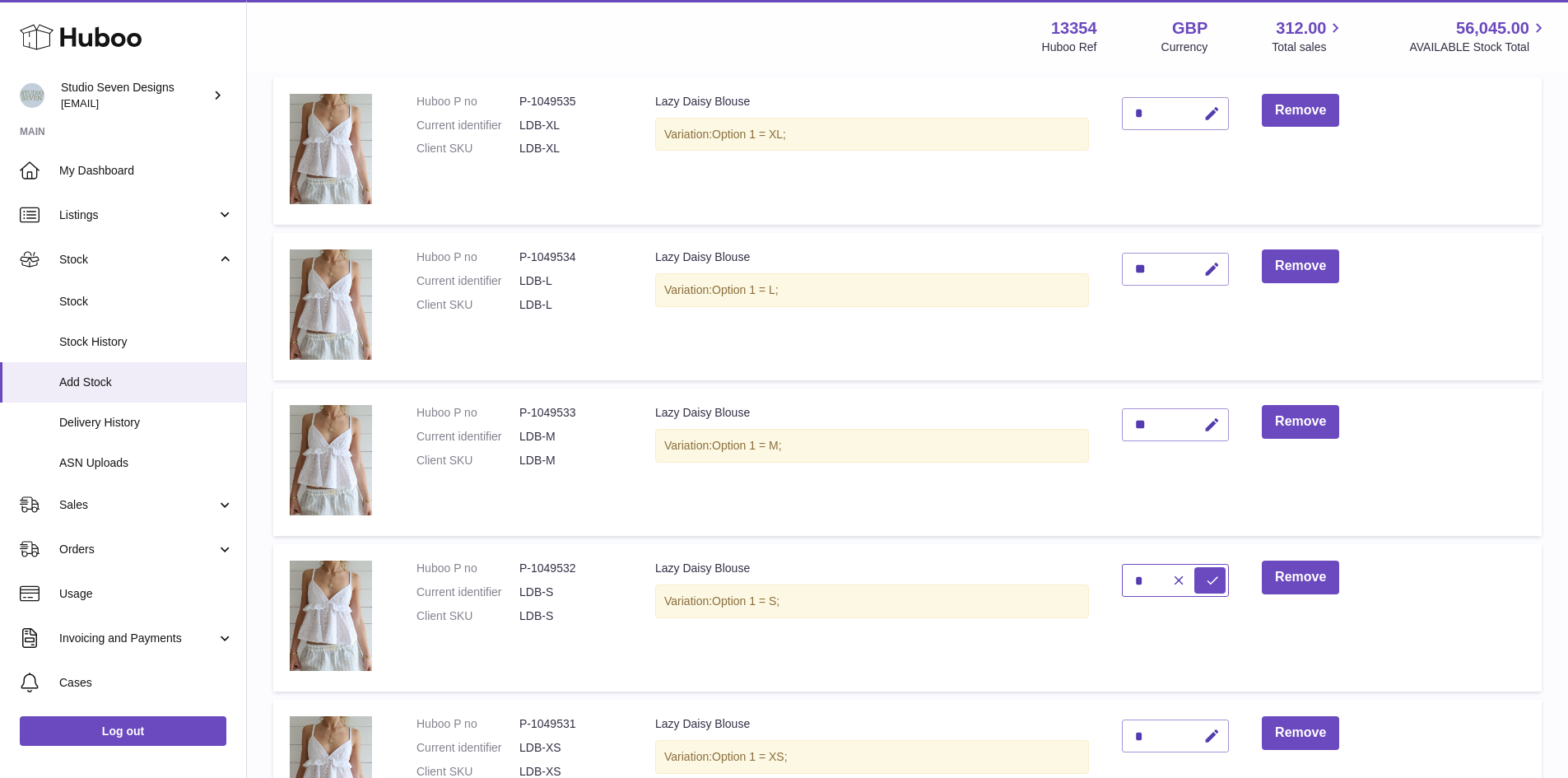 click on "*" at bounding box center [1175, 580] 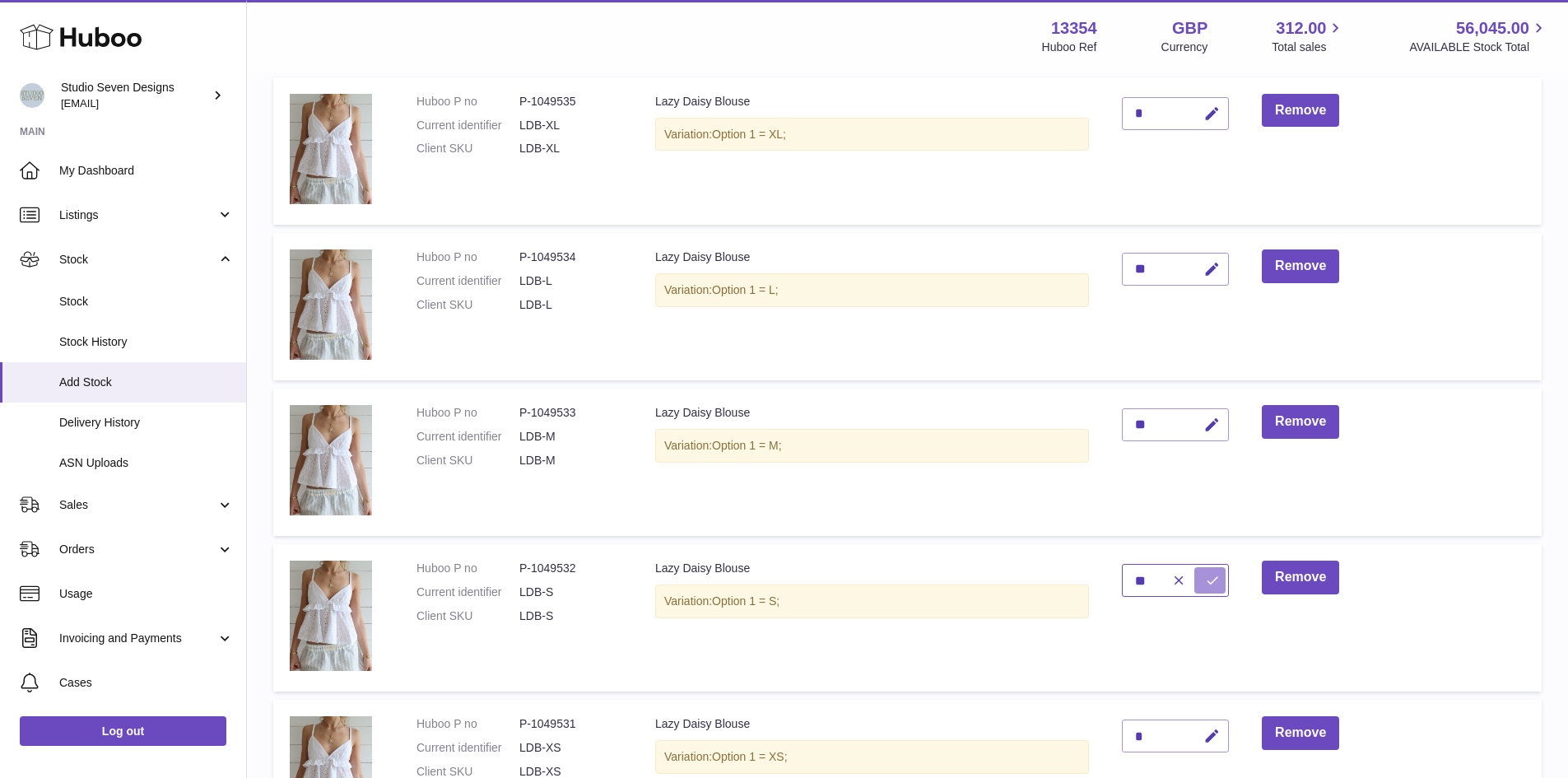 type on "**" 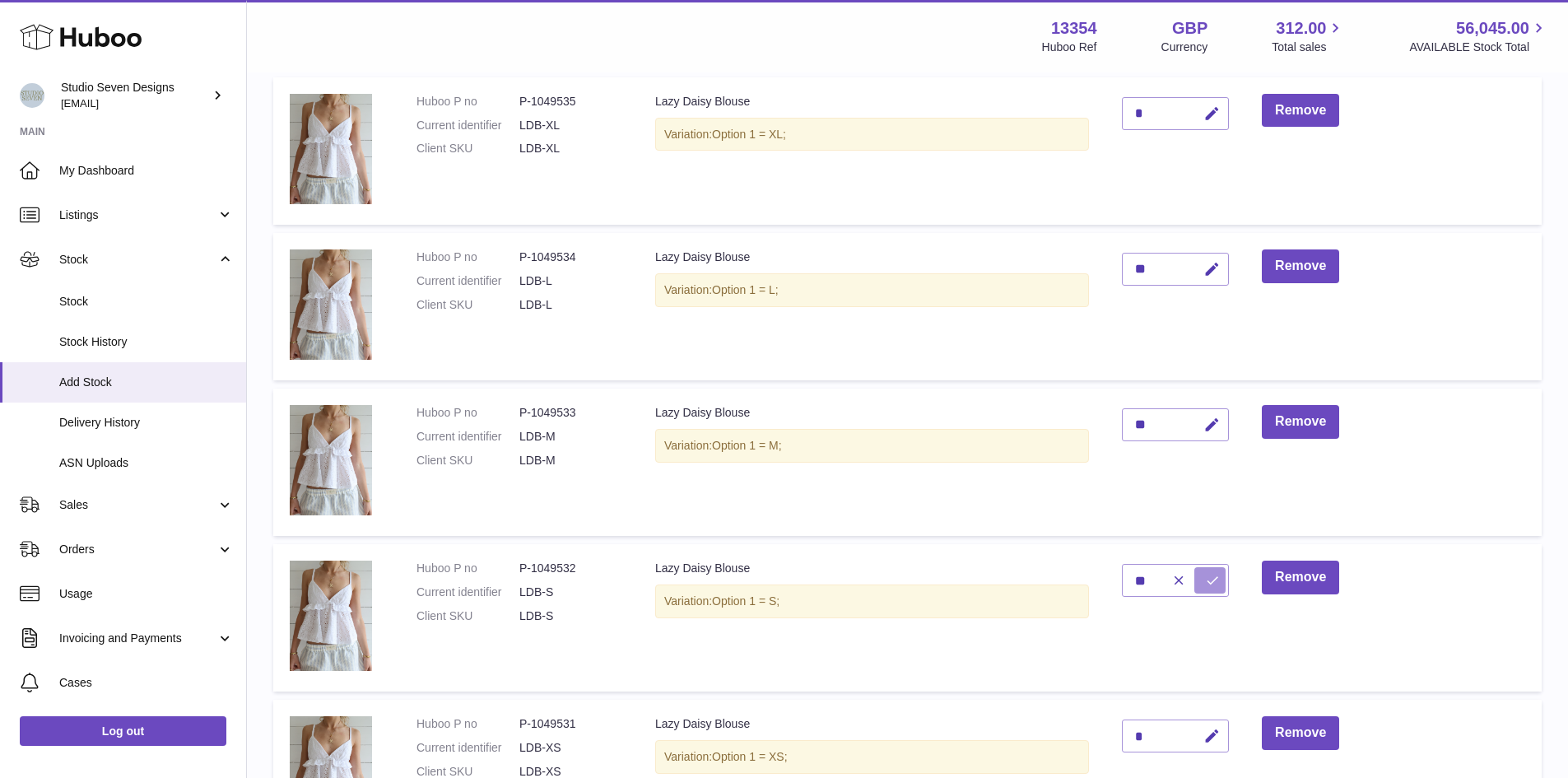 click at bounding box center [1210, 580] 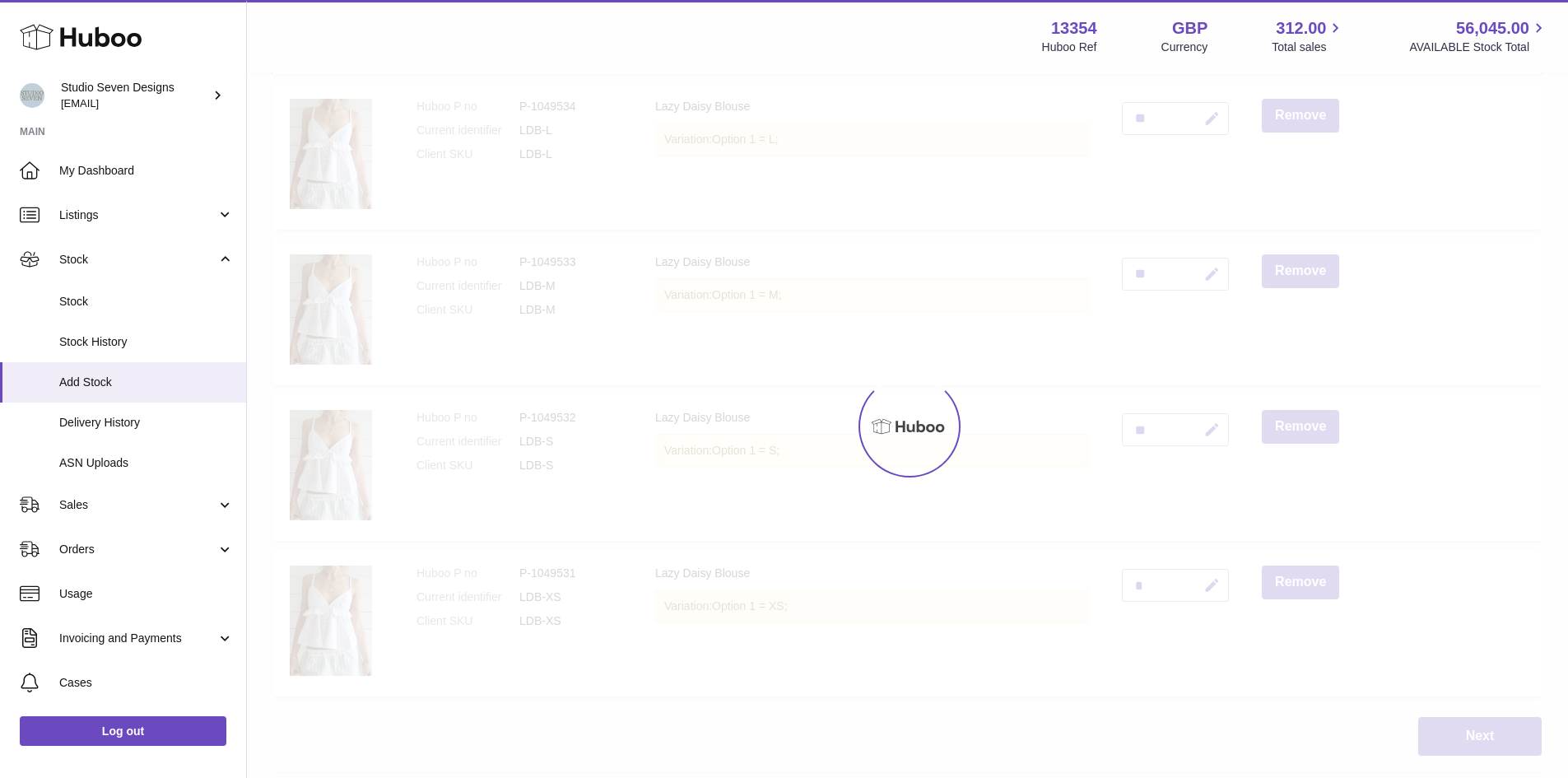 scroll, scrollTop: 387, scrollLeft: 0, axis: vertical 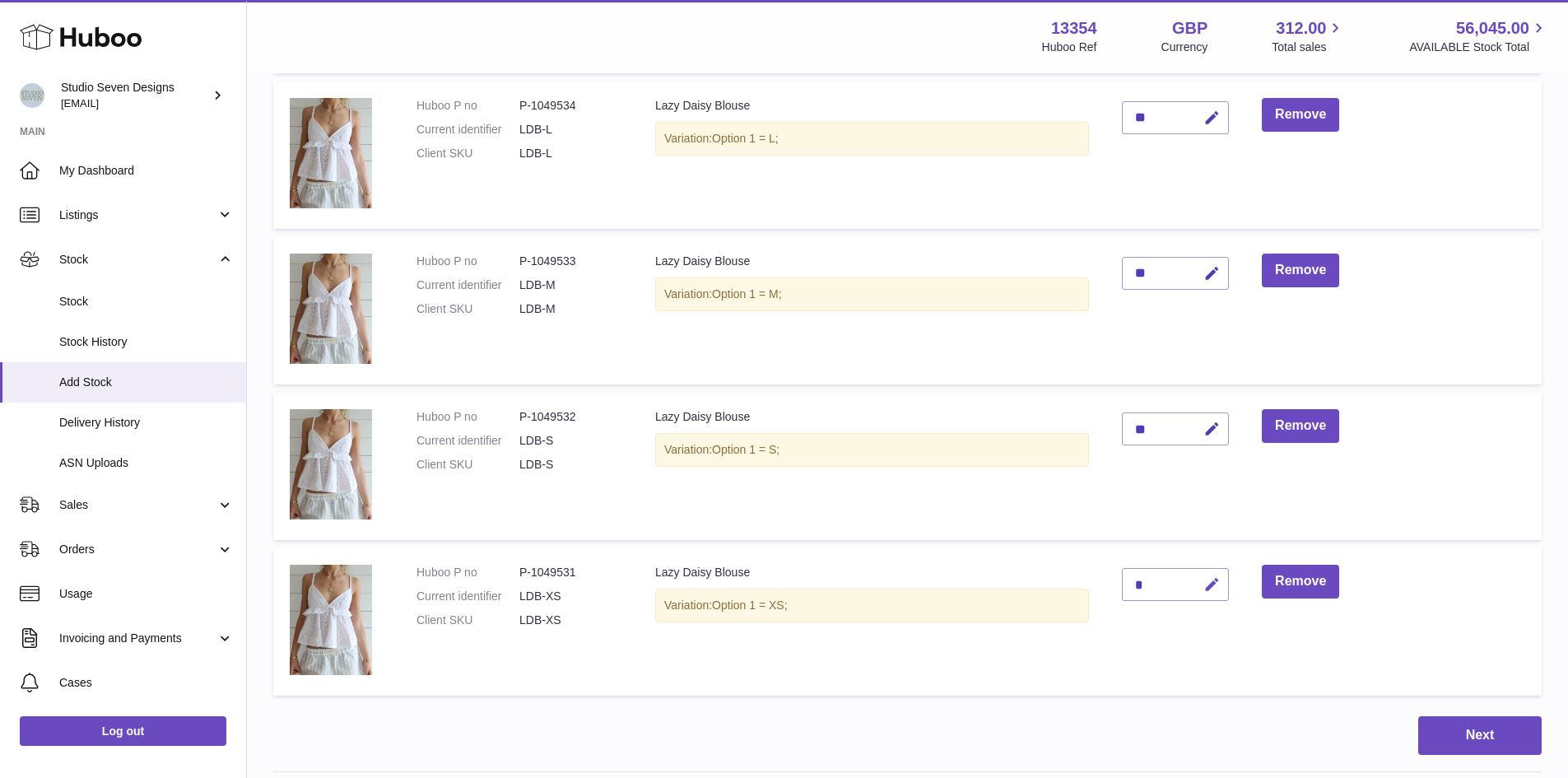 click at bounding box center [1212, 585] 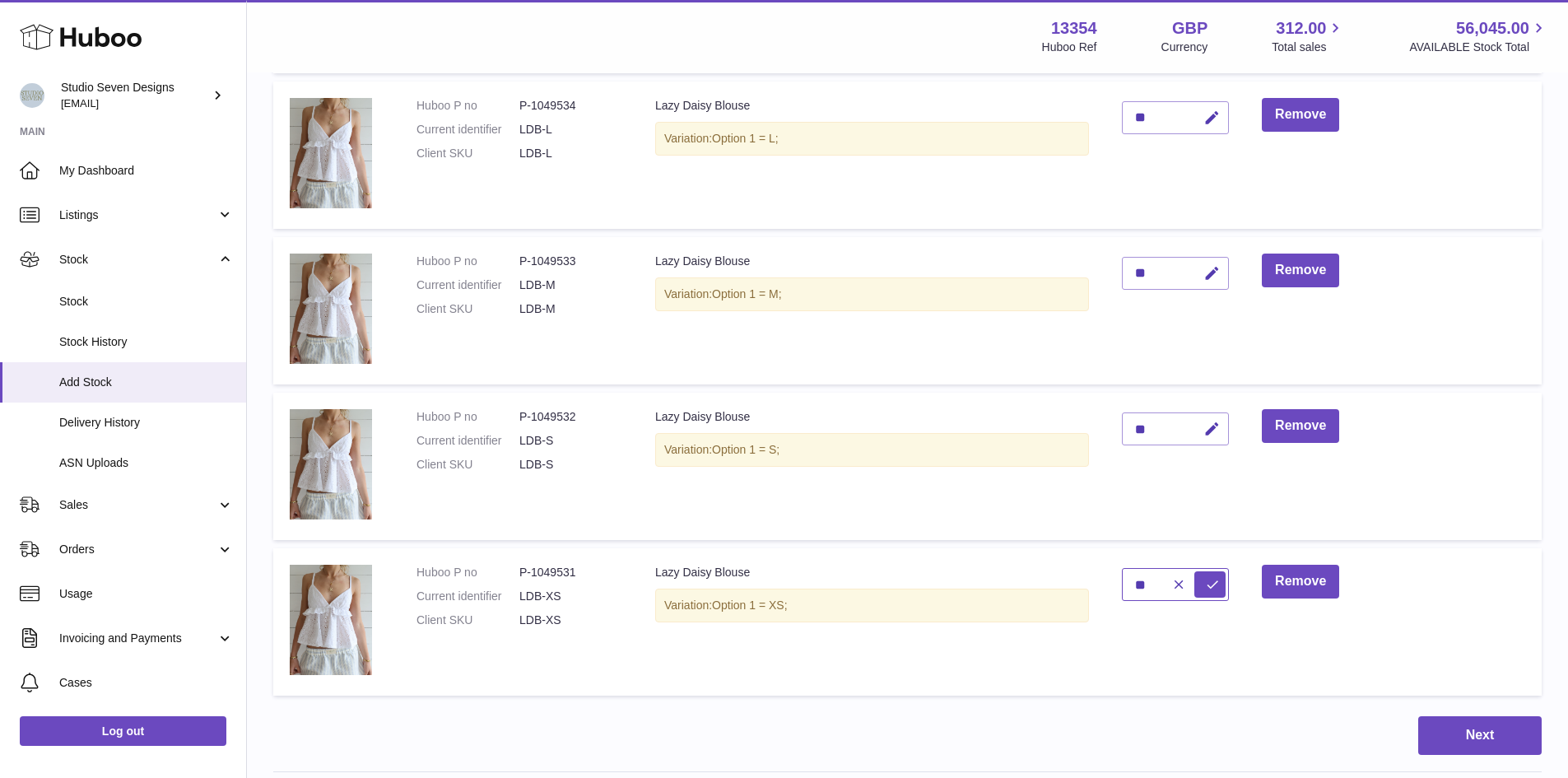 type on "**" 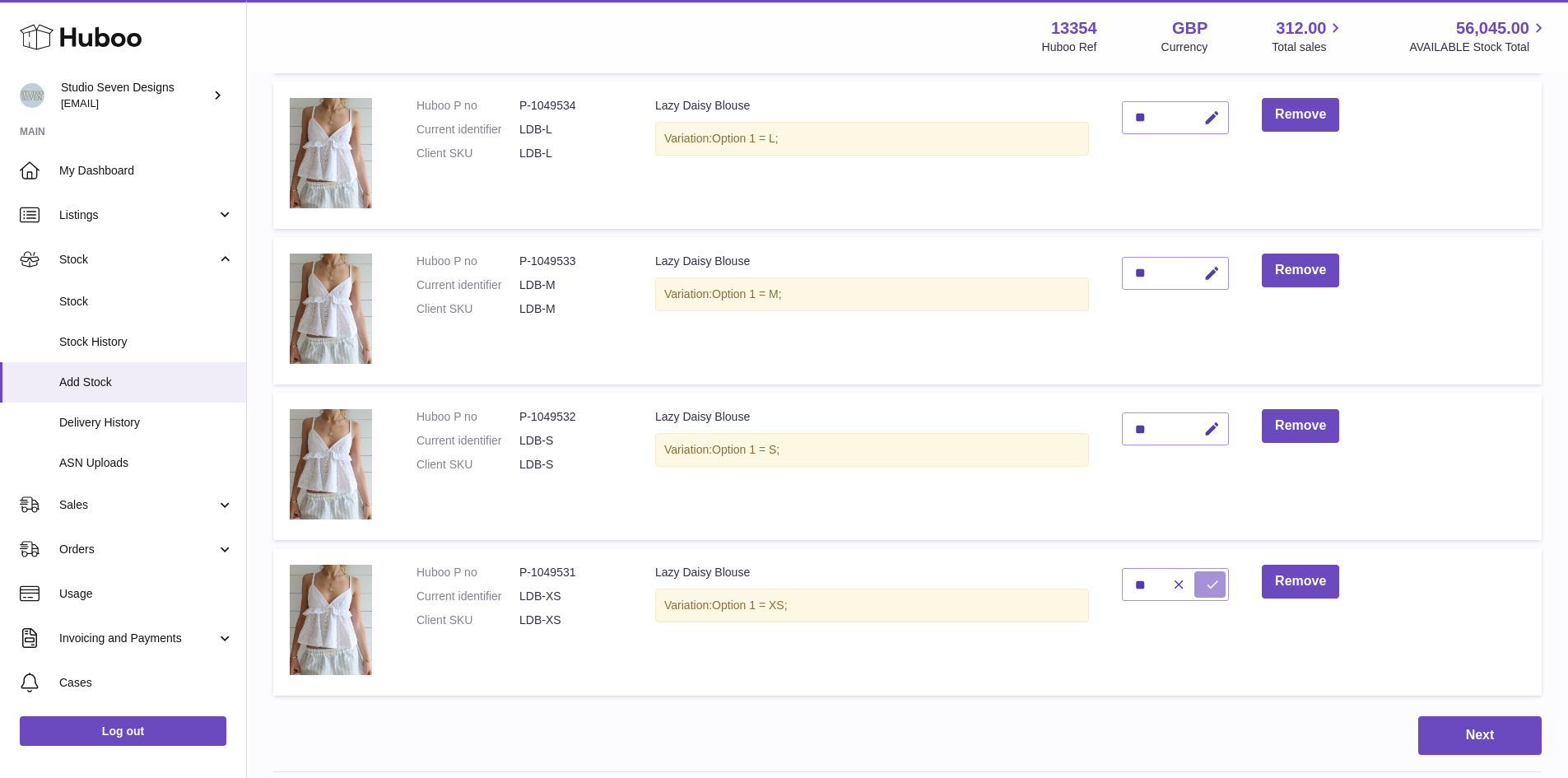 click at bounding box center (1212, 585) 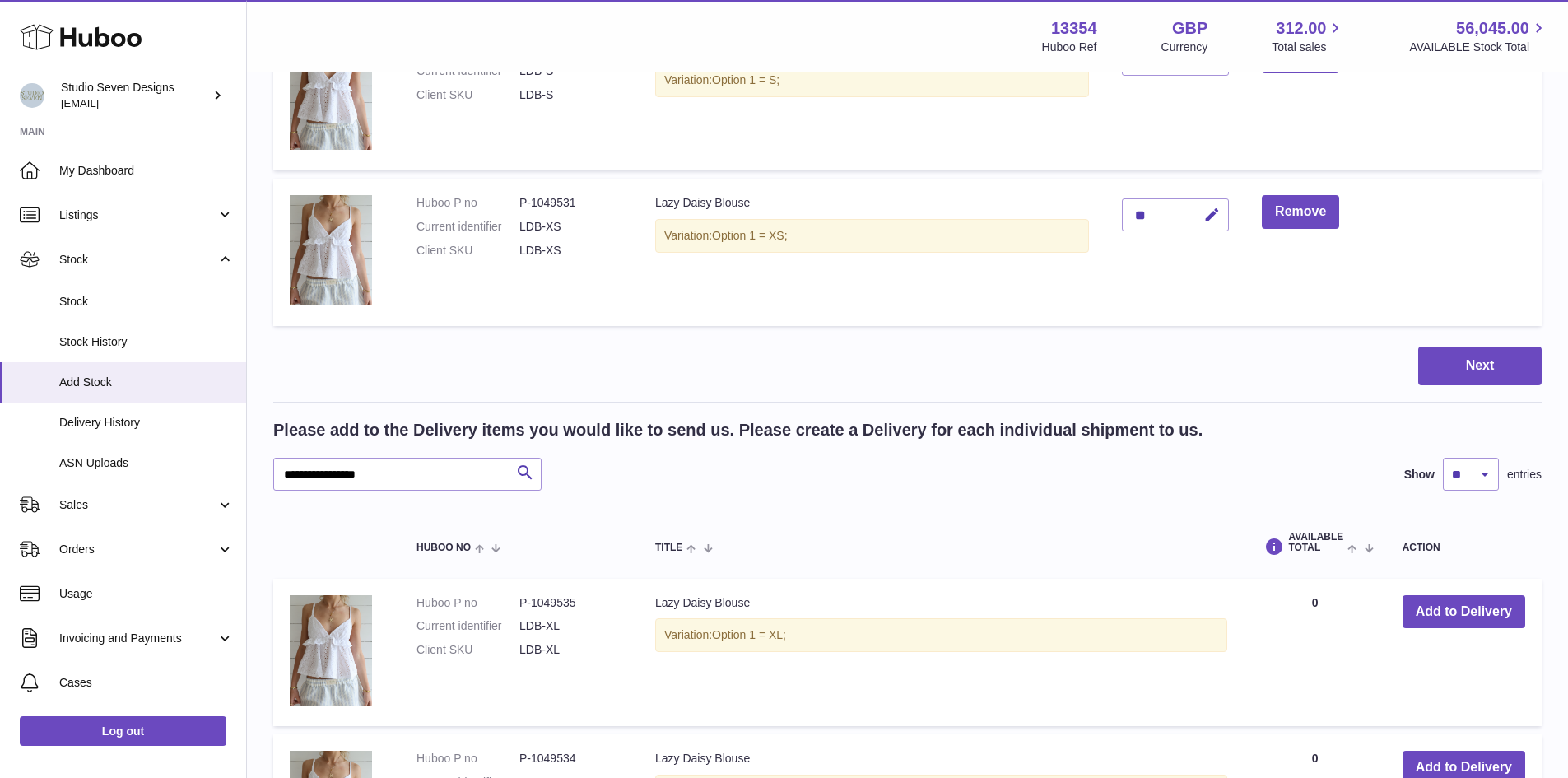 scroll, scrollTop: 868, scrollLeft: 0, axis: vertical 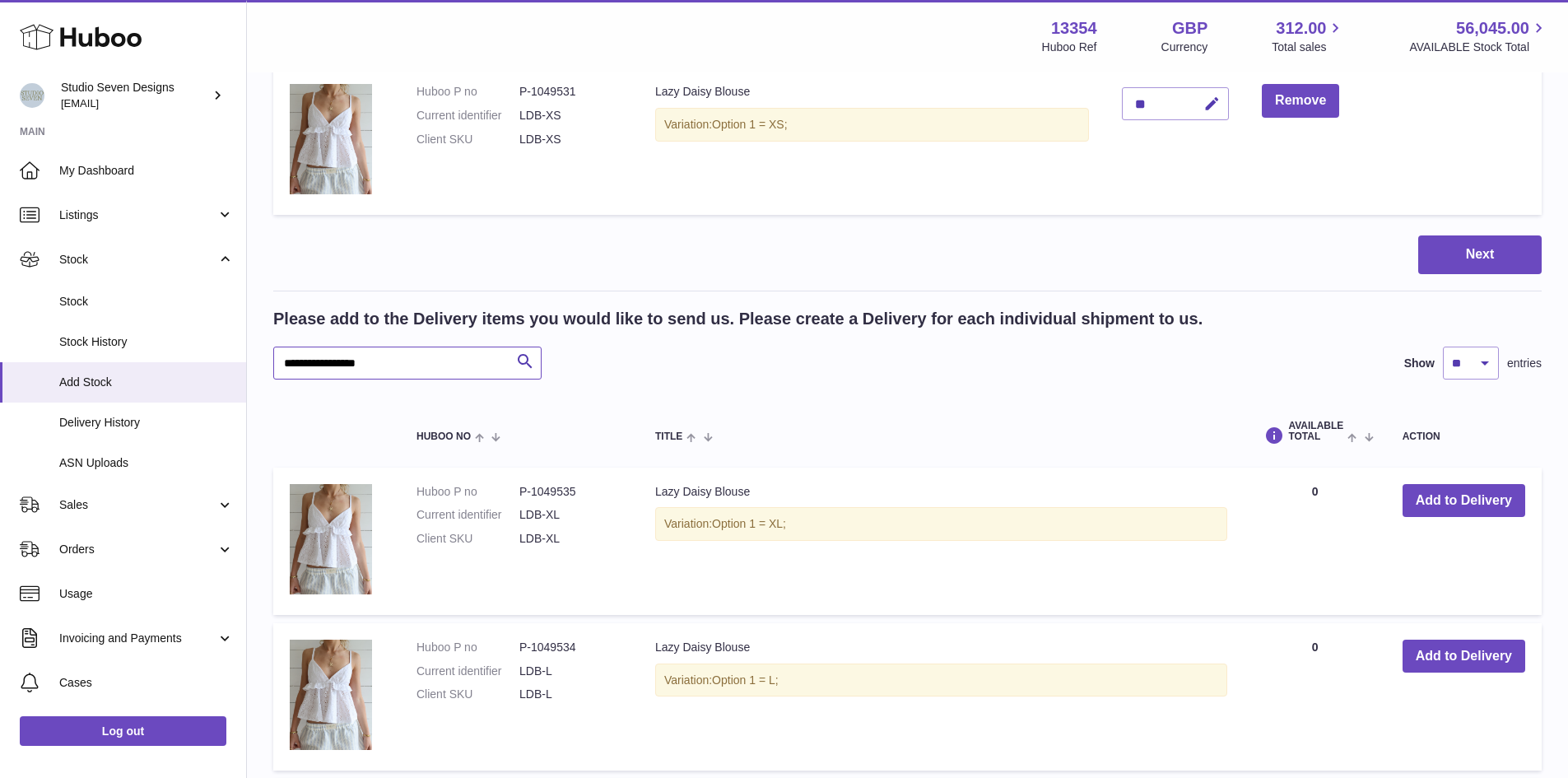 click on "**********" at bounding box center (407, 363) 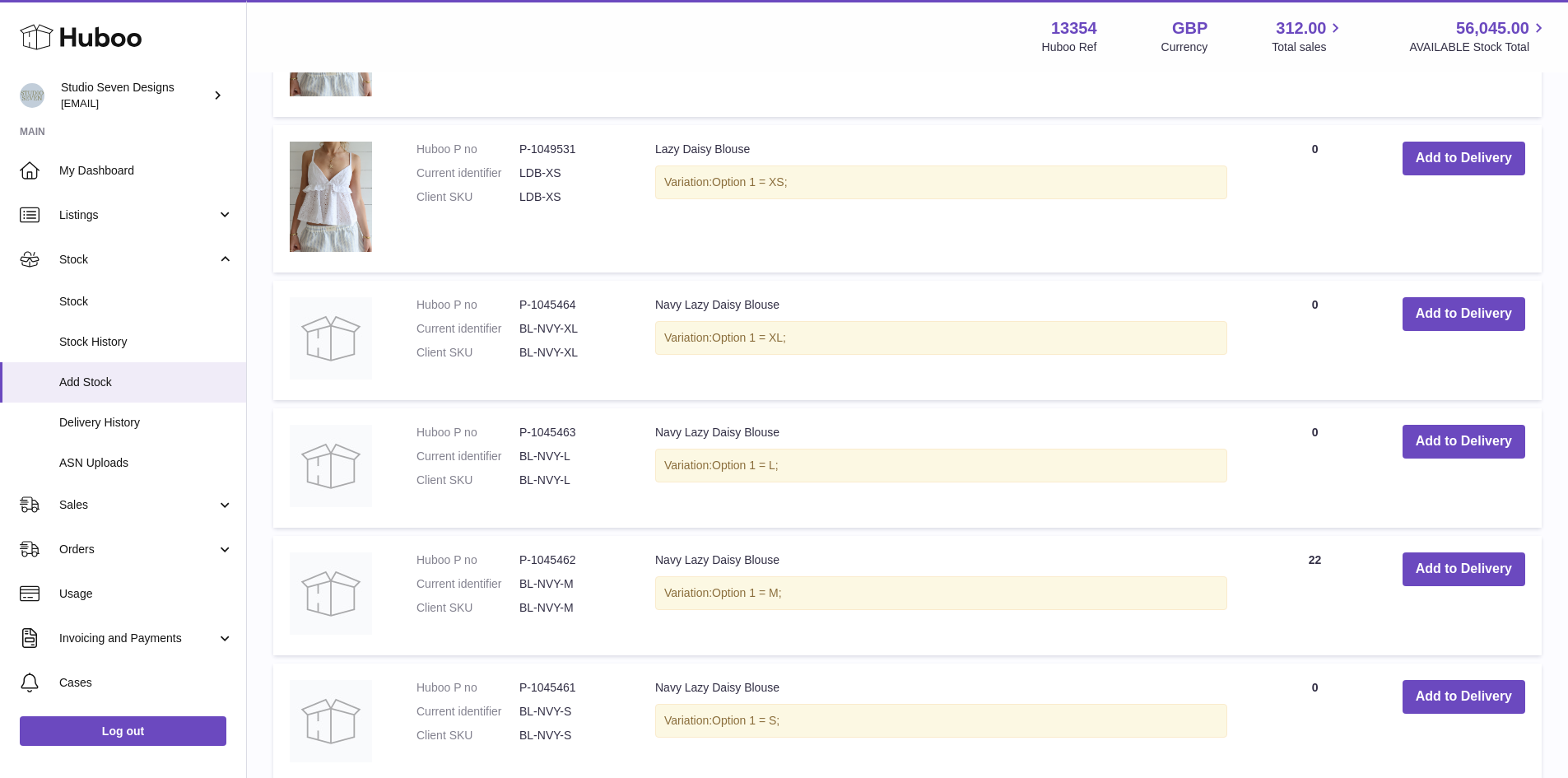 scroll, scrollTop: 1838, scrollLeft: 0, axis: vertical 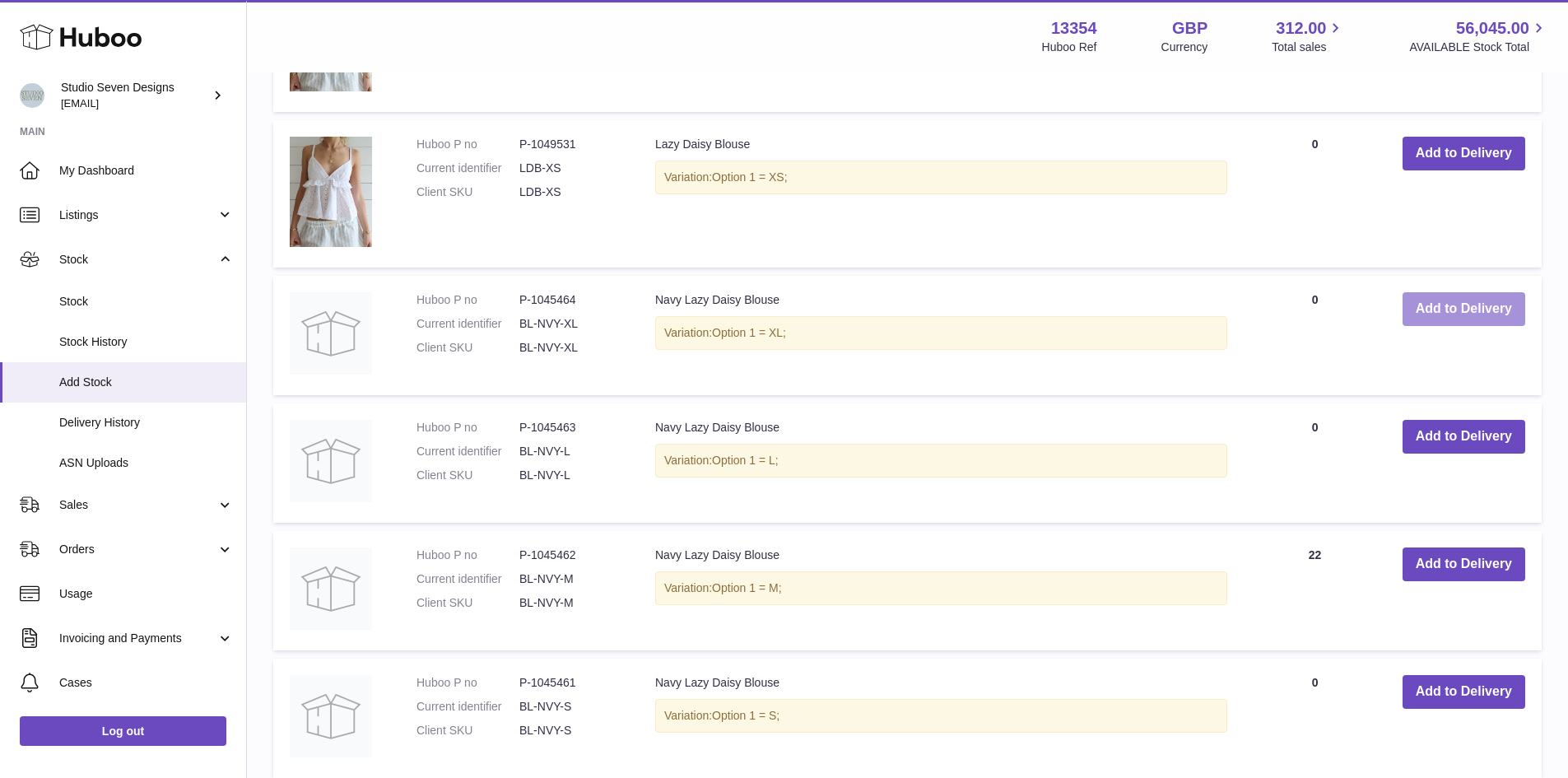 click on "Add to Delivery" at bounding box center [1463, 309] 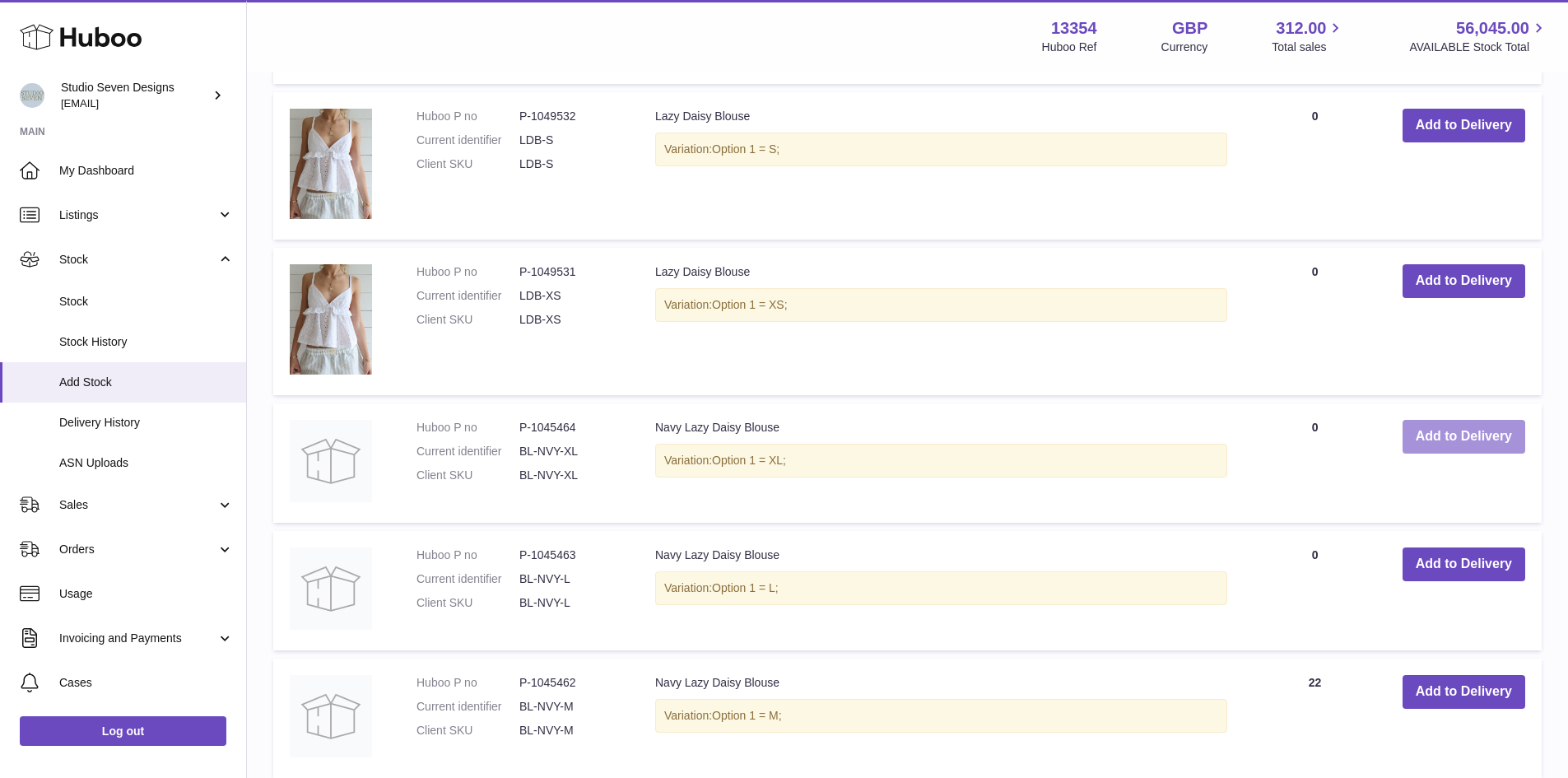 scroll, scrollTop: 1965, scrollLeft: 0, axis: vertical 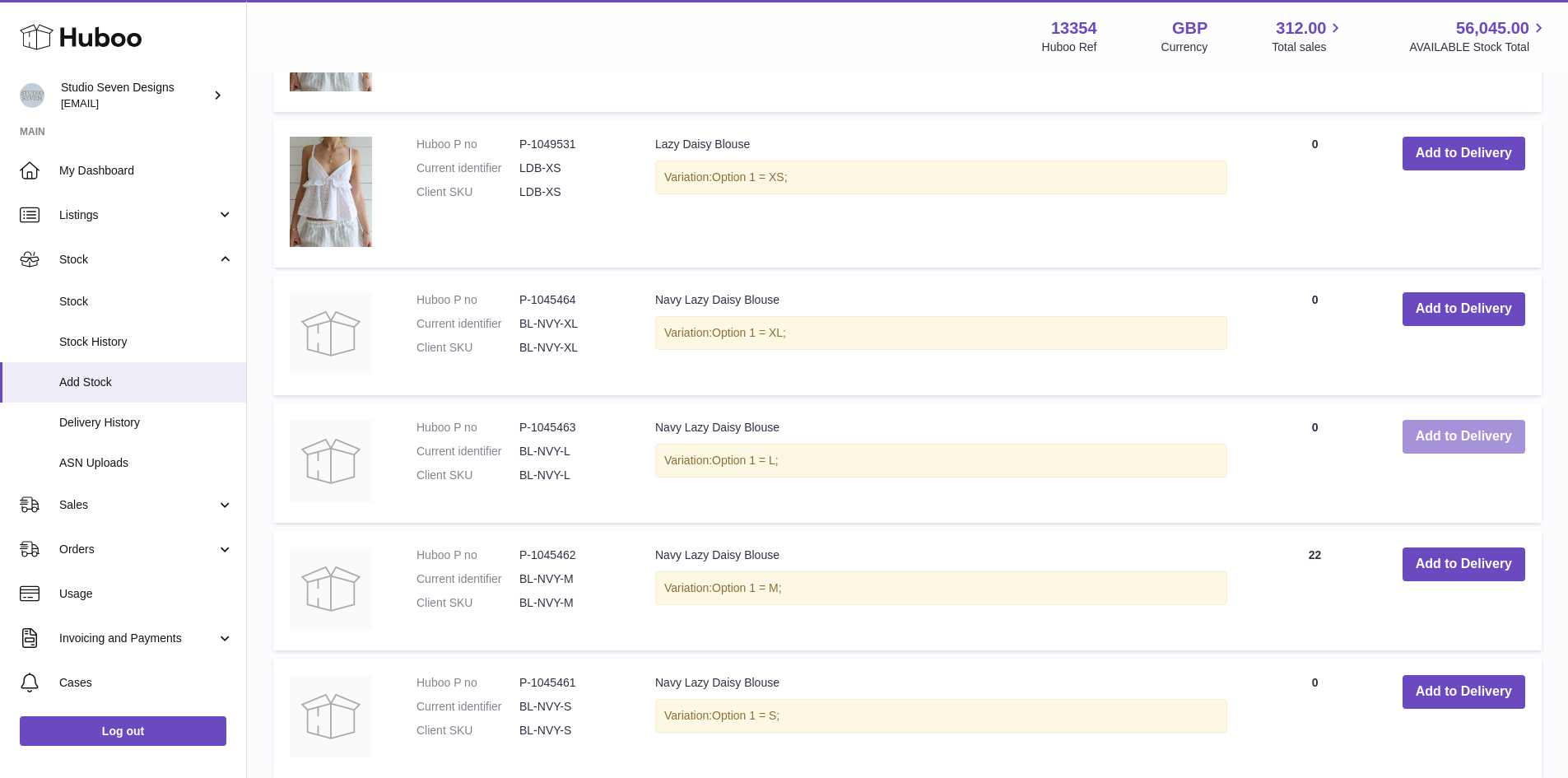 click on "Add to Delivery" at bounding box center [1463, 436] 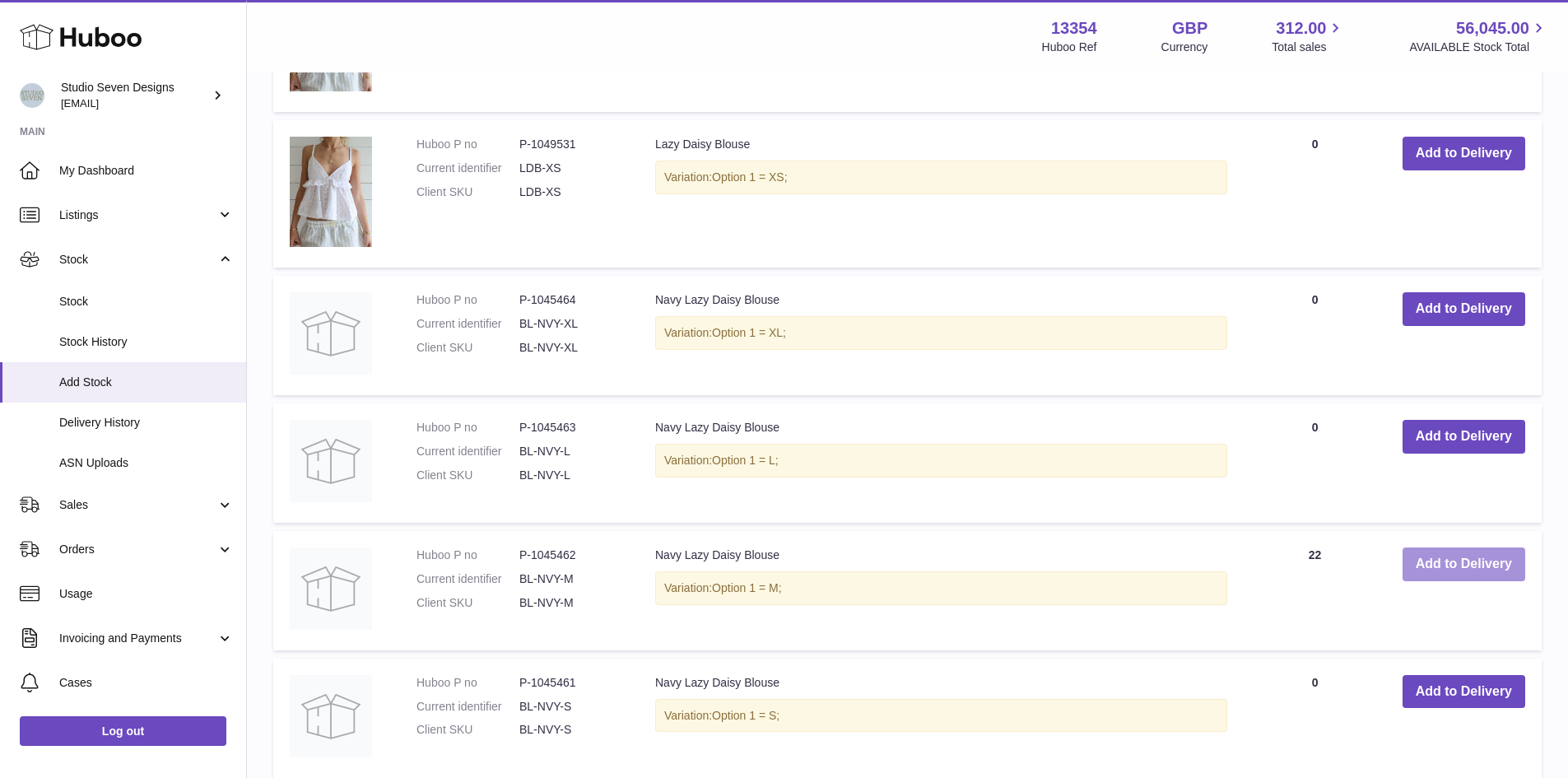 click on "Add to Delivery" at bounding box center (1463, 564) 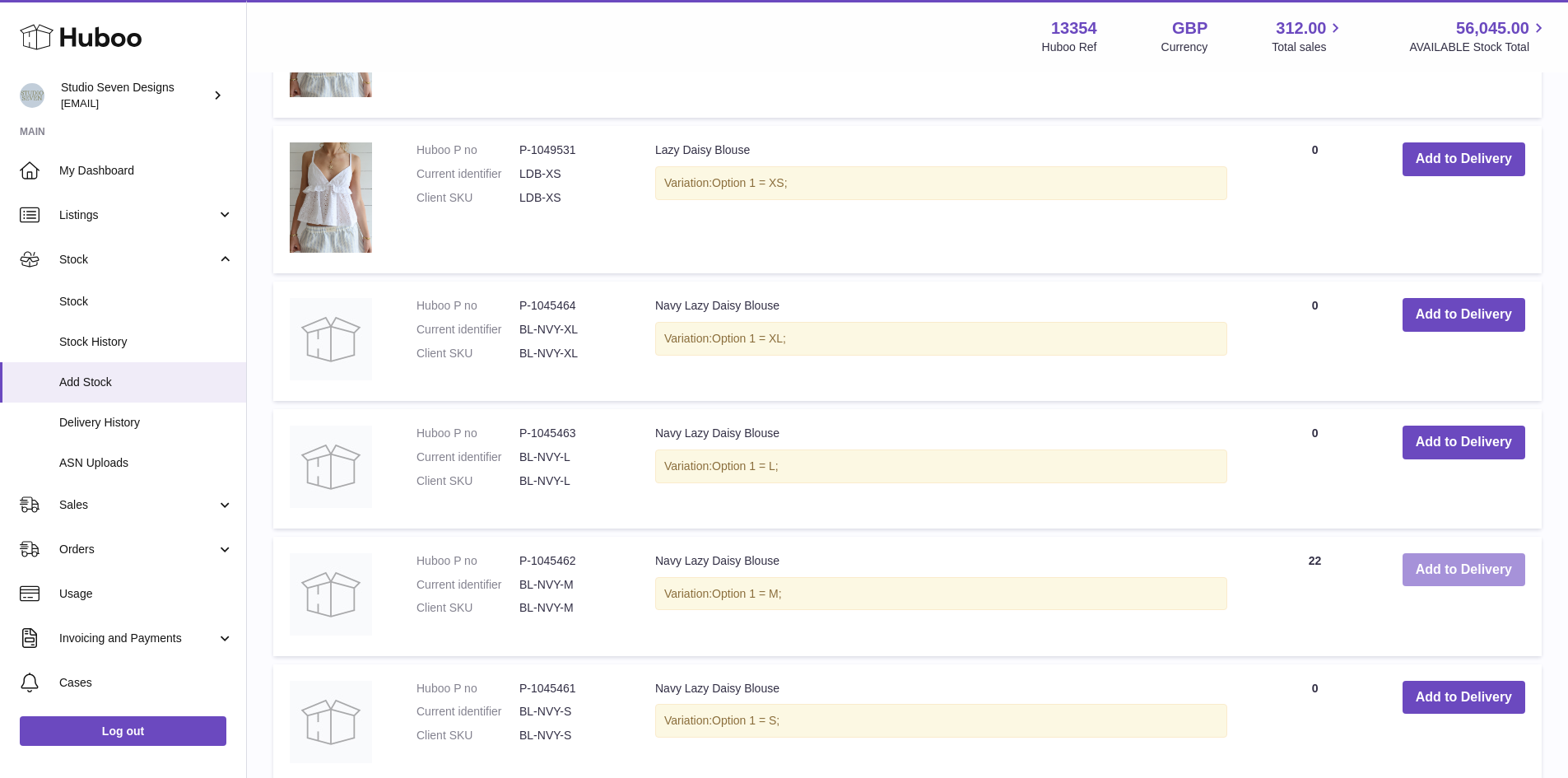 scroll, scrollTop: 2342, scrollLeft: 0, axis: vertical 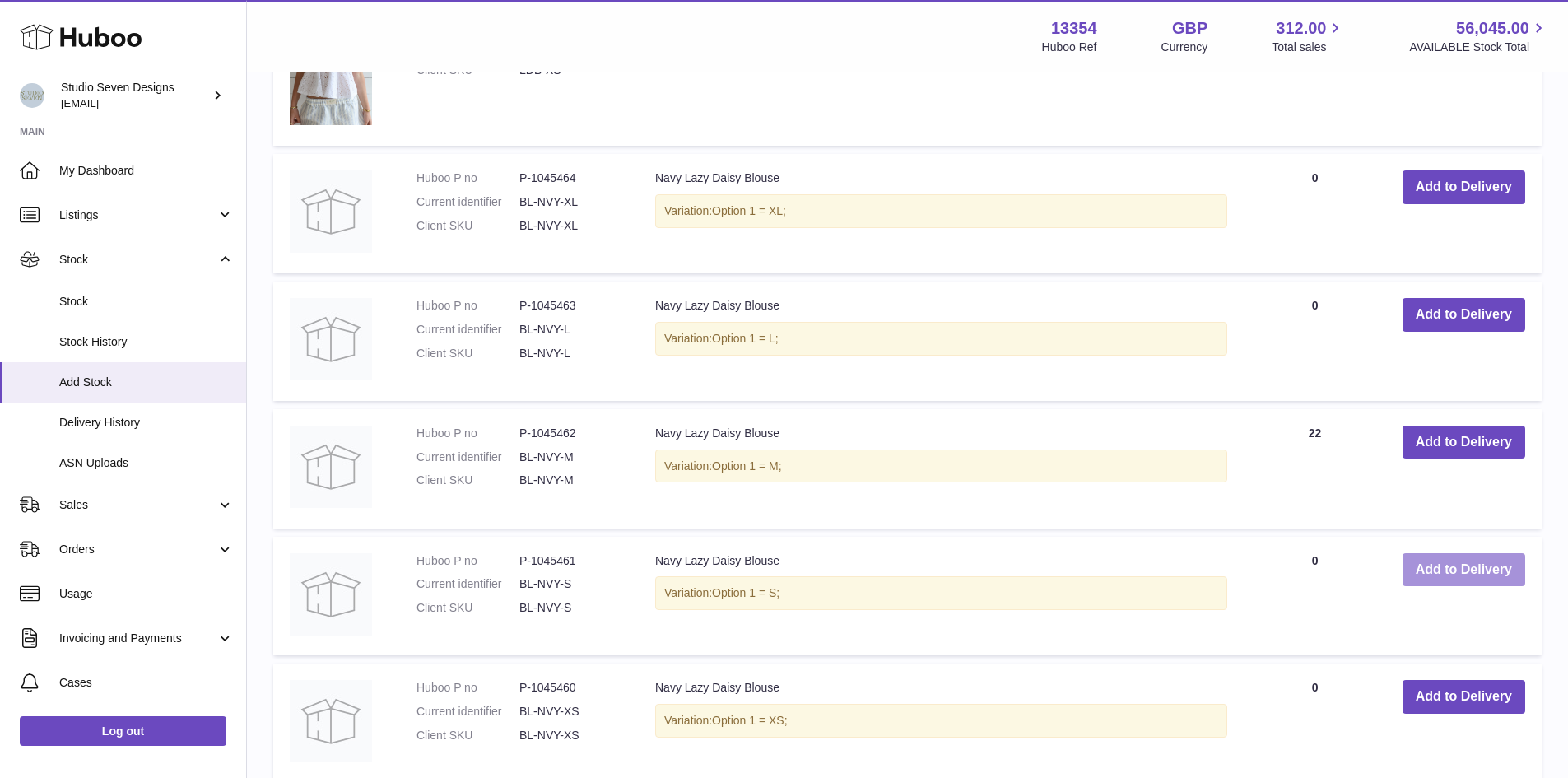 click on "Add to Delivery" at bounding box center (1463, 570) 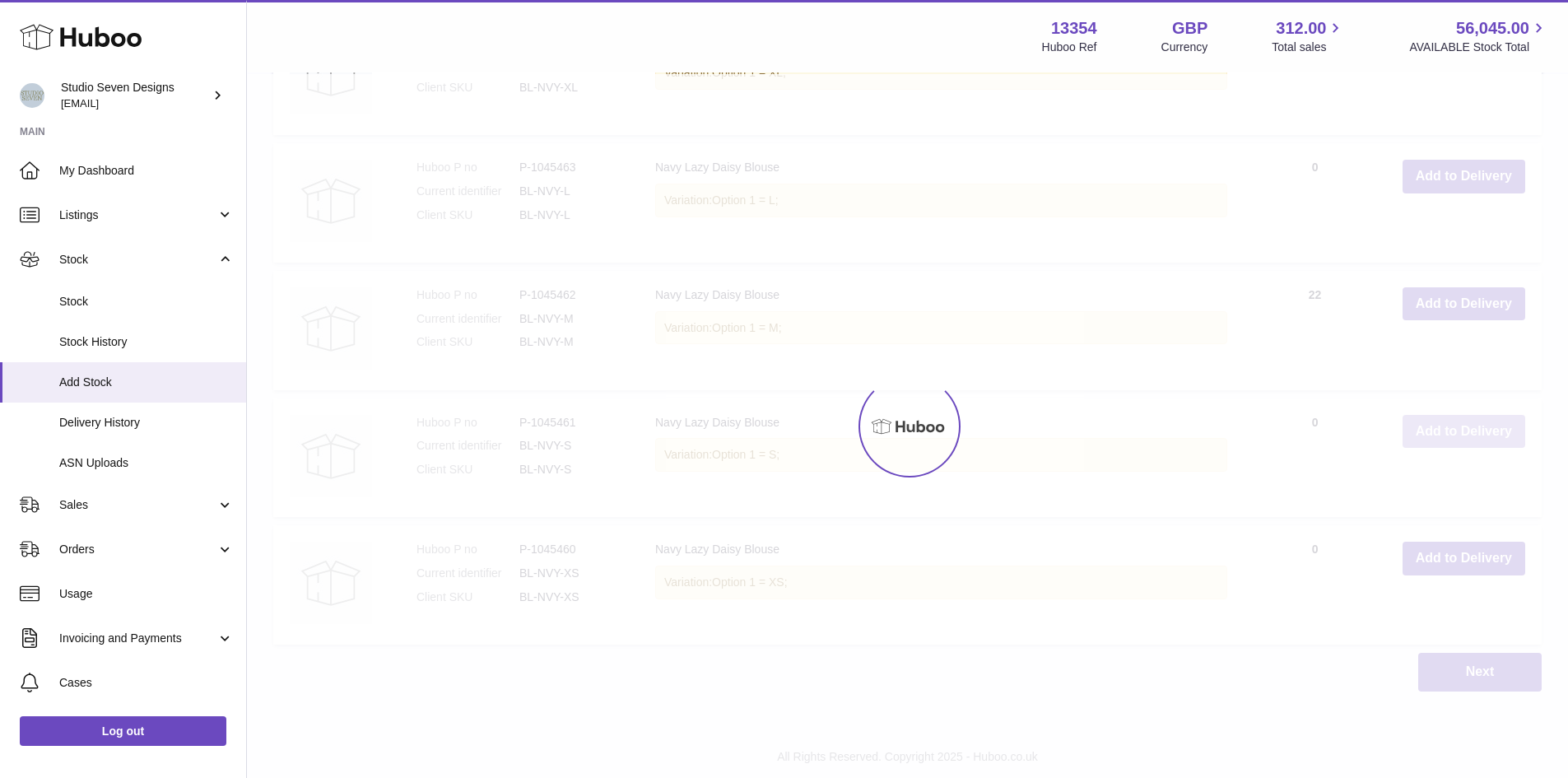 scroll, scrollTop: 2608, scrollLeft: 0, axis: vertical 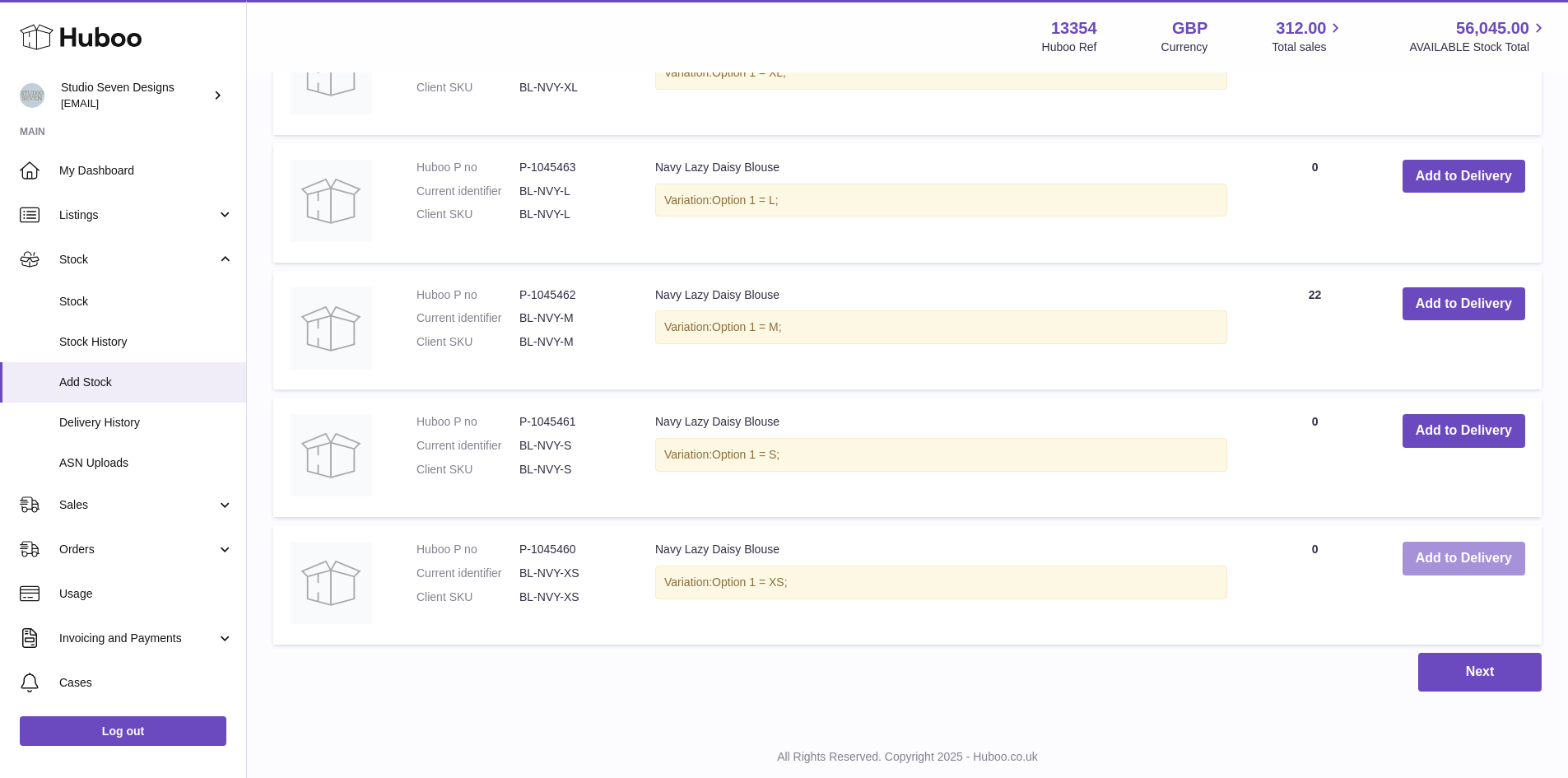 click on "Add to Delivery" at bounding box center (1463, 558) 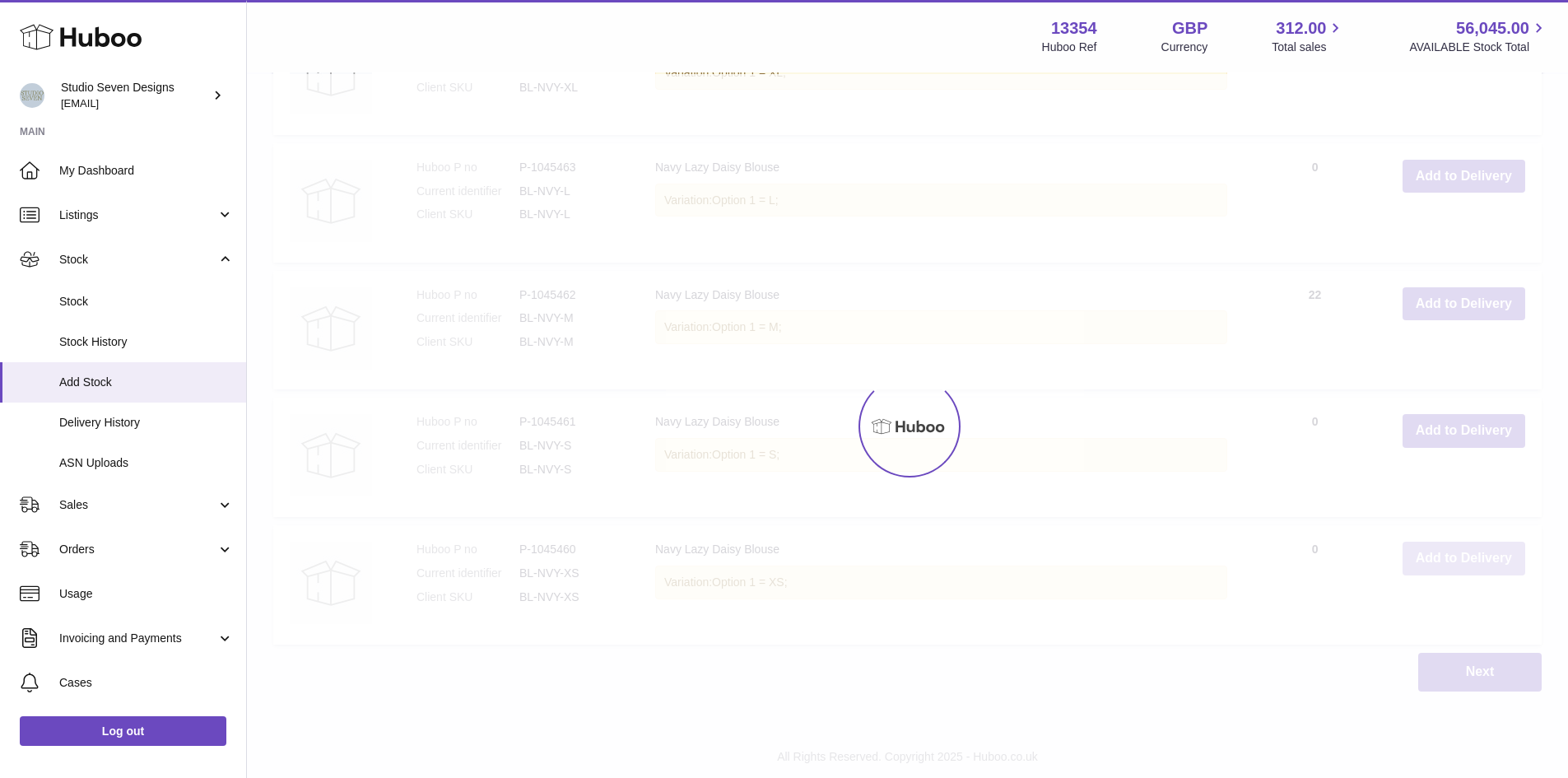 scroll, scrollTop: 2736, scrollLeft: 0, axis: vertical 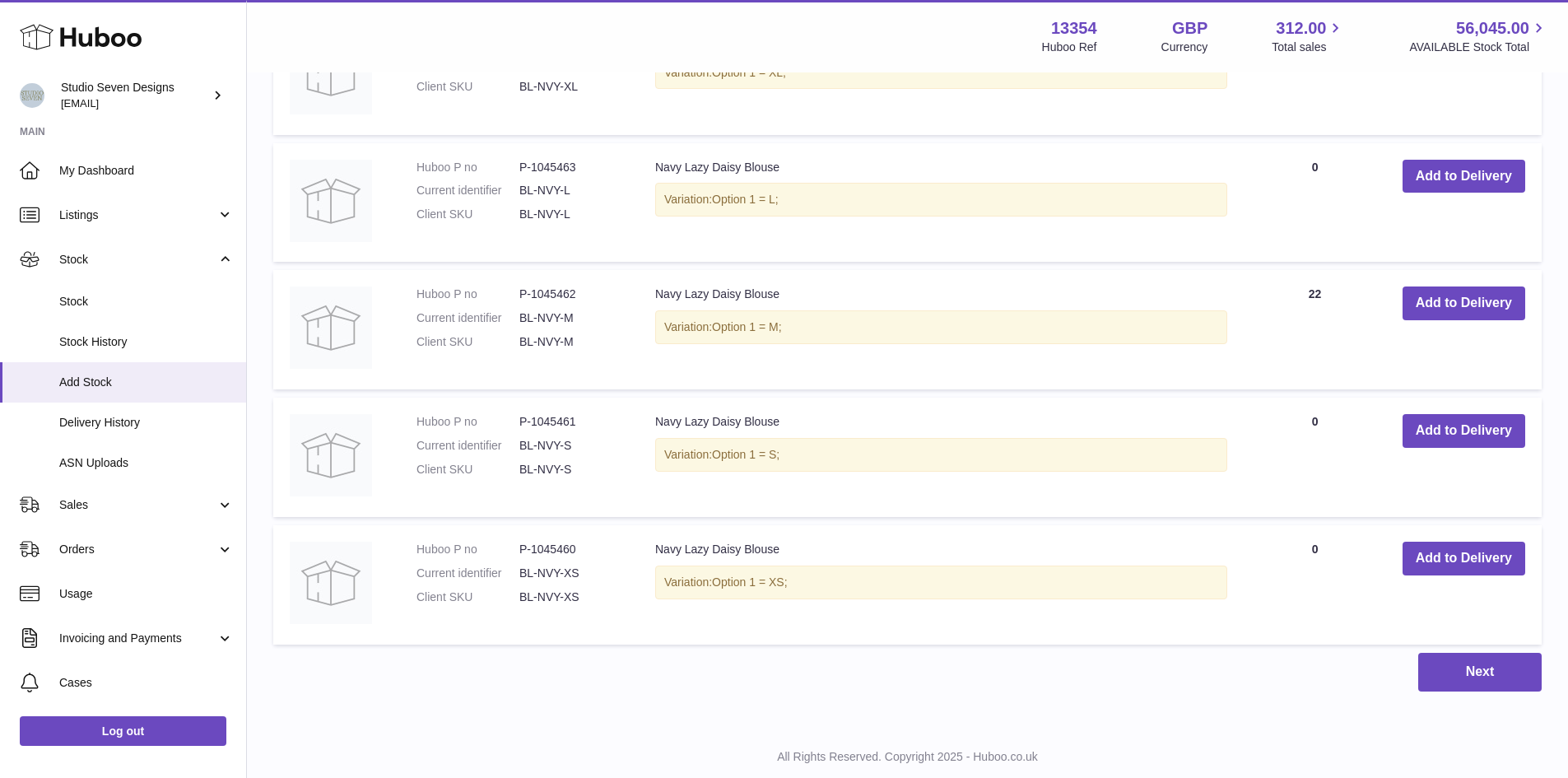 click on "Navy Lazy Daisy Blouse
Variation:
Option 1 = S;" at bounding box center [941, 457] 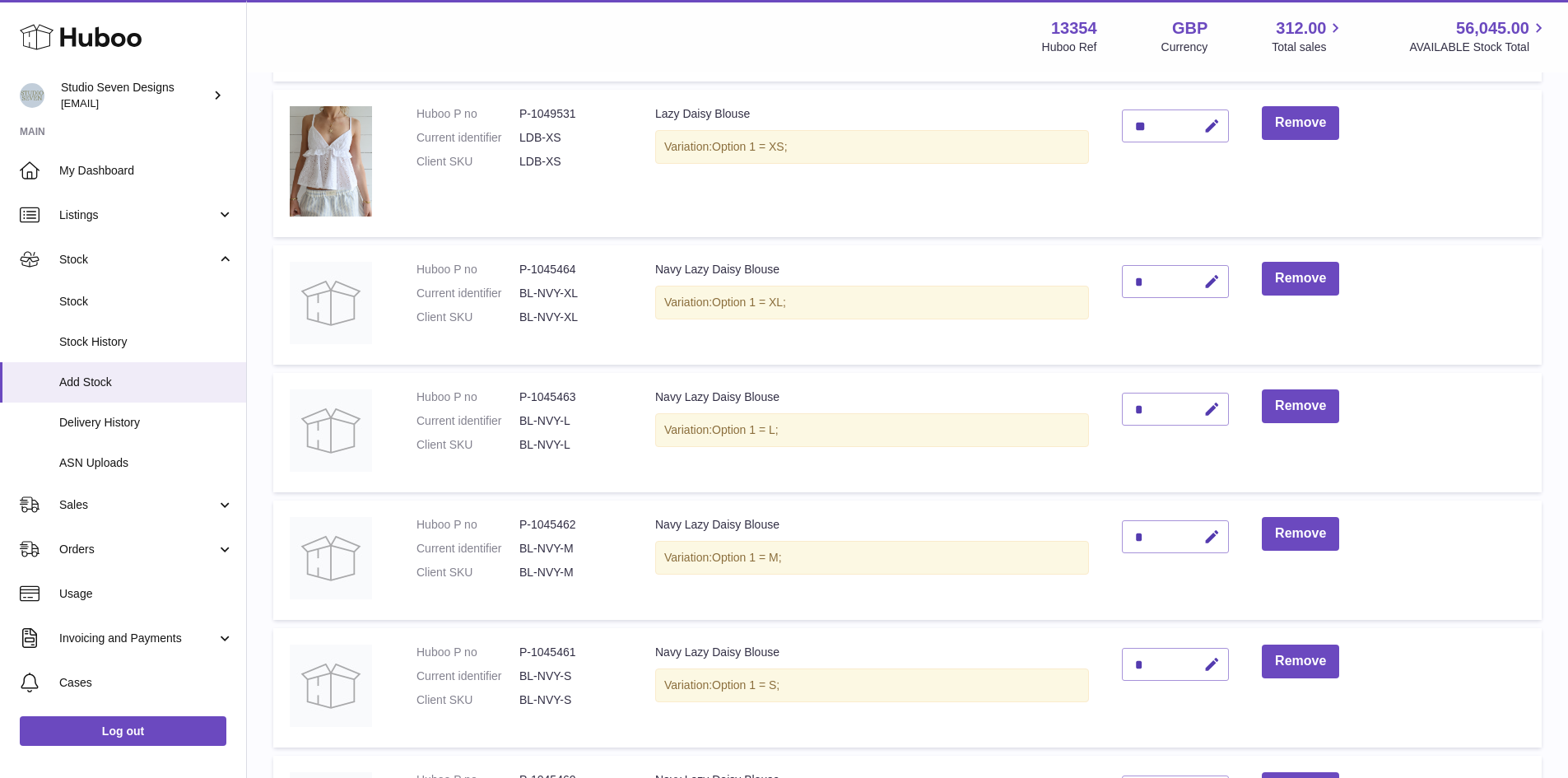 scroll, scrollTop: 846, scrollLeft: 0, axis: vertical 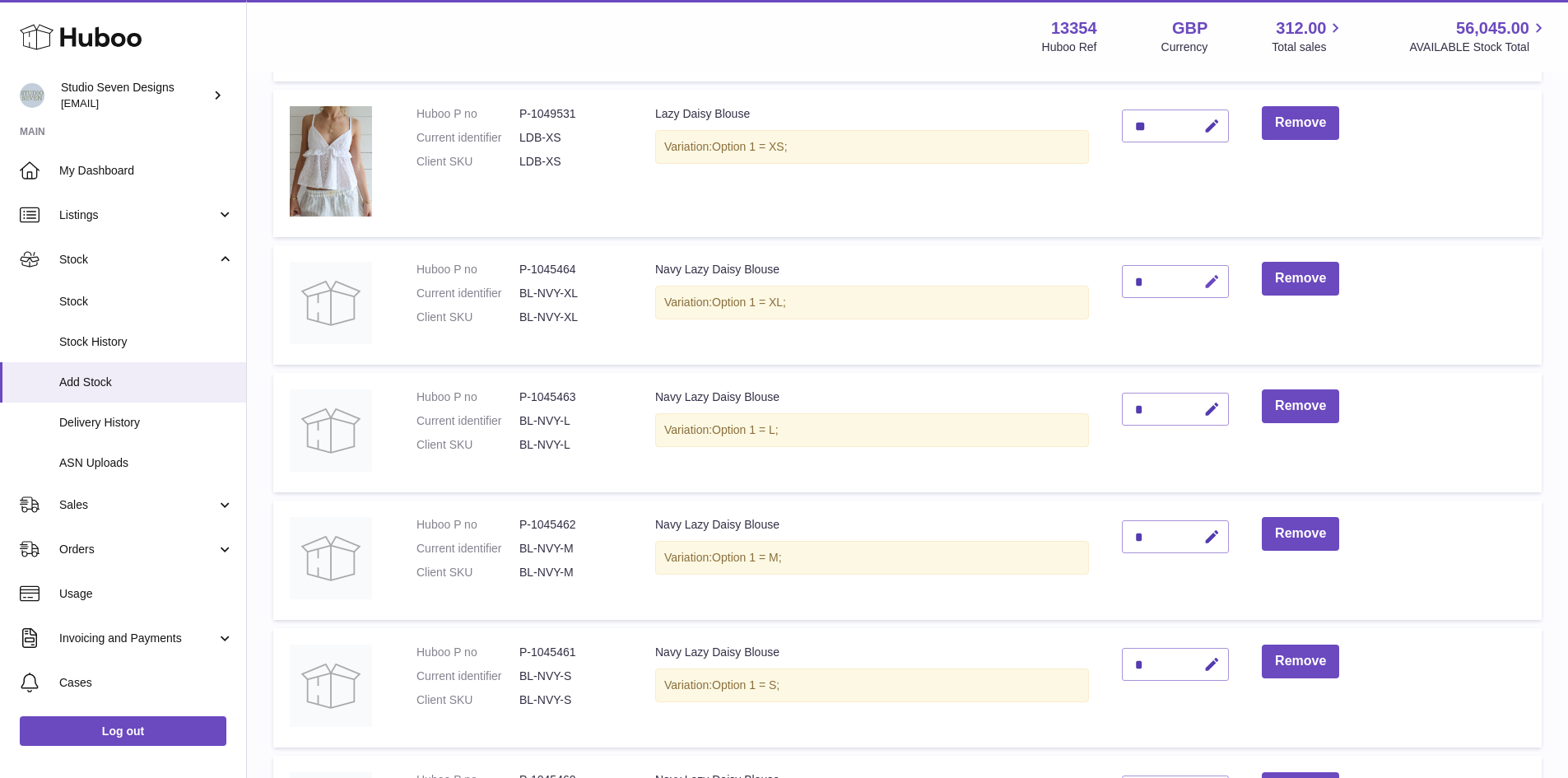 click at bounding box center [1212, 282] 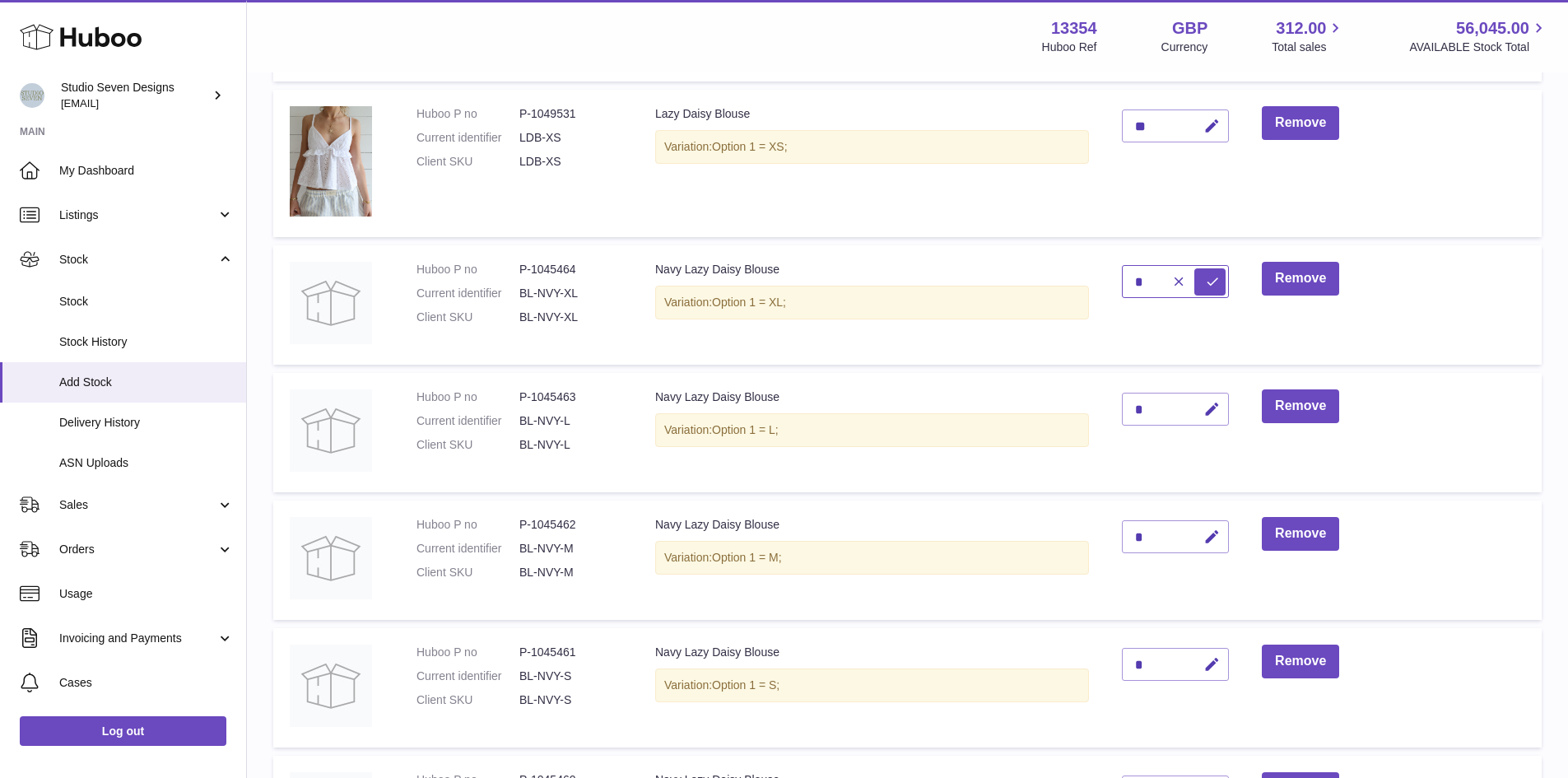 type on "*" 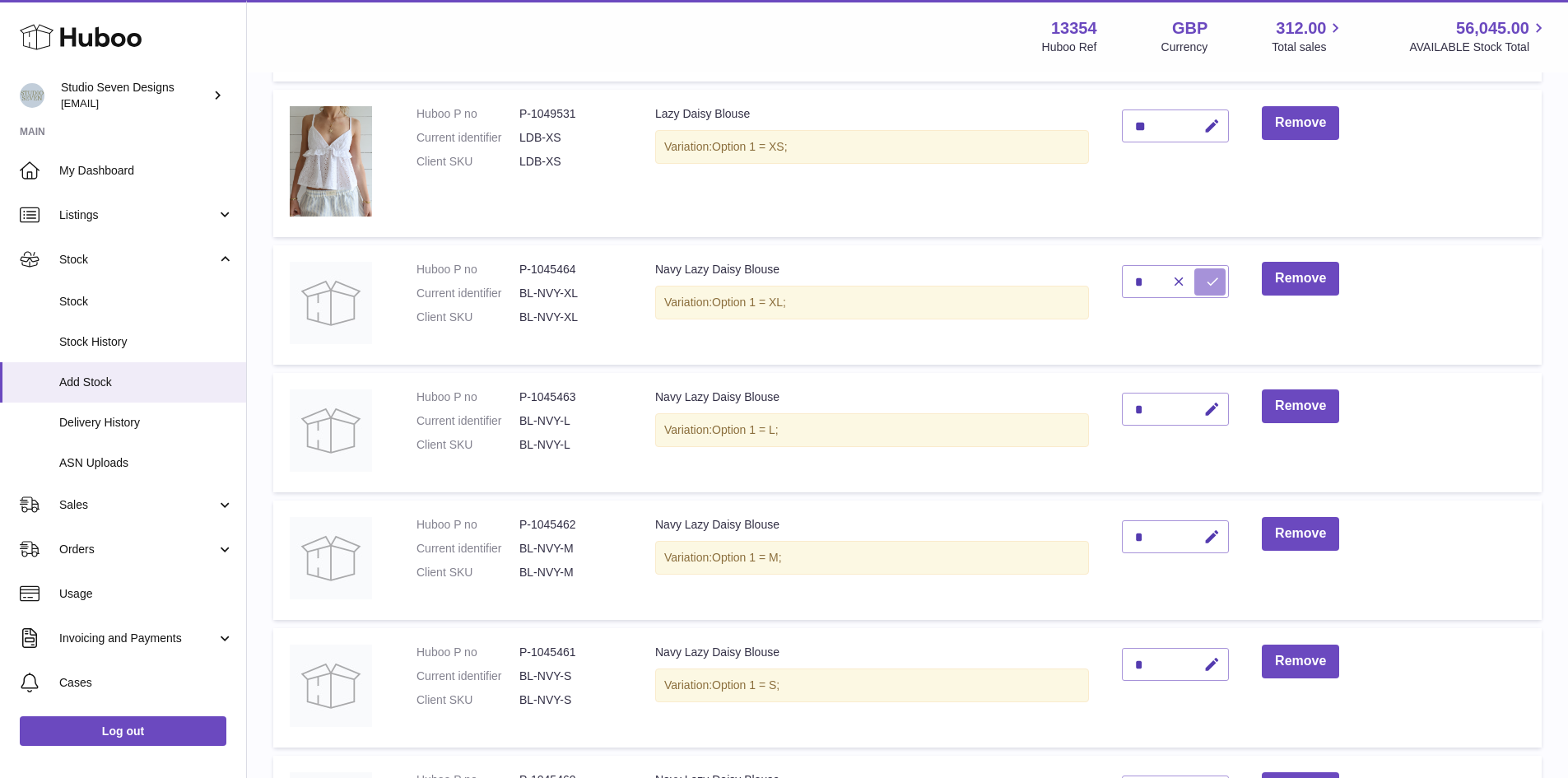 click at bounding box center (1212, 282) 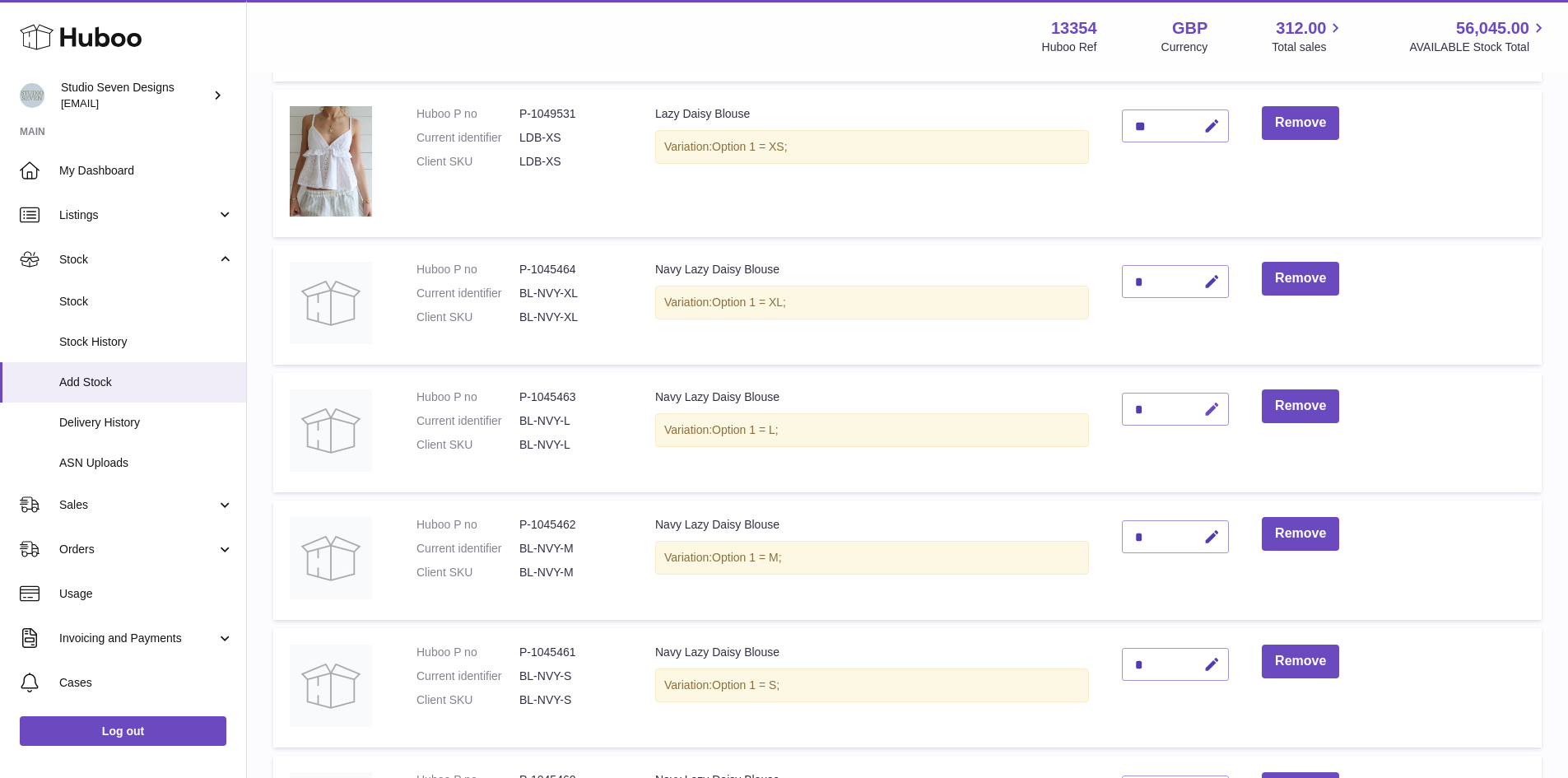 click at bounding box center [1212, 409] 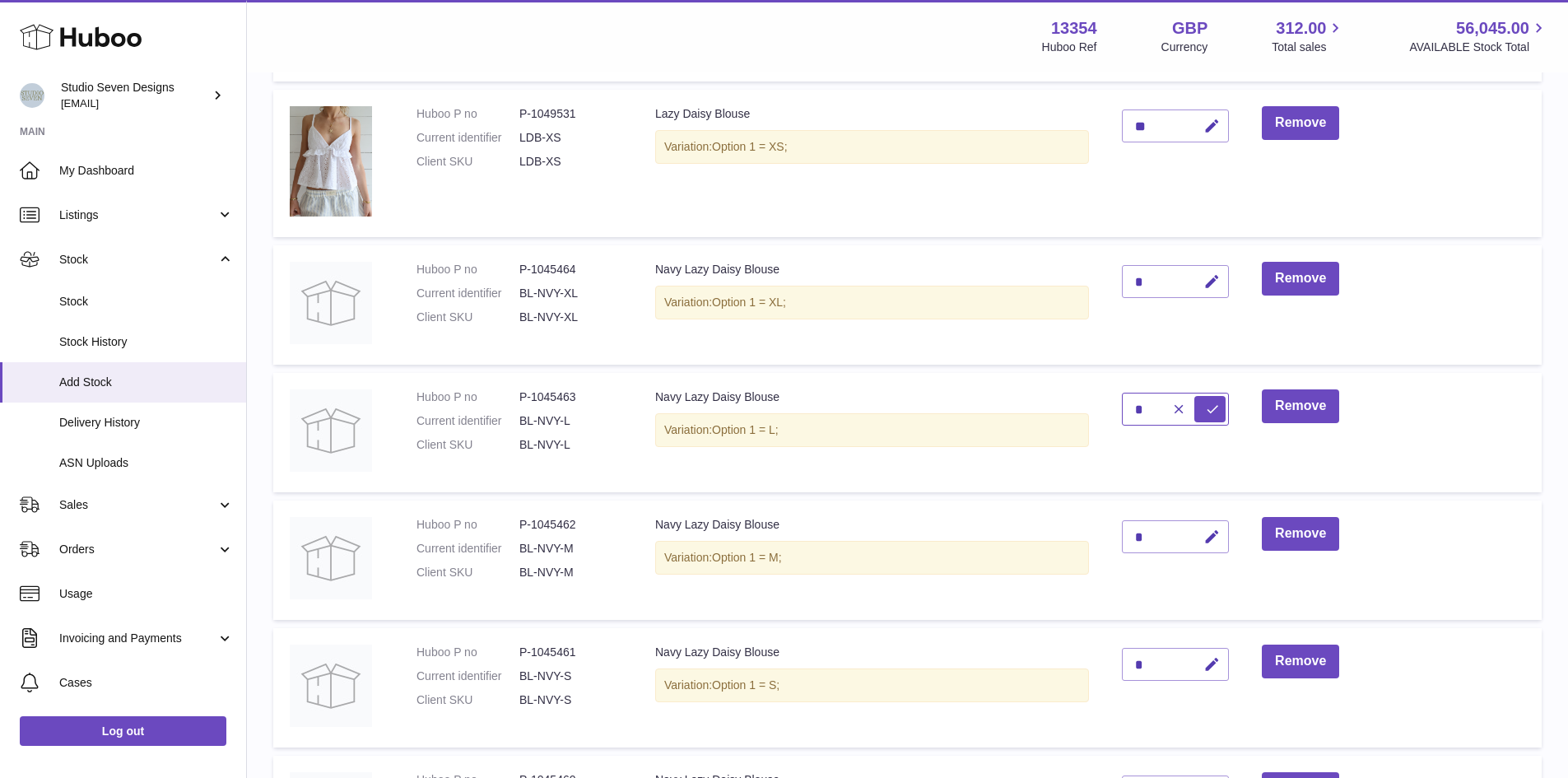 type on "*" 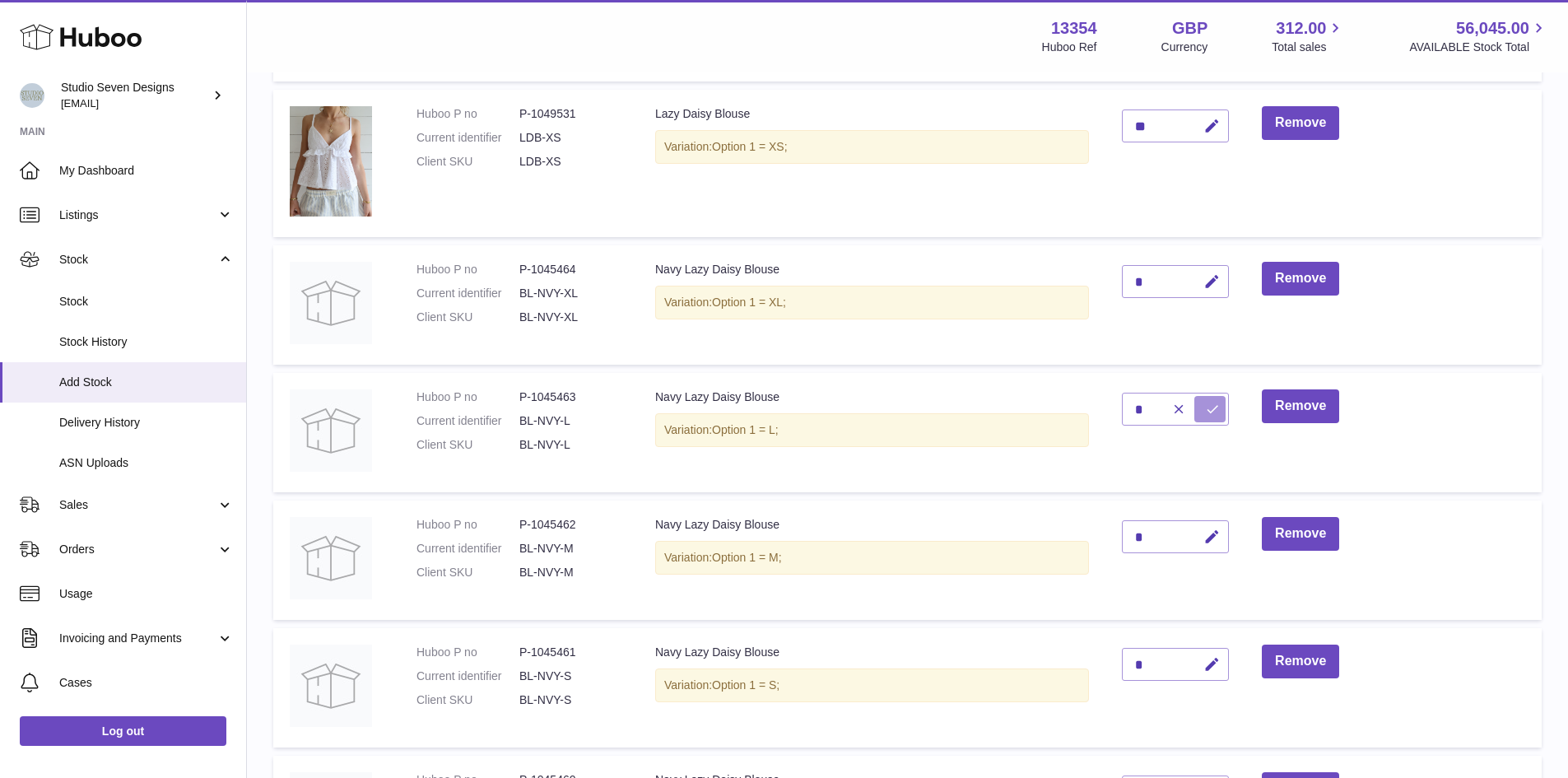 click at bounding box center [1210, 409] 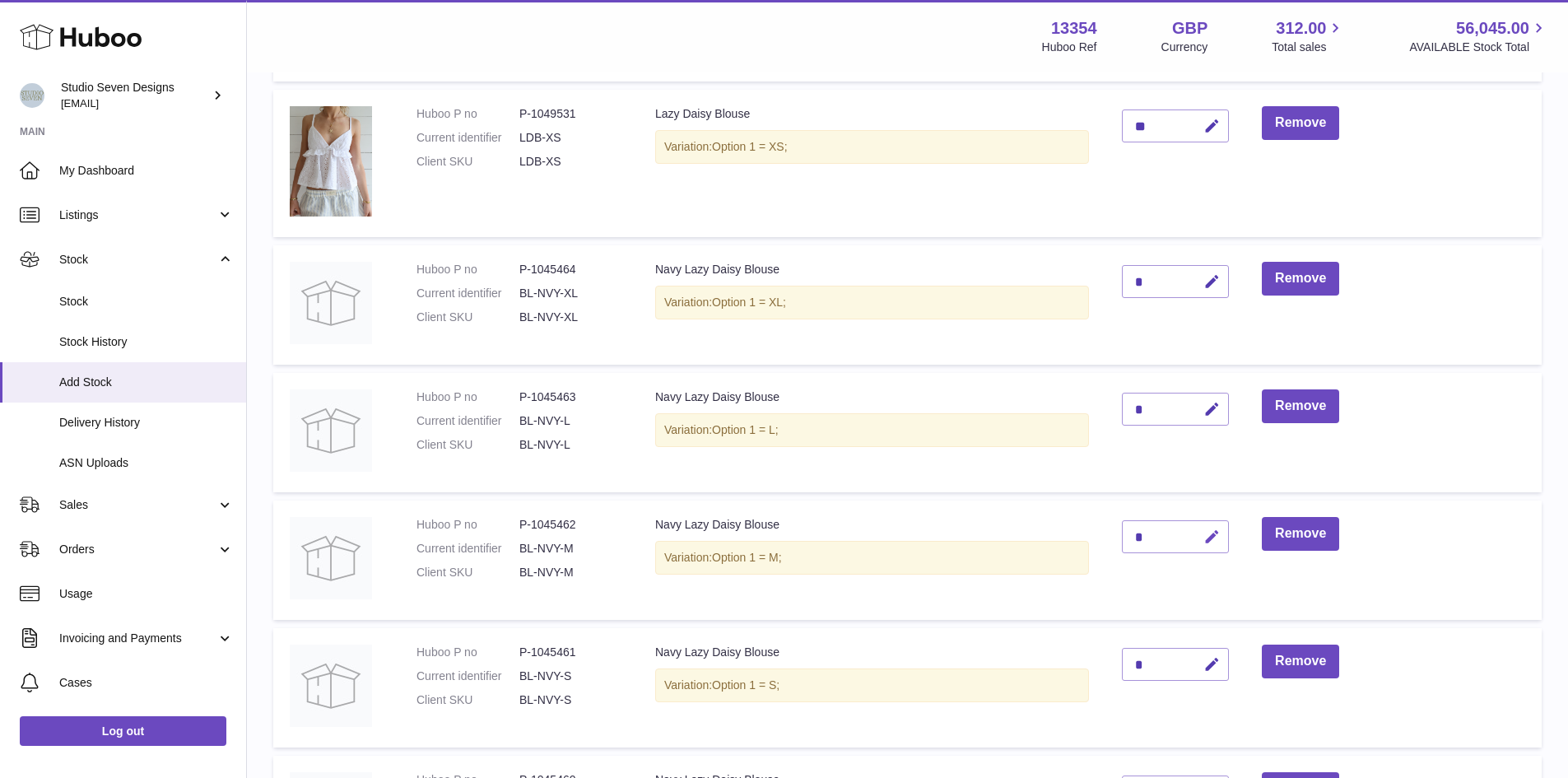 click at bounding box center (1212, 537) 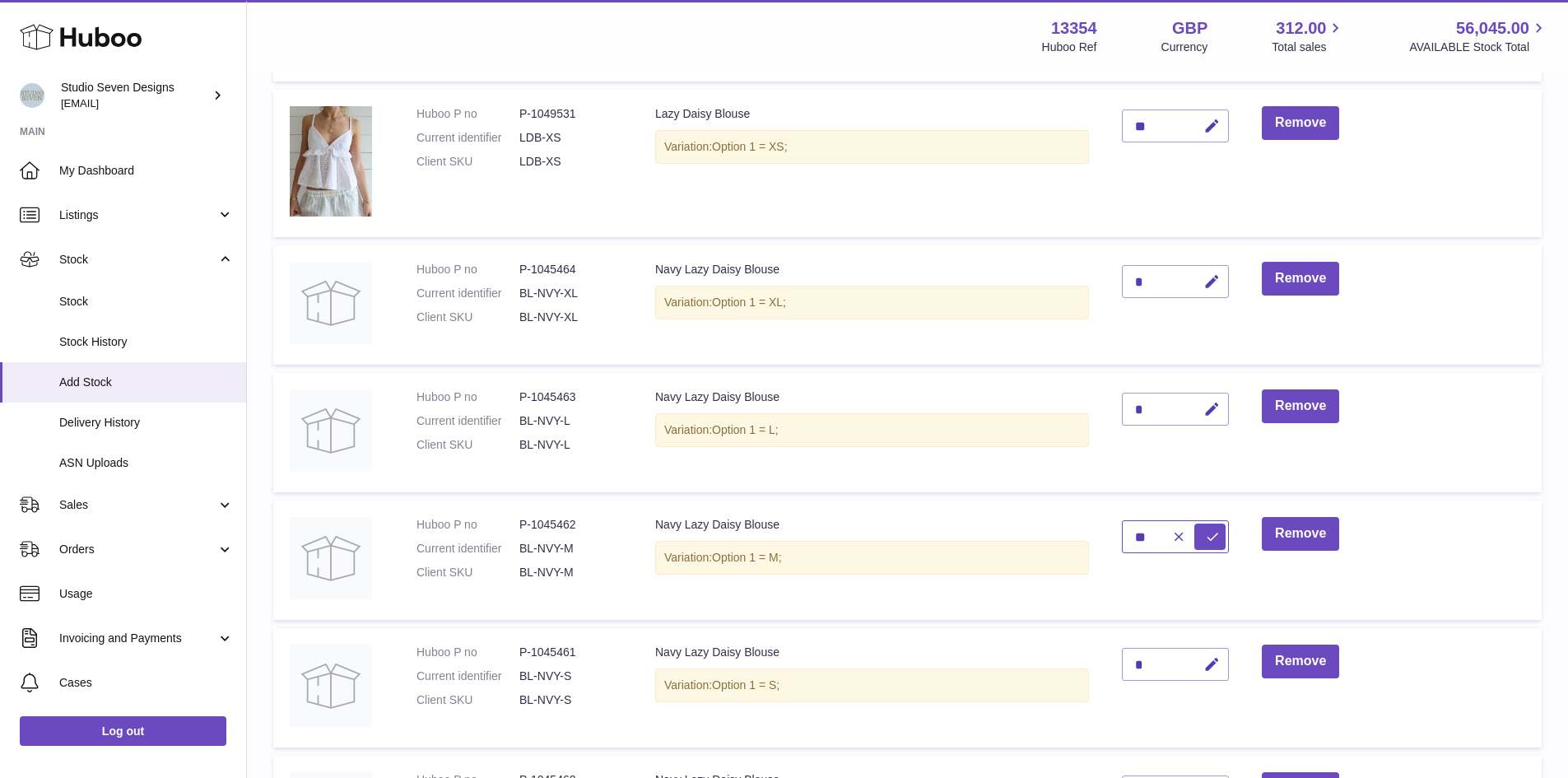 type on "**" 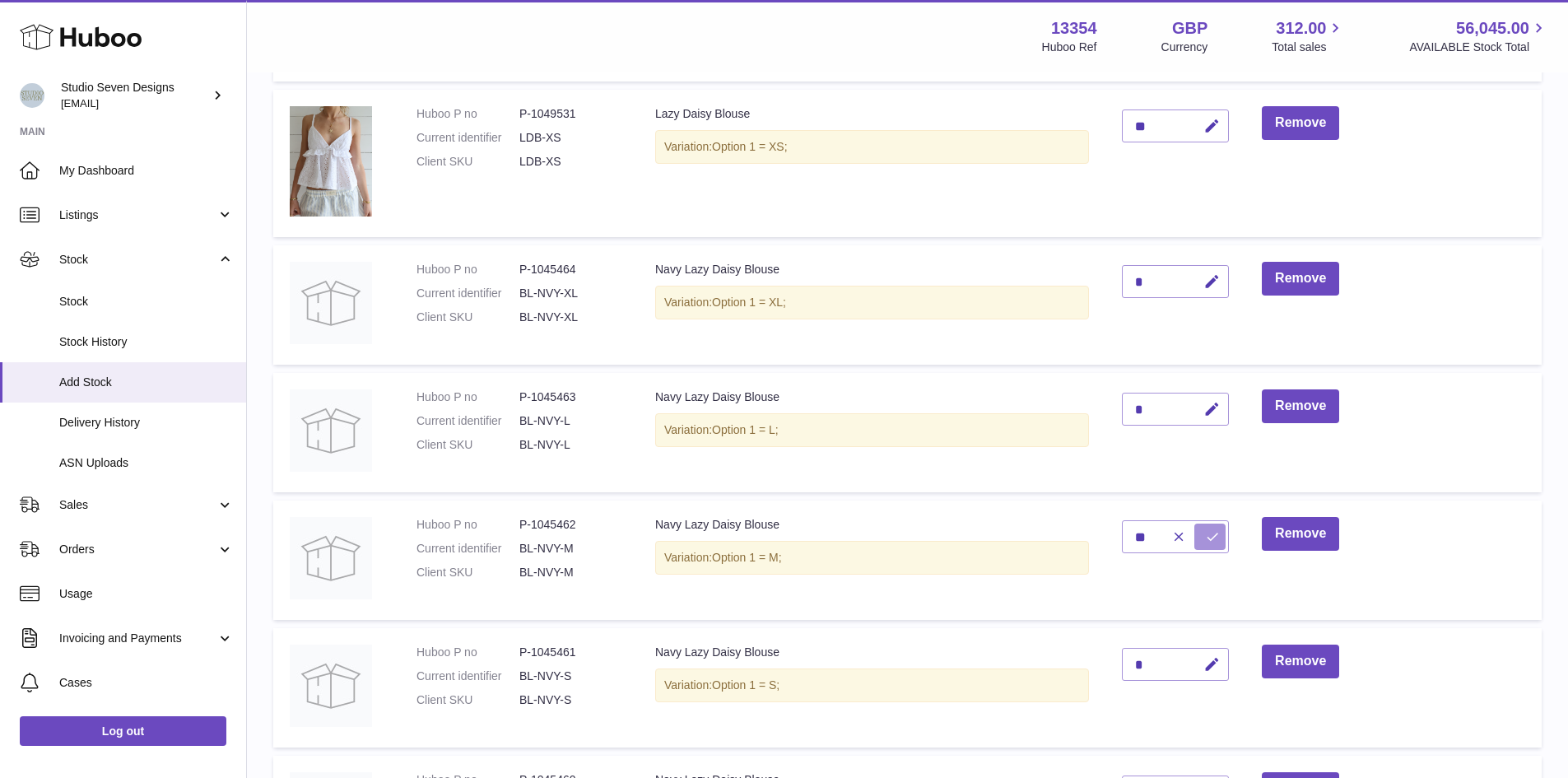 click at bounding box center (1212, 537) 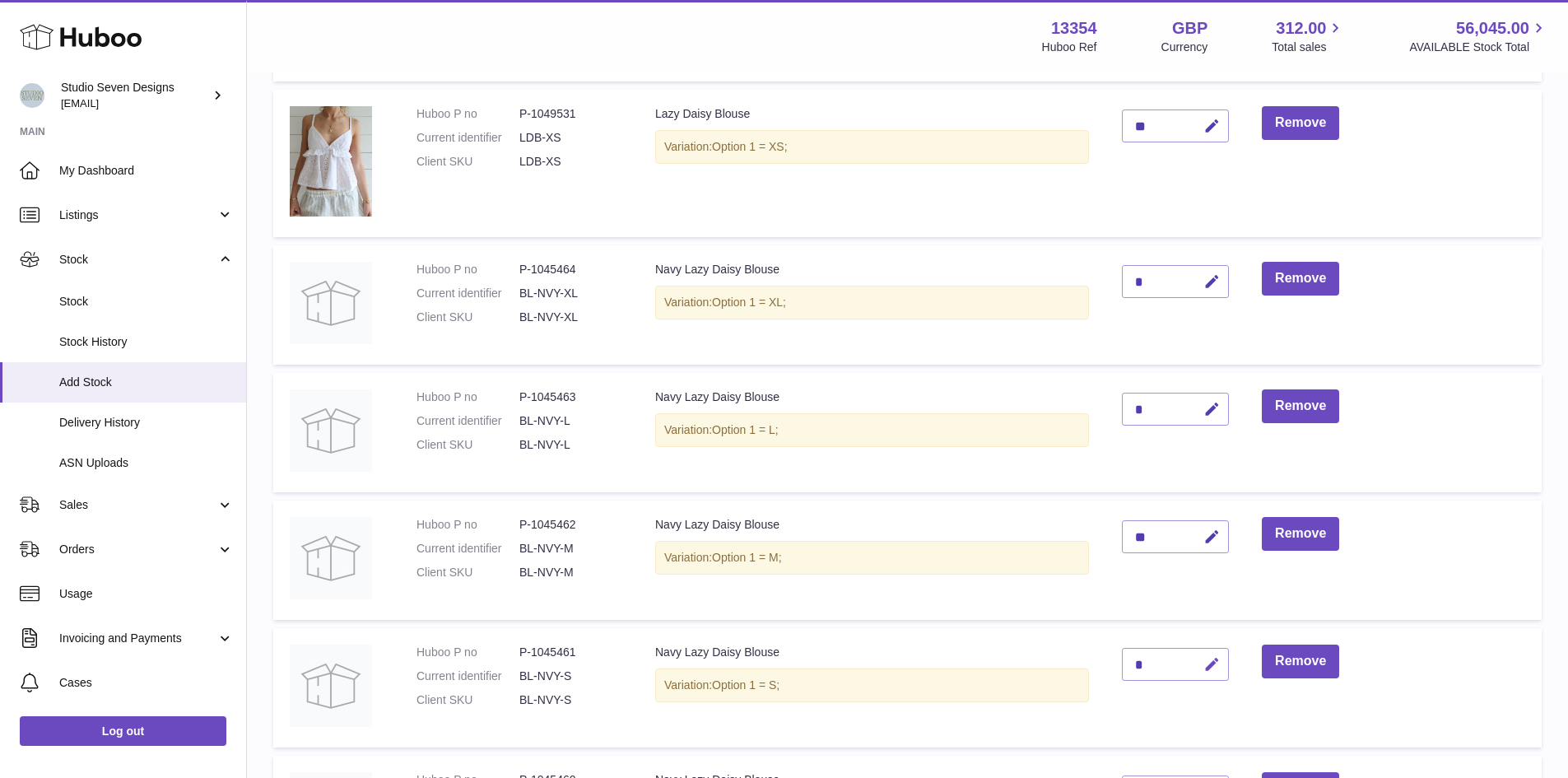 click at bounding box center [1212, 664] 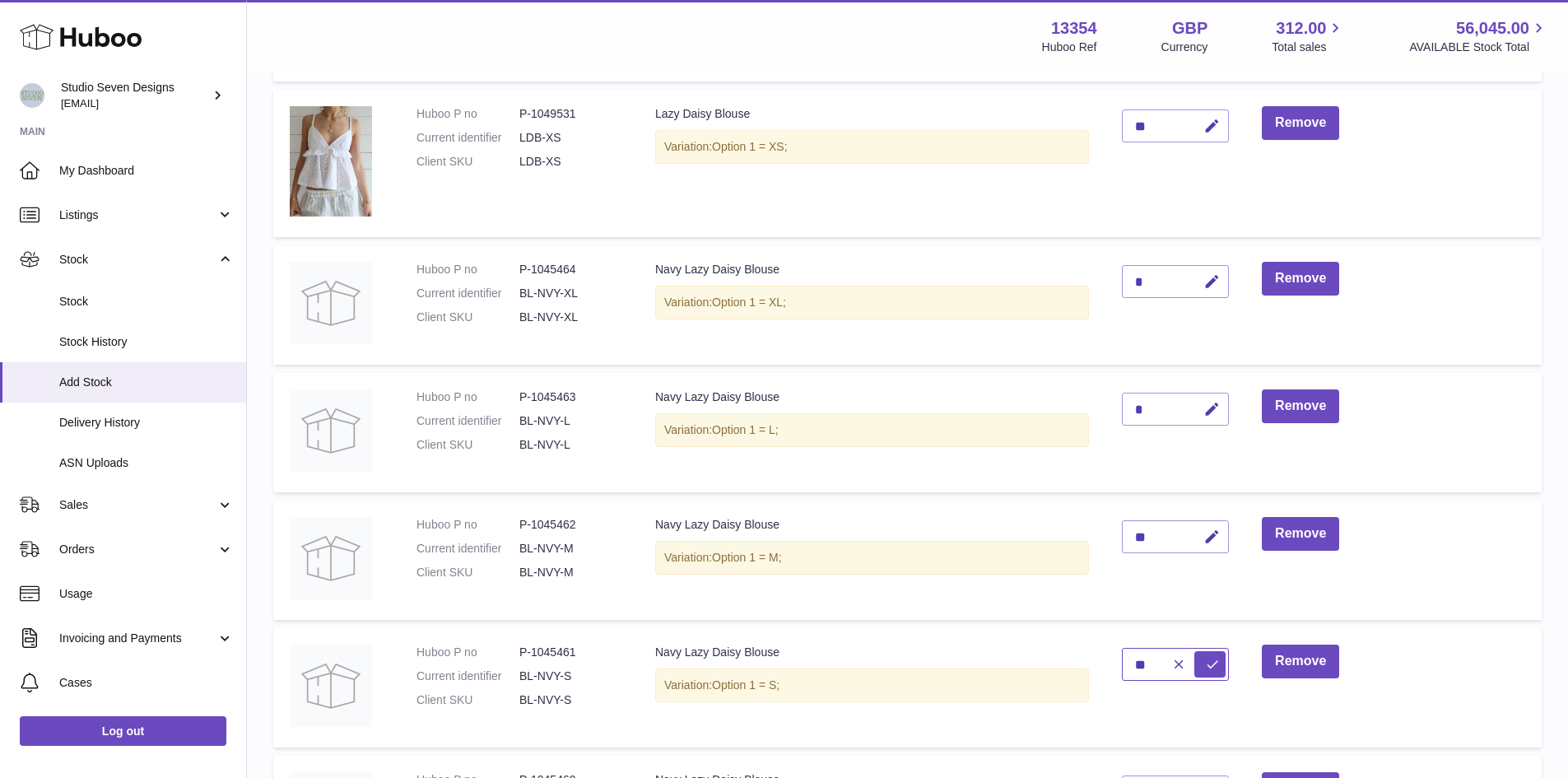 type on "**" 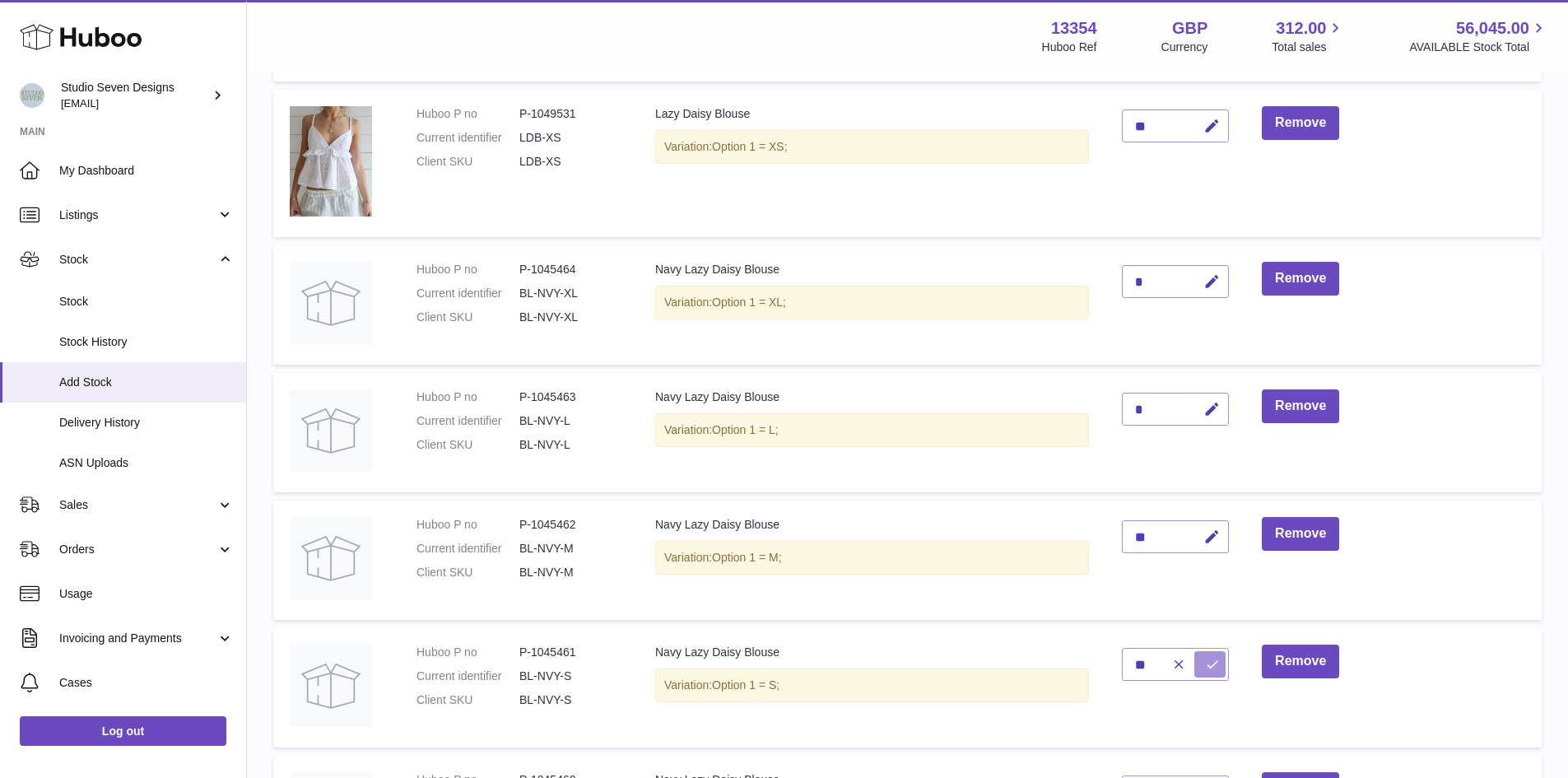click at bounding box center [1212, 664] 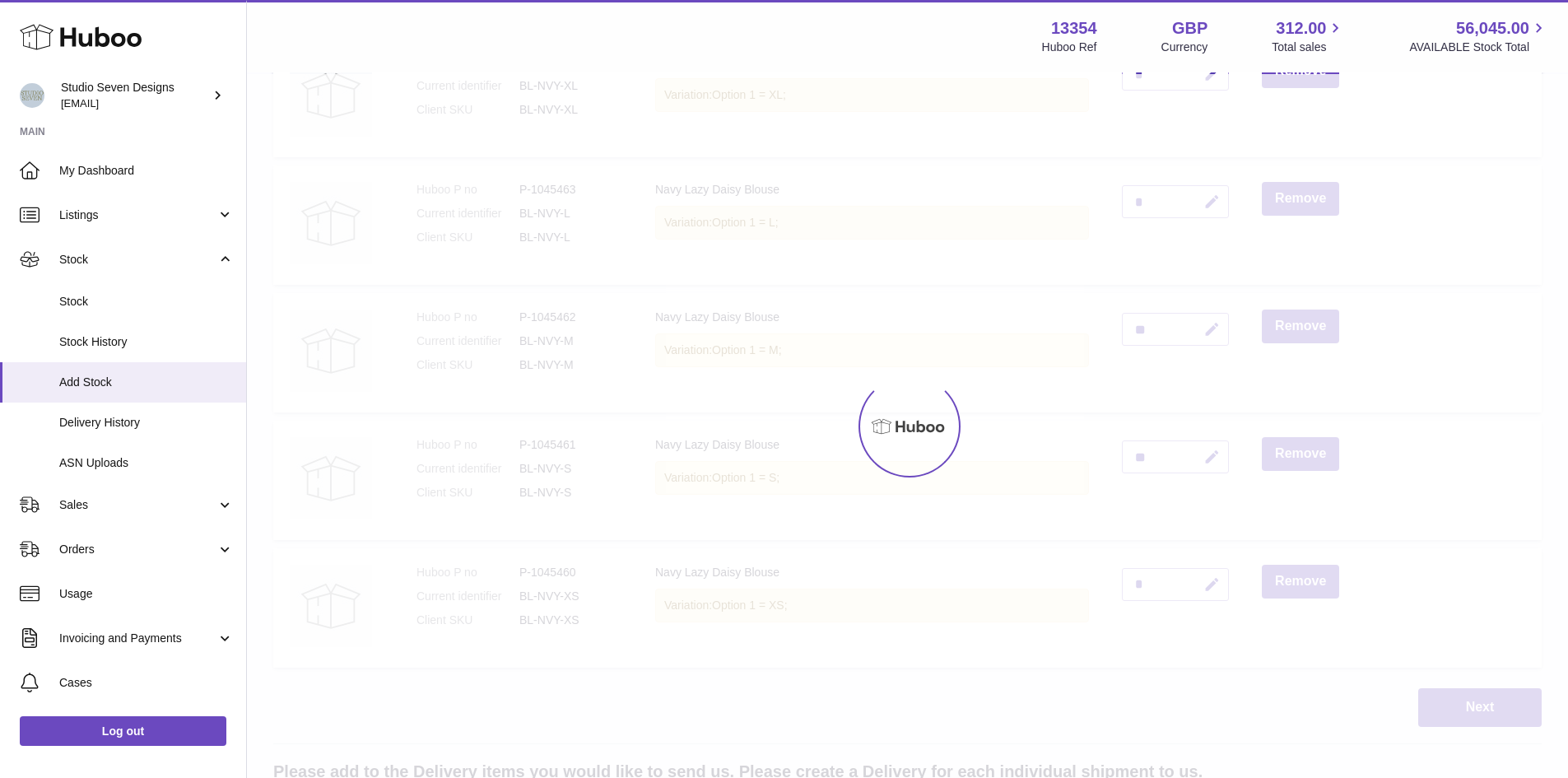scroll, scrollTop: 1054, scrollLeft: 0, axis: vertical 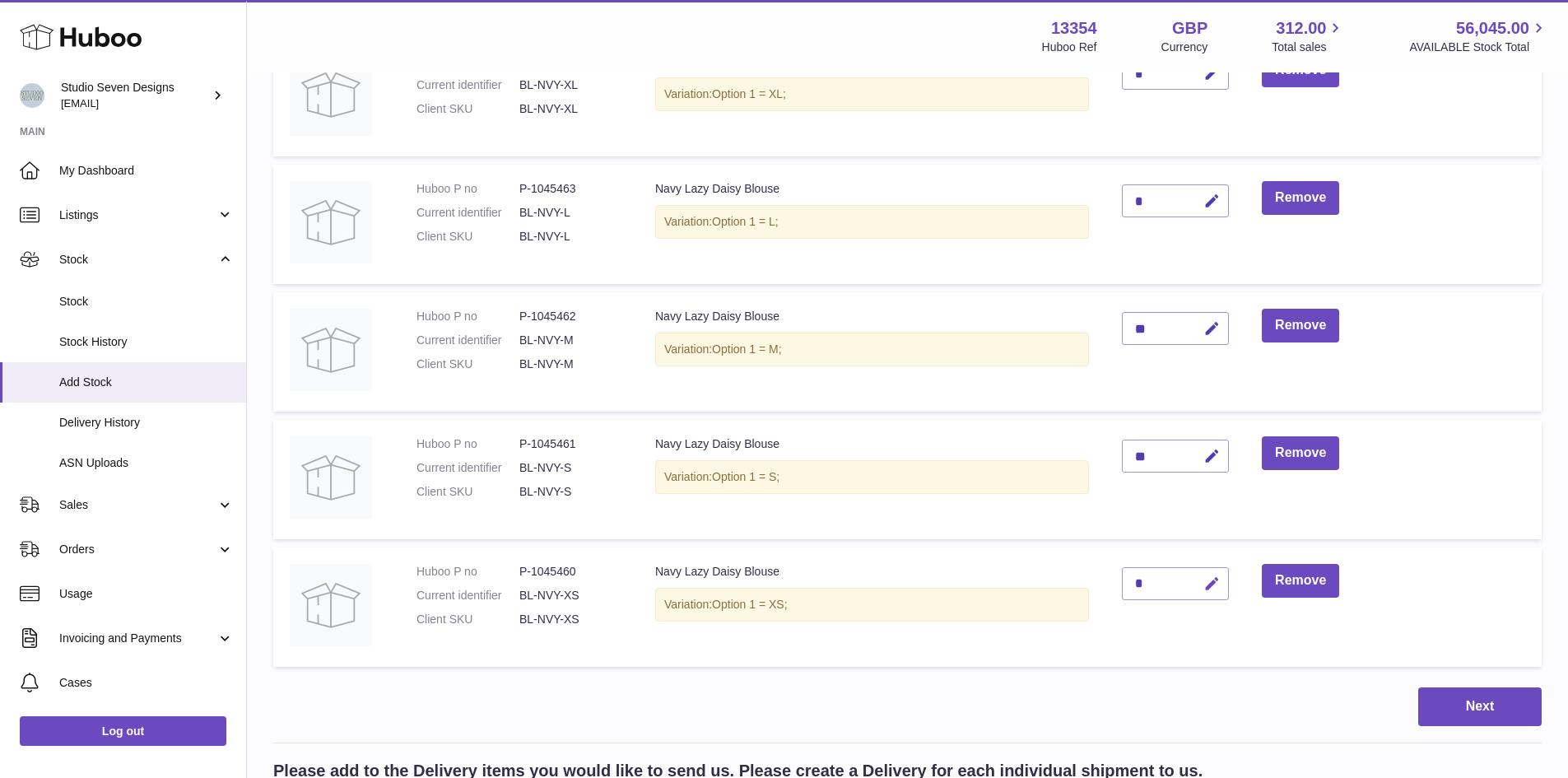 click at bounding box center (1212, 584) 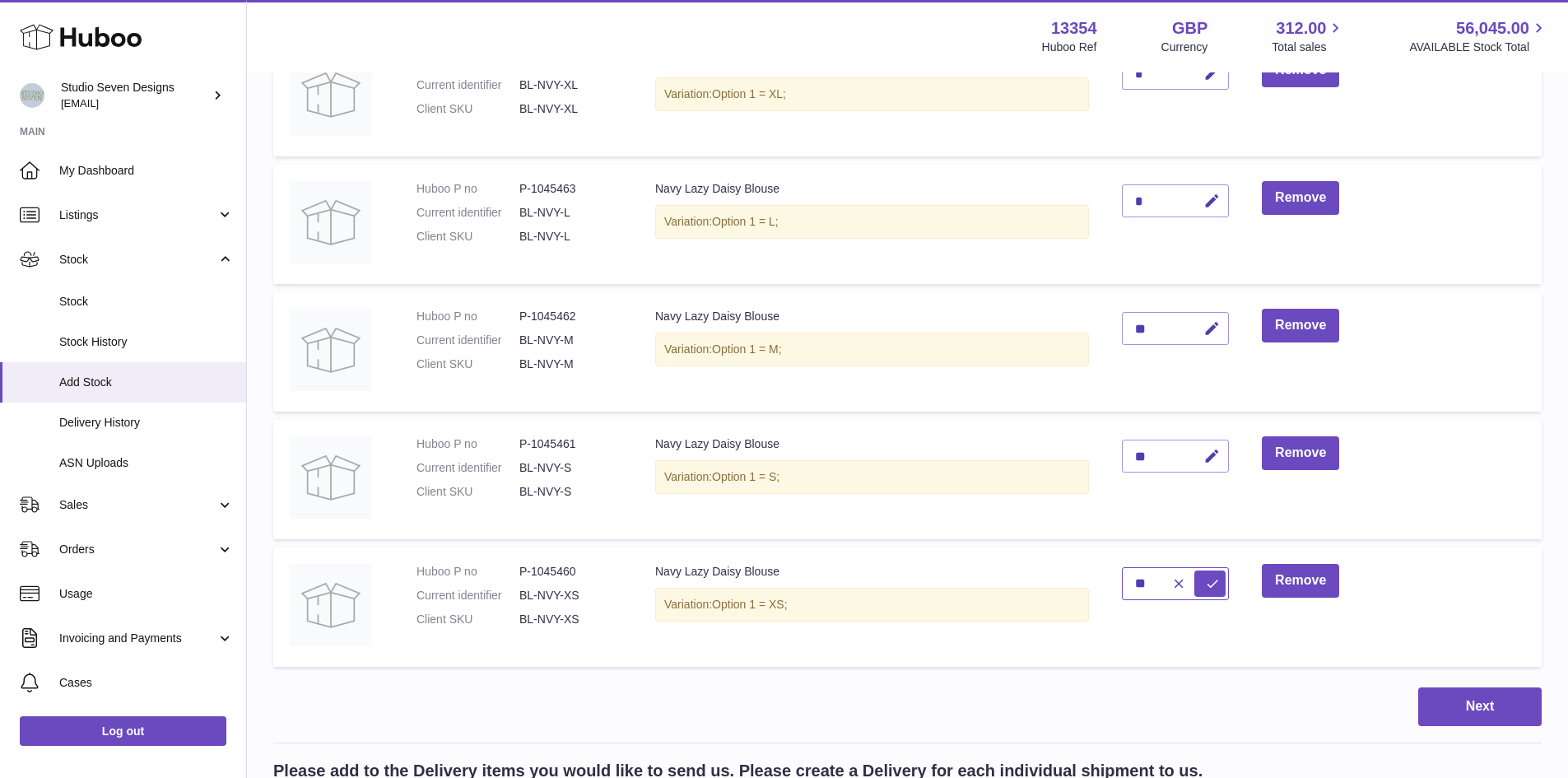 type on "**" 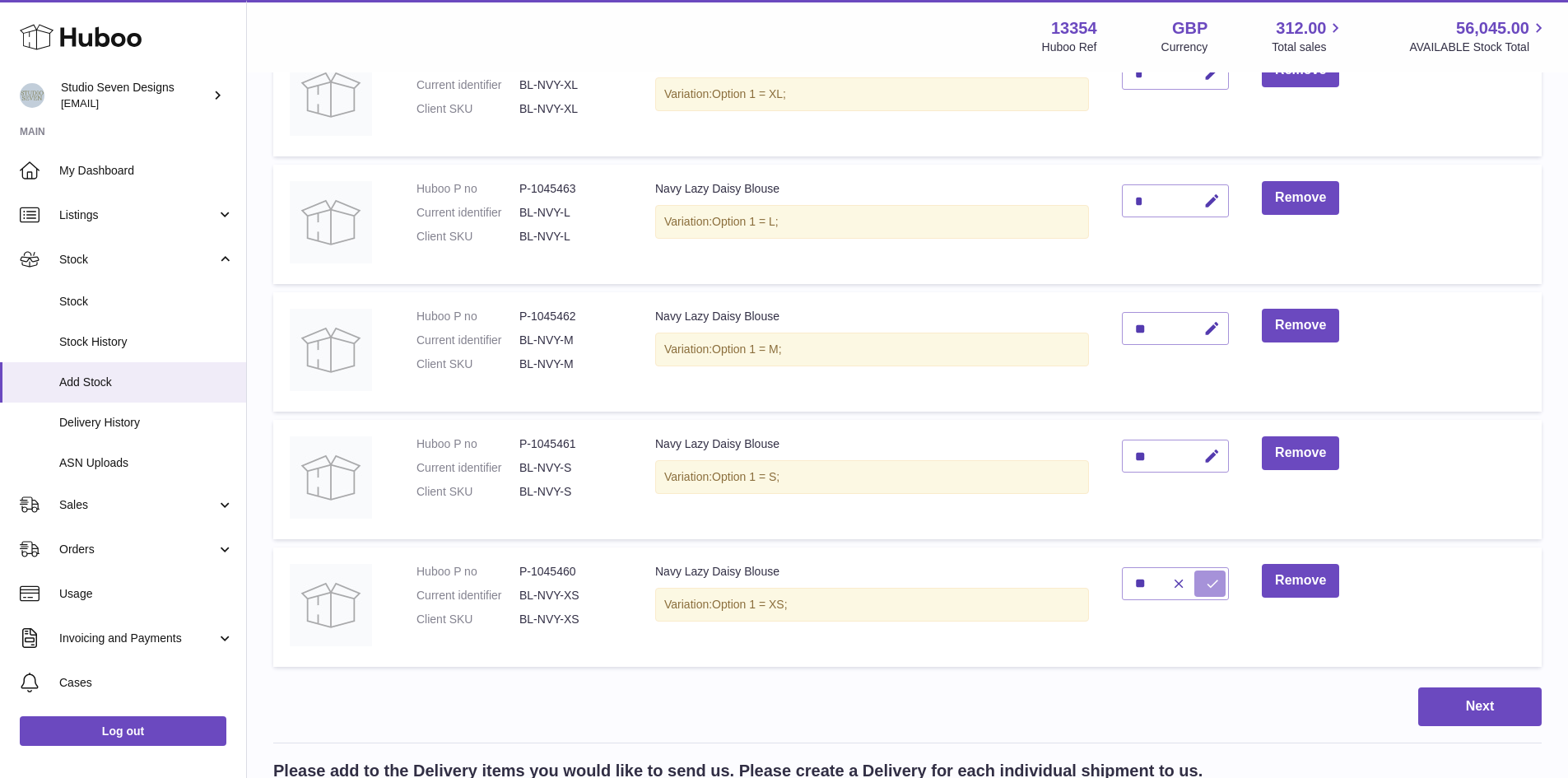 click at bounding box center (1212, 584) 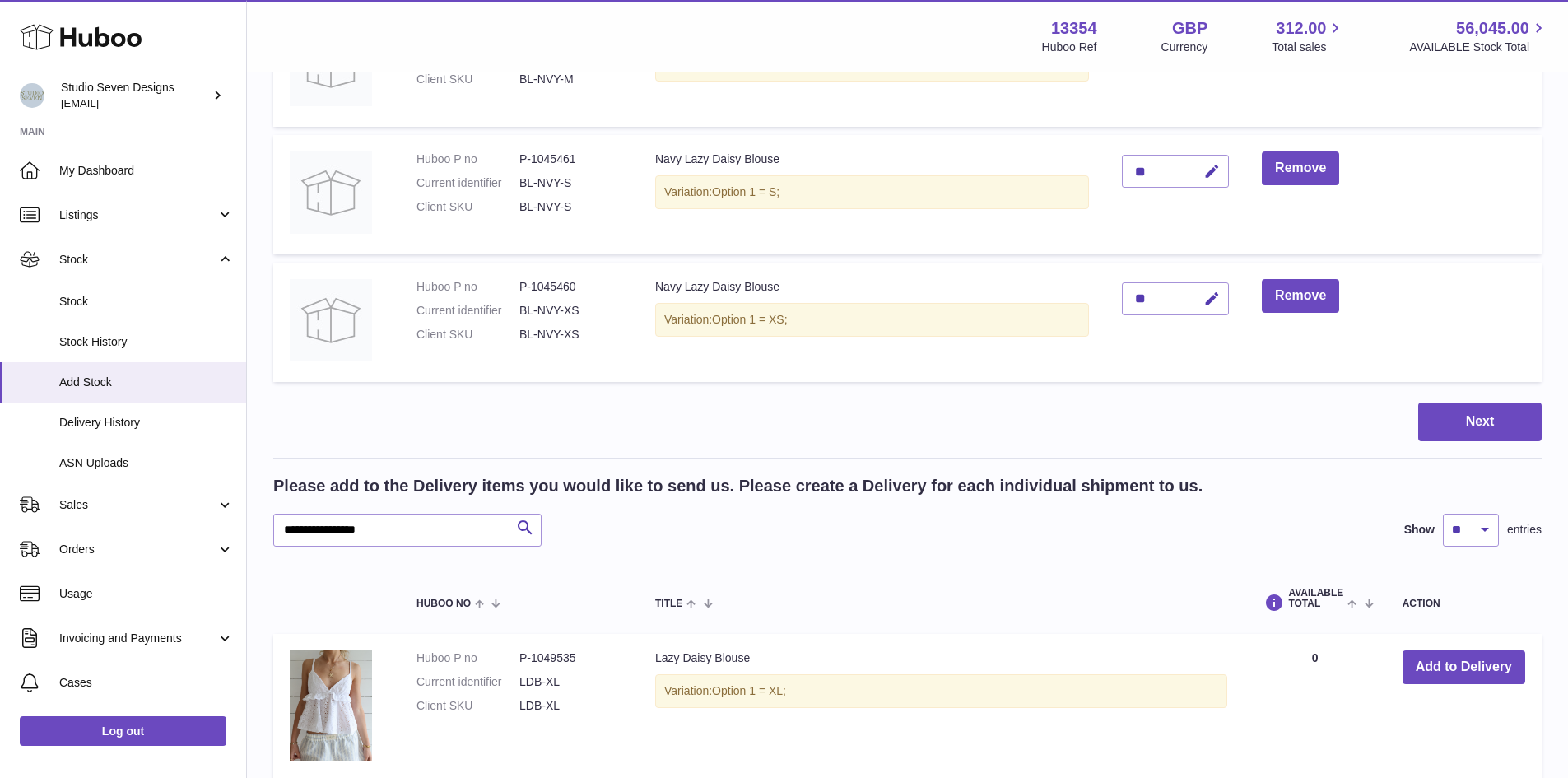 scroll, scrollTop: 1383, scrollLeft: 0, axis: vertical 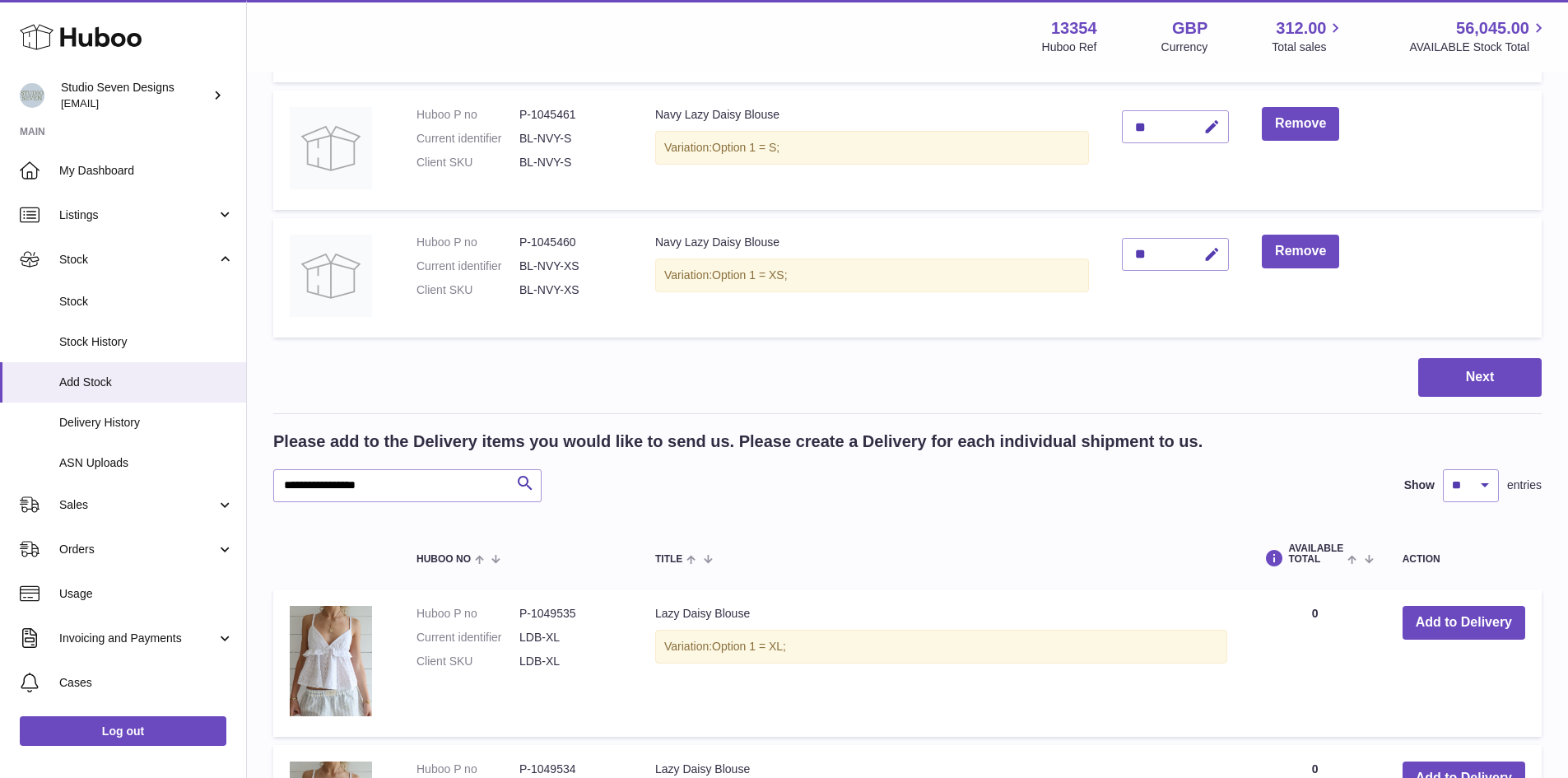 click on "**********" at bounding box center (907, 466) 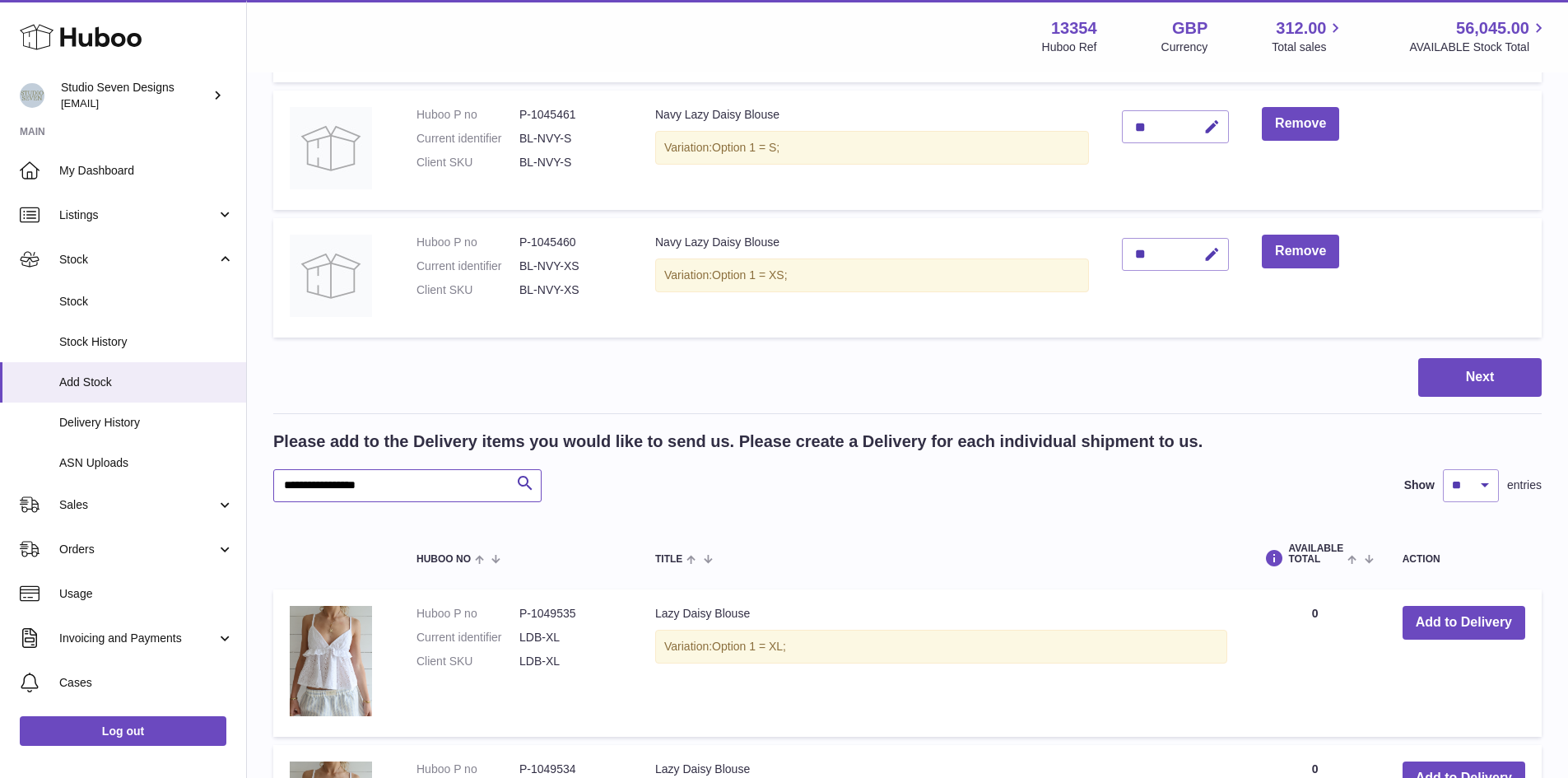 click on "**********" at bounding box center (407, 486) 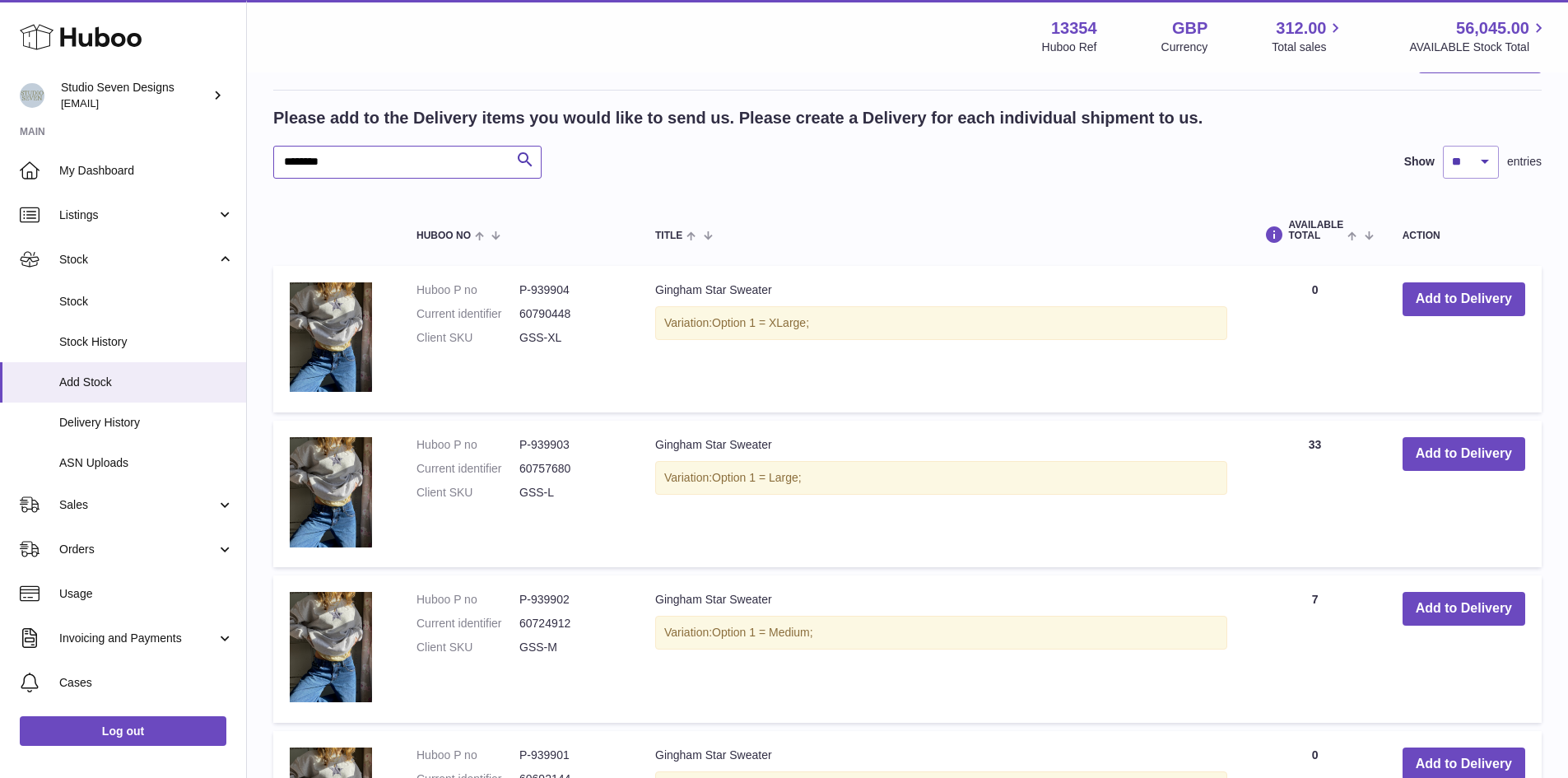 scroll, scrollTop: 1711, scrollLeft: 0, axis: vertical 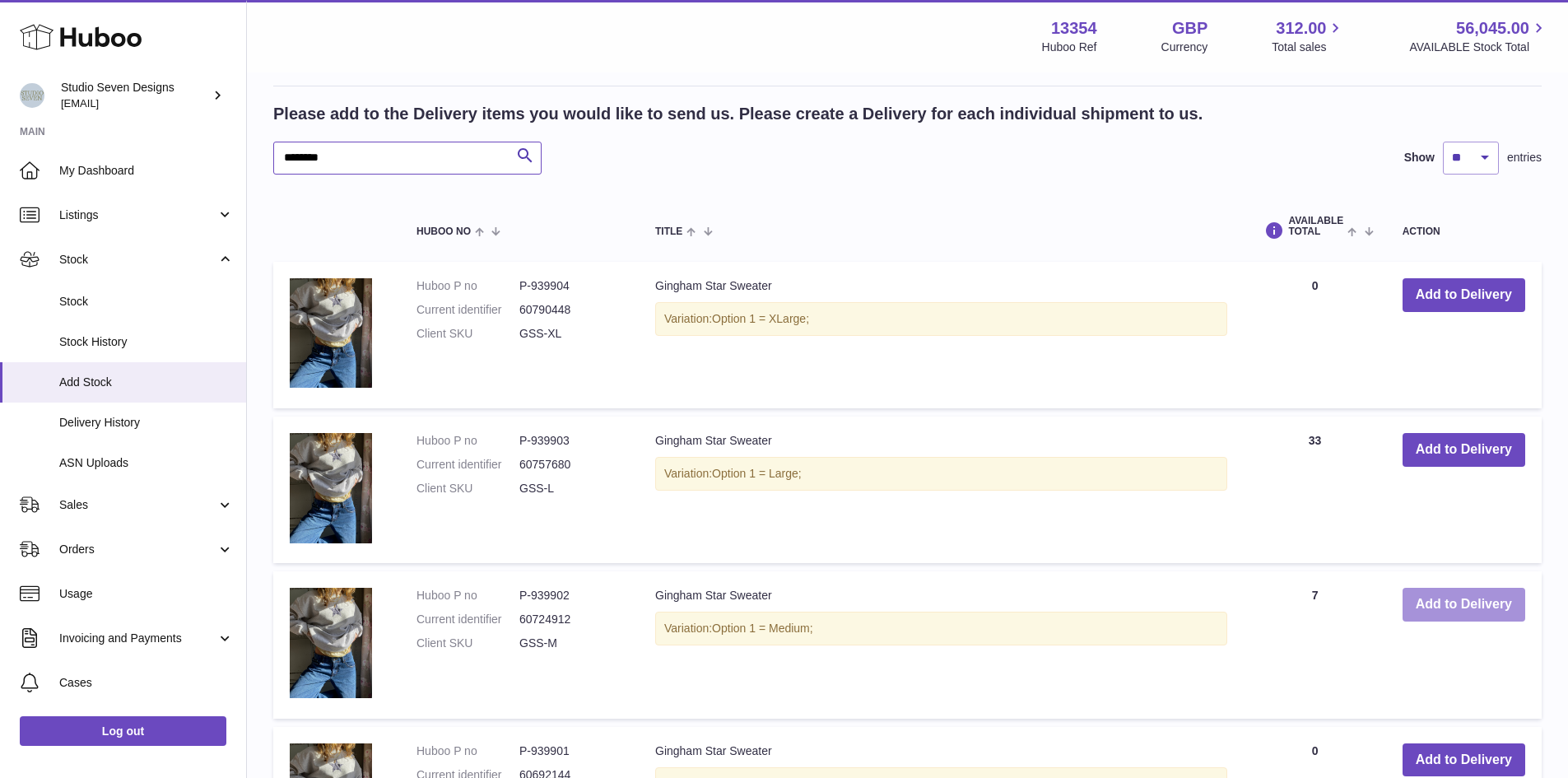 type on "*******" 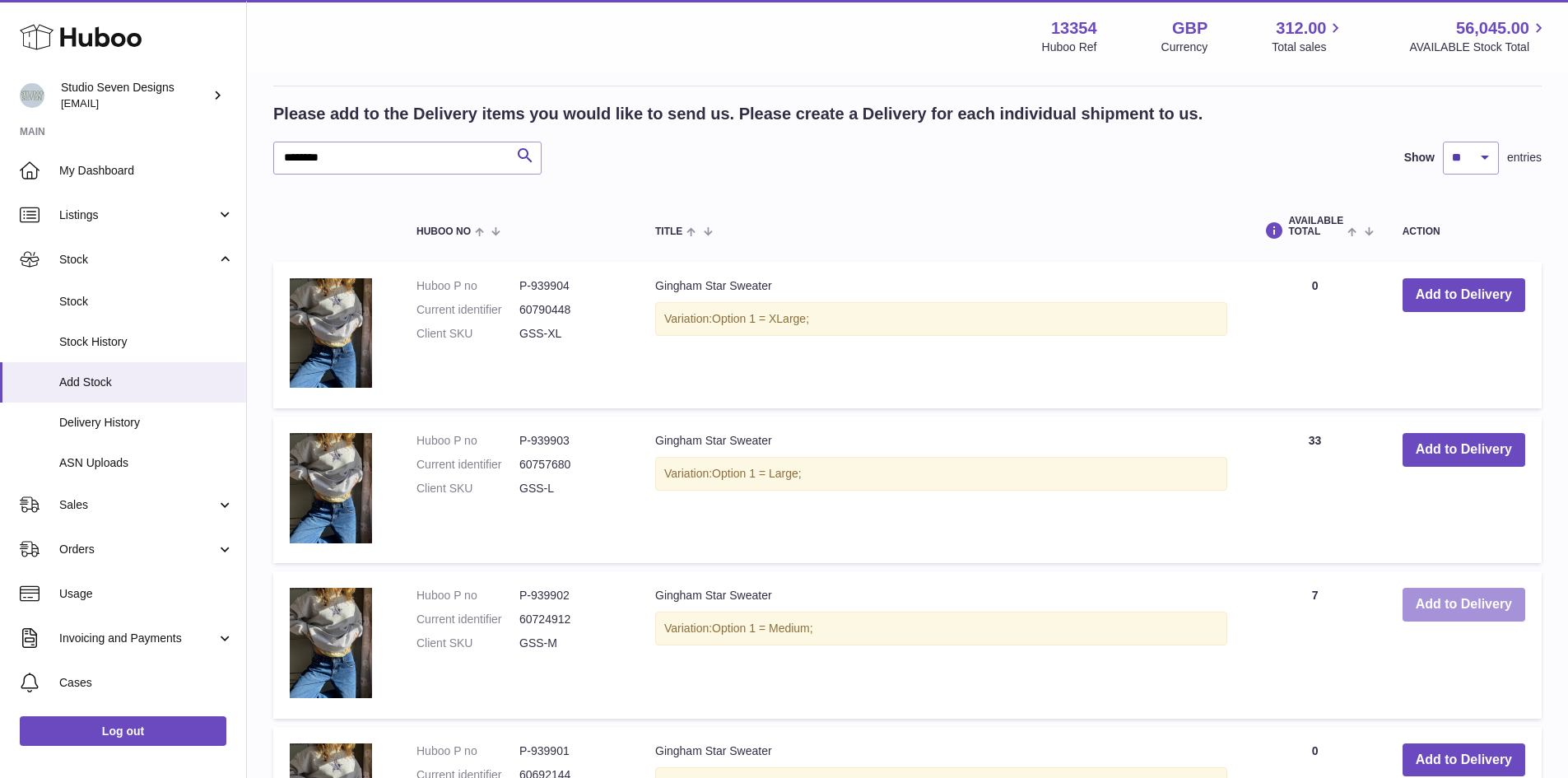 click on "Add to Delivery" at bounding box center (1463, 604) 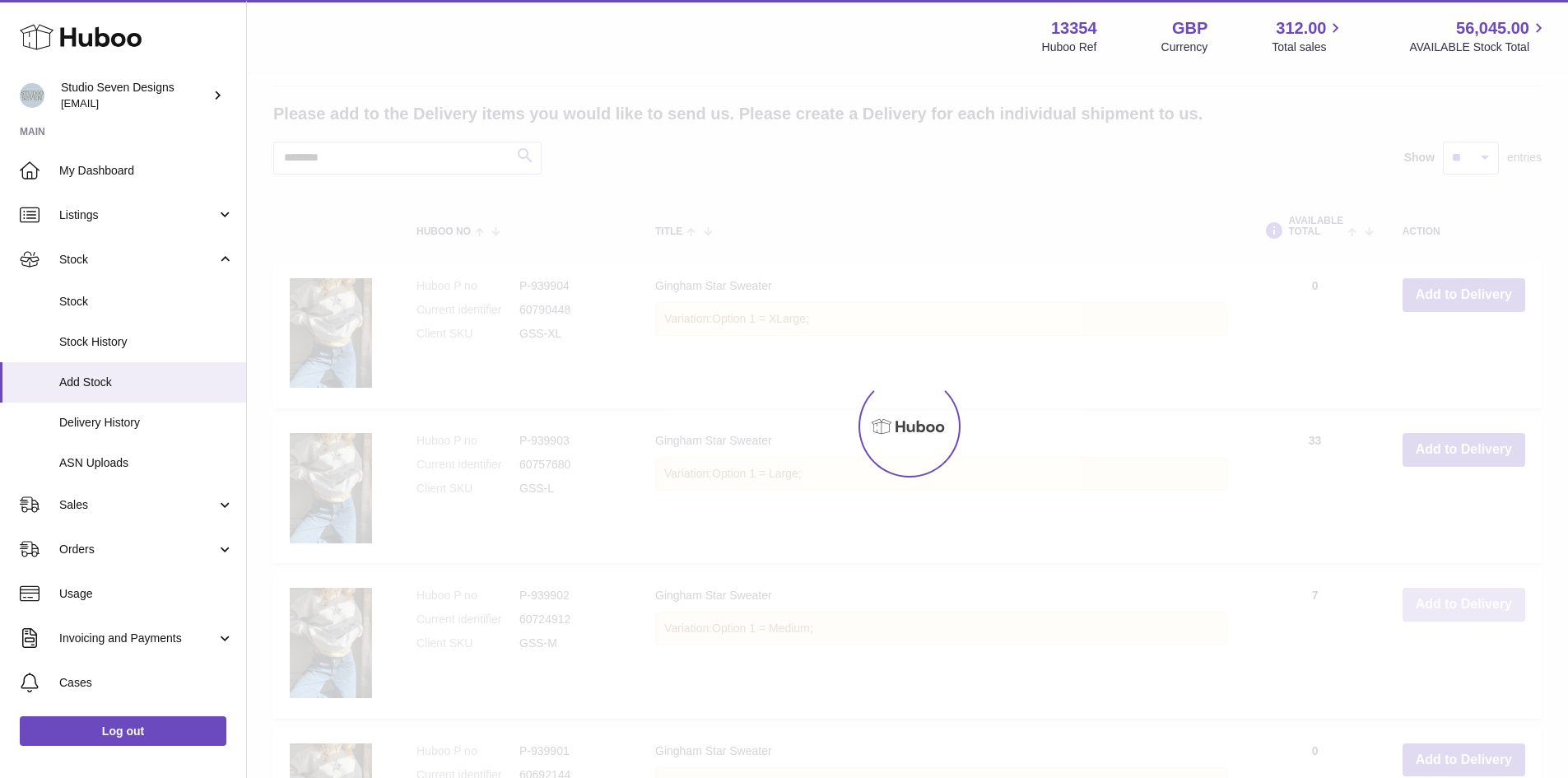 scroll, scrollTop: 1876, scrollLeft: 0, axis: vertical 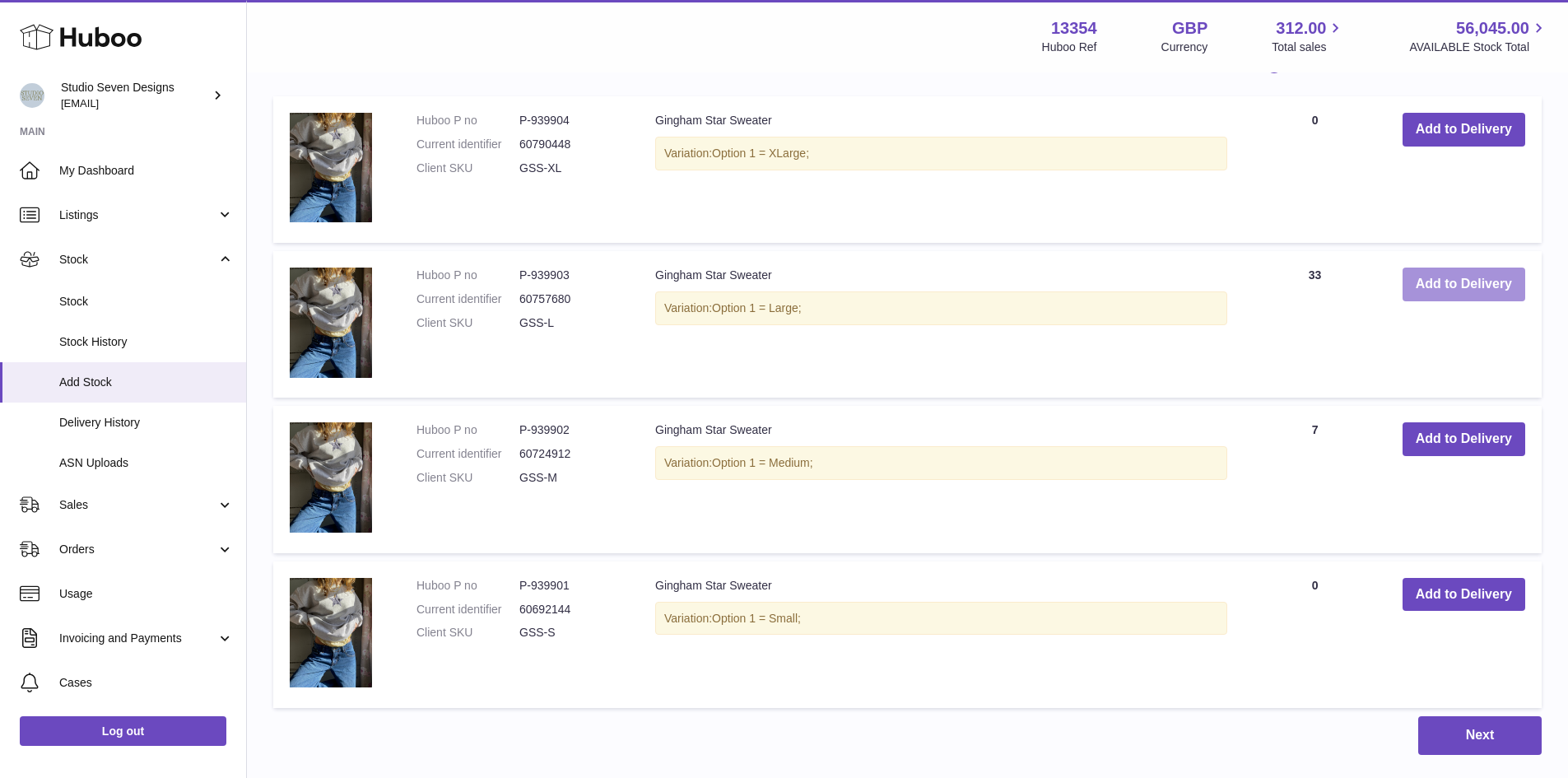 click on "Add to Delivery" at bounding box center [1463, 284] 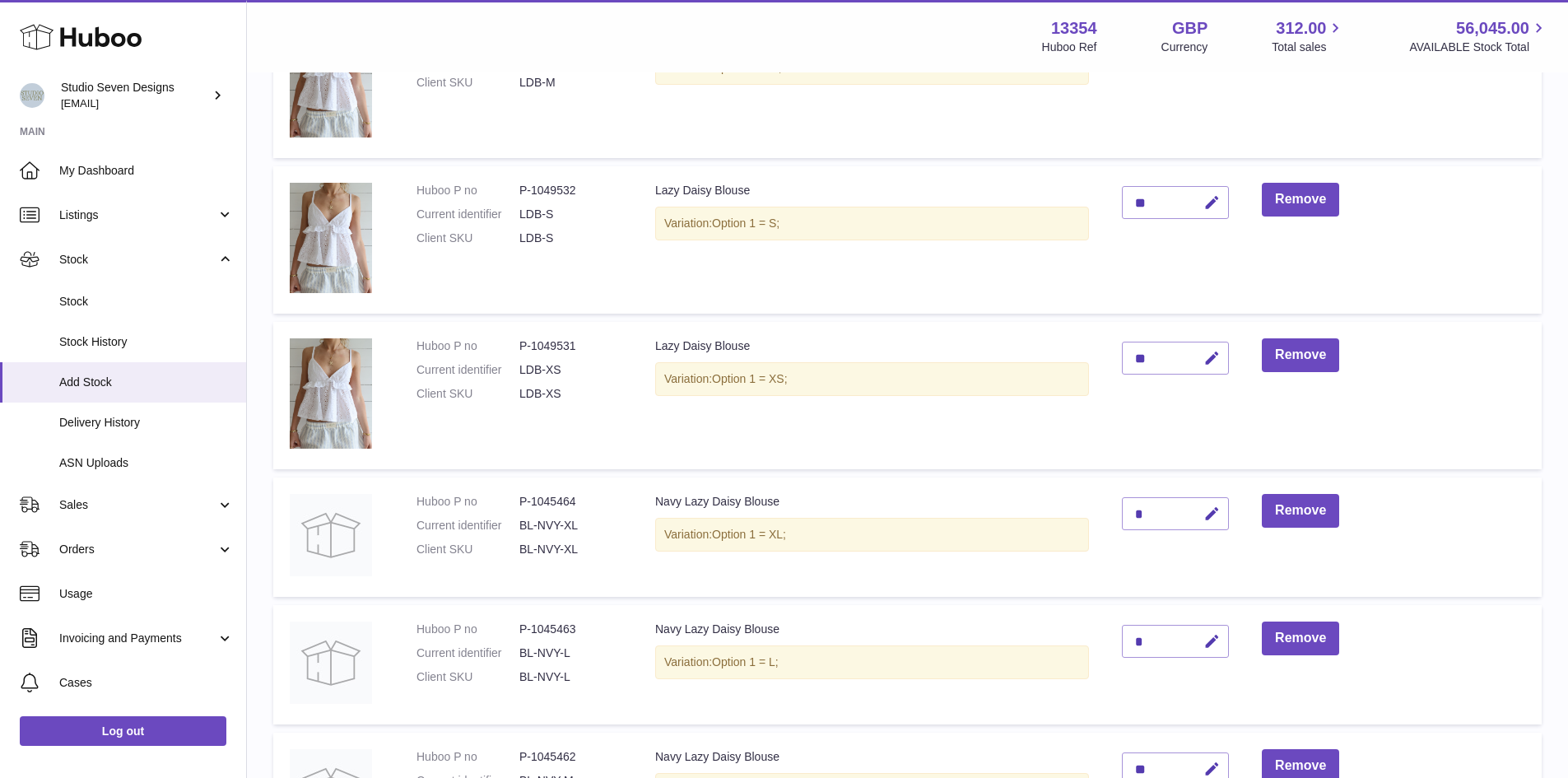 scroll, scrollTop: 0, scrollLeft: 0, axis: both 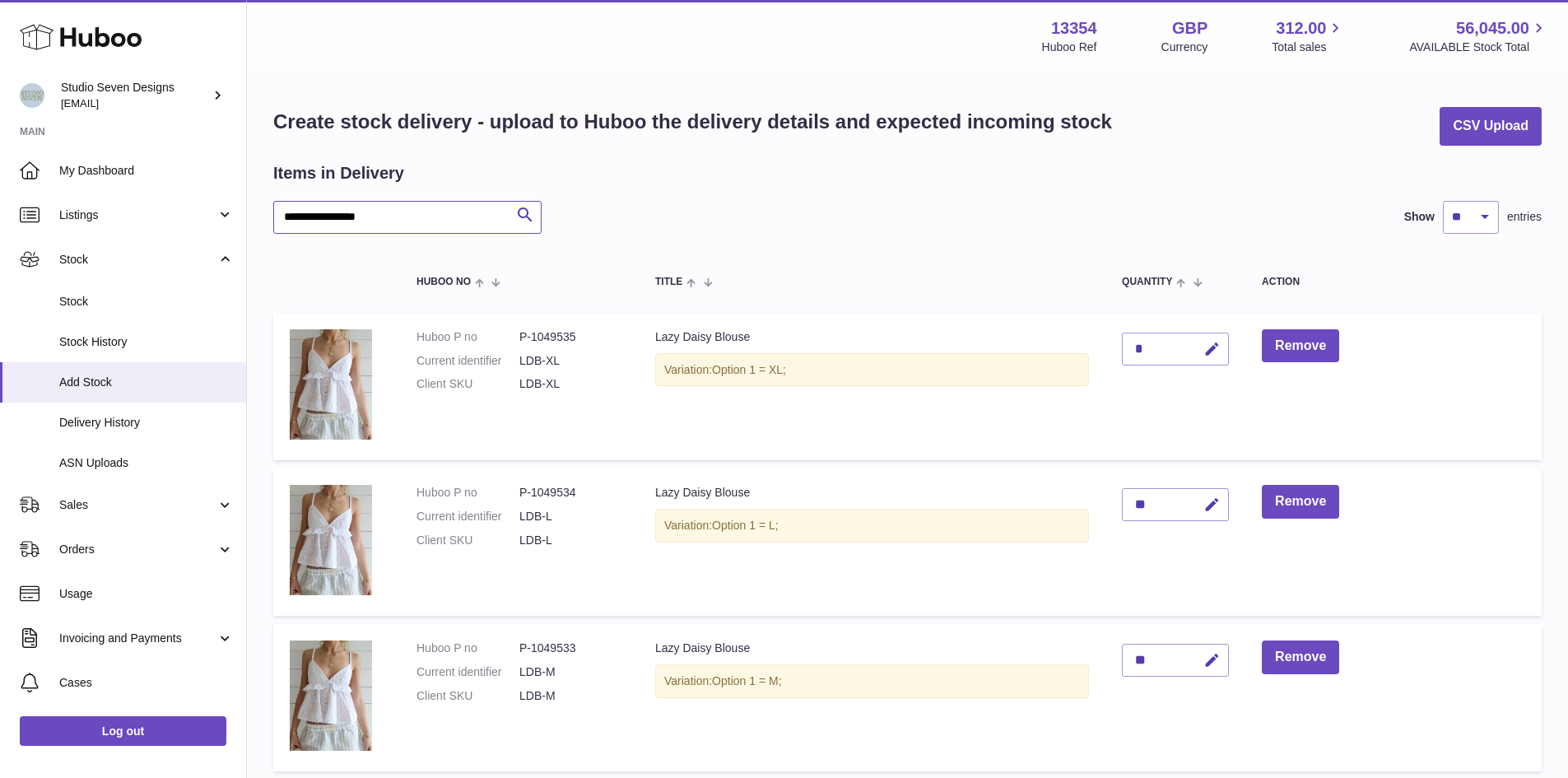 click on "**********" at bounding box center [407, 217] 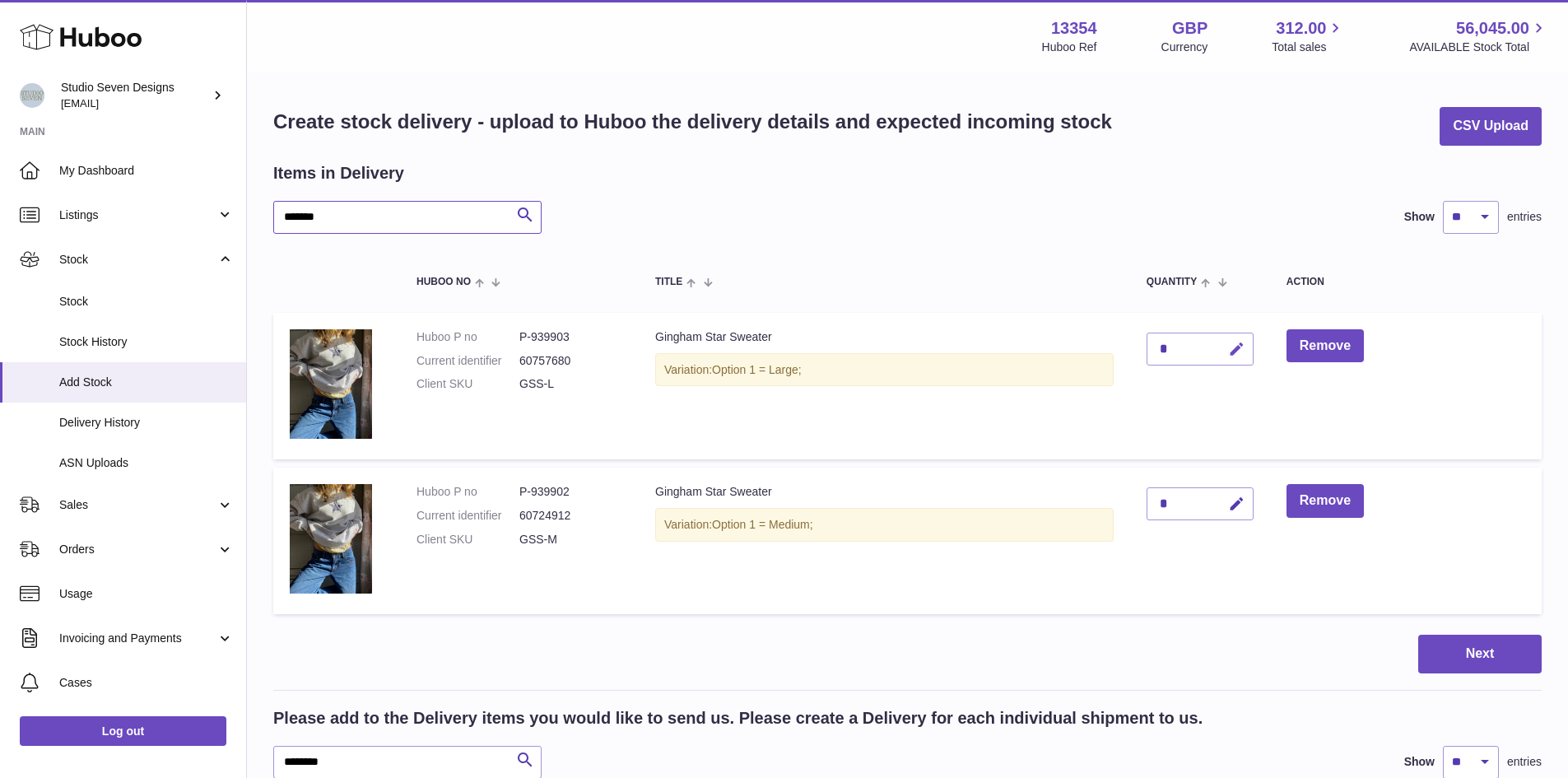 type on "*******" 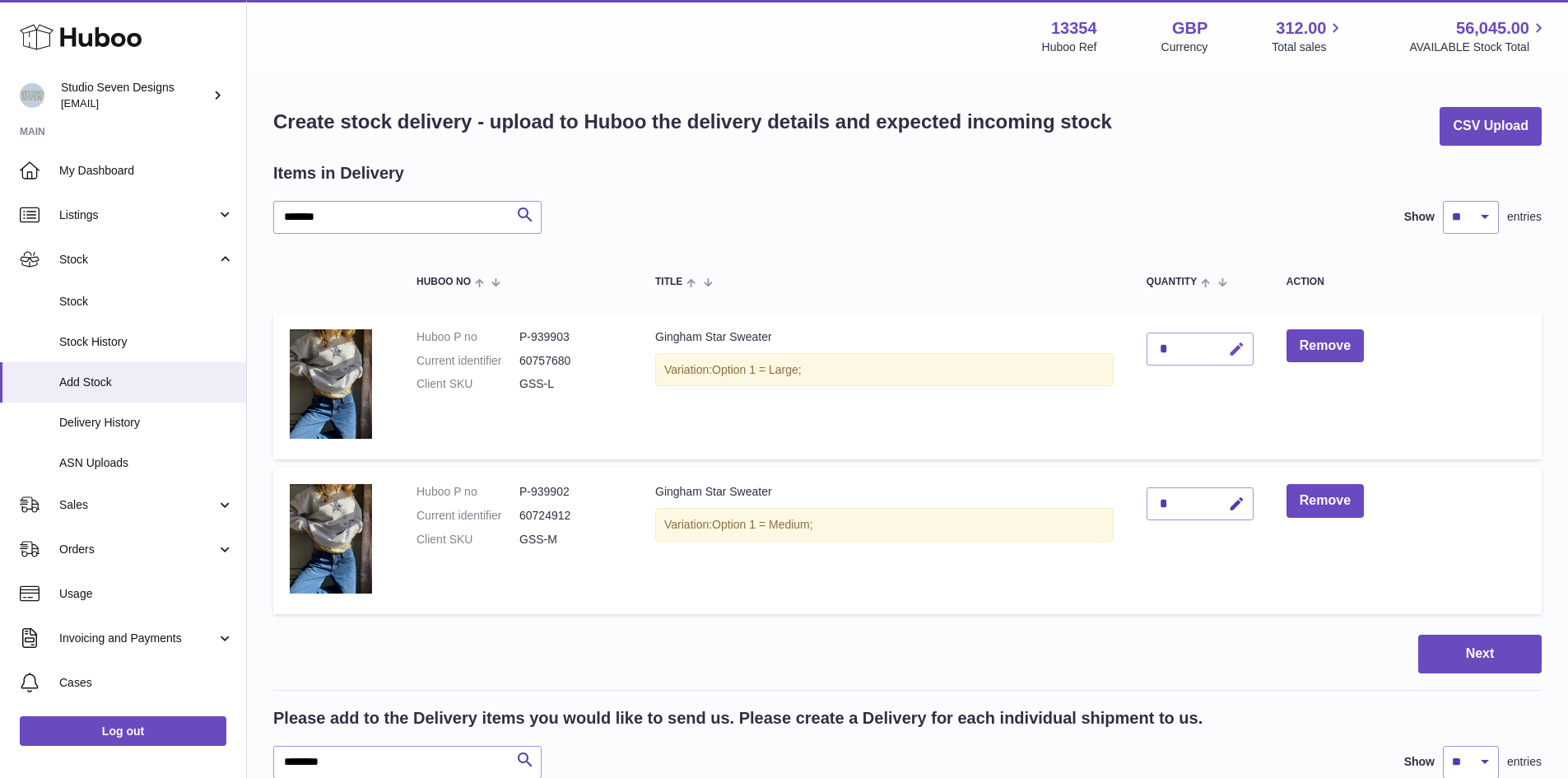 click at bounding box center (1236, 349) 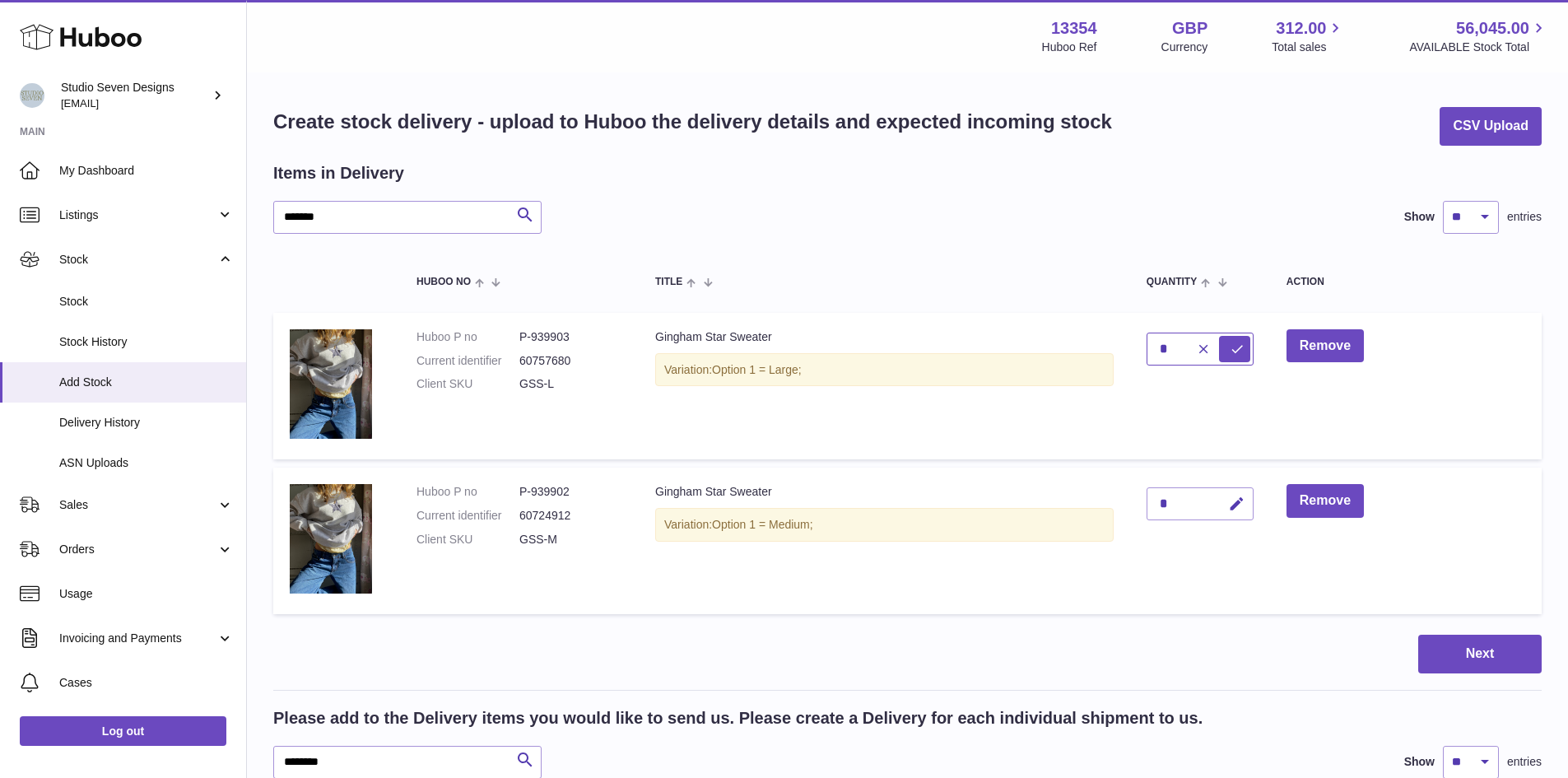type on "*" 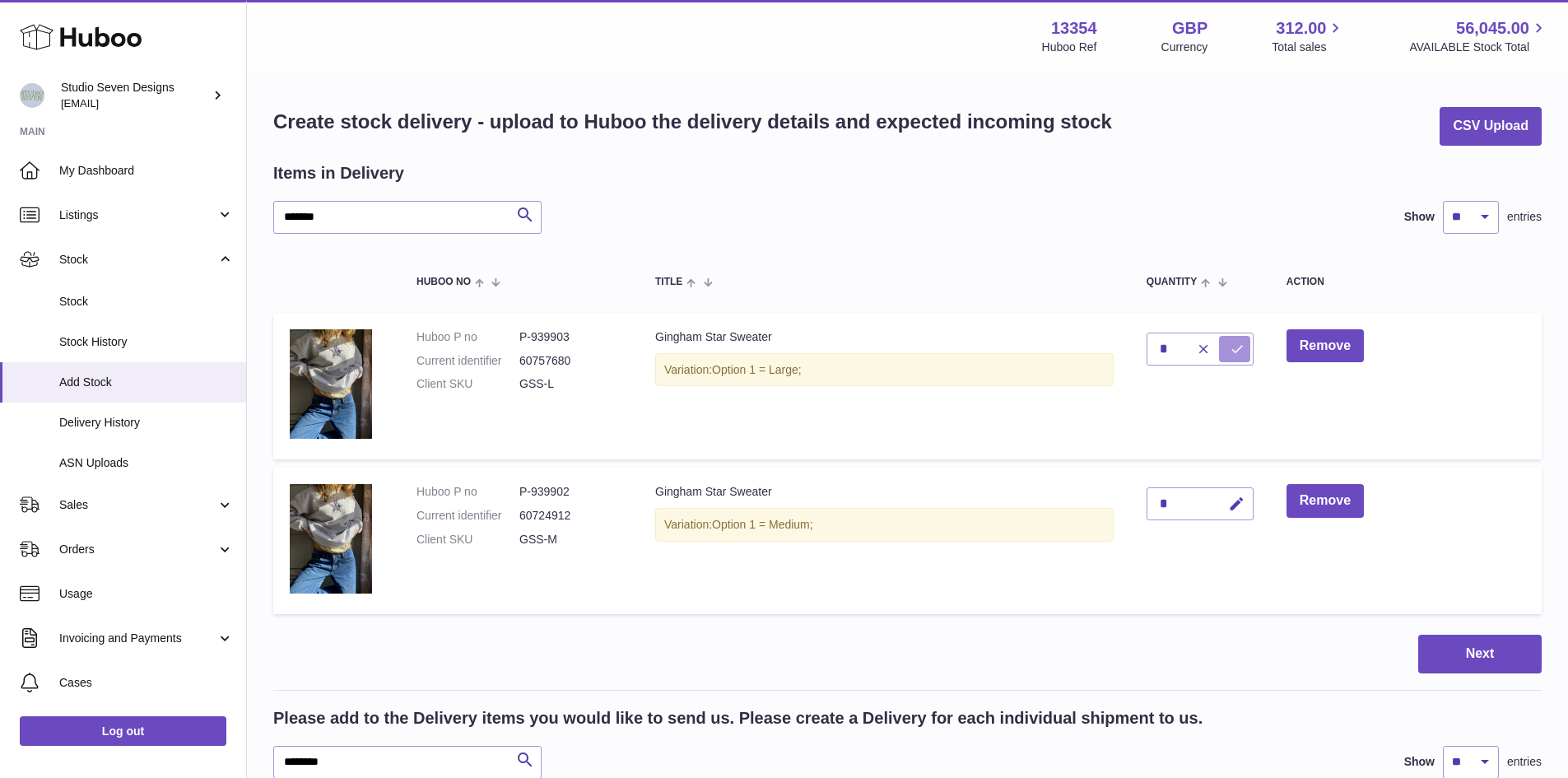 click at bounding box center [1237, 349] 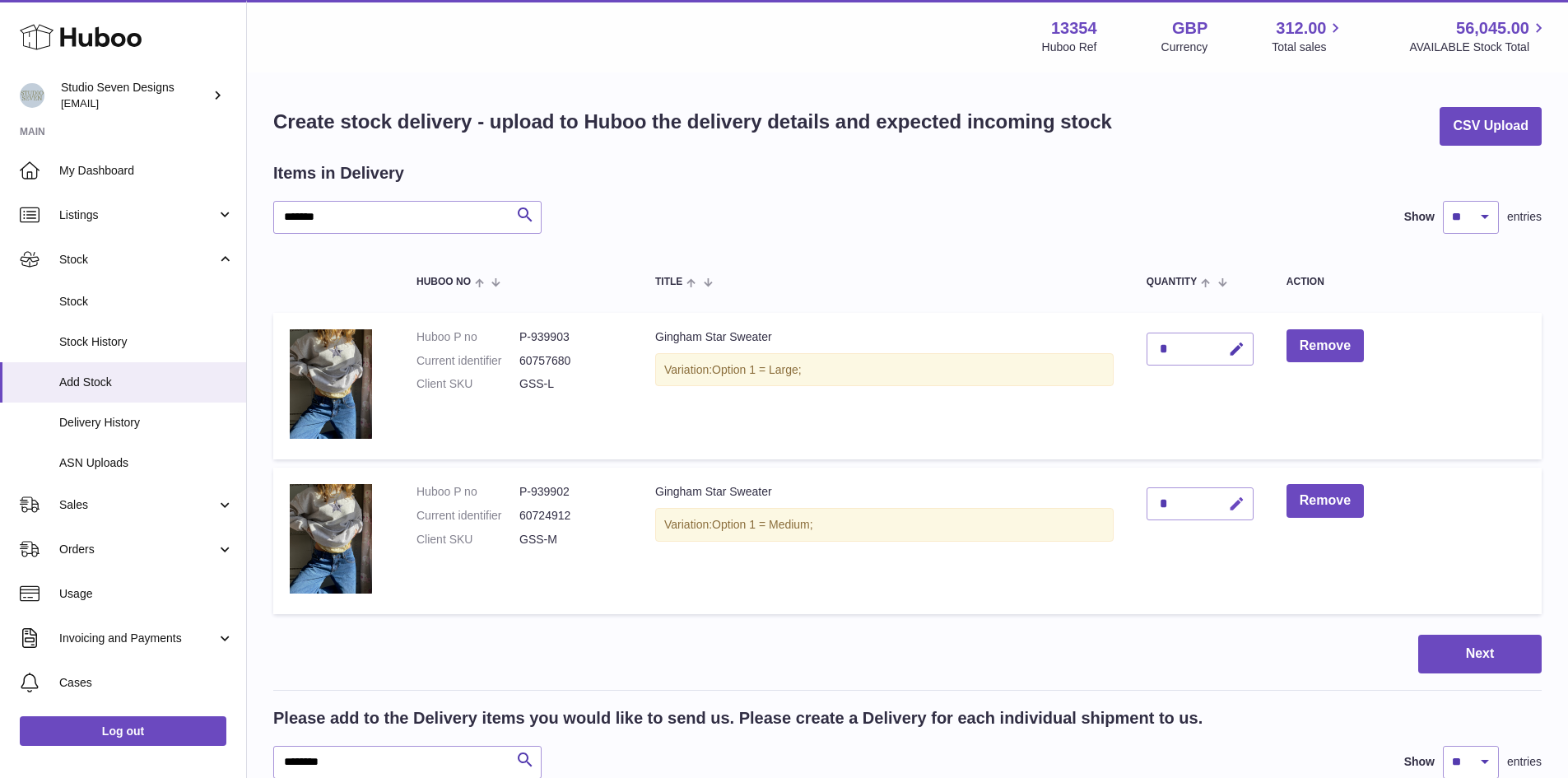 click at bounding box center [1236, 504] 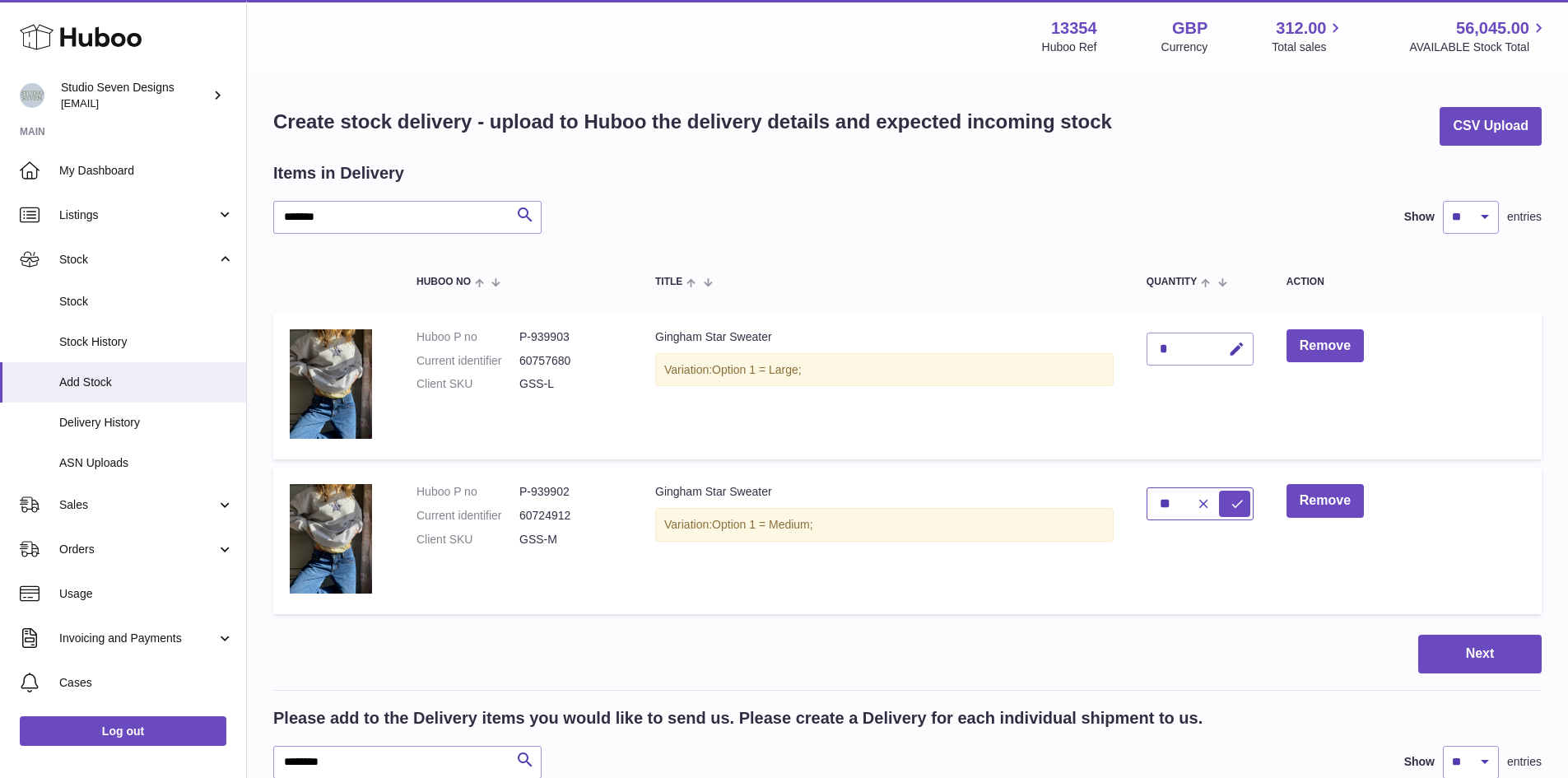type on "**" 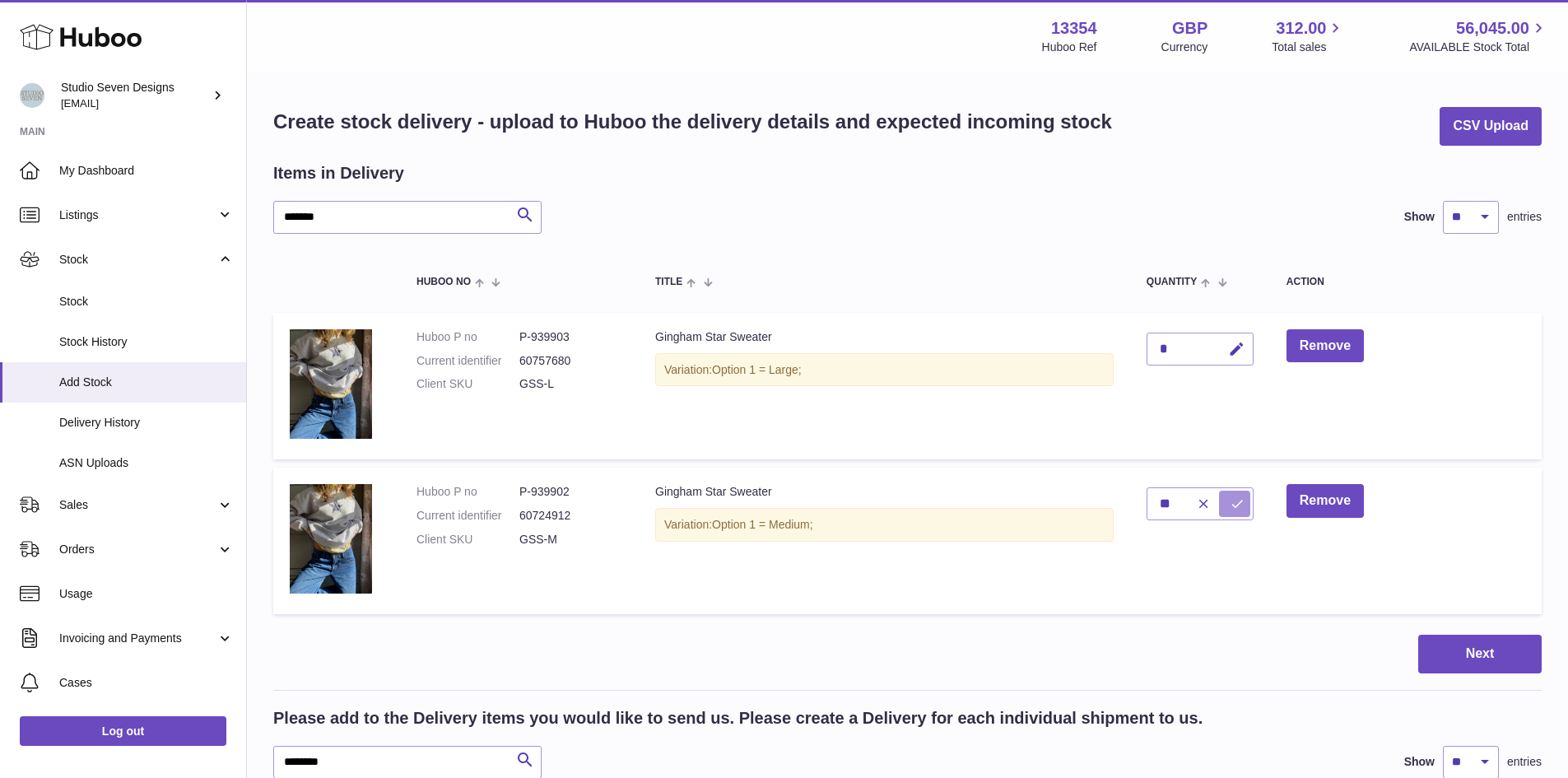 click at bounding box center [1237, 504] 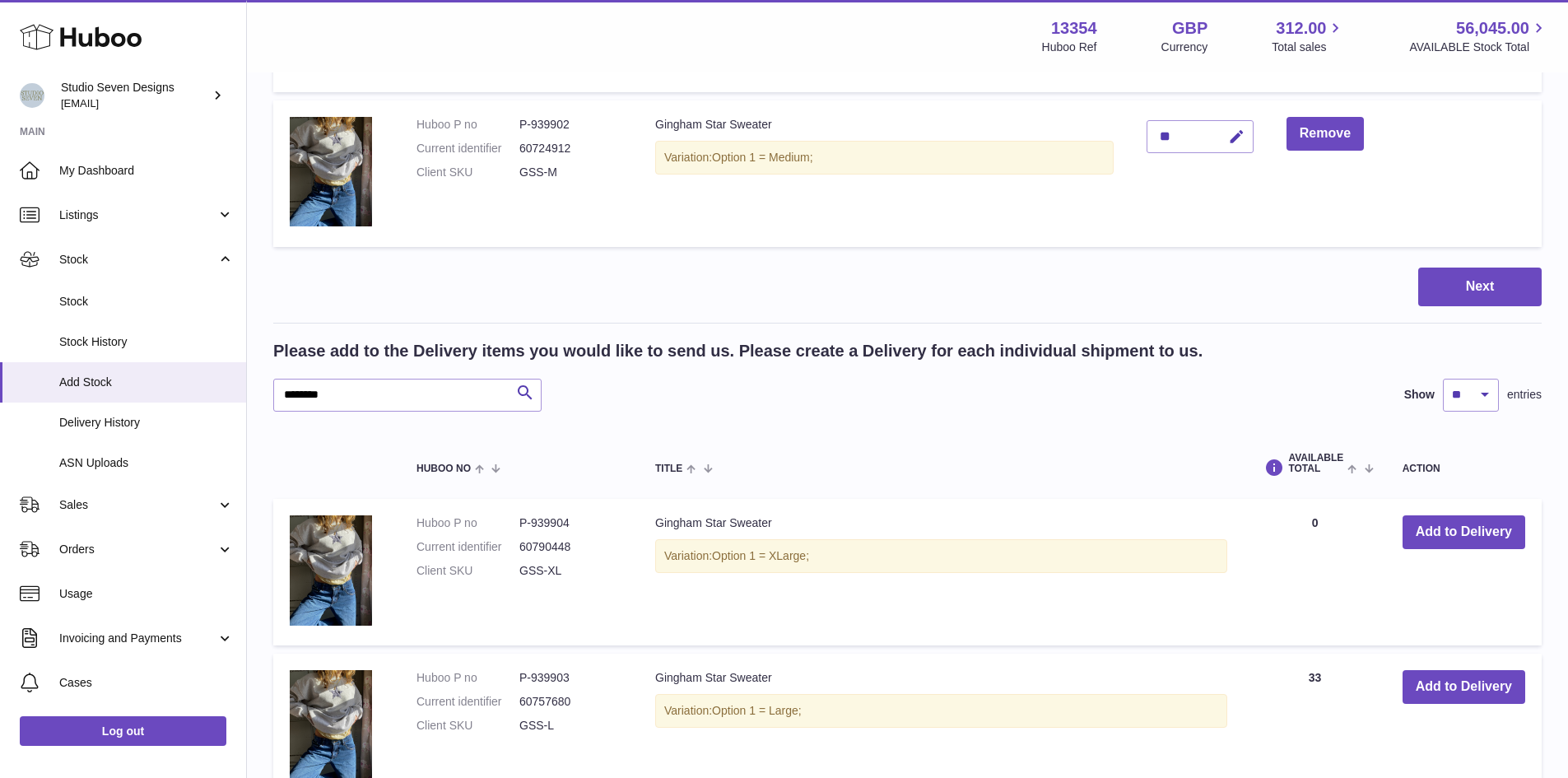 scroll, scrollTop: 402, scrollLeft: 0, axis: vertical 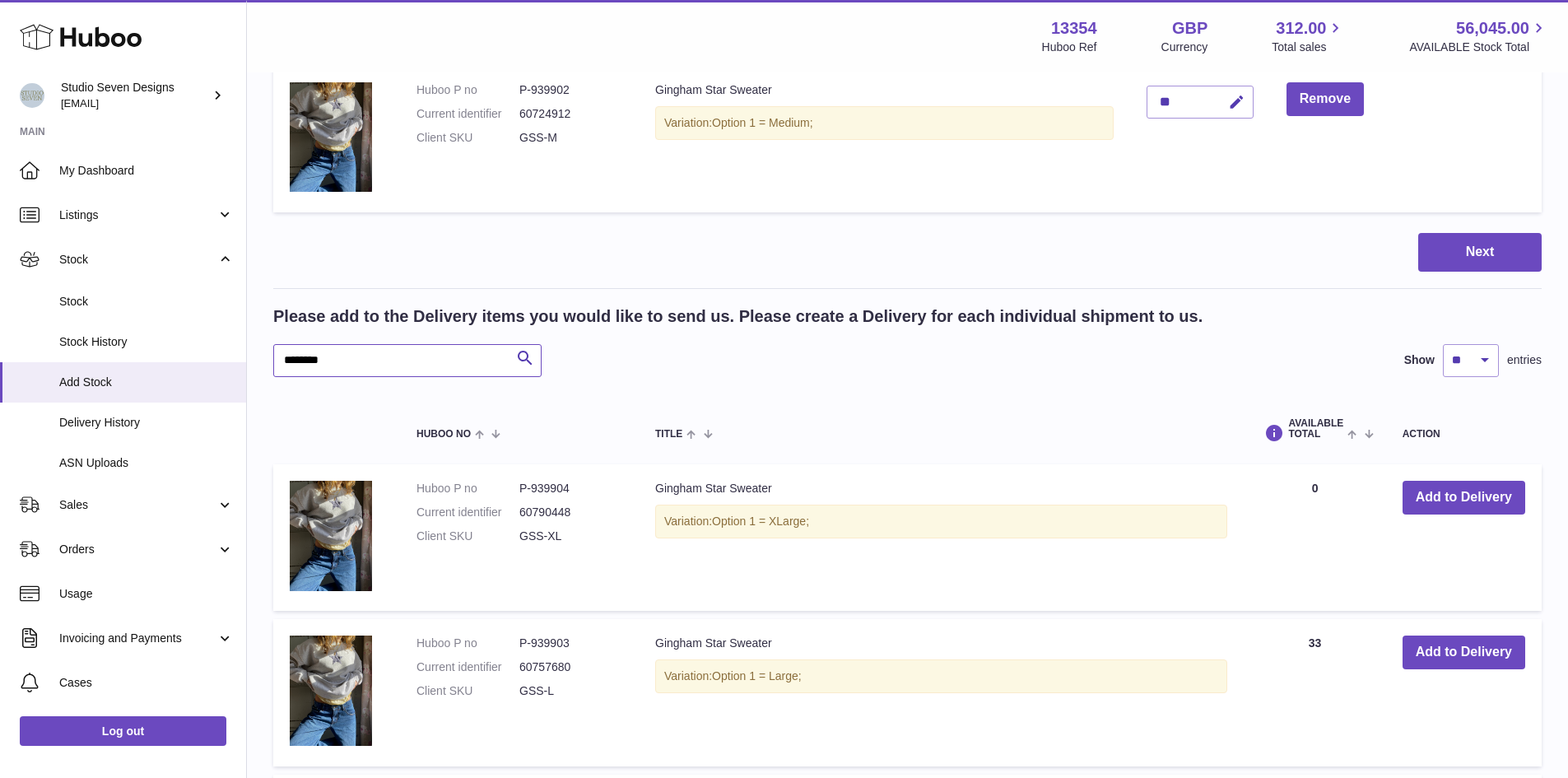click on "*******" at bounding box center (407, 361) 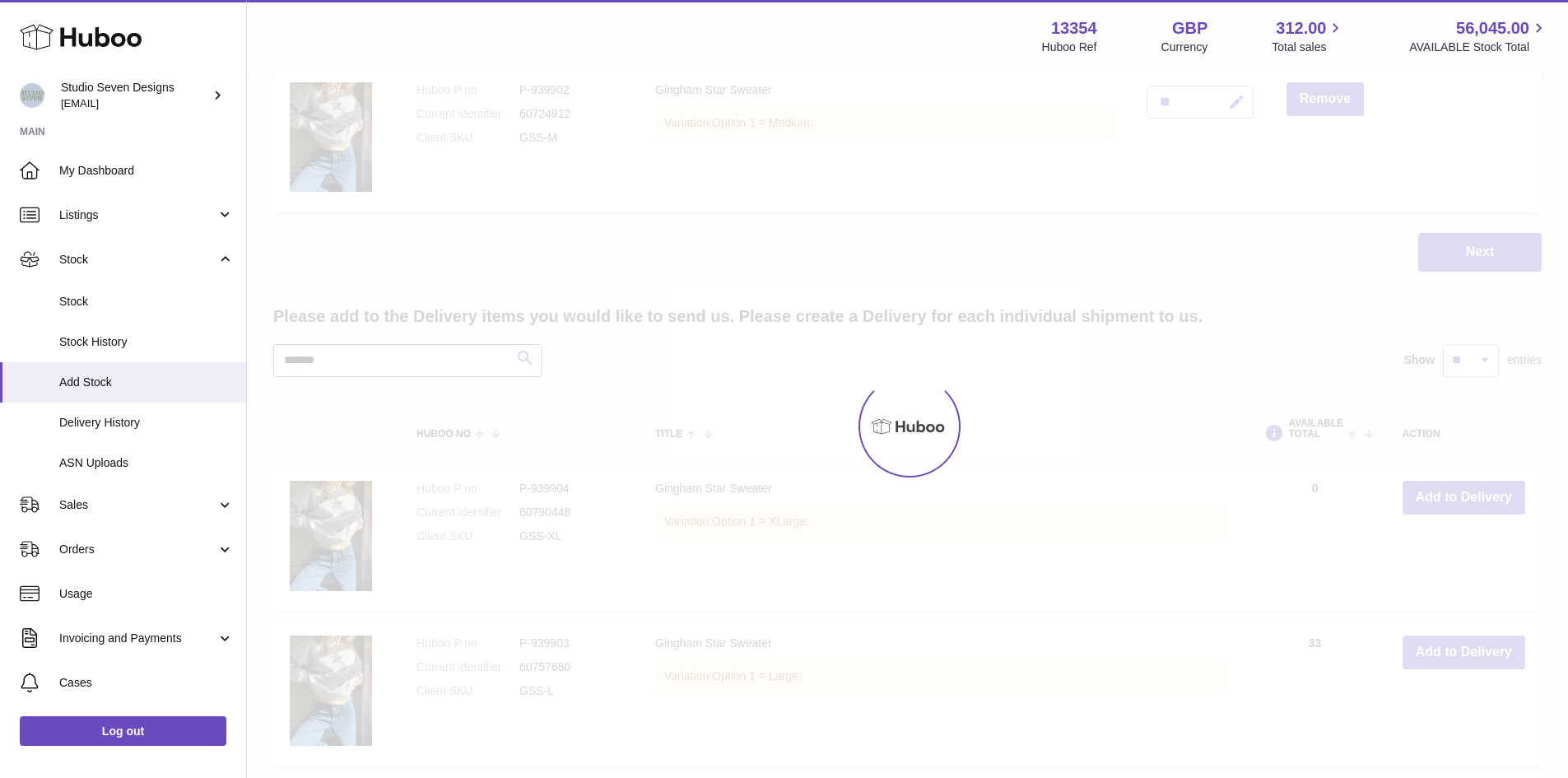 scroll, scrollTop: 251, scrollLeft: 0, axis: vertical 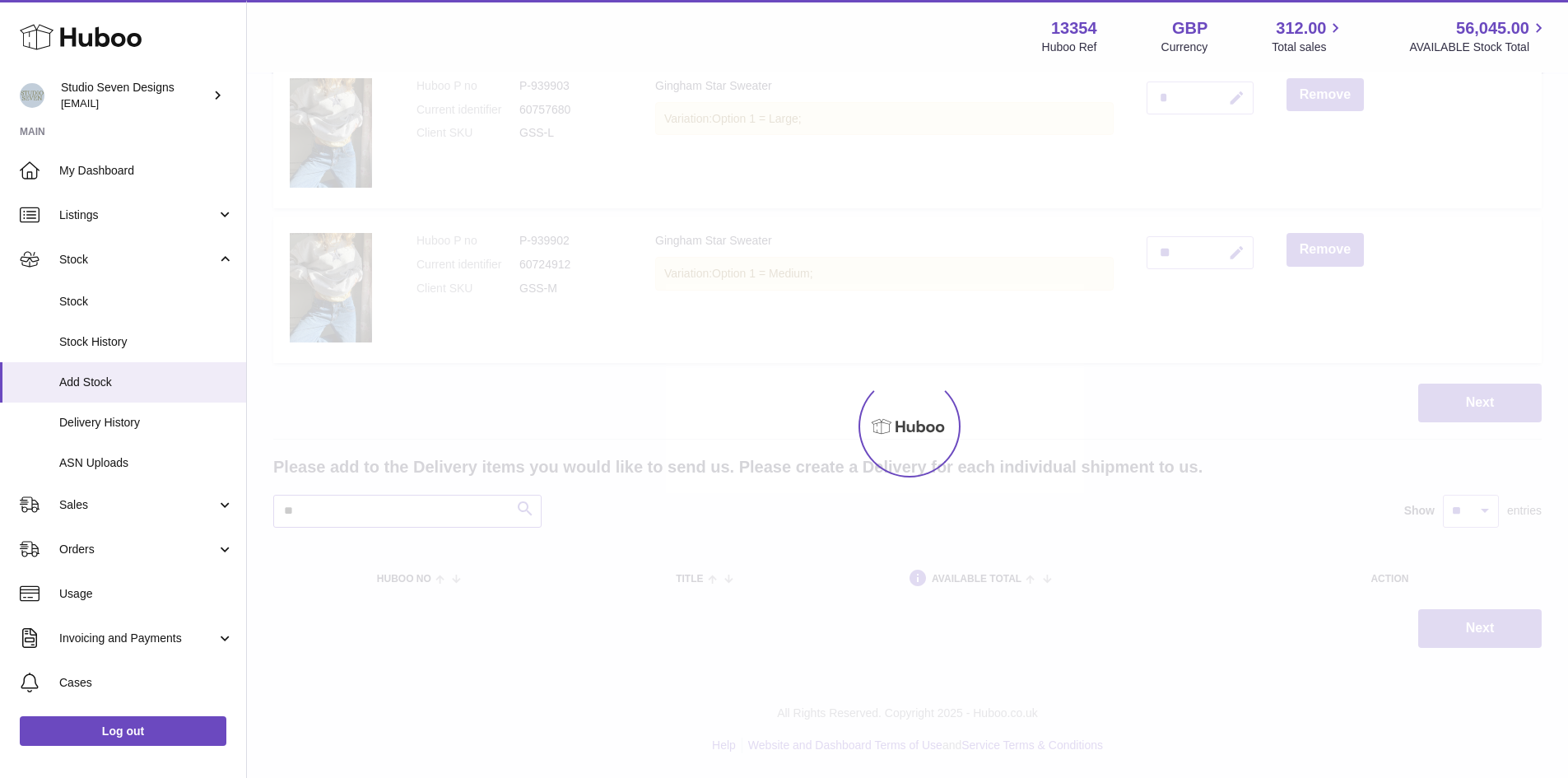 type on "*" 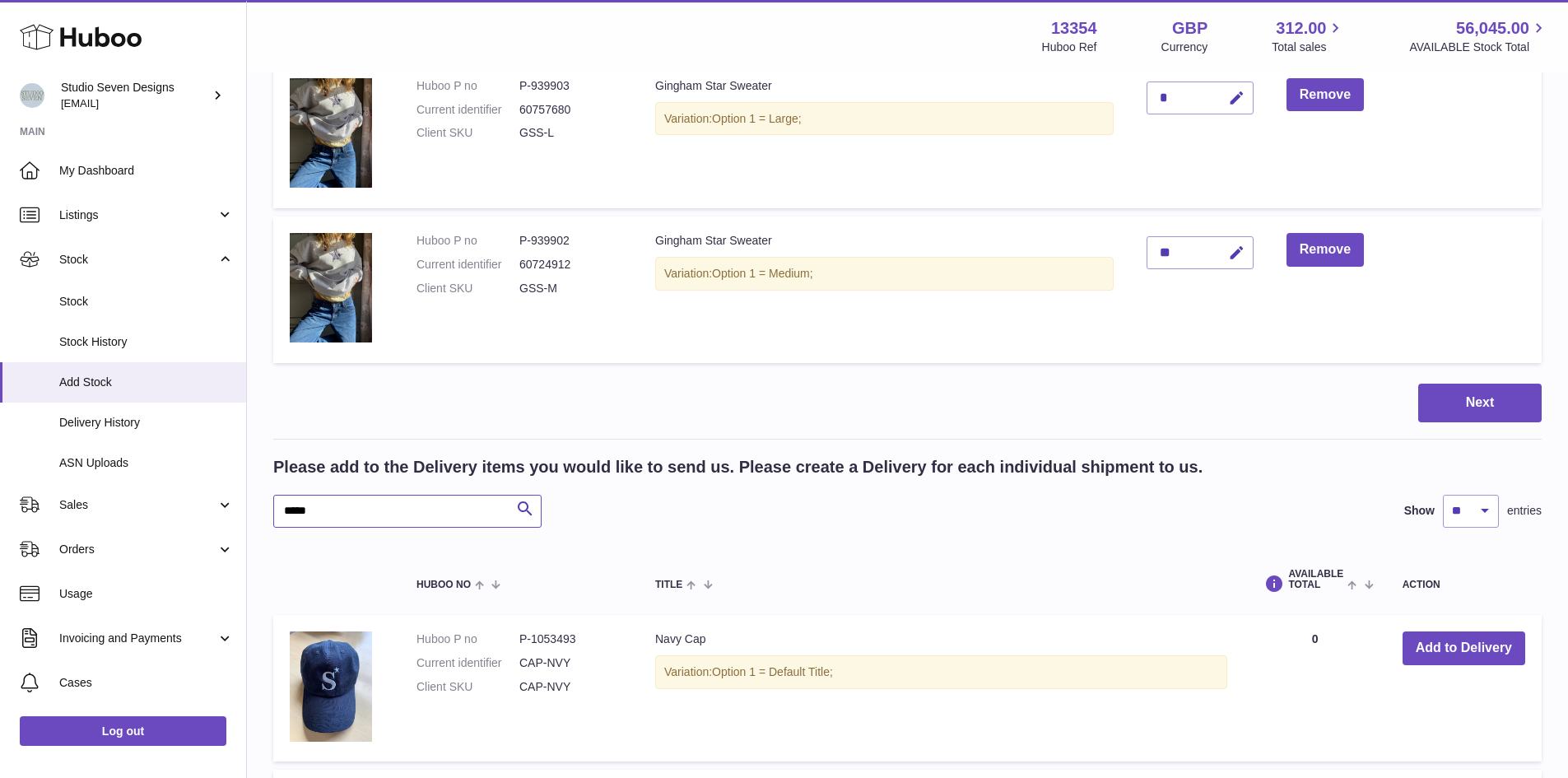 scroll, scrollTop: 402, scrollLeft: 0, axis: vertical 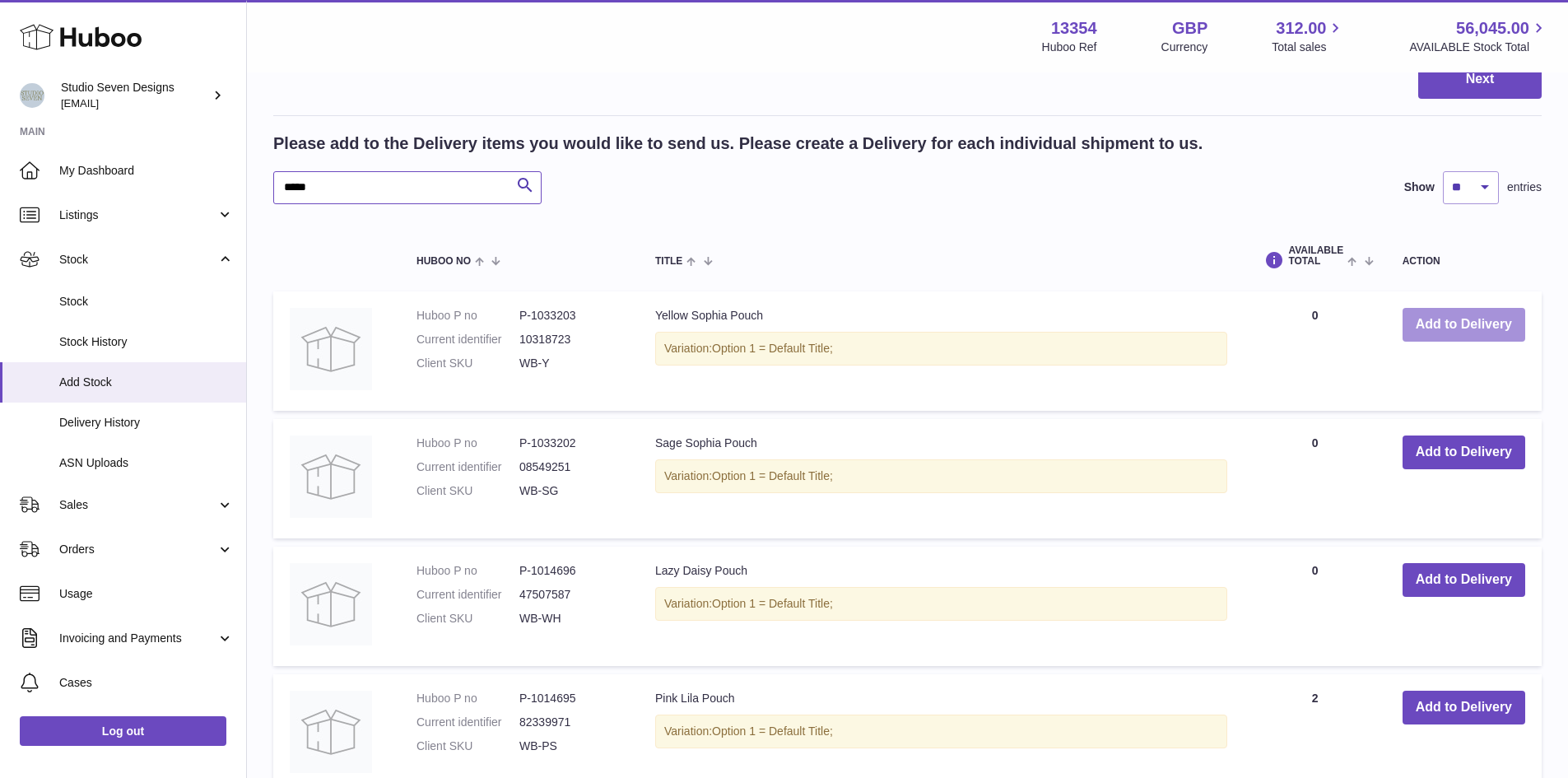 type on "*****" 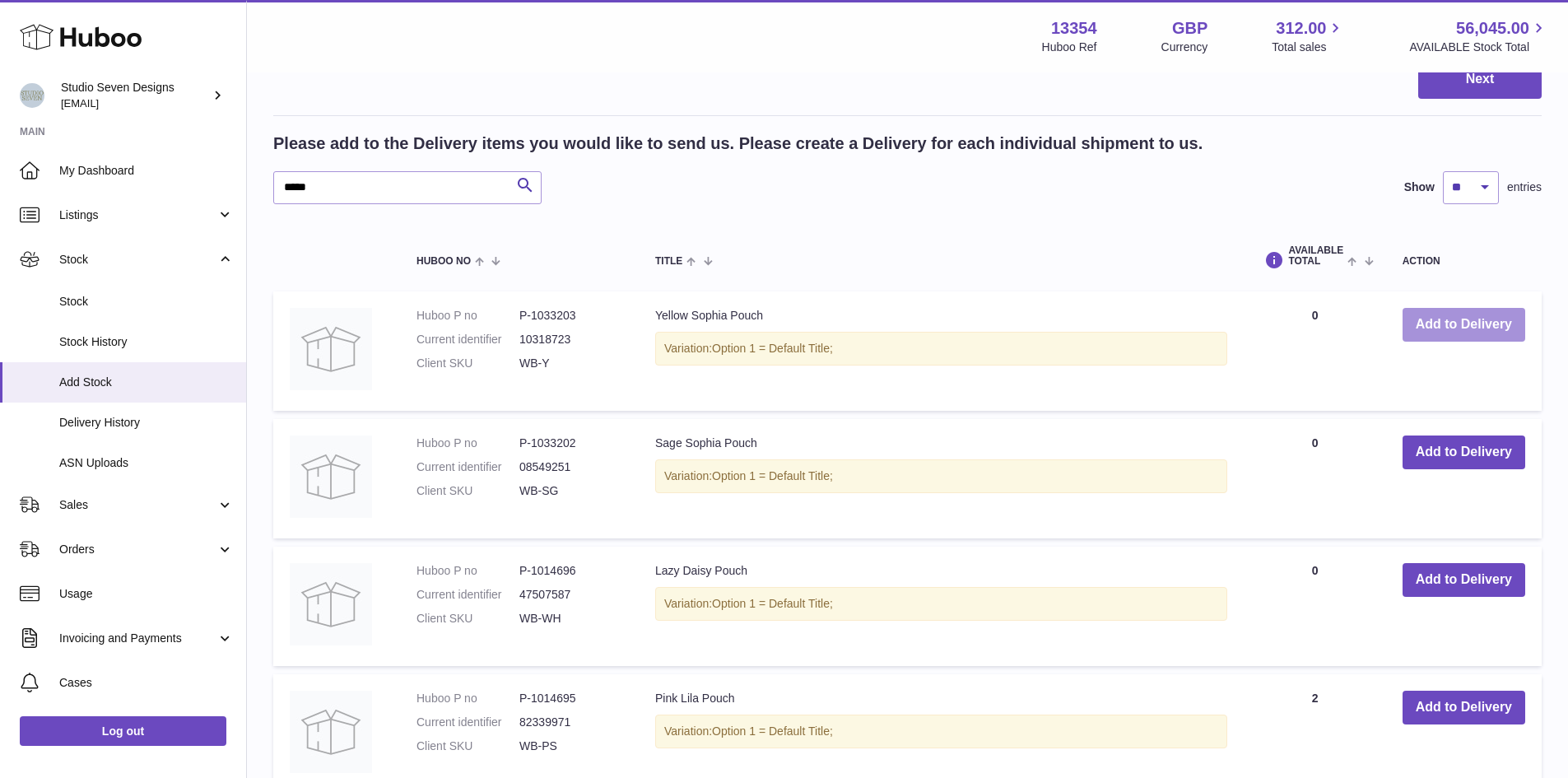 click on "Add to Delivery" at bounding box center [1463, 324] 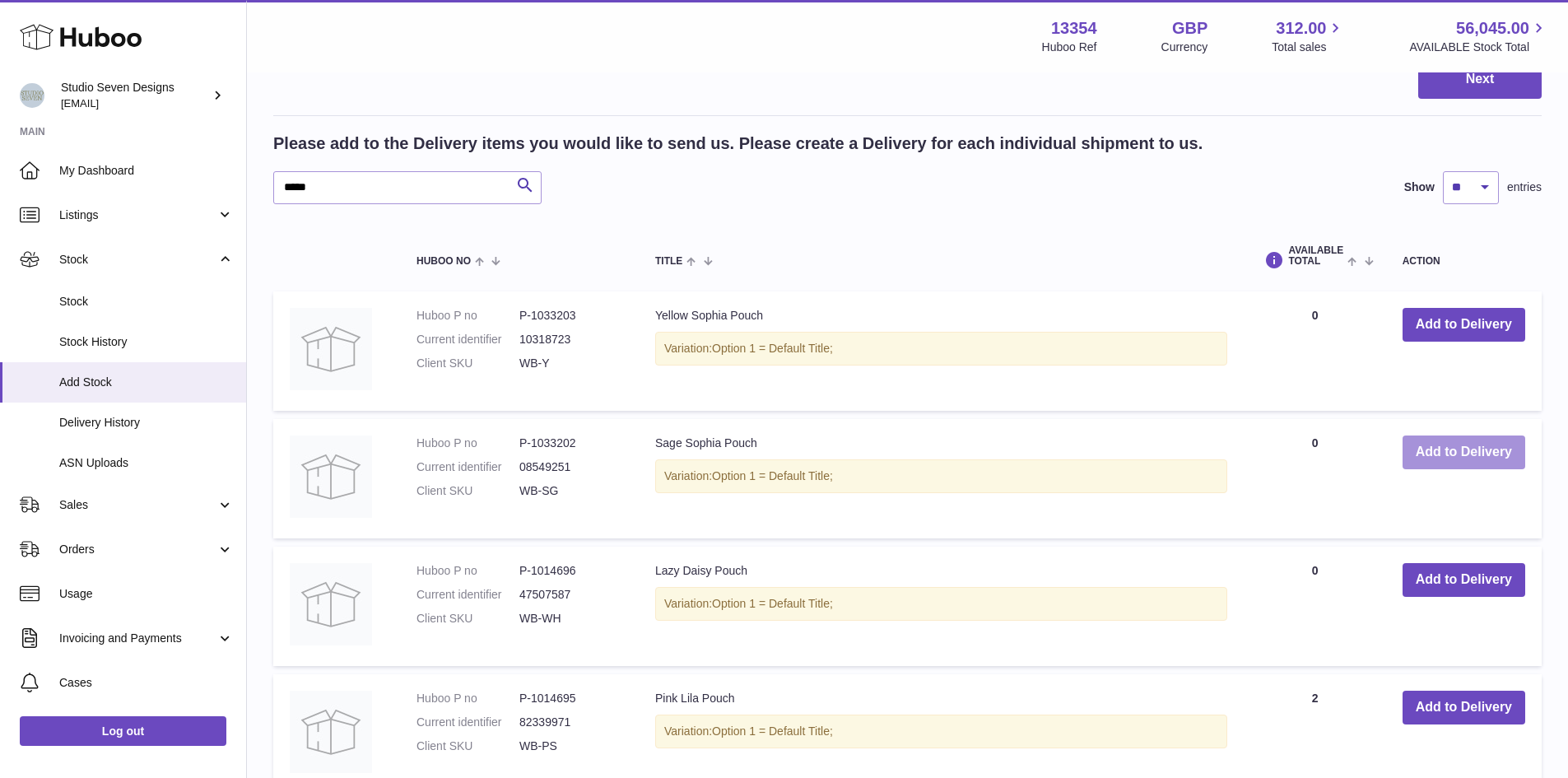 click on "Add to Delivery" at bounding box center (1463, 452) 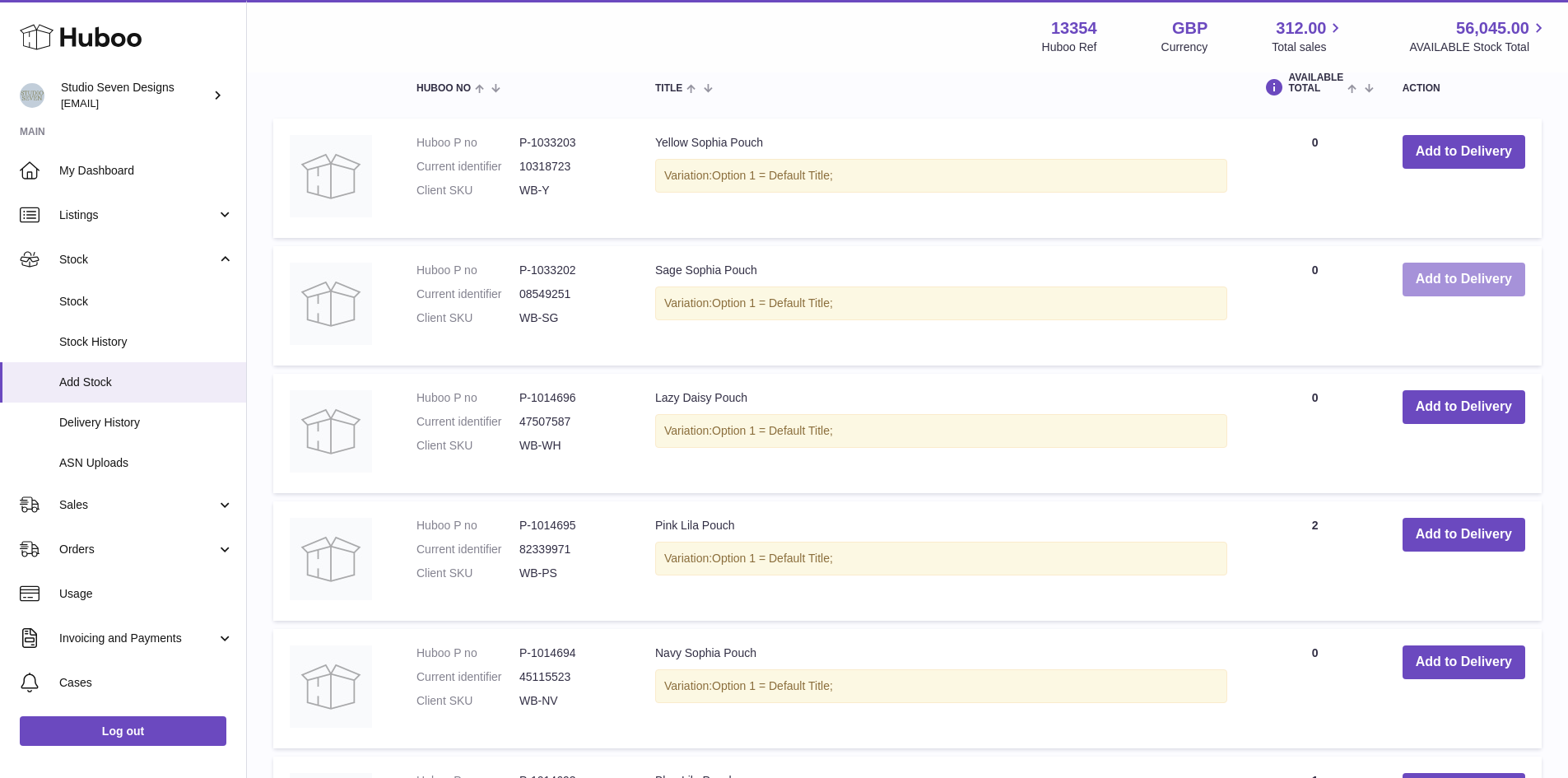 scroll, scrollTop: 748, scrollLeft: 0, axis: vertical 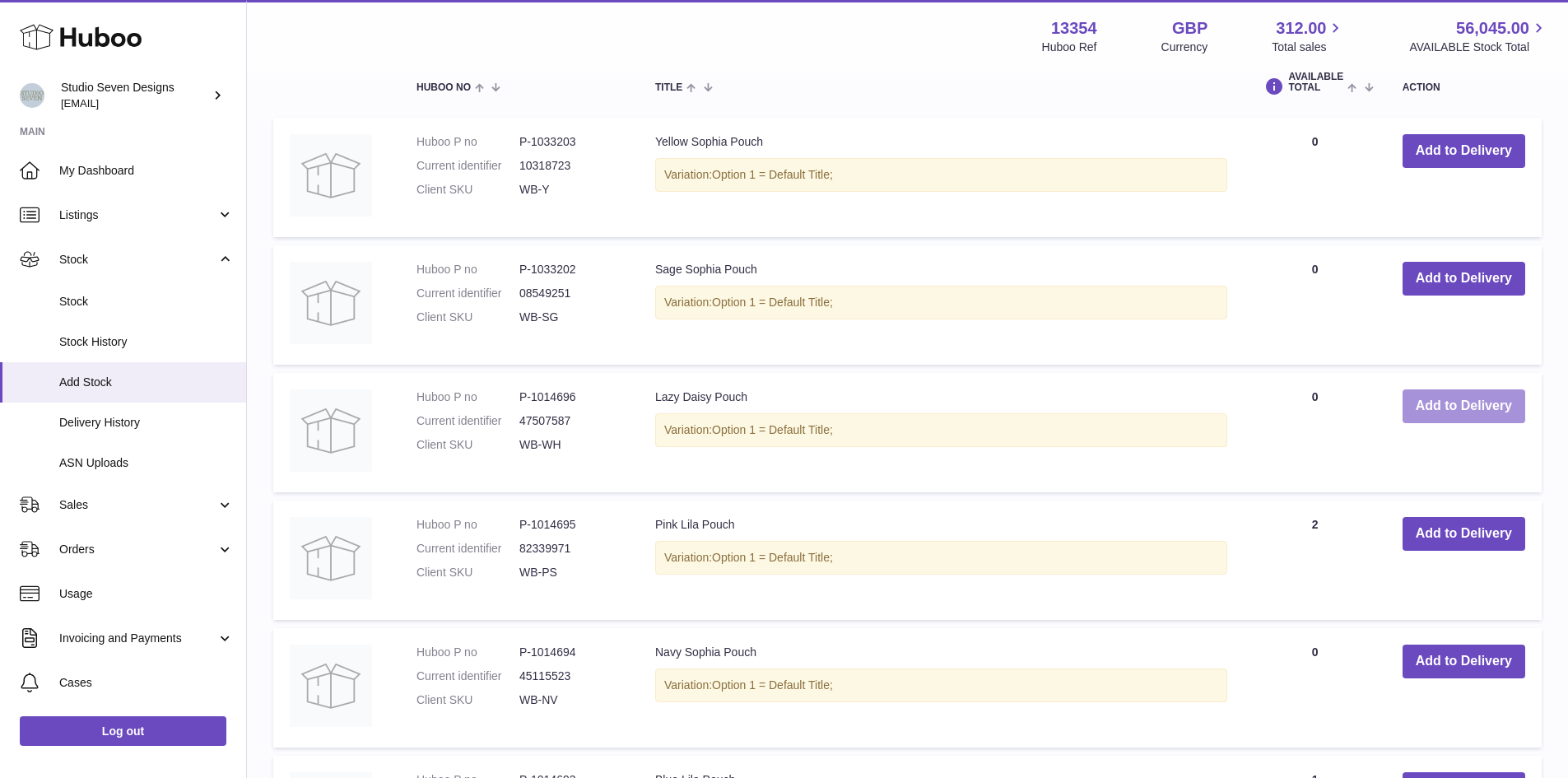 click on "Add to Delivery" at bounding box center (1463, 406) 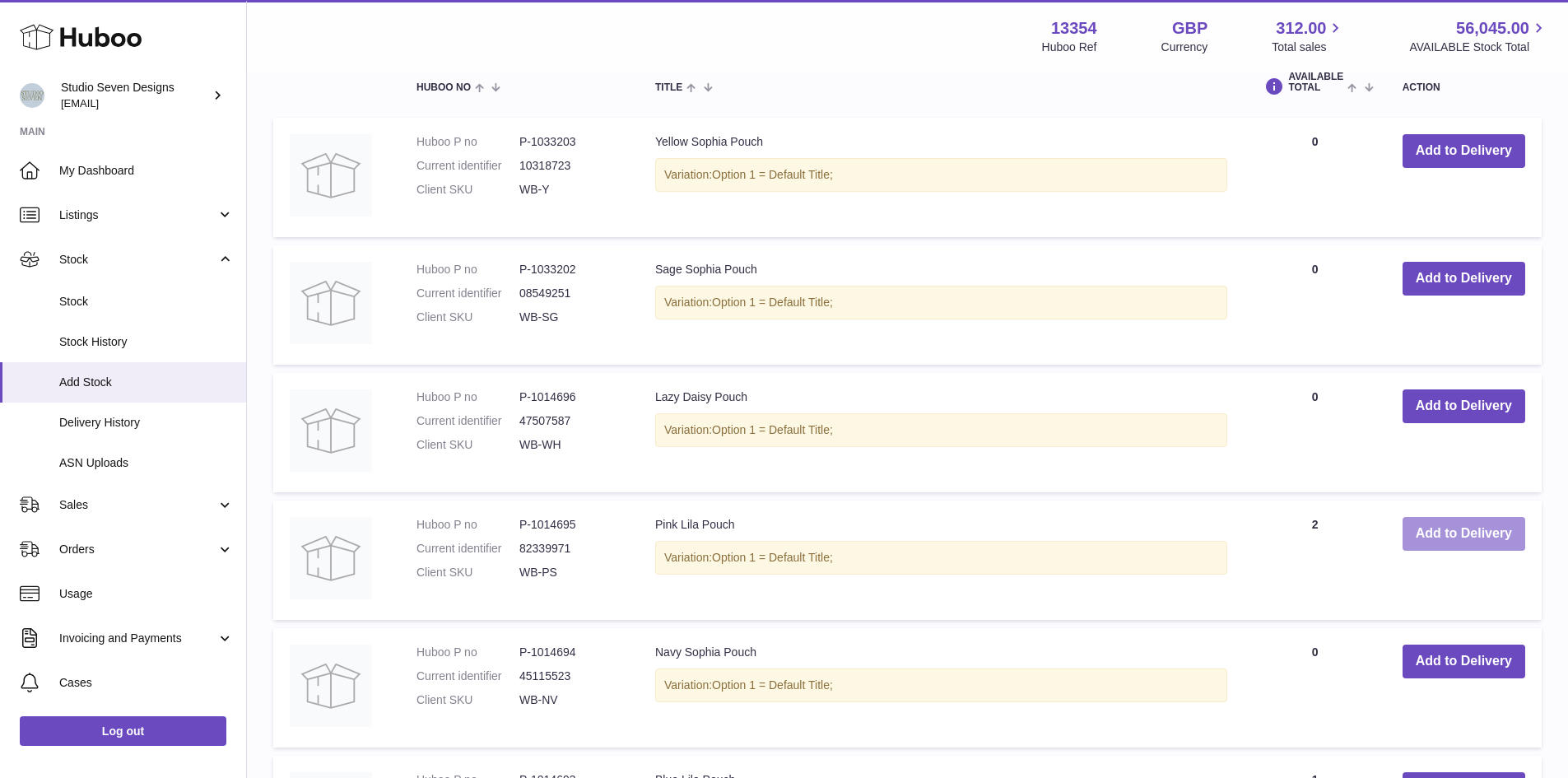 click on "Add to Delivery" at bounding box center [1463, 533] 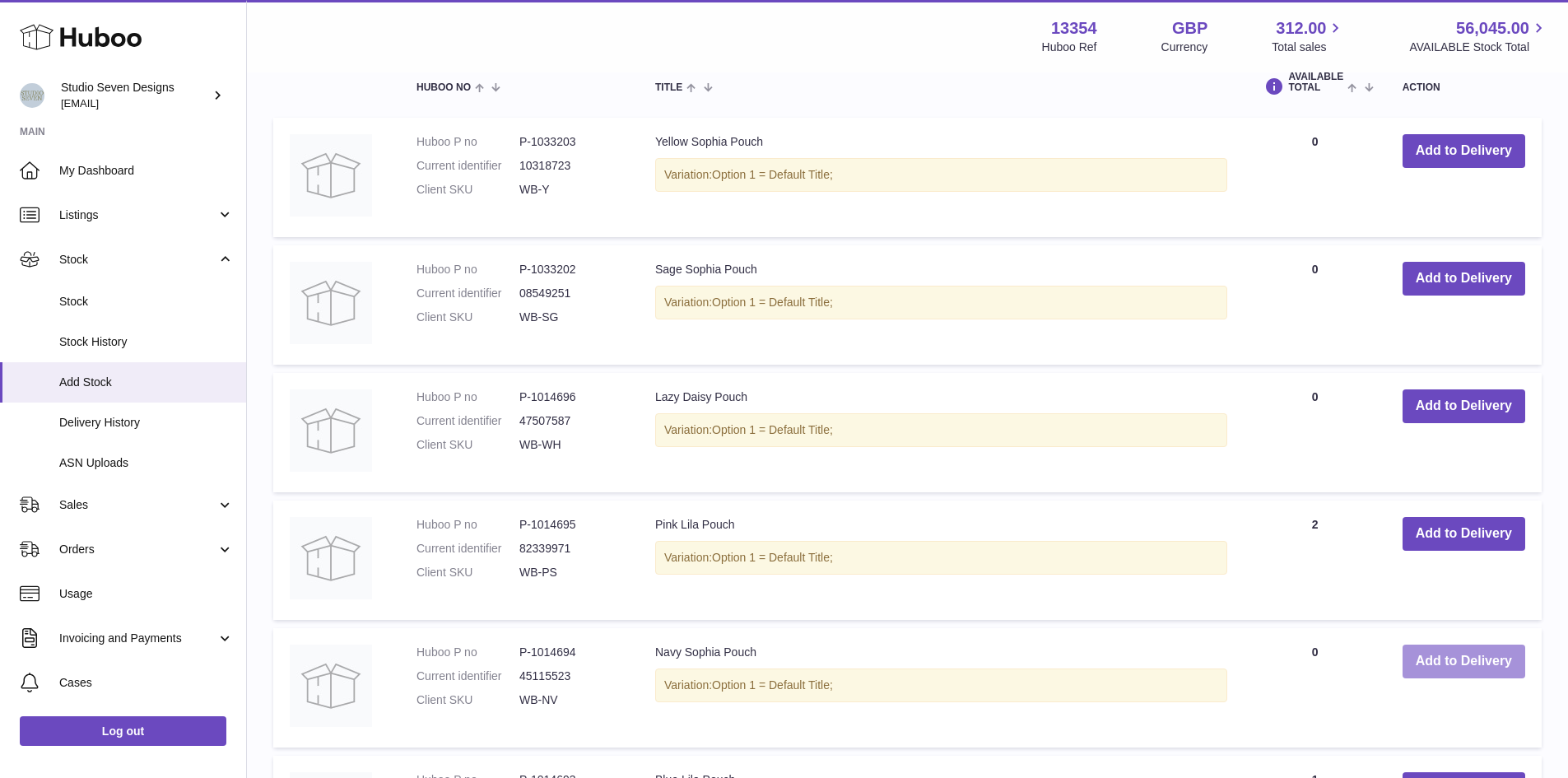 click on "Add to Delivery" at bounding box center (1463, 661) 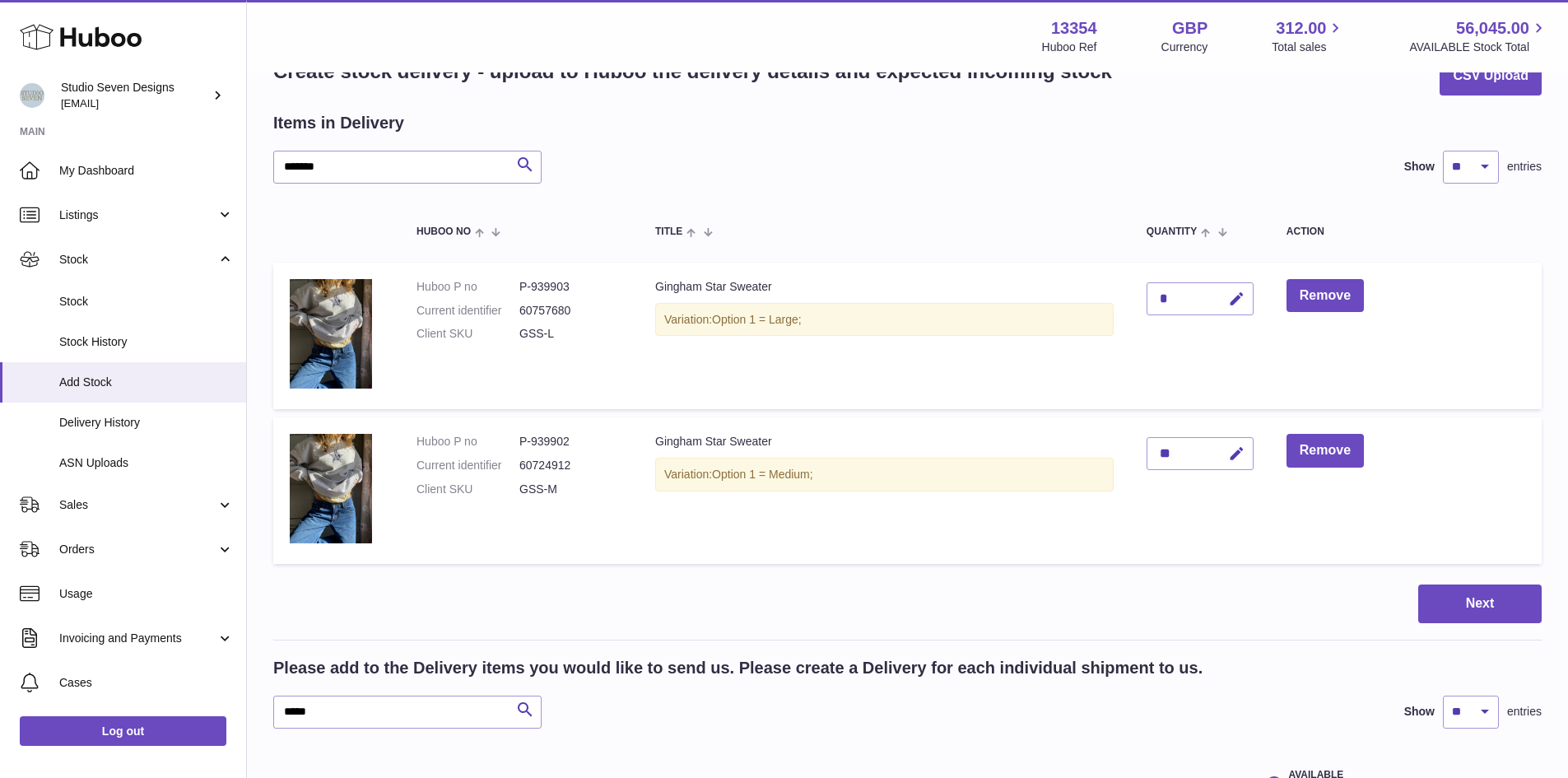 scroll, scrollTop: 0, scrollLeft: 0, axis: both 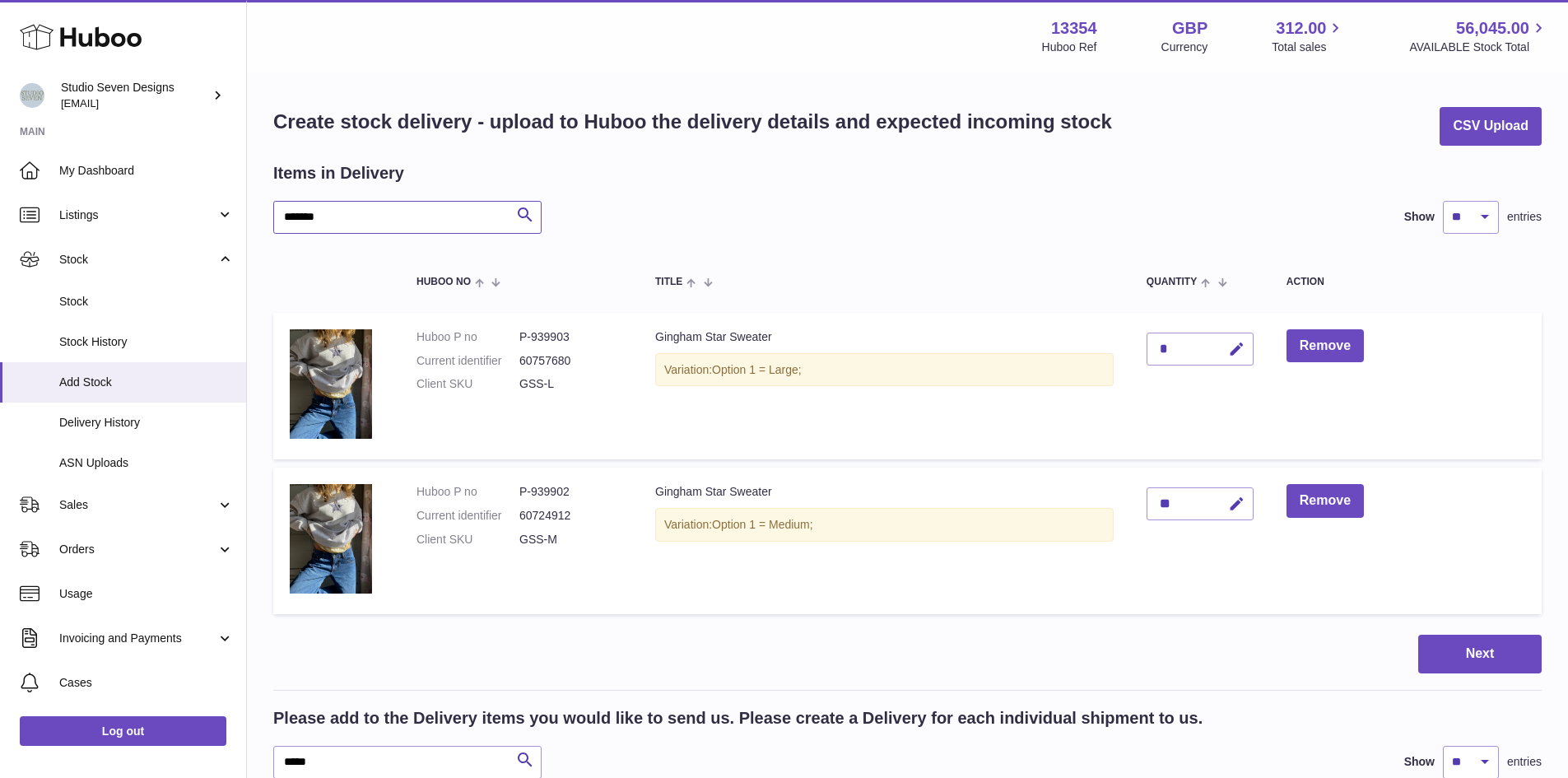 click on "*******" at bounding box center [407, 217] 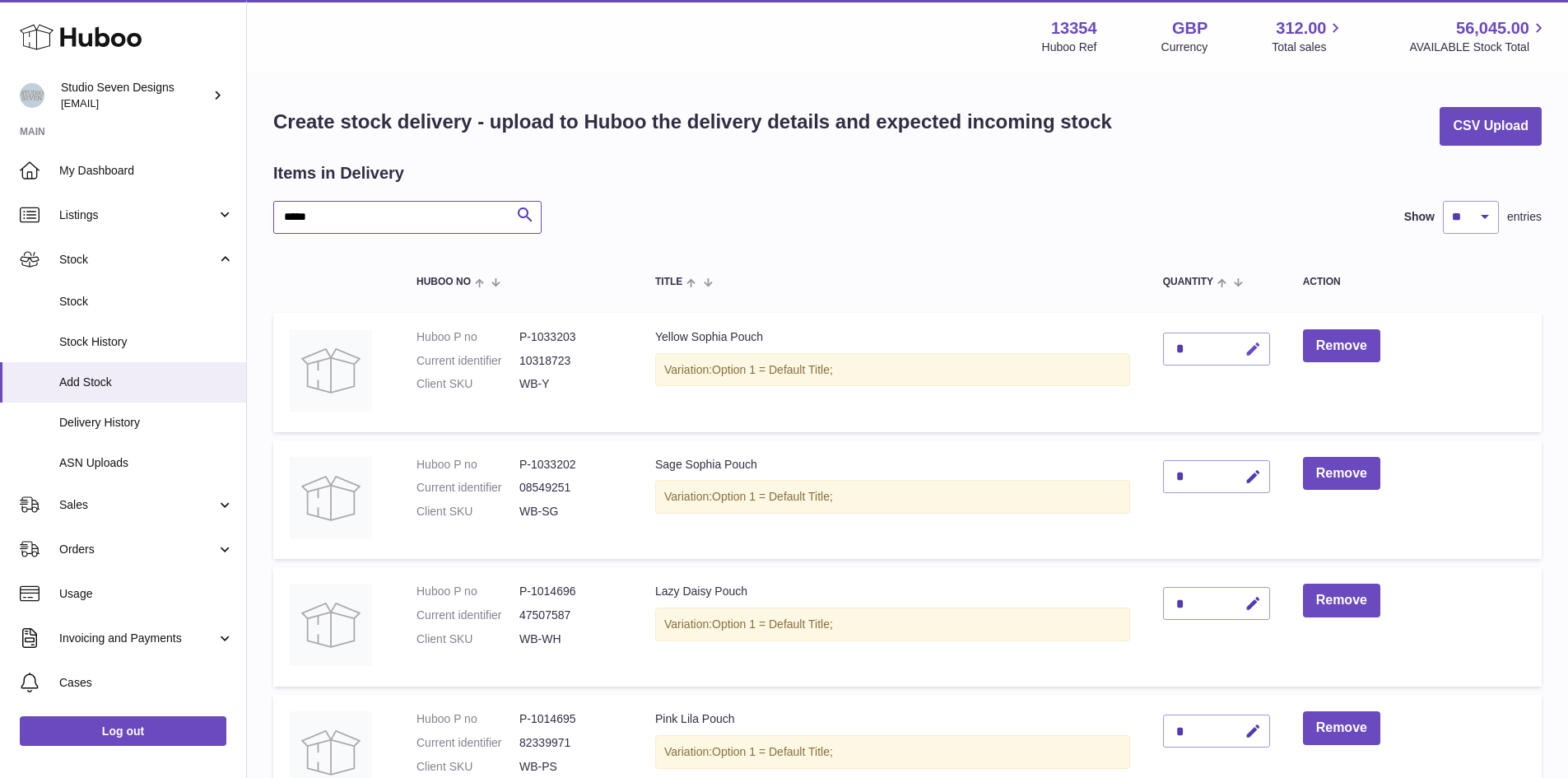type on "*****" 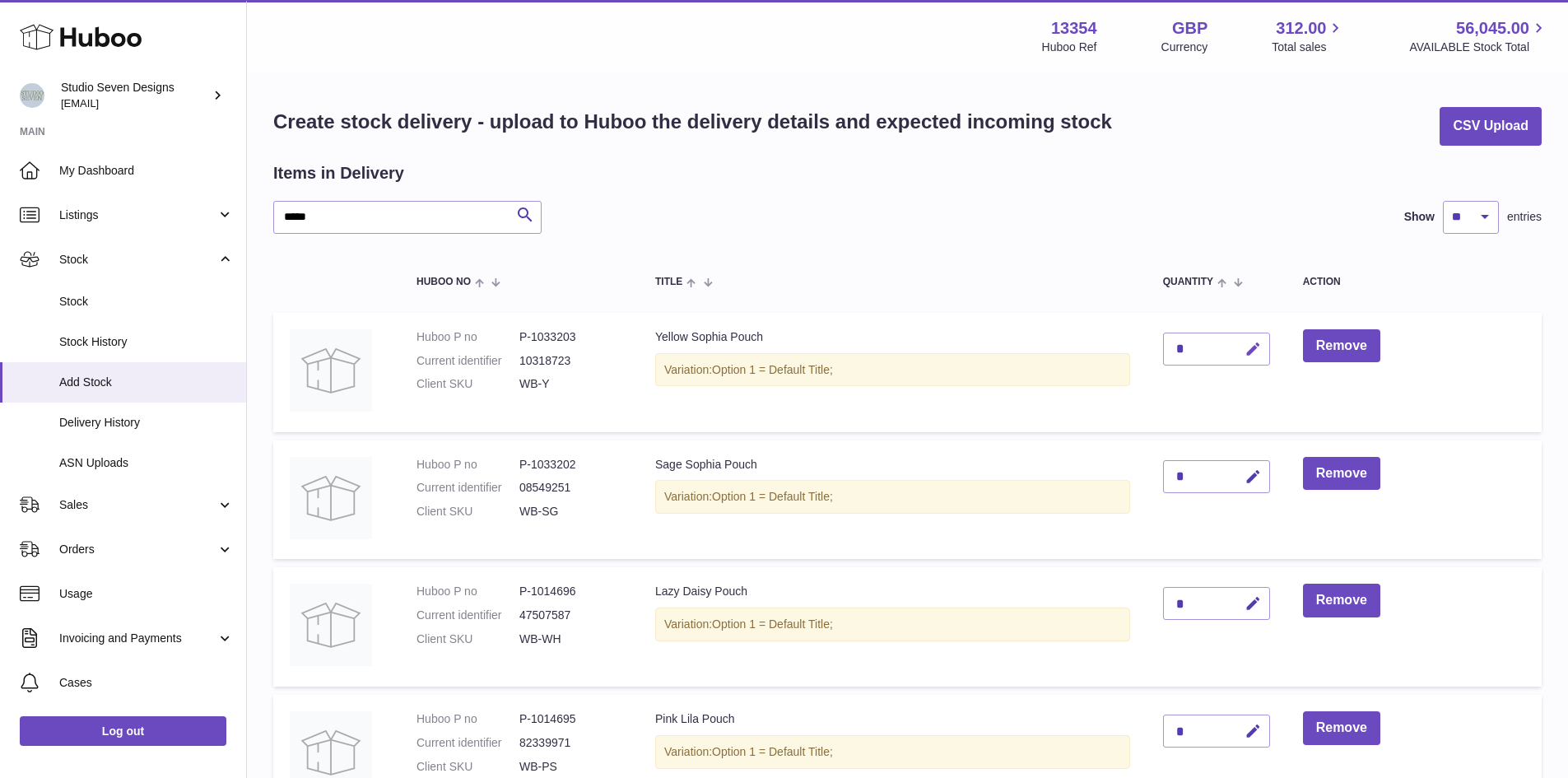 click at bounding box center (1250, 349) 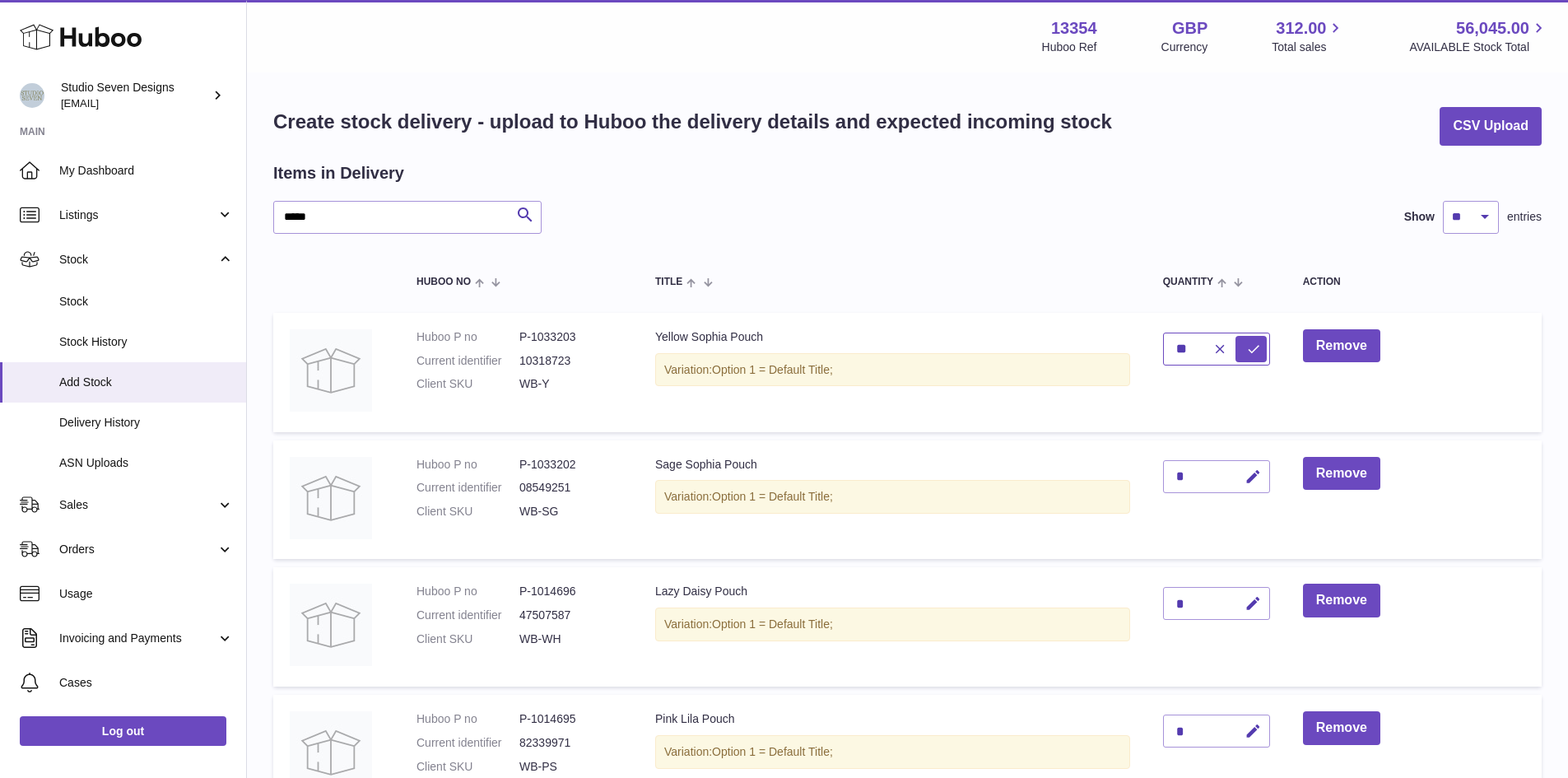 type on "**" 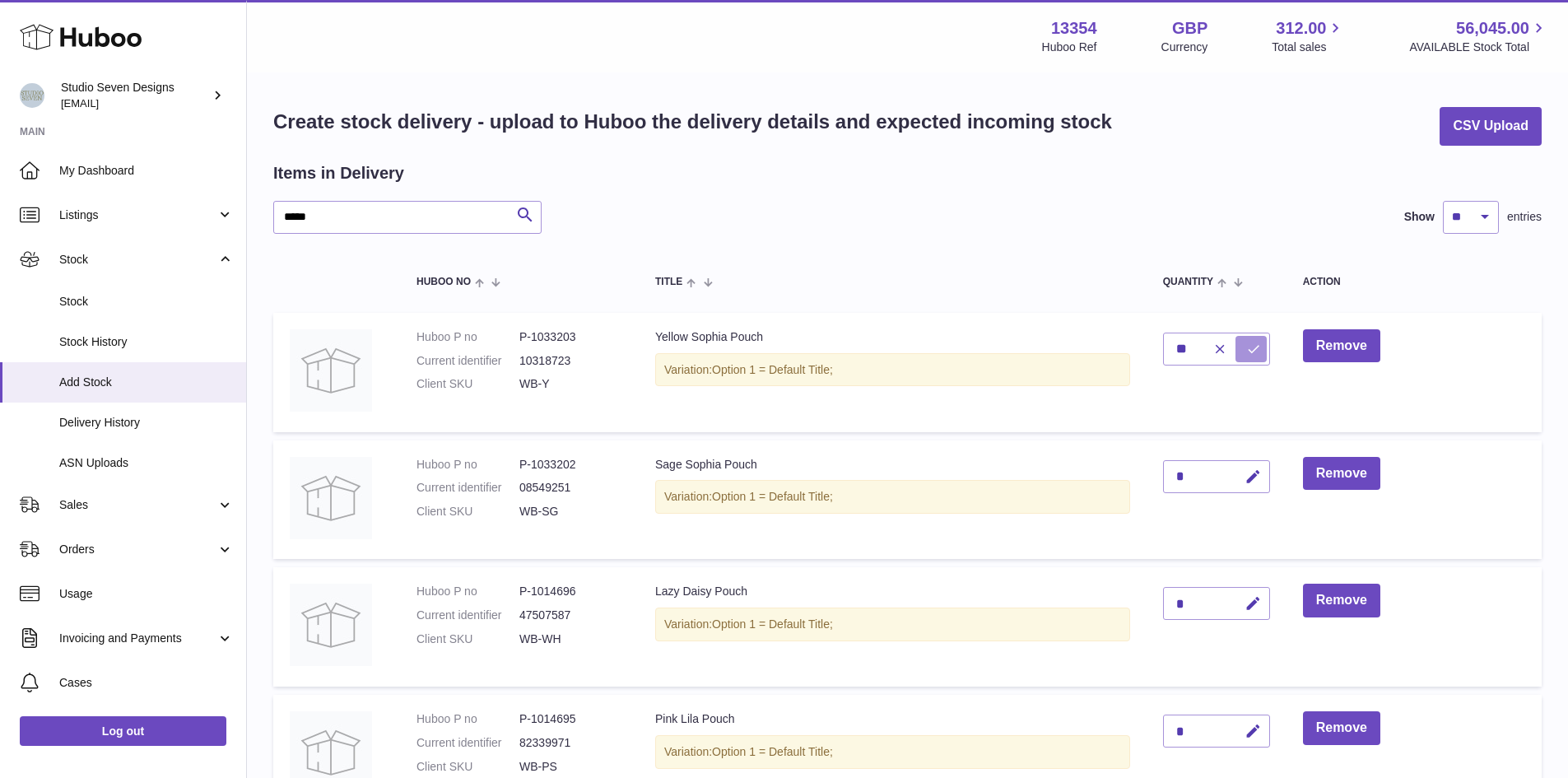 click at bounding box center [1251, 349] 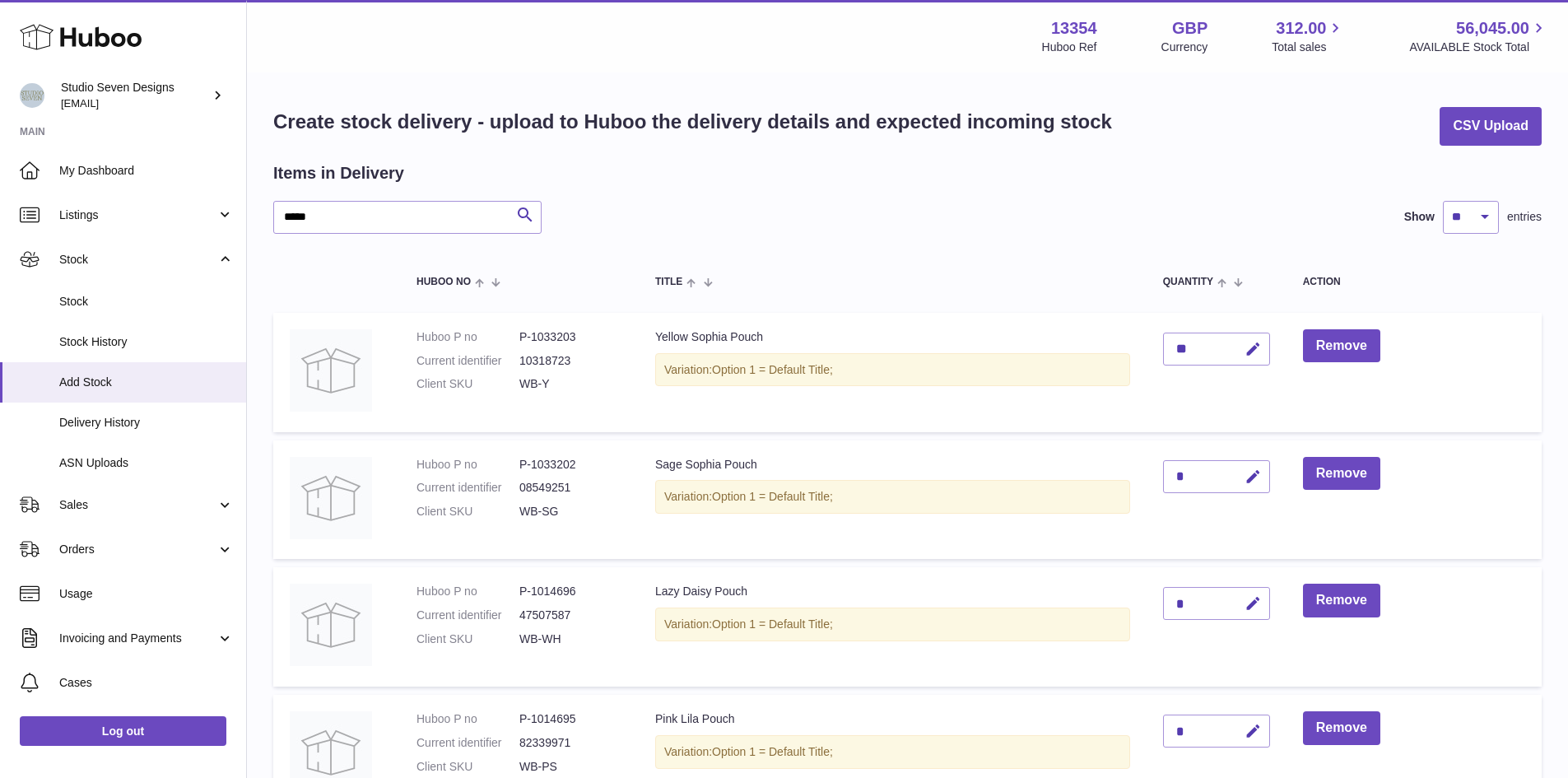 click at bounding box center [1253, 477] 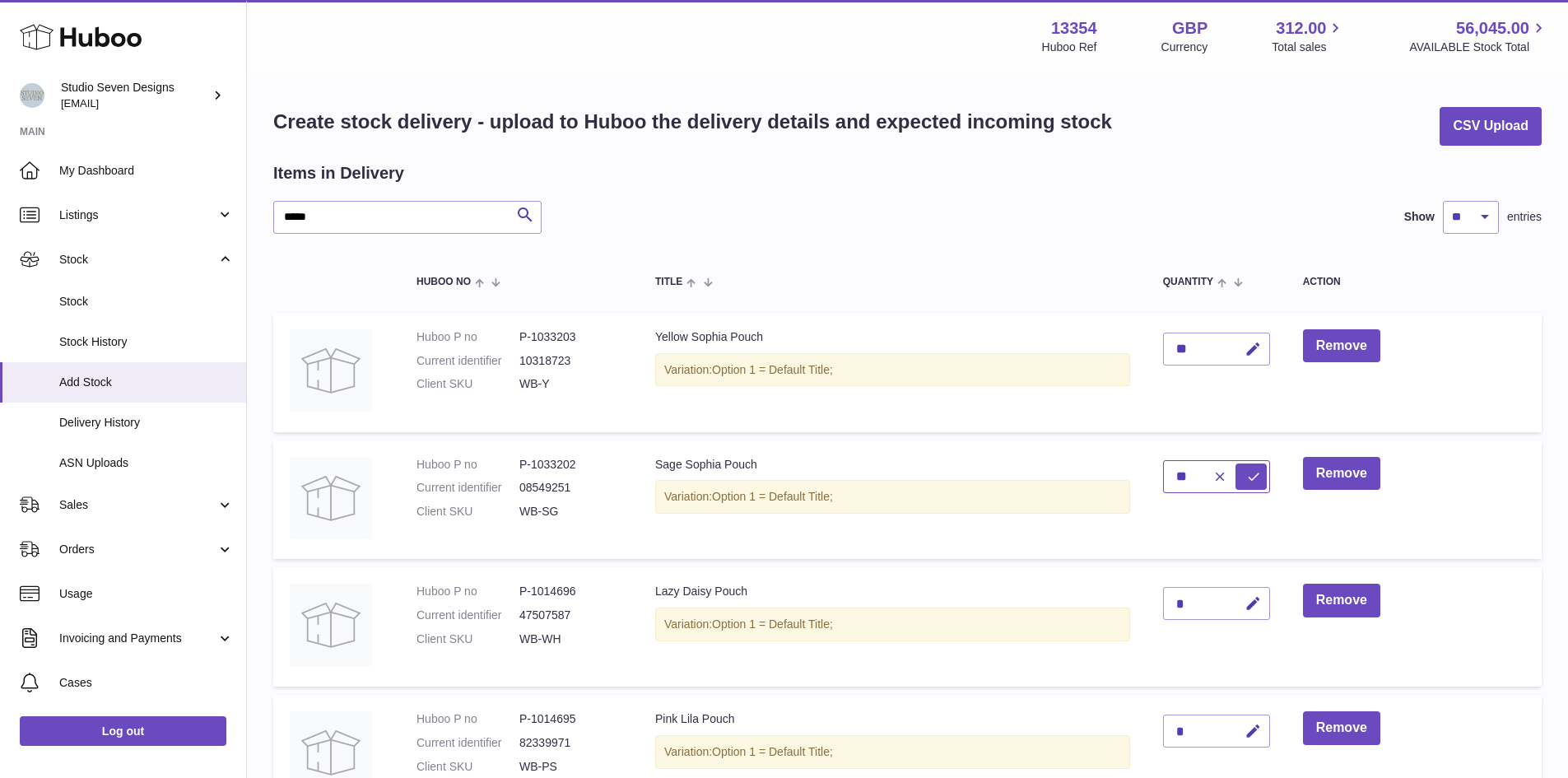 type on "**" 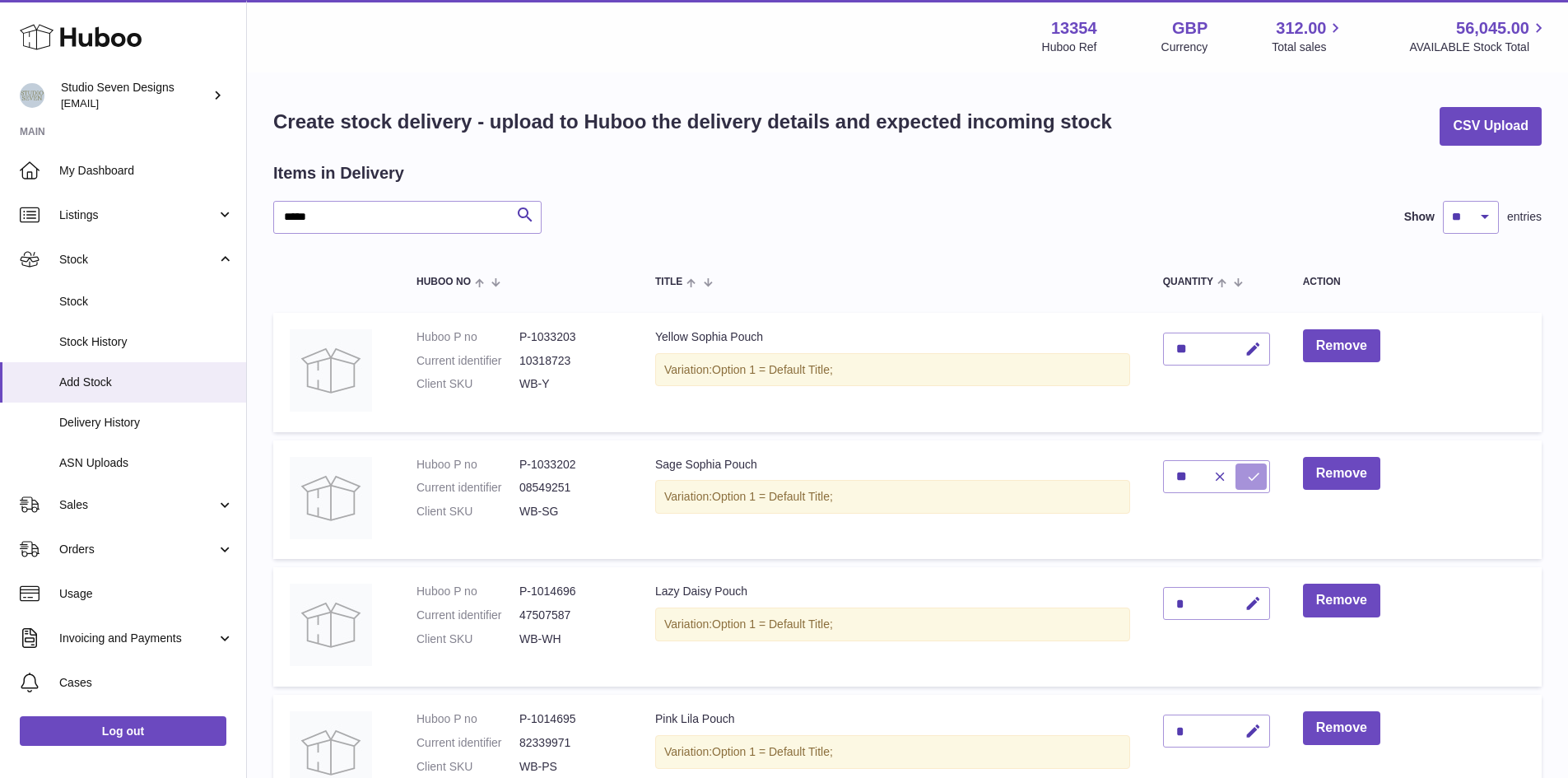 click at bounding box center (1254, 477) 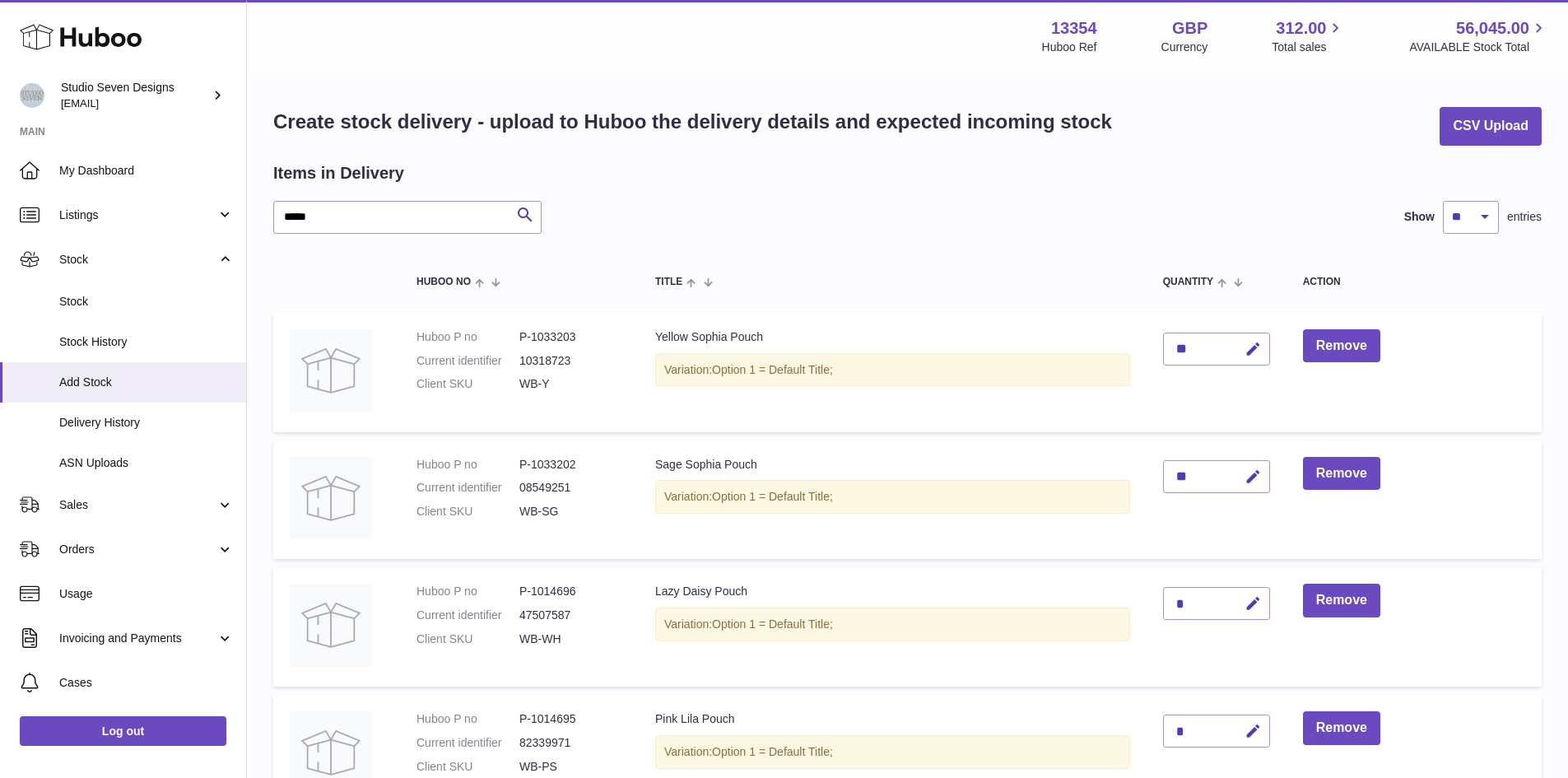 click at bounding box center [1253, 603] 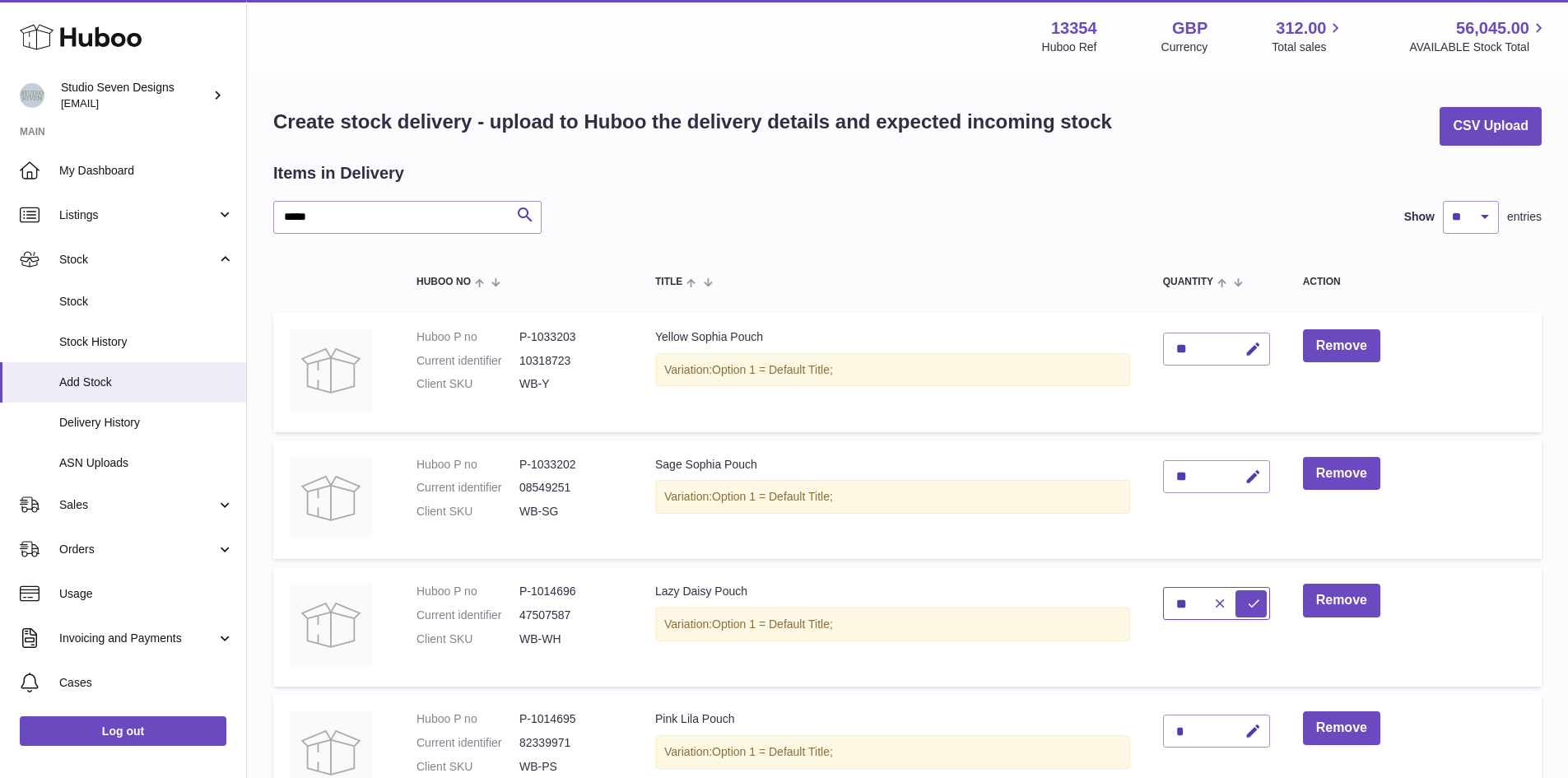 type on "**" 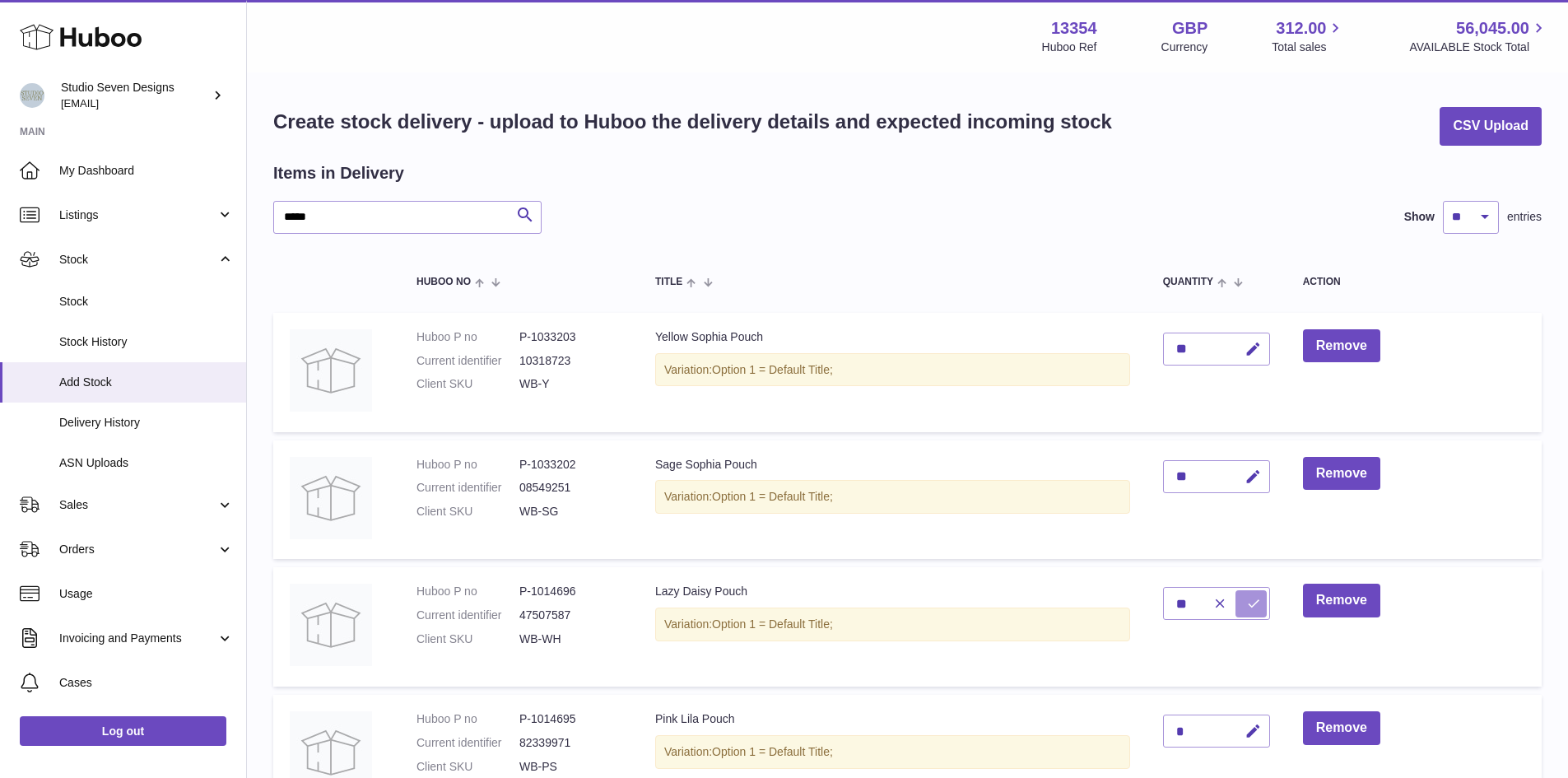 click at bounding box center [1254, 603] 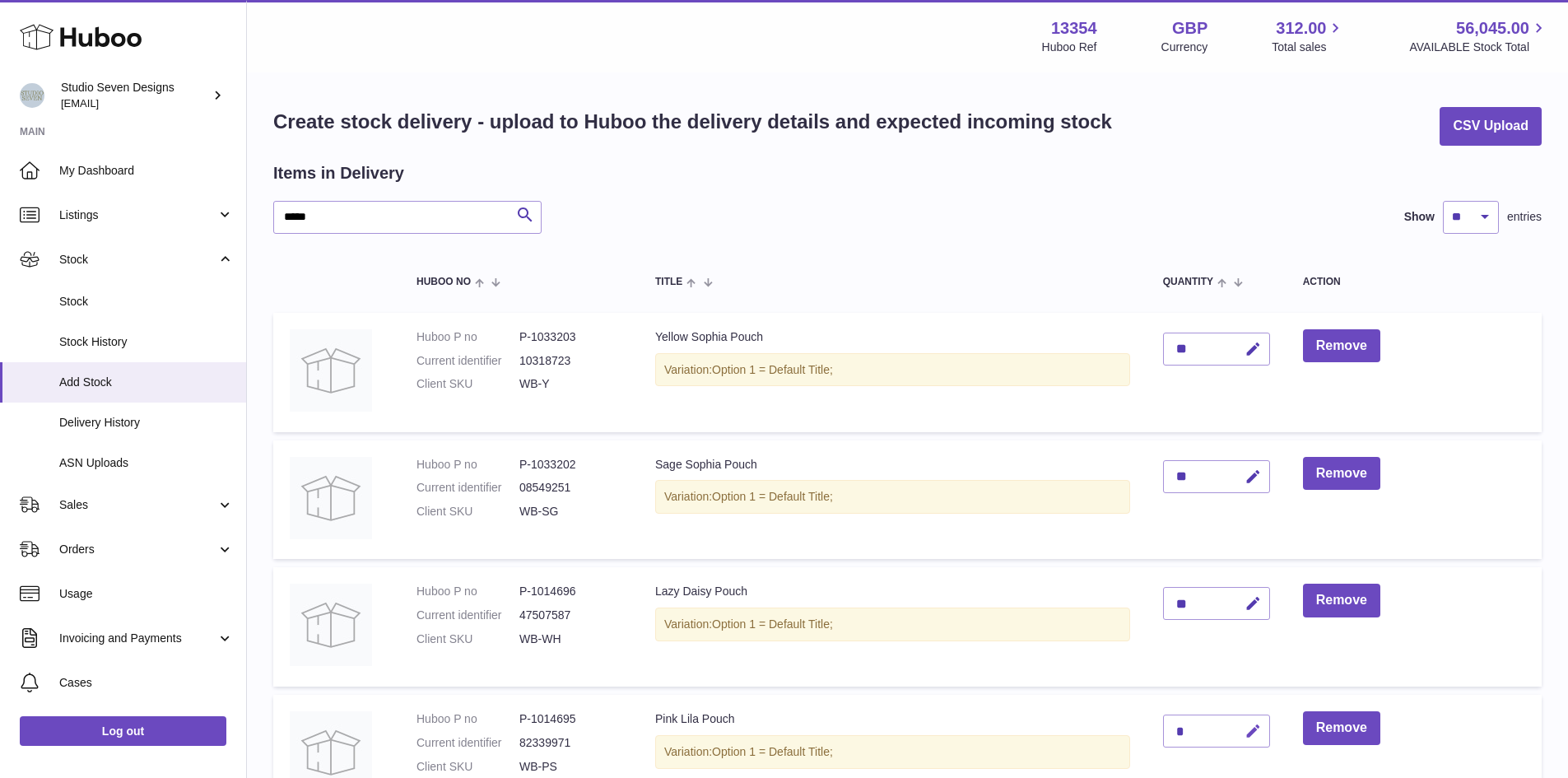 click at bounding box center (1253, 731) 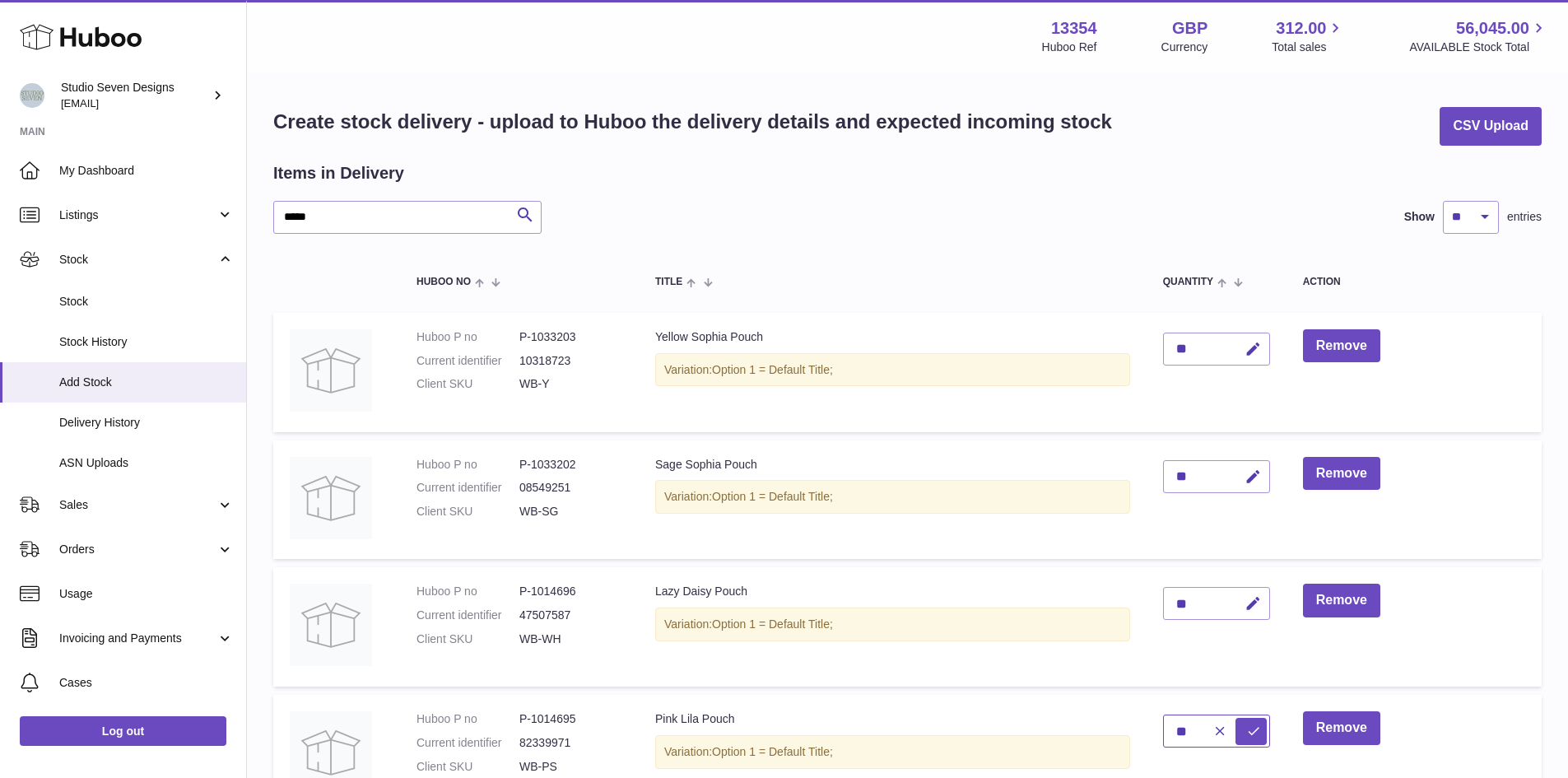 type on "**" 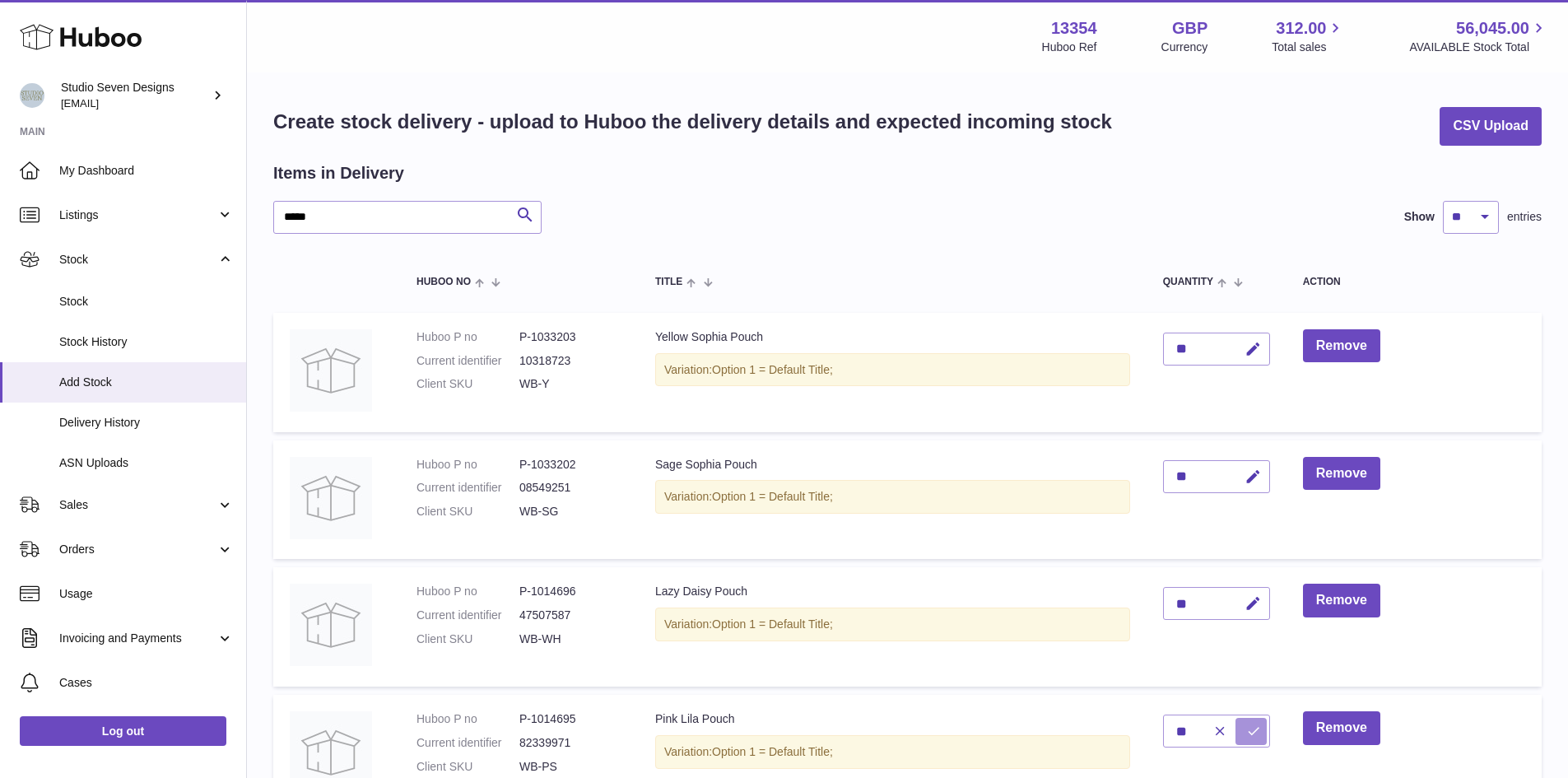 click at bounding box center [1254, 731] 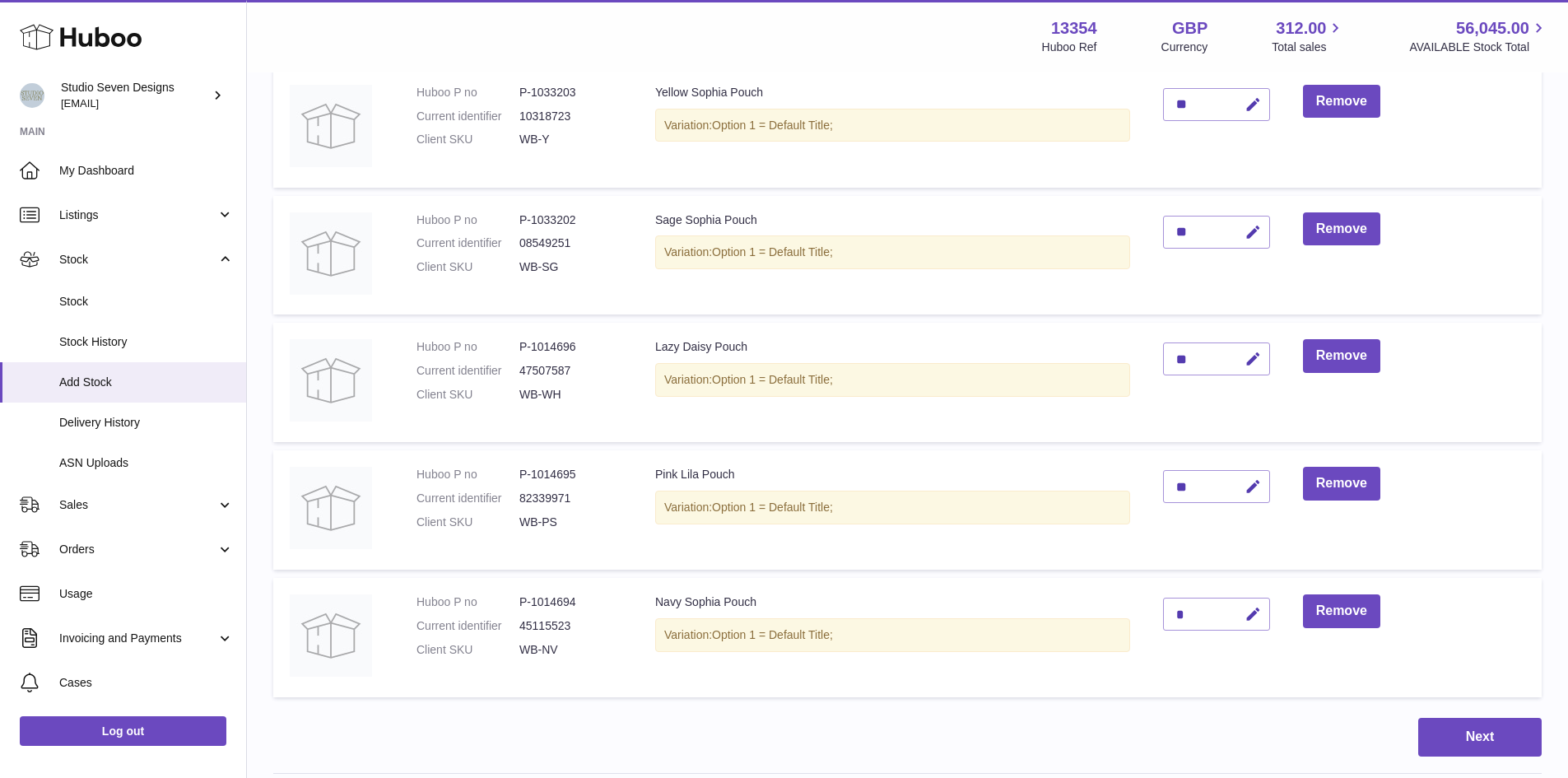scroll, scrollTop: 248, scrollLeft: 0, axis: vertical 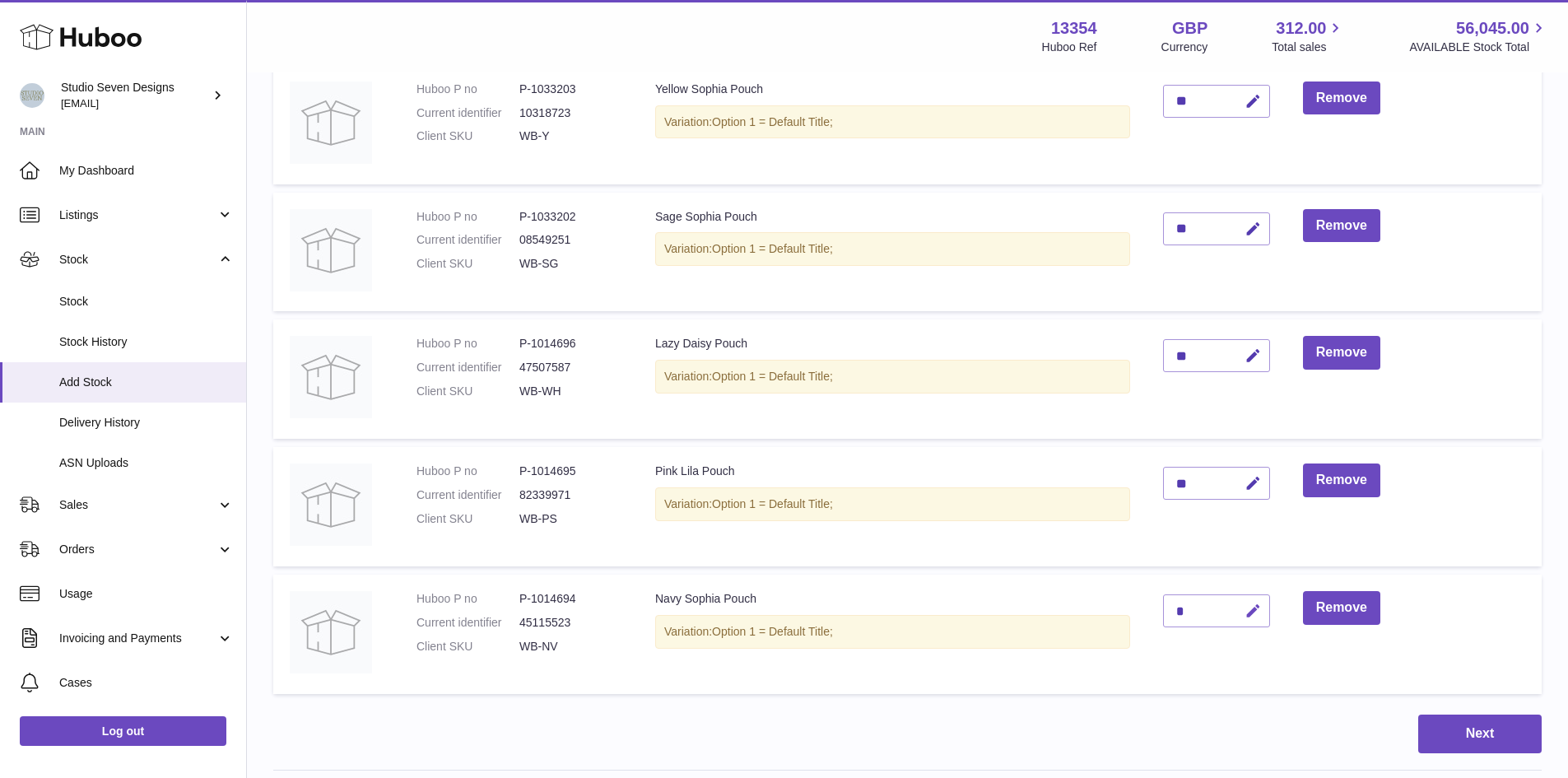 click at bounding box center [1253, 611] 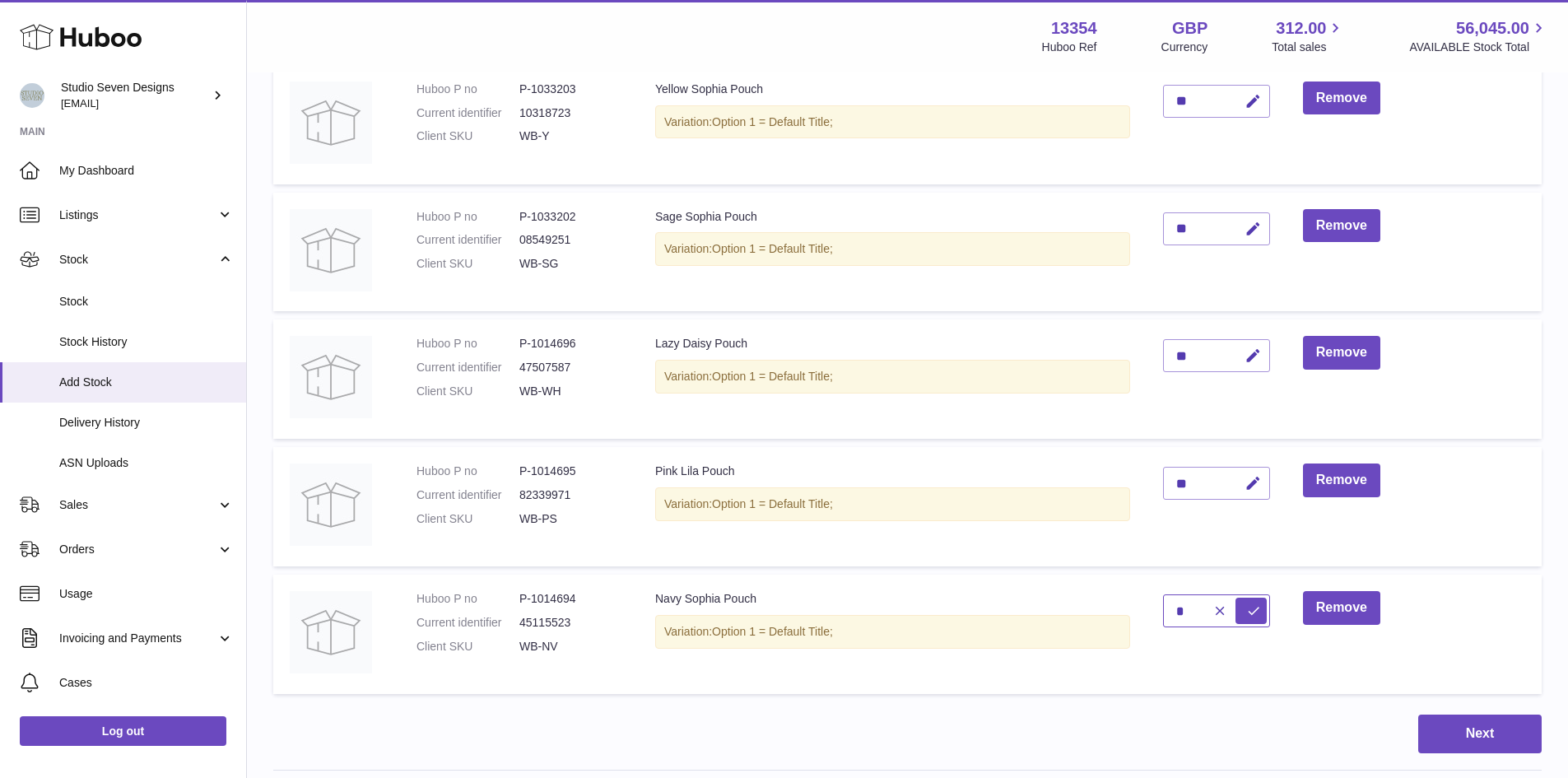 type on "*" 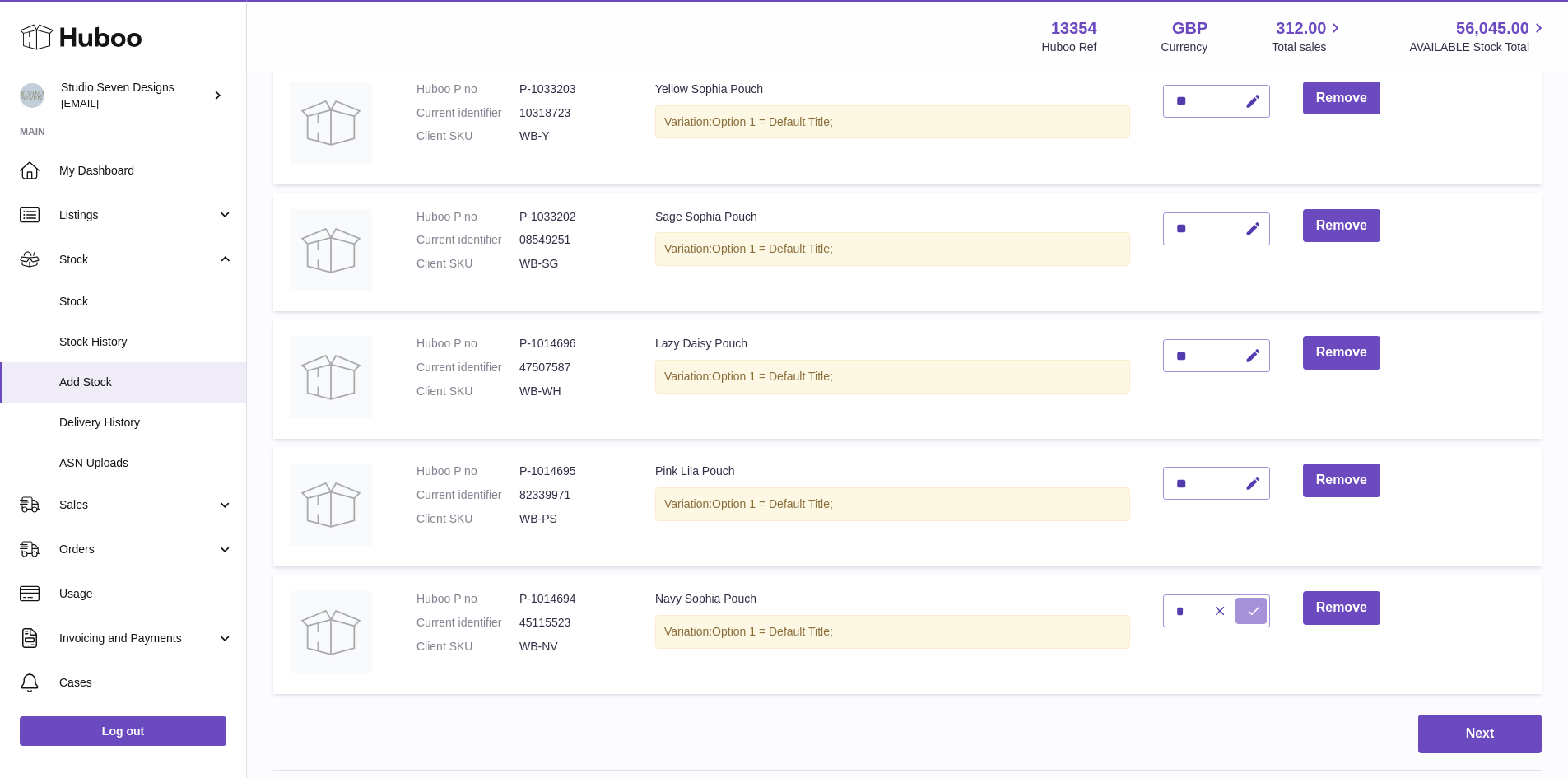 click at bounding box center [1254, 611] 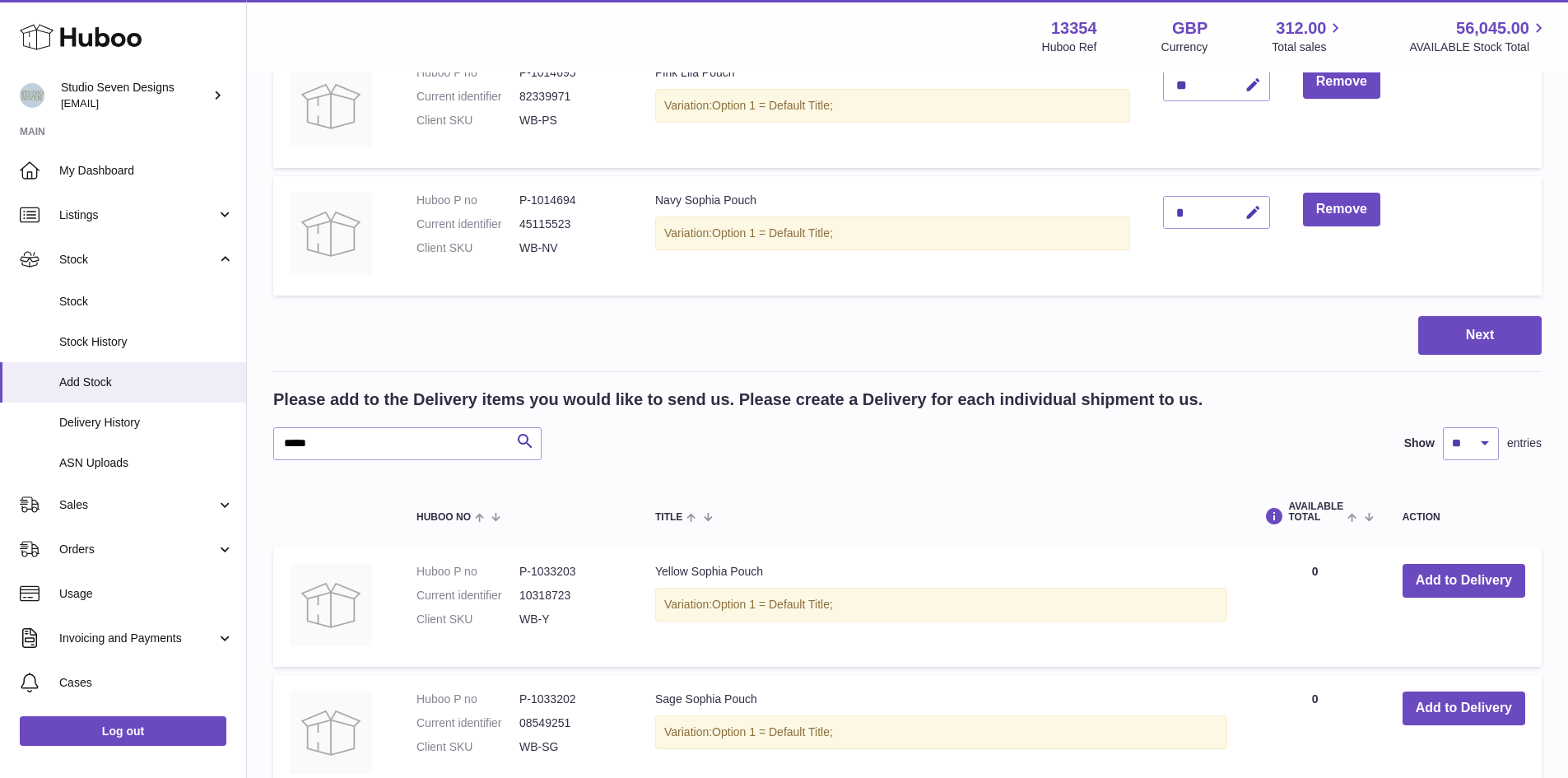 scroll, scrollTop: 647, scrollLeft: 0, axis: vertical 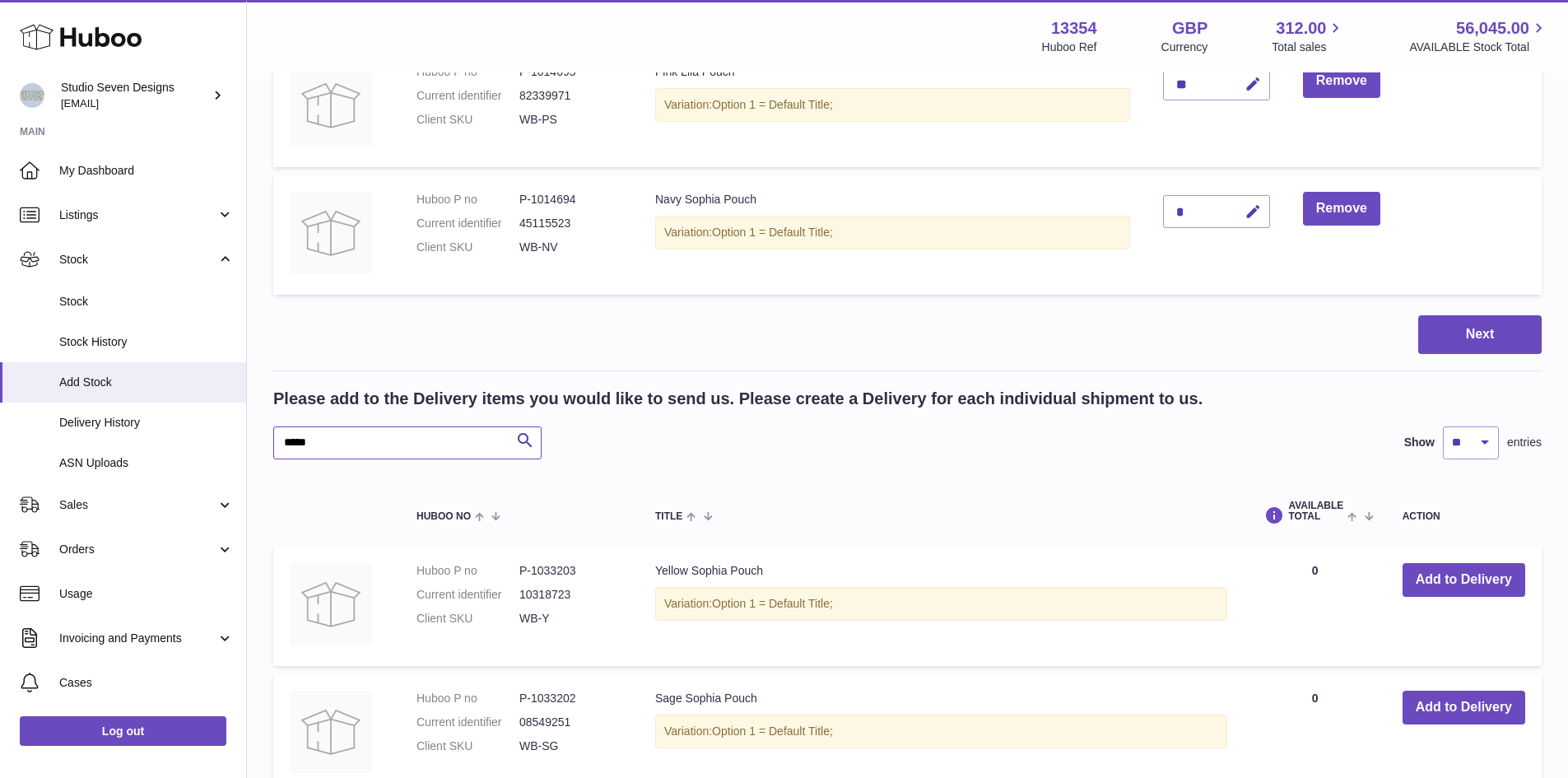 click on "*****" at bounding box center (407, 443) 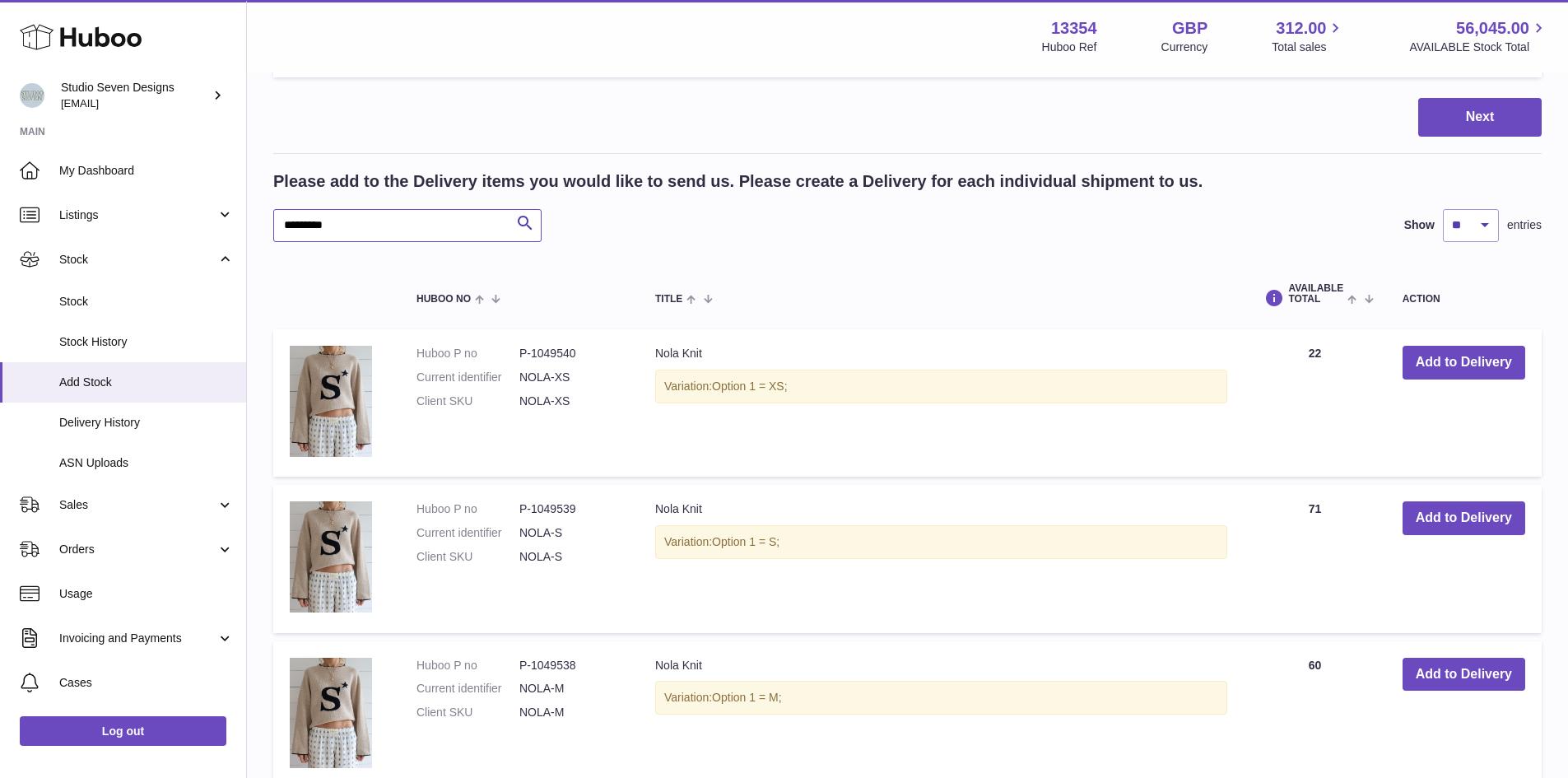 scroll, scrollTop: 865, scrollLeft: 0, axis: vertical 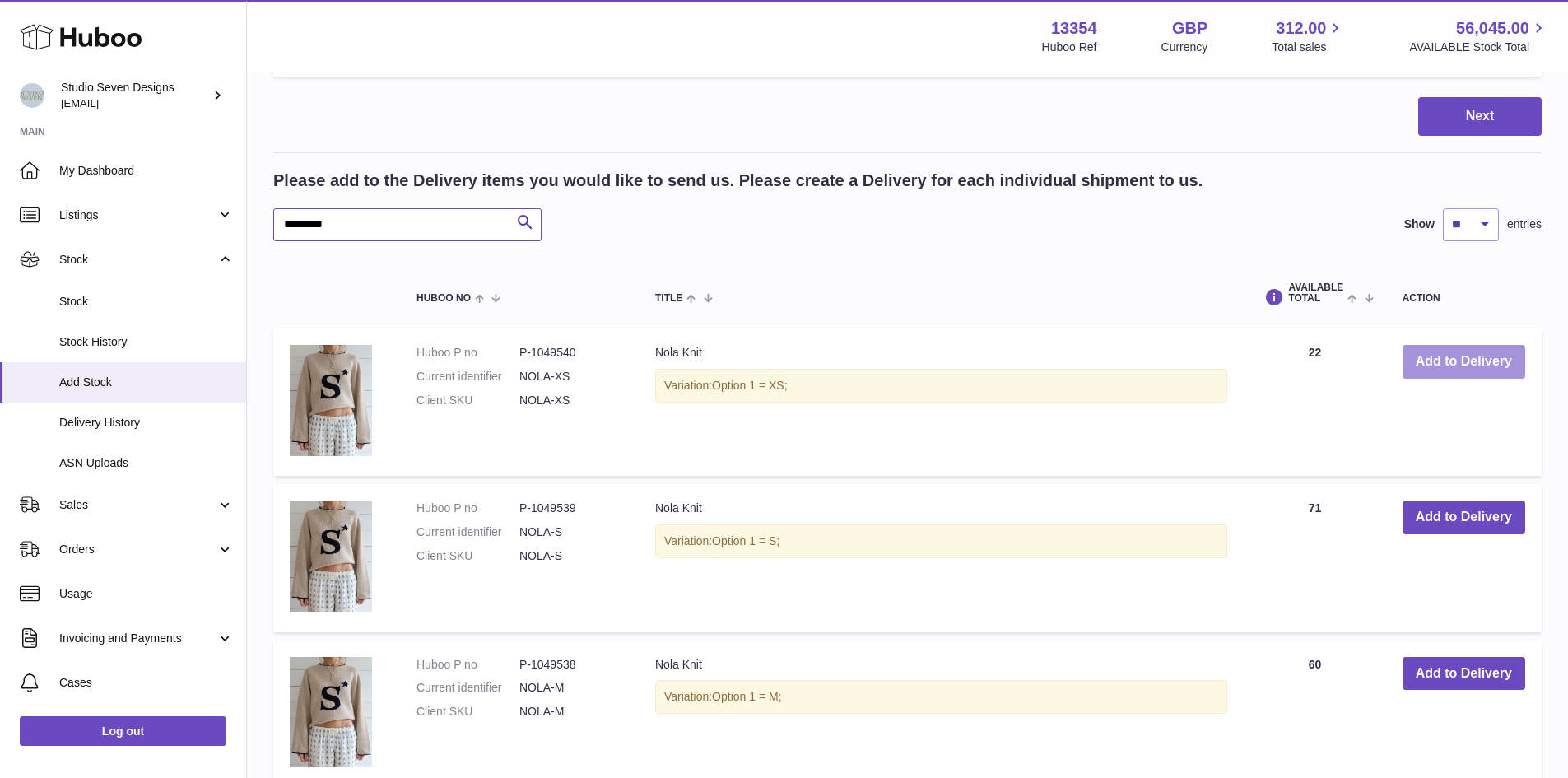type on "*********" 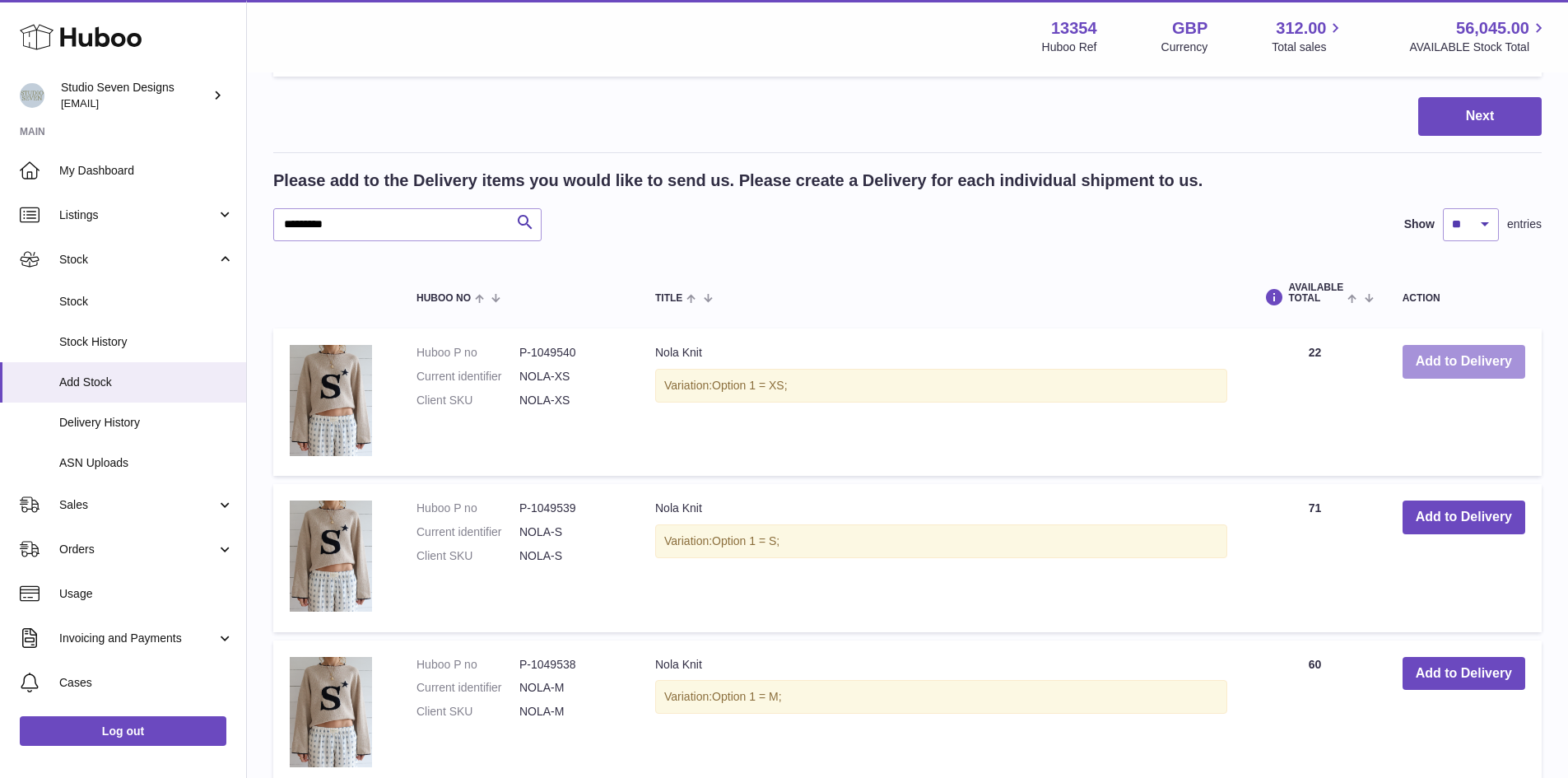 click on "Add to Delivery" at bounding box center (1463, 361) 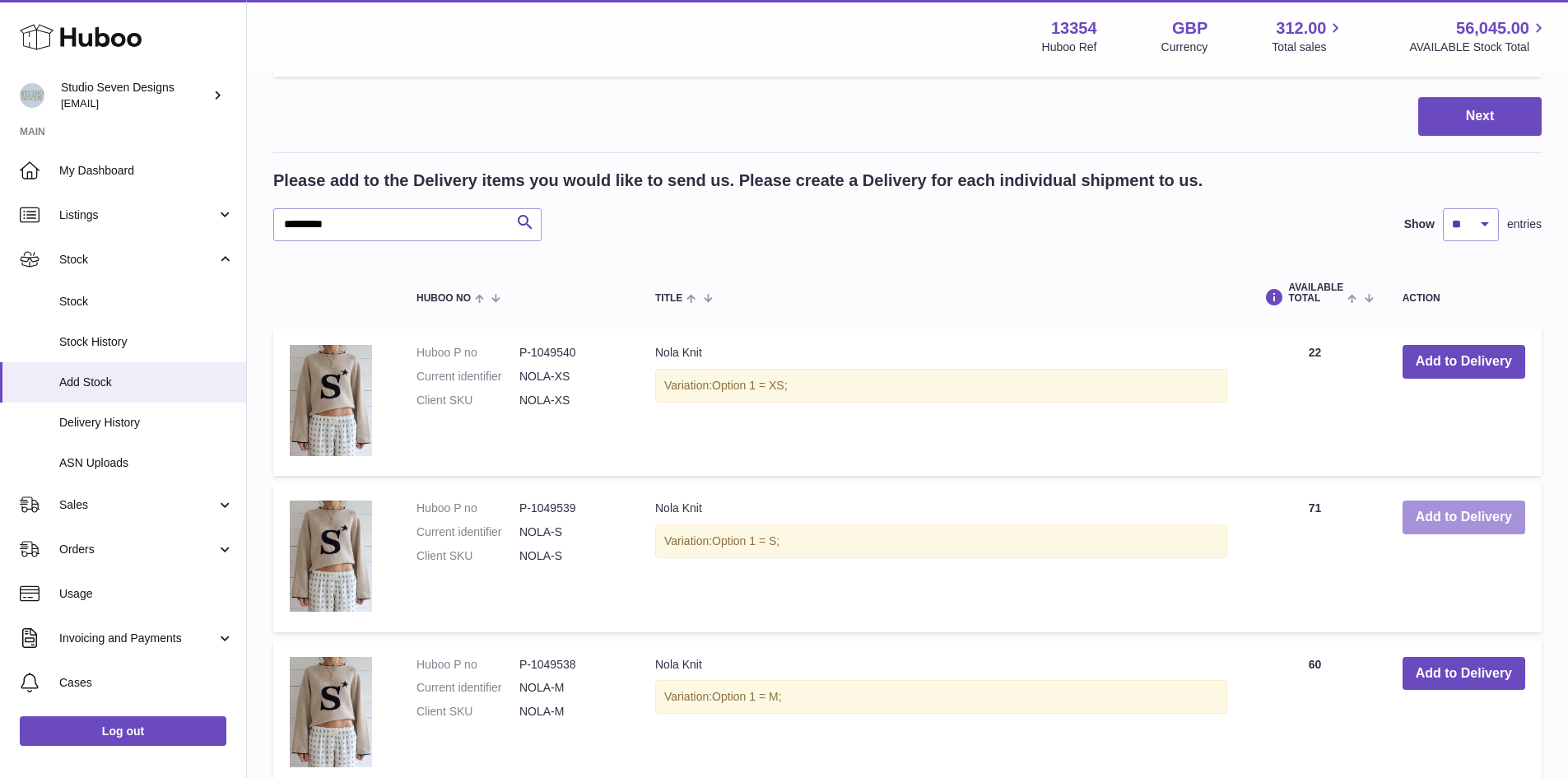 click on "Add to Delivery" at bounding box center [1463, 517] 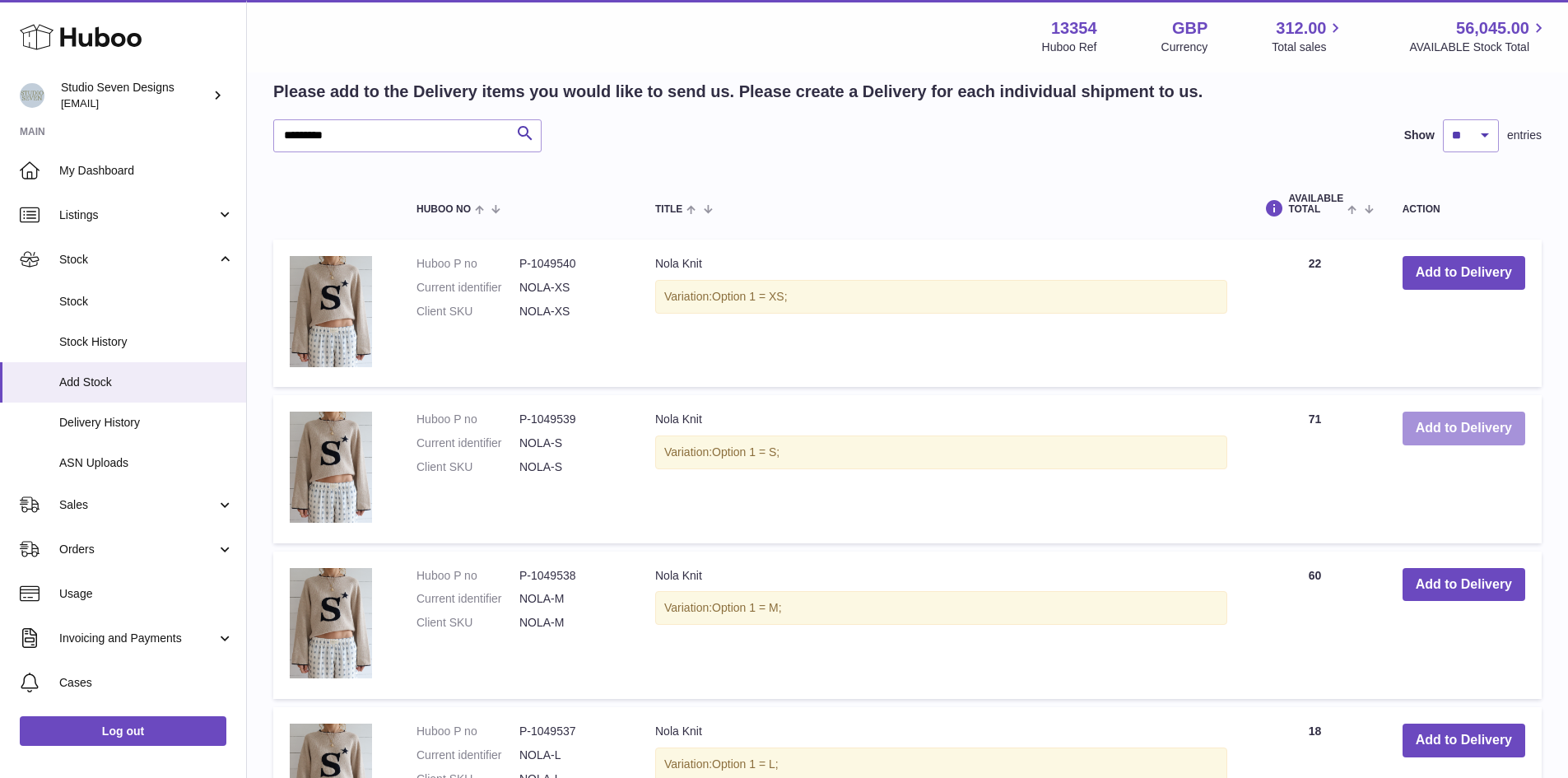 scroll, scrollTop: 955, scrollLeft: 0, axis: vertical 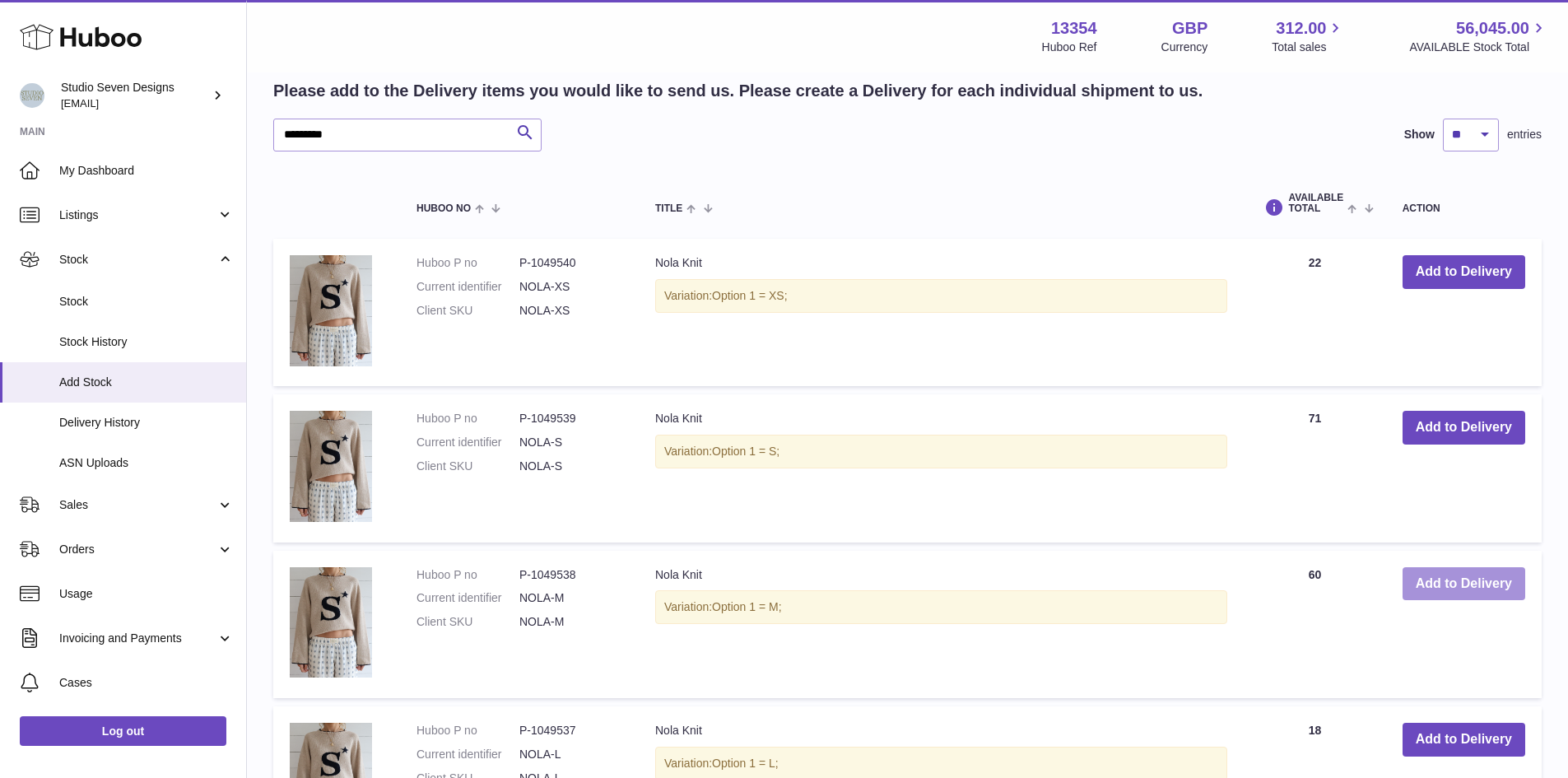 click on "Add to Delivery" at bounding box center [1463, 584] 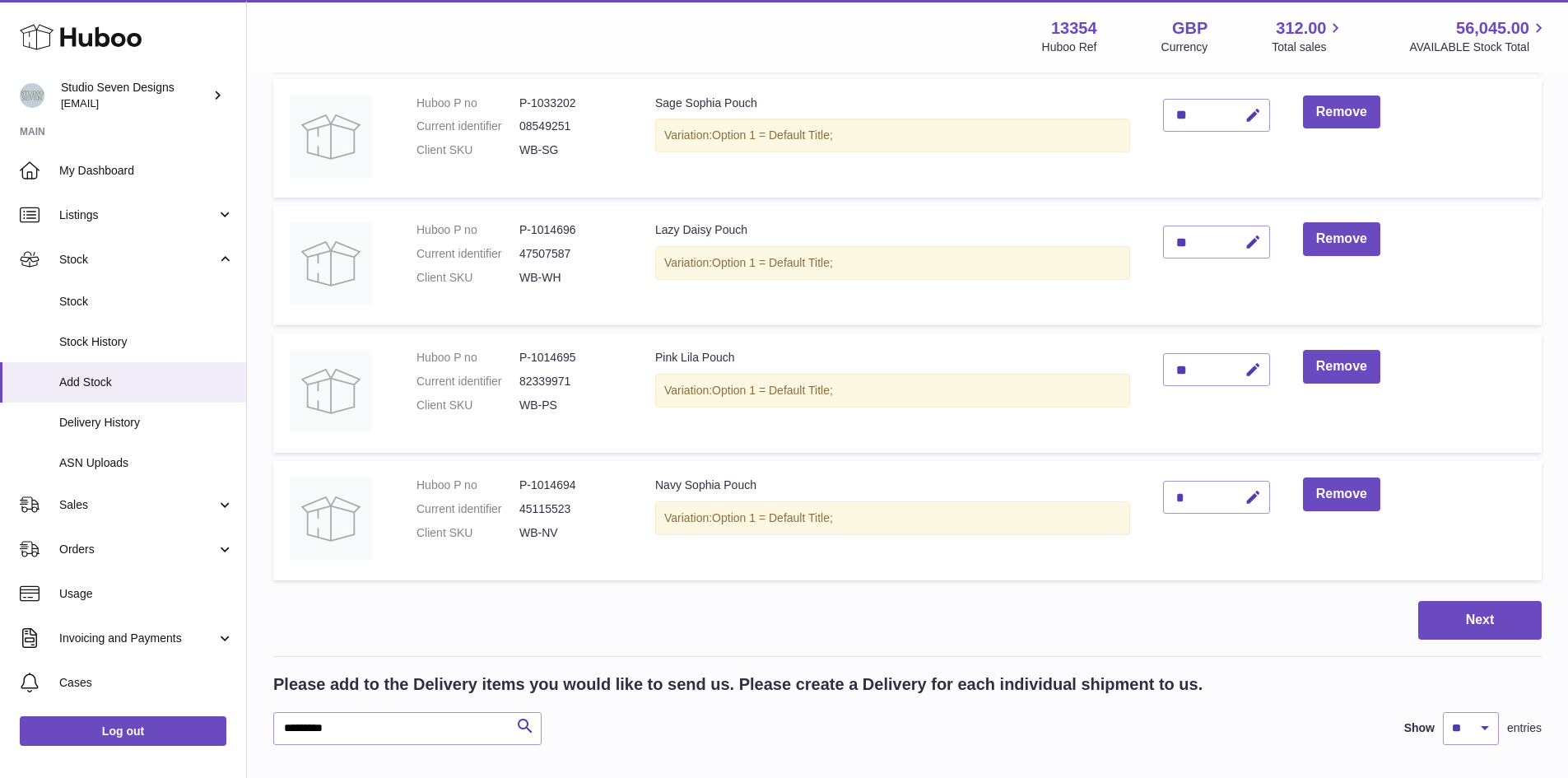 scroll, scrollTop: 0, scrollLeft: 0, axis: both 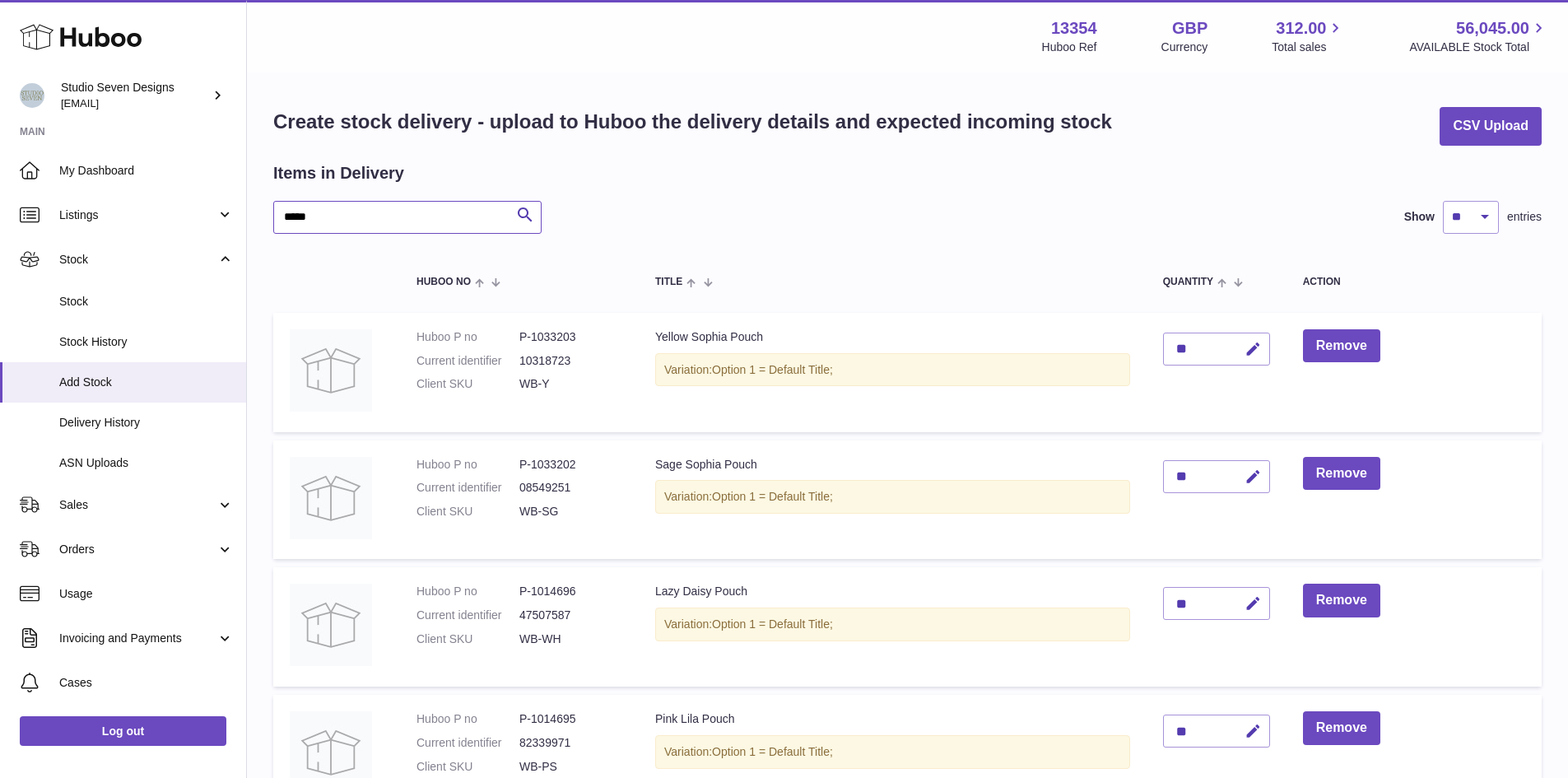 click on "*****" at bounding box center [407, 217] 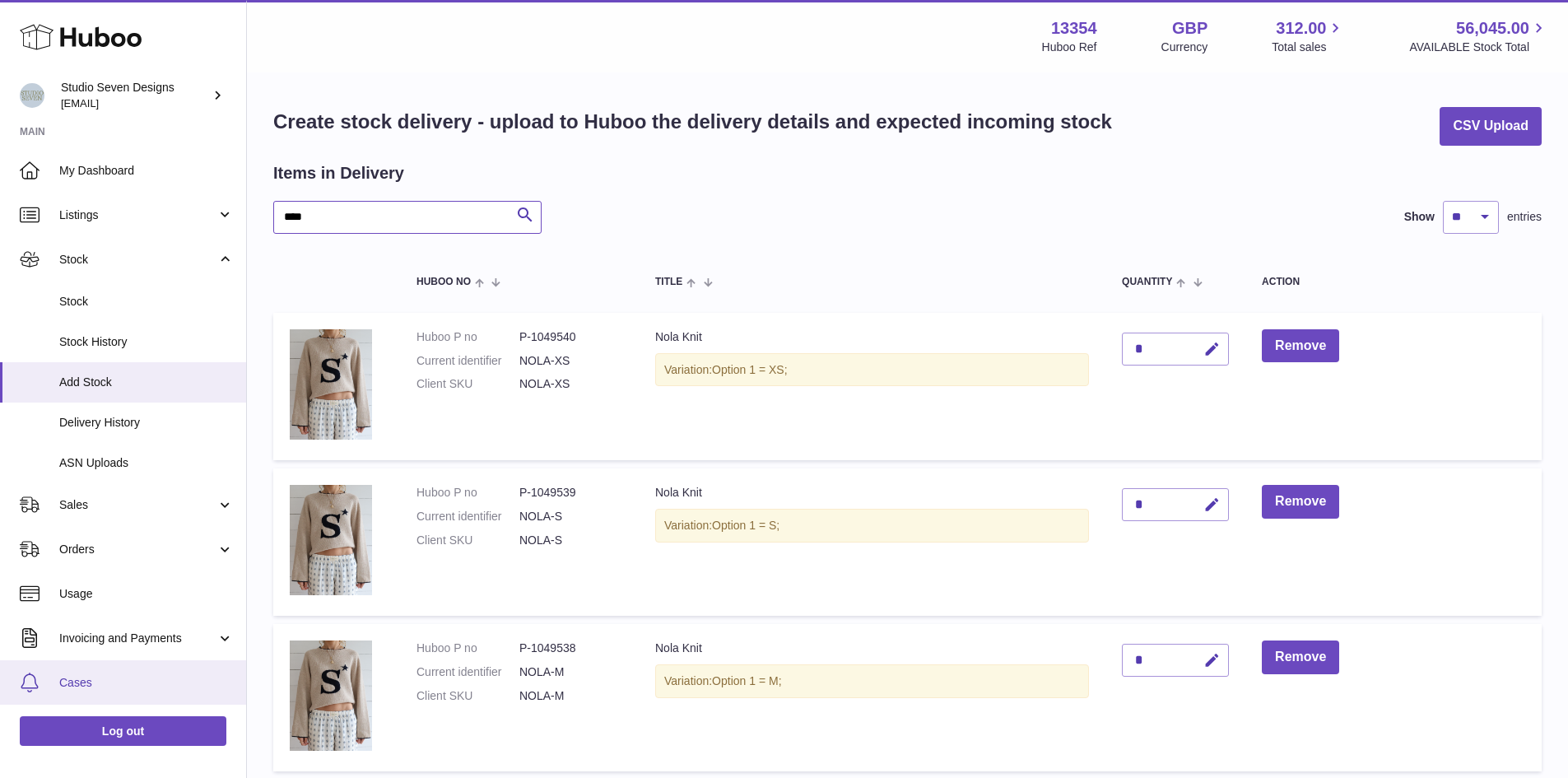 type on "****" 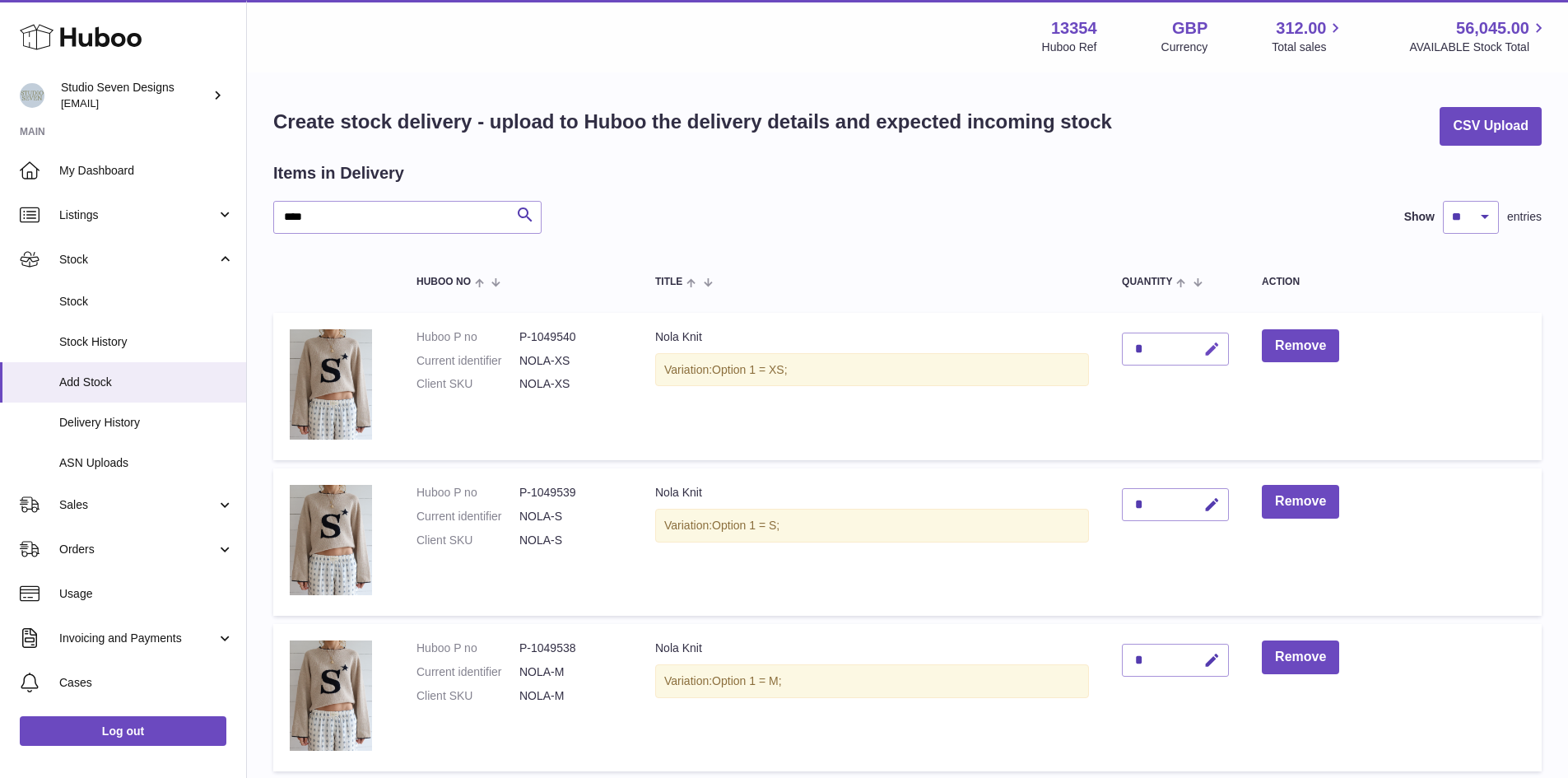 click at bounding box center [1212, 349] 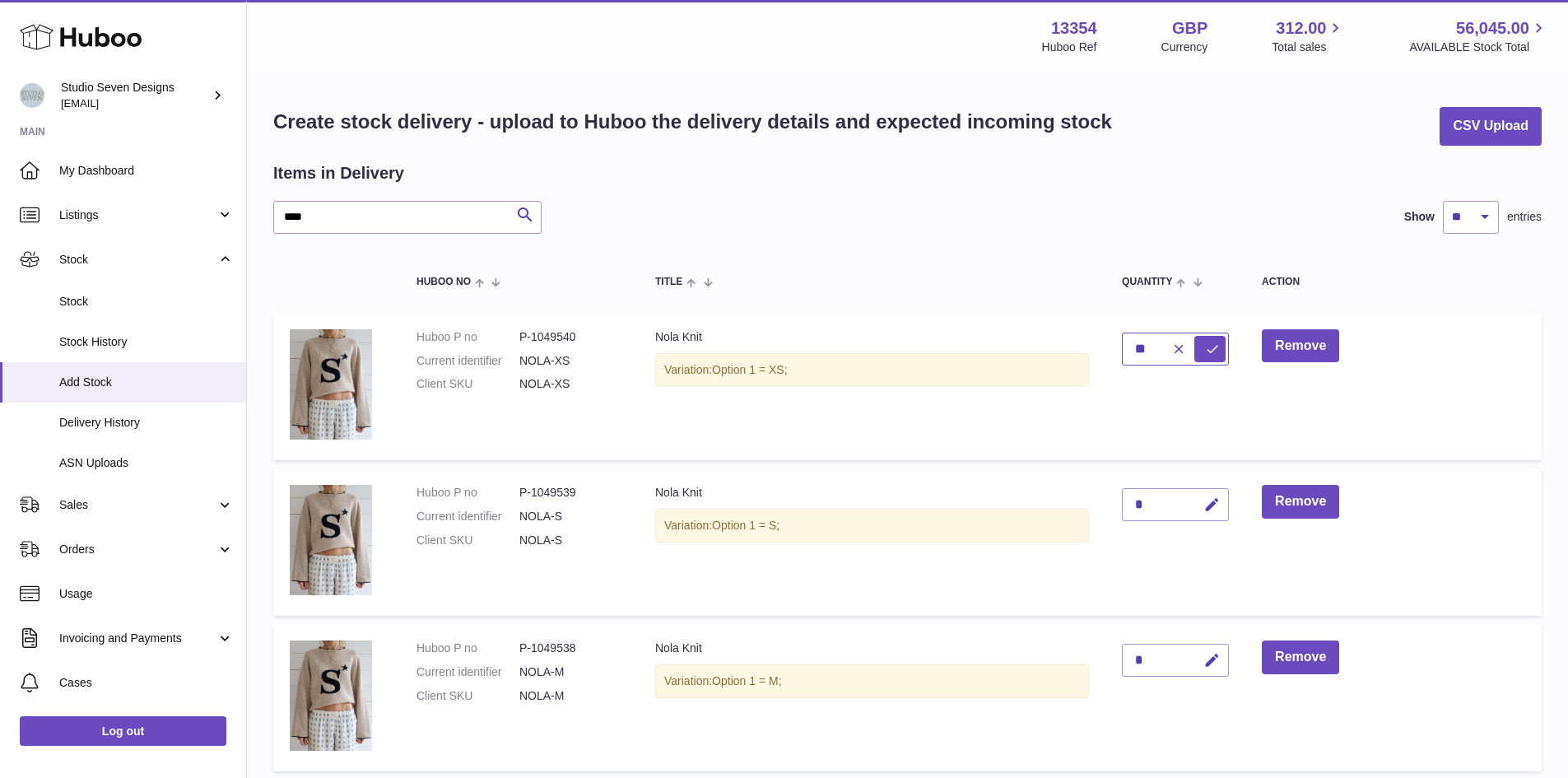 type on "**" 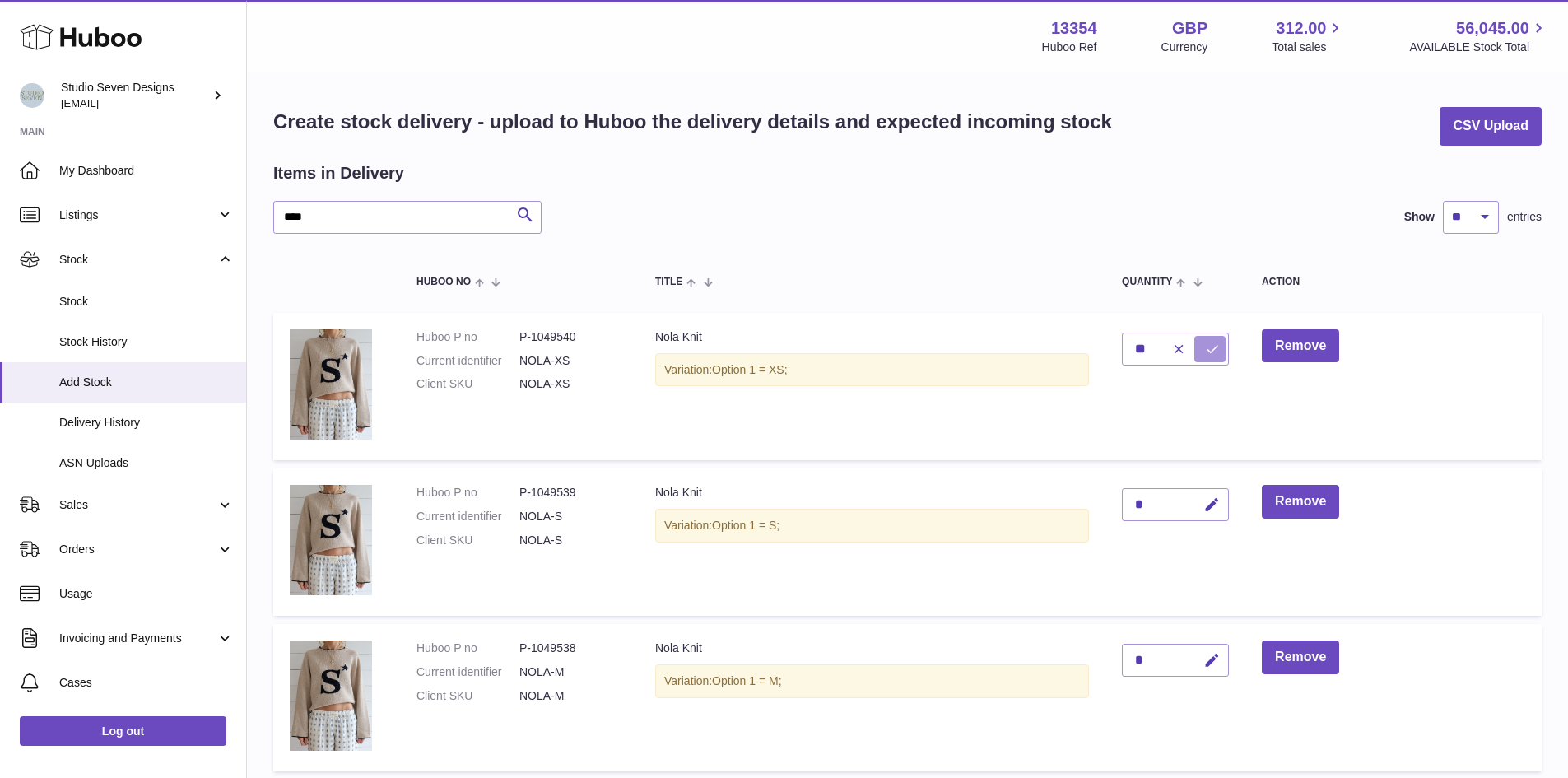 click at bounding box center [1212, 349] 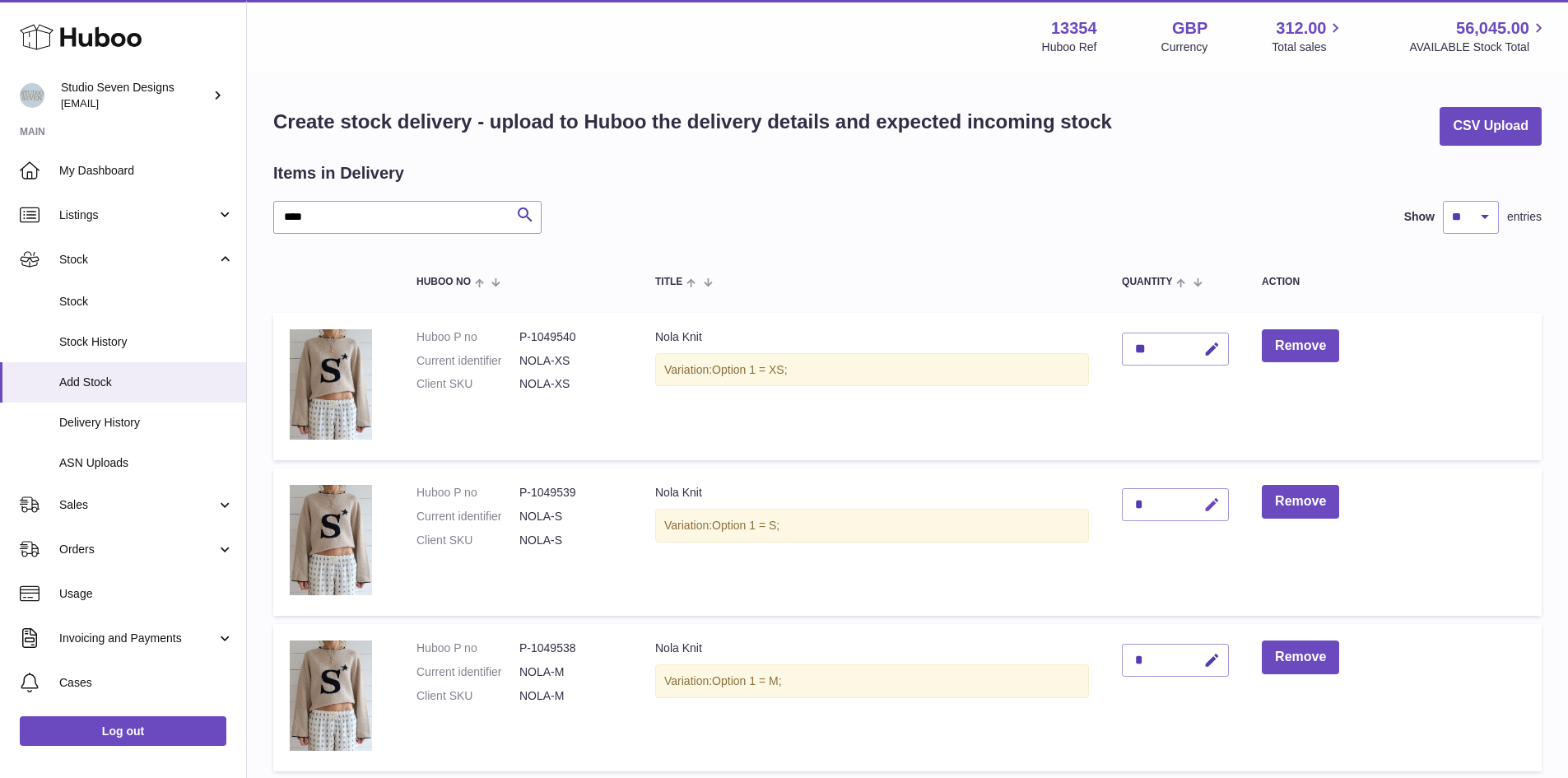 click at bounding box center (1209, 505) 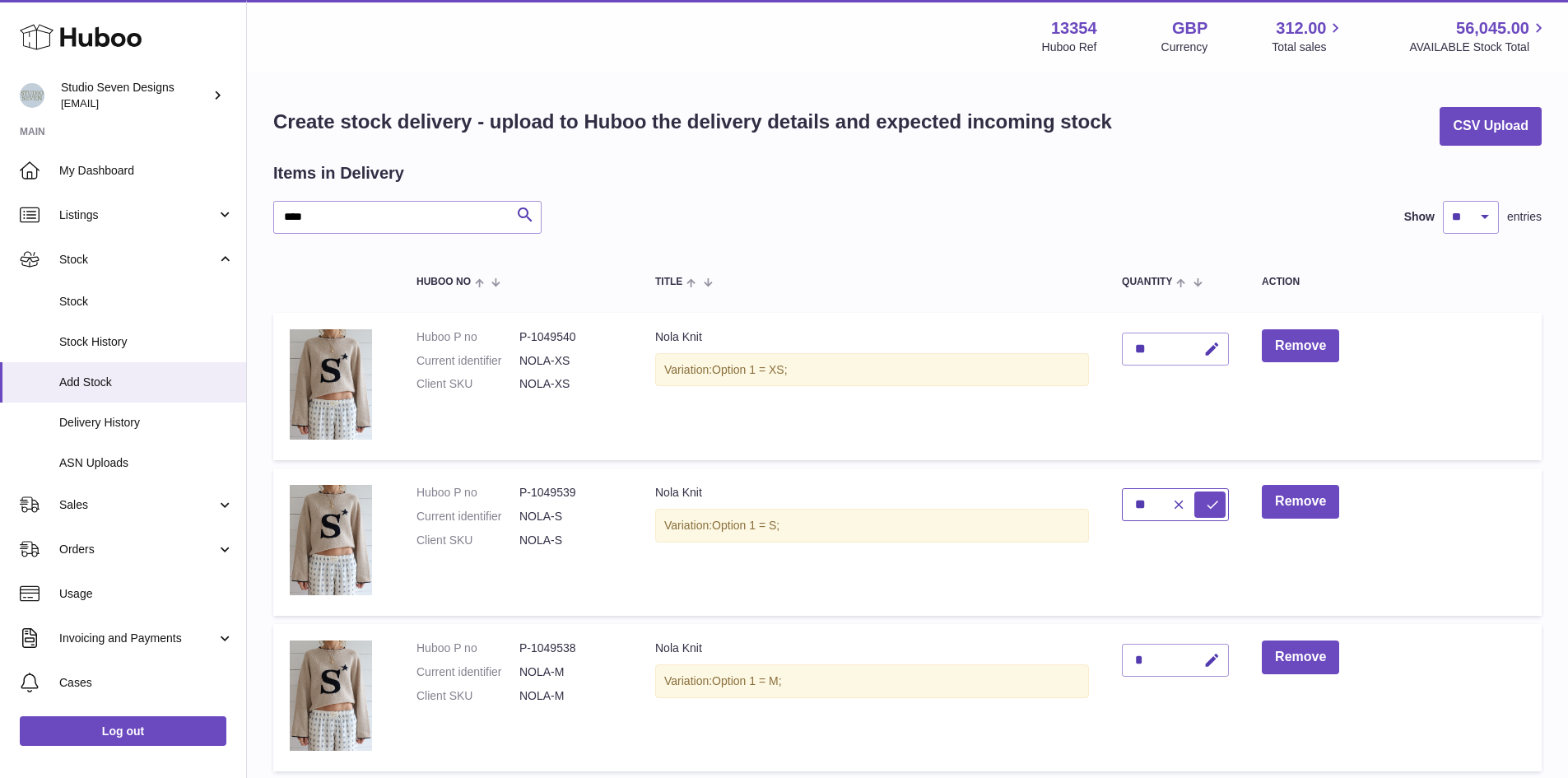 type on "**" 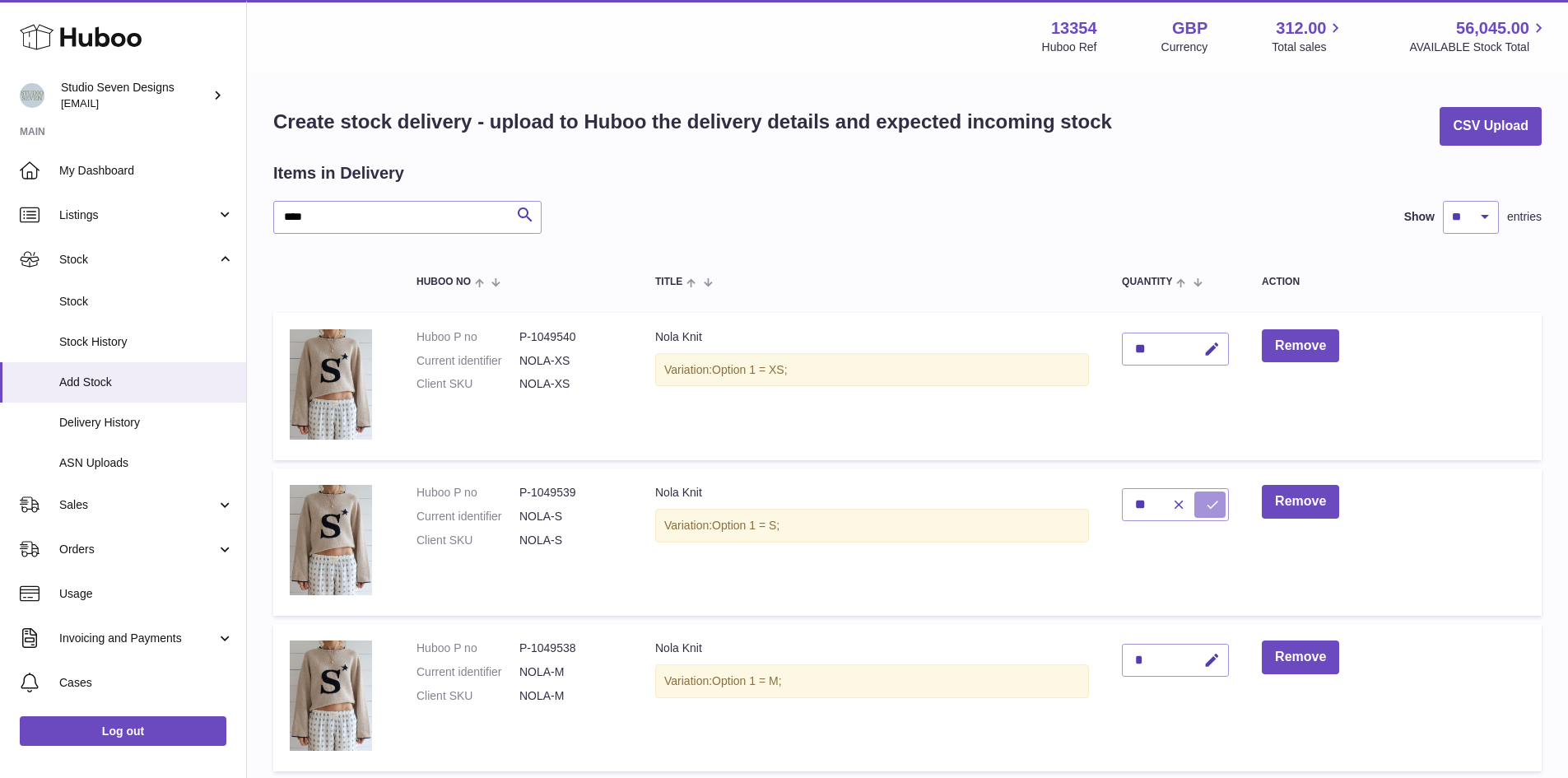 click at bounding box center (1210, 505) 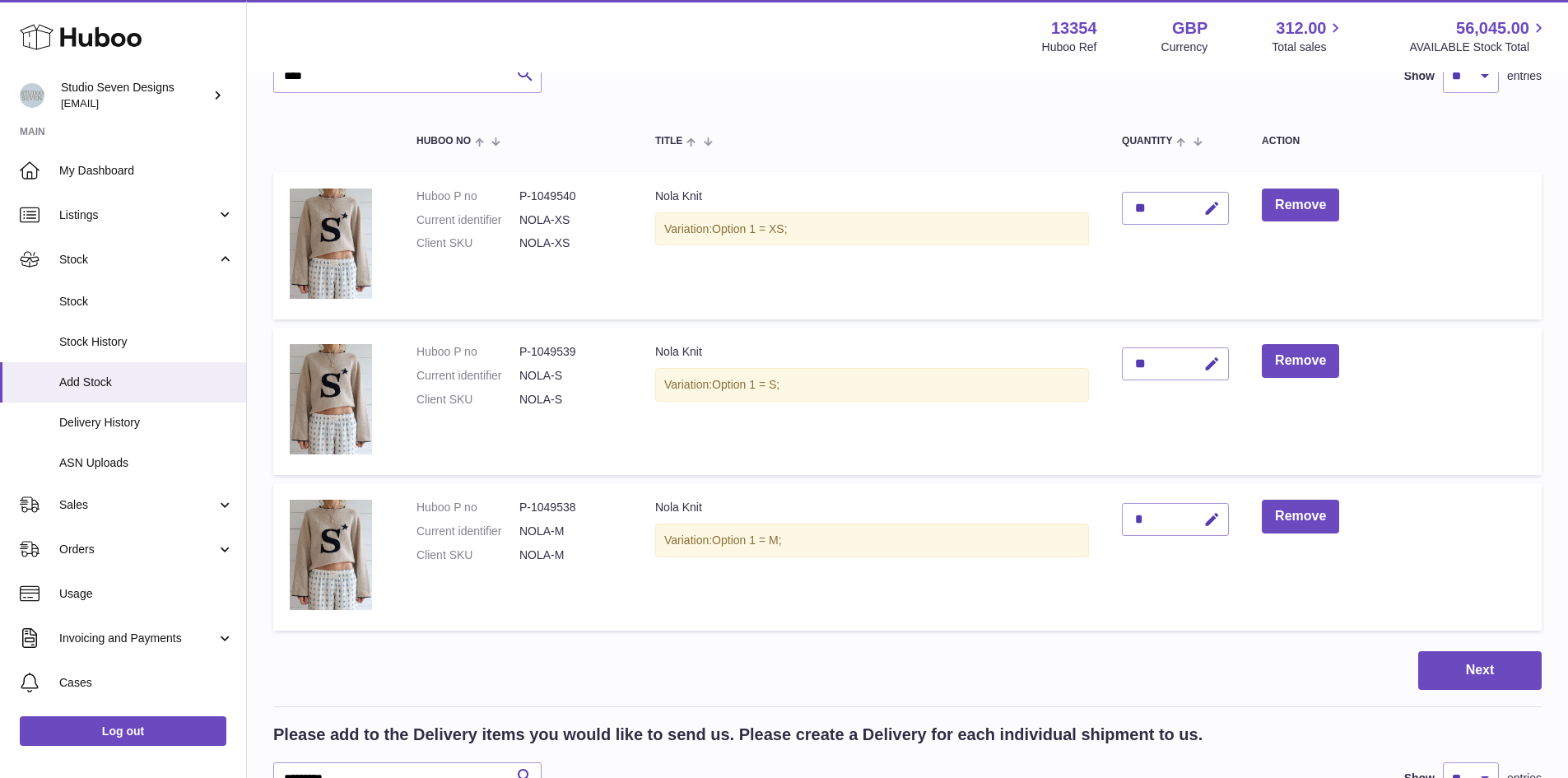 scroll, scrollTop: 142, scrollLeft: 0, axis: vertical 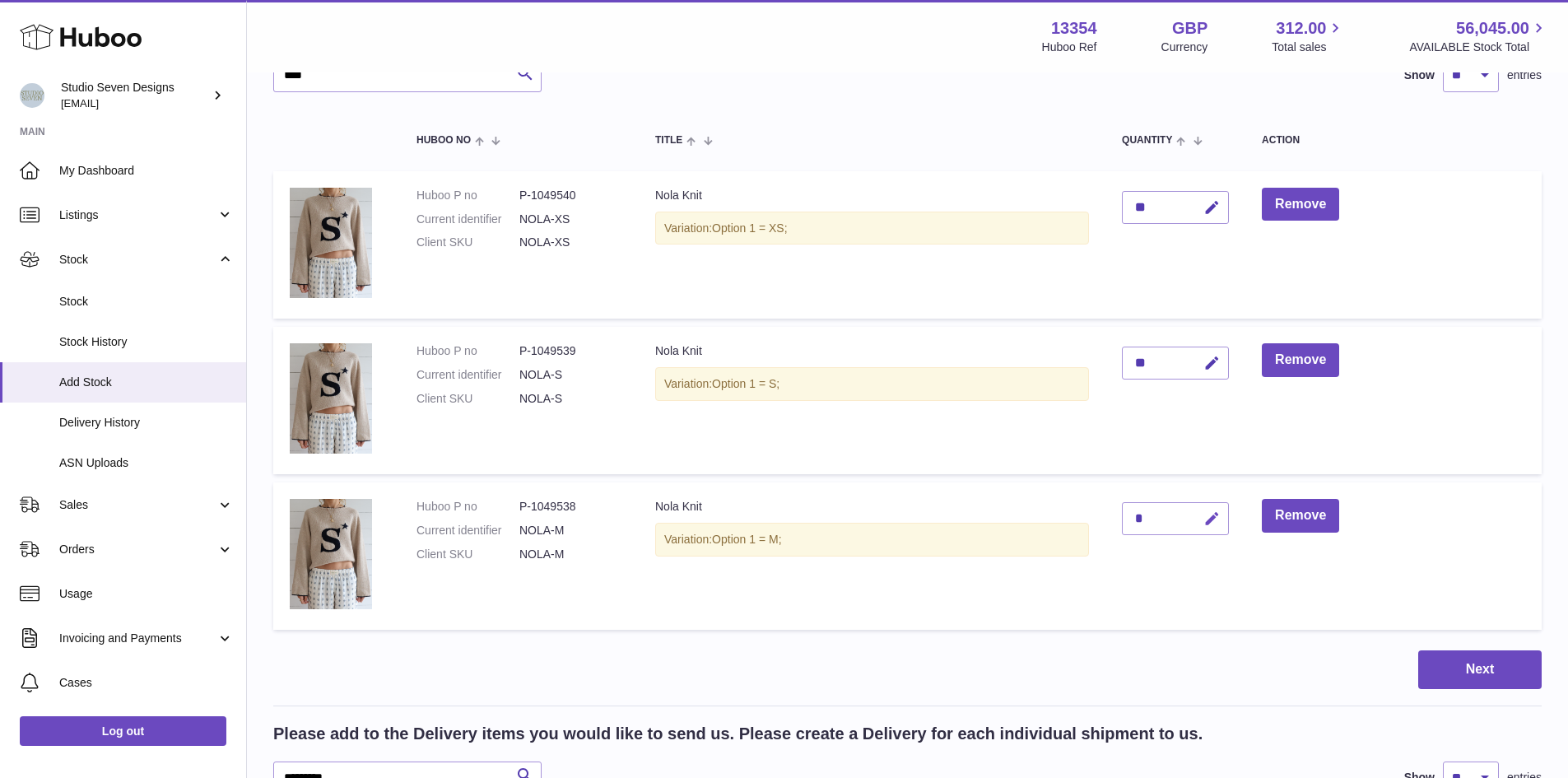 click at bounding box center (1212, 519) 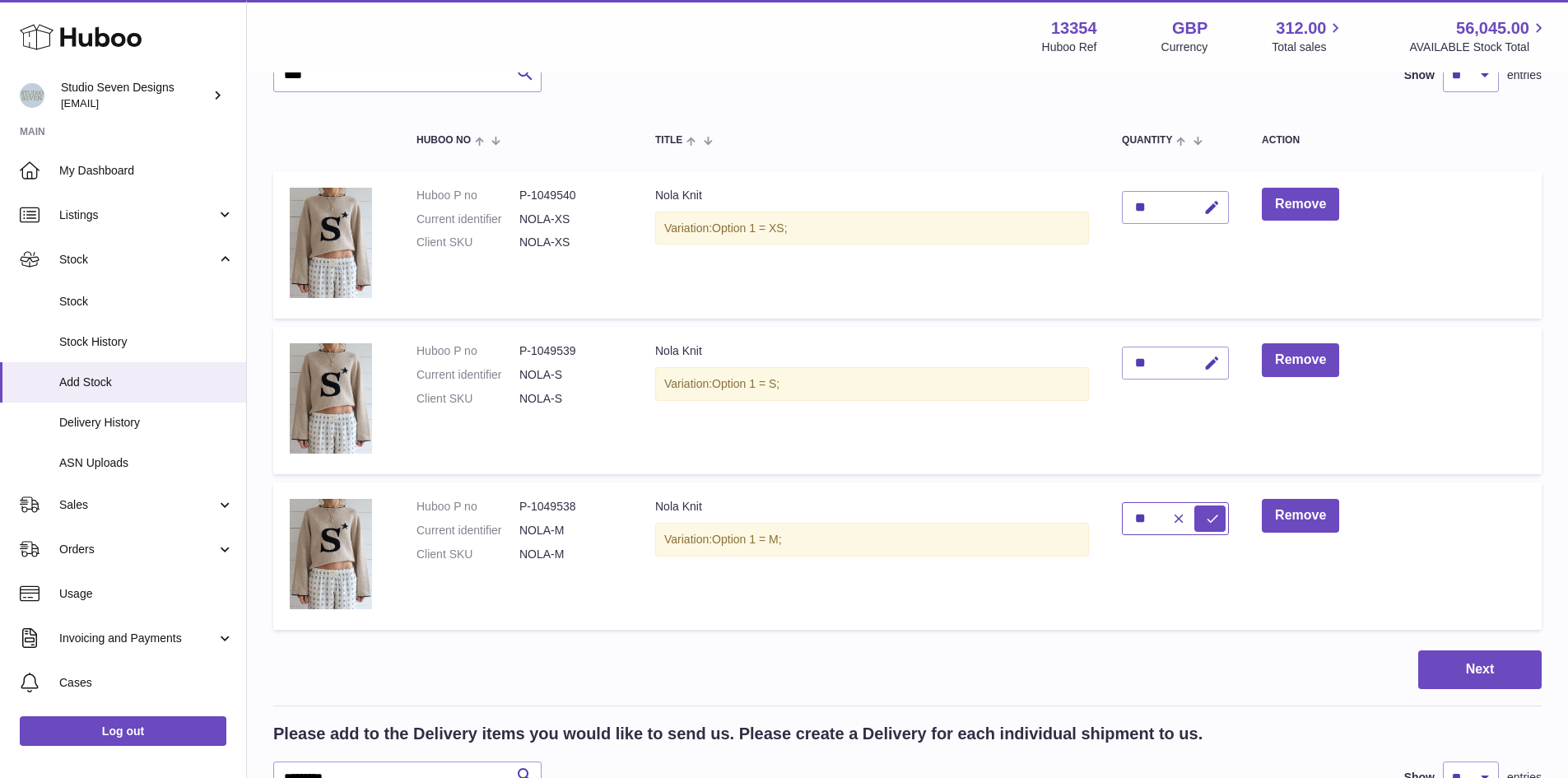 type on "**" 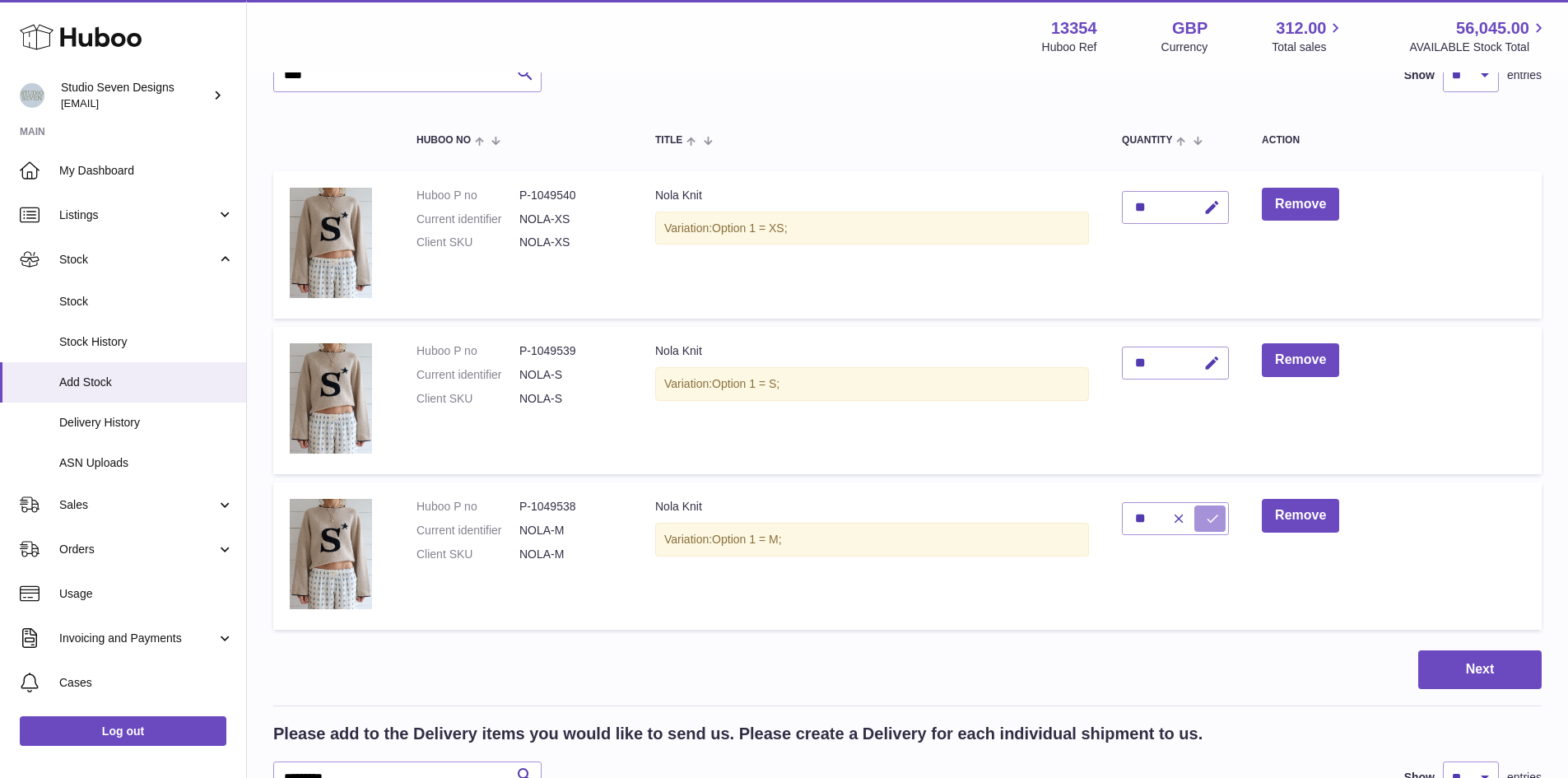 click at bounding box center (1212, 519) 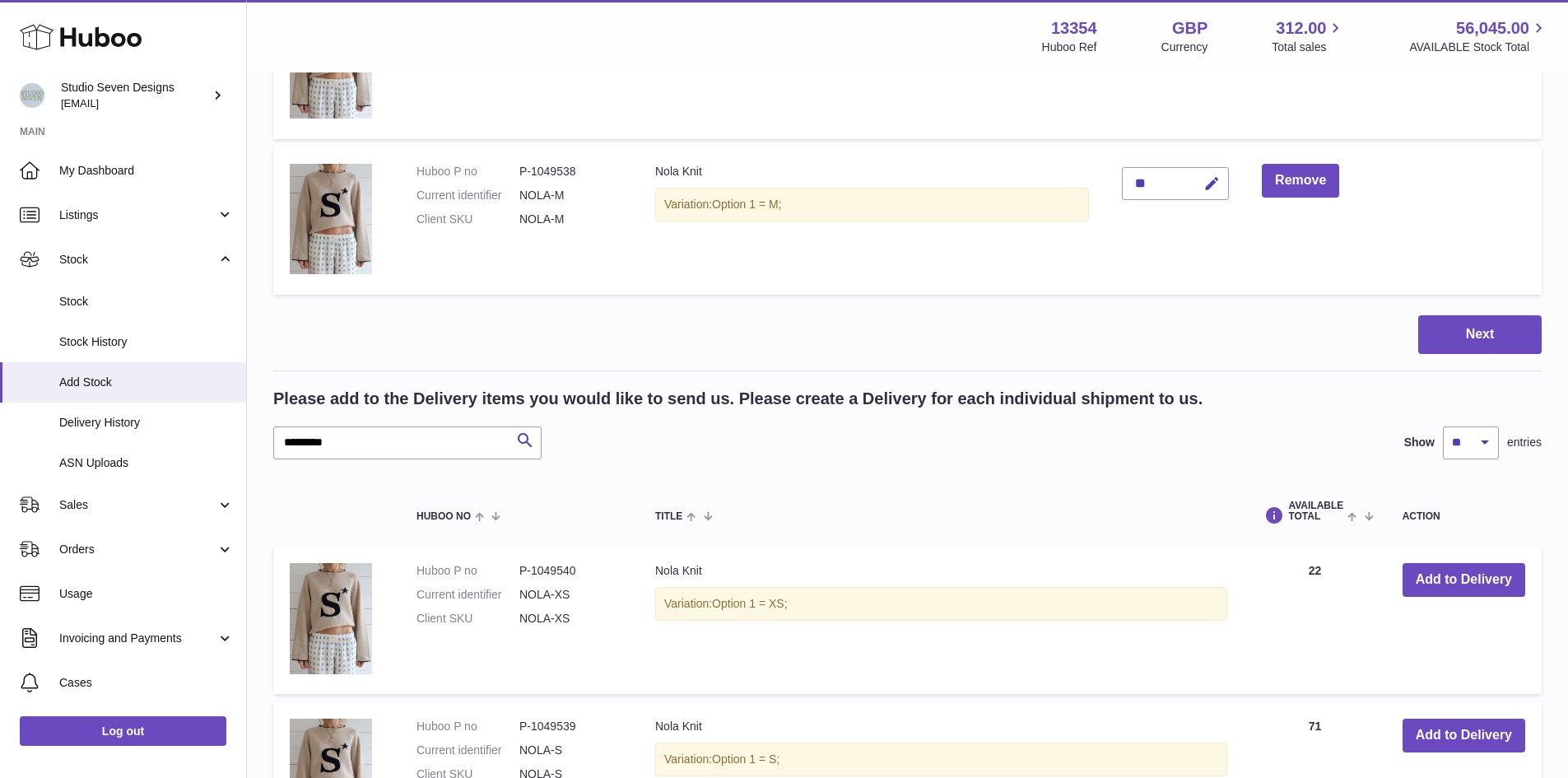 scroll, scrollTop: 482, scrollLeft: 0, axis: vertical 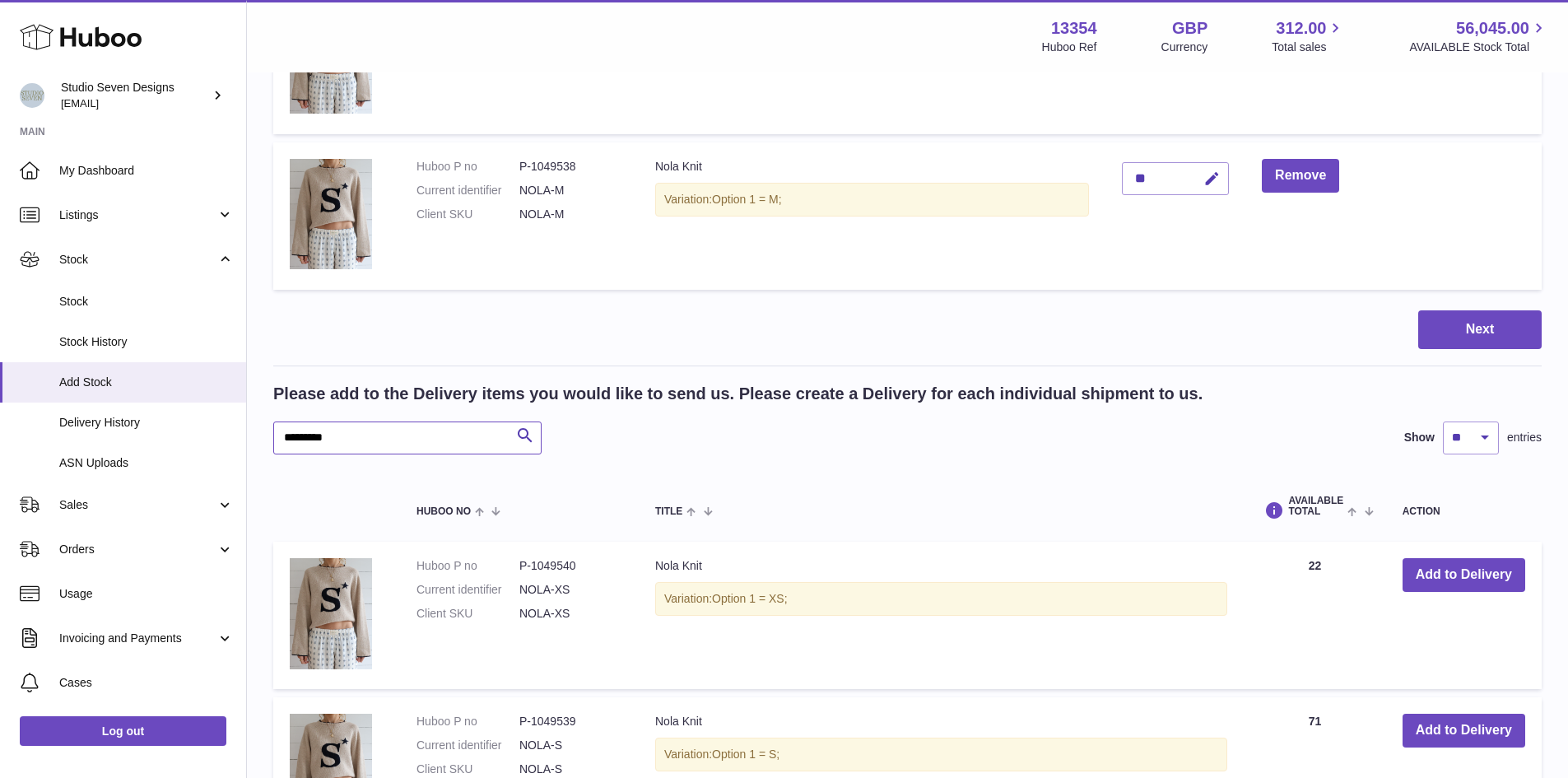click on "*********" at bounding box center [407, 438] 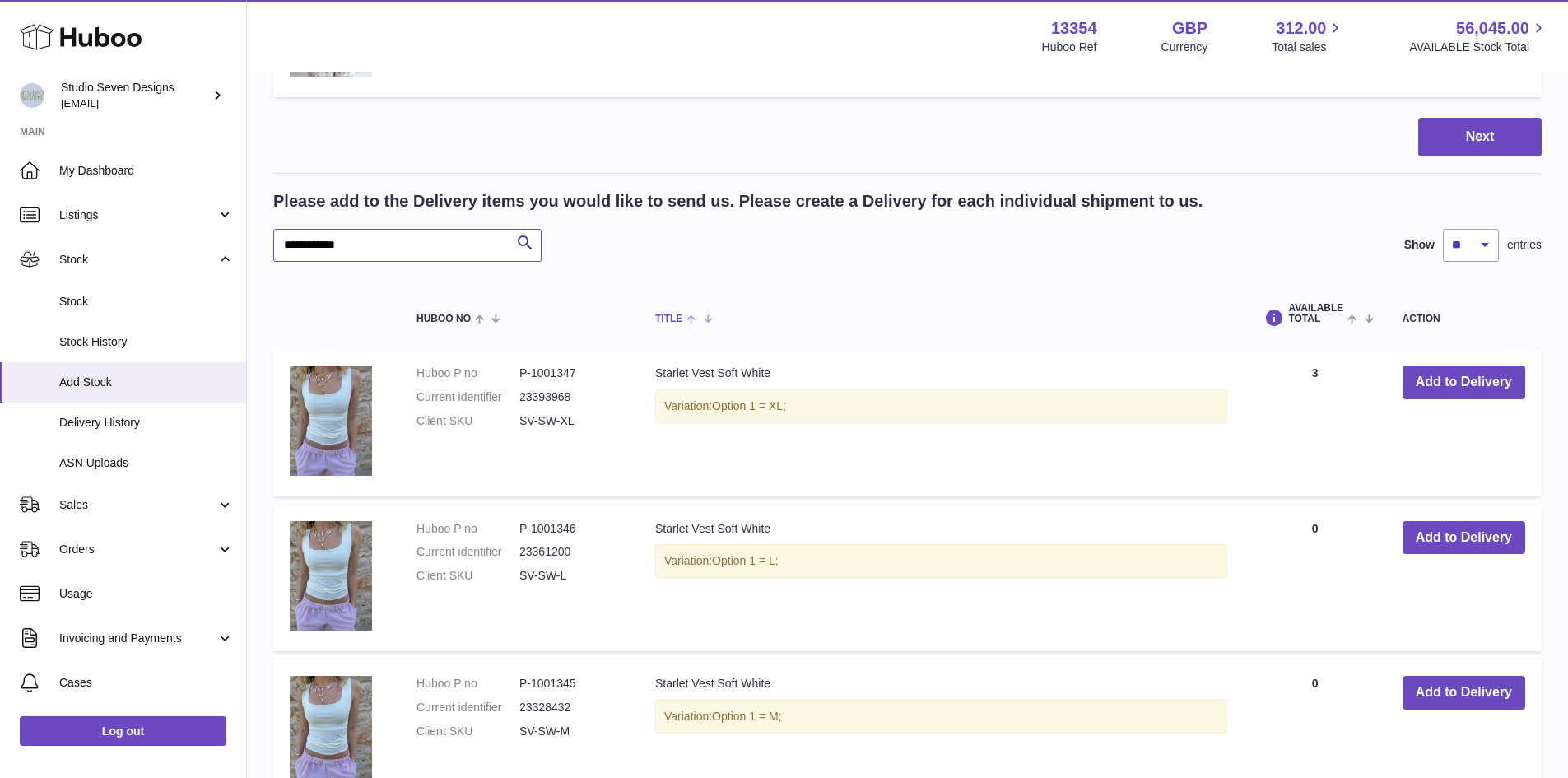 scroll, scrollTop: 677, scrollLeft: 0, axis: vertical 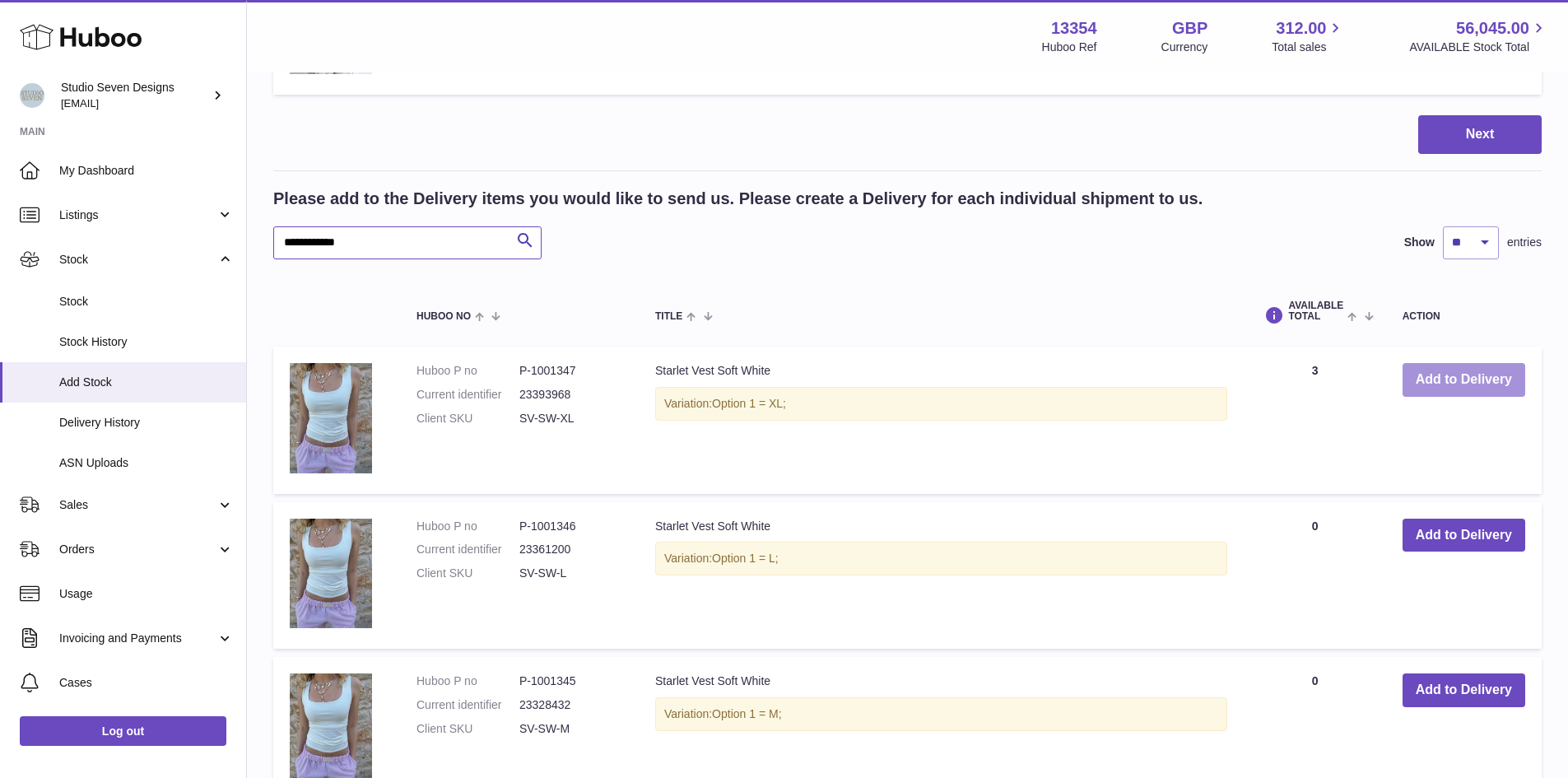 type on "**********" 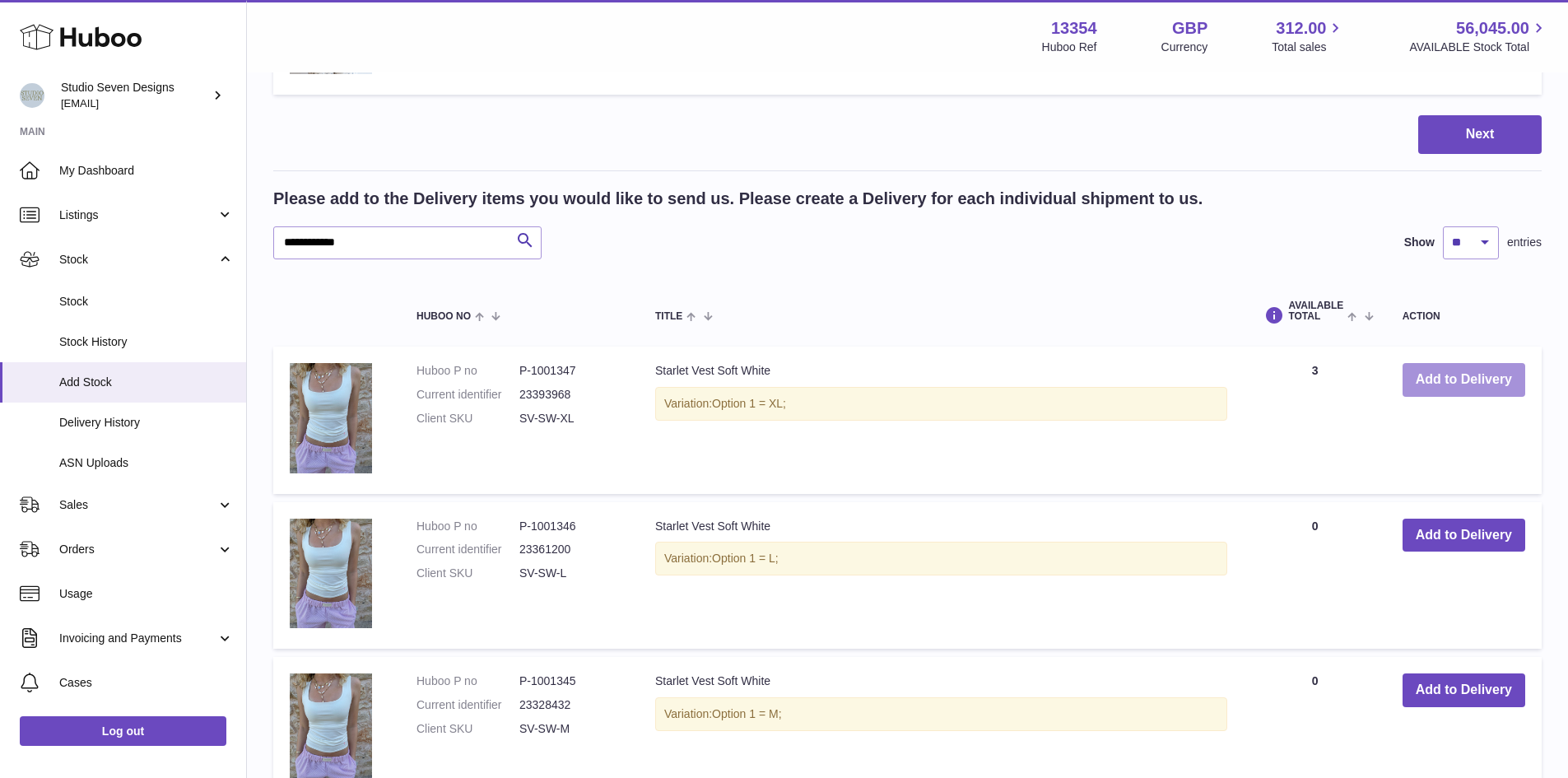 click on "Add to Delivery" at bounding box center (1463, 380) 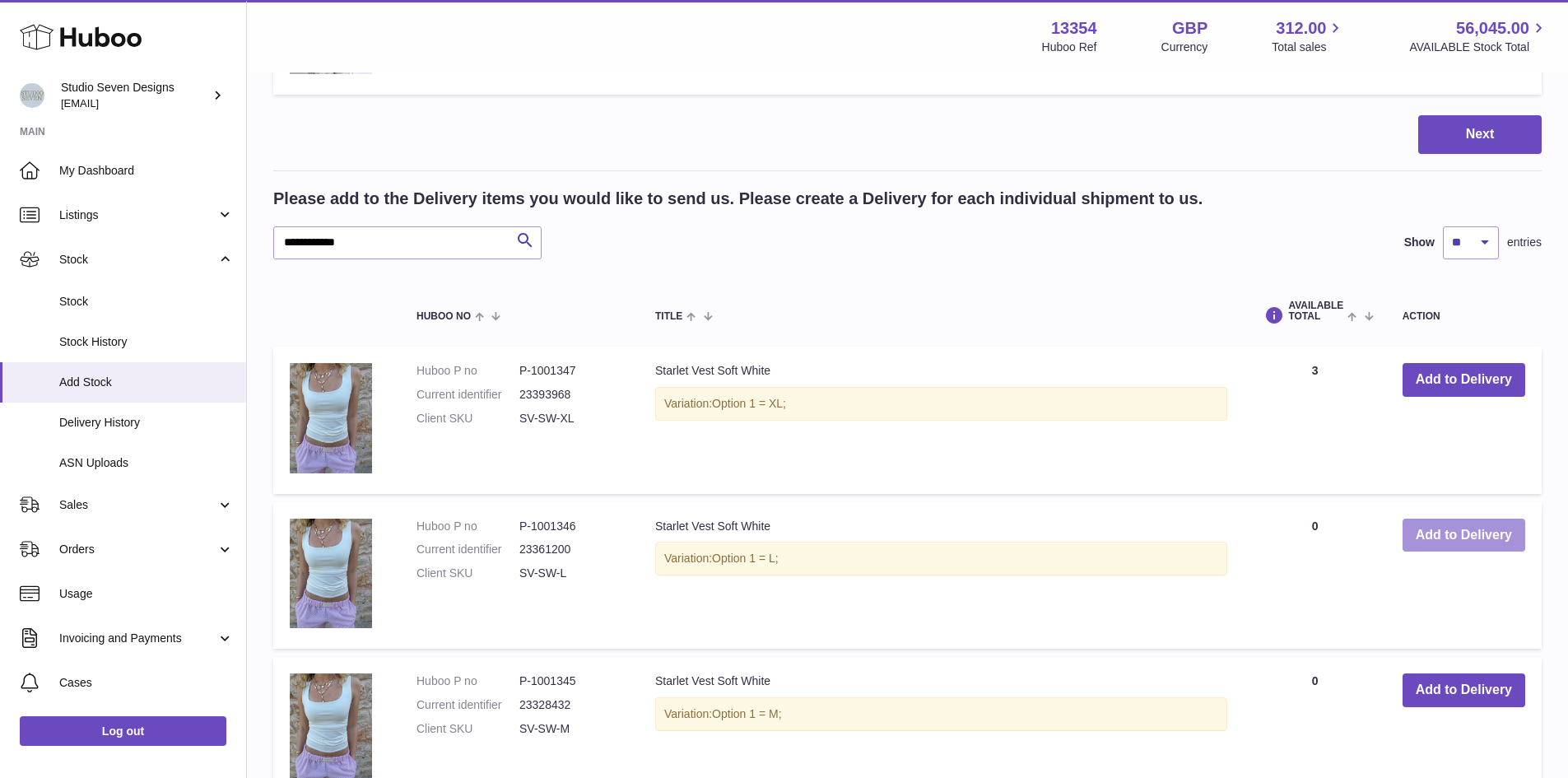 click on "Add to Delivery" at bounding box center [1463, 535] 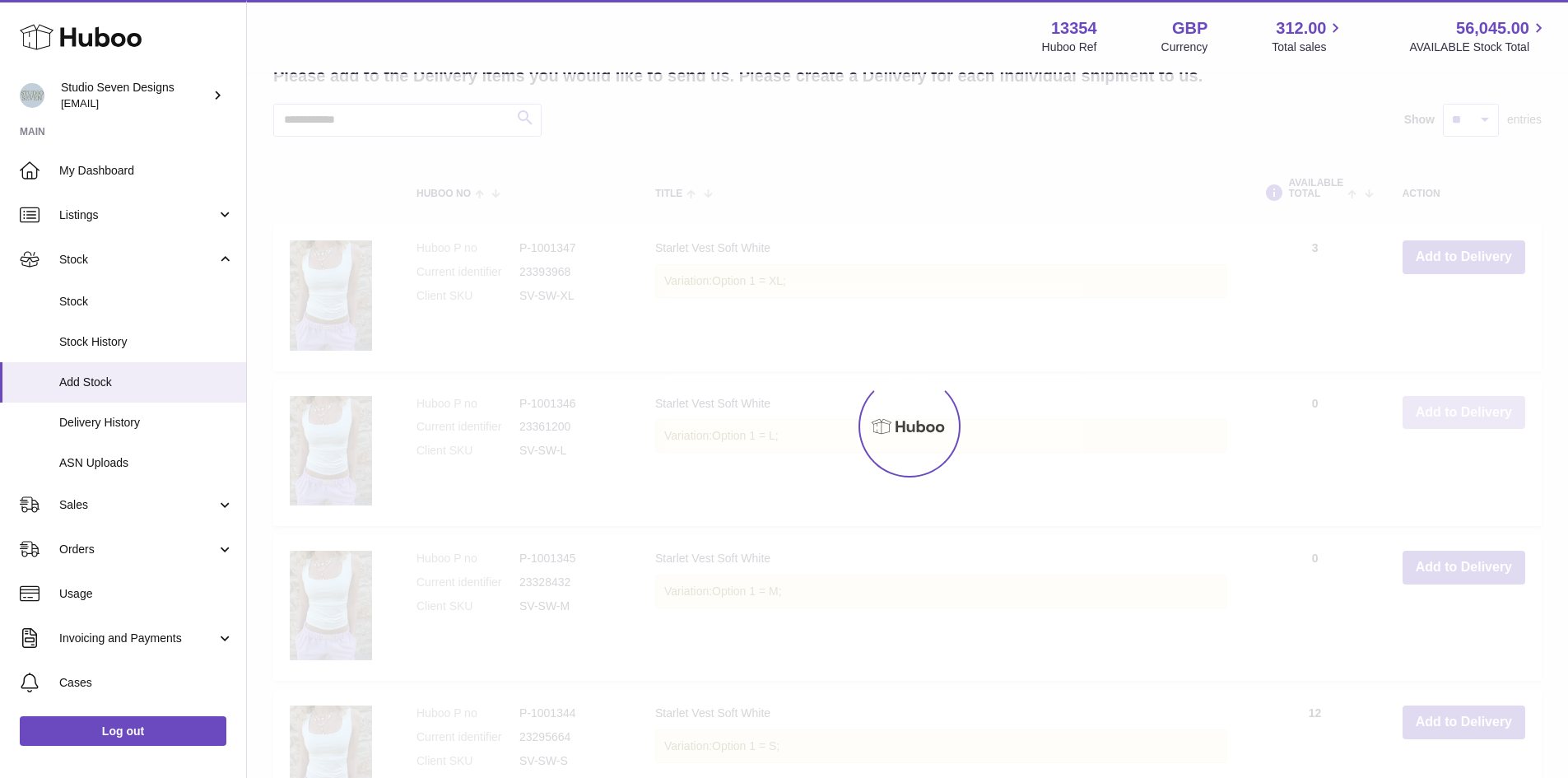 scroll, scrollTop: 808, scrollLeft: 0, axis: vertical 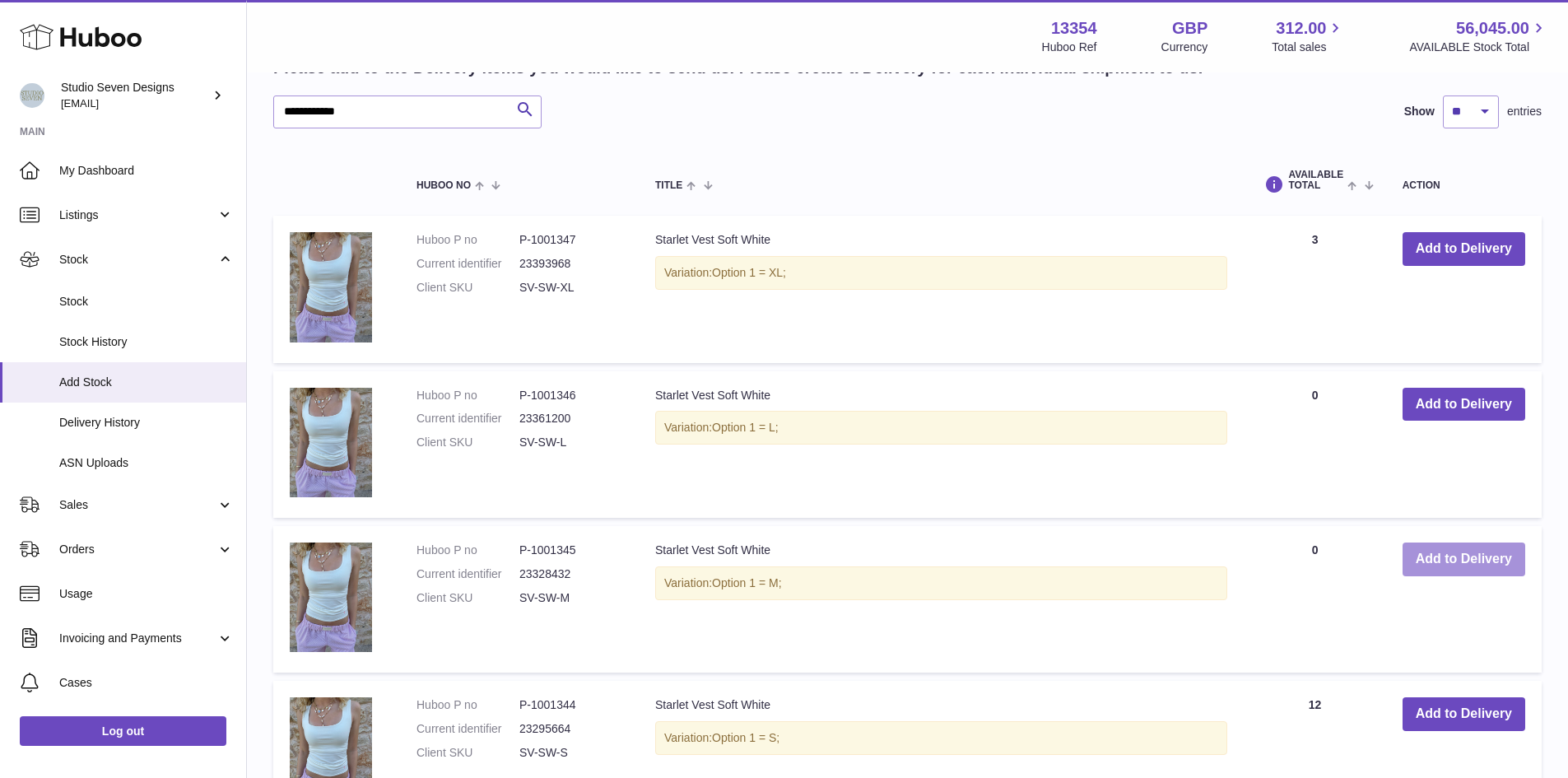 click on "Add to Delivery" at bounding box center (1463, 559) 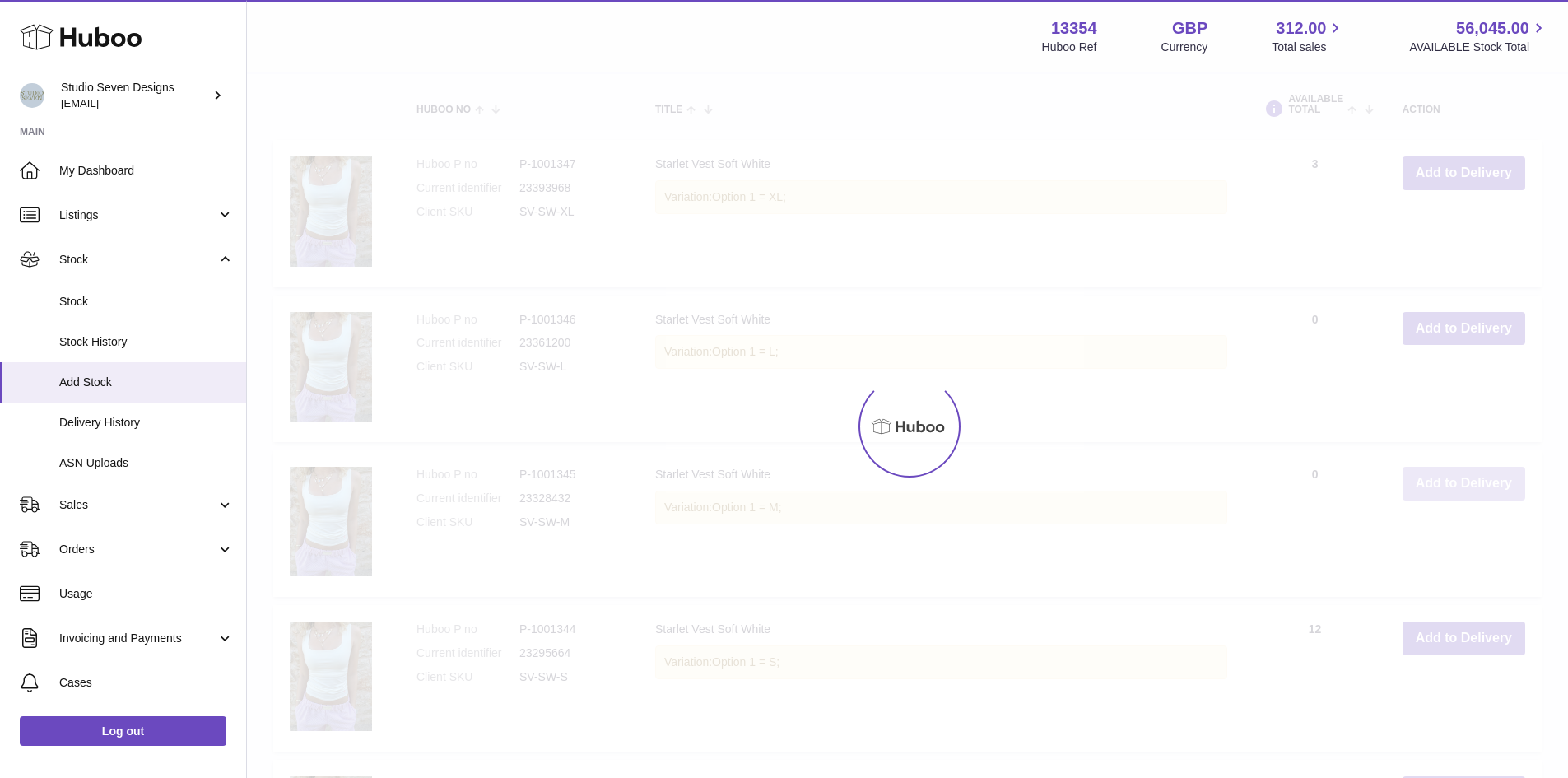 scroll, scrollTop: 952, scrollLeft: 0, axis: vertical 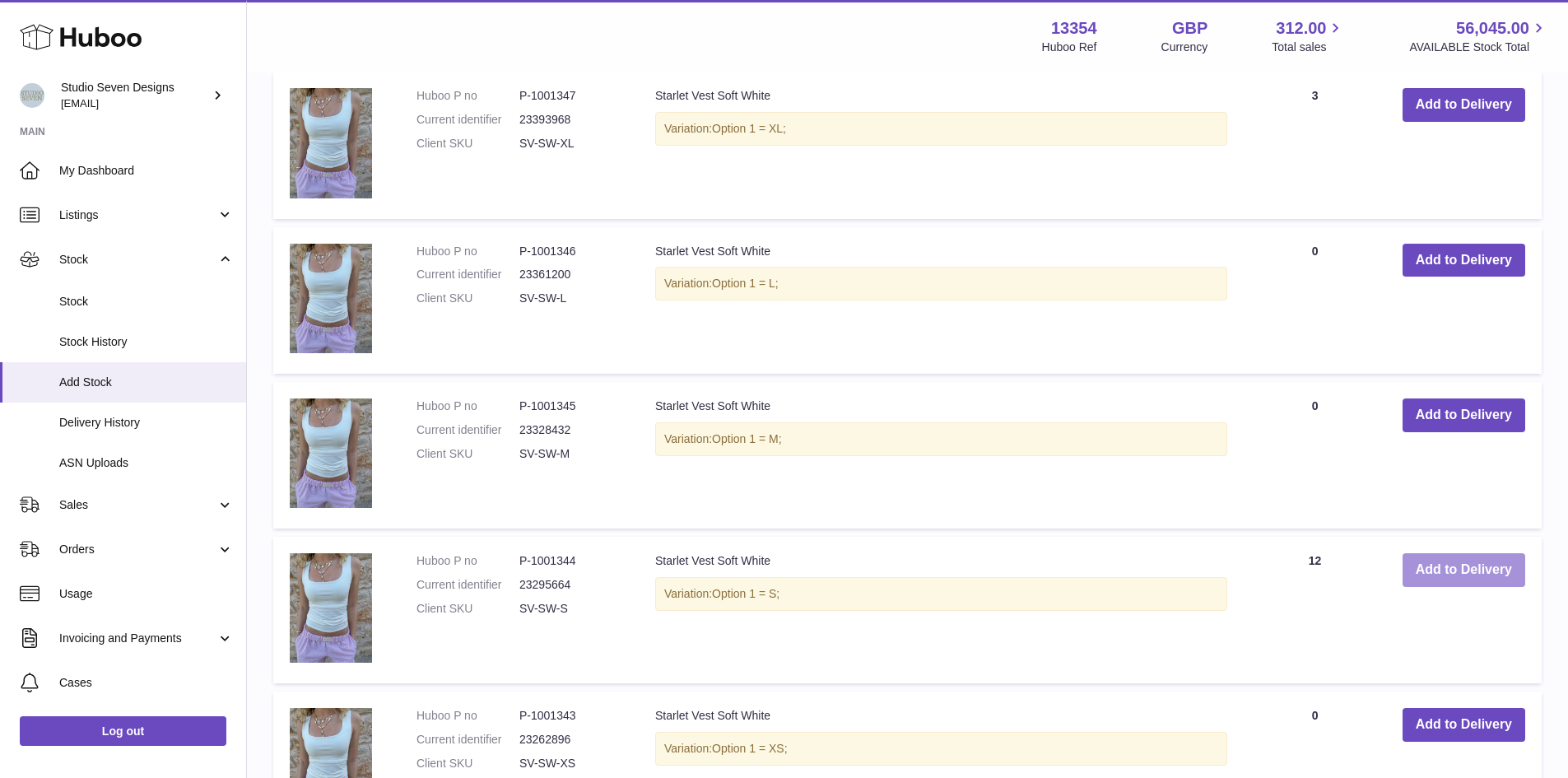 click on "Add to Delivery" at bounding box center (1463, 570) 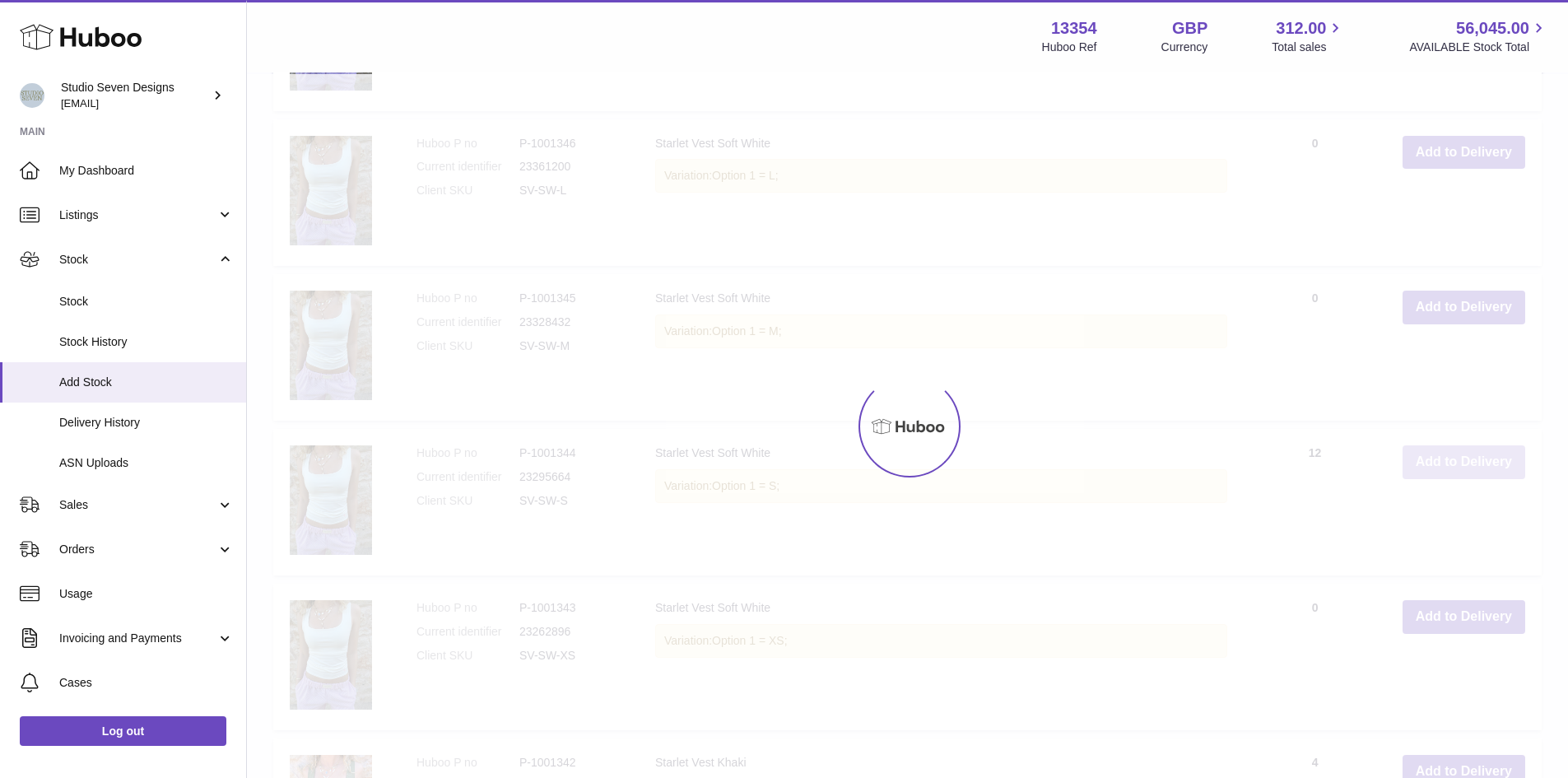 scroll, scrollTop: 1111, scrollLeft: 0, axis: vertical 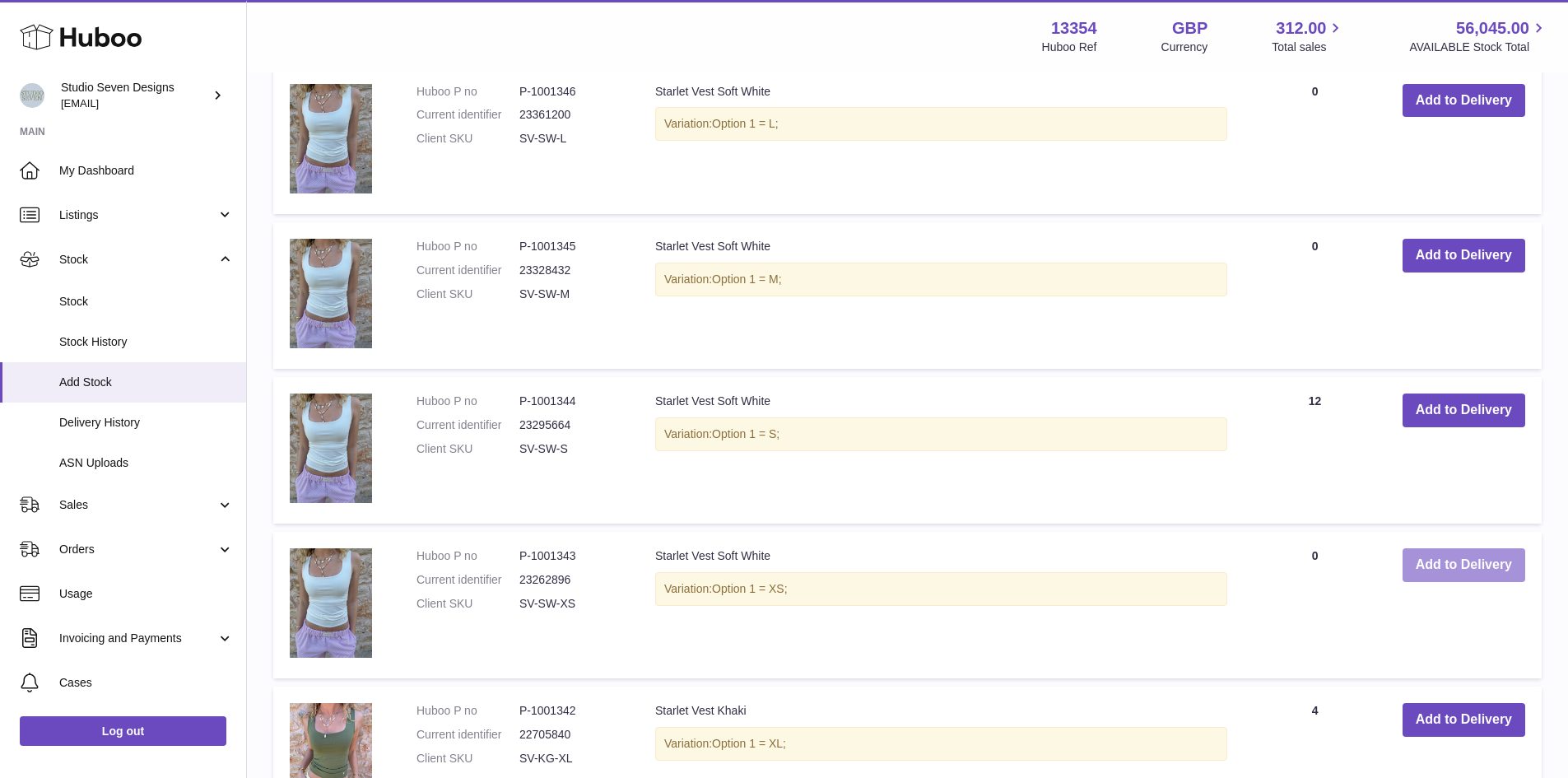 click on "Add to Delivery" at bounding box center [1463, 565] 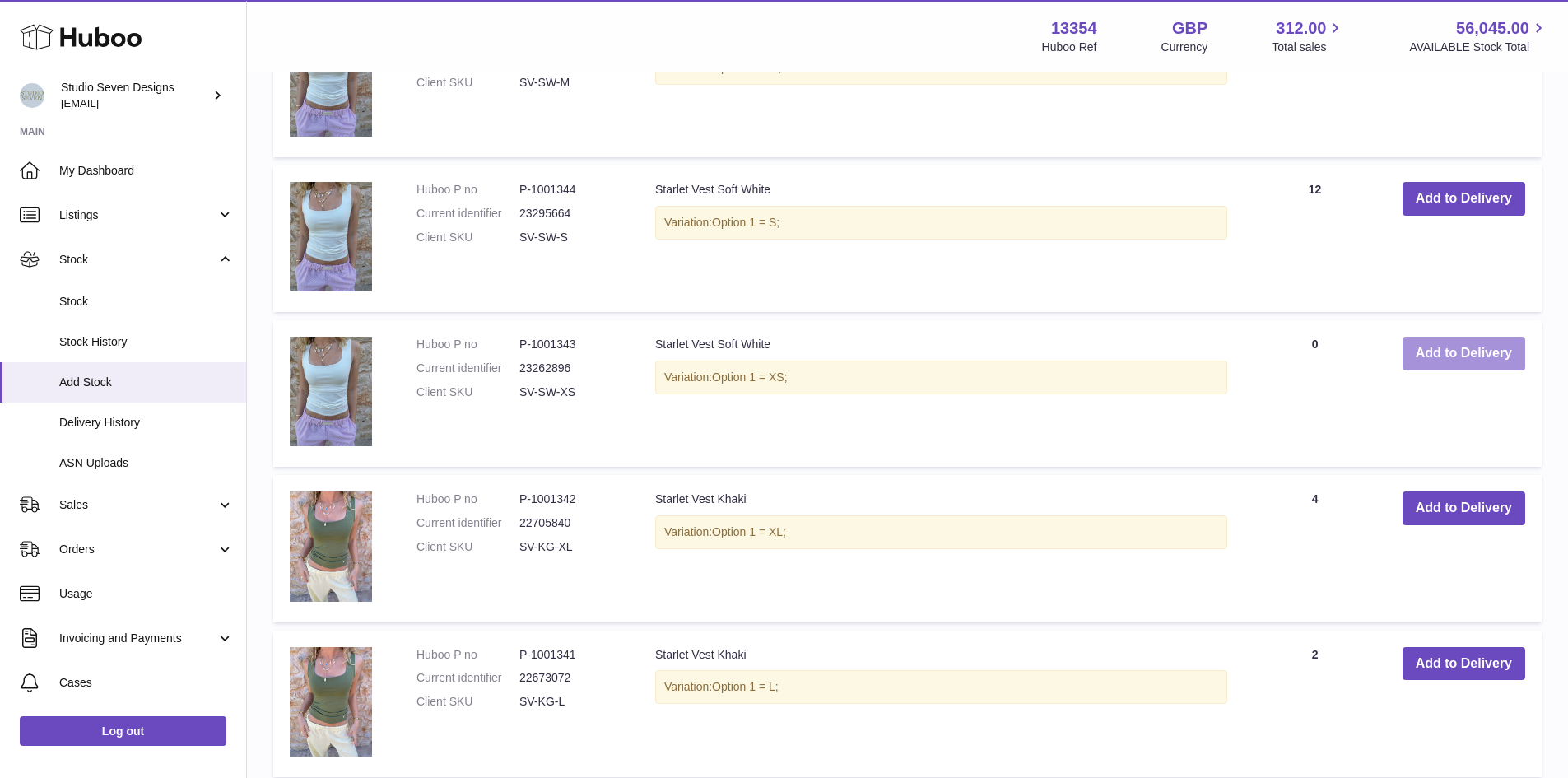 scroll, scrollTop: 1349, scrollLeft: 0, axis: vertical 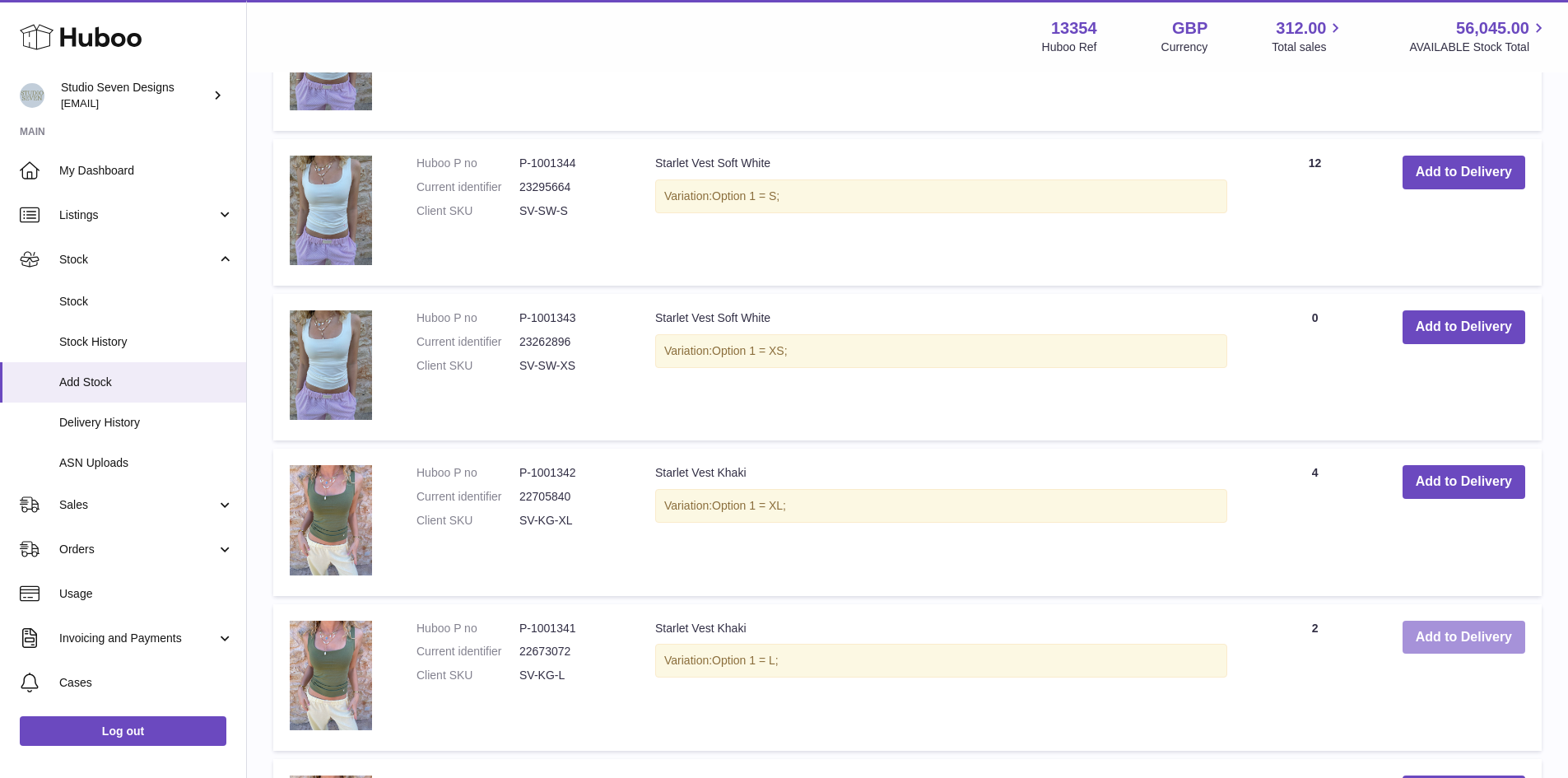 click on "Add to Delivery" at bounding box center [1463, 637] 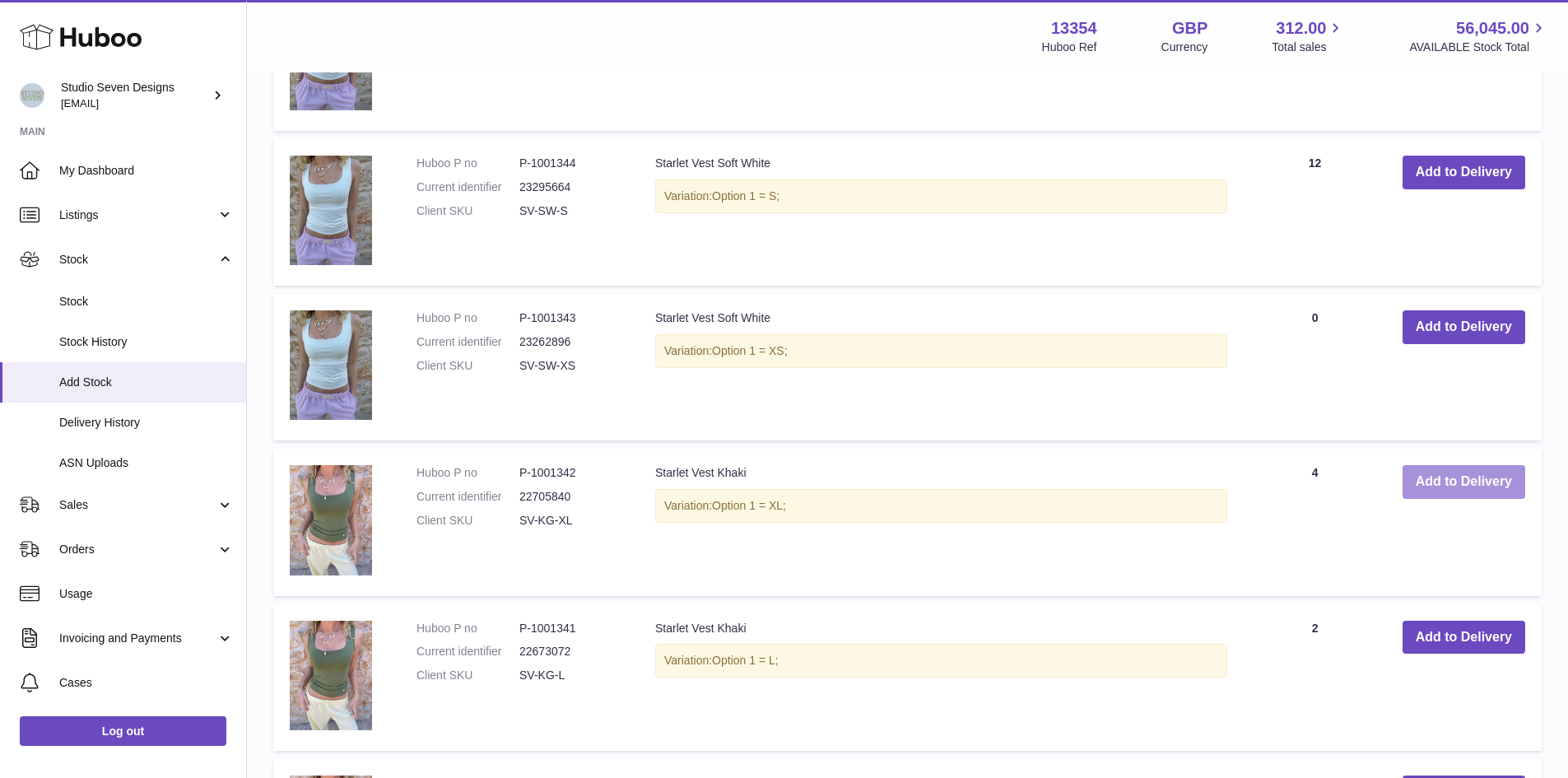 click on "Add to Delivery" at bounding box center [1463, 482] 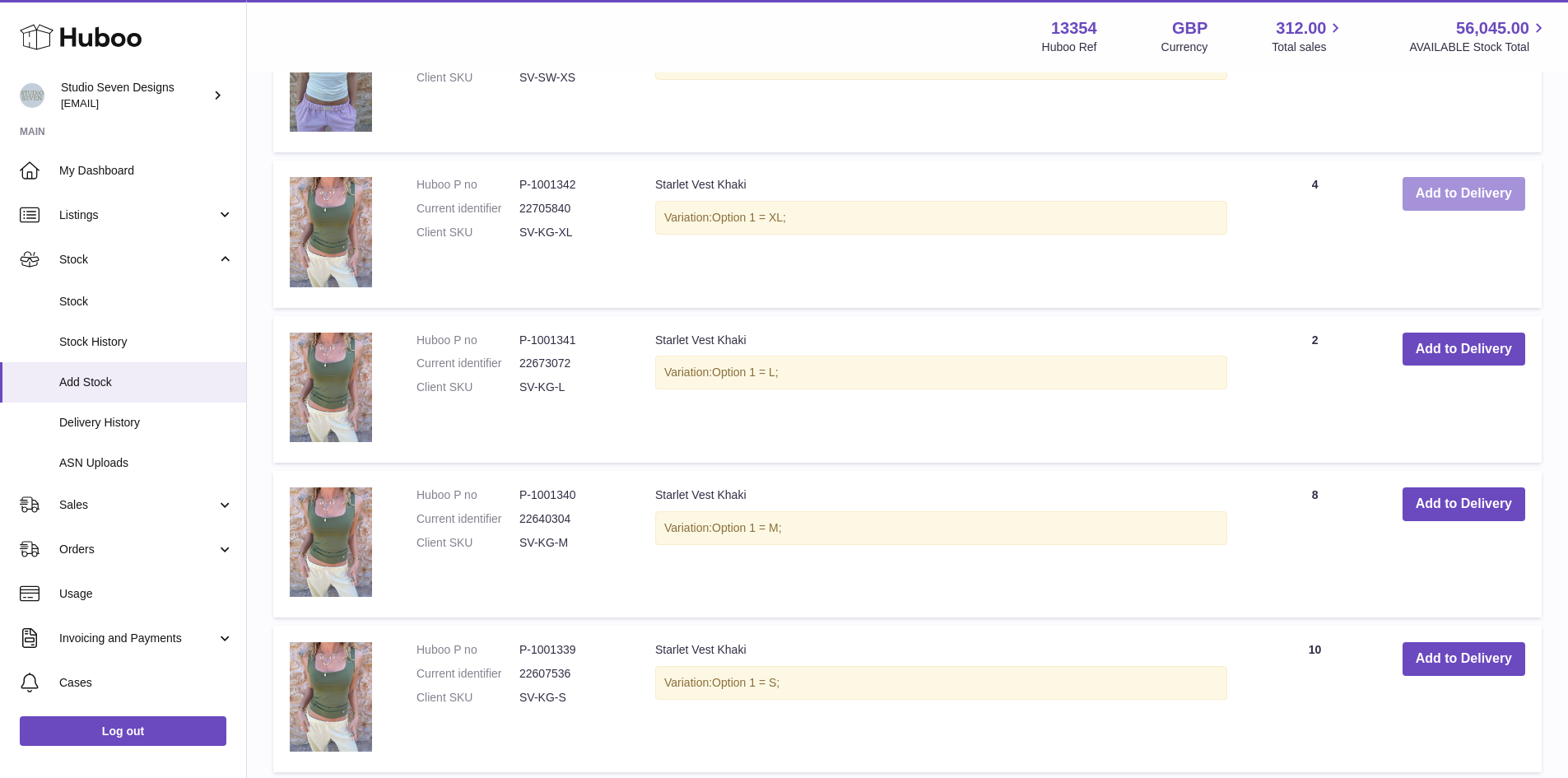 scroll, scrollTop: 1638, scrollLeft: 0, axis: vertical 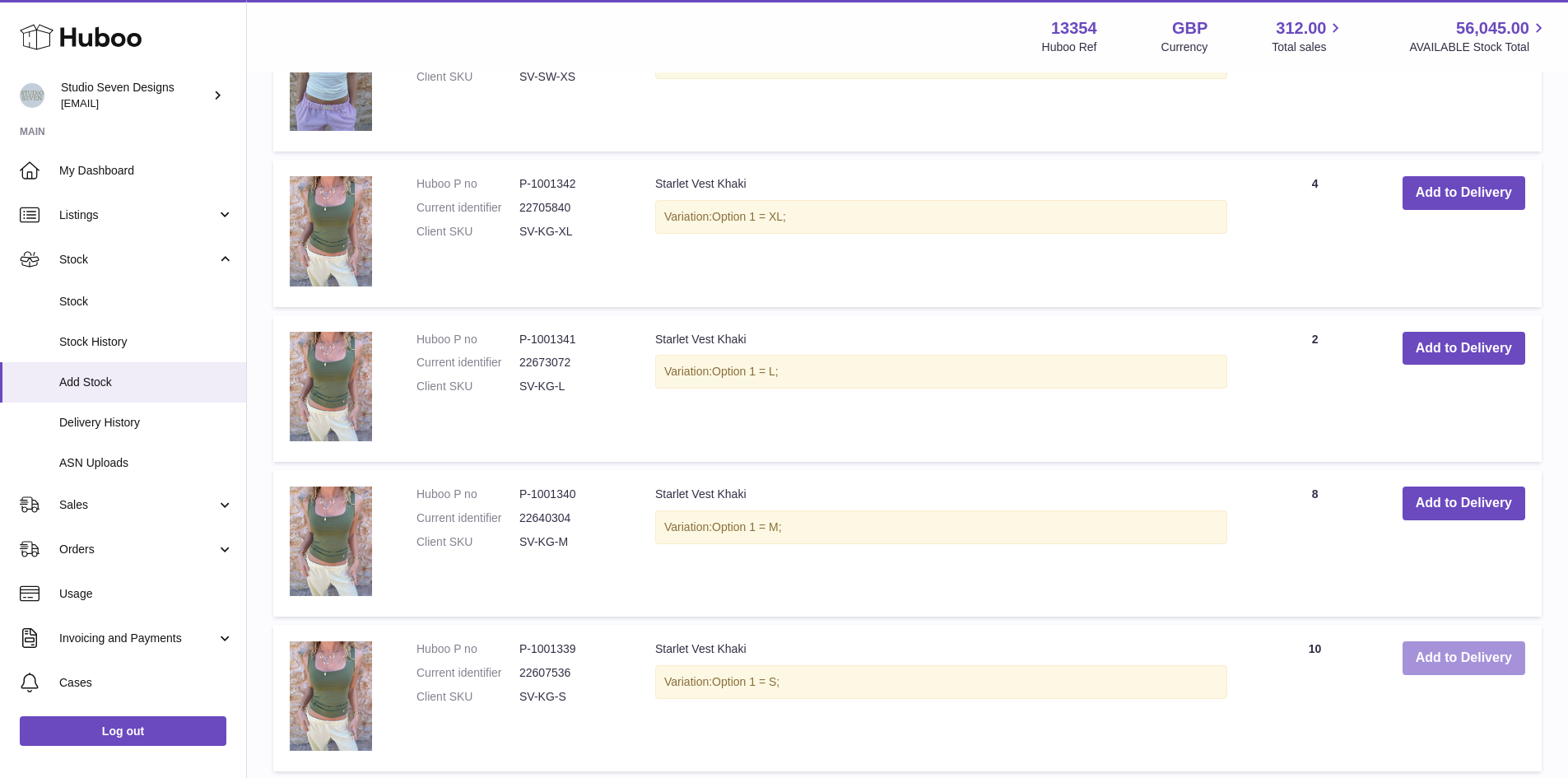 click on "Add to Delivery" at bounding box center [1463, 658] 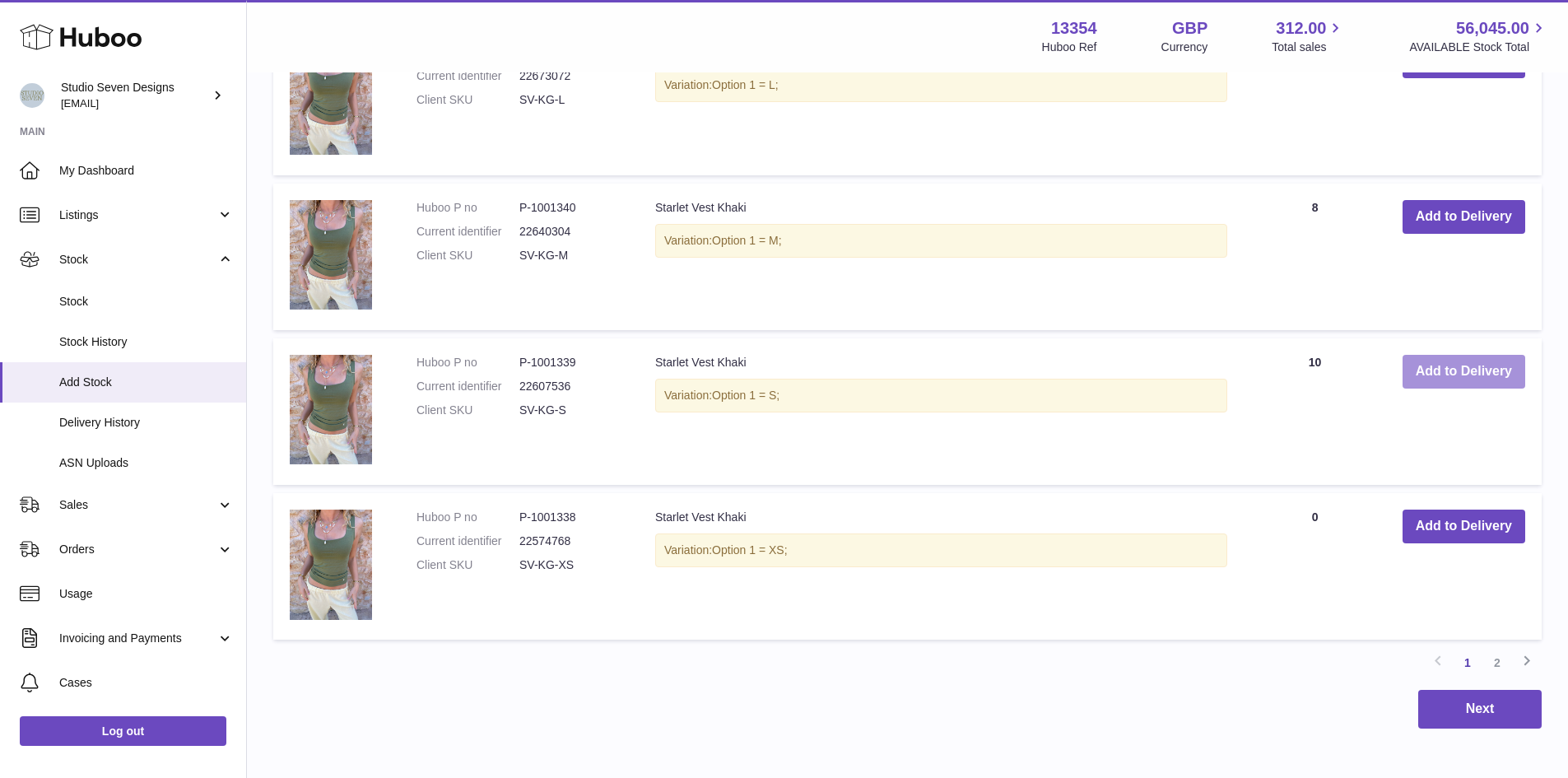 scroll, scrollTop: 2006, scrollLeft: 0, axis: vertical 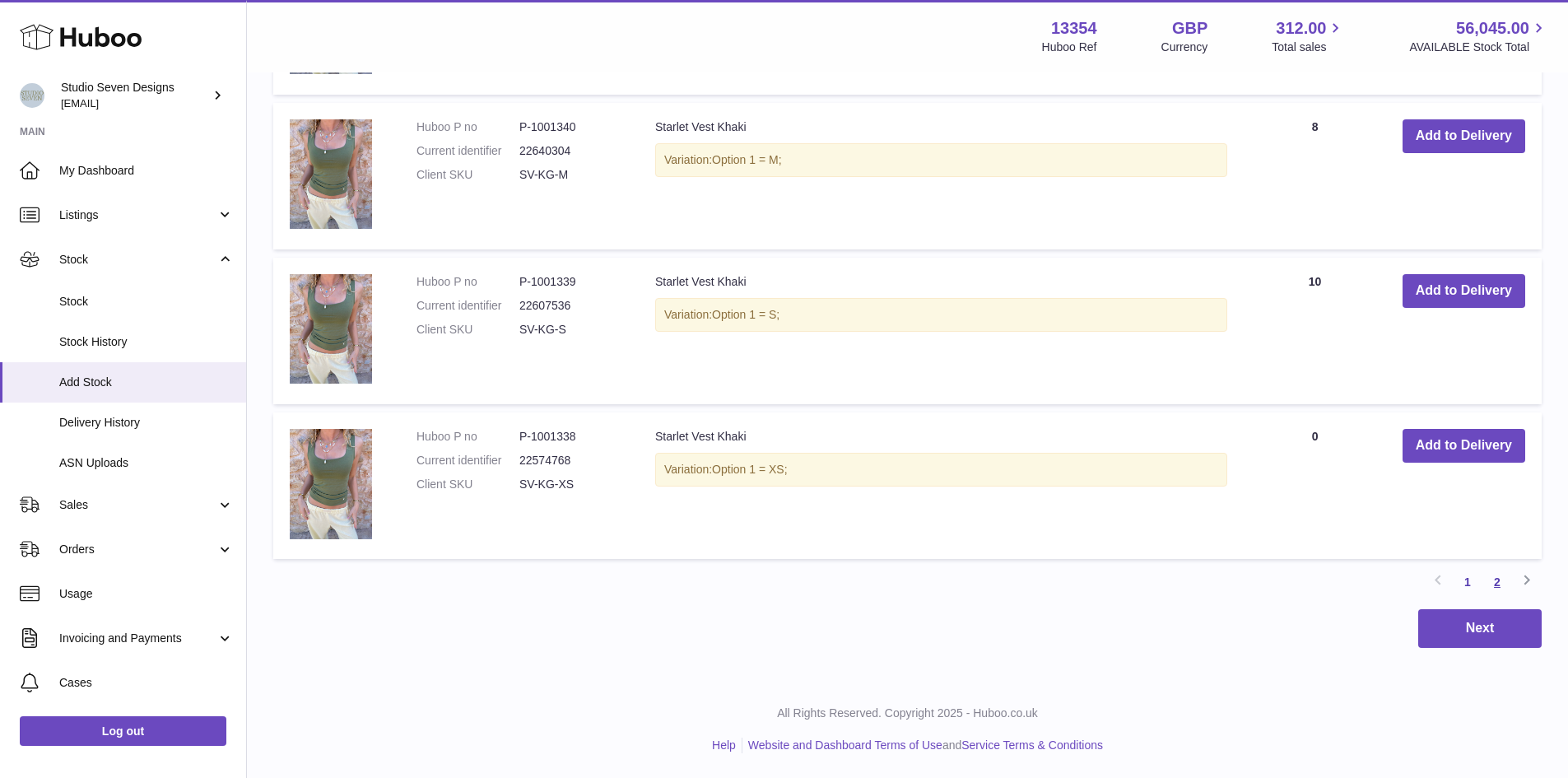 click on "2" at bounding box center [1497, 582] 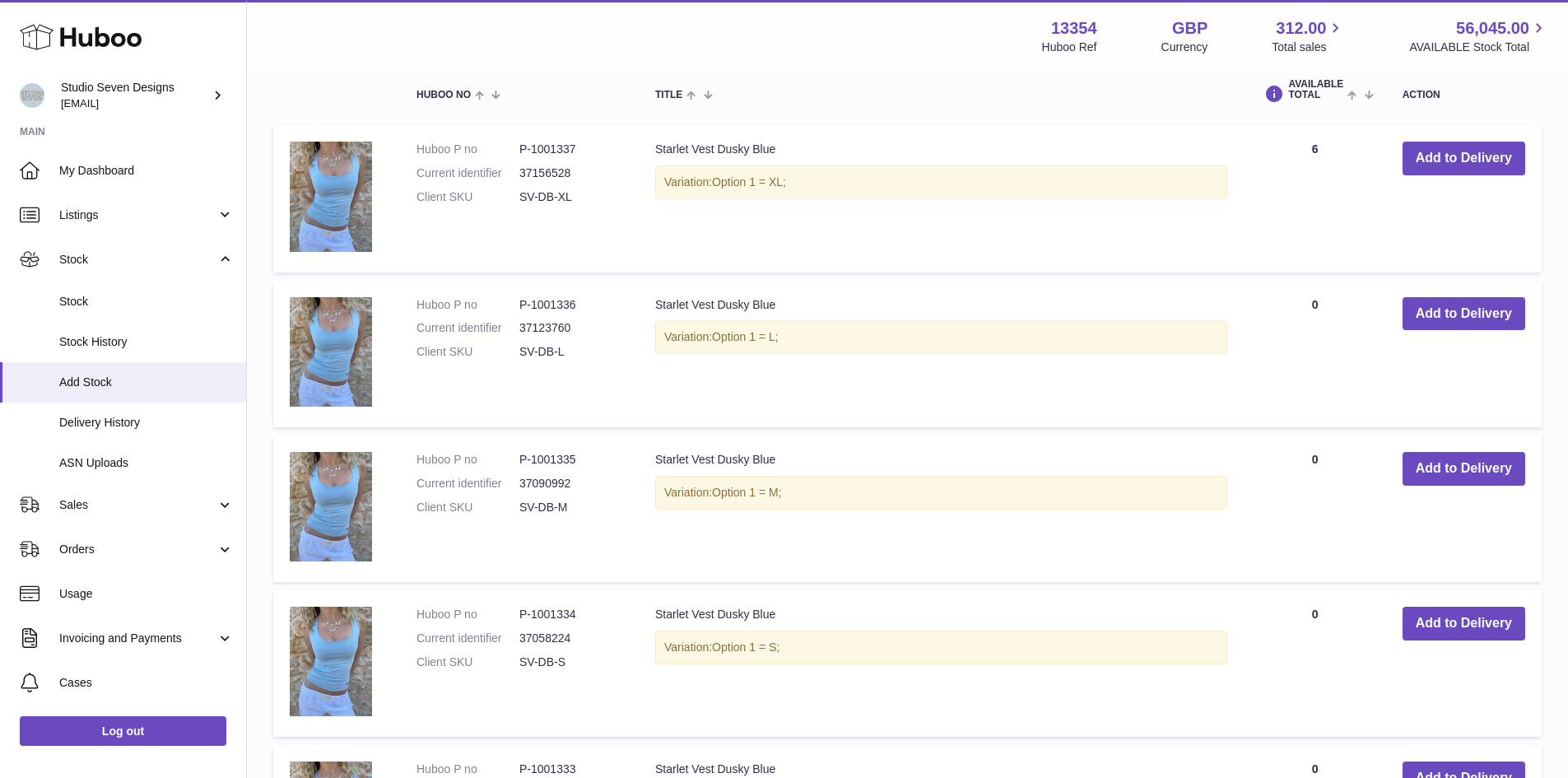 scroll, scrollTop: 901, scrollLeft: 0, axis: vertical 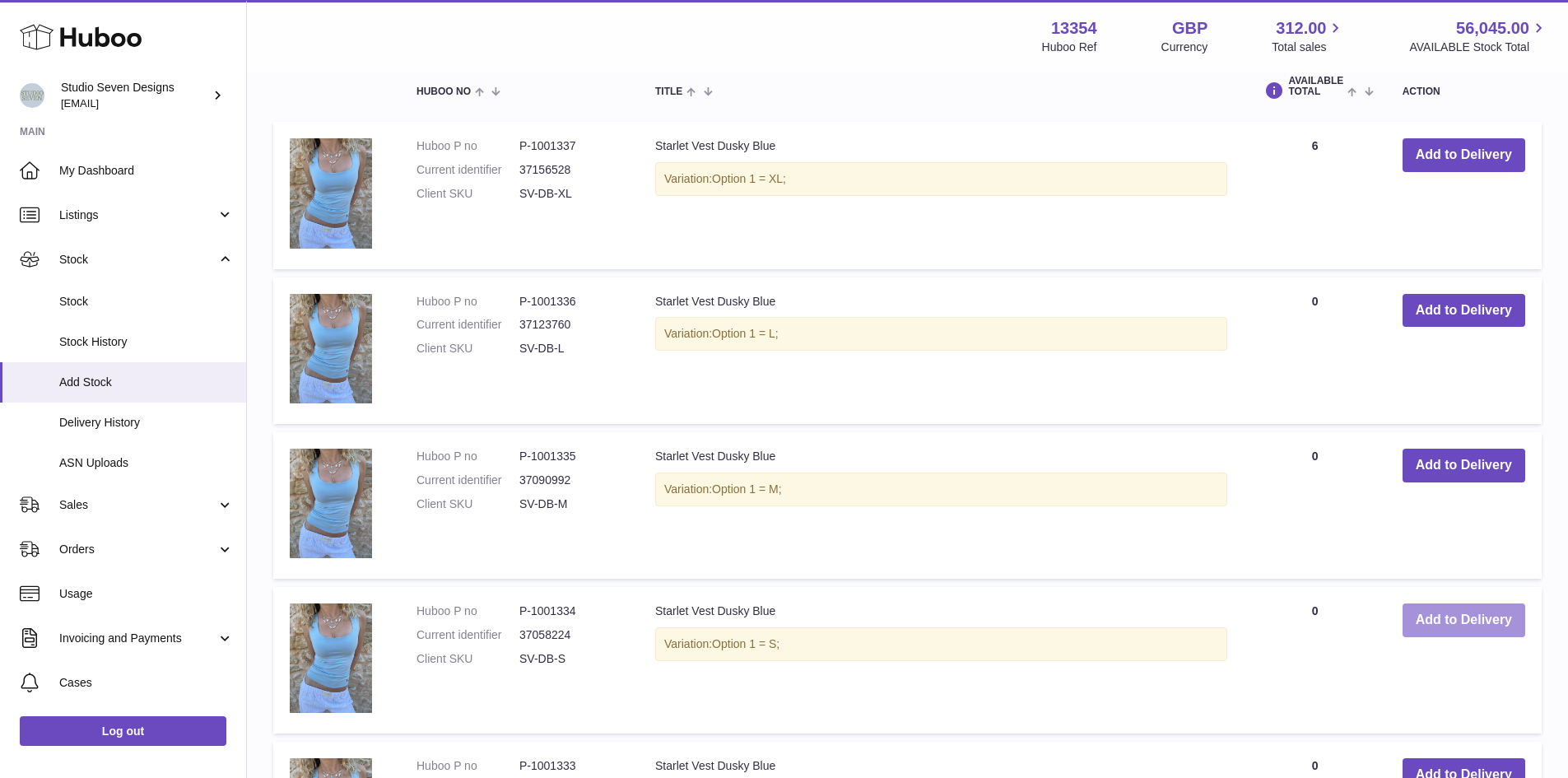 click on "Add to Delivery" at bounding box center (1463, 620) 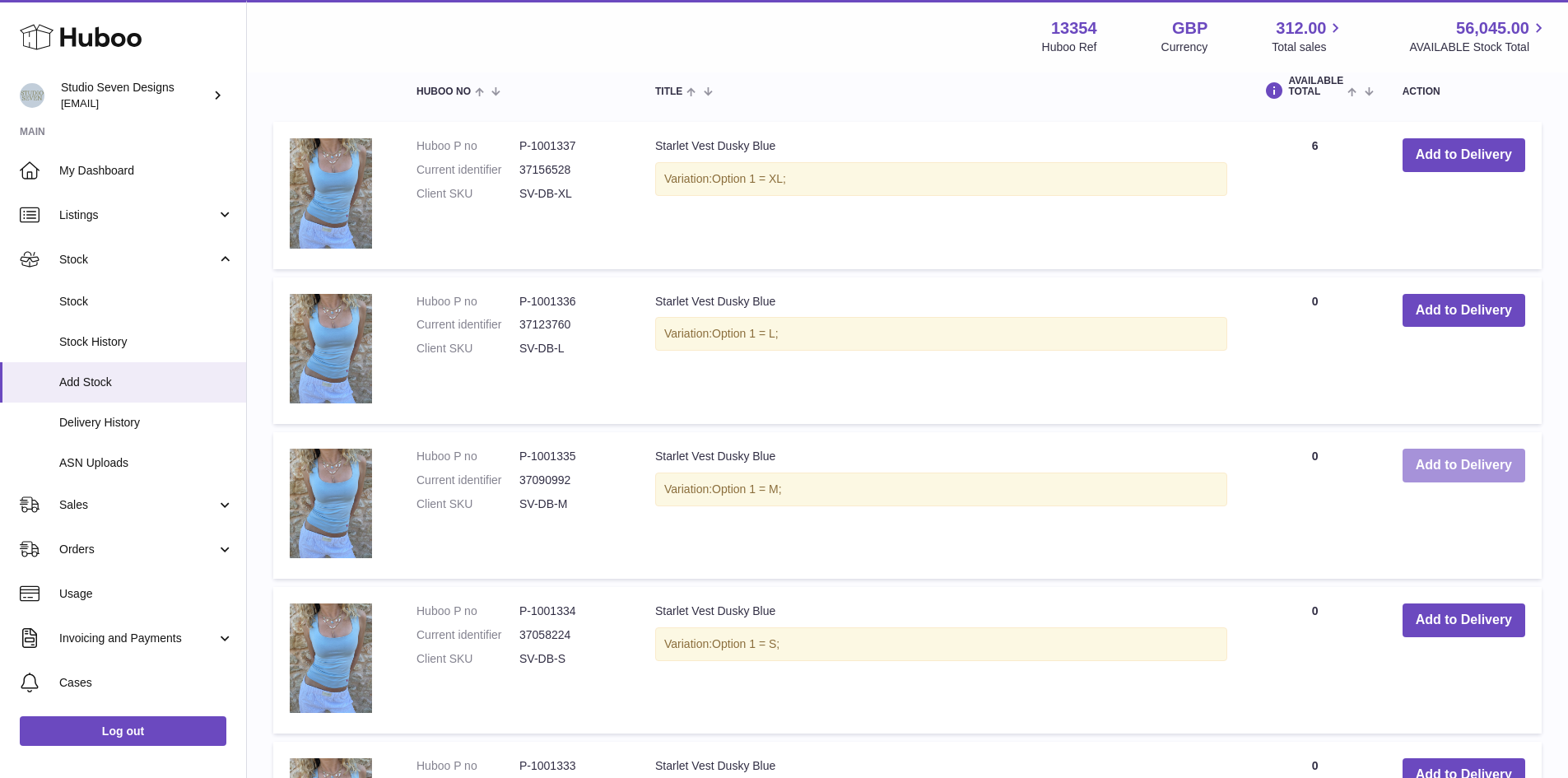 click on "Add to Delivery" at bounding box center (1463, 465) 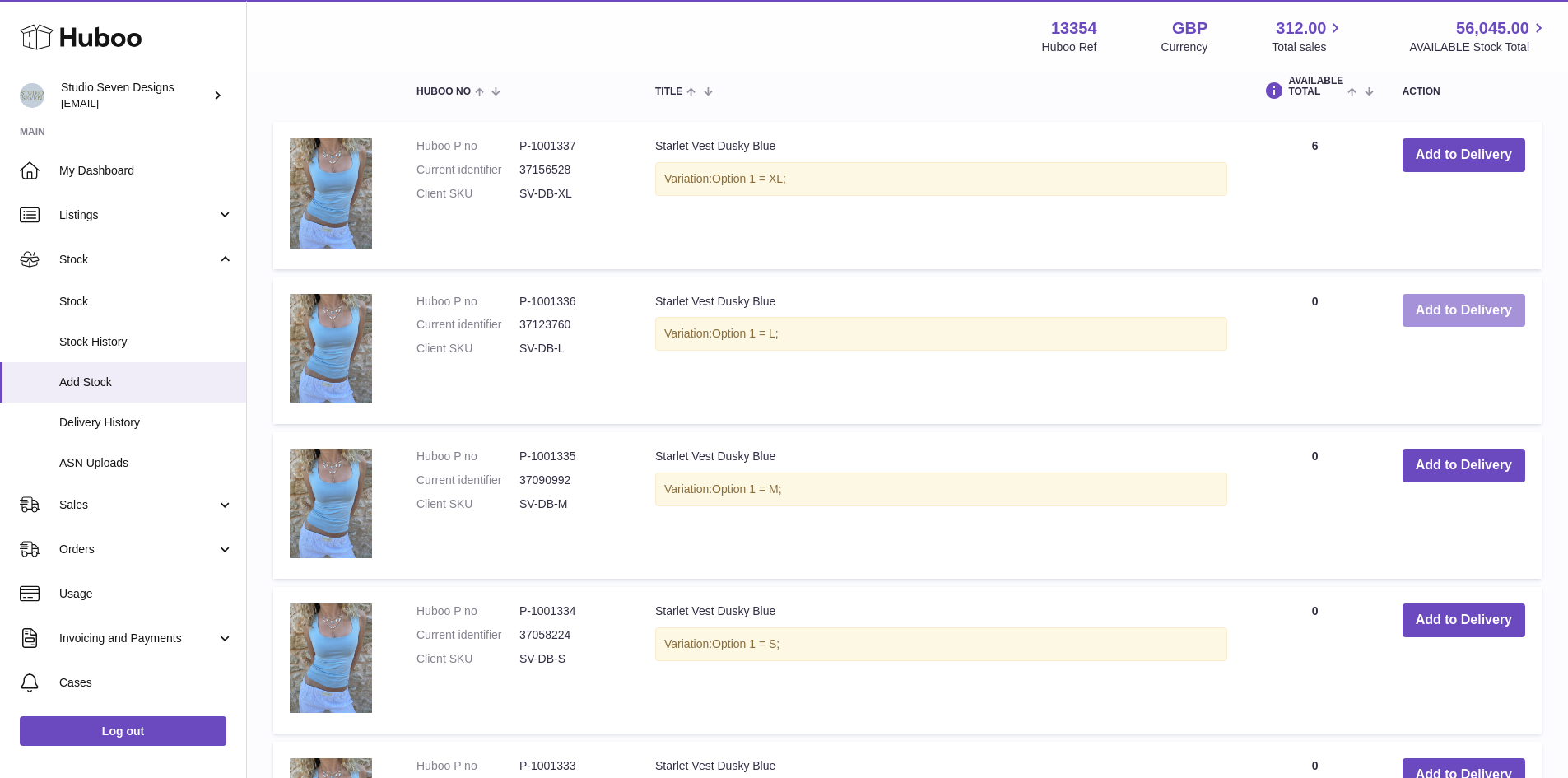 click on "Add to Delivery" at bounding box center (1463, 310) 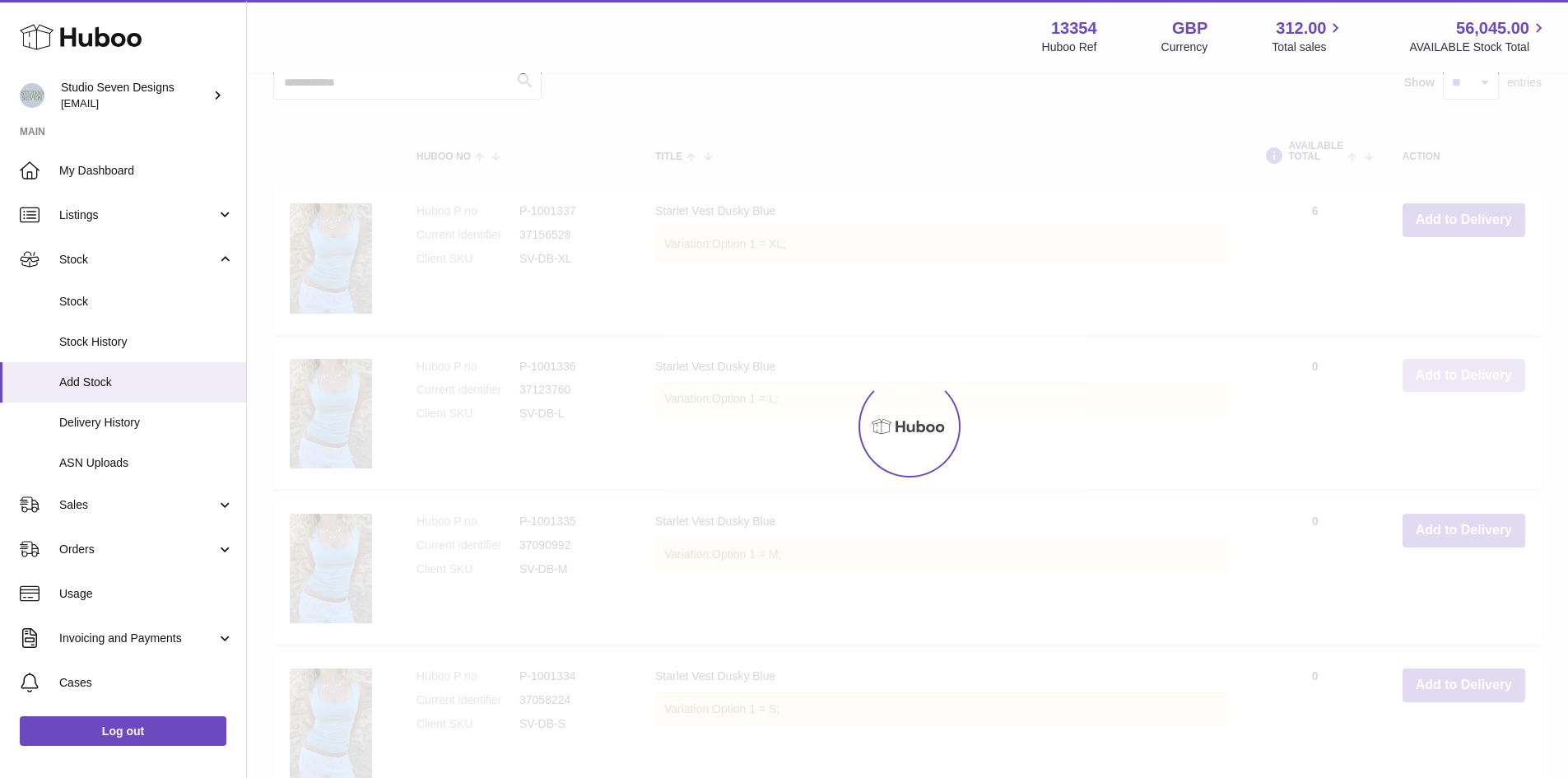 scroll, scrollTop: 836, scrollLeft: 0, axis: vertical 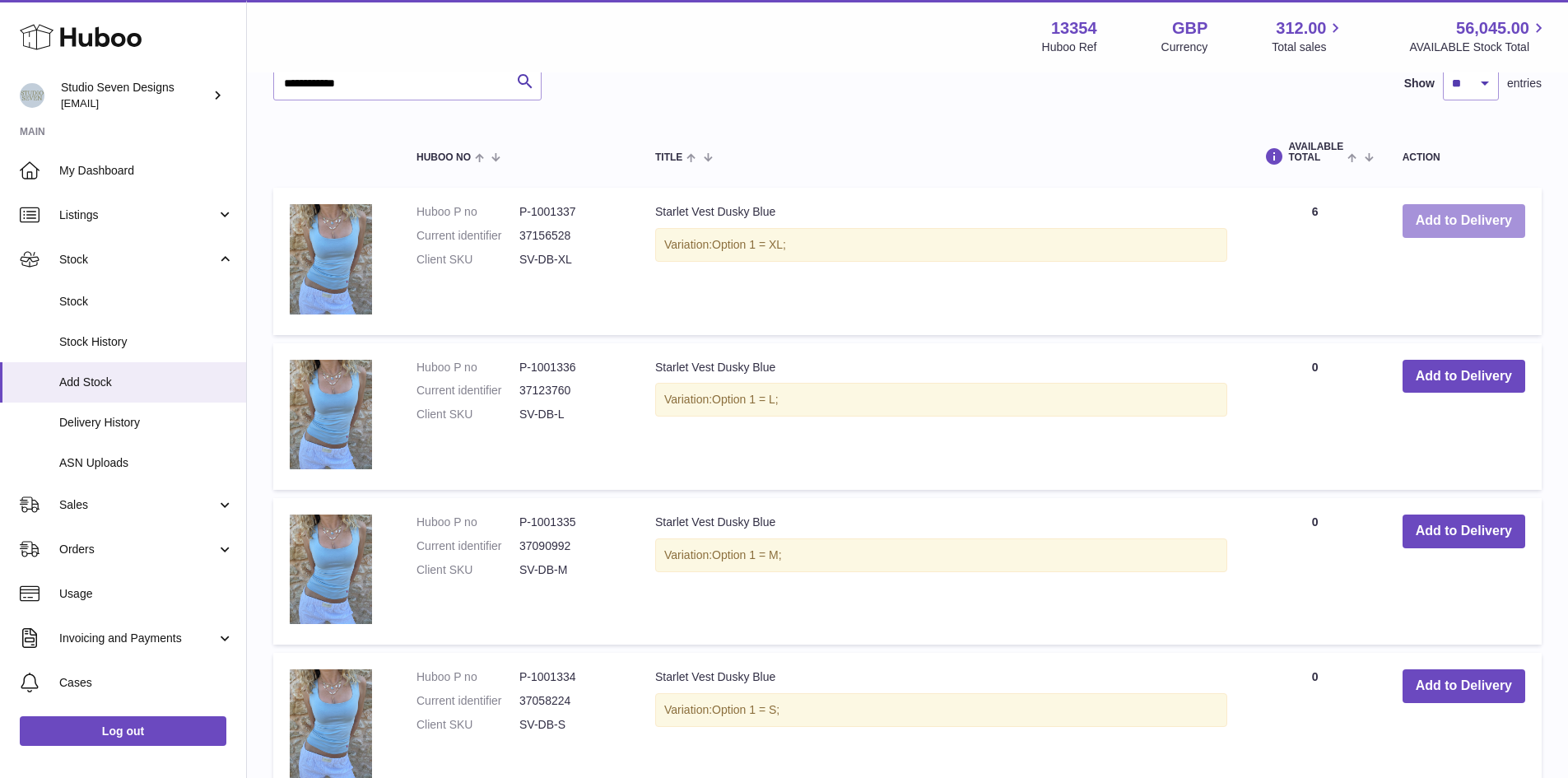click on "Add to Delivery" at bounding box center [1463, 221] 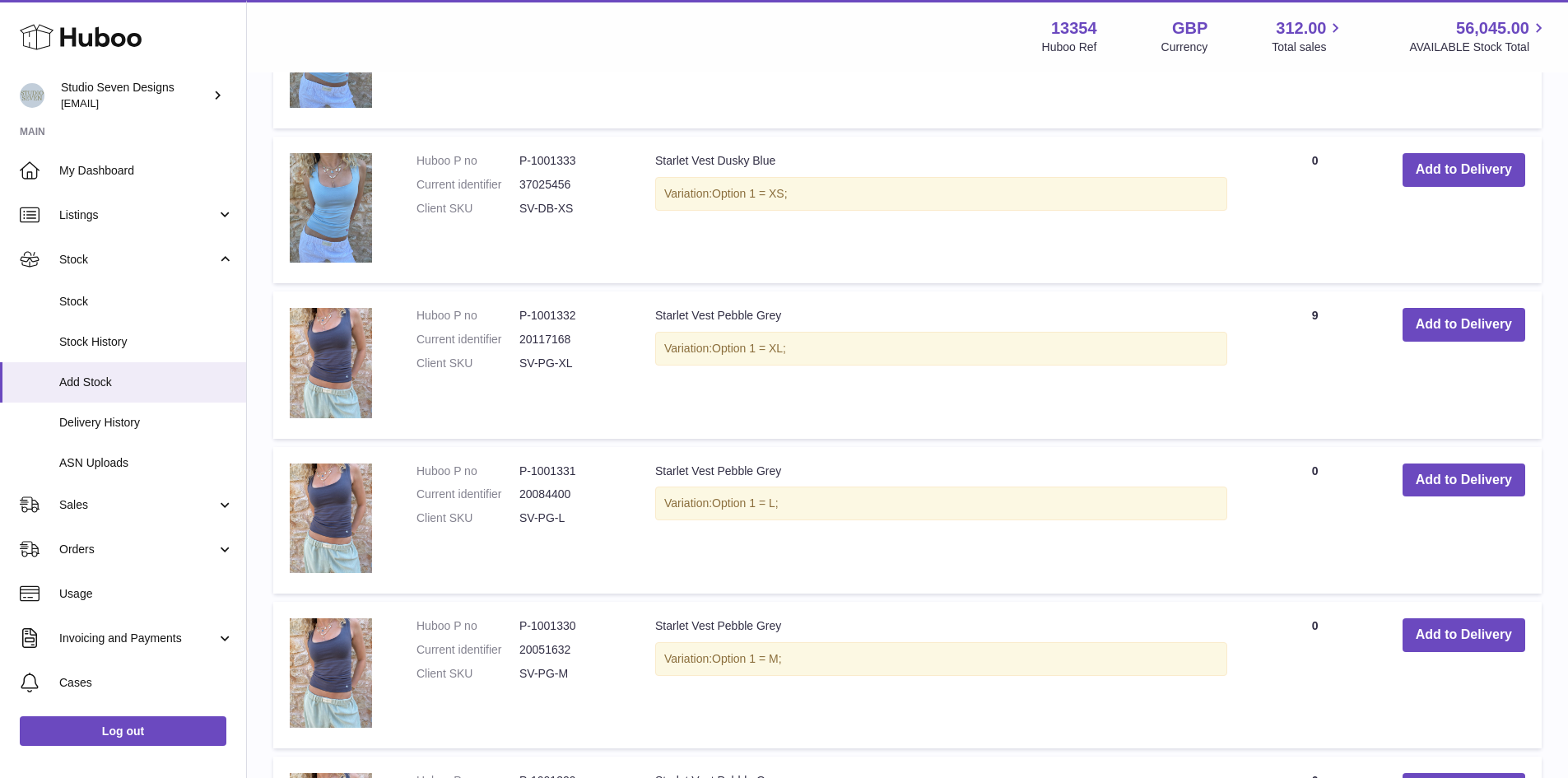scroll, scrollTop: 1507, scrollLeft: 0, axis: vertical 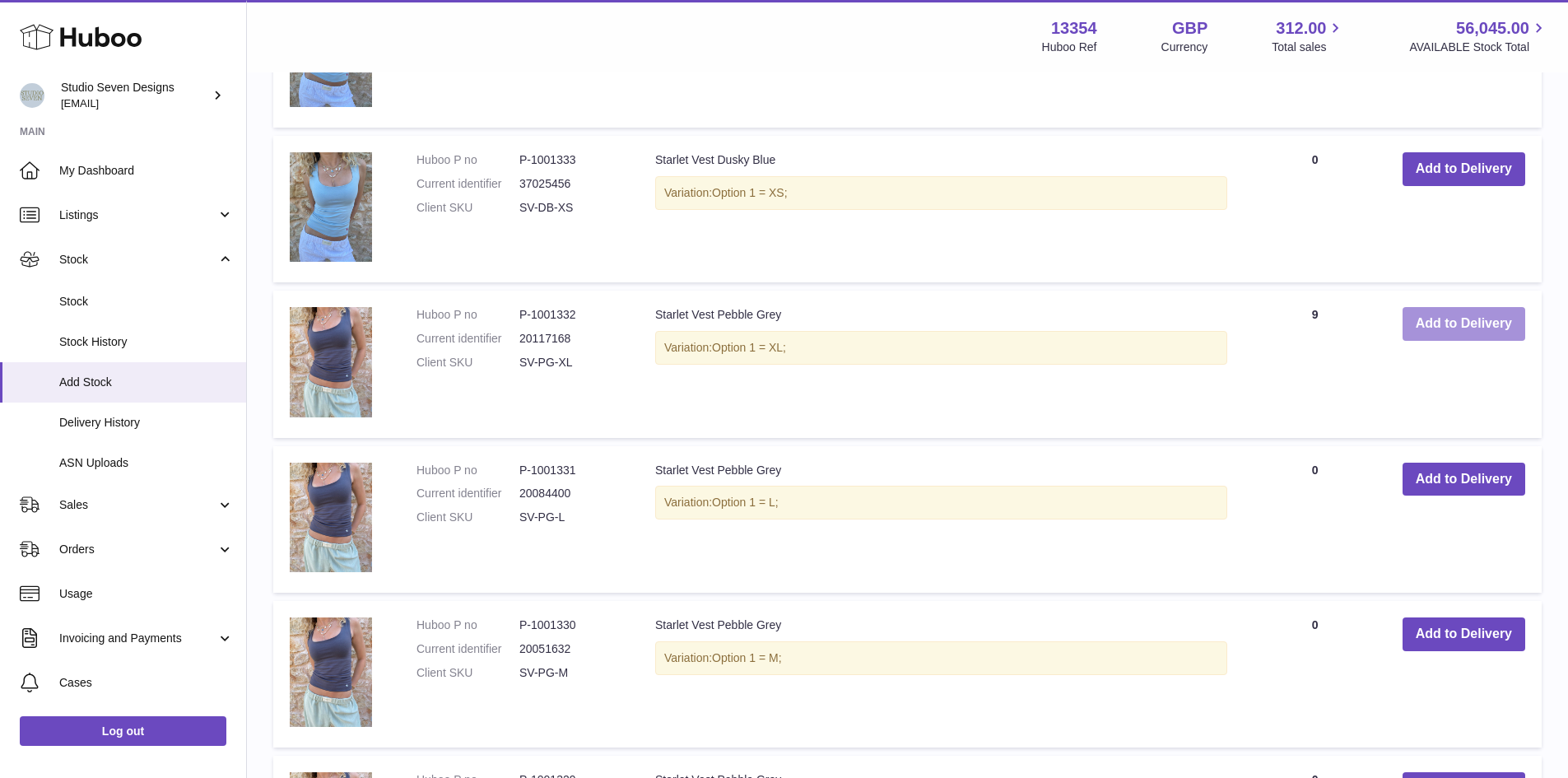 click on "Add to Delivery" at bounding box center [1463, 324] 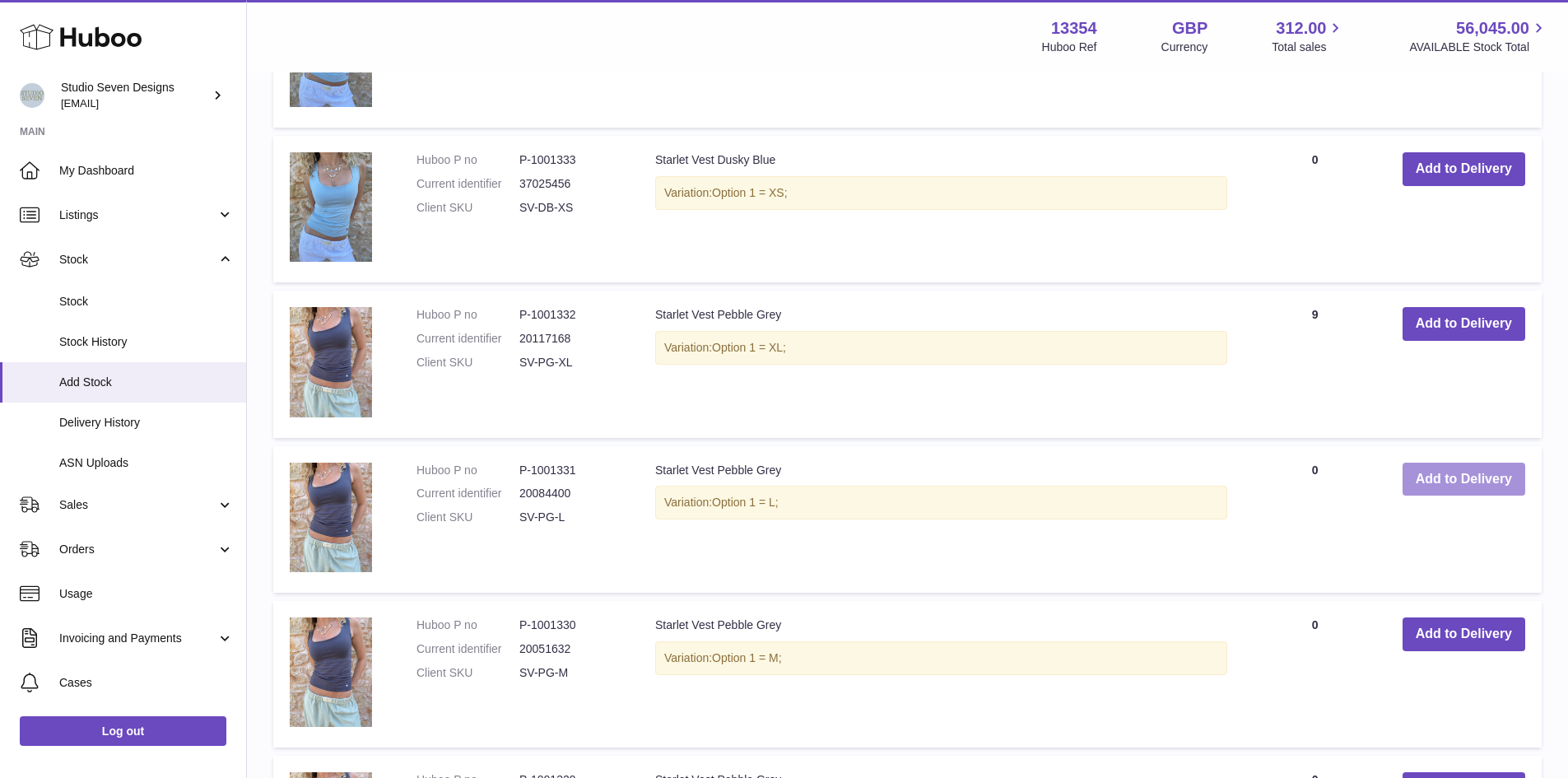 click on "Add to Delivery" at bounding box center (1463, 479) 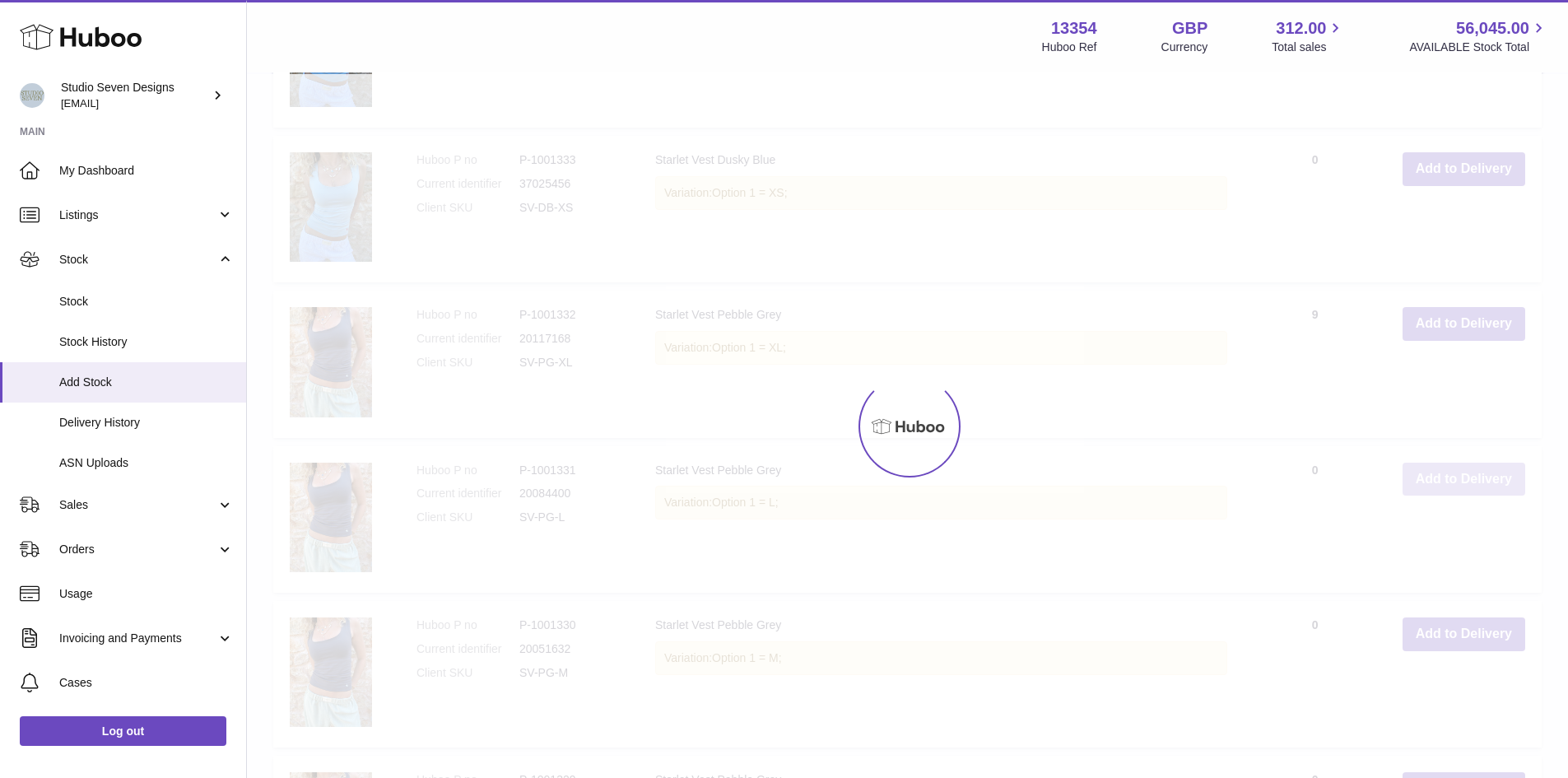 scroll, scrollTop: 1672, scrollLeft: 0, axis: vertical 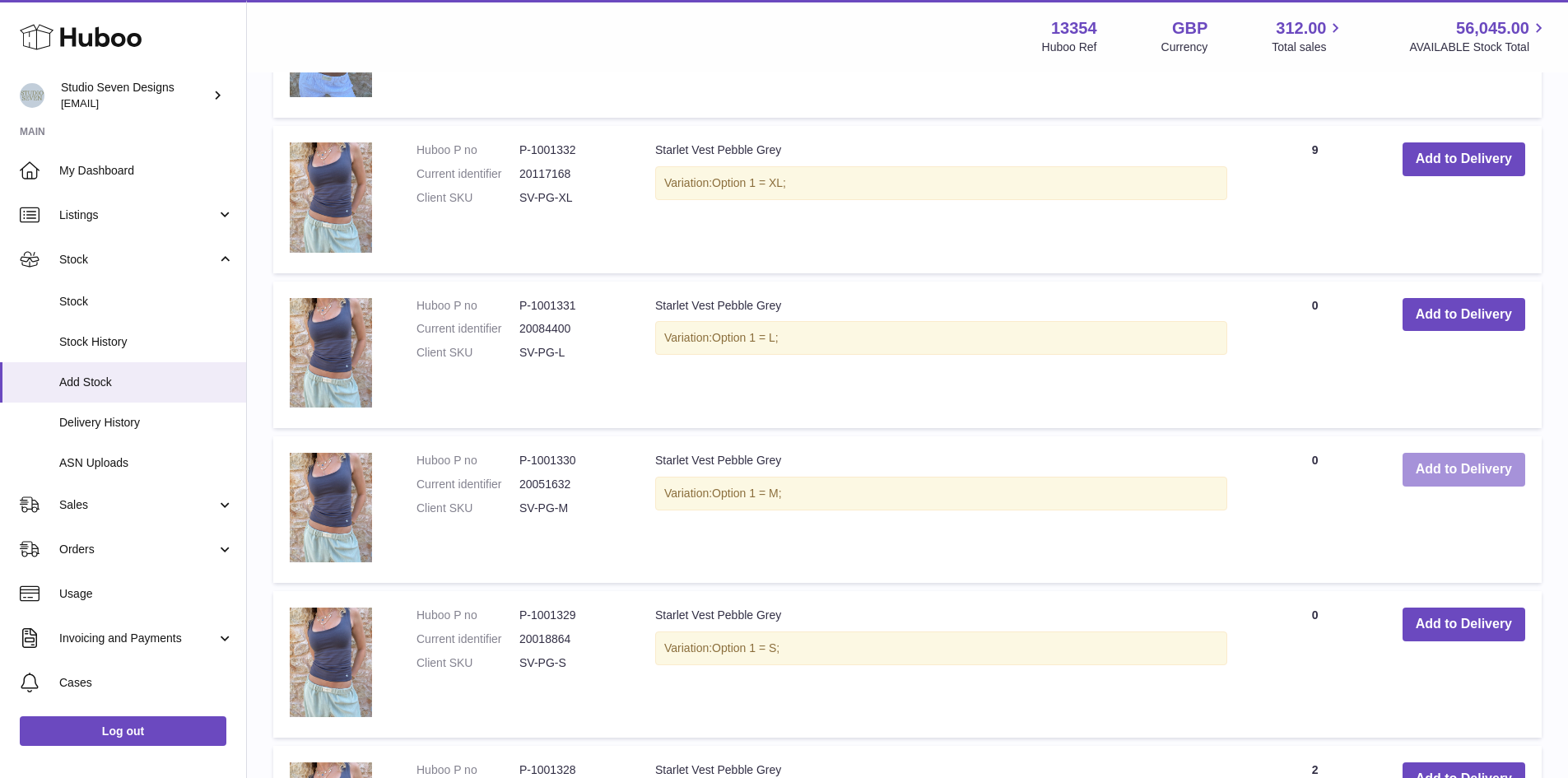 click on "Add to Delivery" at bounding box center [1463, 469] 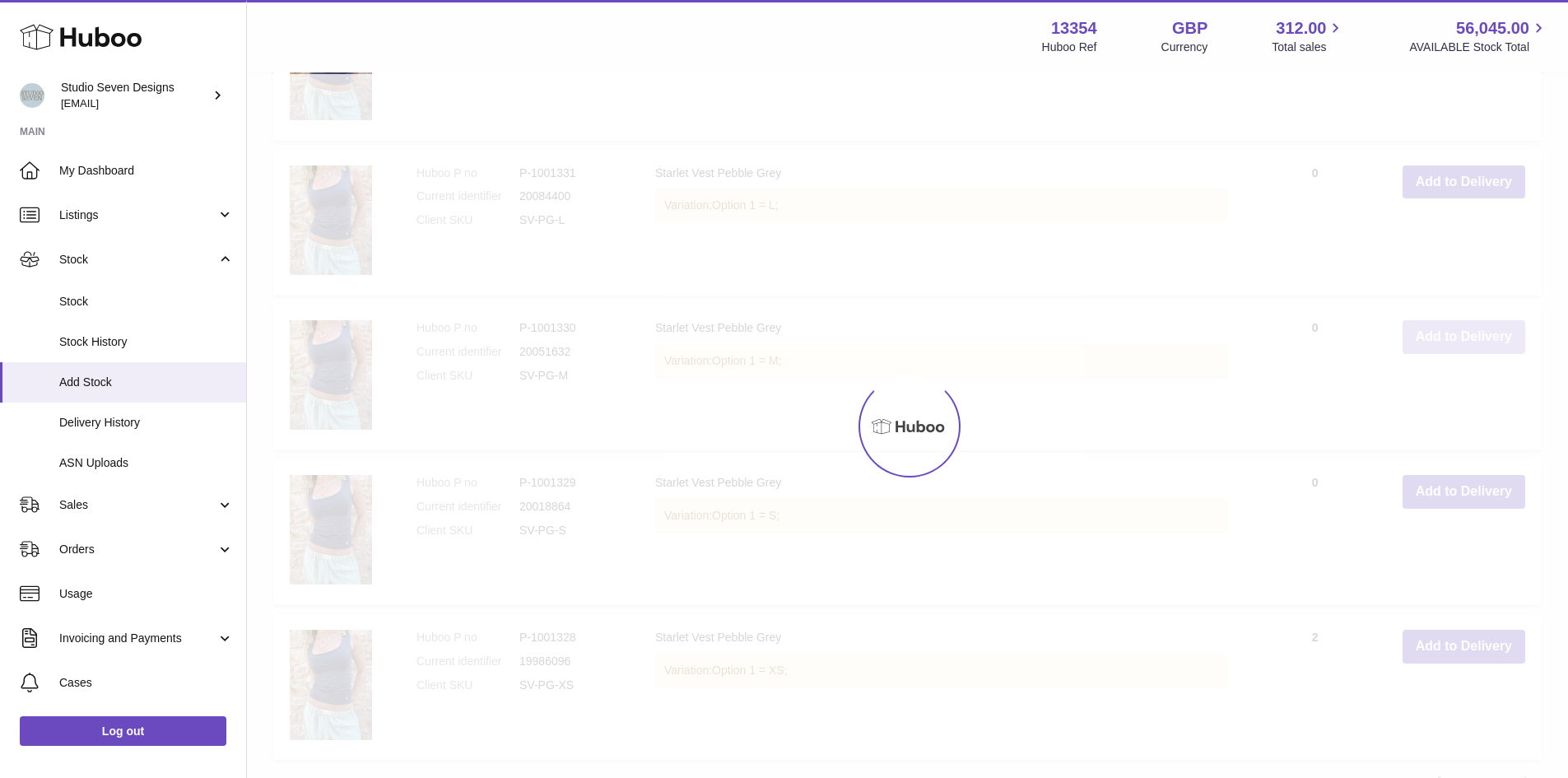 scroll, scrollTop: 1805, scrollLeft: 0, axis: vertical 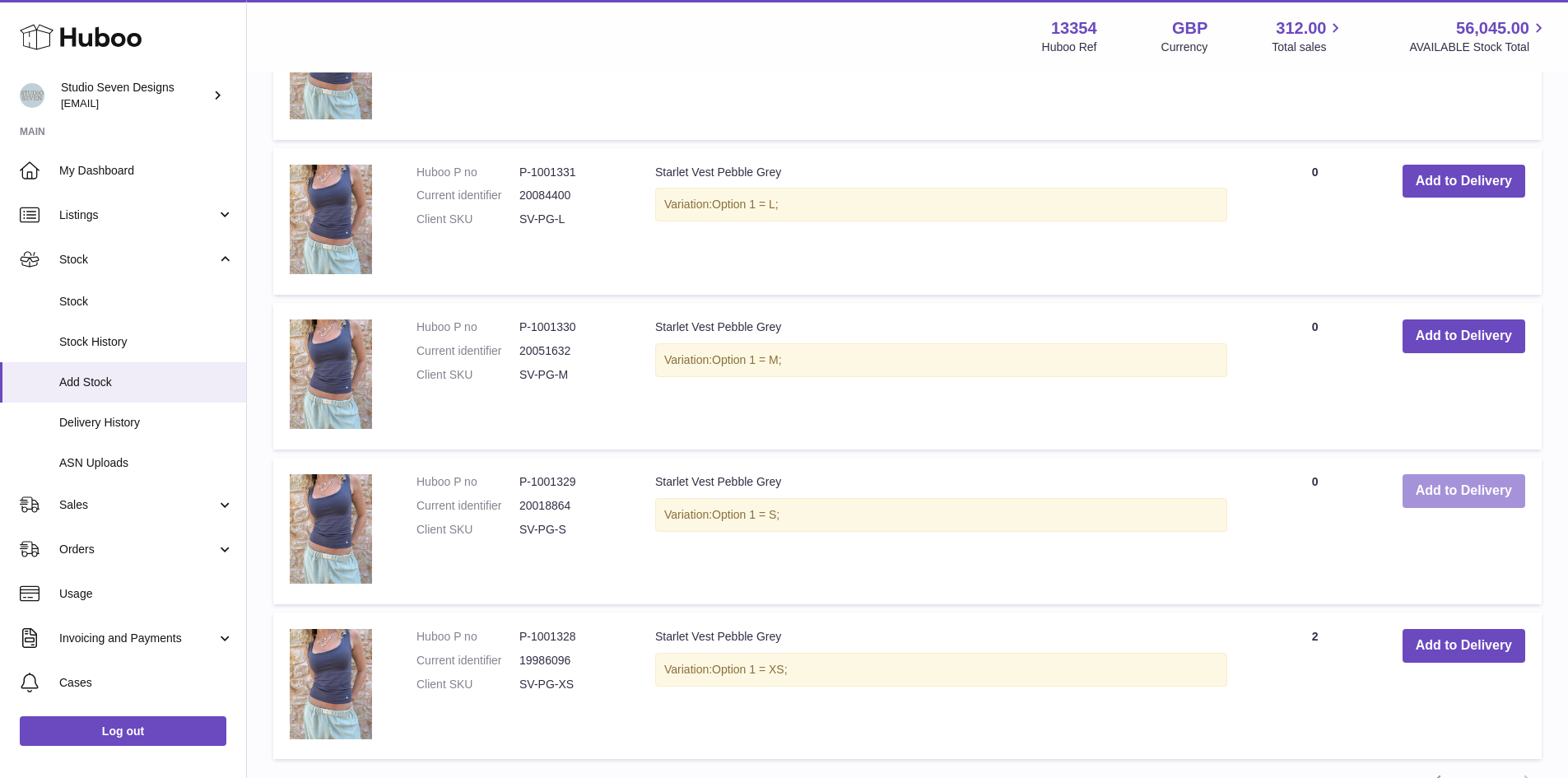 click on "Add to Delivery" at bounding box center (1463, 491) 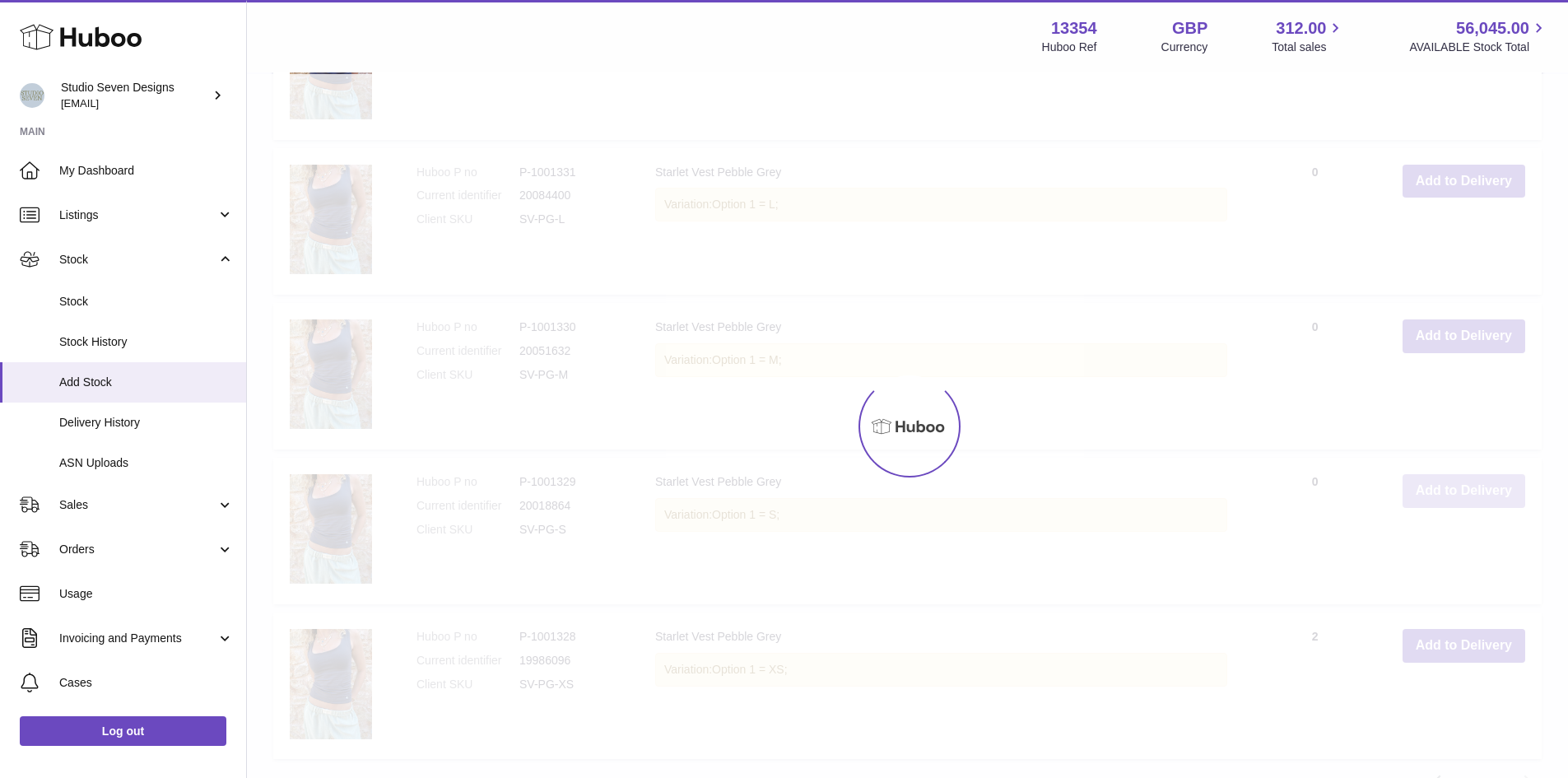 scroll, scrollTop: 1931, scrollLeft: 0, axis: vertical 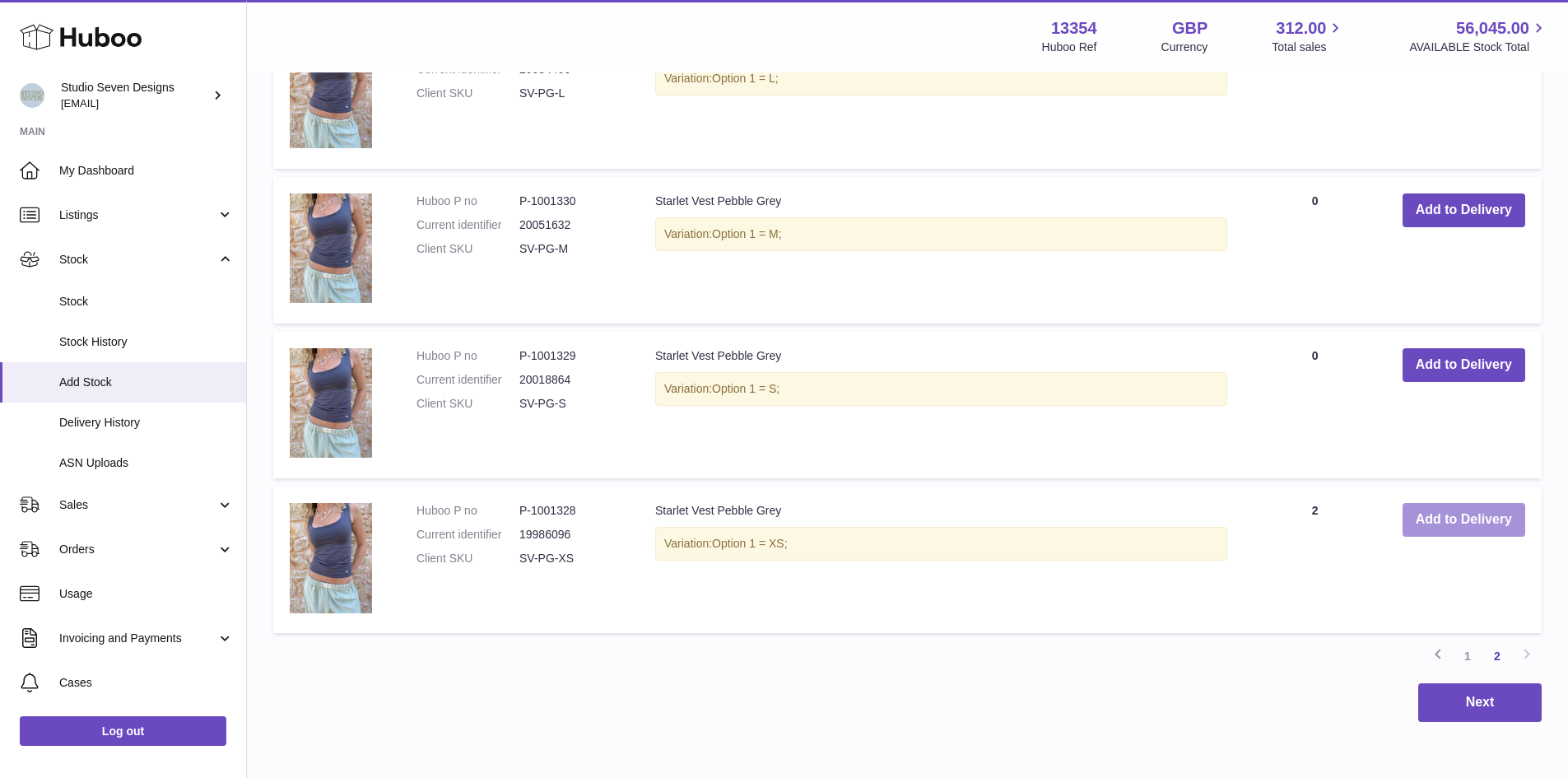 click on "Add to Delivery" at bounding box center [1463, 519] 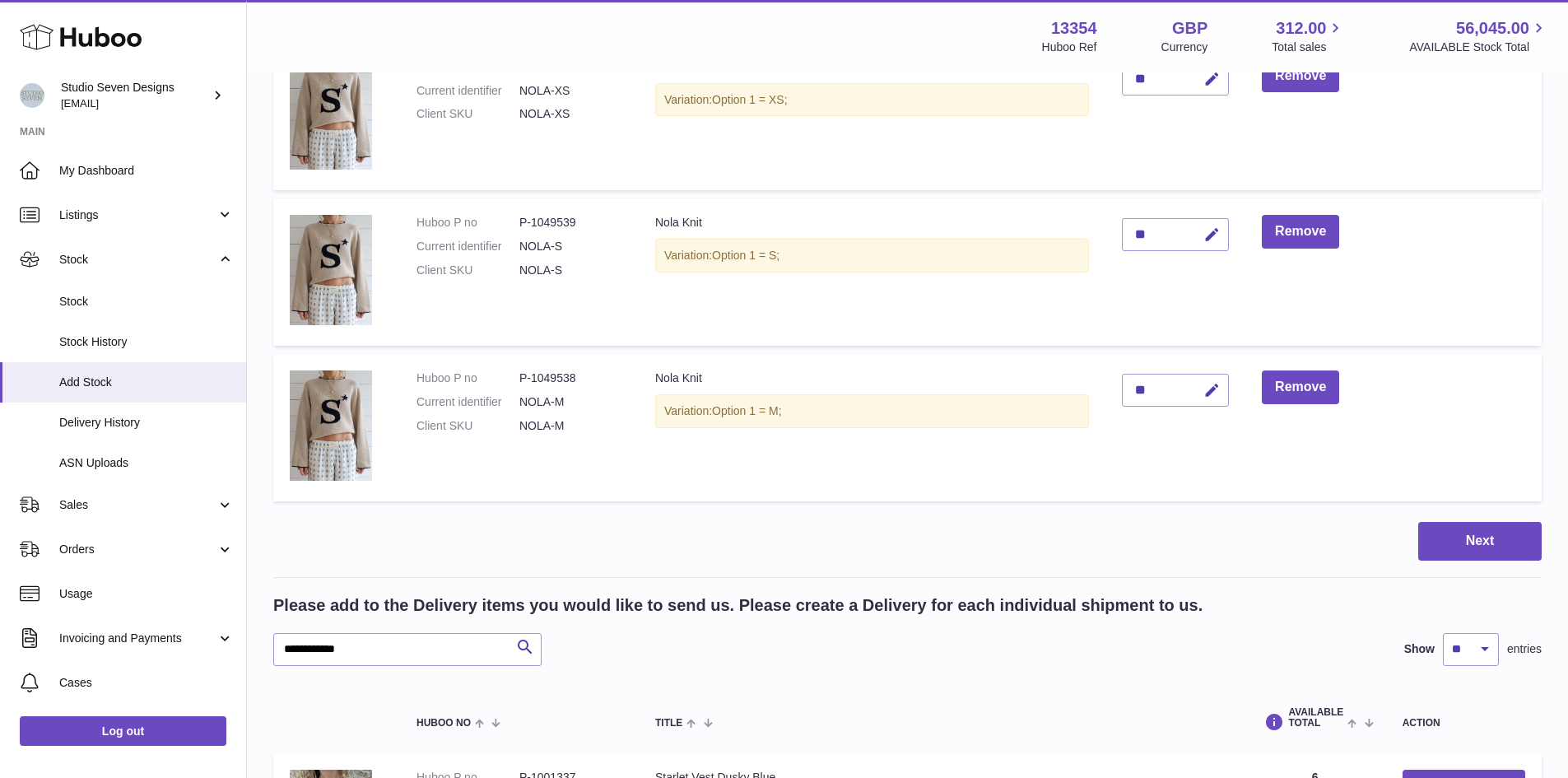 scroll, scrollTop: 0, scrollLeft: 0, axis: both 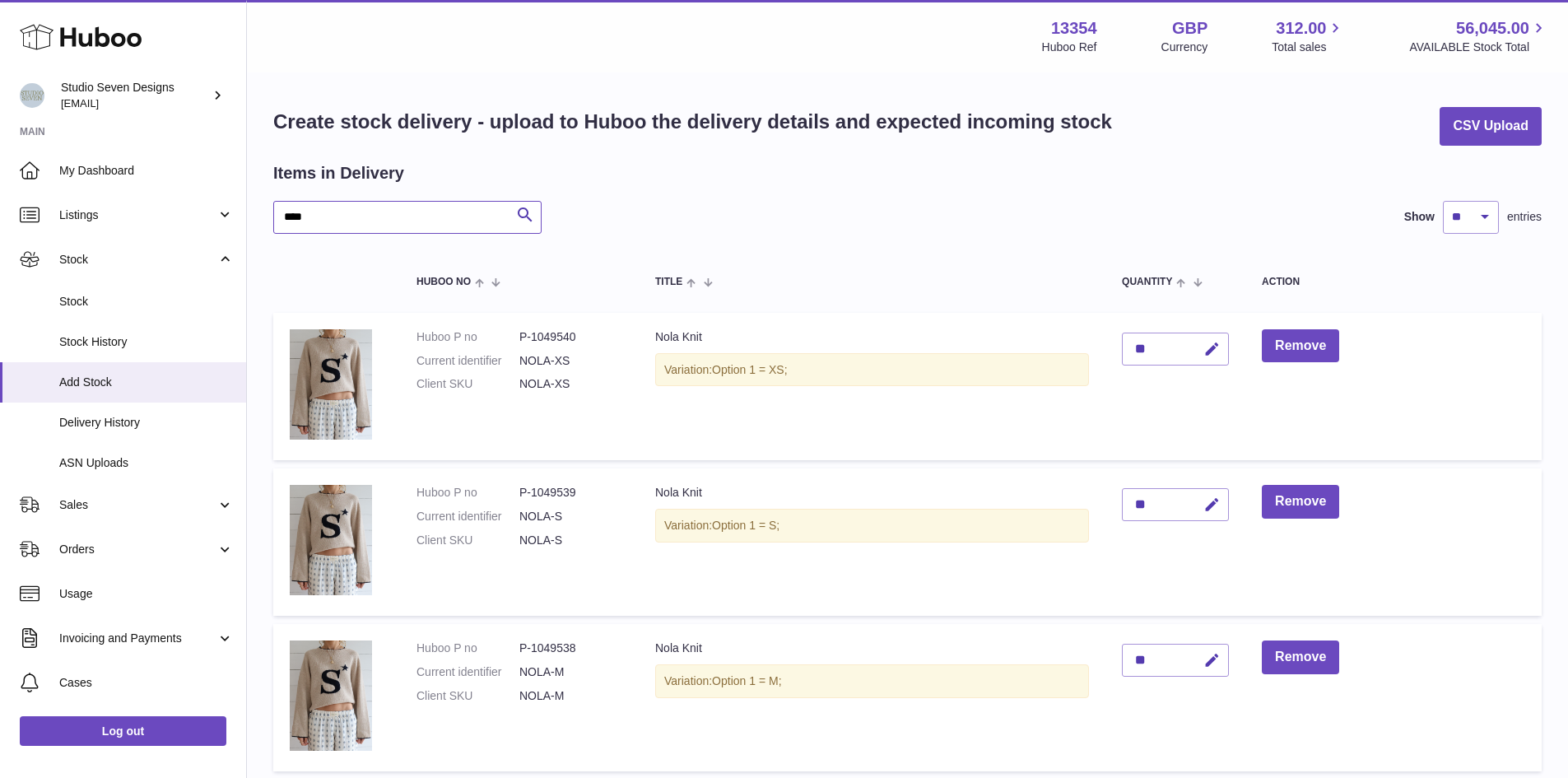 click on "****" at bounding box center [407, 217] 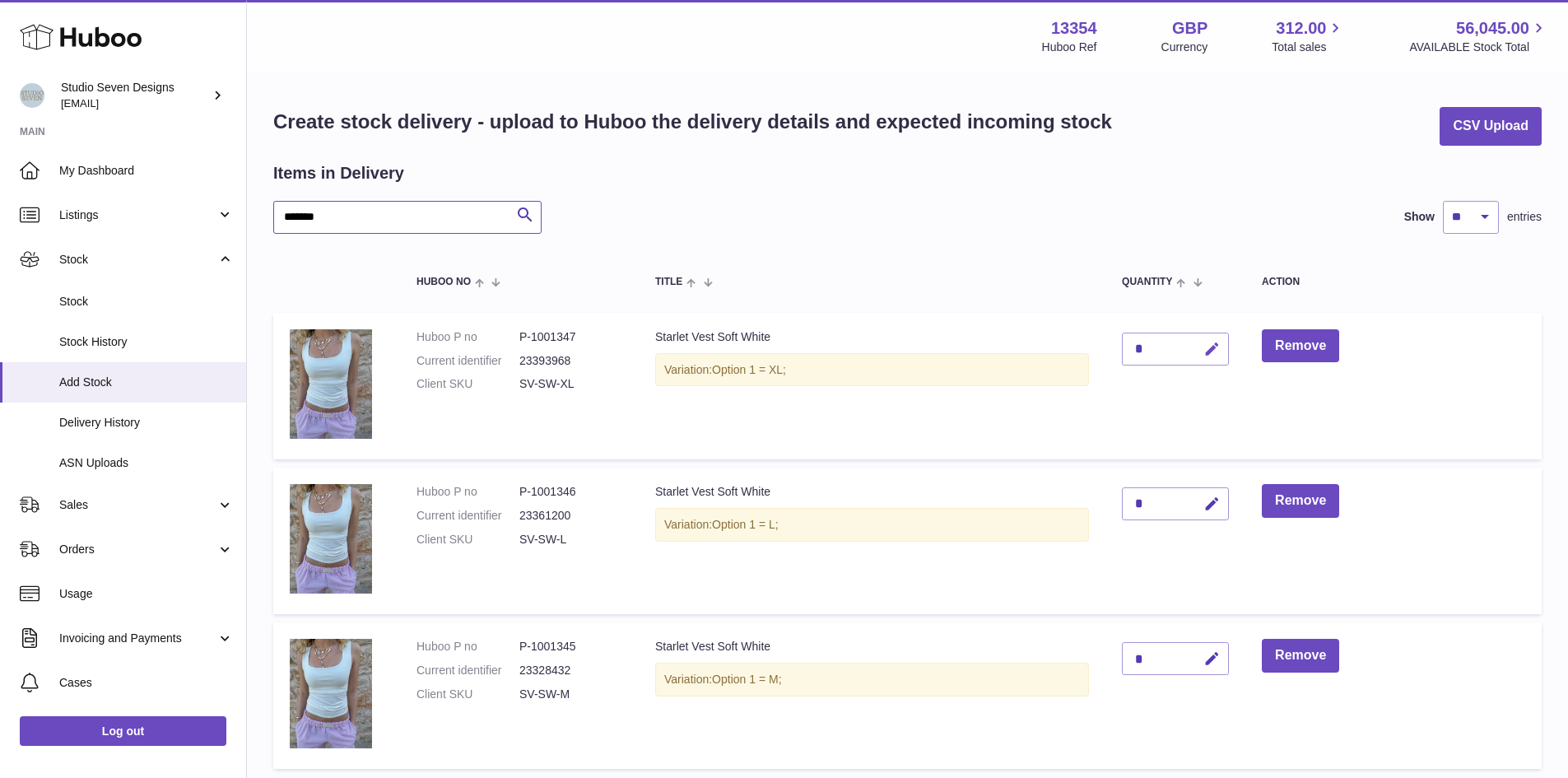 type on "*******" 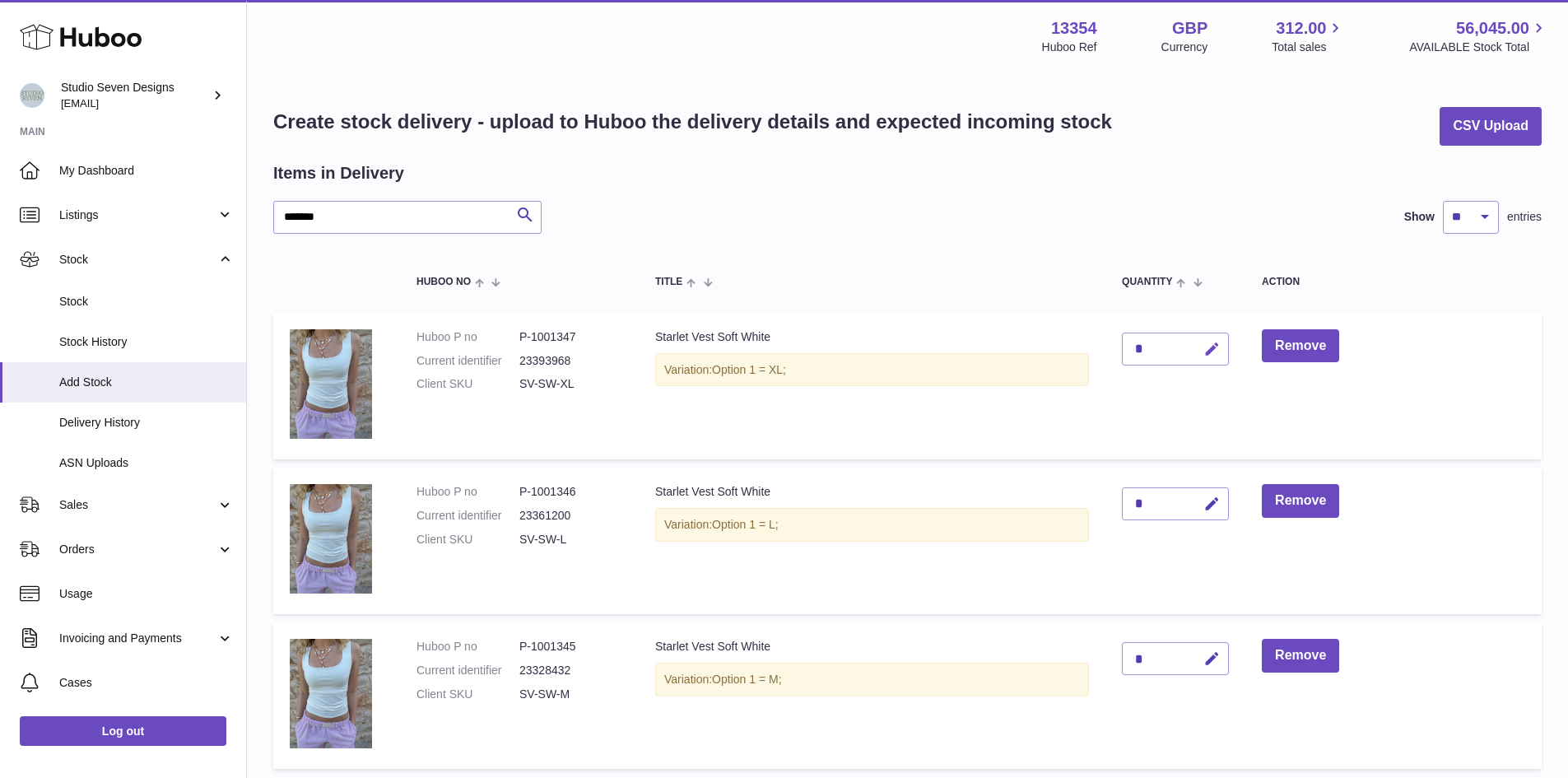 click at bounding box center (1212, 349) 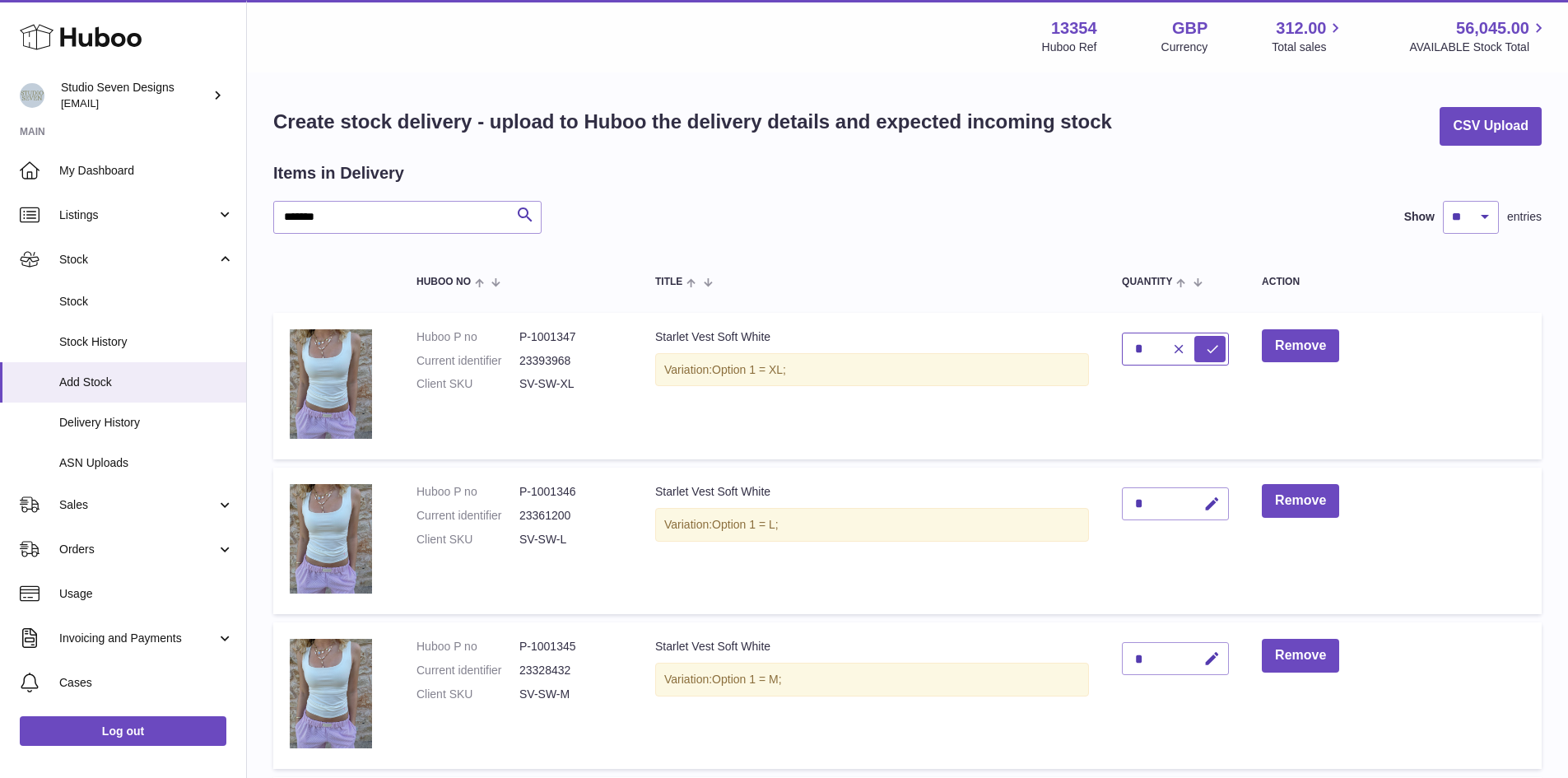 type on "*" 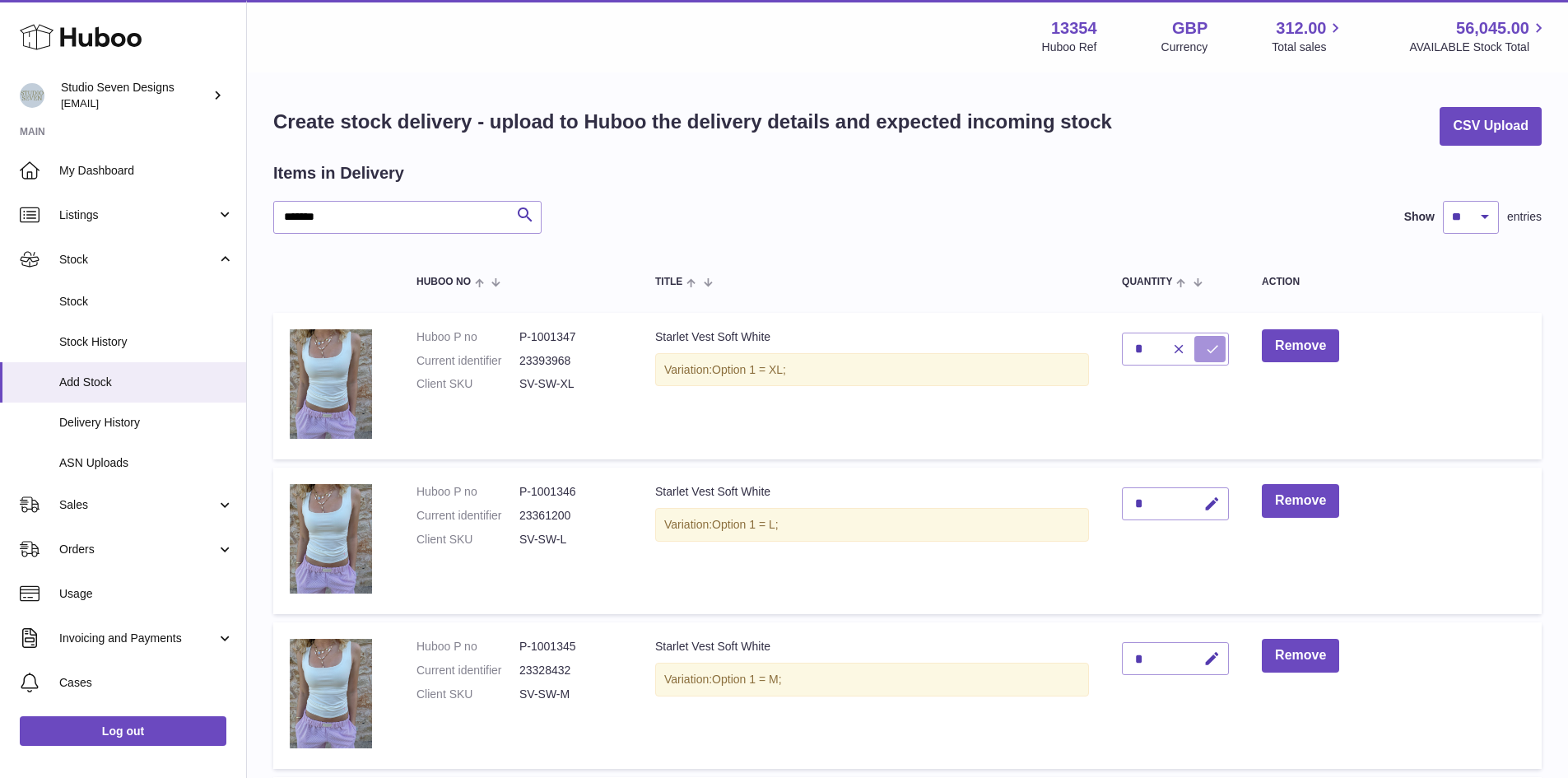 click at bounding box center (1212, 349) 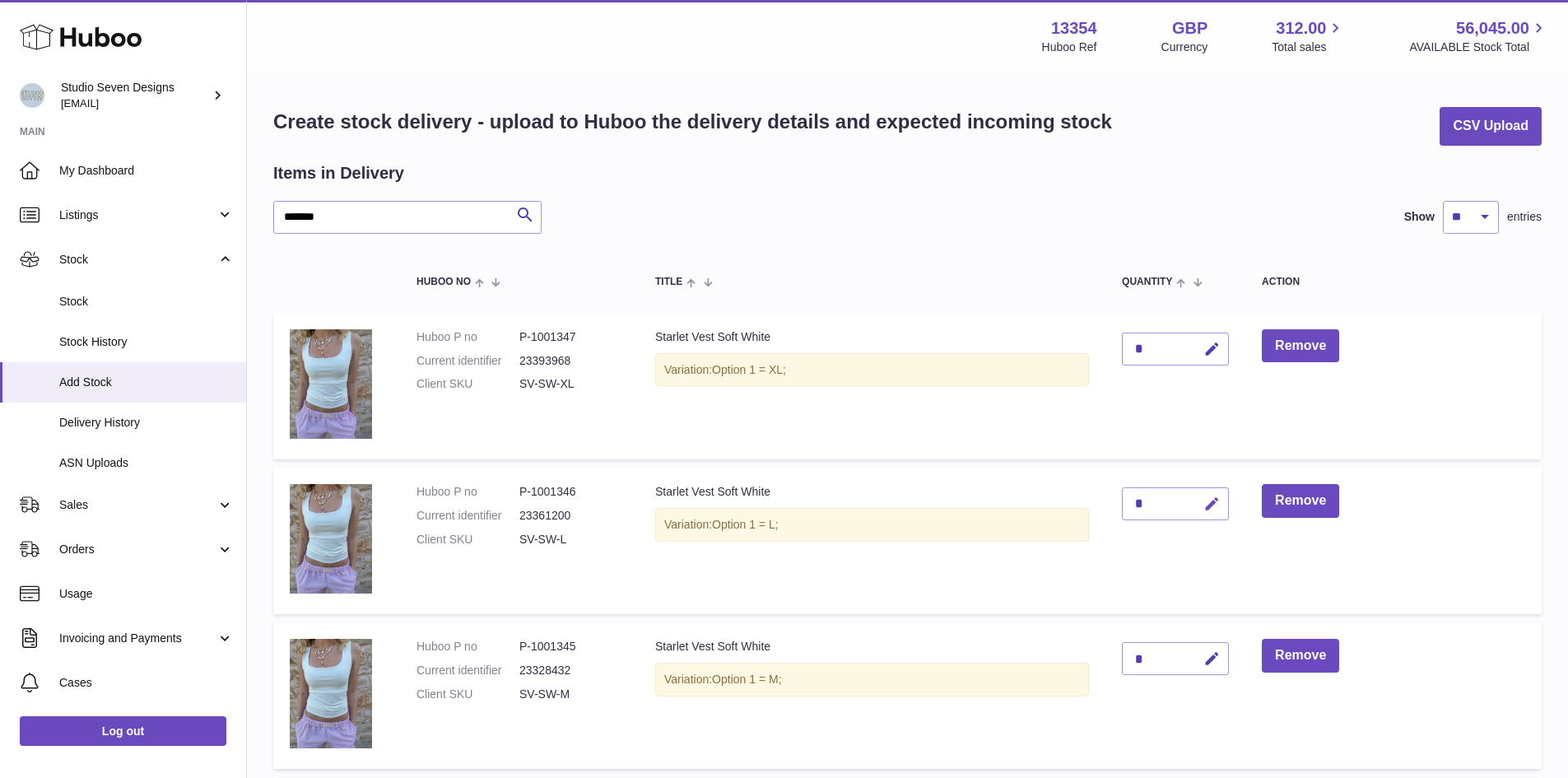 click at bounding box center [1212, 504] 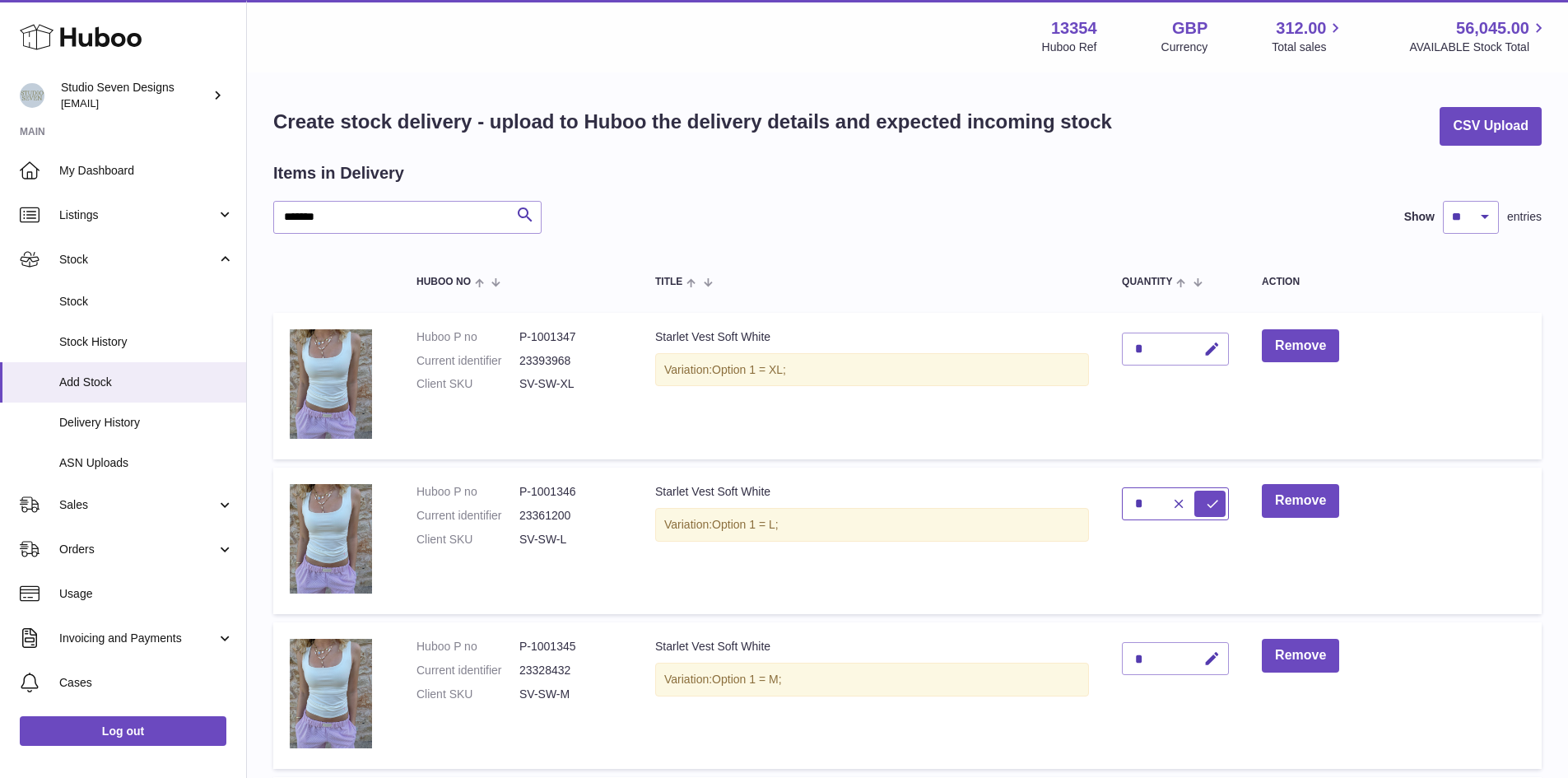 type on "*" 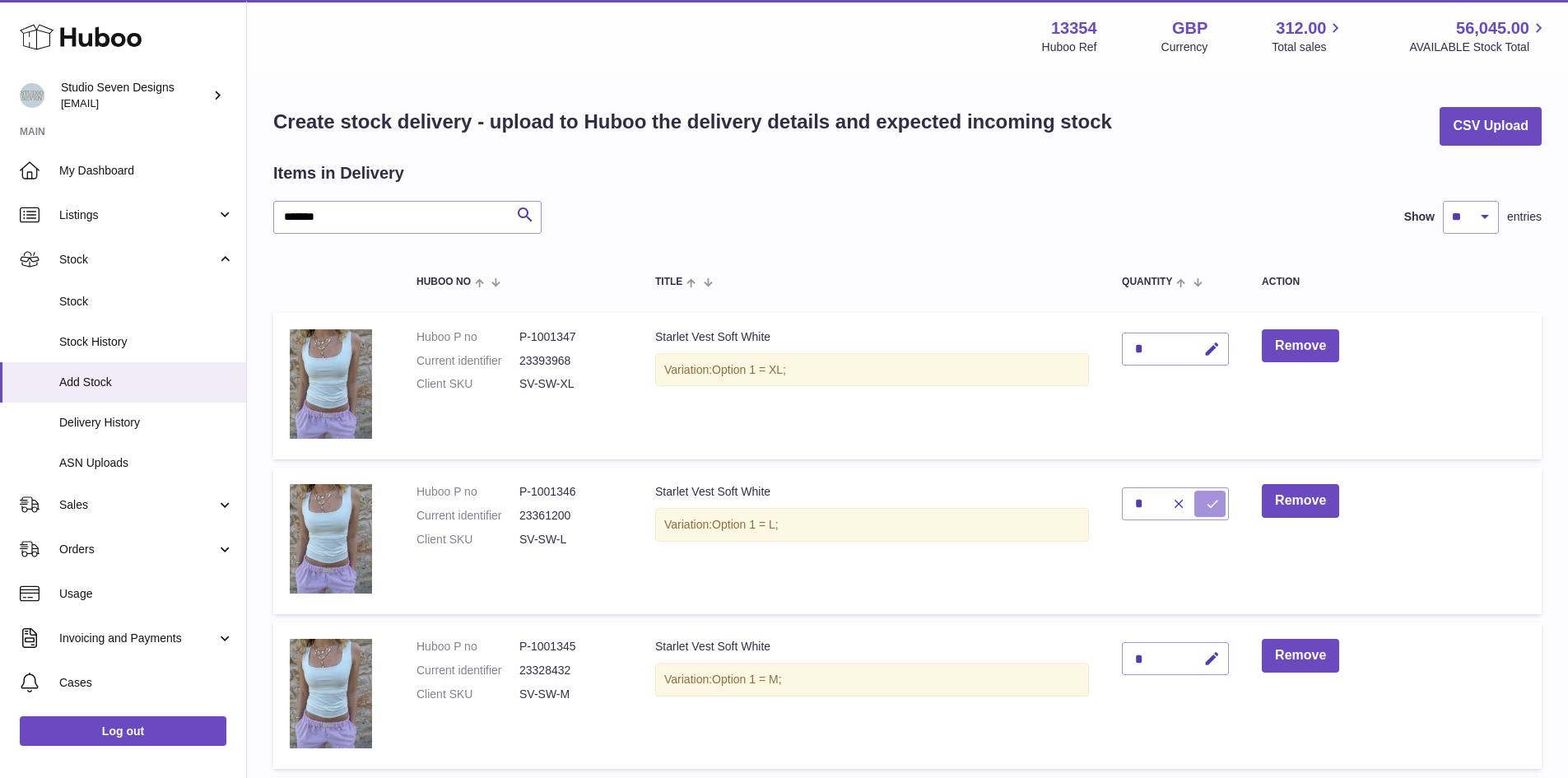 click at bounding box center [1212, 504] 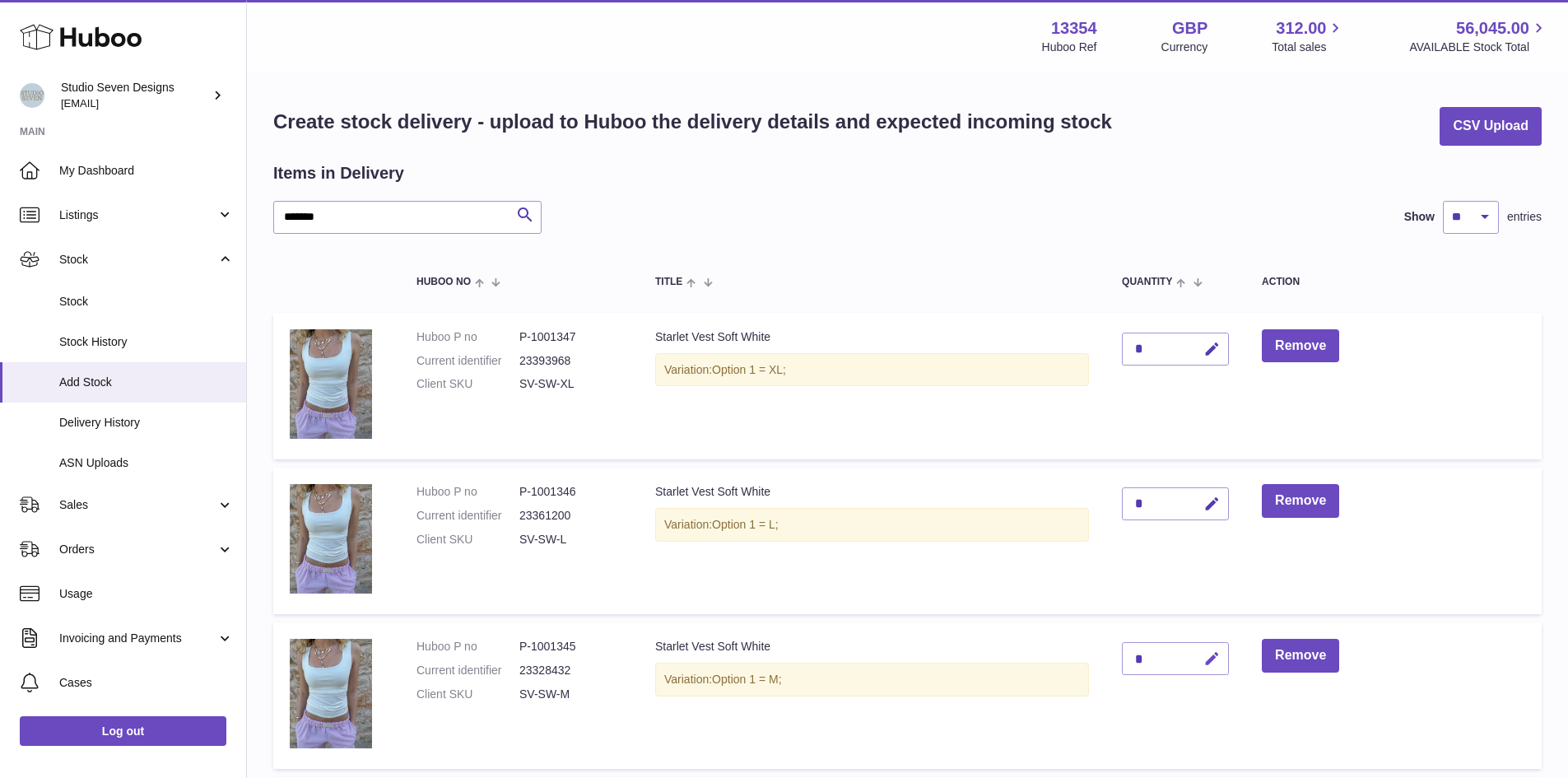 click at bounding box center [1212, 659] 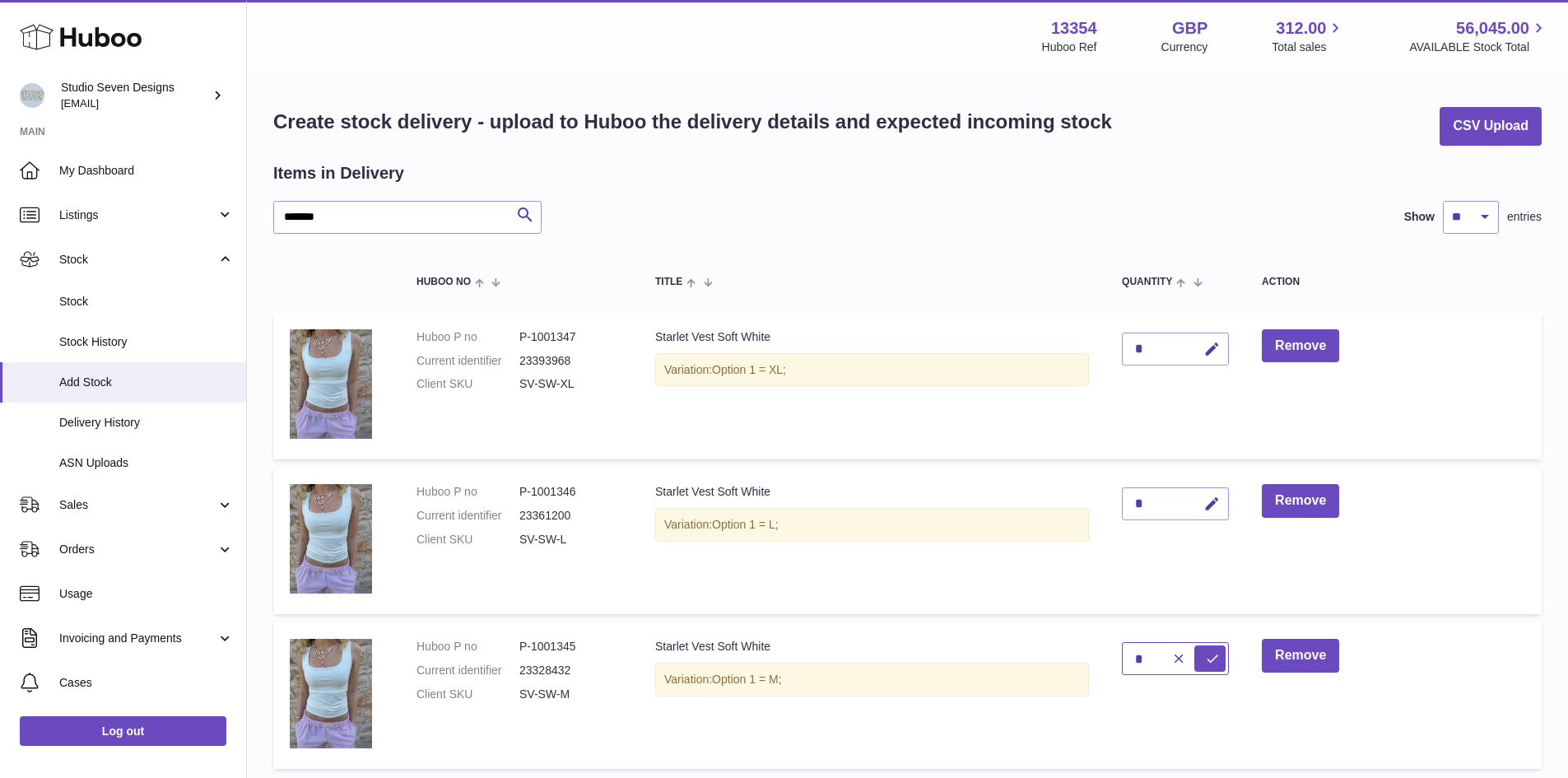 type on "*" 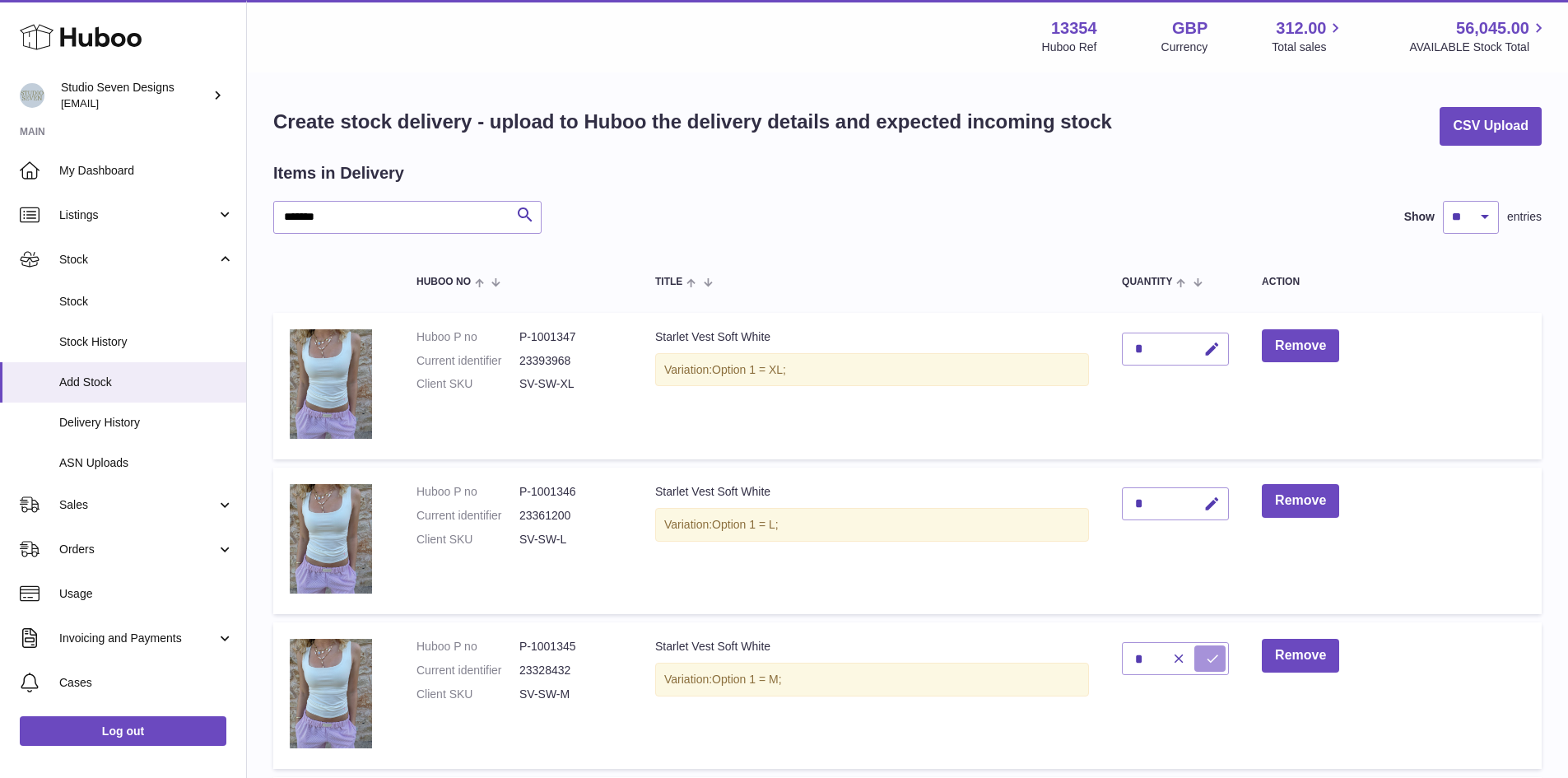 click at bounding box center [1212, 659] 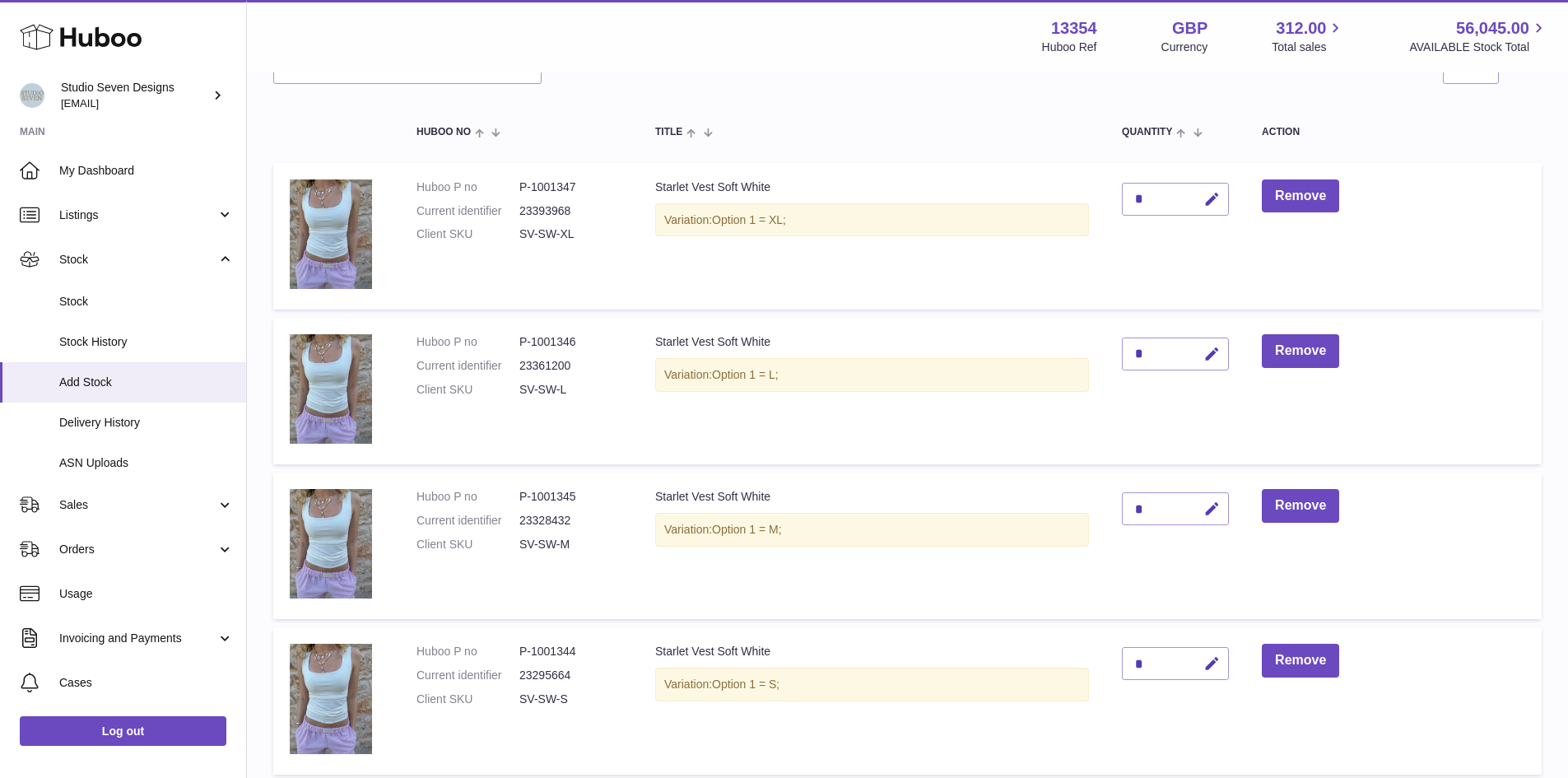 scroll, scrollTop: 153, scrollLeft: 0, axis: vertical 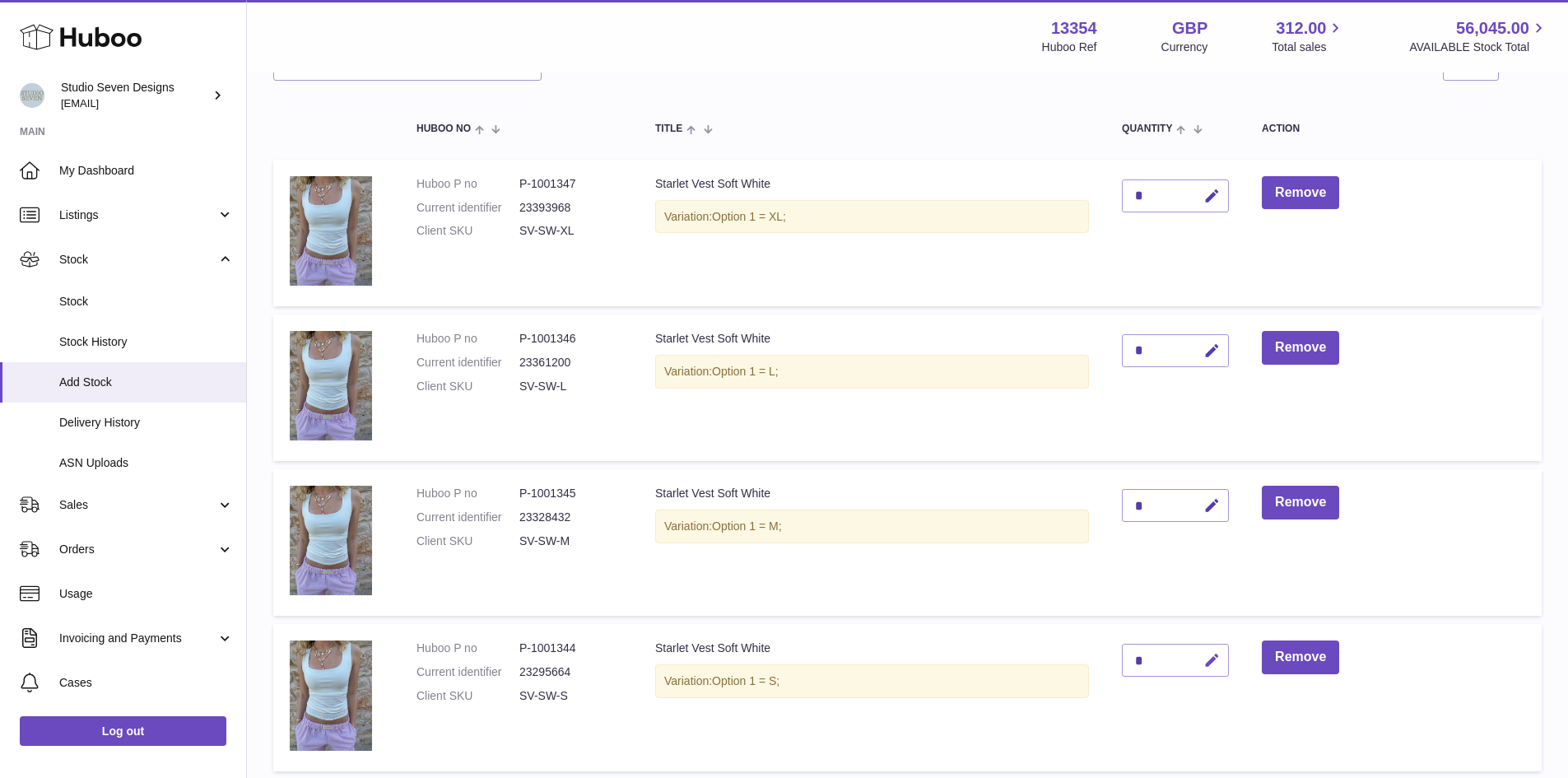 click at bounding box center (1212, 660) 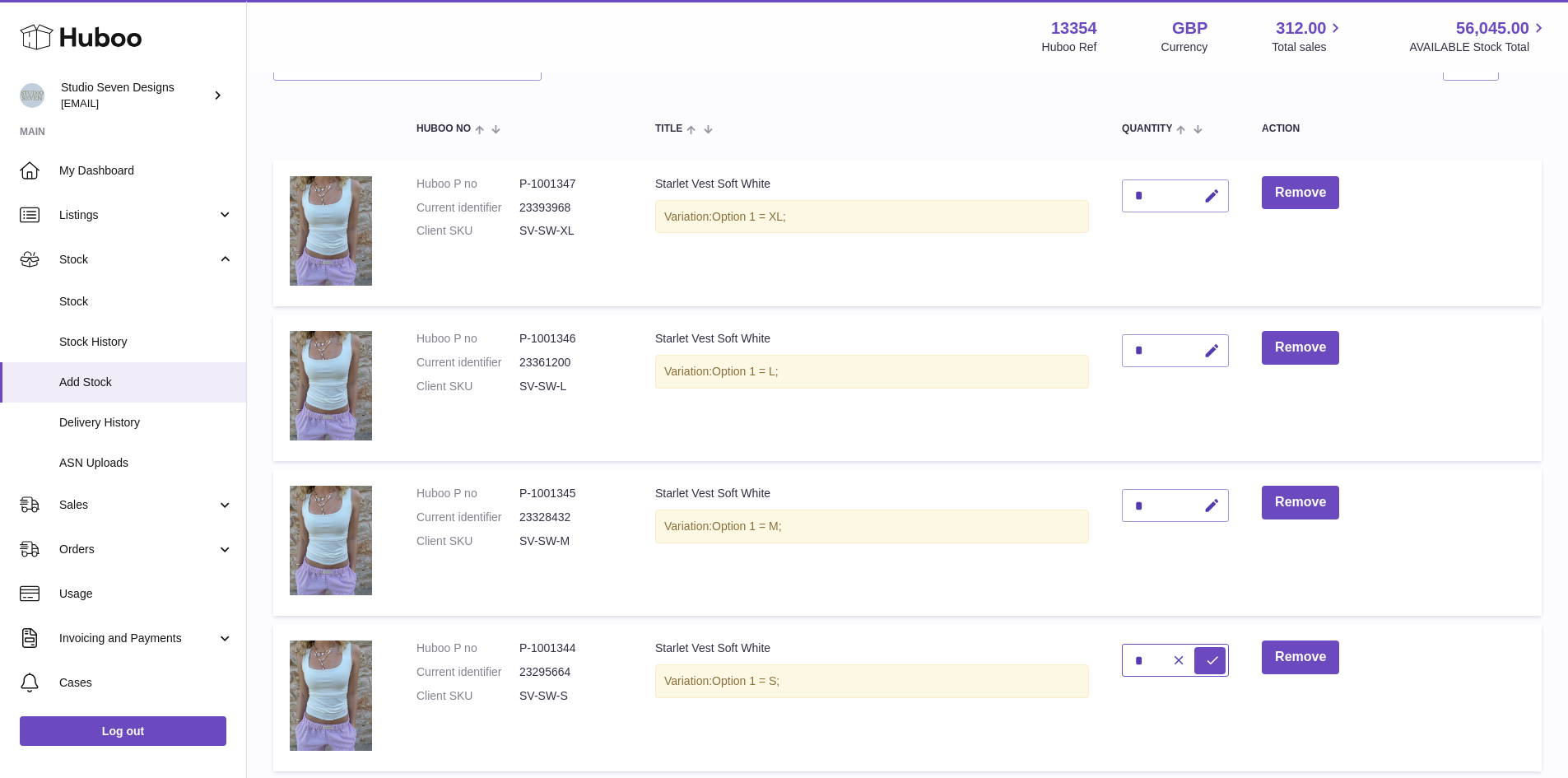 type on "*" 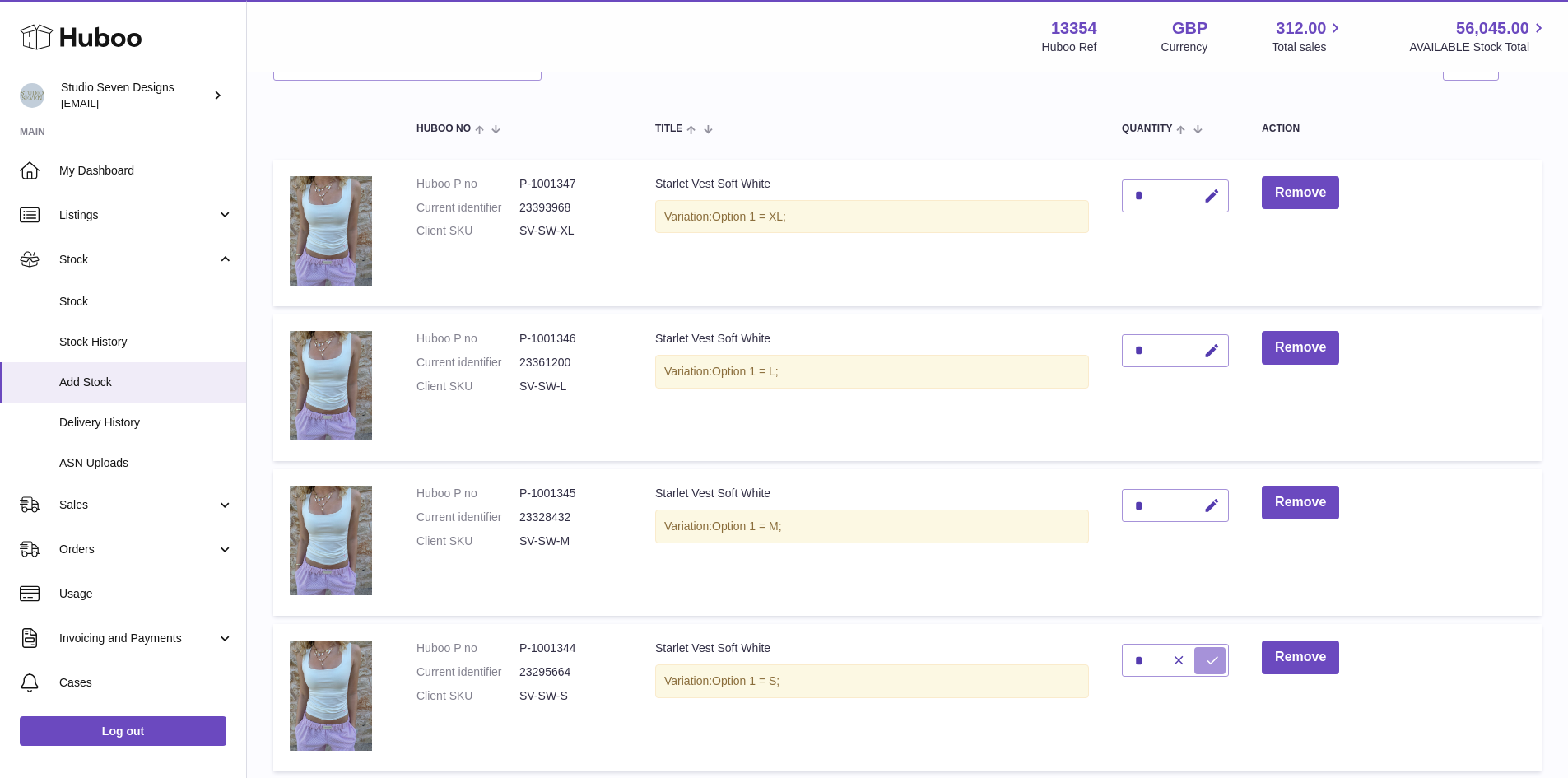 click at bounding box center (1212, 660) 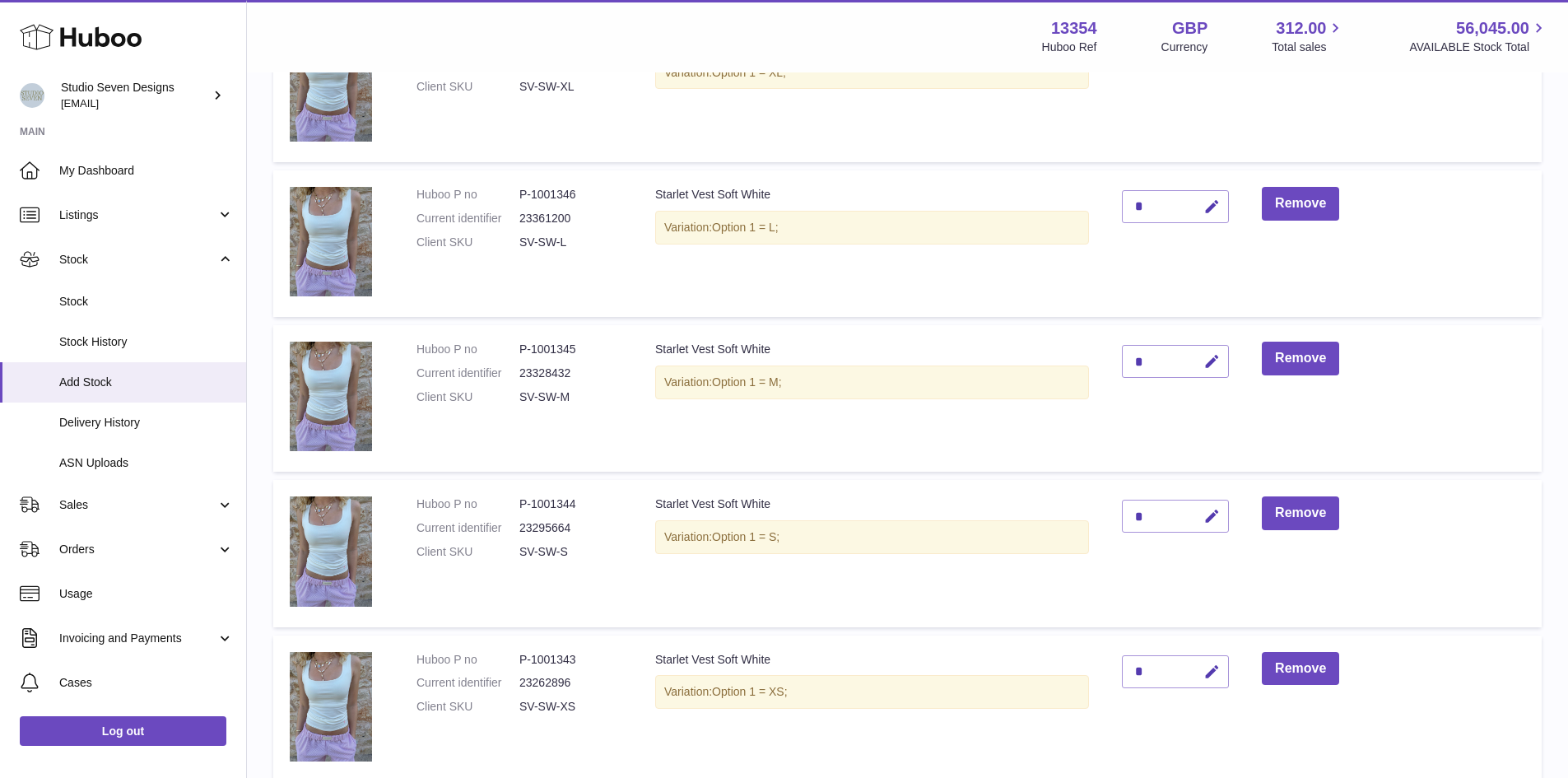 scroll, scrollTop: 303, scrollLeft: 0, axis: vertical 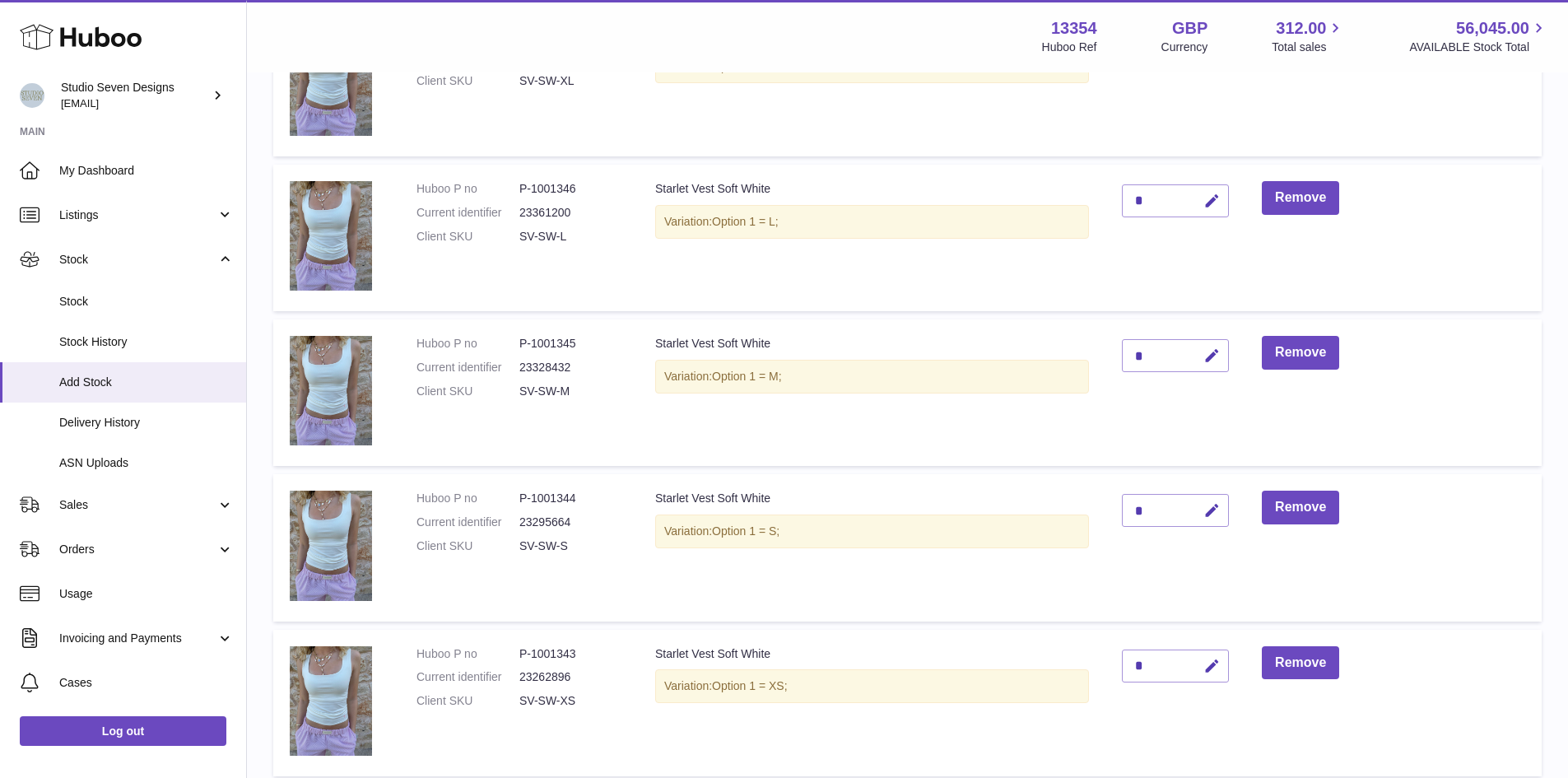 click at bounding box center [1212, 666] 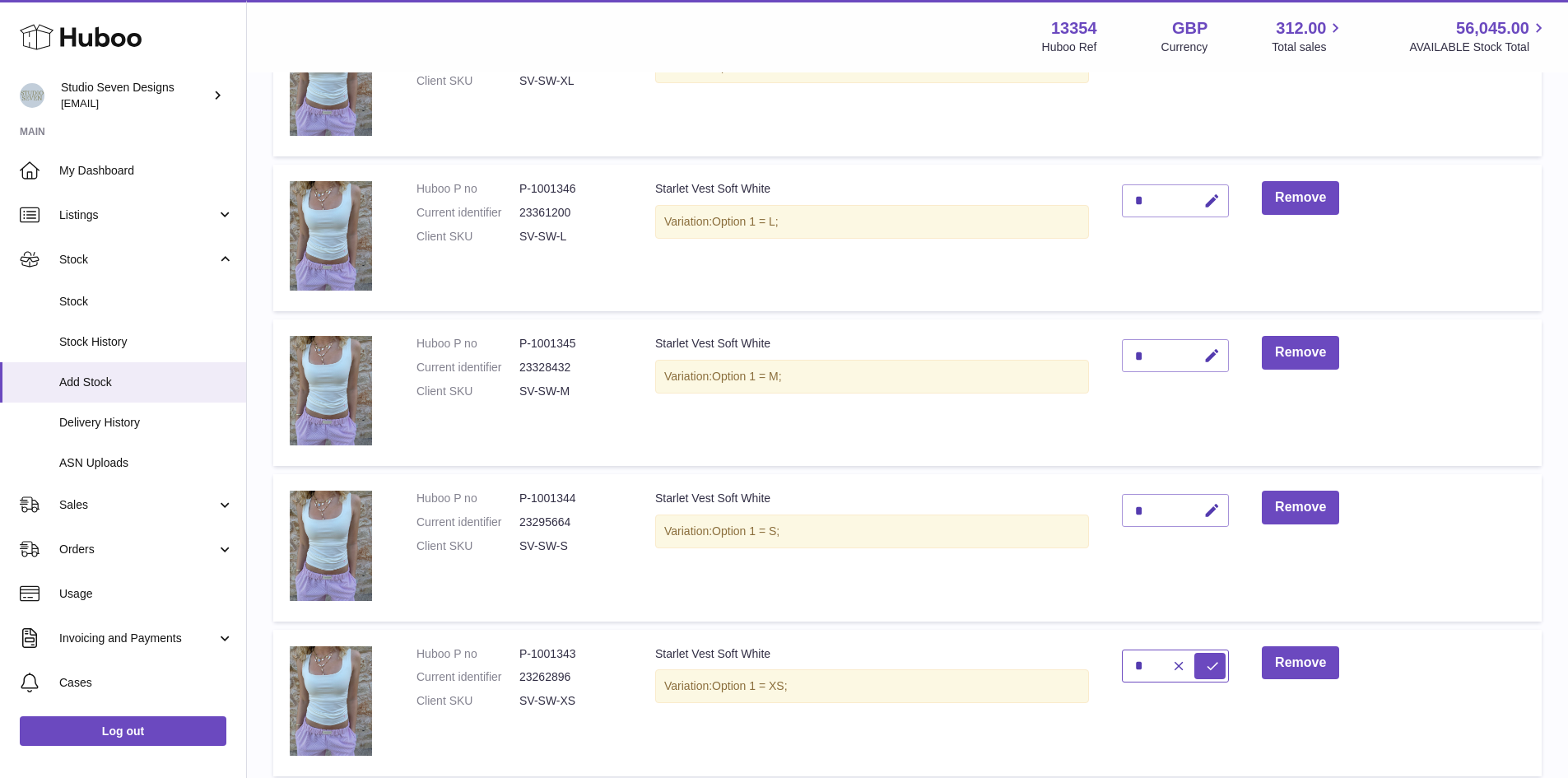 type on "*" 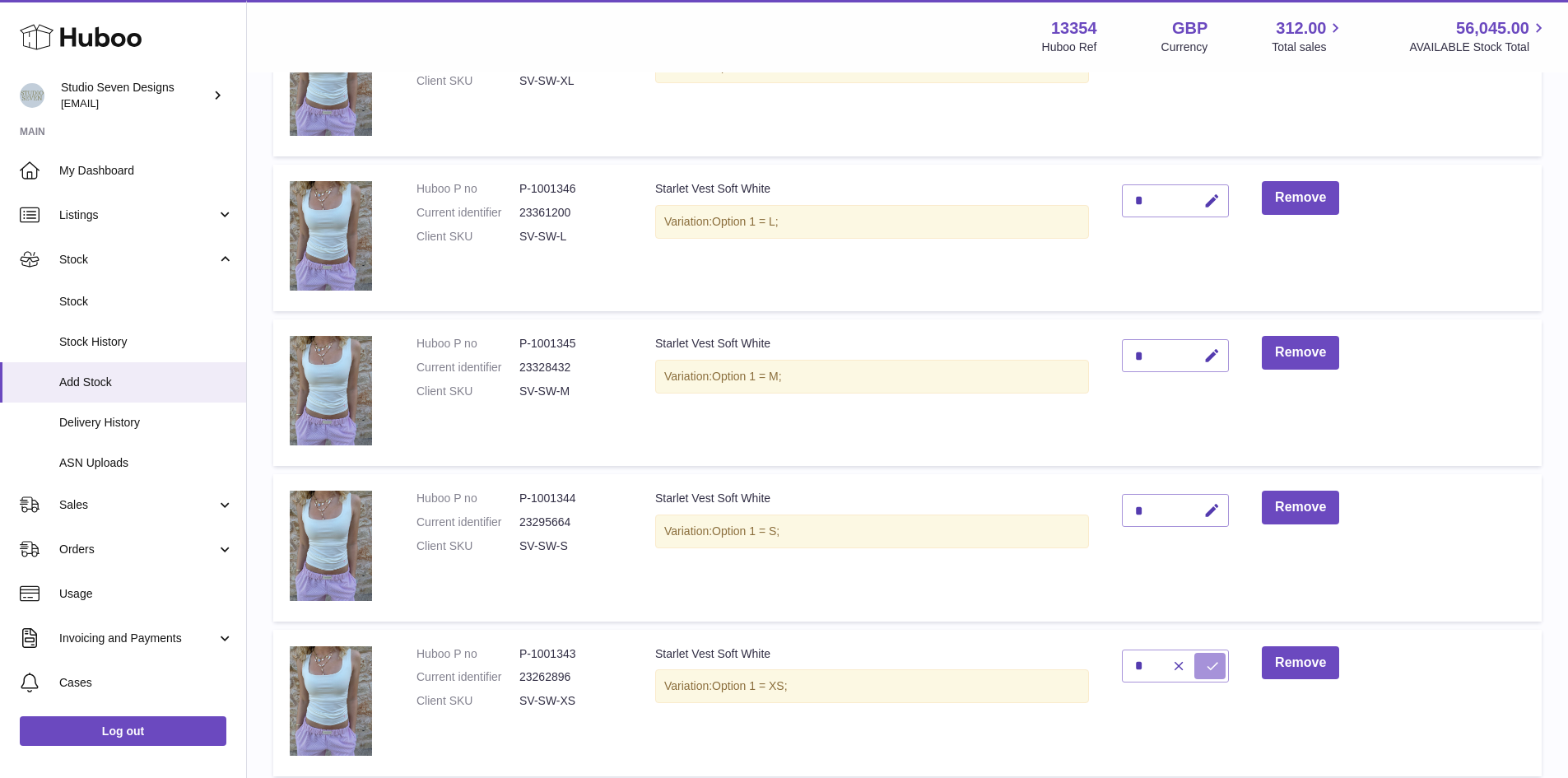 click at bounding box center (1212, 666) 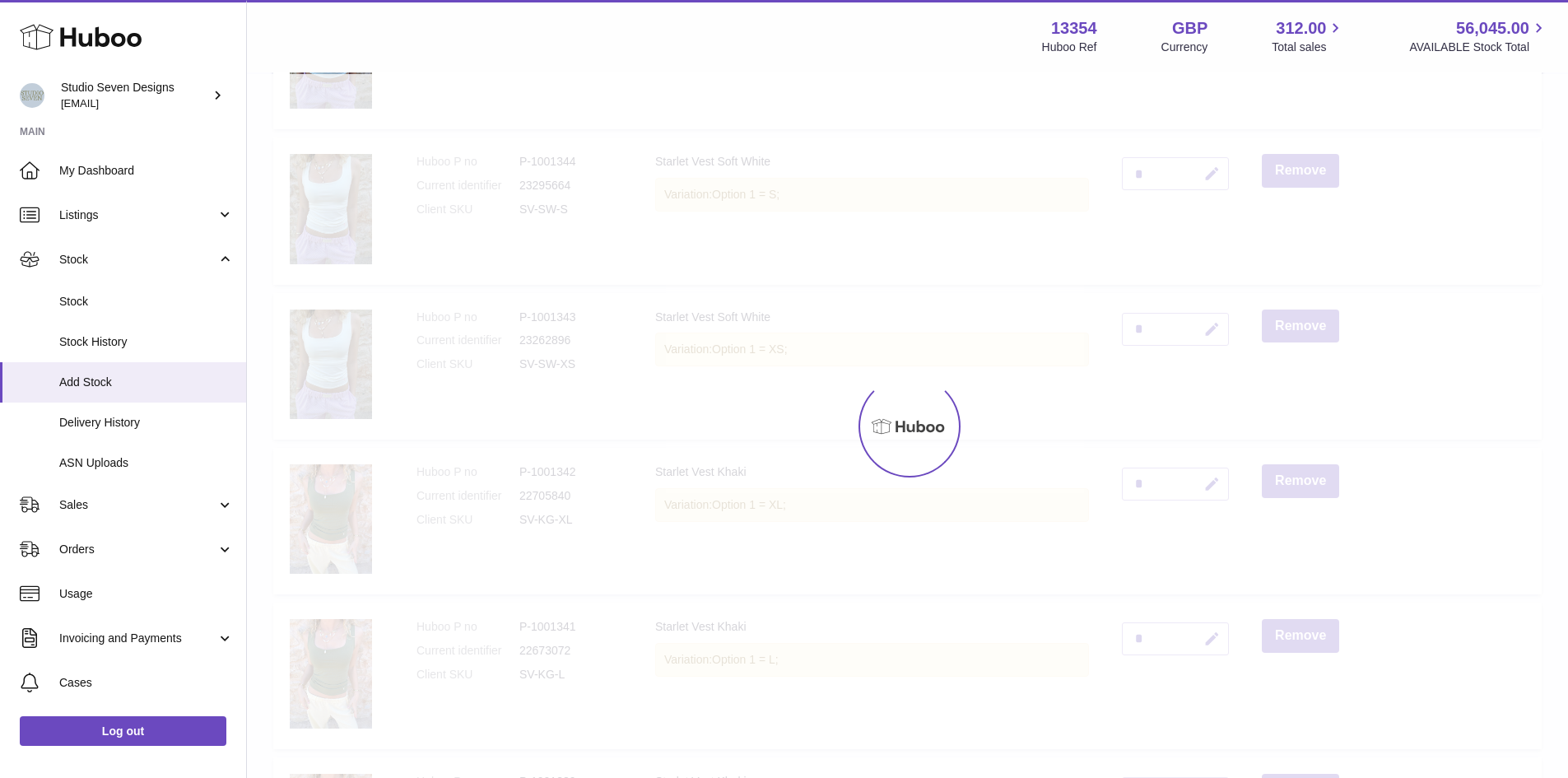 scroll, scrollTop: 641, scrollLeft: 0, axis: vertical 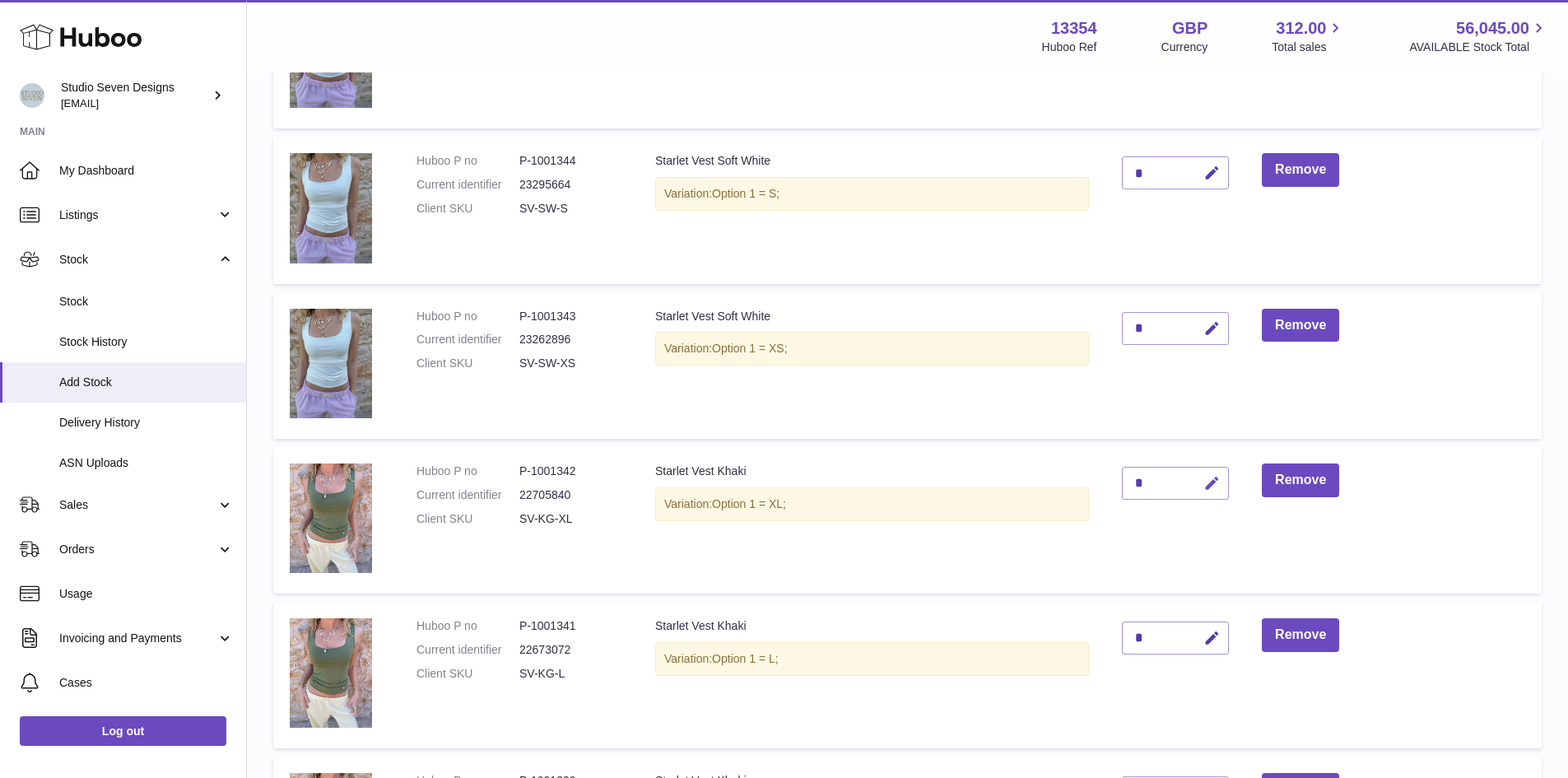 click at bounding box center [1212, 483] 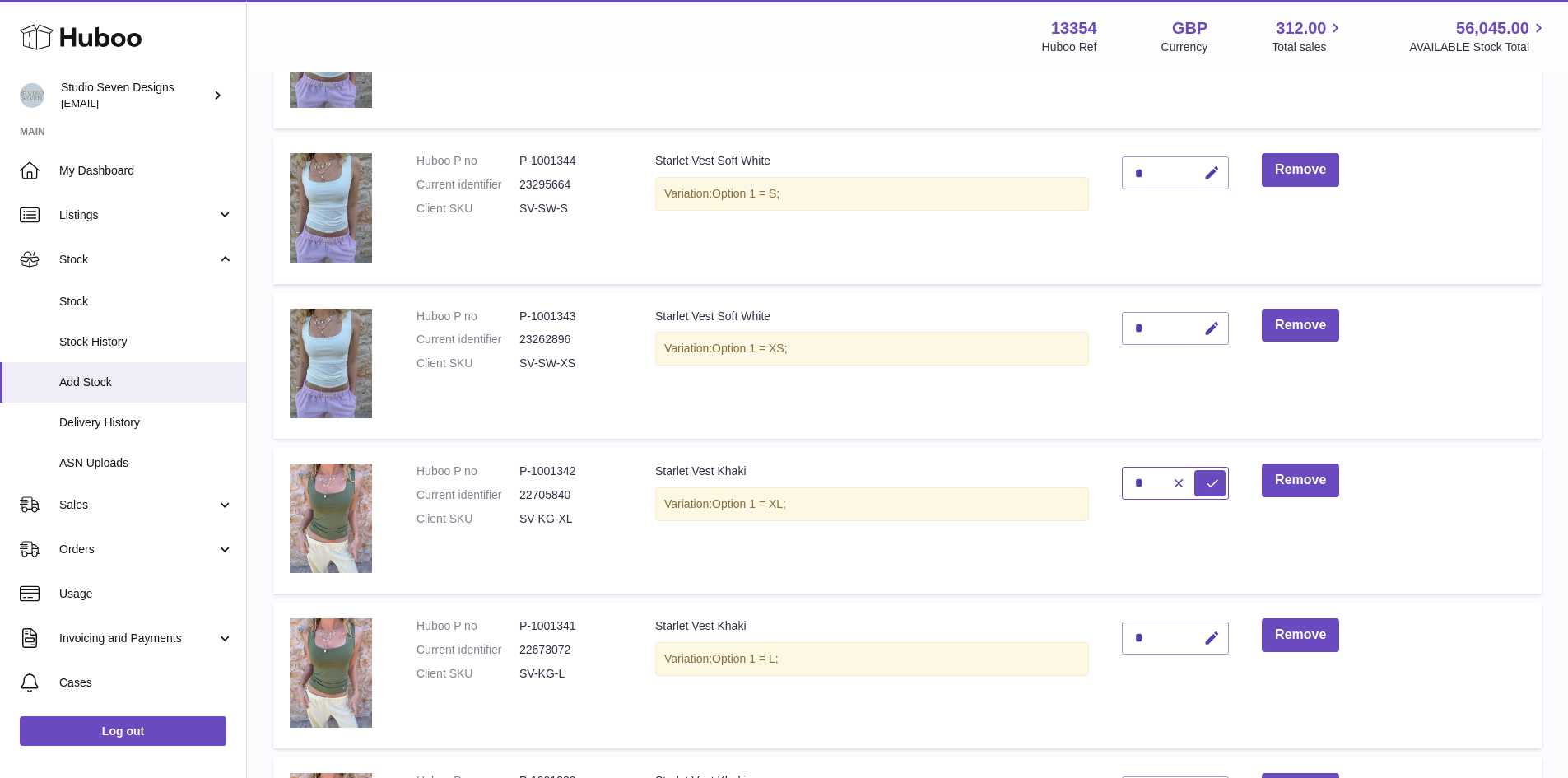 type on "*" 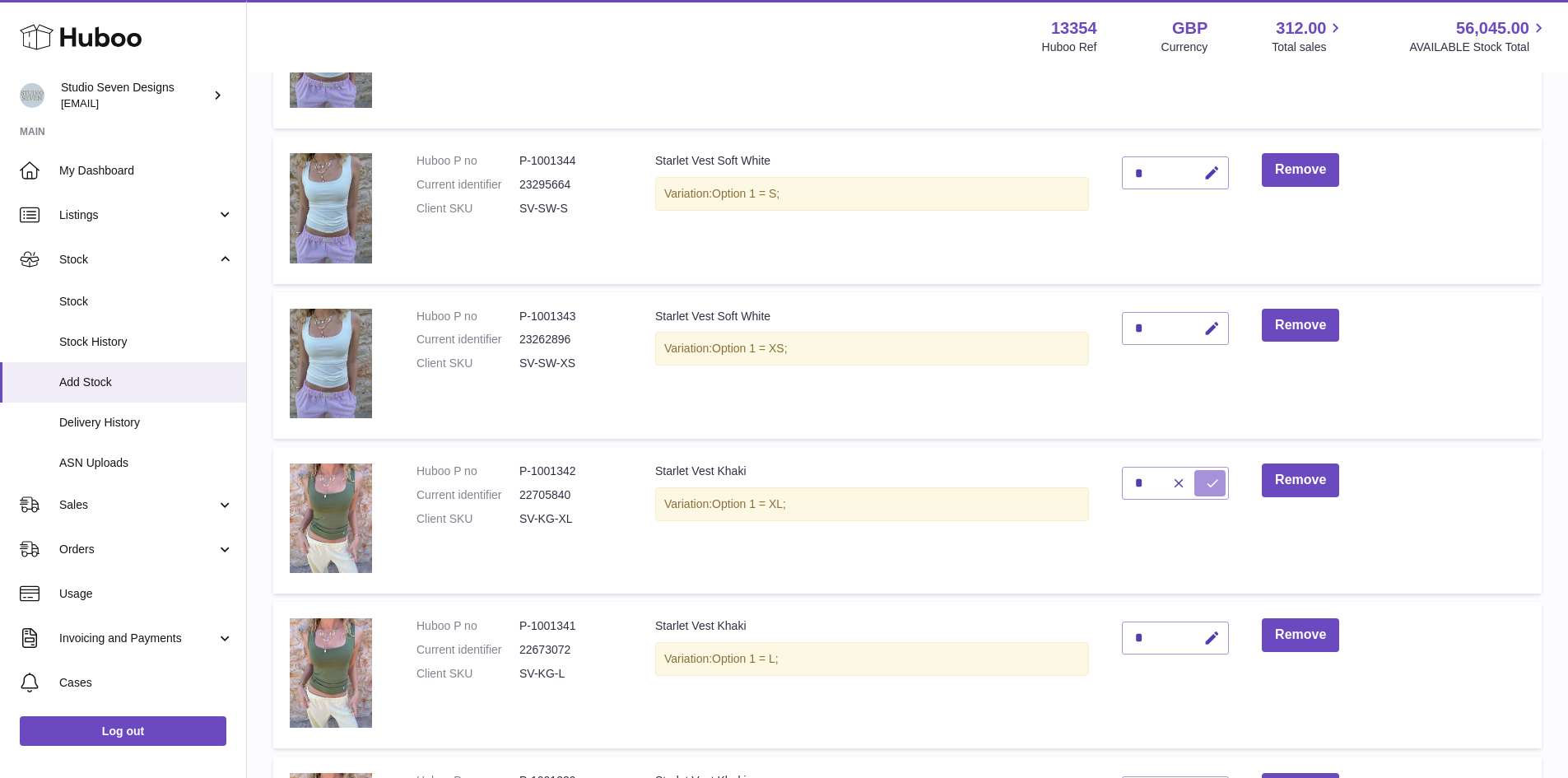 click at bounding box center (1212, 483) 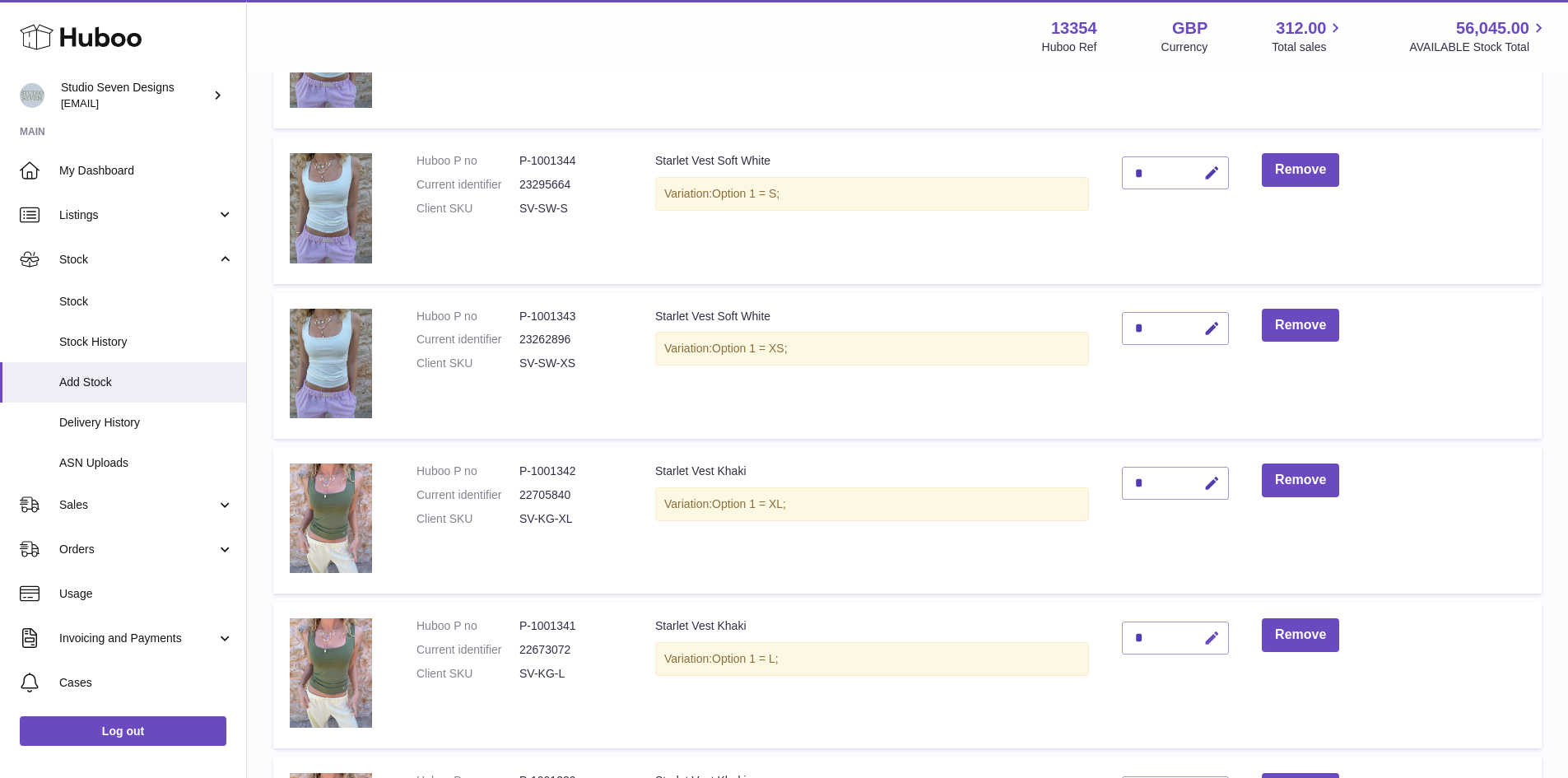 click at bounding box center (1212, 638) 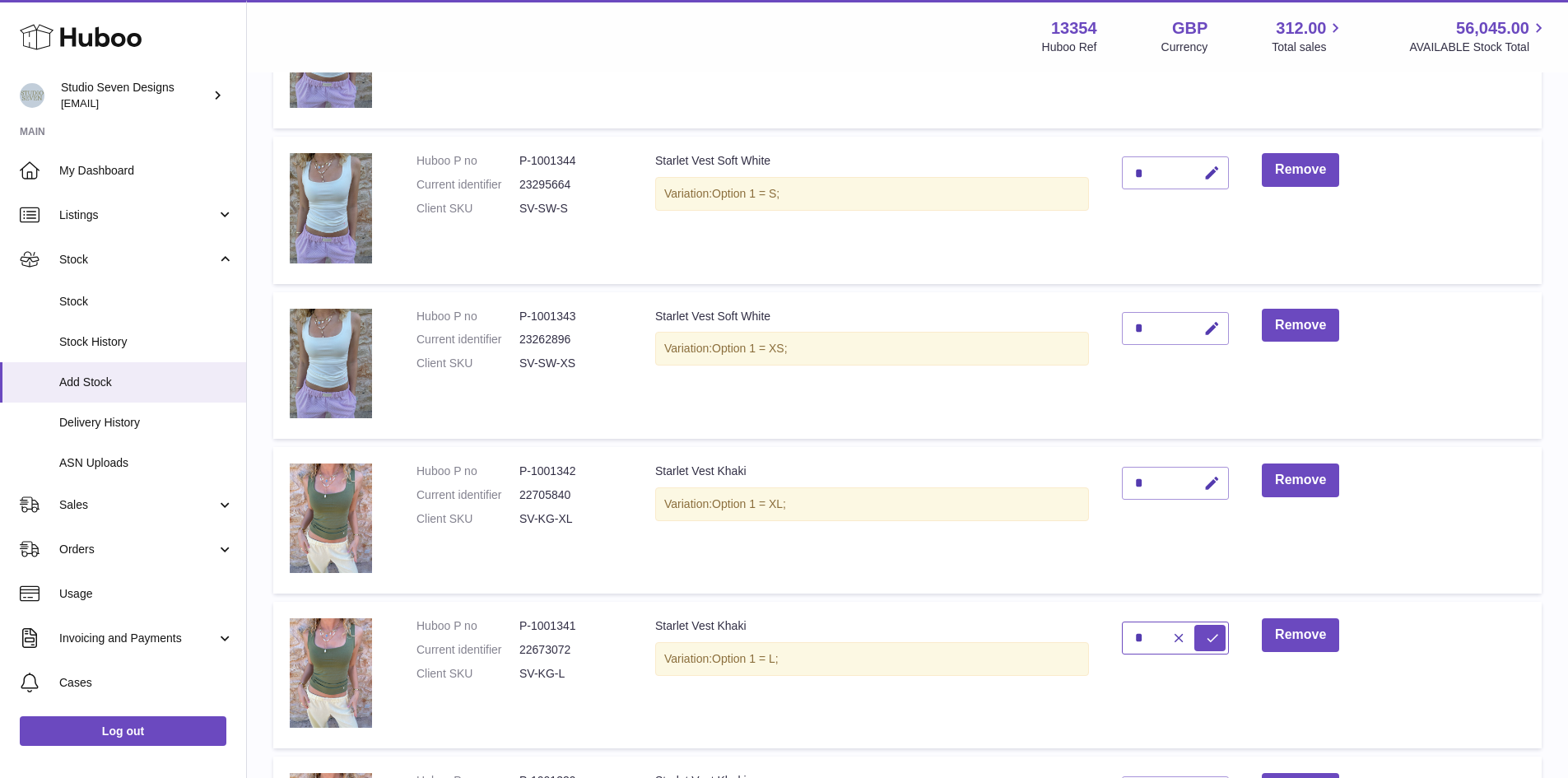 type on "*" 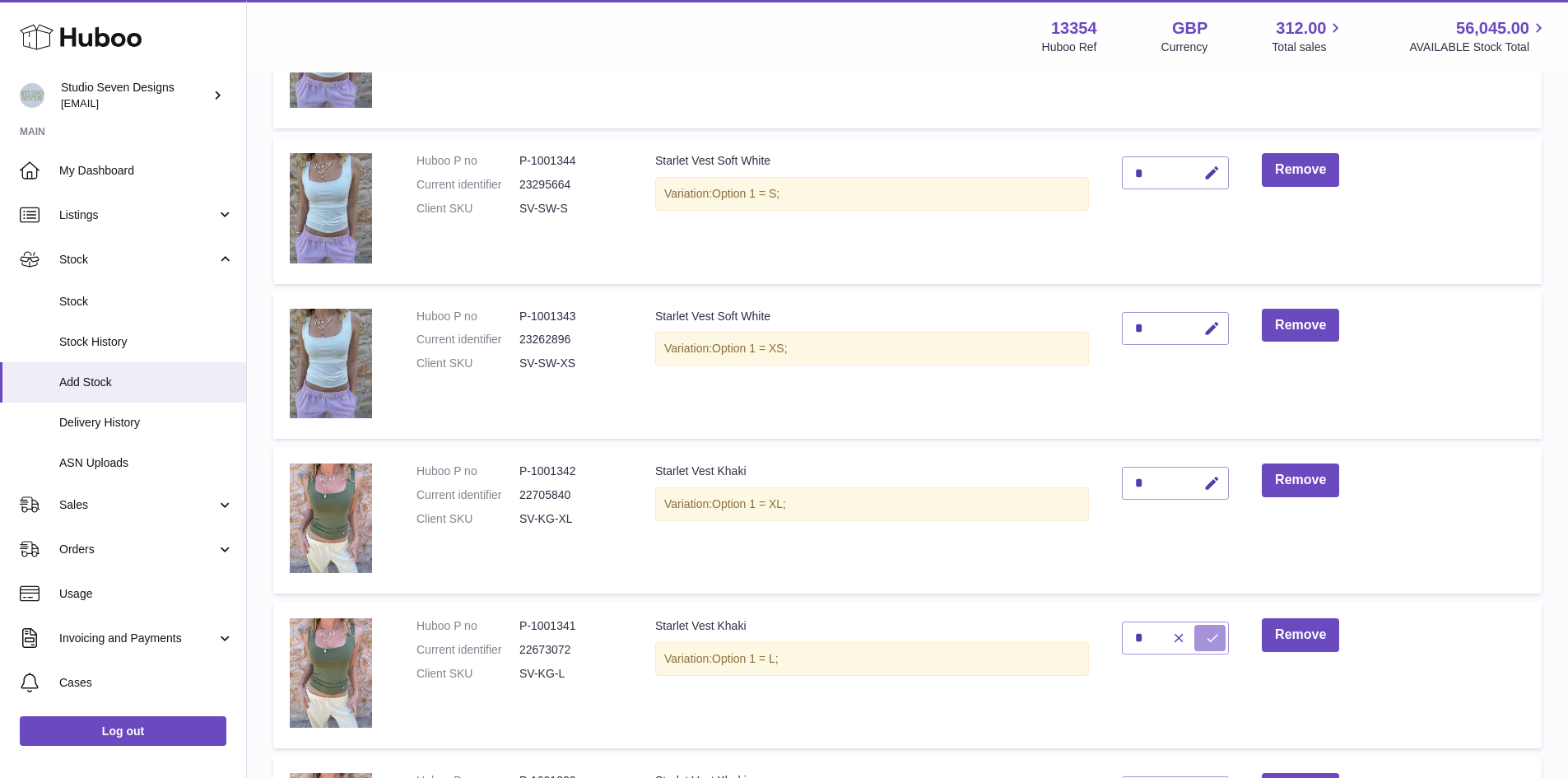 click at bounding box center (1212, 638) 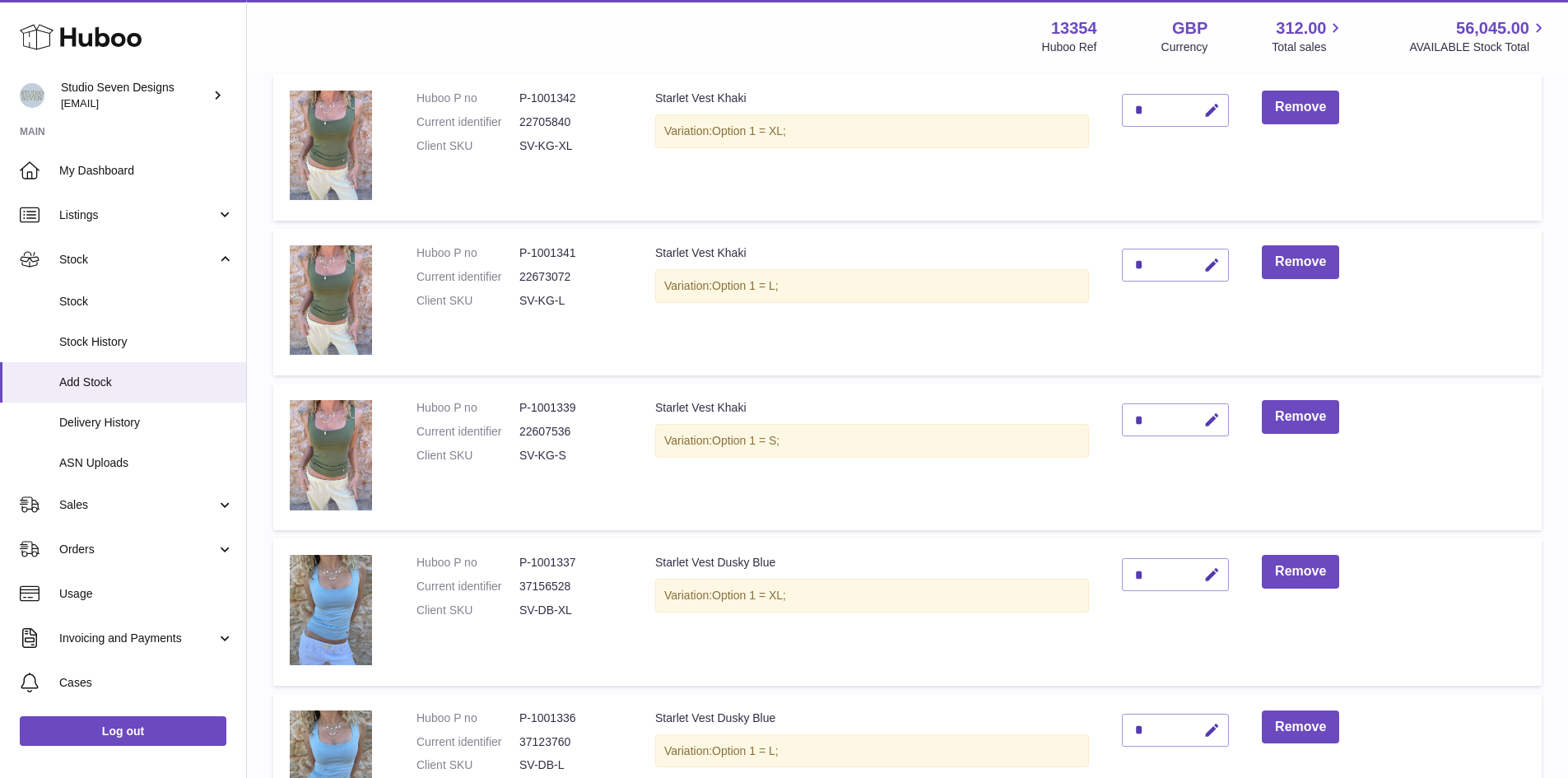 scroll, scrollTop: 1014, scrollLeft: 0, axis: vertical 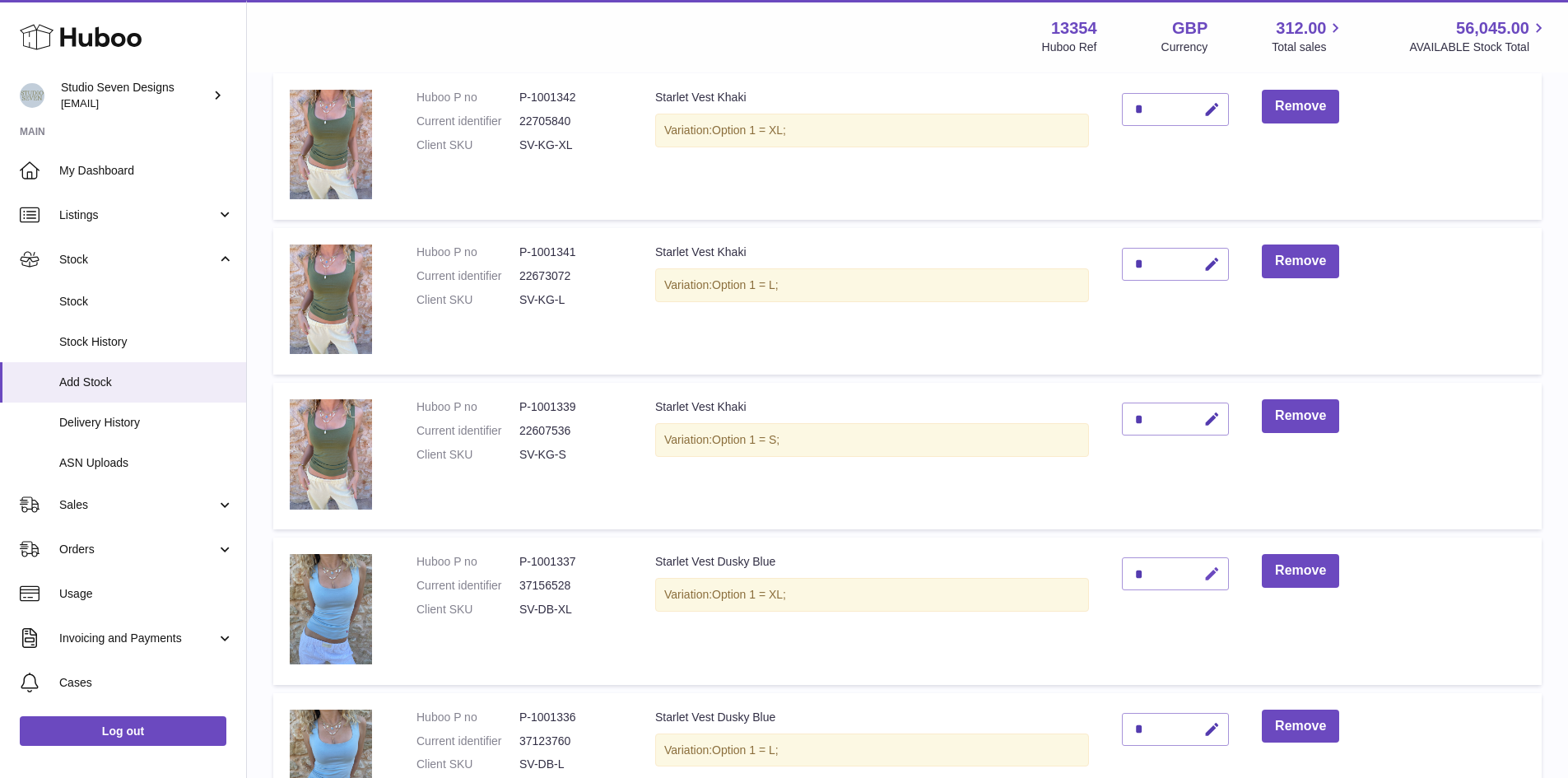 click at bounding box center [1212, 574] 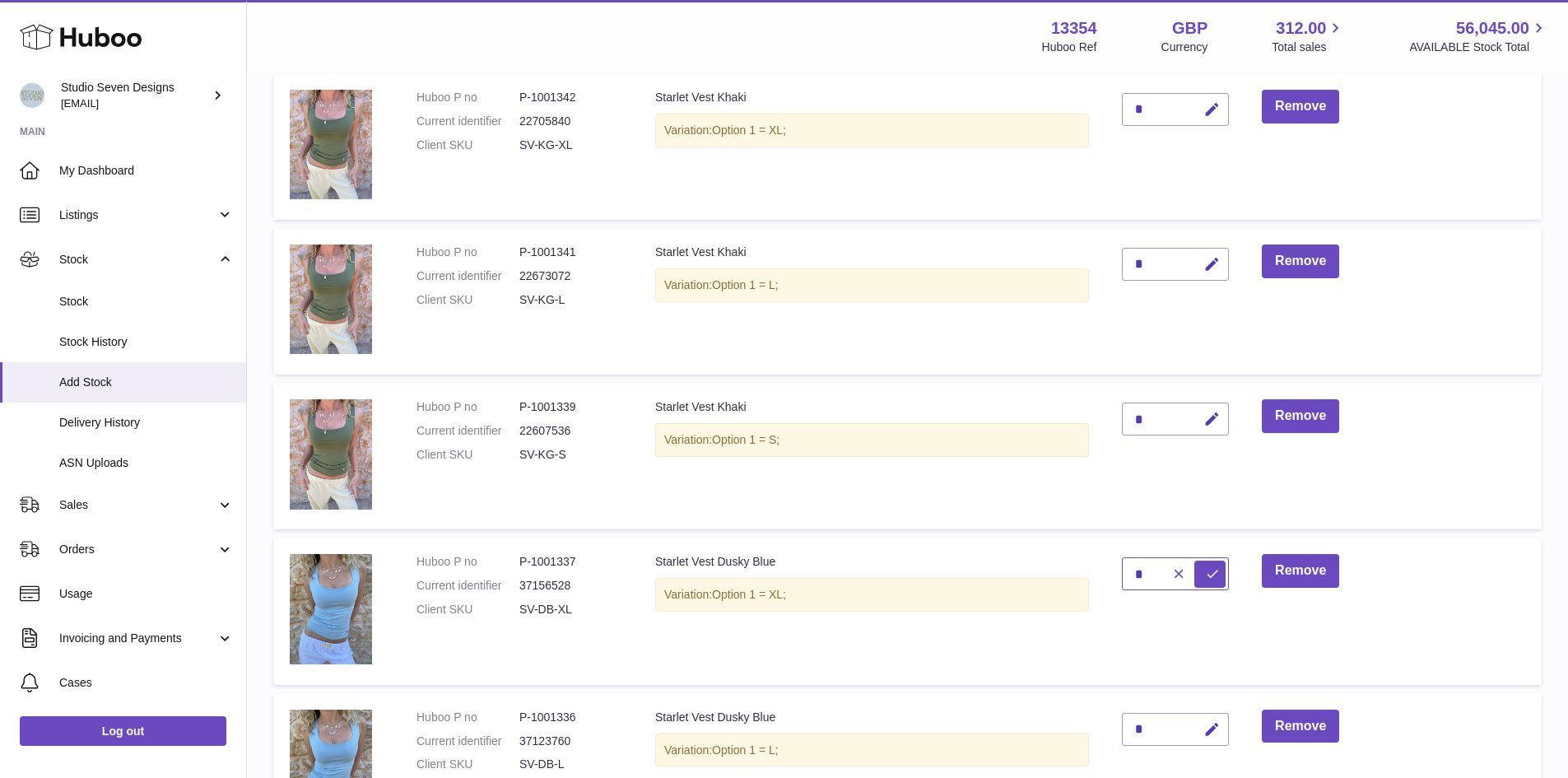 type on "*" 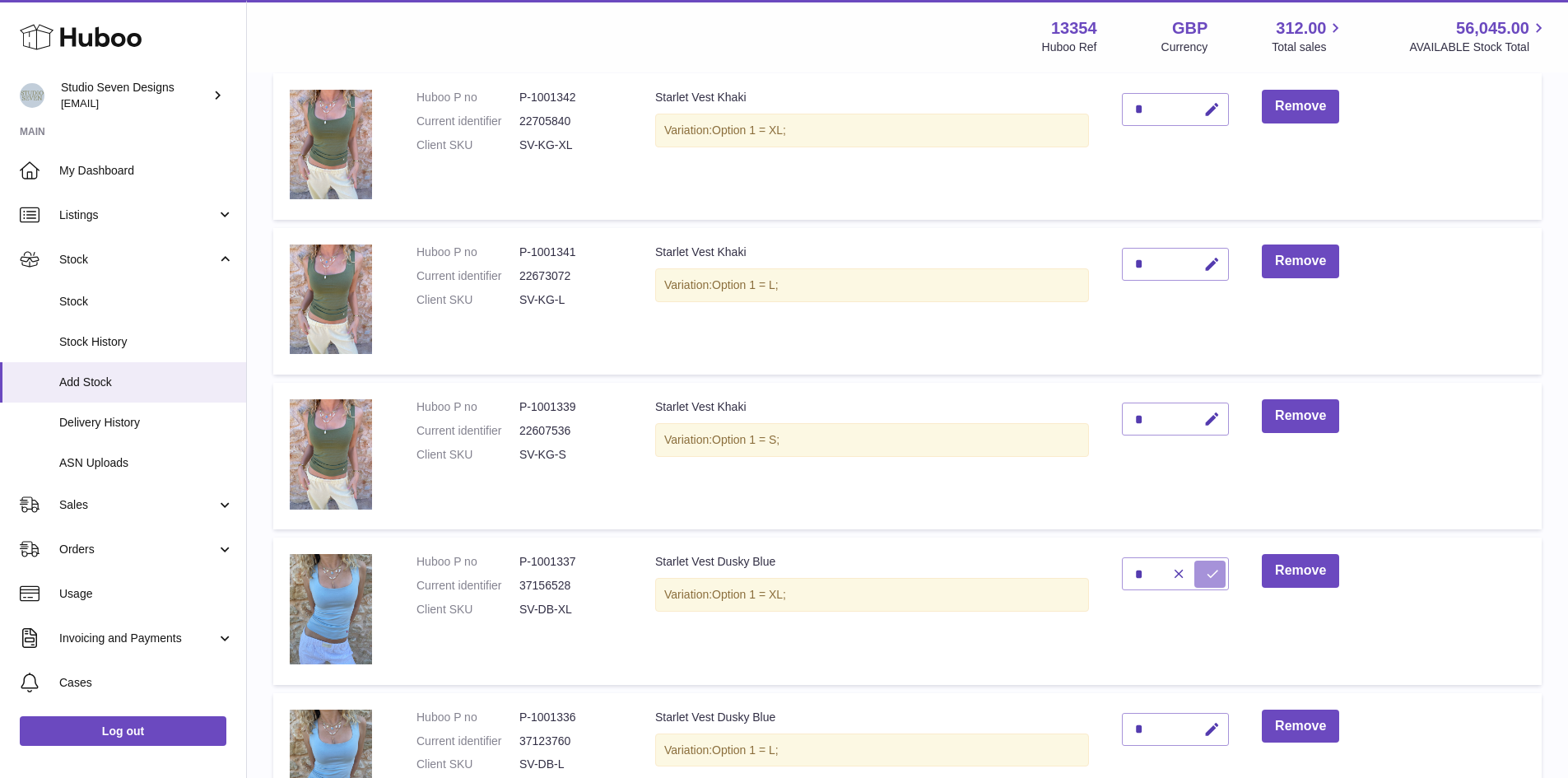 click at bounding box center (1212, 574) 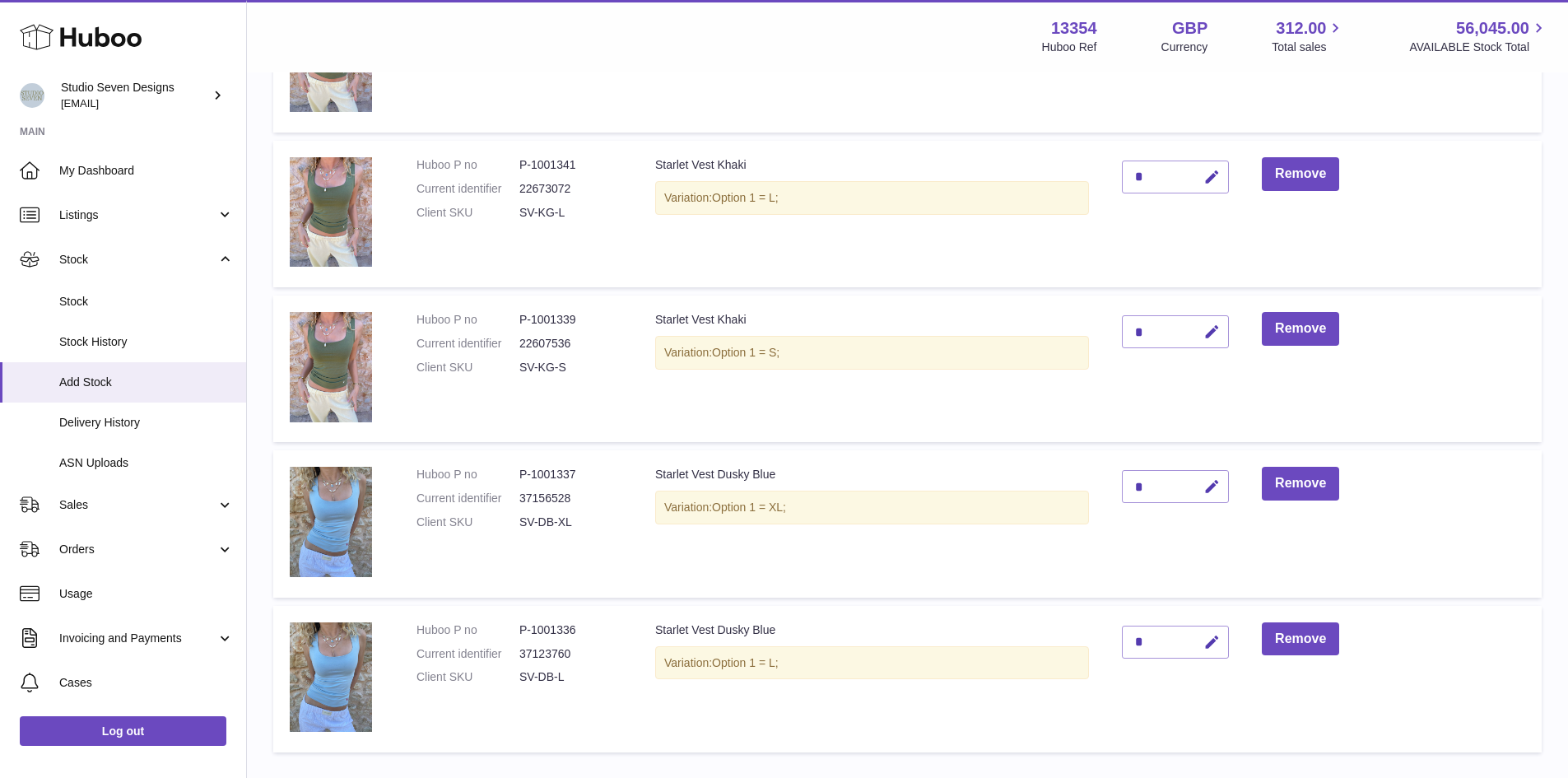scroll, scrollTop: 1102, scrollLeft: 0, axis: vertical 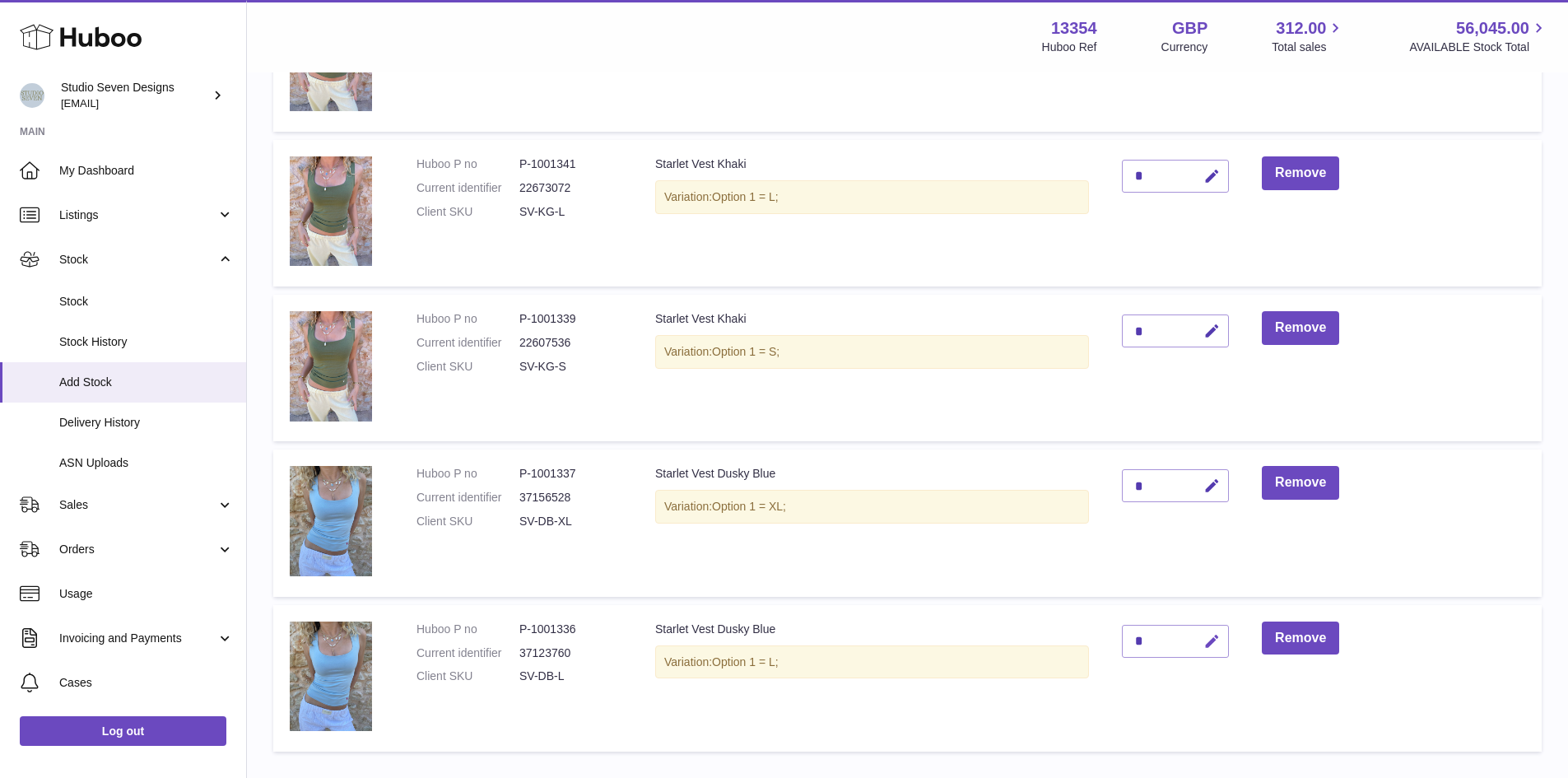 click at bounding box center [1212, 641] 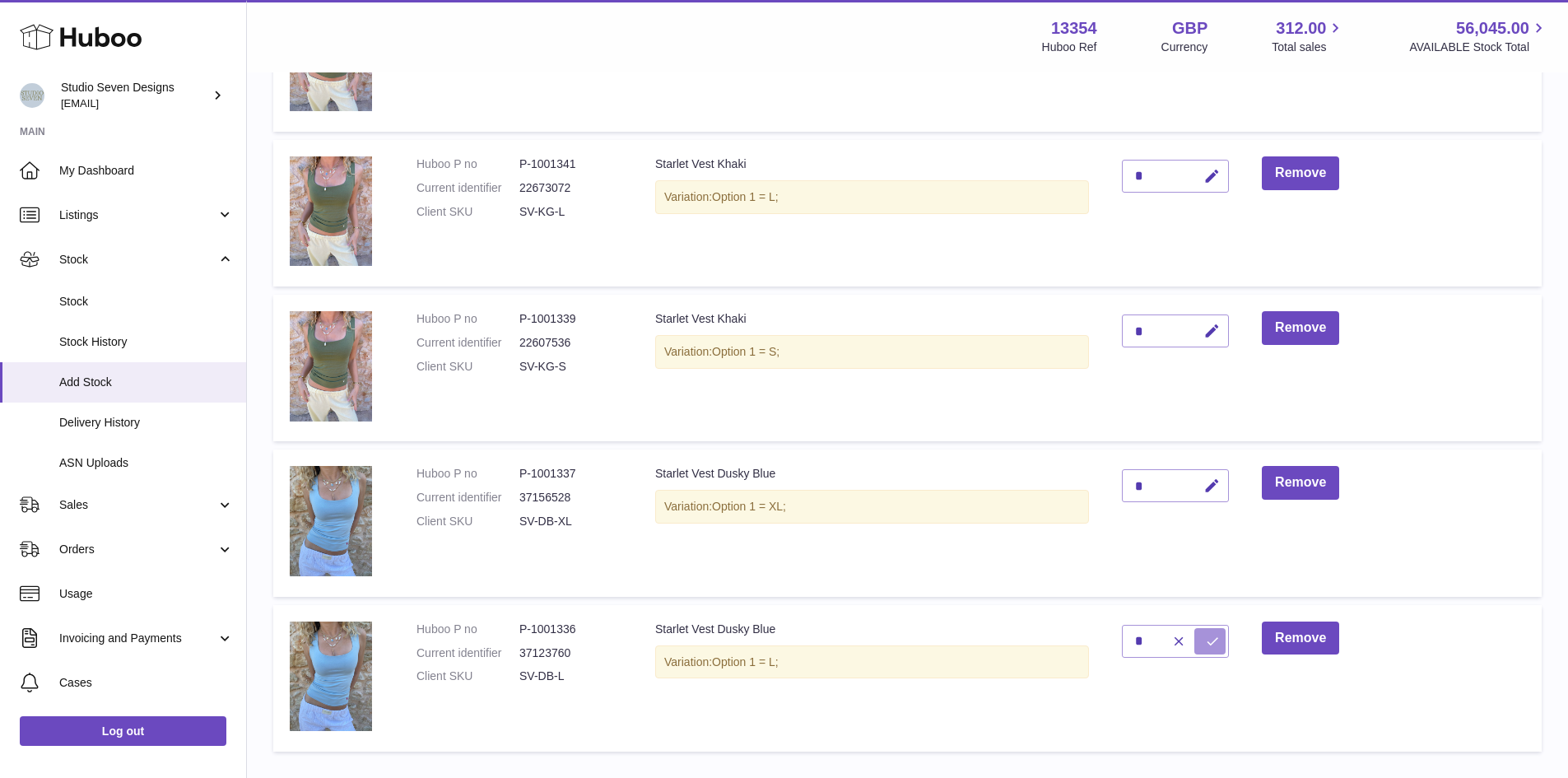 click at bounding box center (1210, 641) 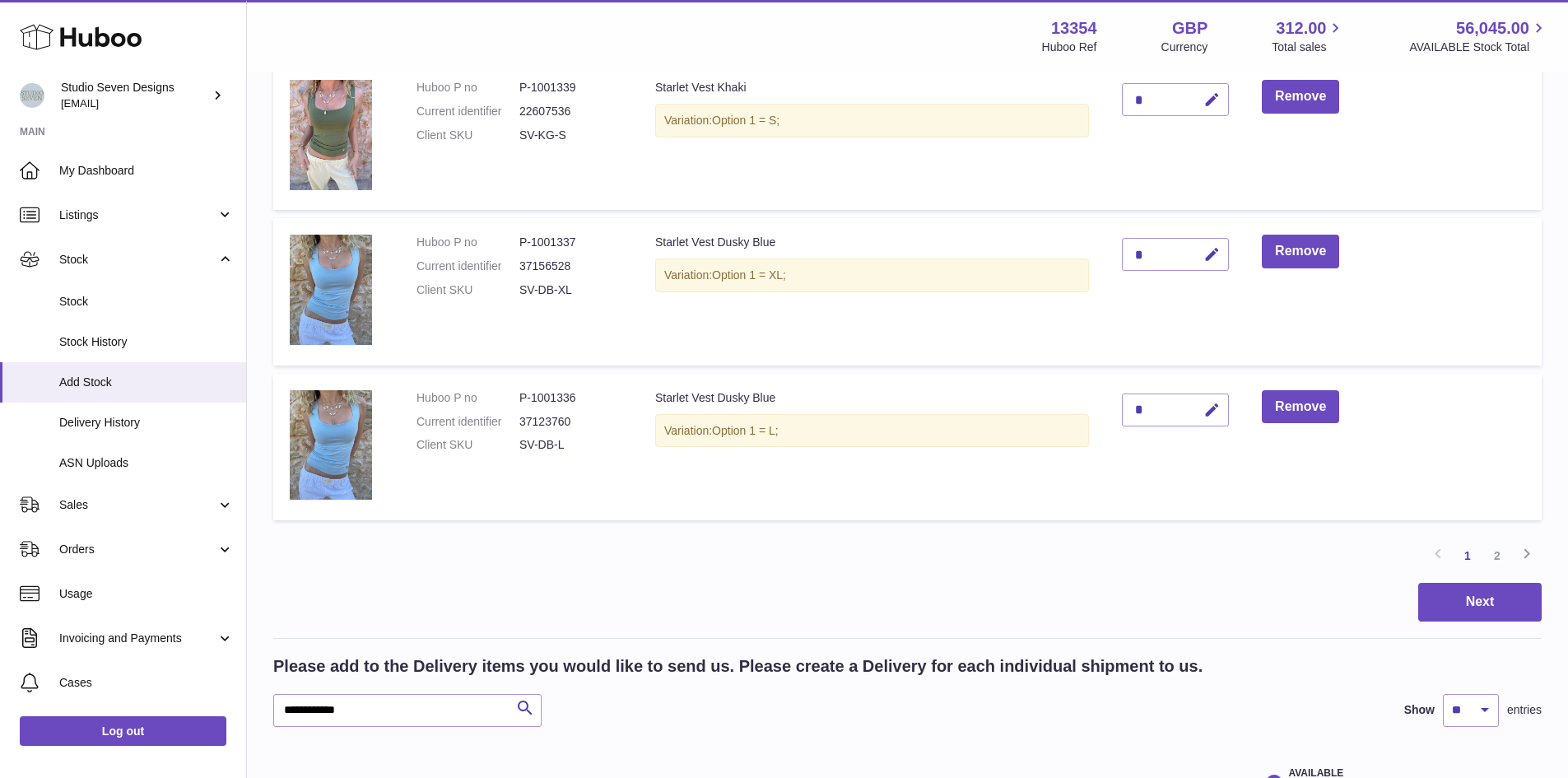 scroll, scrollTop: 1335, scrollLeft: 0, axis: vertical 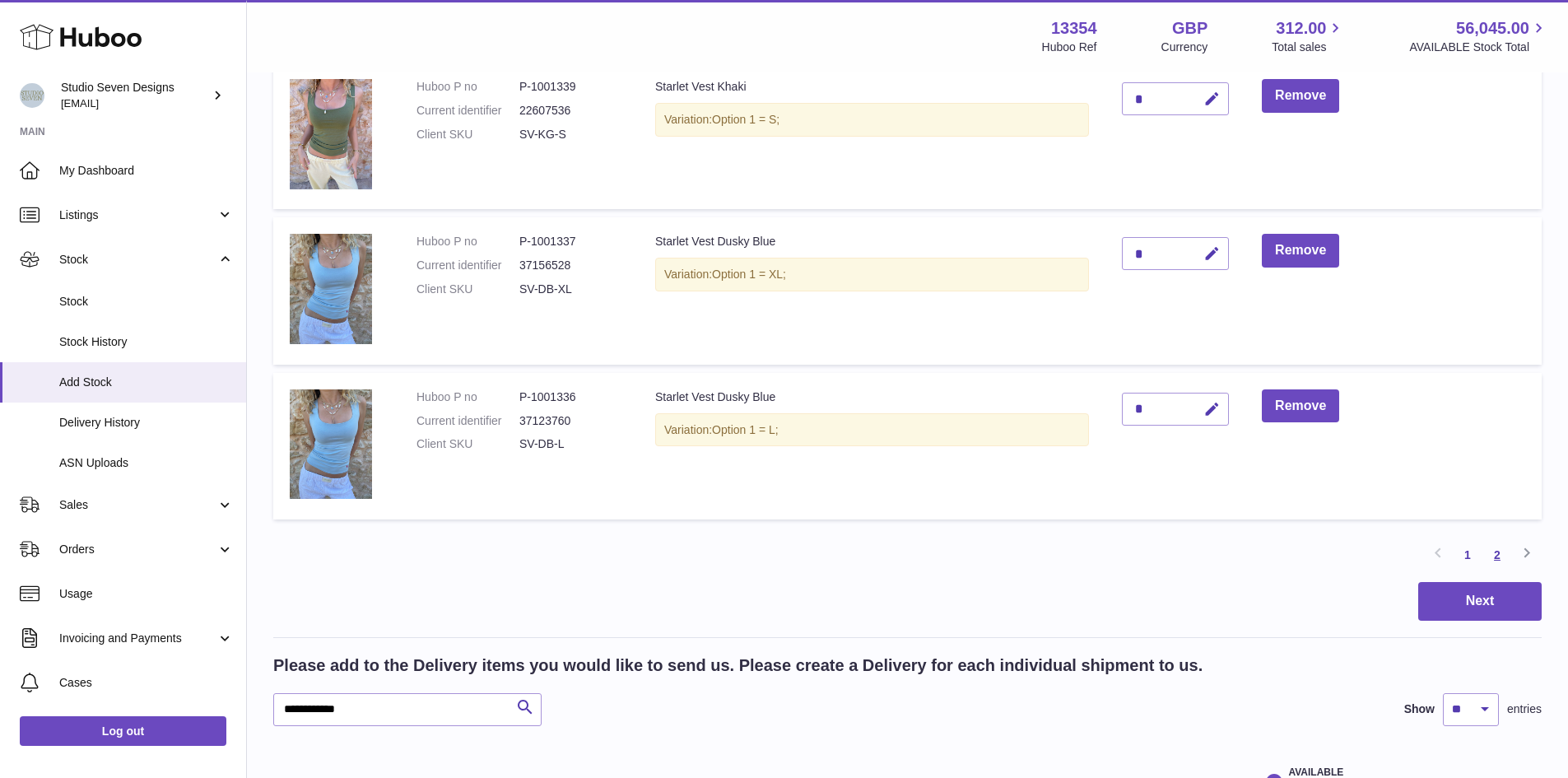 click on "2" at bounding box center [1497, 555] 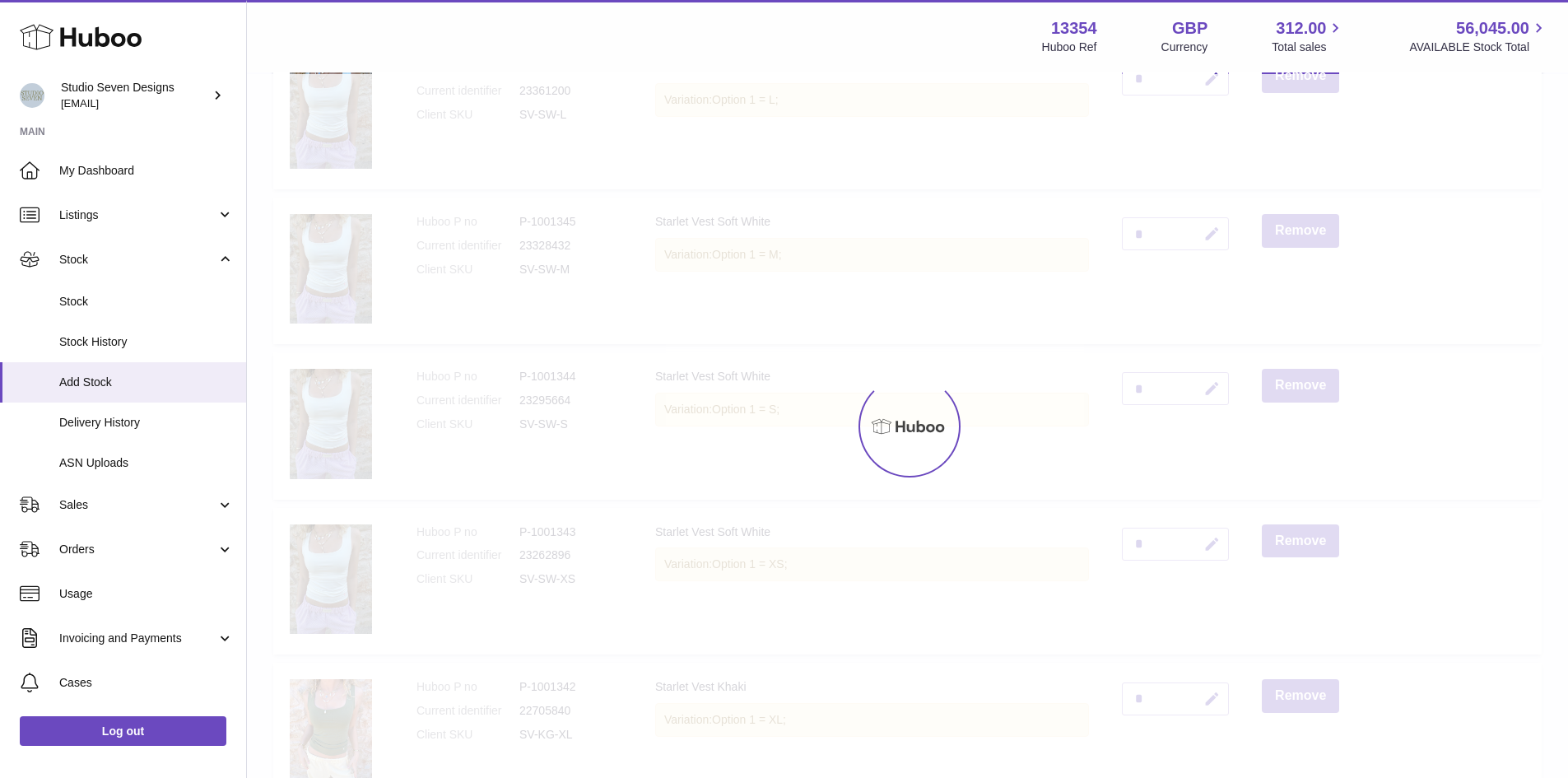scroll, scrollTop: 74, scrollLeft: 0, axis: vertical 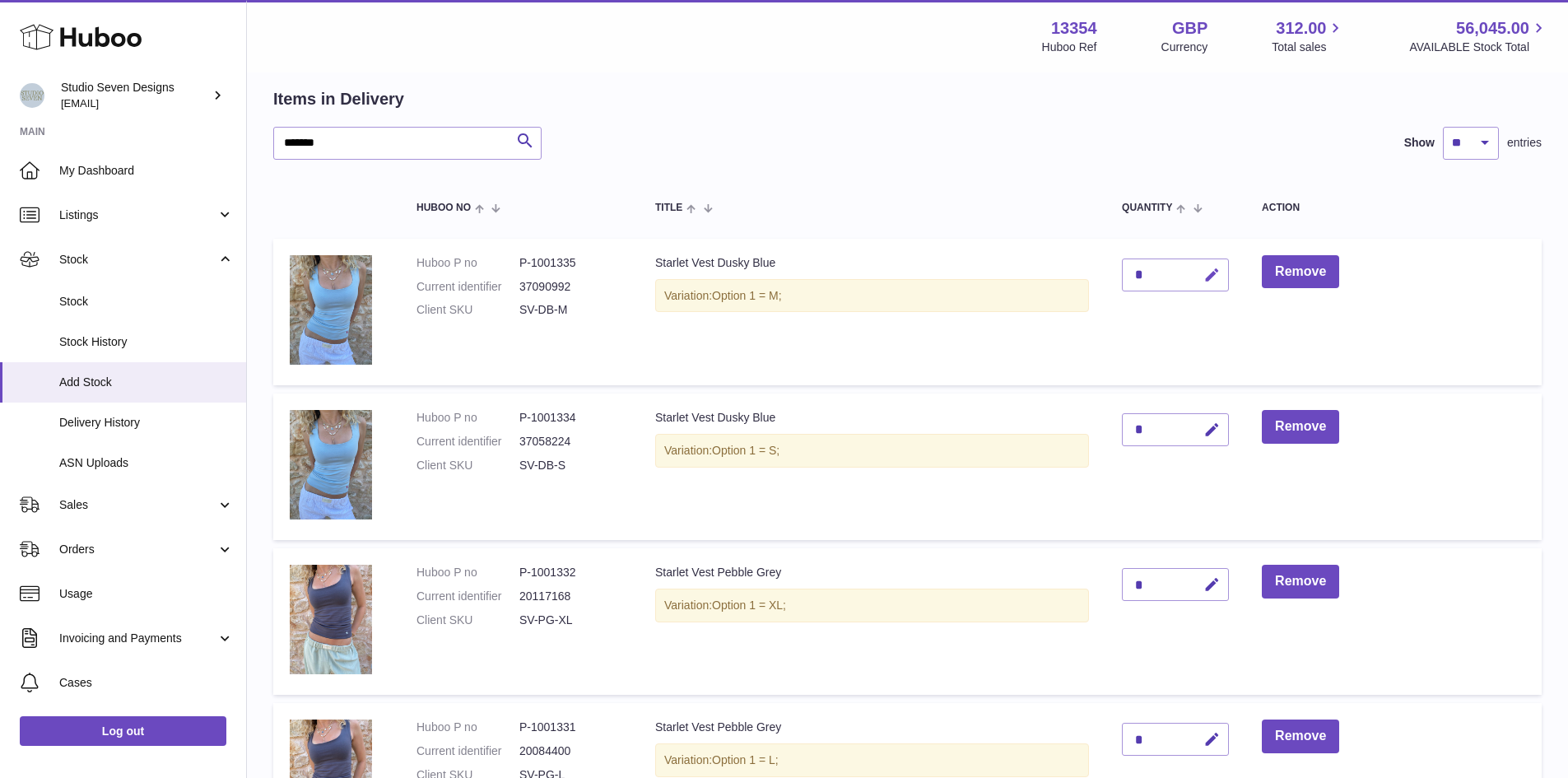 click at bounding box center (1212, 275) 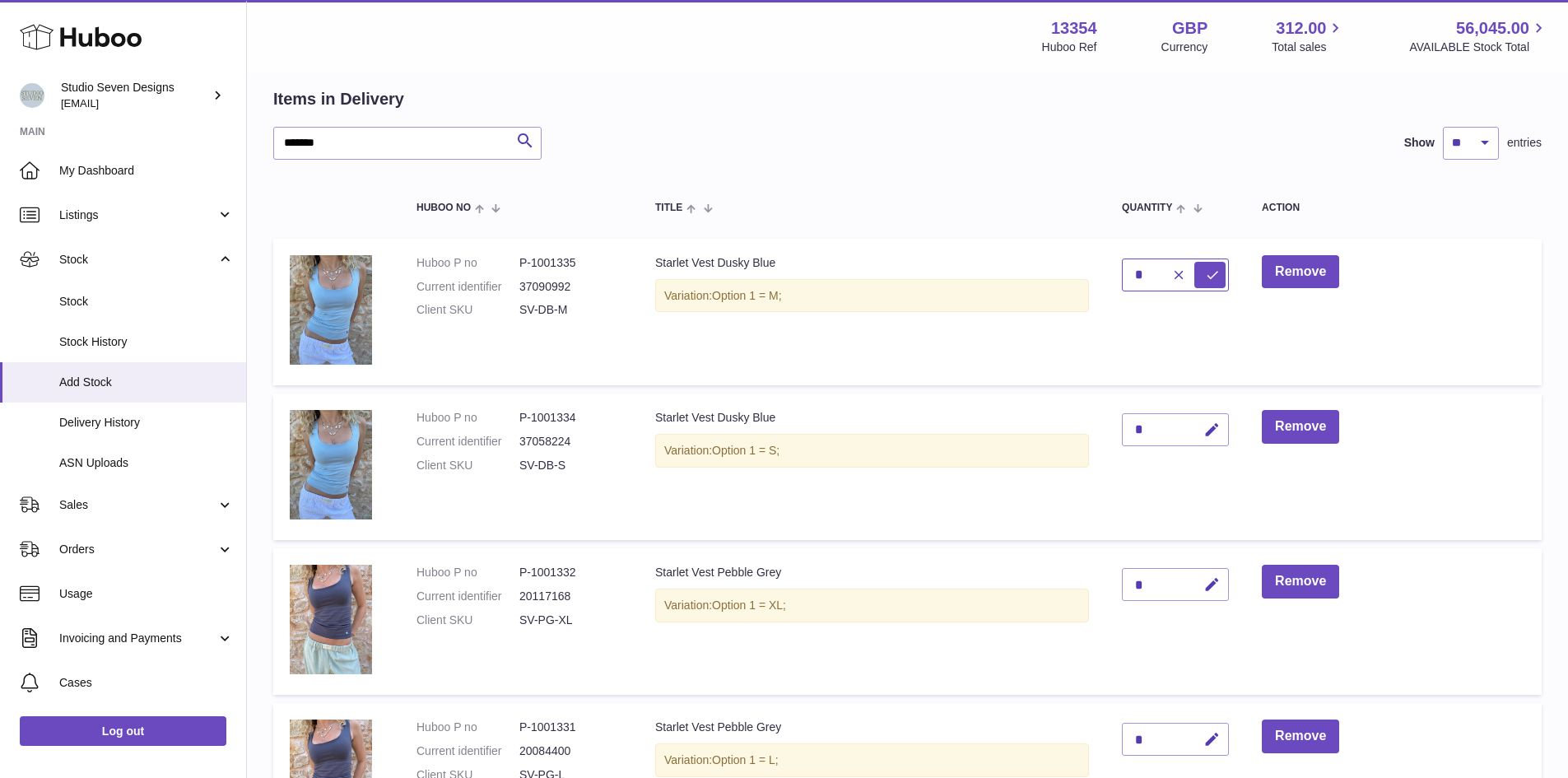 type on "*" 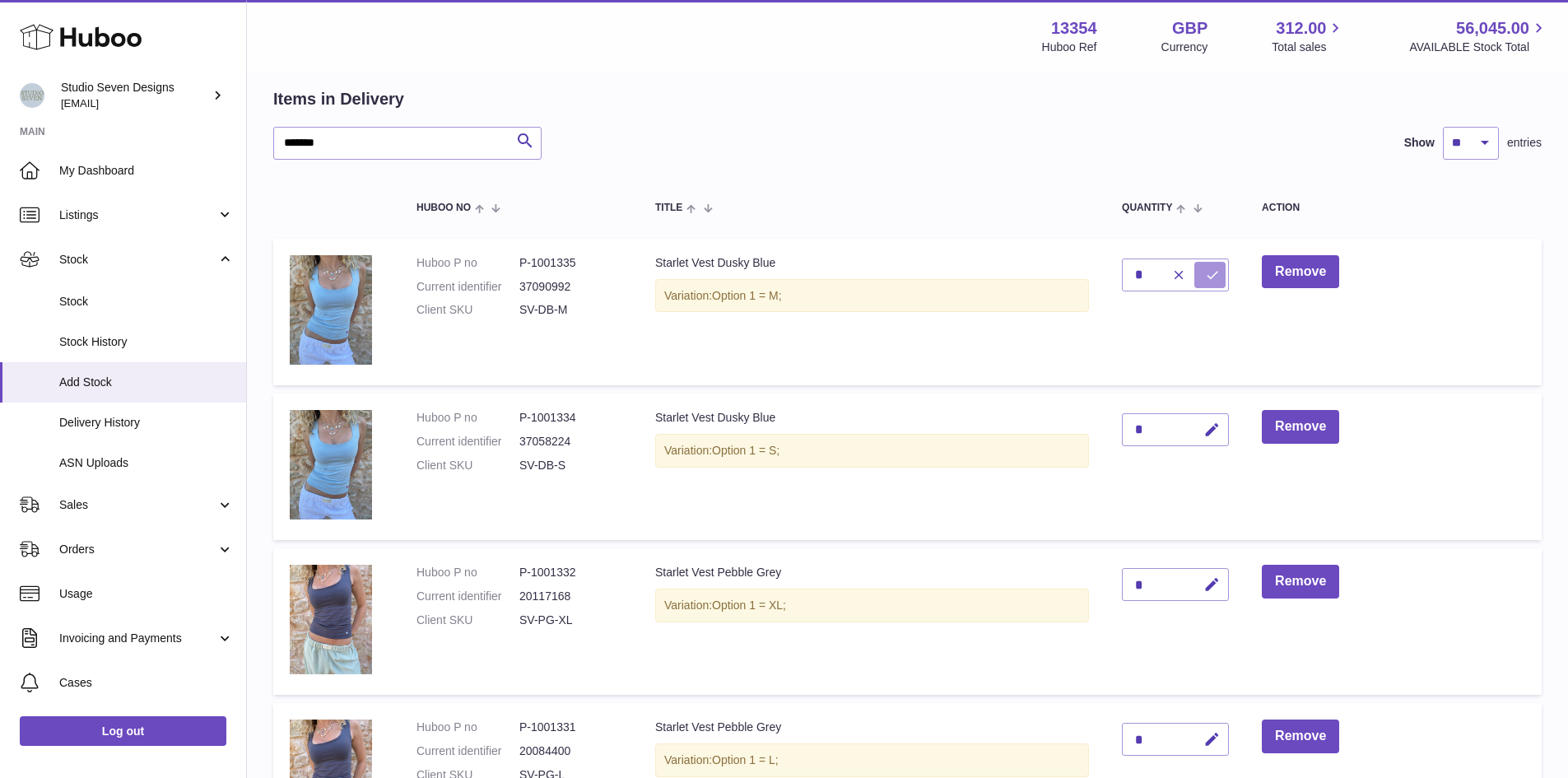 click at bounding box center [1212, 275] 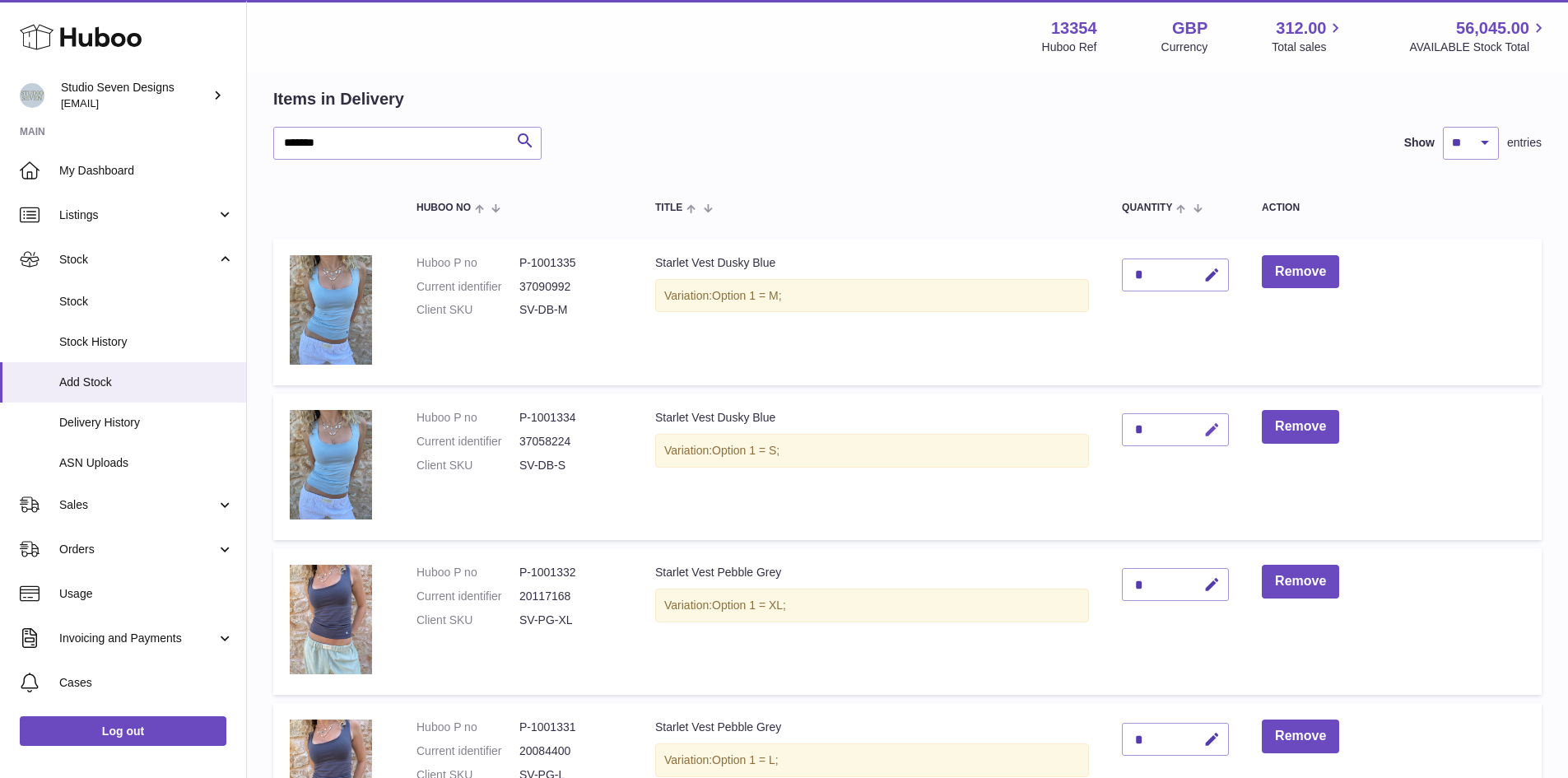 click at bounding box center (1212, 430) 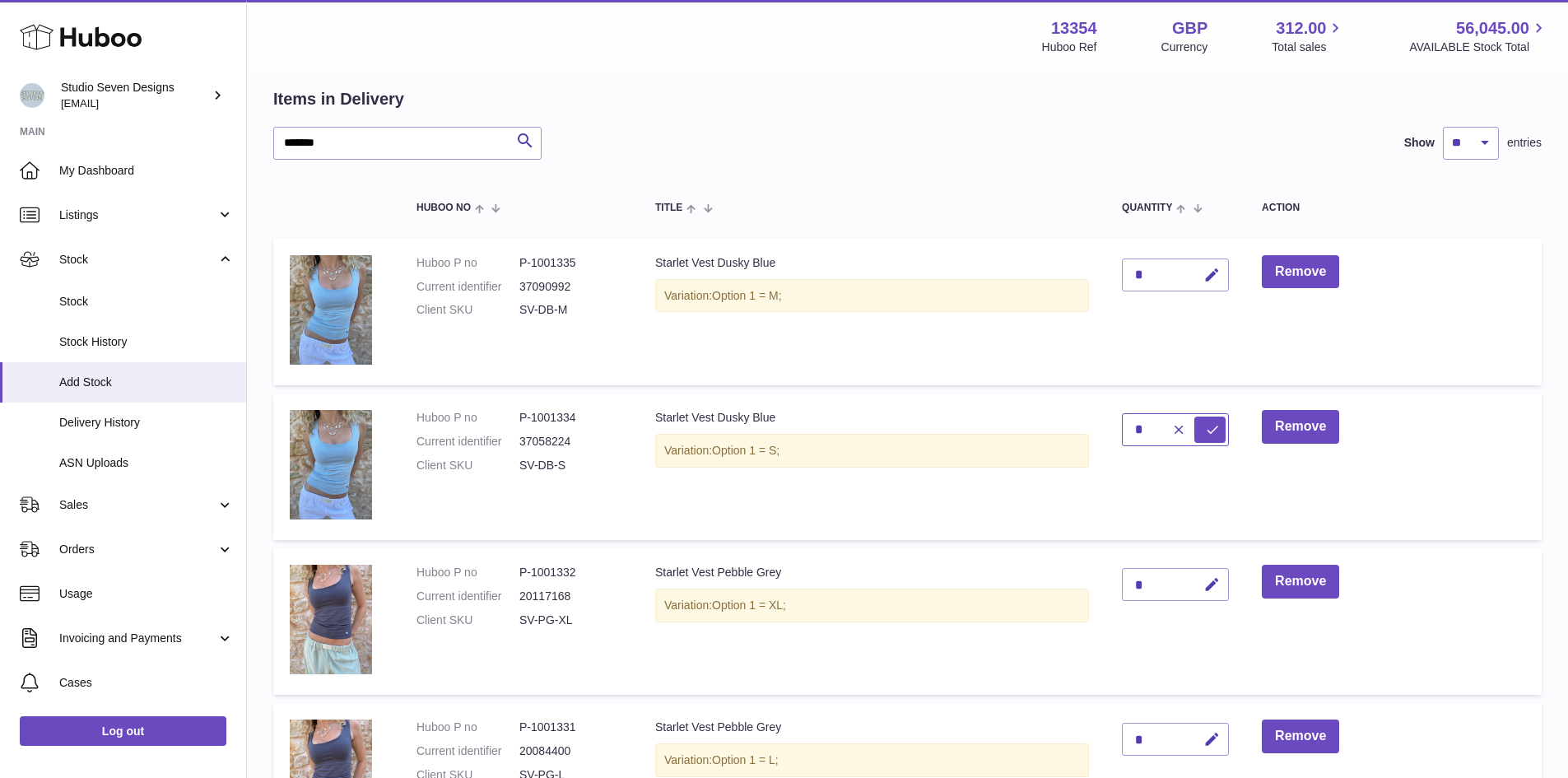 type on "*" 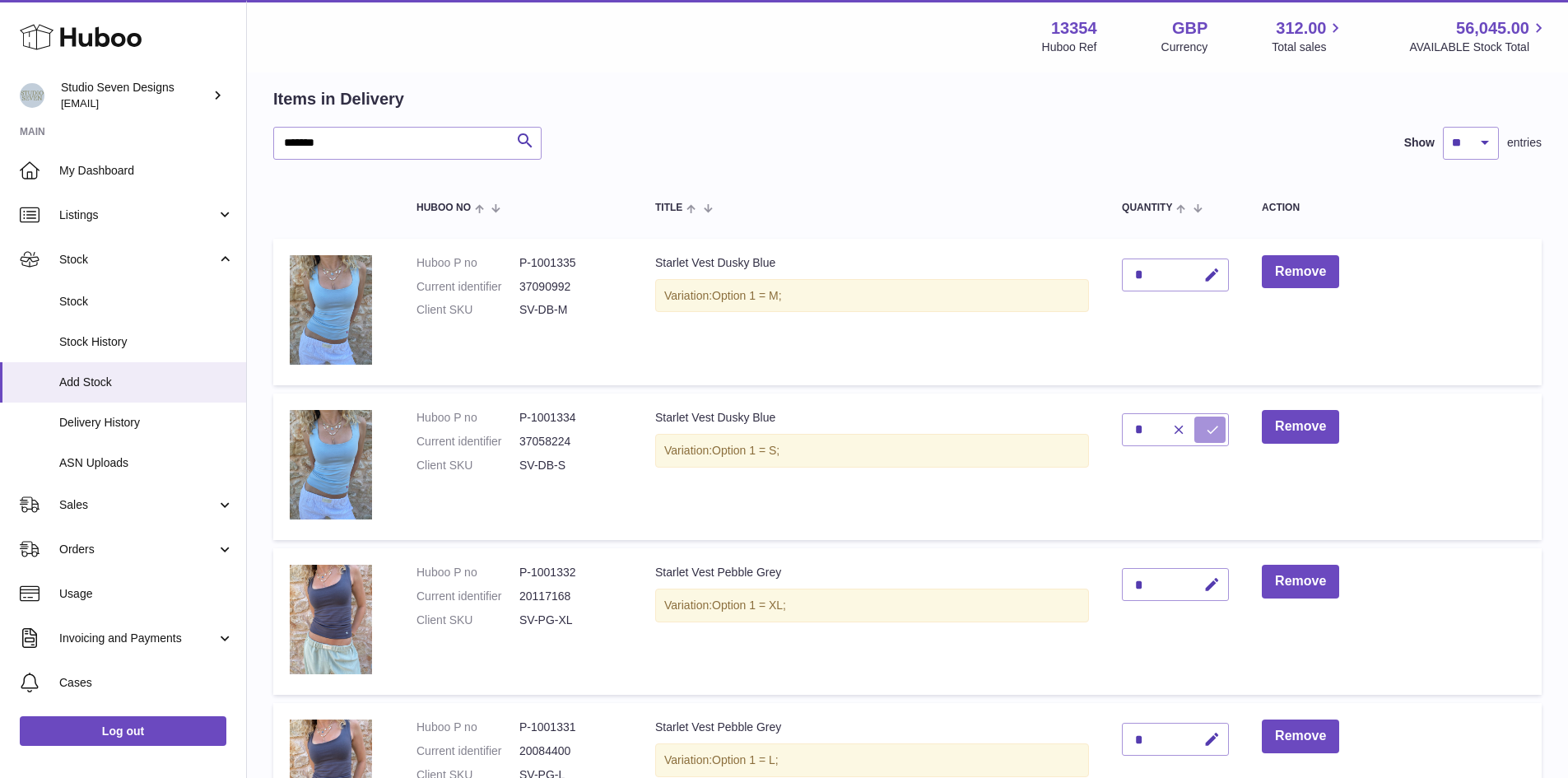 click at bounding box center (1212, 430) 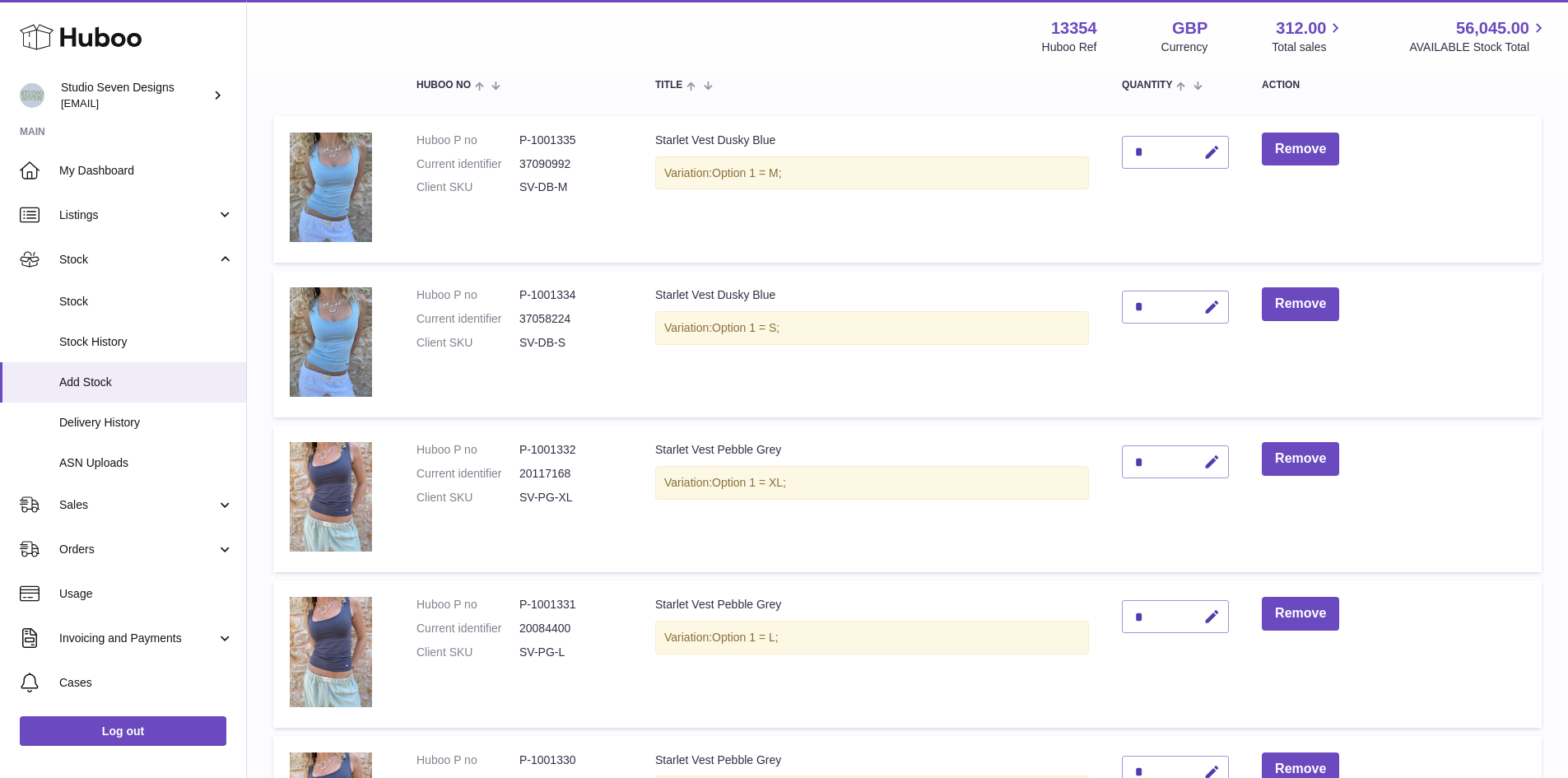 scroll, scrollTop: 198, scrollLeft: 0, axis: vertical 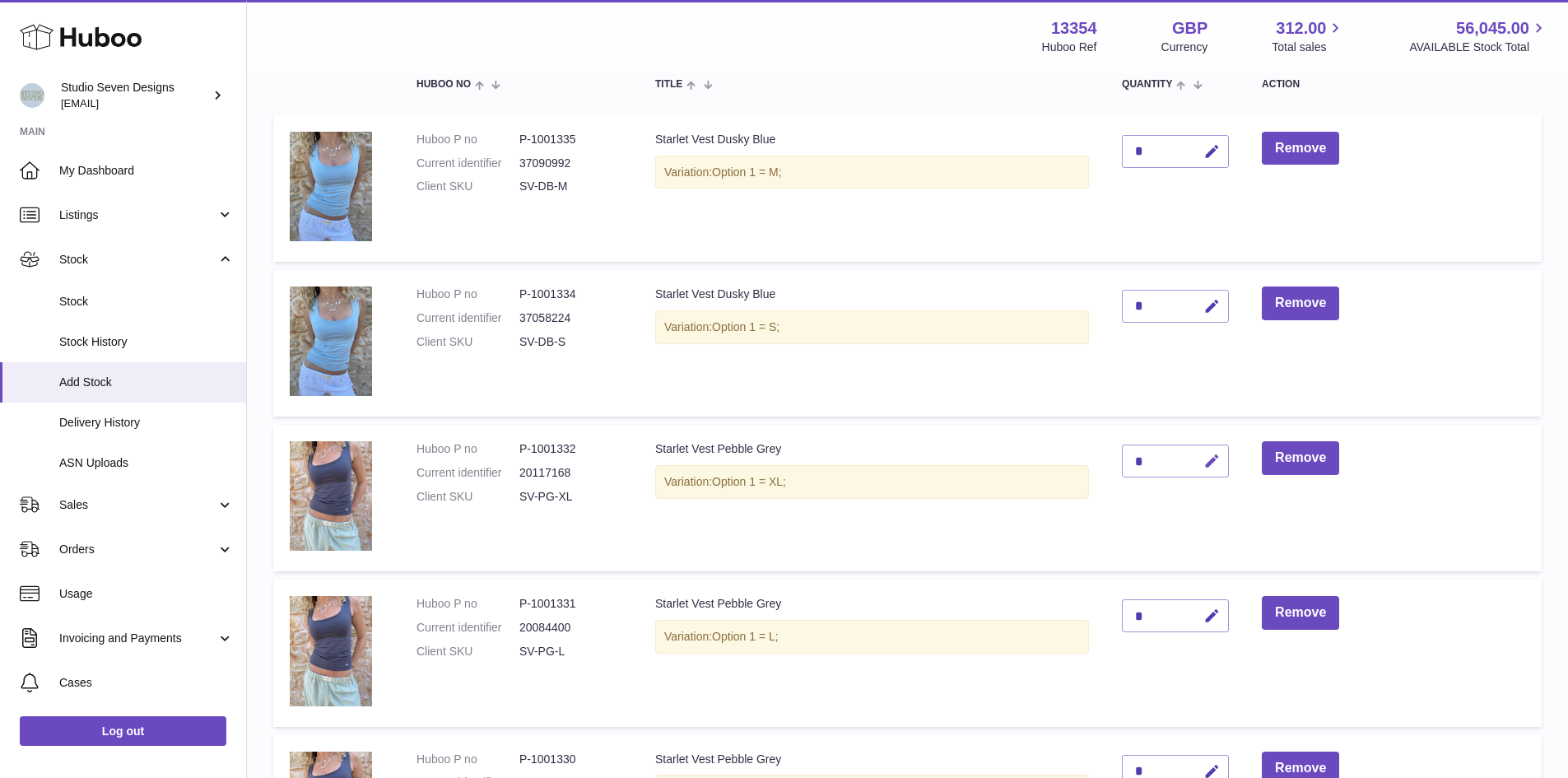 click at bounding box center (1212, 461) 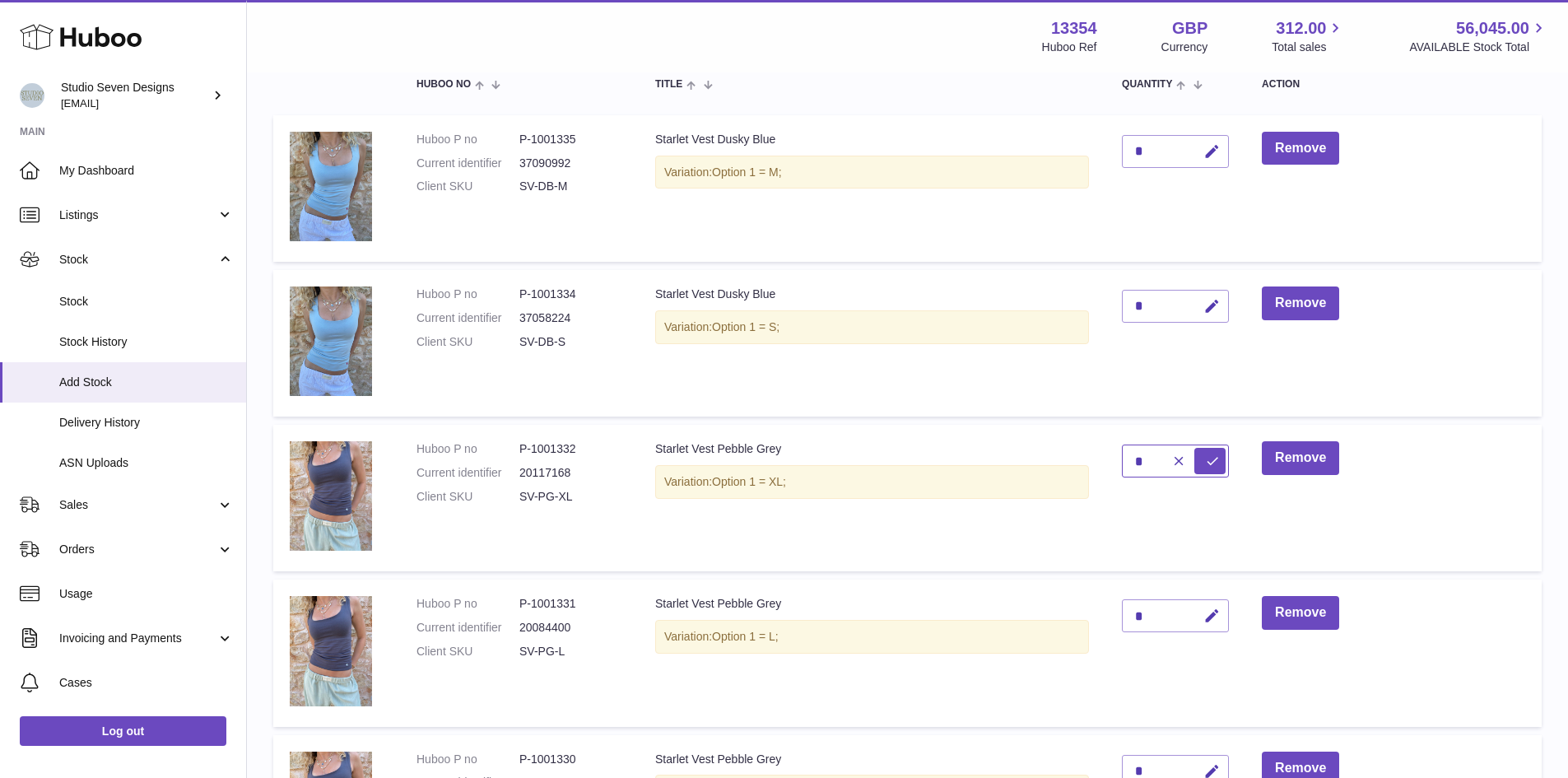 type on "*" 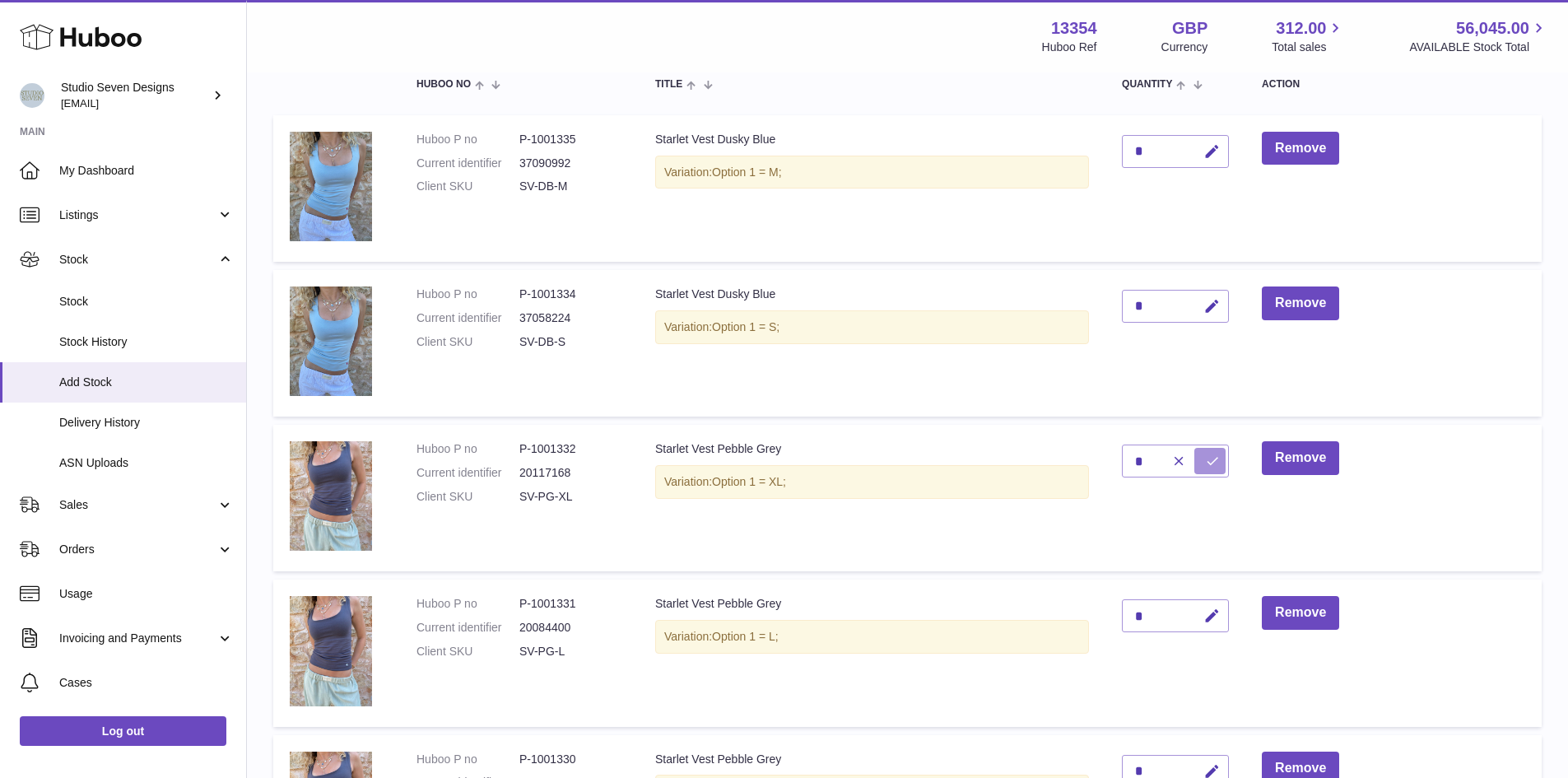click at bounding box center (1212, 461) 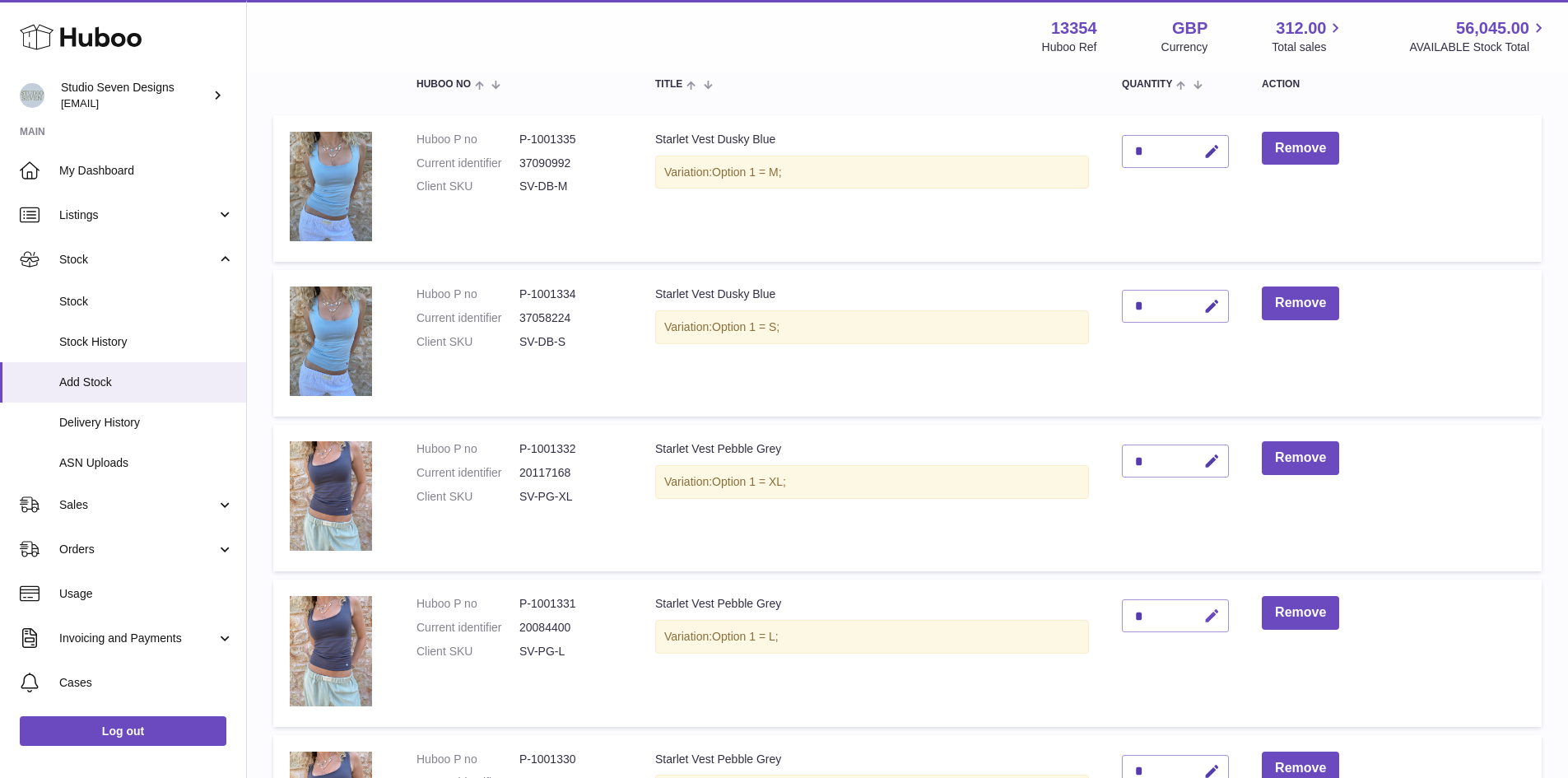 click at bounding box center (1212, 616) 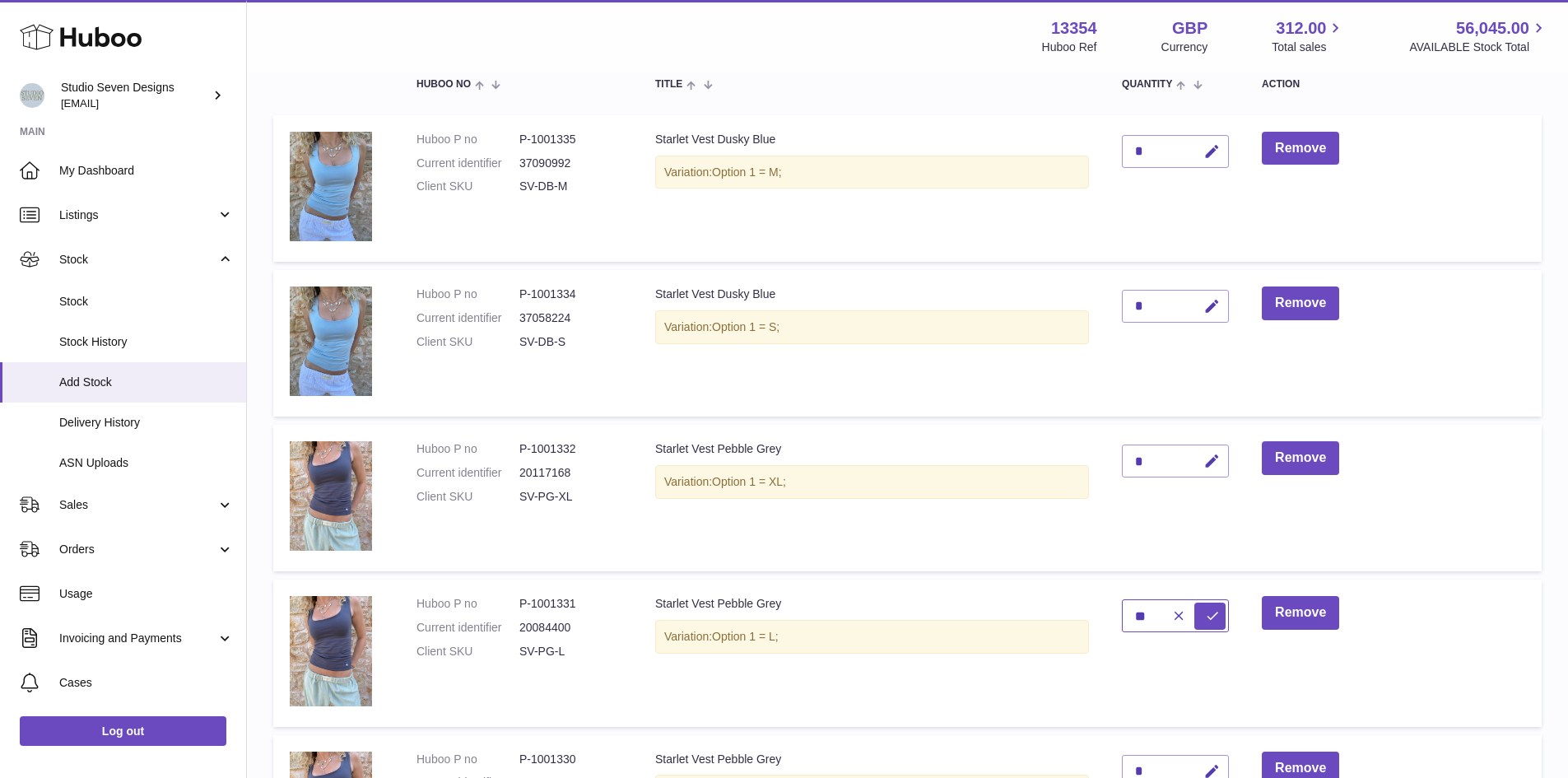 type on "**" 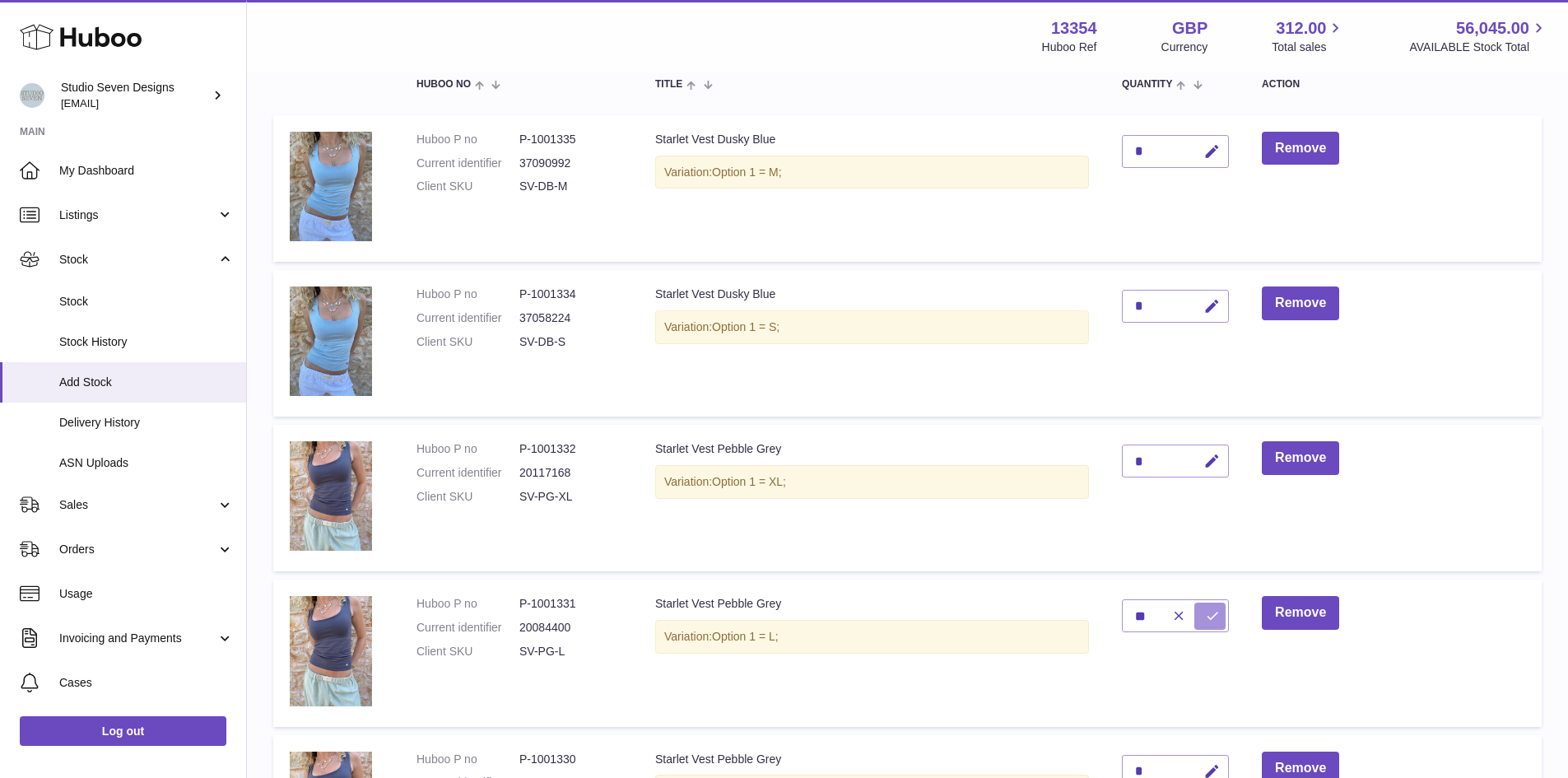 click at bounding box center [1212, 616] 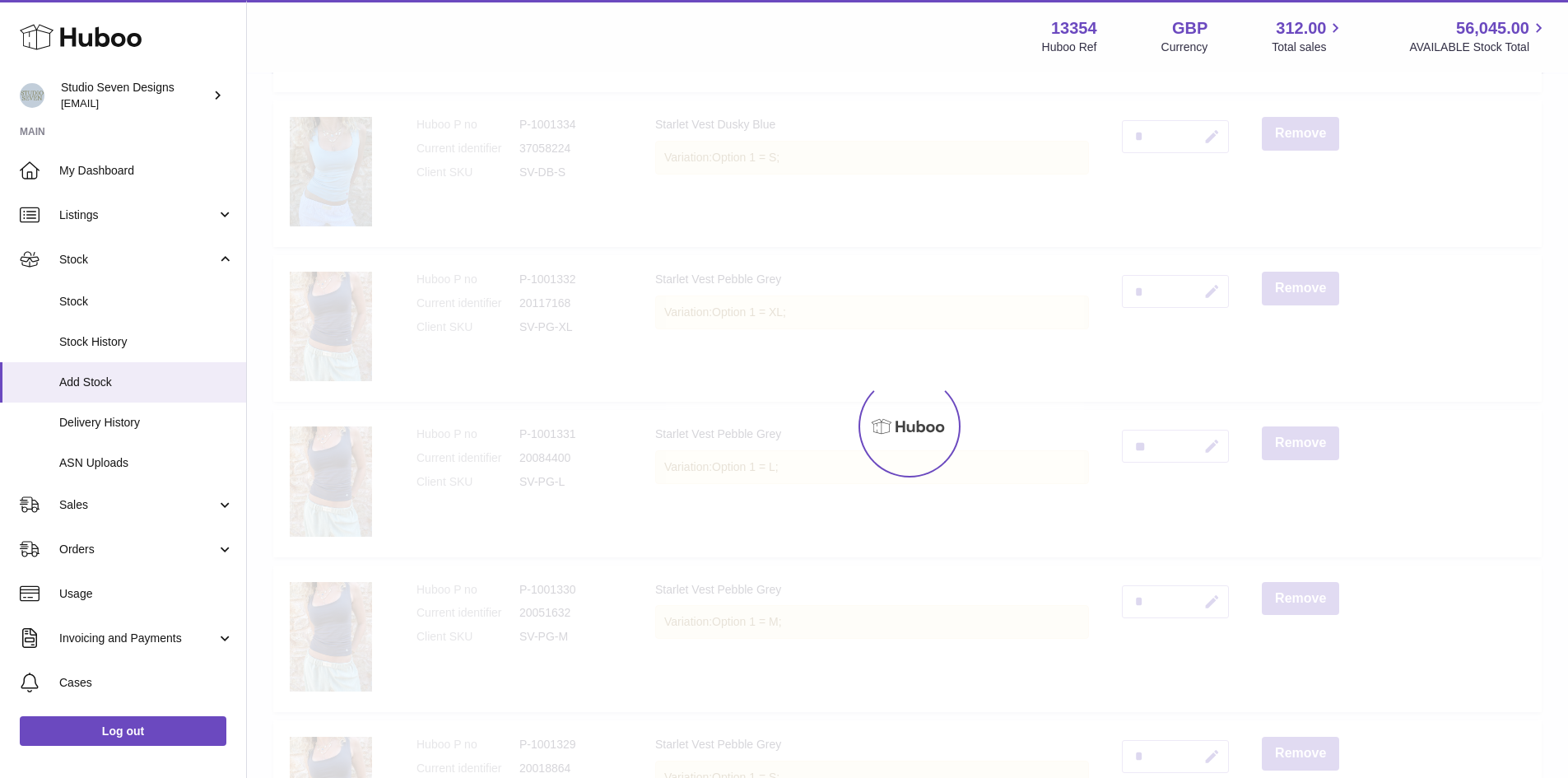 scroll, scrollTop: 372, scrollLeft: 0, axis: vertical 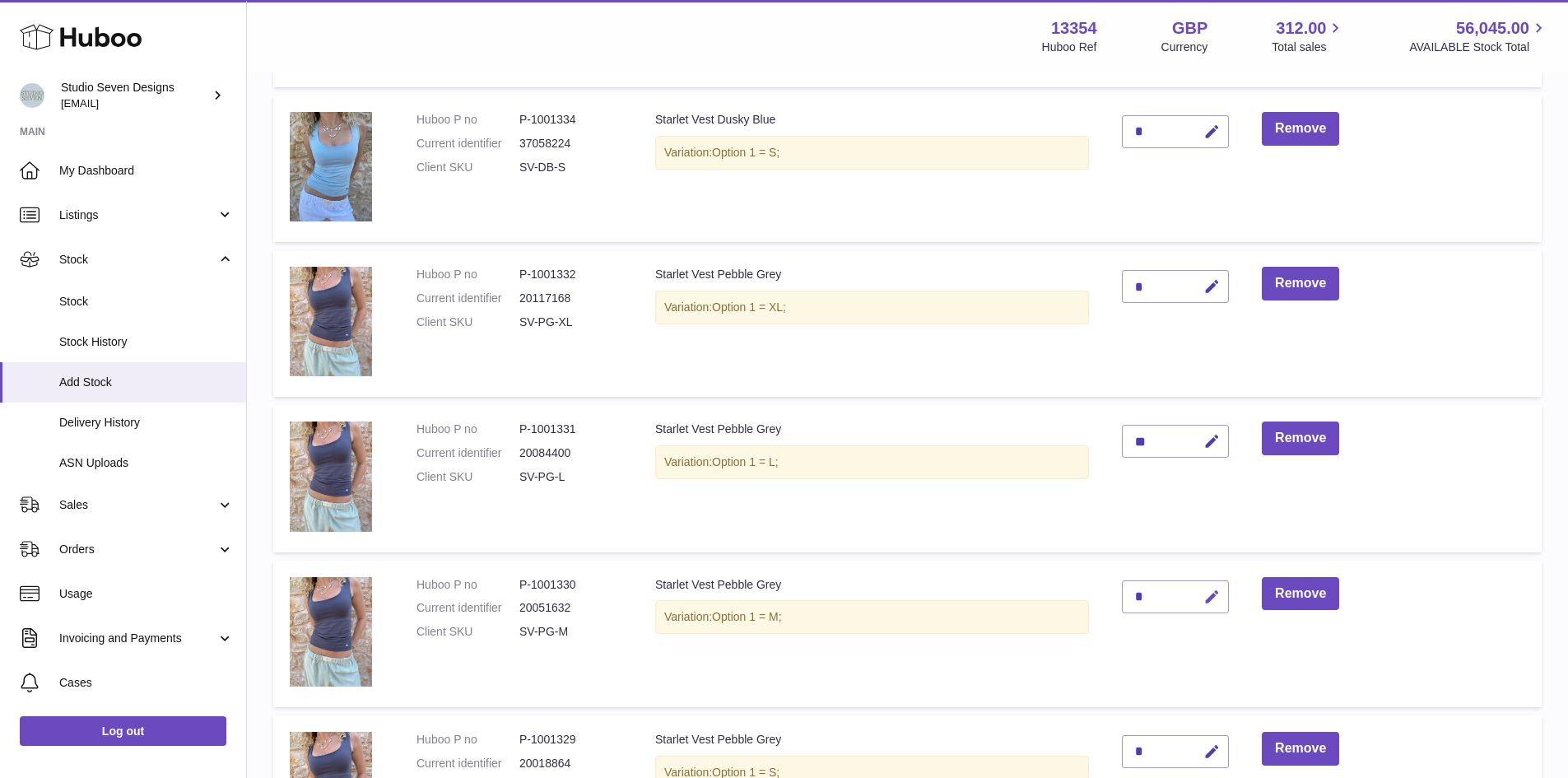 click at bounding box center [1212, 597] 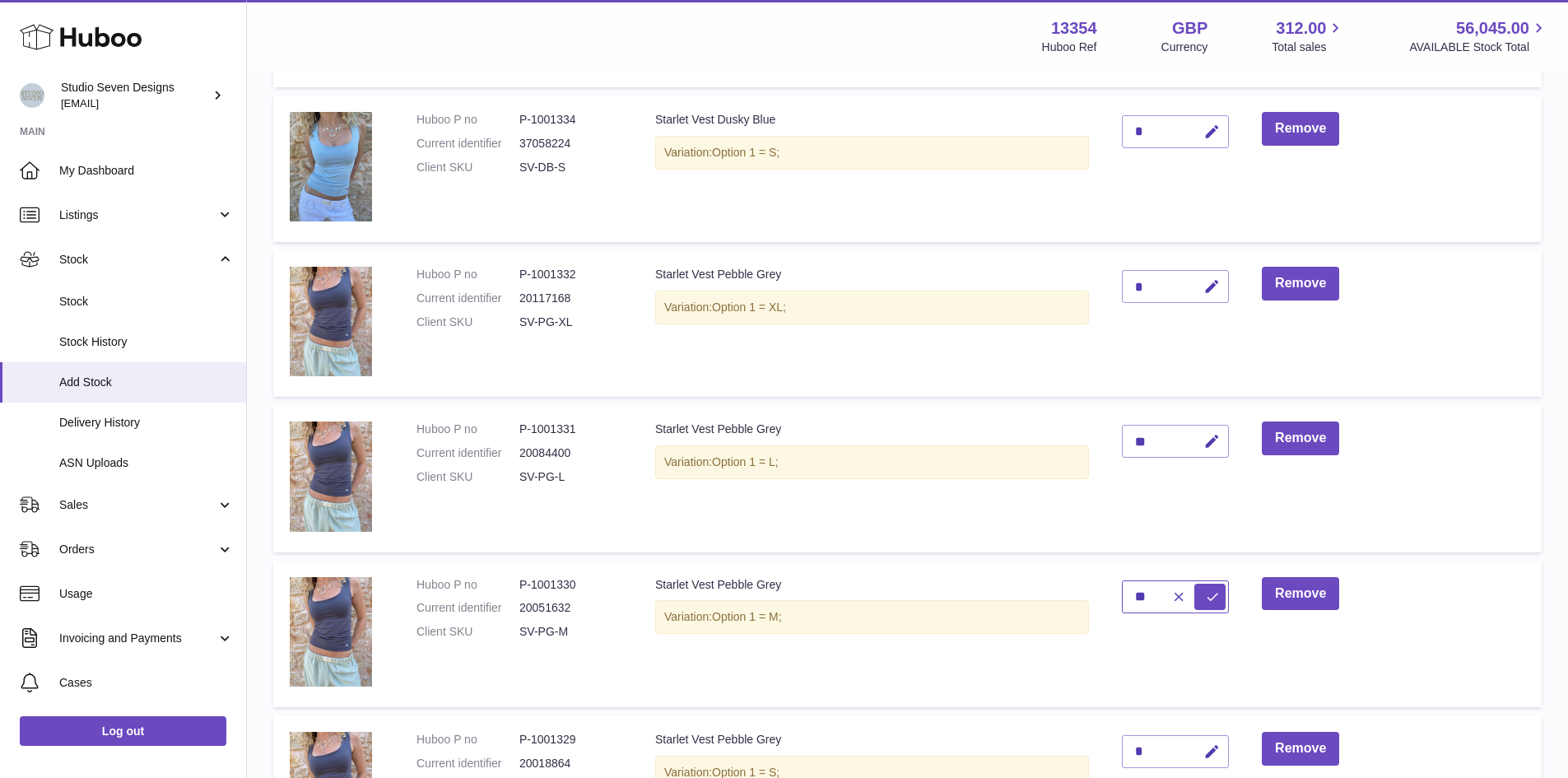 type on "**" 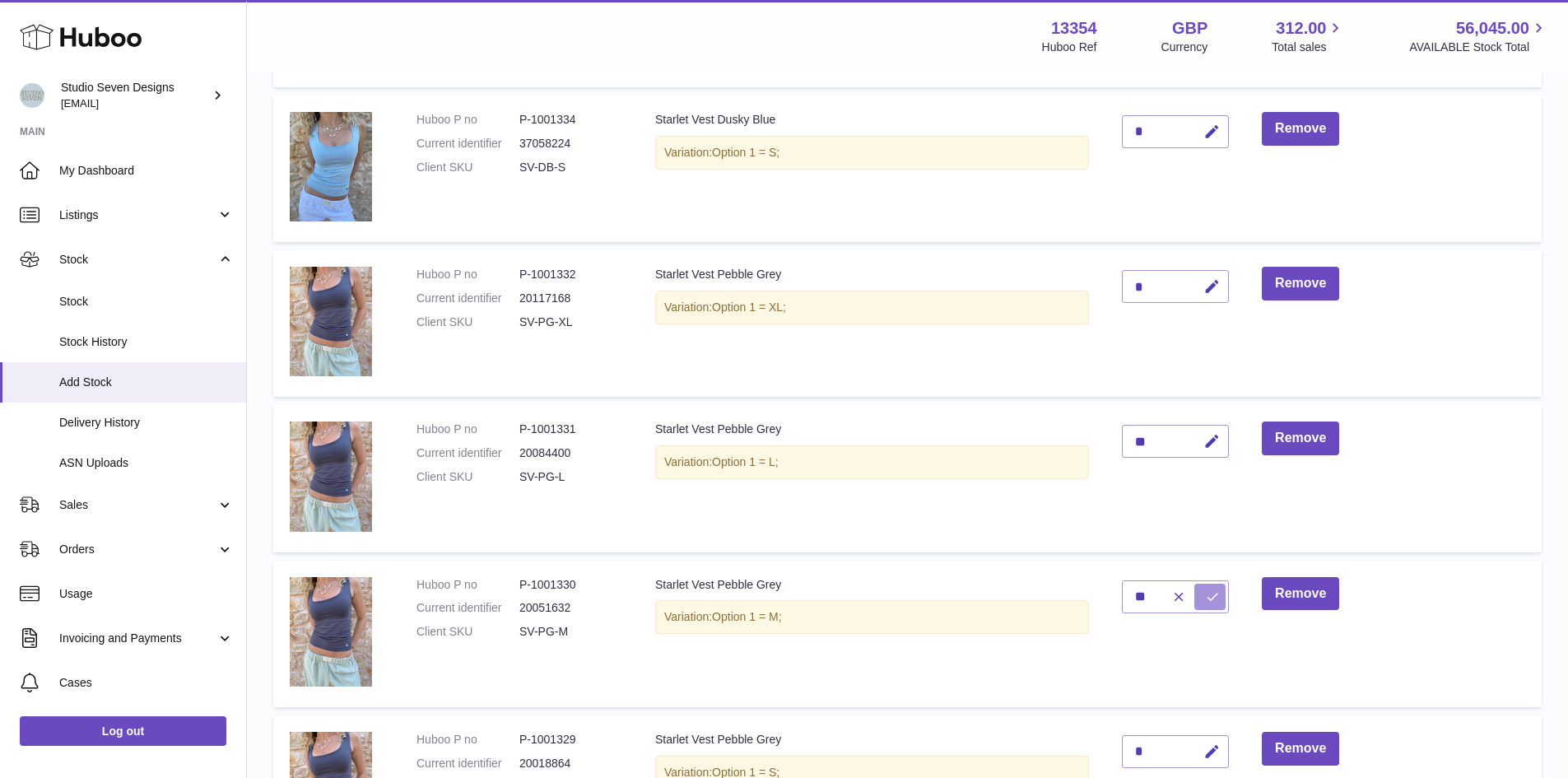 click at bounding box center (1212, 597) 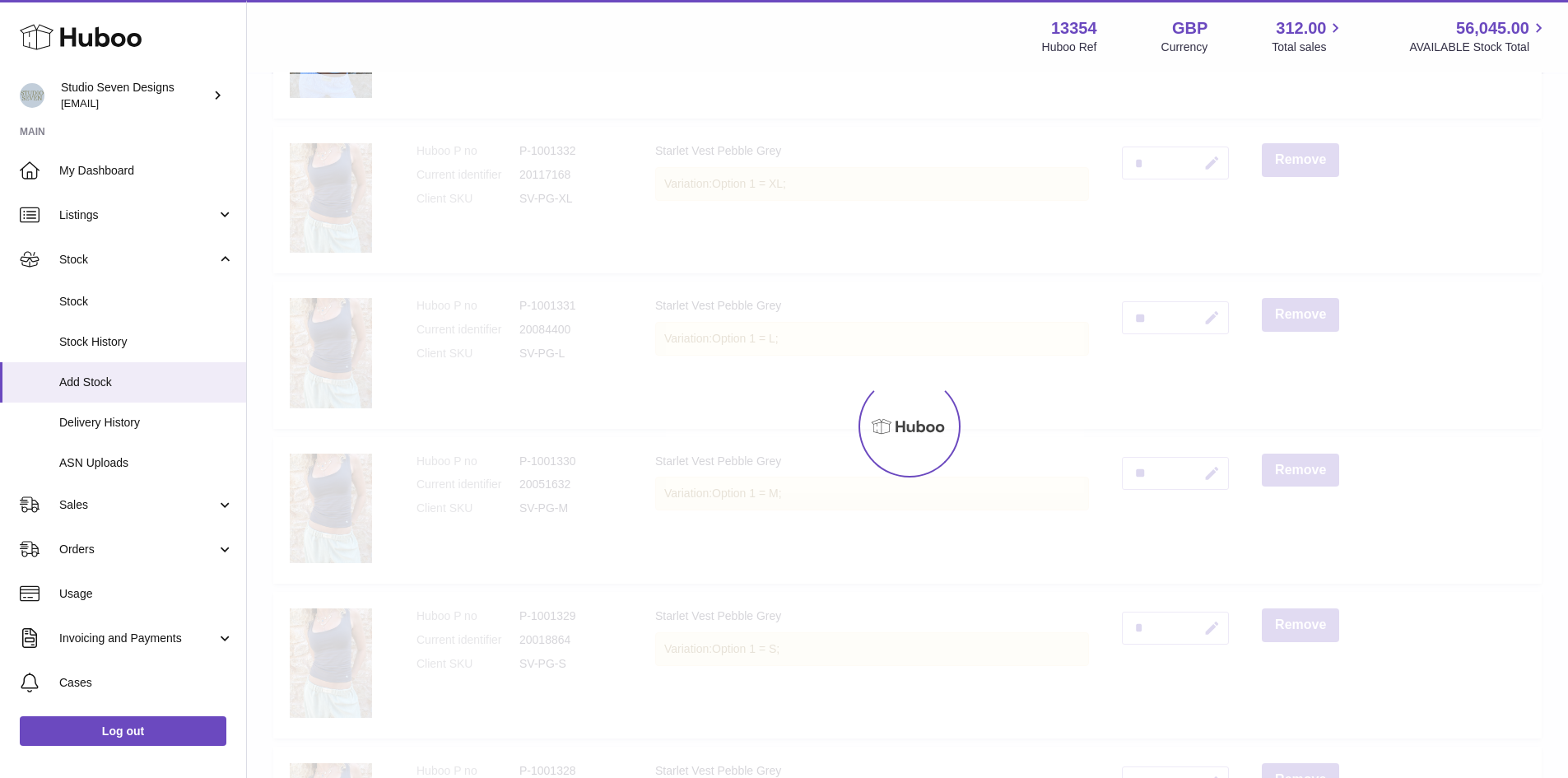 scroll, scrollTop: 496, scrollLeft: 0, axis: vertical 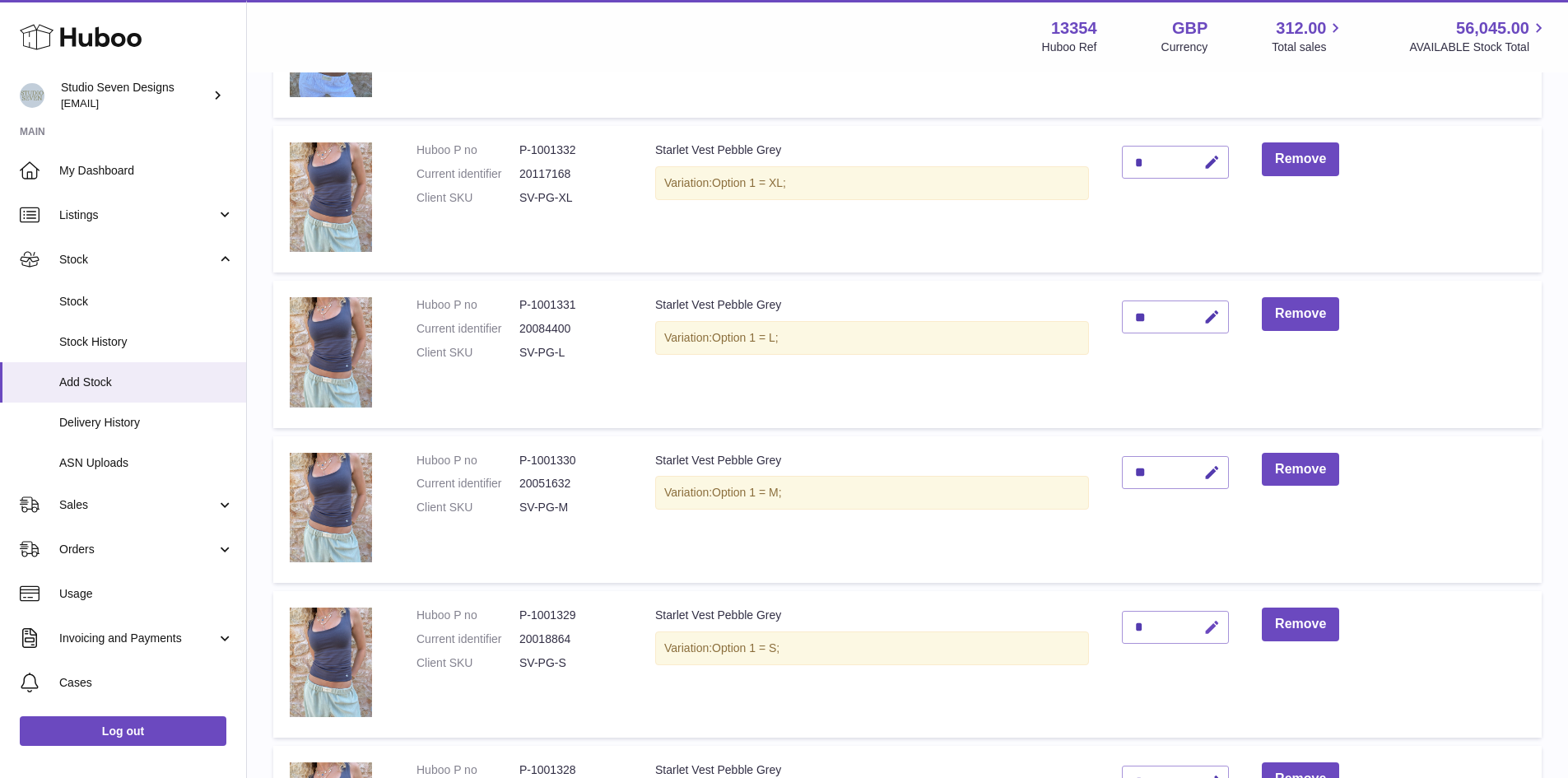 click at bounding box center (1212, 627) 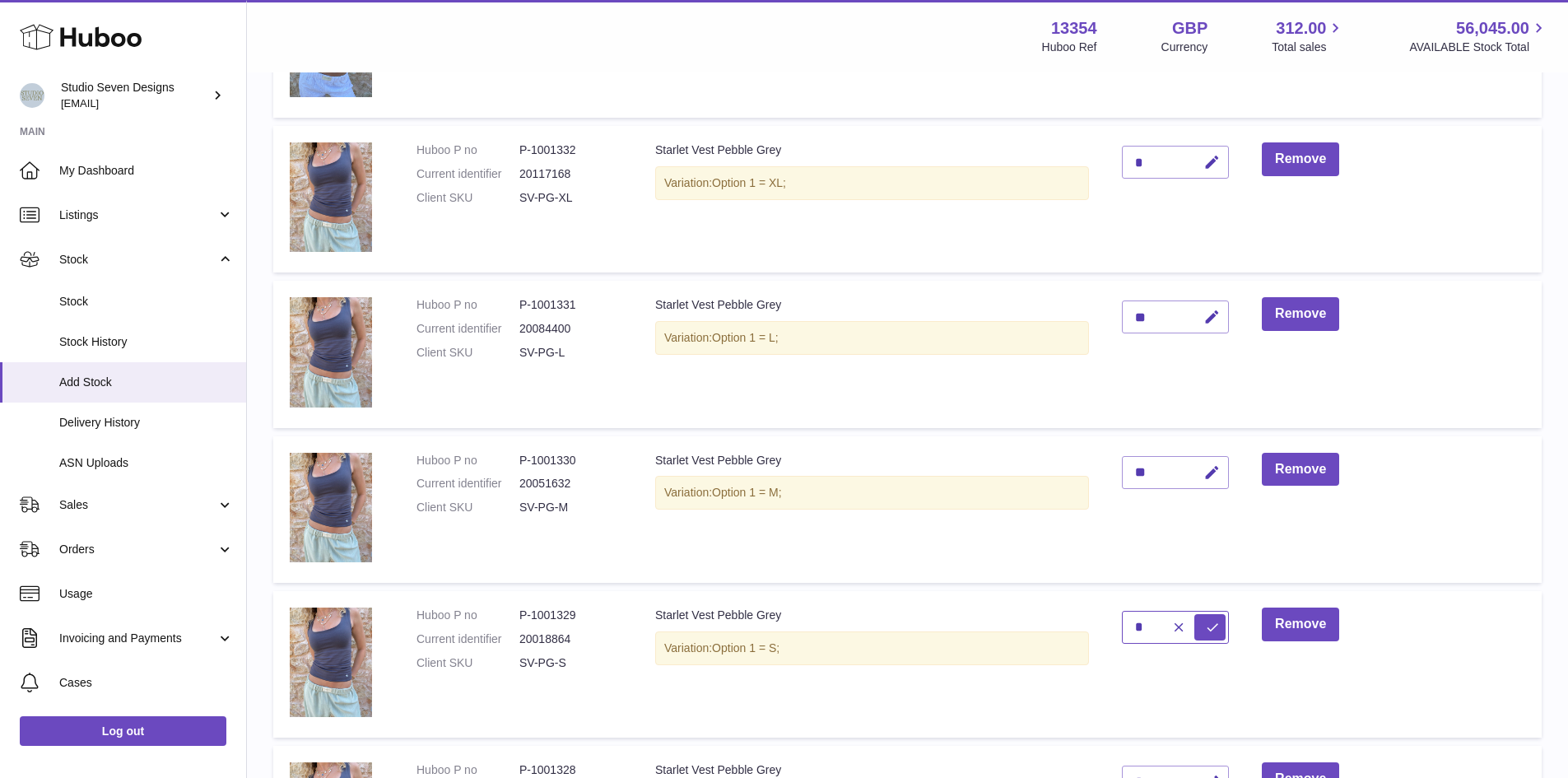 type on "*" 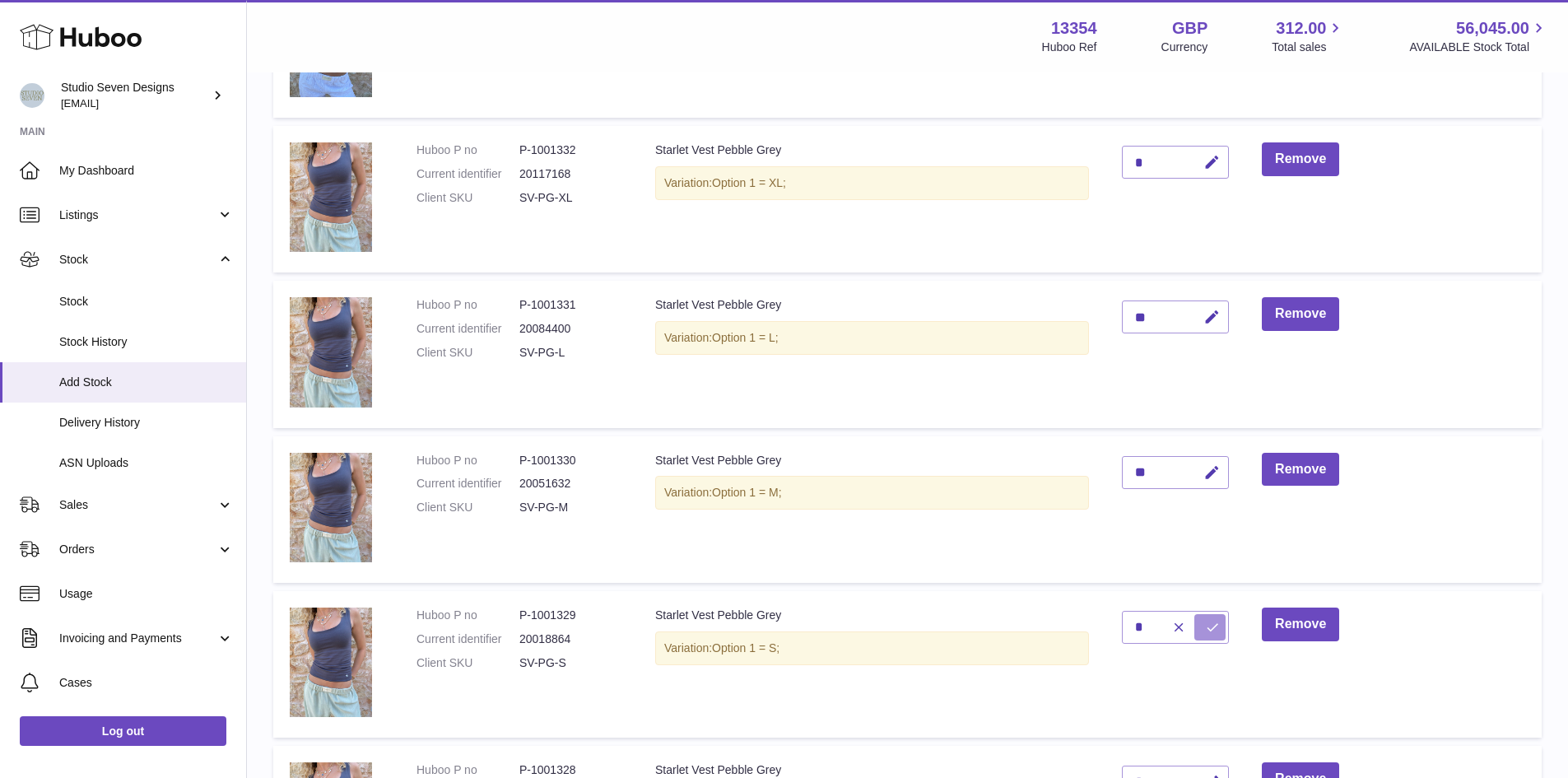 click at bounding box center (1212, 627) 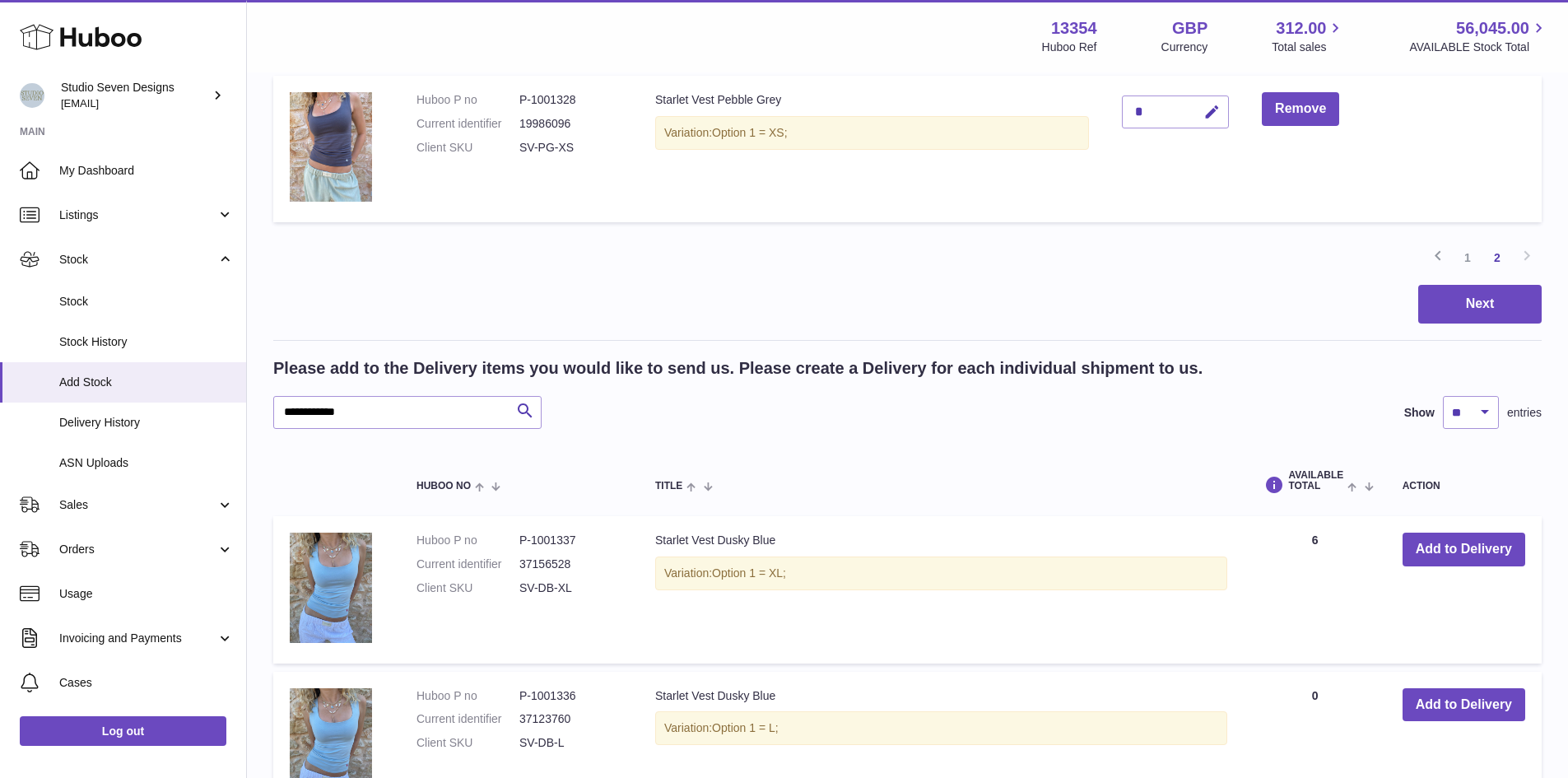 scroll, scrollTop: 1167, scrollLeft: 0, axis: vertical 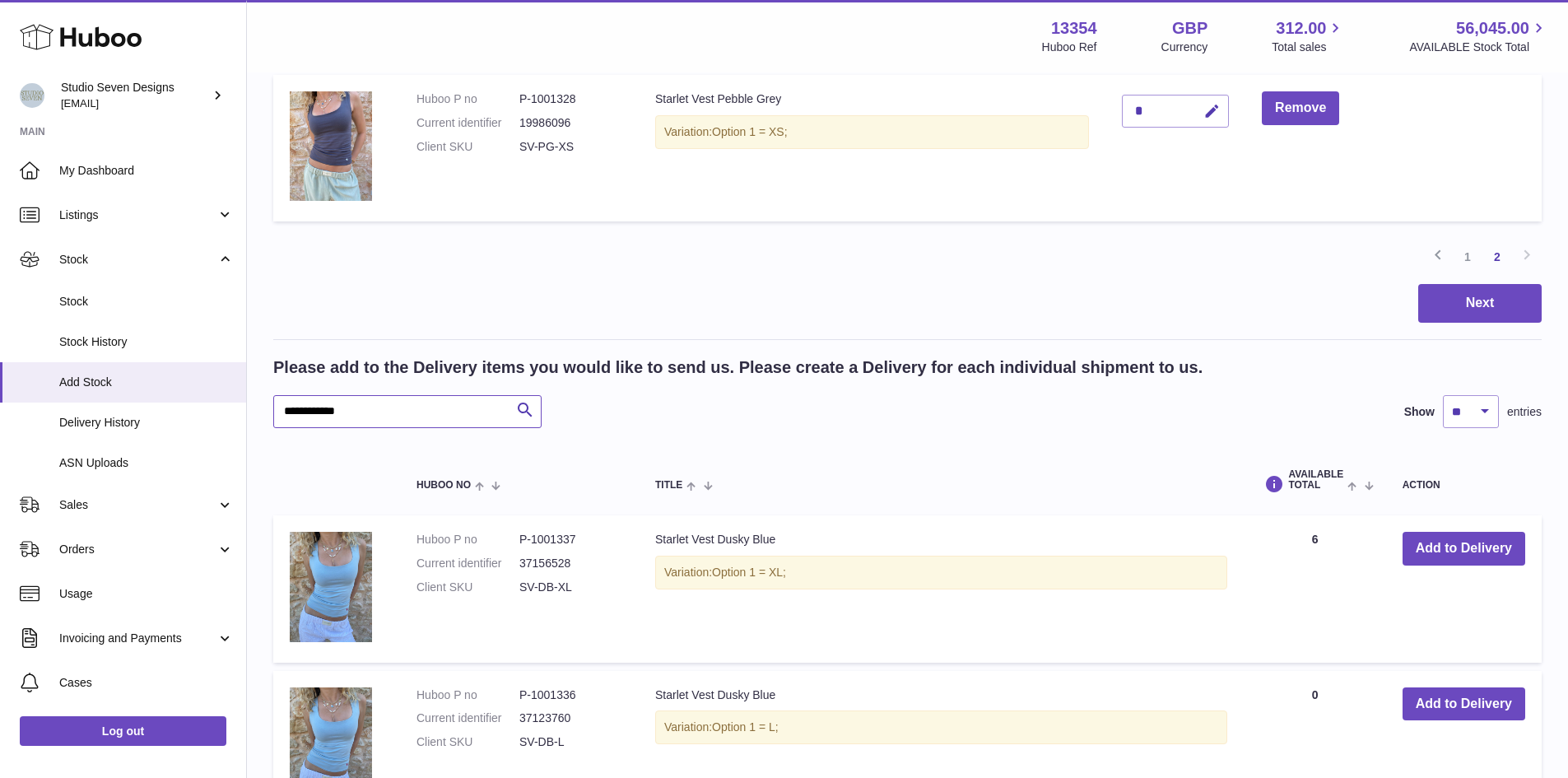 click on "**********" at bounding box center [407, 412] 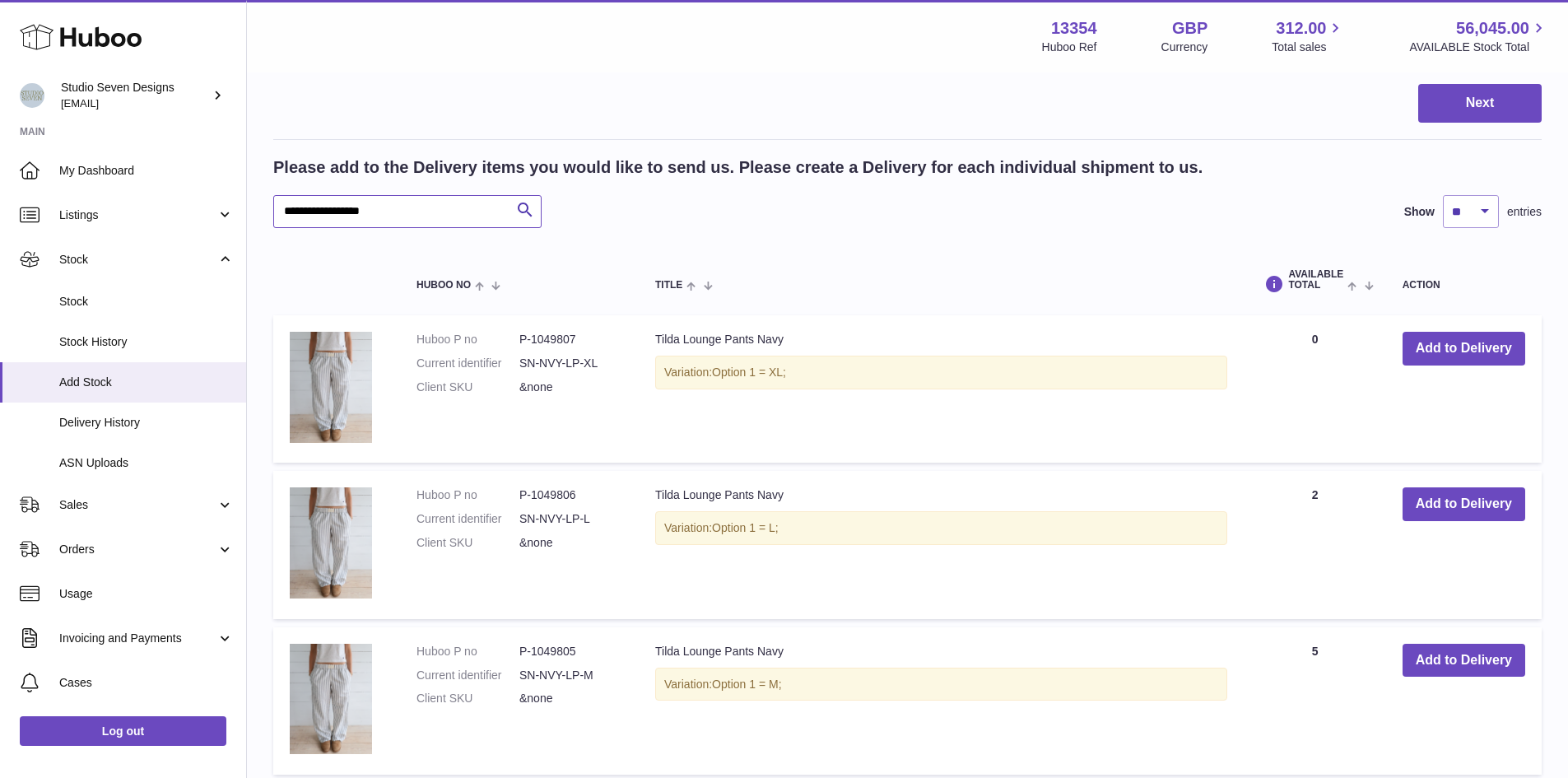 scroll, scrollTop: 1368, scrollLeft: 0, axis: vertical 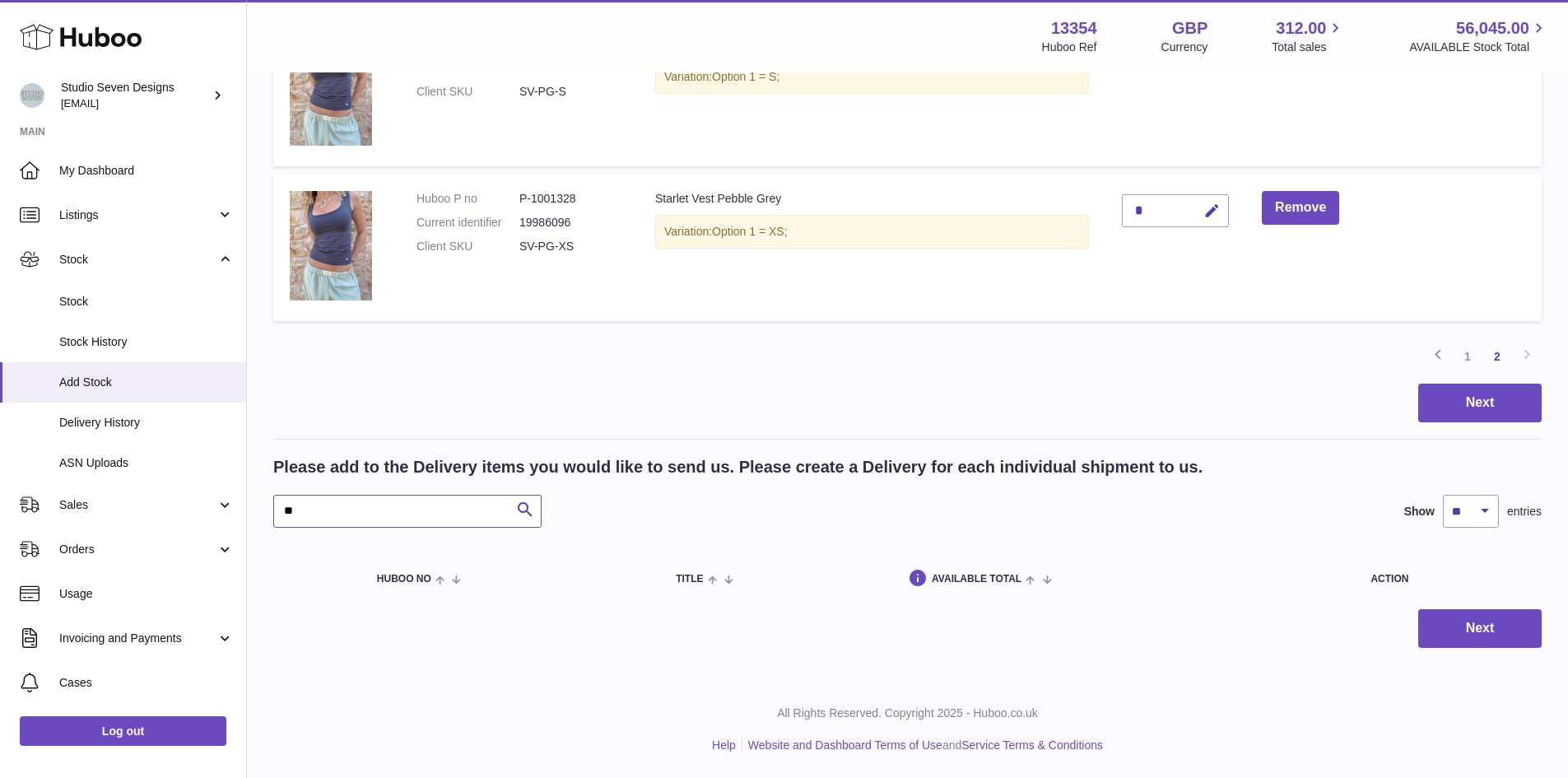 type on "*" 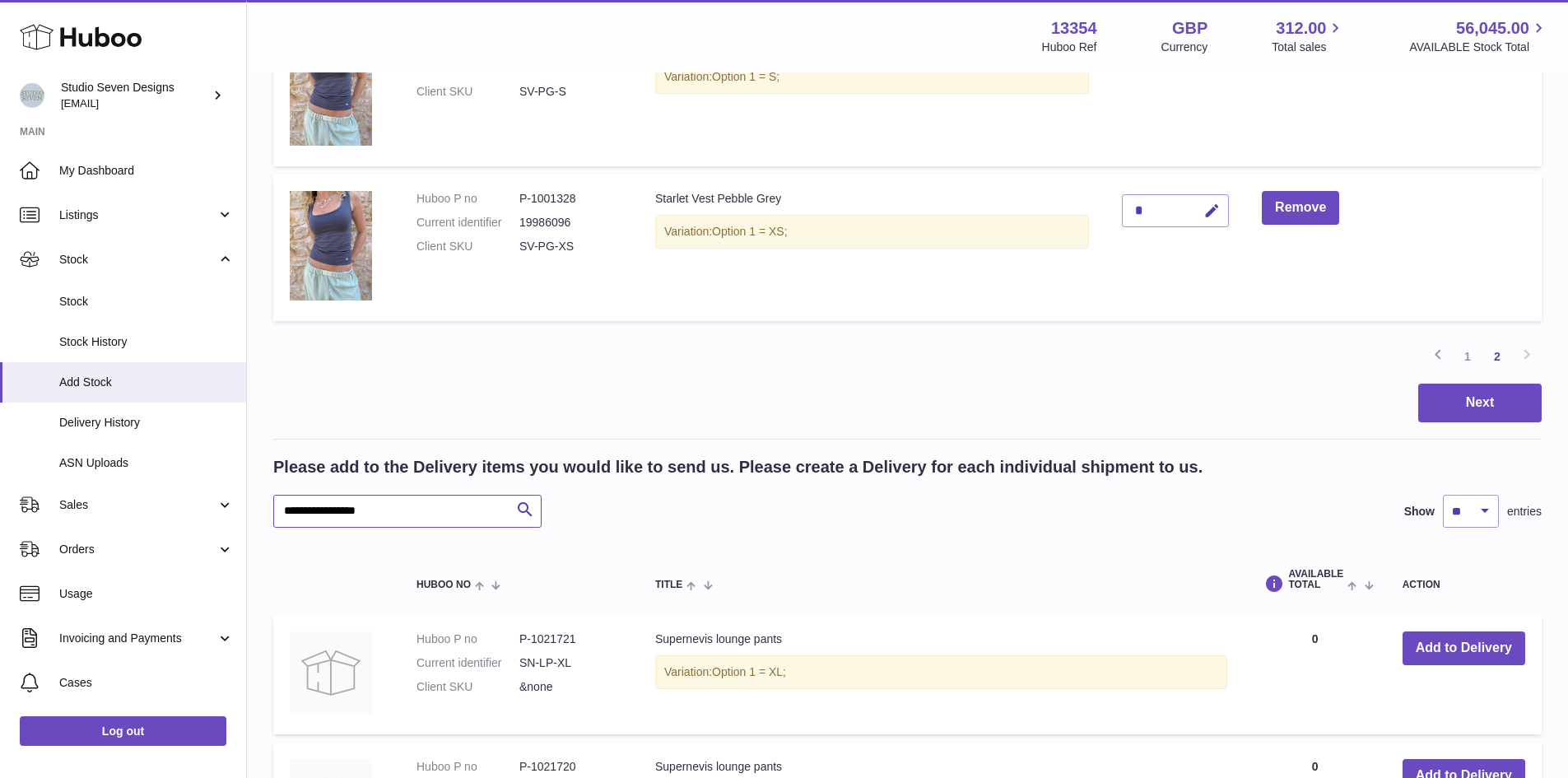 scroll, scrollTop: 1368, scrollLeft: 0, axis: vertical 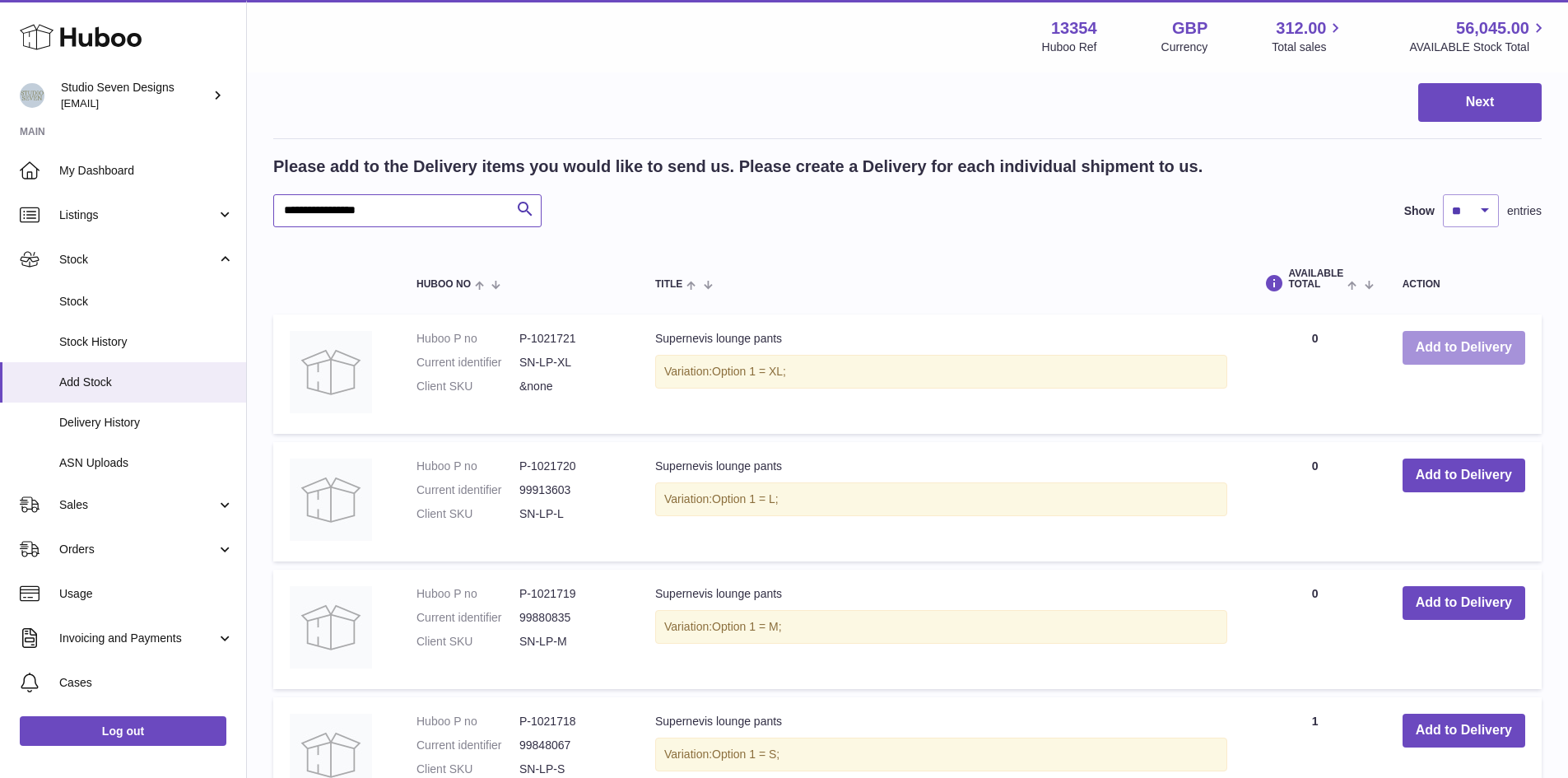 type on "**********" 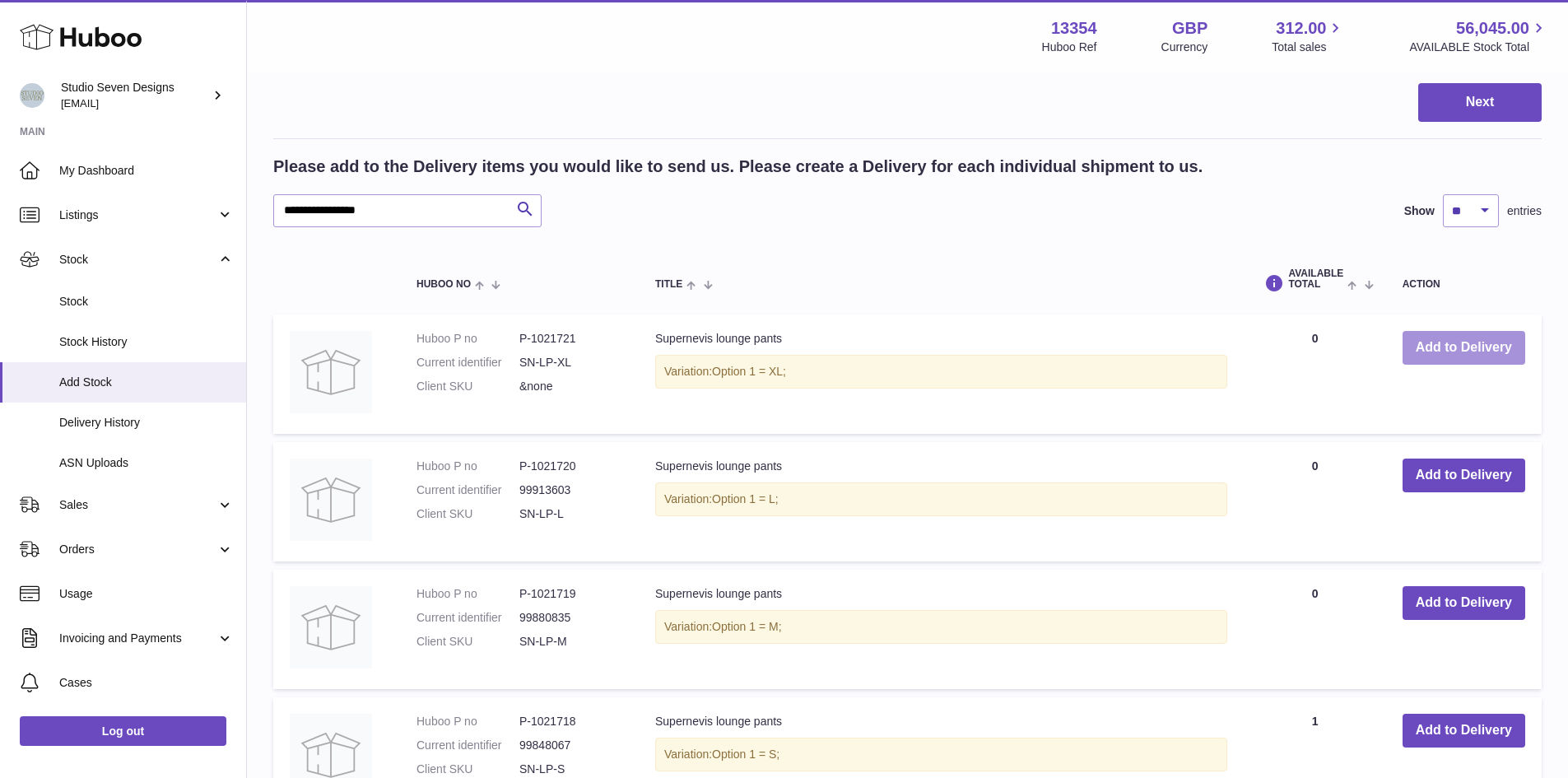 click on "Add to Delivery" at bounding box center [1463, 347] 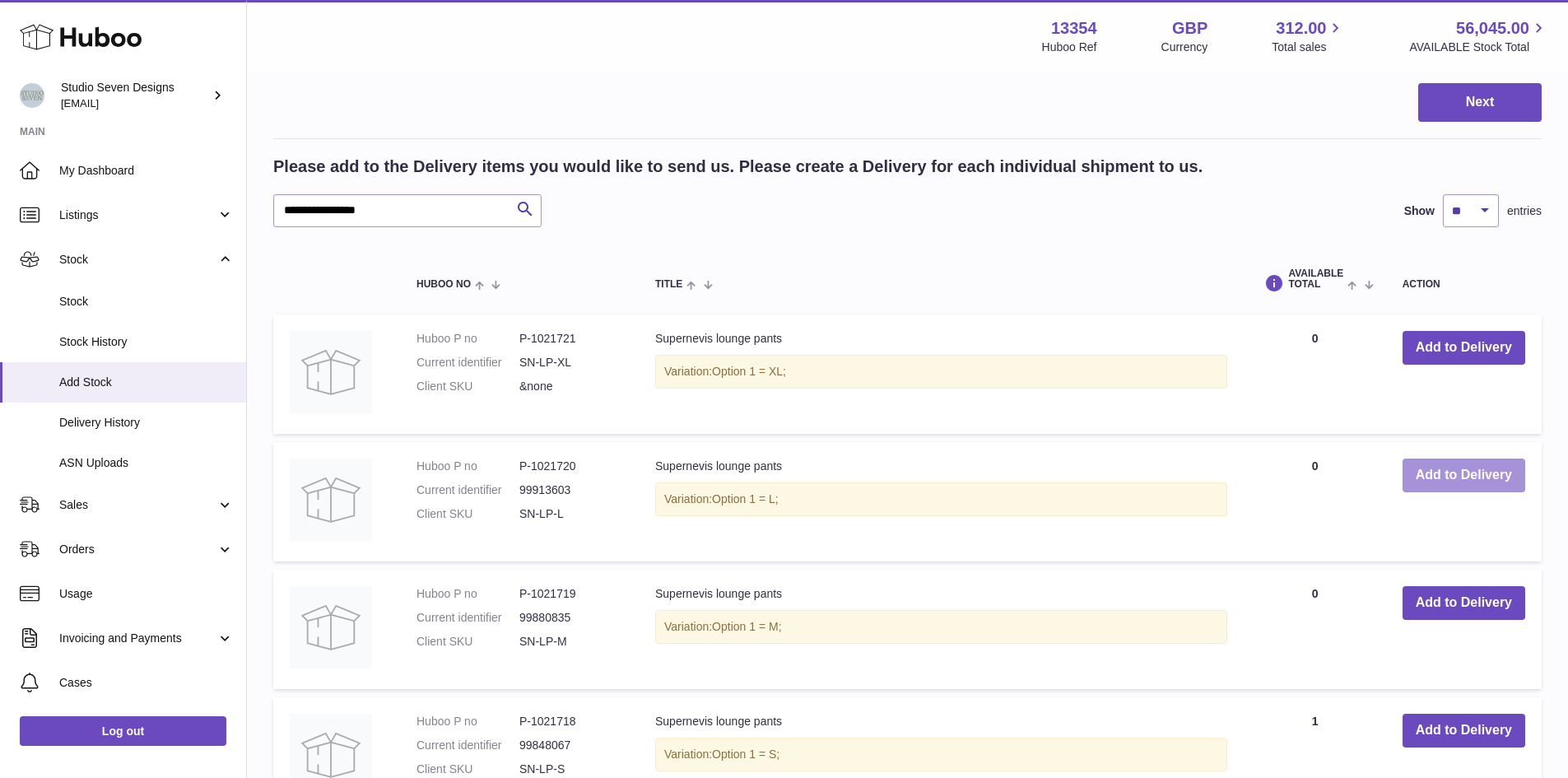 click on "Add to Delivery" at bounding box center [1463, 475] 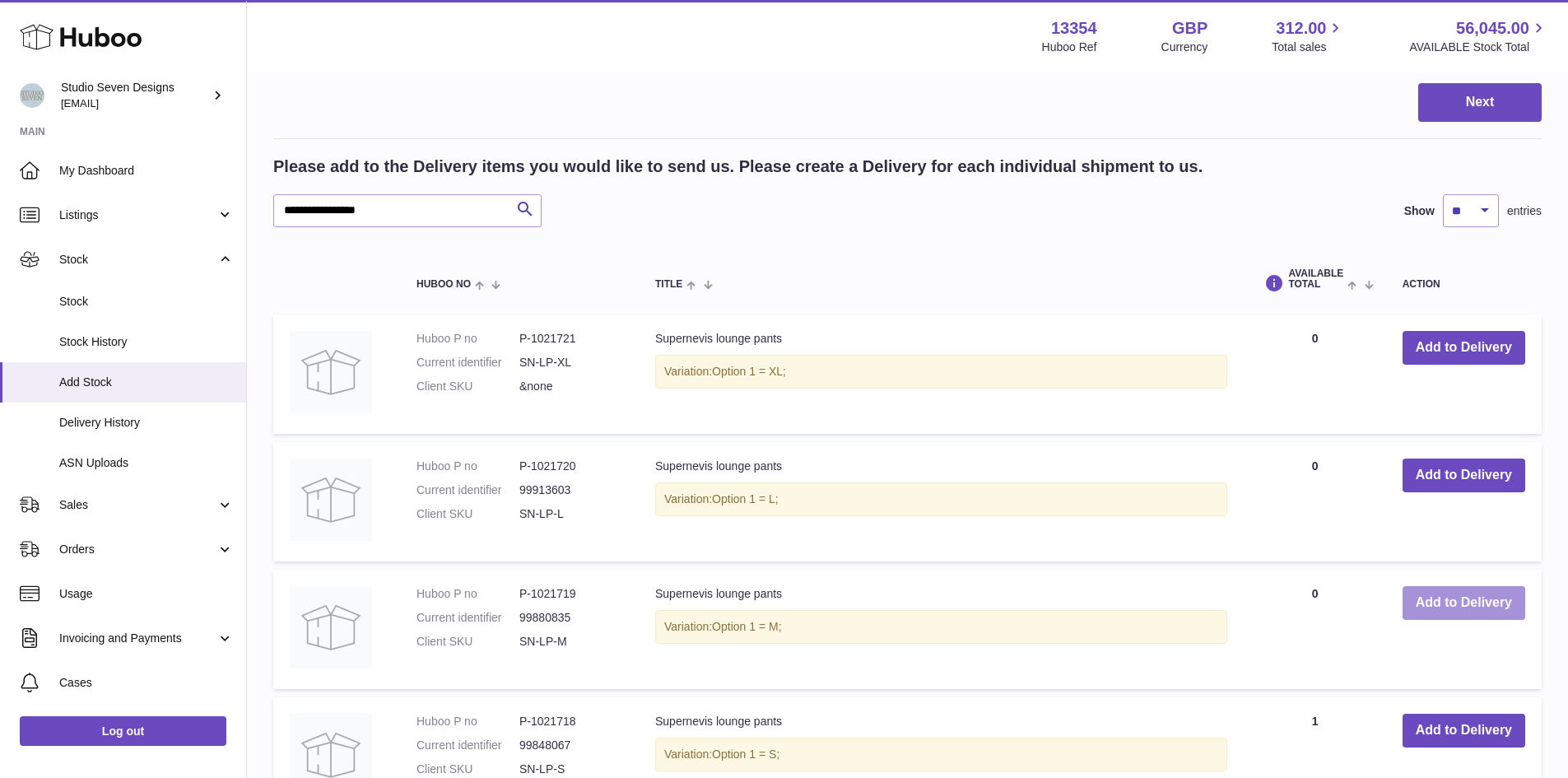 click on "Add to Delivery" at bounding box center [1463, 603] 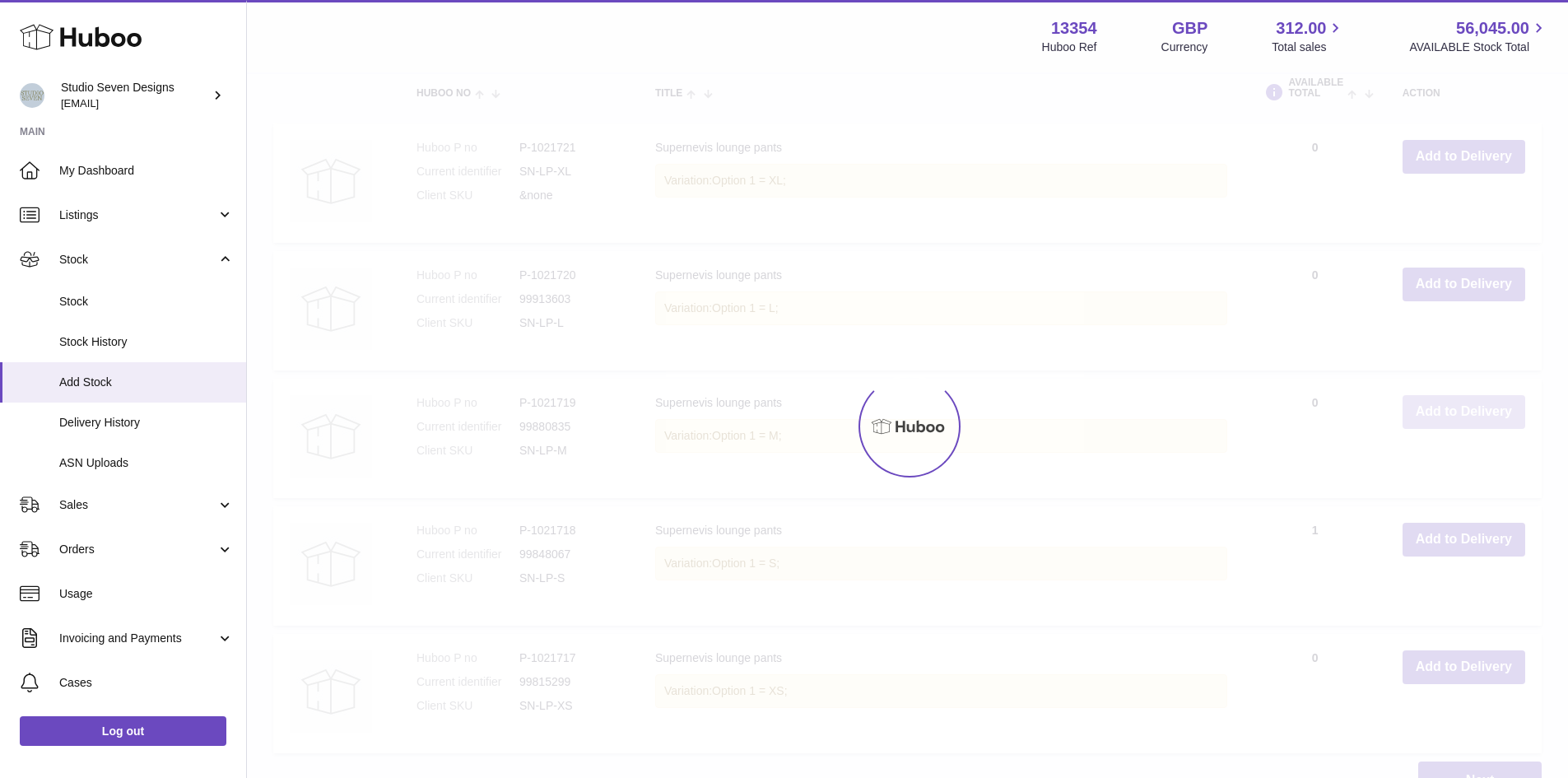 scroll, scrollTop: 1560, scrollLeft: 0, axis: vertical 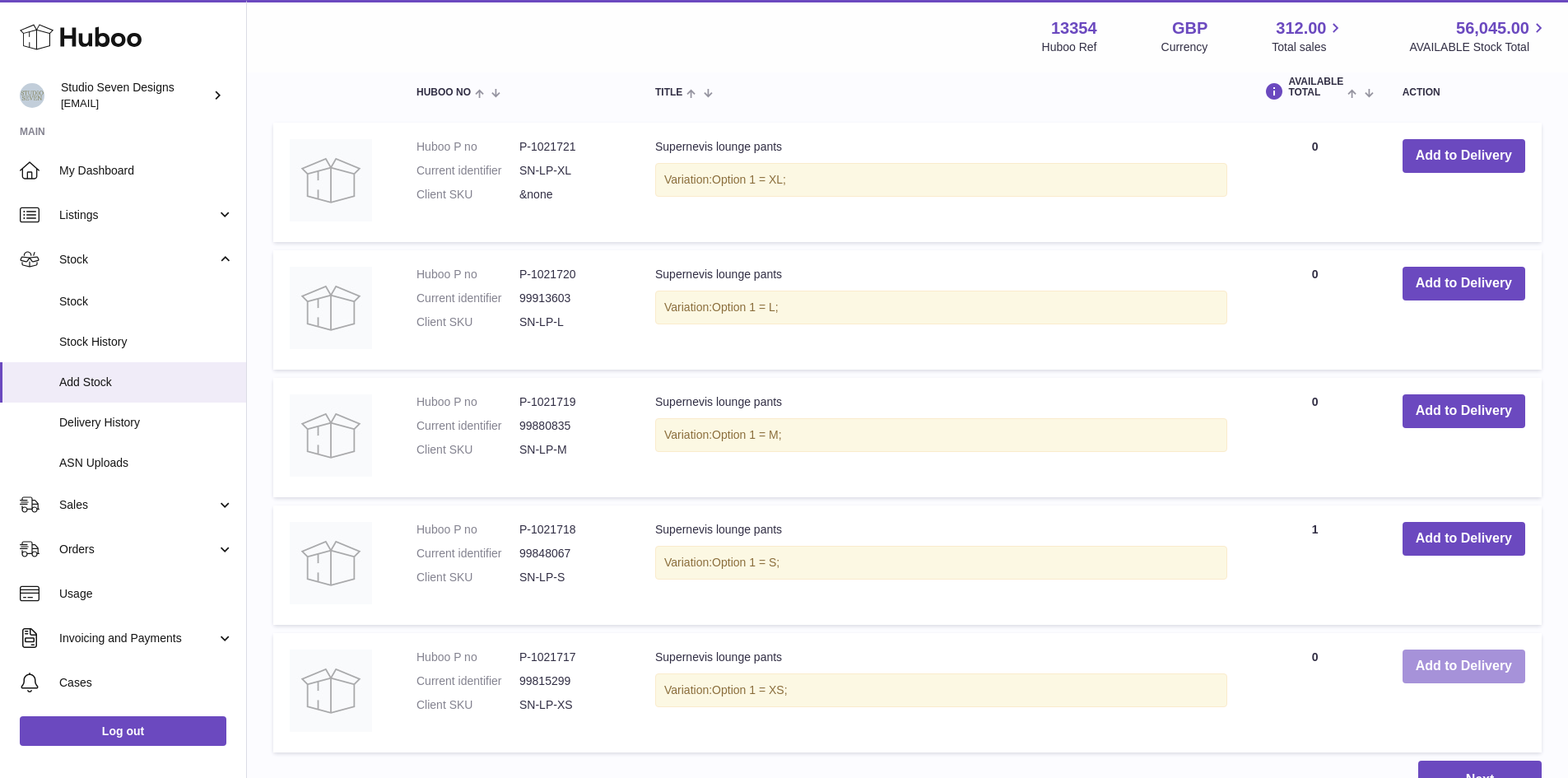 click on "Add to Delivery" at bounding box center [1463, 666] 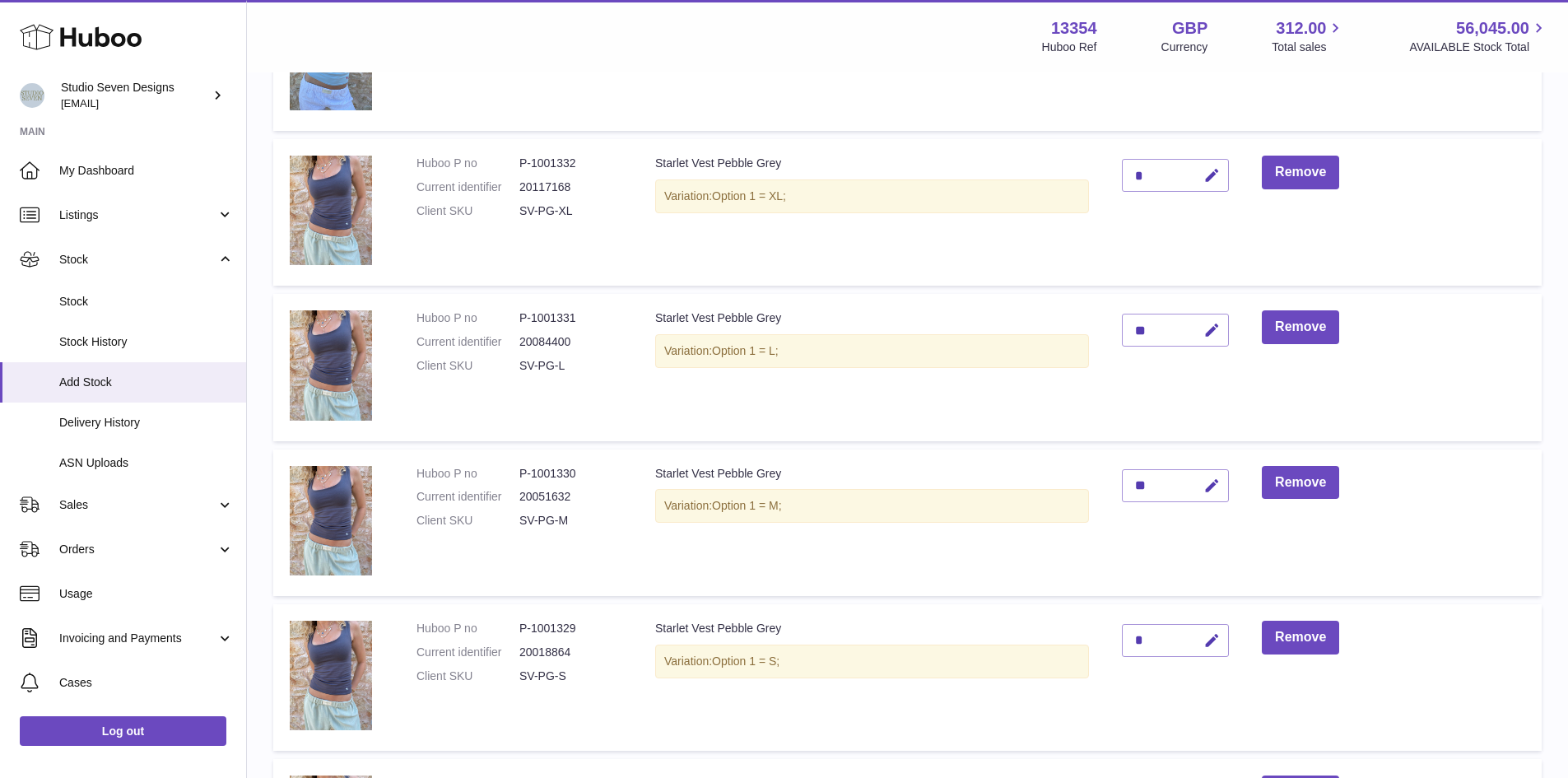 scroll, scrollTop: 0, scrollLeft: 0, axis: both 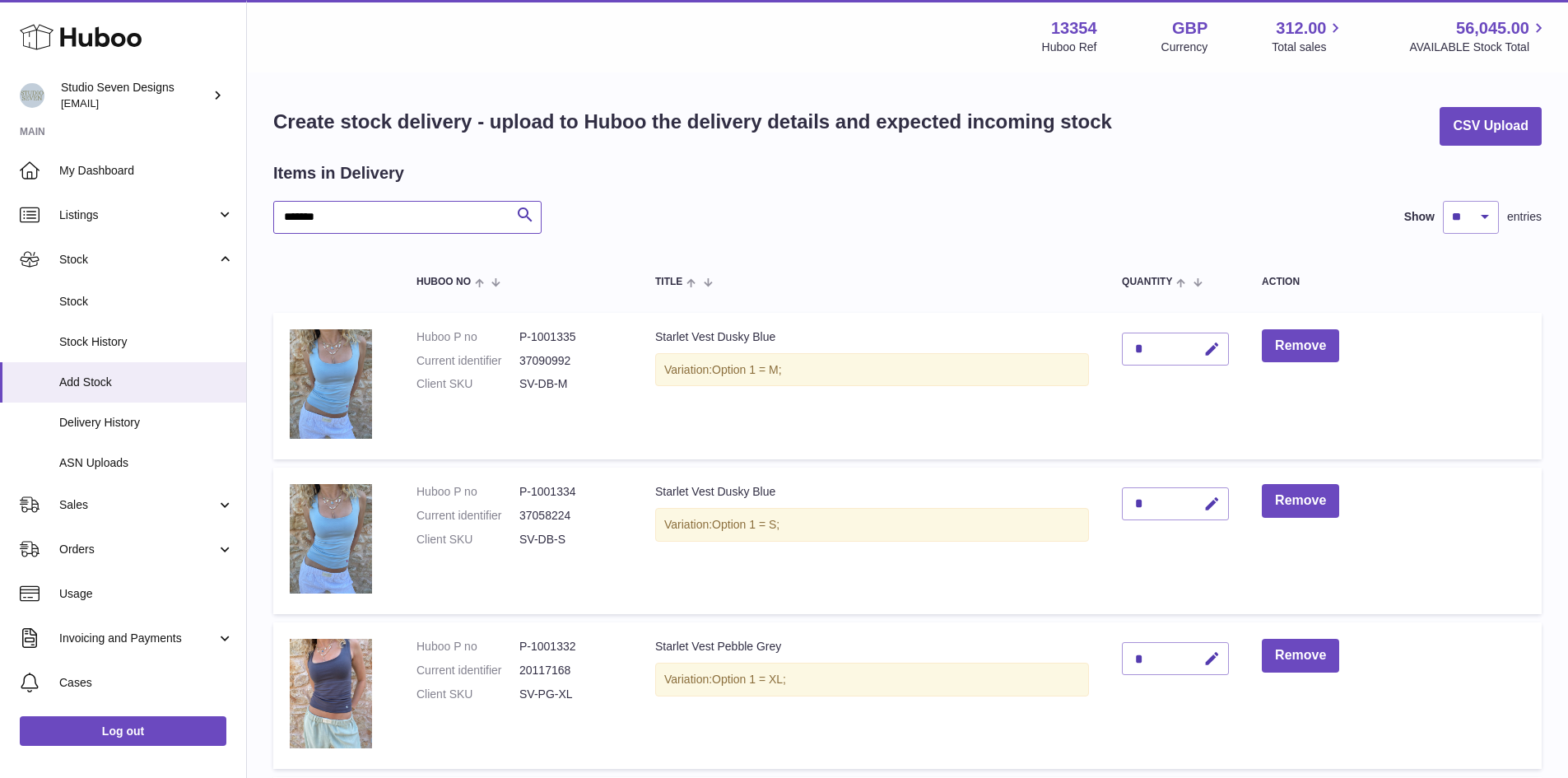 click on "*******" at bounding box center [407, 217] 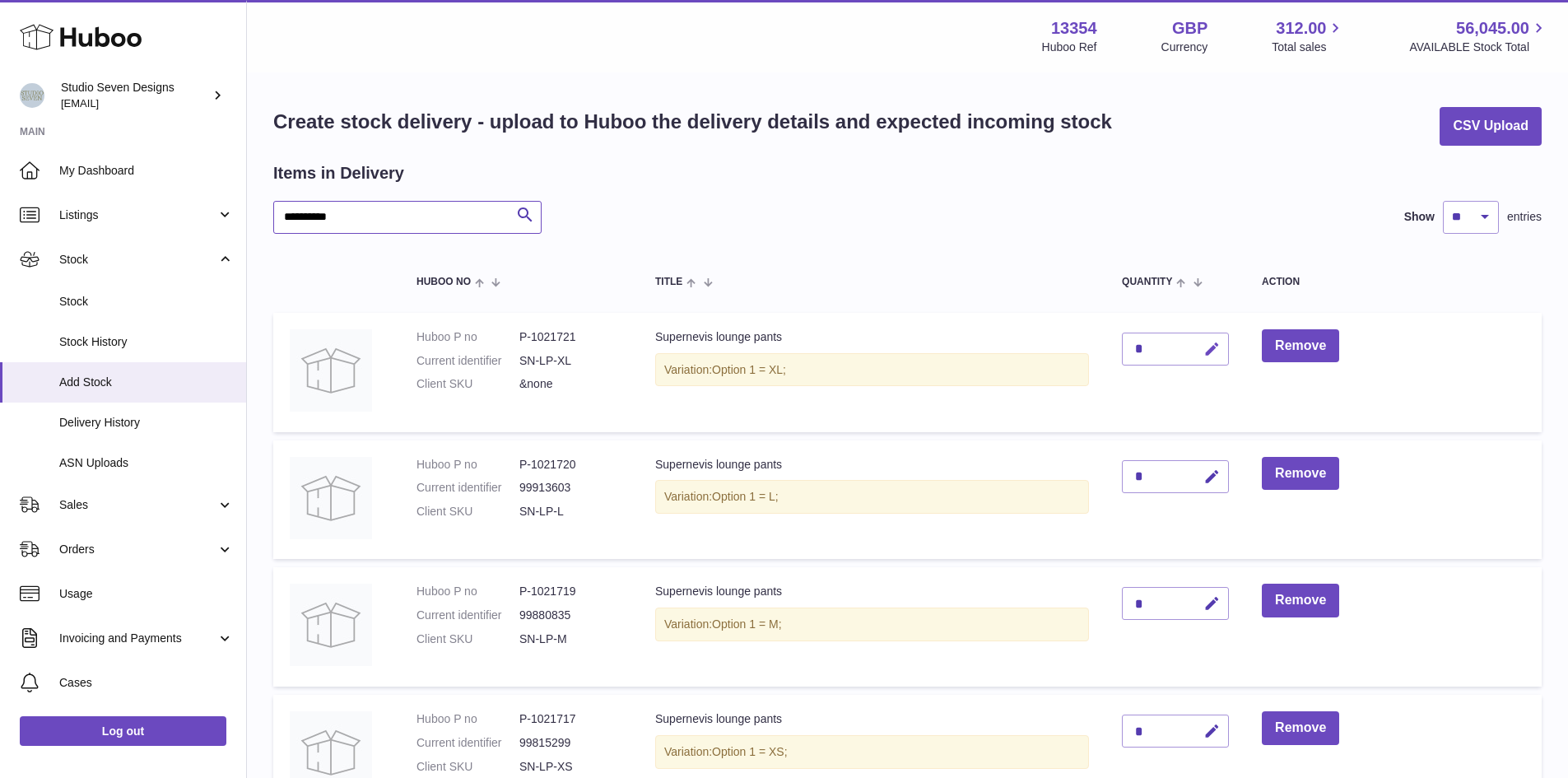 type on "**********" 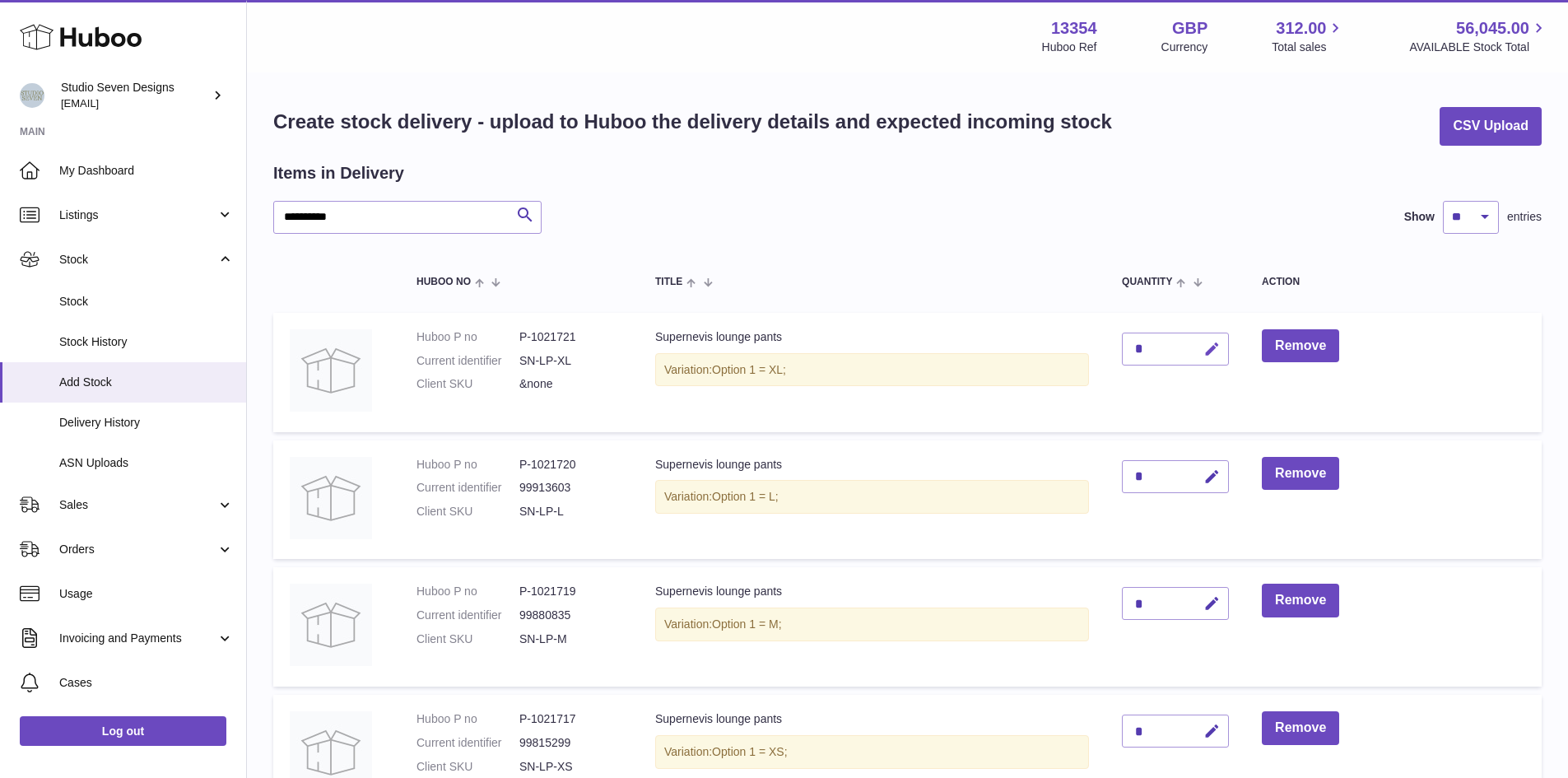 click at bounding box center [1212, 349] 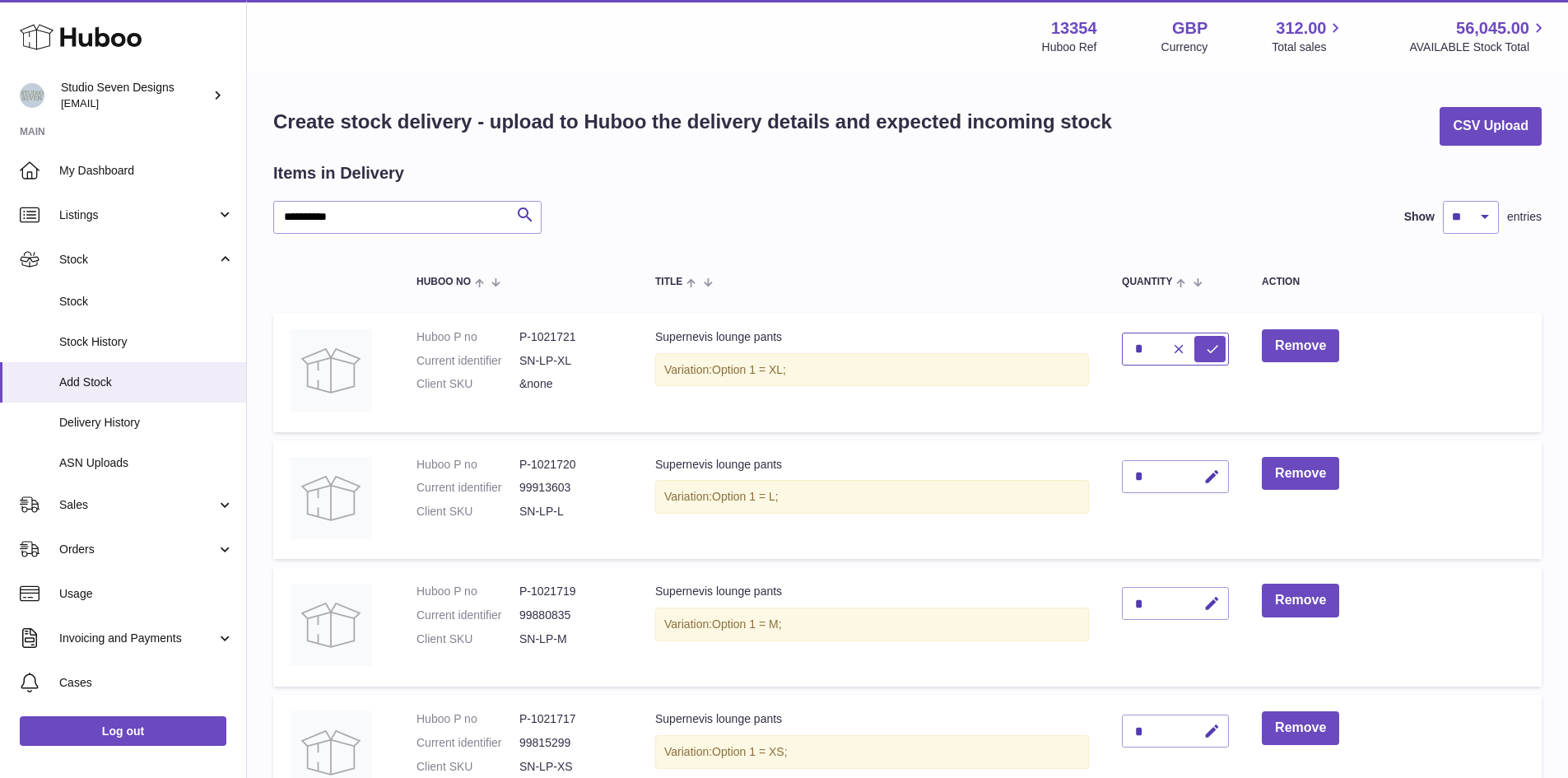 type on "*" 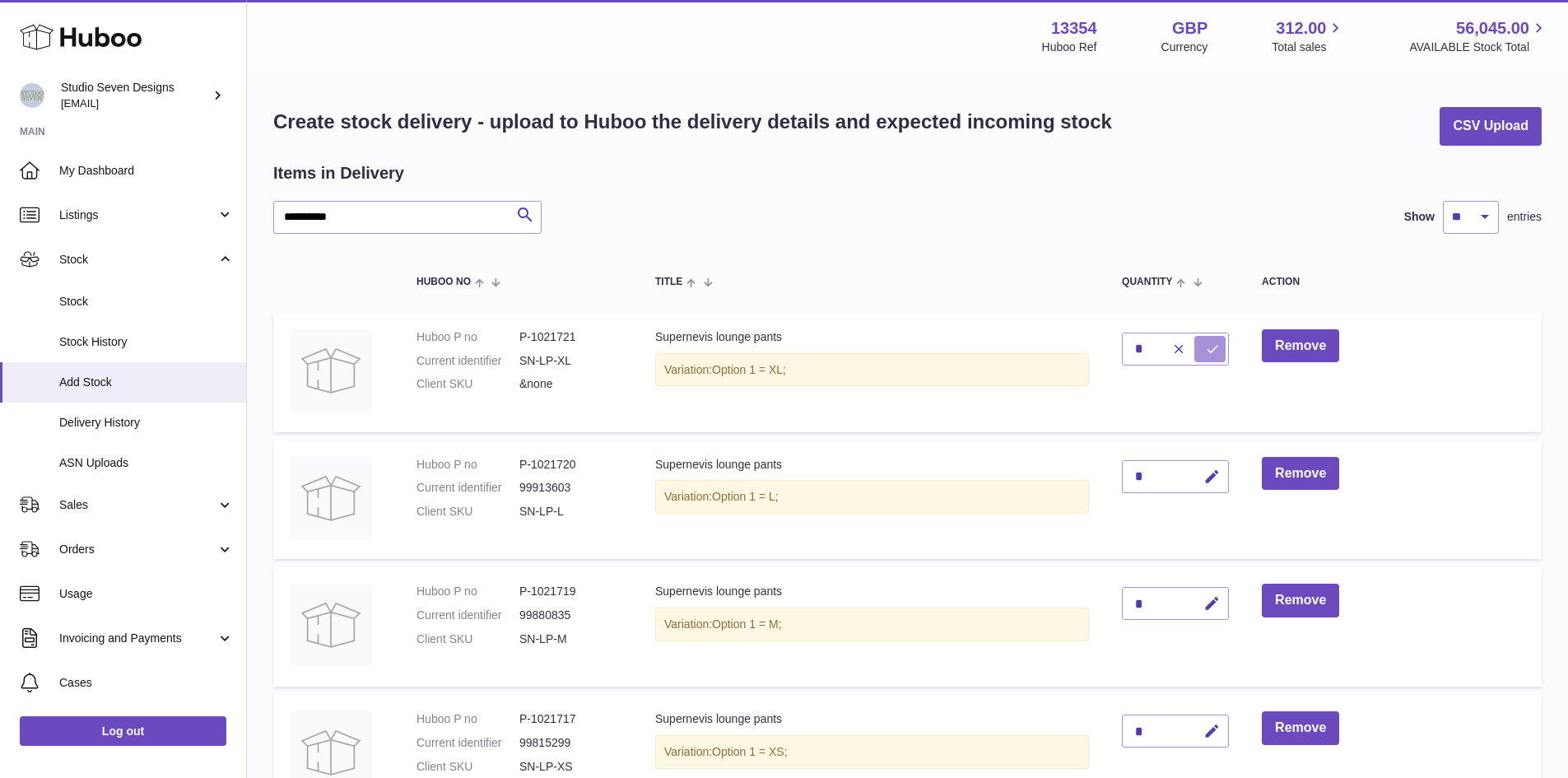 click at bounding box center (1212, 349) 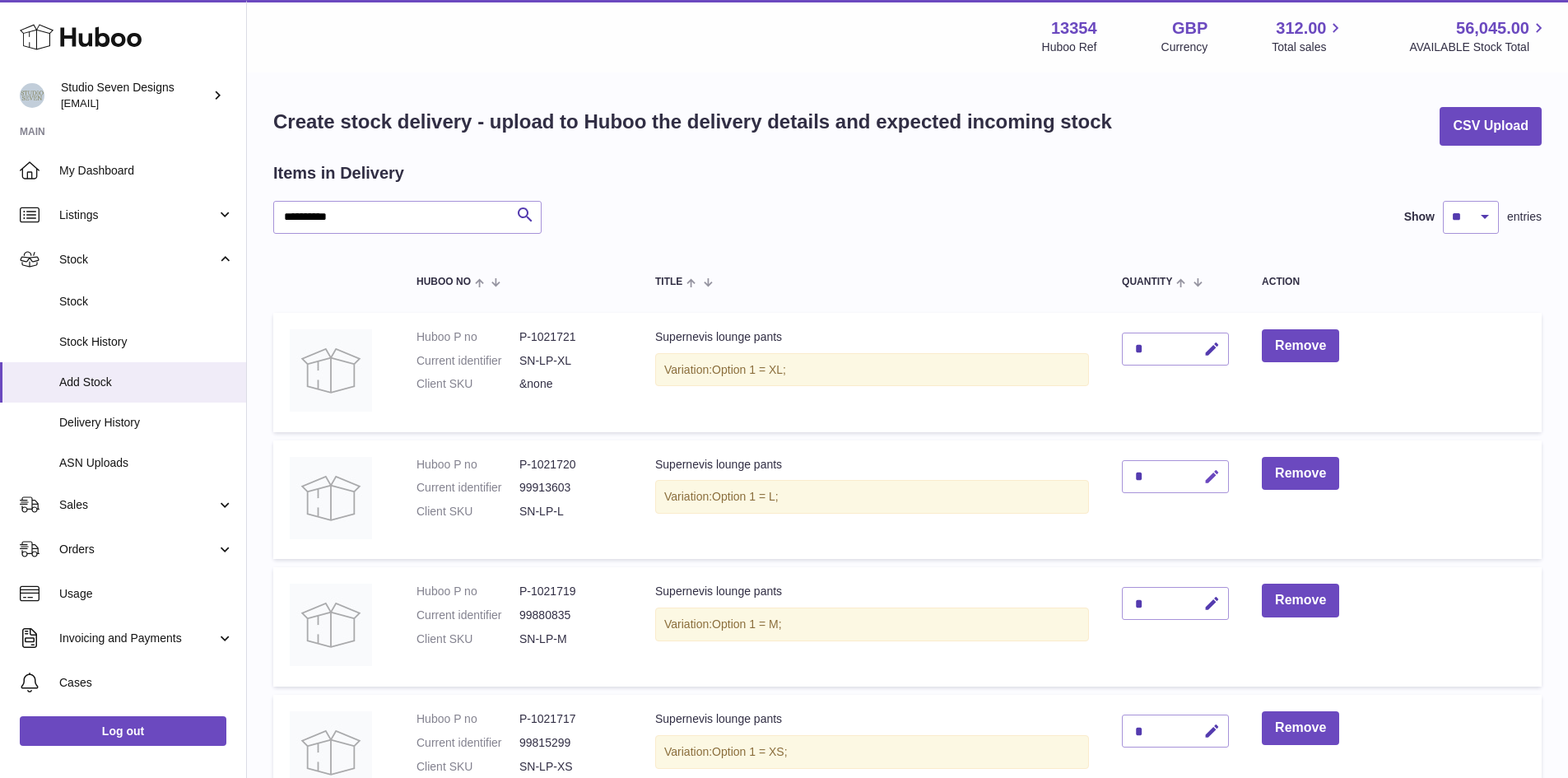 click at bounding box center [1212, 477] 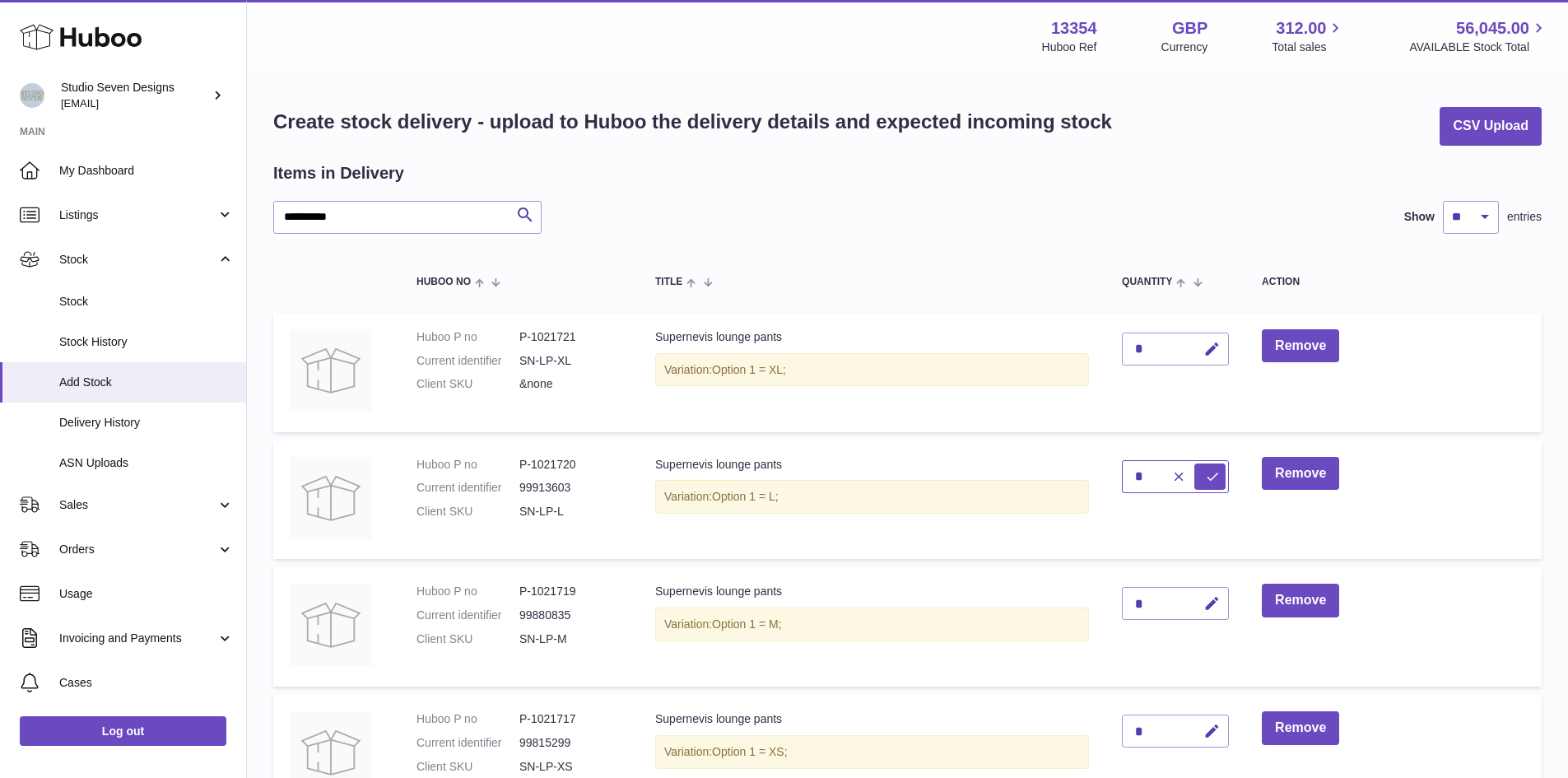 type on "*" 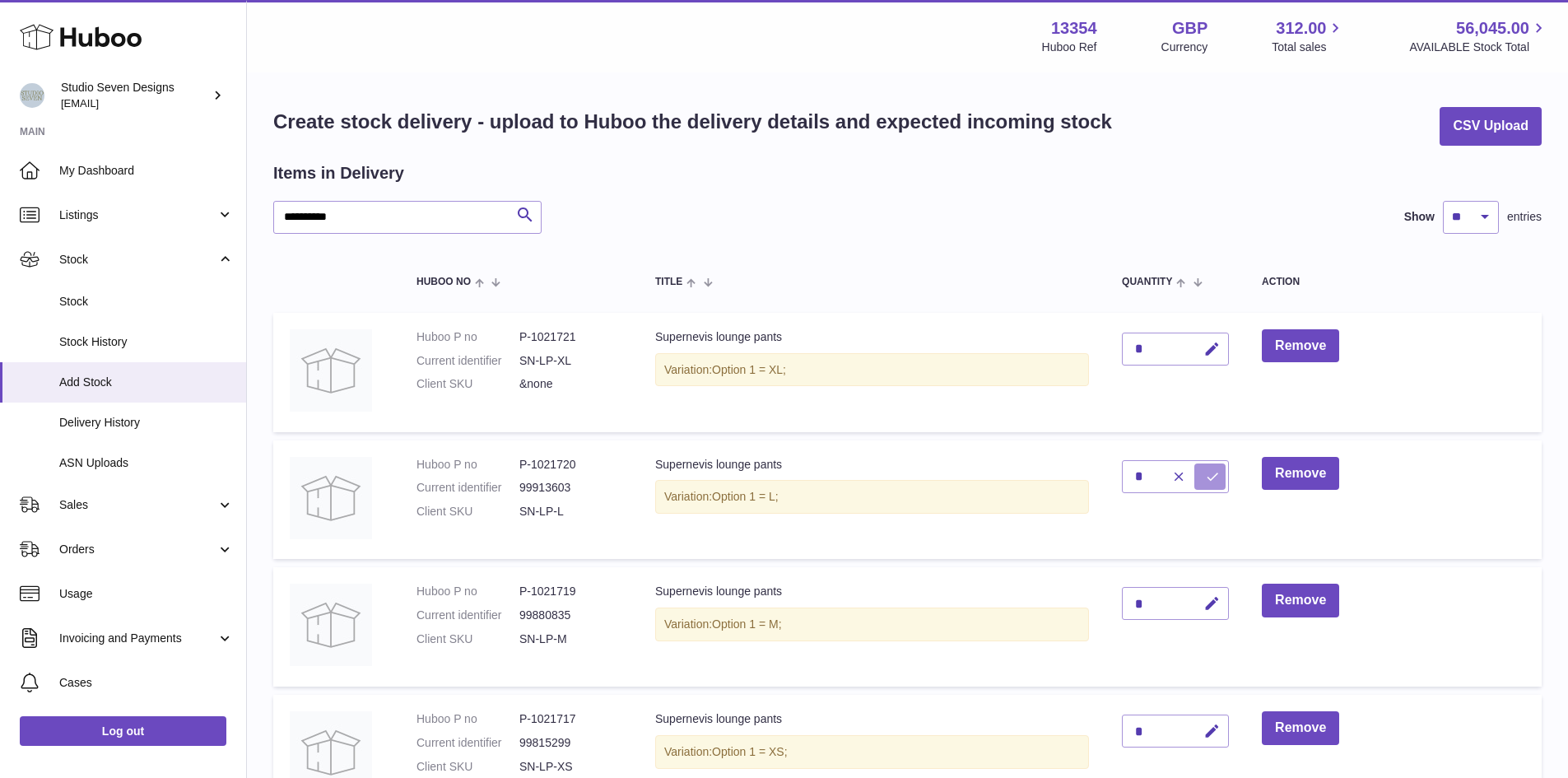 click at bounding box center [1212, 477] 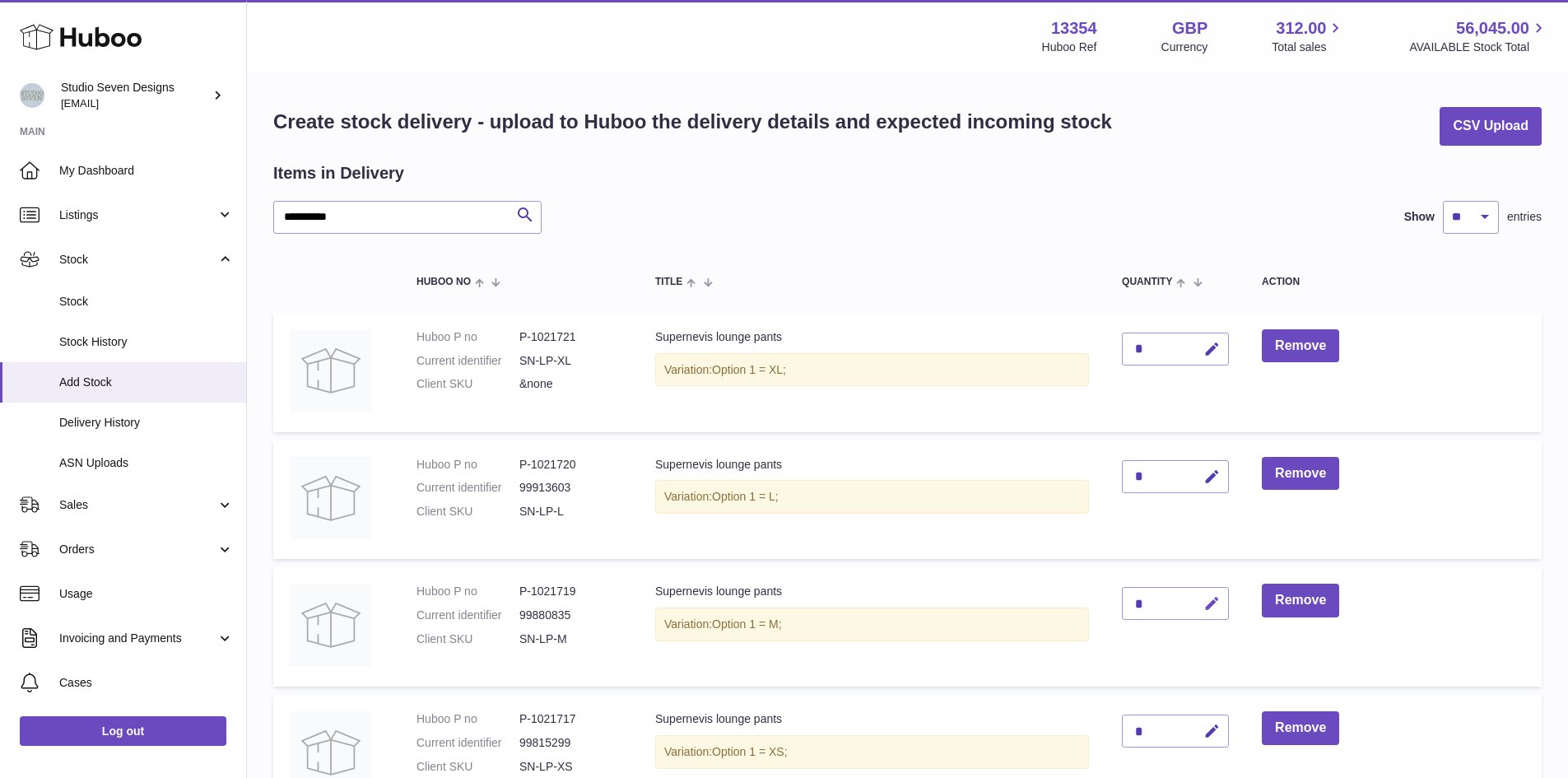 click at bounding box center (1209, 603) 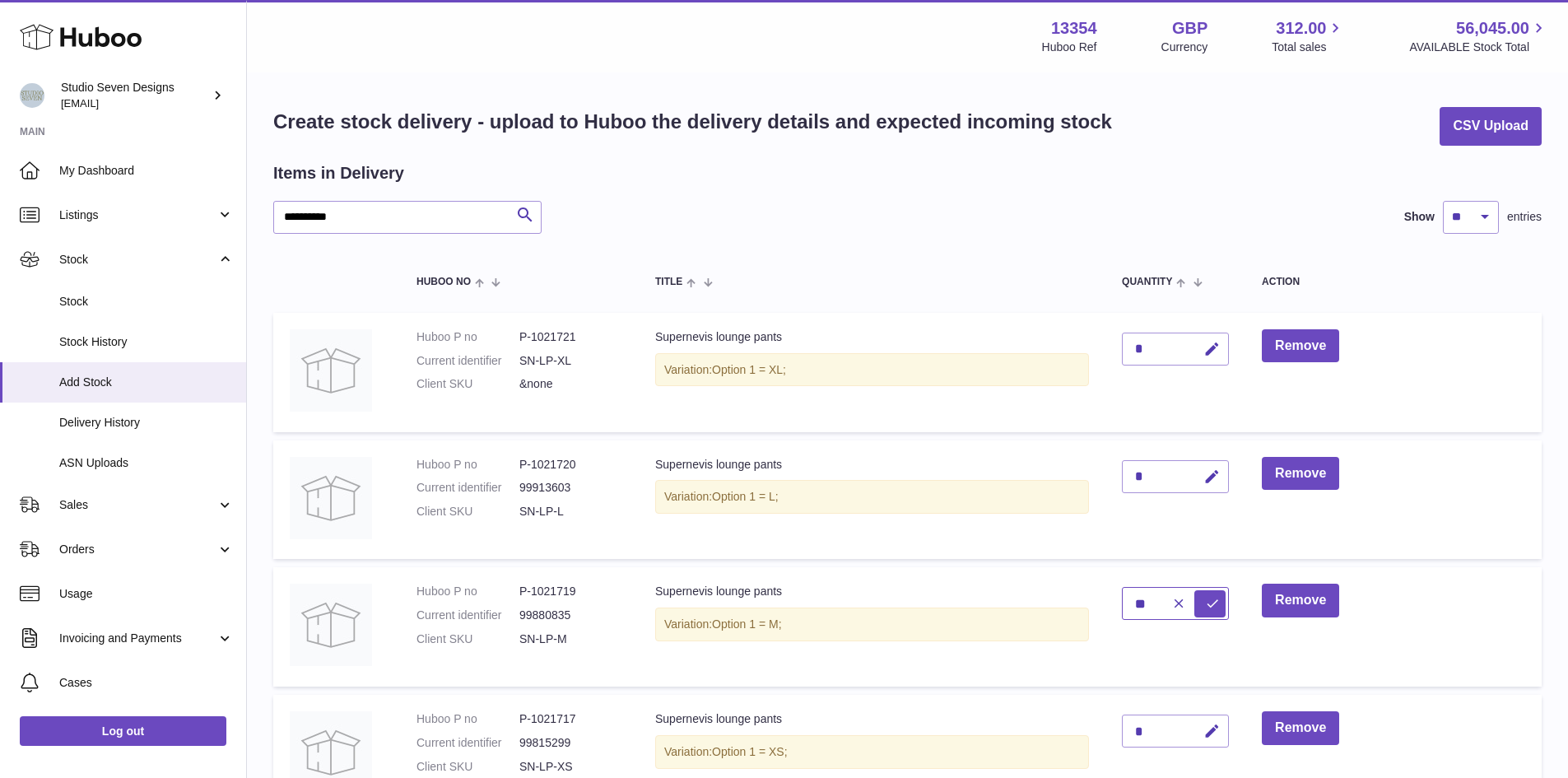type on "**" 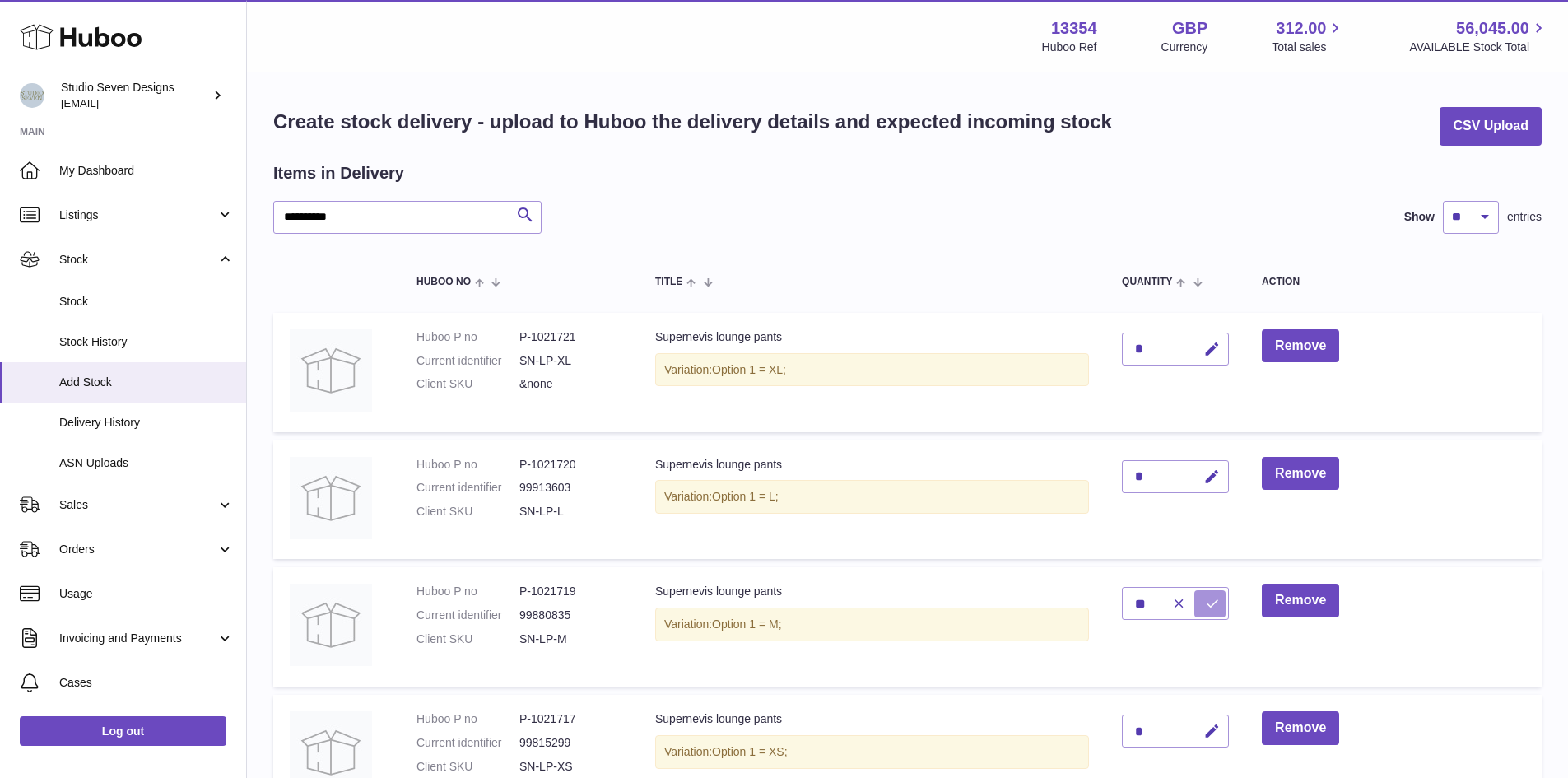 click at bounding box center [1210, 603] 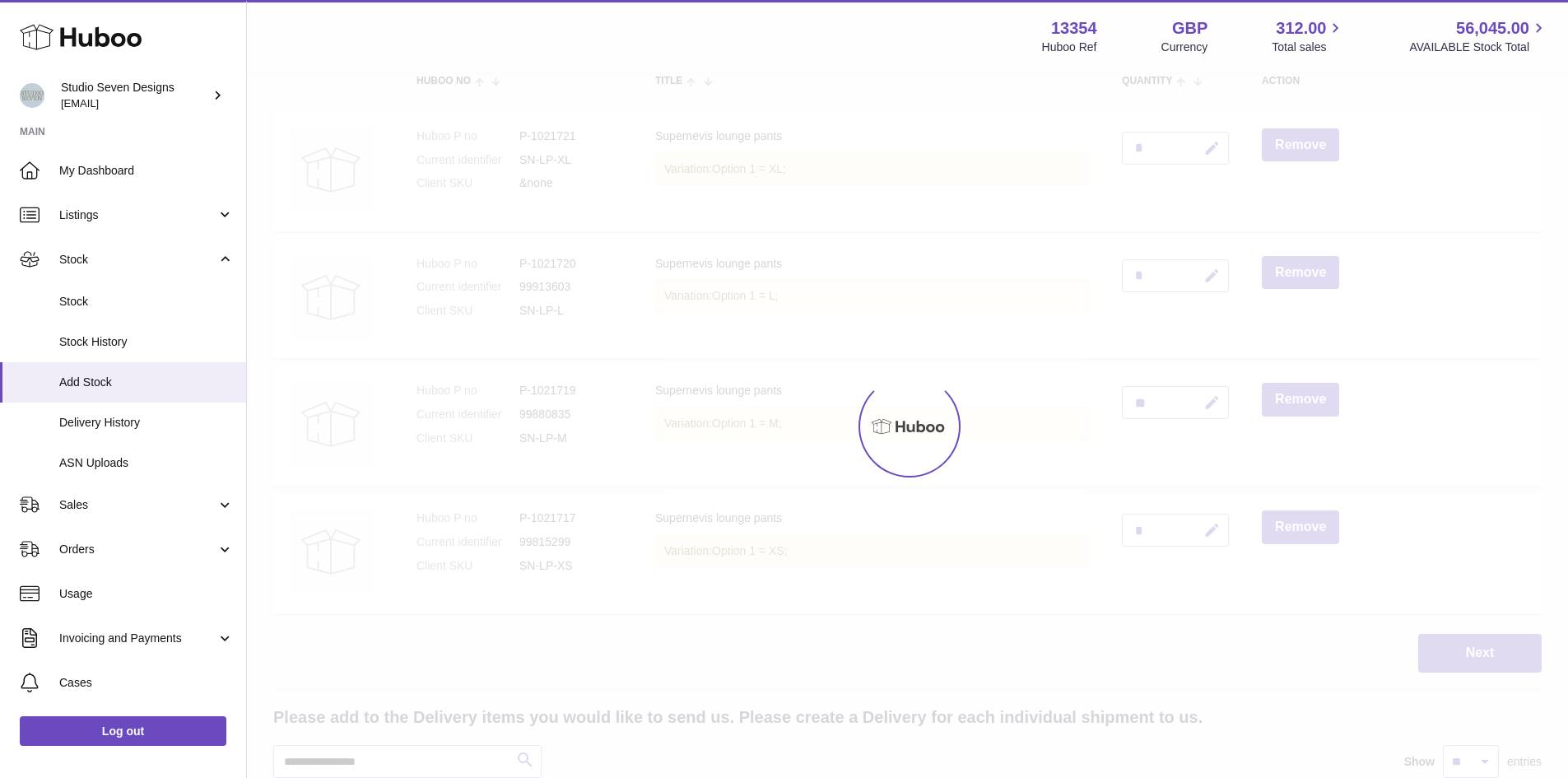 scroll, scrollTop: 202, scrollLeft: 0, axis: vertical 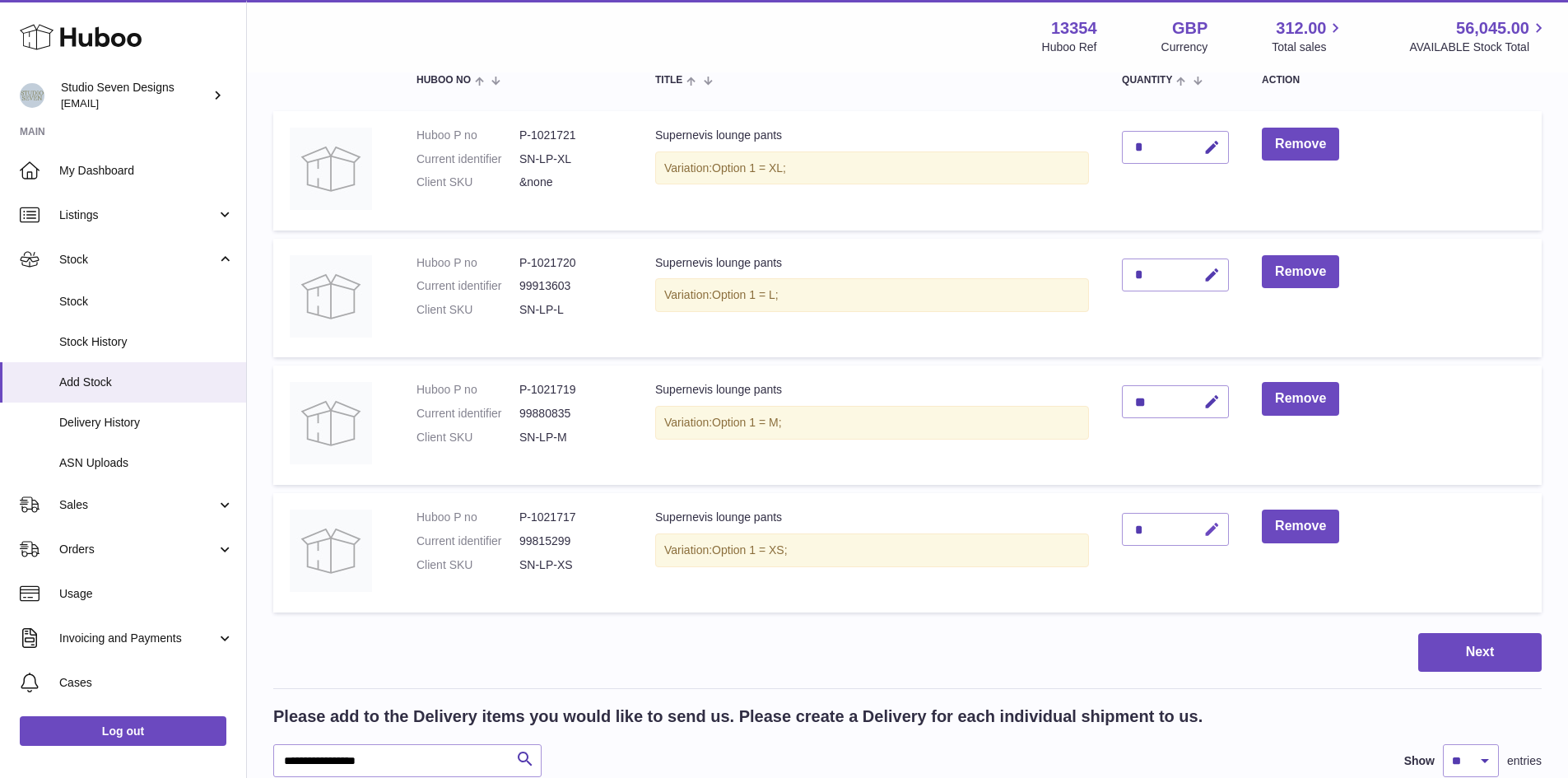 click at bounding box center (1212, 529) 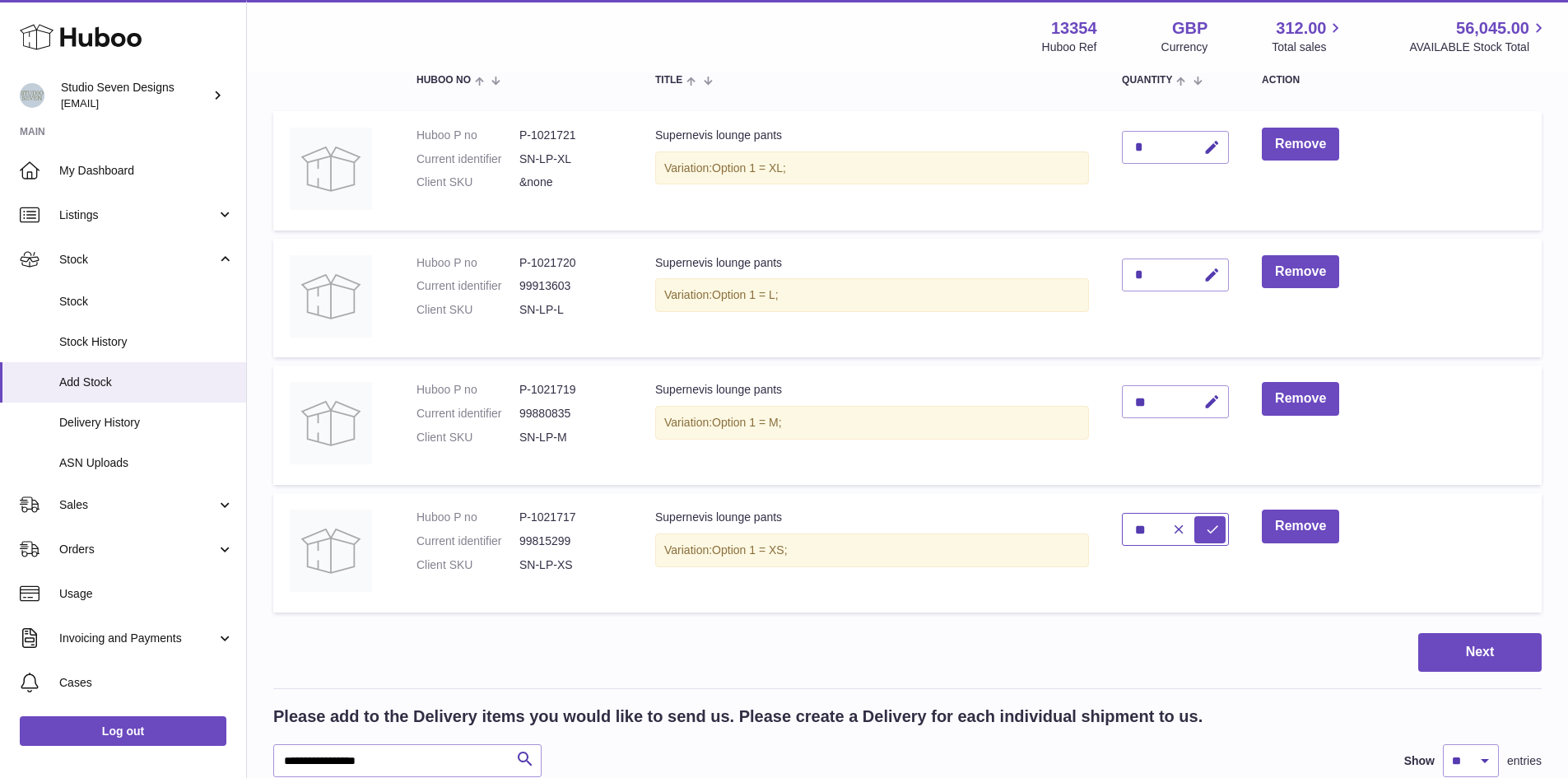 type on "**" 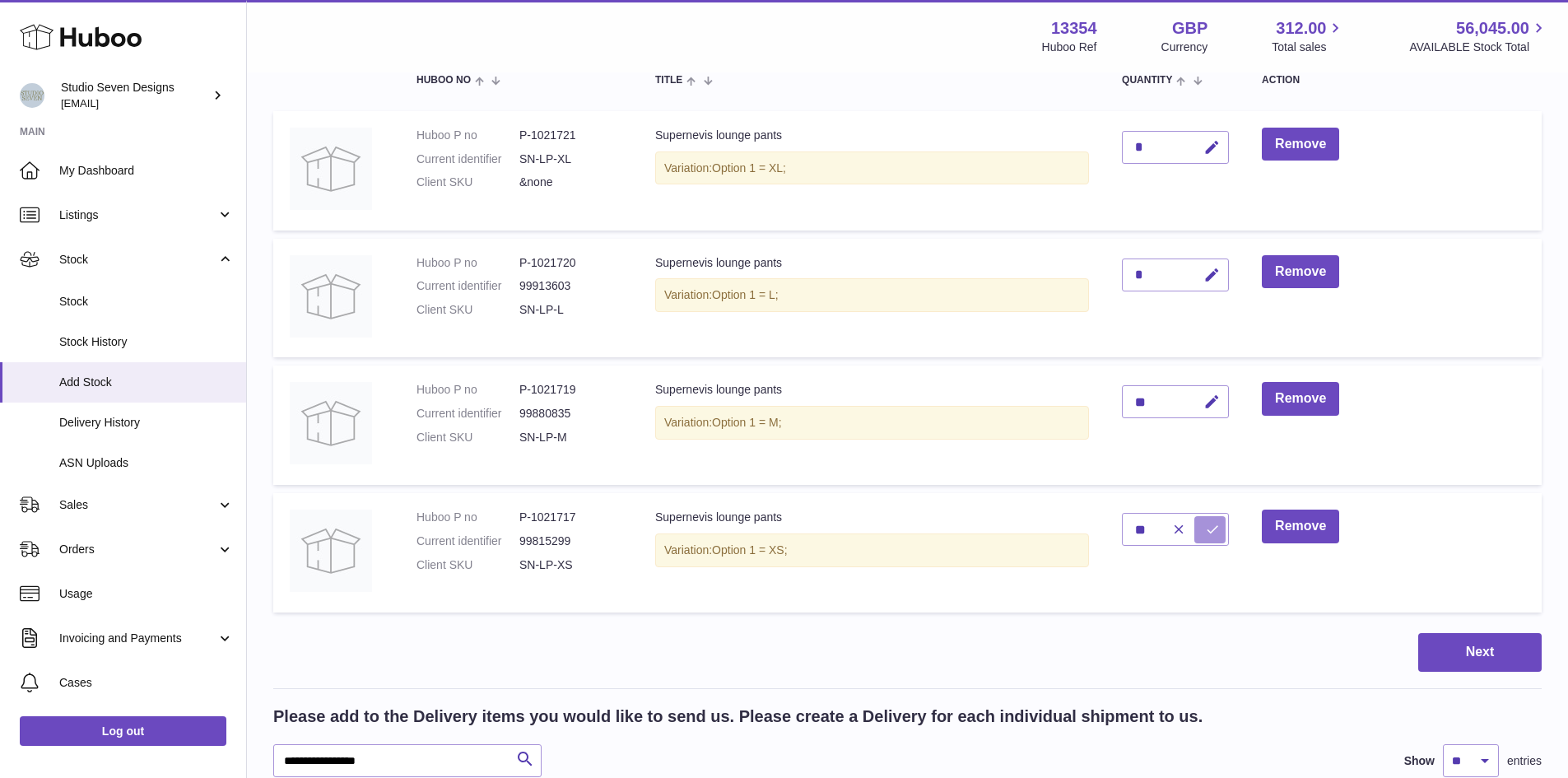 click at bounding box center (1210, 529) 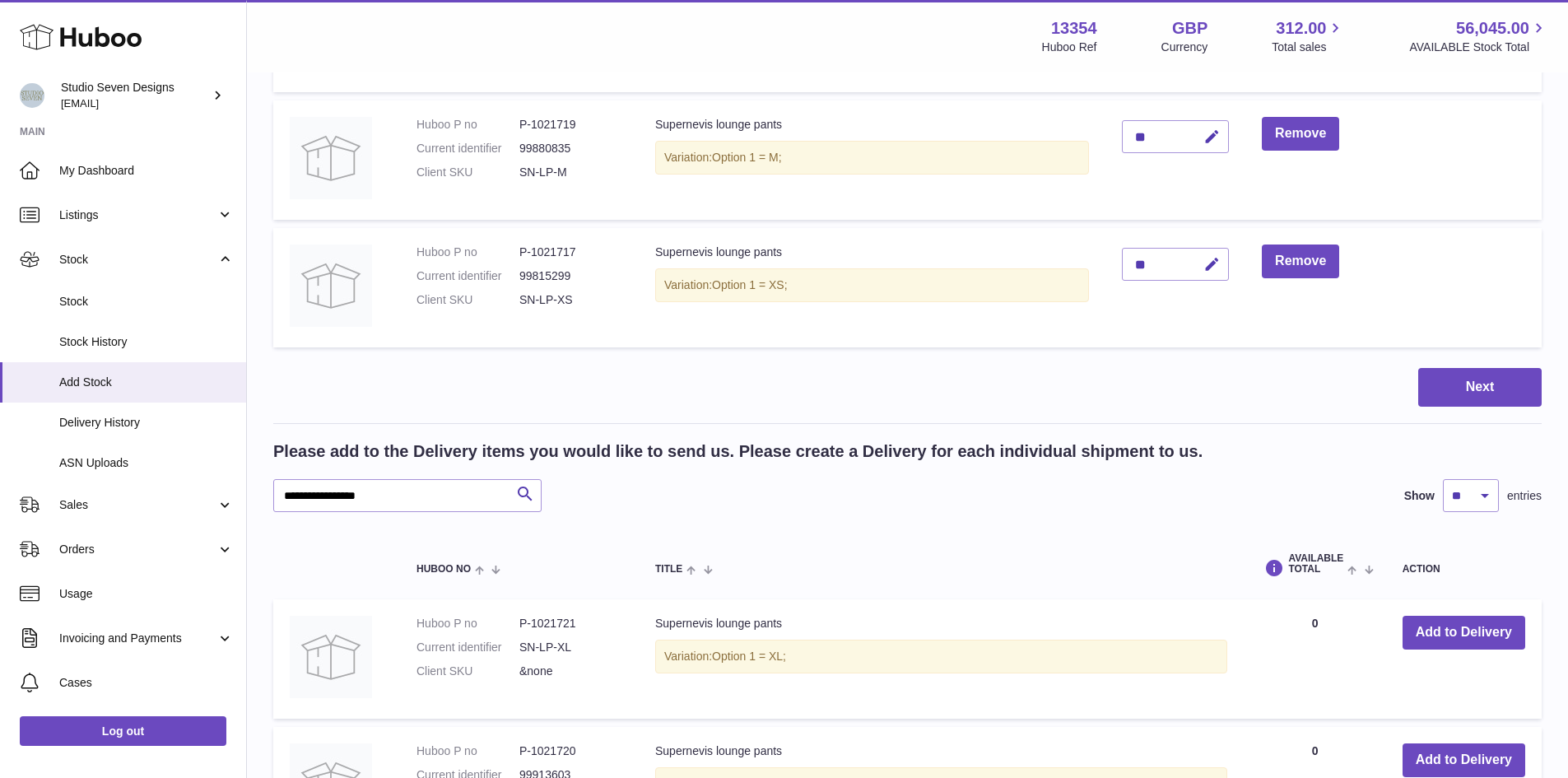 scroll, scrollTop: 468, scrollLeft: 0, axis: vertical 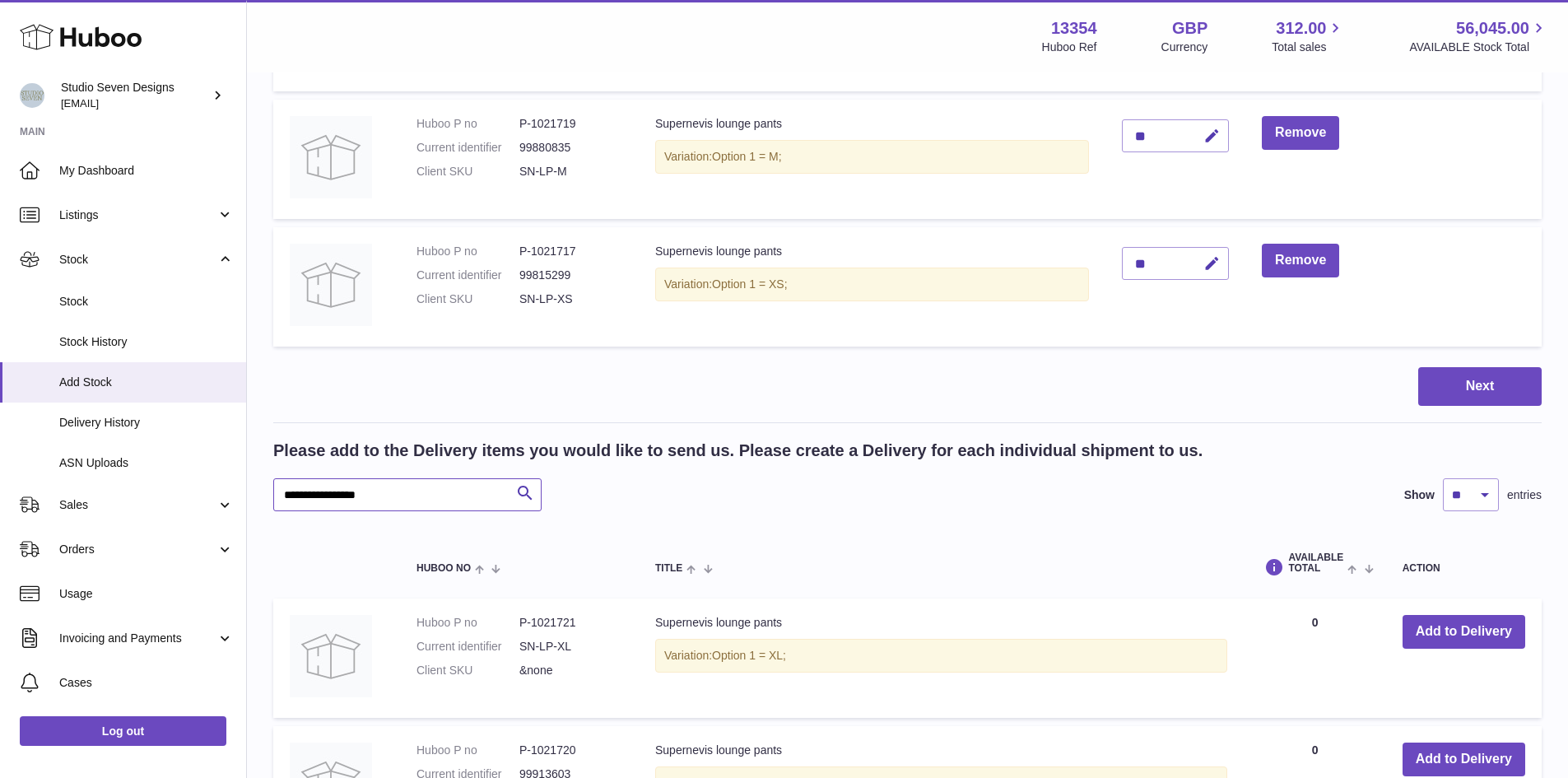 click on "**********" at bounding box center (407, 495) 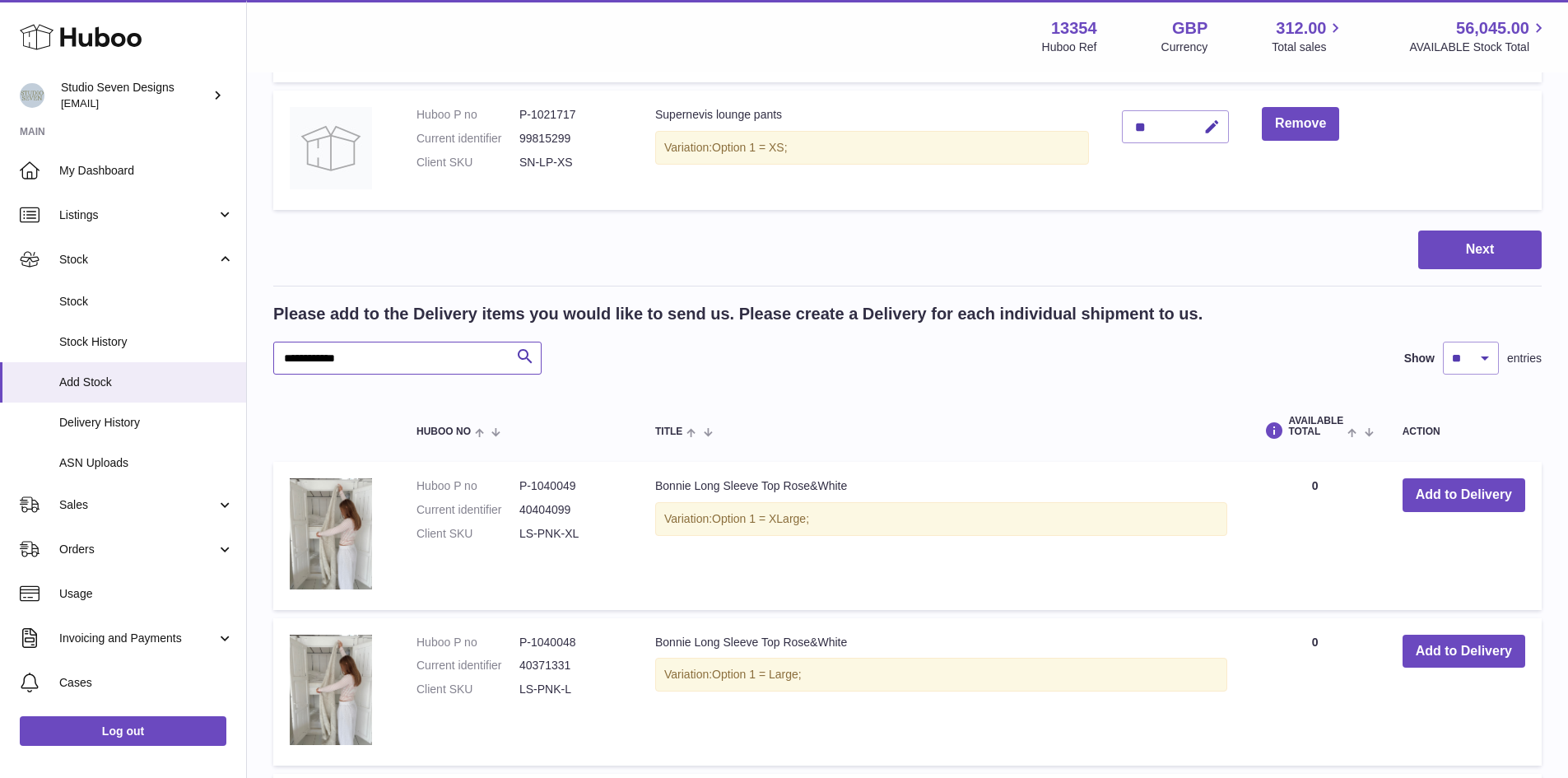 scroll, scrollTop: 605, scrollLeft: 0, axis: vertical 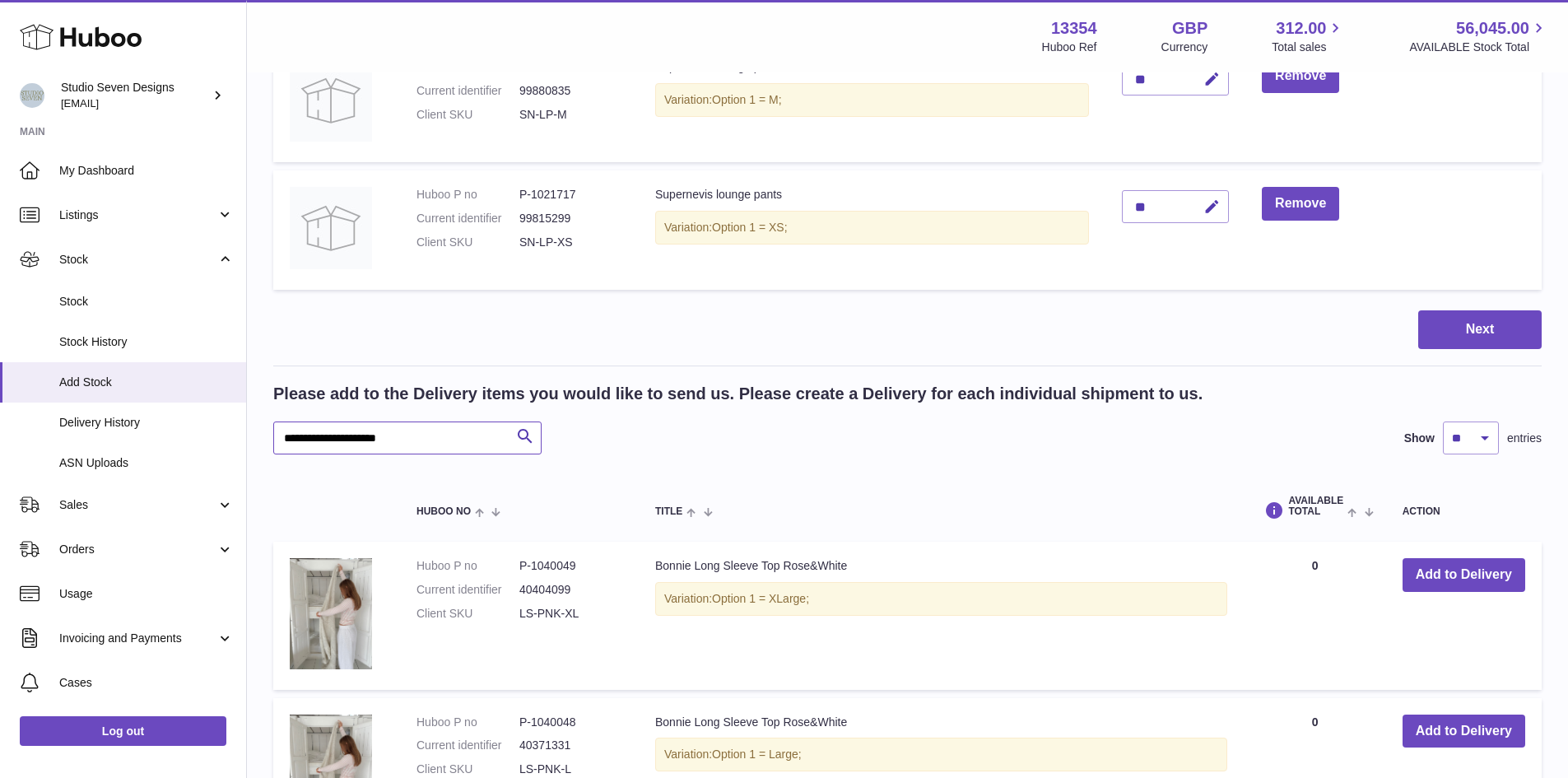 click on "**********" at bounding box center [407, 438] 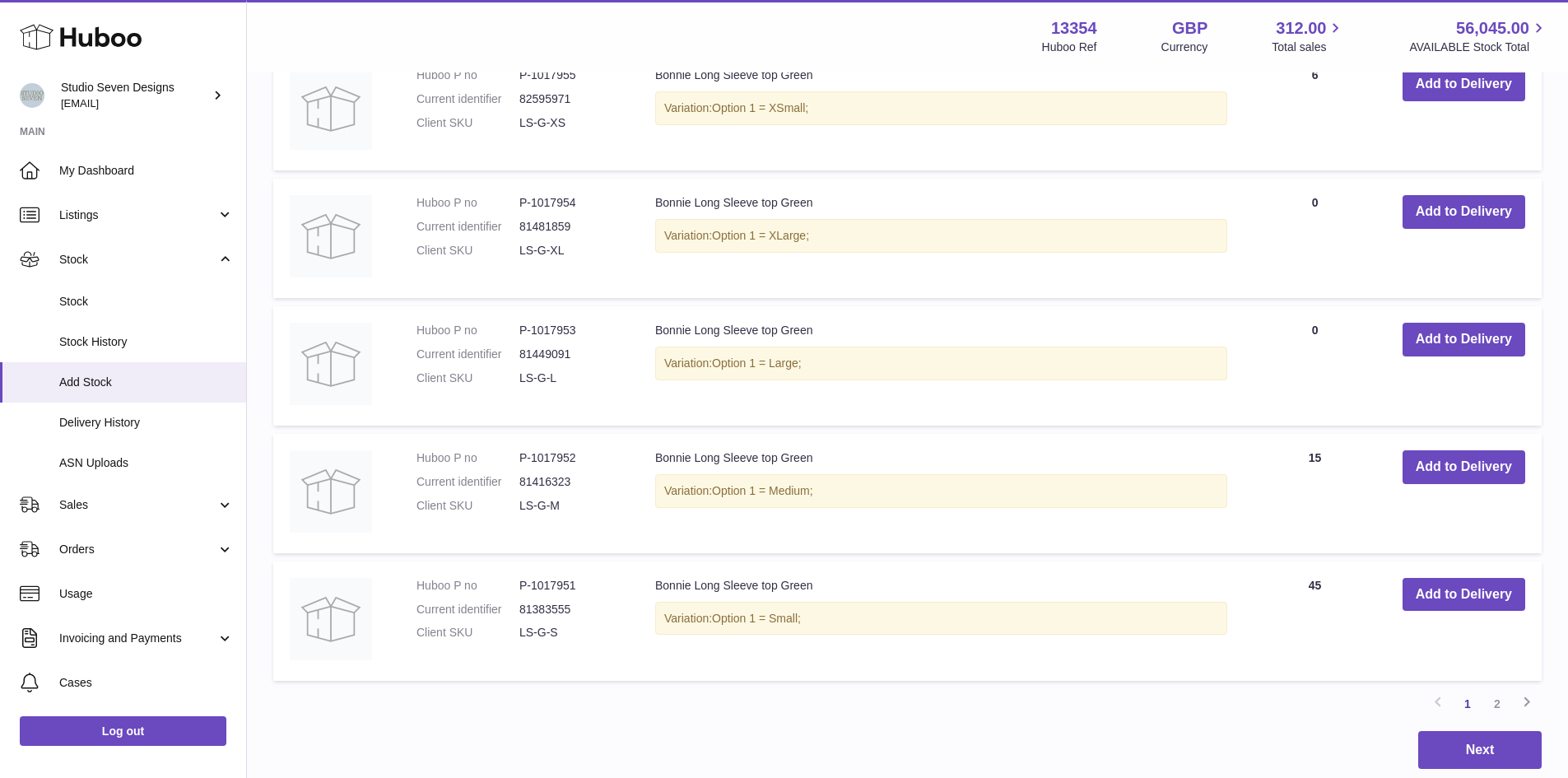 scroll, scrollTop: 1915, scrollLeft: 0, axis: vertical 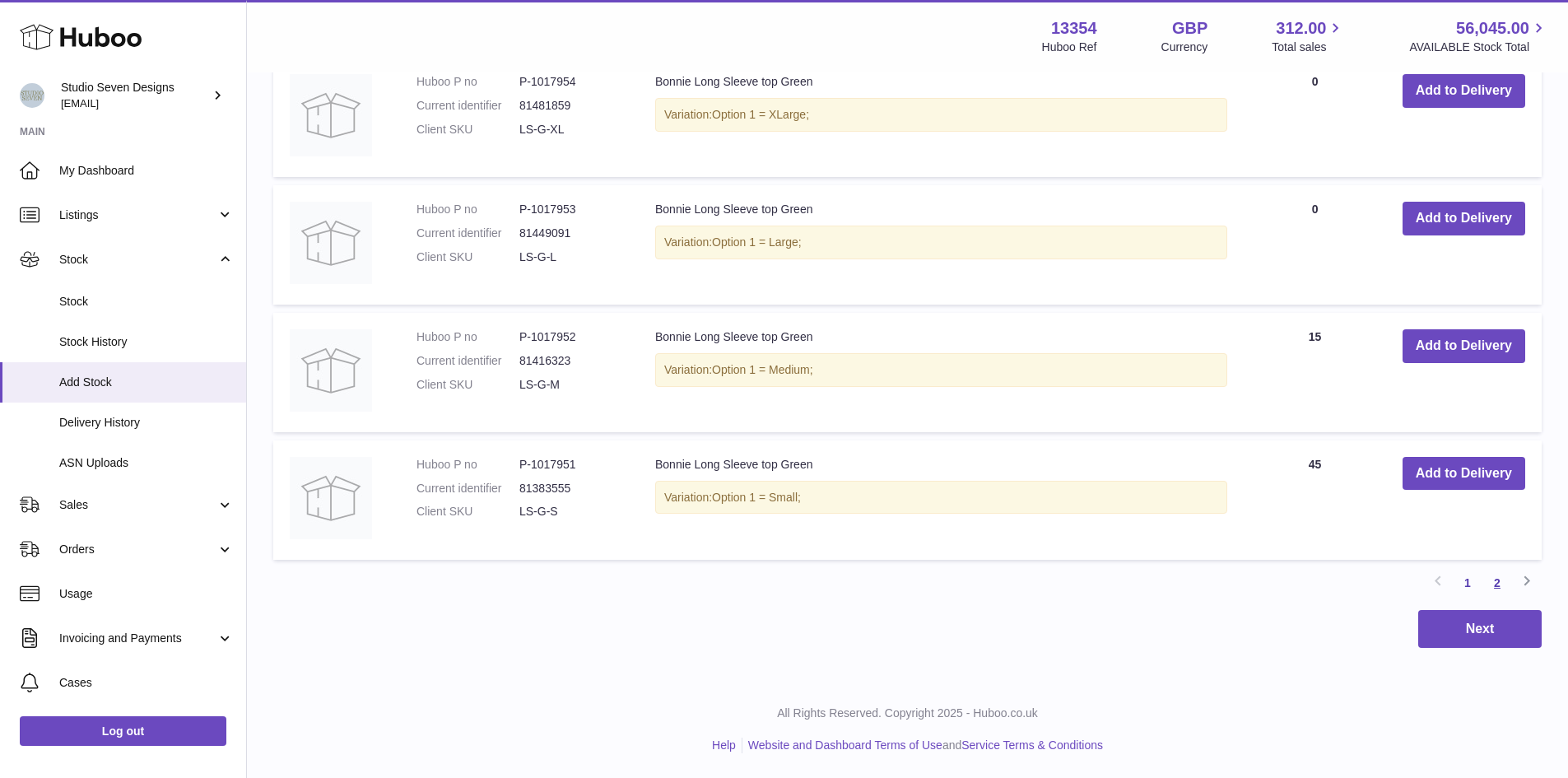 type on "**********" 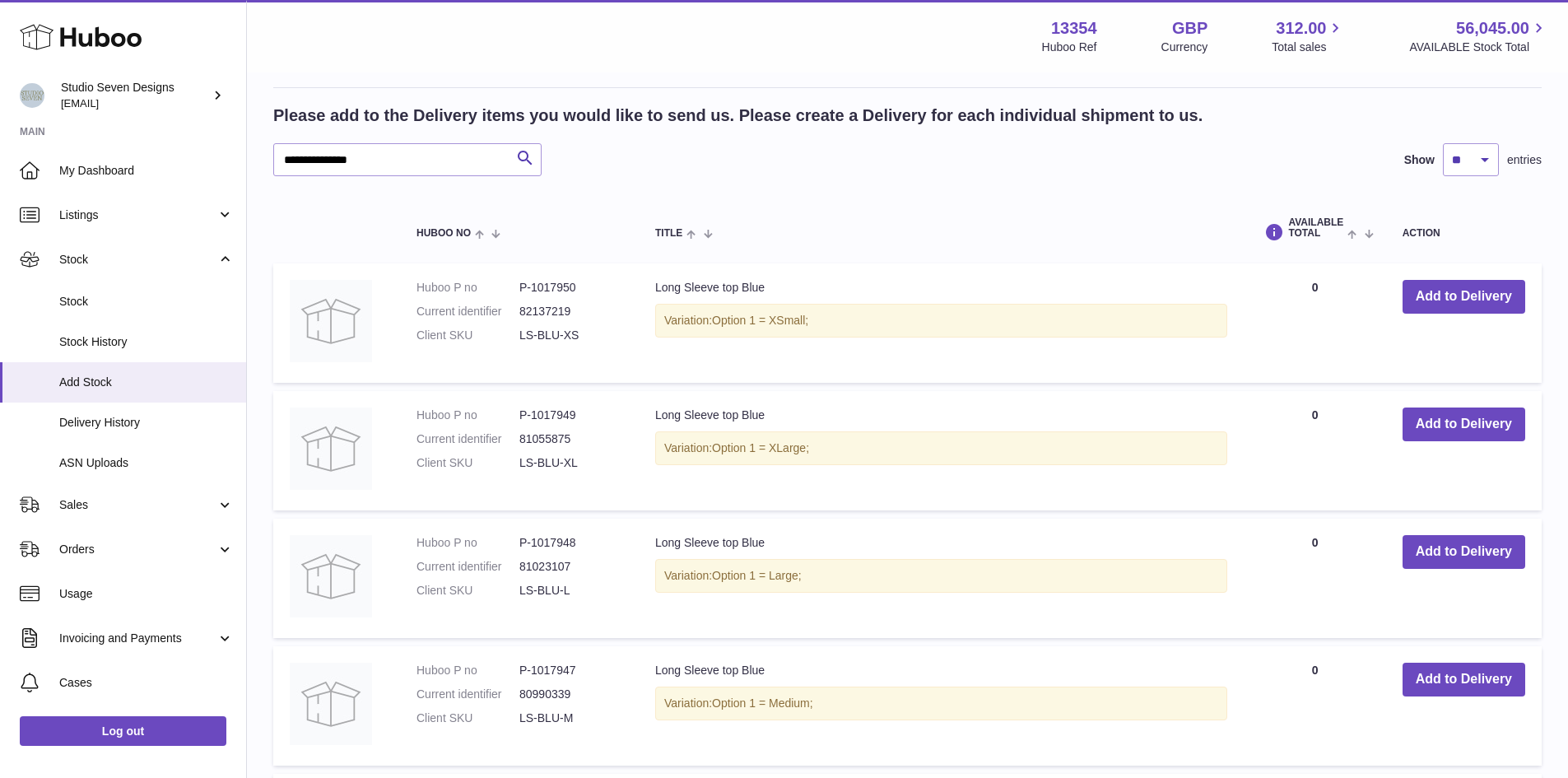 scroll, scrollTop: 804, scrollLeft: 0, axis: vertical 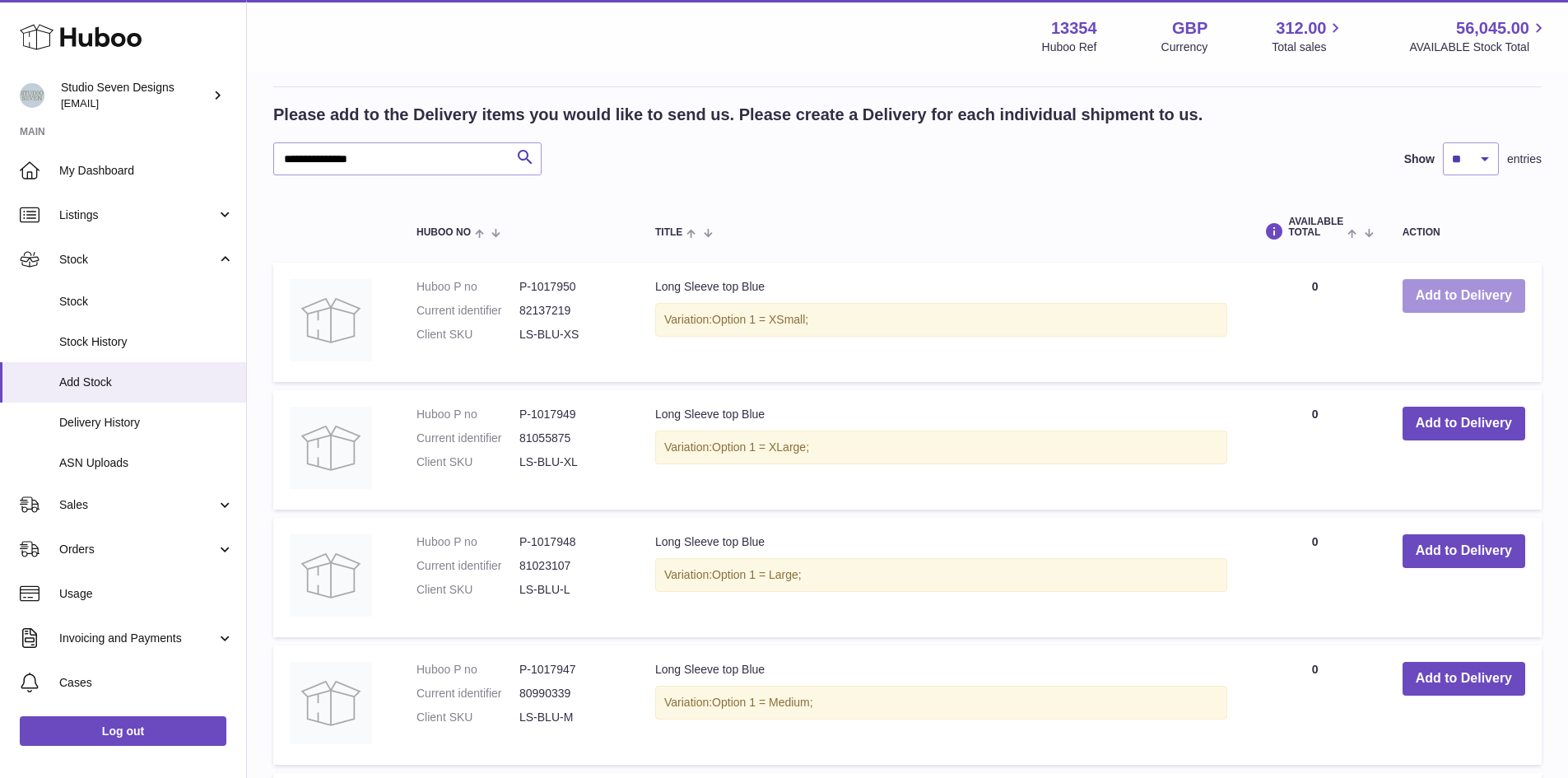 click on "Add to Delivery" at bounding box center [1463, 296] 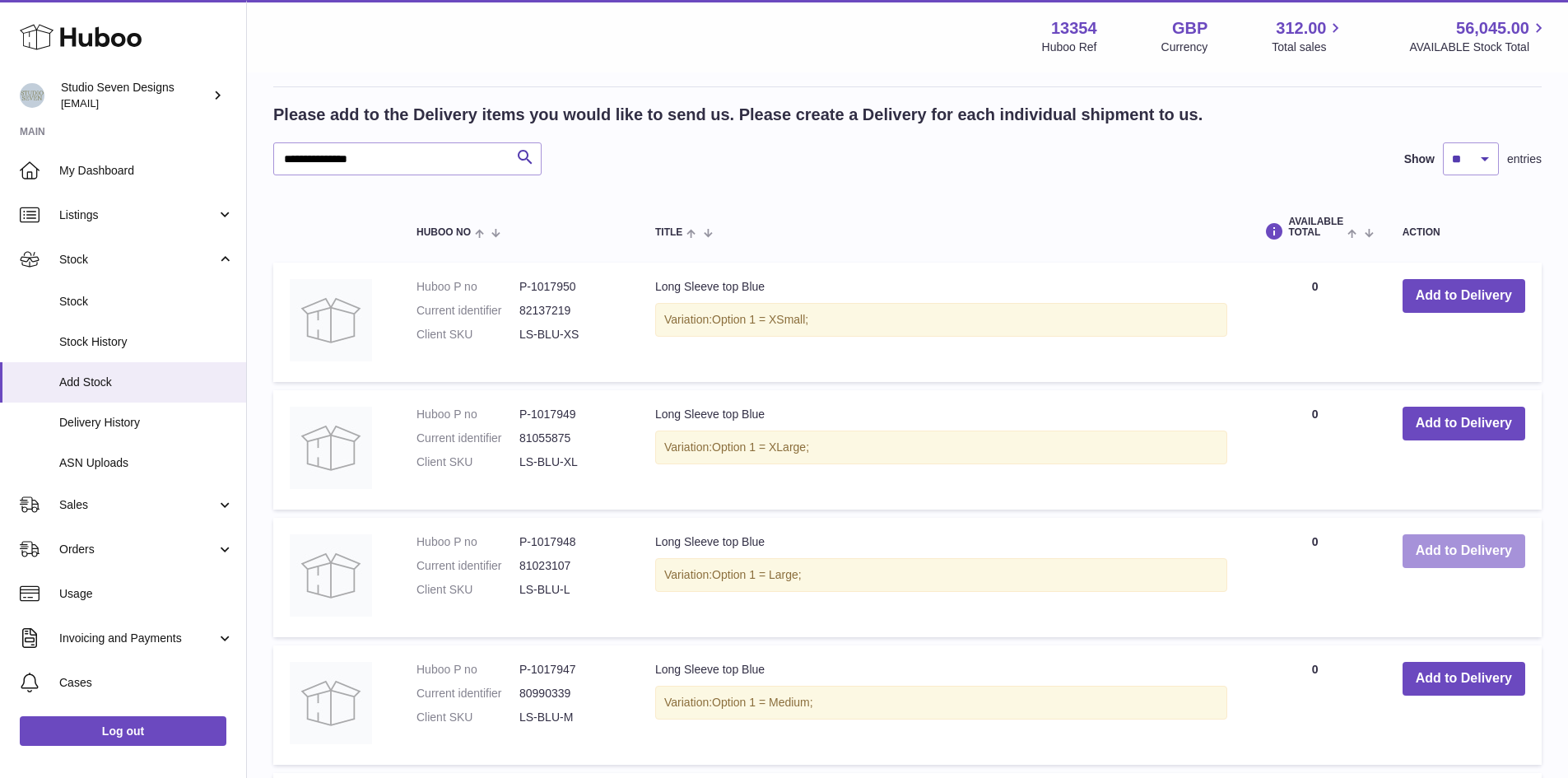 click on "Add to Delivery" at bounding box center [1463, 551] 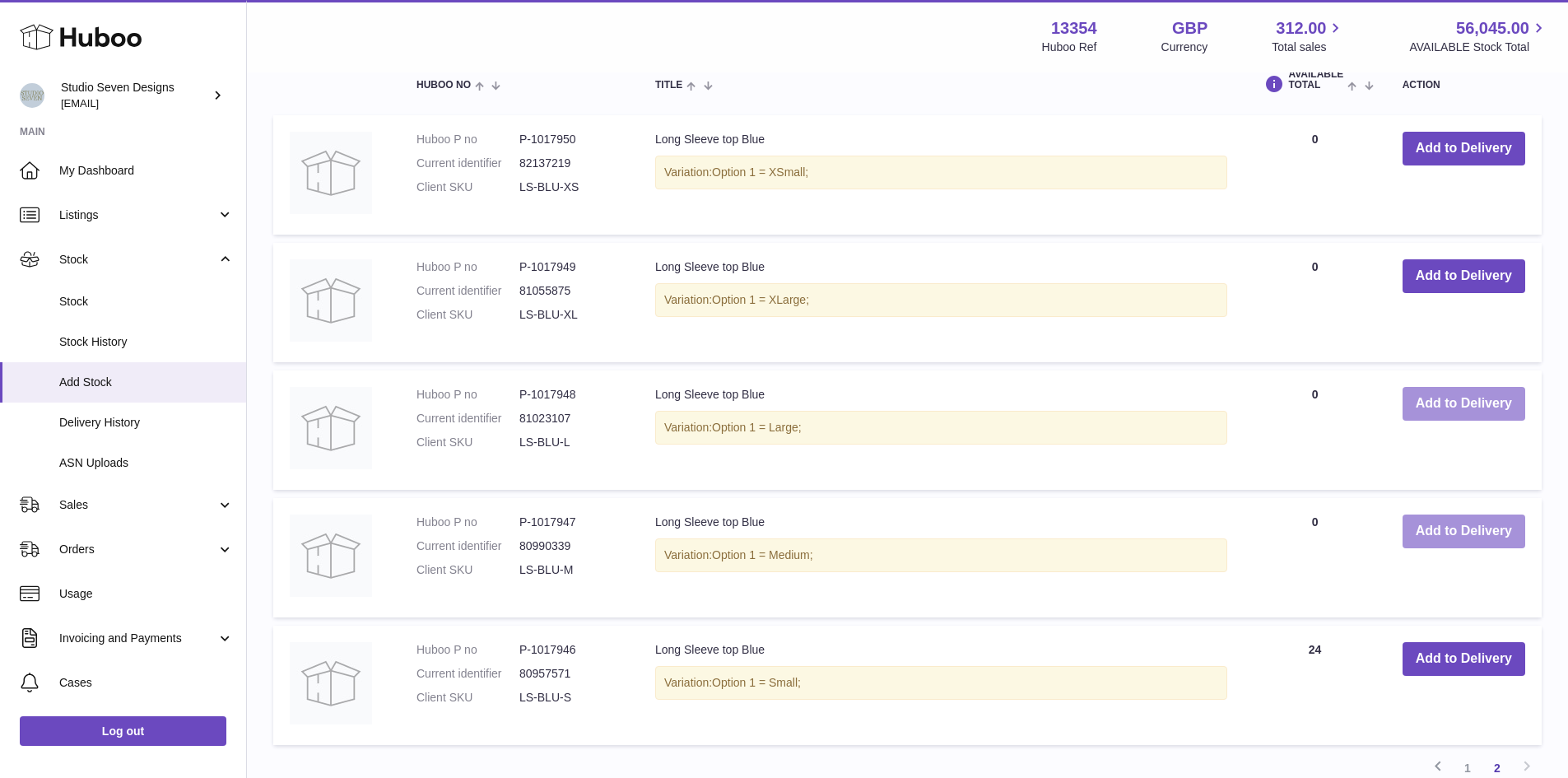 click on "Add to Delivery" at bounding box center [1463, 531] 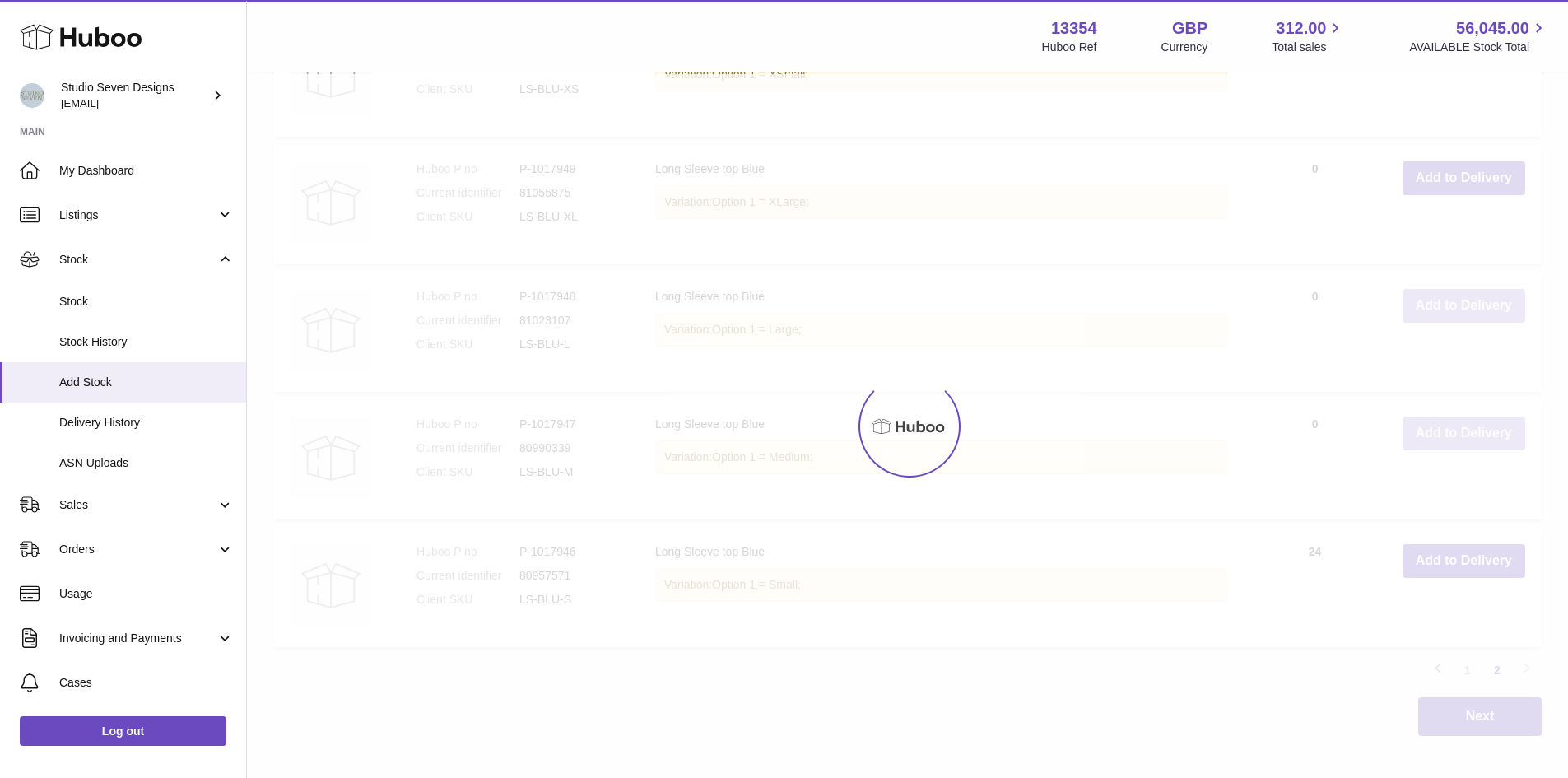 scroll, scrollTop: 1059, scrollLeft: 0, axis: vertical 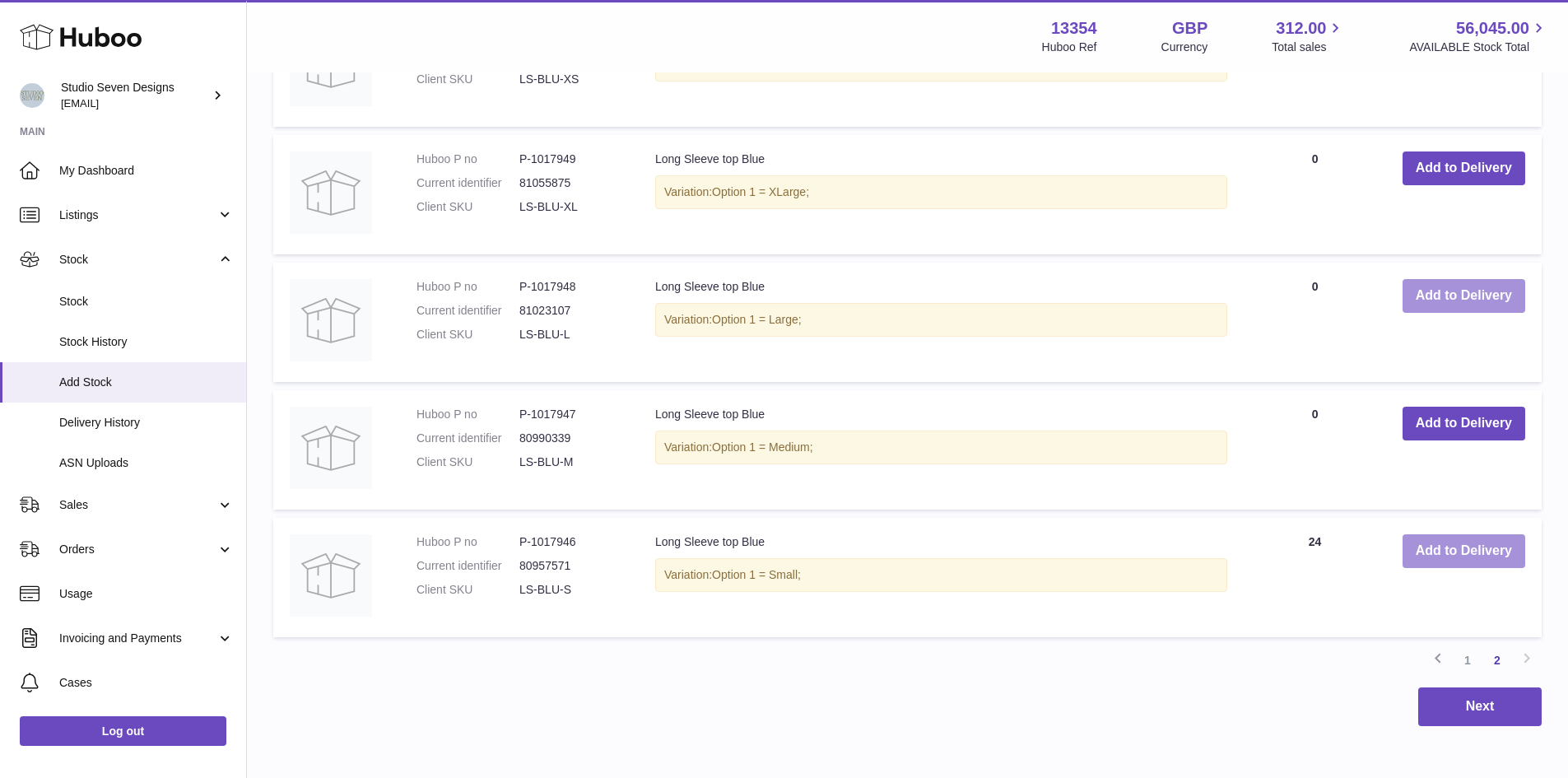click on "Add to Delivery" at bounding box center (1463, 551) 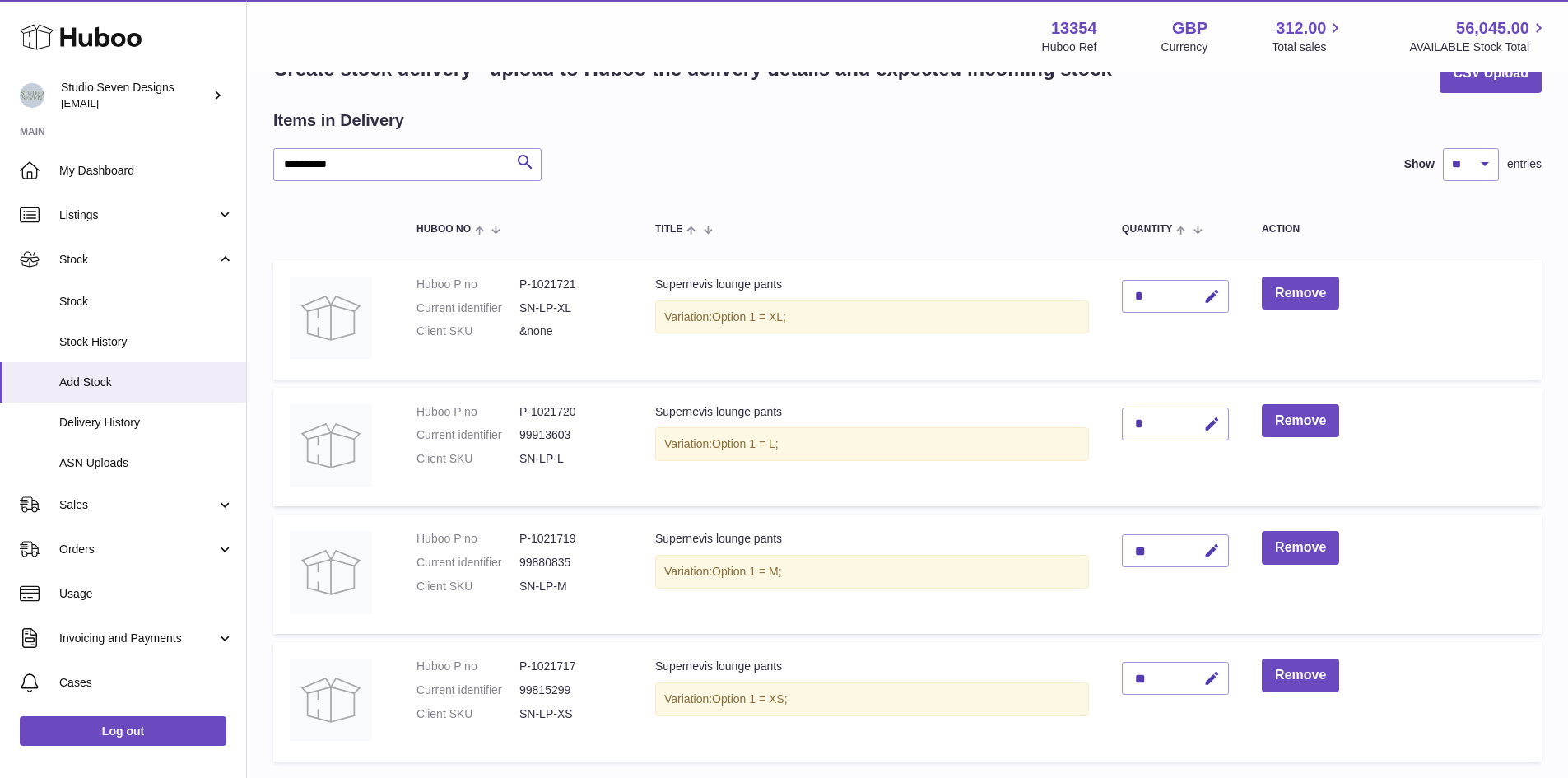 scroll, scrollTop: 52, scrollLeft: 0, axis: vertical 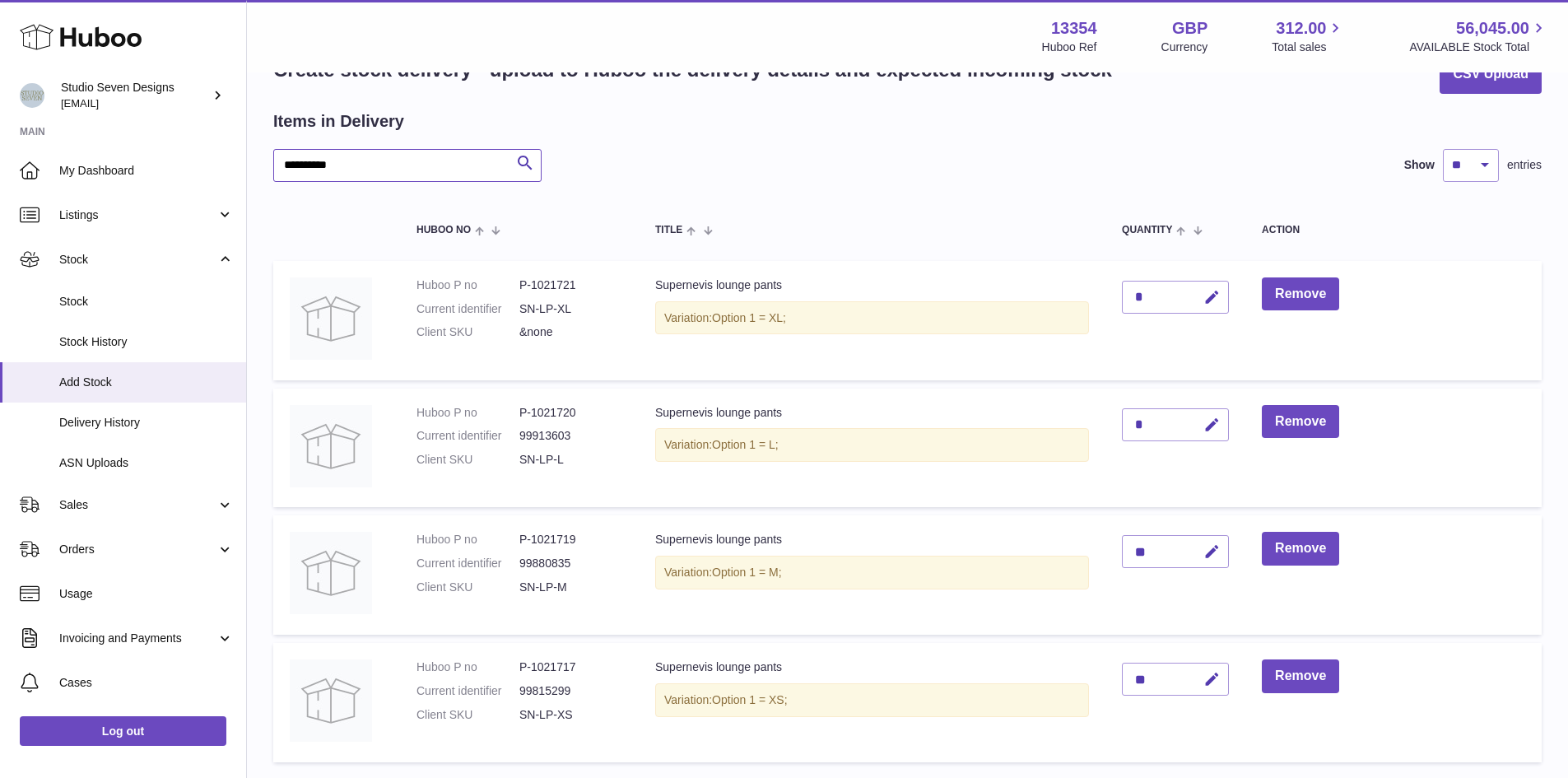 click on "**********" at bounding box center (407, 165) 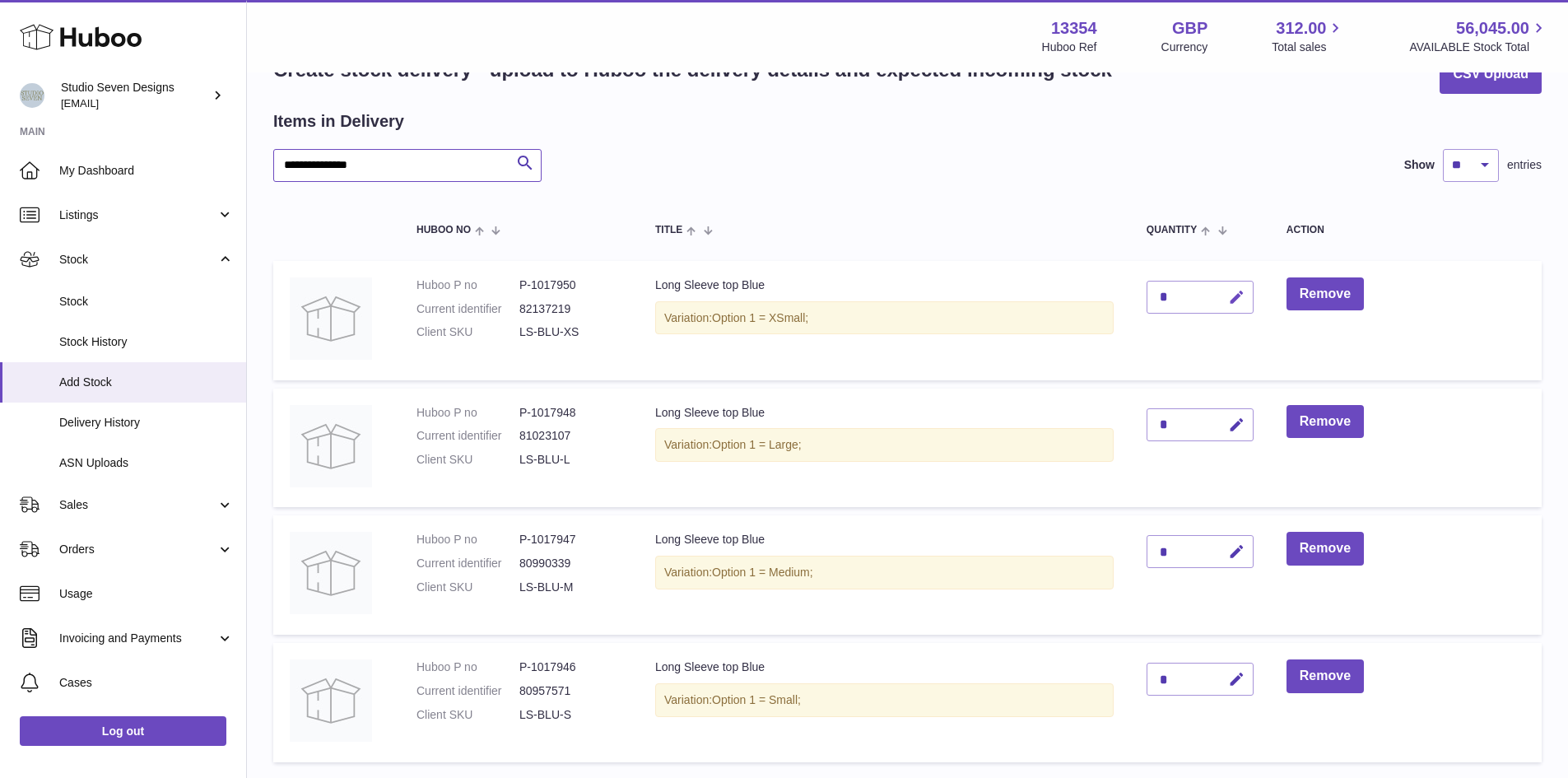 type on "**********" 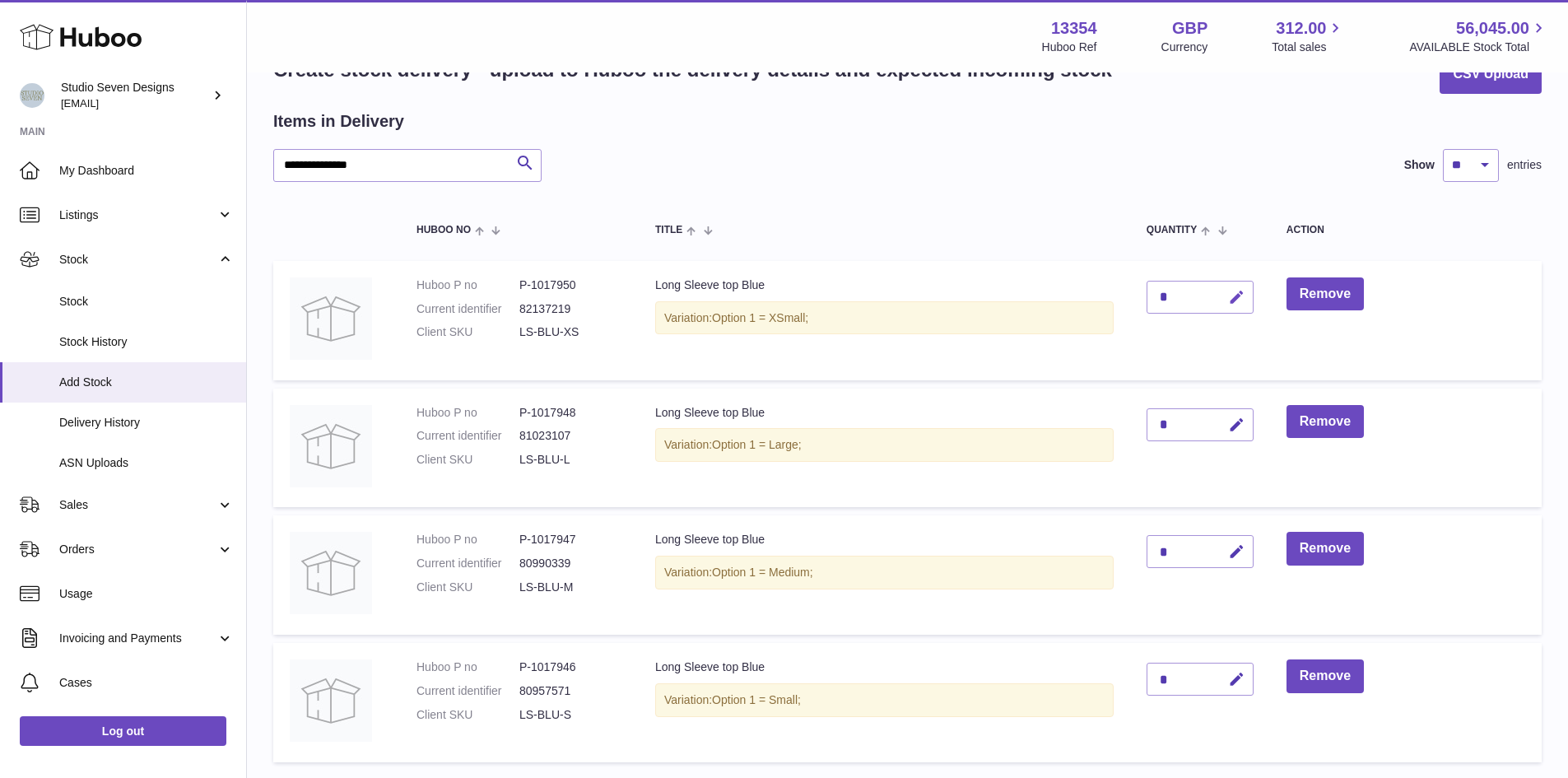 click at bounding box center [1236, 297] 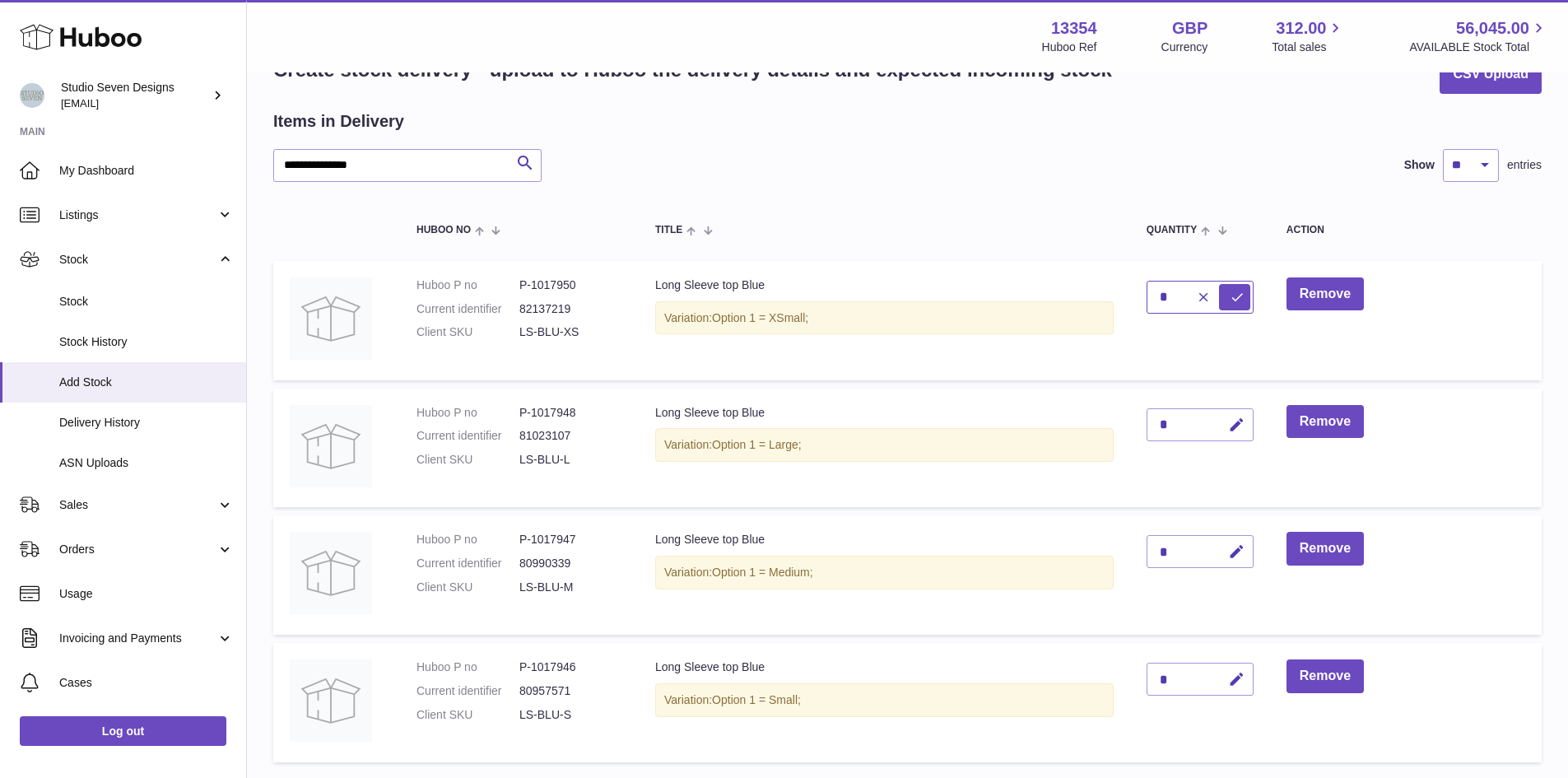 type on "*" 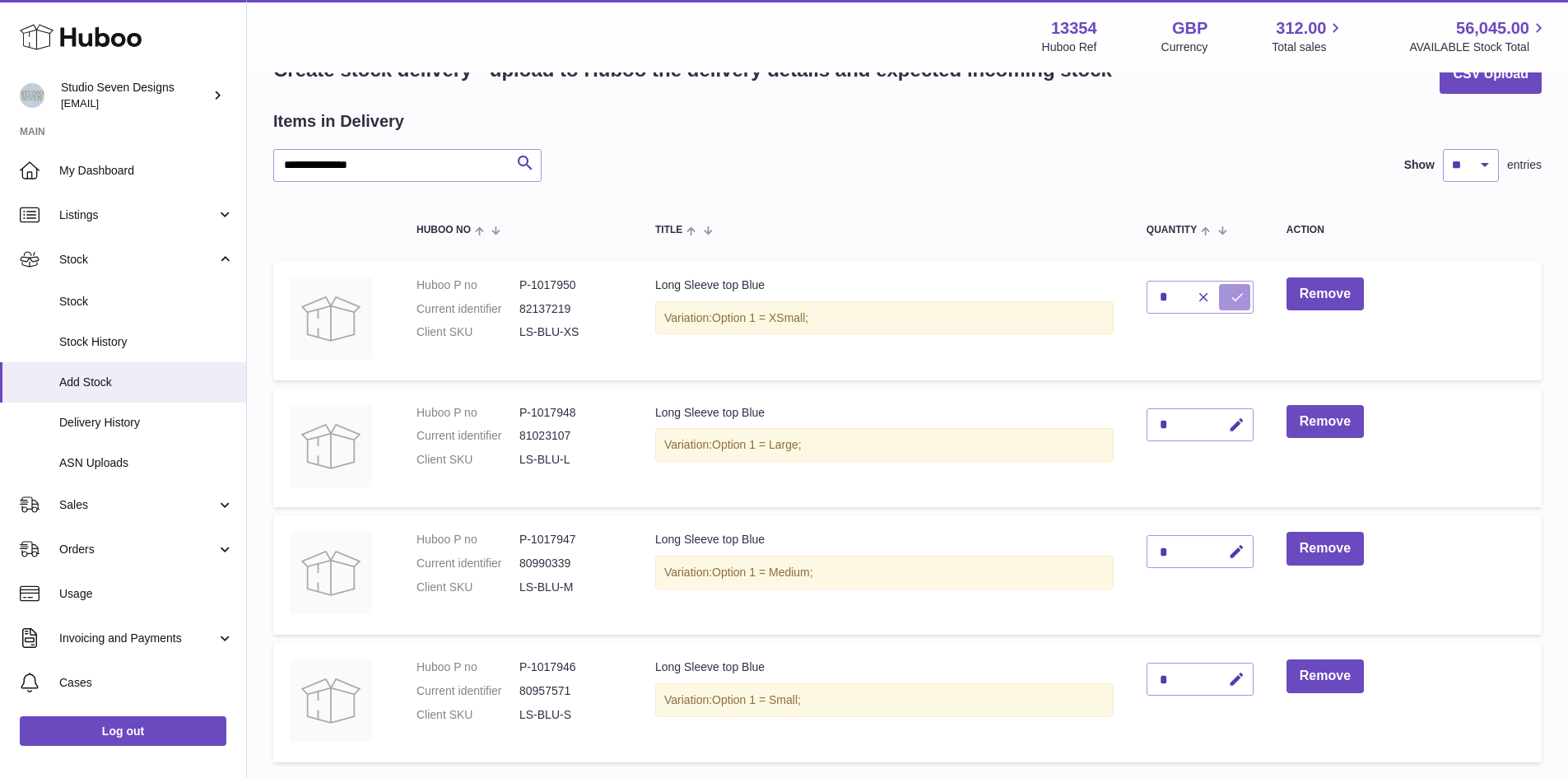 click at bounding box center (1237, 297) 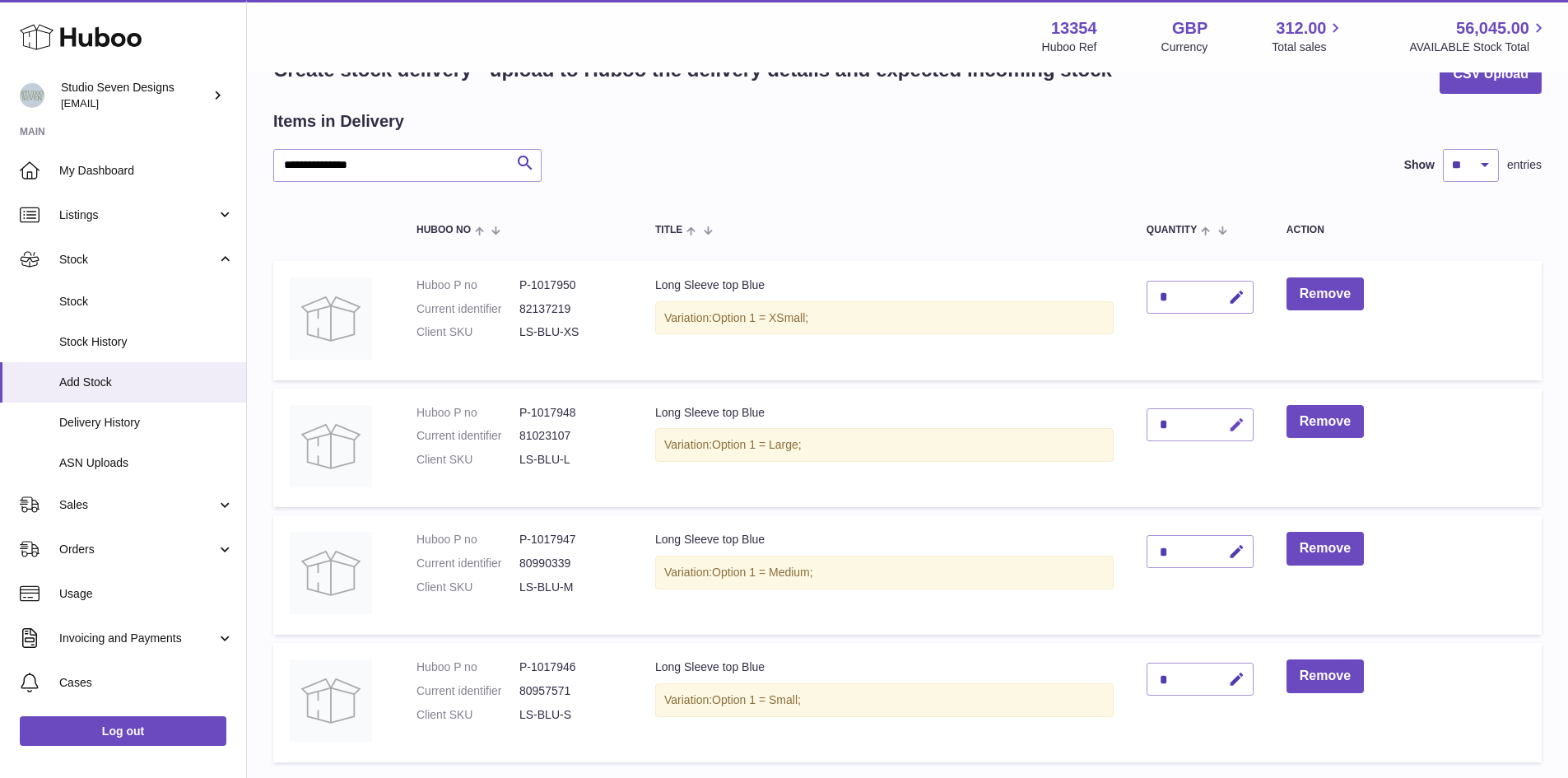 click at bounding box center [1236, 425] 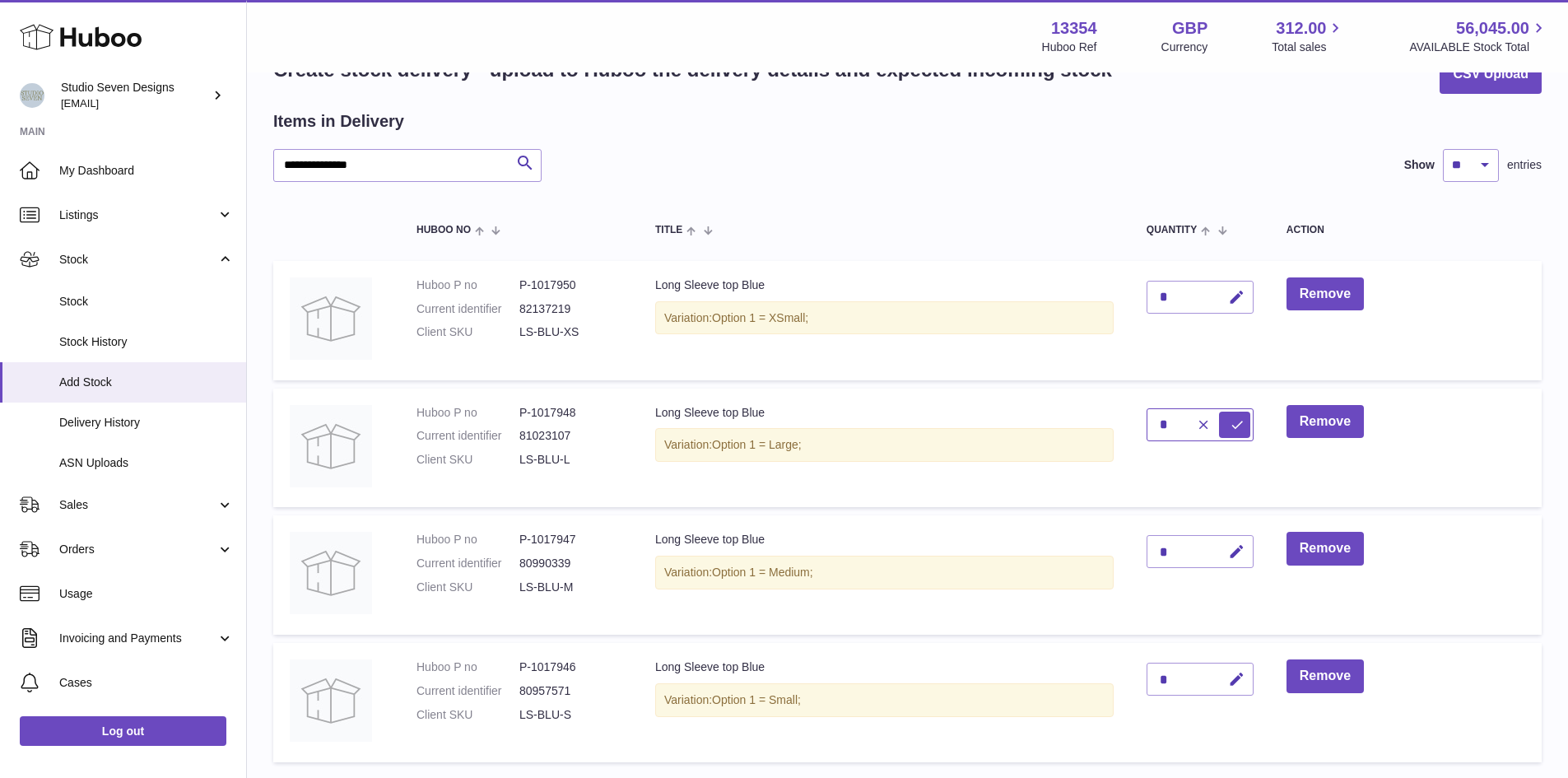 type on "*" 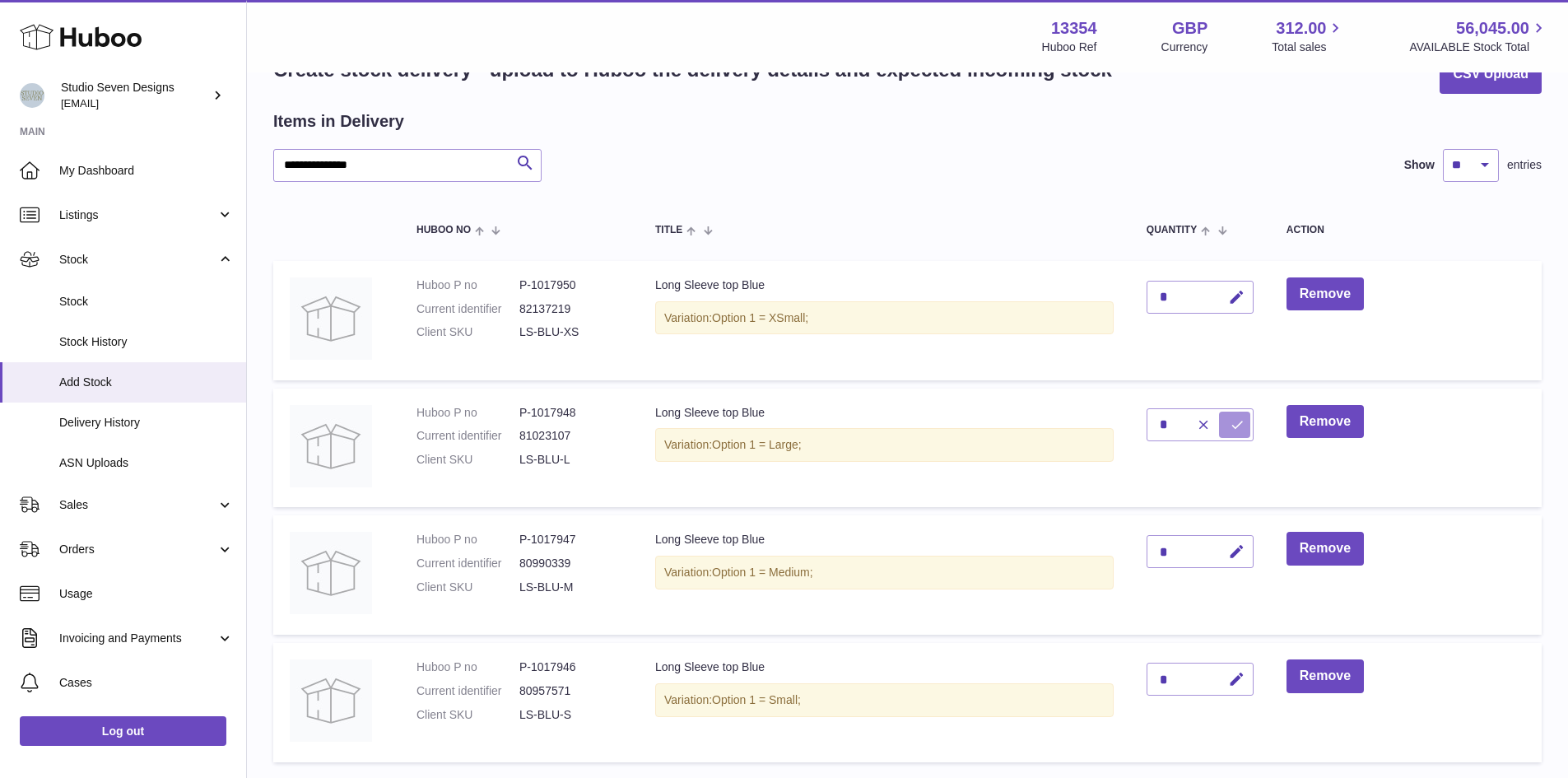 click at bounding box center [1237, 425] 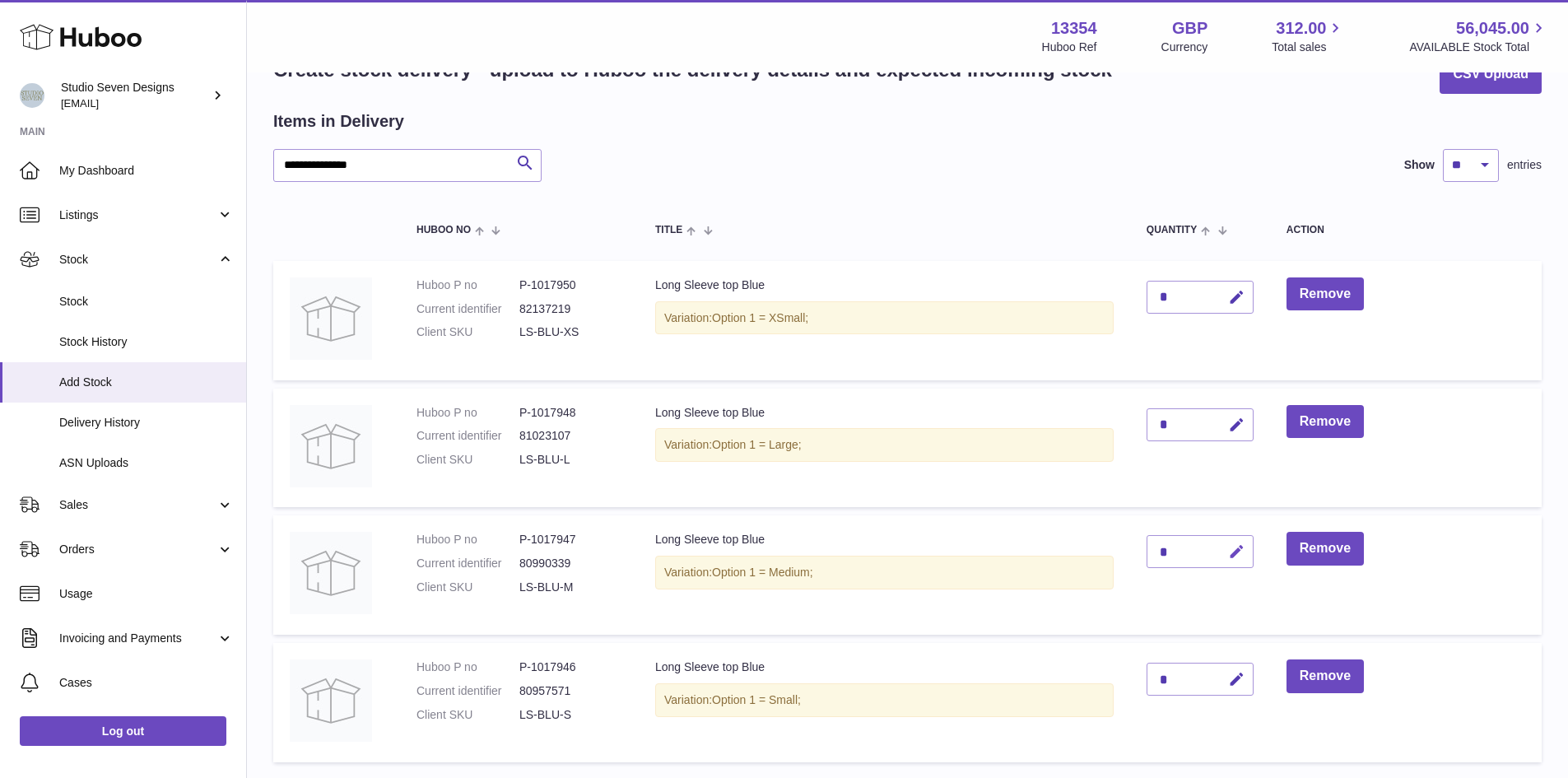 click at bounding box center (1236, 552) 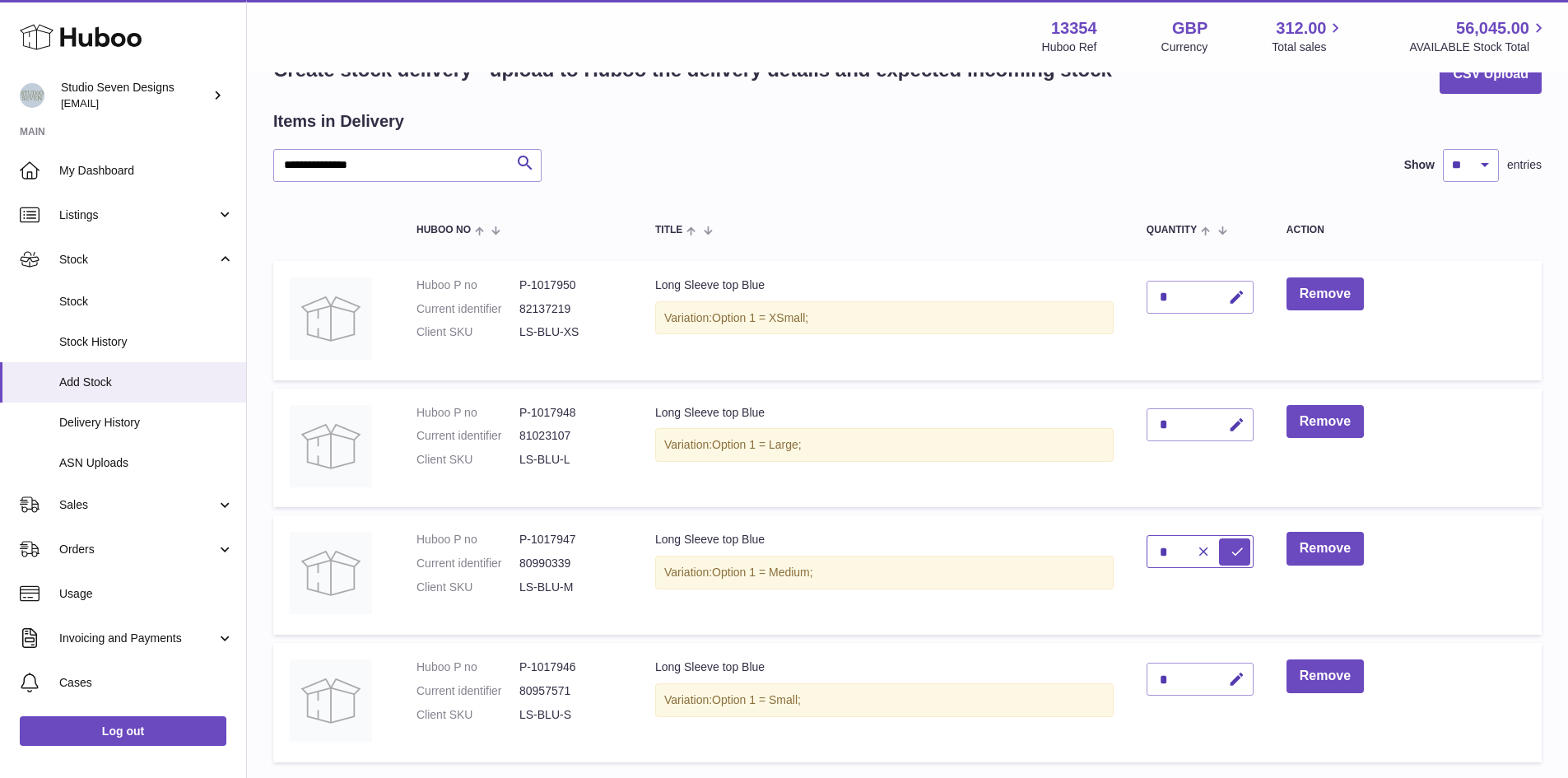 type on "*" 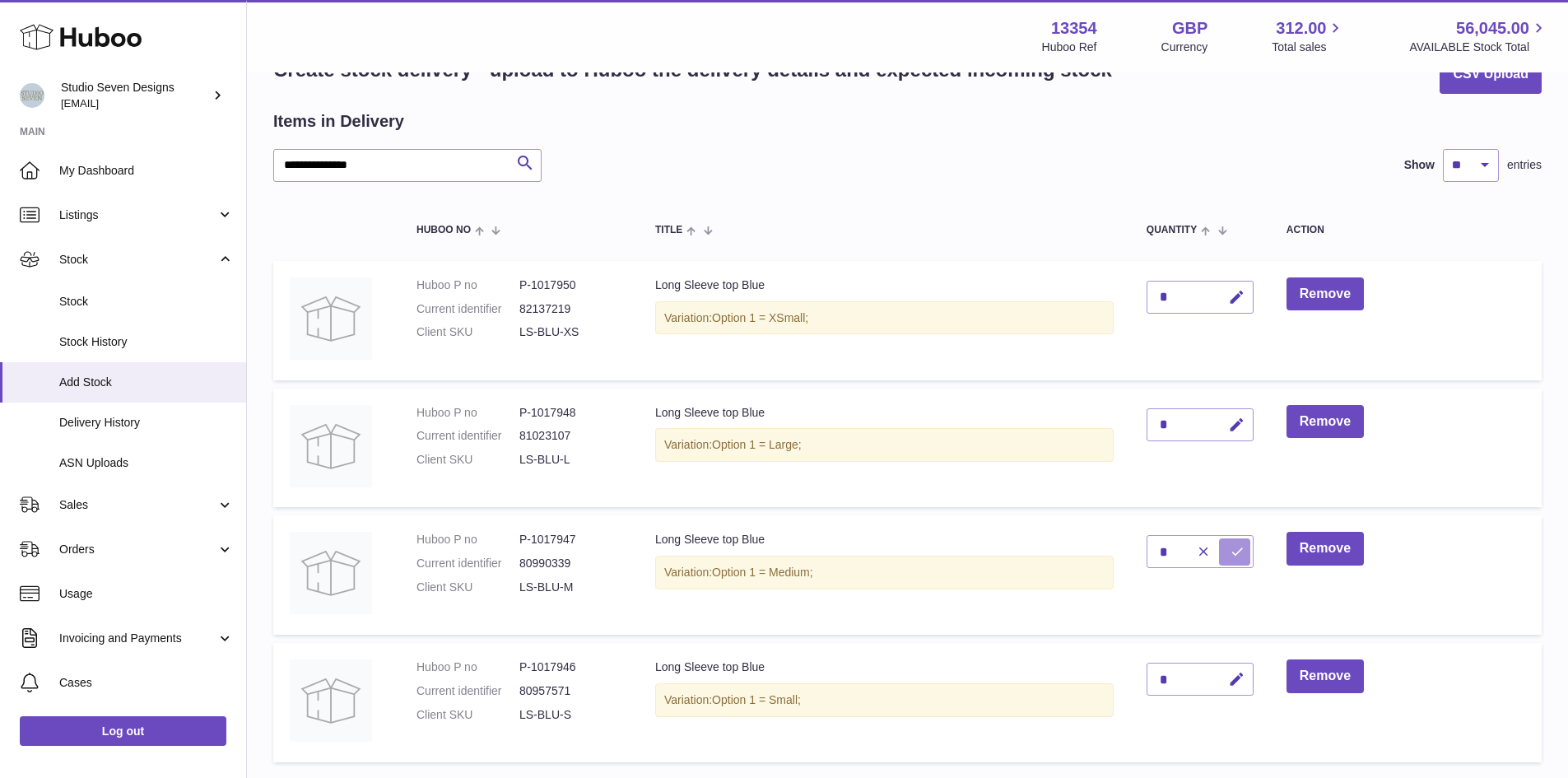 click at bounding box center [1237, 552] 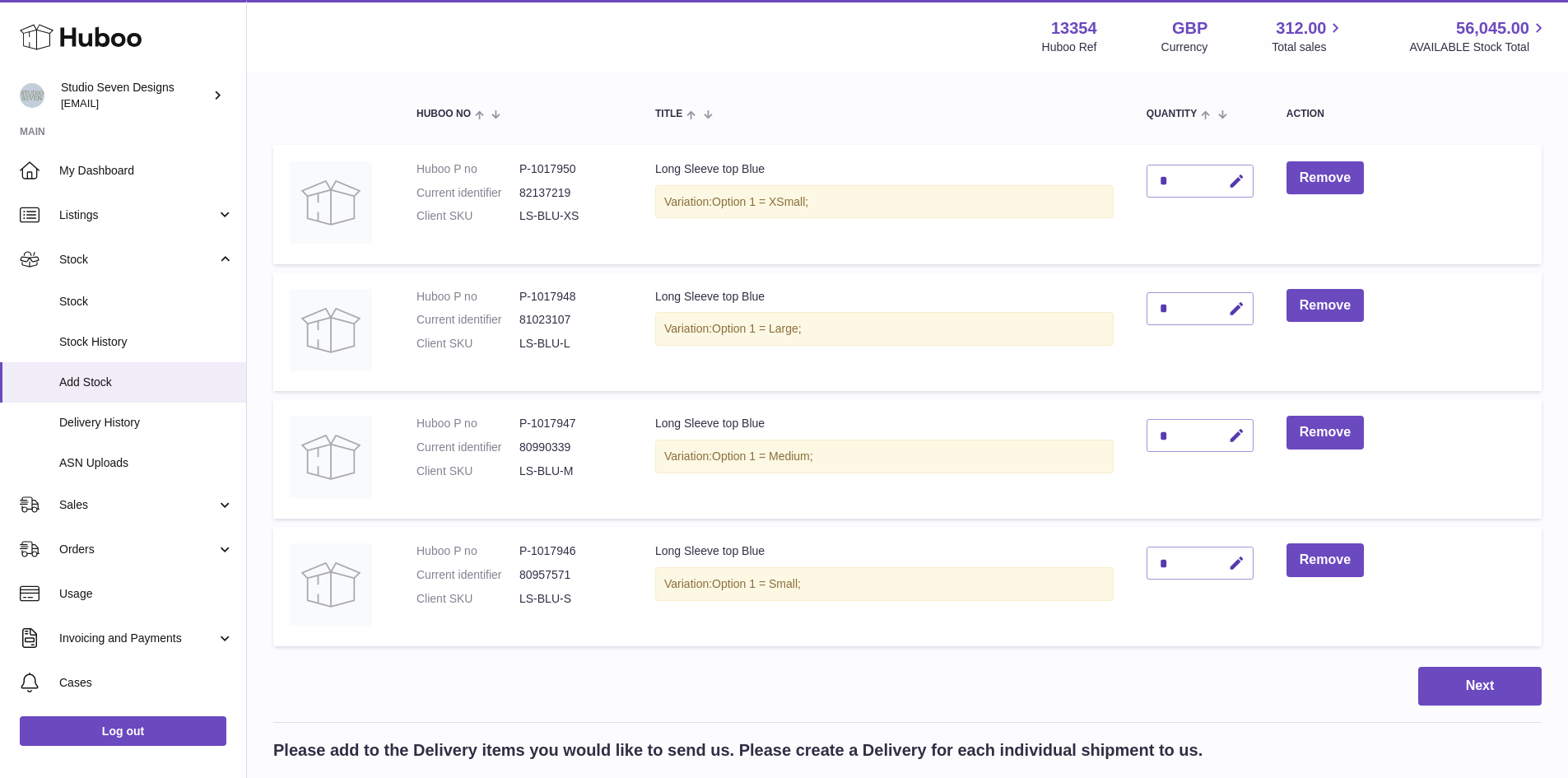 scroll, scrollTop: 169, scrollLeft: 0, axis: vertical 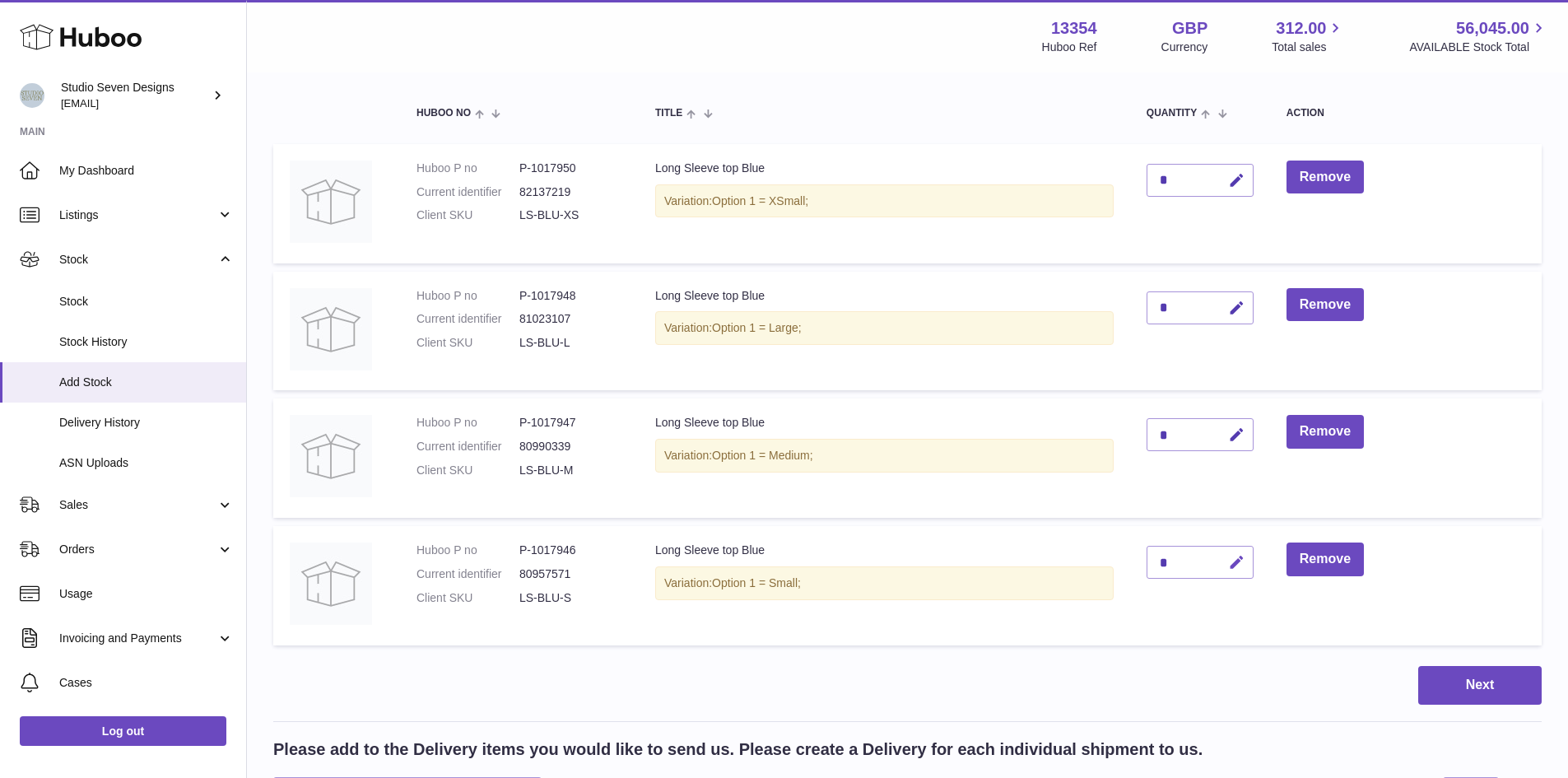 click at bounding box center [1236, 562] 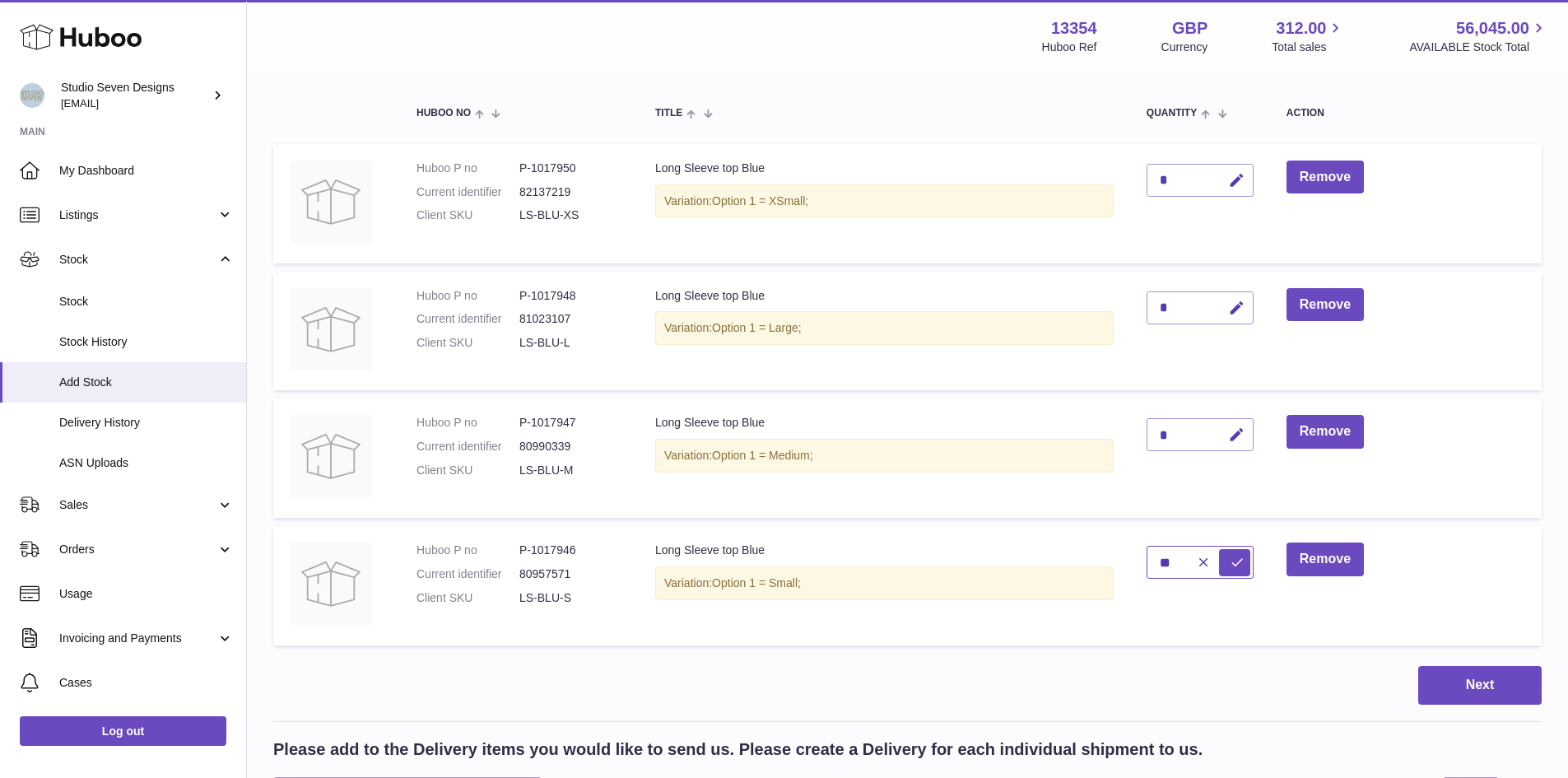 type on "**" 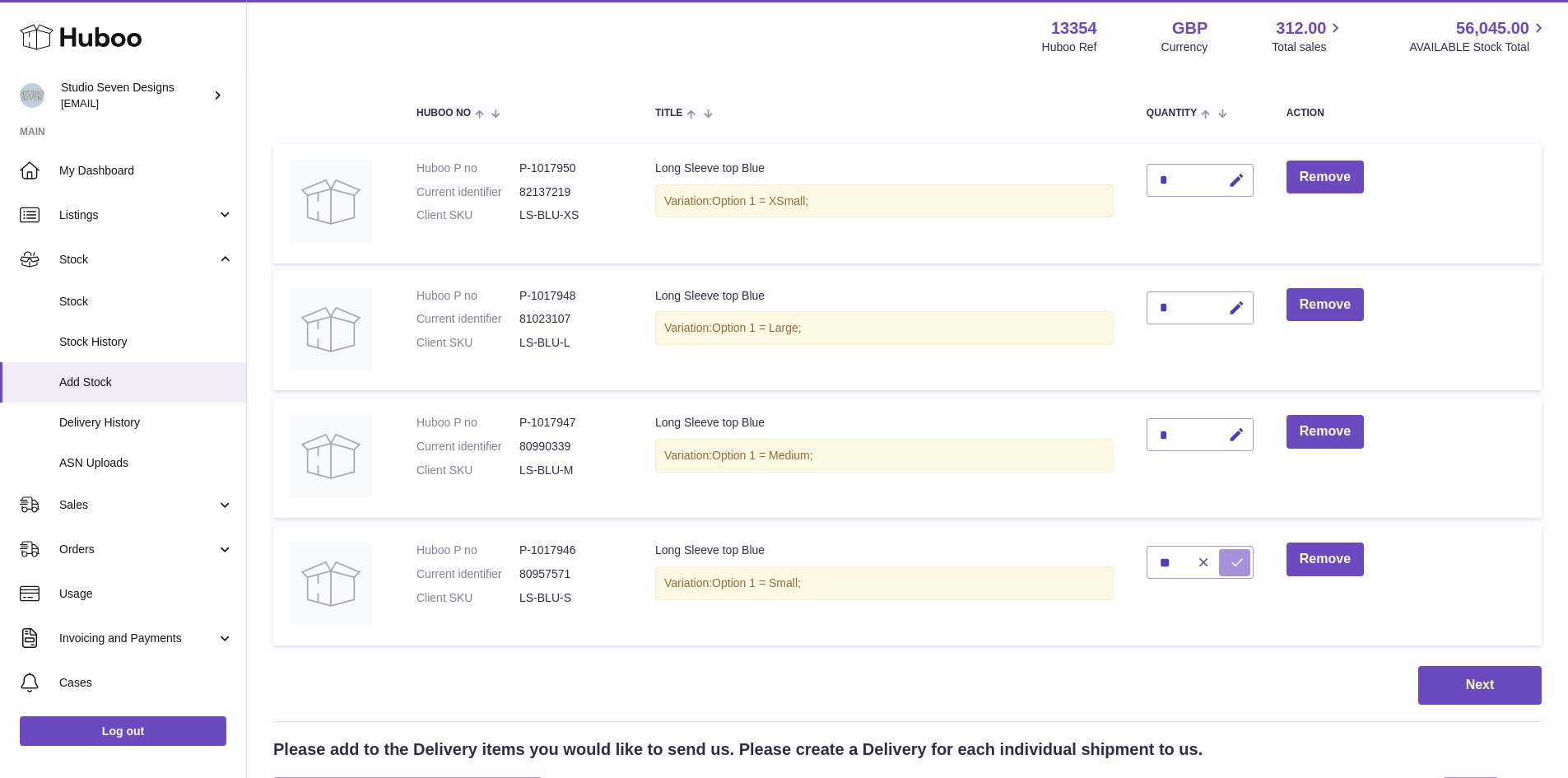 click at bounding box center [1235, 562] 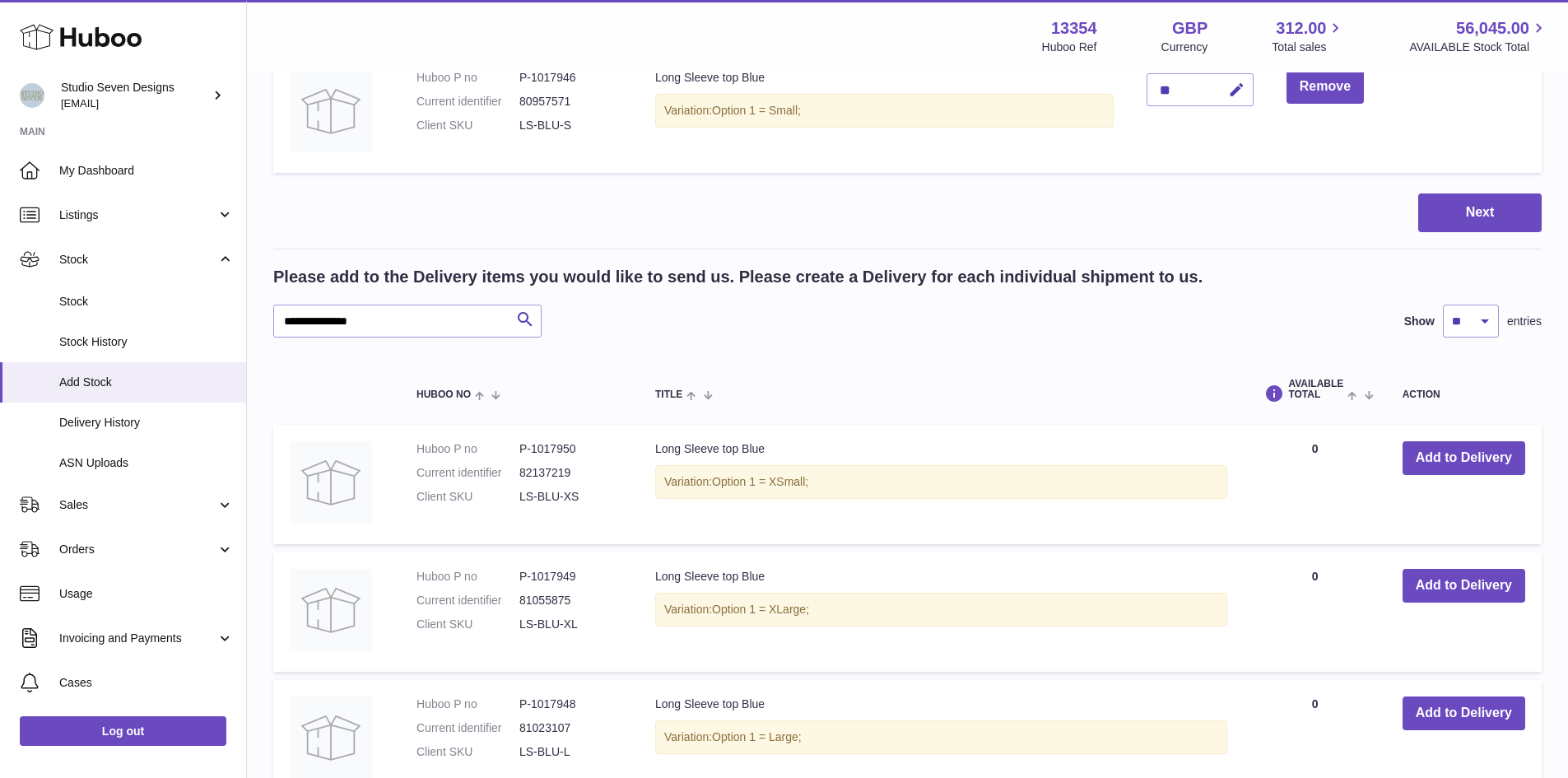 scroll, scrollTop: 642, scrollLeft: 0, axis: vertical 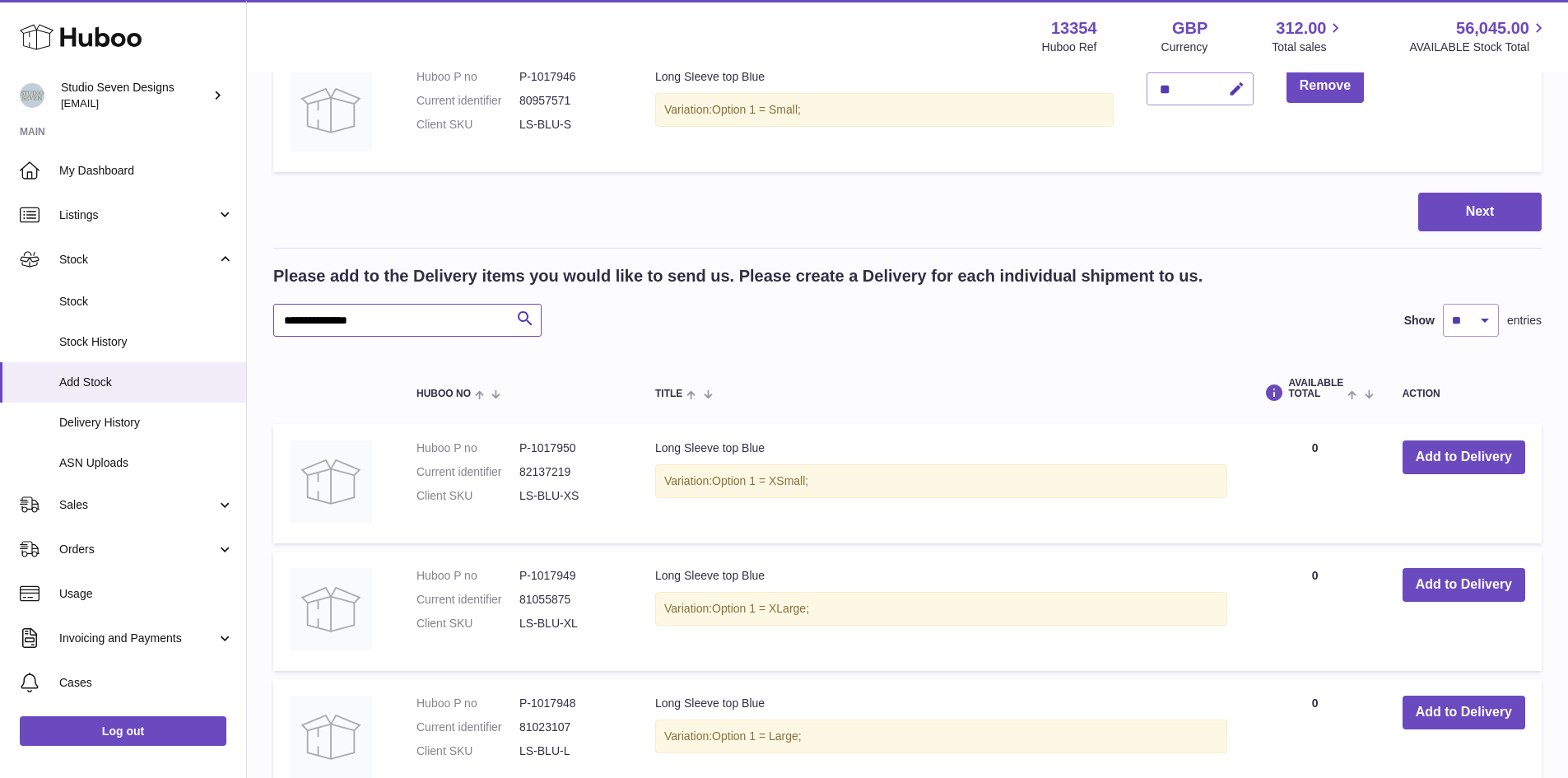 click on "**********" at bounding box center (407, 320) 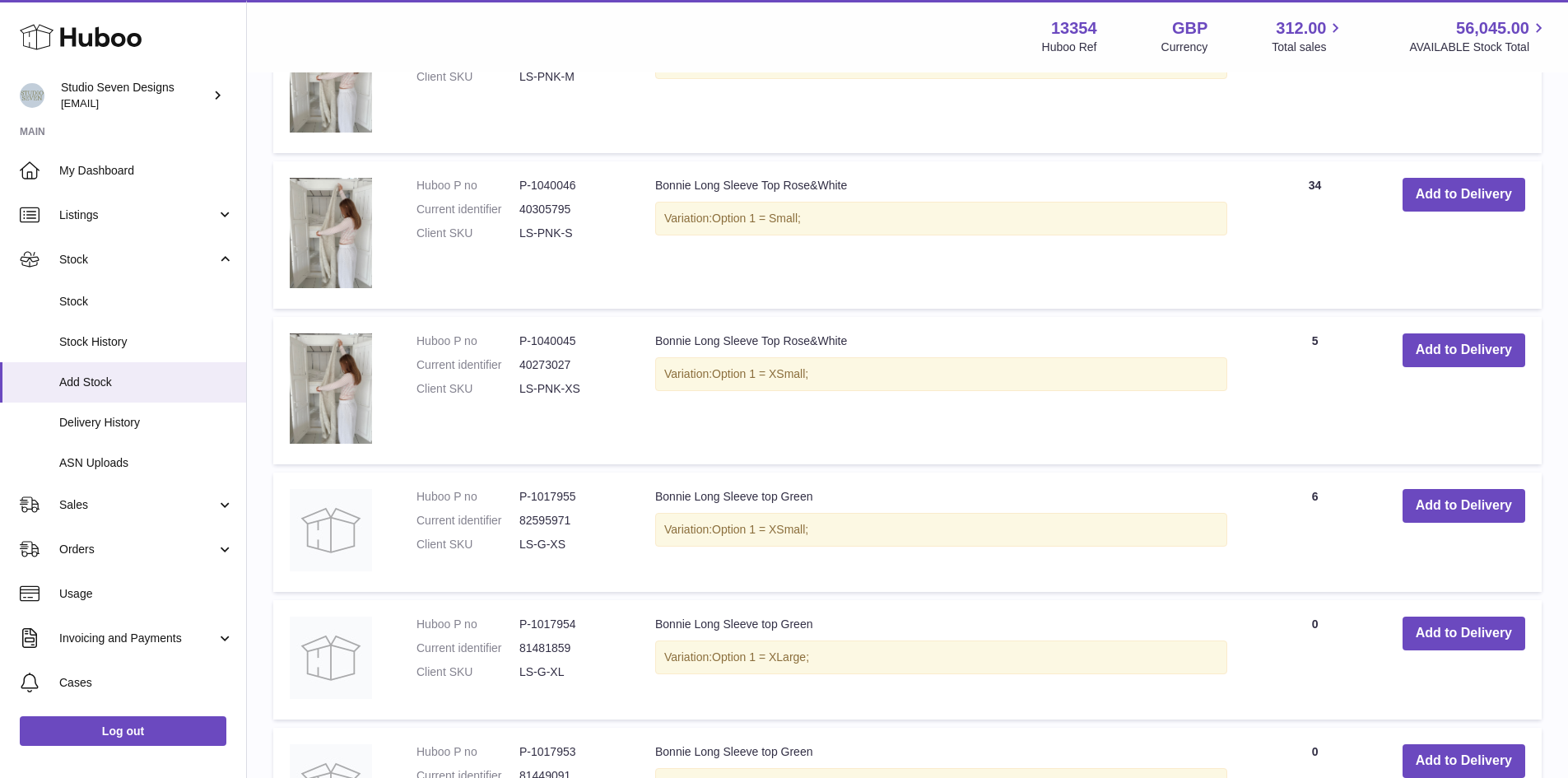 scroll, scrollTop: 1373, scrollLeft: 0, axis: vertical 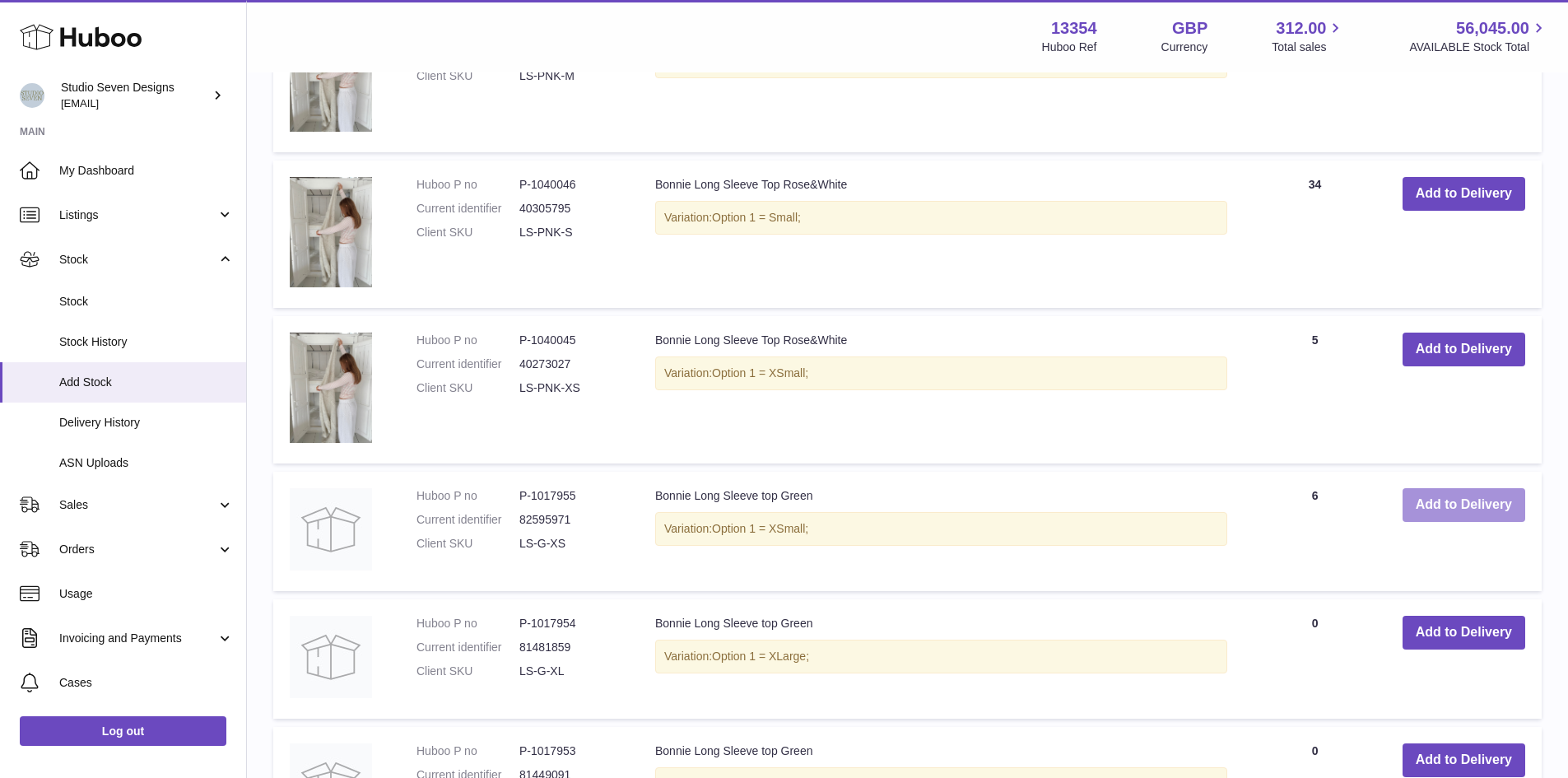 type on "**********" 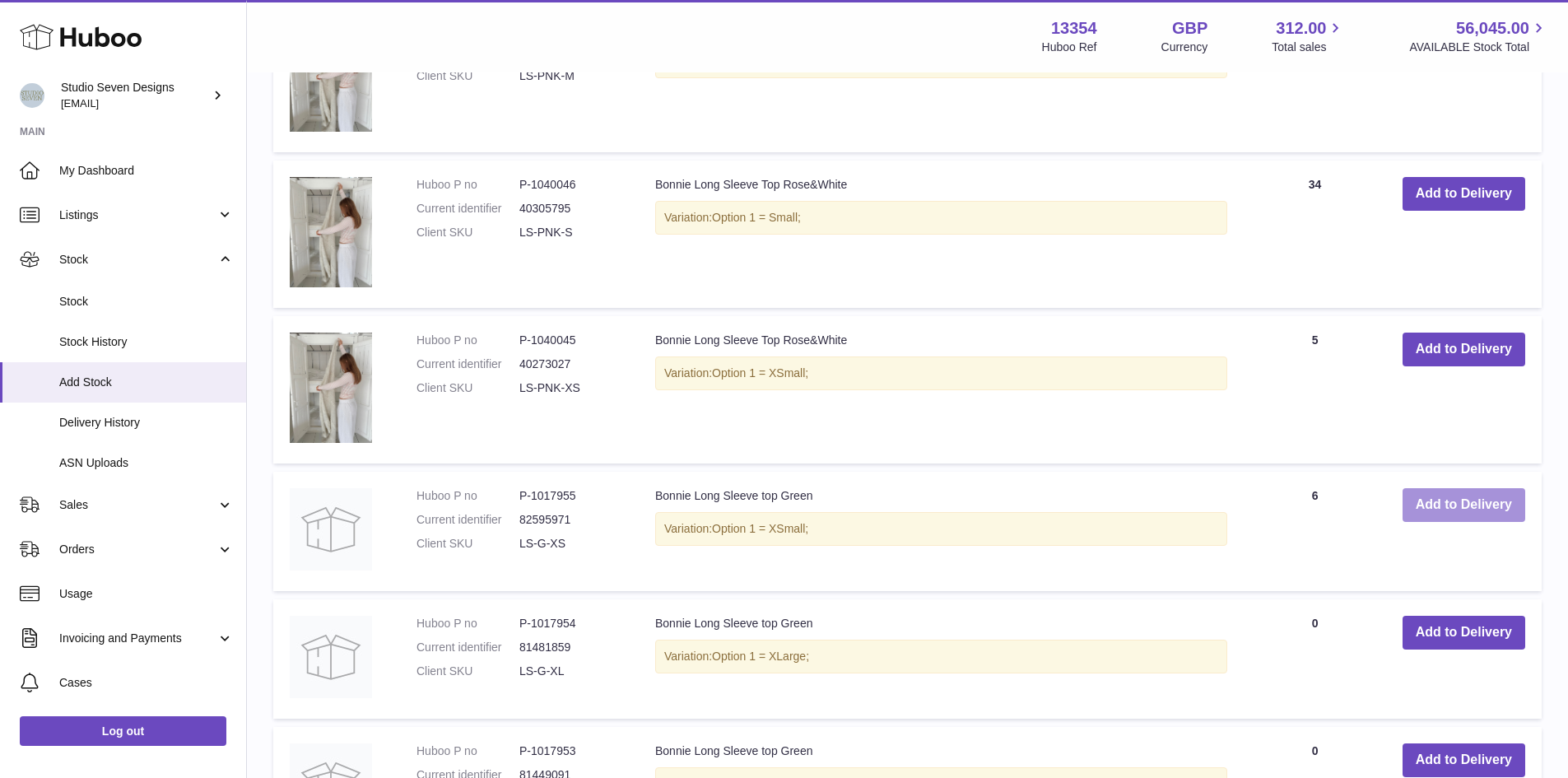 click on "Add to Delivery" at bounding box center [1463, 505] 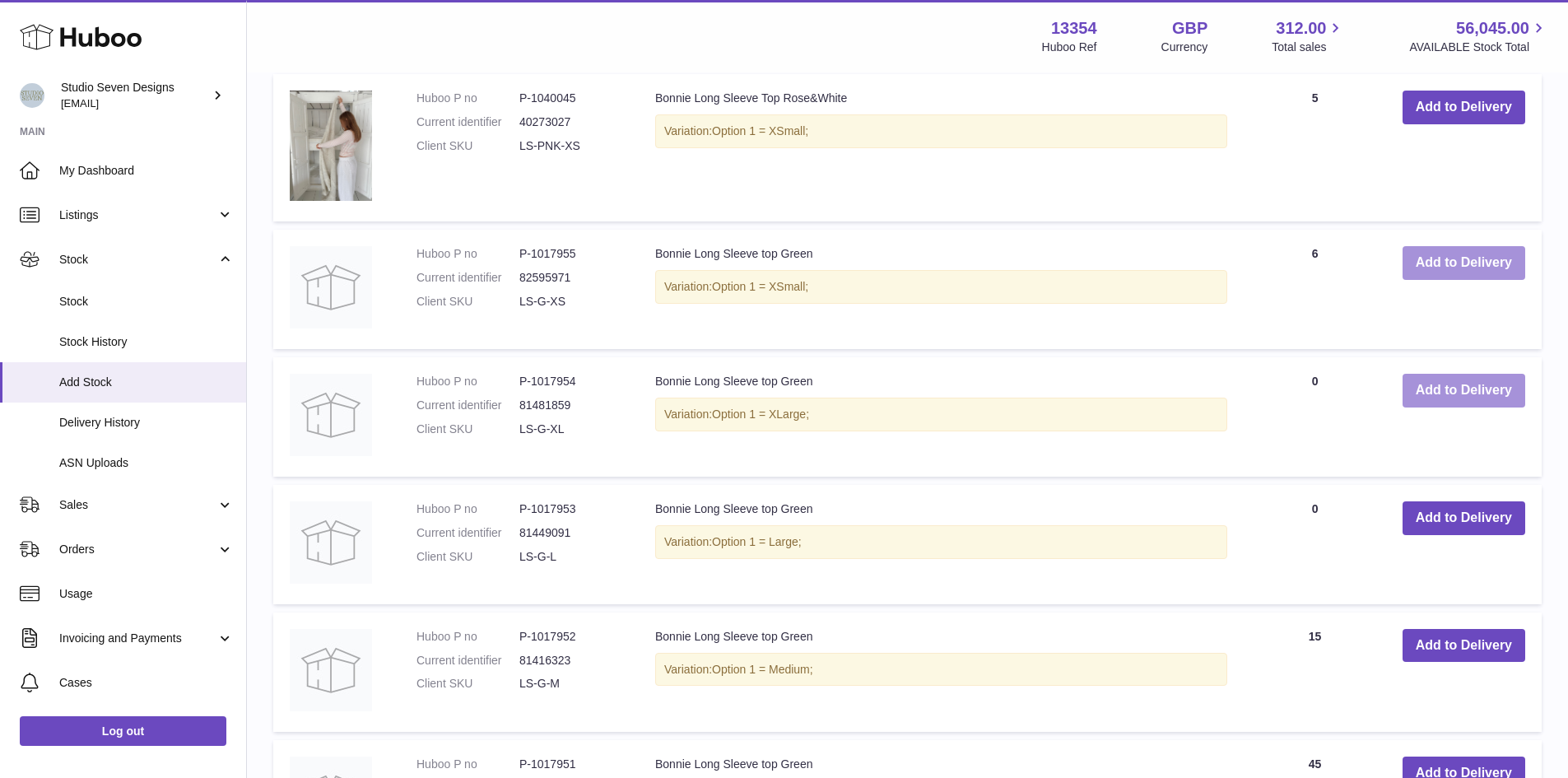 scroll, scrollTop: 1744, scrollLeft: 0, axis: vertical 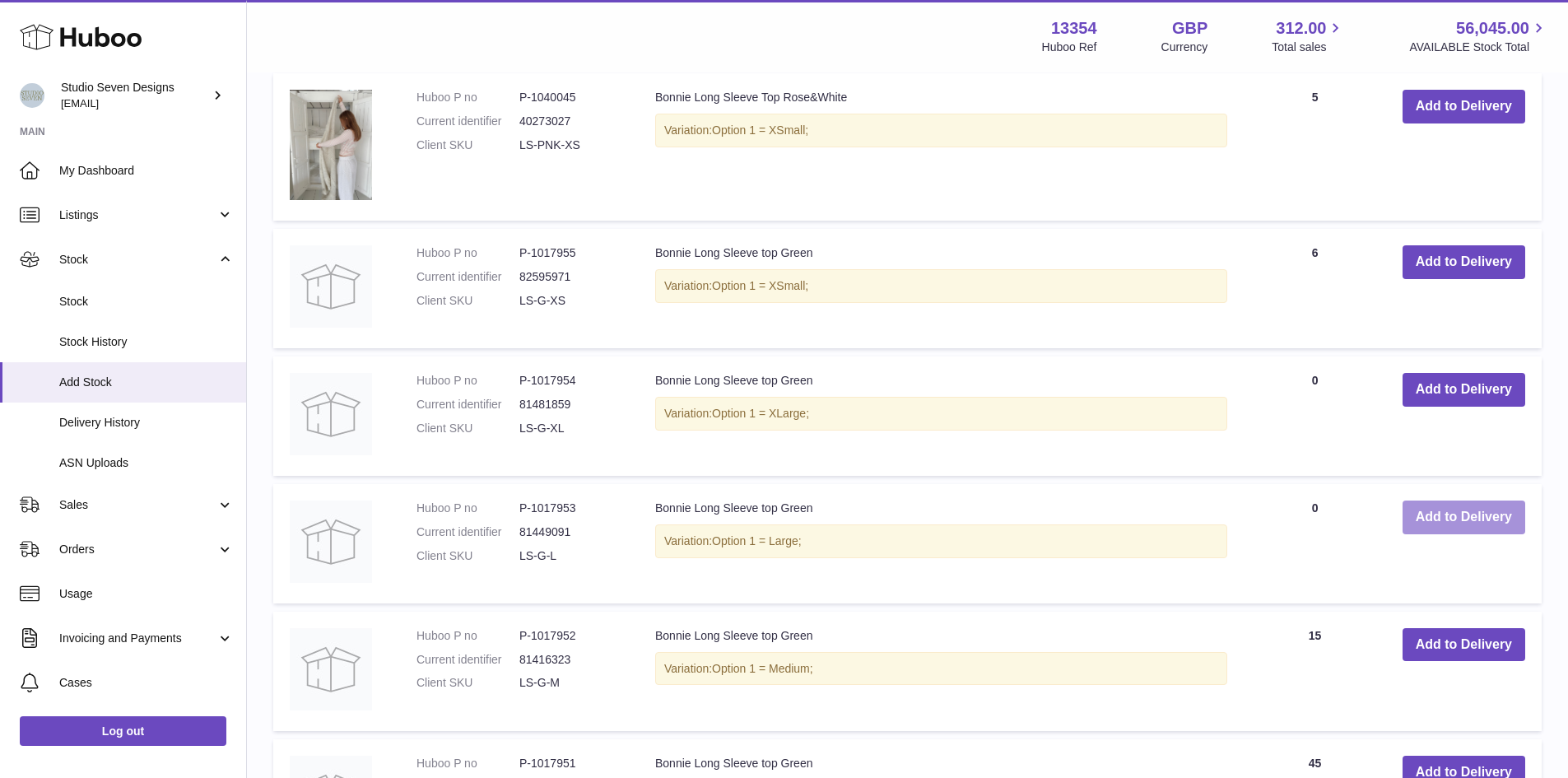 click on "Add to Delivery" at bounding box center [1463, 517] 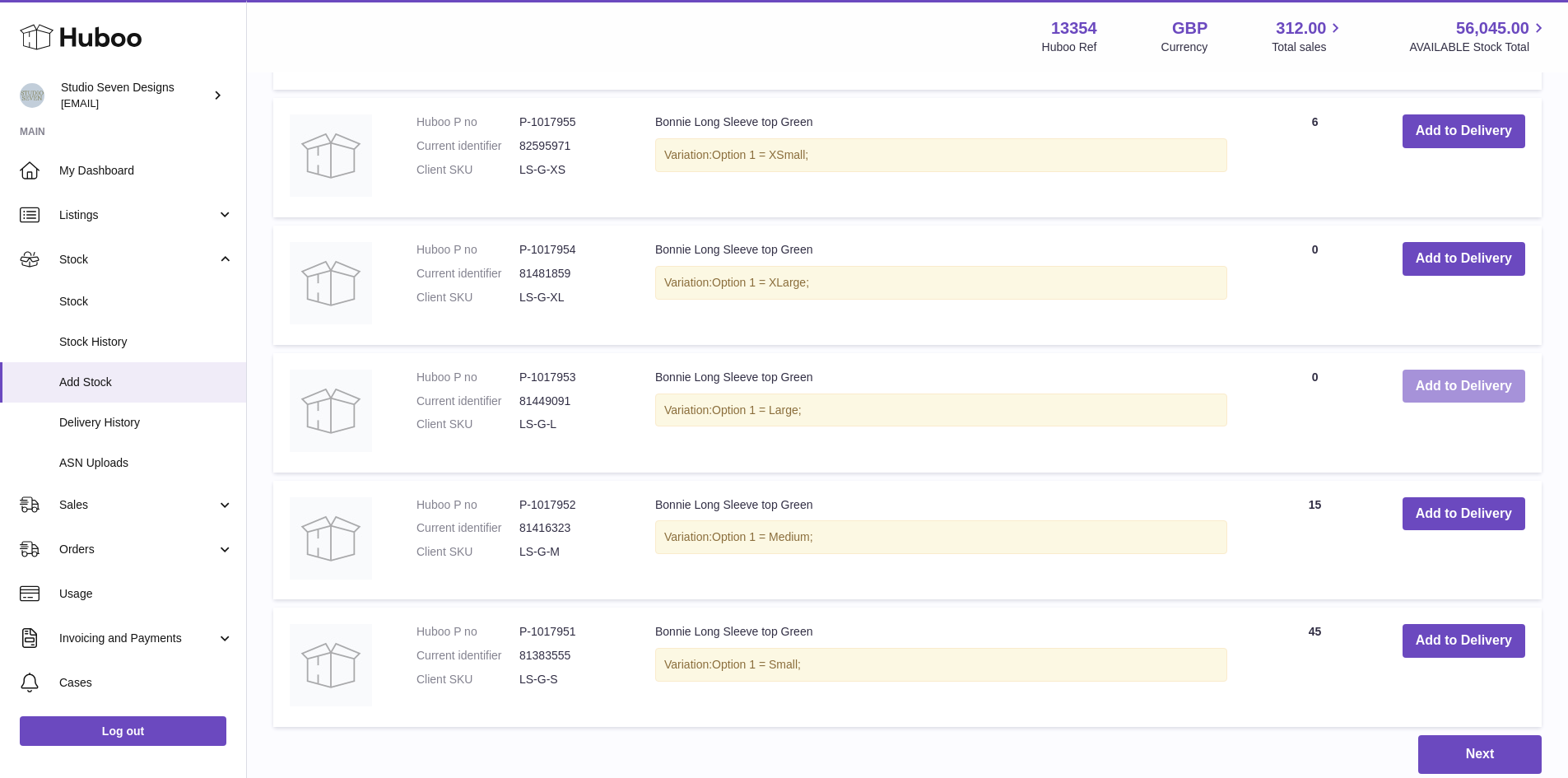 scroll, scrollTop: 2003, scrollLeft: 0, axis: vertical 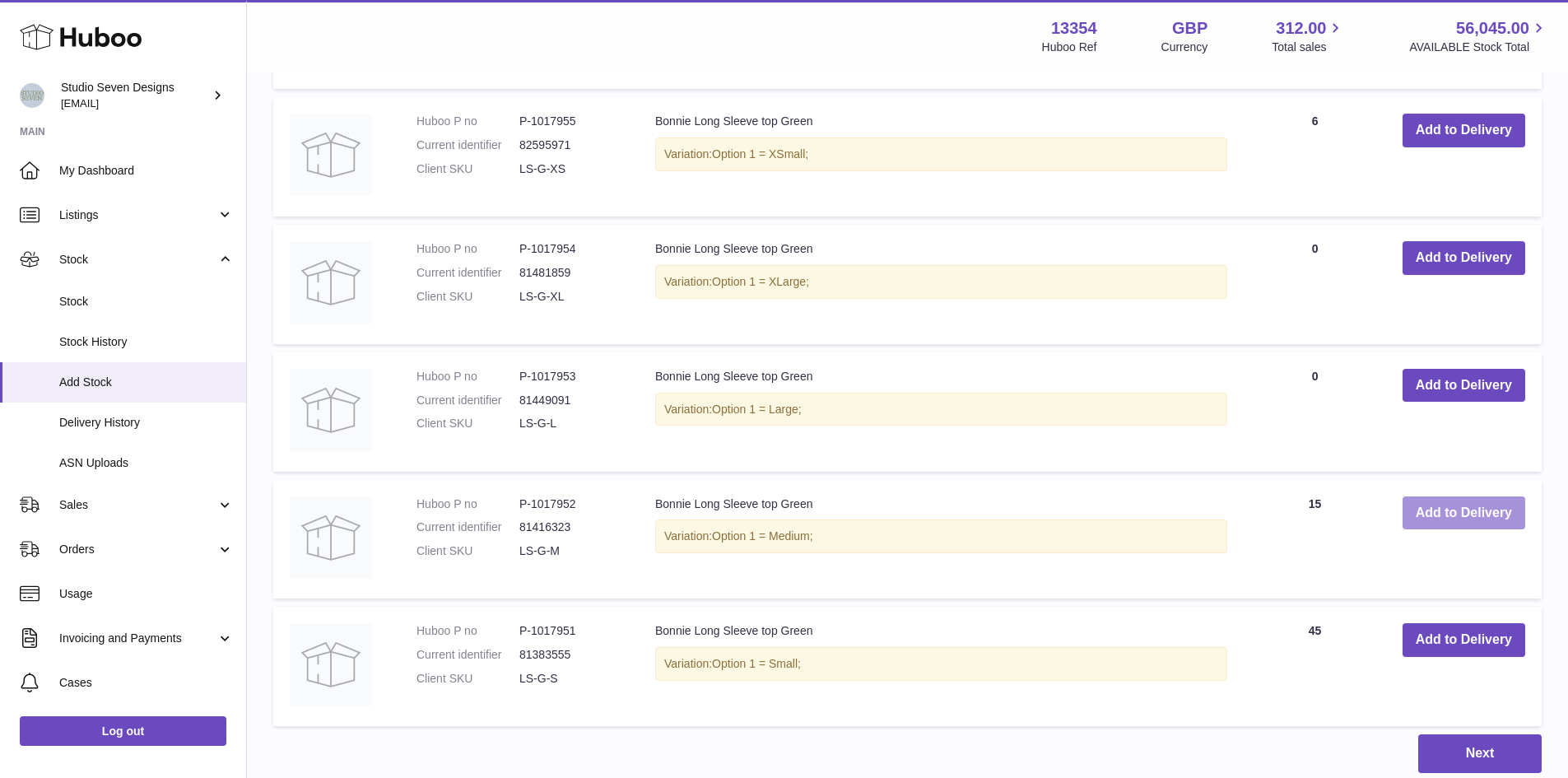 click on "Add to Delivery" at bounding box center (1463, 513) 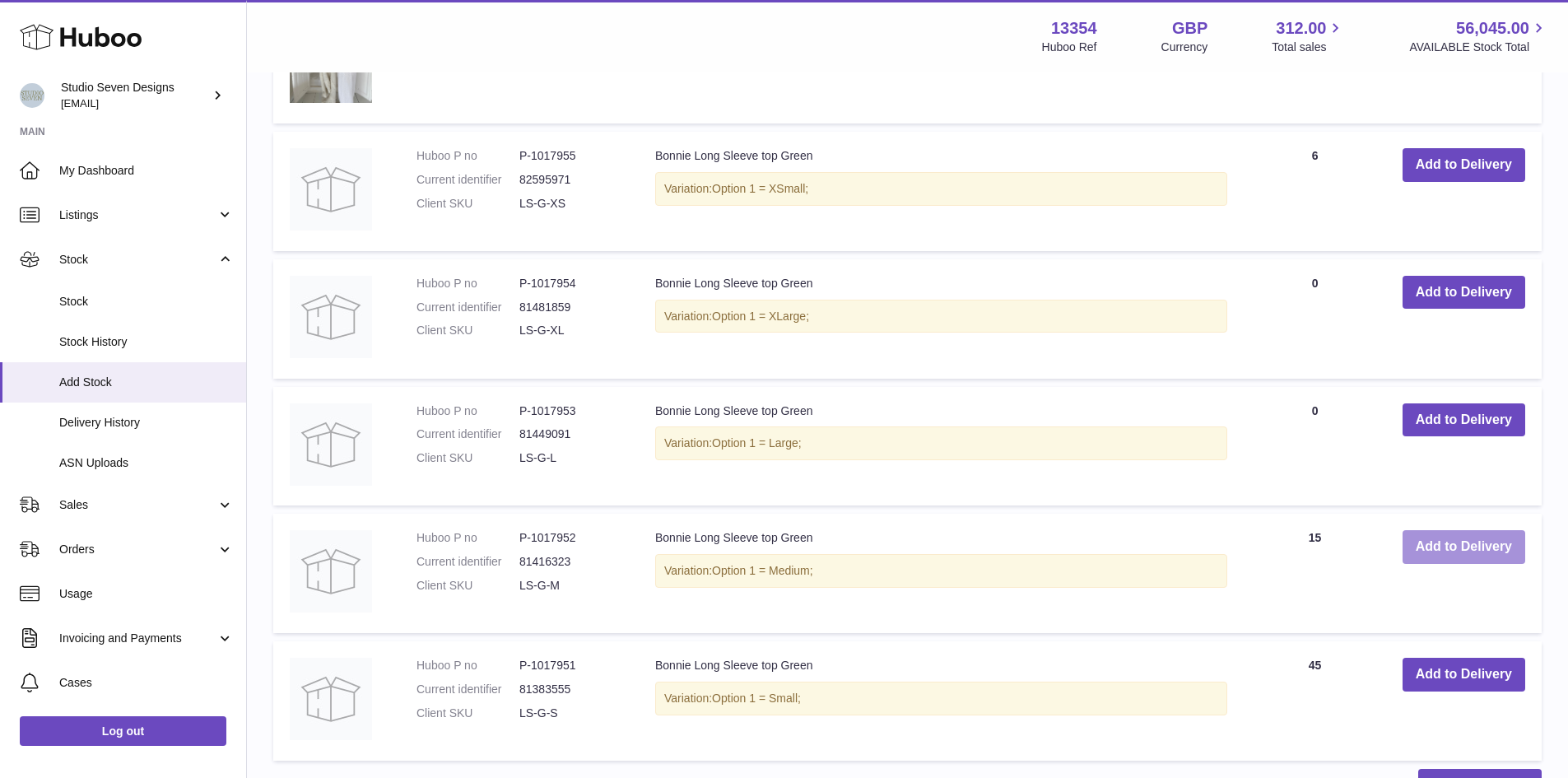 scroll, scrollTop: 2225, scrollLeft: 0, axis: vertical 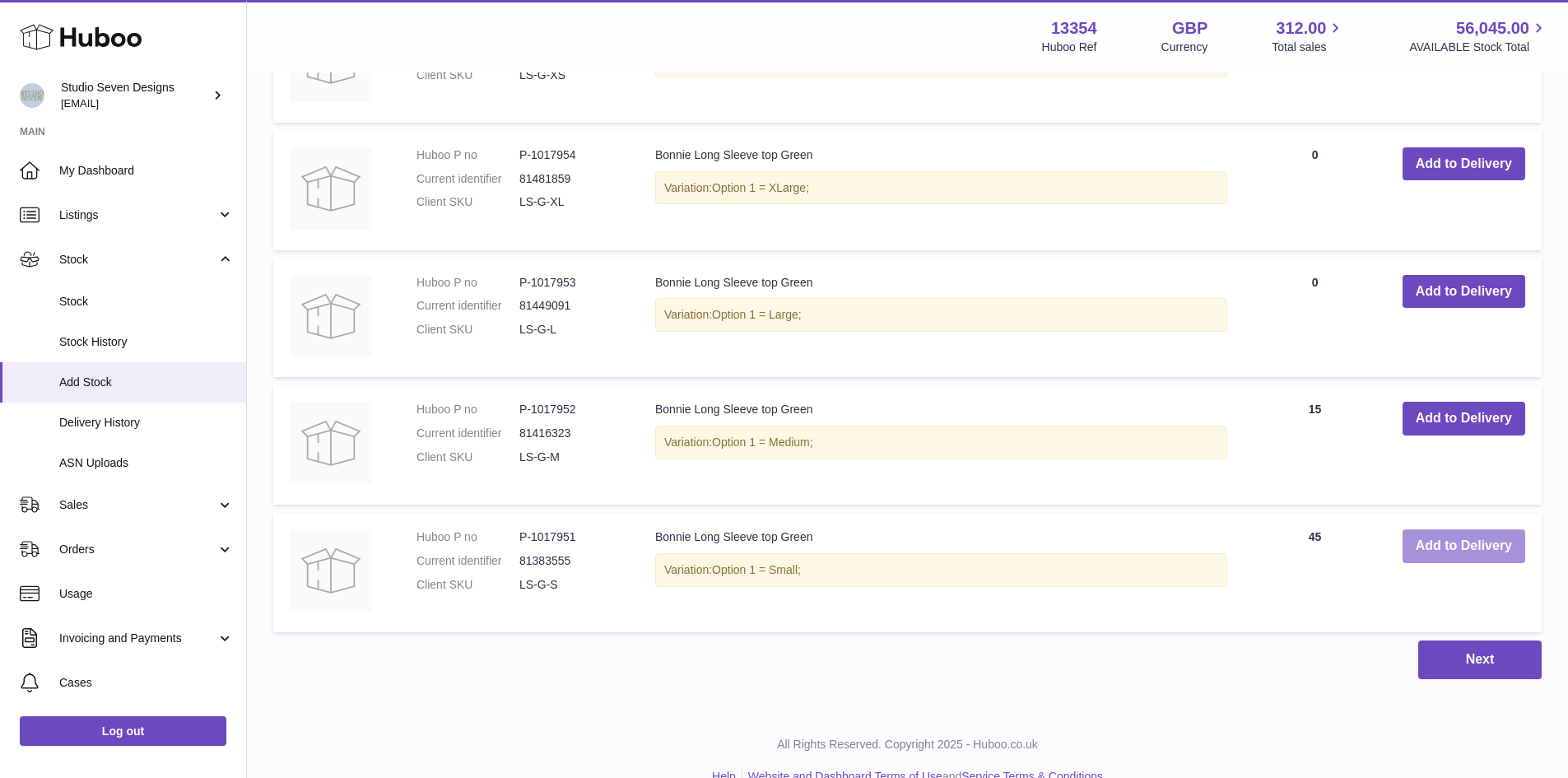 click on "Add to Delivery" at bounding box center [1463, 546] 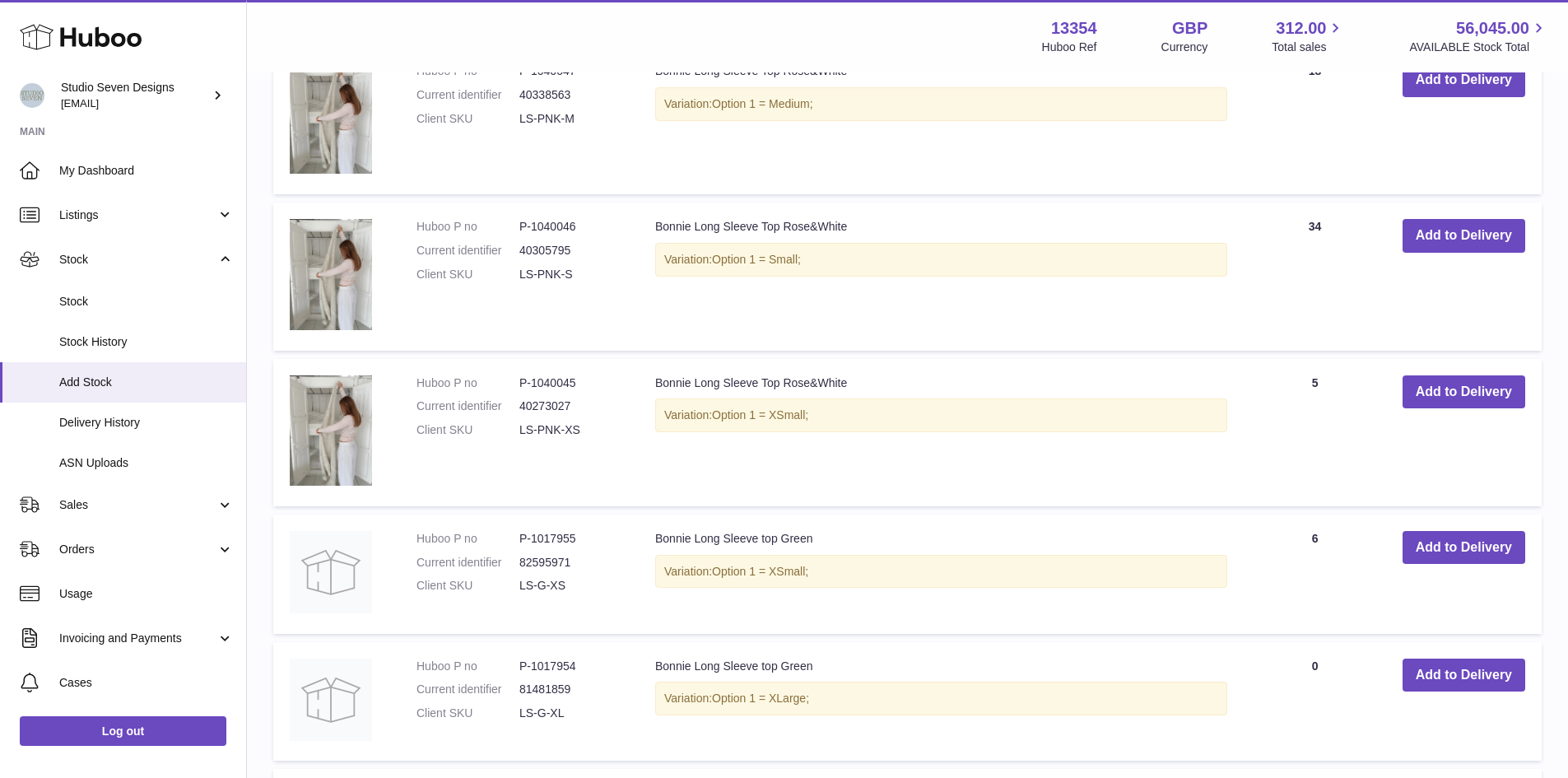 scroll, scrollTop: 1840, scrollLeft: 0, axis: vertical 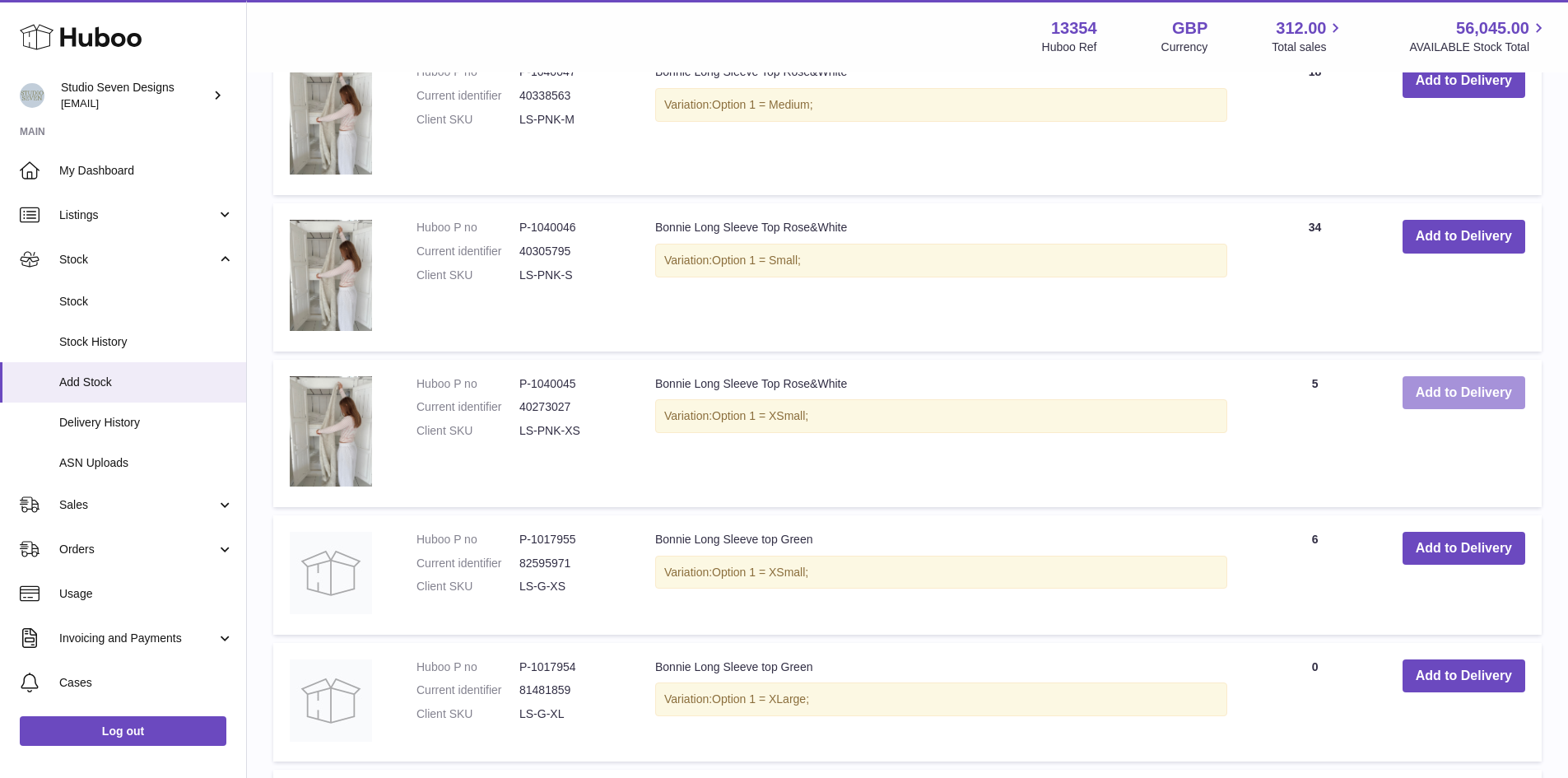 click on "Add to Delivery" at bounding box center (1463, 393) 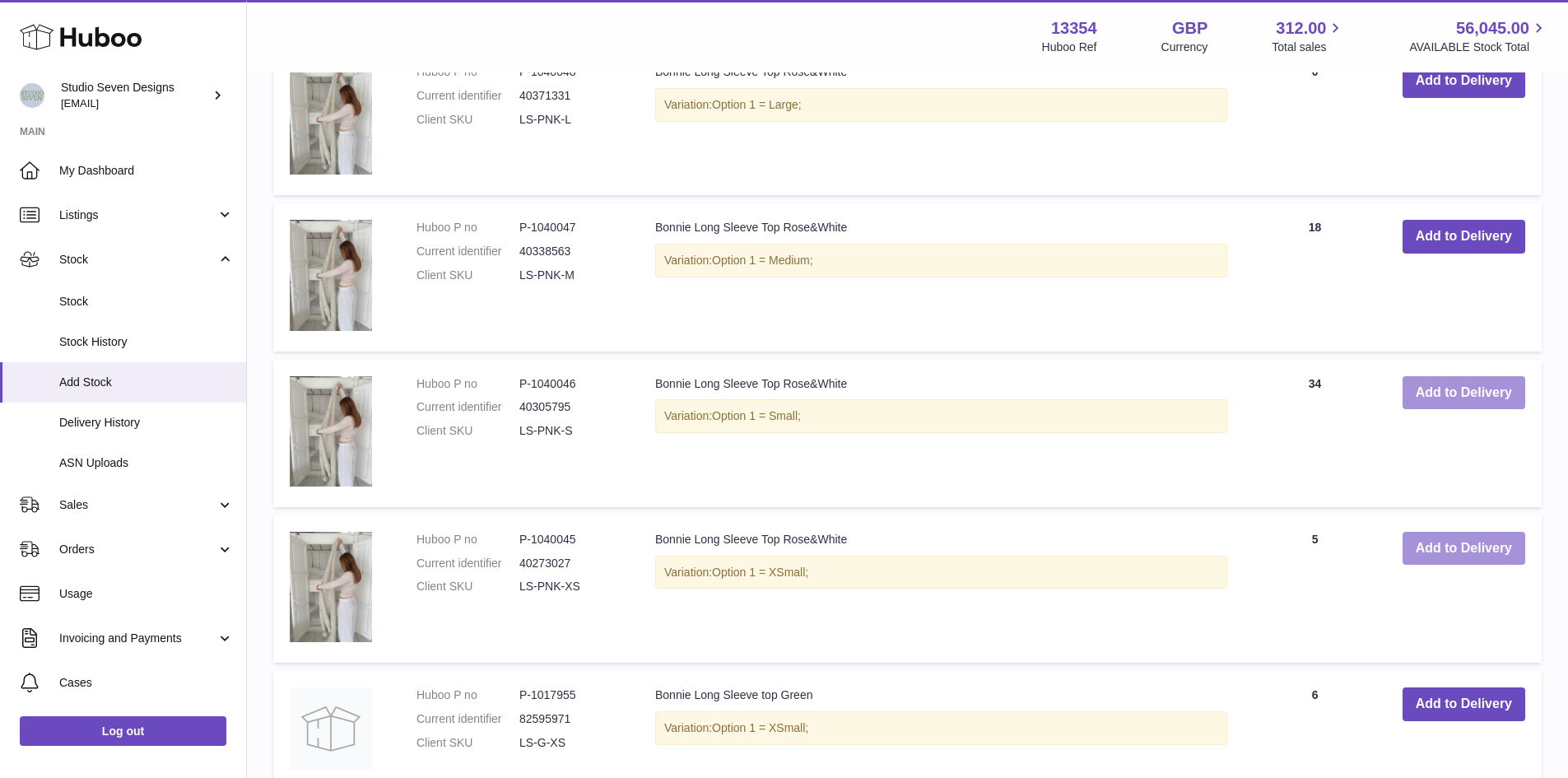 scroll, scrollTop: 1996, scrollLeft: 0, axis: vertical 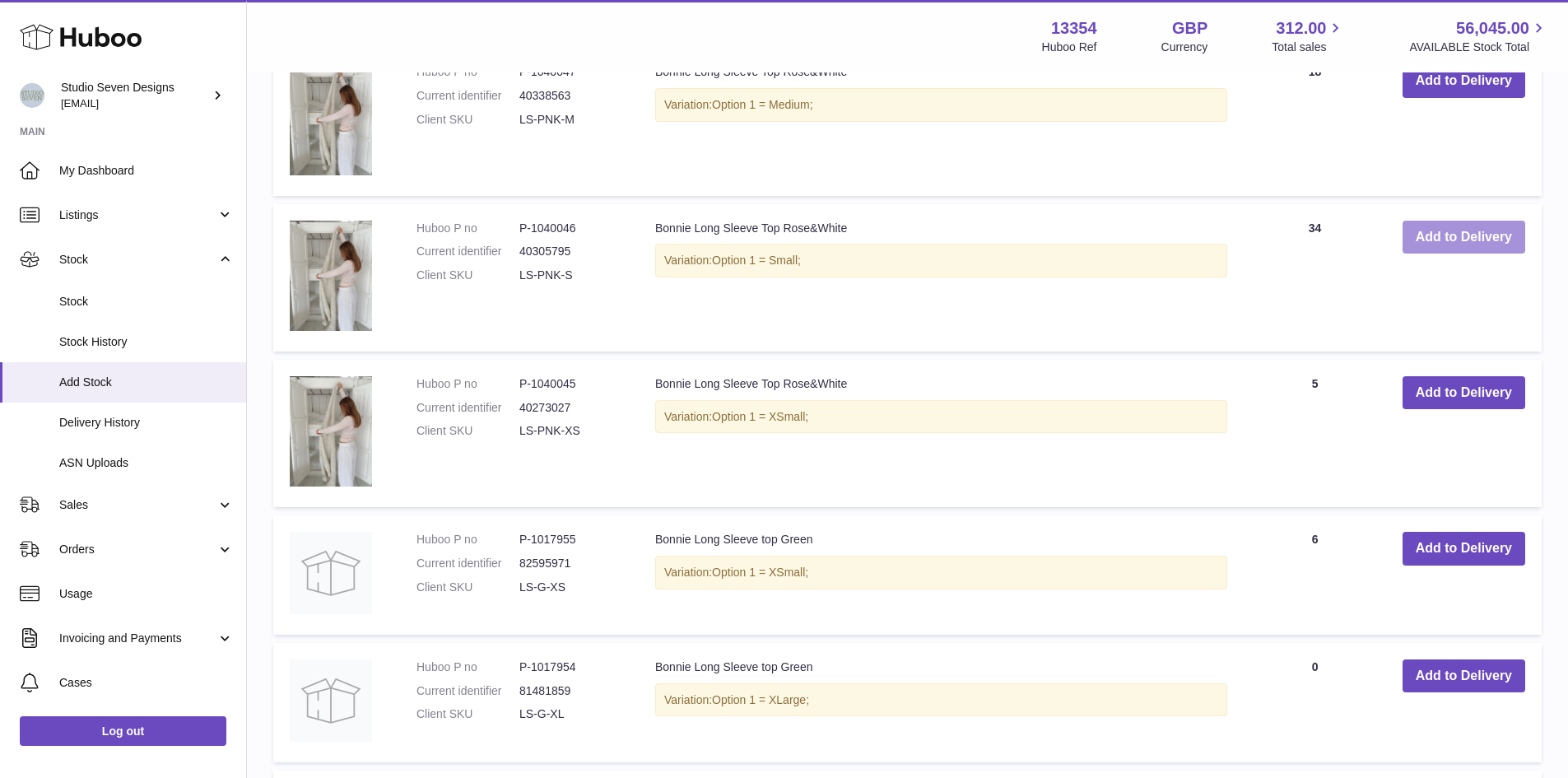 click on "Add to Delivery" at bounding box center (1463, 237) 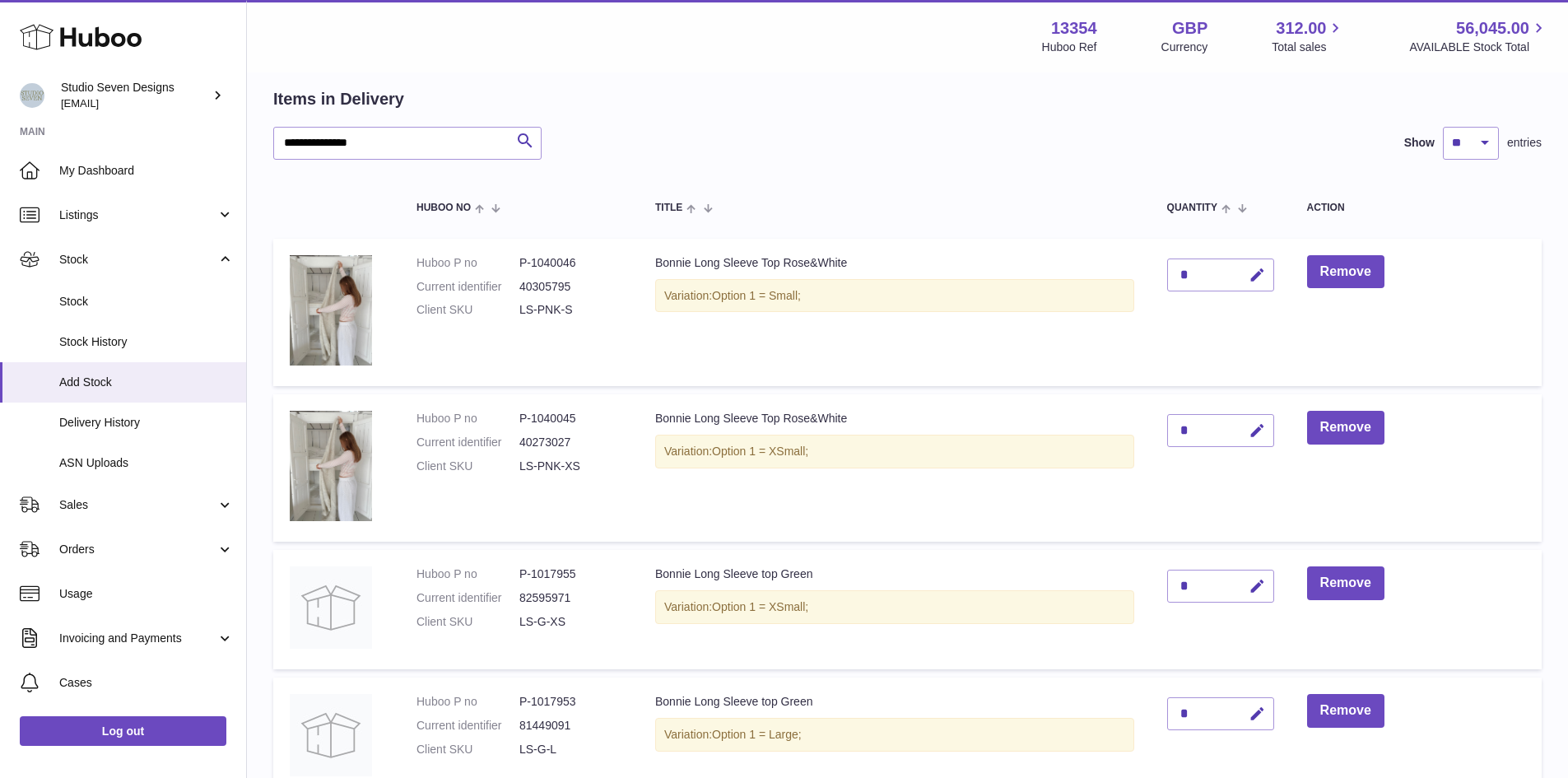 scroll, scrollTop: 0, scrollLeft: 0, axis: both 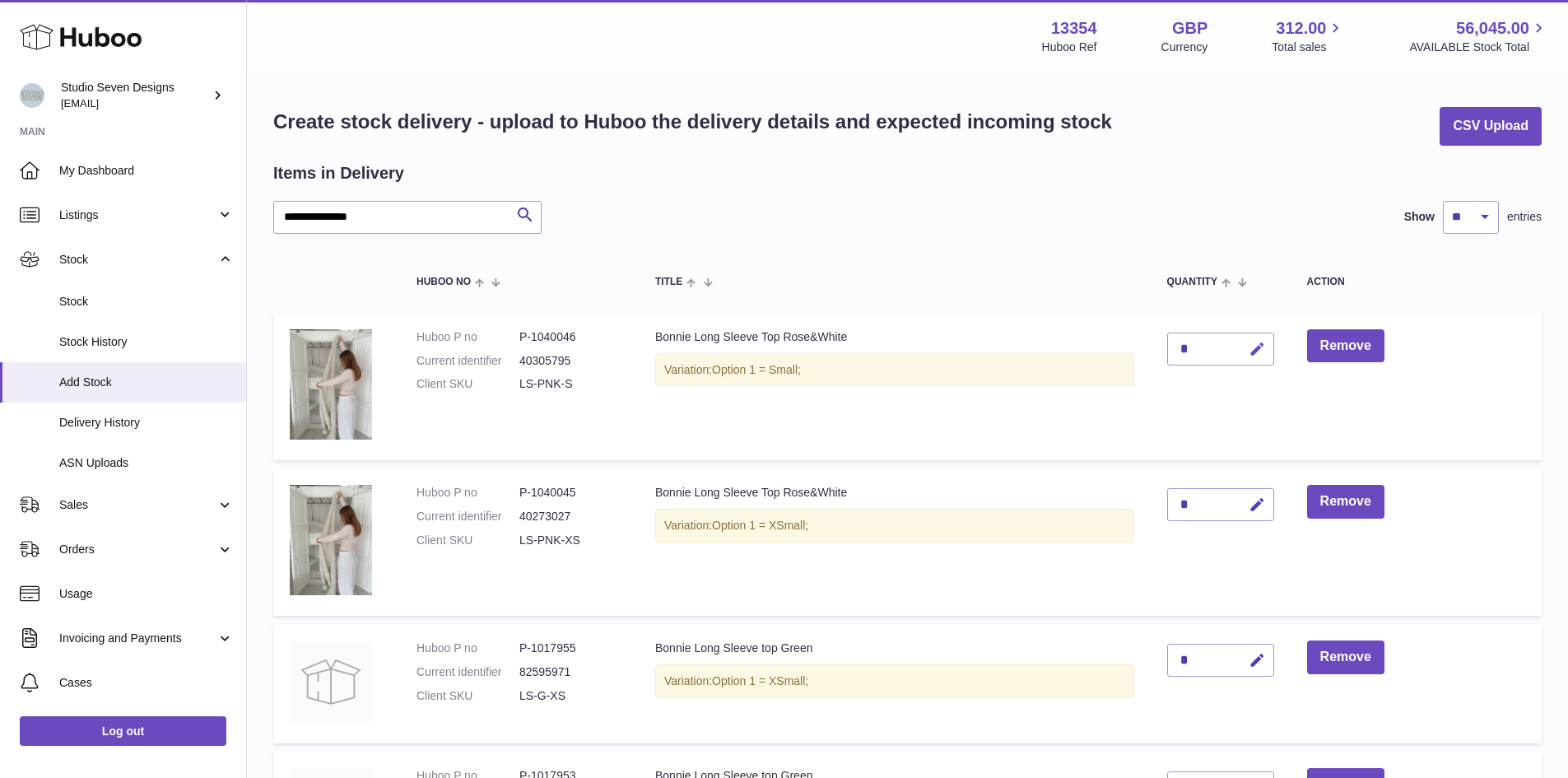click at bounding box center [1257, 349] 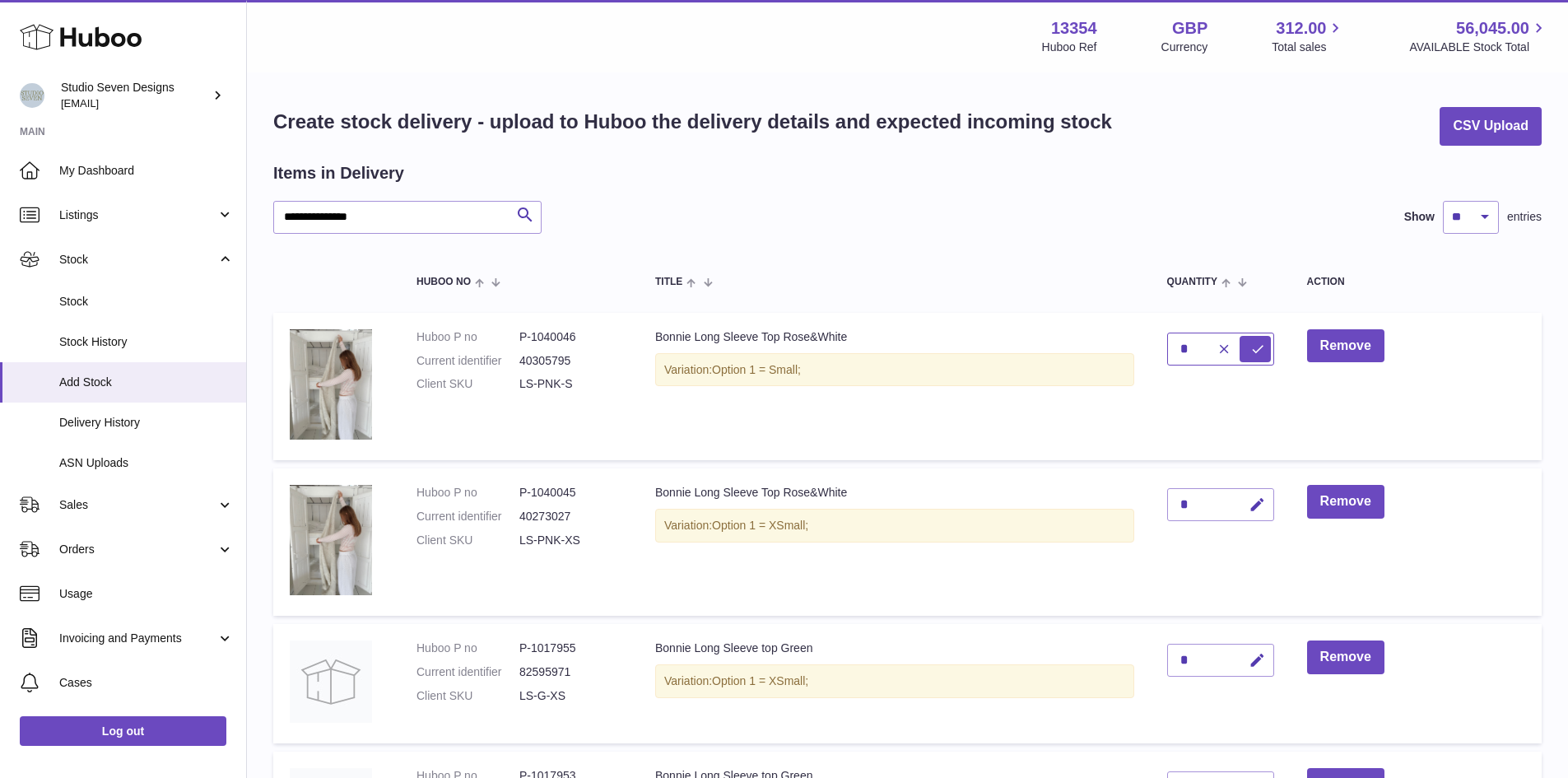 type on "*" 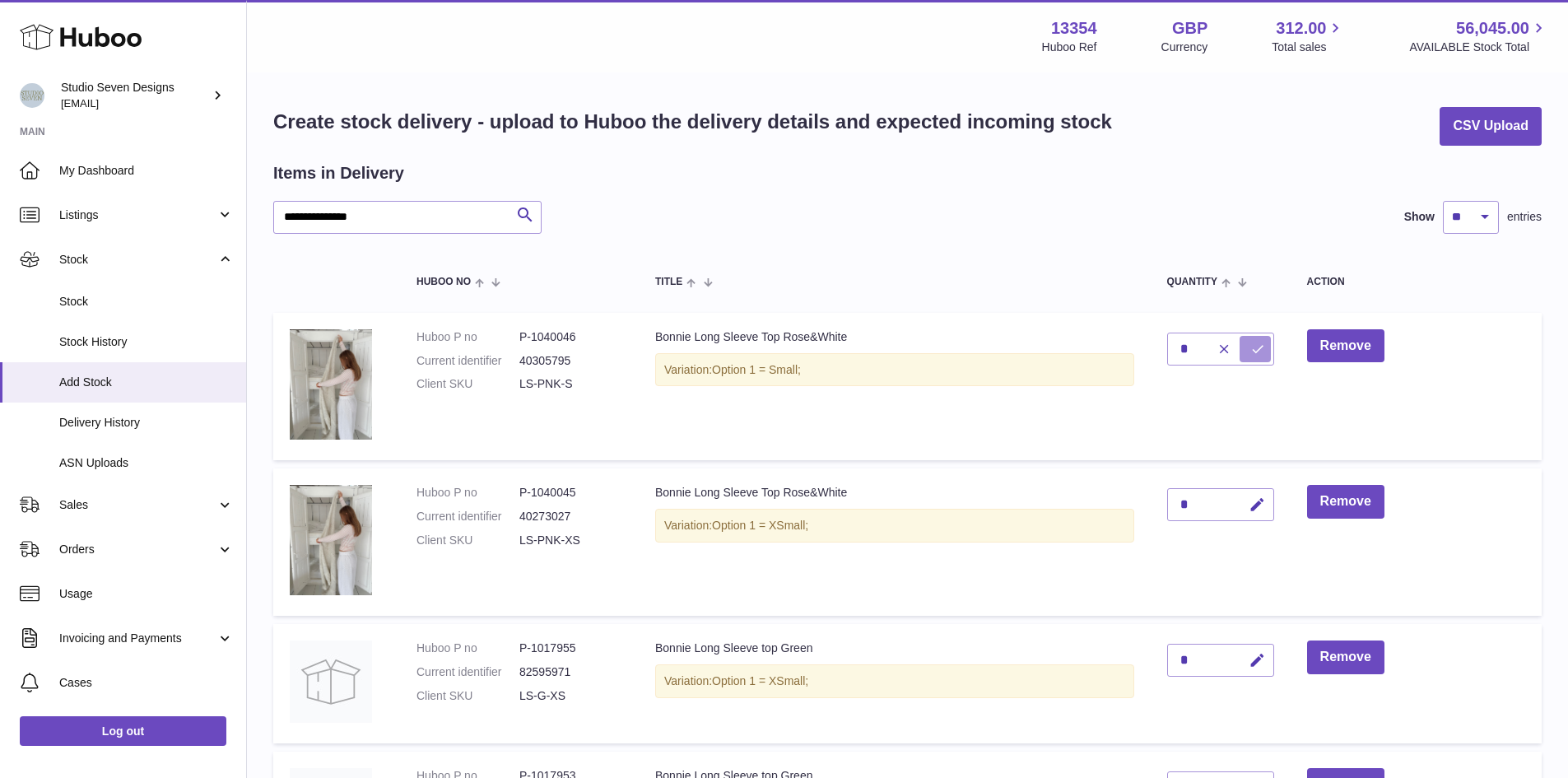 click at bounding box center (1255, 349) 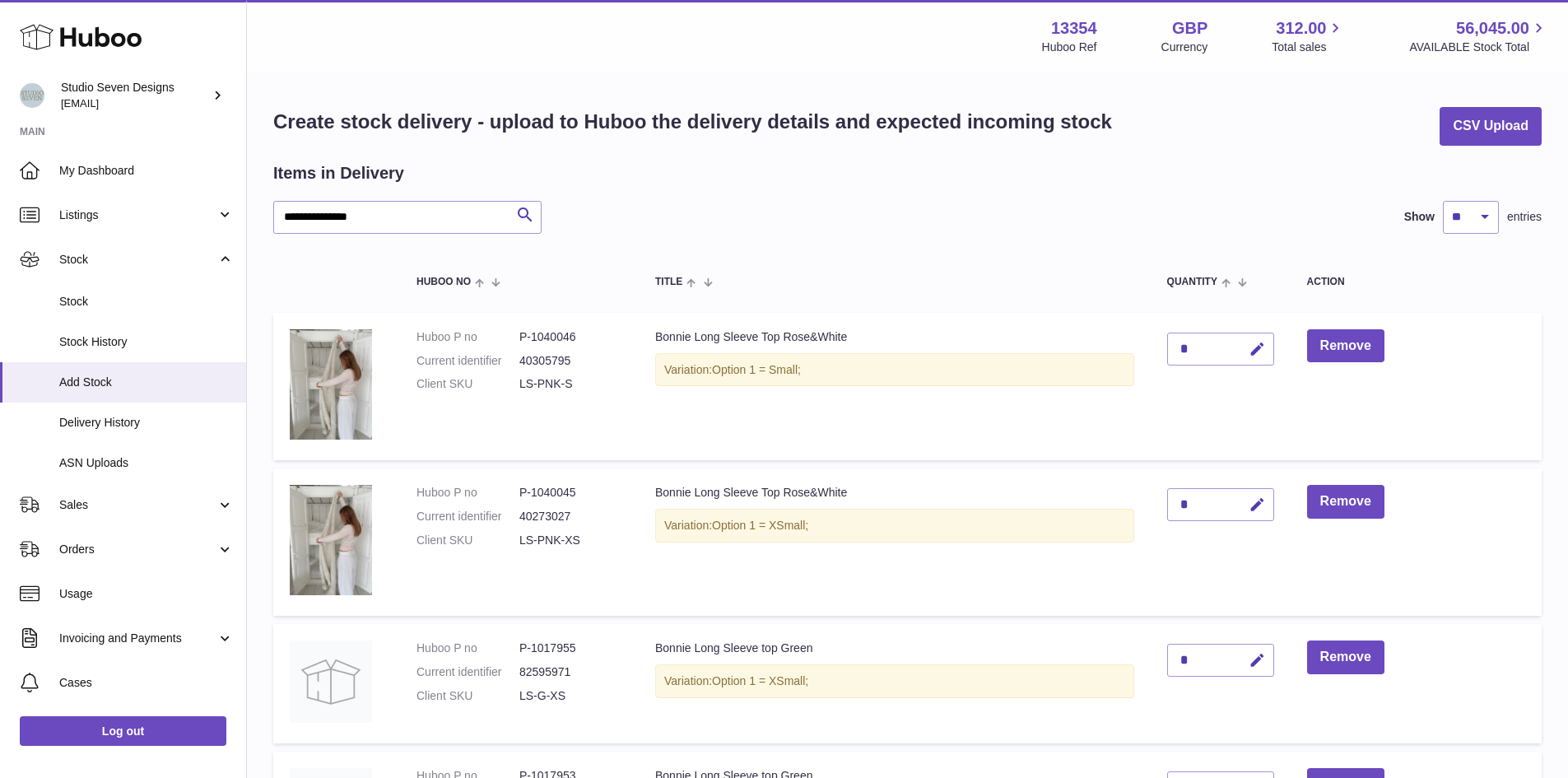 click at bounding box center (1257, 505) 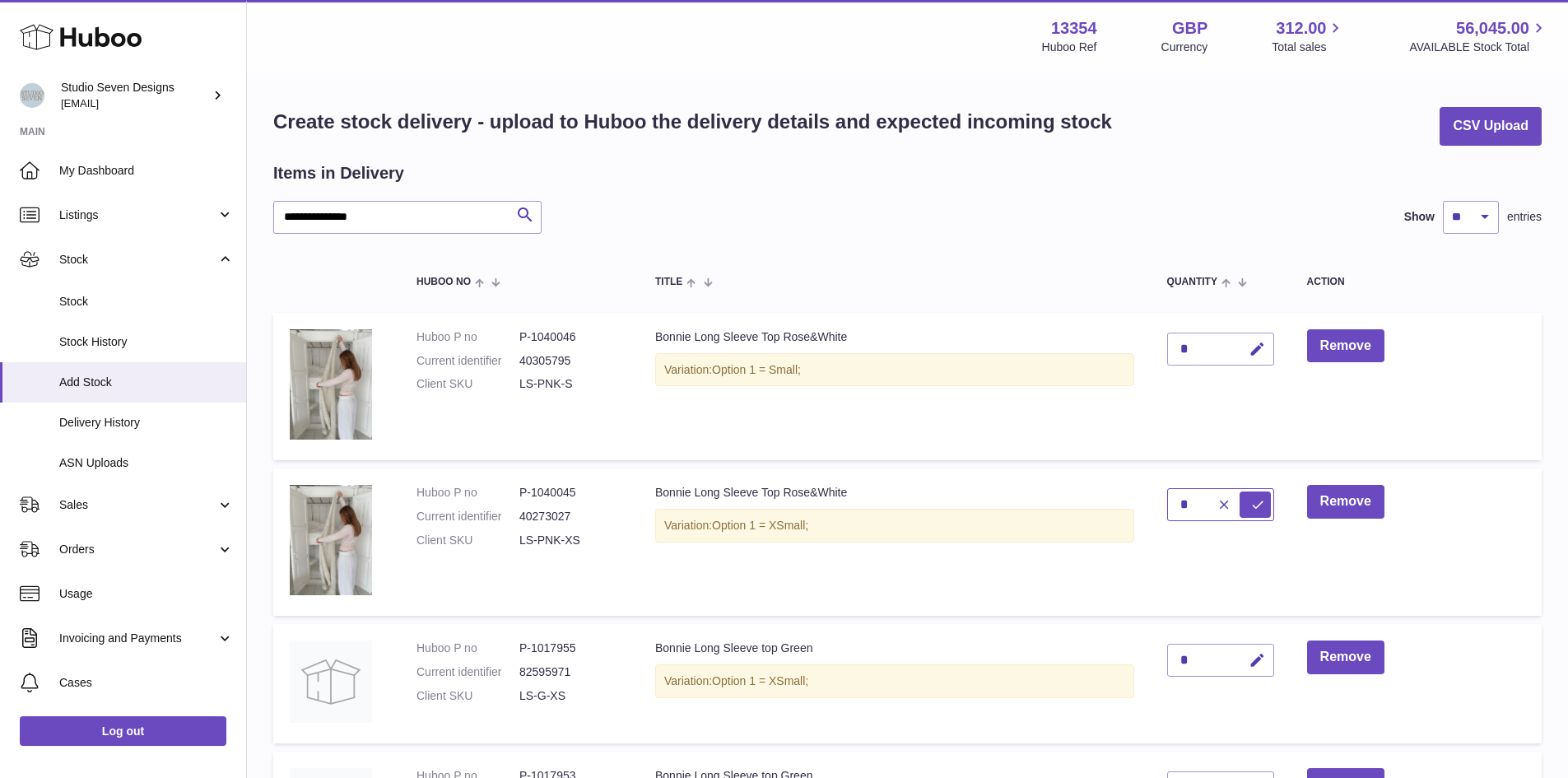 type on "*" 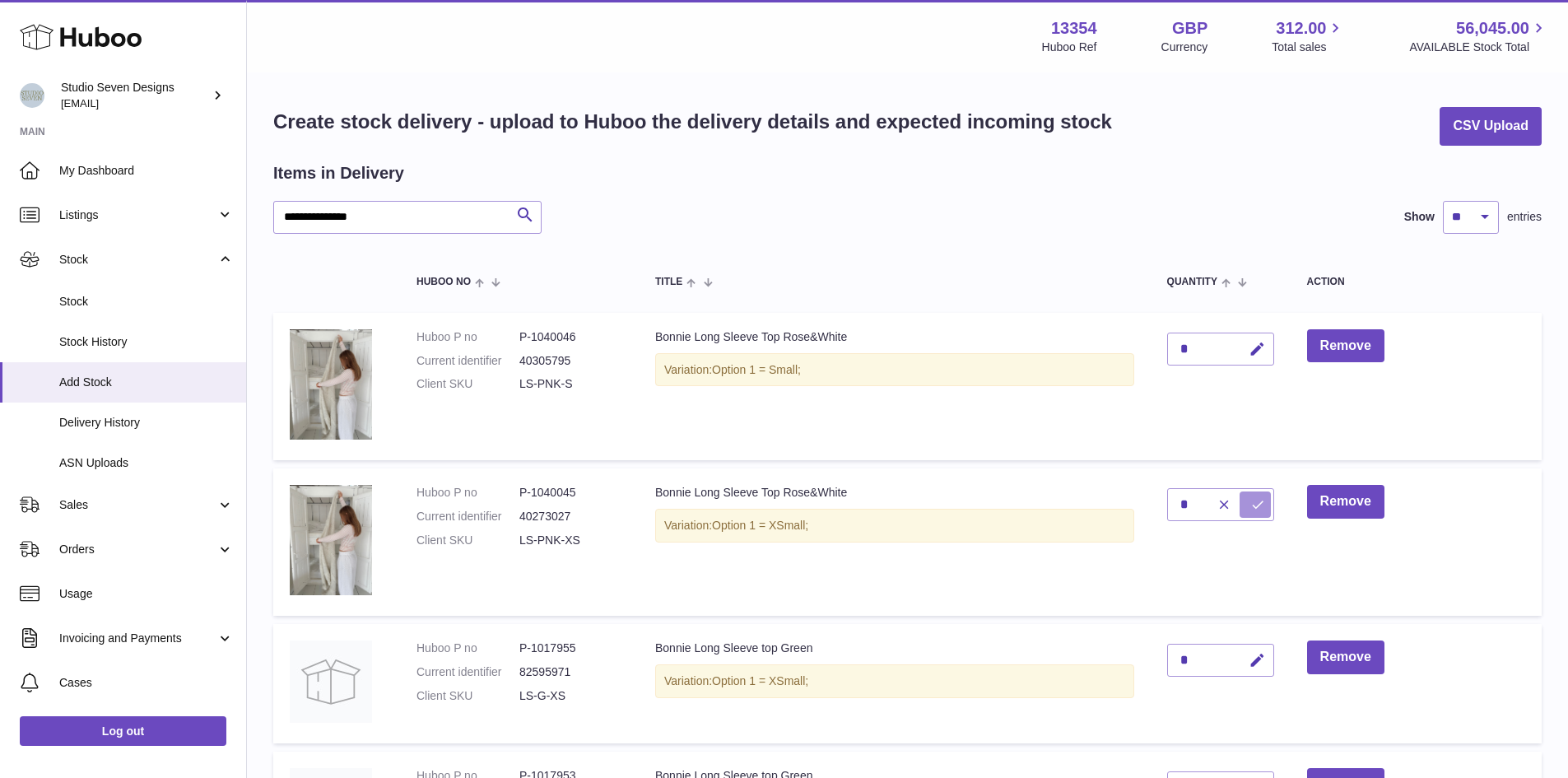 click at bounding box center (1255, 505) 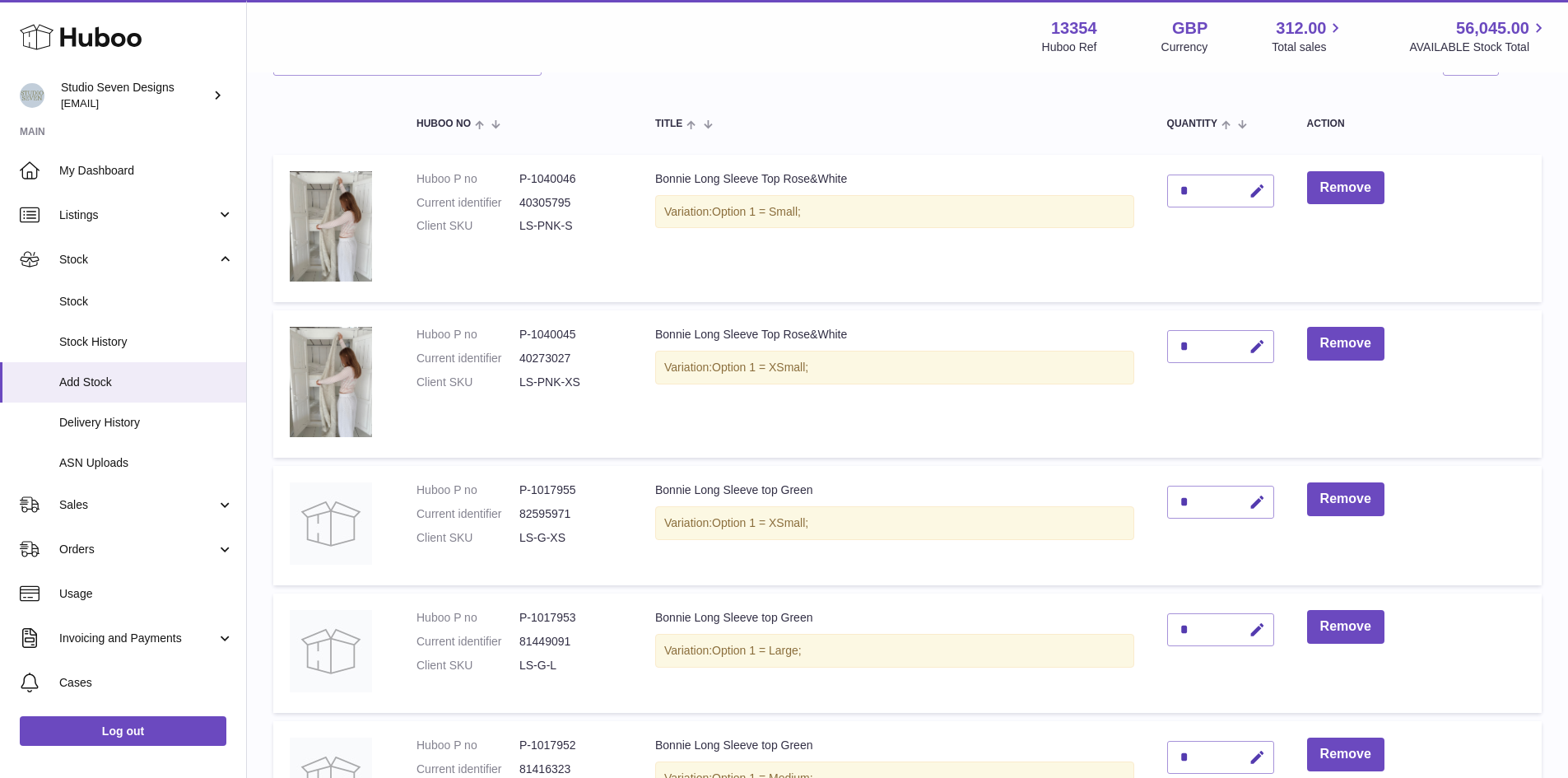 scroll, scrollTop: 159, scrollLeft: 0, axis: vertical 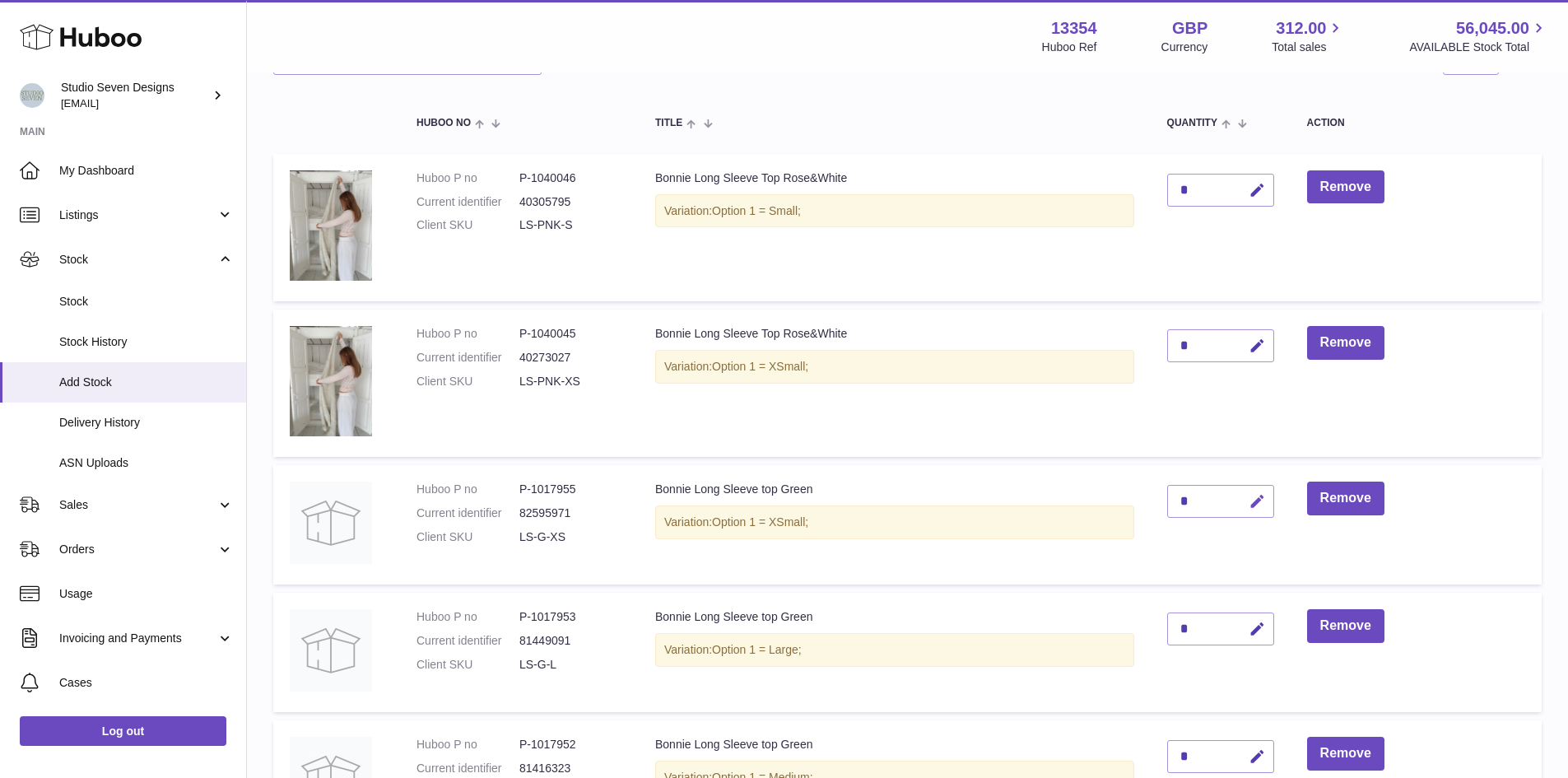 click at bounding box center [1257, 501] 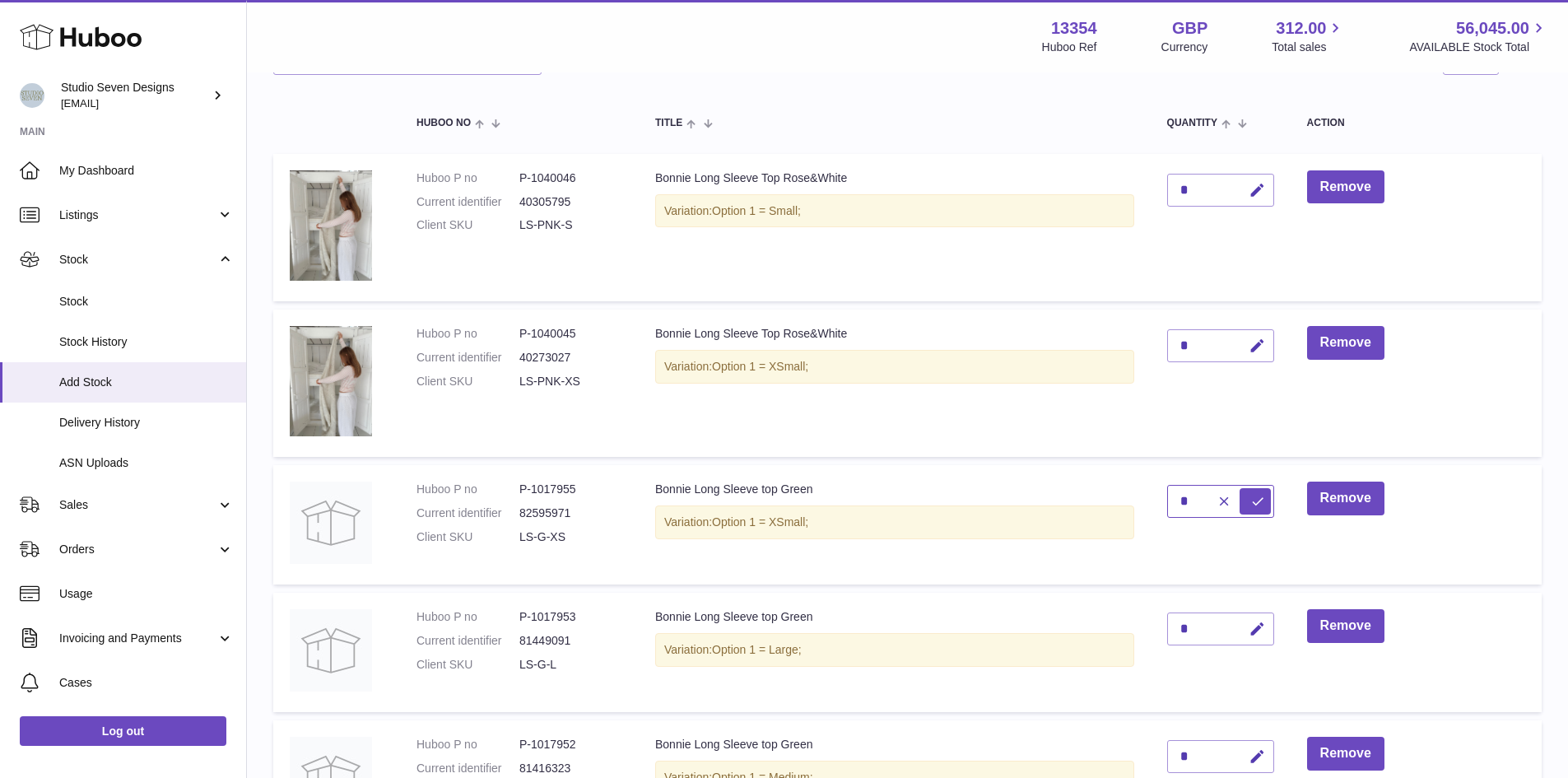 type on "*" 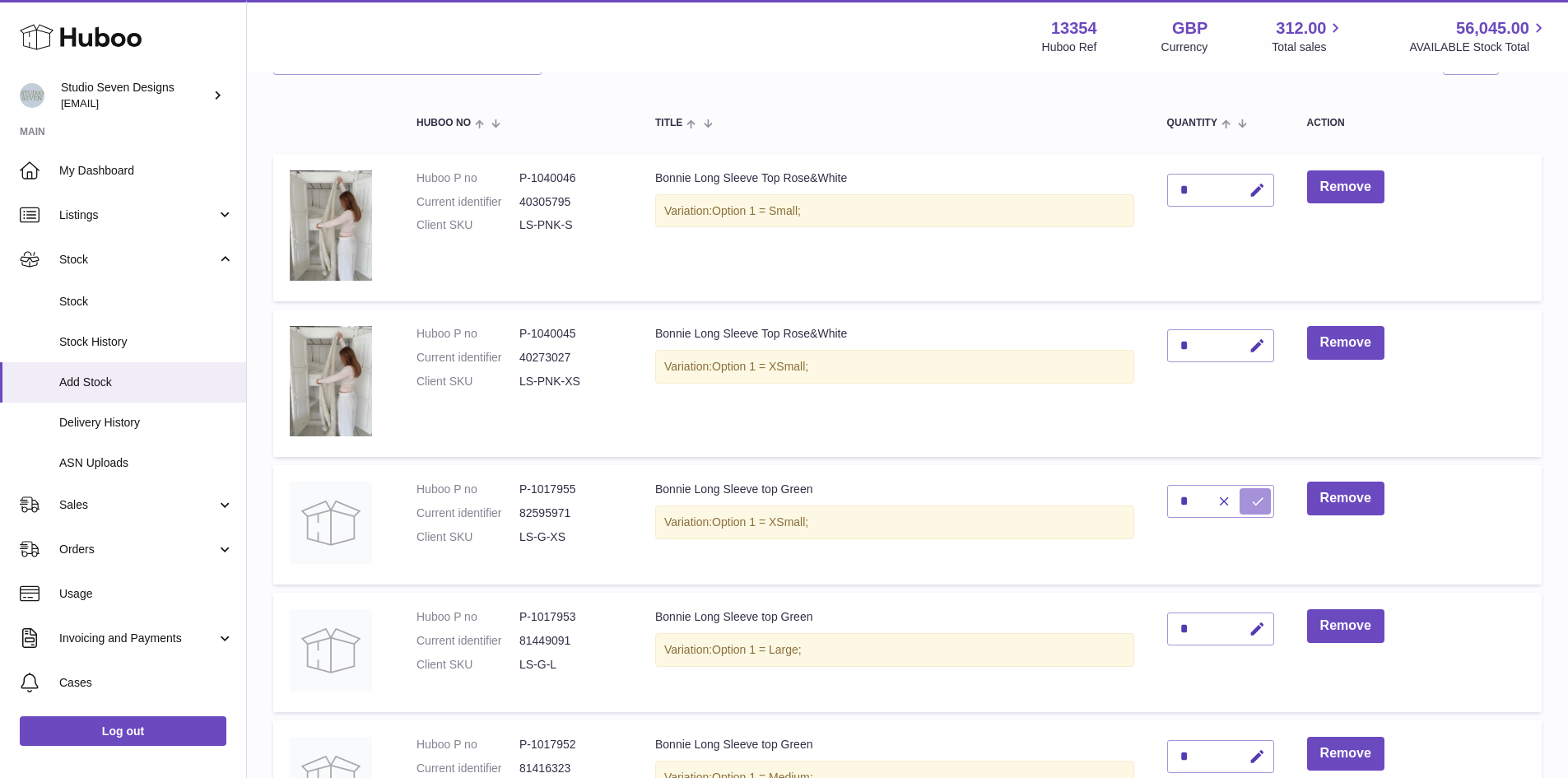 click at bounding box center [1258, 501] 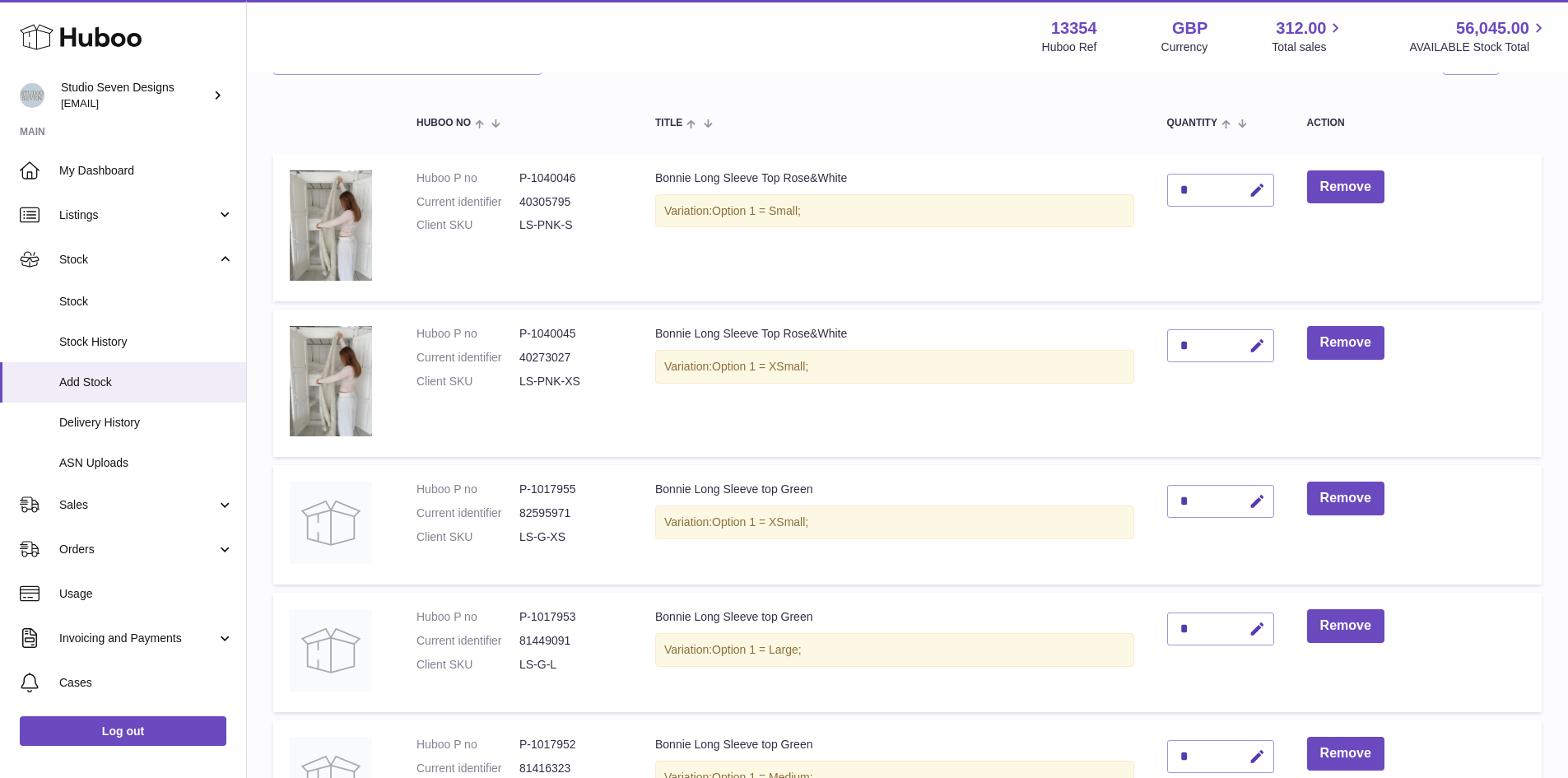 click at bounding box center [1257, 629] 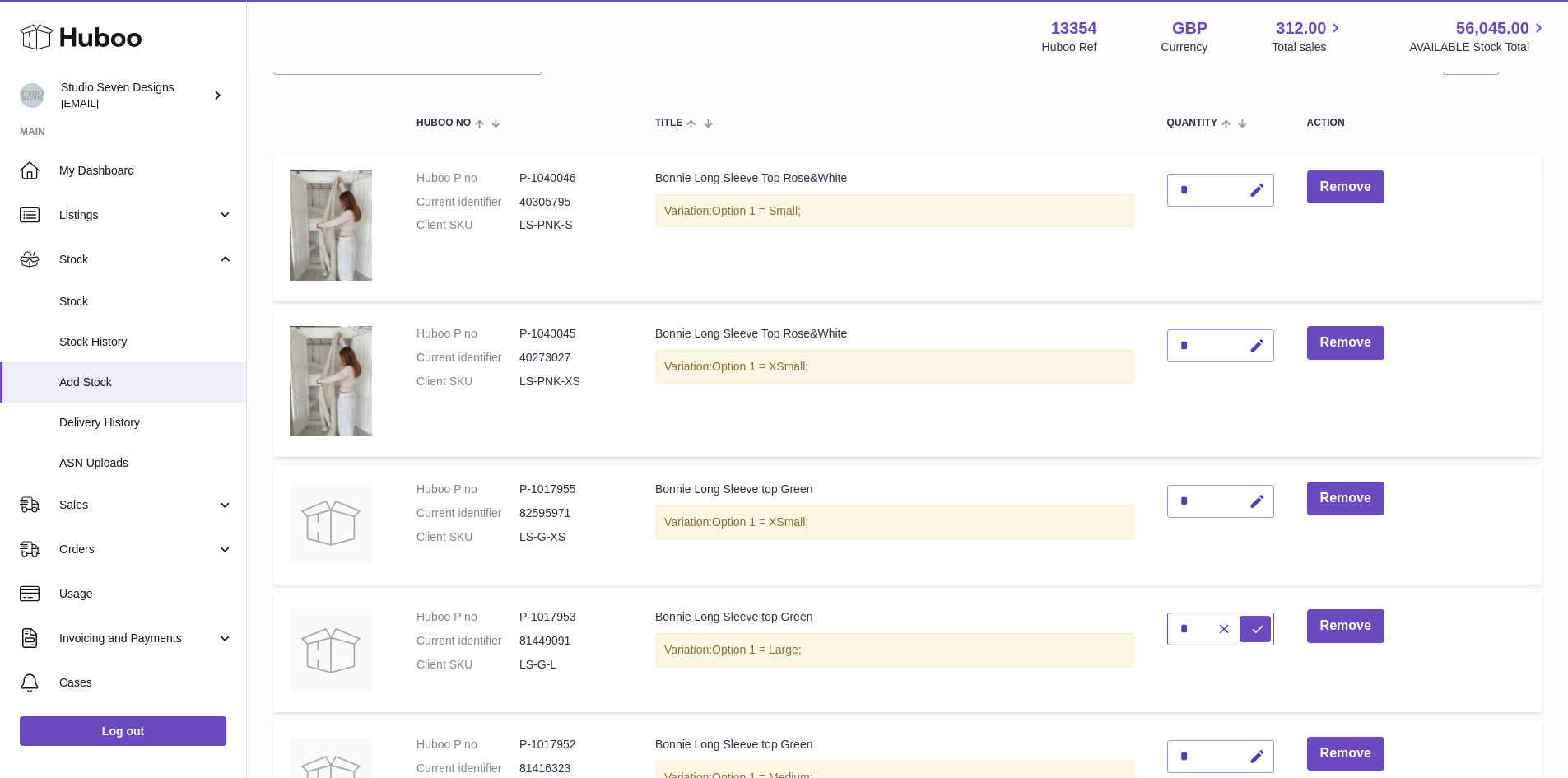 type on "*" 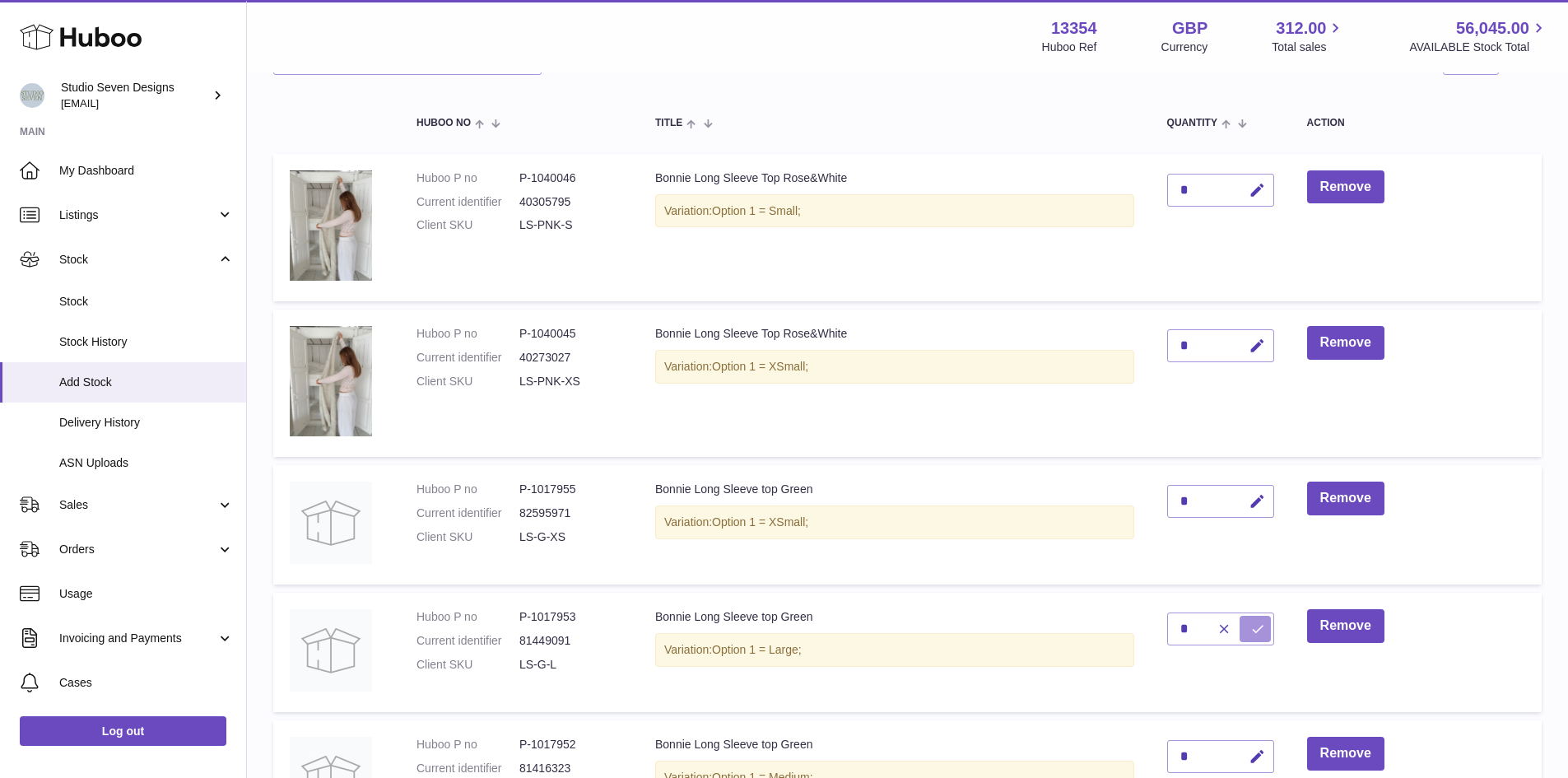 click at bounding box center [1258, 629] 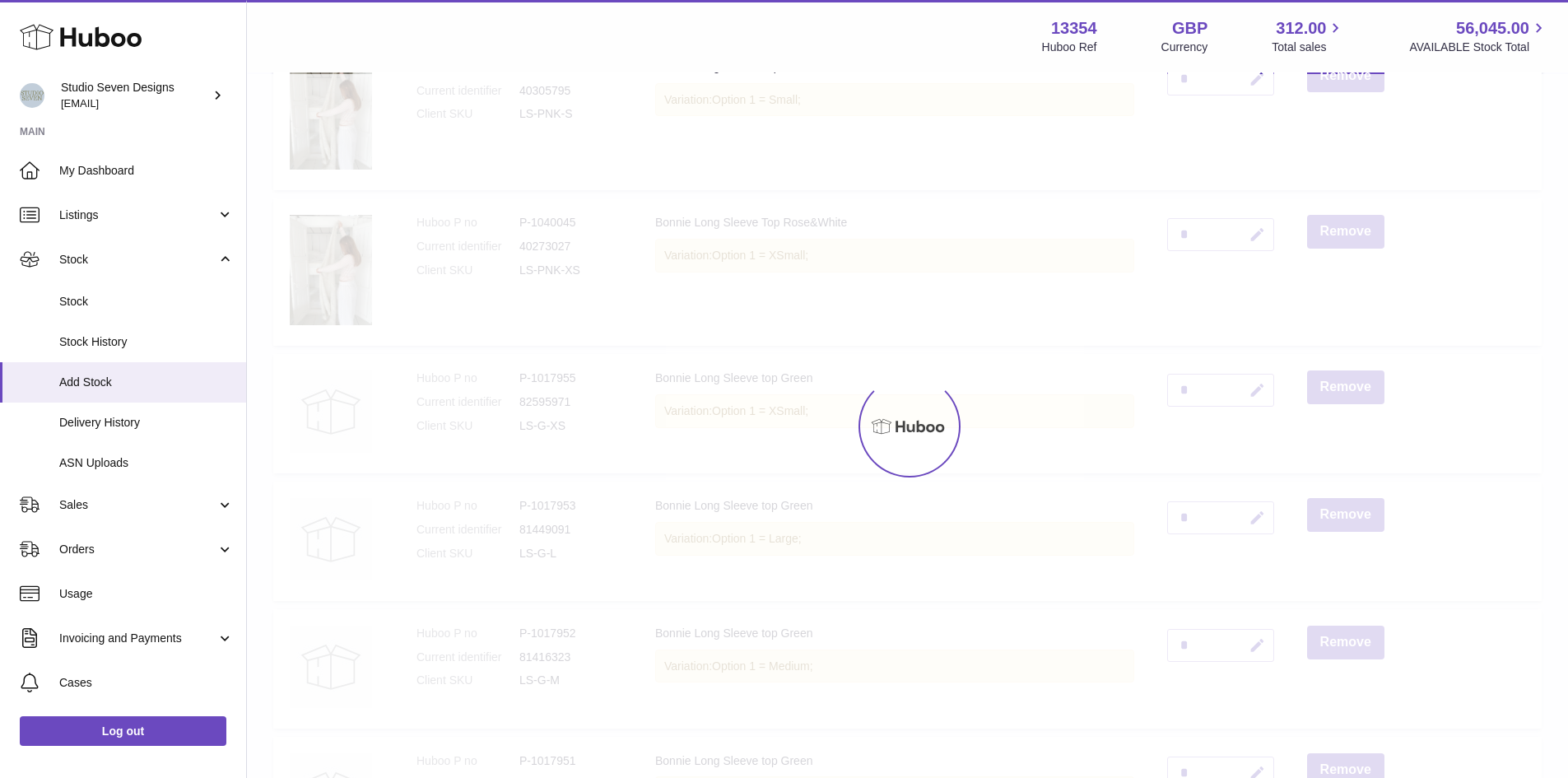 scroll, scrollTop: 271, scrollLeft: 0, axis: vertical 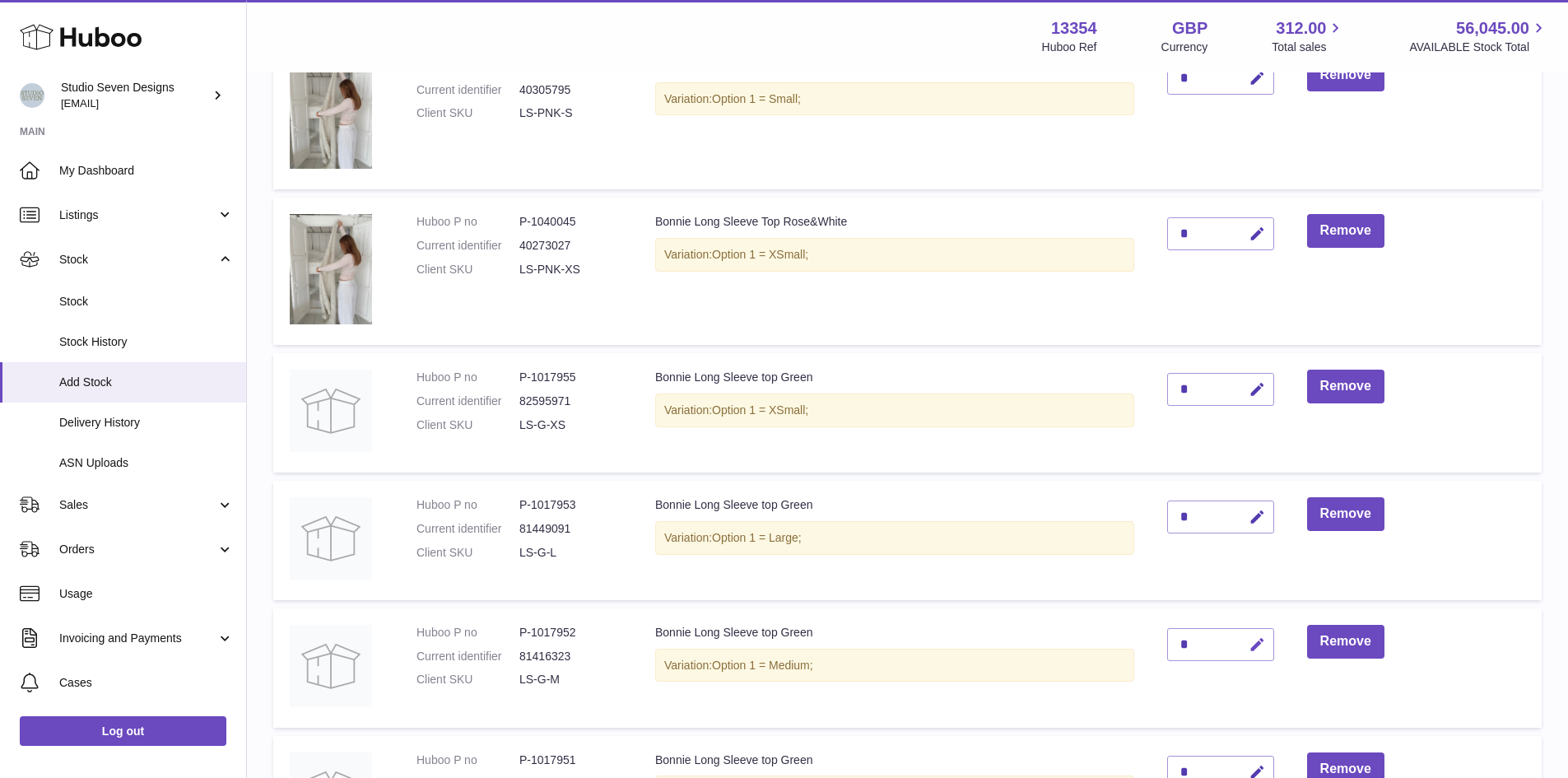 click at bounding box center [1257, 645] 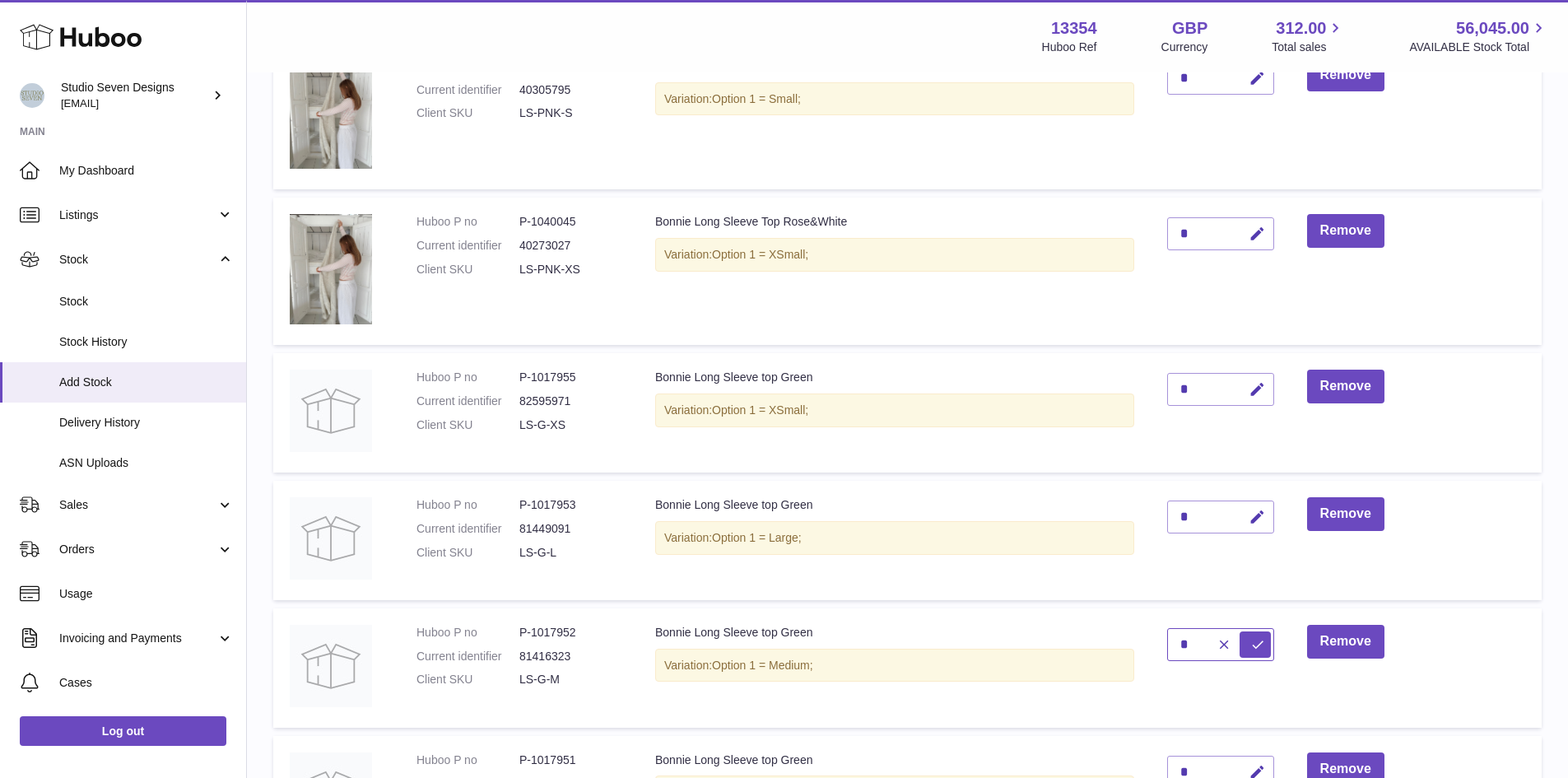 type on "*" 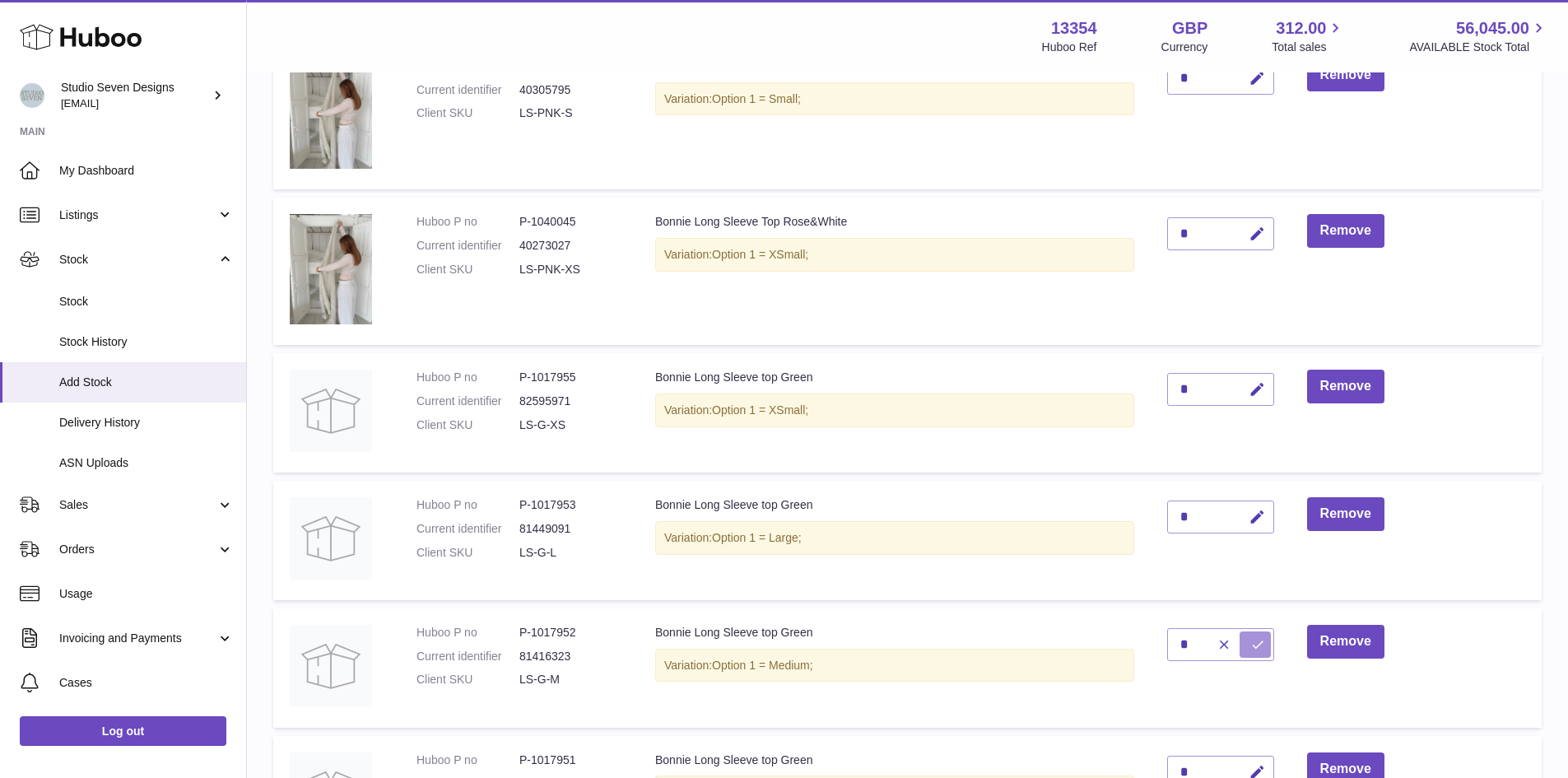 click at bounding box center [1258, 645] 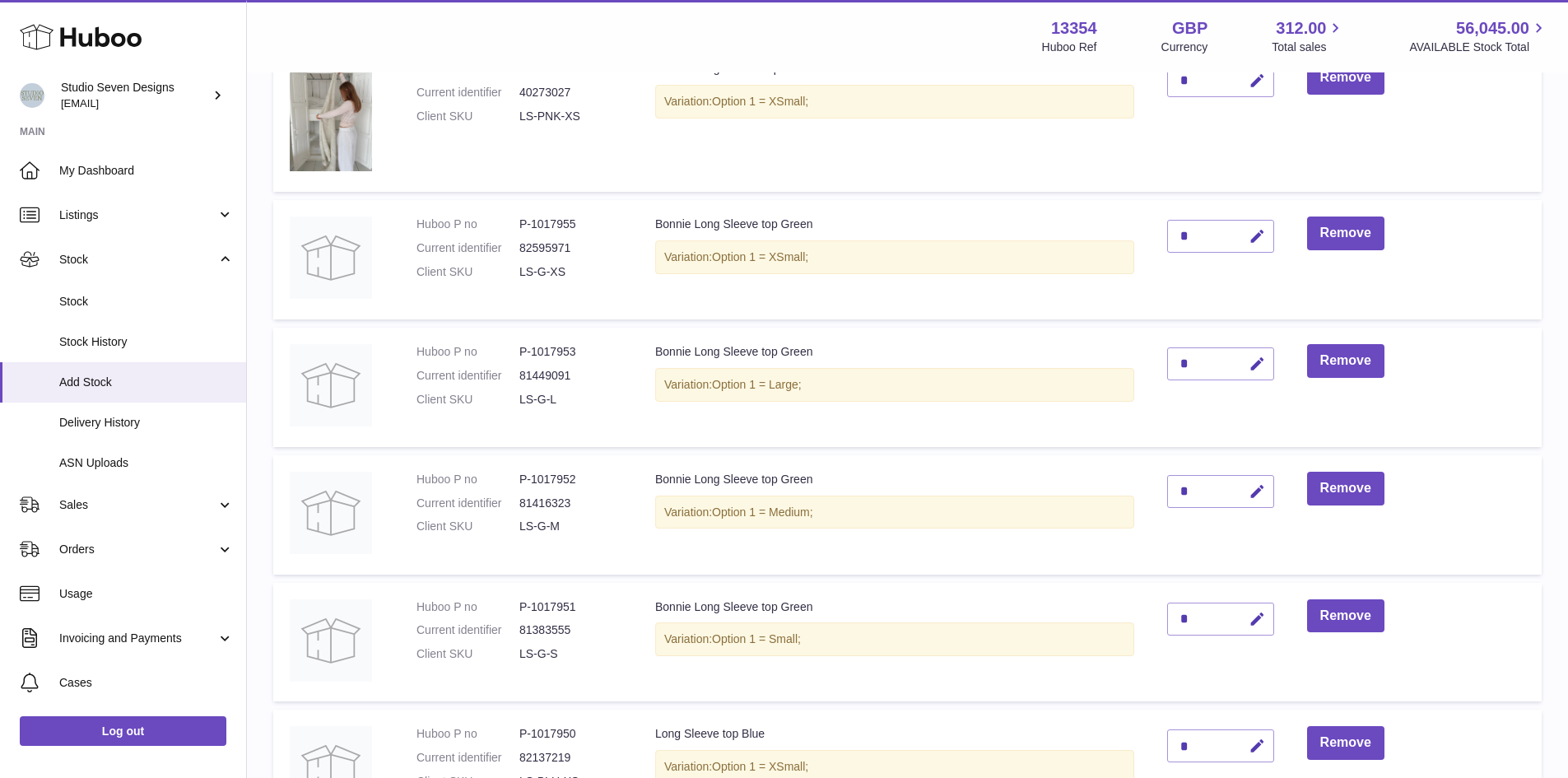 scroll, scrollTop: 426, scrollLeft: 0, axis: vertical 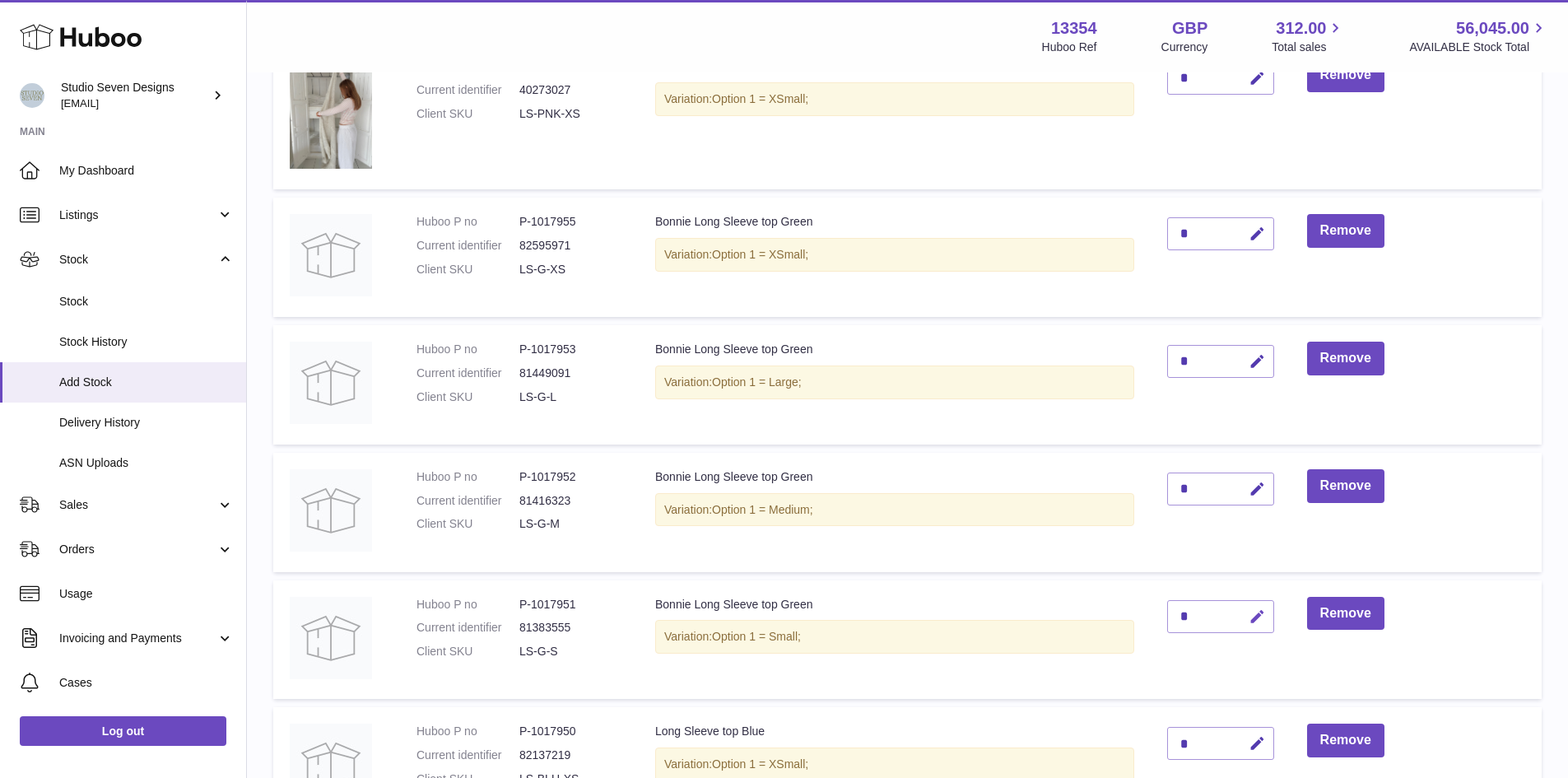 click at bounding box center (1254, 617) 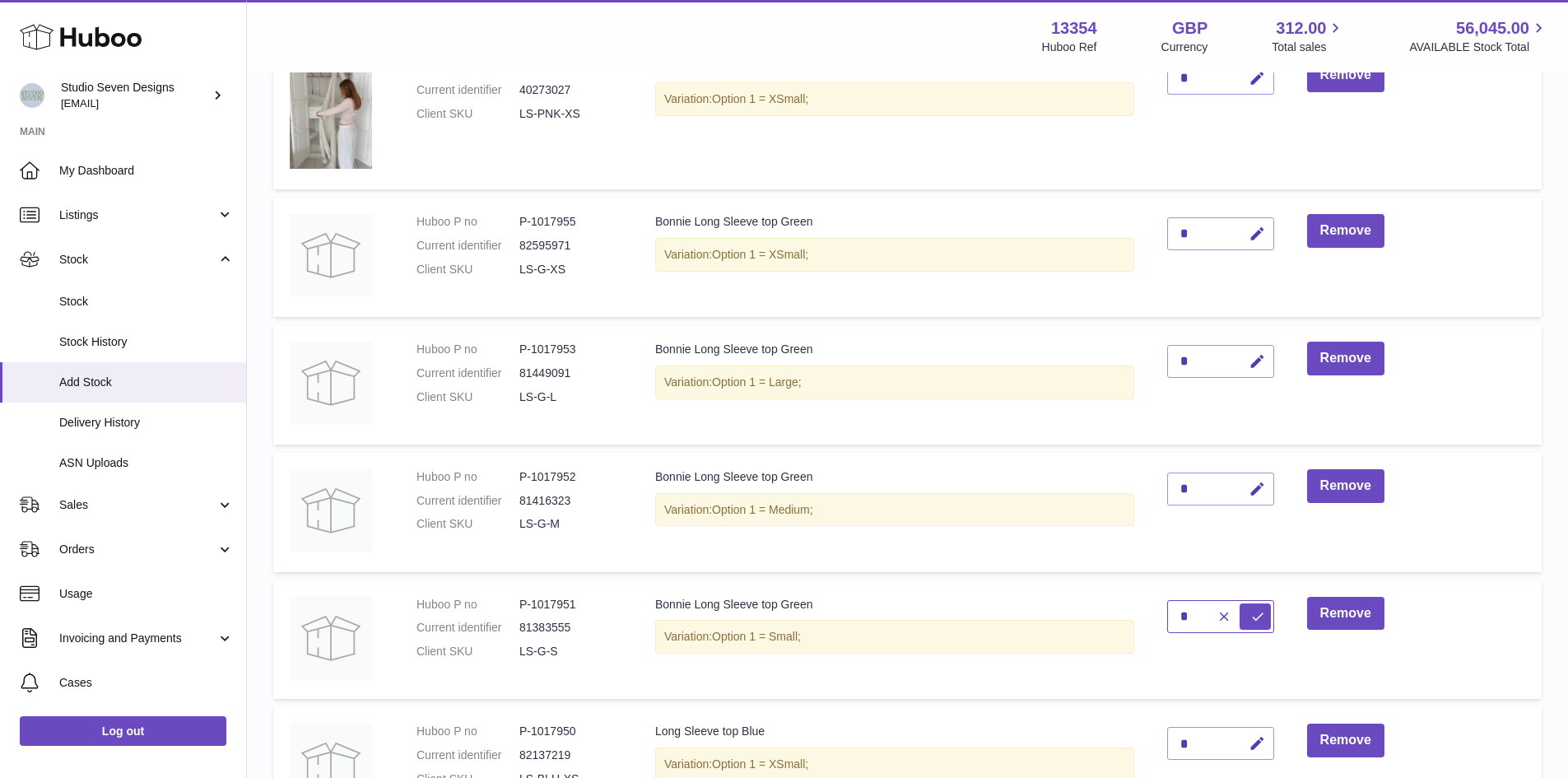 type on "*" 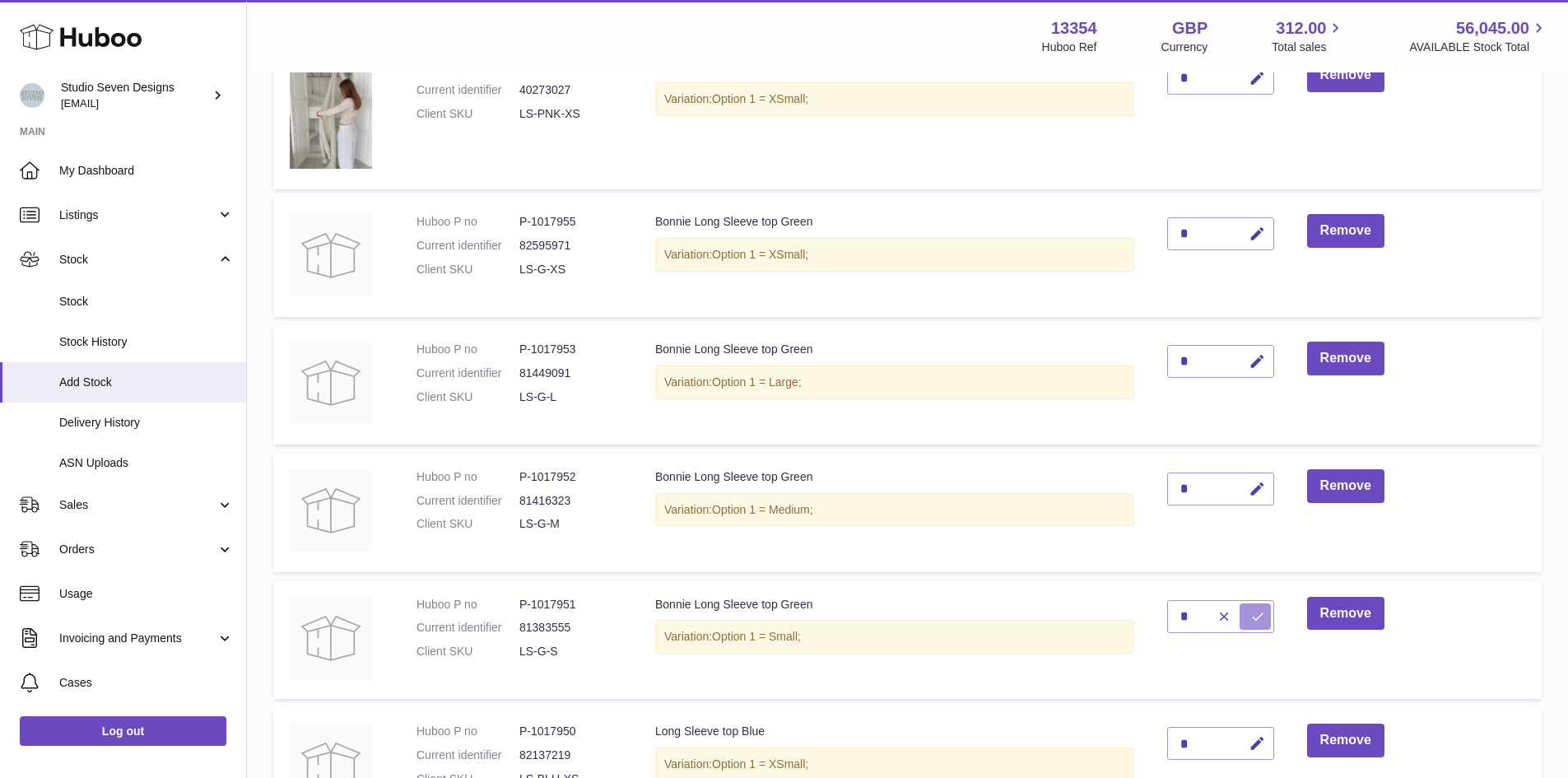 click at bounding box center [1255, 617] 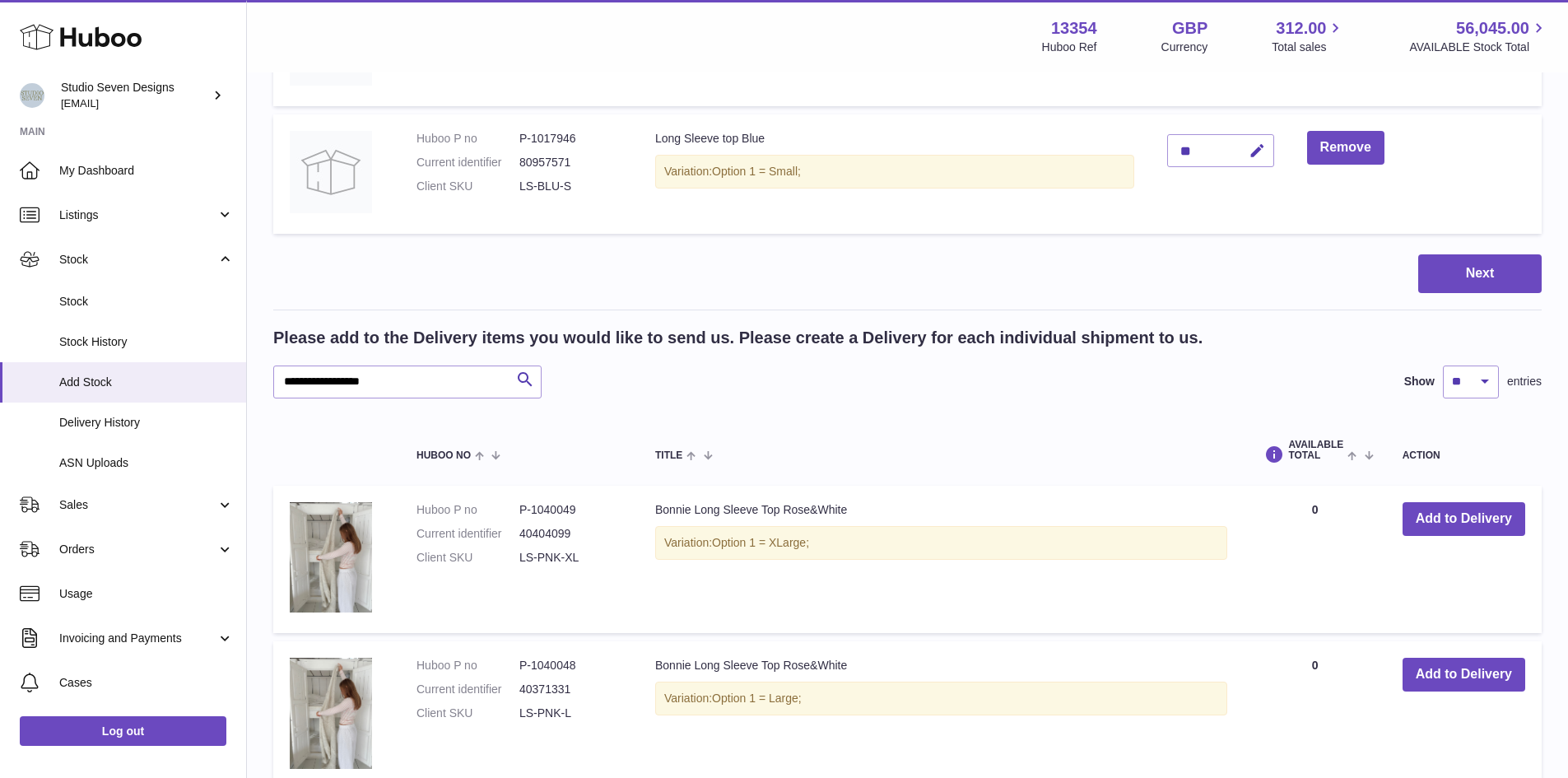scroll, scrollTop: 1403, scrollLeft: 0, axis: vertical 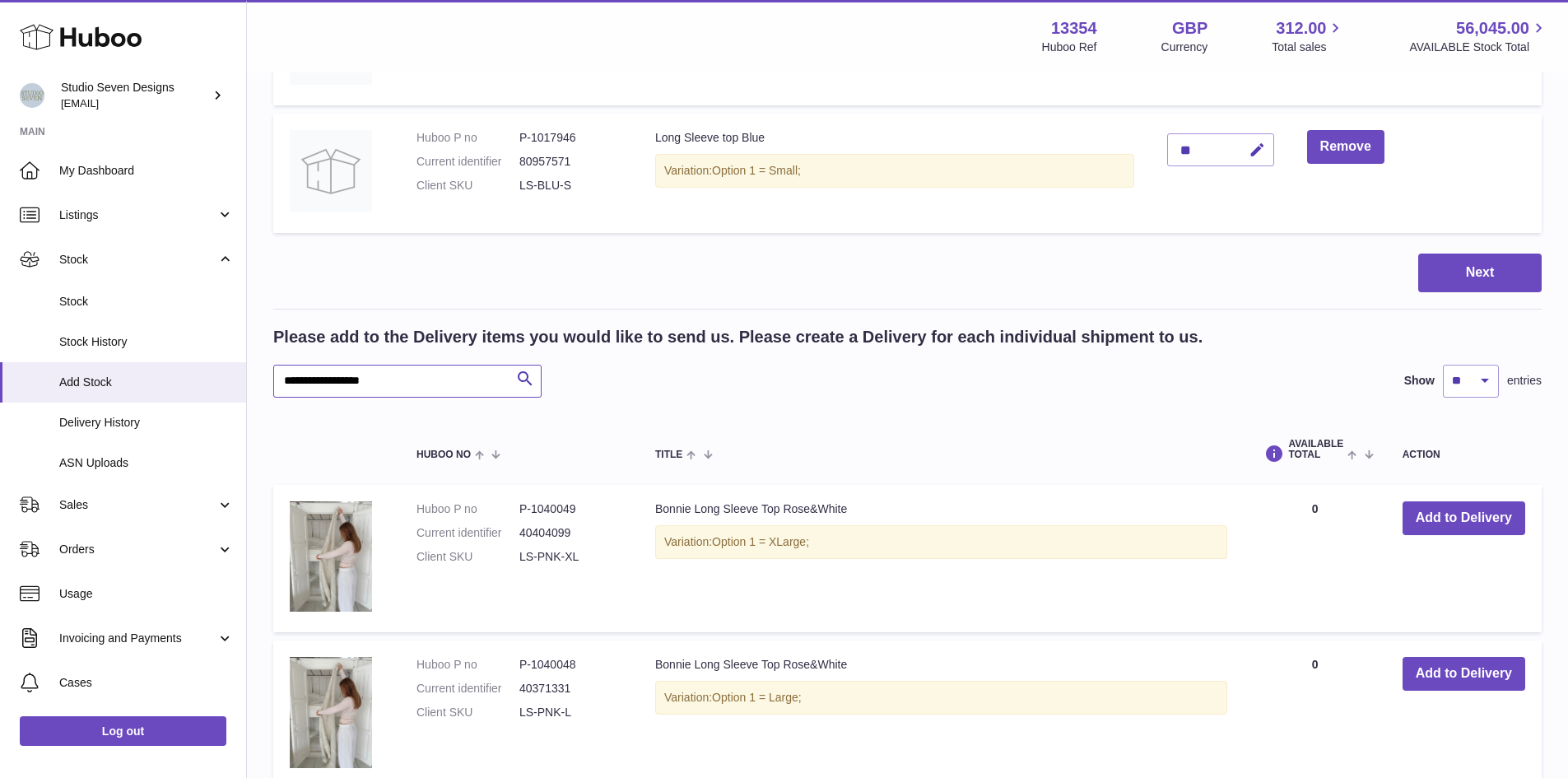 click on "**********" at bounding box center [407, 381] 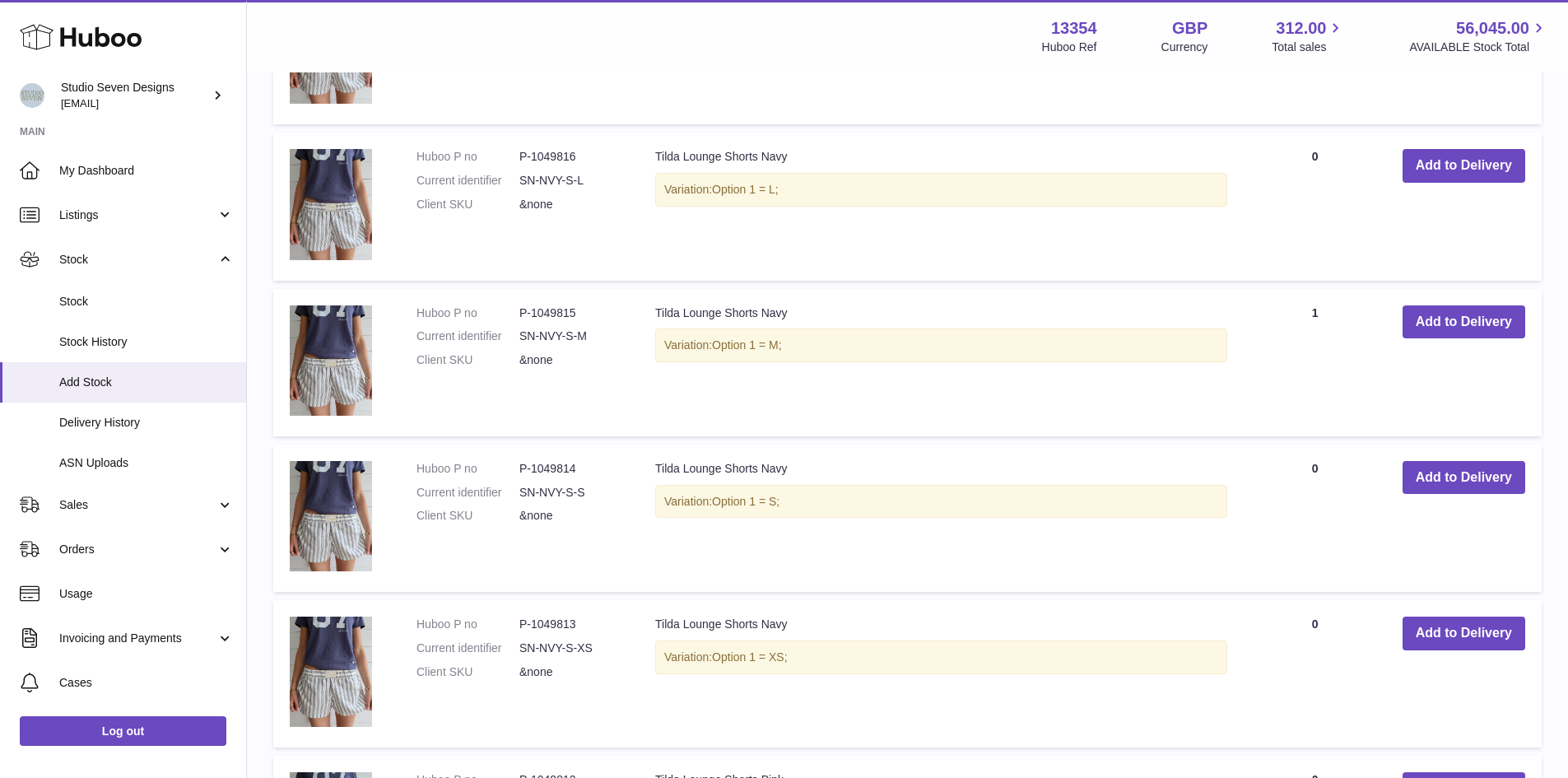 scroll, scrollTop: 2076, scrollLeft: 0, axis: vertical 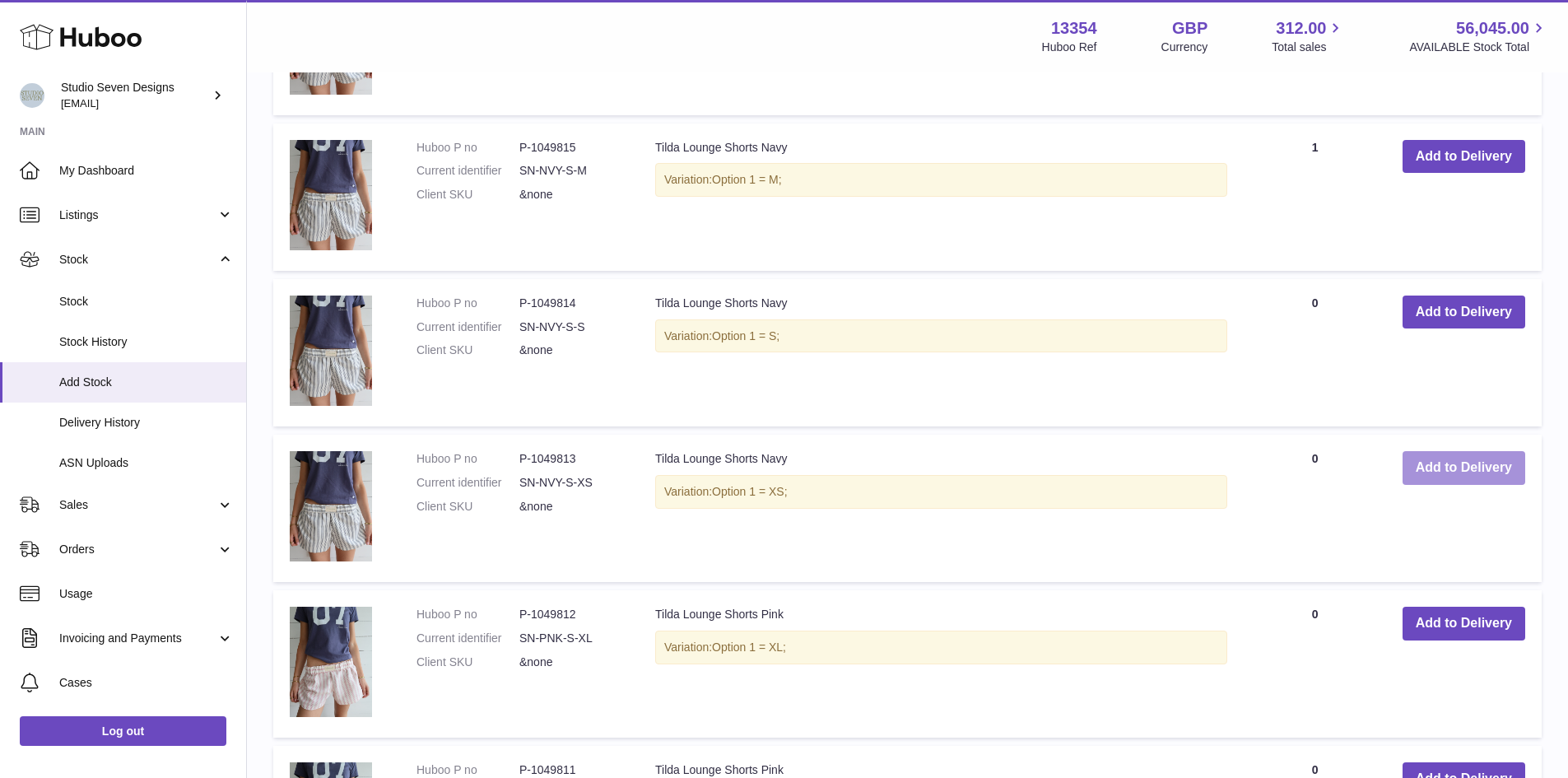 click on "Add to Delivery" at bounding box center (1463, 468) 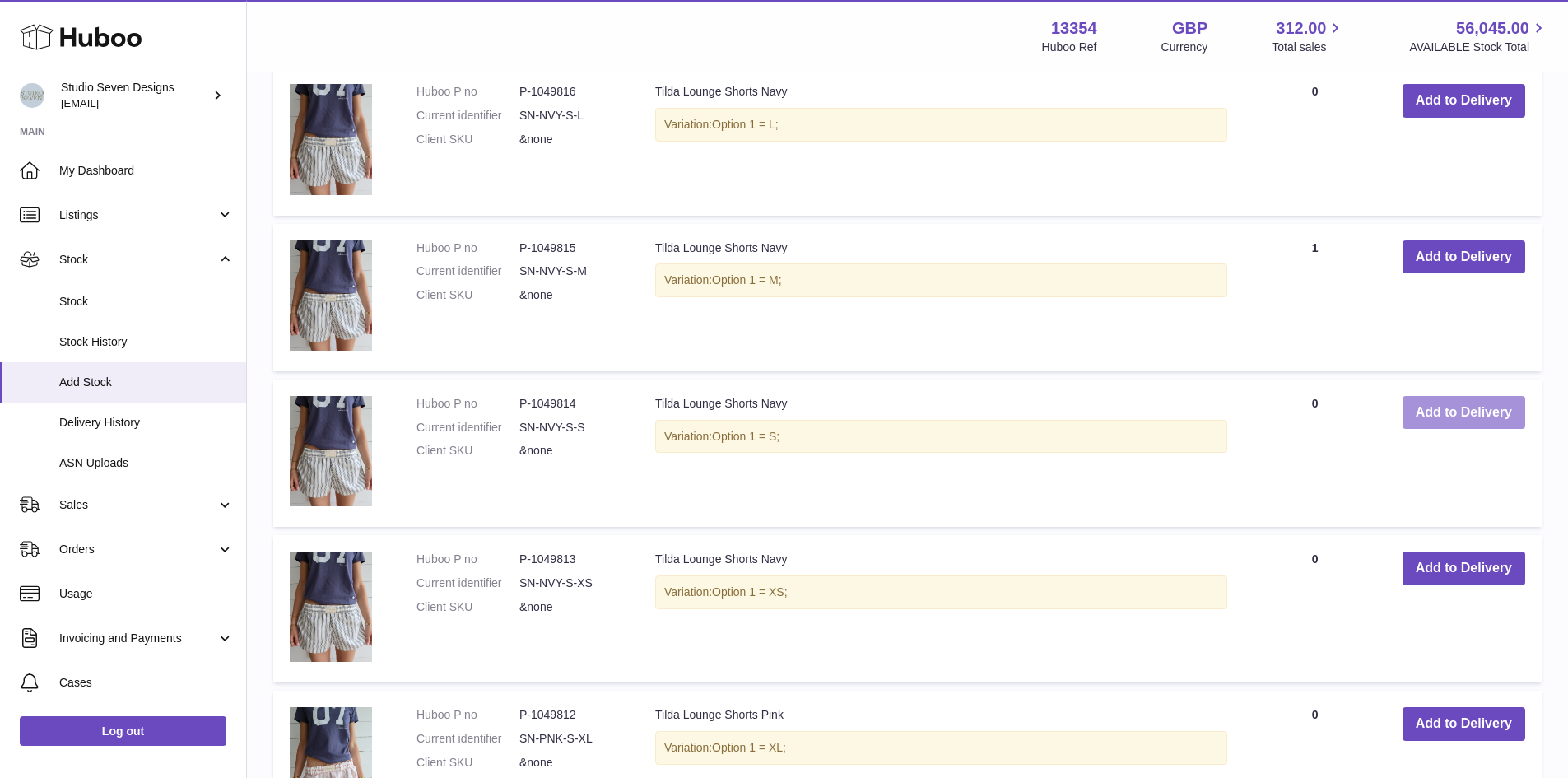 click on "Add to Delivery" at bounding box center (1463, 412) 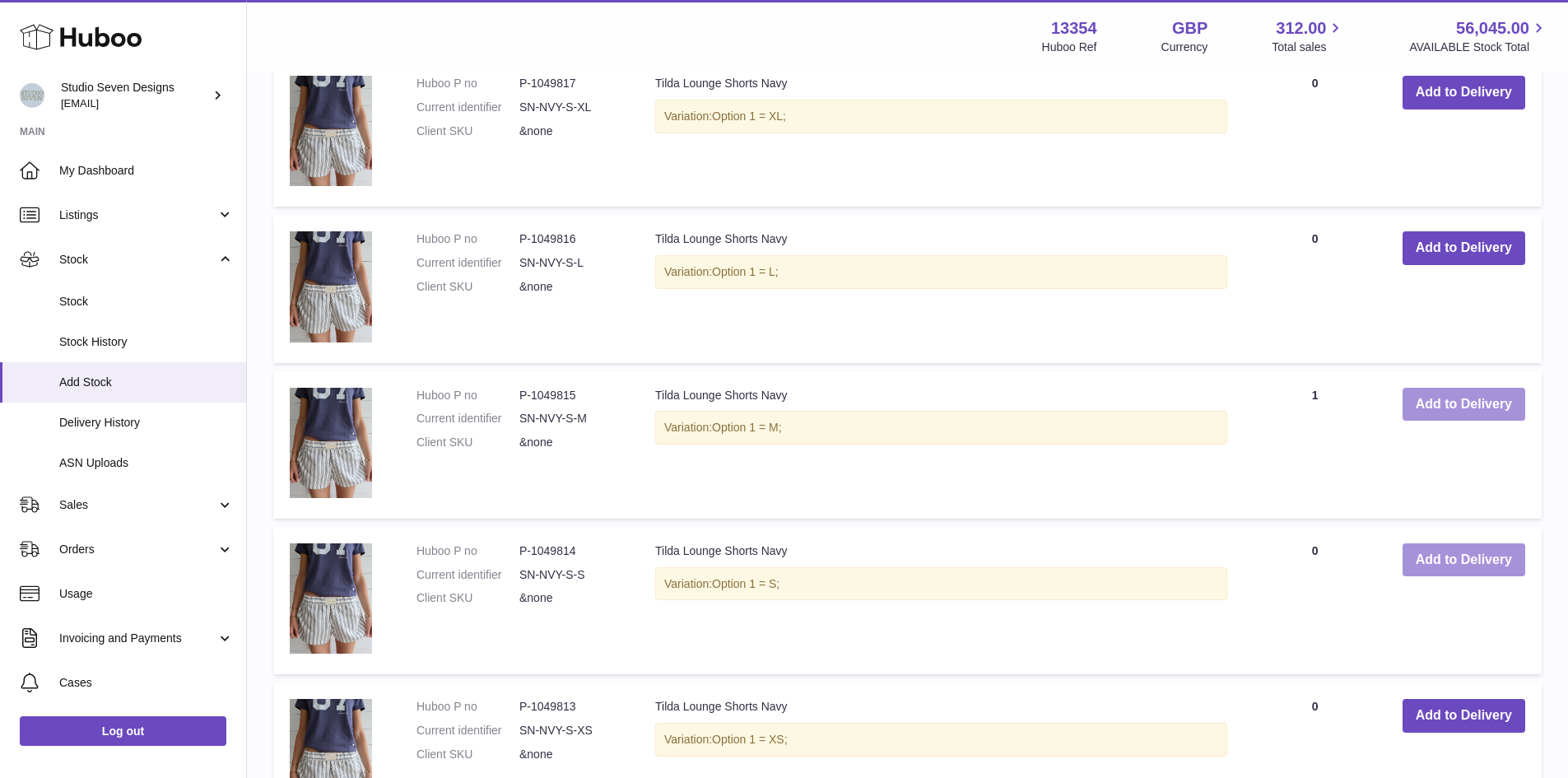 click on "Add to Delivery" at bounding box center (1463, 404) 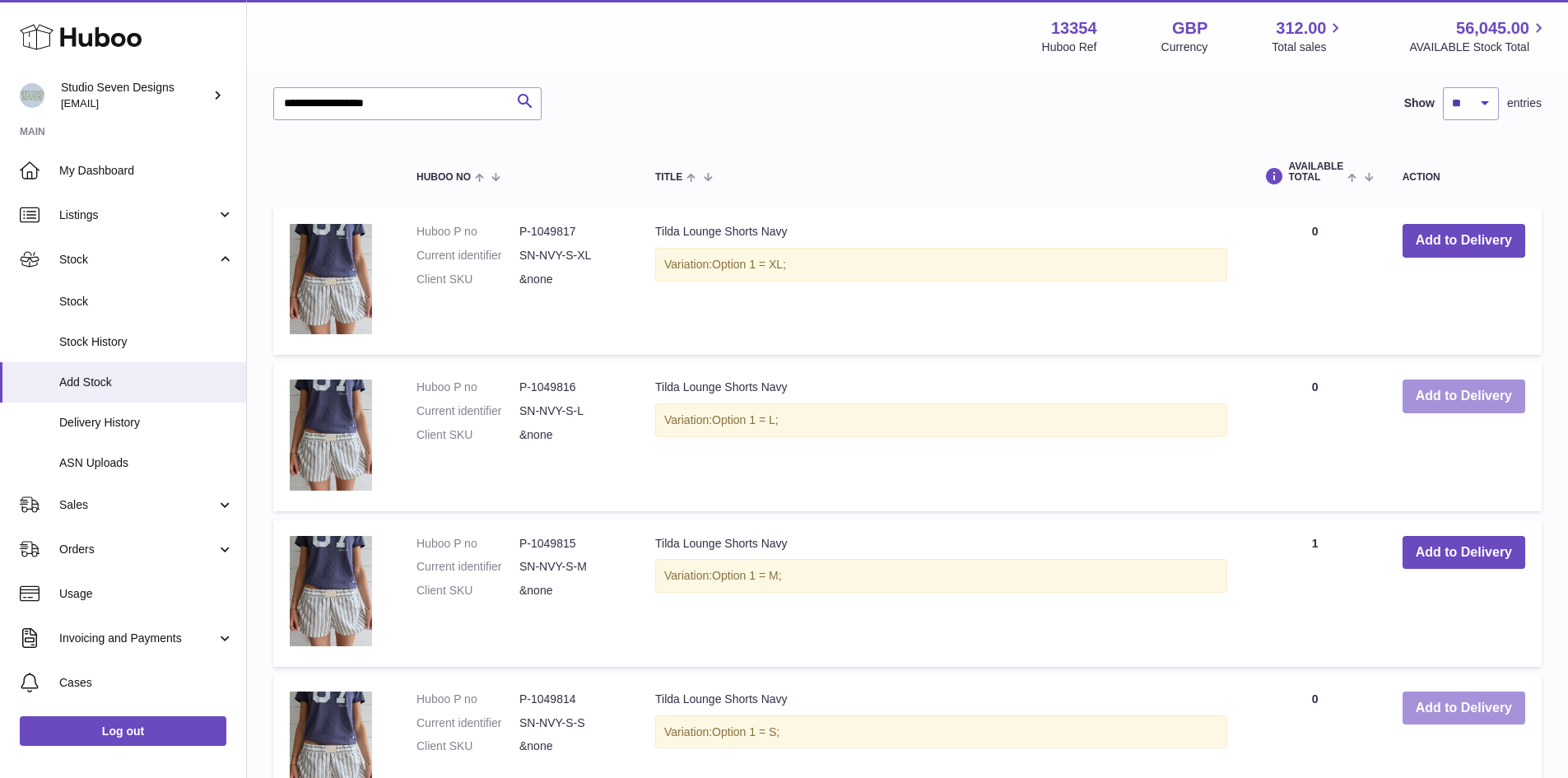 click on "Add to Delivery" at bounding box center (1463, 396) 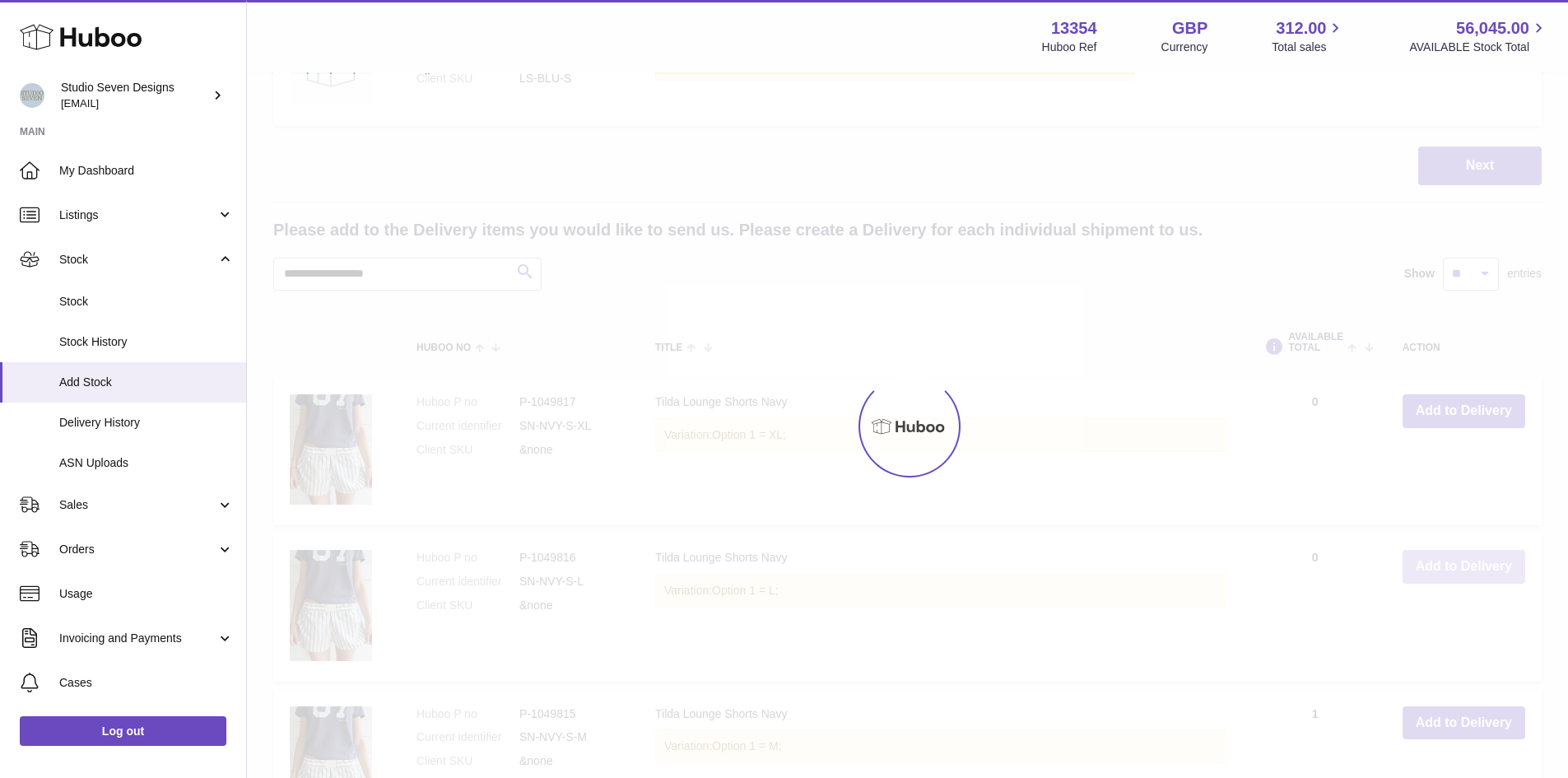 scroll, scrollTop: 1509, scrollLeft: 0, axis: vertical 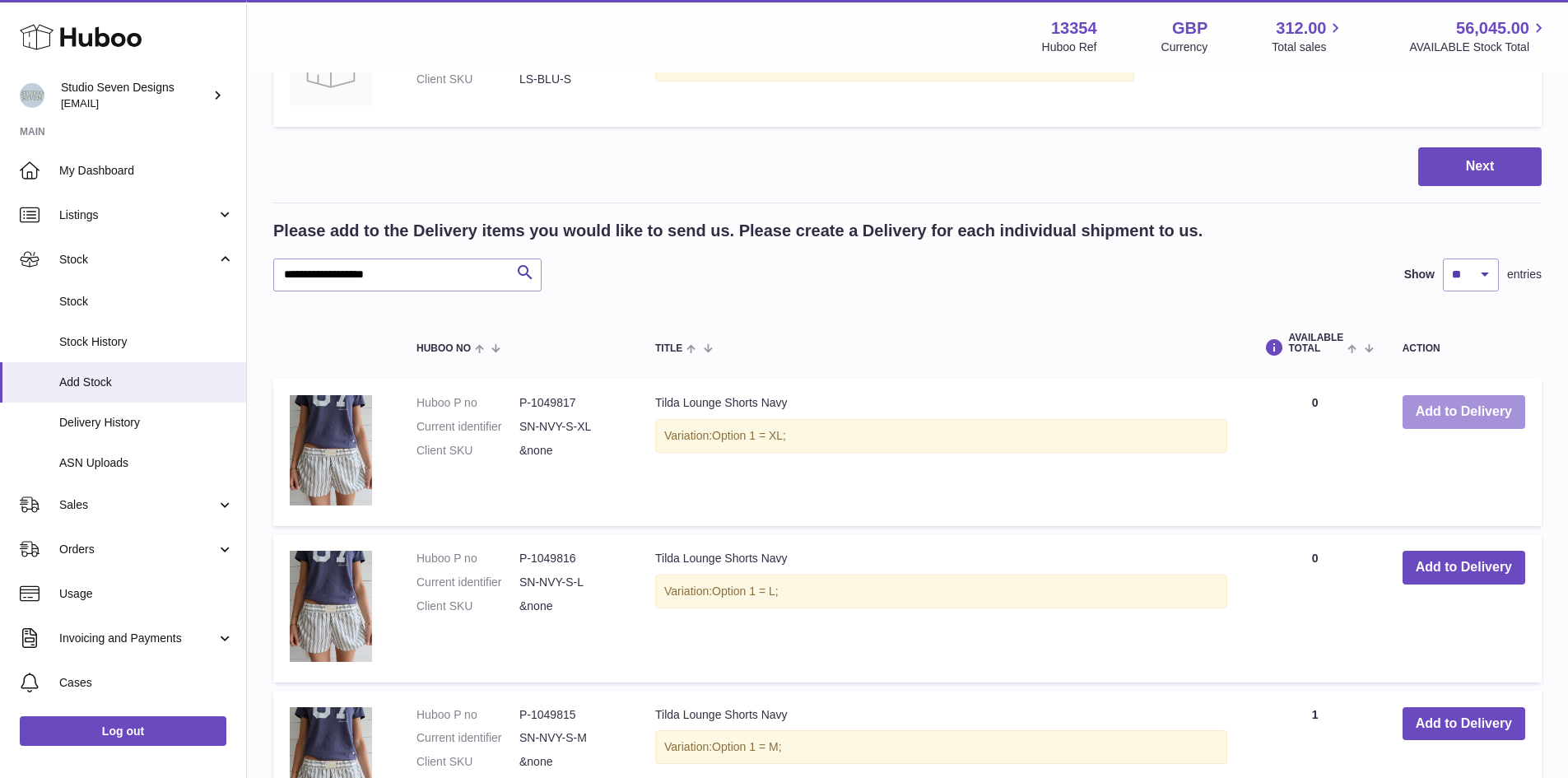 click on "Add to Delivery" at bounding box center (1463, 412) 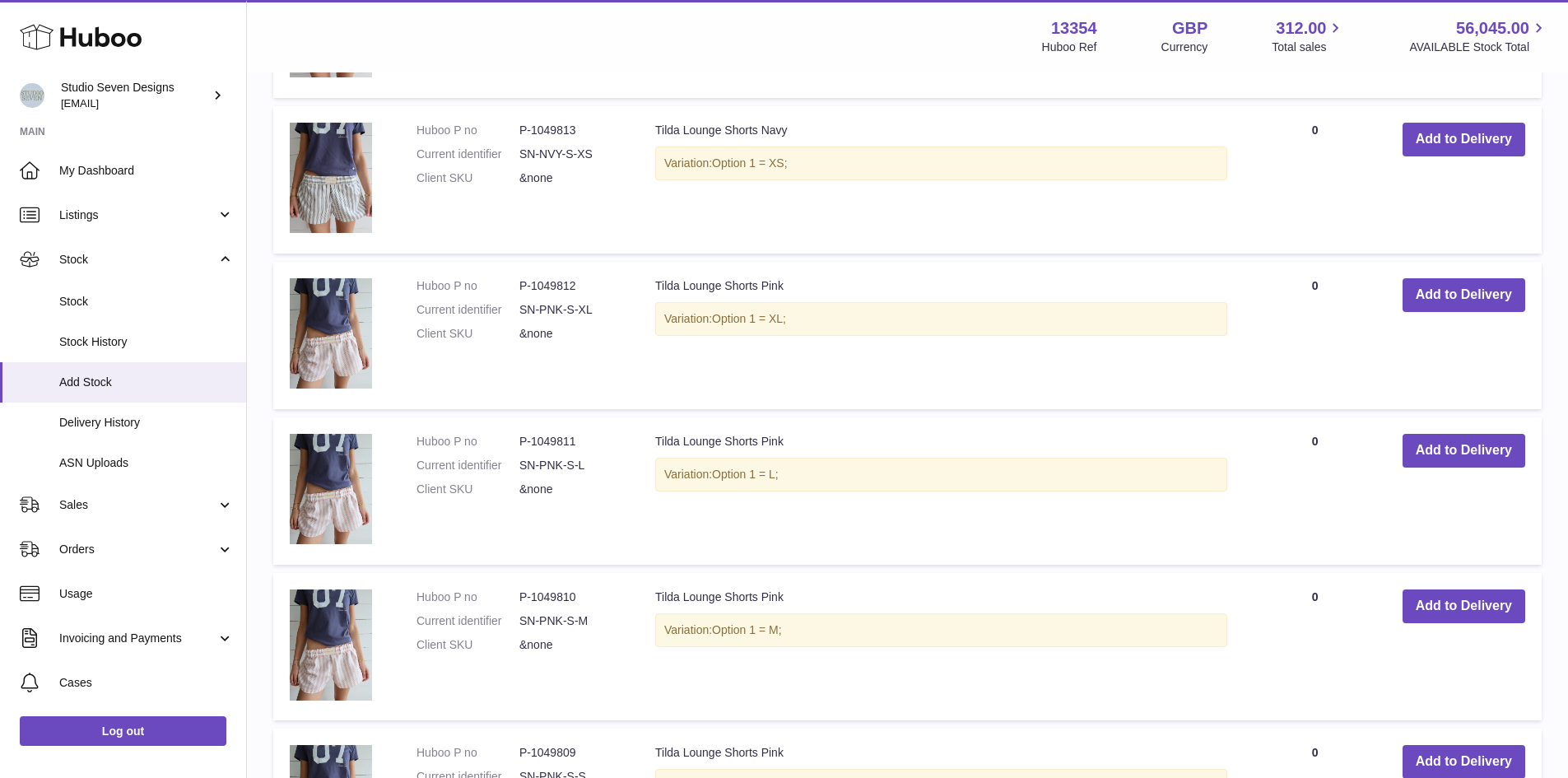 scroll, scrollTop: 2257, scrollLeft: 0, axis: vertical 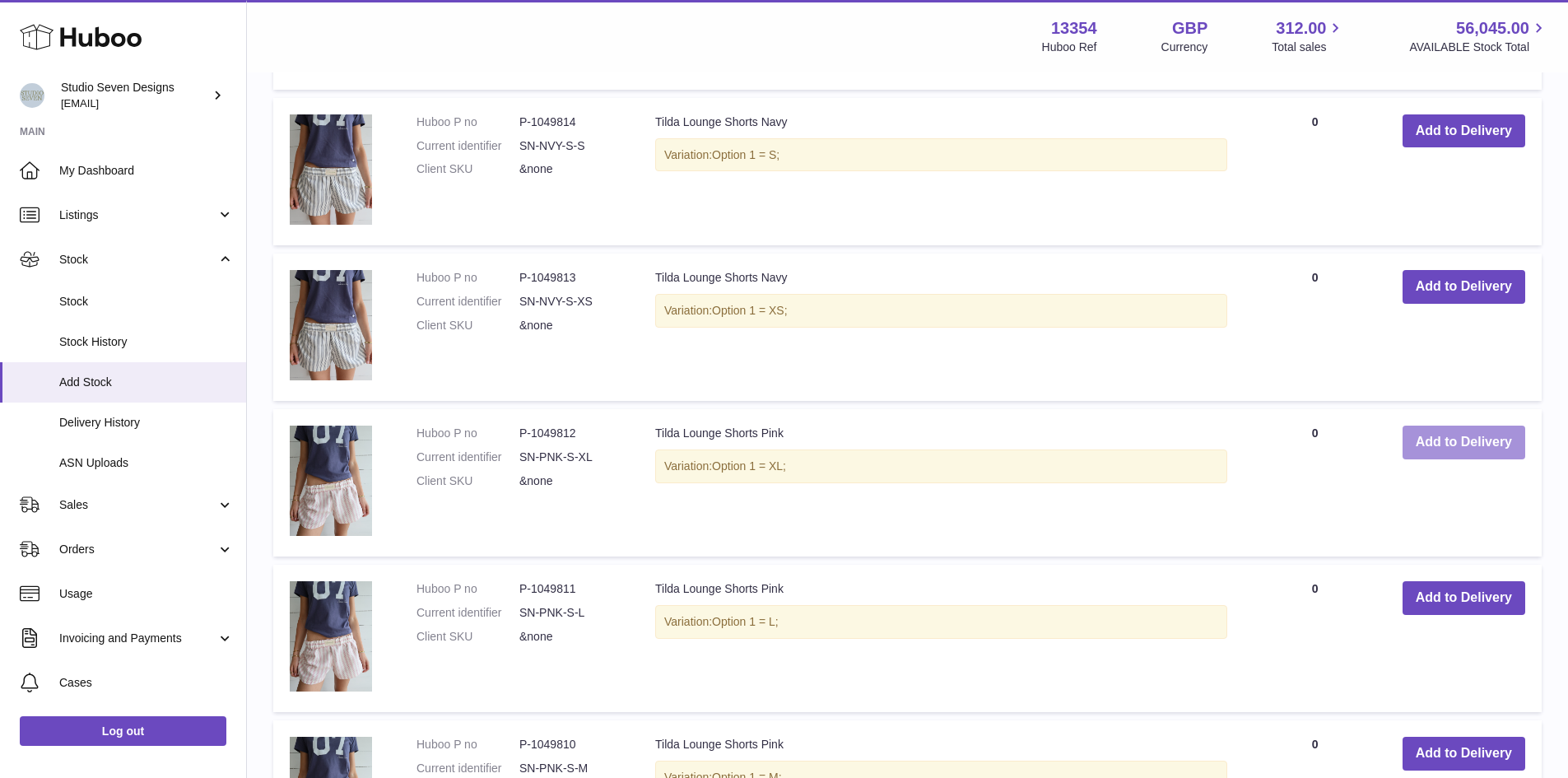 click on "Add to Delivery" at bounding box center [1463, 442] 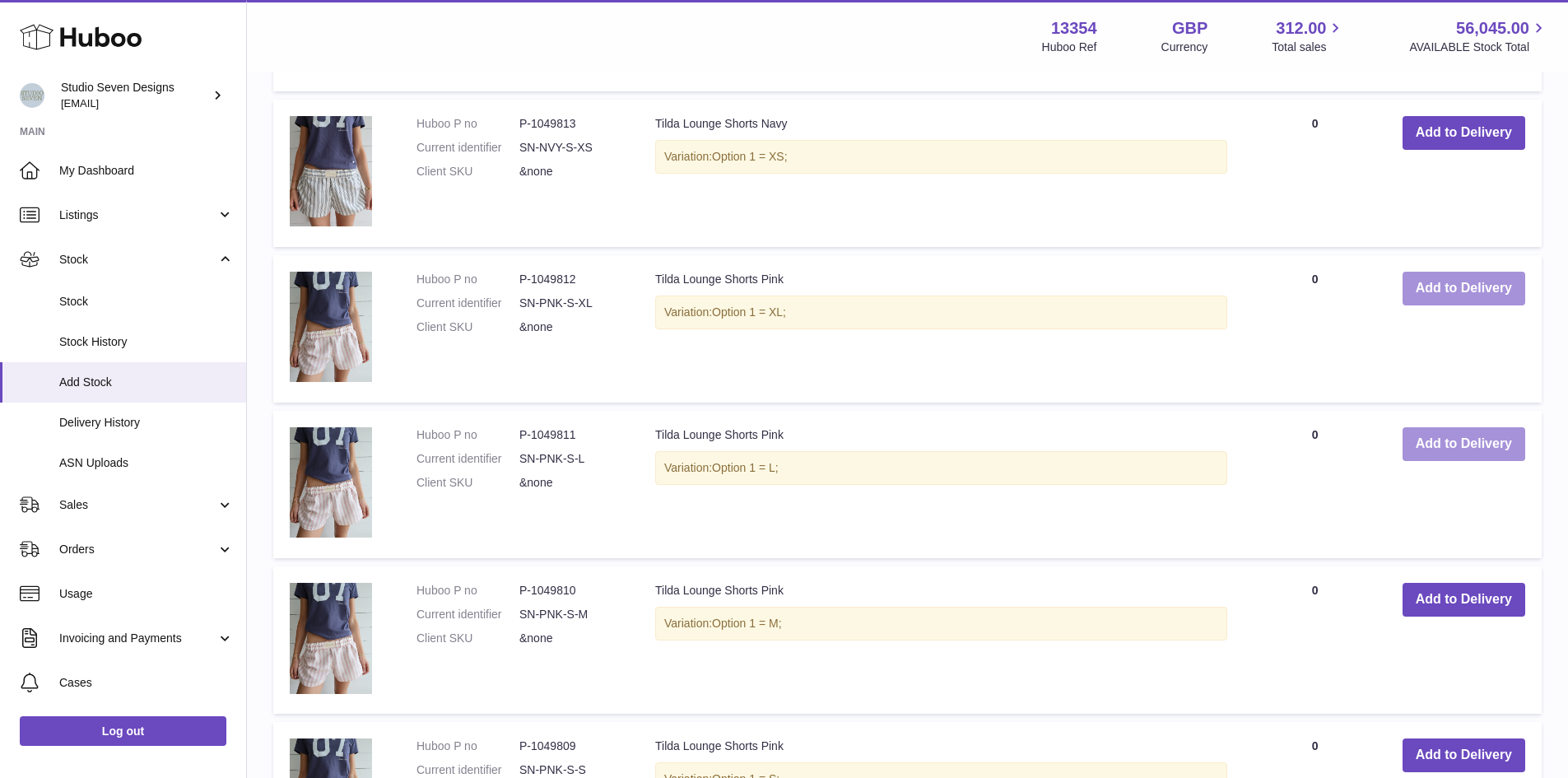 click on "Add to Delivery" at bounding box center [1463, 444] 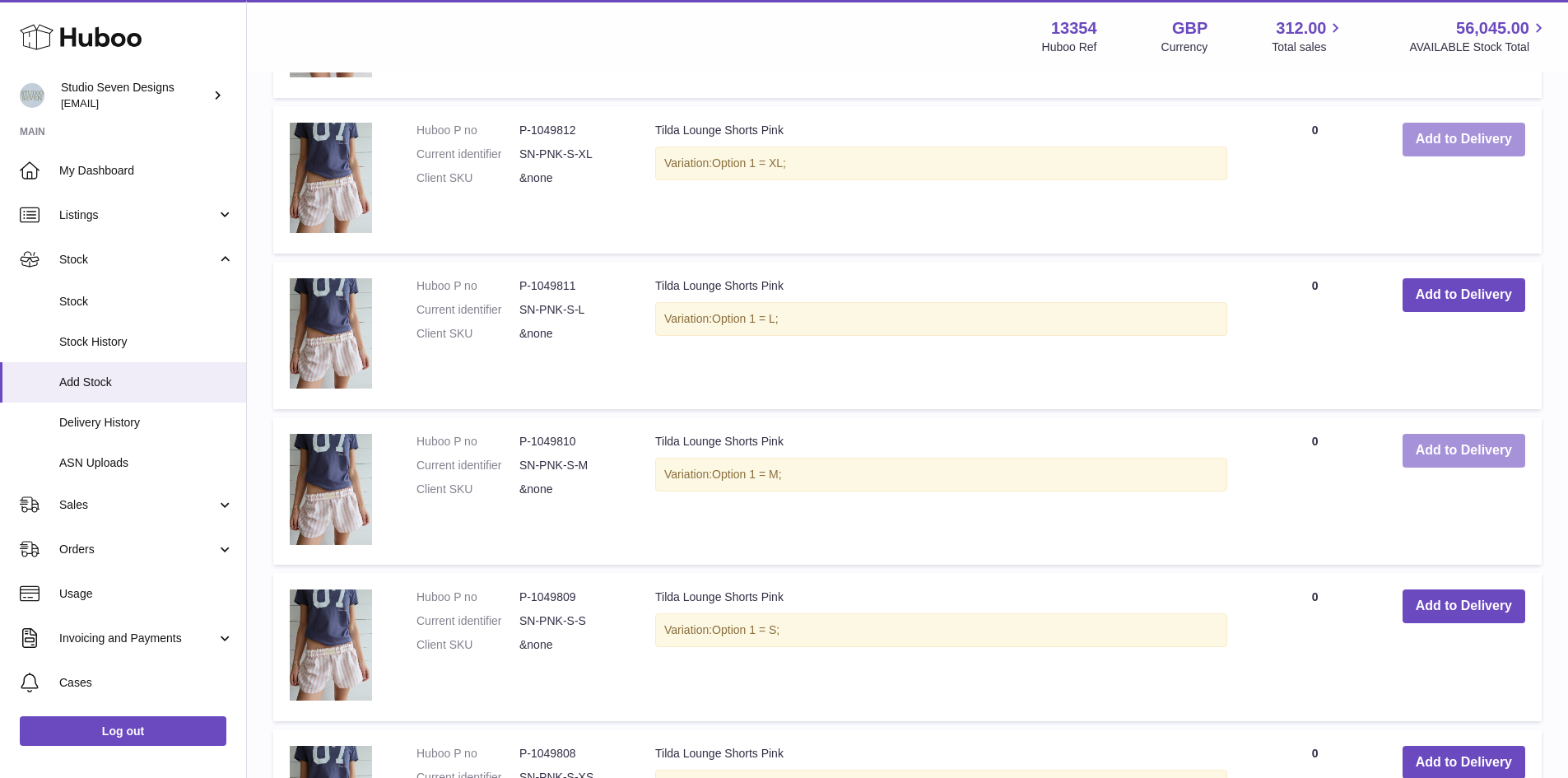 click on "Add to Delivery" at bounding box center [1463, 450] 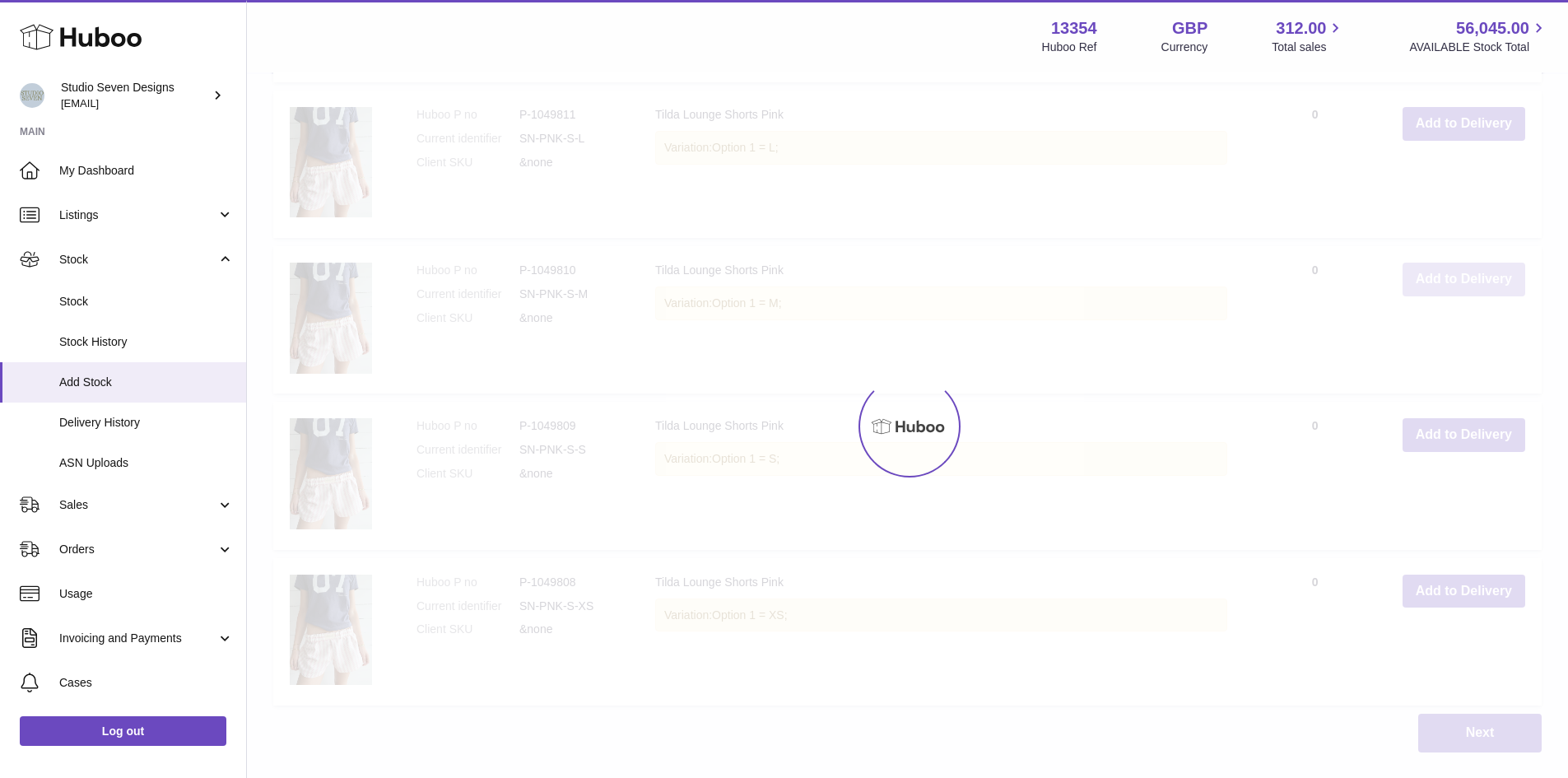 scroll, scrollTop: 2740, scrollLeft: 0, axis: vertical 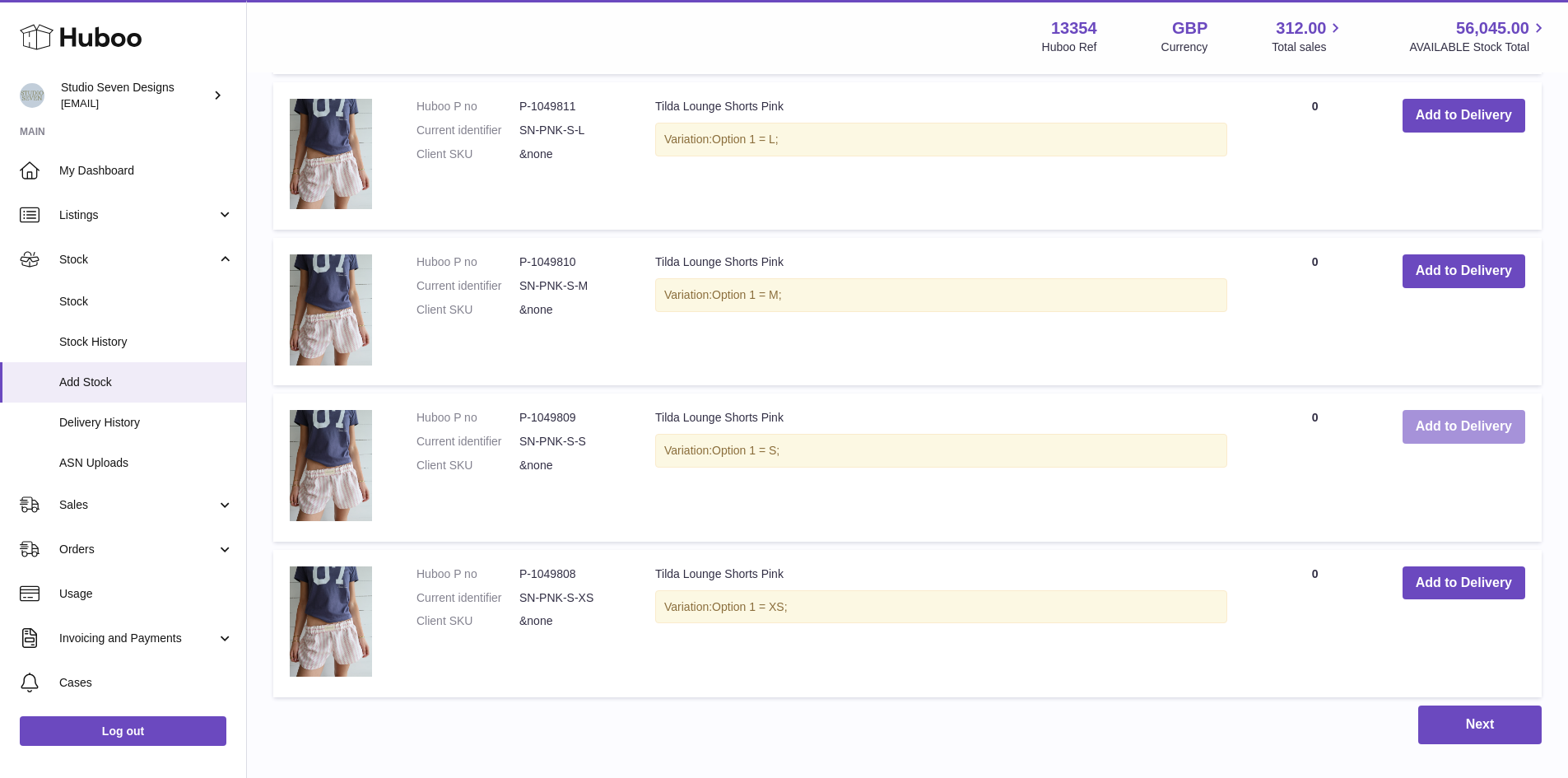 click on "Add to Delivery" at bounding box center [1463, 426] 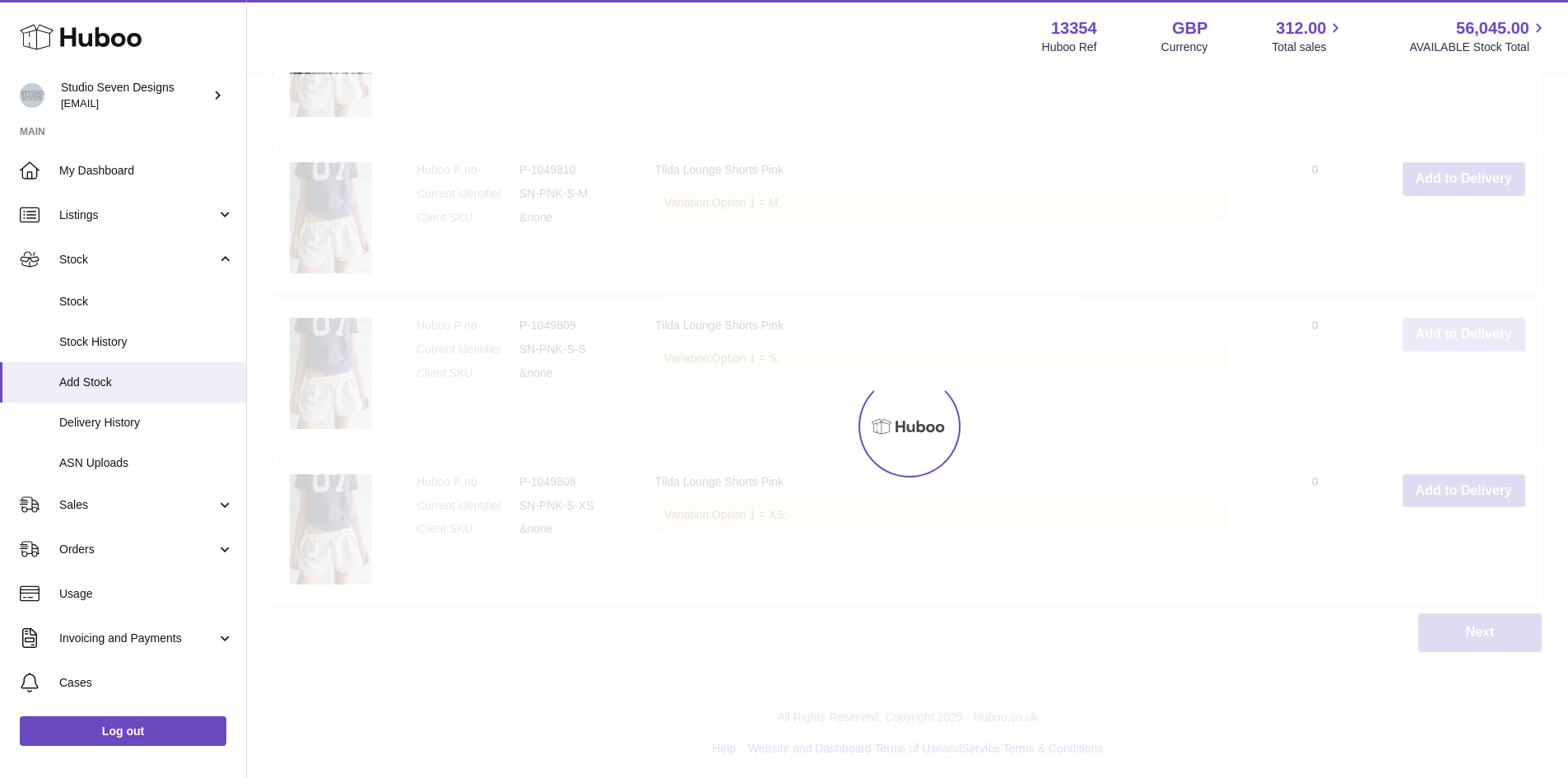 scroll, scrollTop: 2834, scrollLeft: 0, axis: vertical 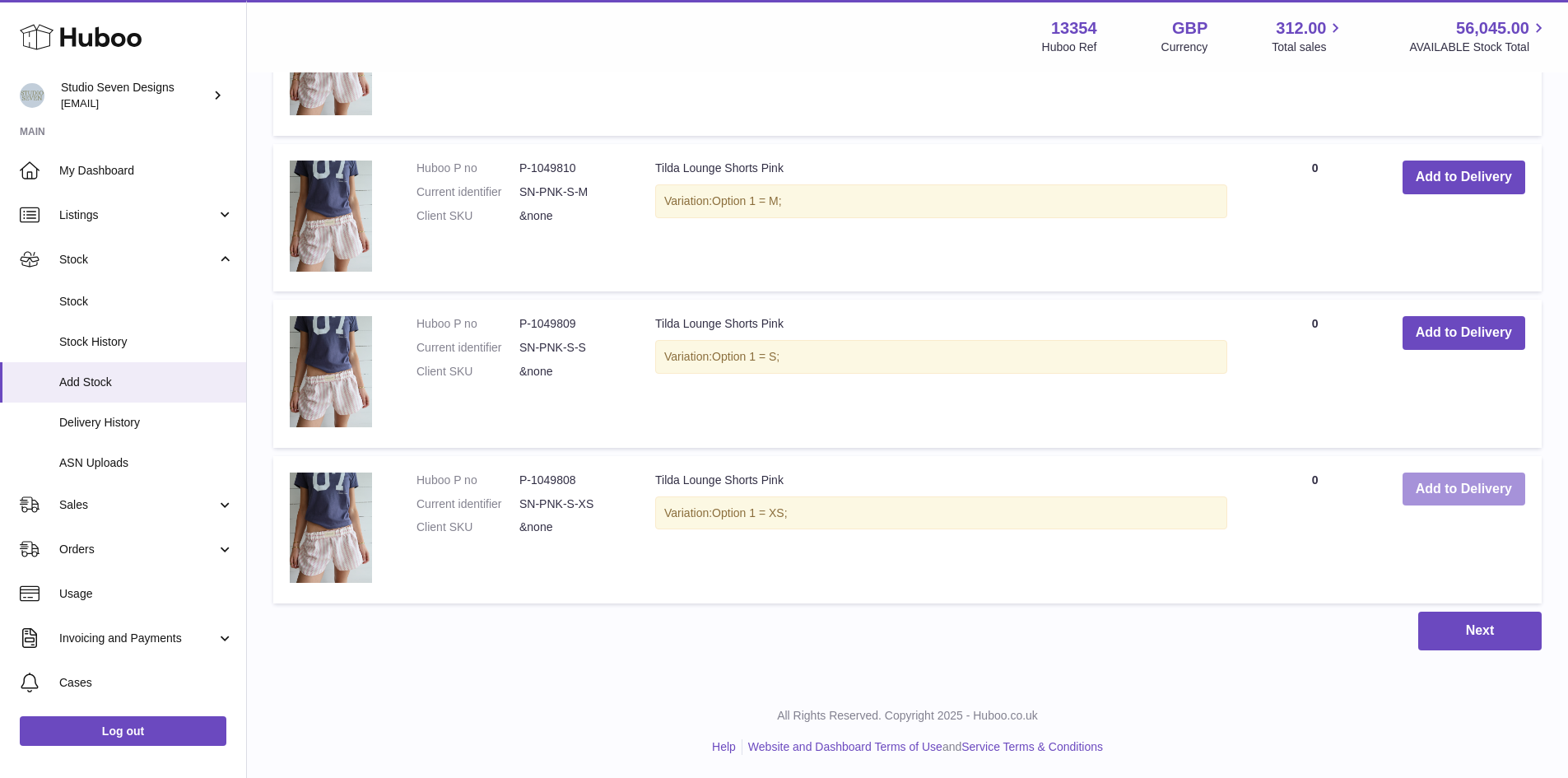 click on "Add to Delivery" at bounding box center (1463, 489) 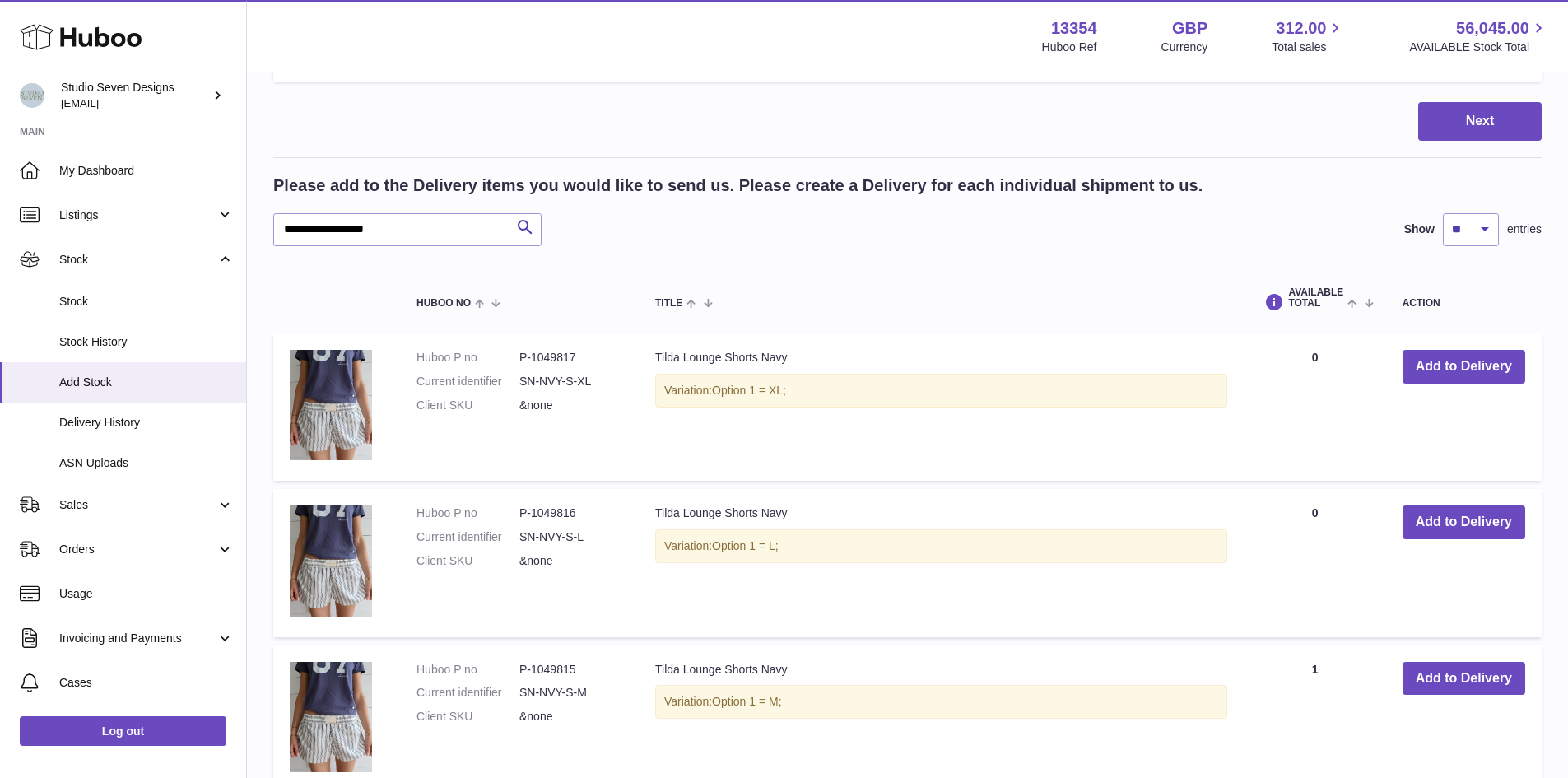 scroll, scrollTop: 1554, scrollLeft: 0, axis: vertical 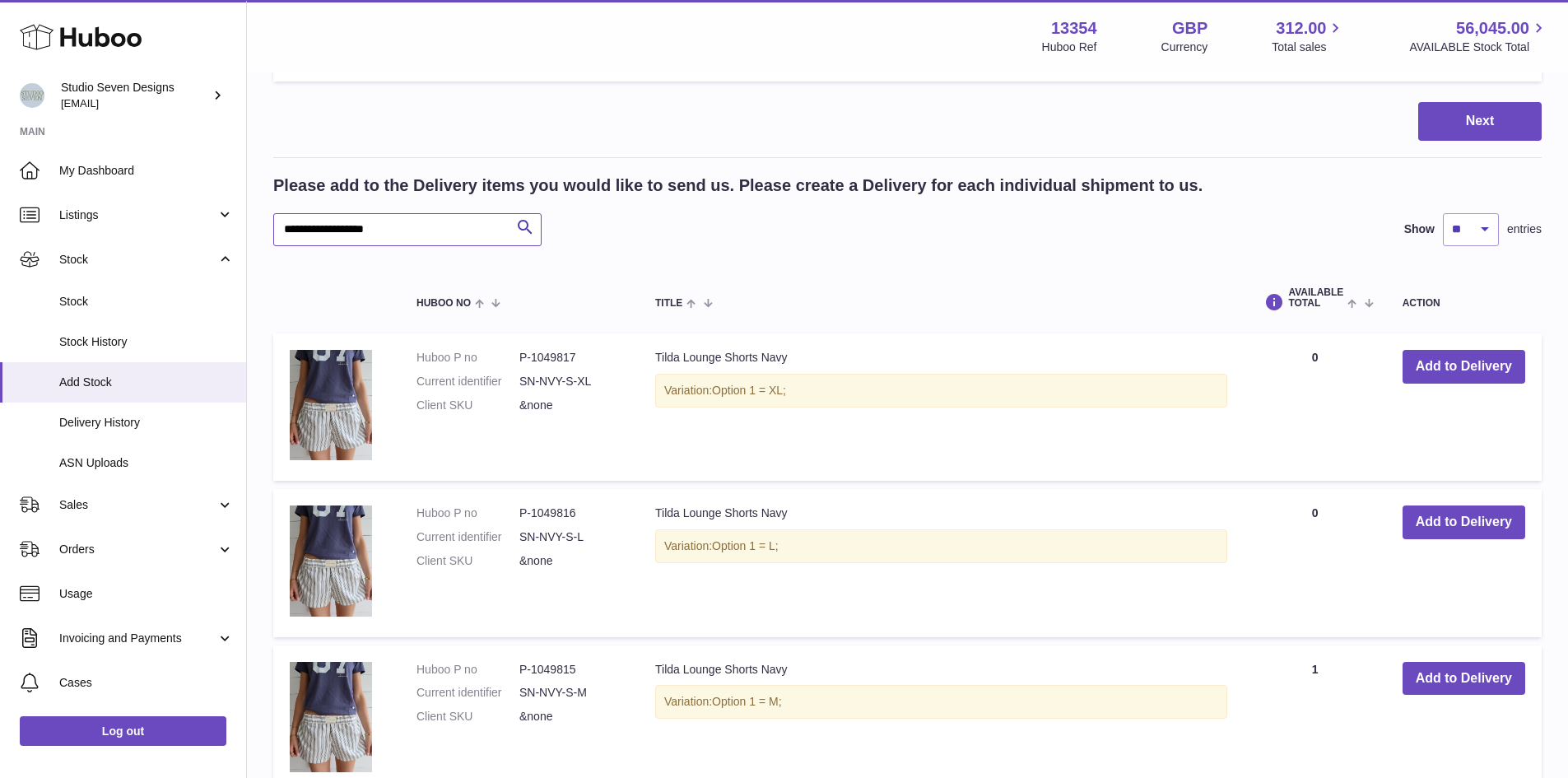 click on "**********" at bounding box center (407, 230) 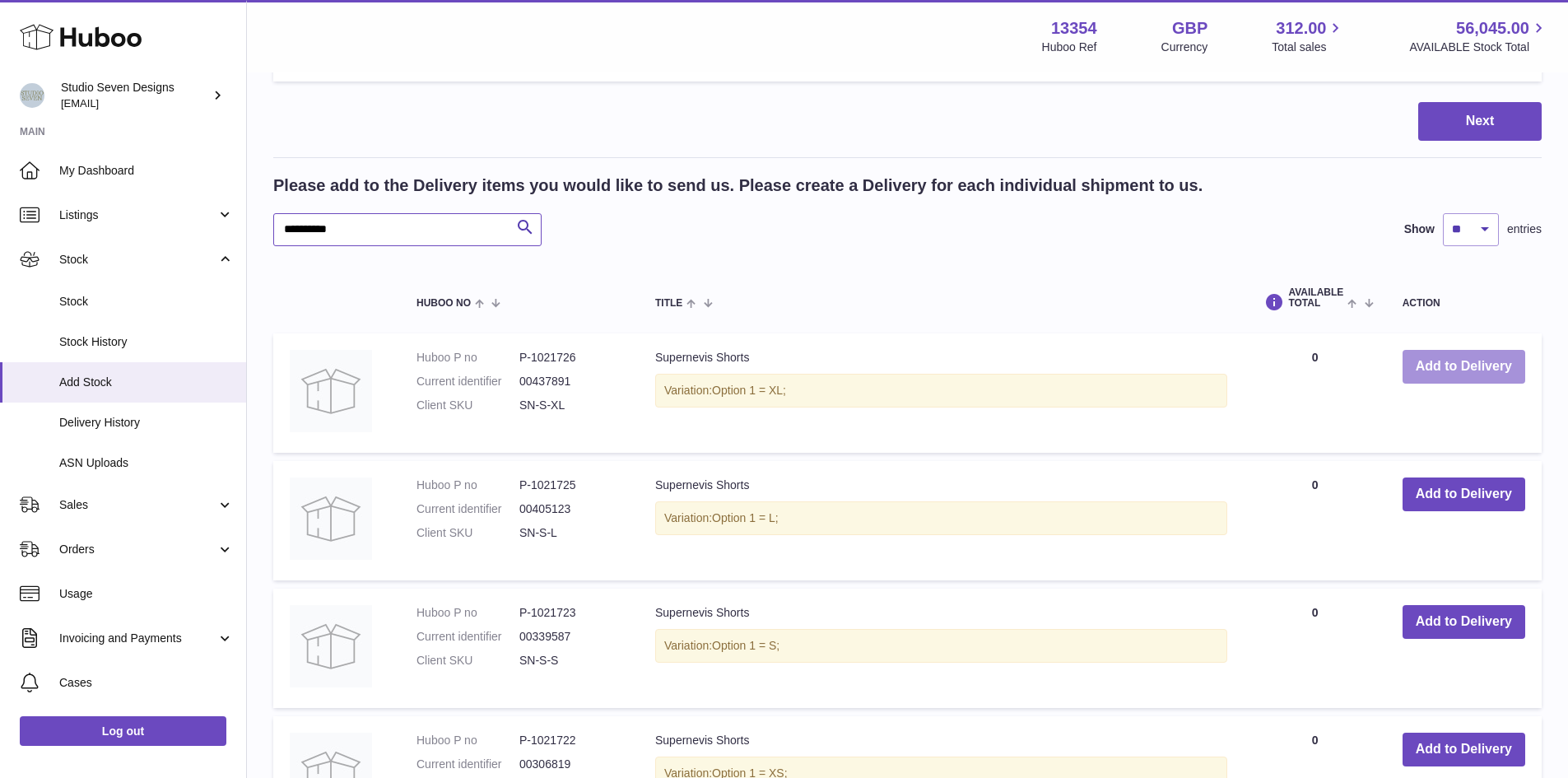 type on "**********" 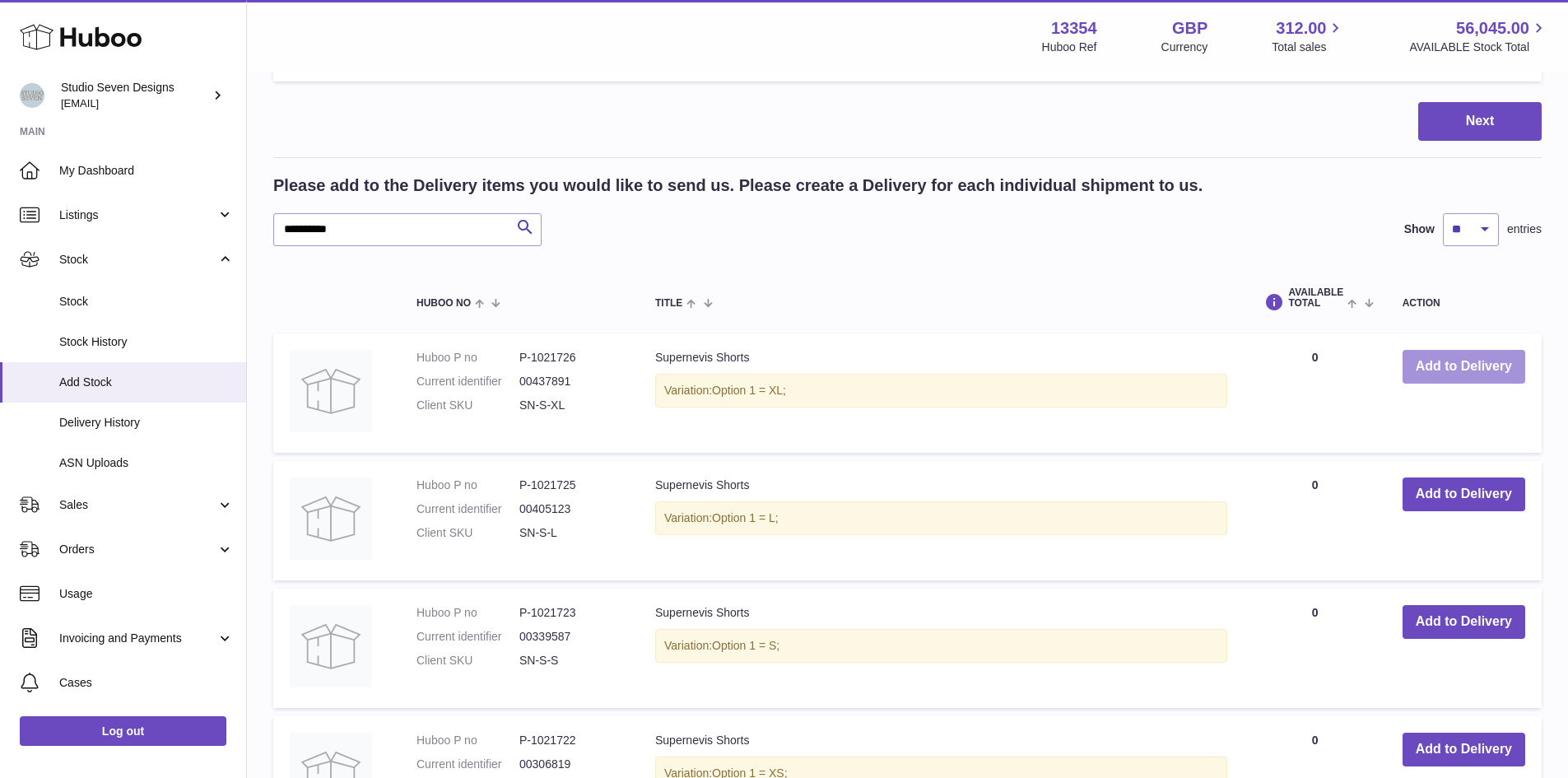 click on "Add to Delivery" at bounding box center (1463, 366) 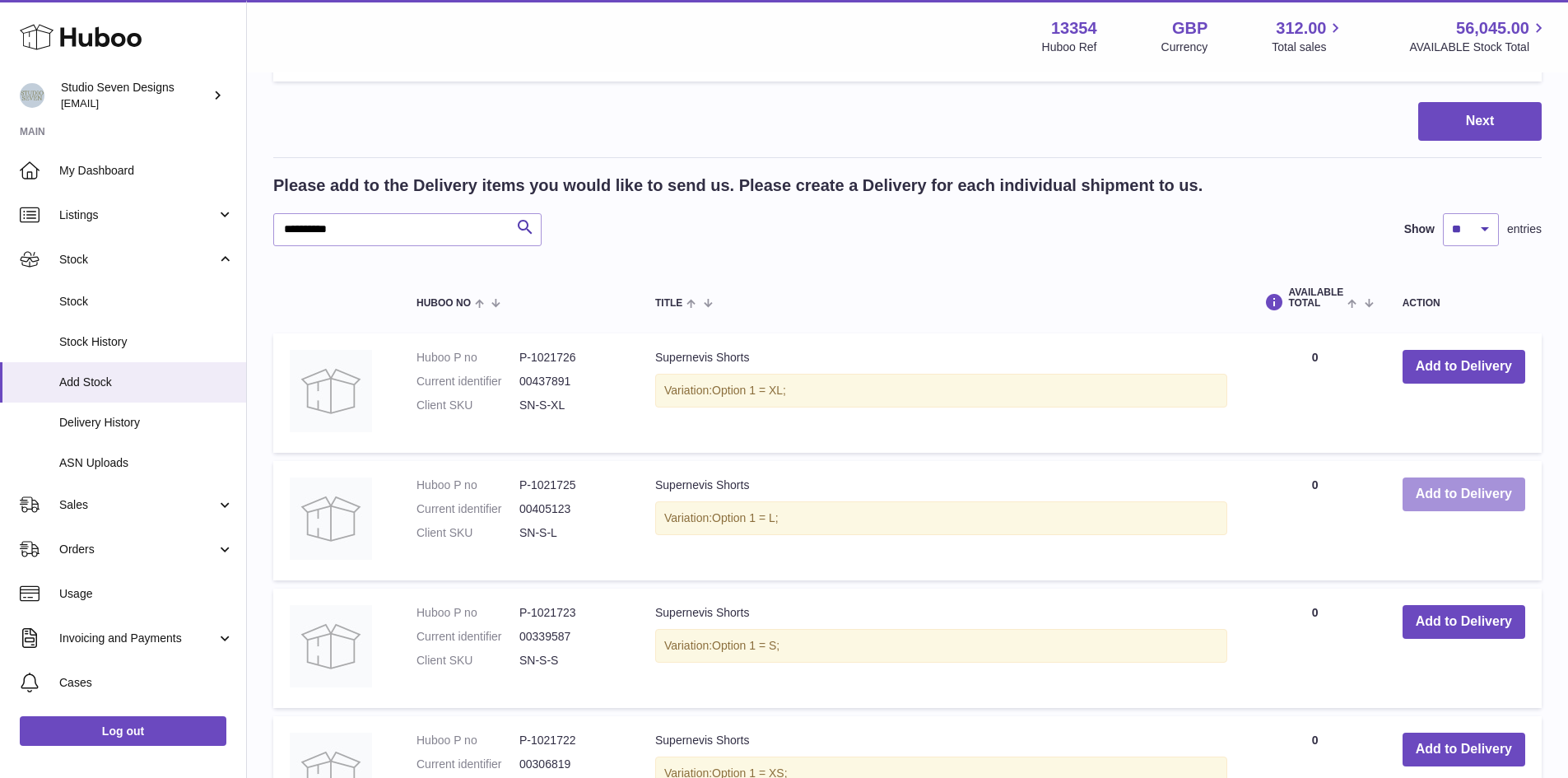 click on "Add to Delivery" at bounding box center [1463, 494] 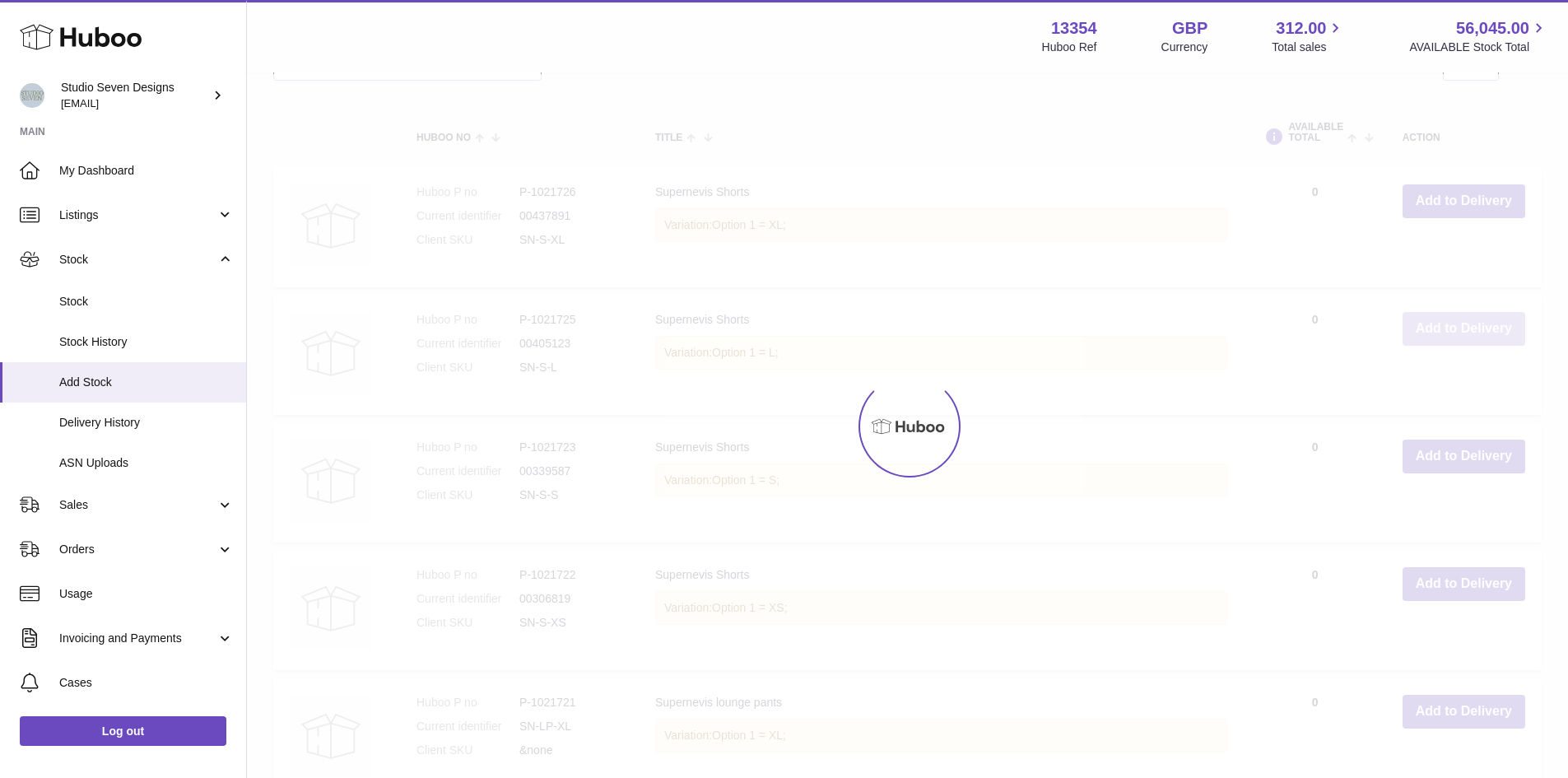 scroll, scrollTop: 1721, scrollLeft: 0, axis: vertical 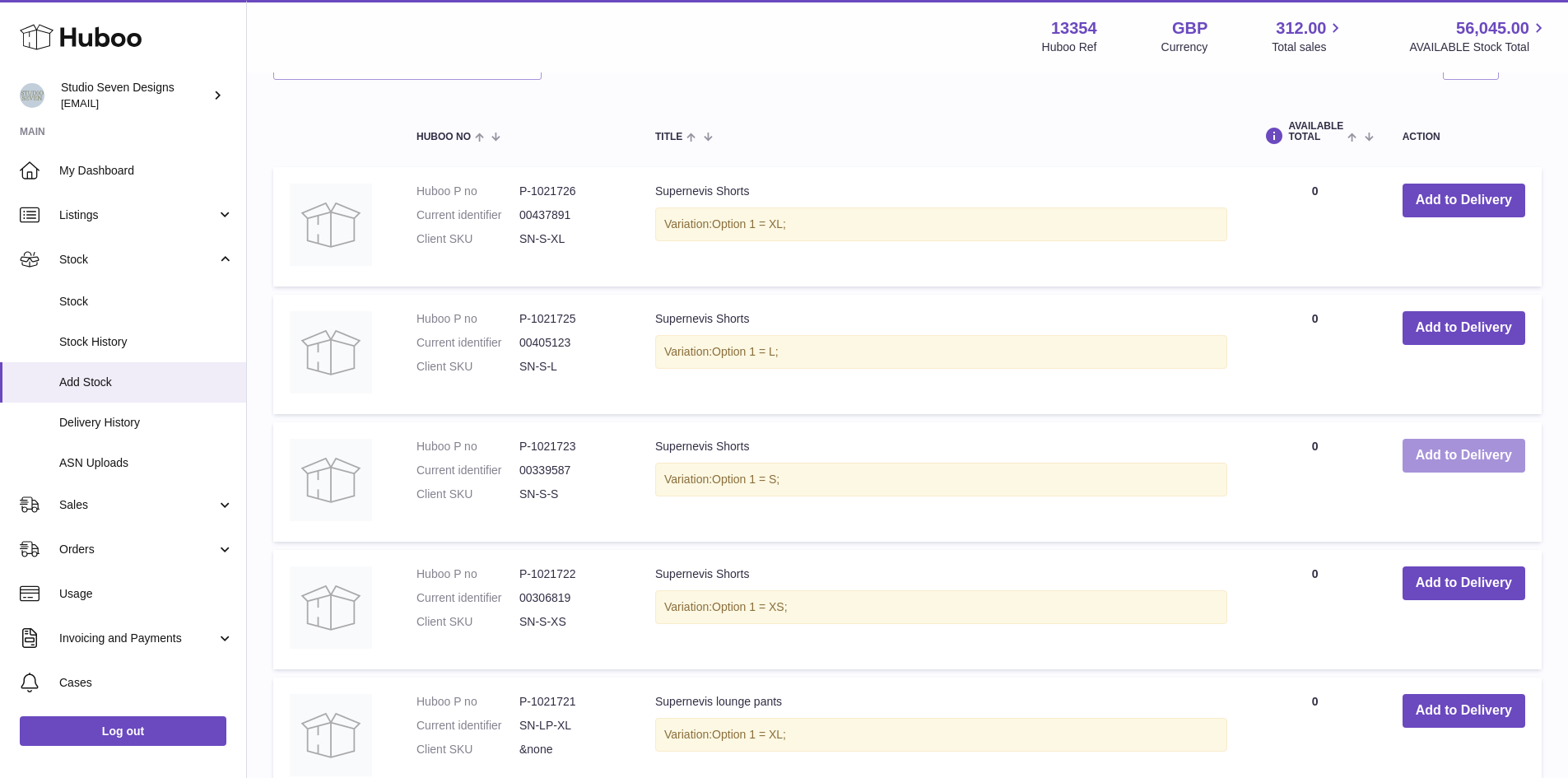 click on "Add to Delivery" at bounding box center [1463, 455] 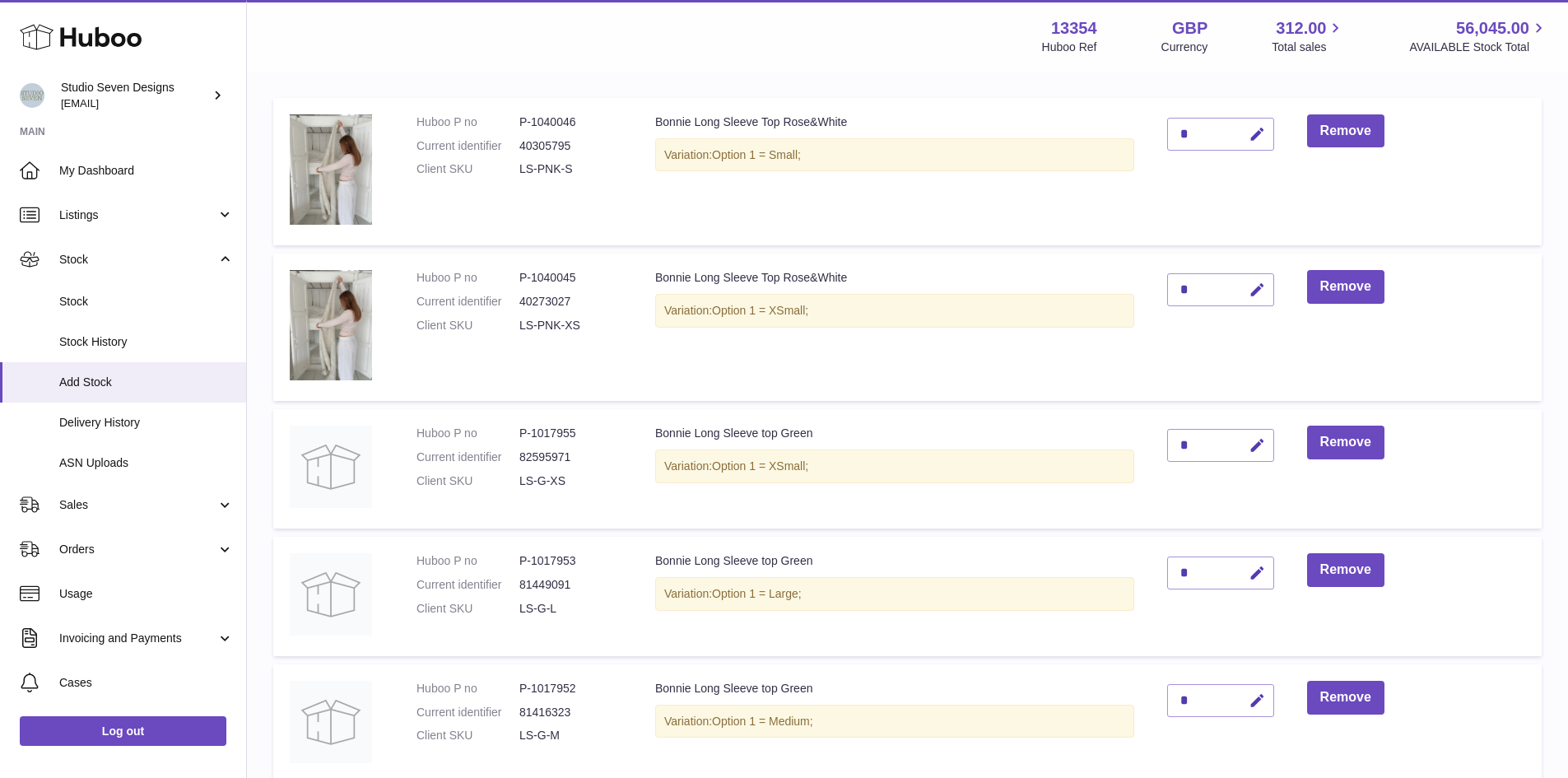 scroll, scrollTop: 0, scrollLeft: 0, axis: both 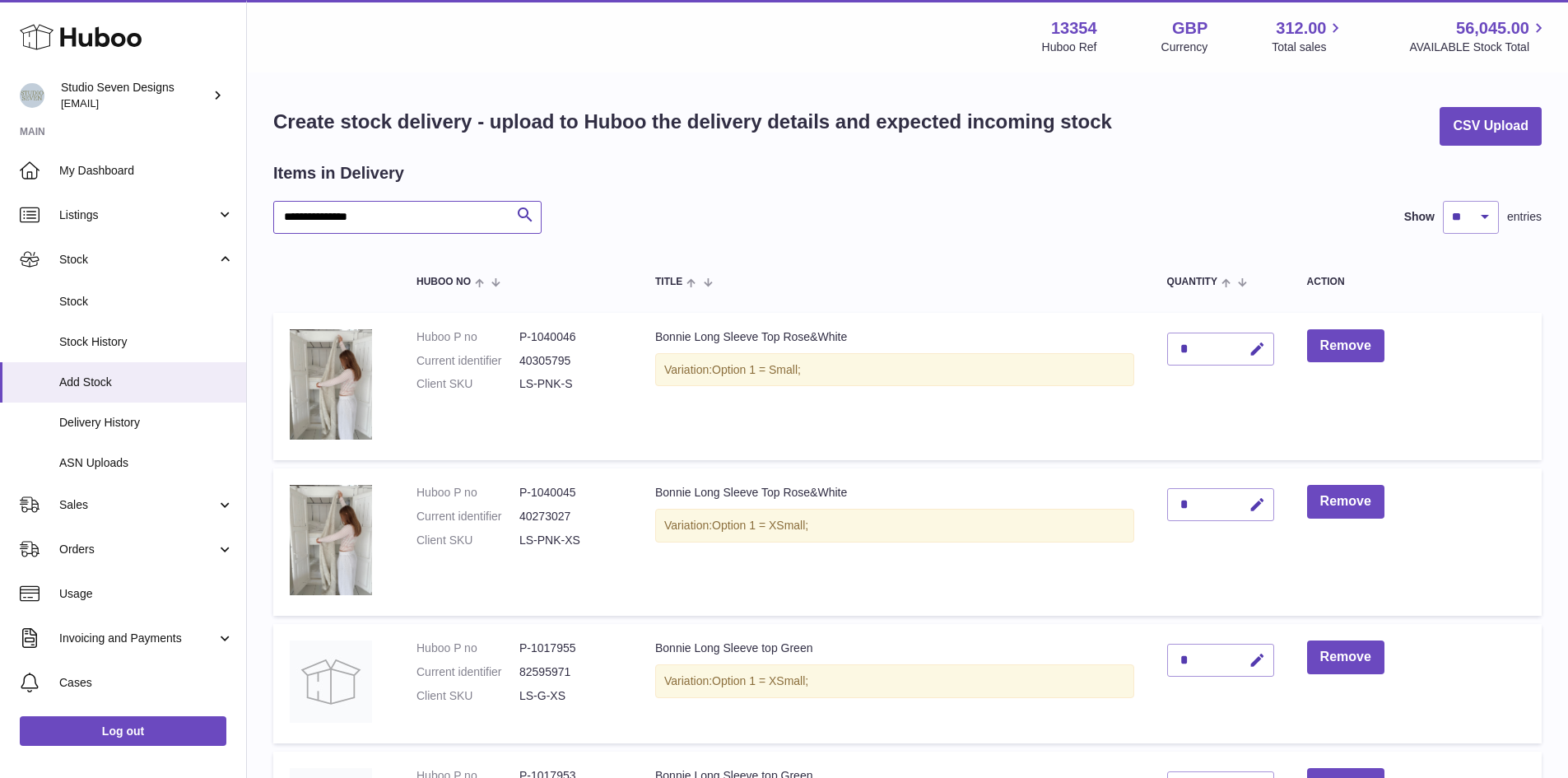 click on "**********" at bounding box center [407, 217] 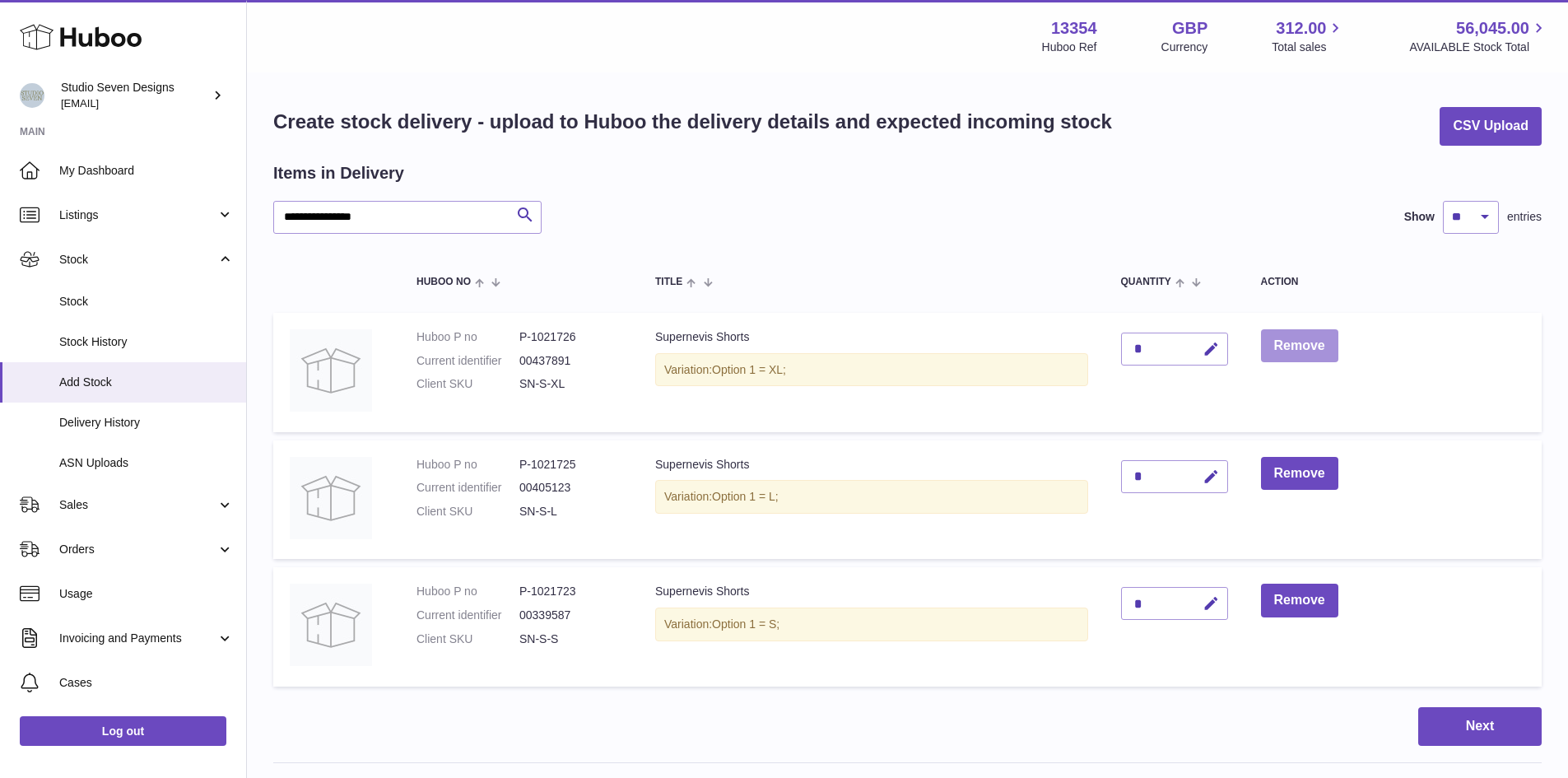 click on "Remove" at bounding box center (1300, 346) 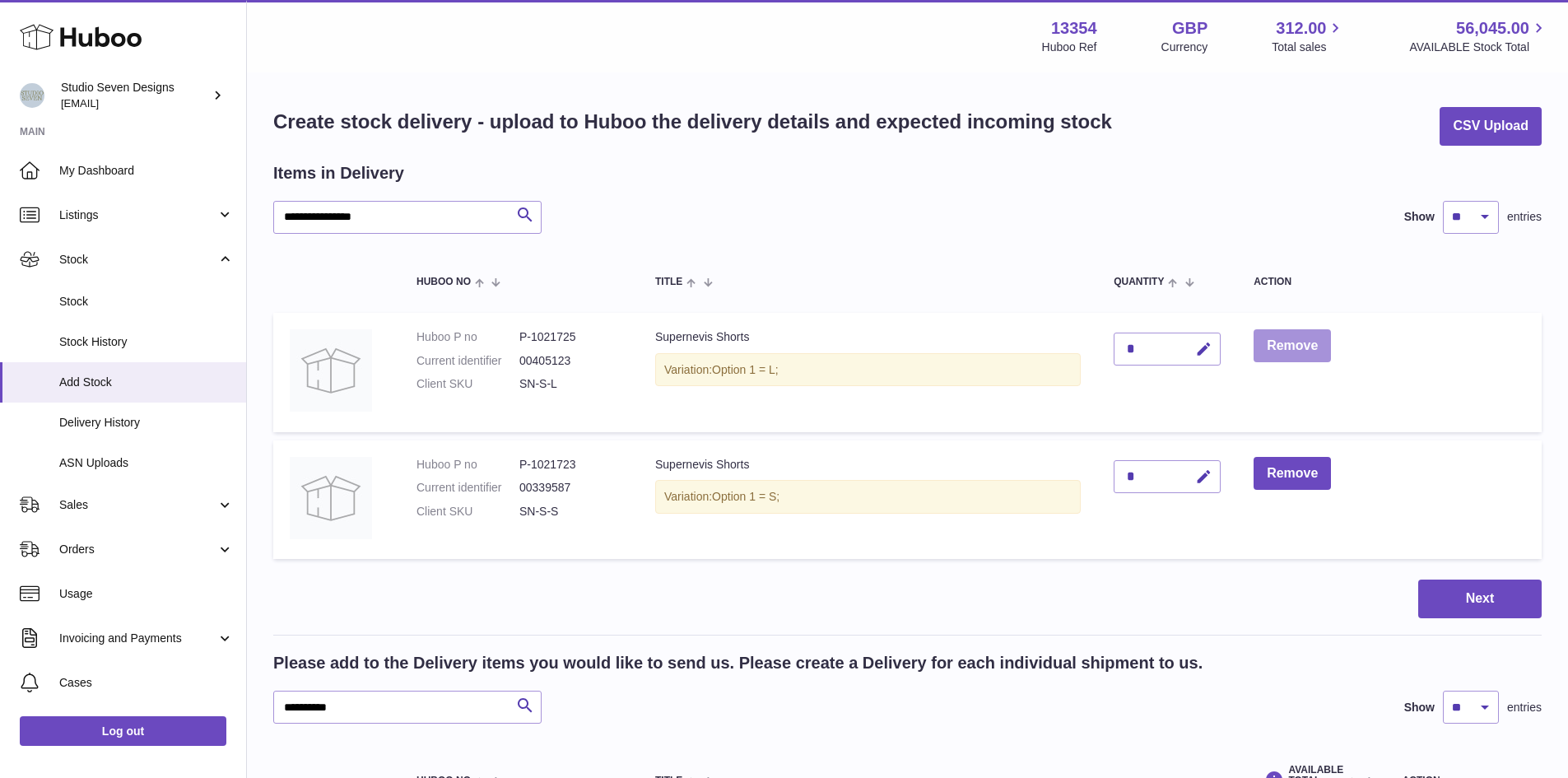 click on "Remove" at bounding box center (1292, 346) 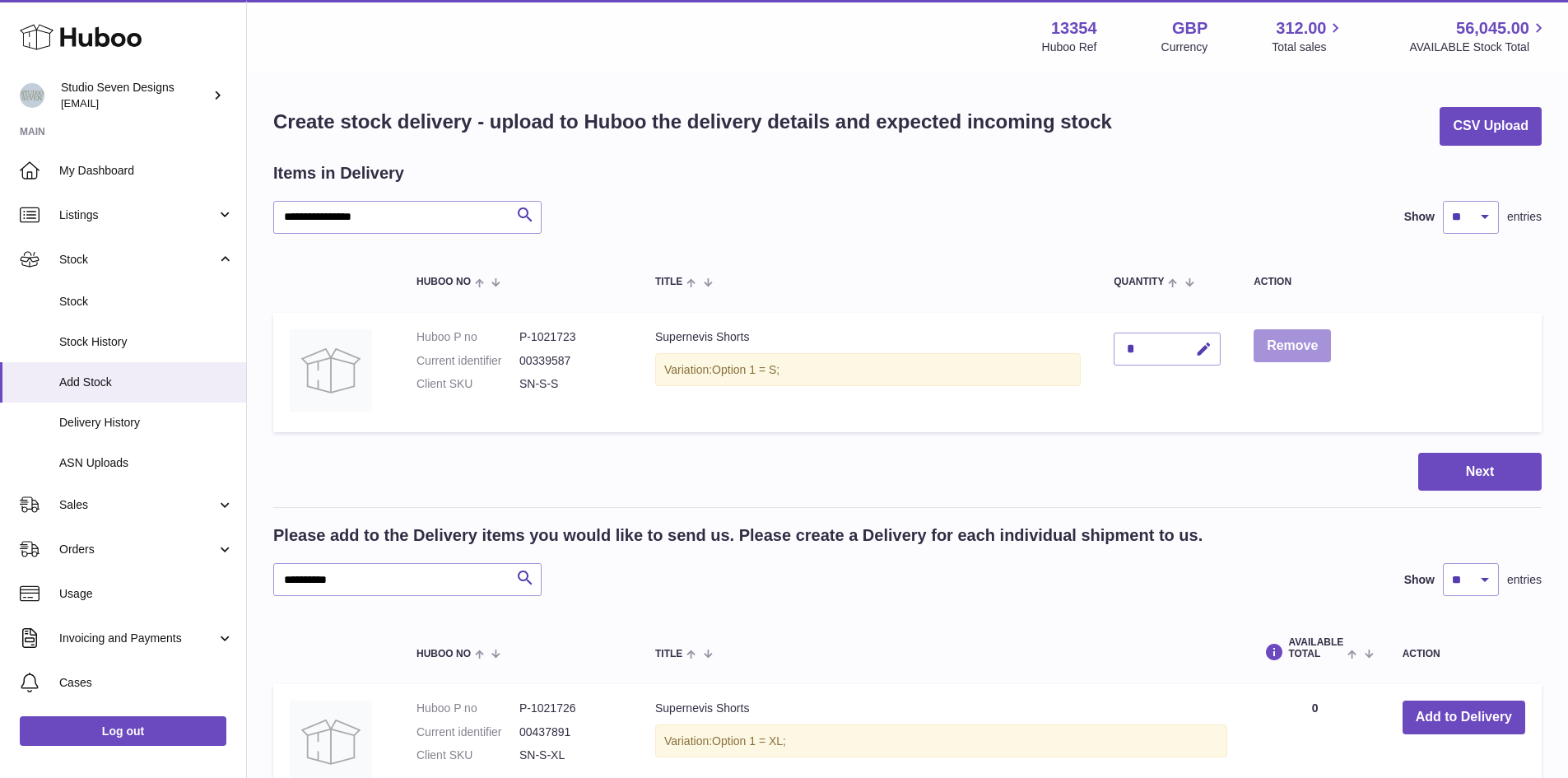 click on "Remove" at bounding box center (1292, 346) 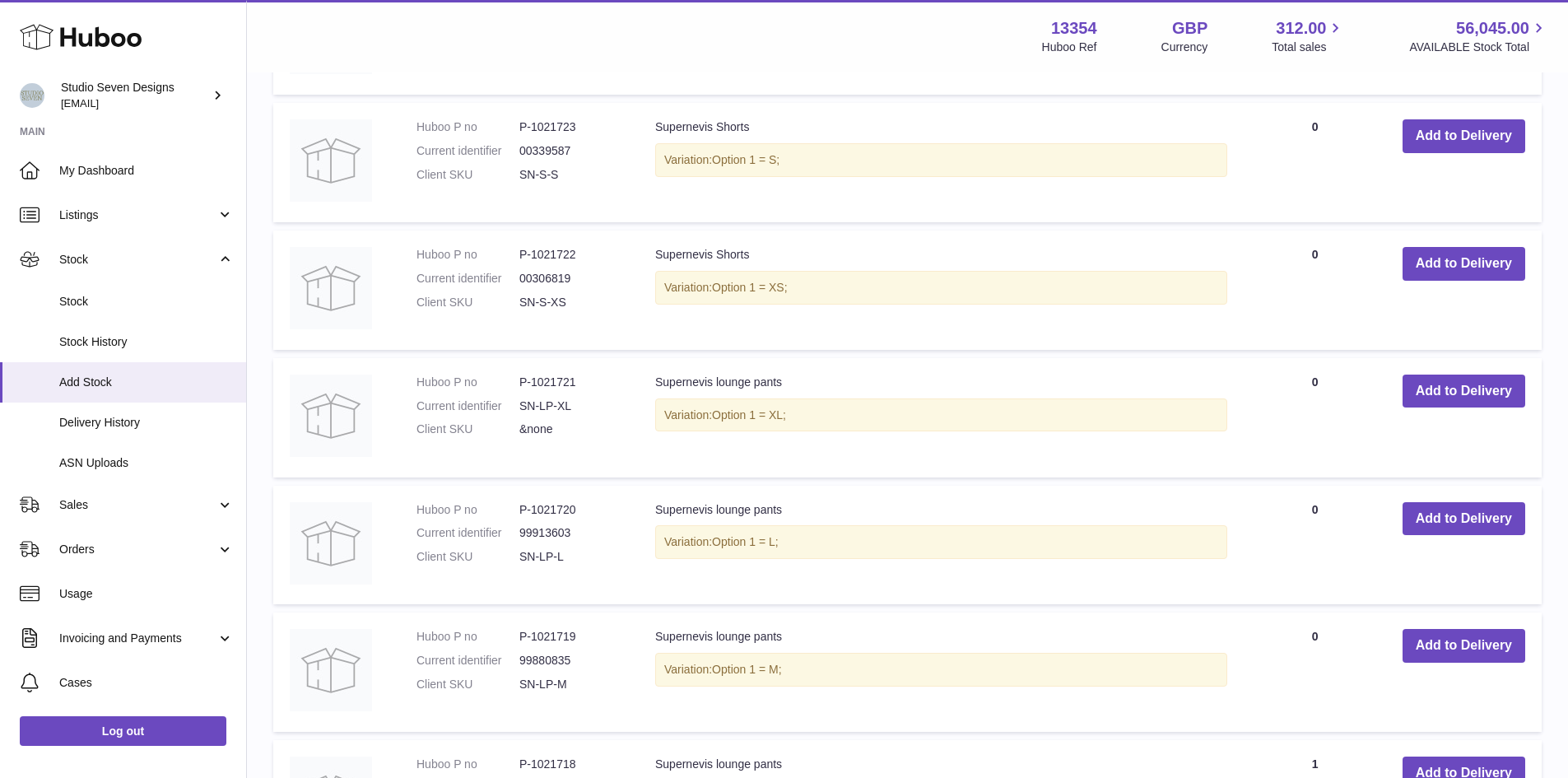 scroll, scrollTop: 680, scrollLeft: 0, axis: vertical 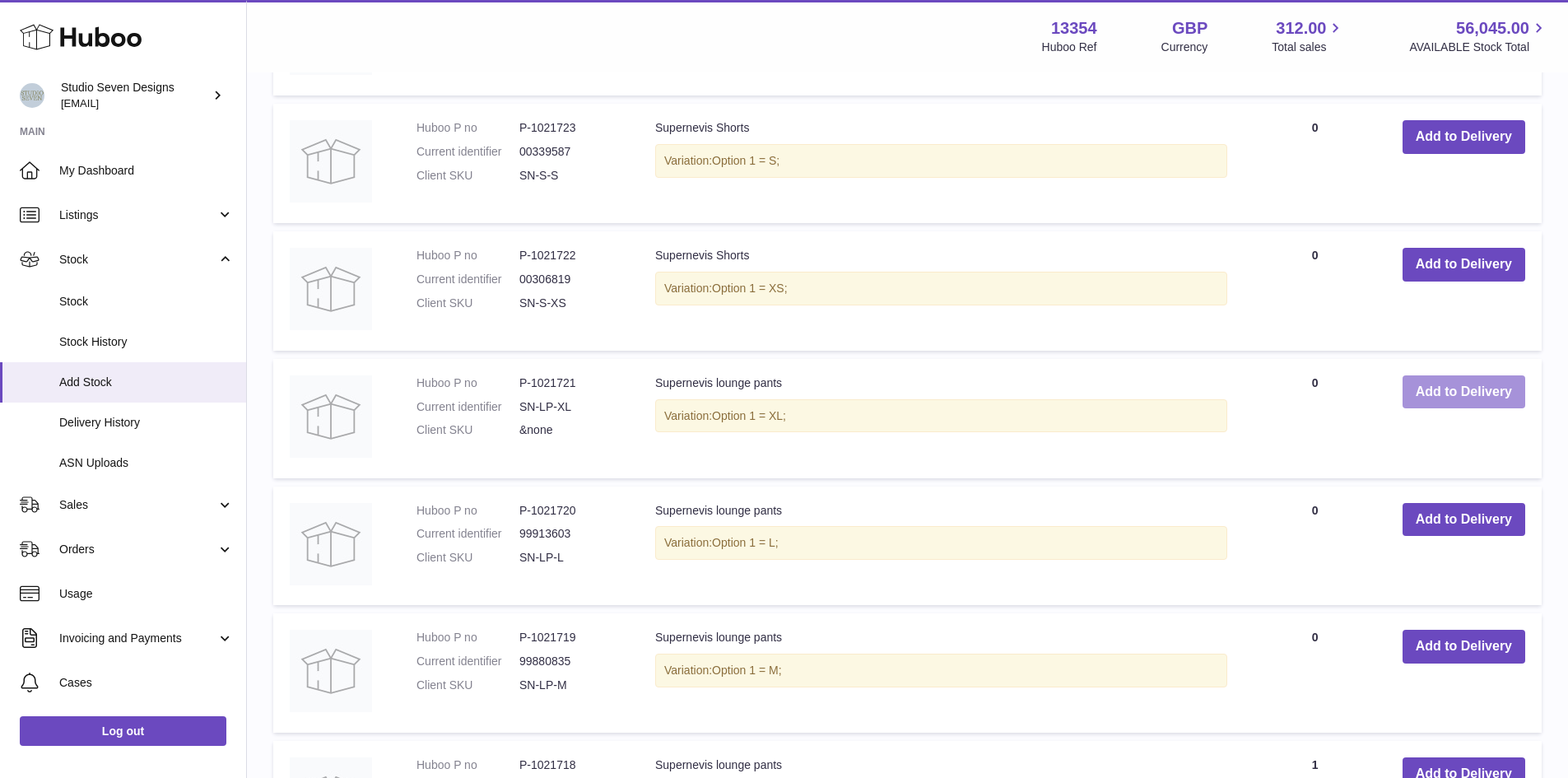 click on "Add to Delivery" at bounding box center [1463, 392] 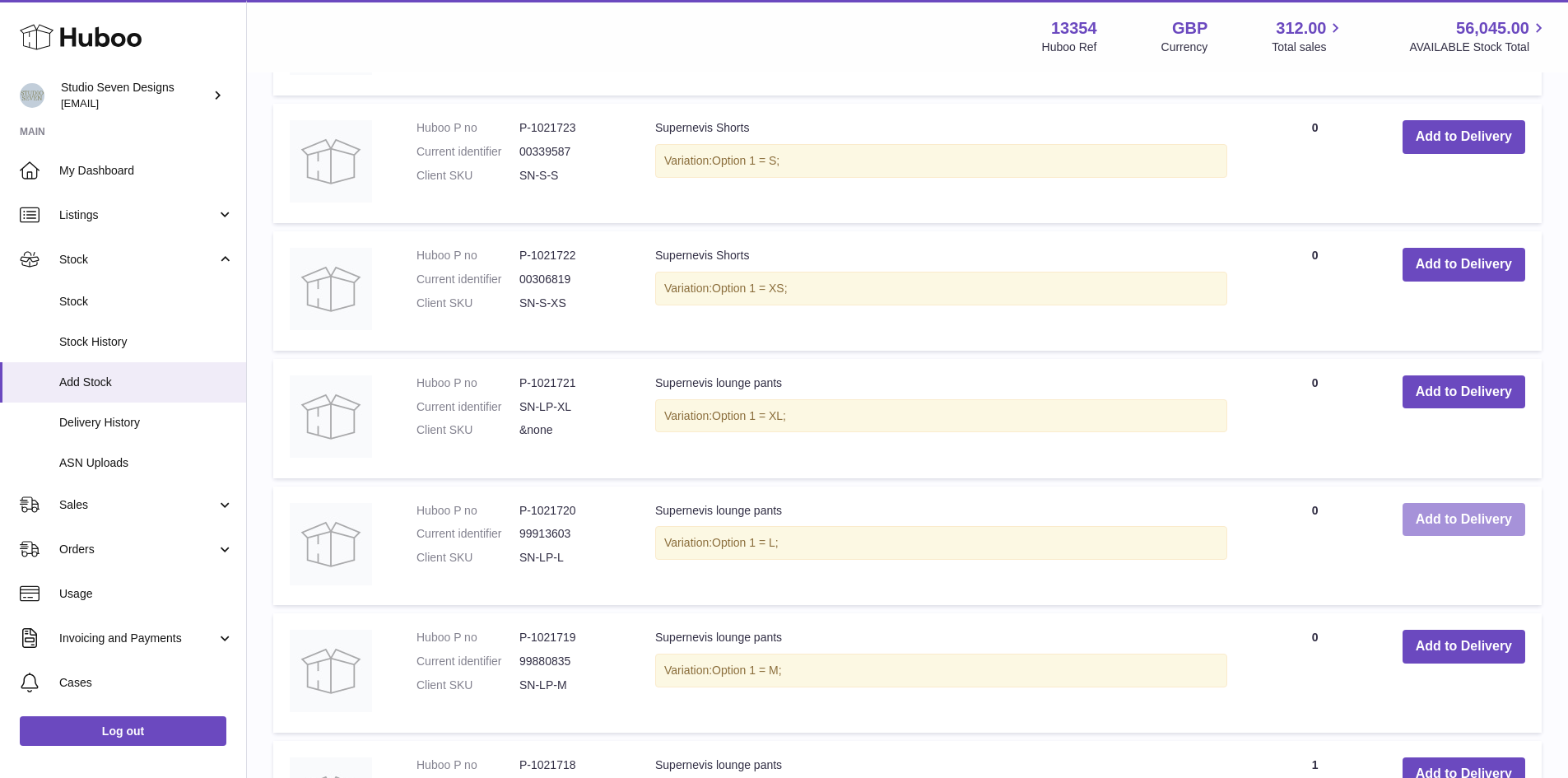click on "Add to Delivery" at bounding box center (1463, 519) 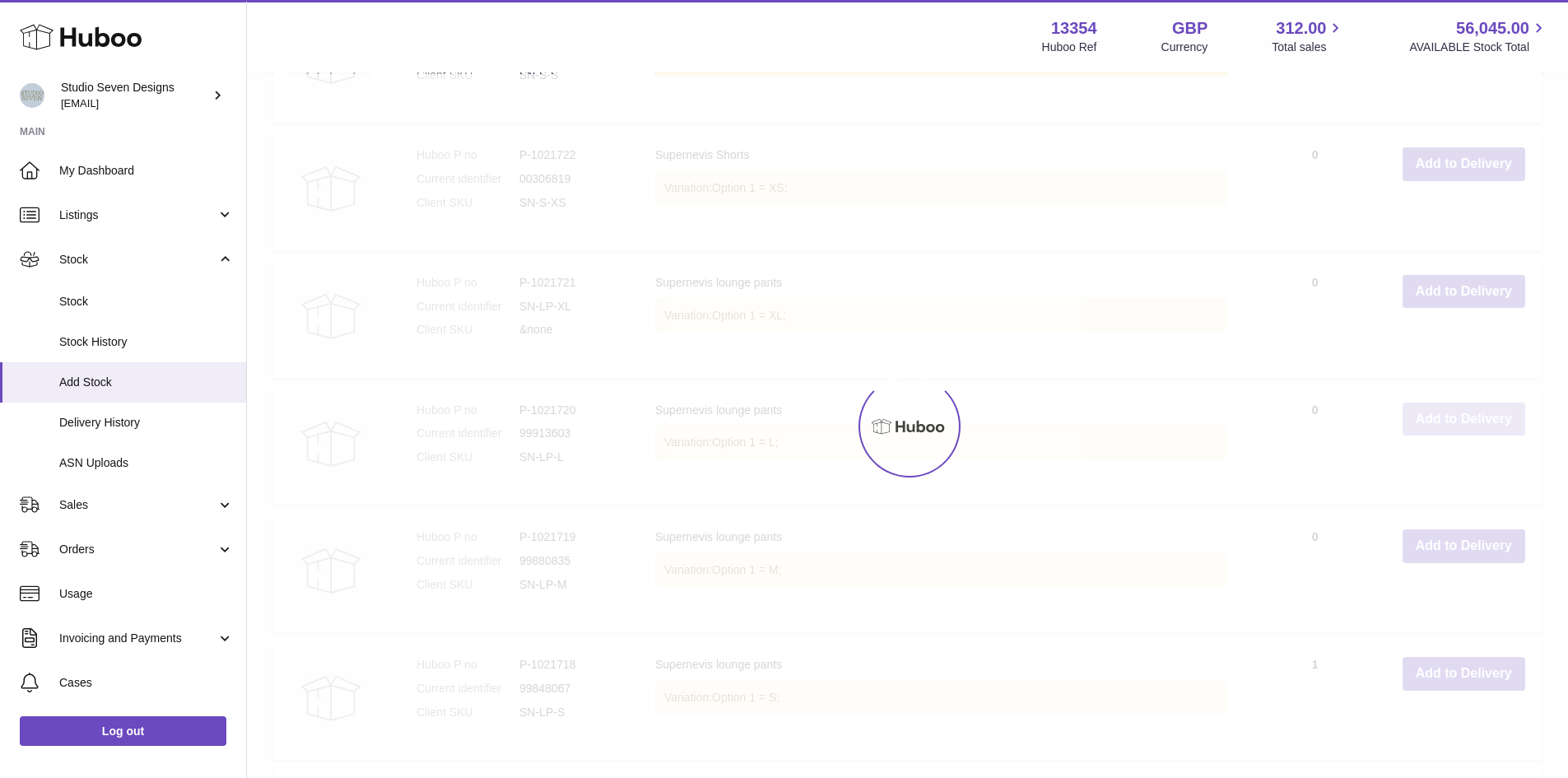 scroll, scrollTop: 785, scrollLeft: 0, axis: vertical 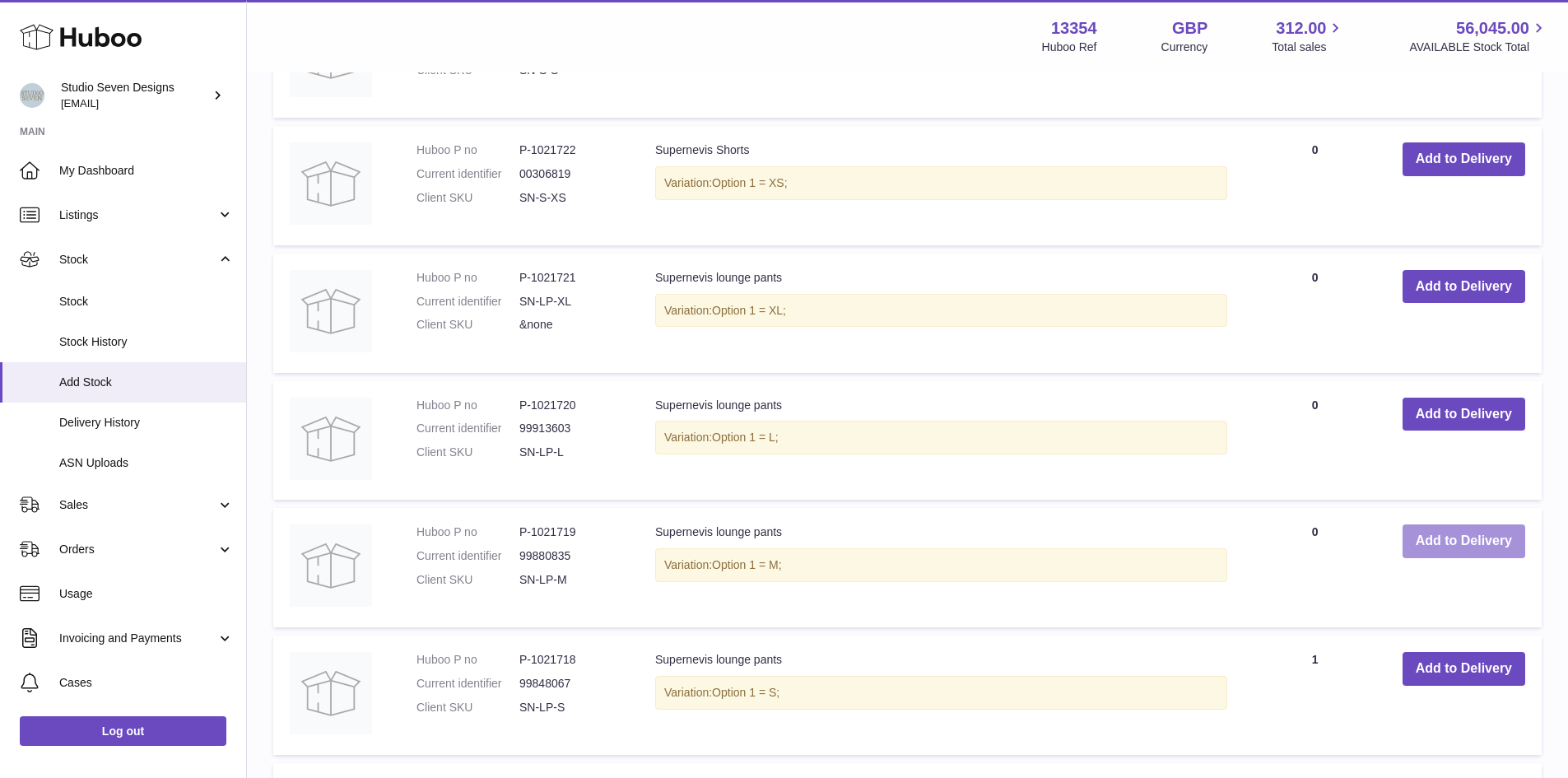 click on "Add to Delivery" at bounding box center [1463, 541] 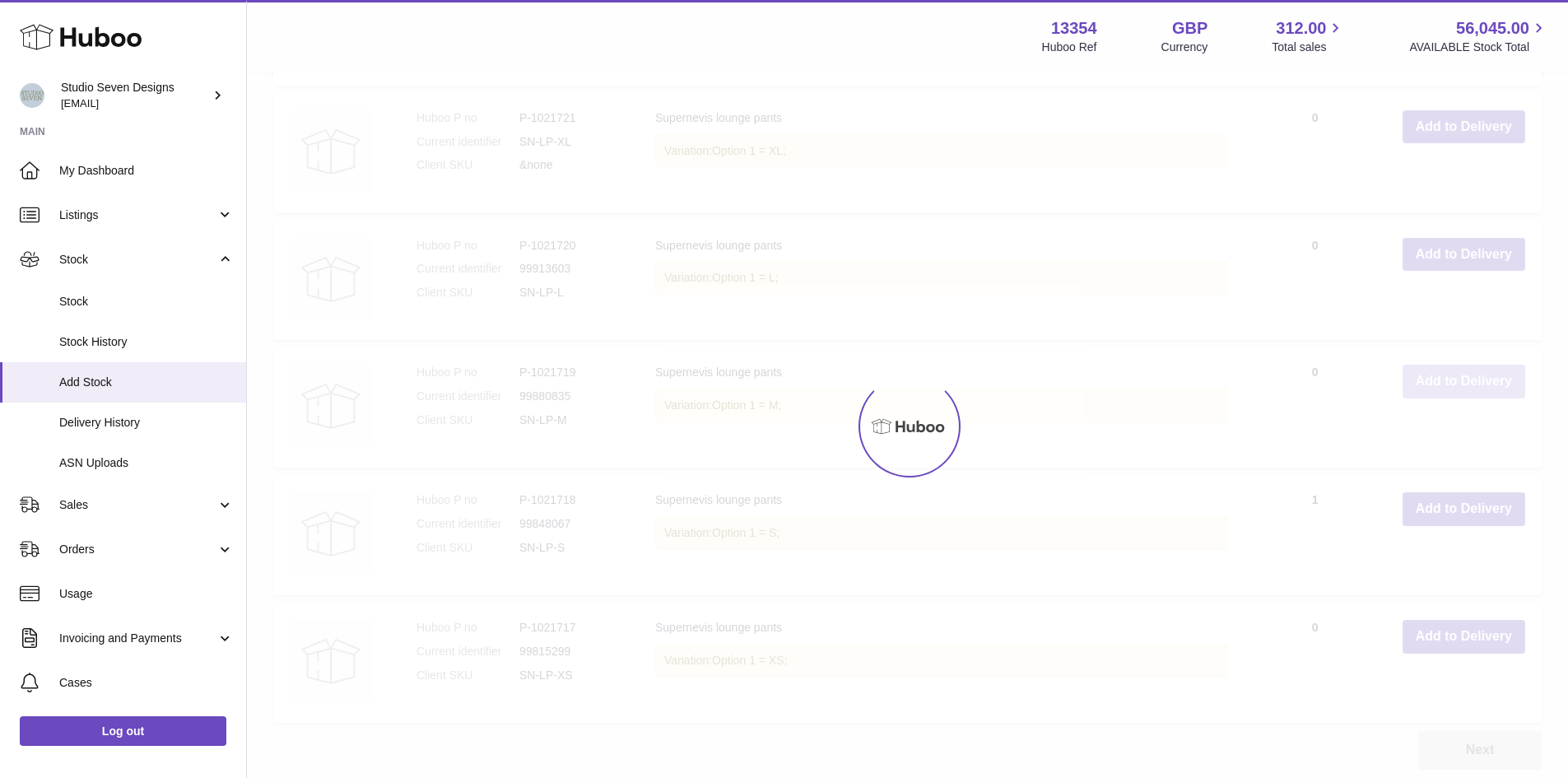 scroll, scrollTop: 946, scrollLeft: 0, axis: vertical 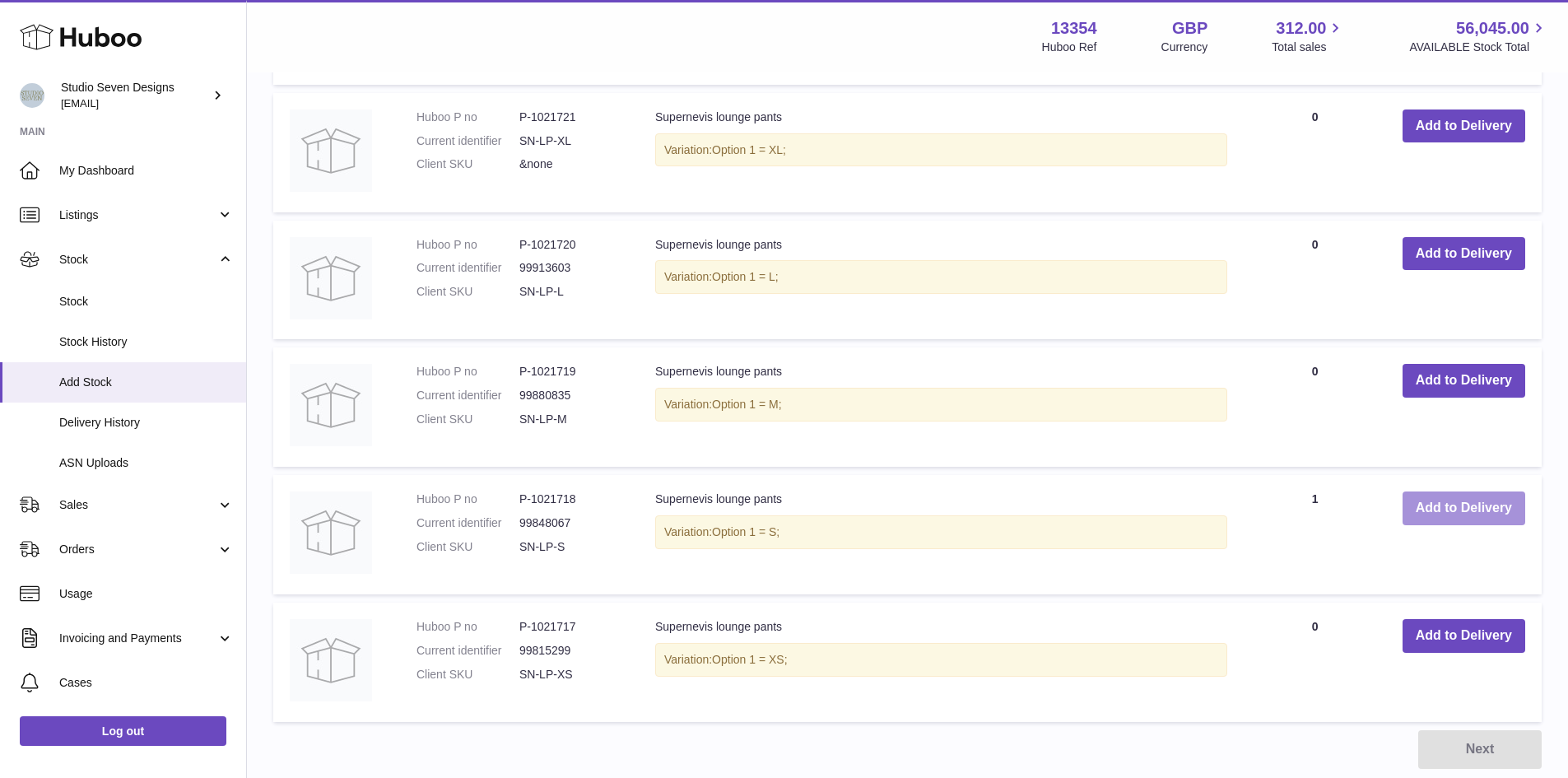 click on "Add to Delivery" at bounding box center [1463, 508] 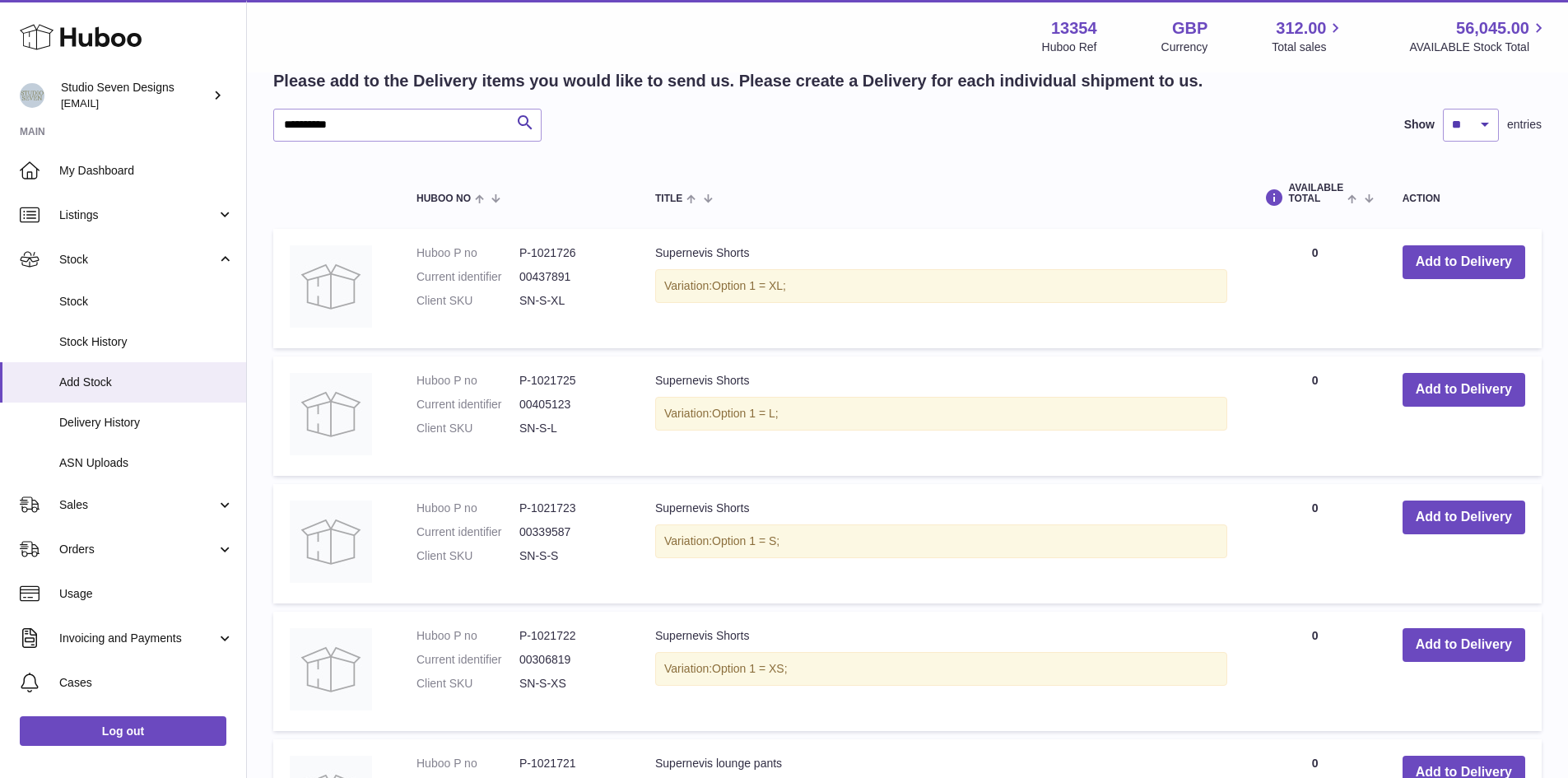 scroll, scrollTop: 0, scrollLeft: 0, axis: both 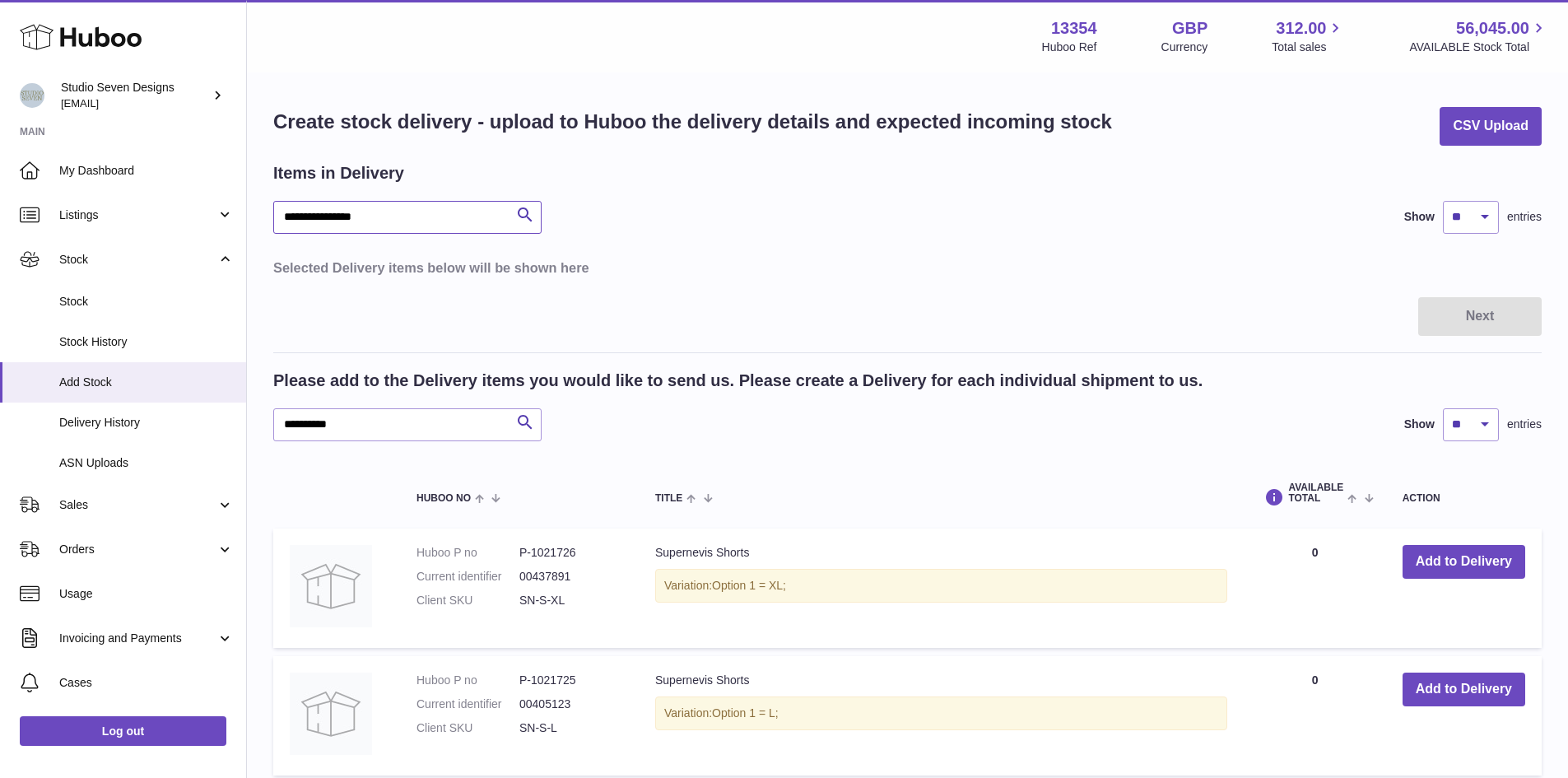 click on "**********" at bounding box center [407, 217] 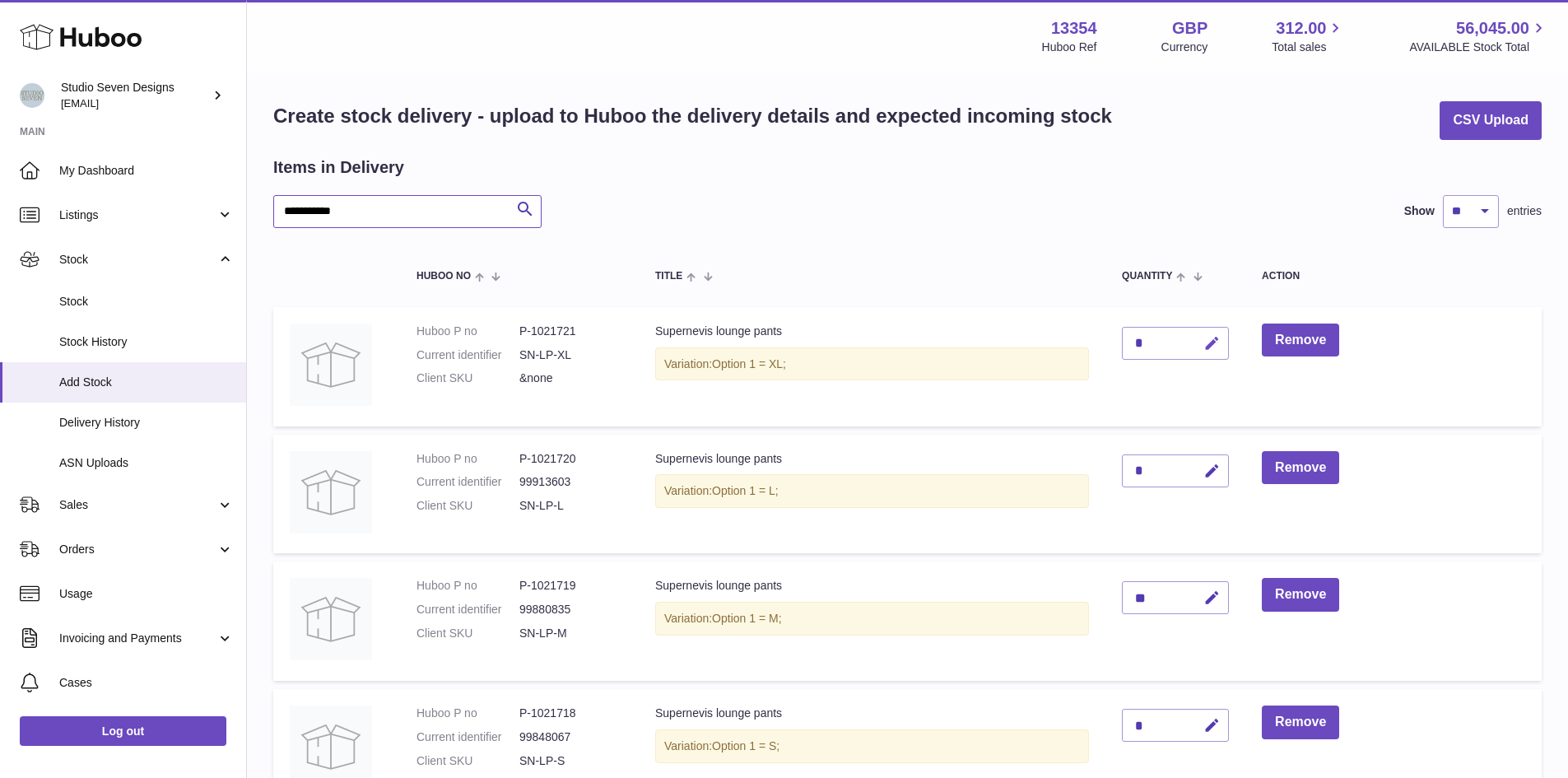 scroll, scrollTop: 9, scrollLeft: 0, axis: vertical 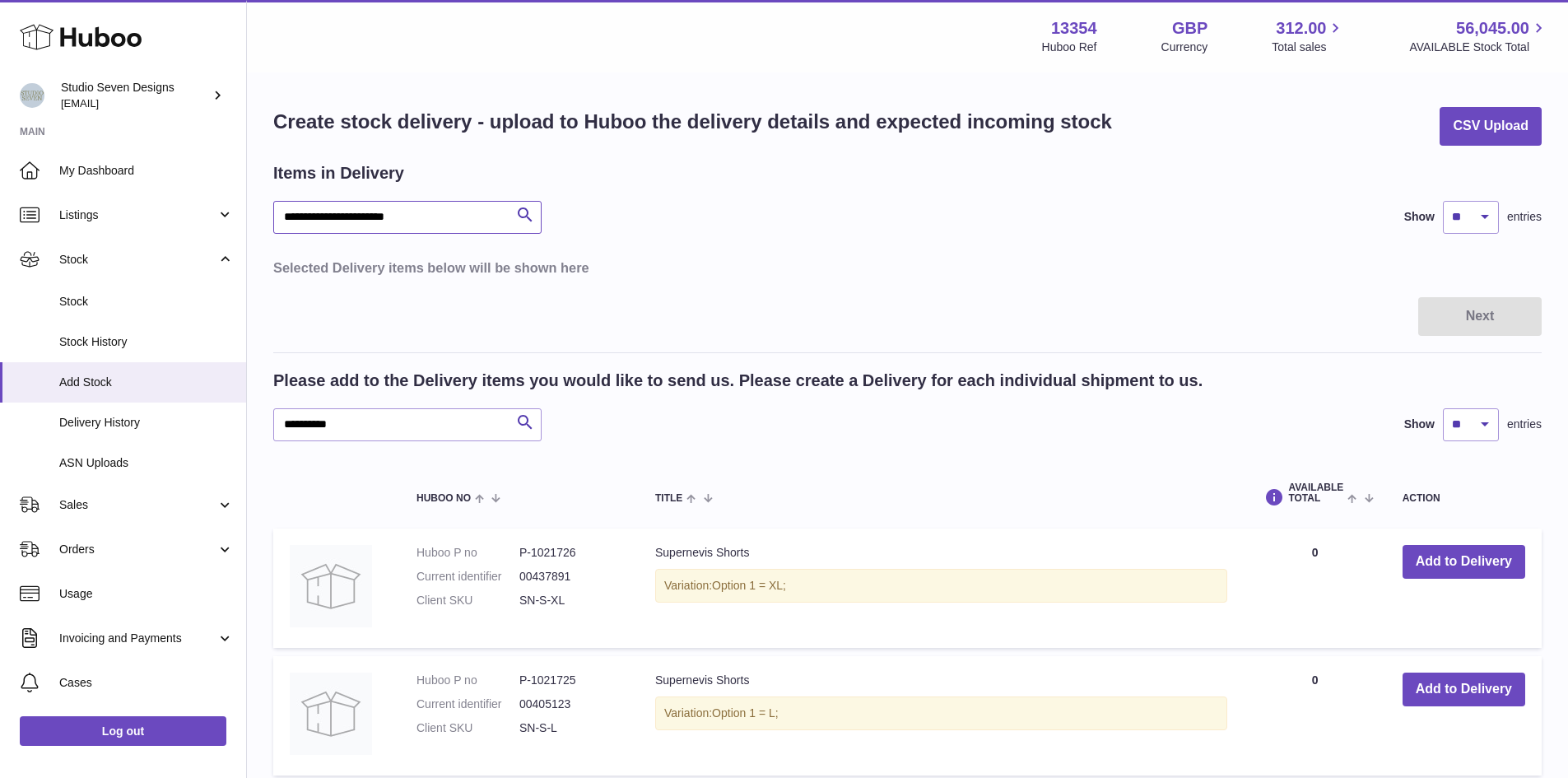 click on "**********" at bounding box center (407, 217) 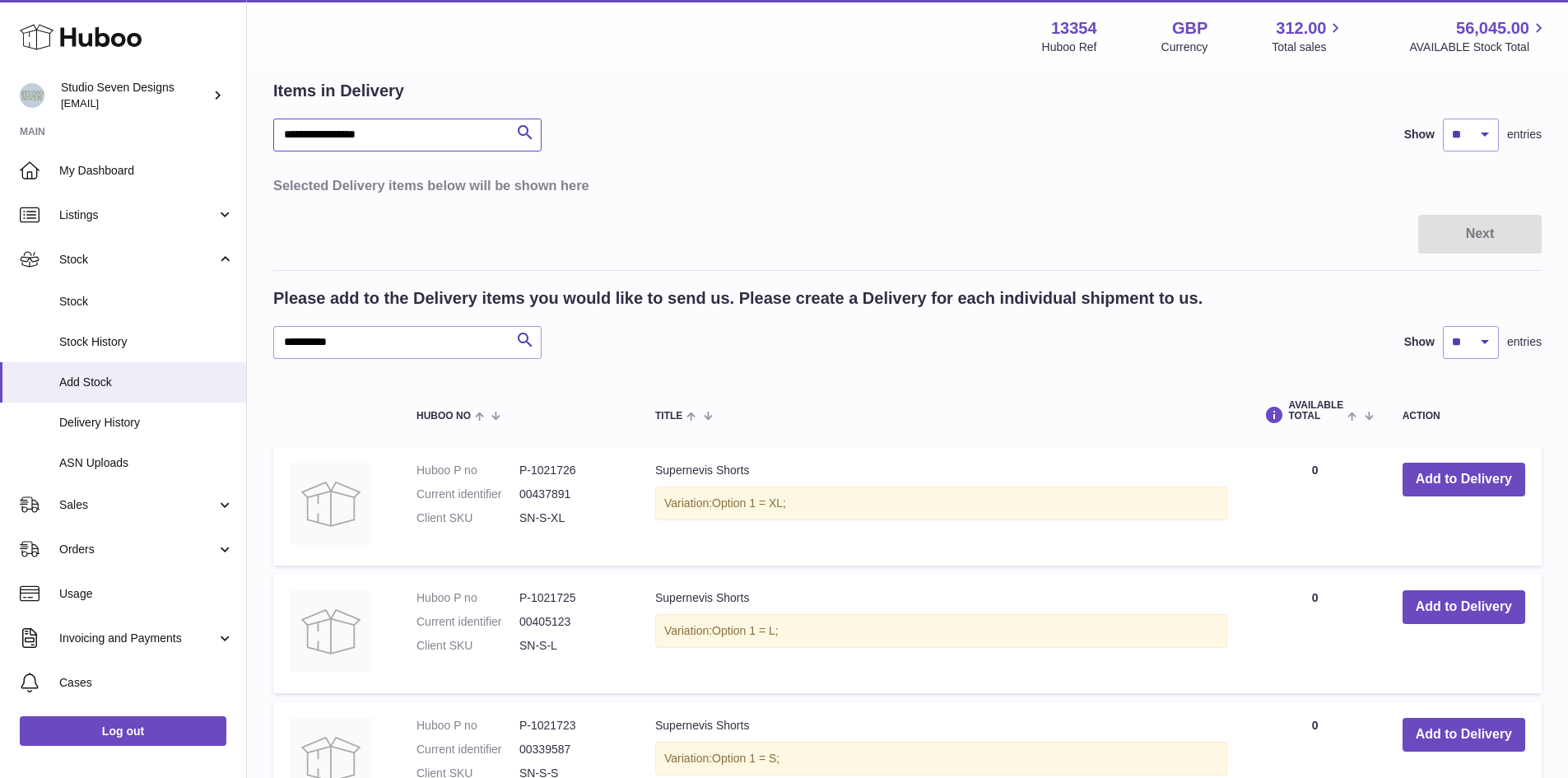 scroll, scrollTop: 0, scrollLeft: 0, axis: both 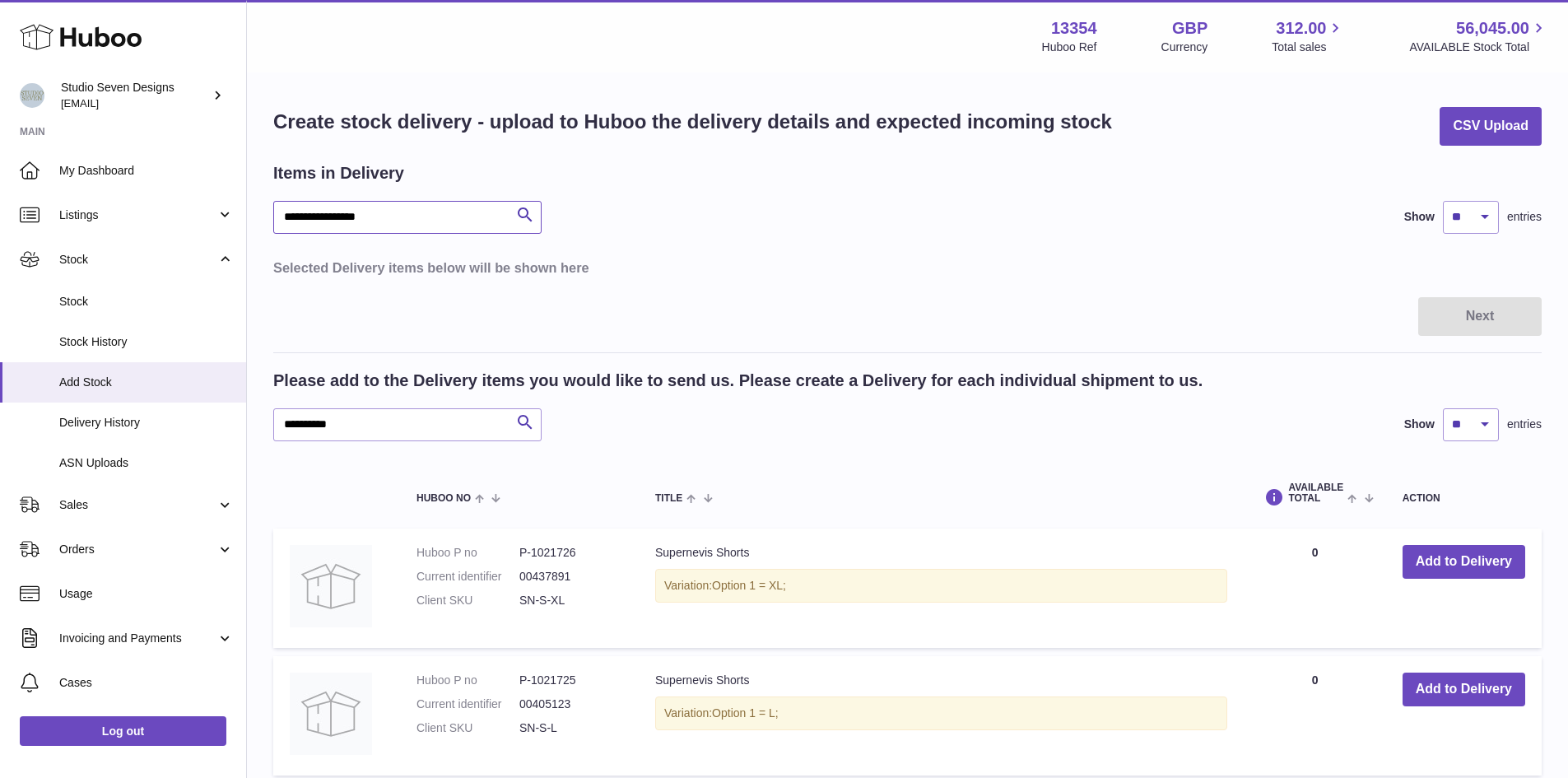 click on "**********" at bounding box center (407, 217) 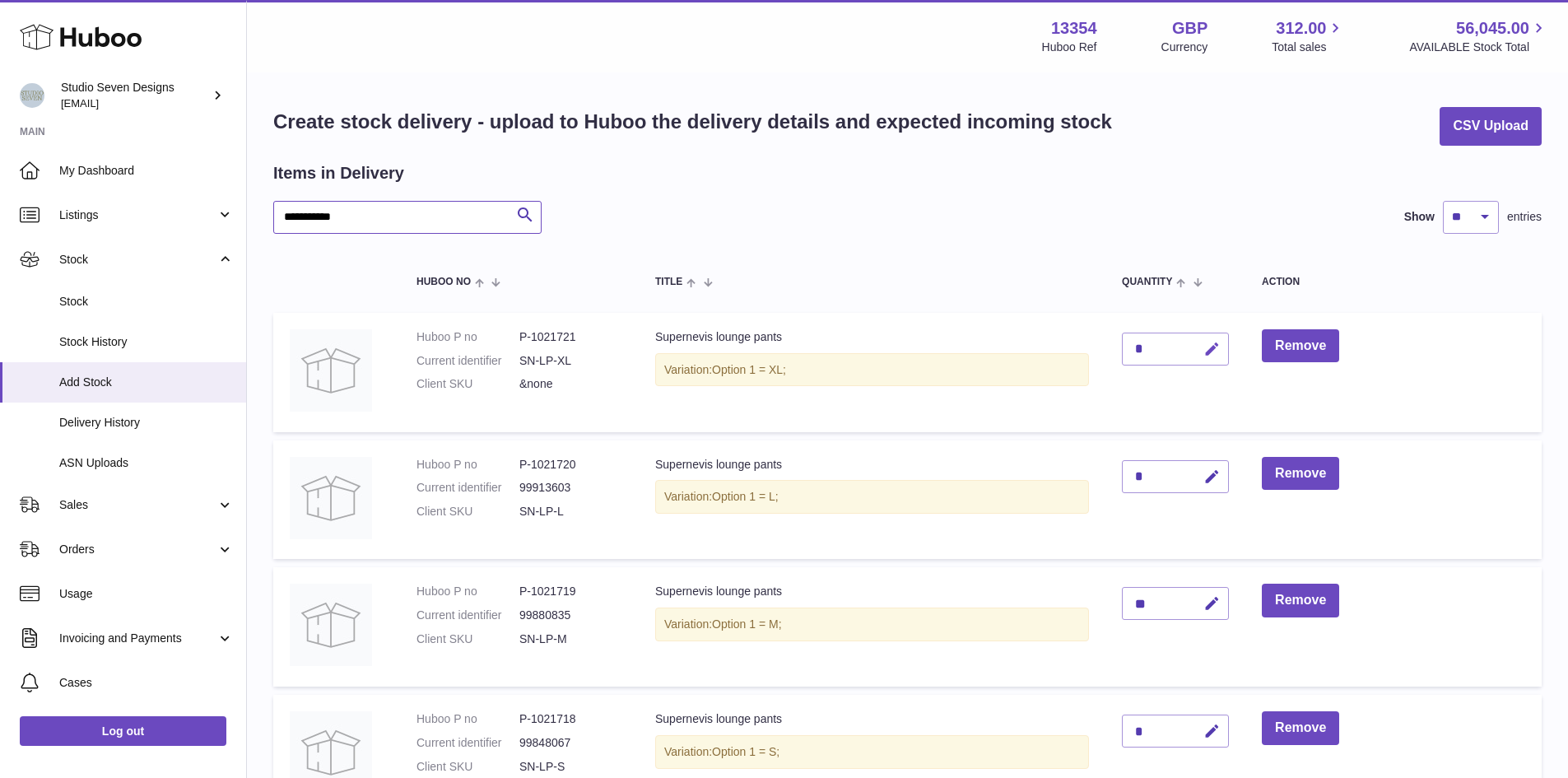 type on "**********" 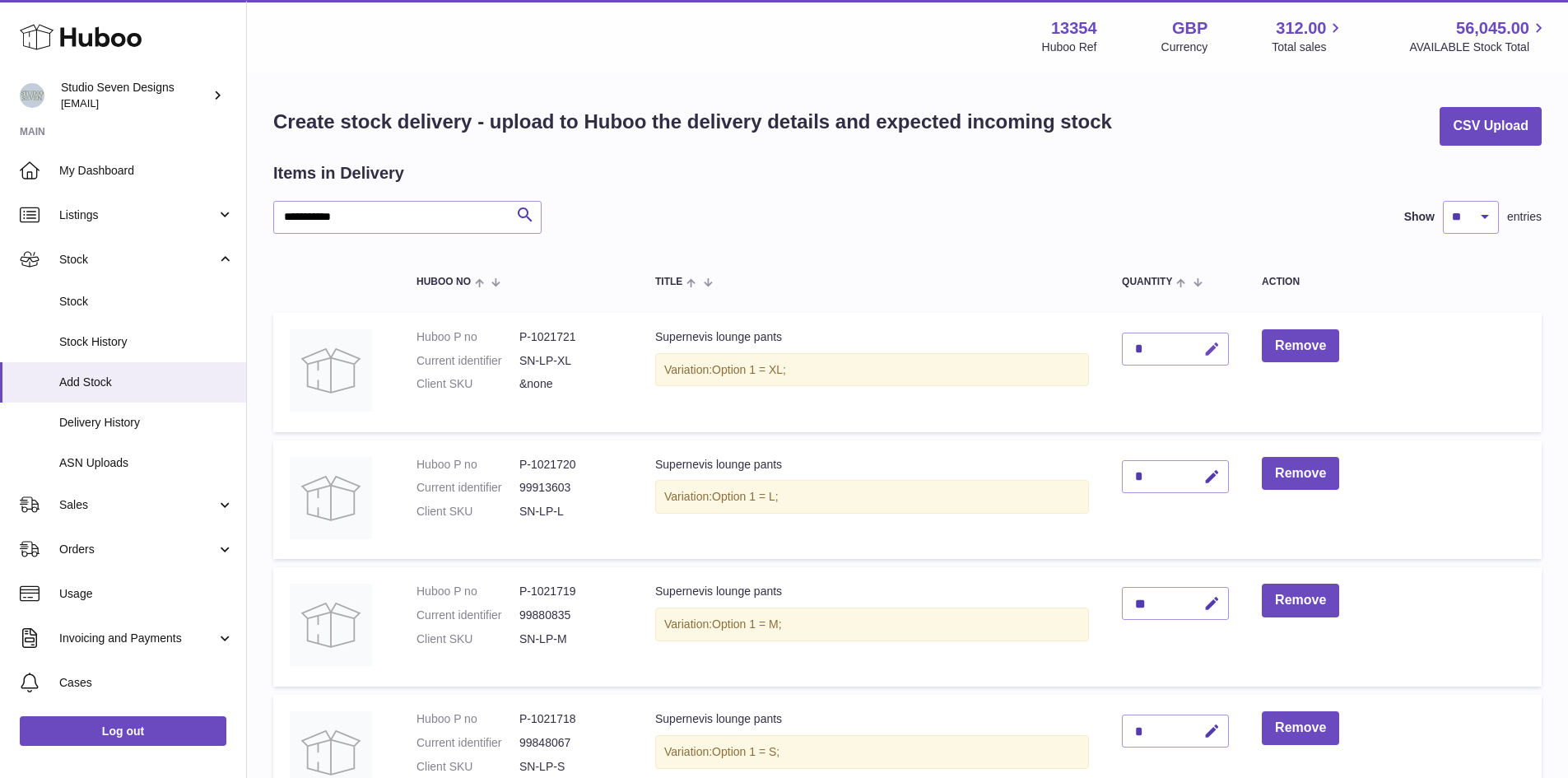 click at bounding box center [1212, 349] 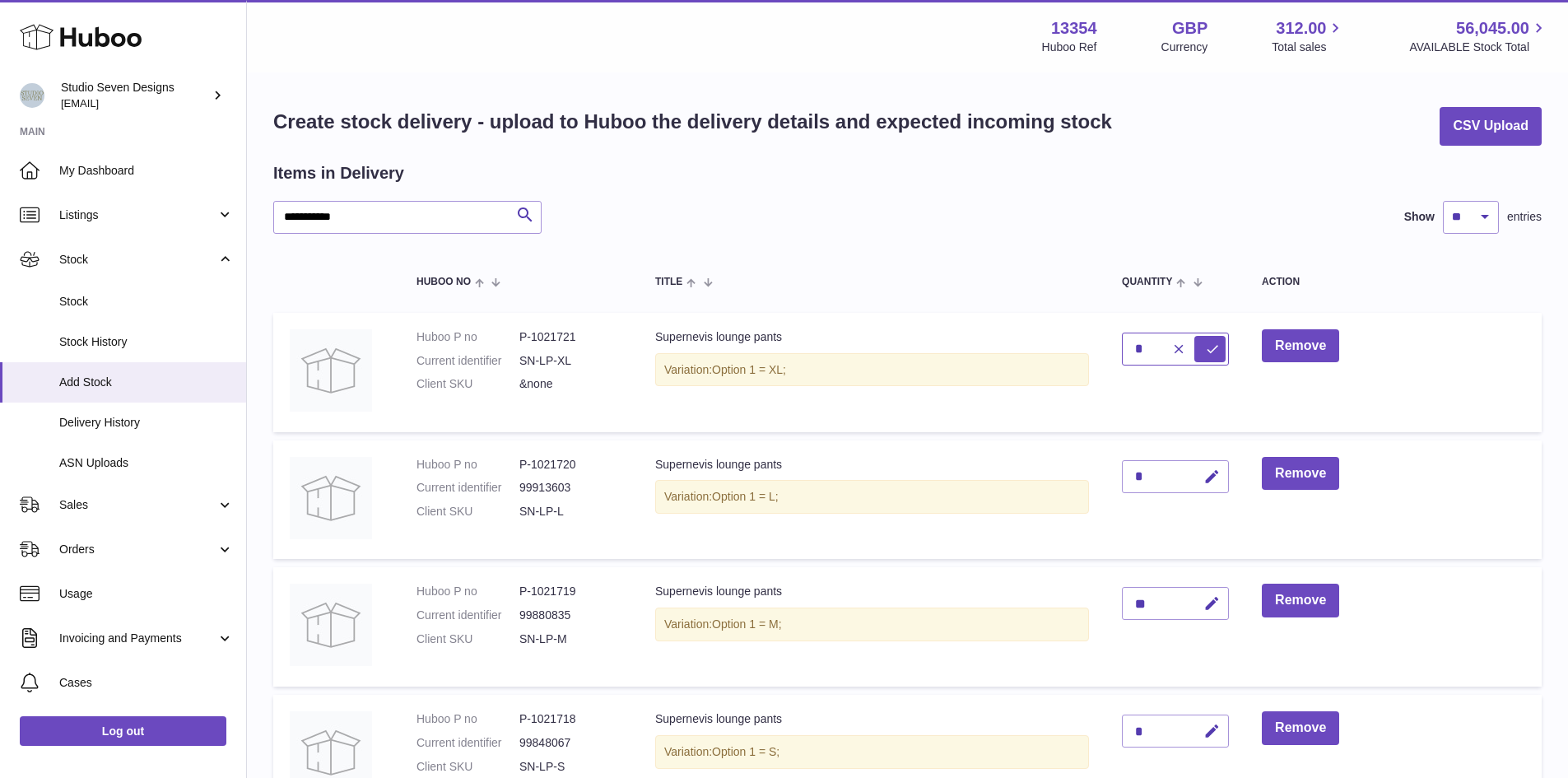 type on "*" 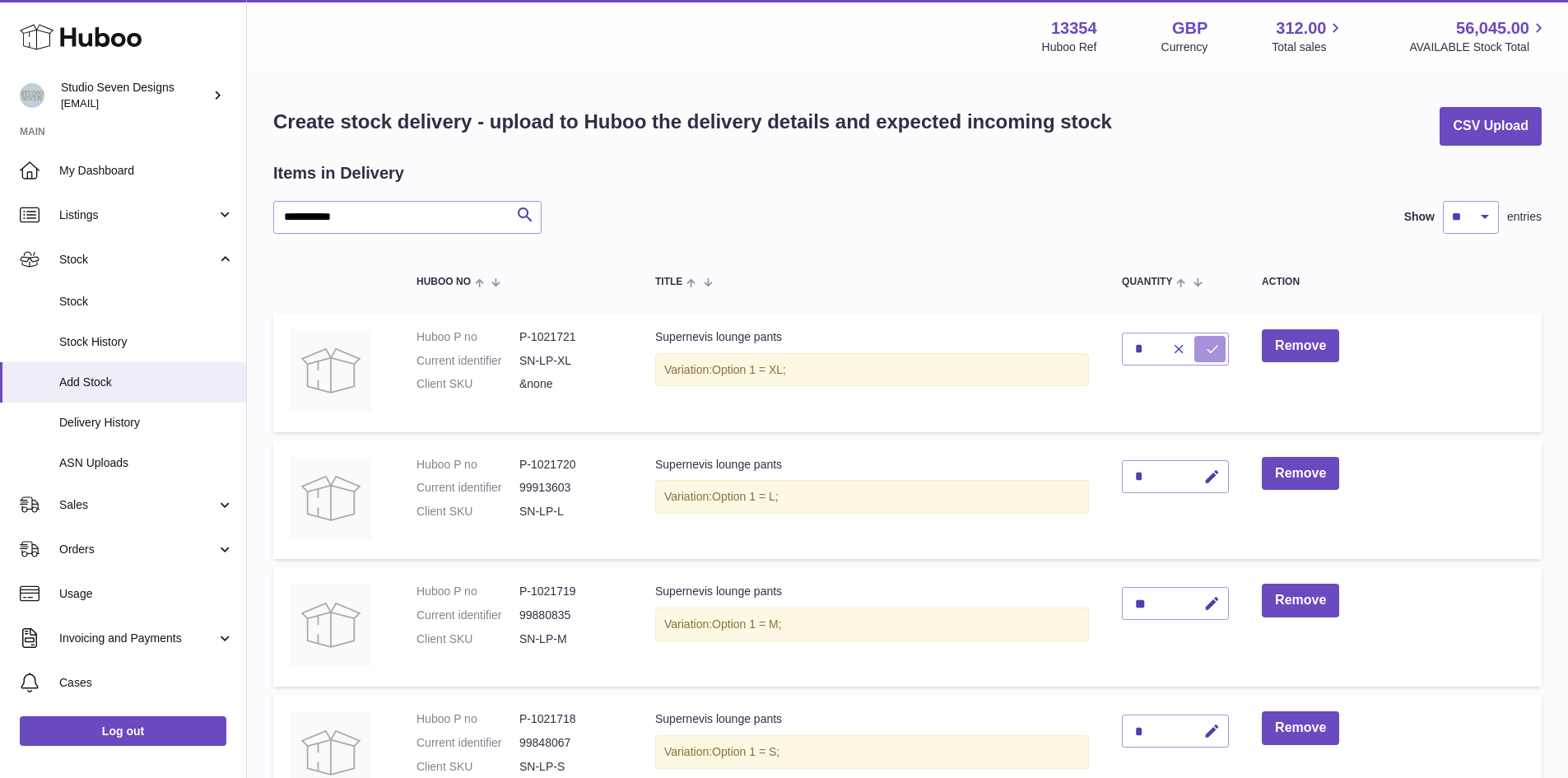 click at bounding box center (1212, 349) 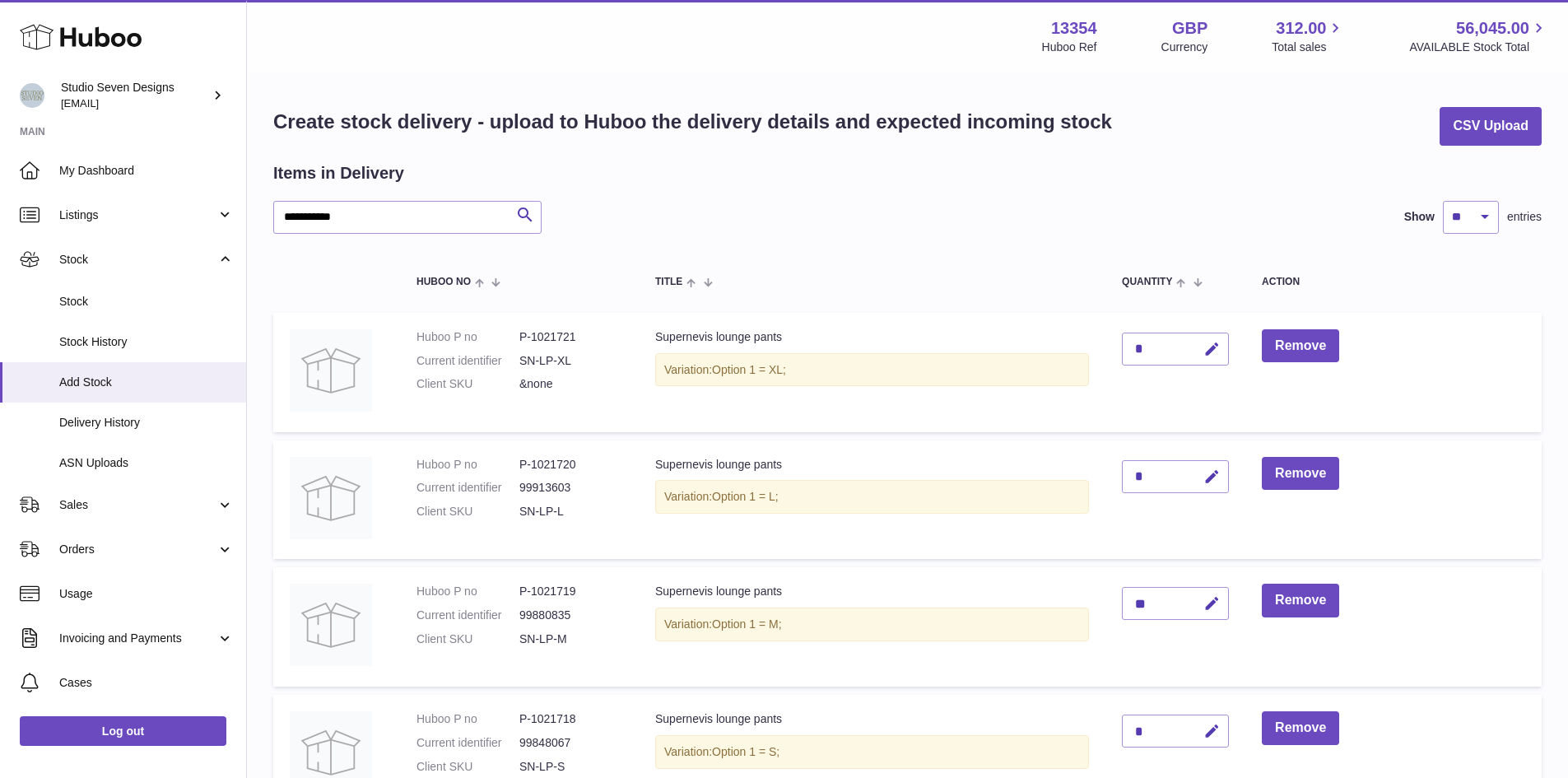click at bounding box center [1212, 477] 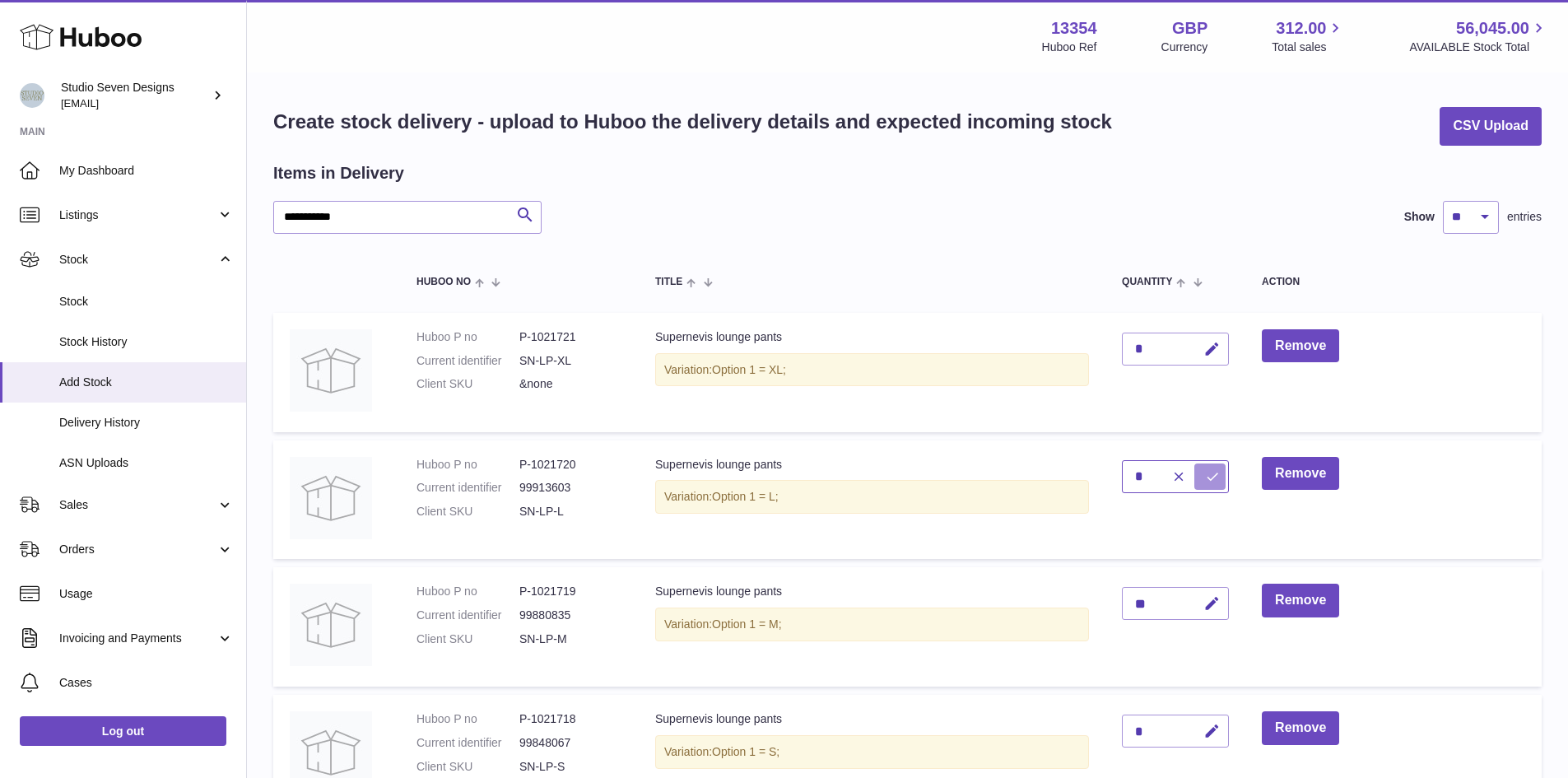 type on "*" 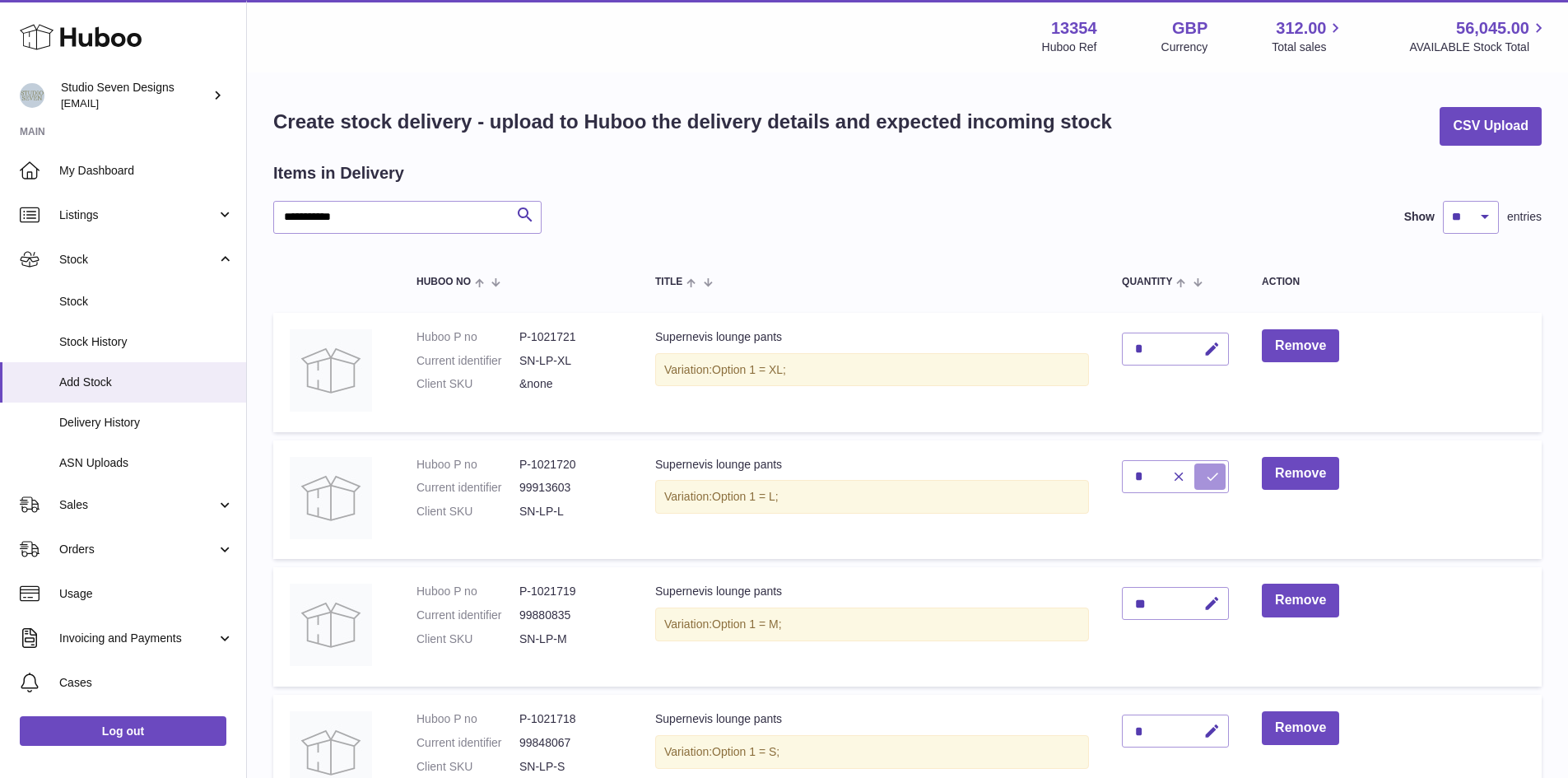 click at bounding box center [1212, 477] 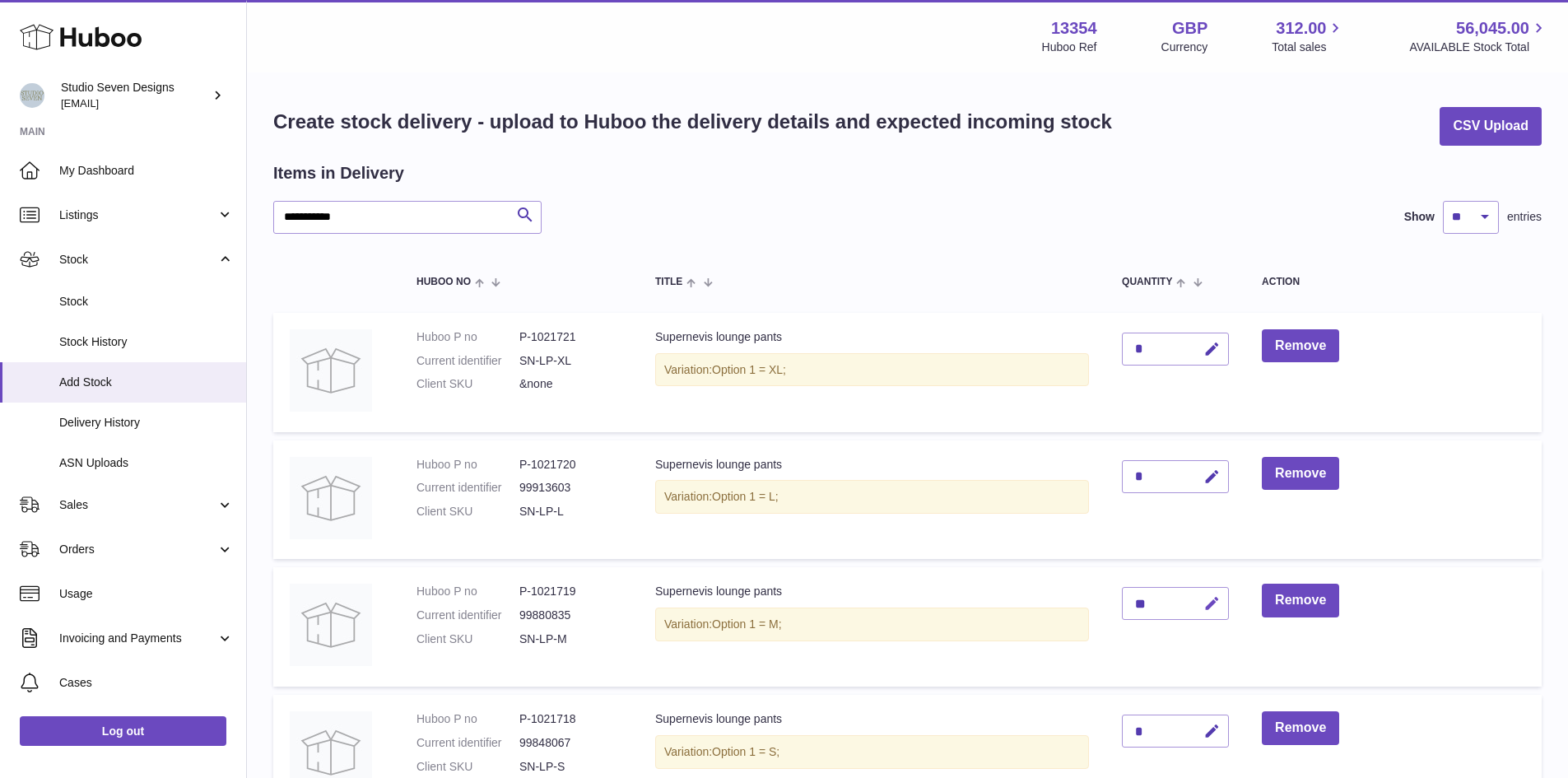 click at bounding box center (1212, 603) 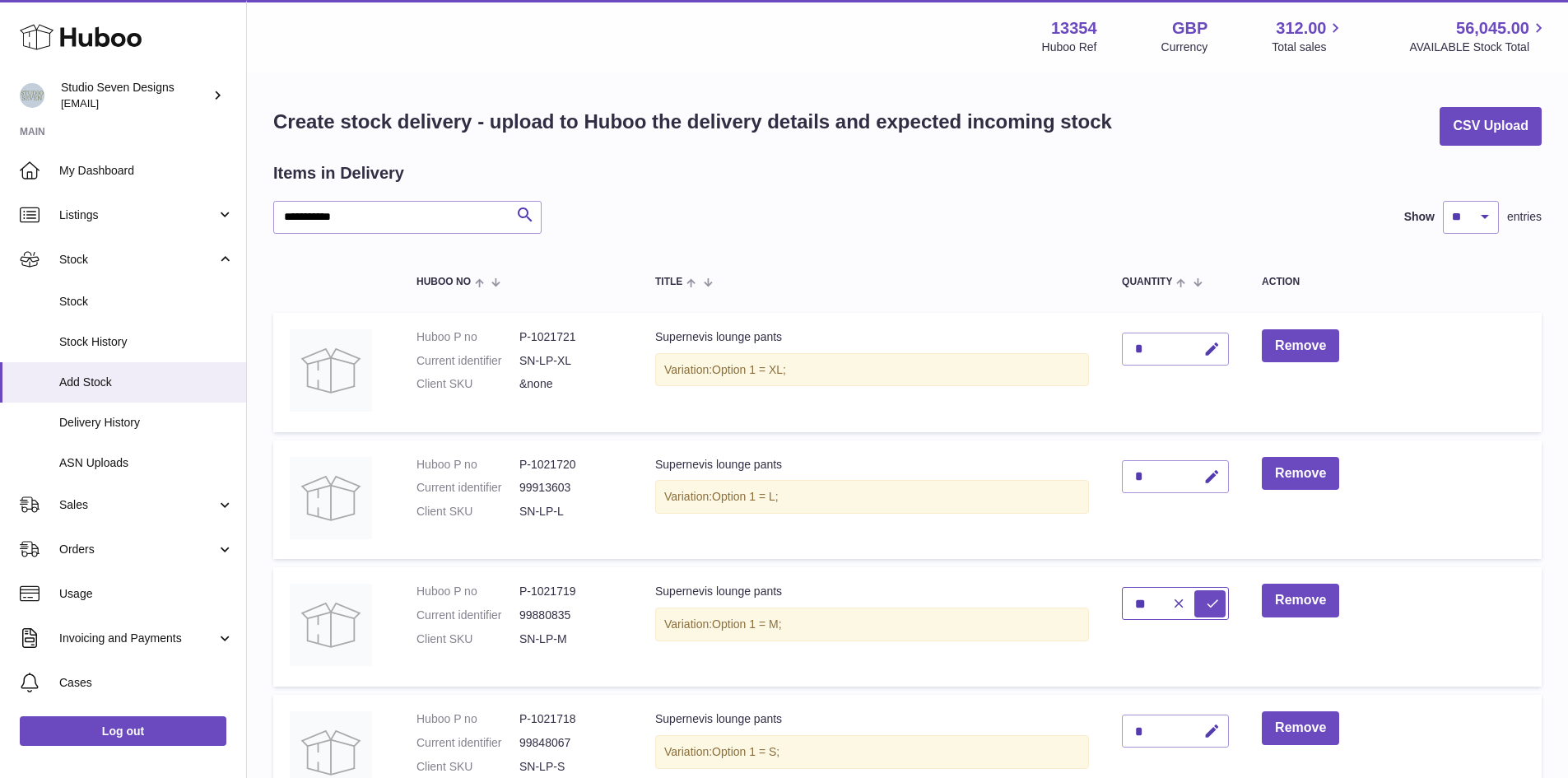 type on "**" 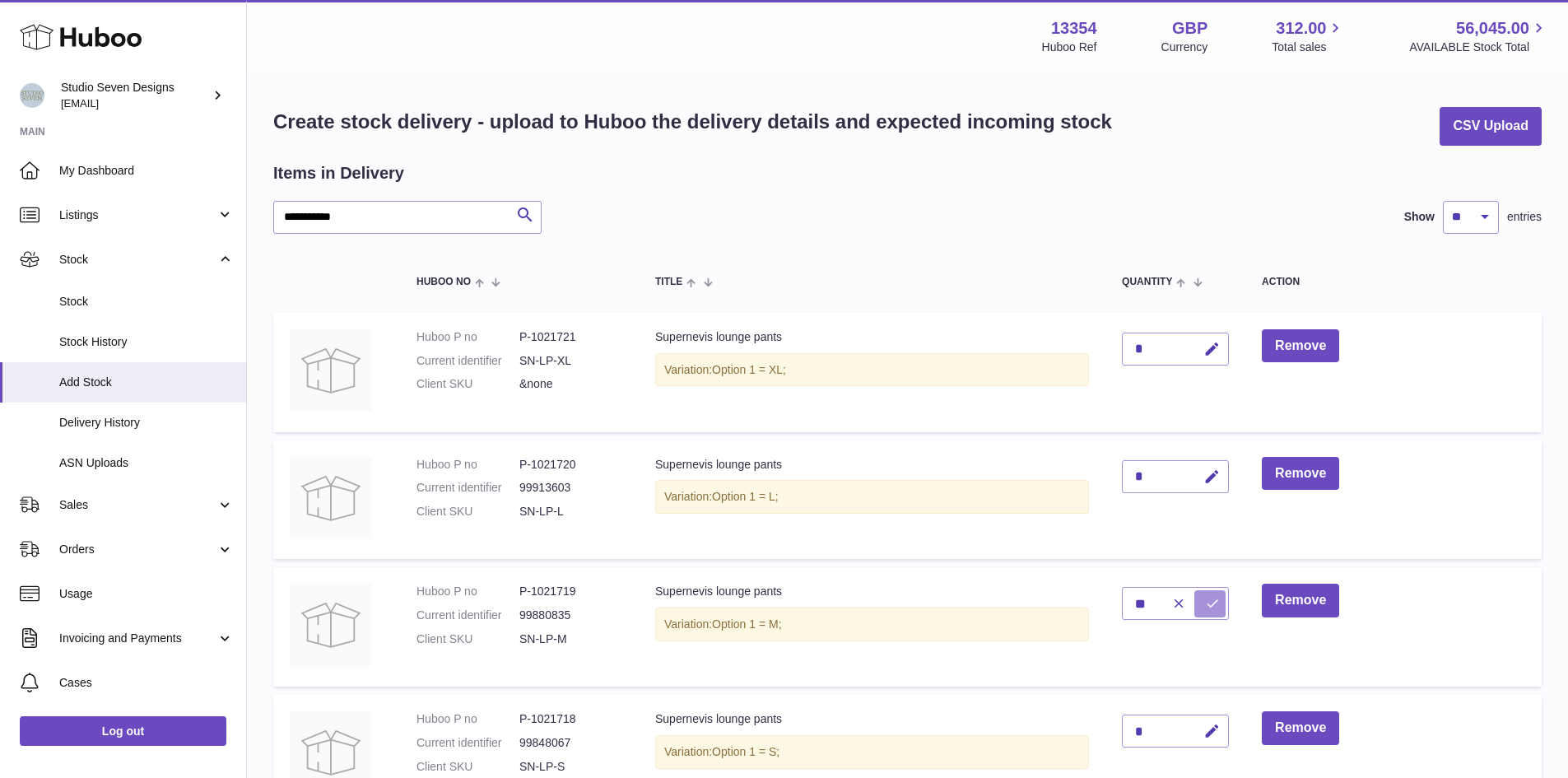 click at bounding box center (1212, 603) 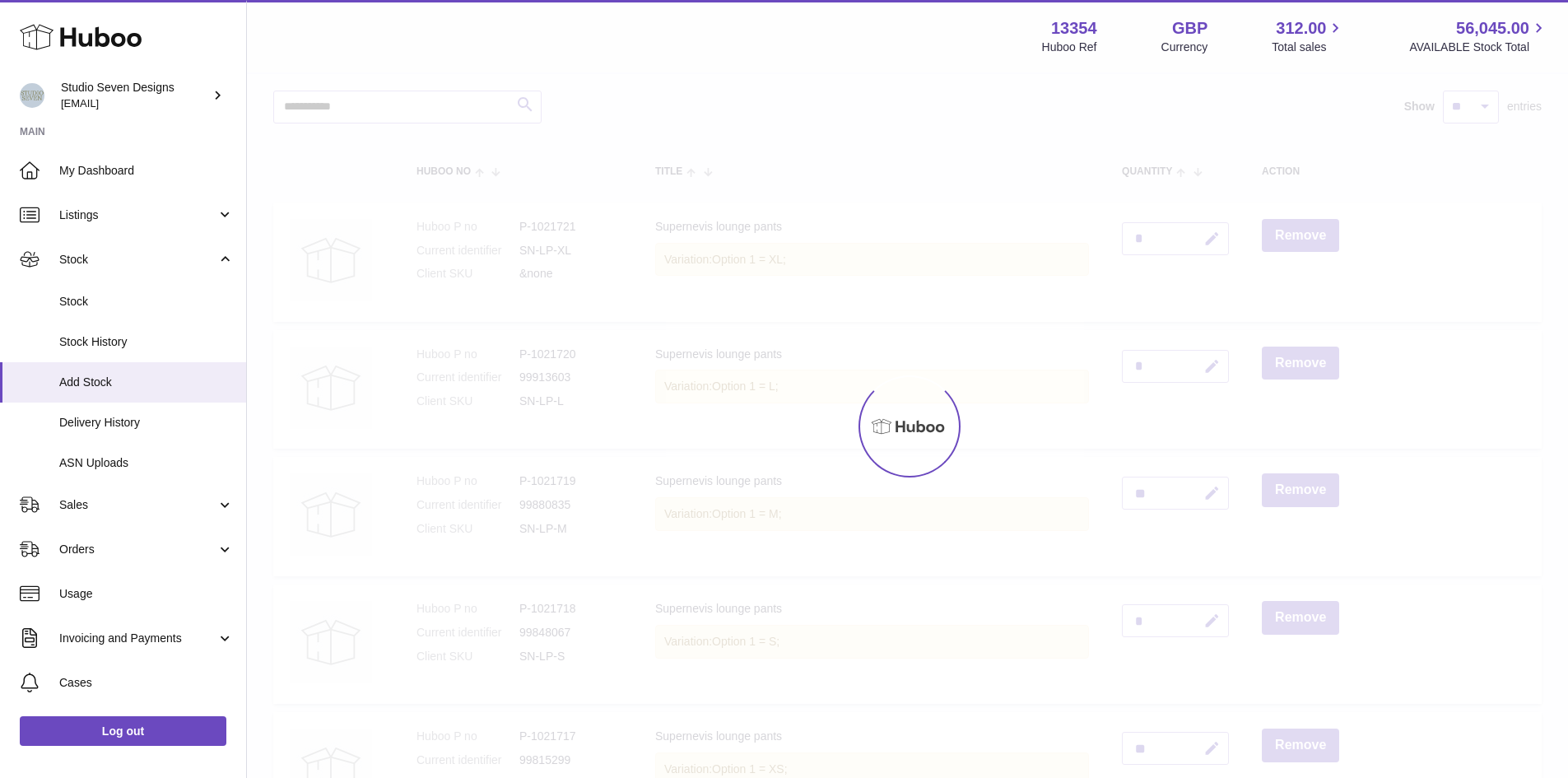 scroll, scrollTop: 111, scrollLeft: 0, axis: vertical 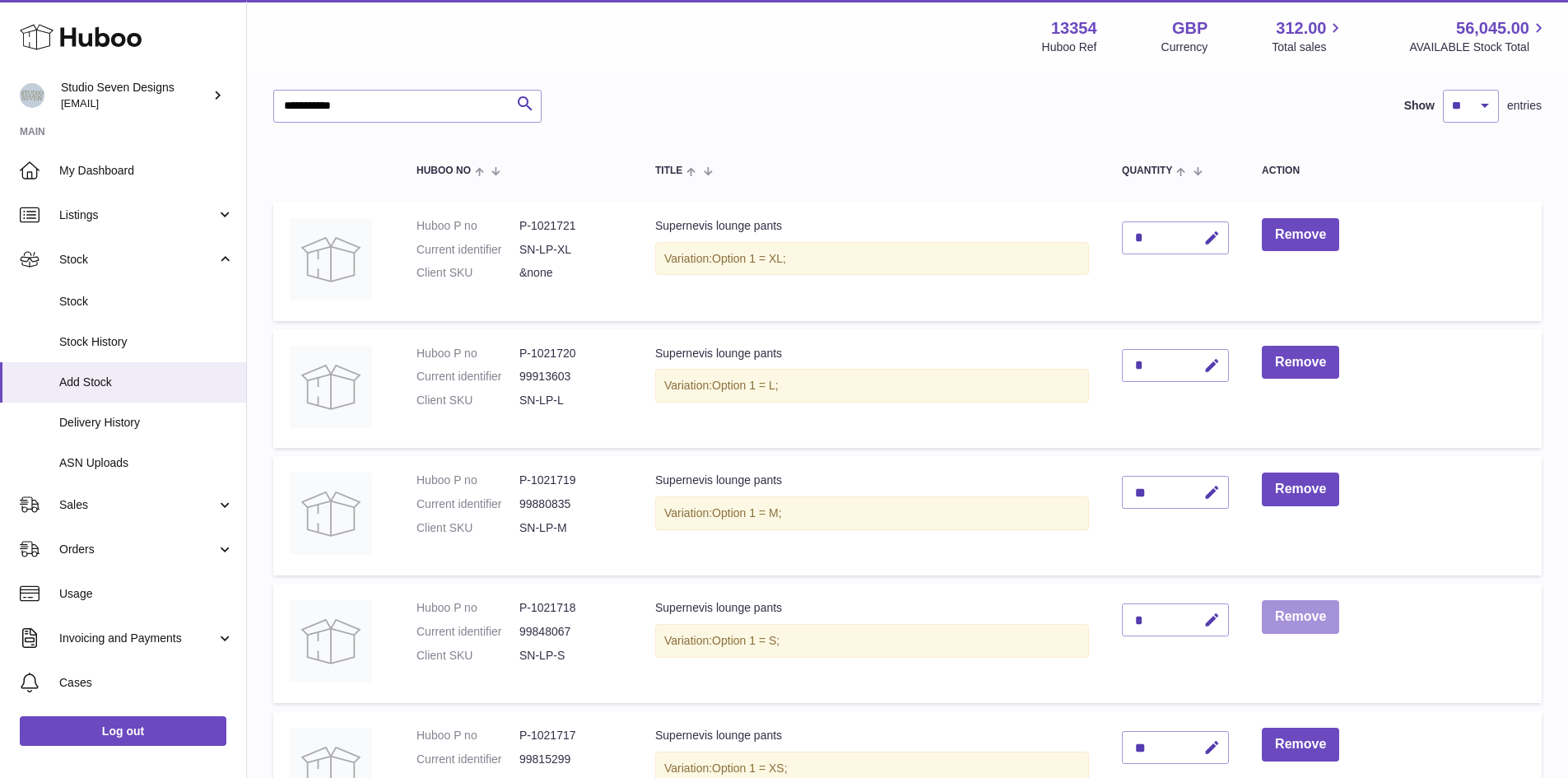 click on "Remove" at bounding box center (1300, 617) 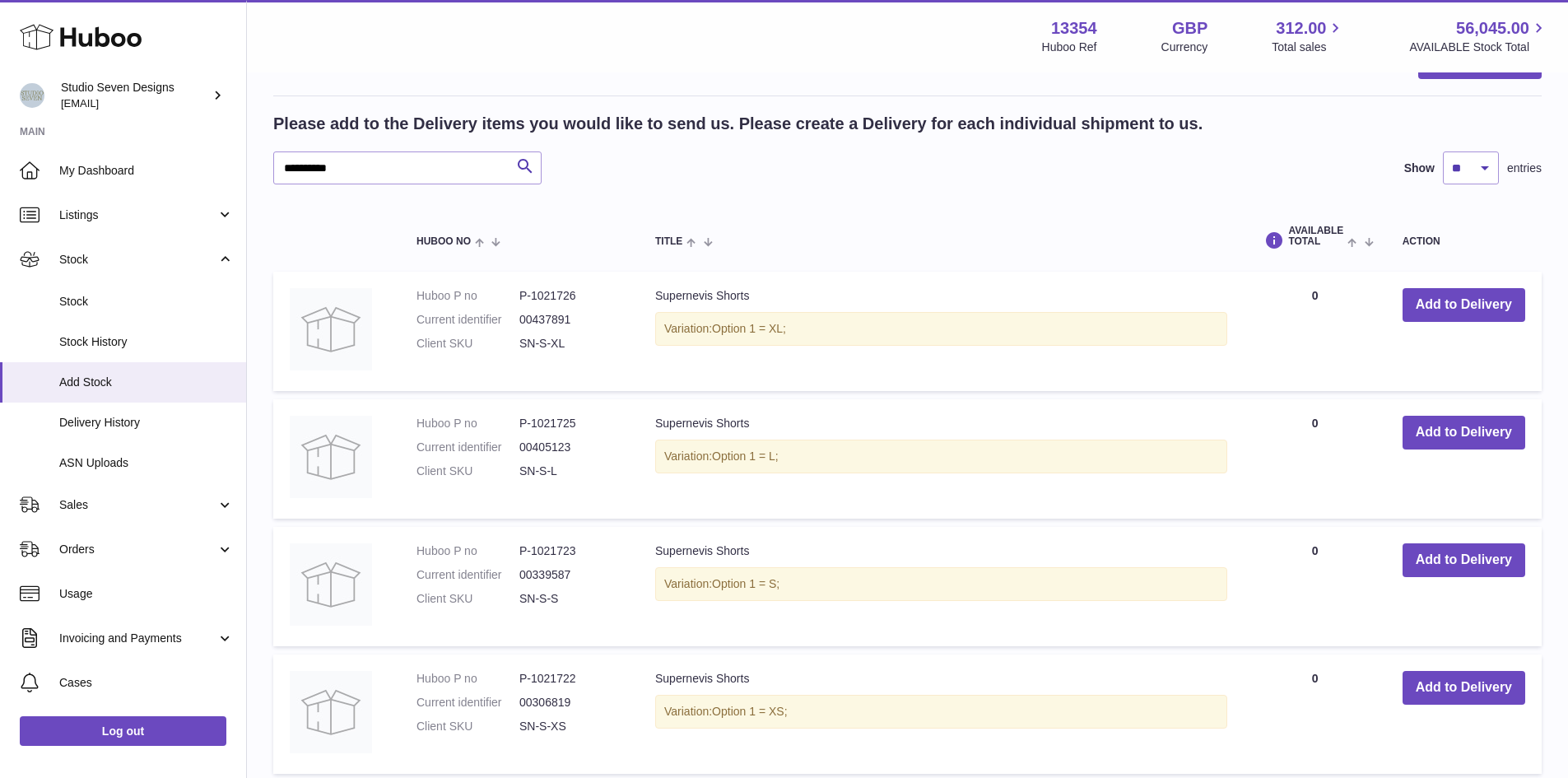 scroll, scrollTop: 830, scrollLeft: 0, axis: vertical 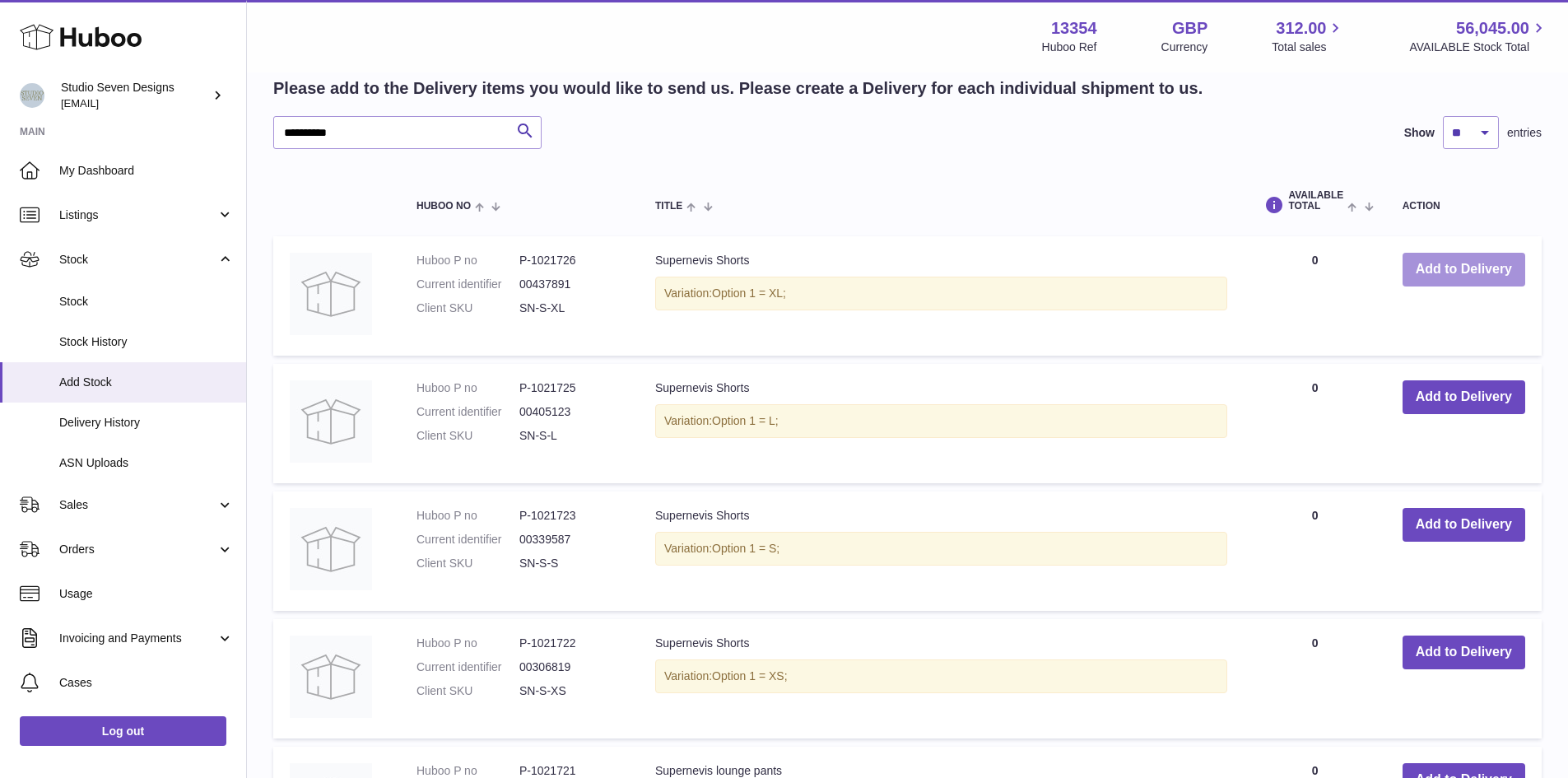 click on "Add to Delivery" at bounding box center [1463, 269] 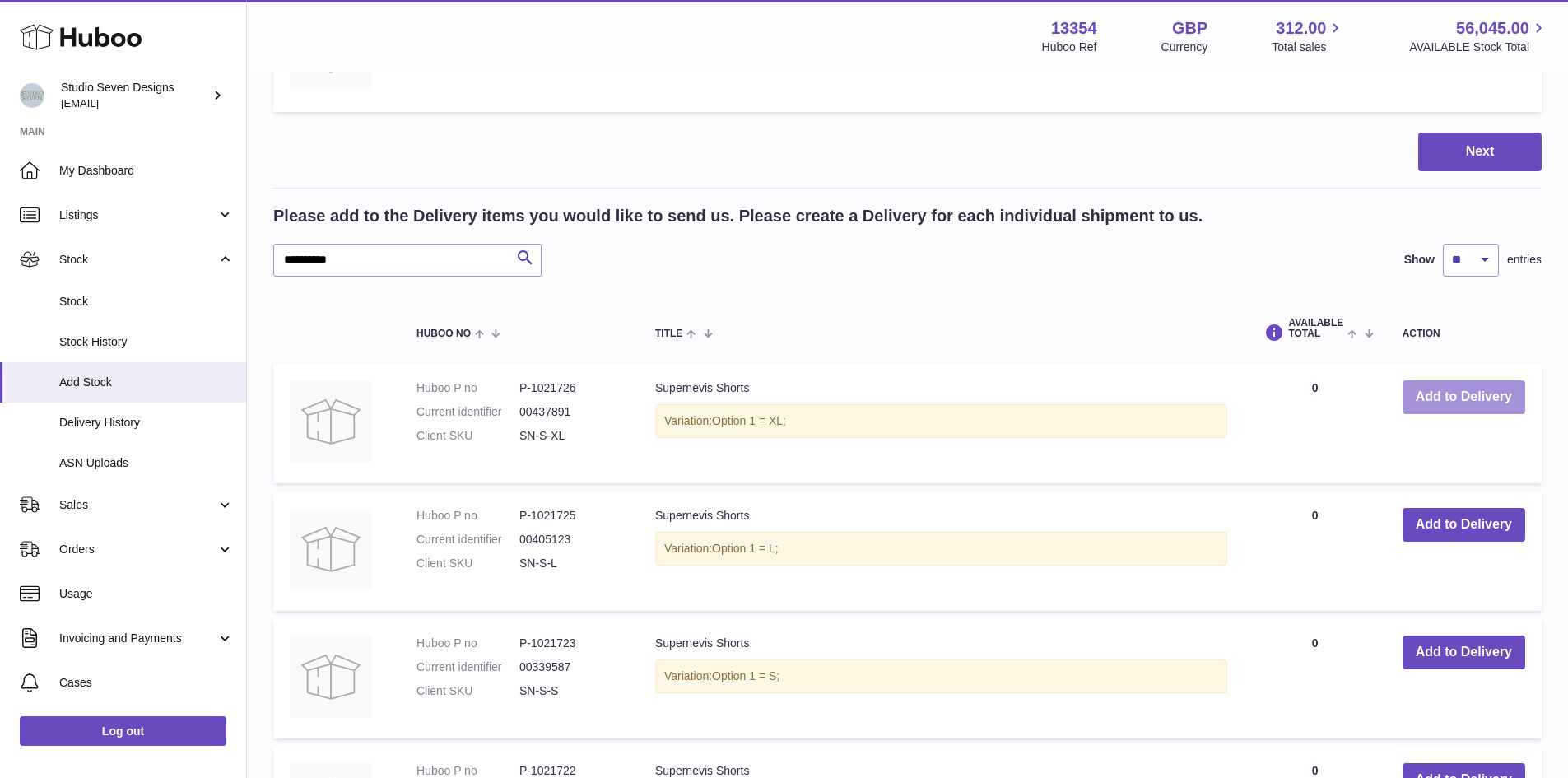 scroll, scrollTop: 957, scrollLeft: 0, axis: vertical 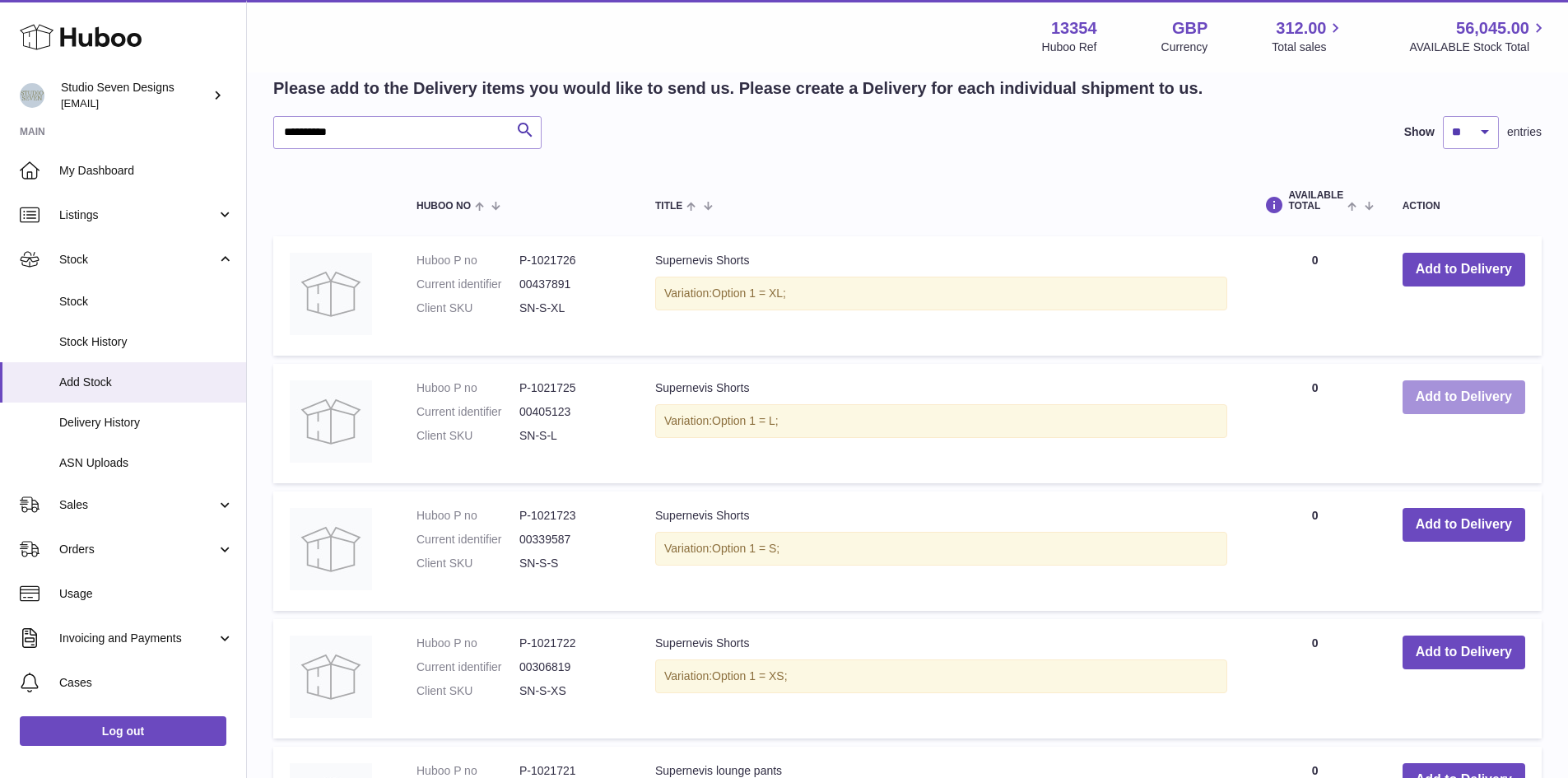 click on "Add to Delivery" at bounding box center [1463, 397] 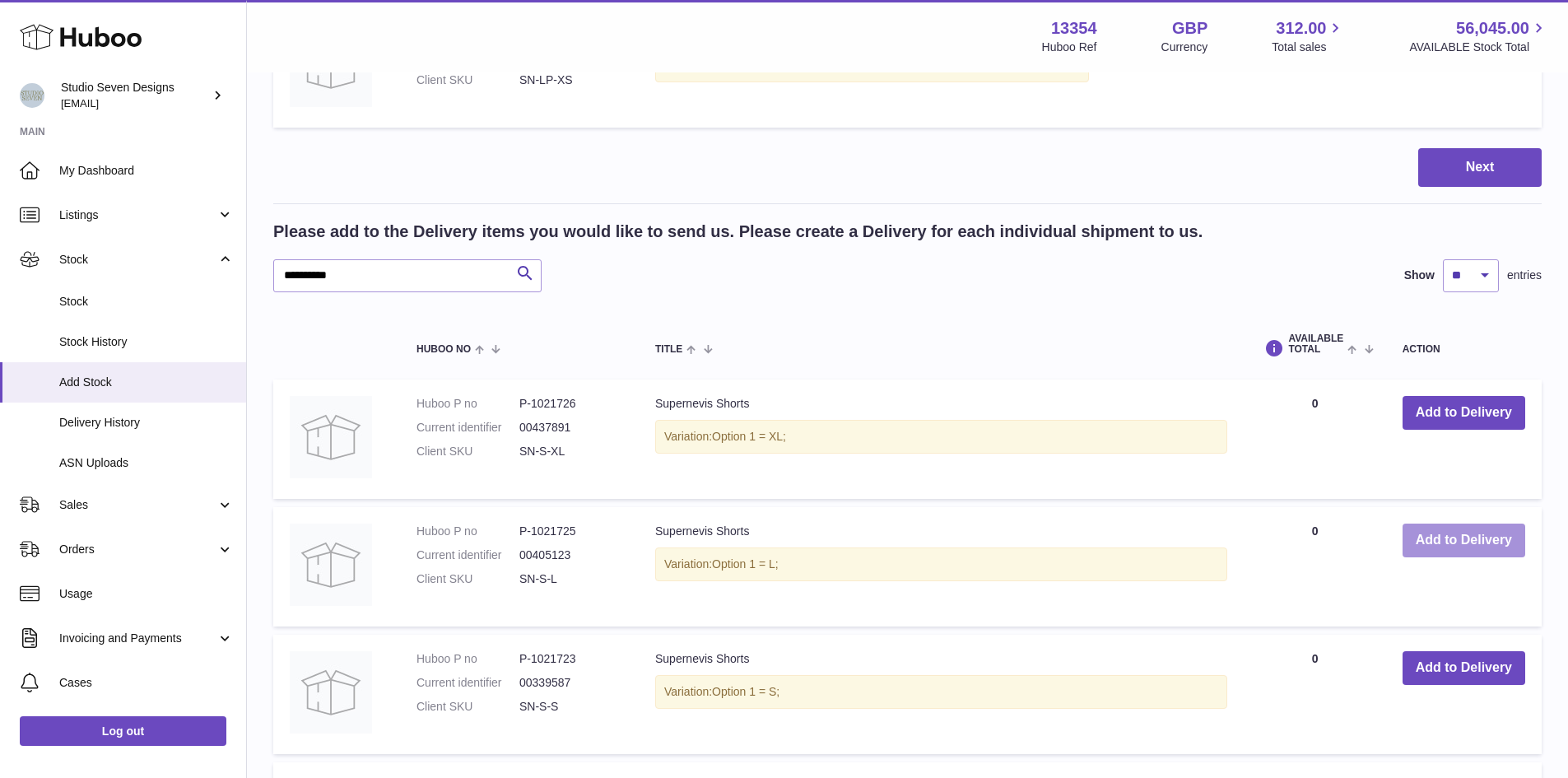 scroll, scrollTop: 941, scrollLeft: 0, axis: vertical 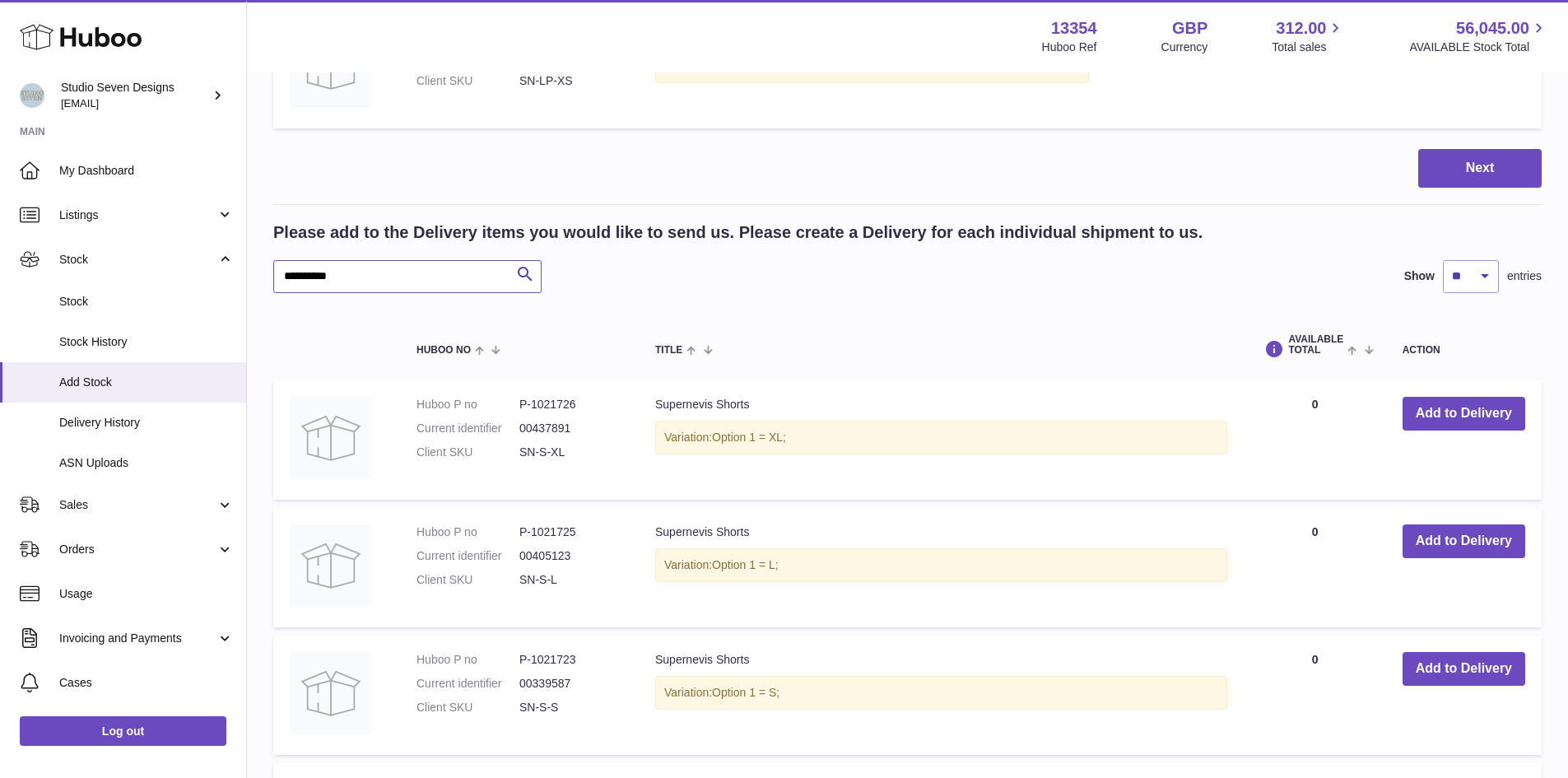 click on "**********" at bounding box center (407, 277) 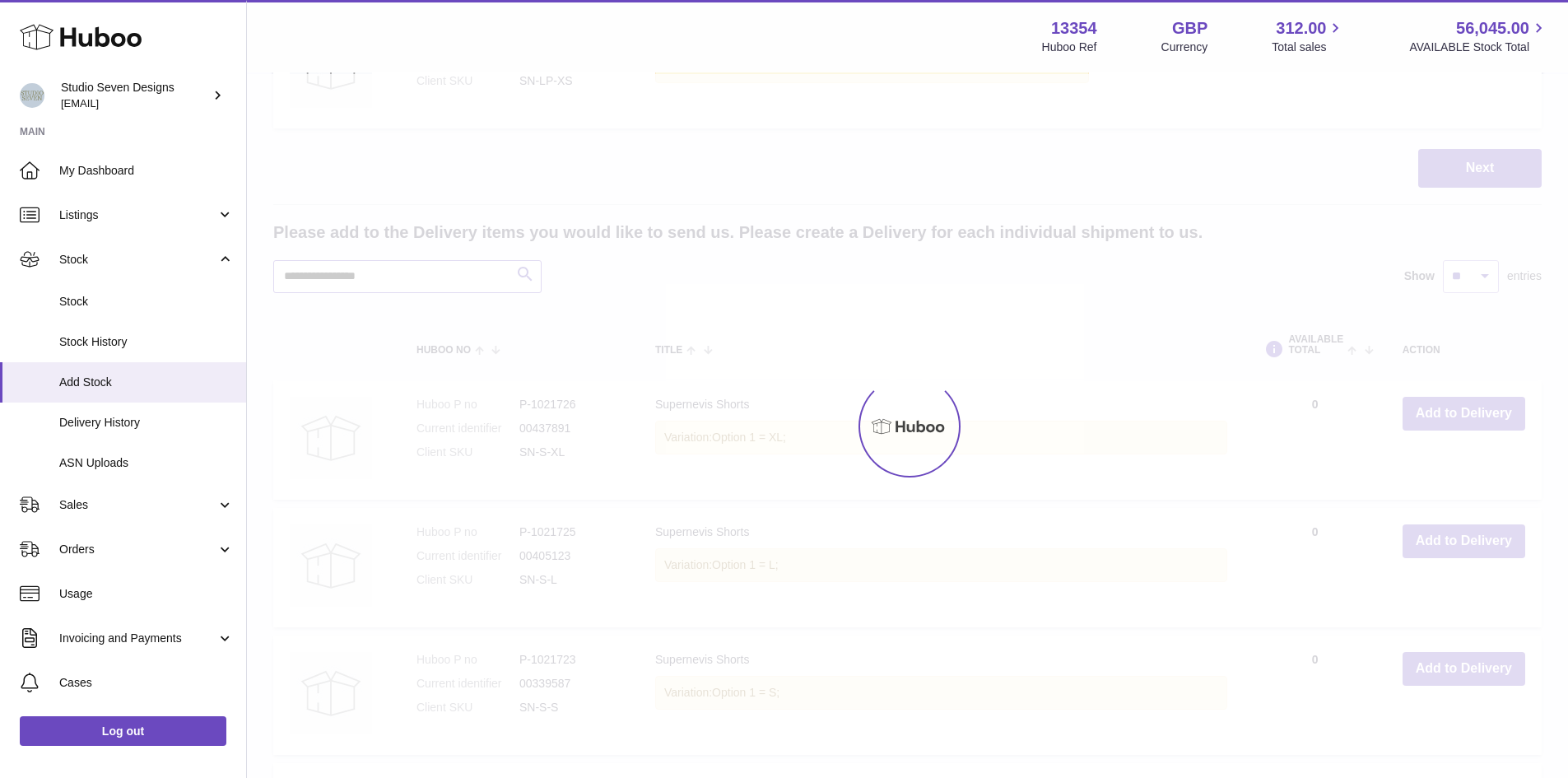 scroll, scrollTop: 706, scrollLeft: 0, axis: vertical 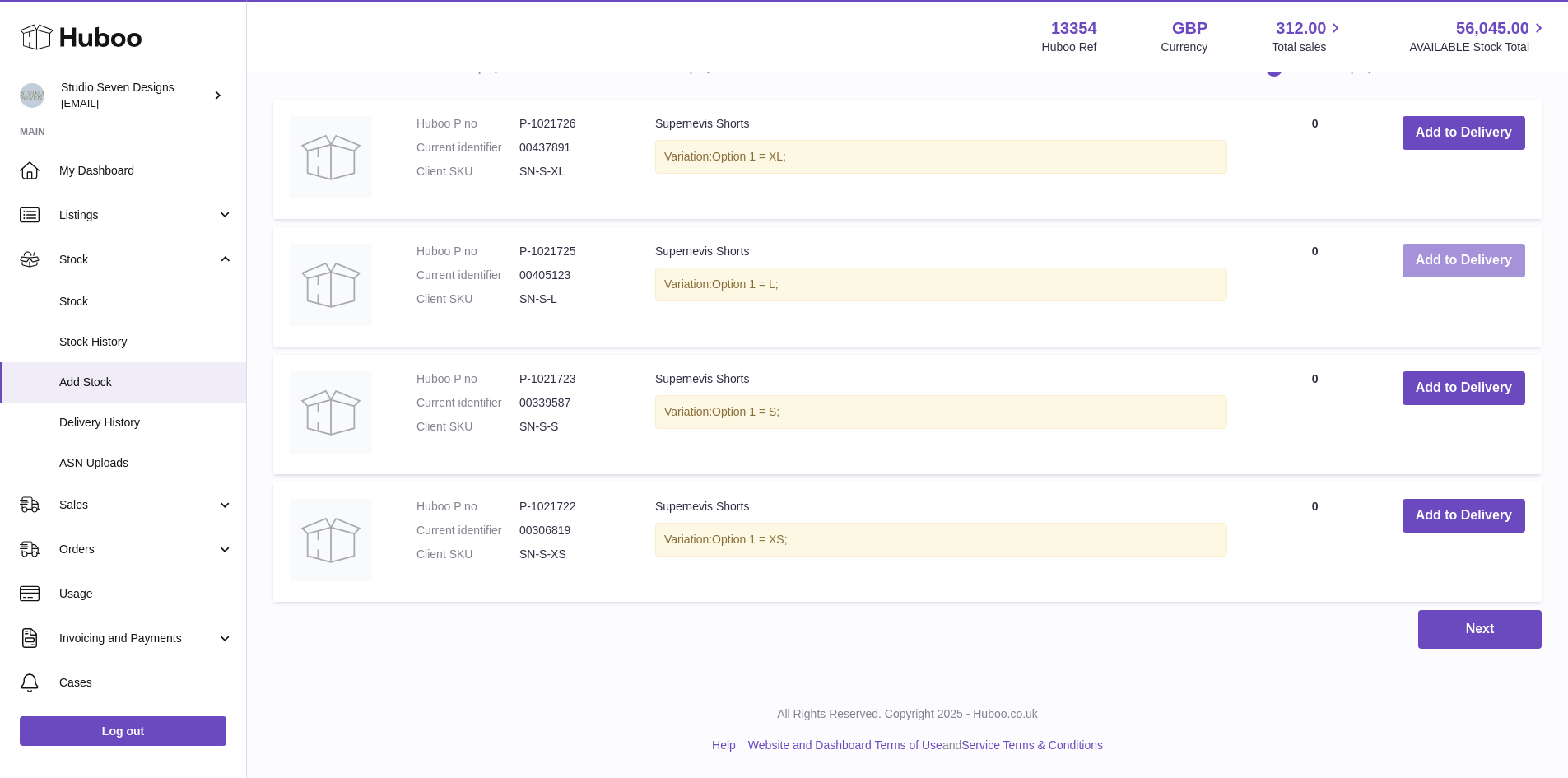 type on "**********" 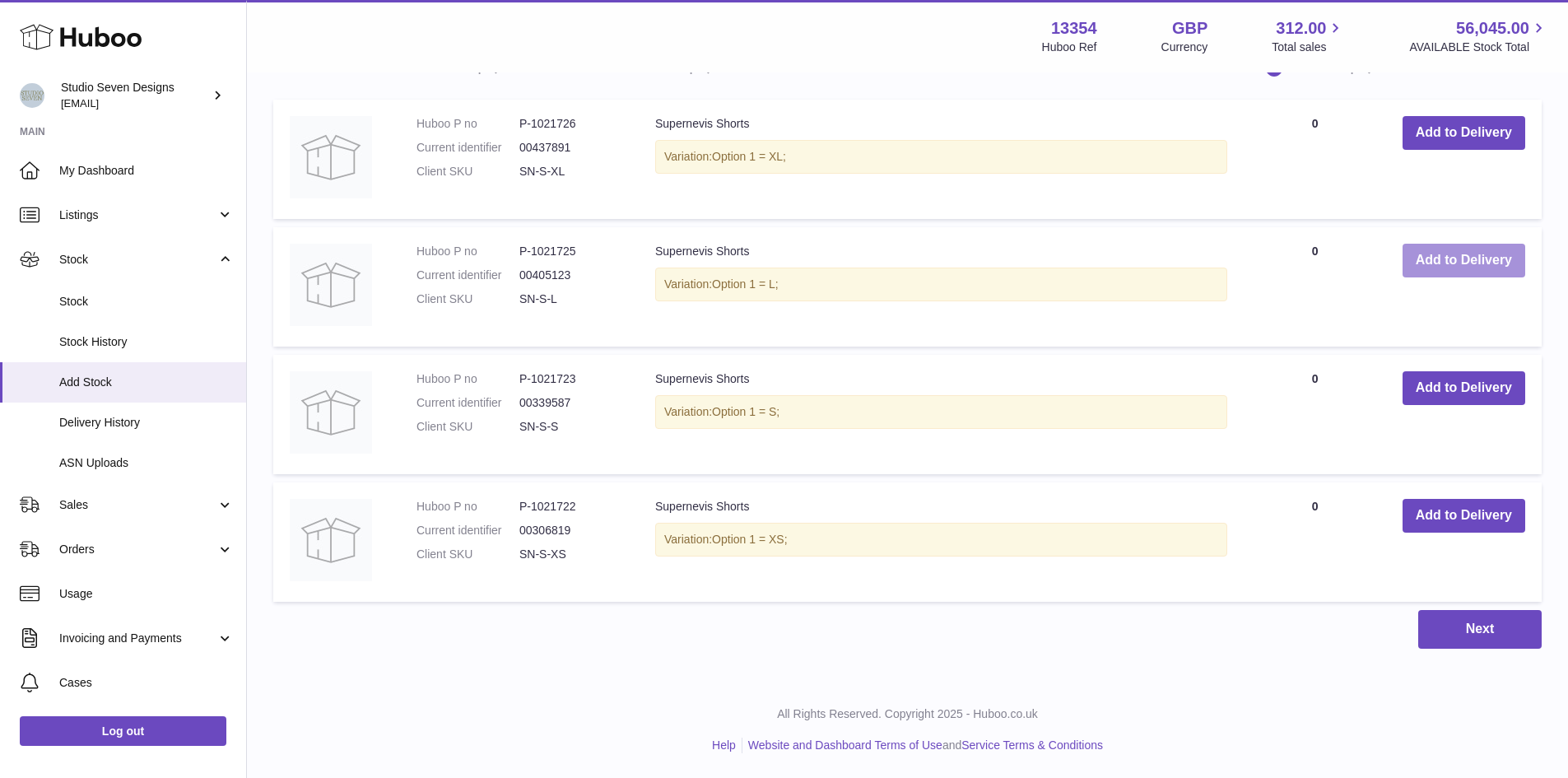 click on "Add to Delivery" at bounding box center [1463, 260] 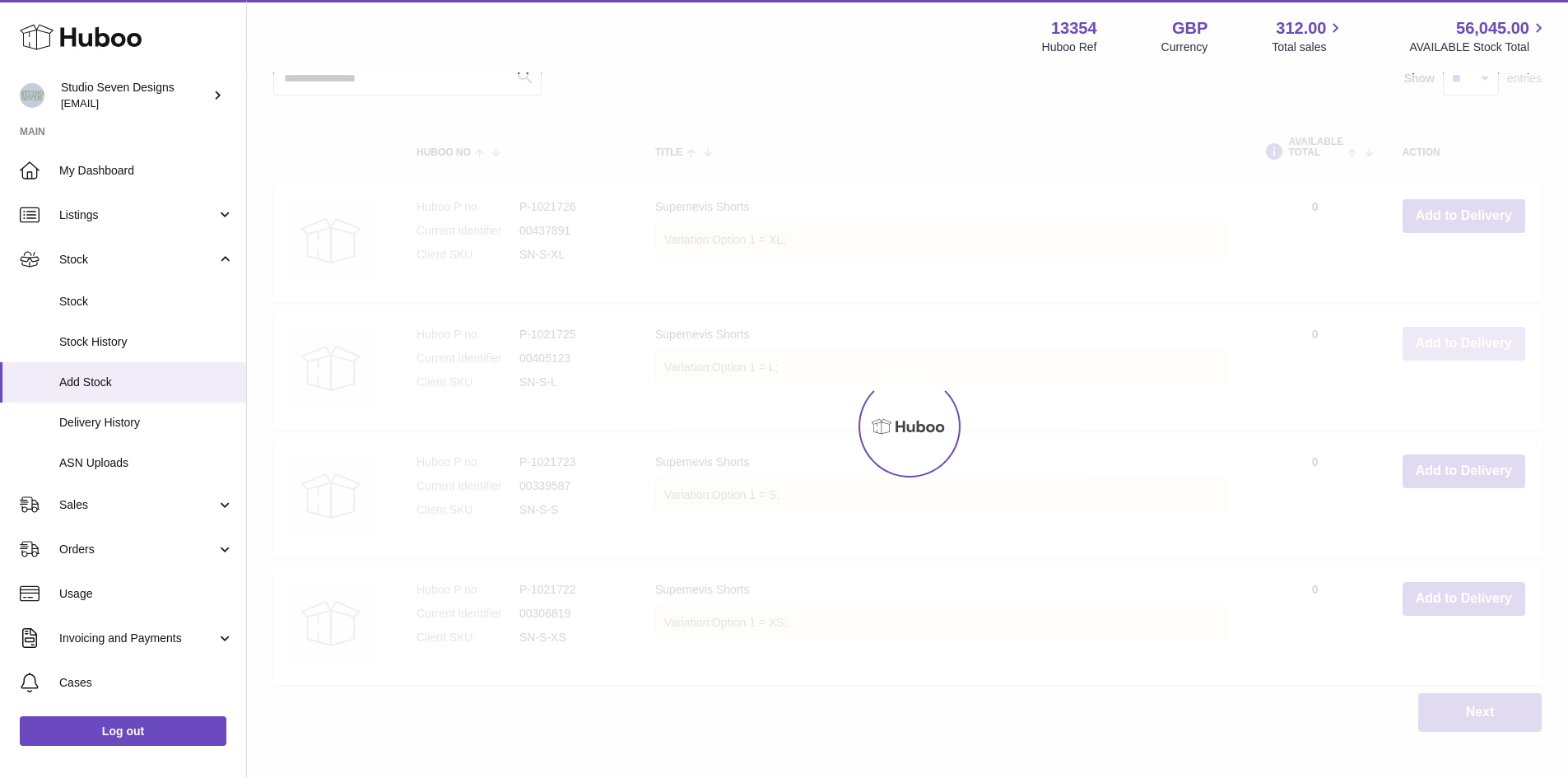 scroll, scrollTop: 1133, scrollLeft: 0, axis: vertical 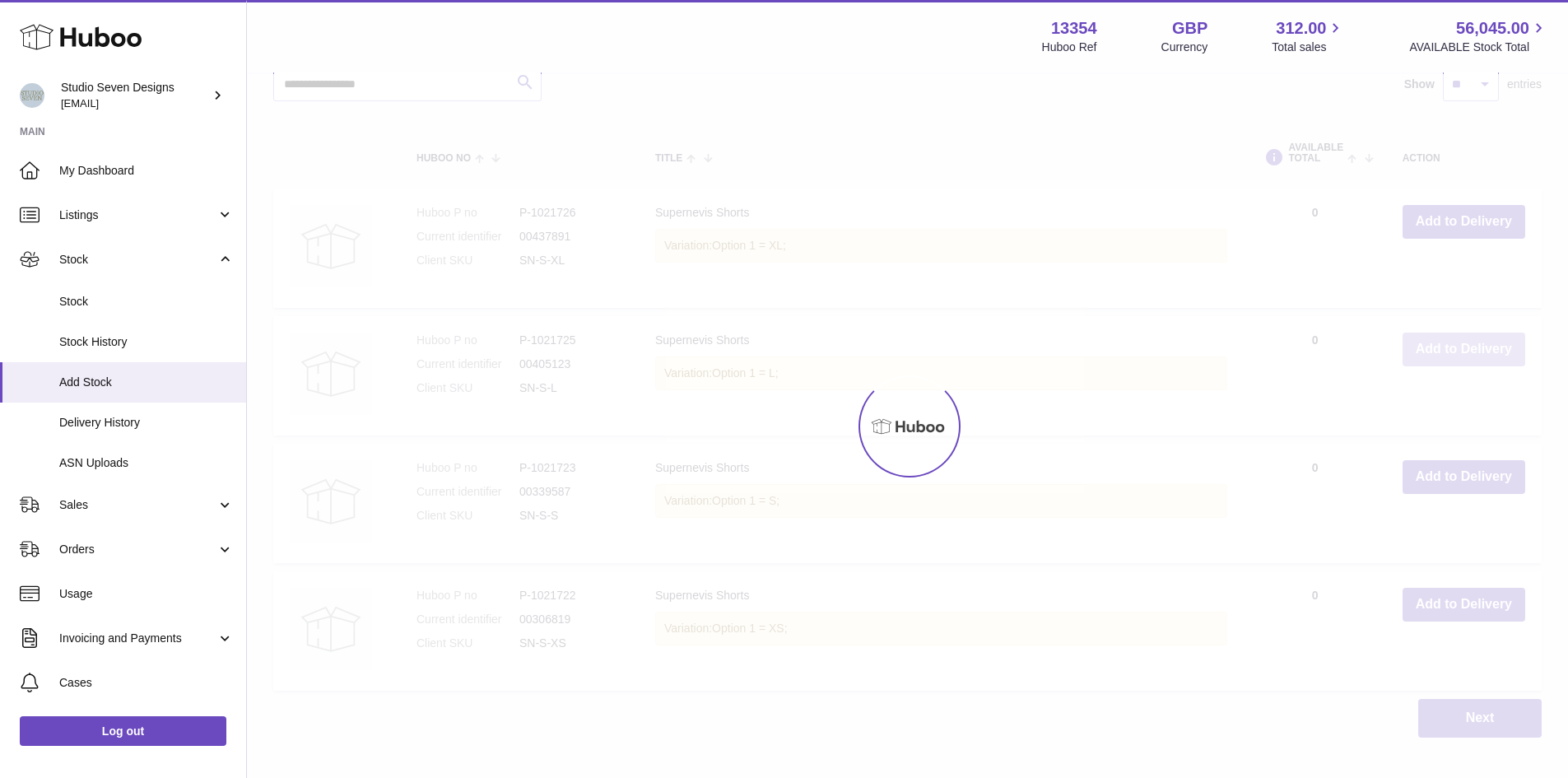 type on "*" 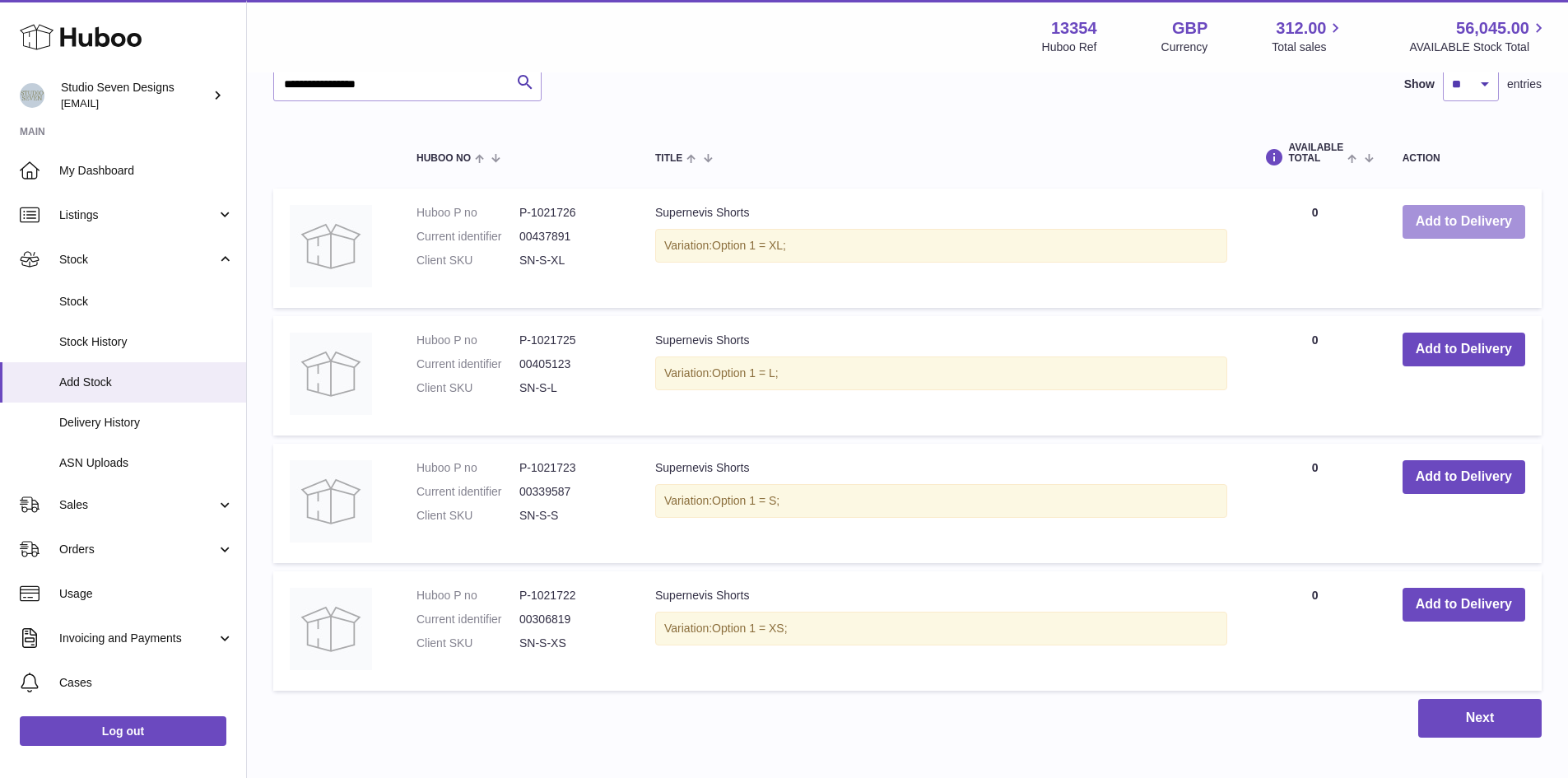 click on "Add to Delivery" at bounding box center [1463, 221] 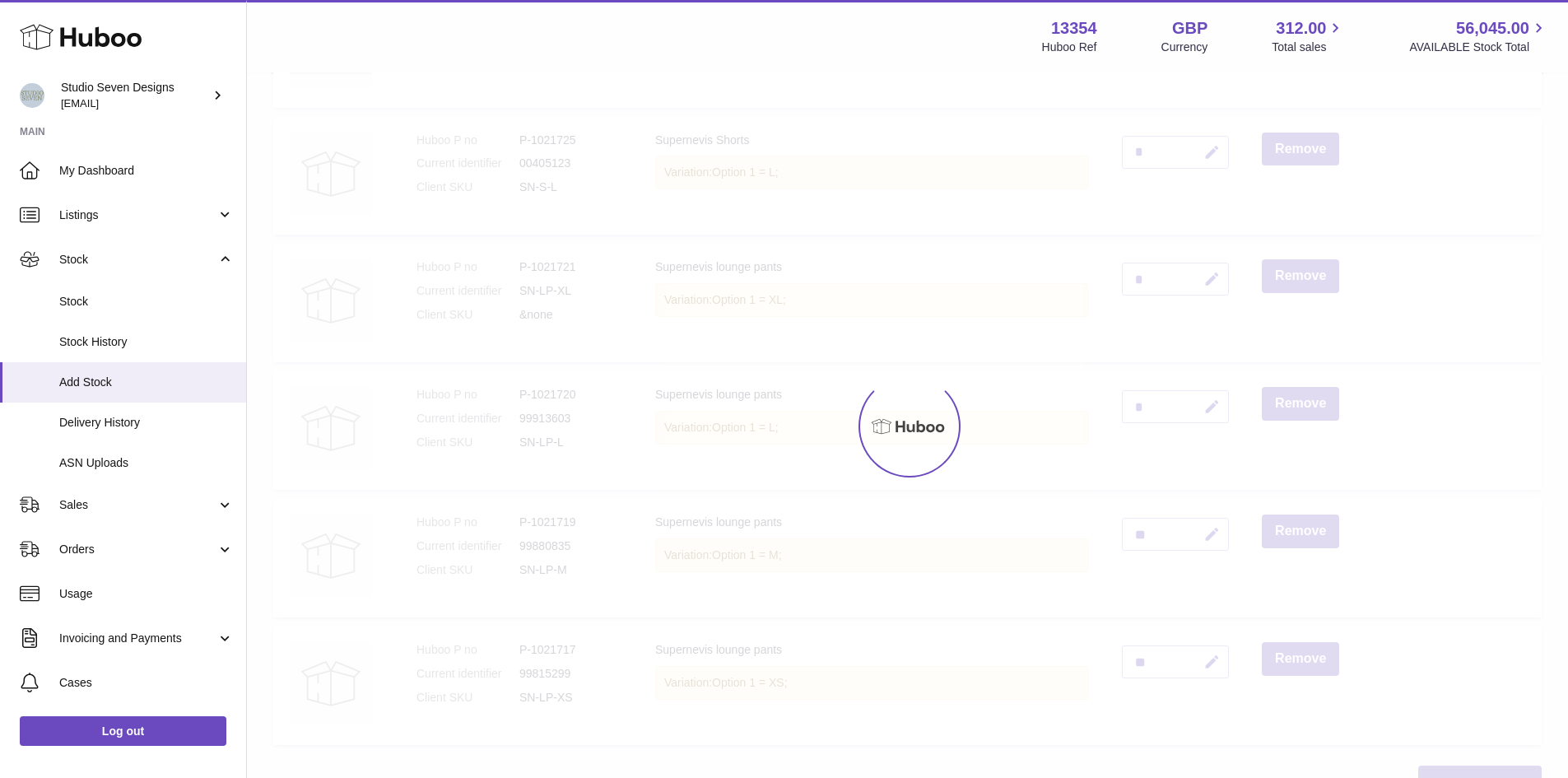 scroll, scrollTop: 0, scrollLeft: 0, axis: both 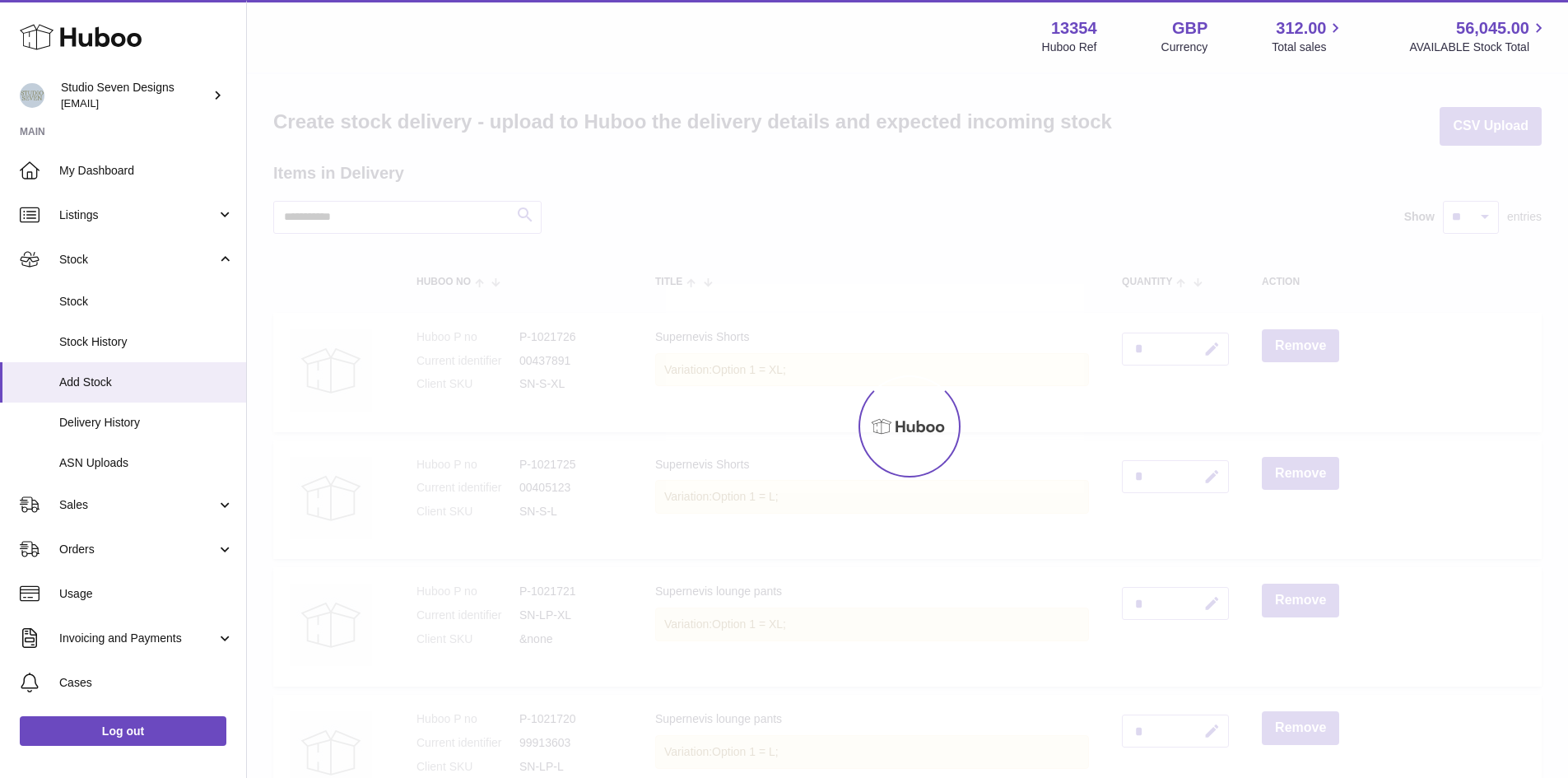 type on "*" 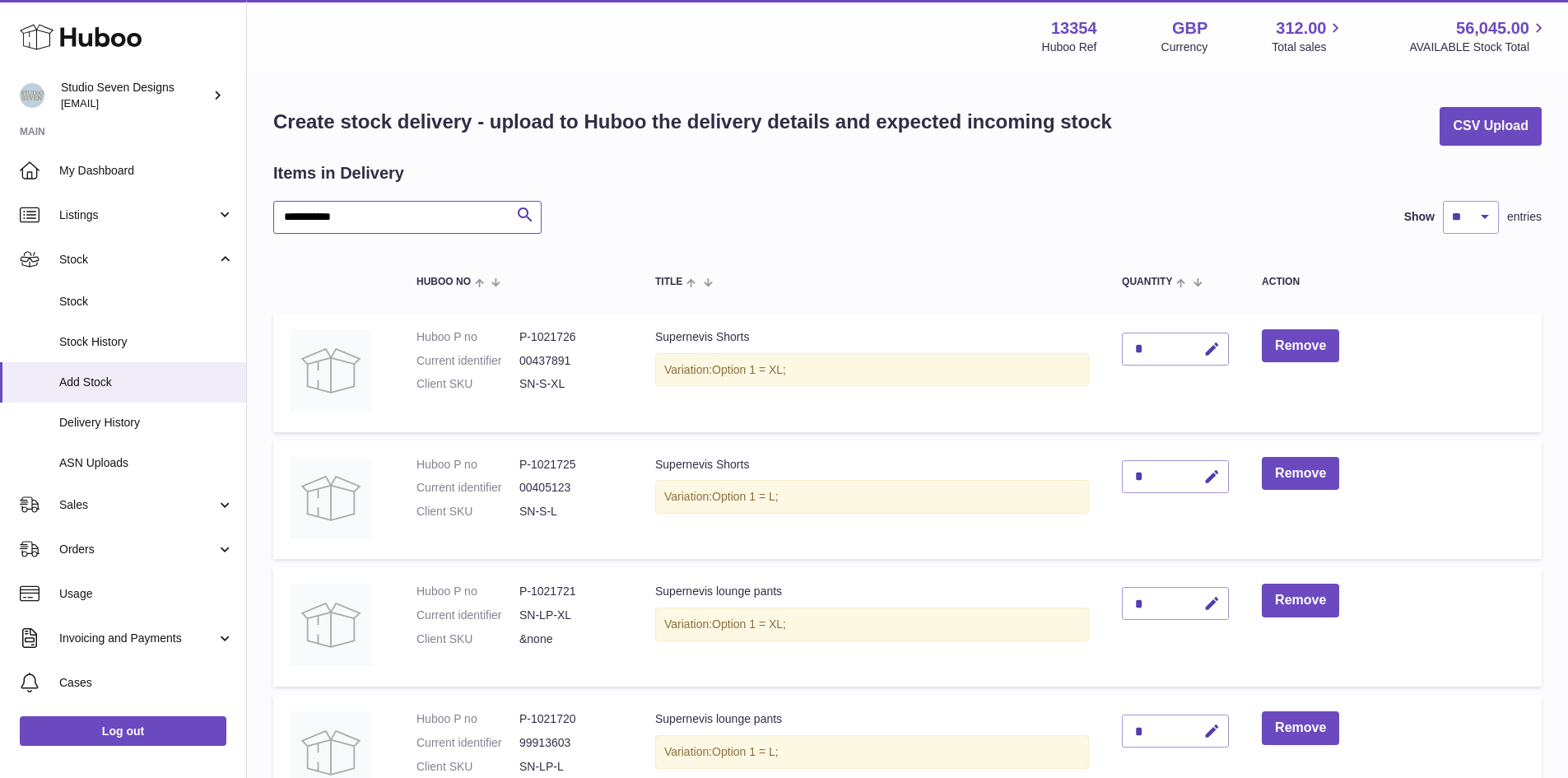 click on "**********" at bounding box center [407, 217] 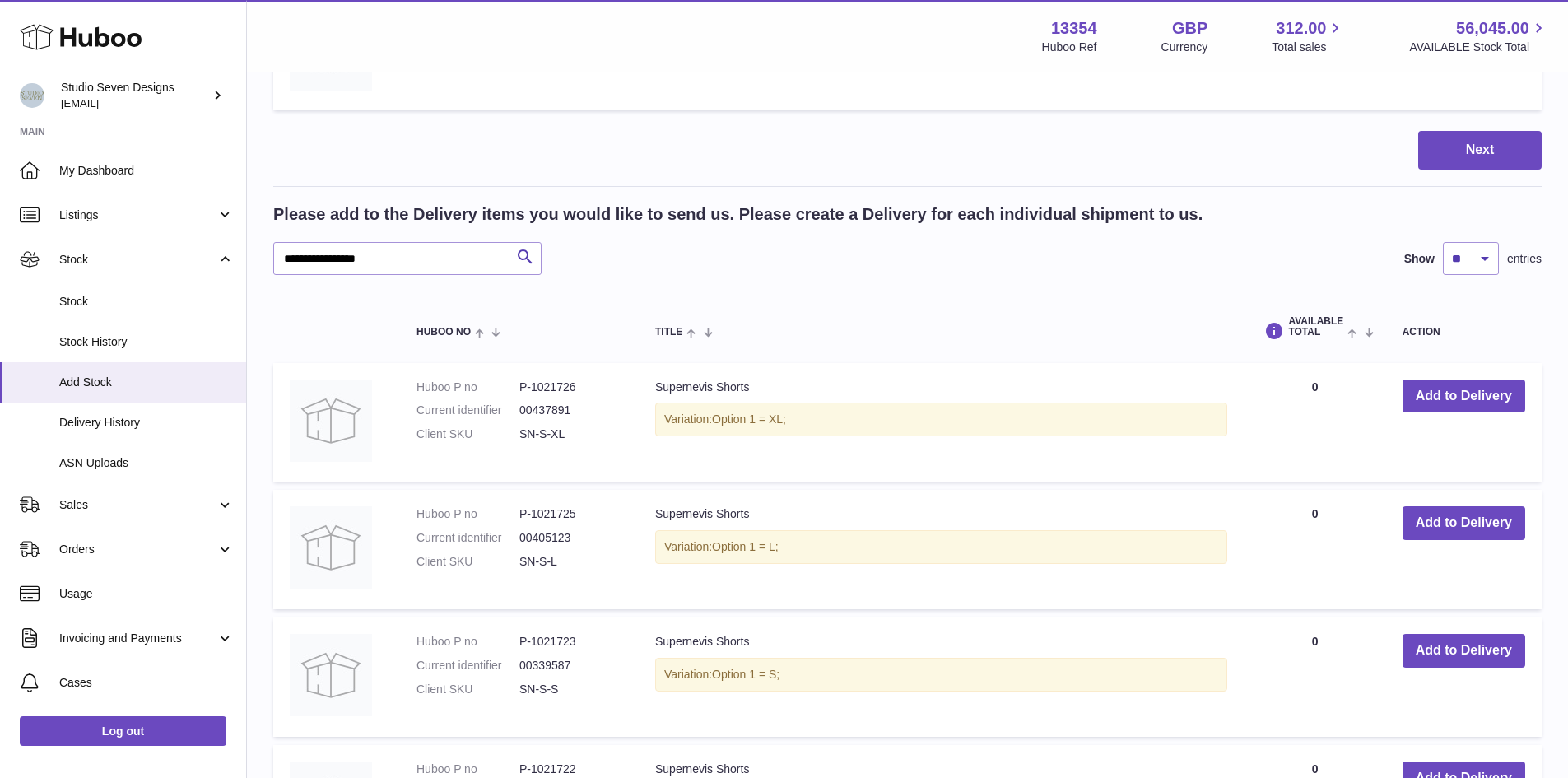 scroll, scrollTop: 652, scrollLeft: 0, axis: vertical 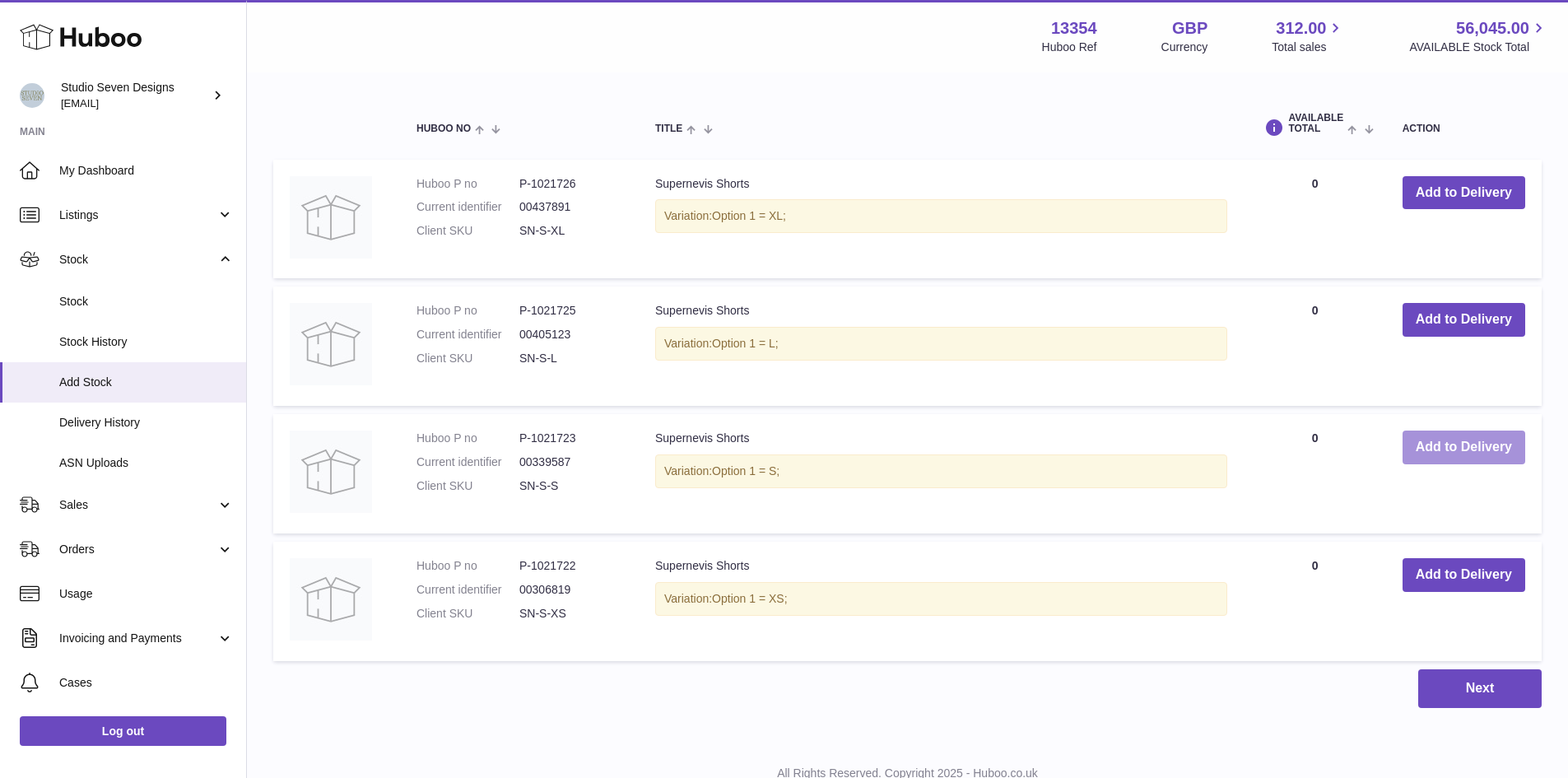 type on "**********" 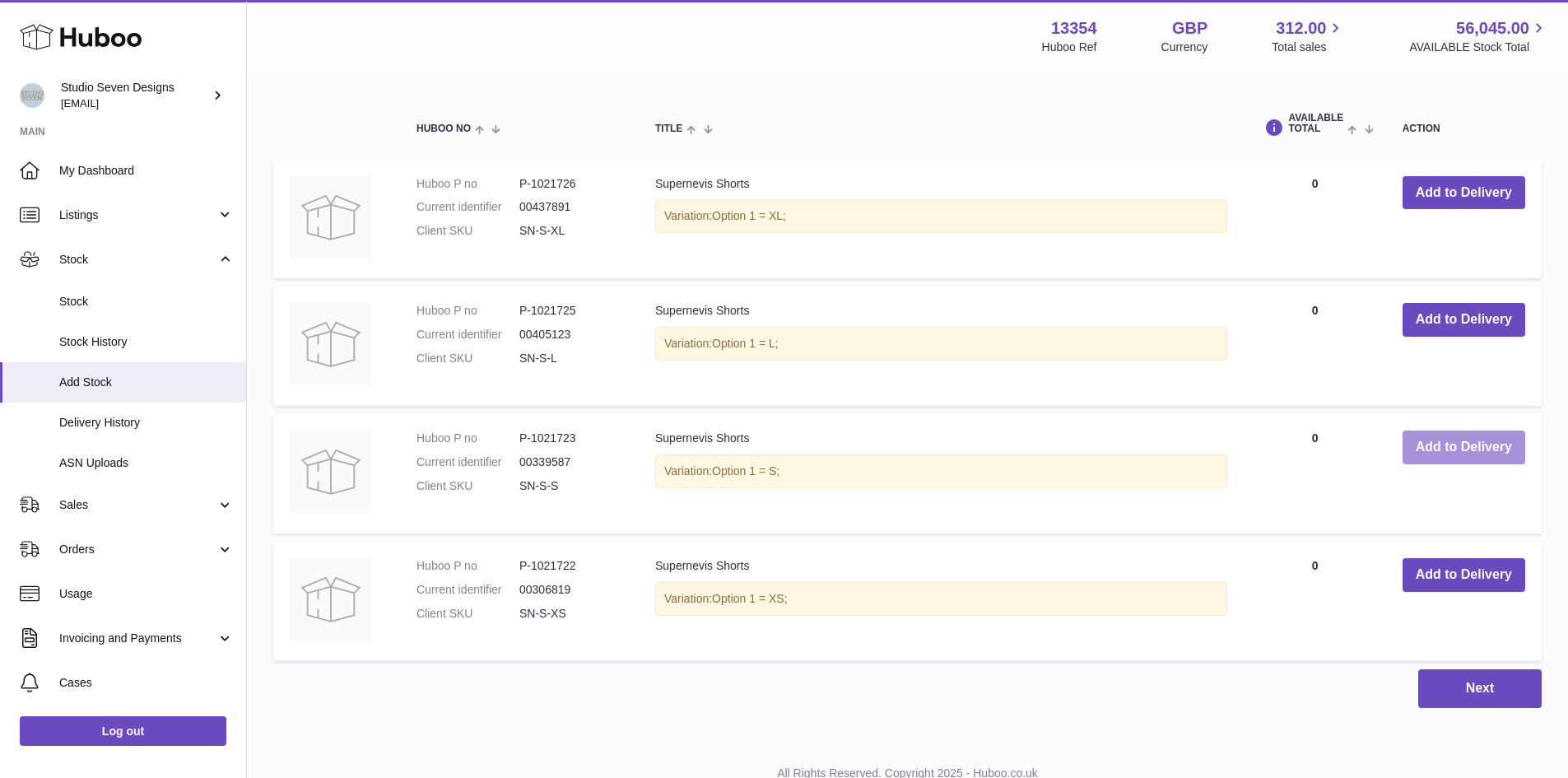 click on "Add to Delivery" at bounding box center (1463, 447) 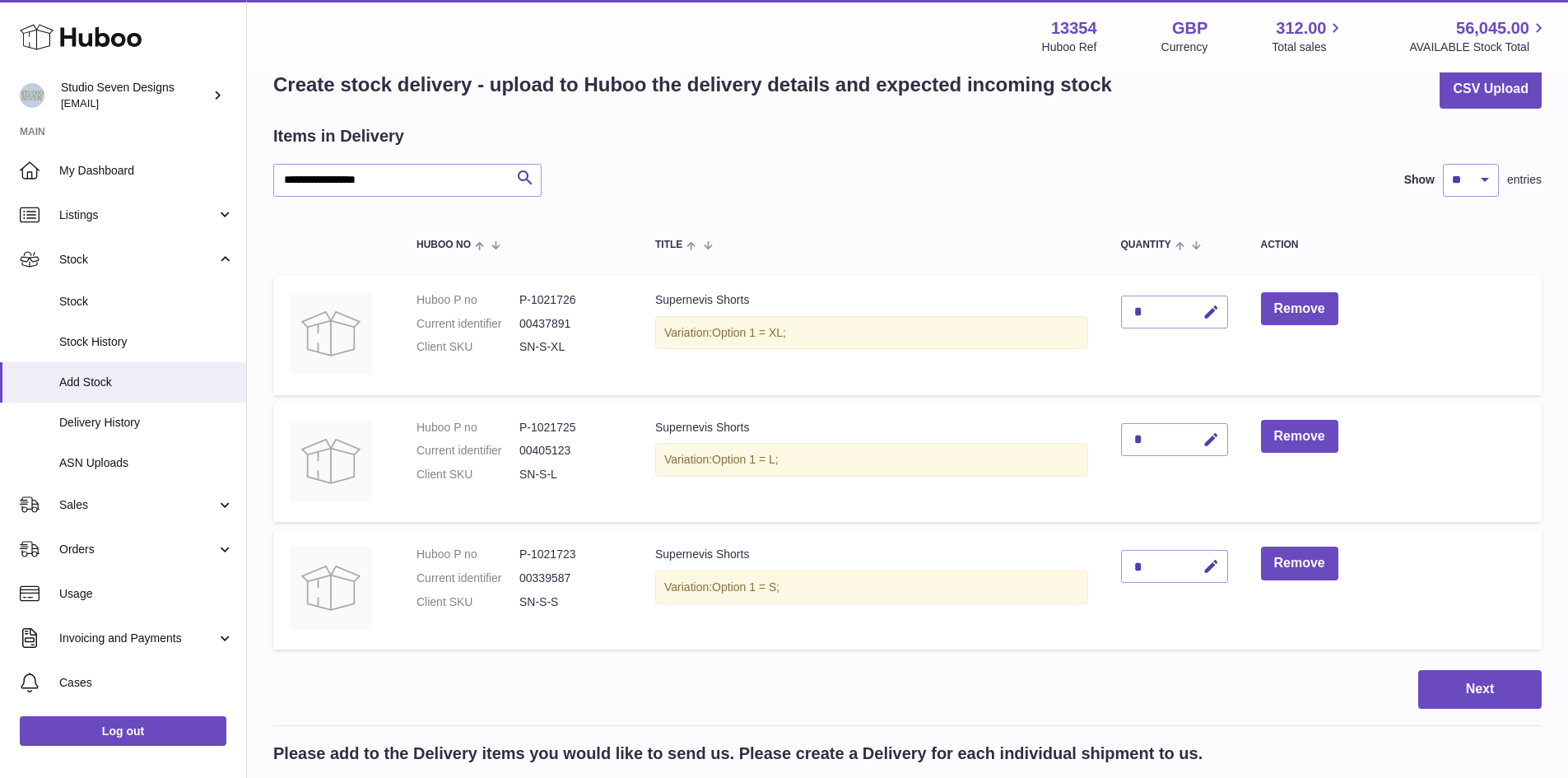 scroll, scrollTop: 0, scrollLeft: 0, axis: both 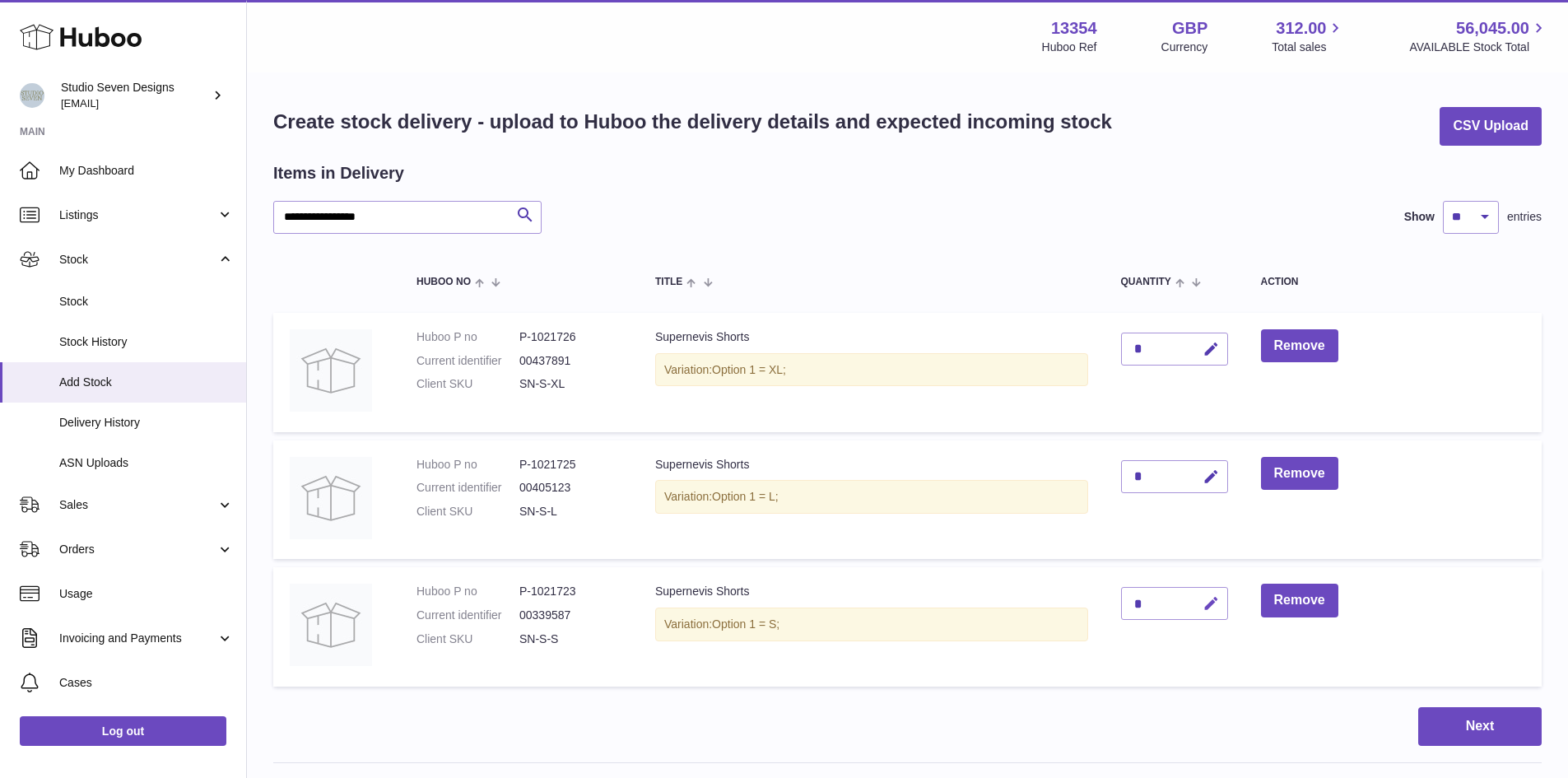 click at bounding box center [1211, 603] 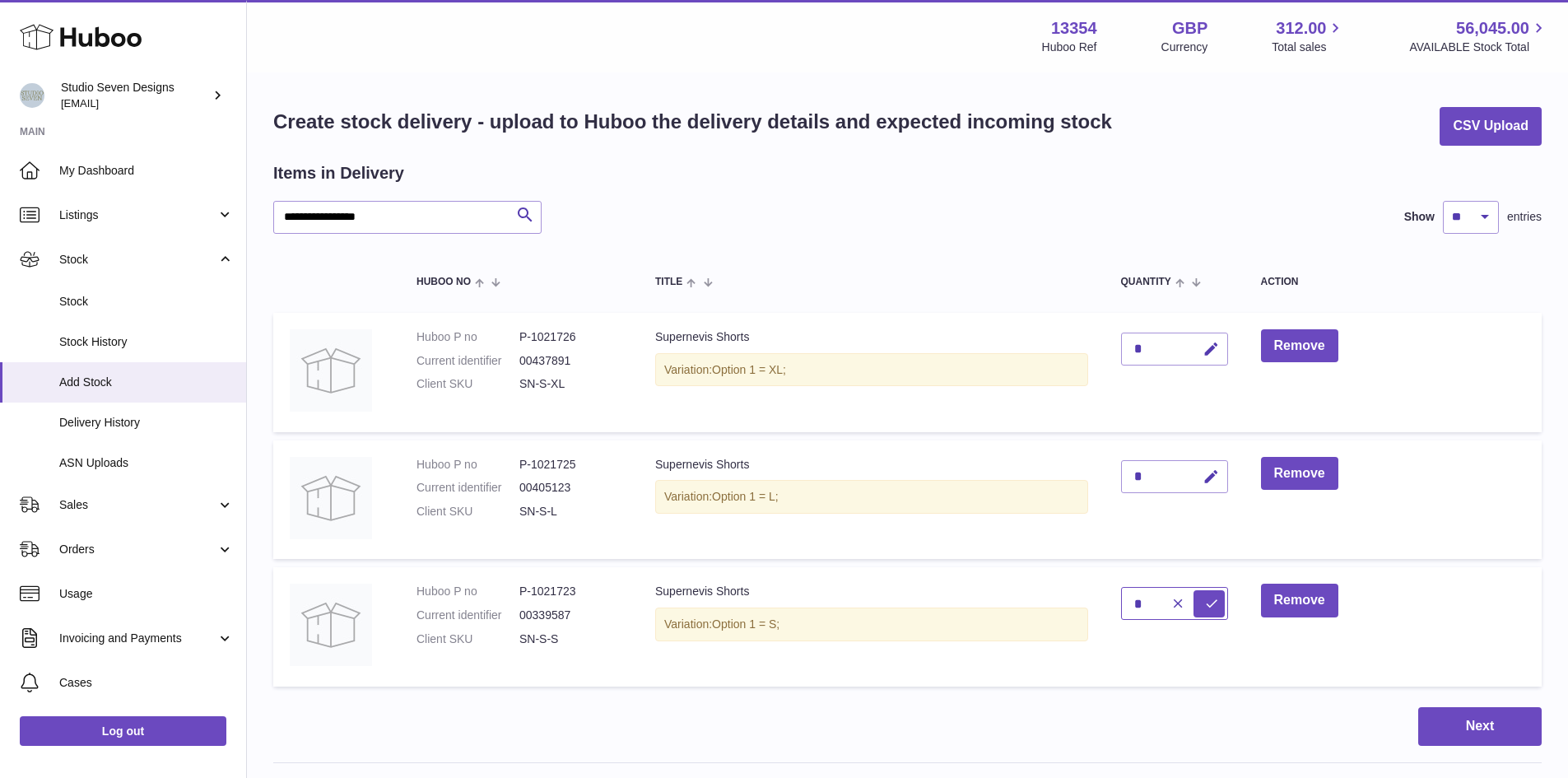 type on "*" 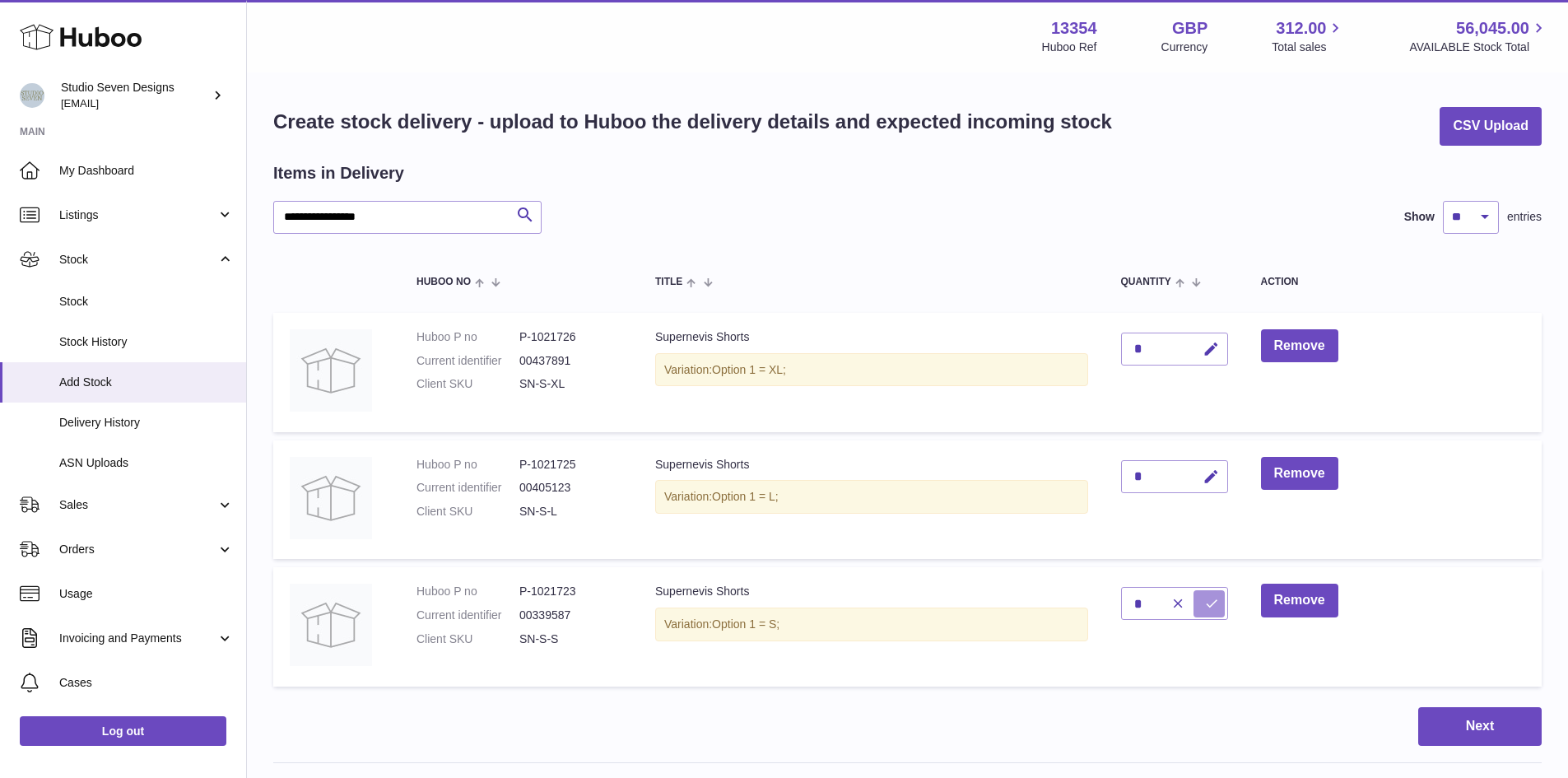click at bounding box center (1212, 603) 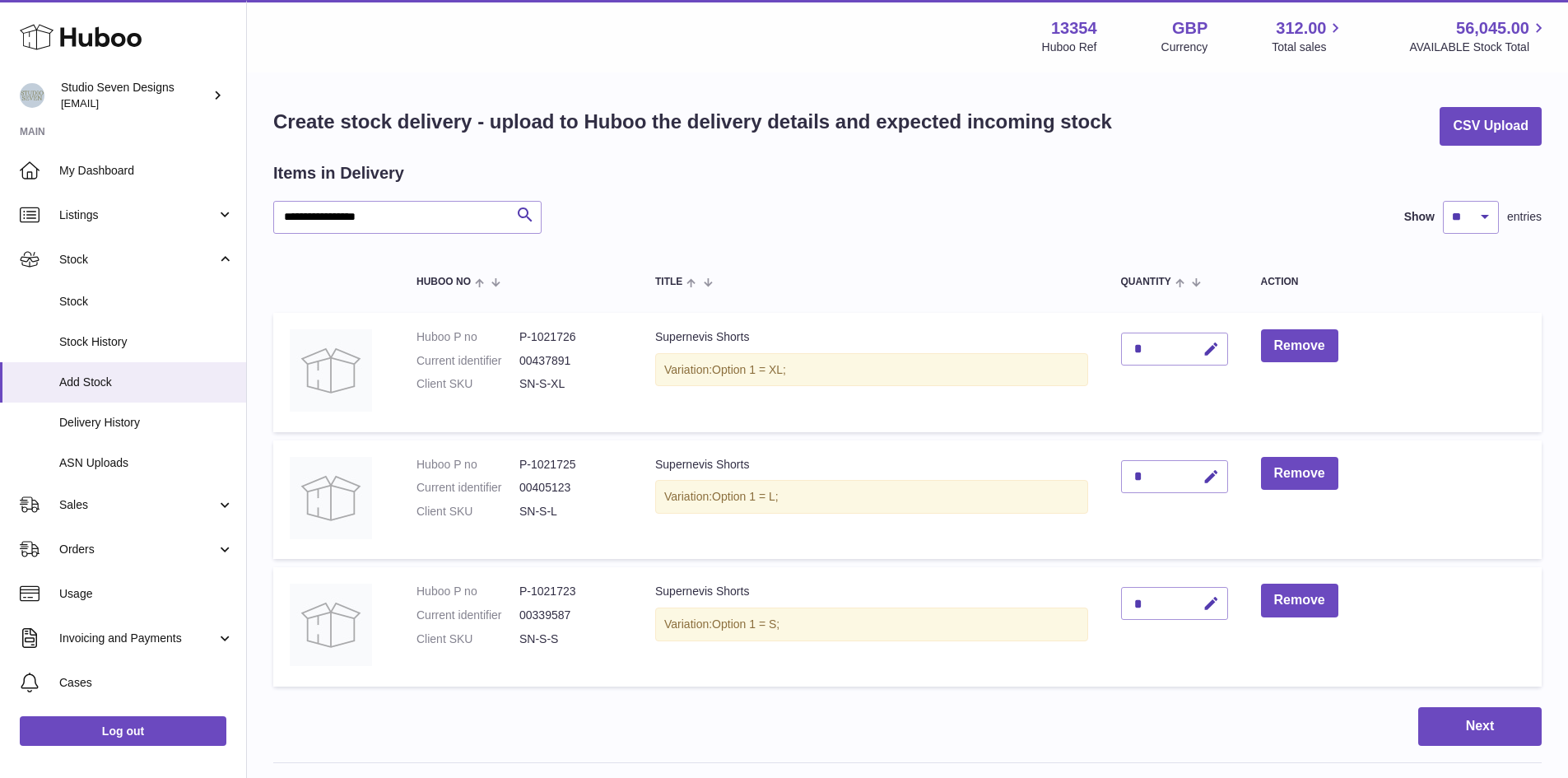 click at bounding box center (1211, 477) 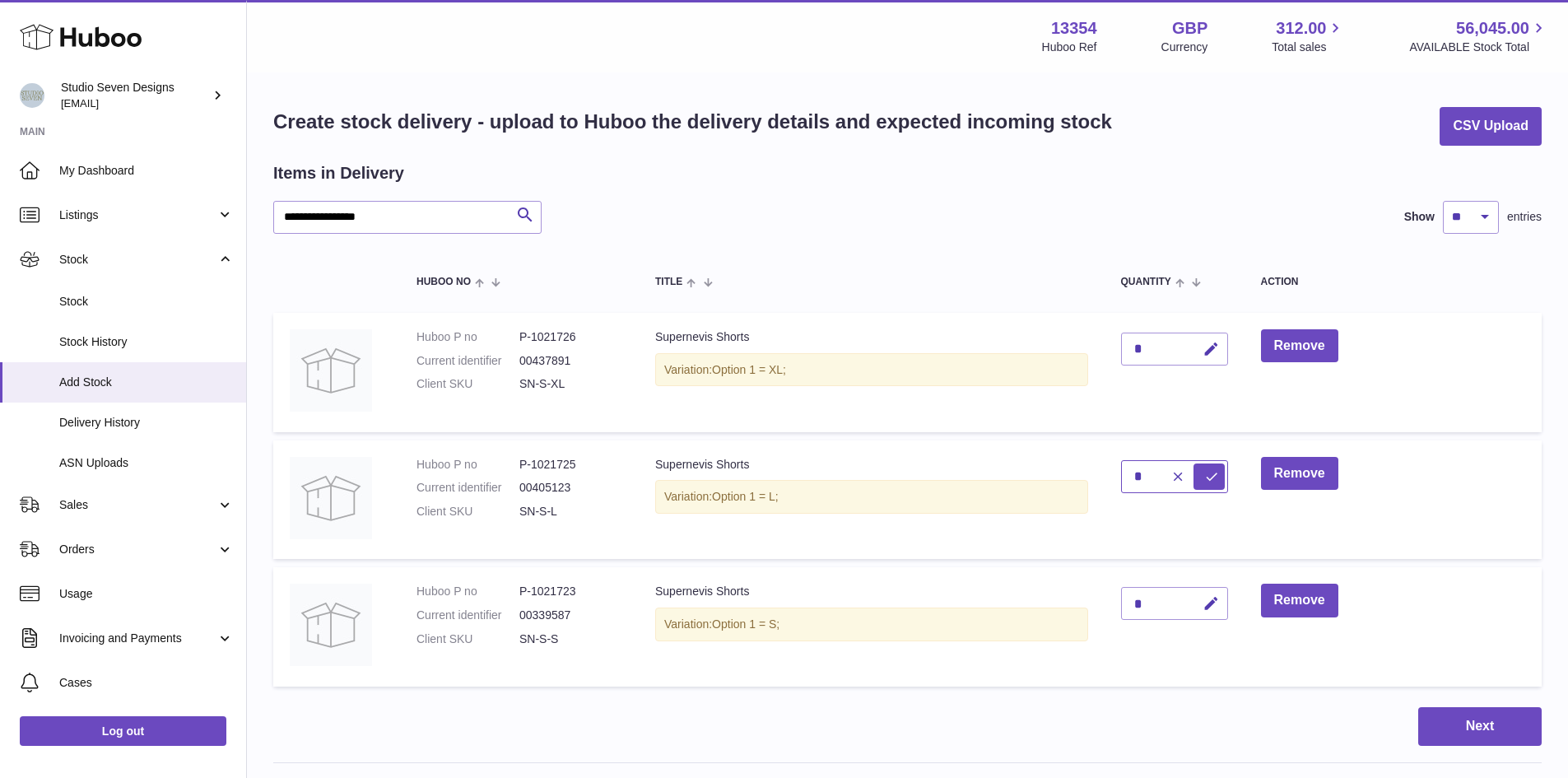 type on "*" 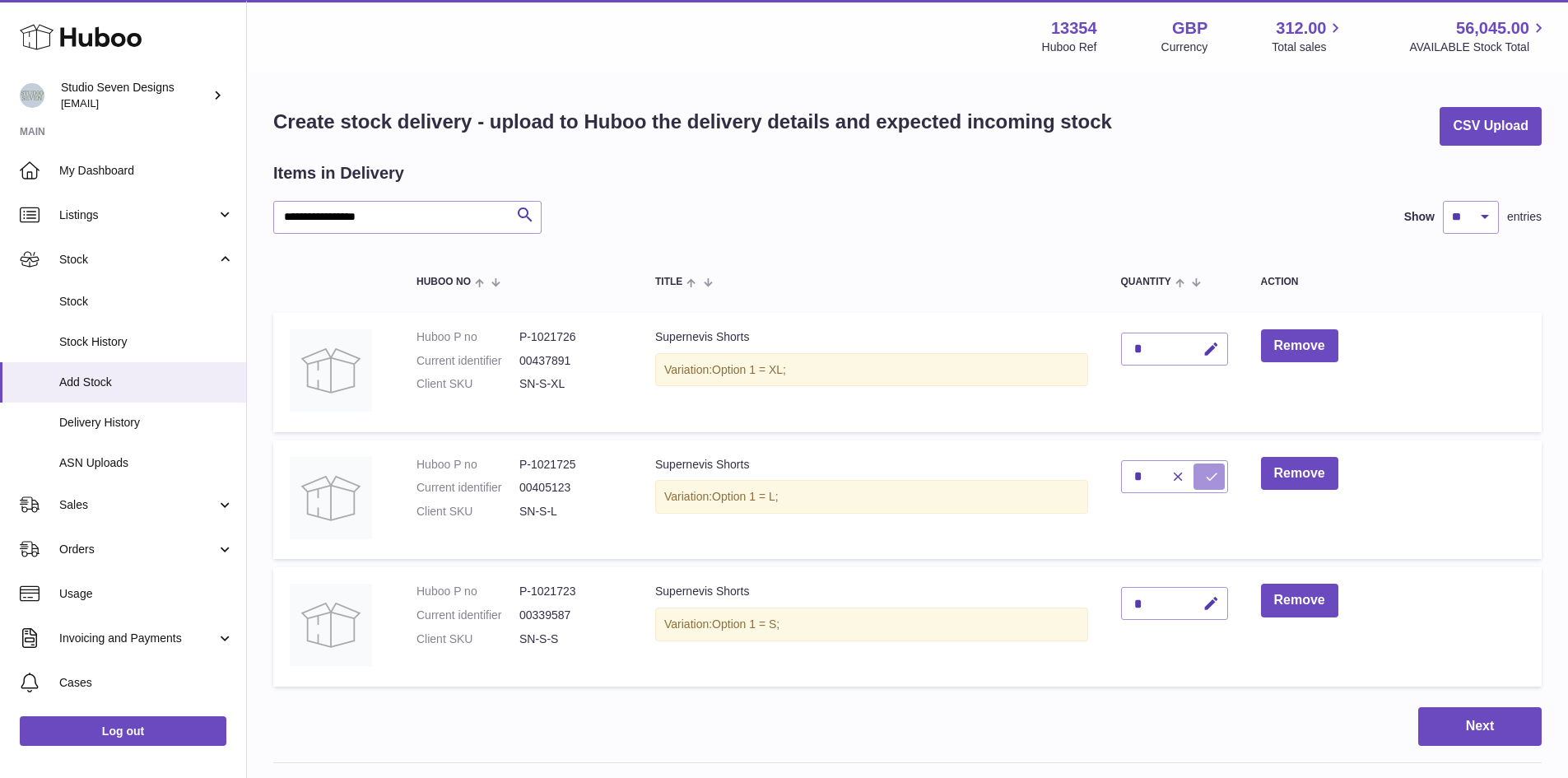 click at bounding box center [1212, 477] 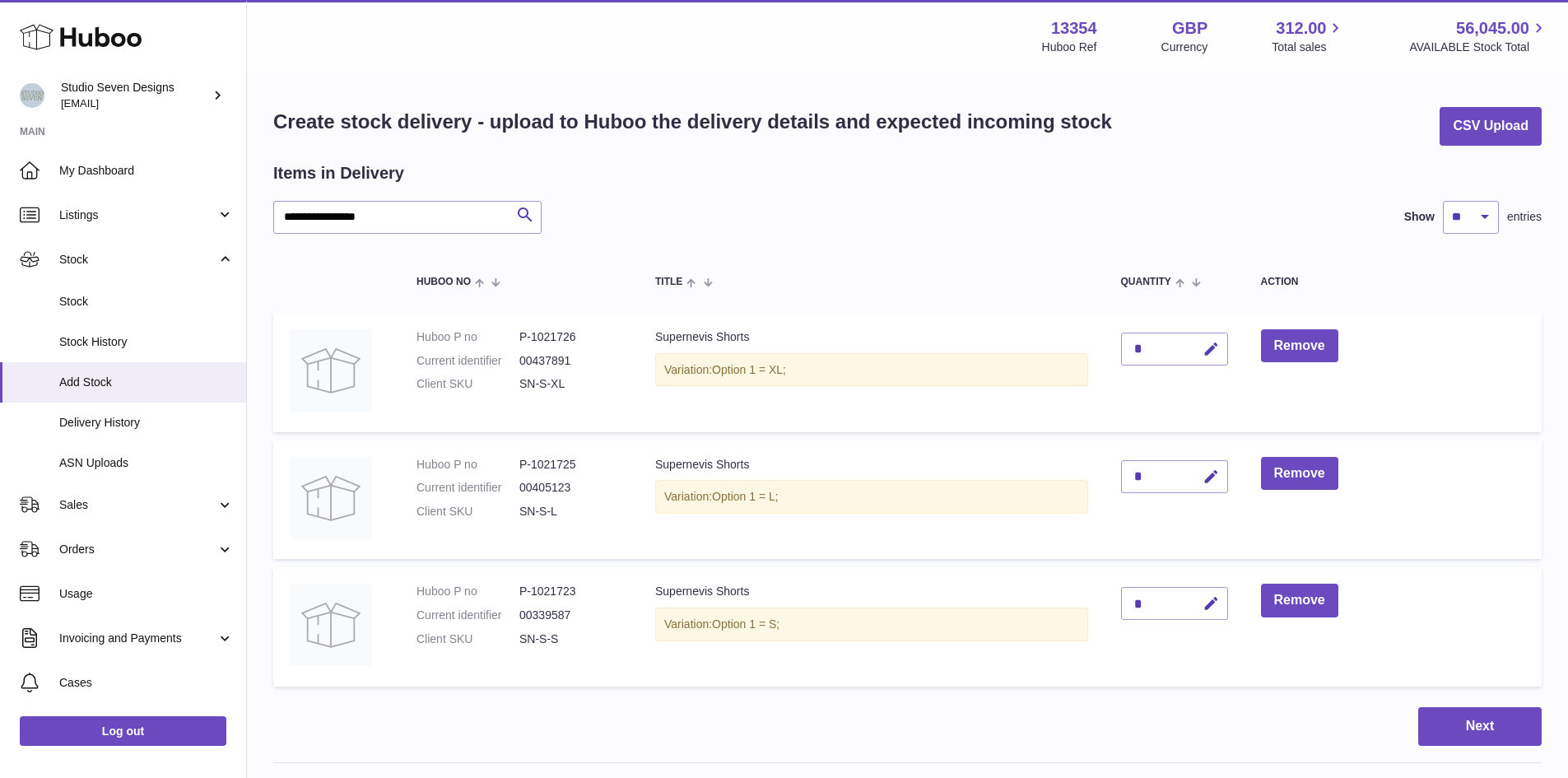 click at bounding box center [1211, 349] 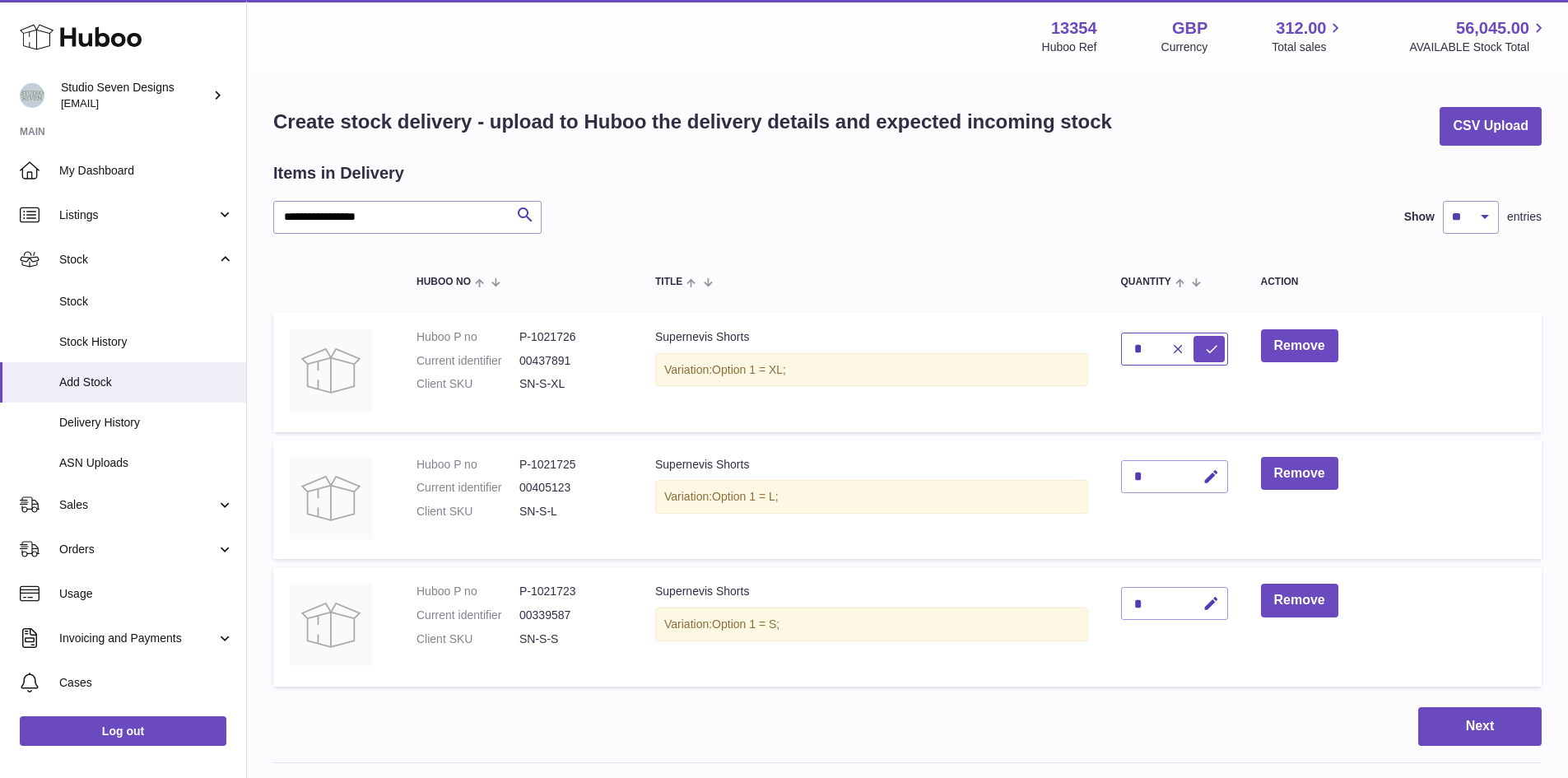 type on "*" 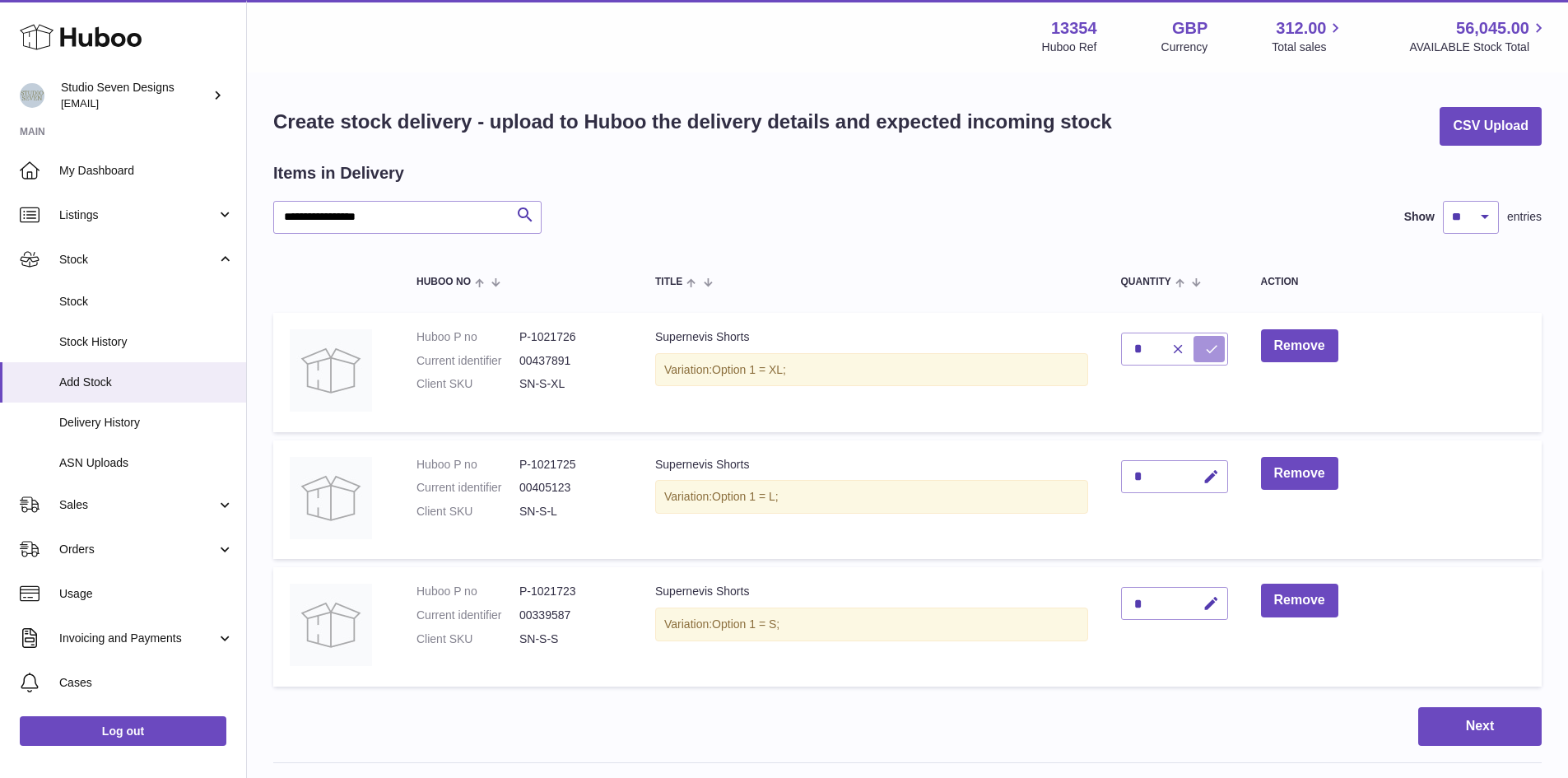 click at bounding box center (1212, 349) 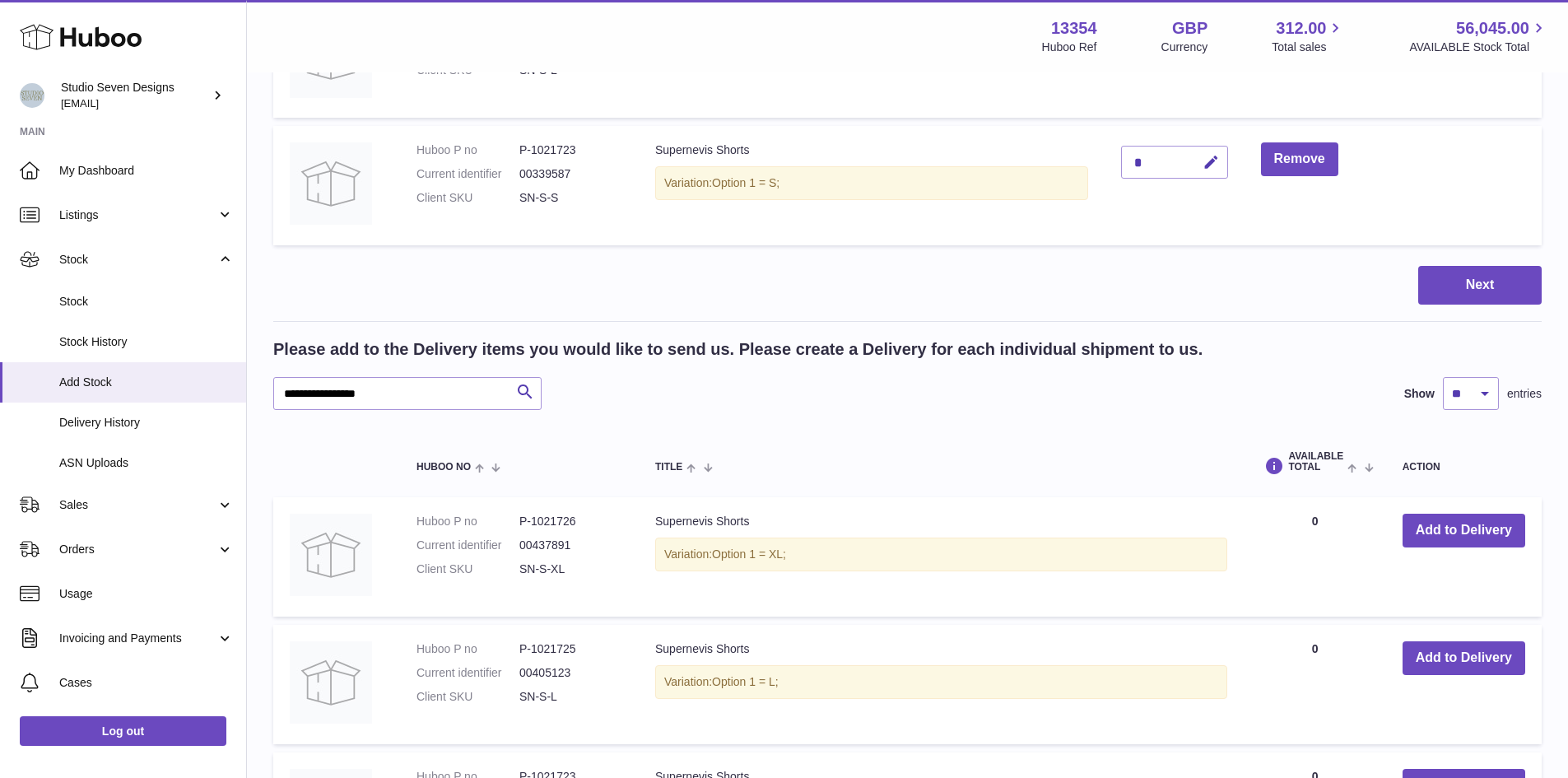scroll, scrollTop: 442, scrollLeft: 0, axis: vertical 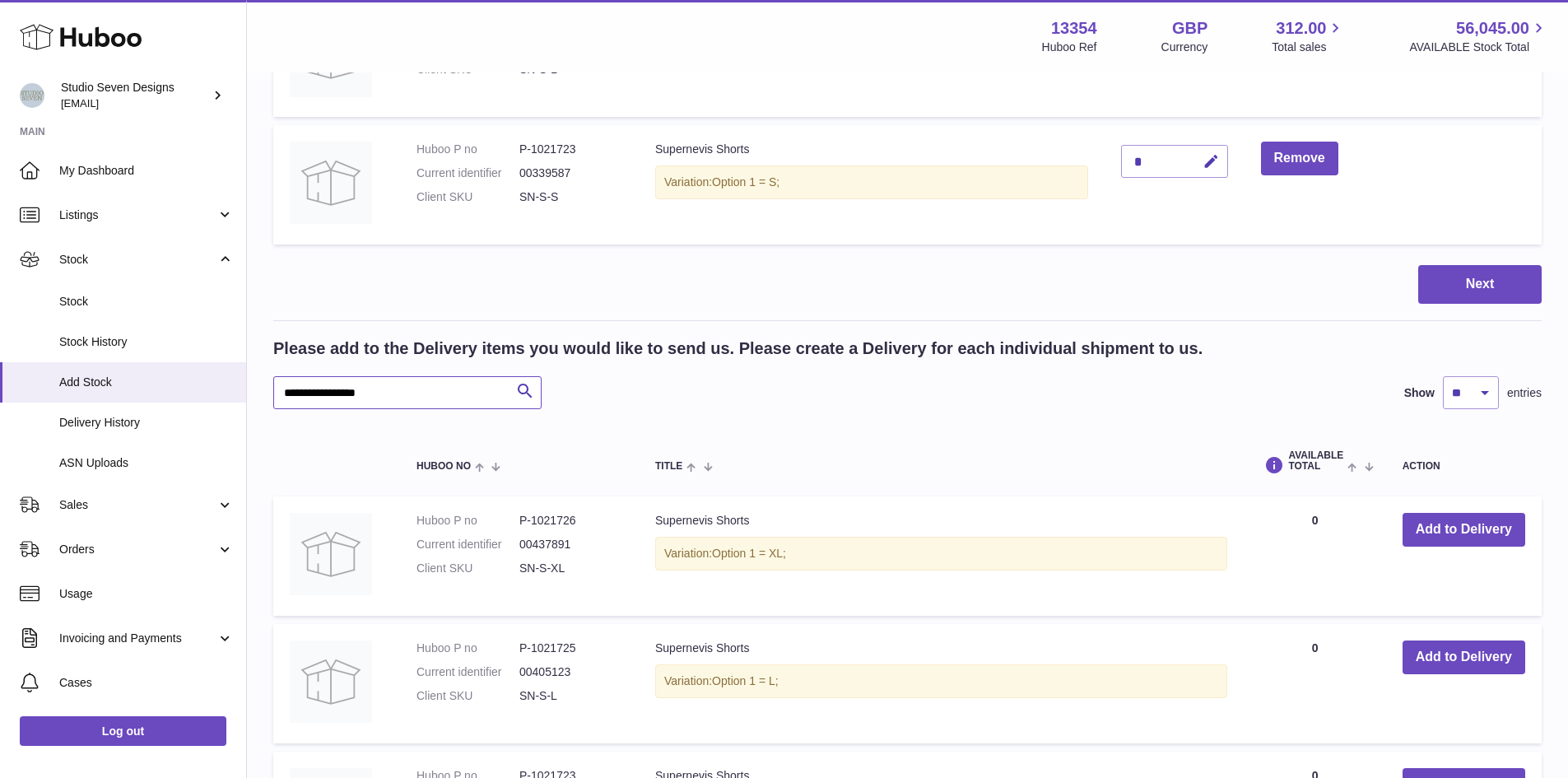 click on "**********" at bounding box center (407, 393) 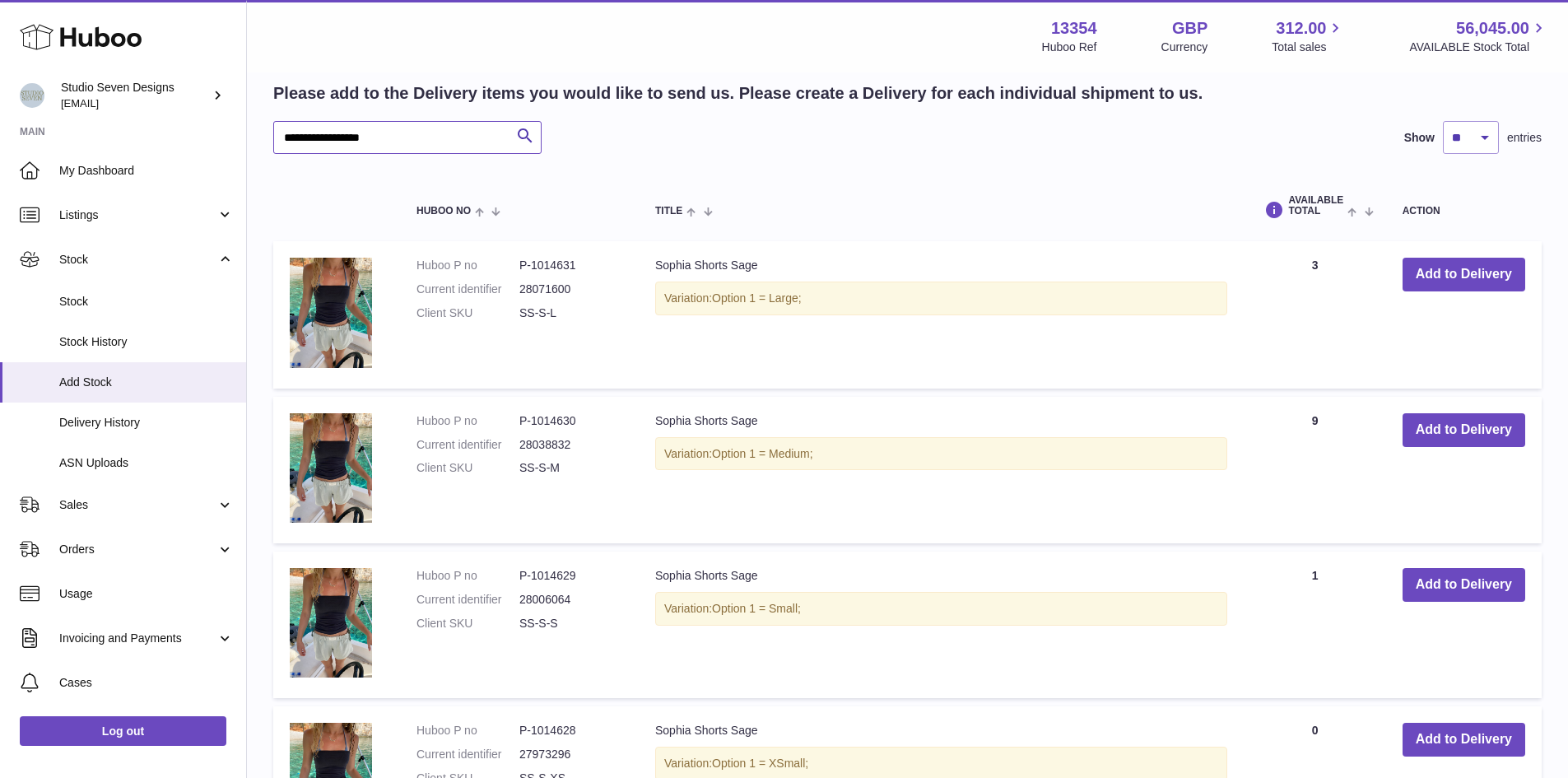 scroll, scrollTop: 698, scrollLeft: 0, axis: vertical 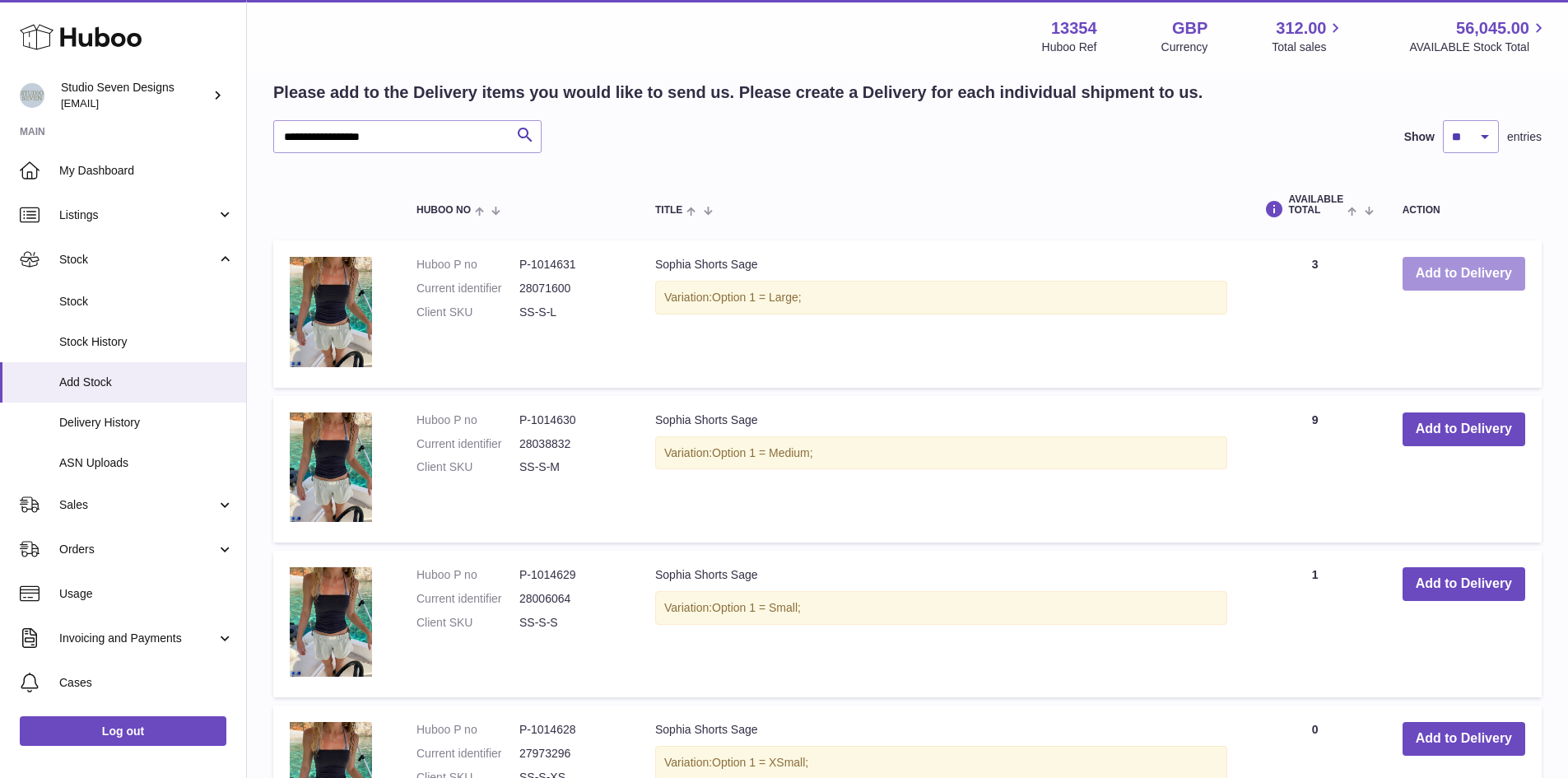click on "Add to Delivery" at bounding box center (1463, 273) 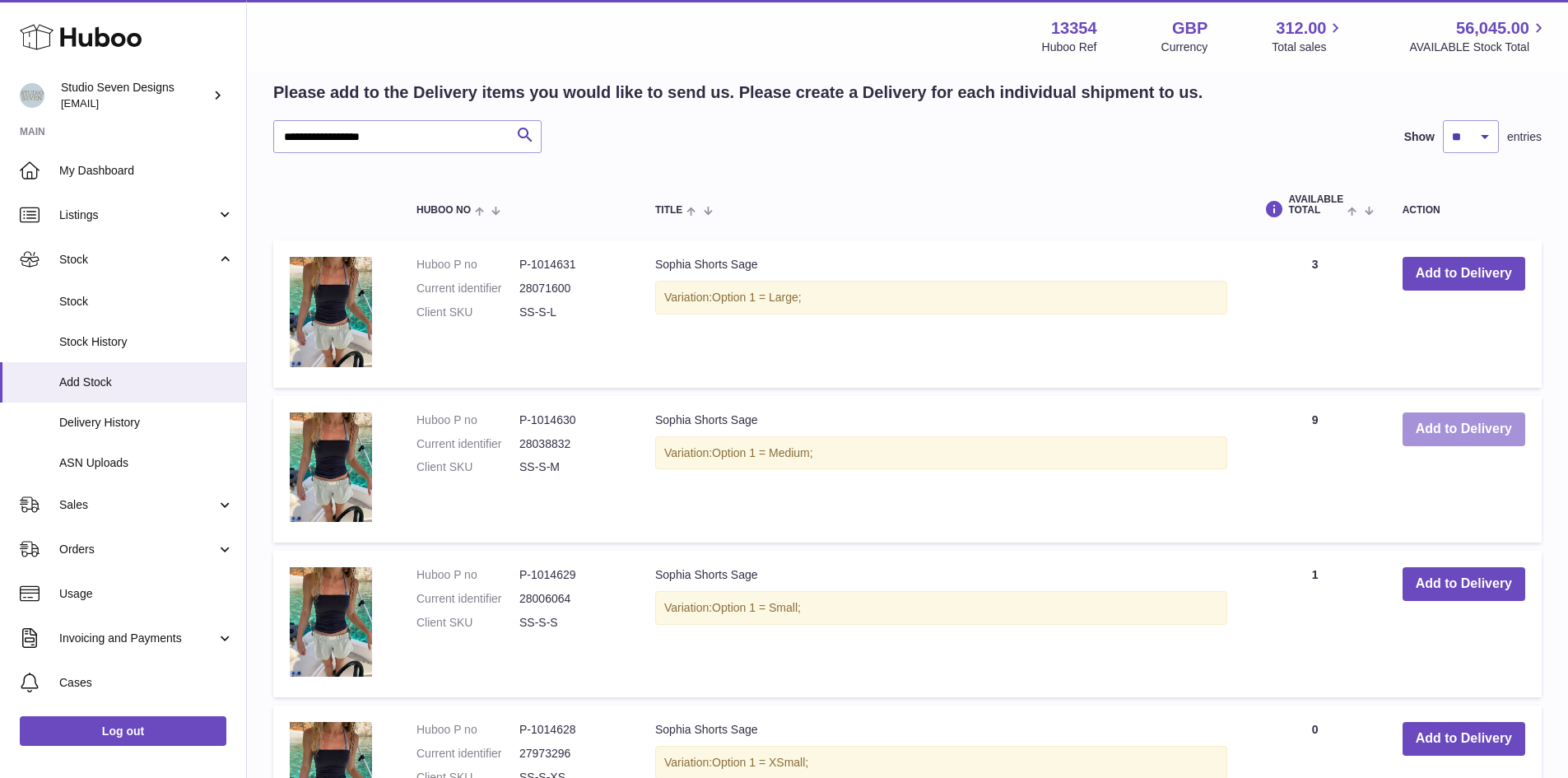 click on "Add to Delivery" at bounding box center (1463, 429) 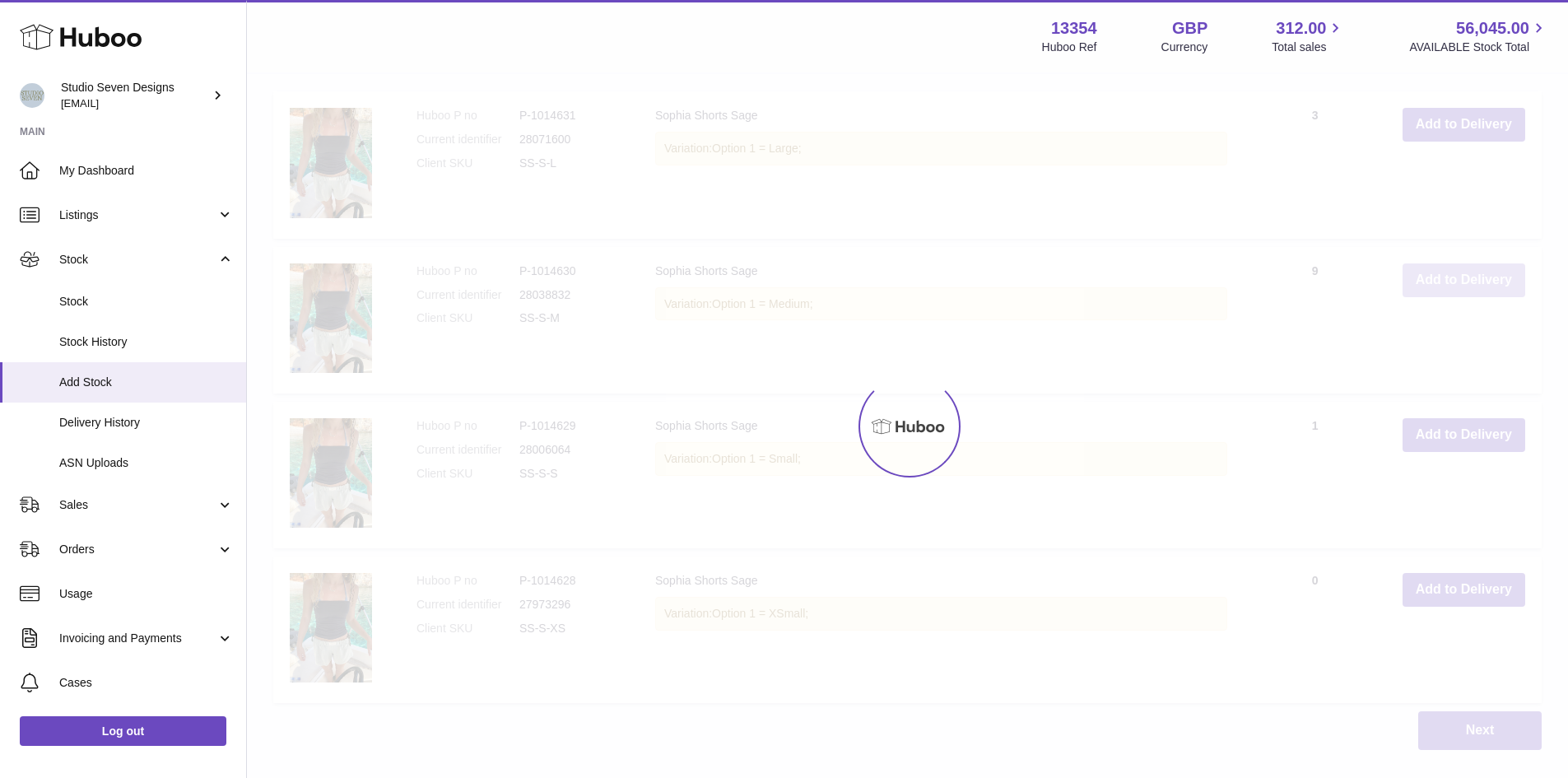 scroll, scrollTop: 850, scrollLeft: 0, axis: vertical 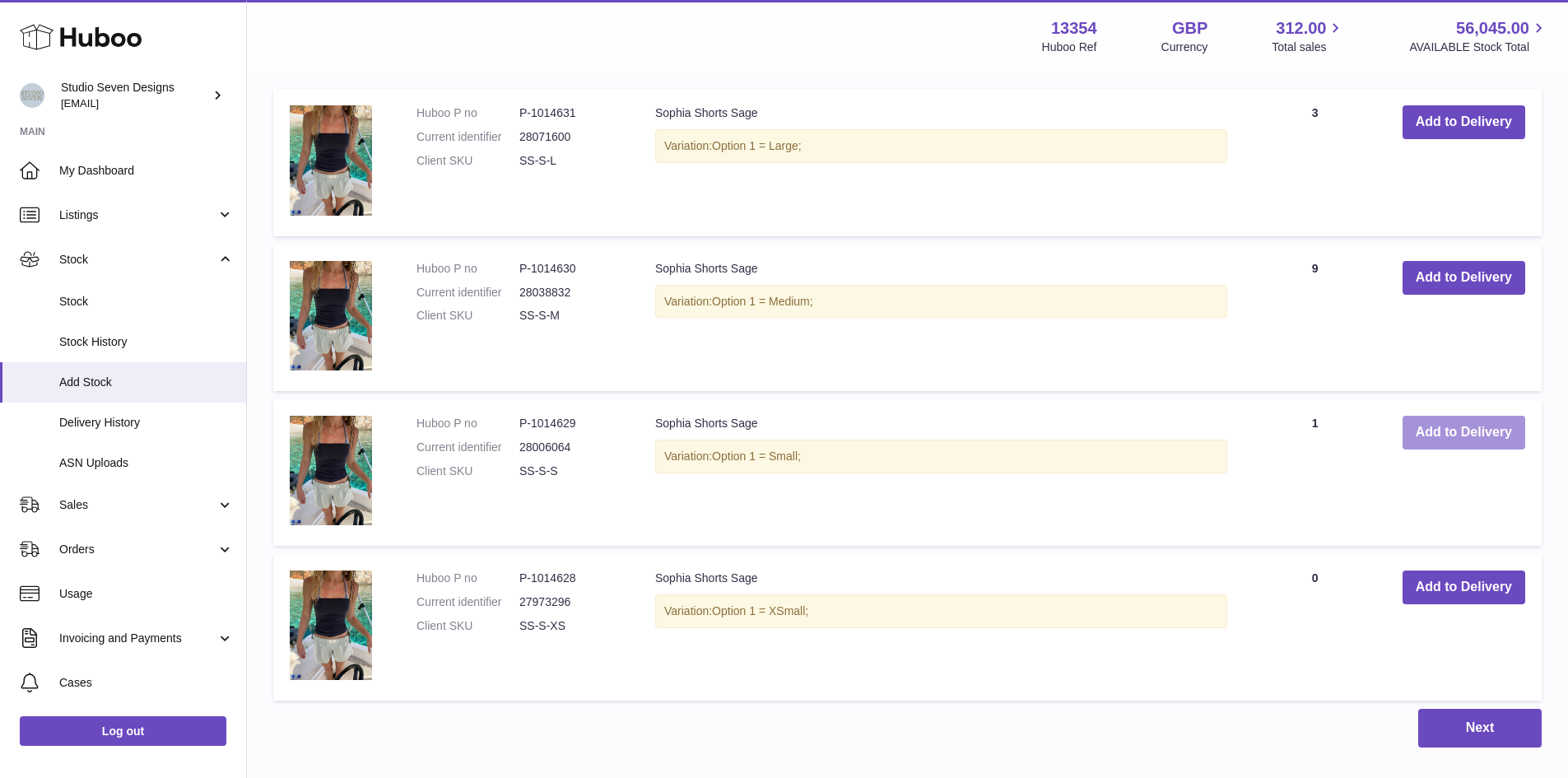 click on "Add to Delivery" at bounding box center [1463, 432] 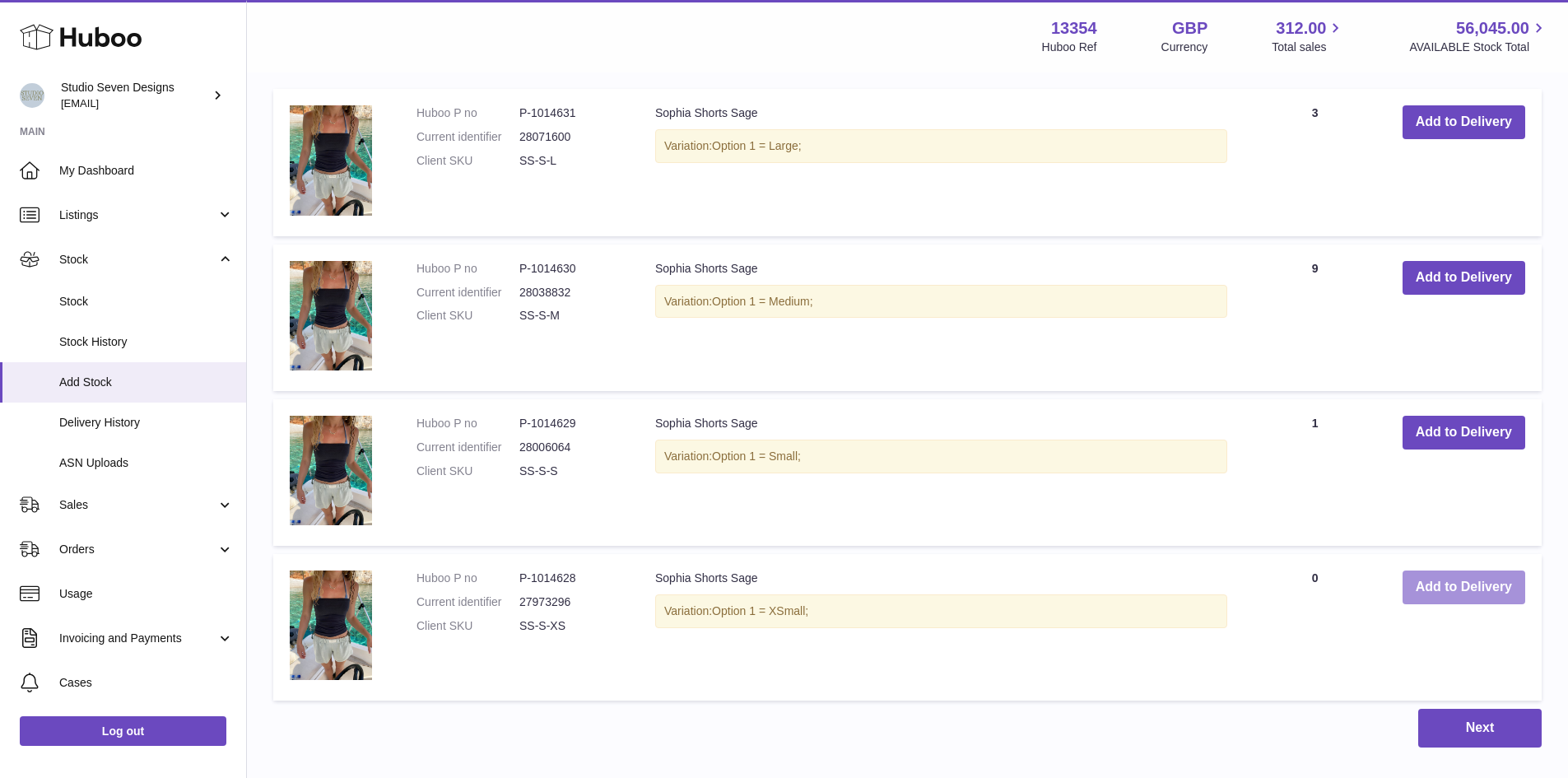 click on "Add to Delivery" at bounding box center (1463, 587) 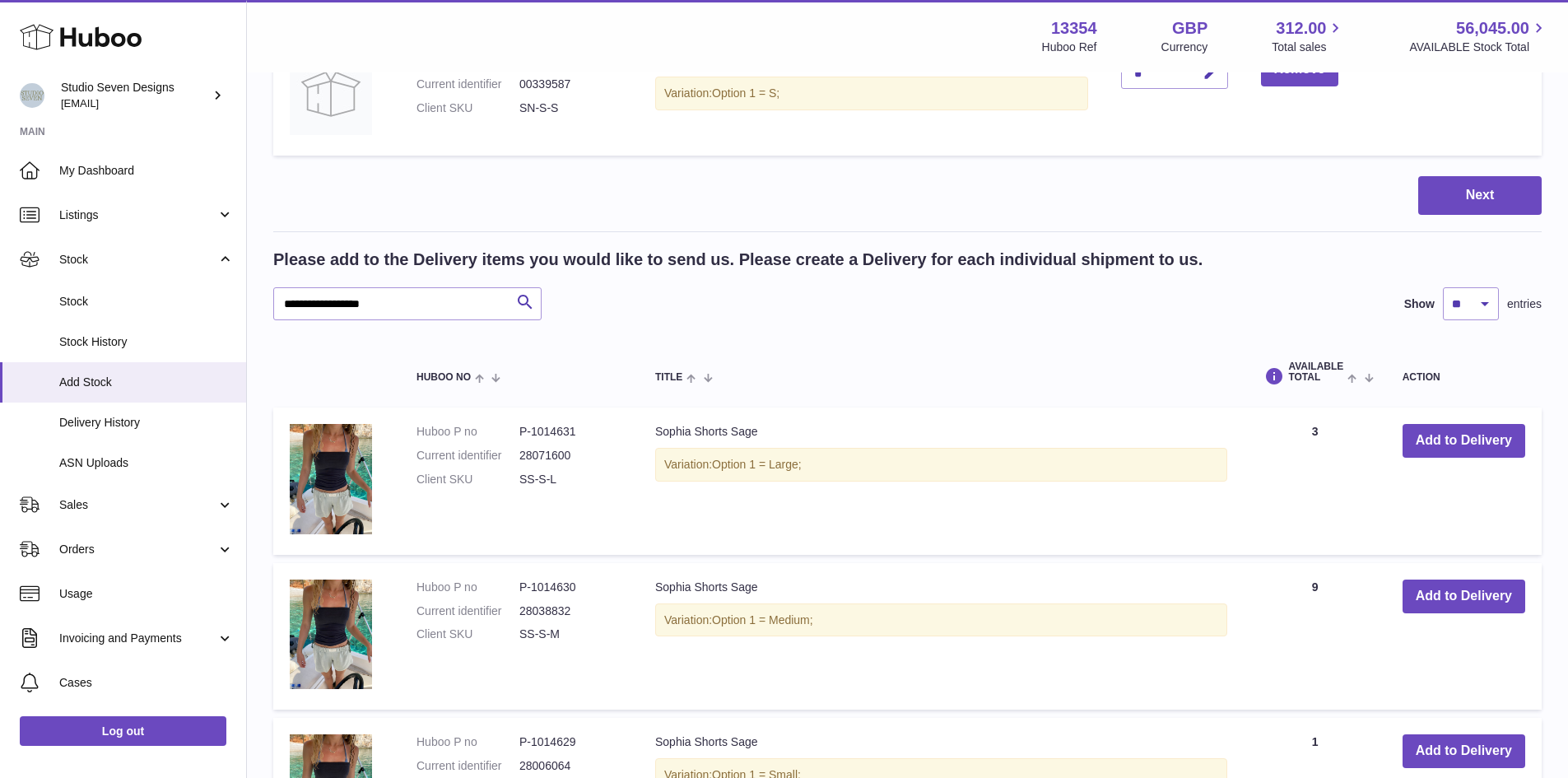 scroll, scrollTop: 530, scrollLeft: 0, axis: vertical 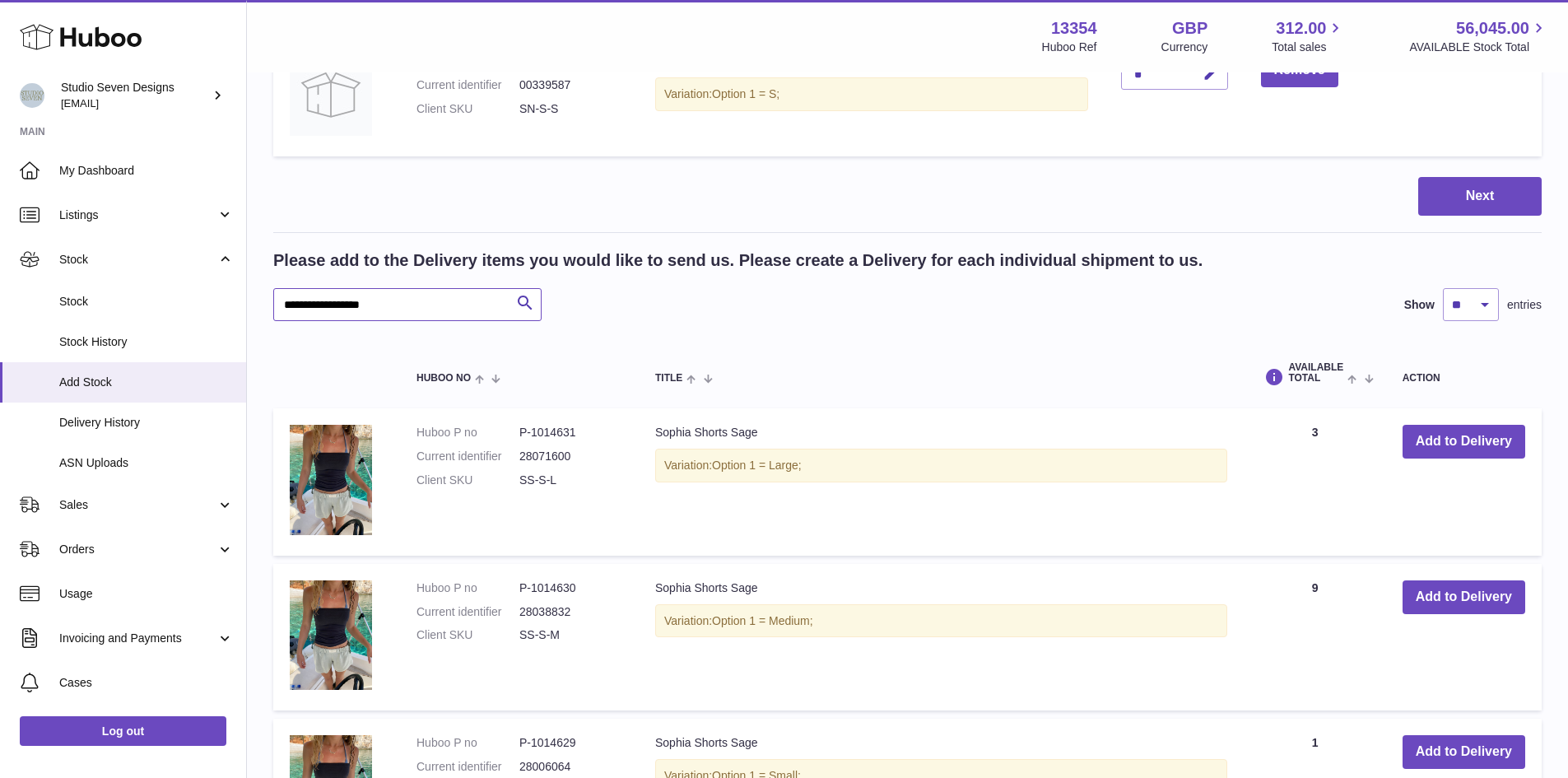 click on "**********" at bounding box center [407, 305] 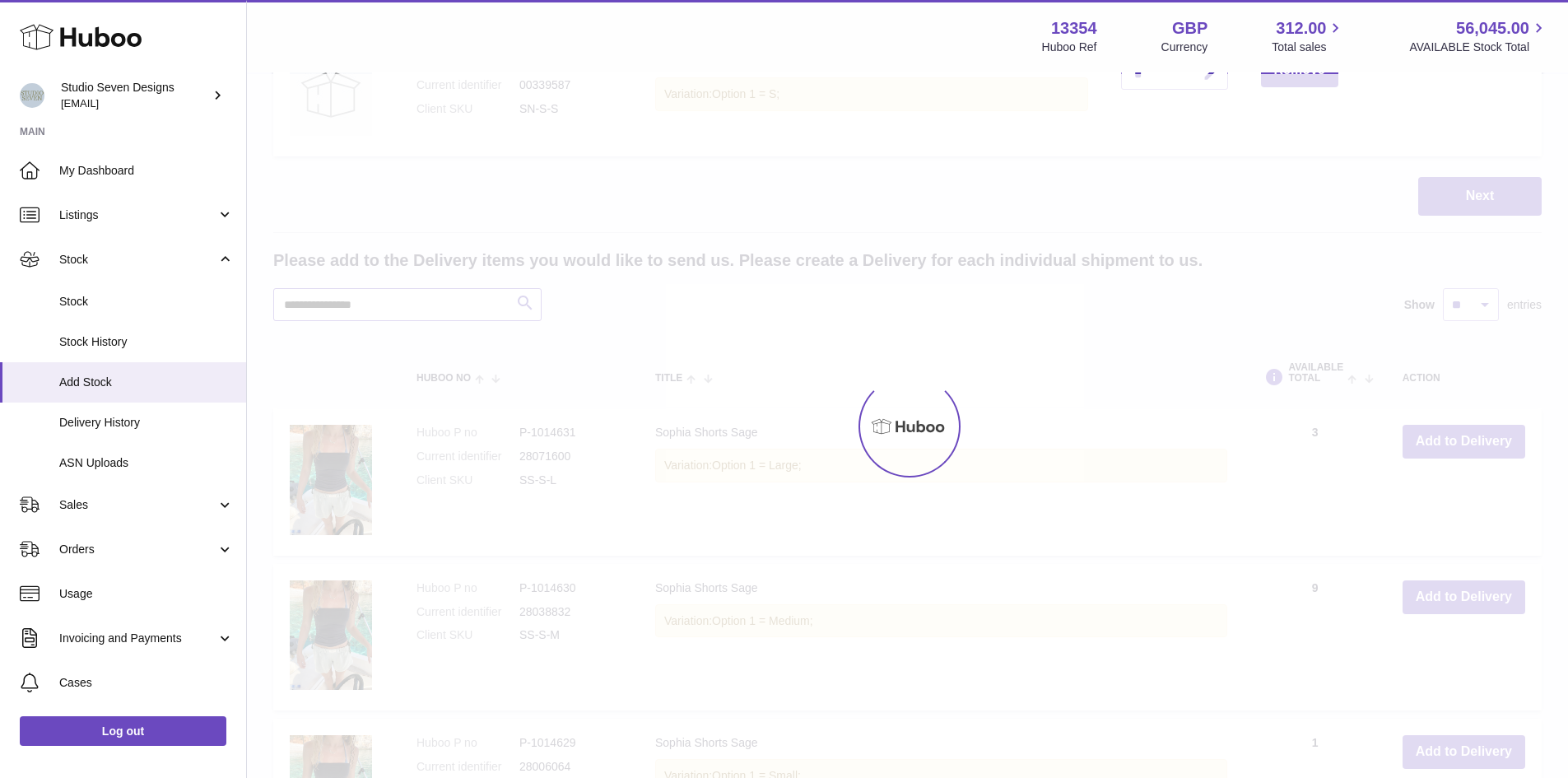 scroll, scrollTop: 324, scrollLeft: 0, axis: vertical 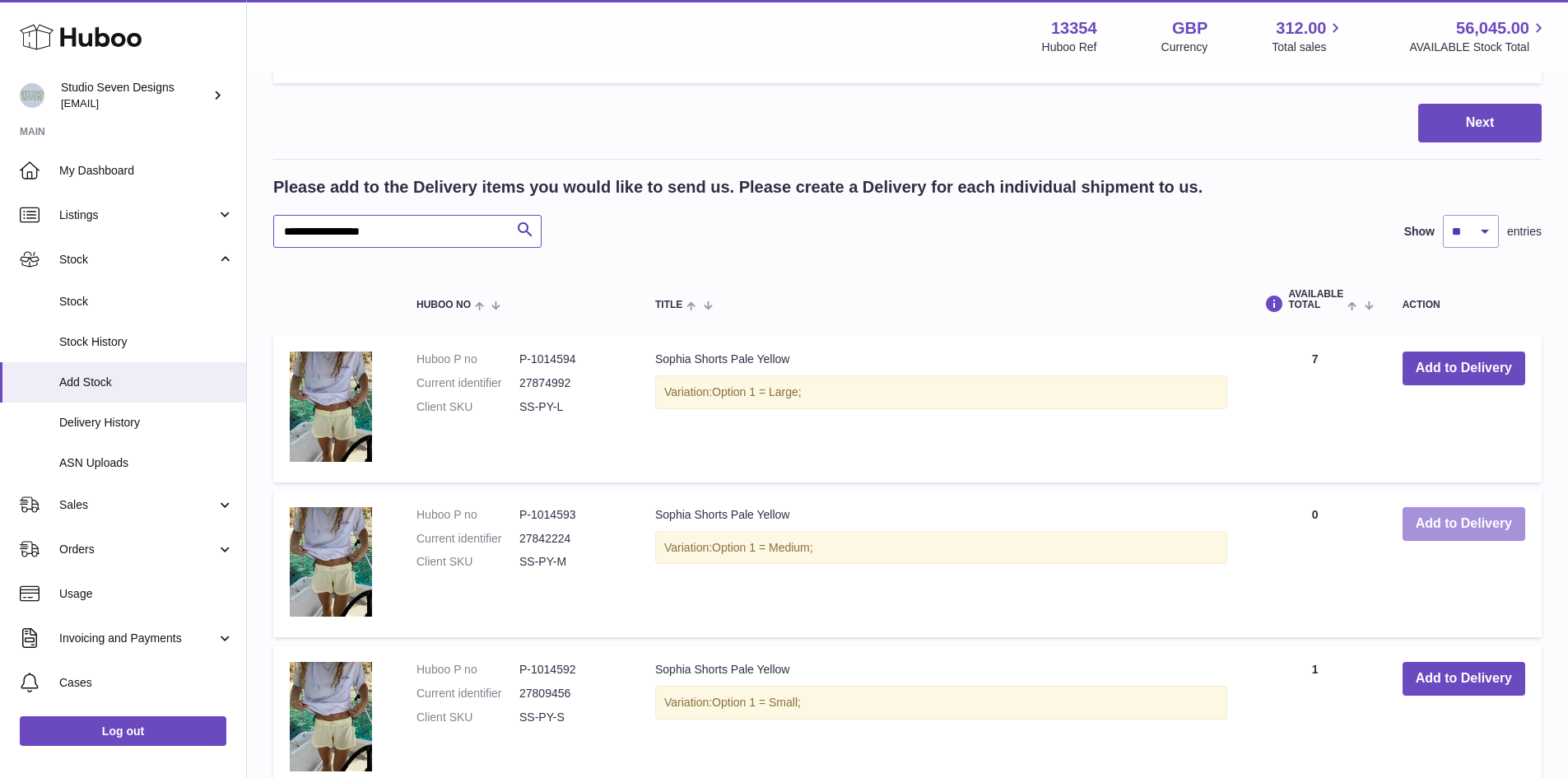 type on "**********" 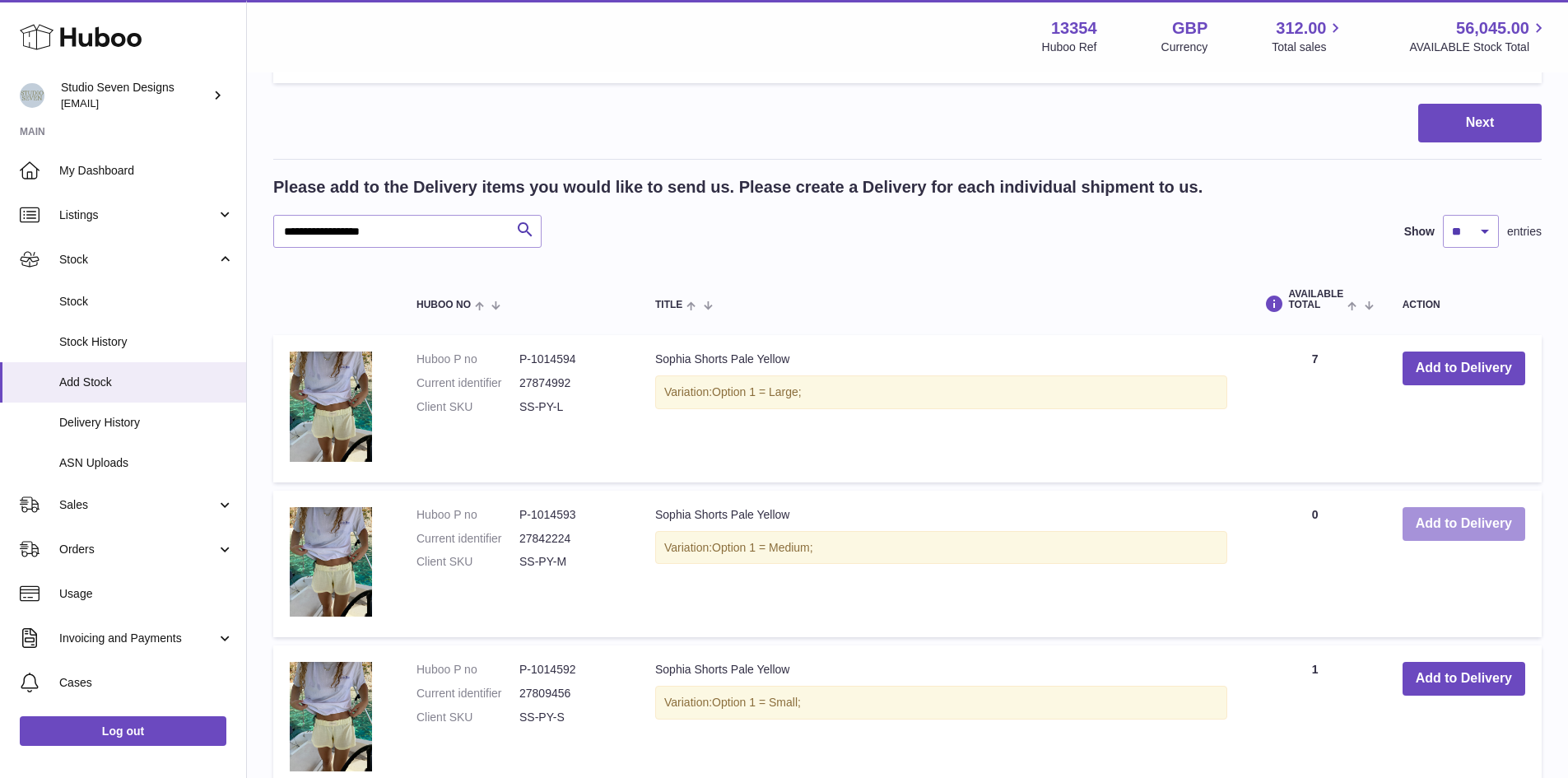 click on "Add to Delivery" at bounding box center [1463, 524] 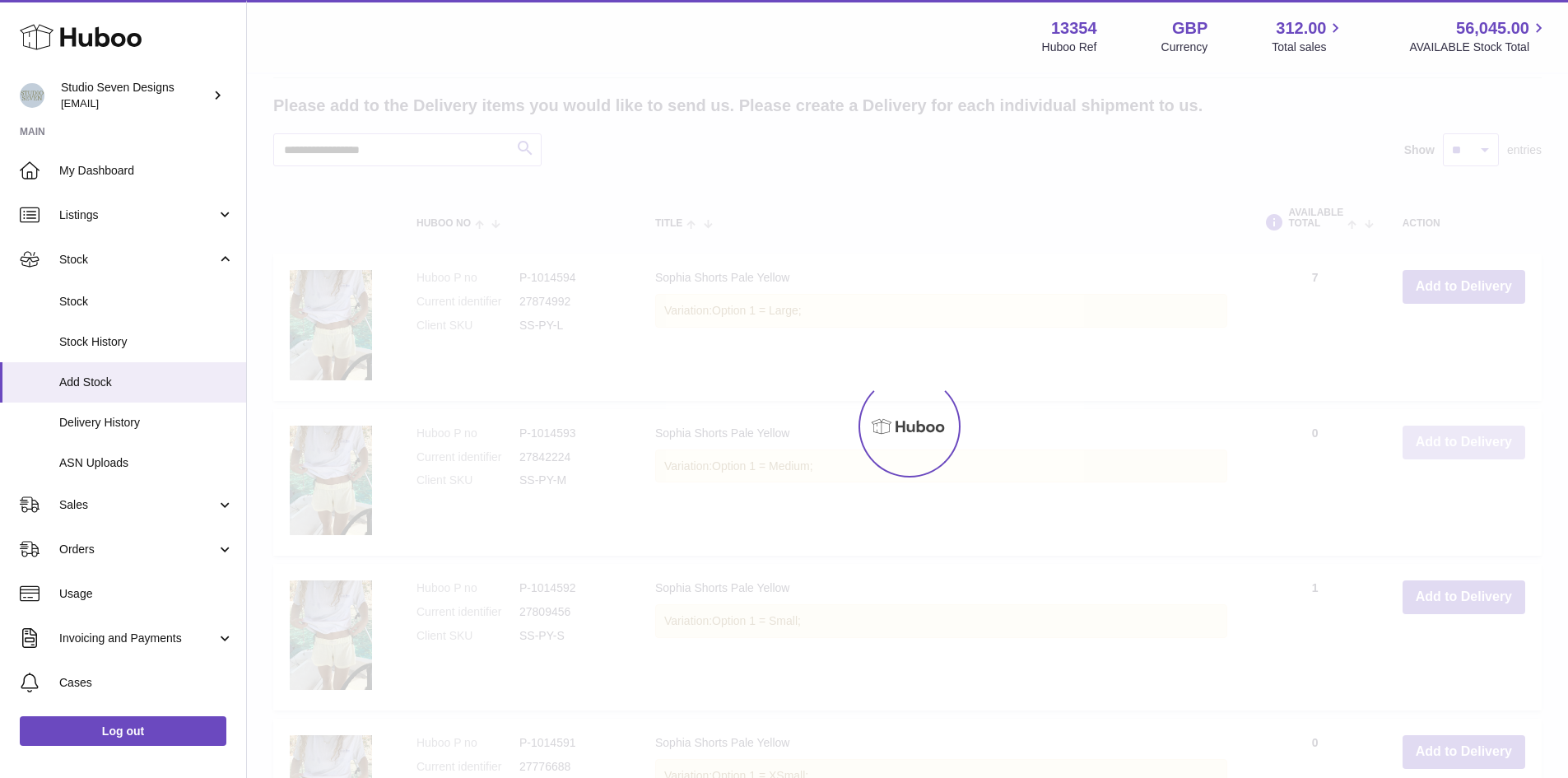 scroll, scrollTop: 686, scrollLeft: 0, axis: vertical 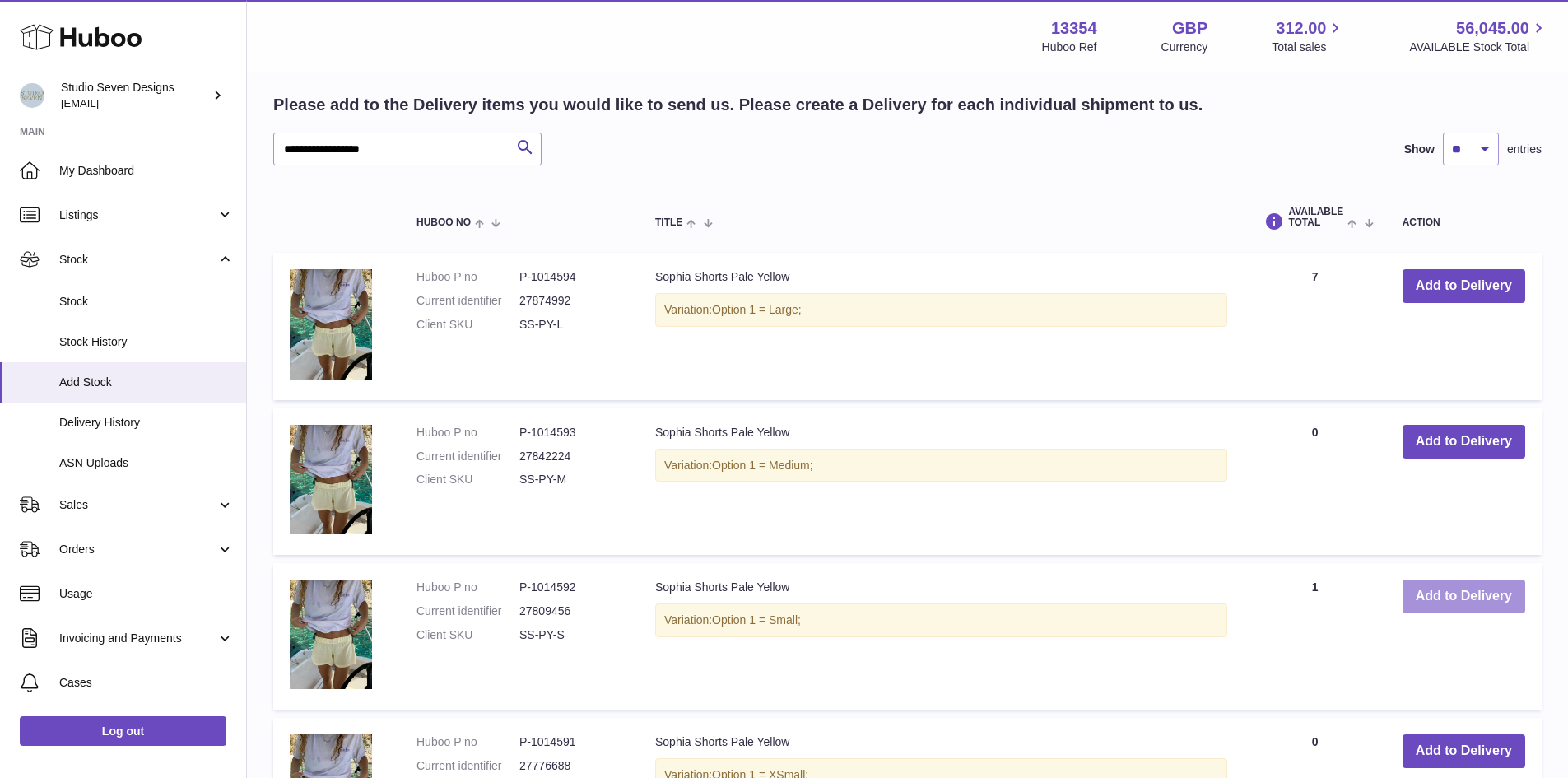 click on "Add to Delivery" at bounding box center (1463, 596) 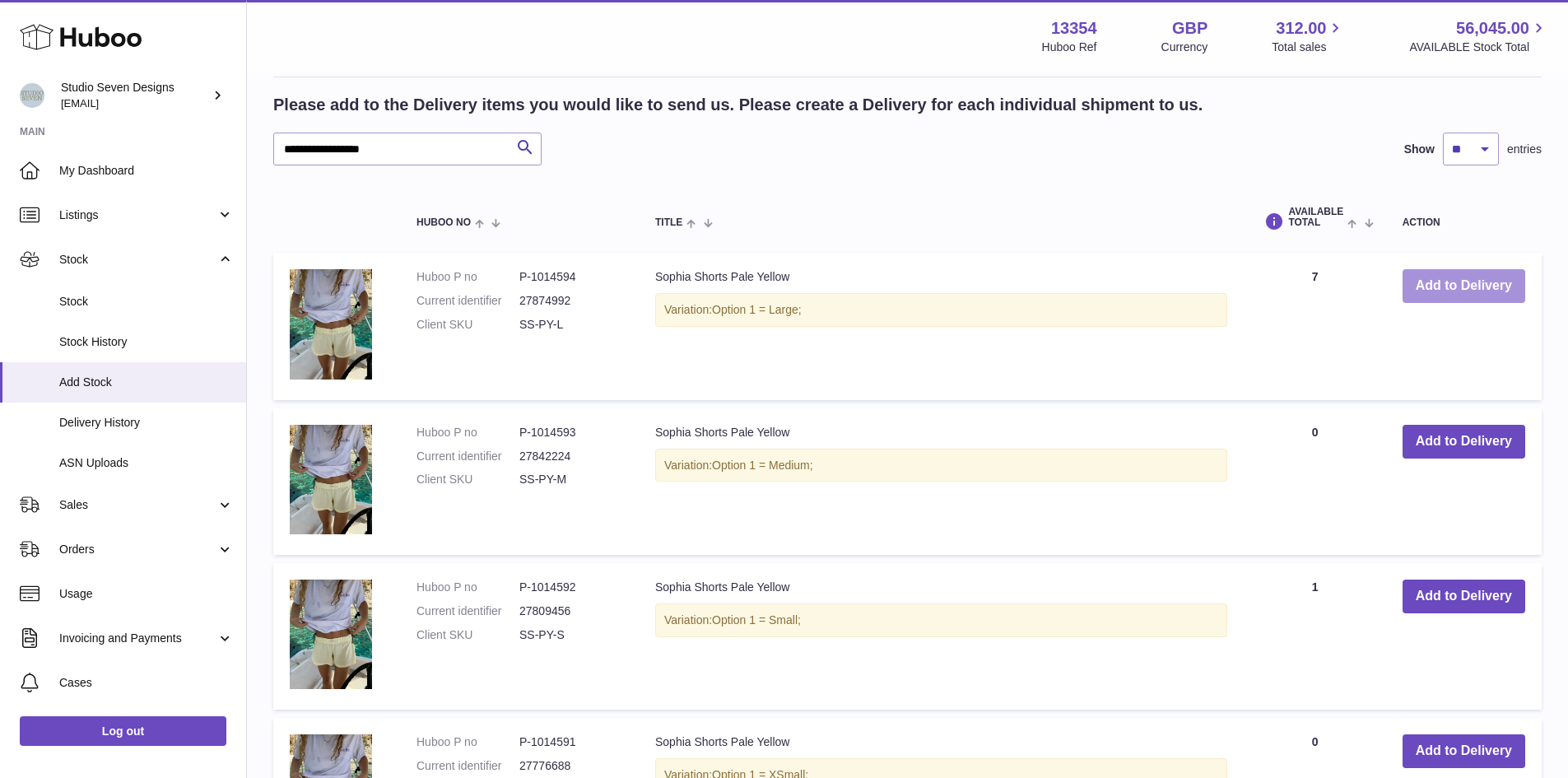 click on "Add to Delivery" at bounding box center (1463, 286) 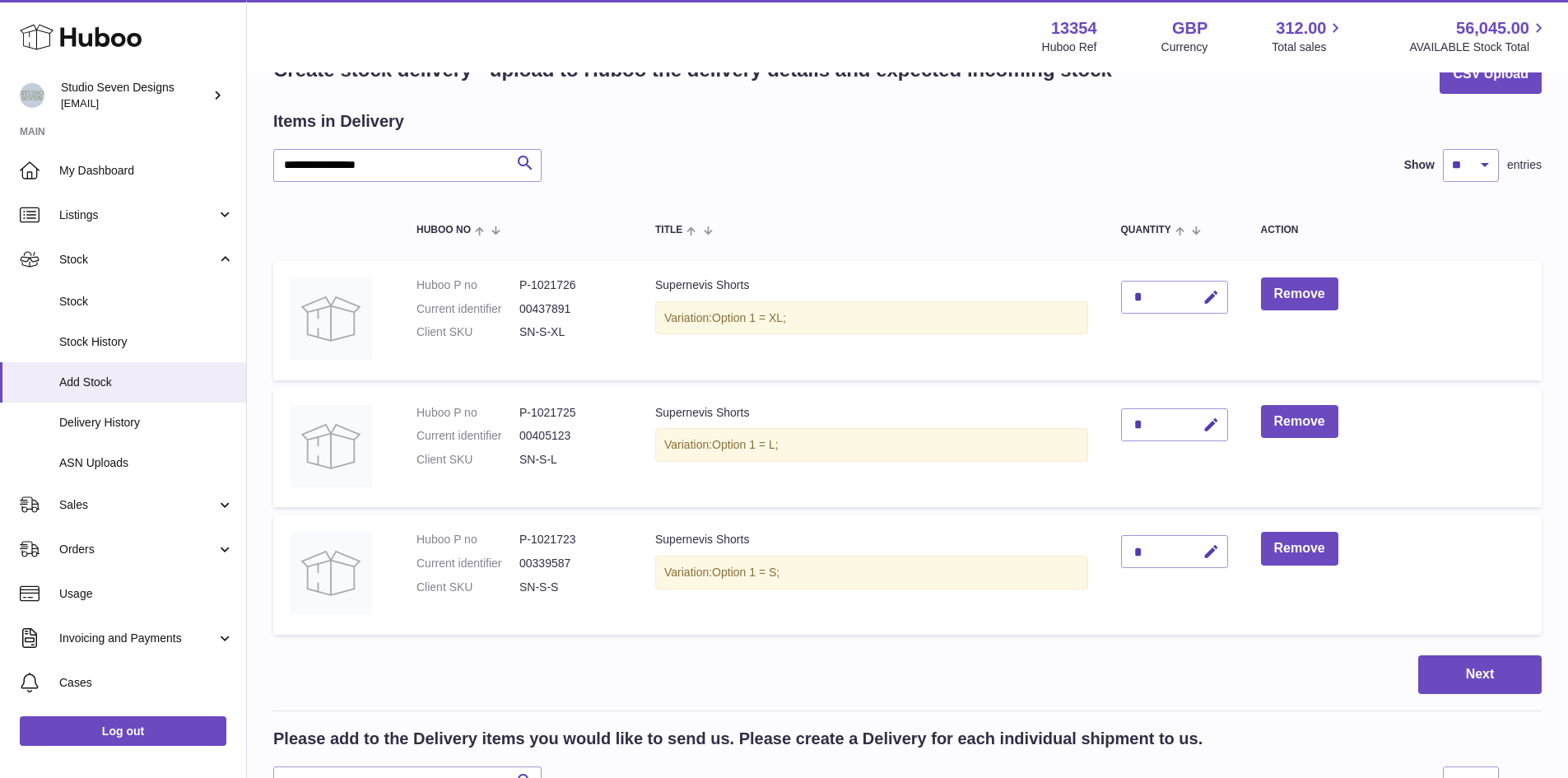 scroll, scrollTop: 0, scrollLeft: 0, axis: both 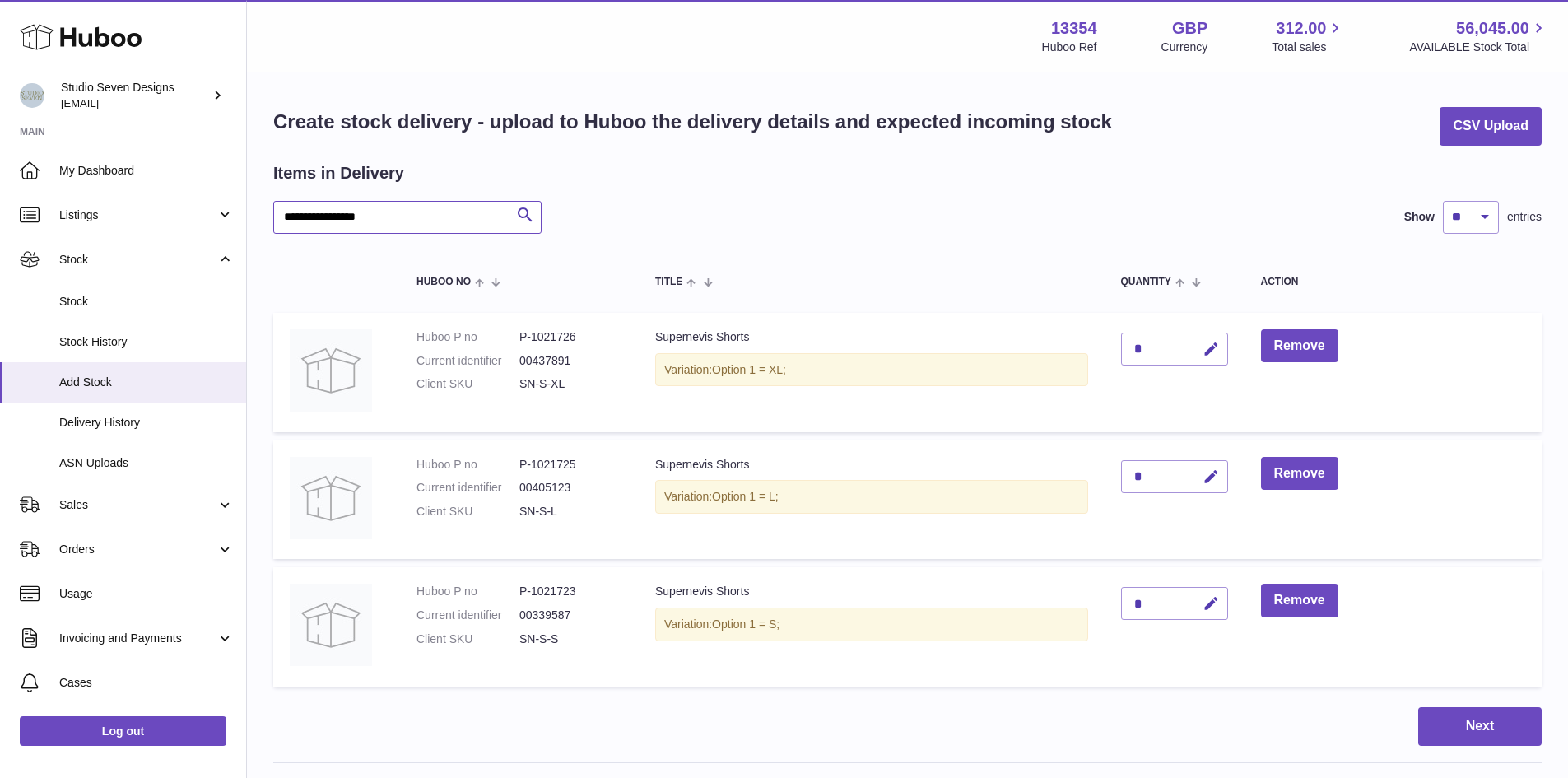 click on "**********" at bounding box center (407, 217) 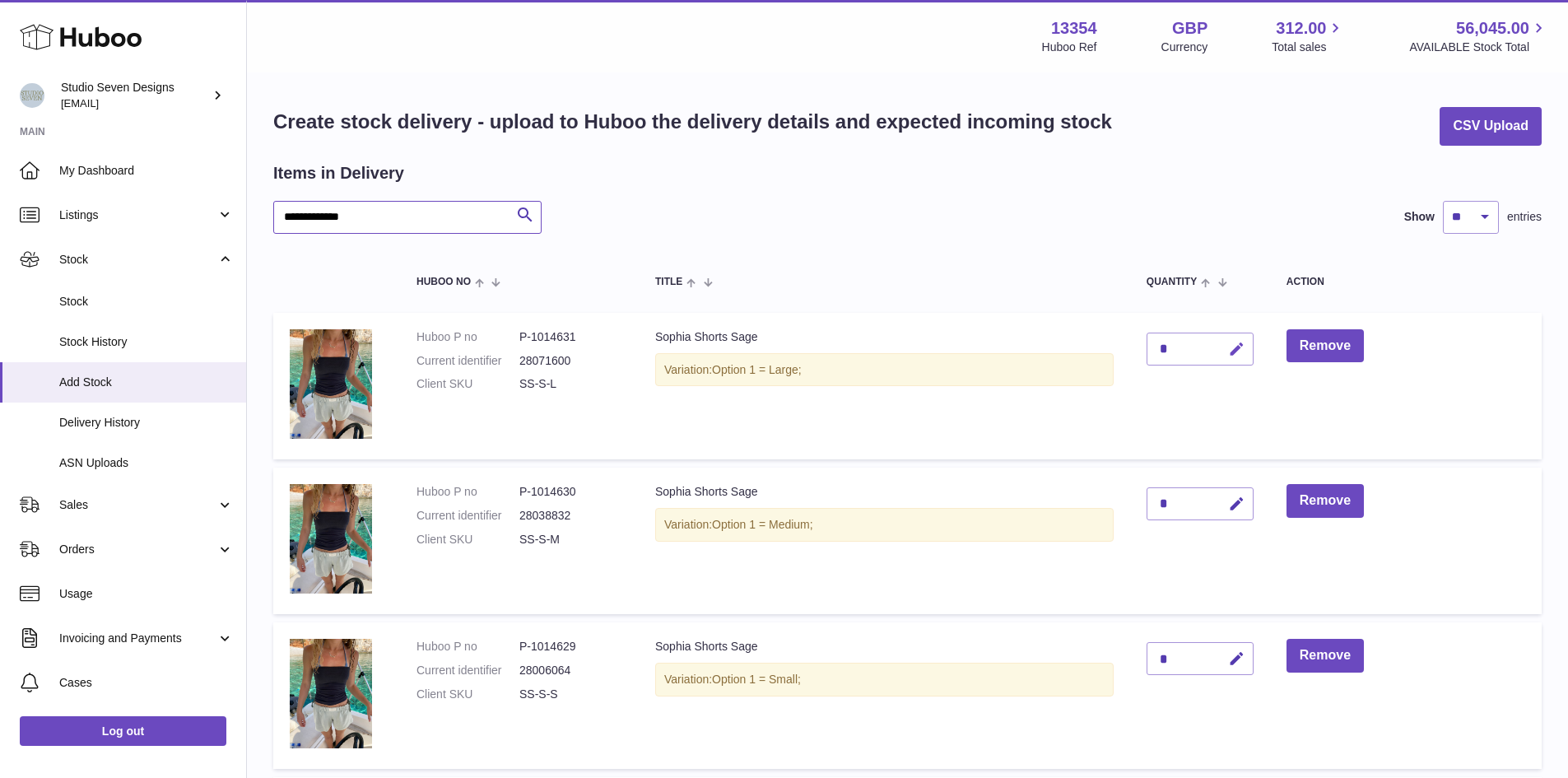 type on "**********" 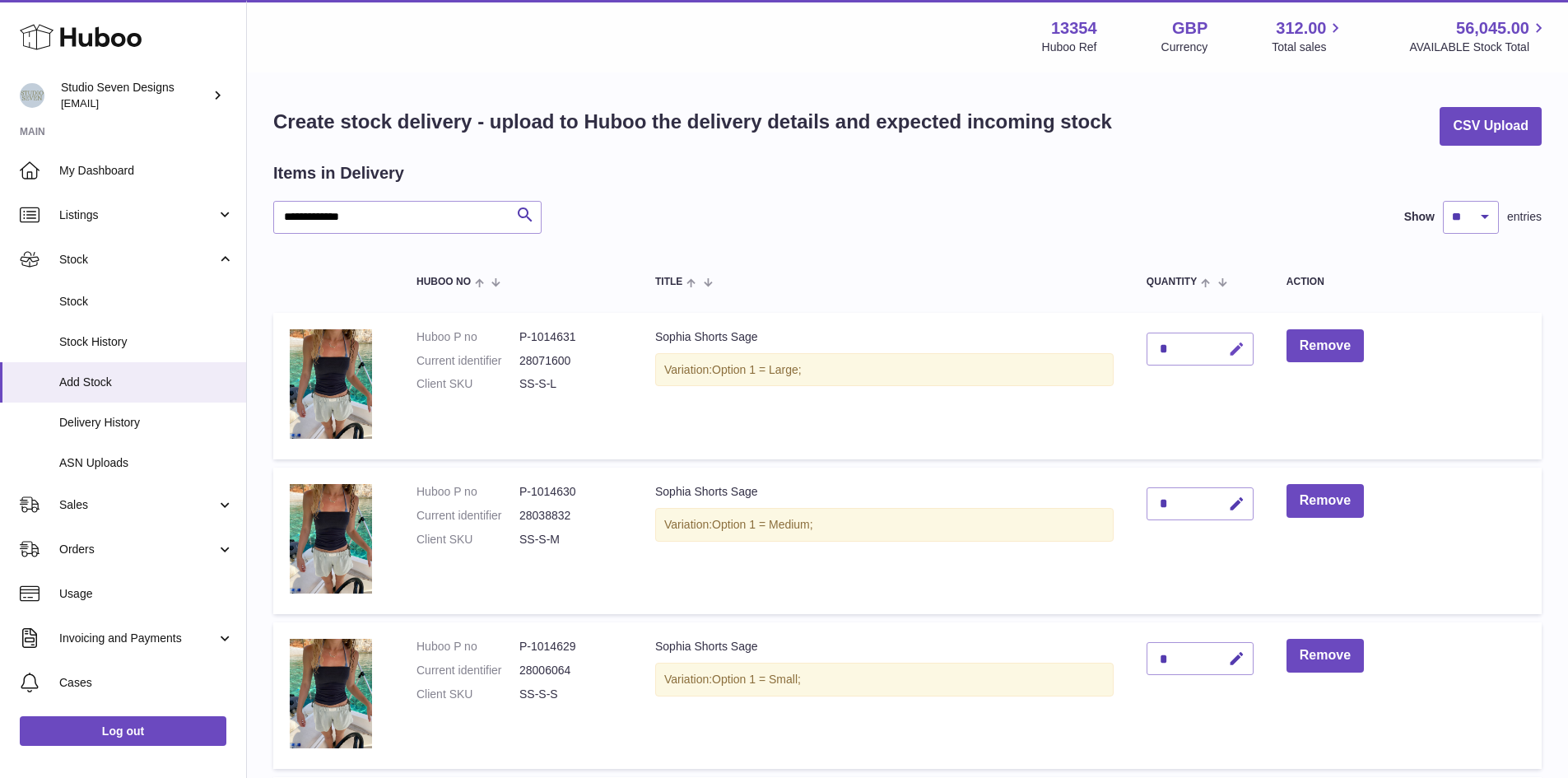 click at bounding box center [1236, 349] 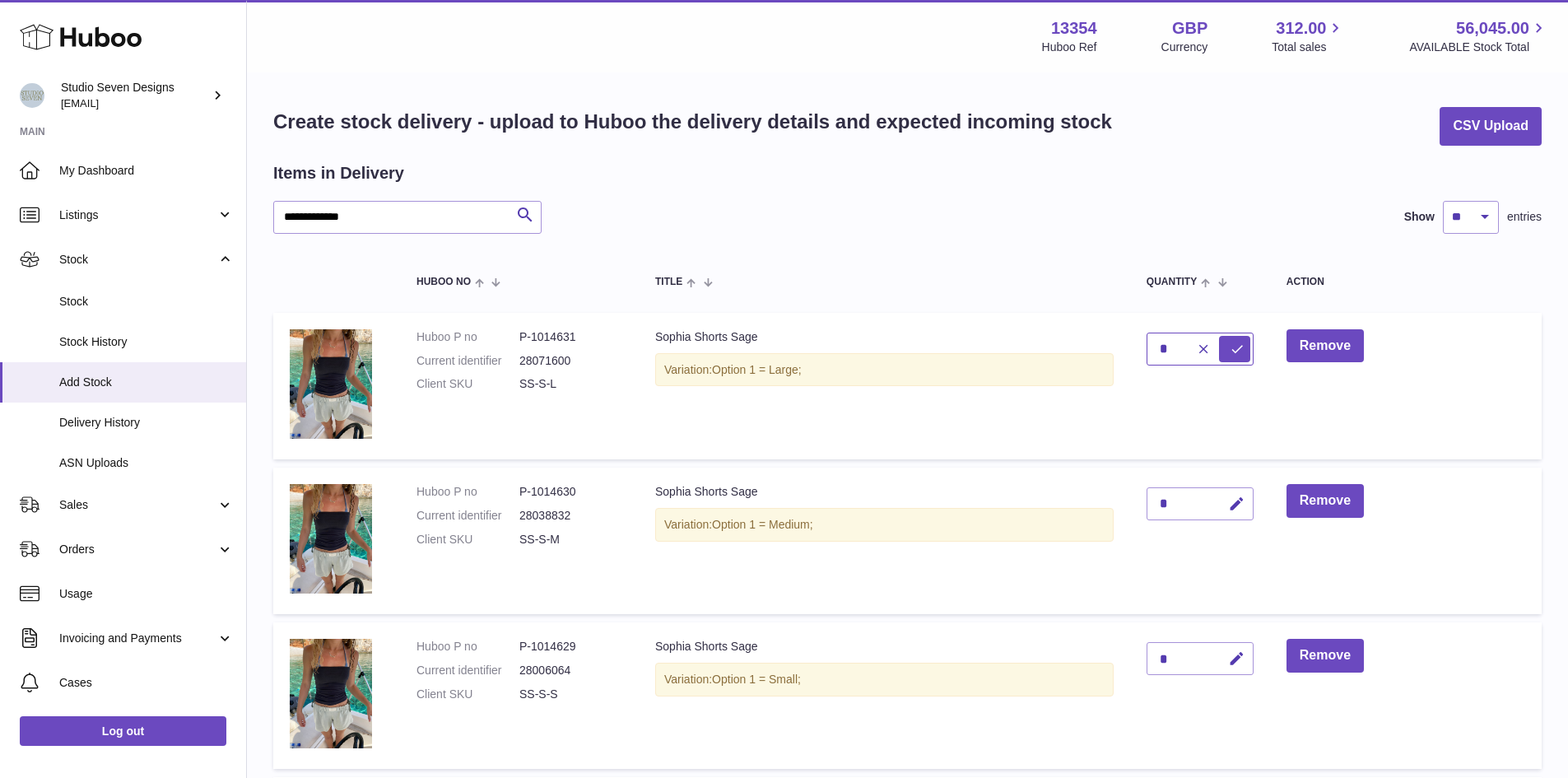 type on "*" 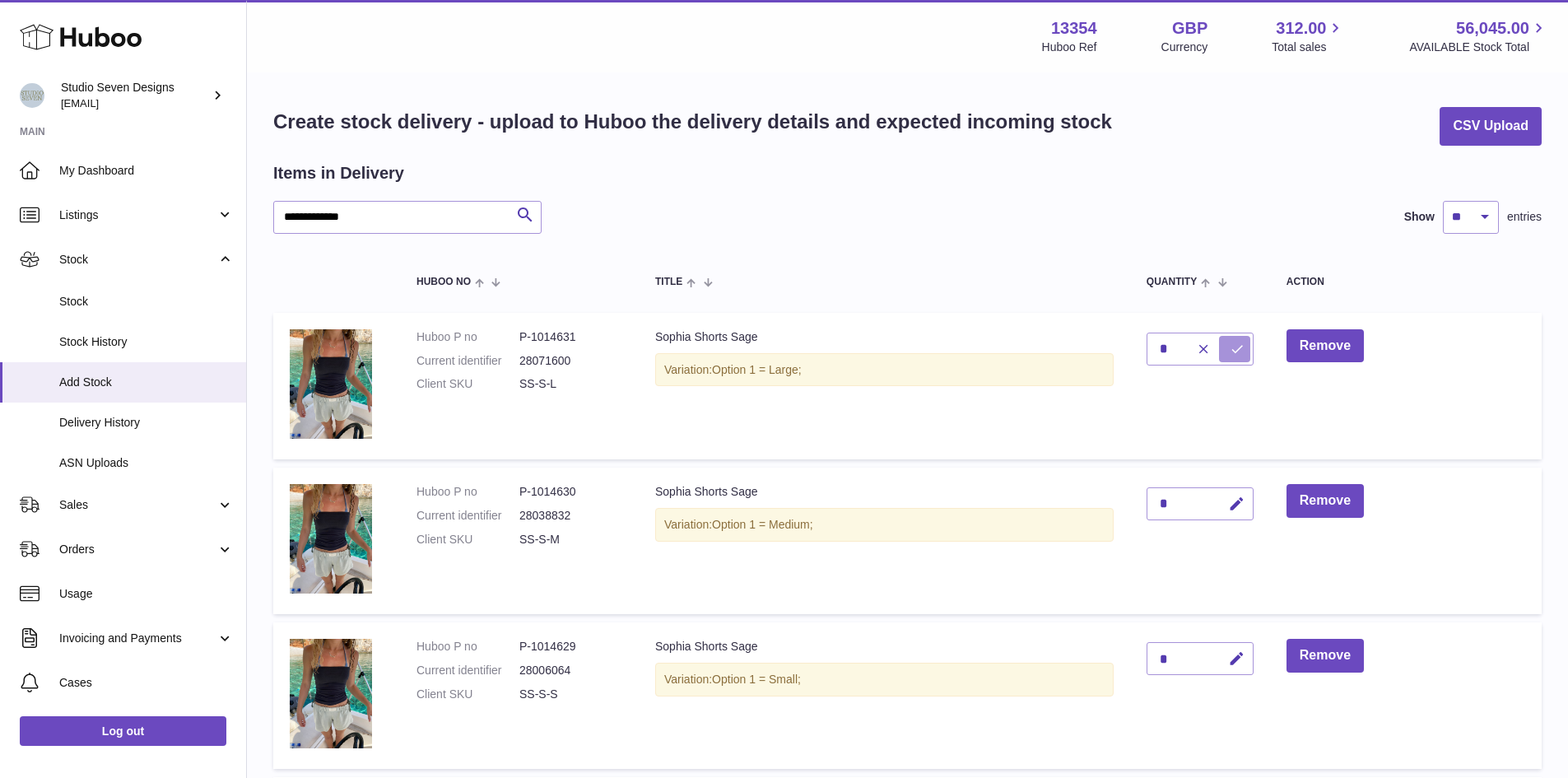 click at bounding box center [1237, 349] 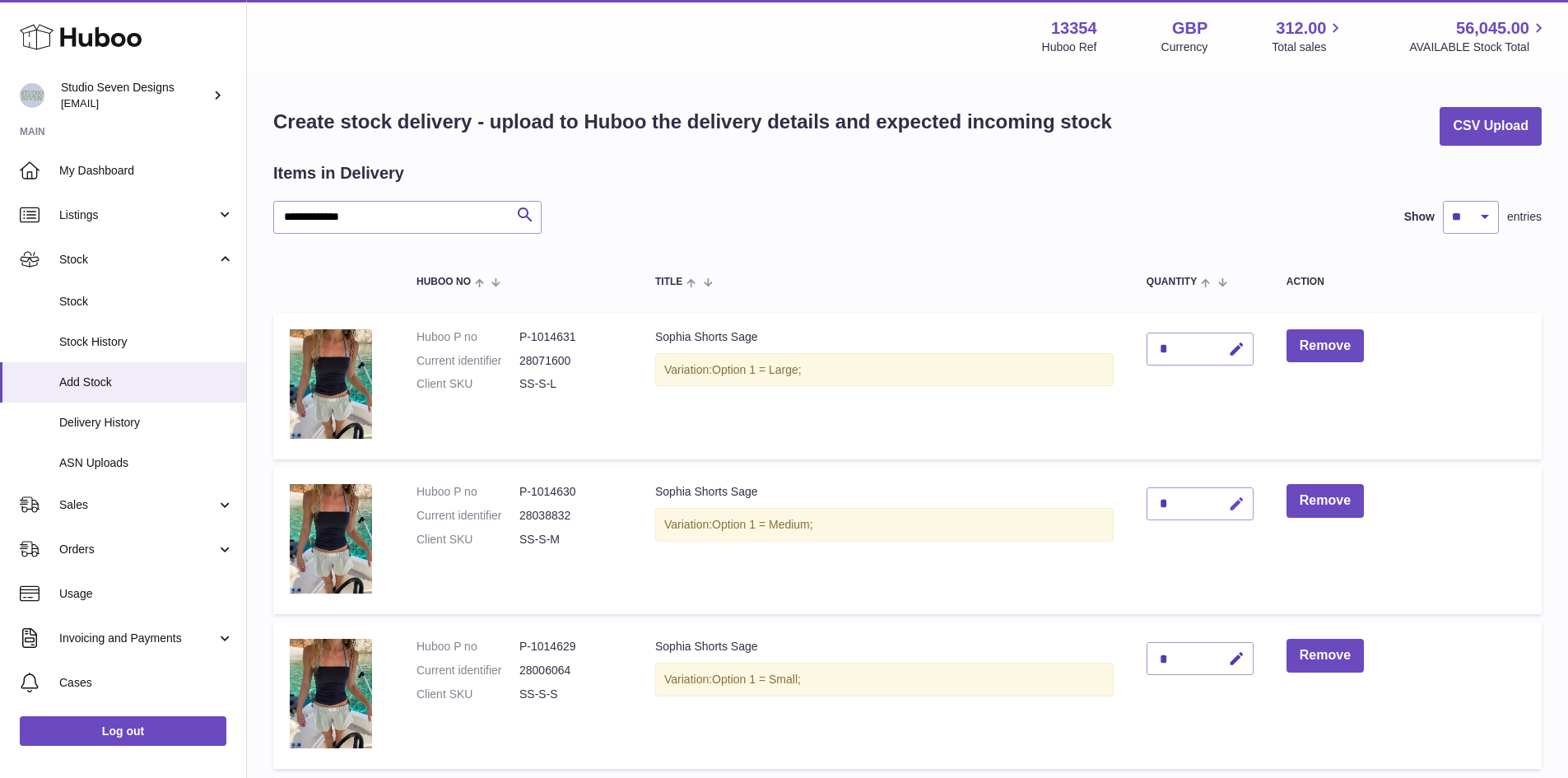 click at bounding box center (1236, 504) 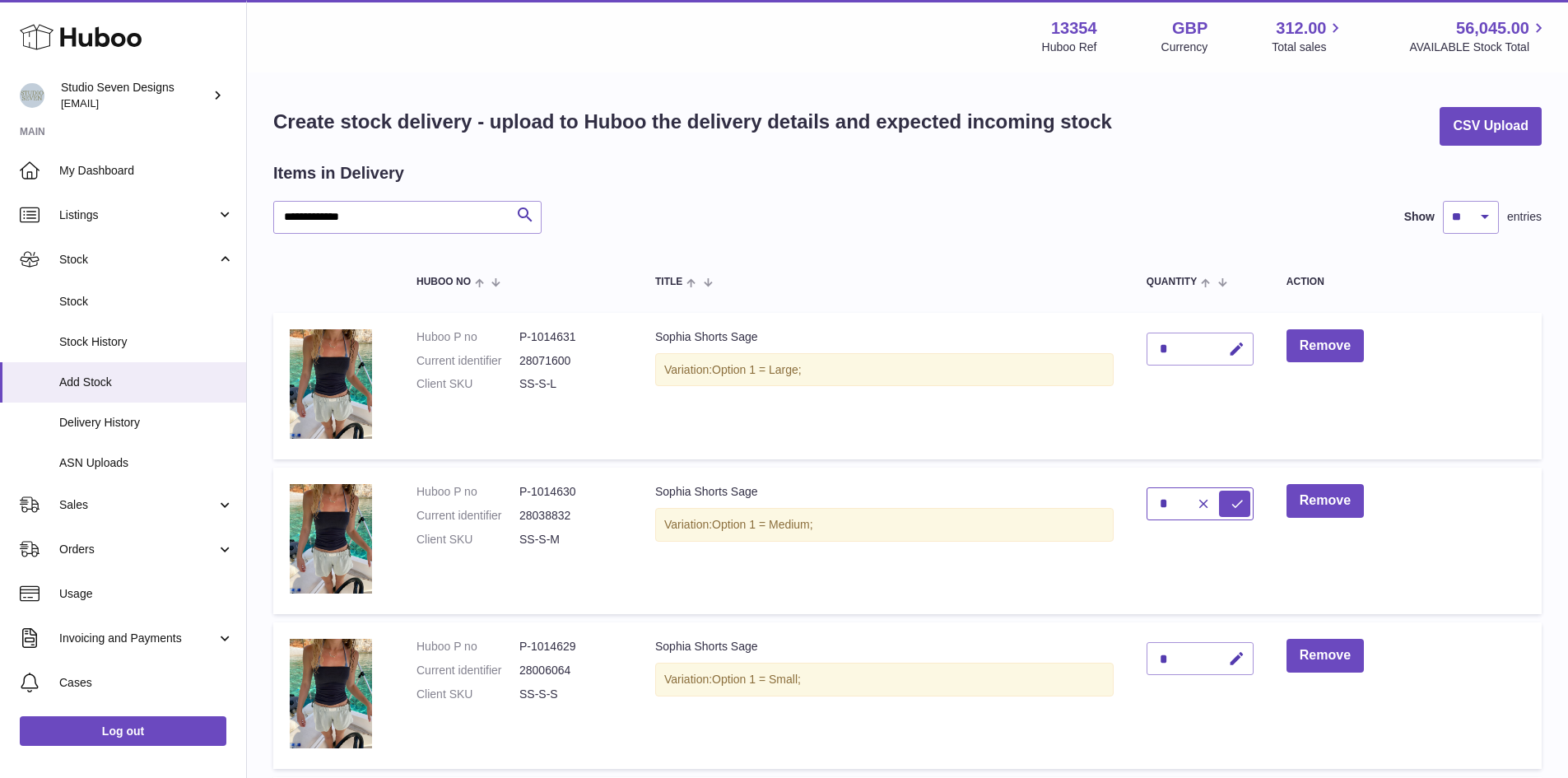 type on "*" 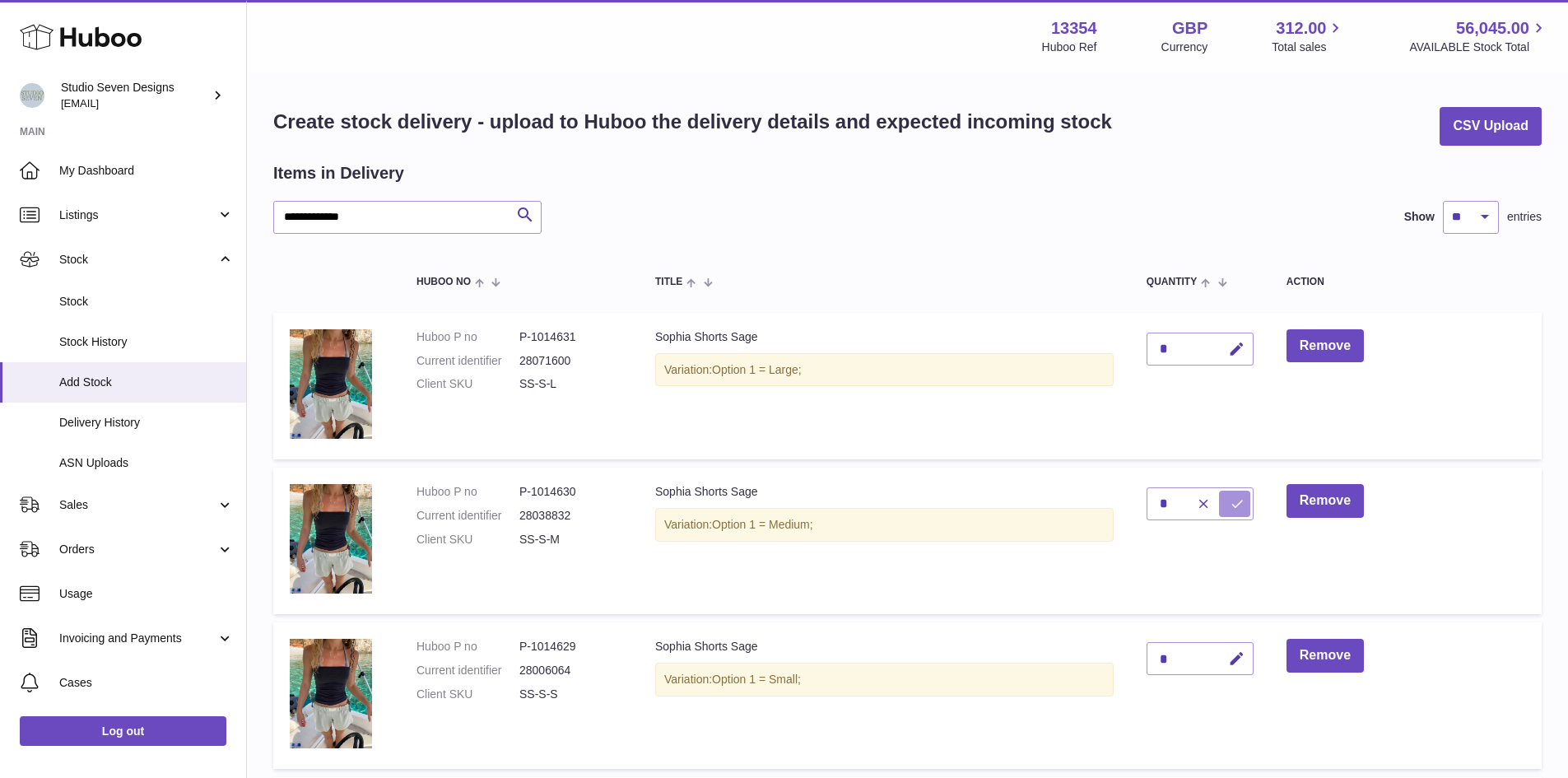 click at bounding box center (1237, 504) 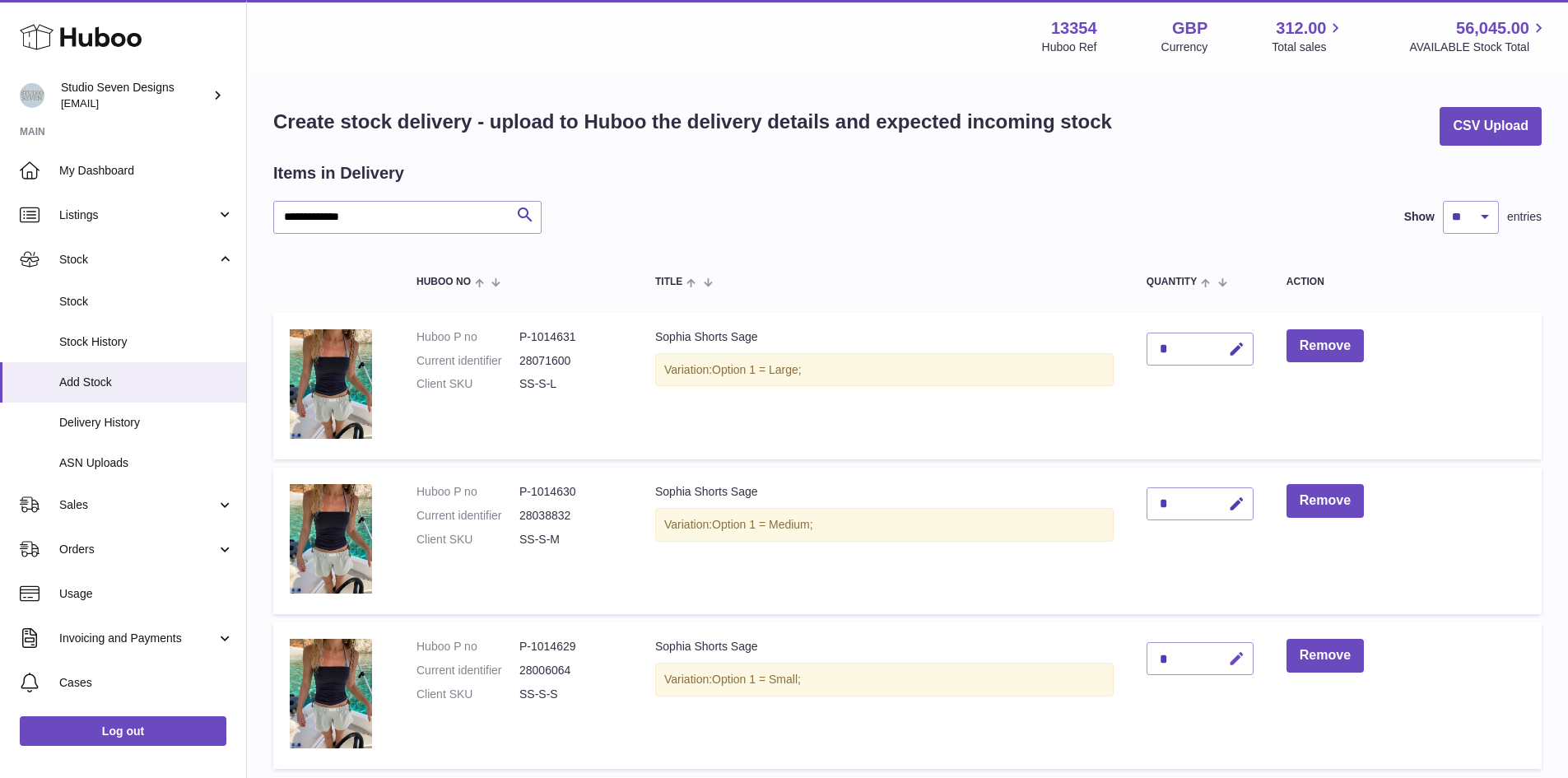 click at bounding box center (1236, 659) 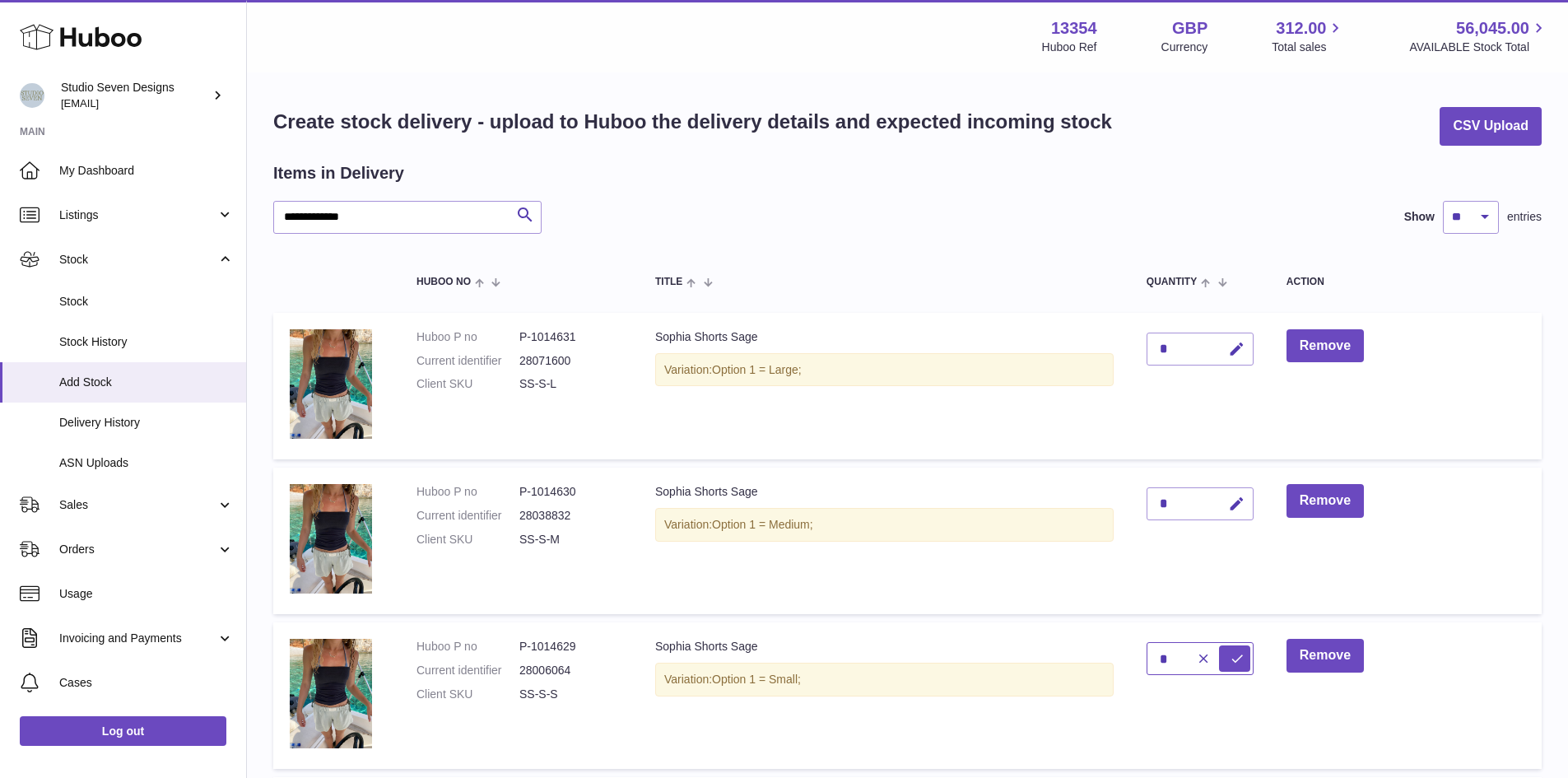 type on "*" 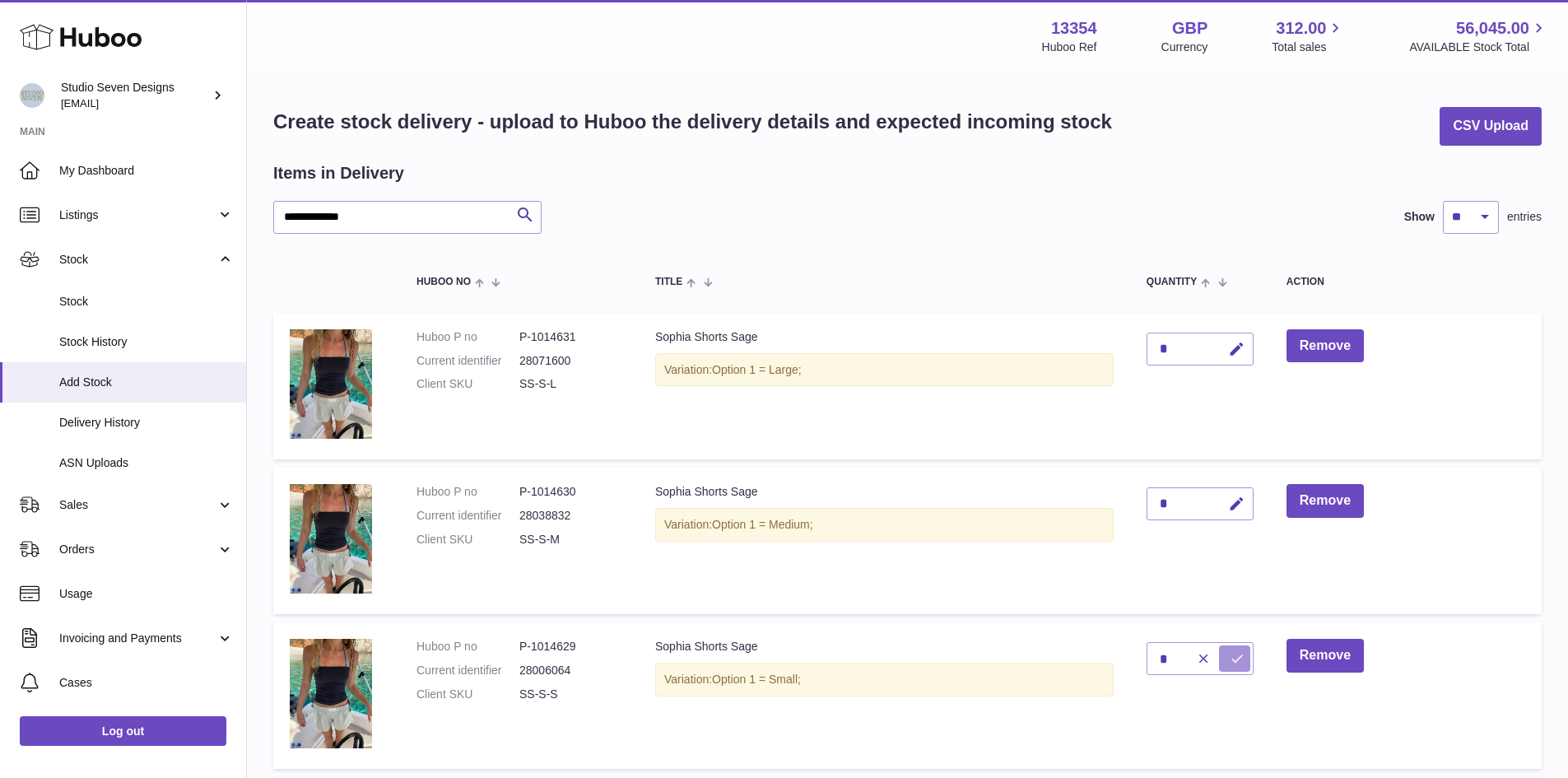 click at bounding box center [1237, 659] 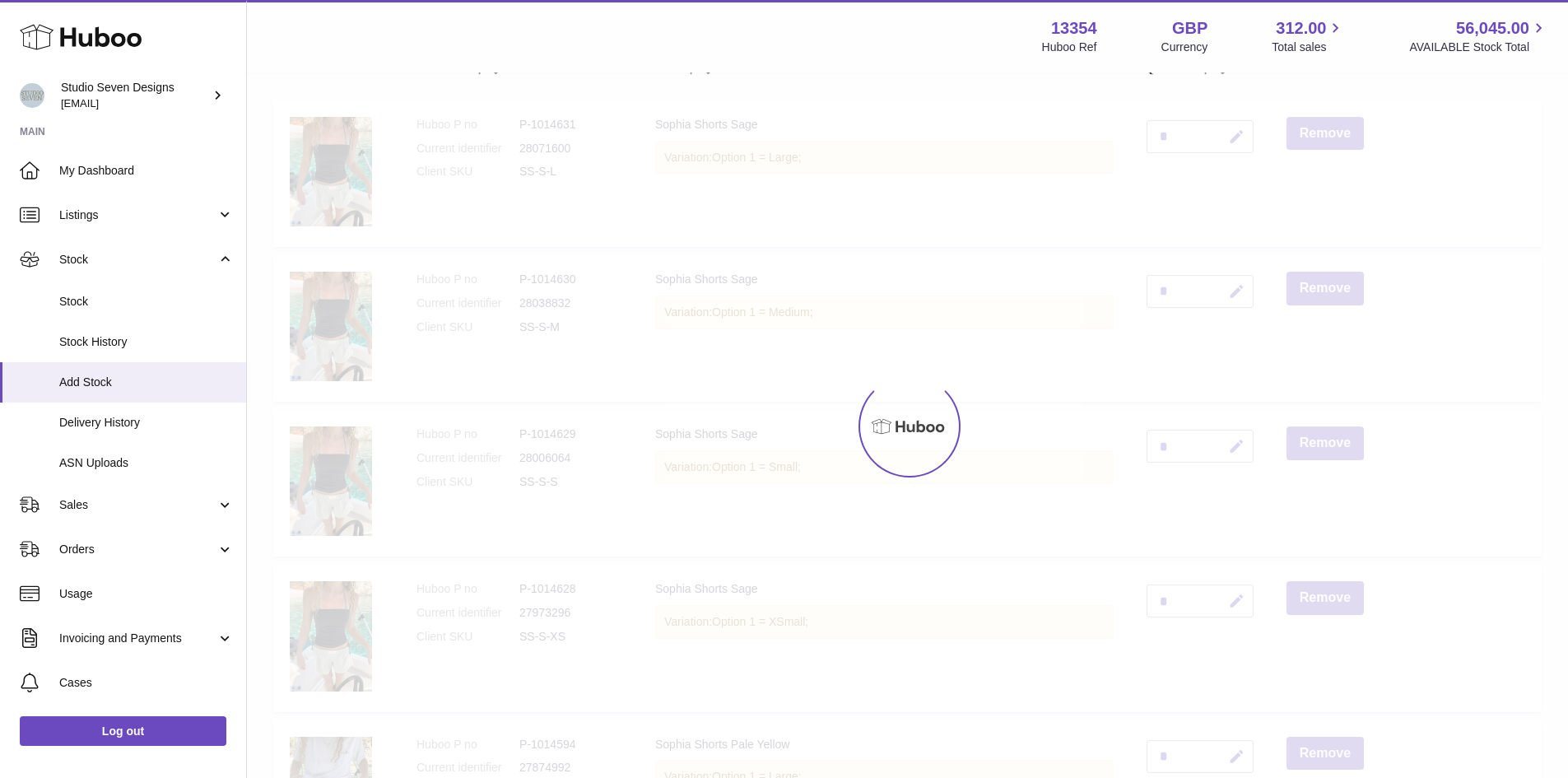 scroll, scrollTop: 213, scrollLeft: 0, axis: vertical 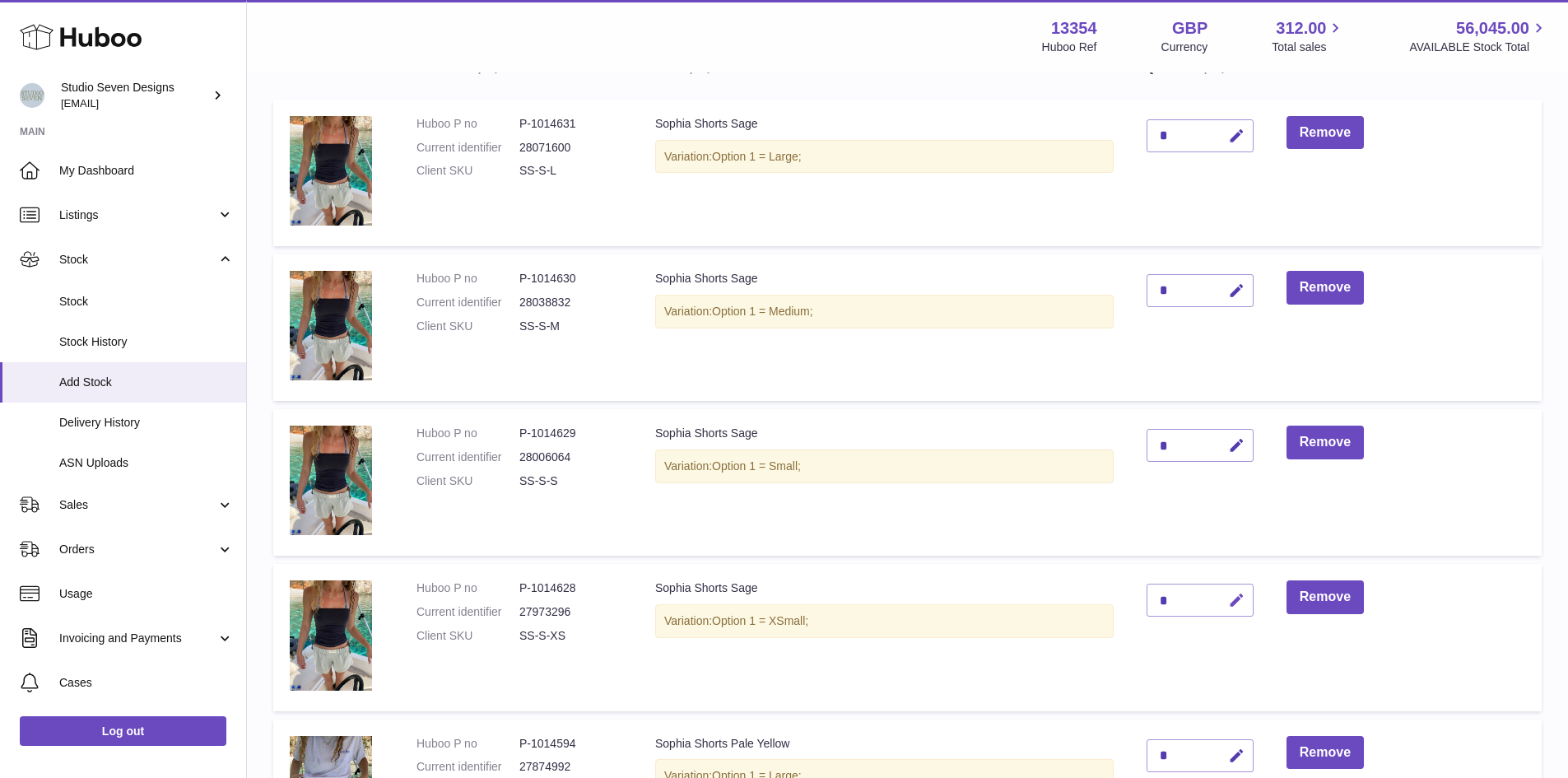 click at bounding box center (1236, 600) 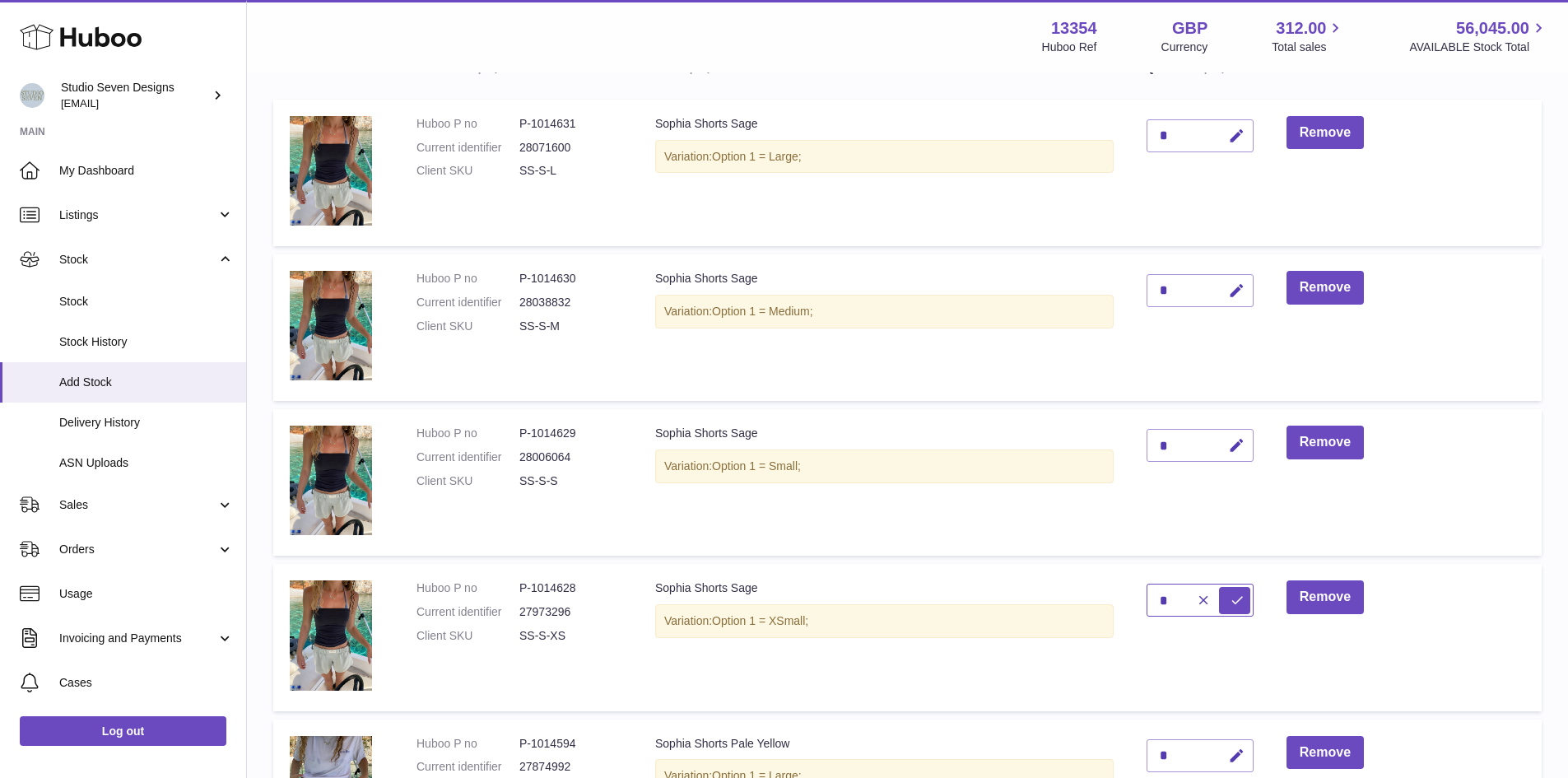 type on "*" 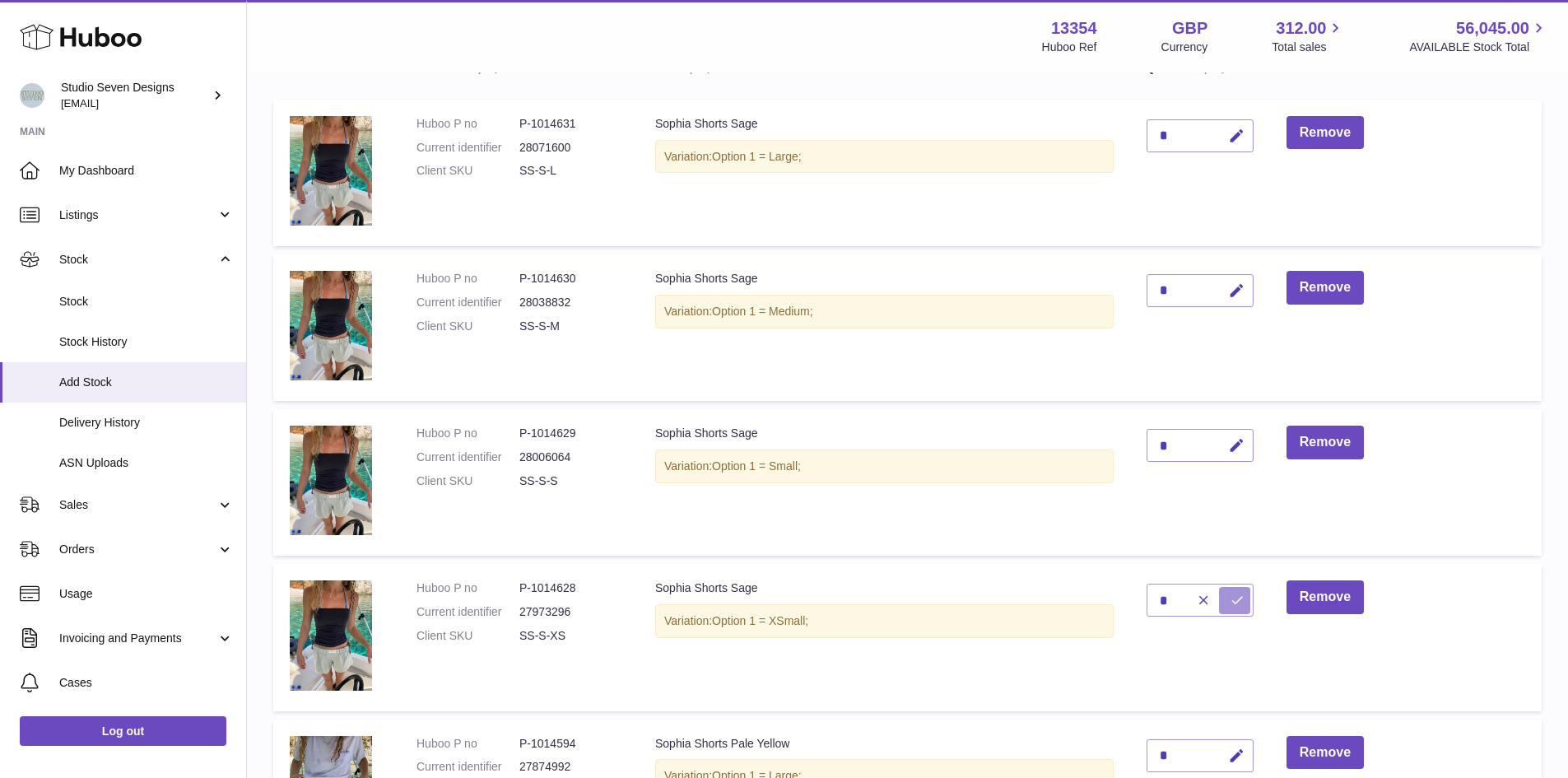 click at bounding box center [1237, 600] 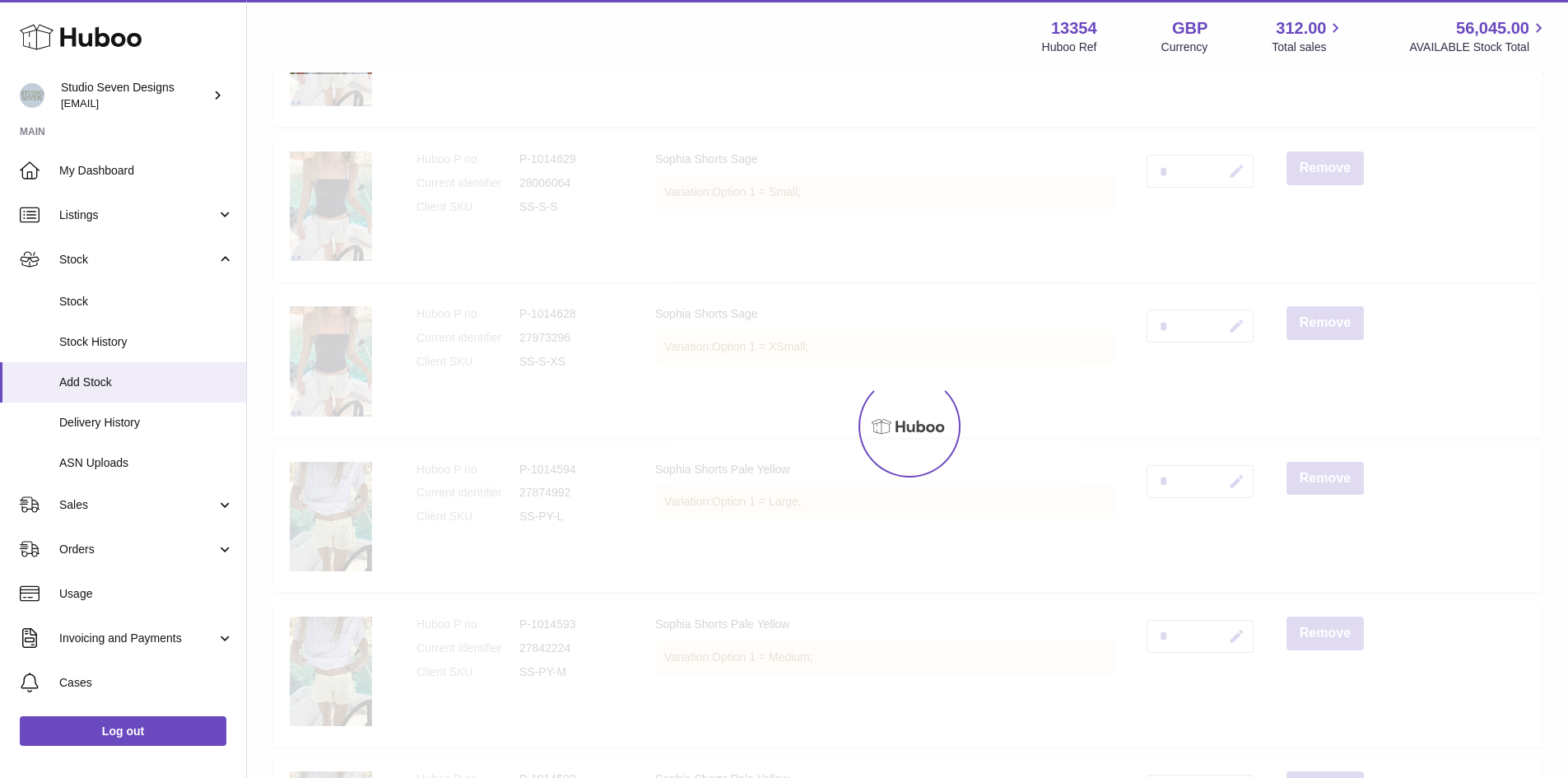 scroll, scrollTop: 489, scrollLeft: 0, axis: vertical 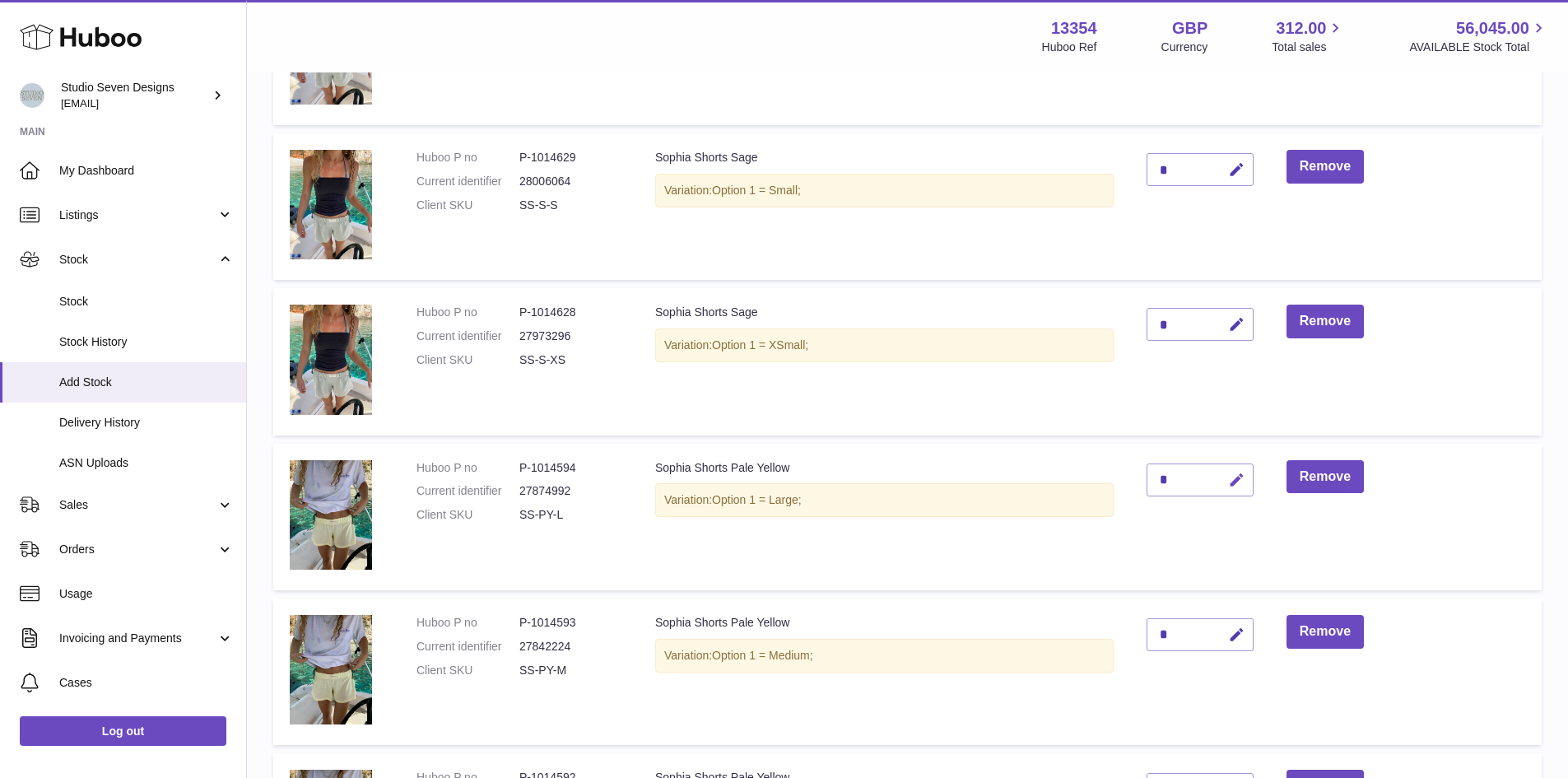 click at bounding box center [1236, 480] 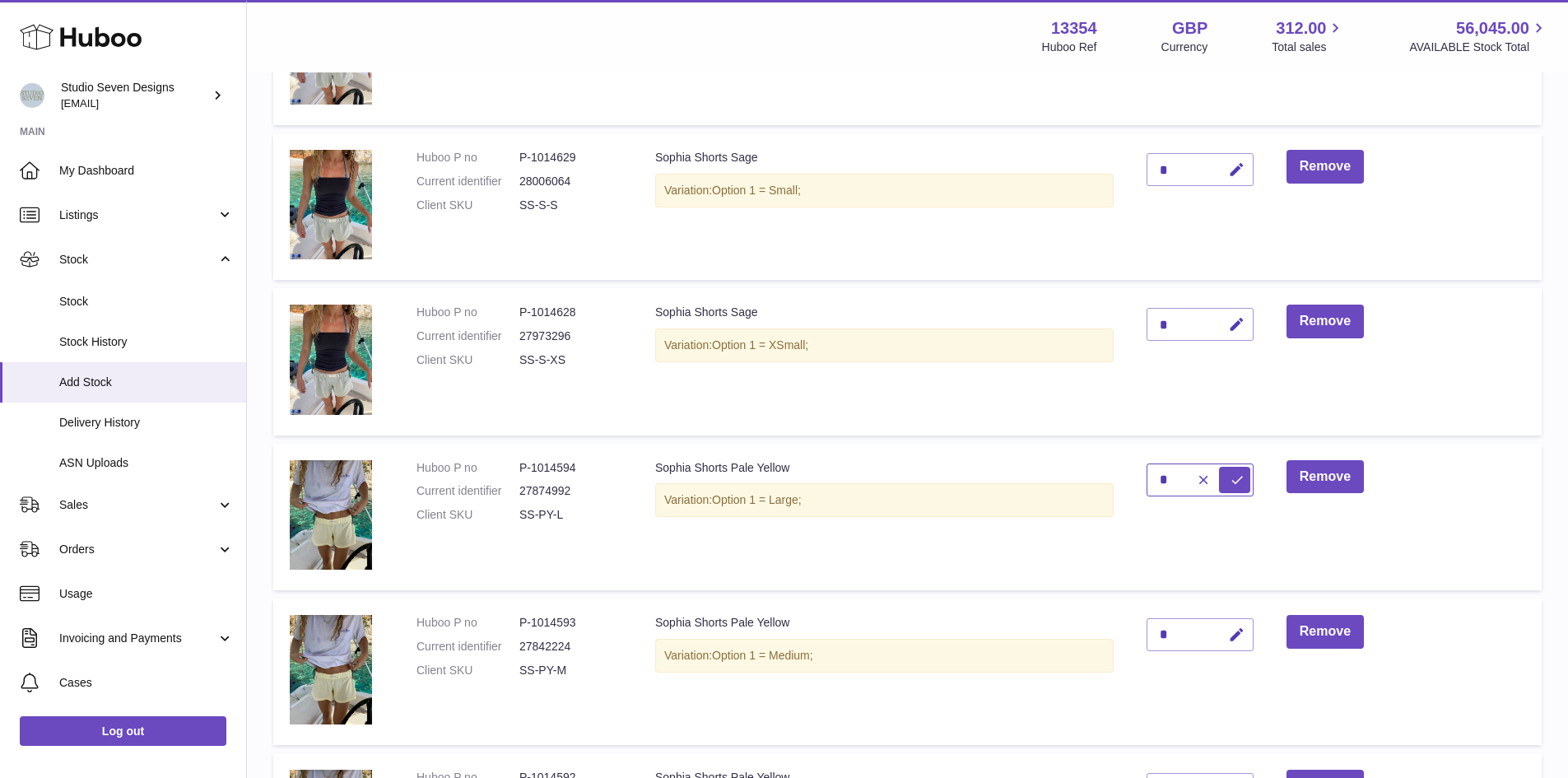 type on "*" 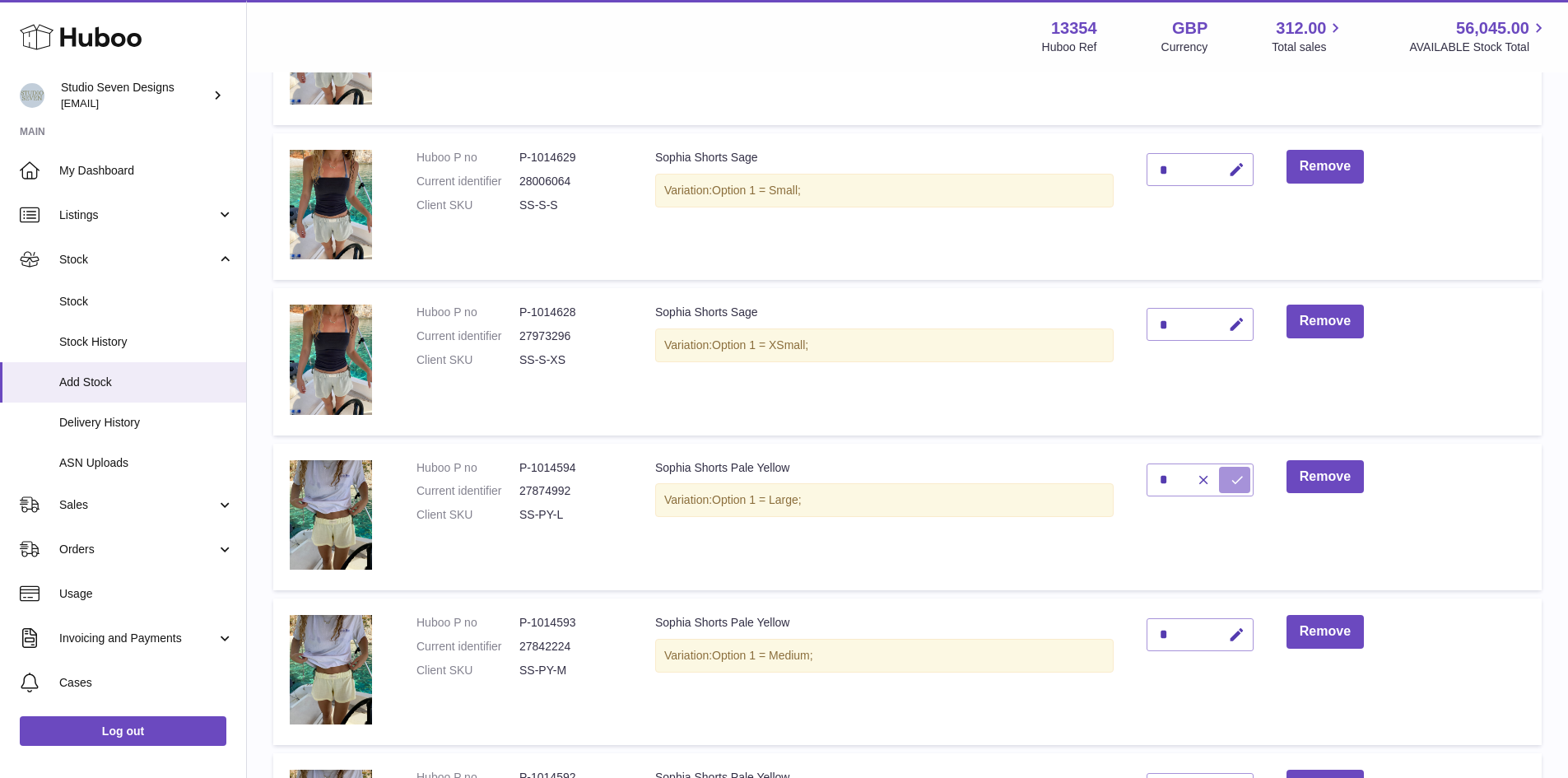 click at bounding box center (1237, 480) 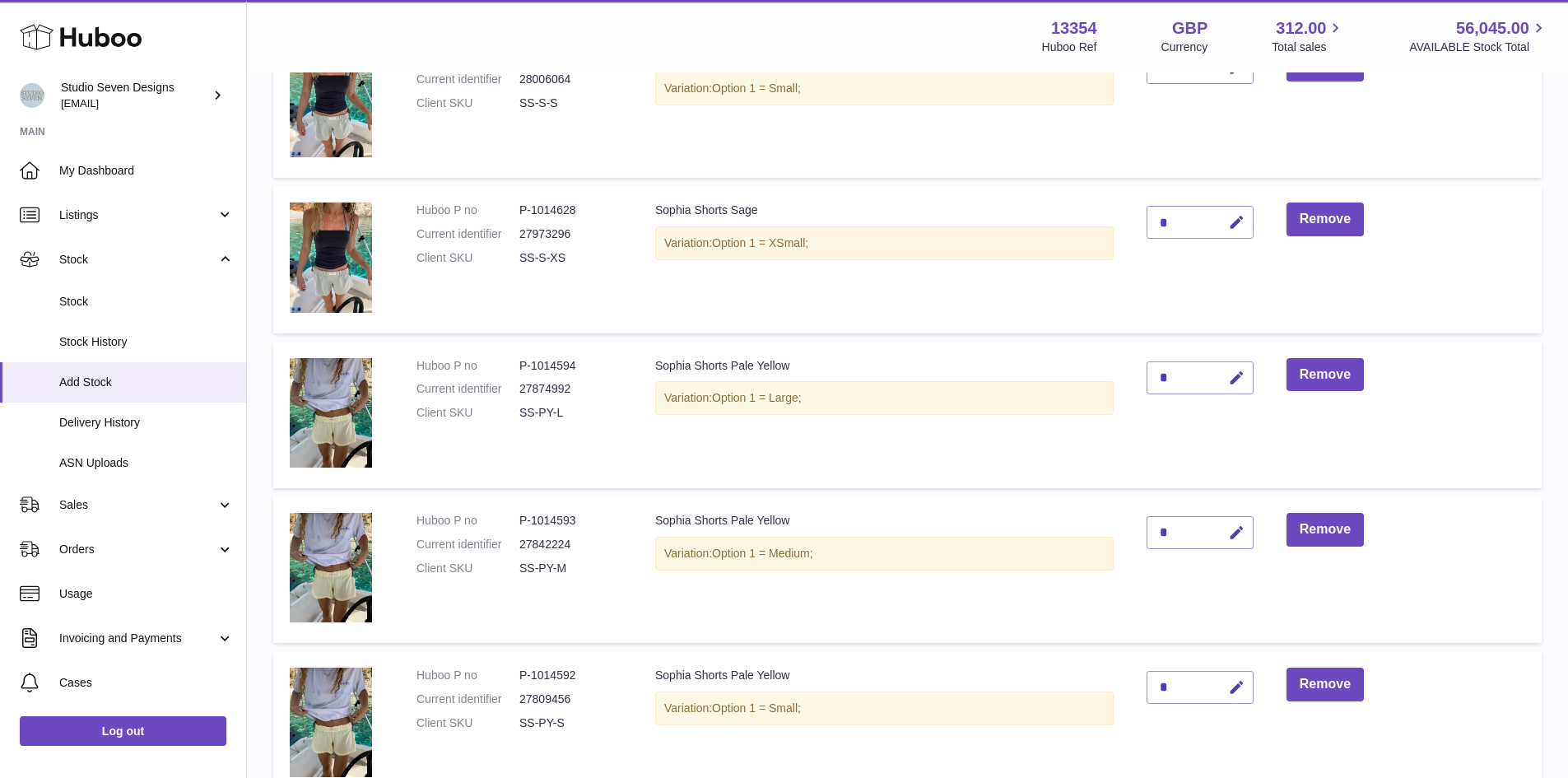 scroll, scrollTop: 592, scrollLeft: 0, axis: vertical 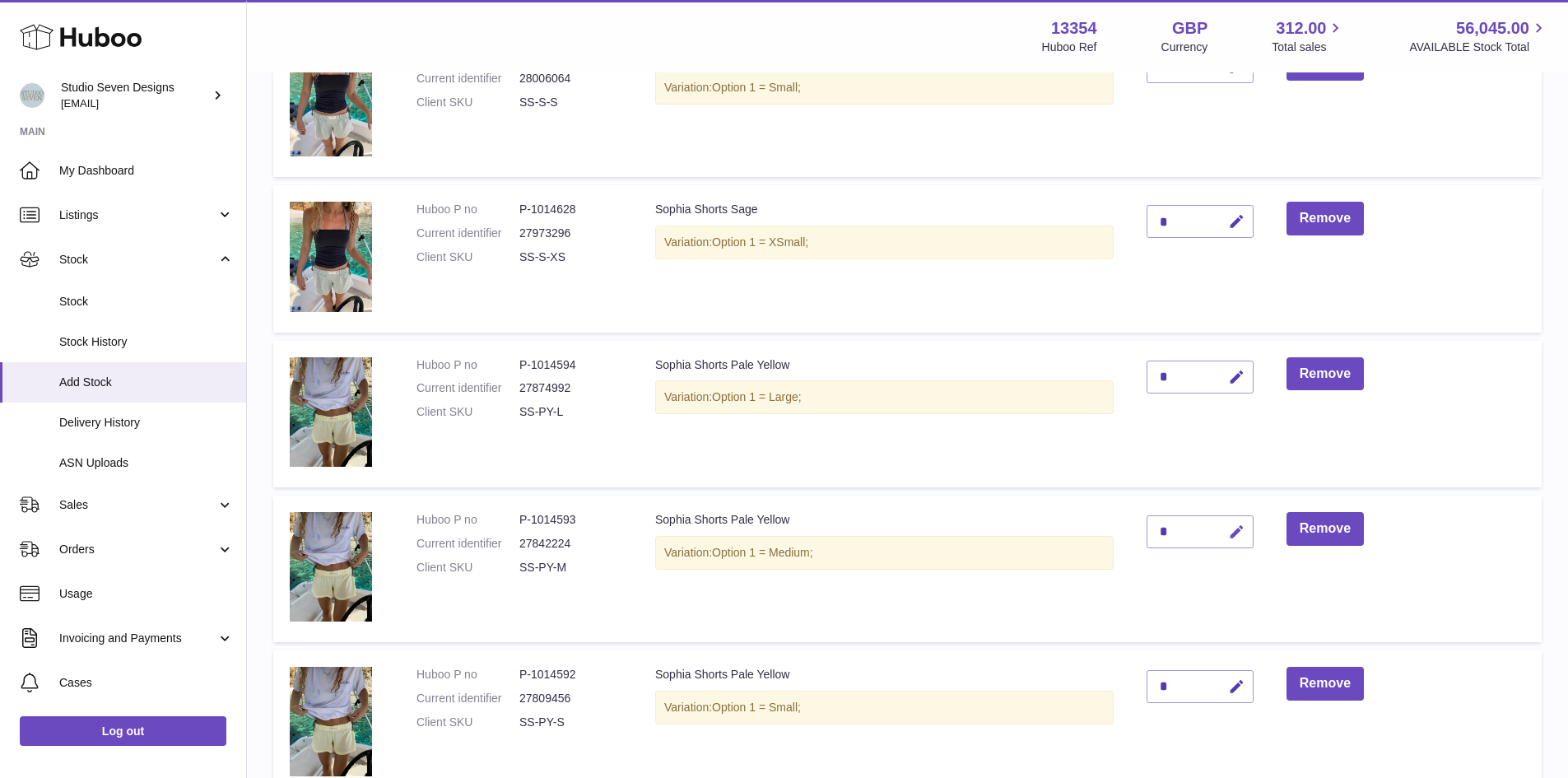 click at bounding box center (1236, 532) 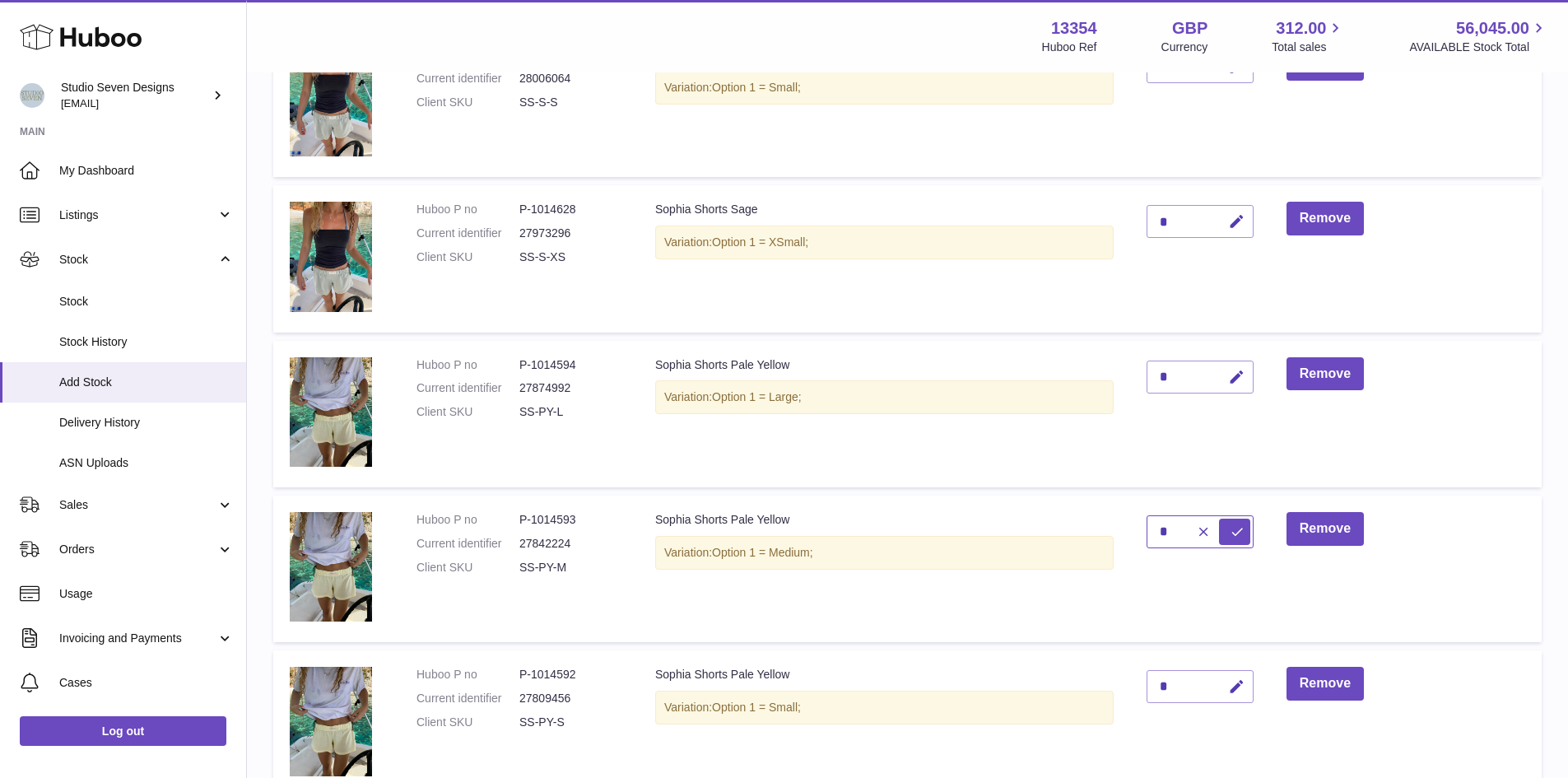 type on "*" 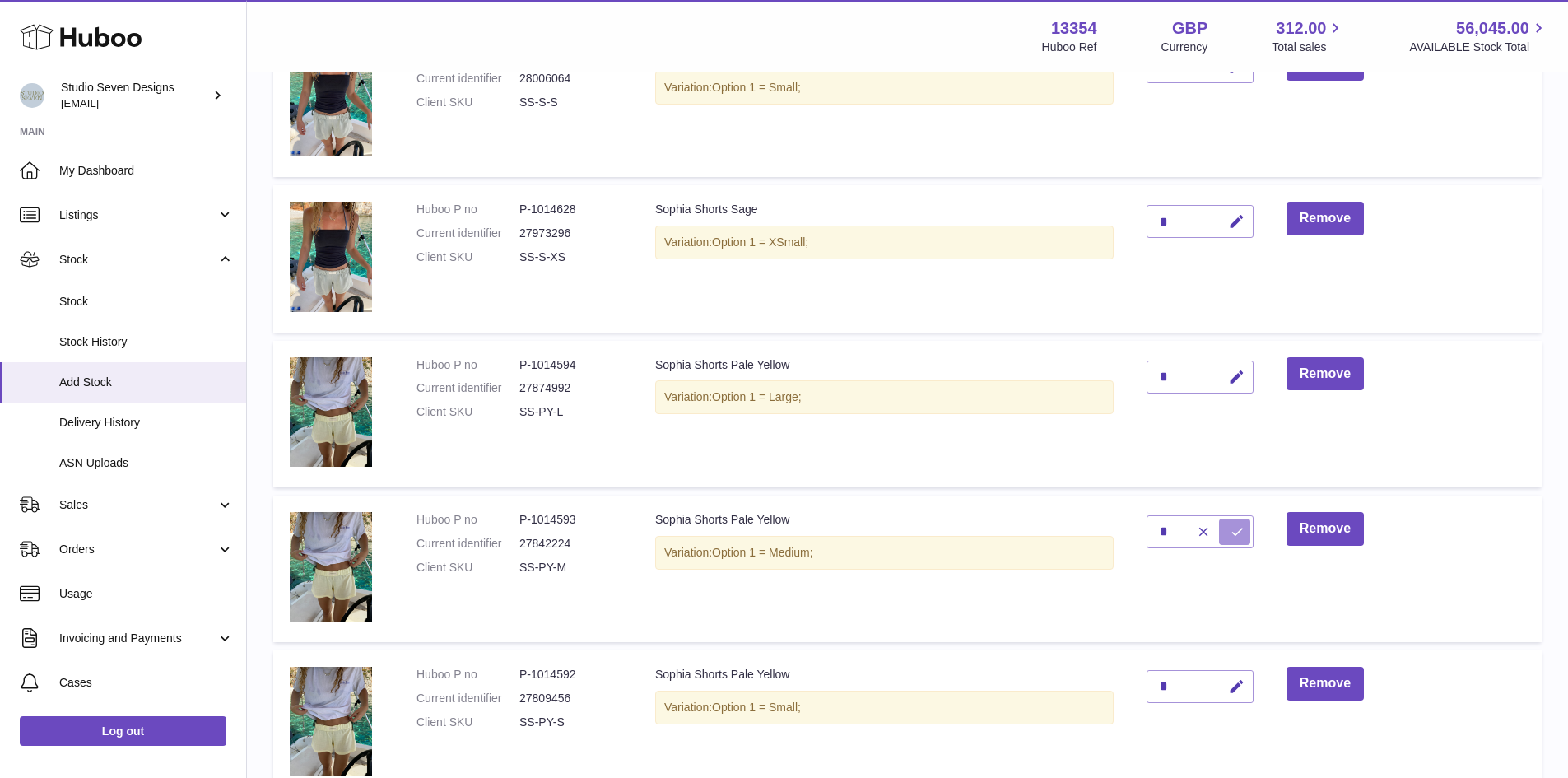 click at bounding box center [1237, 532] 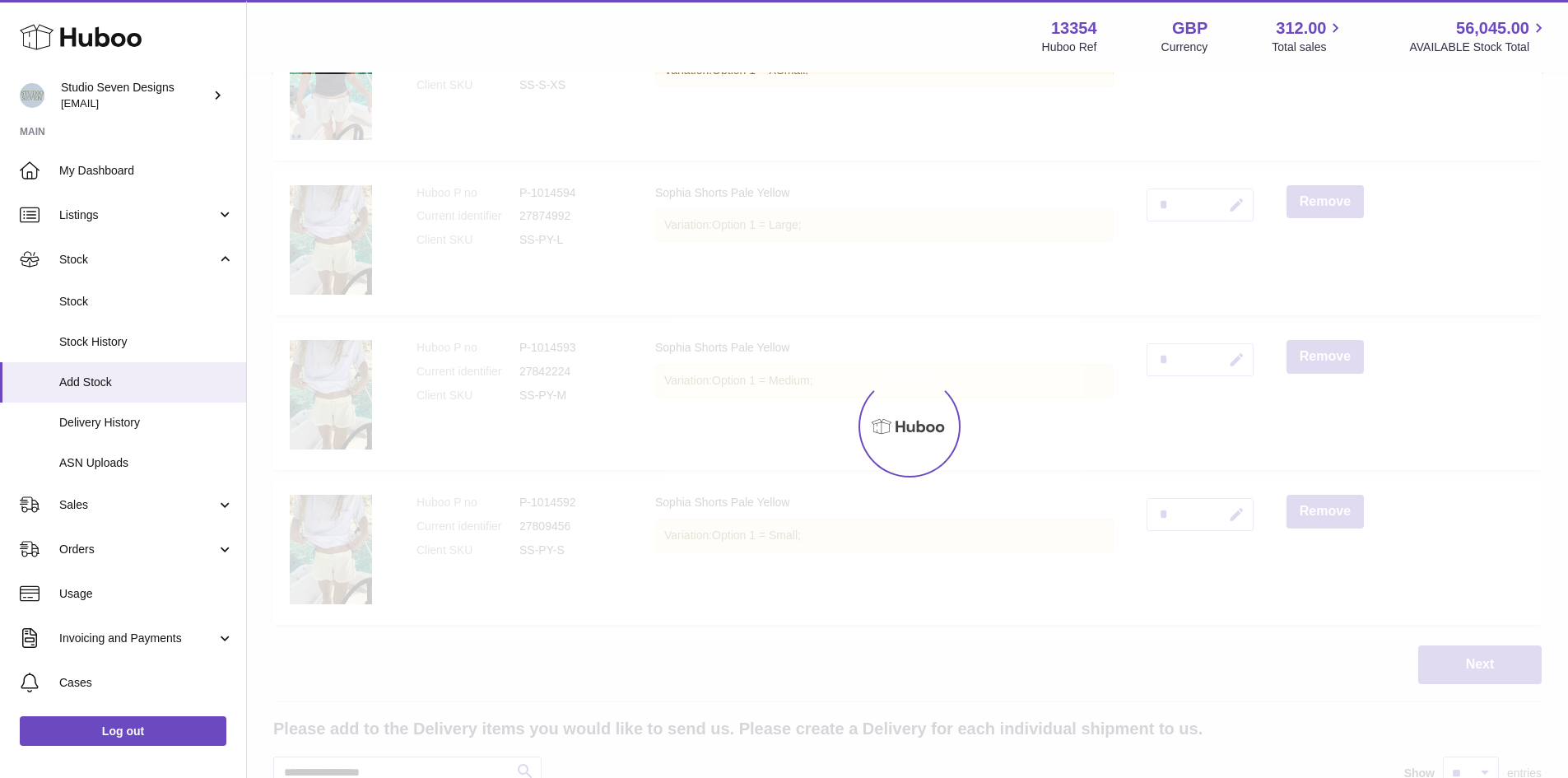 scroll, scrollTop: 765, scrollLeft: 0, axis: vertical 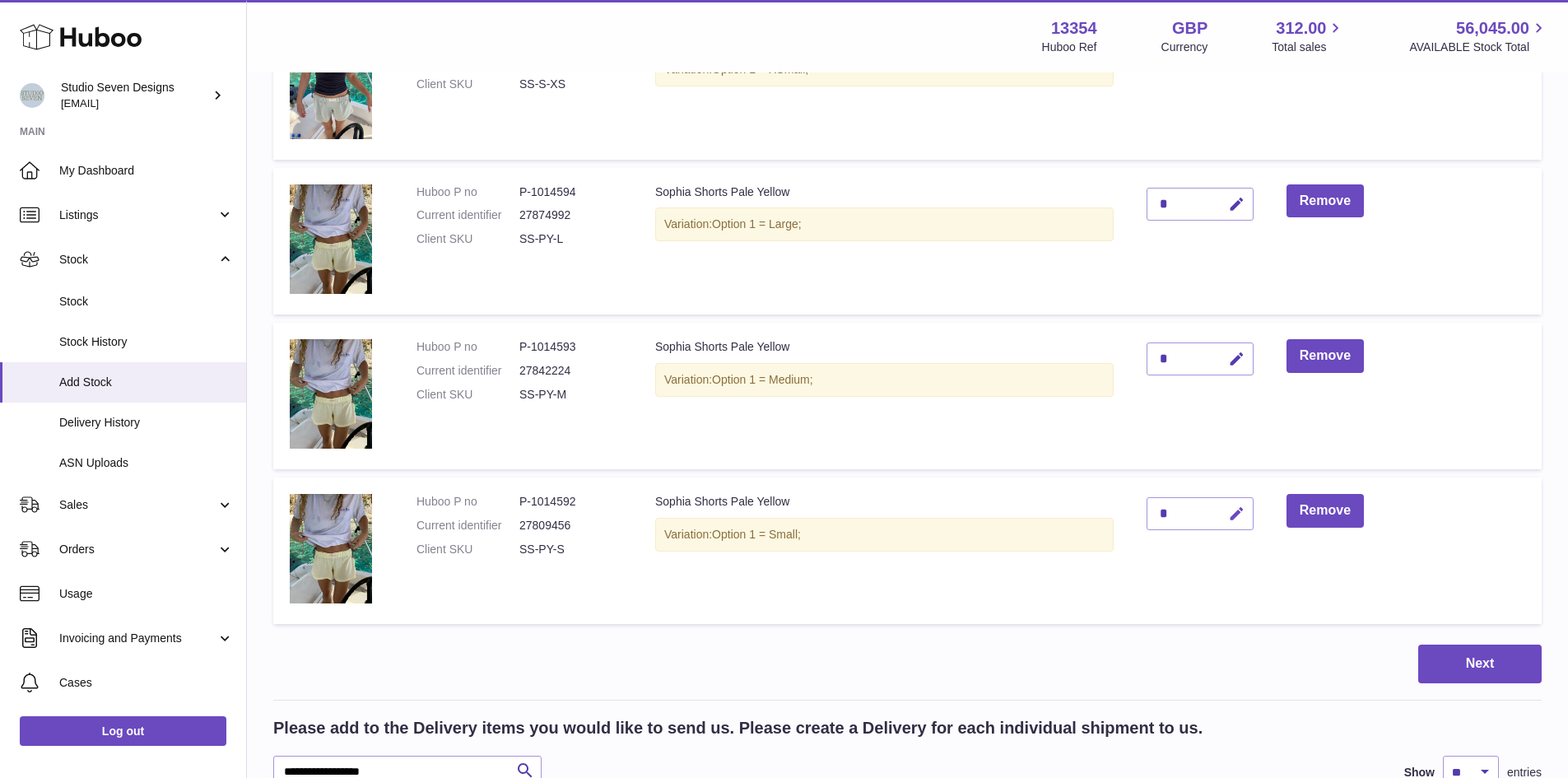 click at bounding box center (1236, 514) 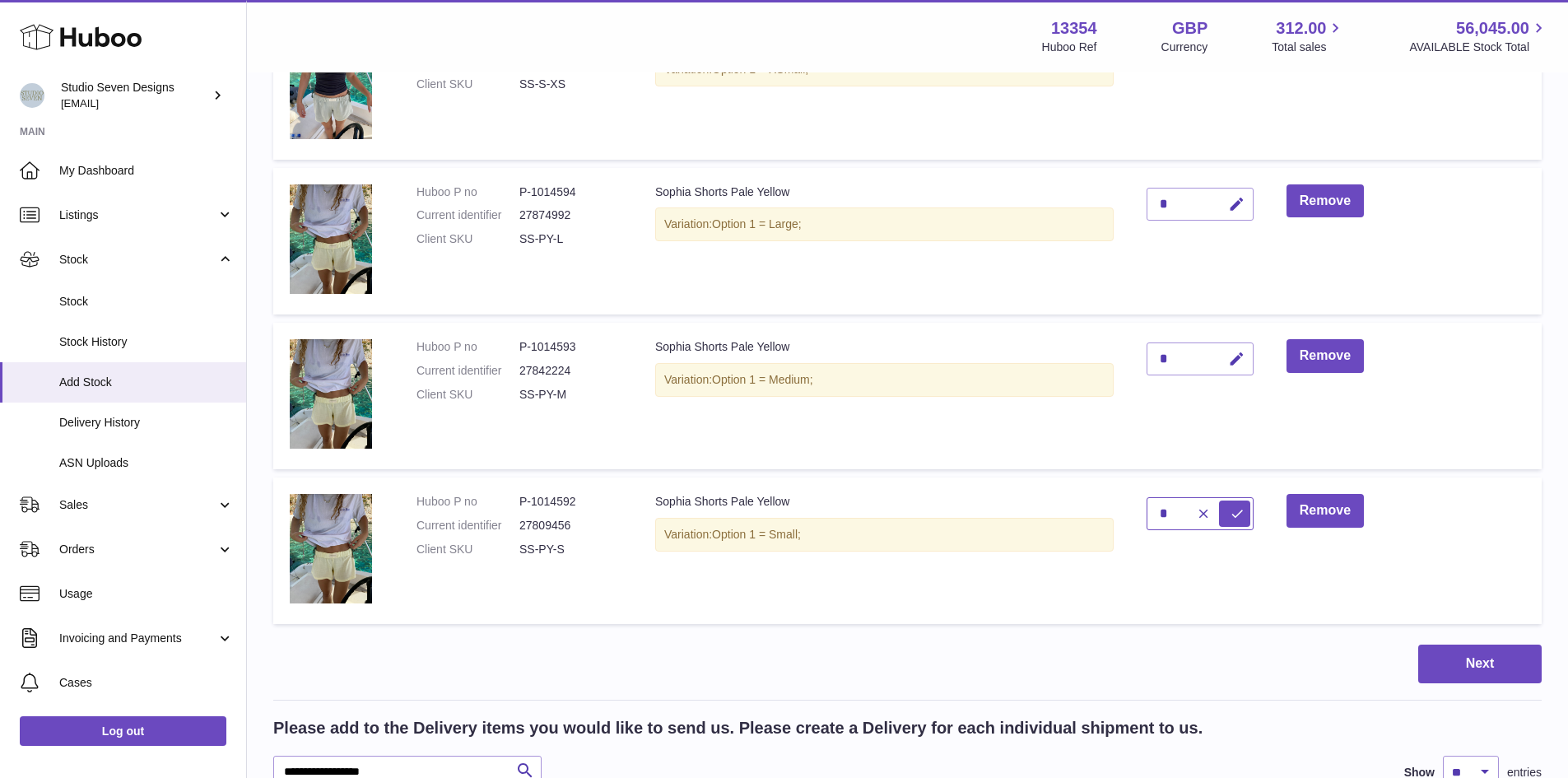 type on "*" 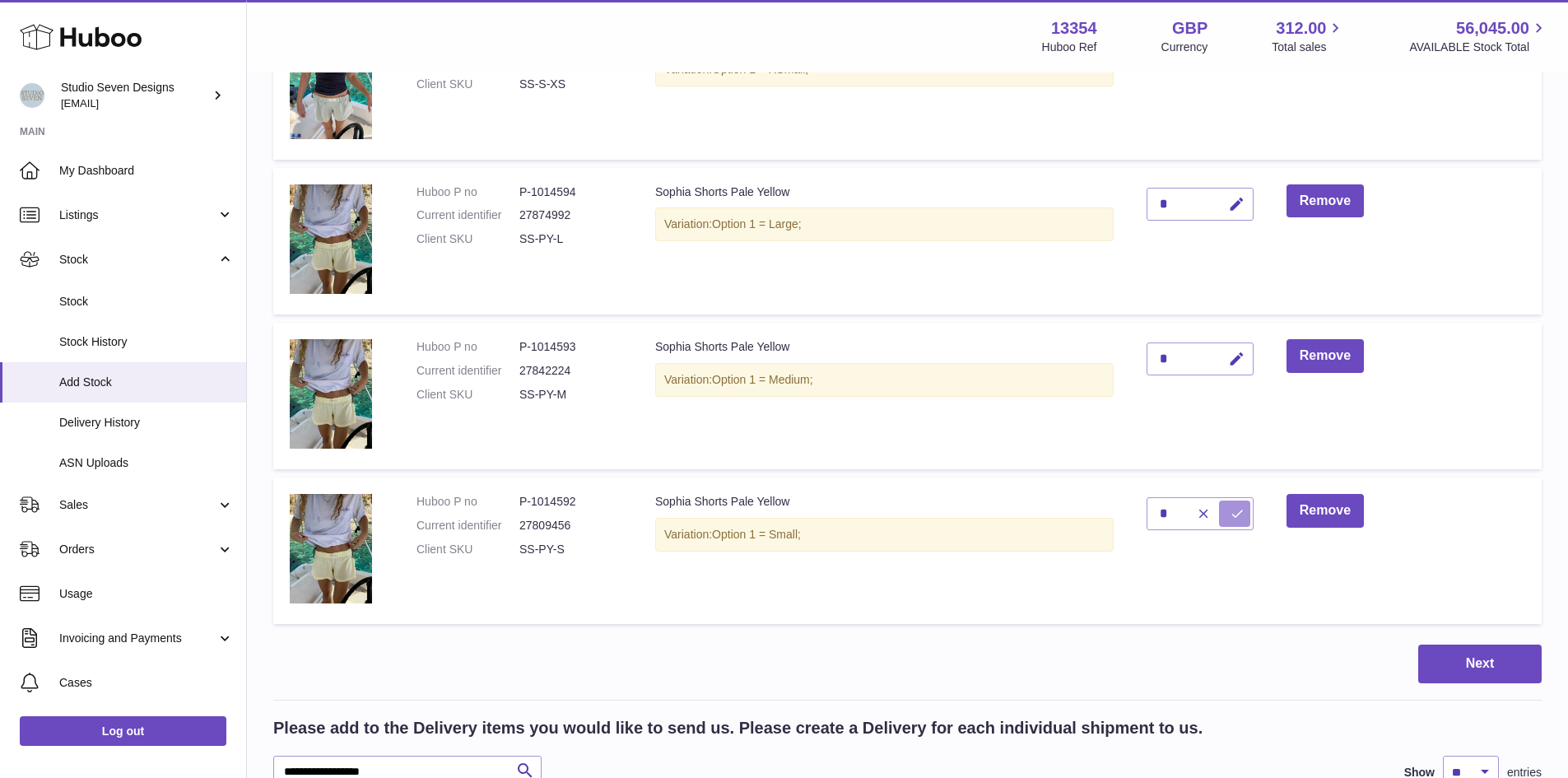 click at bounding box center [1237, 514] 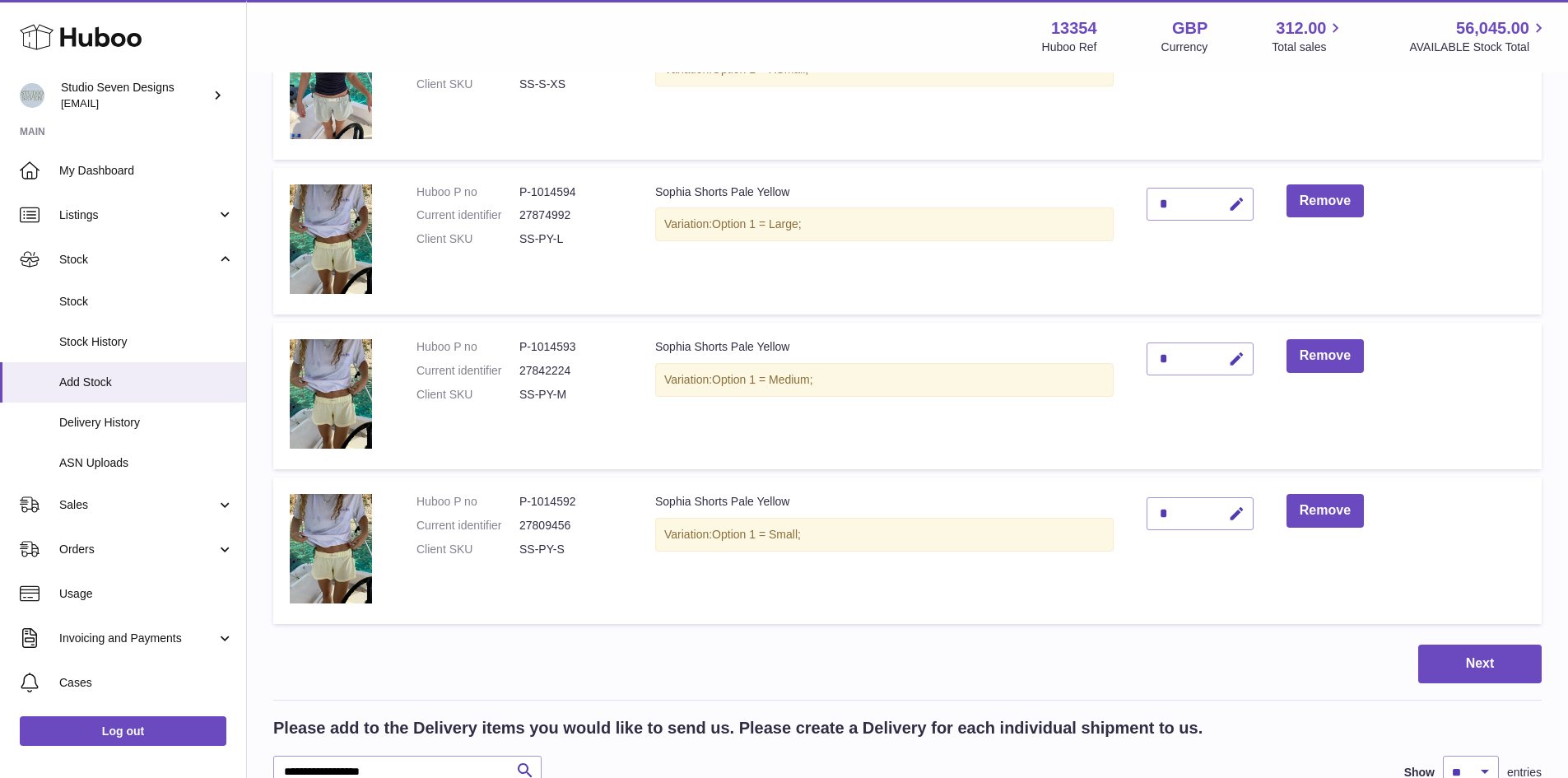click on "Next" at bounding box center (907, 664) 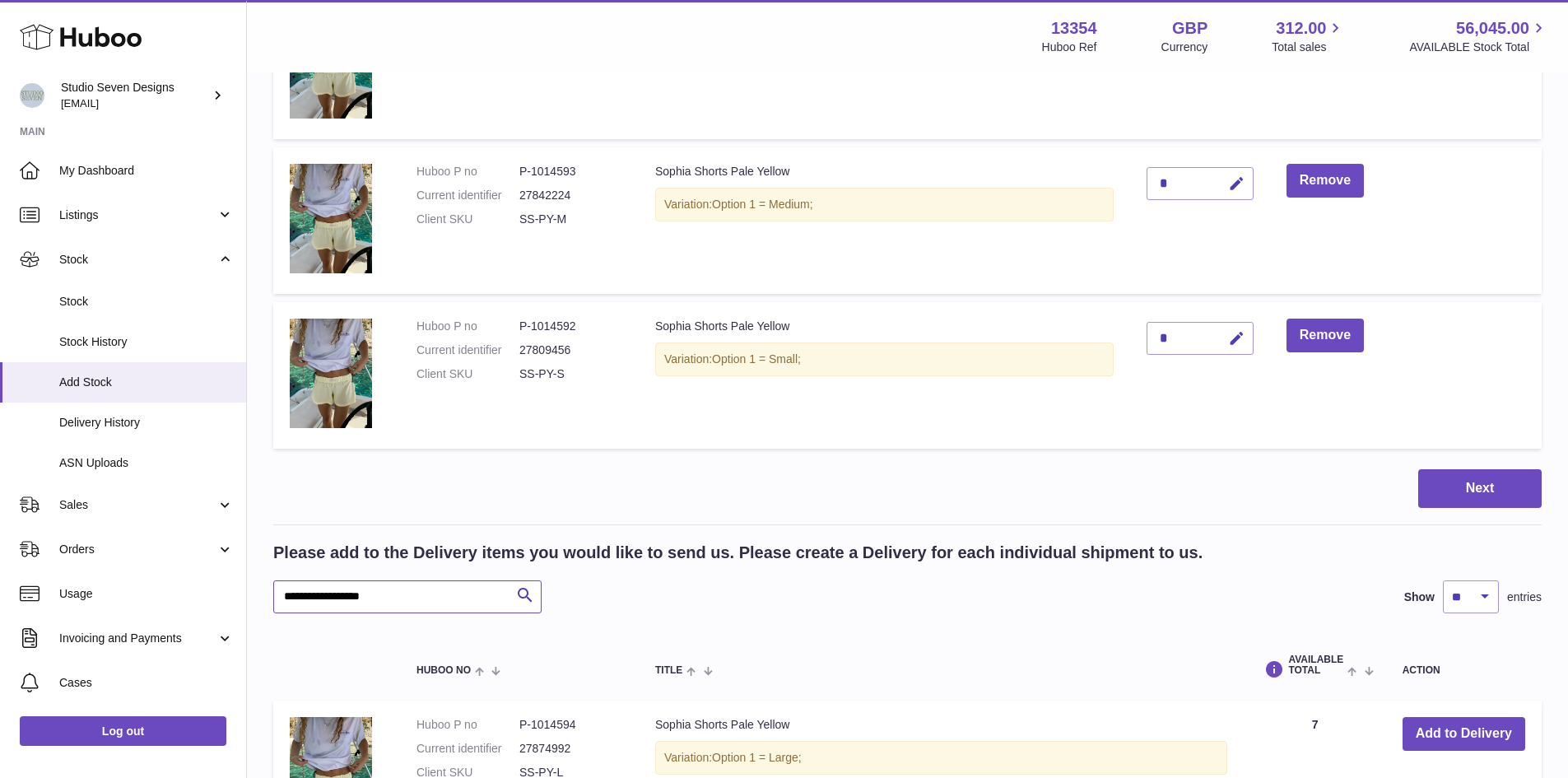 click on "**********" at bounding box center [407, 597] 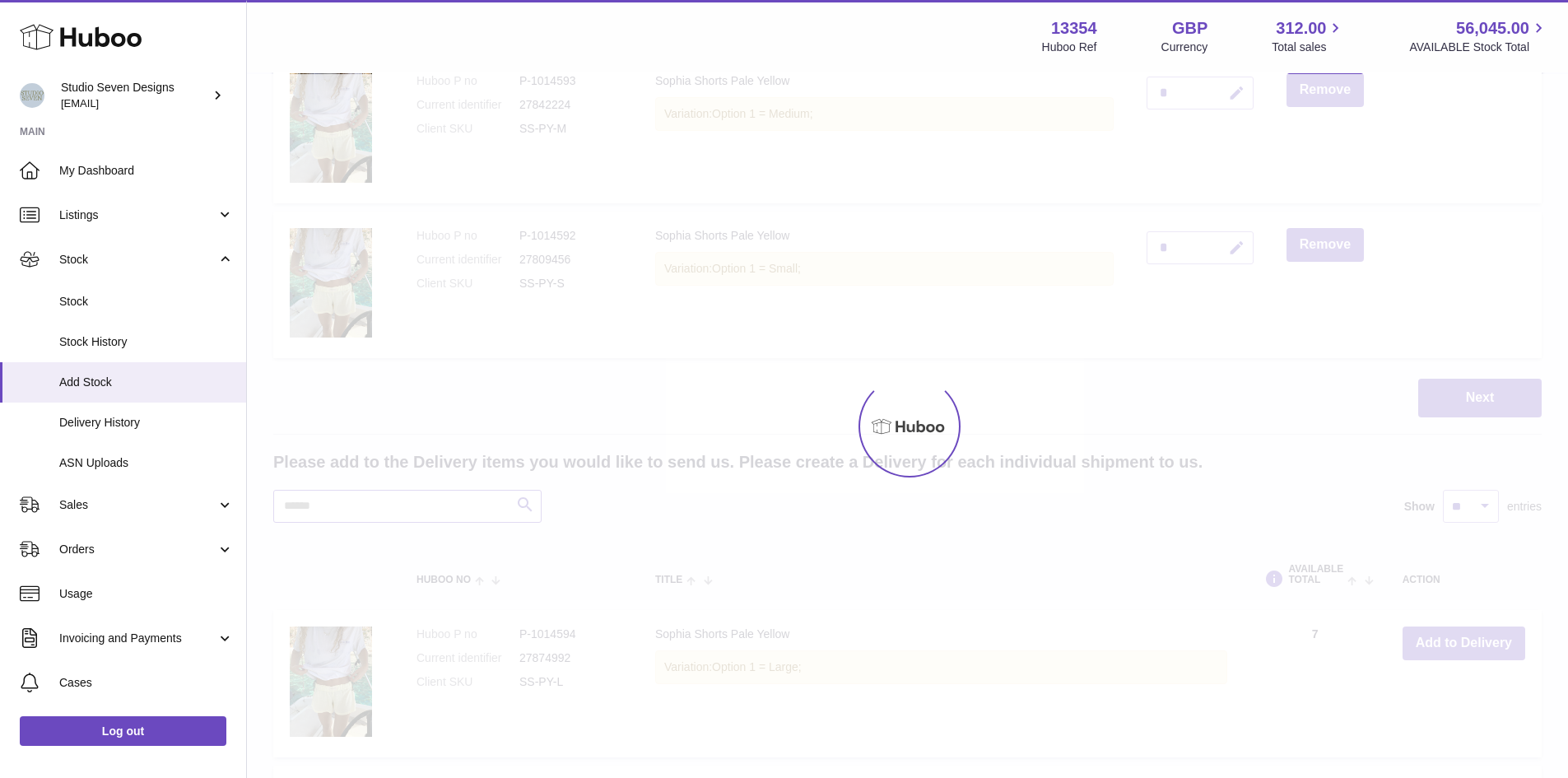 scroll, scrollTop: 1033, scrollLeft: 0, axis: vertical 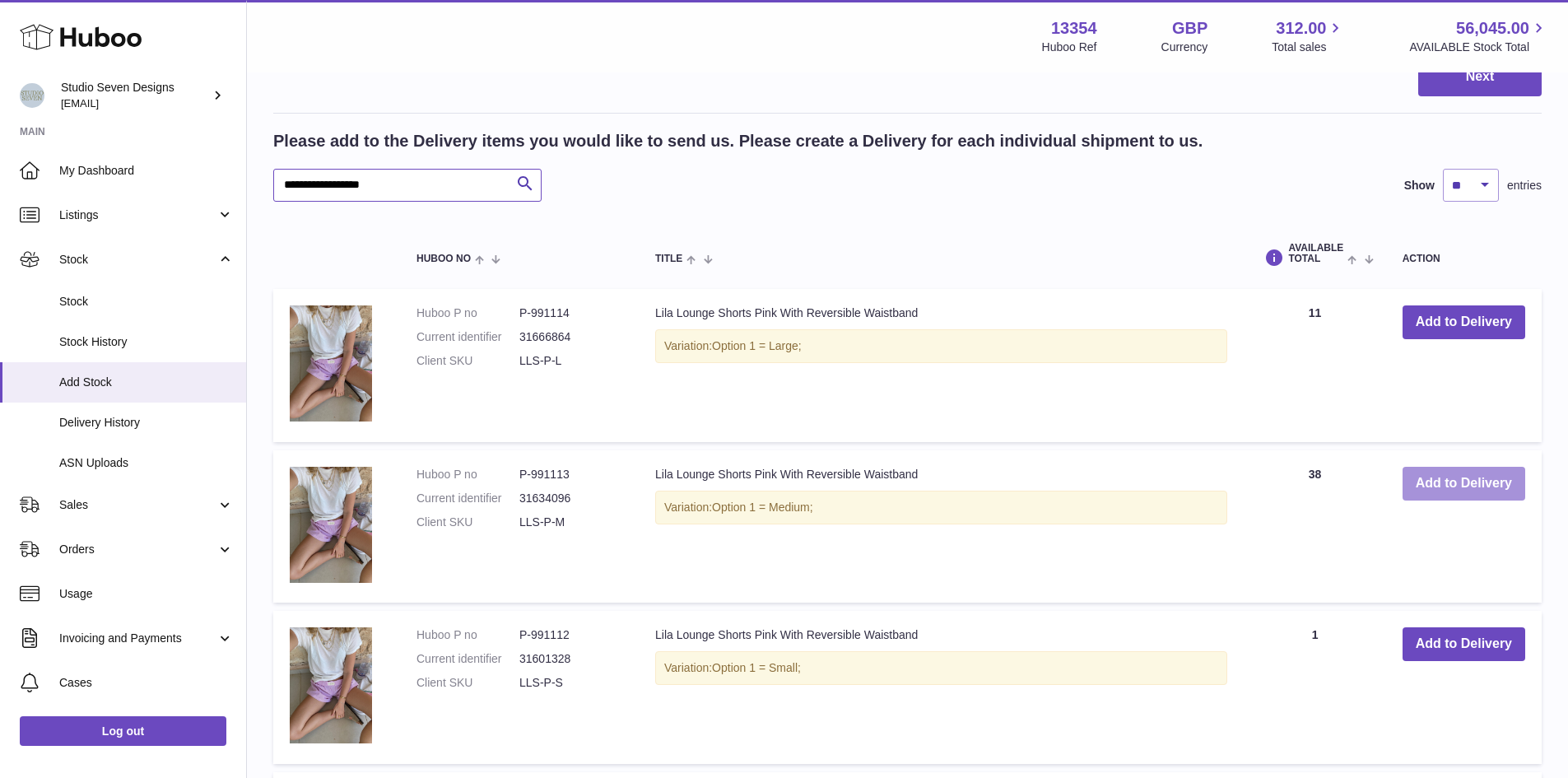 type on "**********" 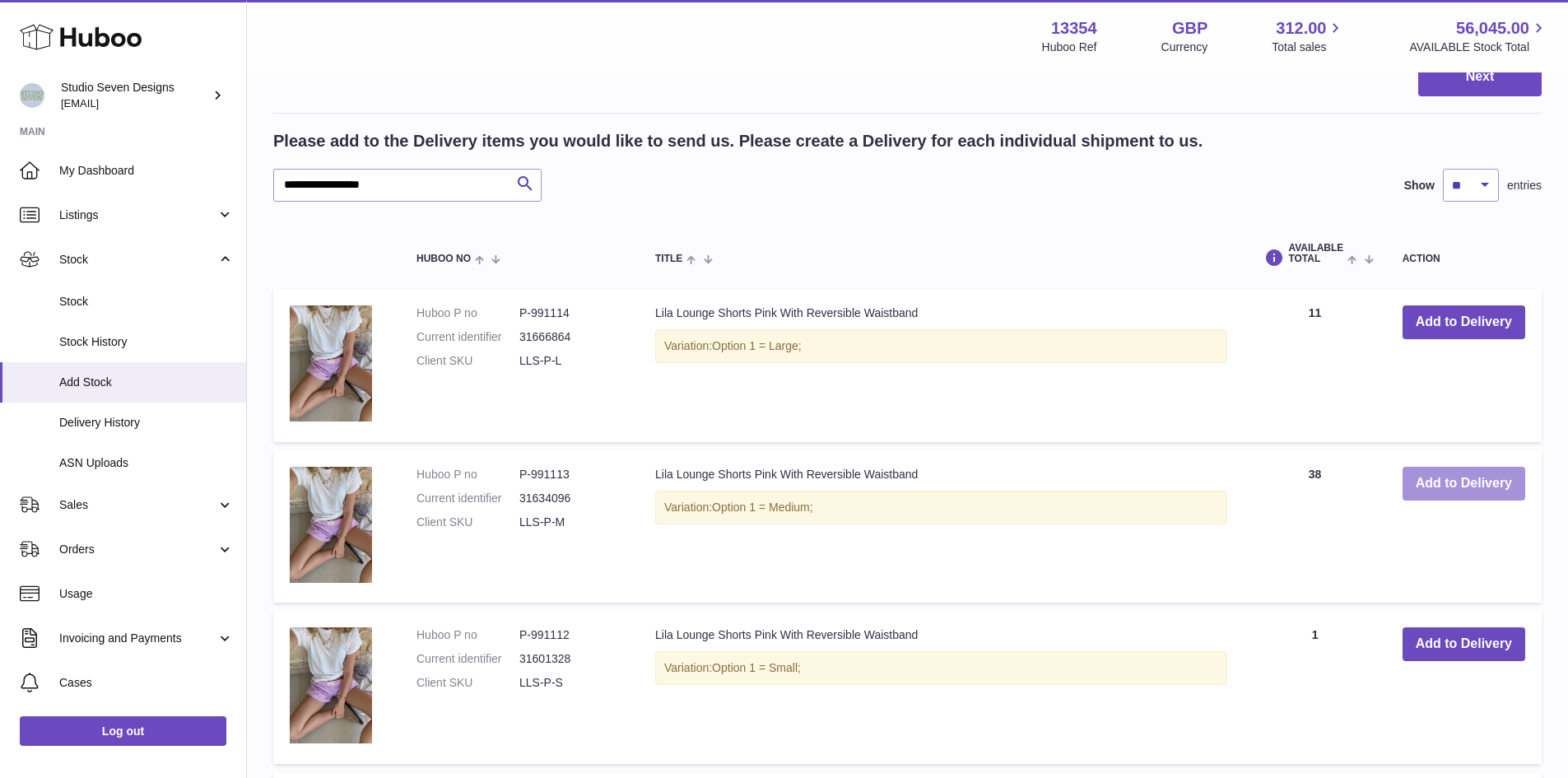 click on "Add to Delivery" at bounding box center [1463, 483] 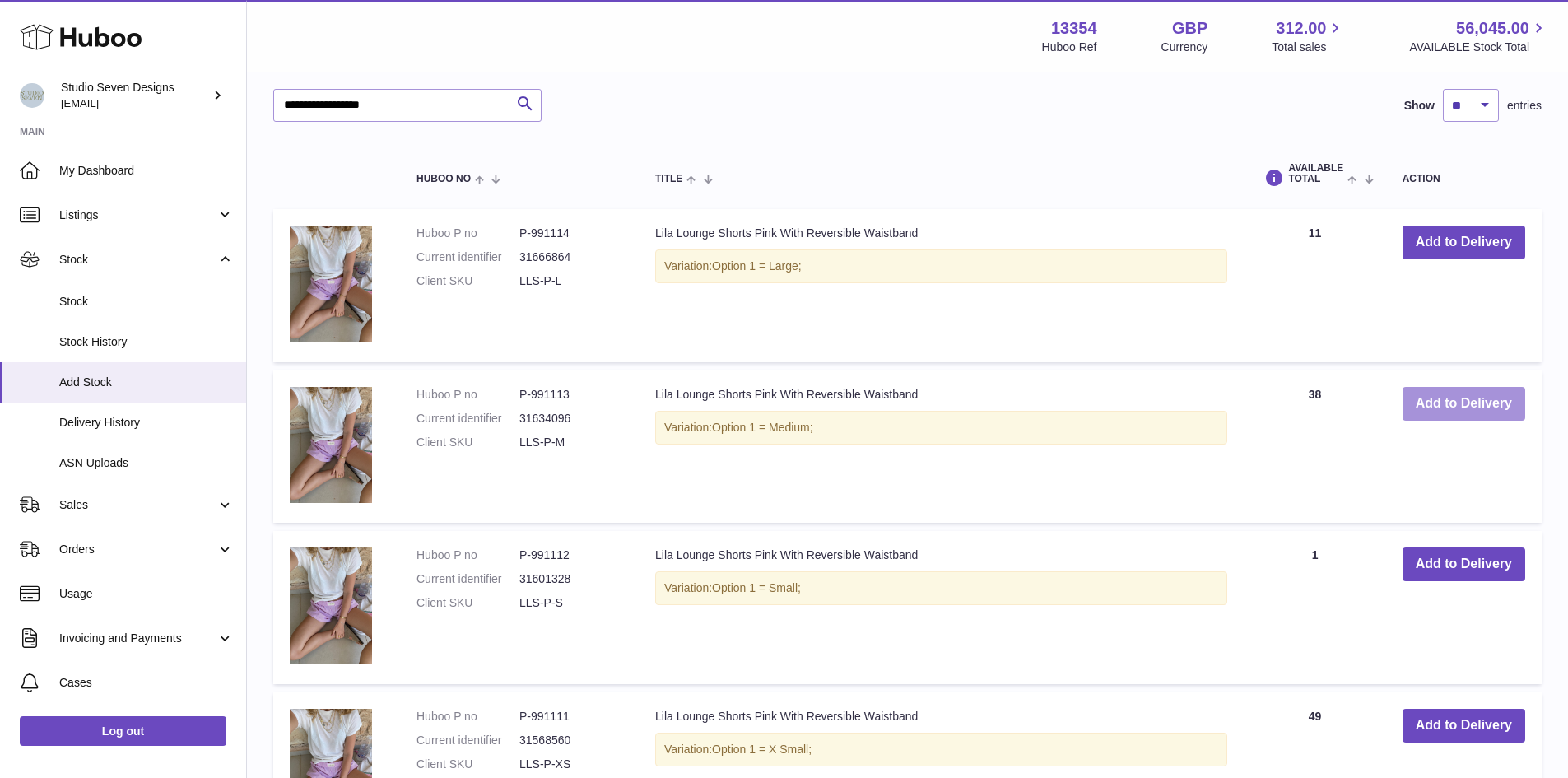 scroll, scrollTop: 1433, scrollLeft: 0, axis: vertical 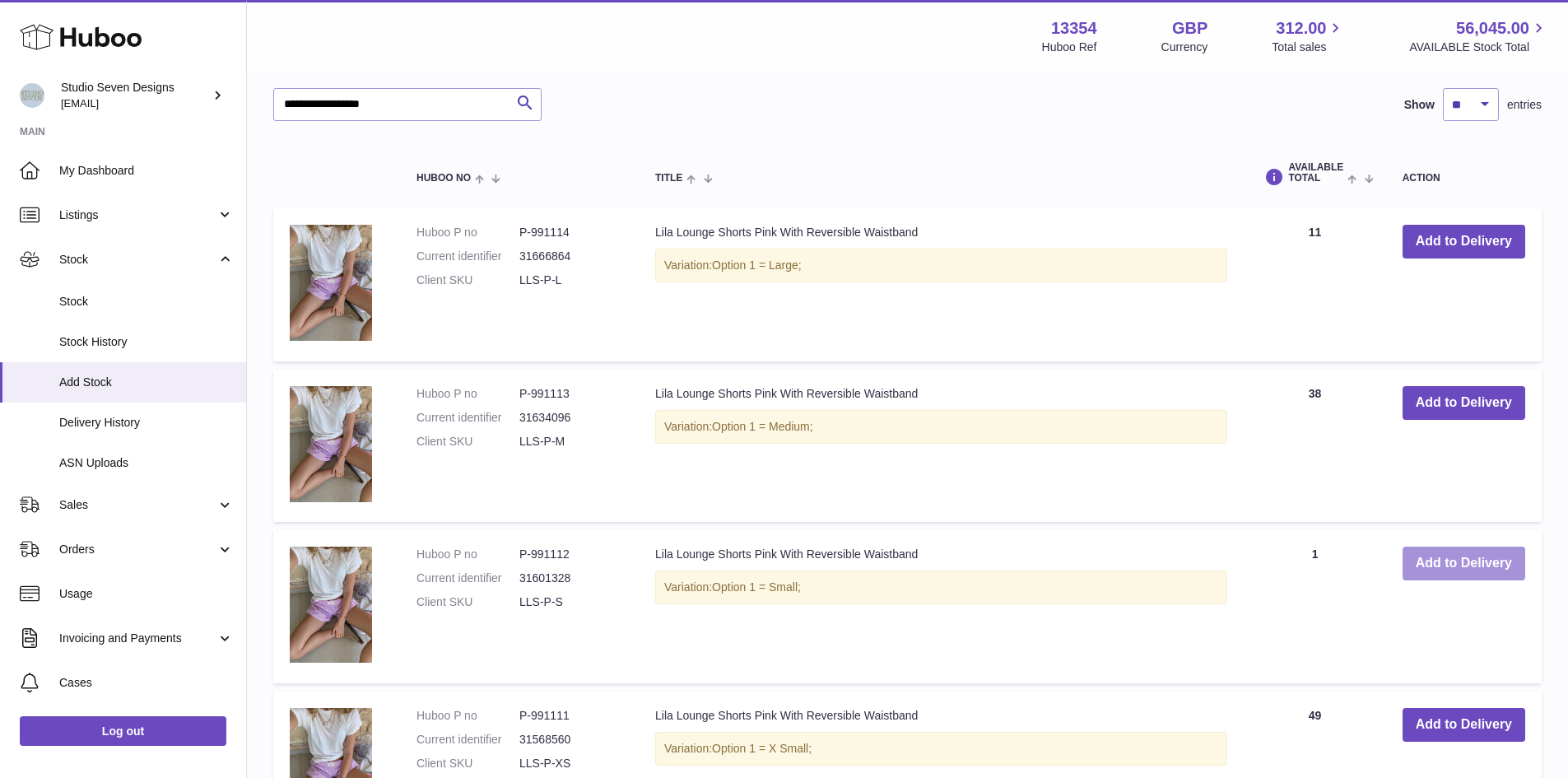 click on "Add to Delivery" at bounding box center [1463, 563] 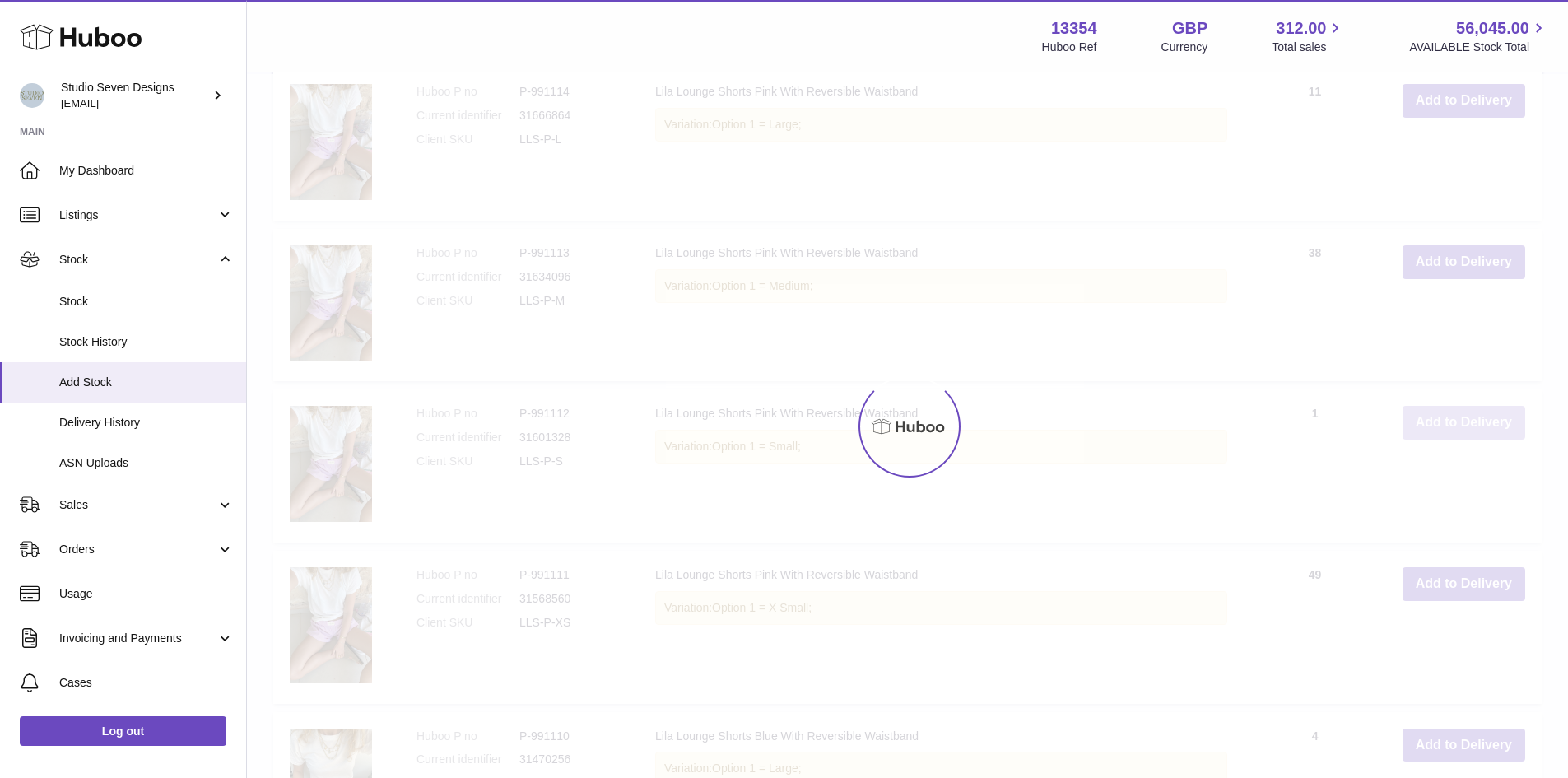 scroll, scrollTop: 1574, scrollLeft: 0, axis: vertical 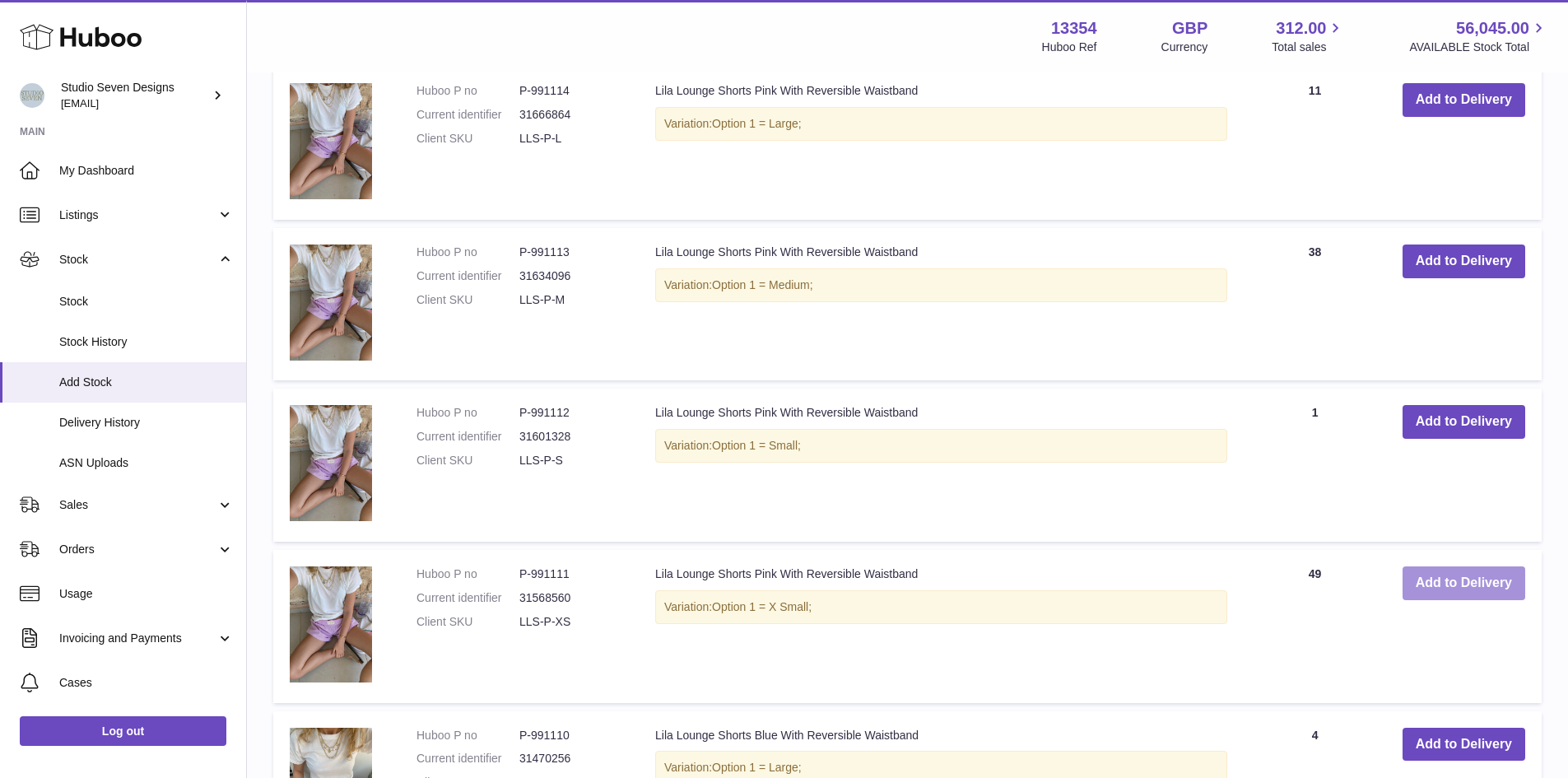 click on "Add to Delivery" at bounding box center [1463, 583] 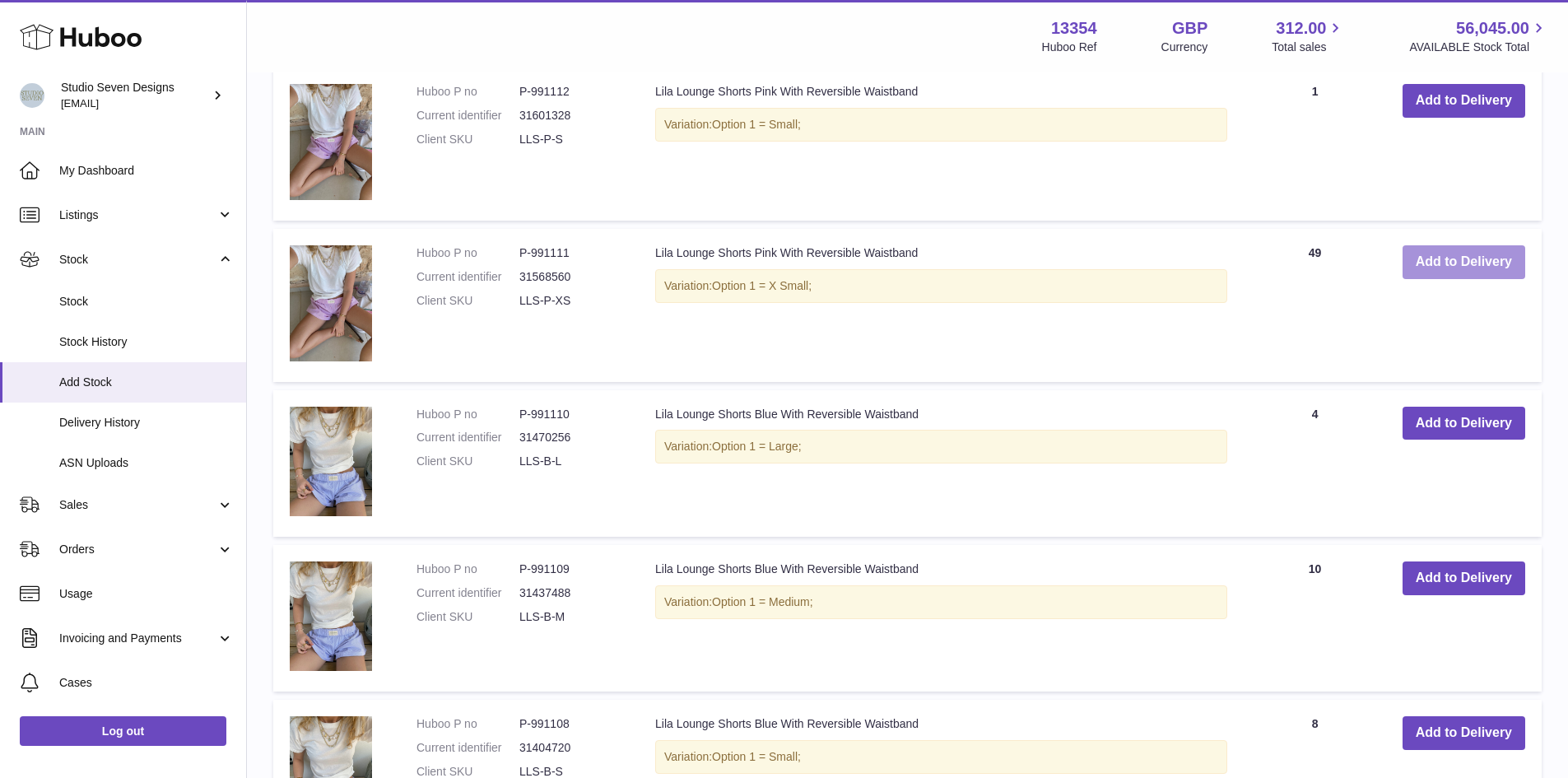 scroll, scrollTop: 1896, scrollLeft: 0, axis: vertical 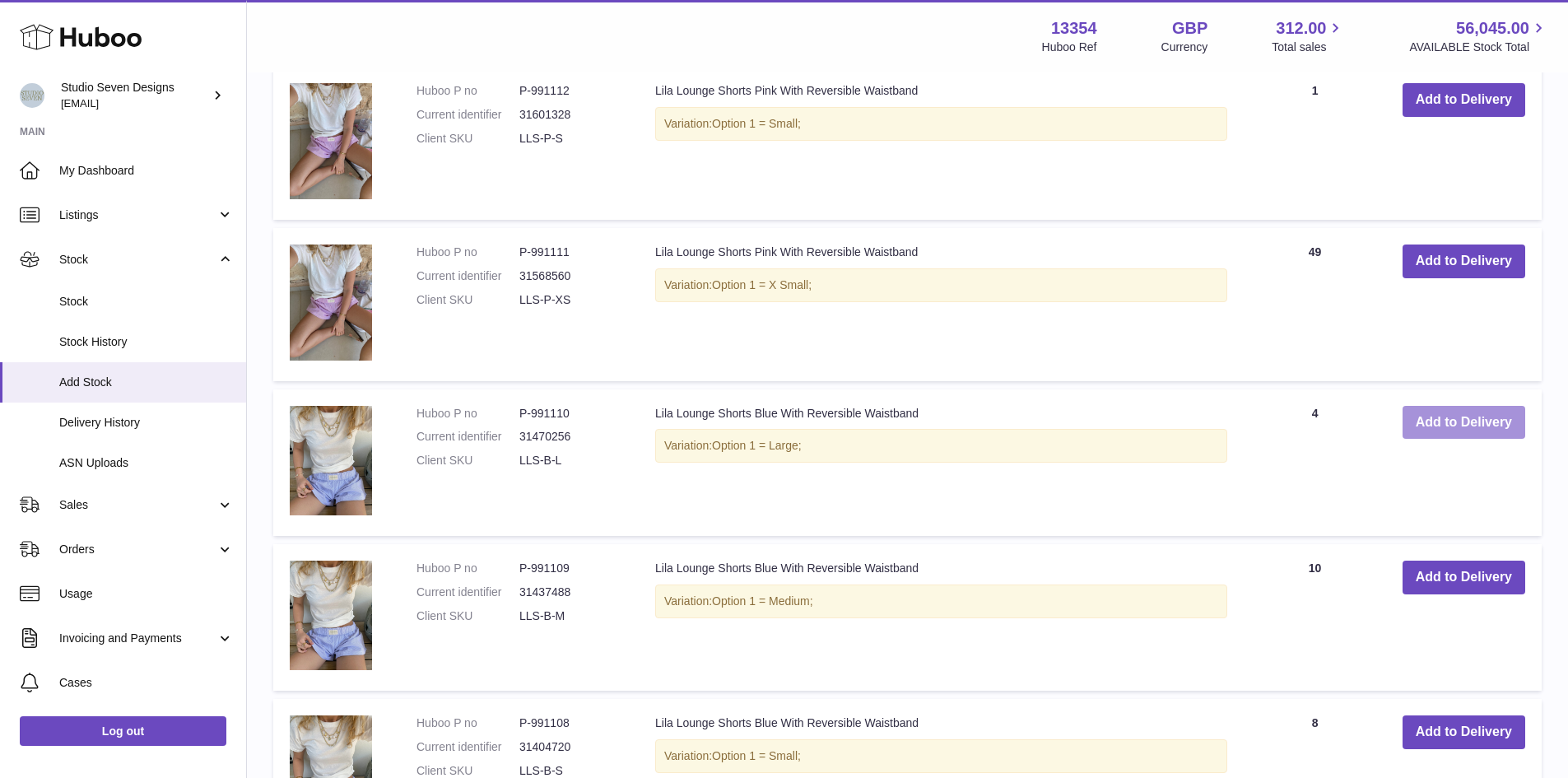 click on "Add to Delivery" at bounding box center (1463, 422) 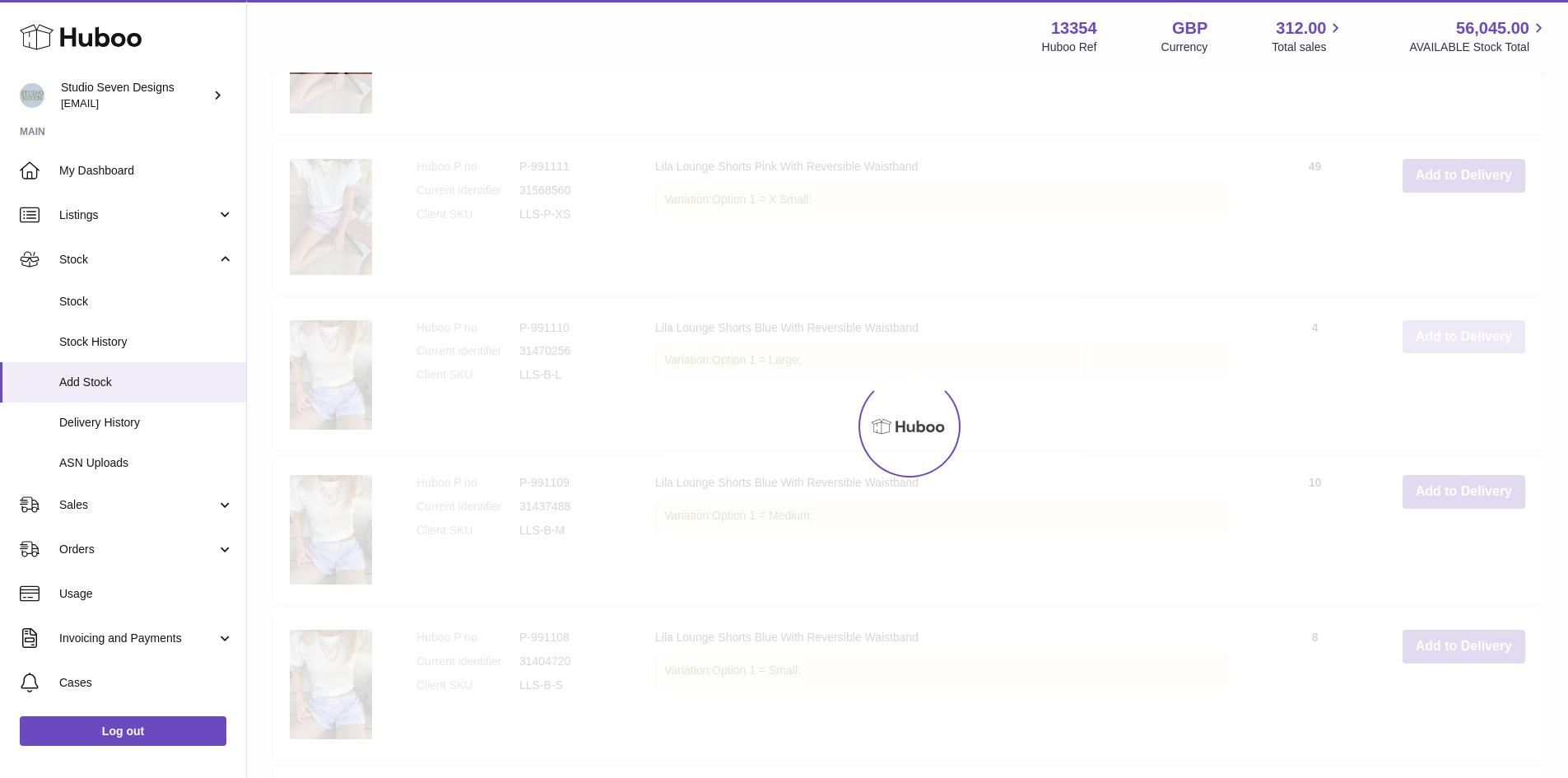 scroll, scrollTop: 1982, scrollLeft: 0, axis: vertical 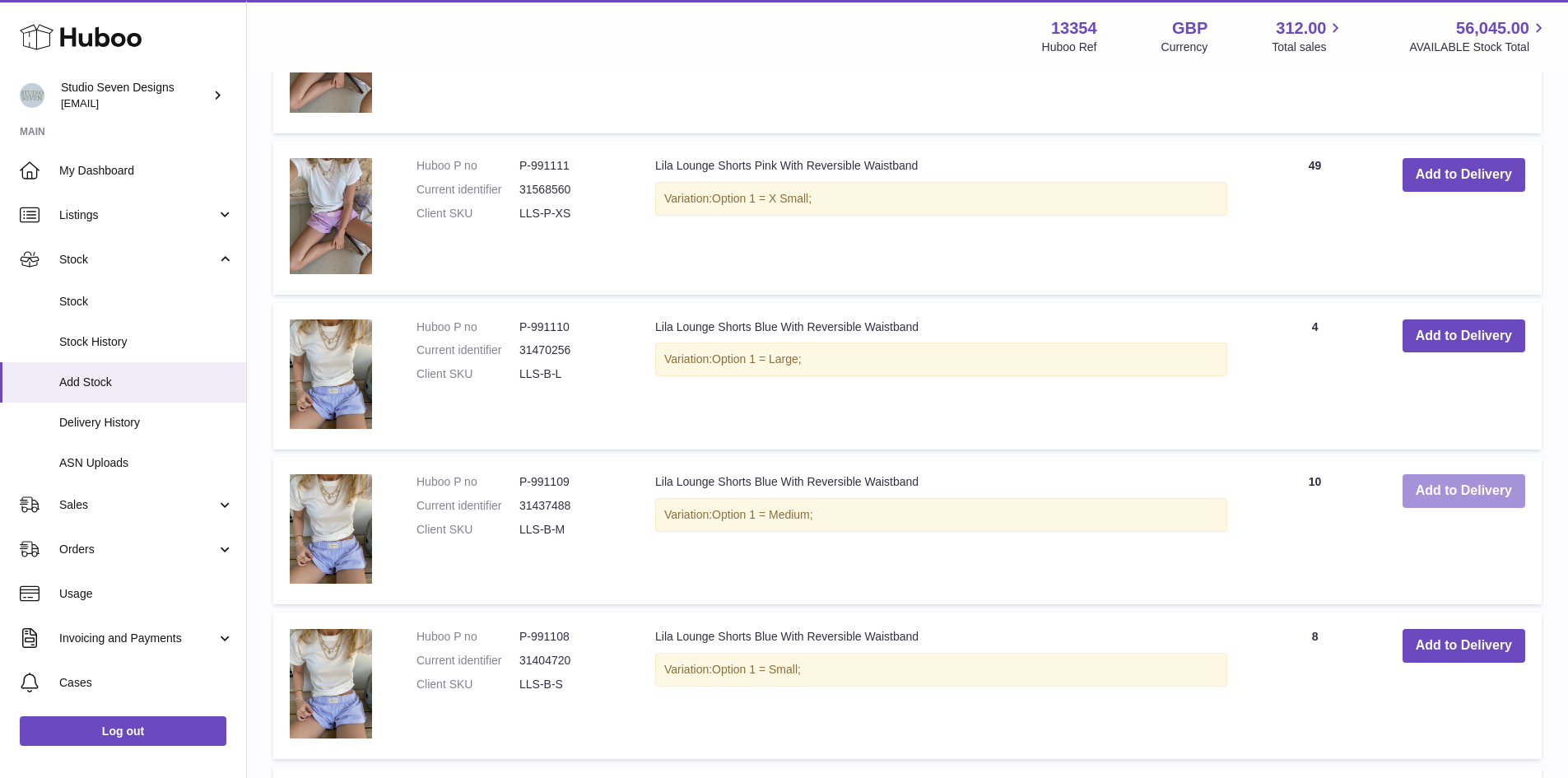 click on "Add to Delivery" at bounding box center (1463, 491) 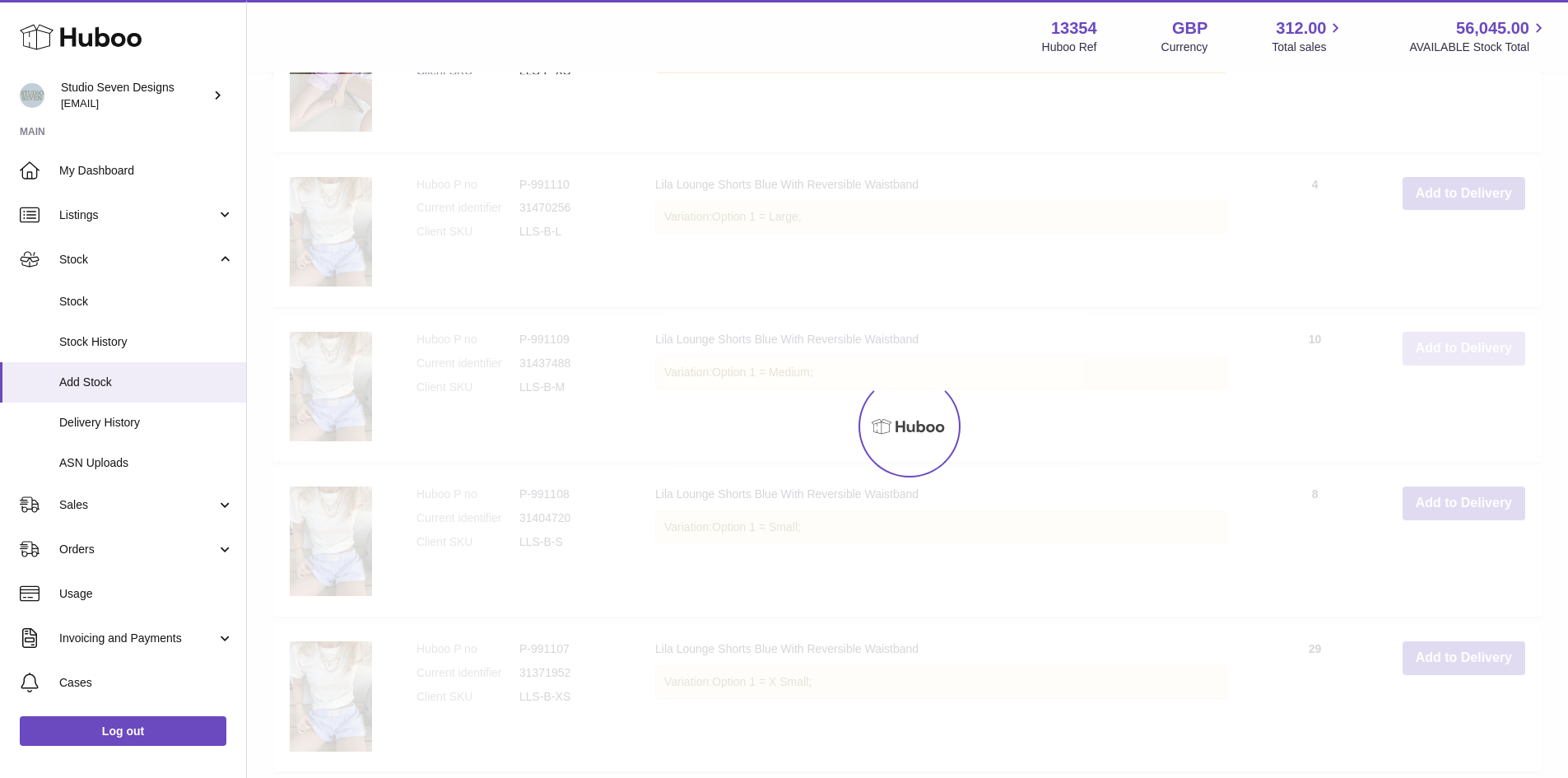 scroll, scrollTop: 2127, scrollLeft: 0, axis: vertical 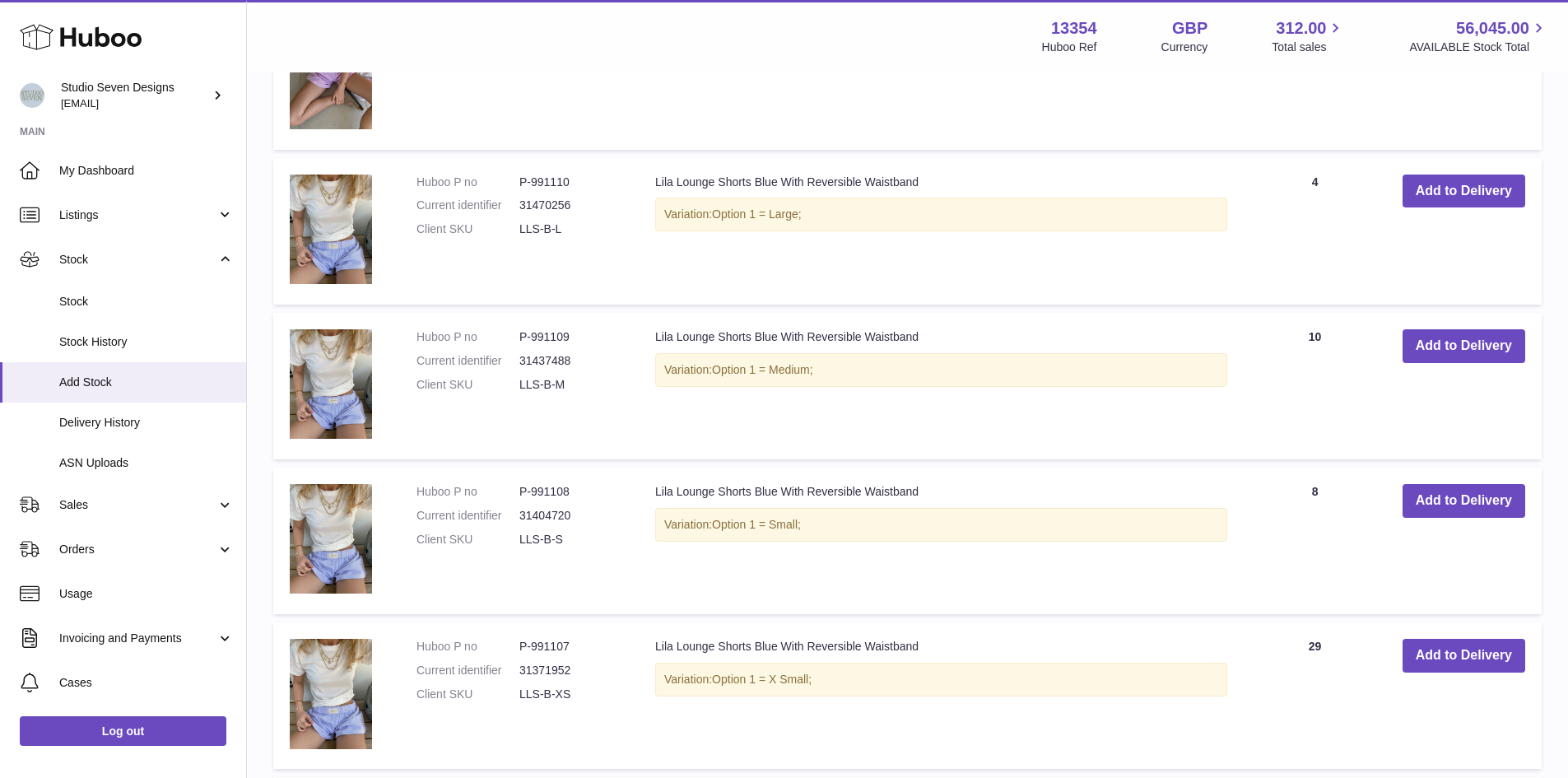 click on "Add to Delivery" at bounding box center [1463, 541] 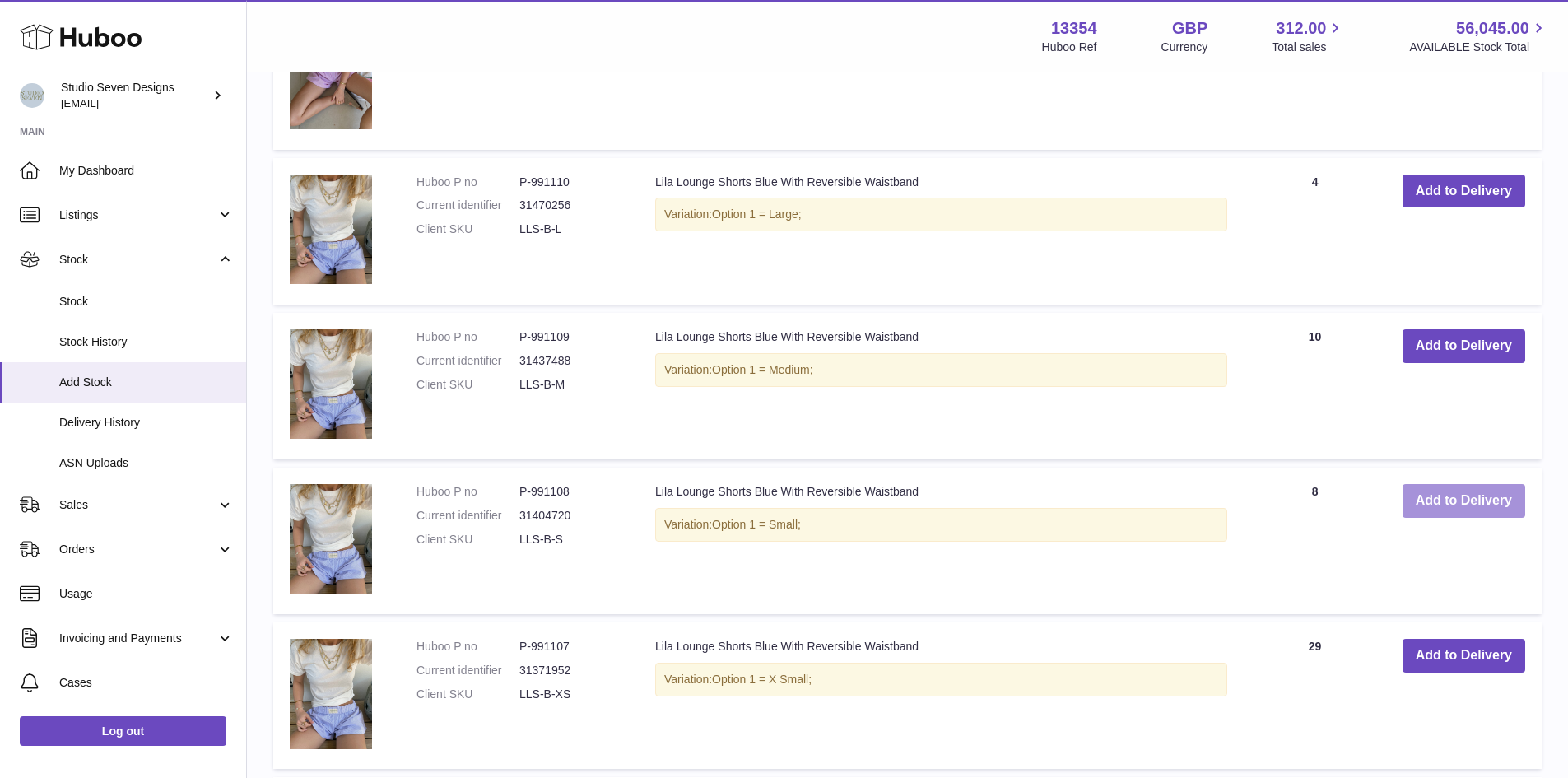 click on "Add to Delivery" at bounding box center [1463, 501] 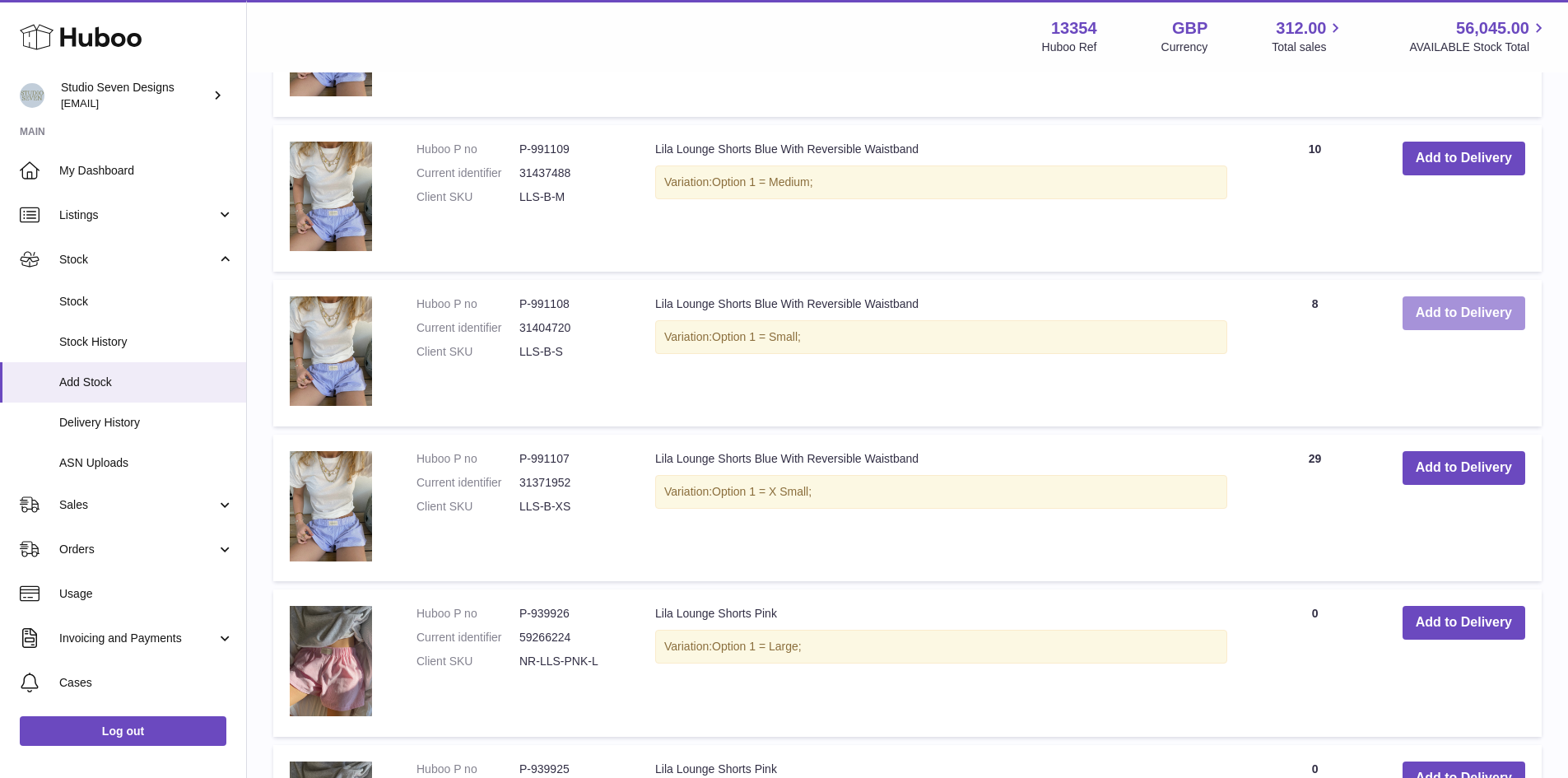 scroll, scrollTop: 2316, scrollLeft: 0, axis: vertical 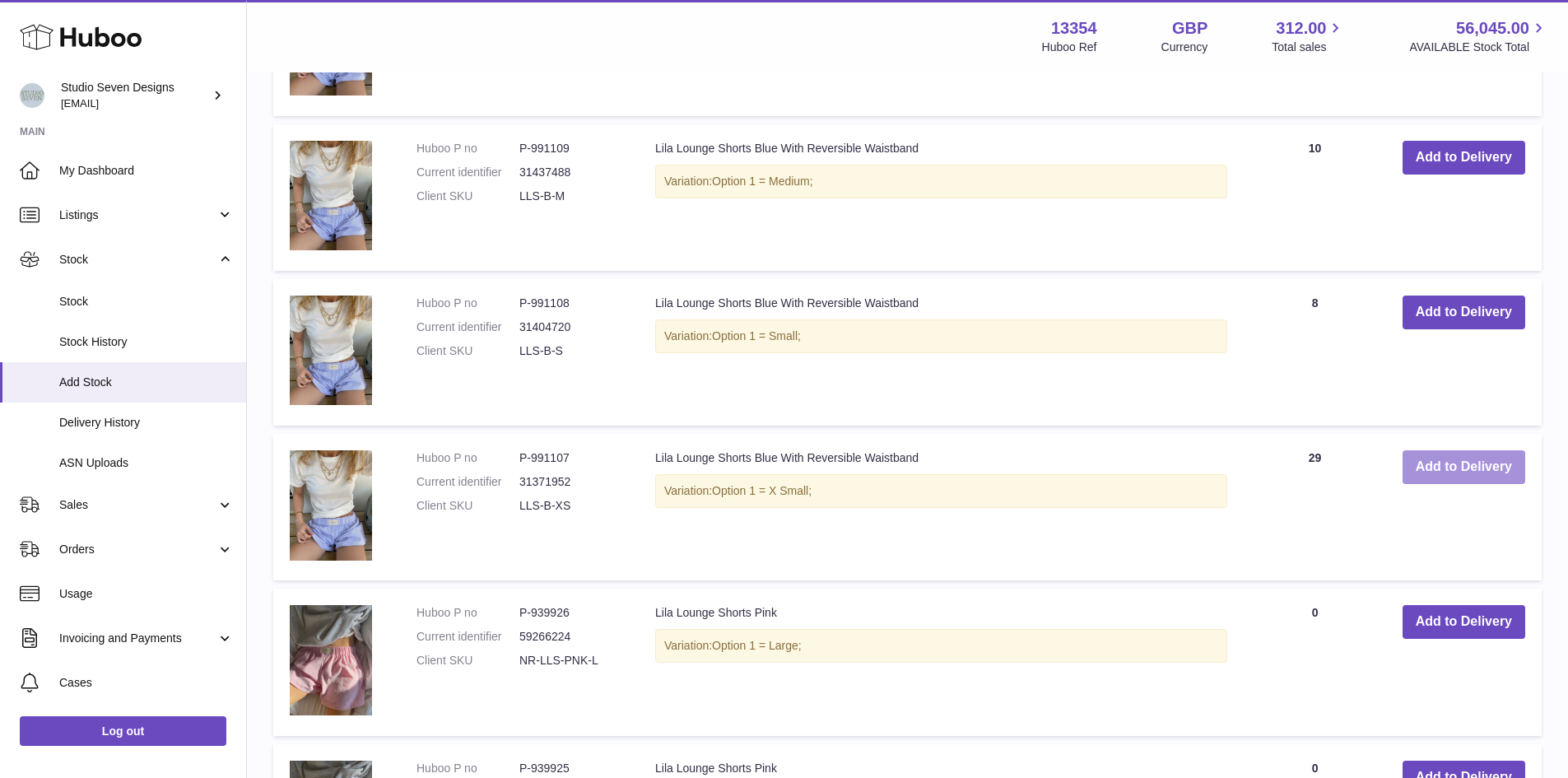 click on "Add to Delivery" at bounding box center (1463, 467) 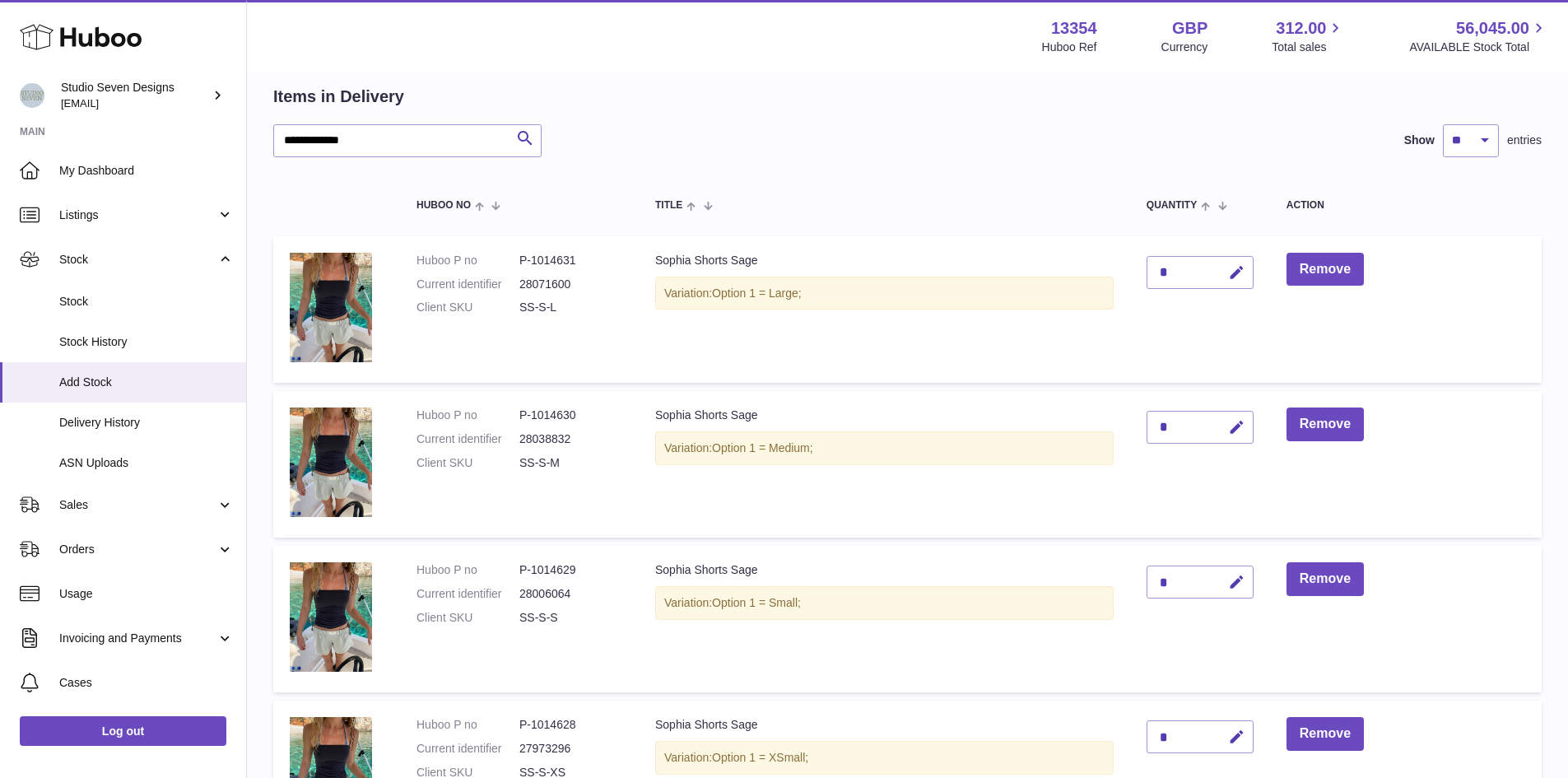 scroll, scrollTop: 0, scrollLeft: 0, axis: both 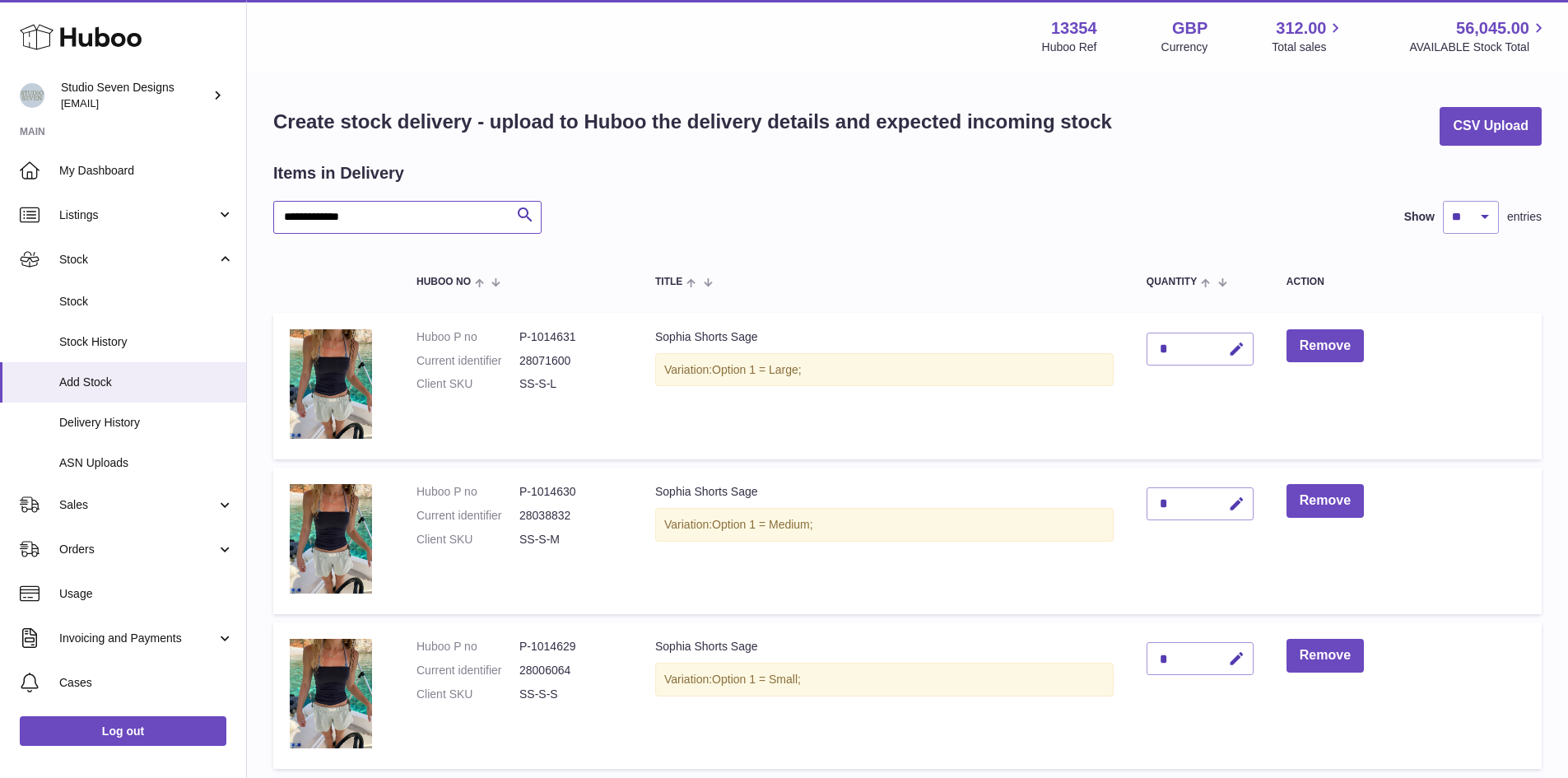 click on "**********" at bounding box center [407, 217] 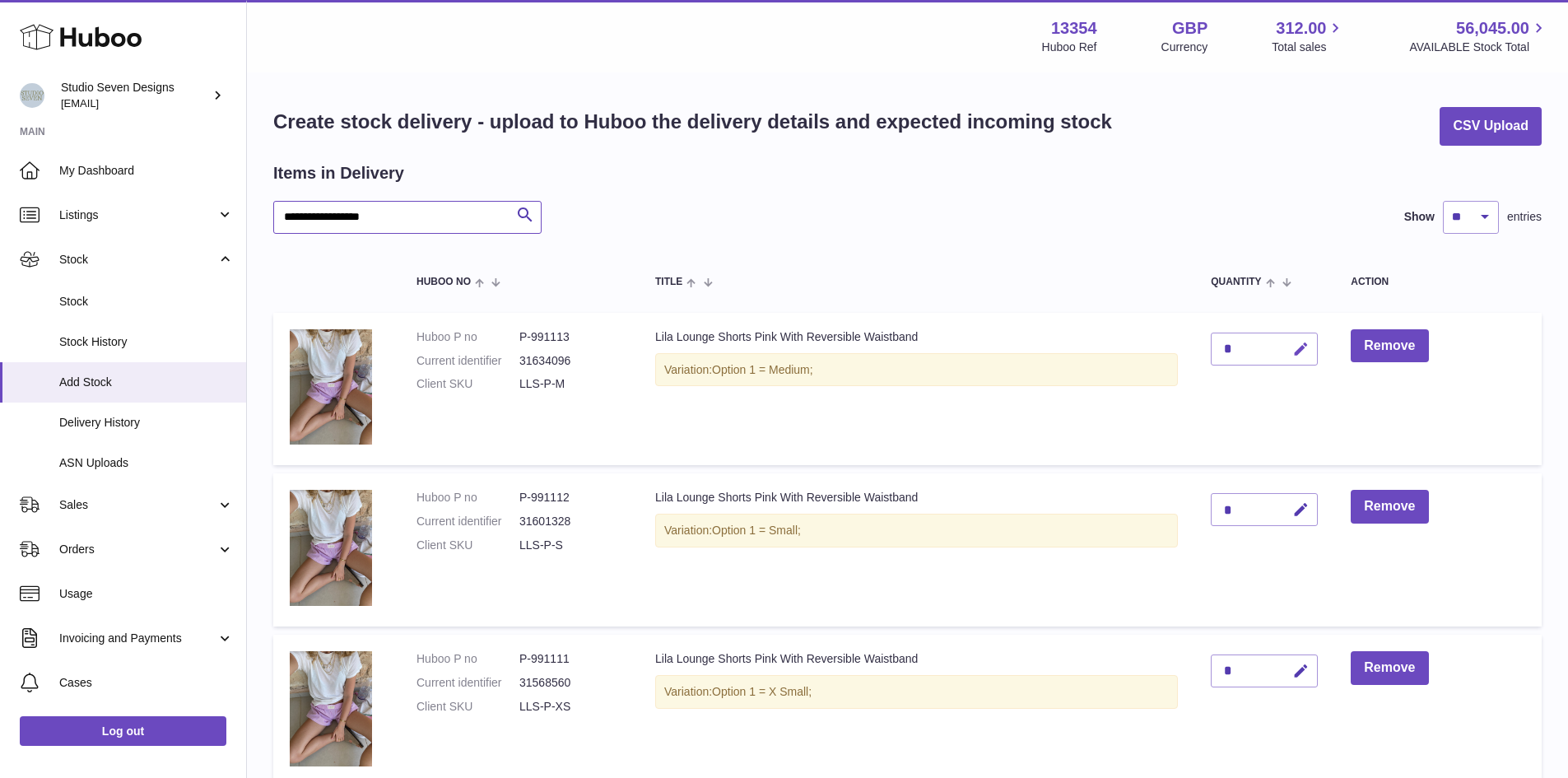 type on "**********" 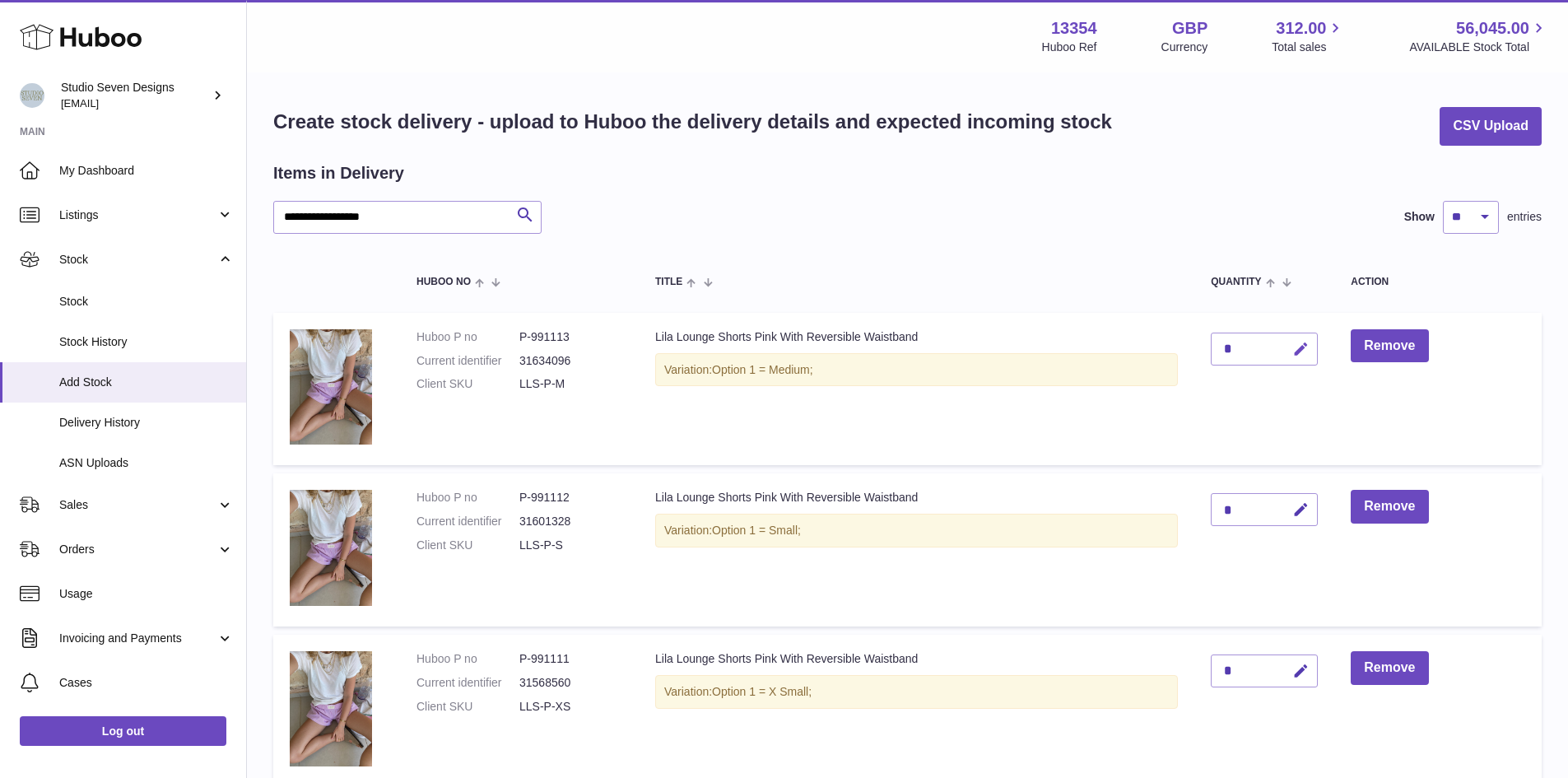 click at bounding box center [1300, 349] 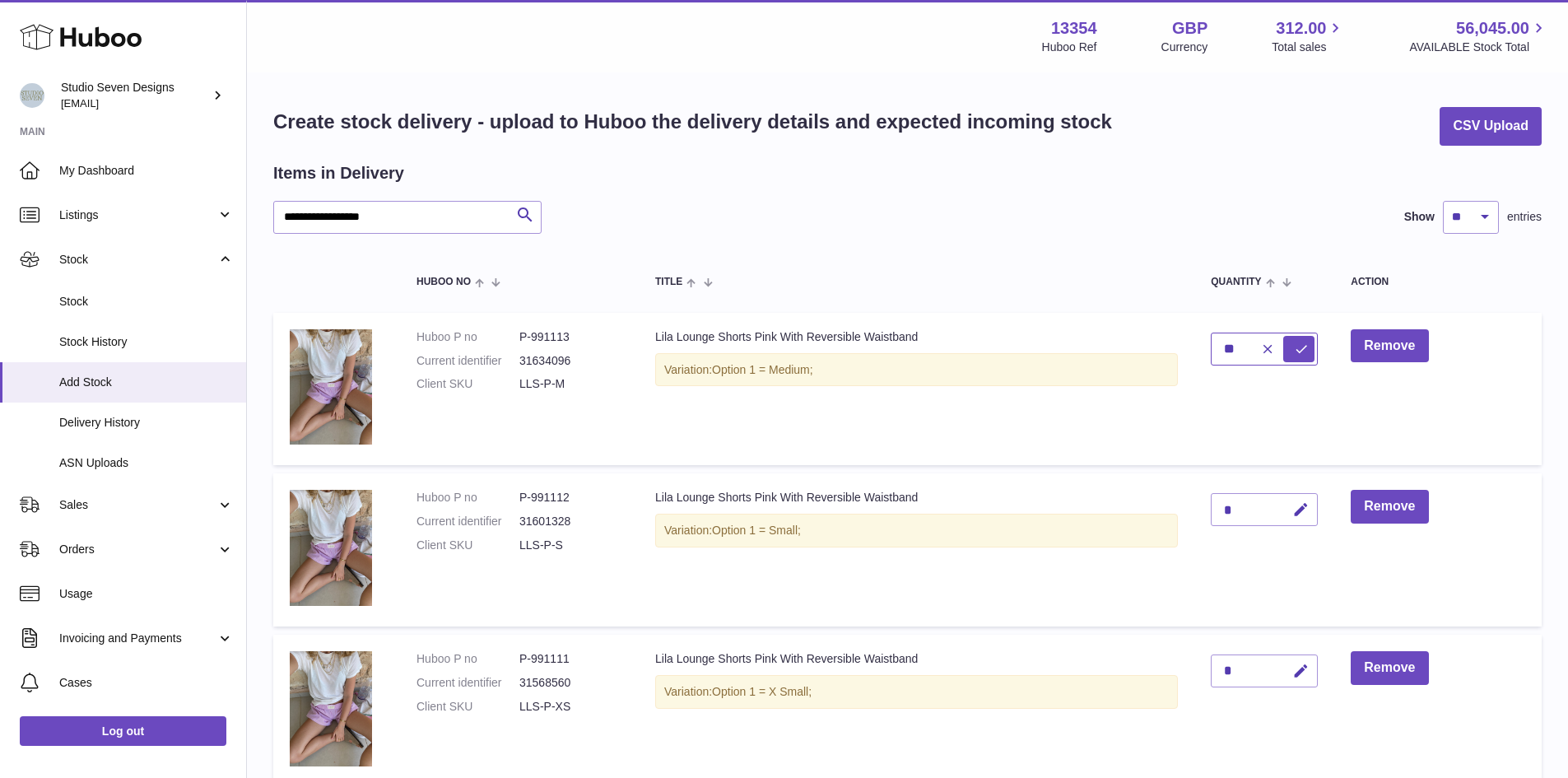 type on "**" 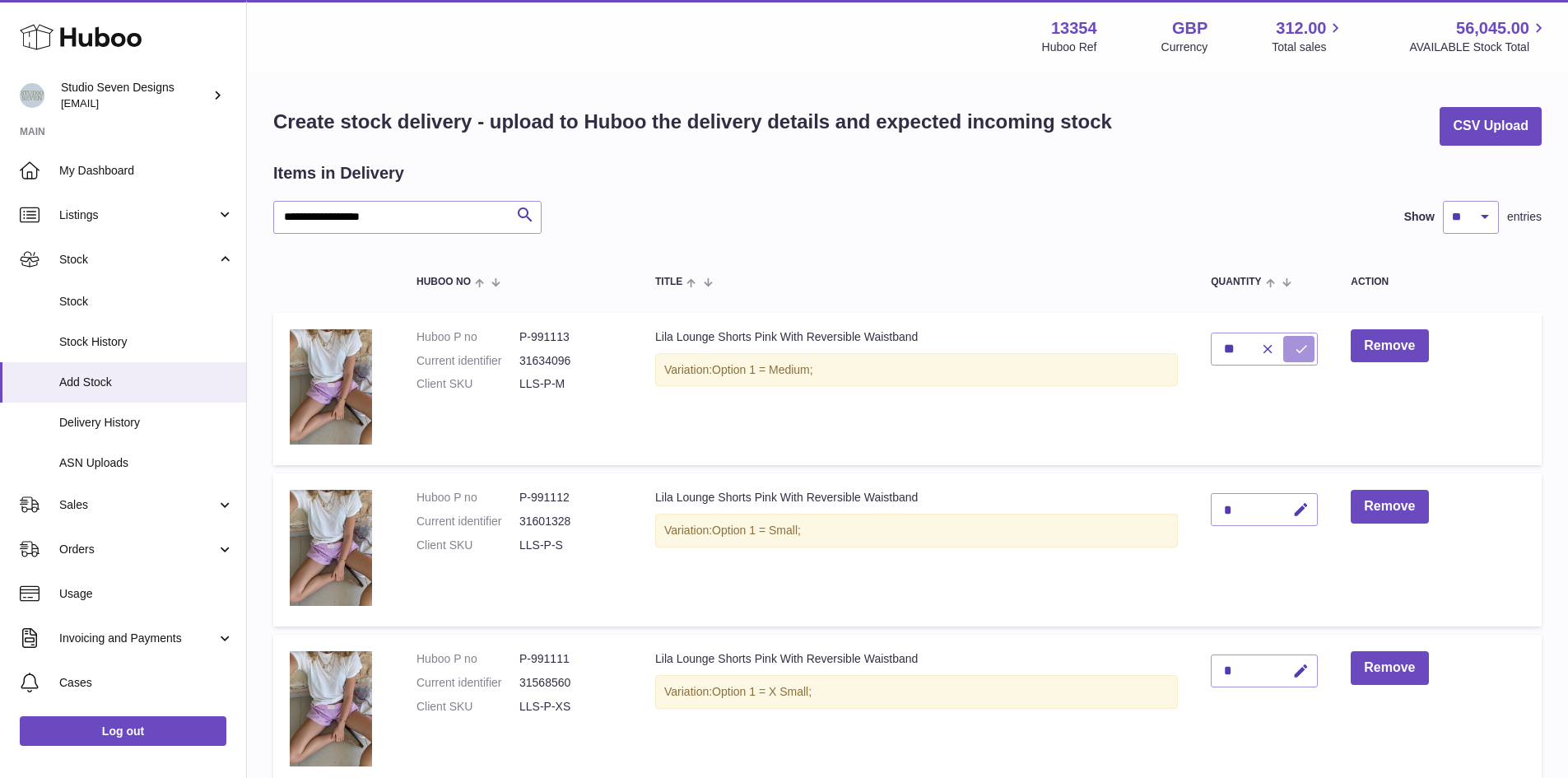 click at bounding box center (1299, 349) 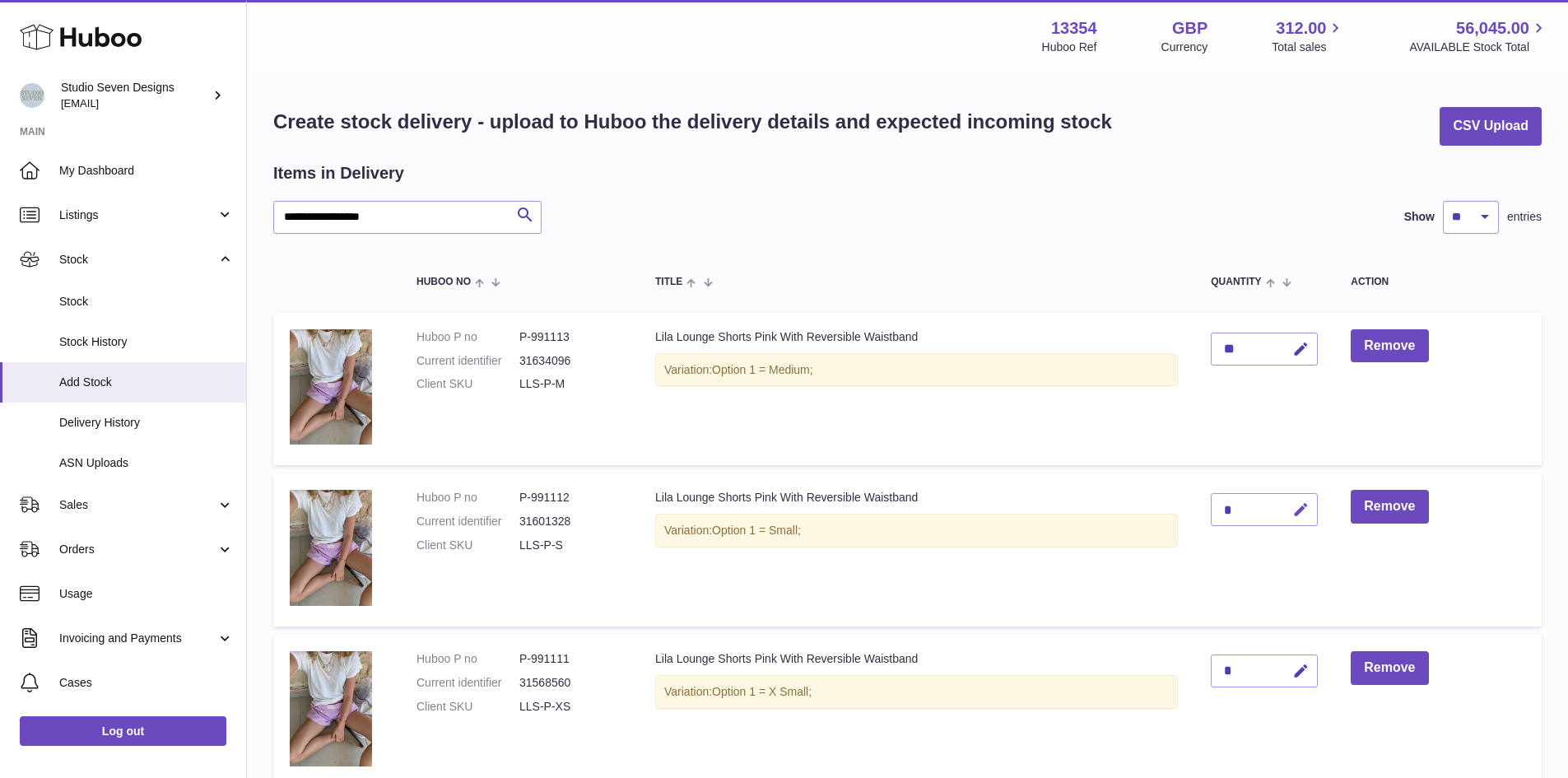 click at bounding box center (1300, 510) 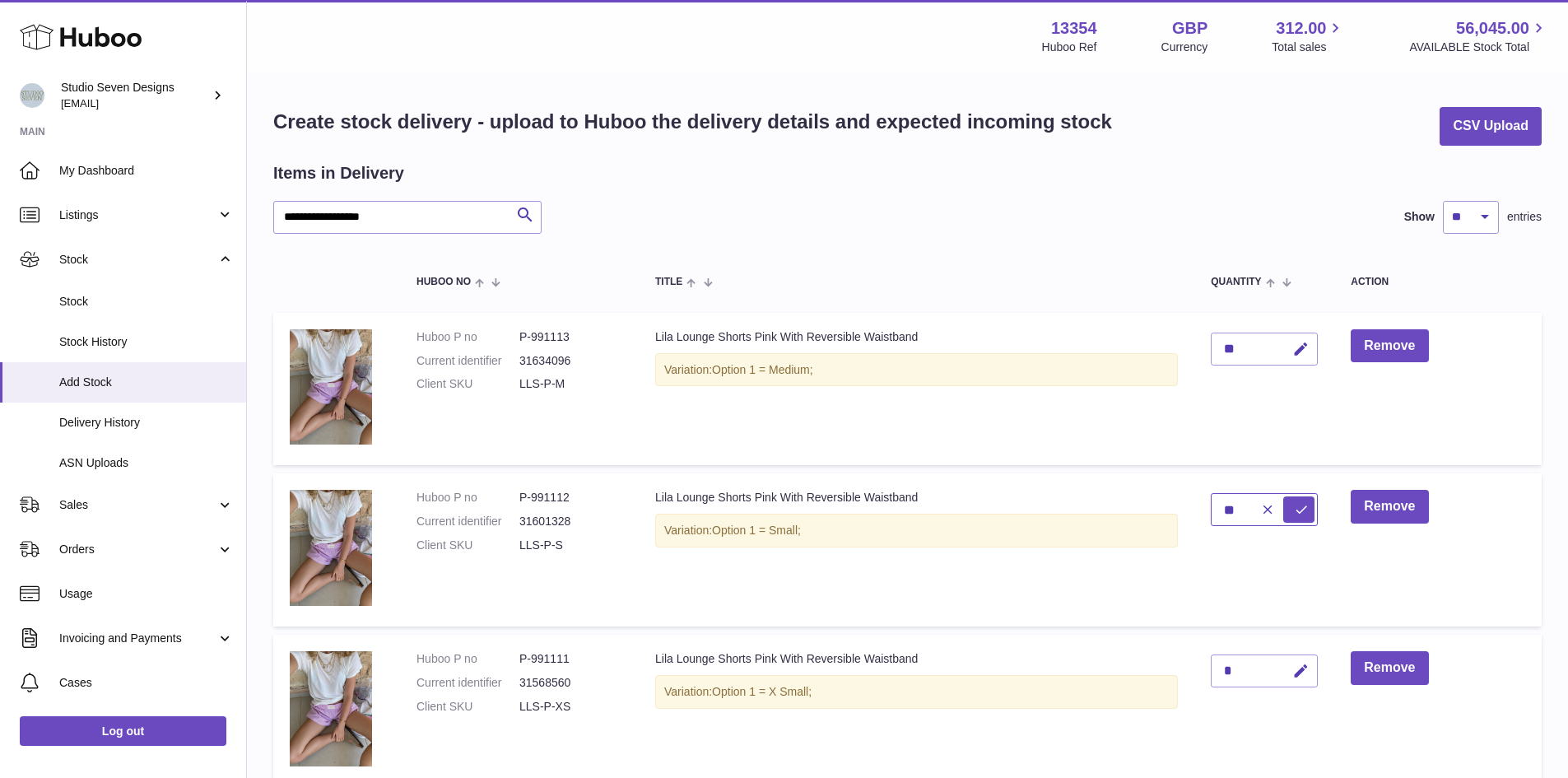 type on "**" 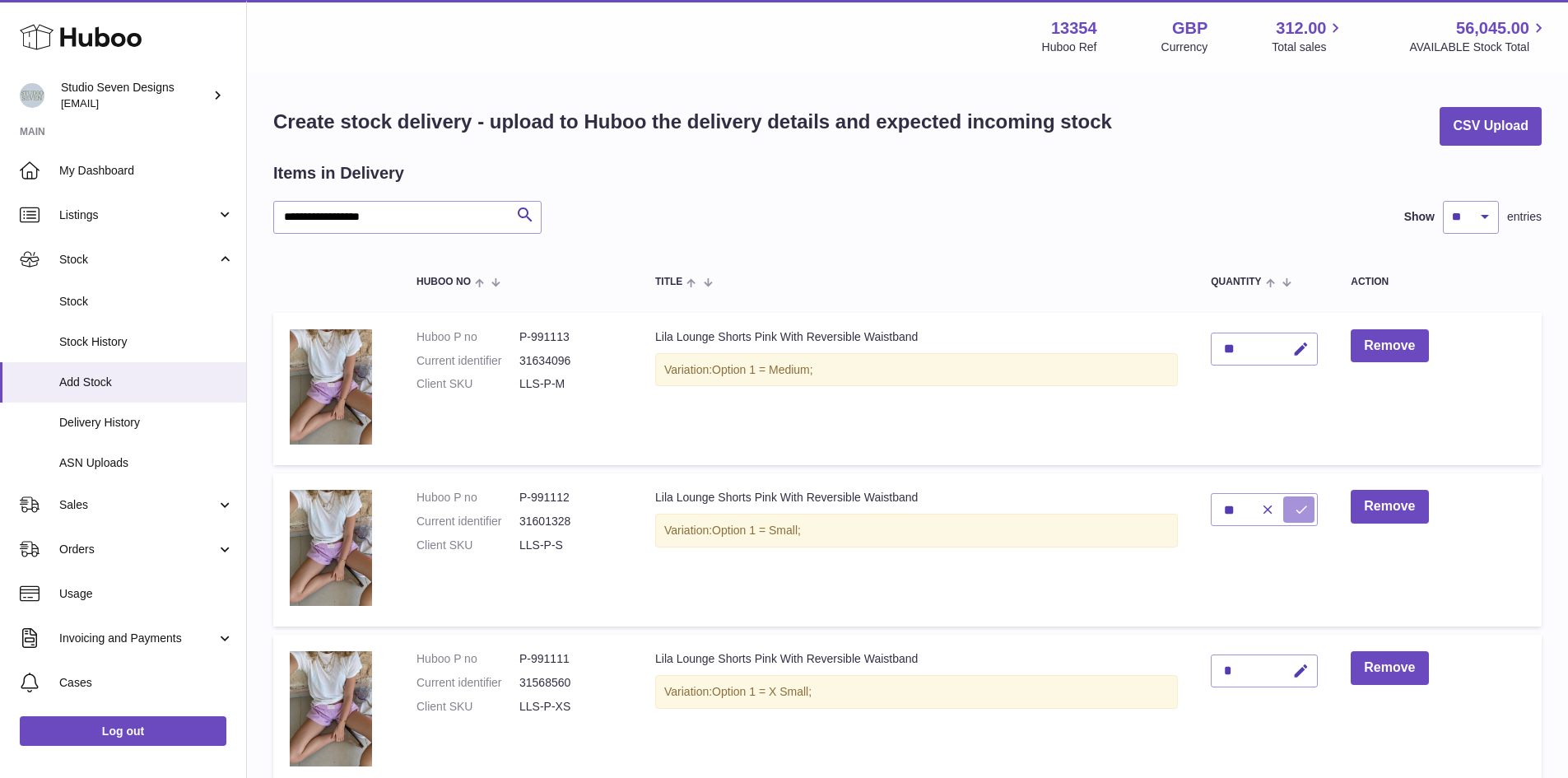 click at bounding box center (1301, 510) 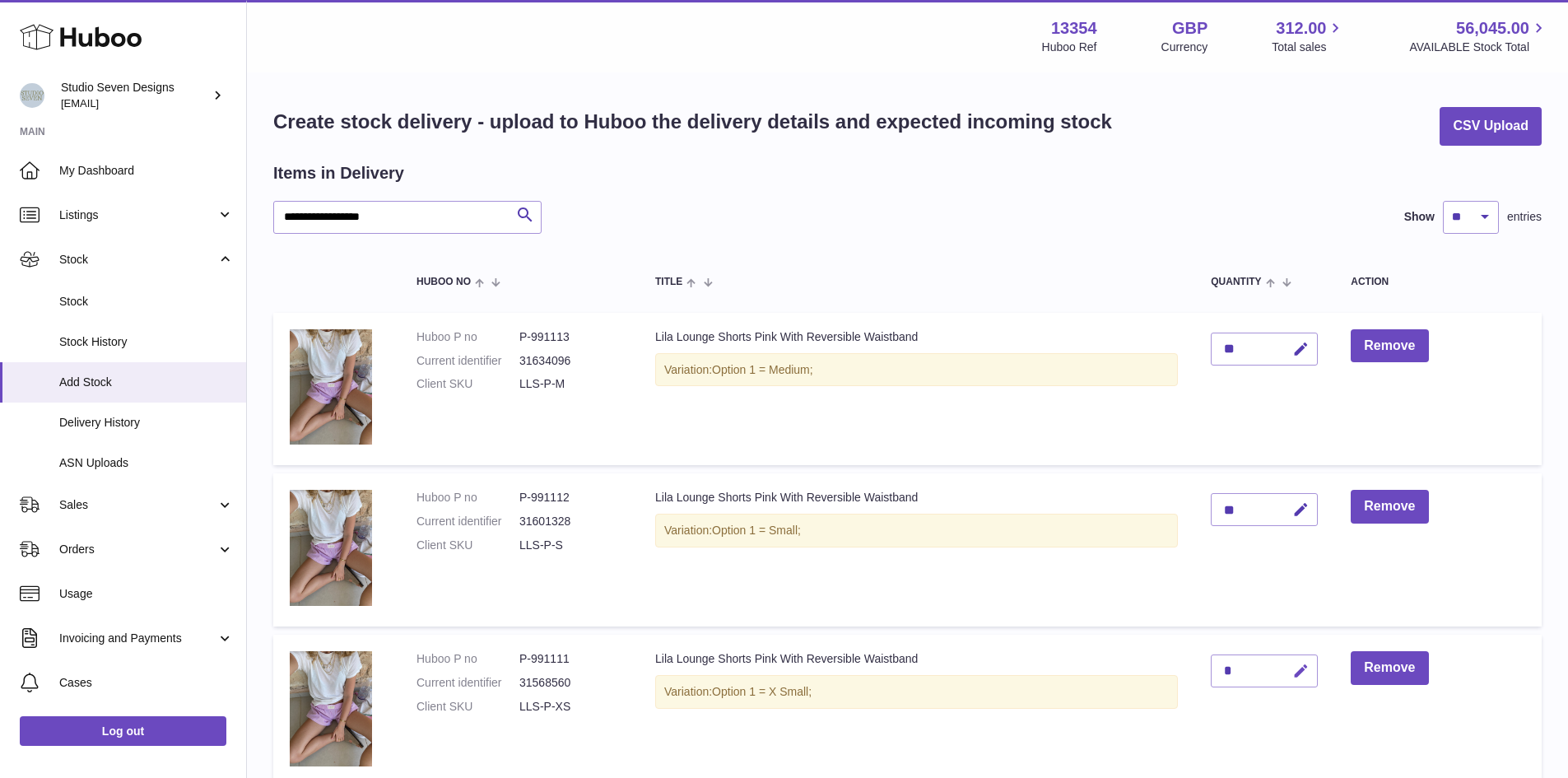 click at bounding box center (1300, 671) 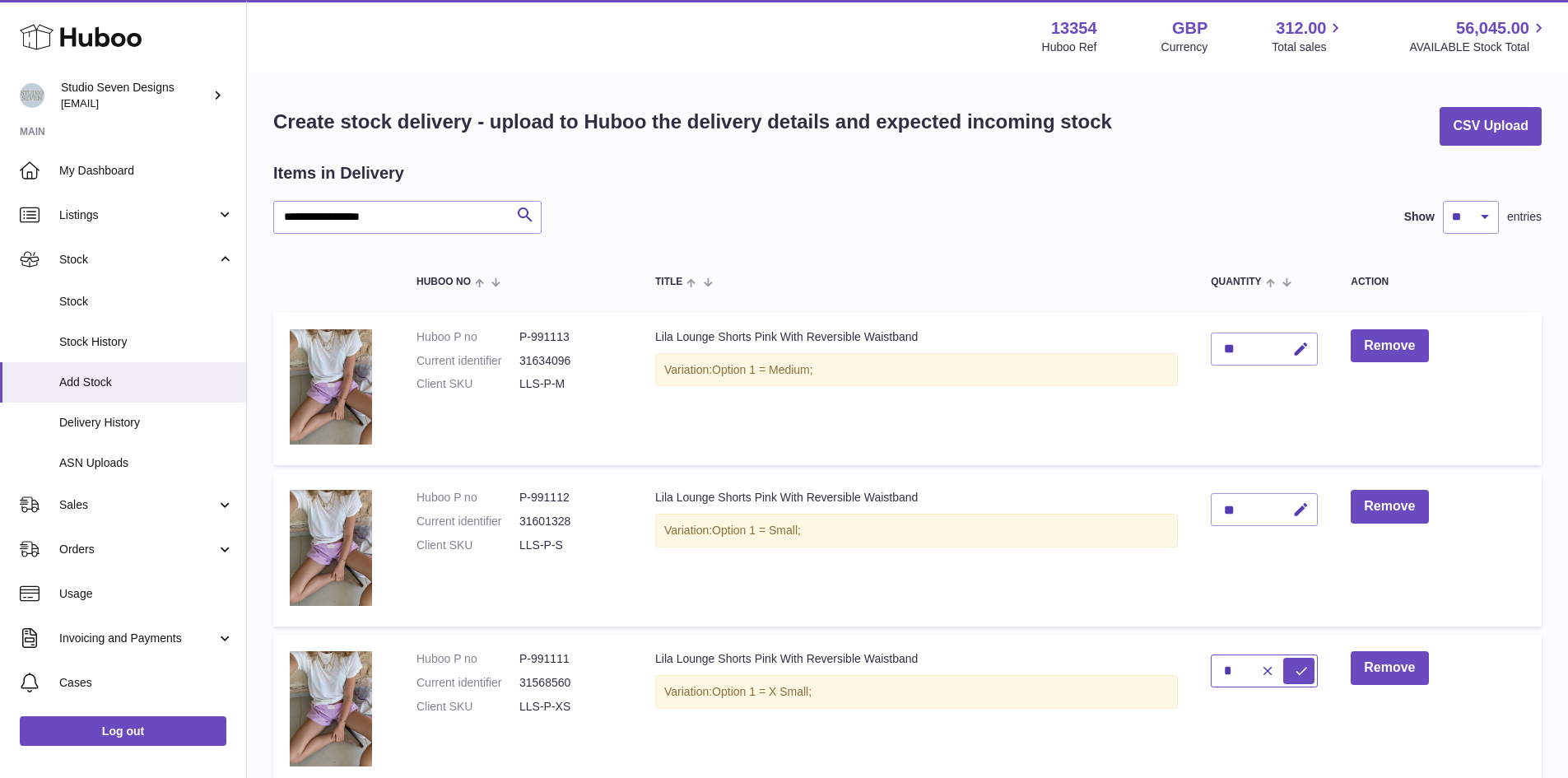type on "*" 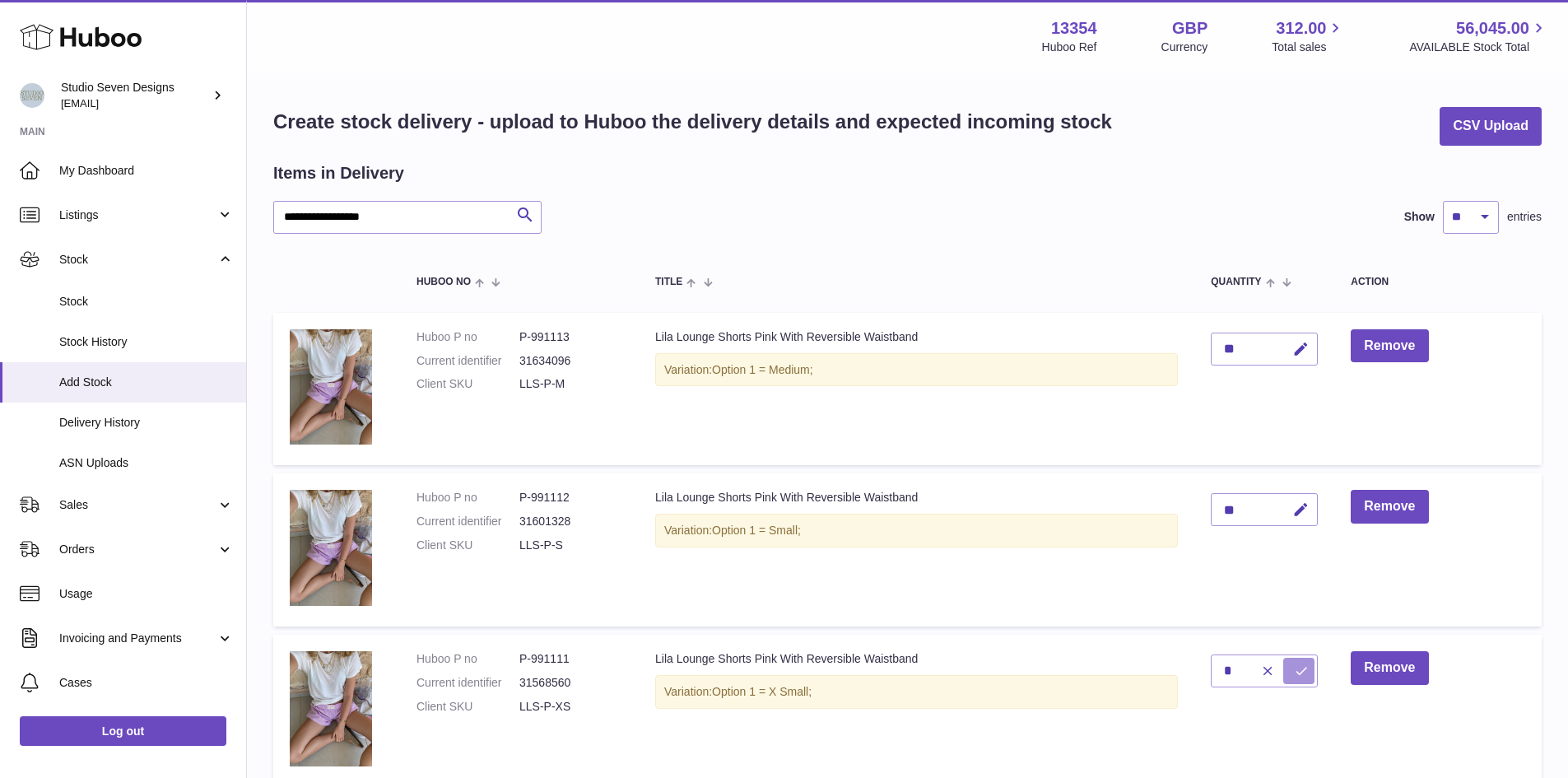 click at bounding box center (1301, 671) 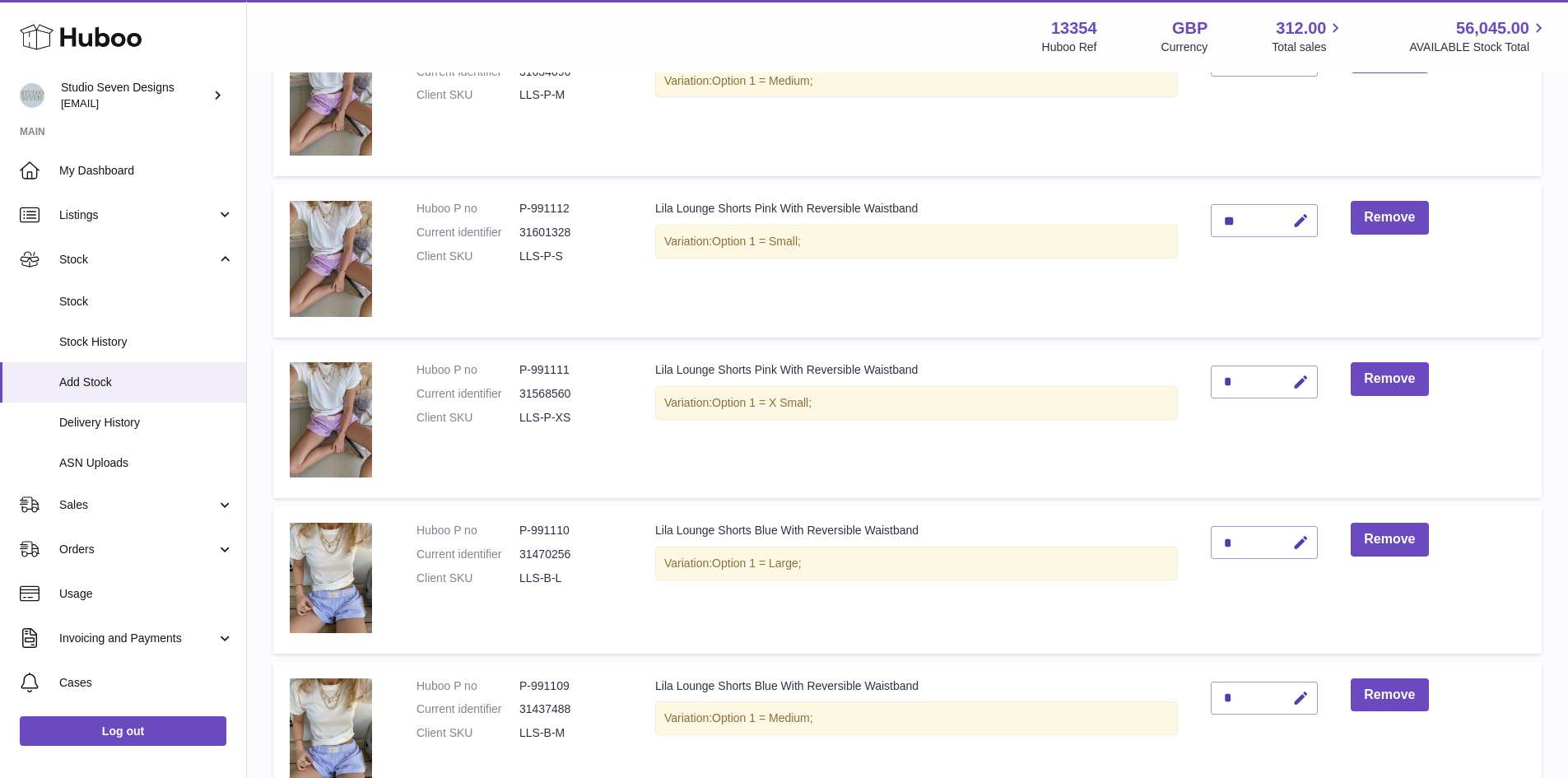 scroll, scrollTop: 291, scrollLeft: 0, axis: vertical 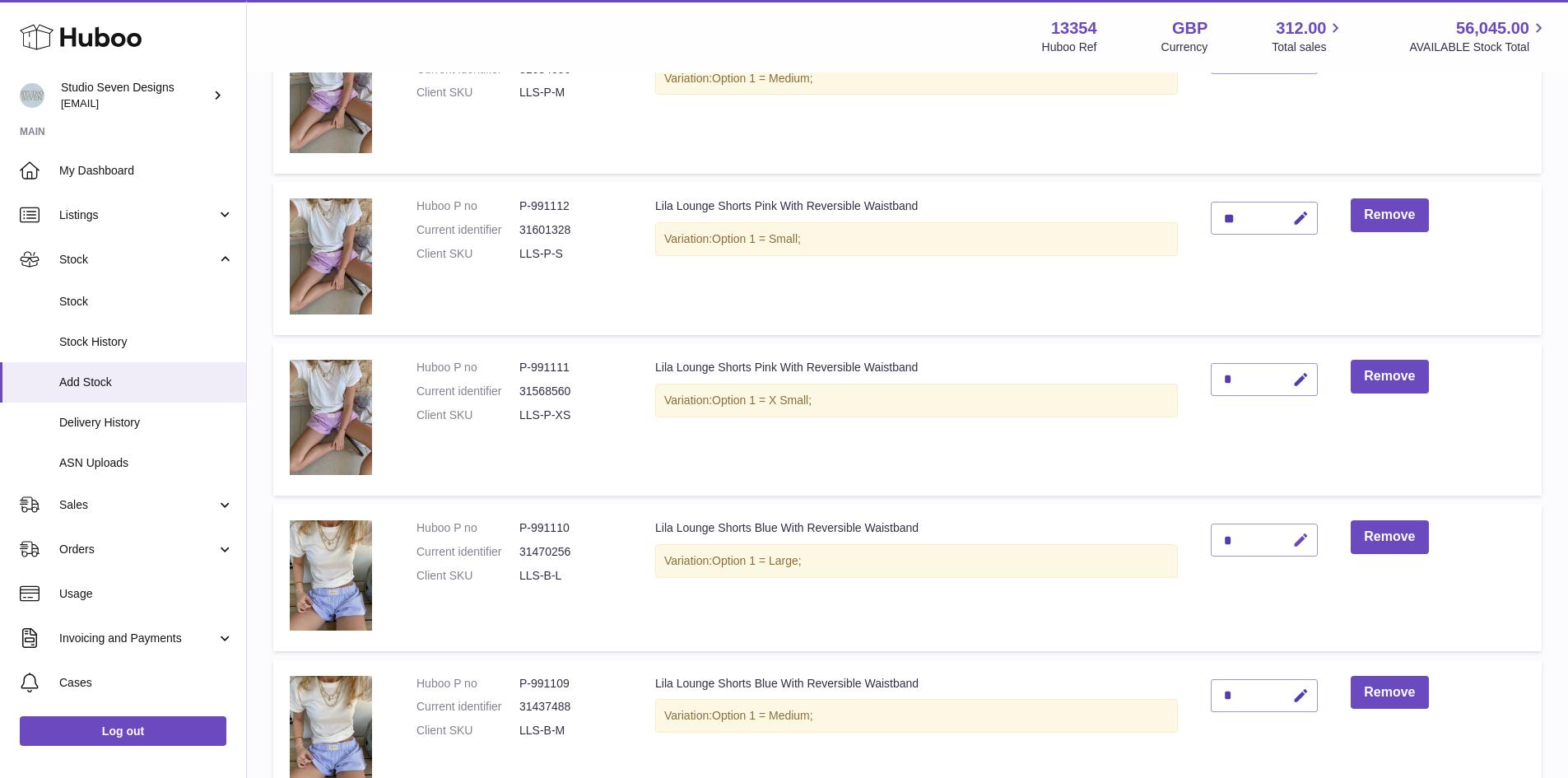 click at bounding box center [1300, 540] 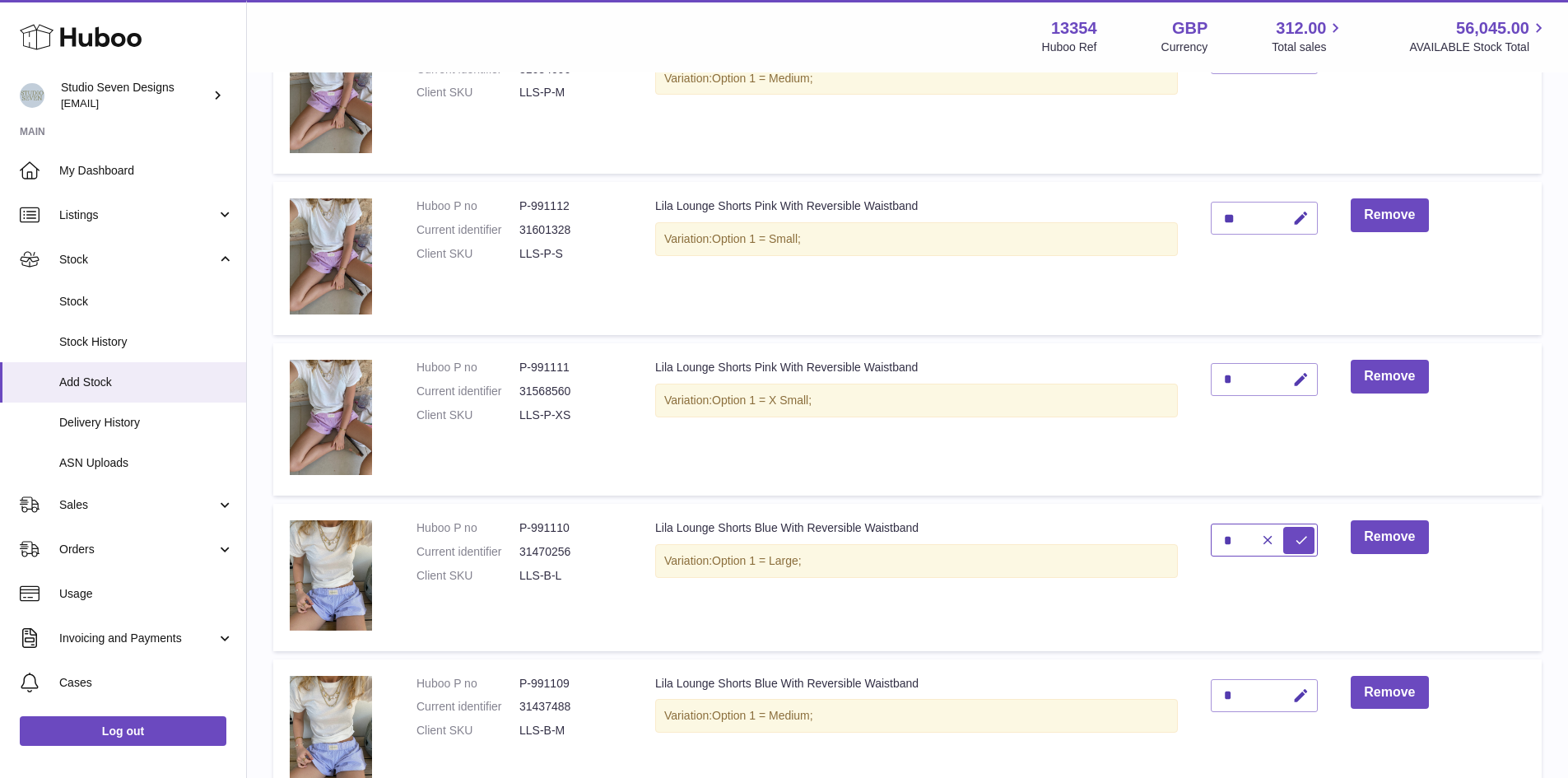 type on "*" 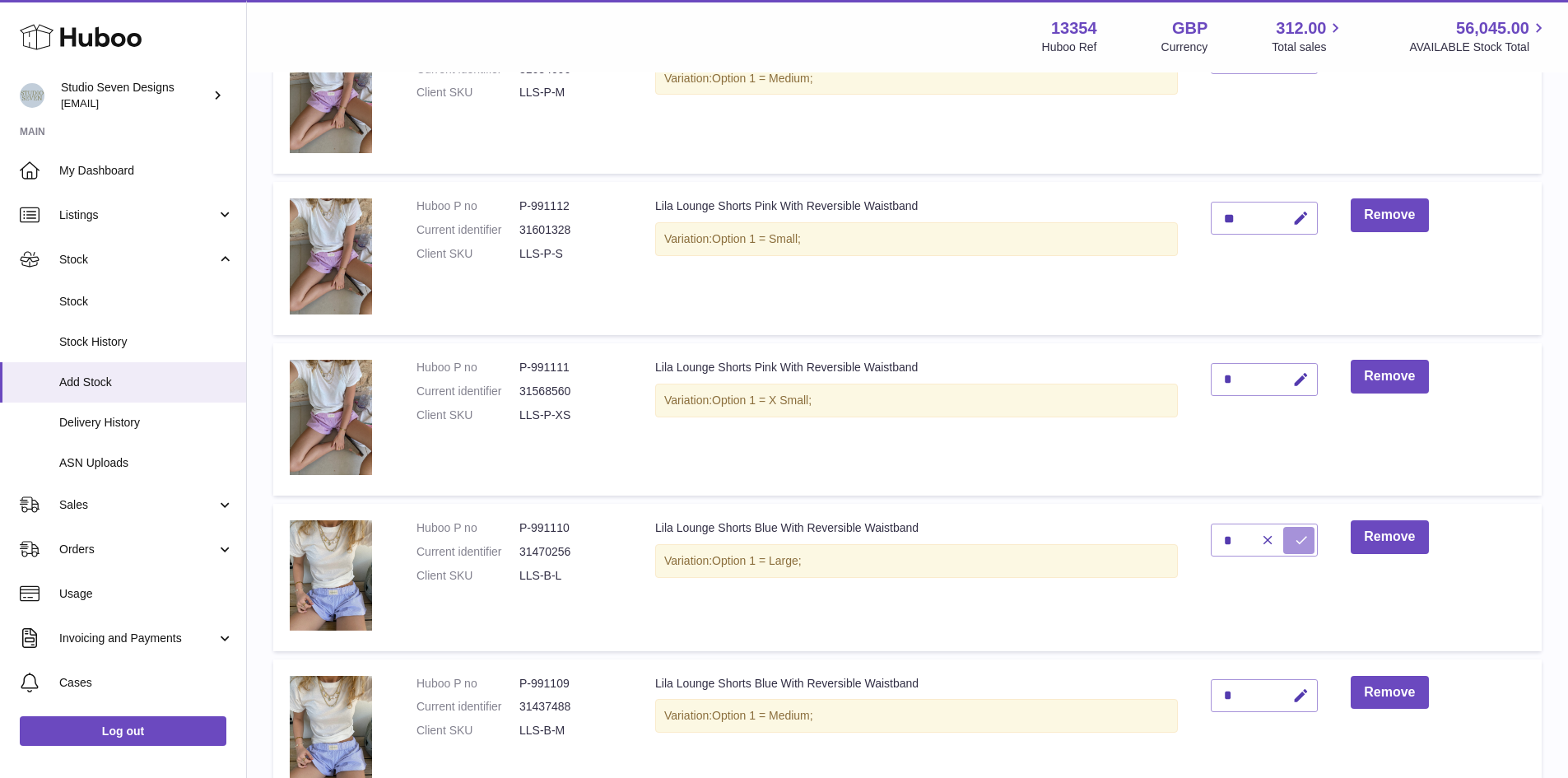 click at bounding box center (1299, 540) 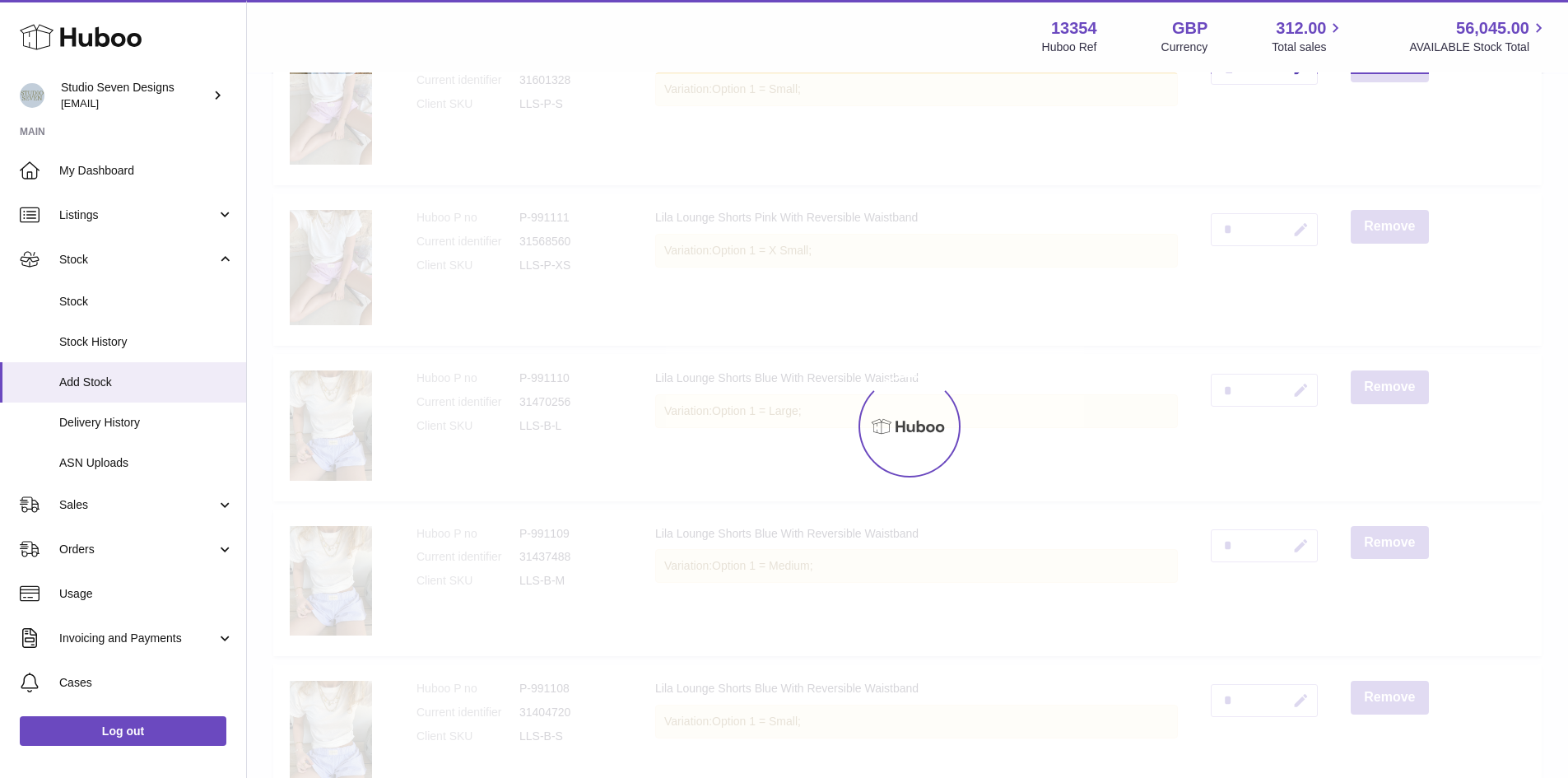 scroll, scrollTop: 443, scrollLeft: 0, axis: vertical 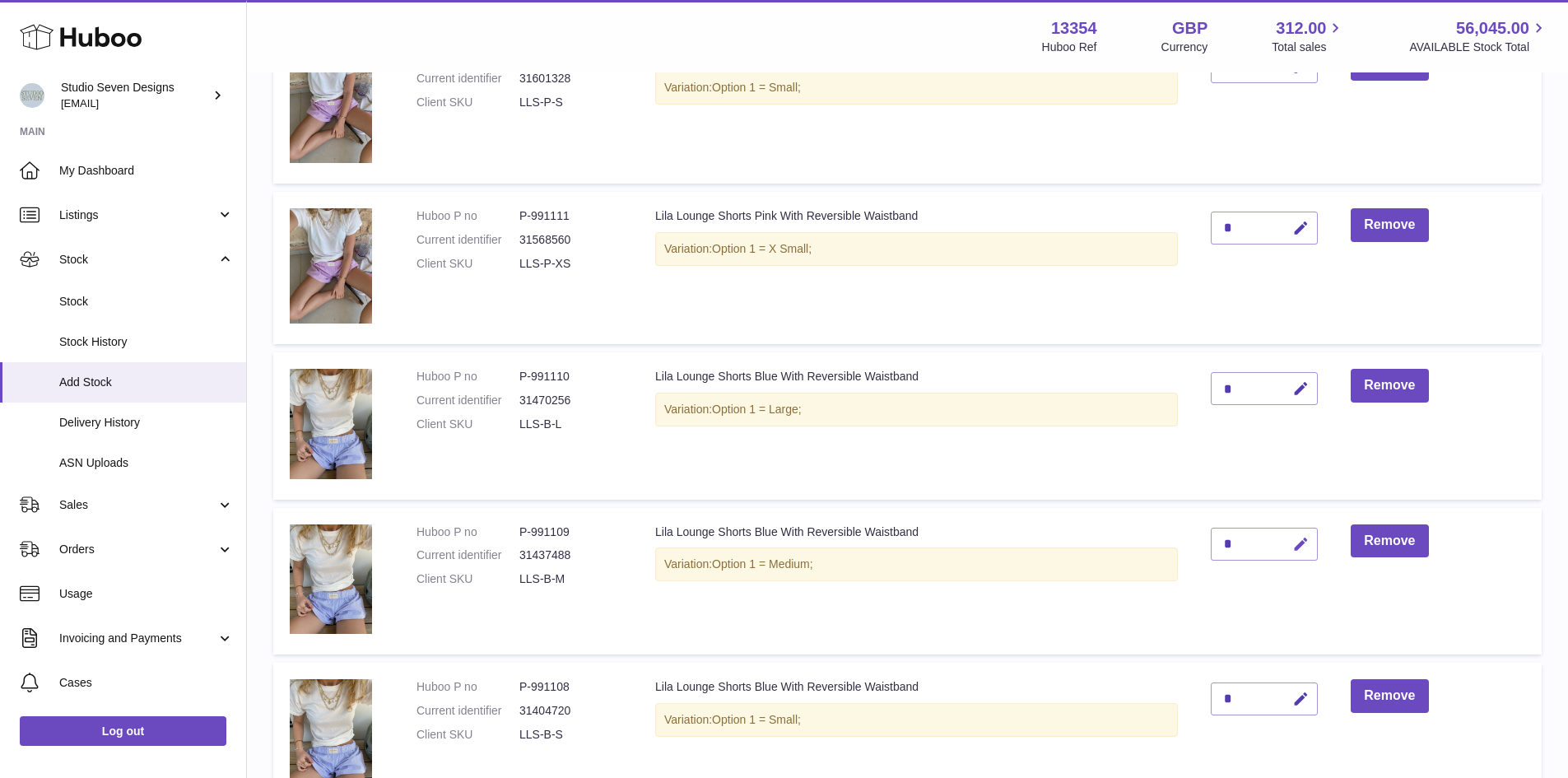 click at bounding box center (1300, 544) 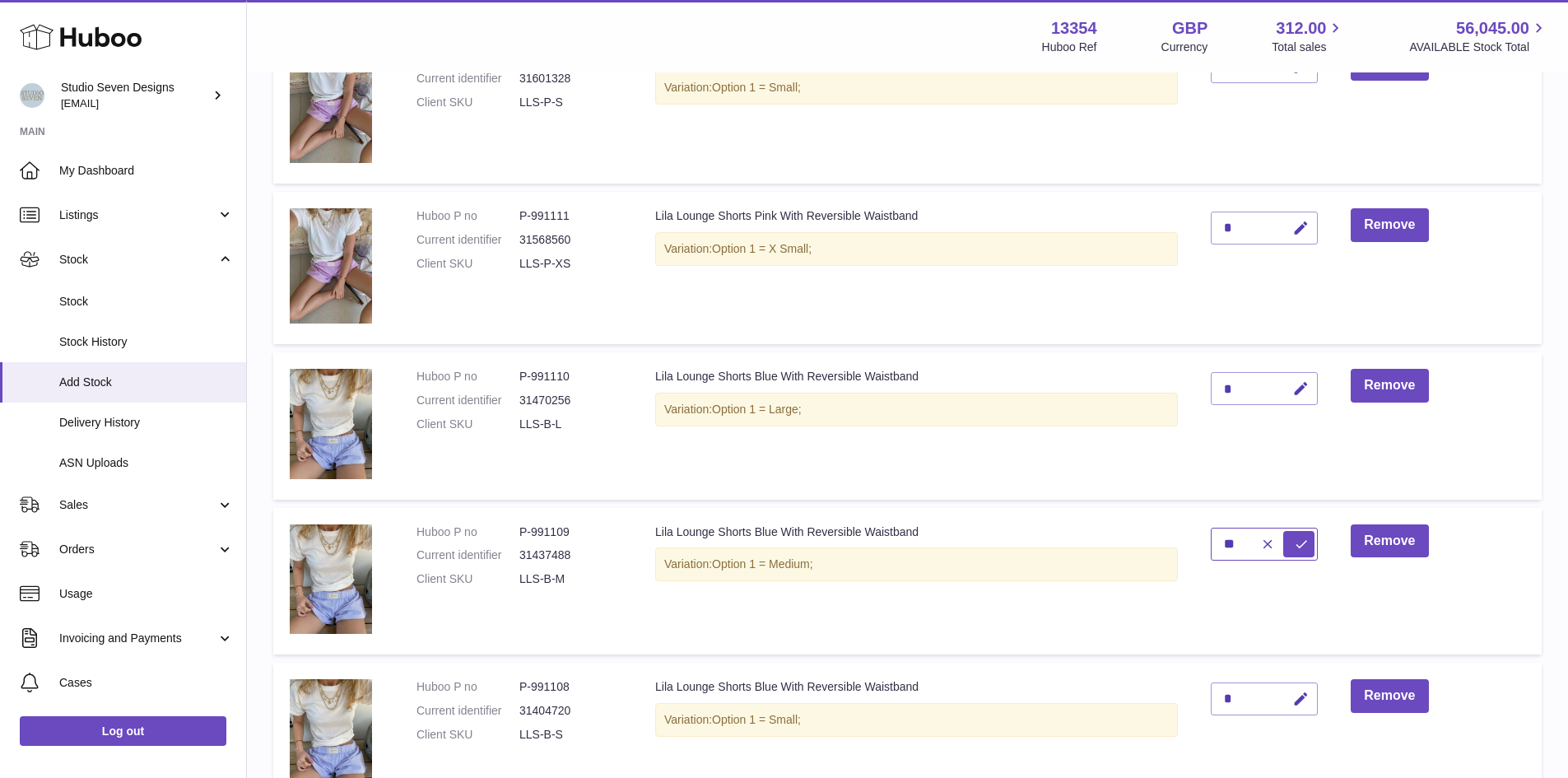 type on "**" 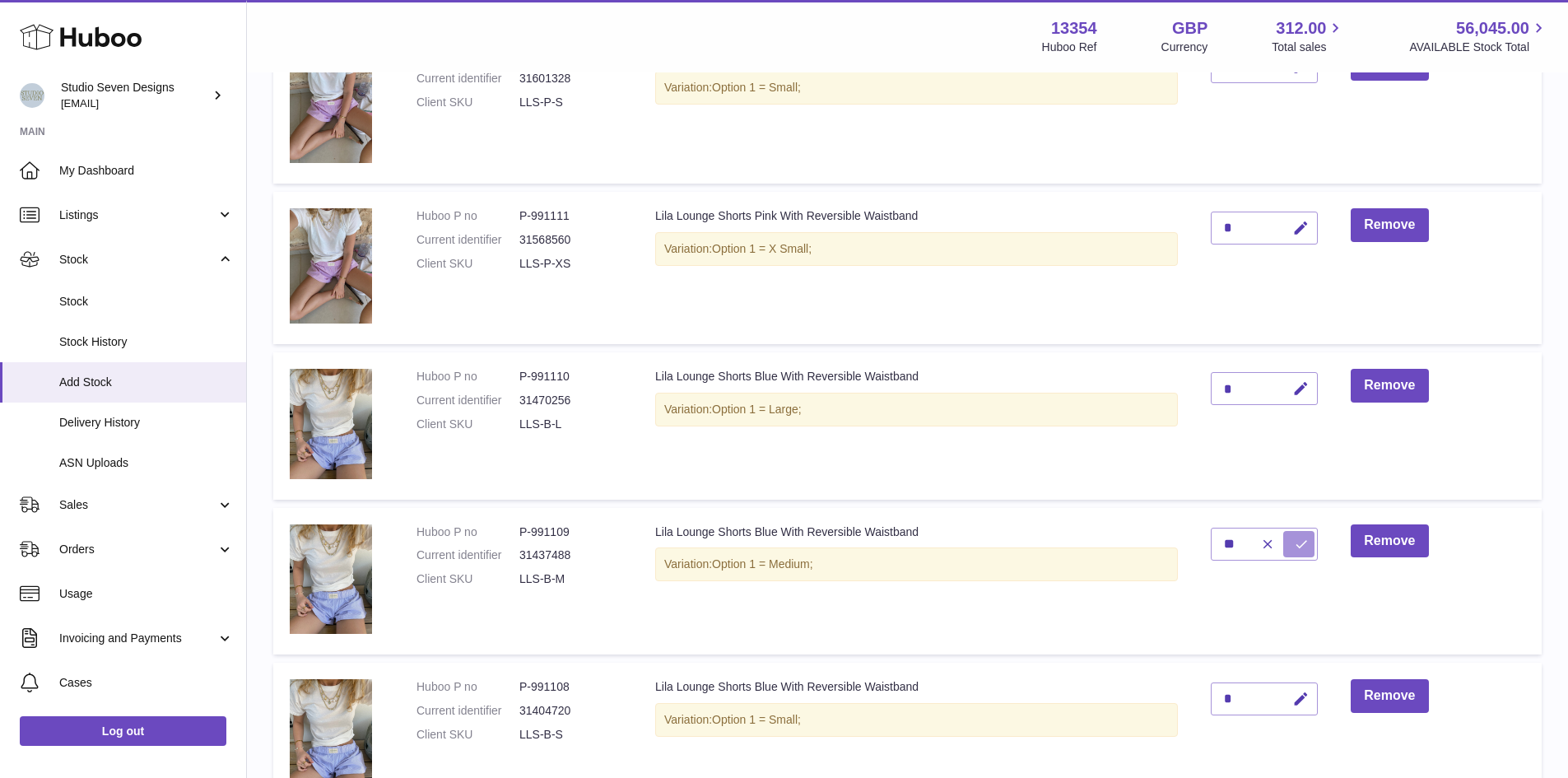 click at bounding box center [1301, 544] 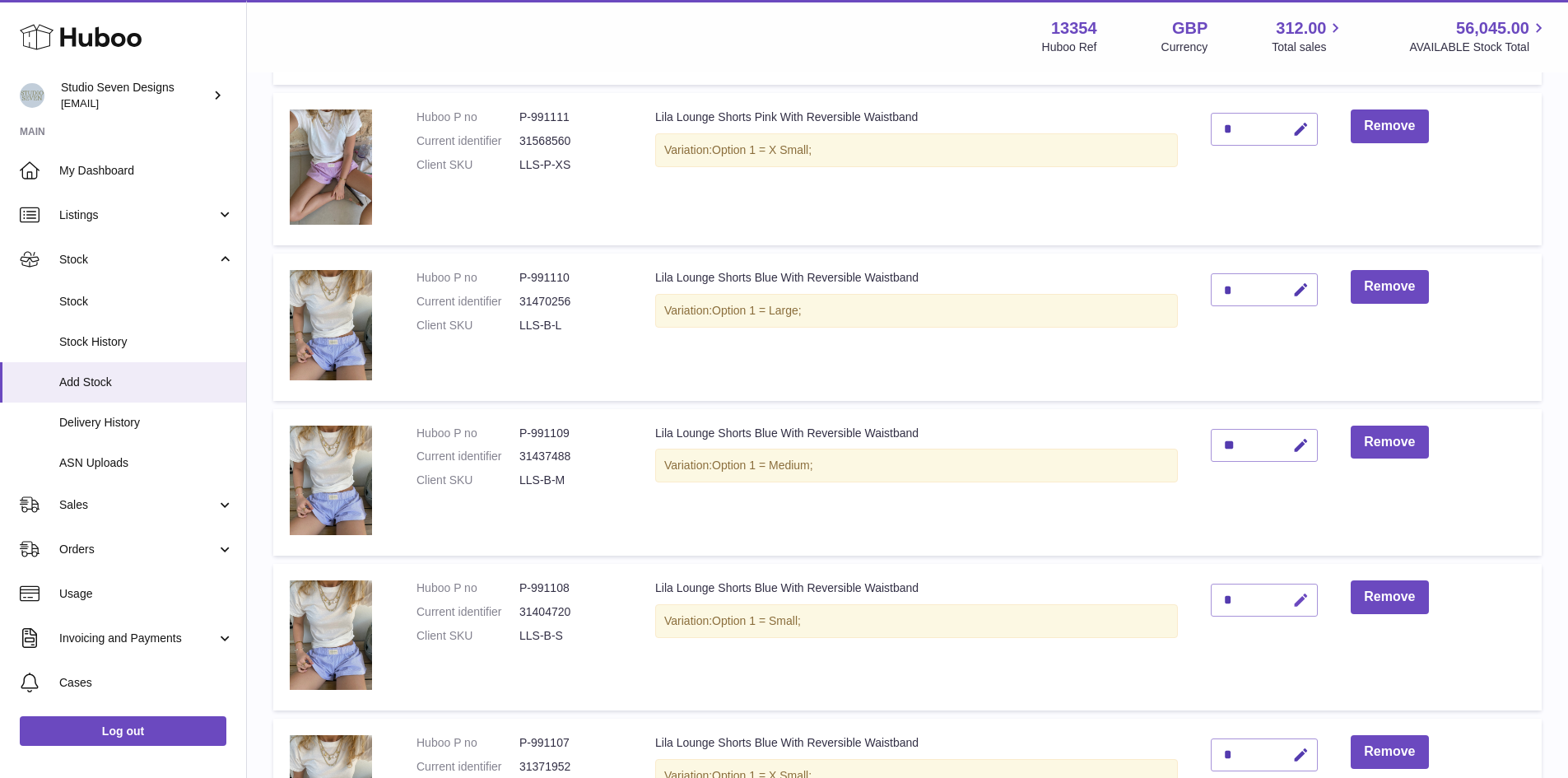 scroll, scrollTop: 543, scrollLeft: 0, axis: vertical 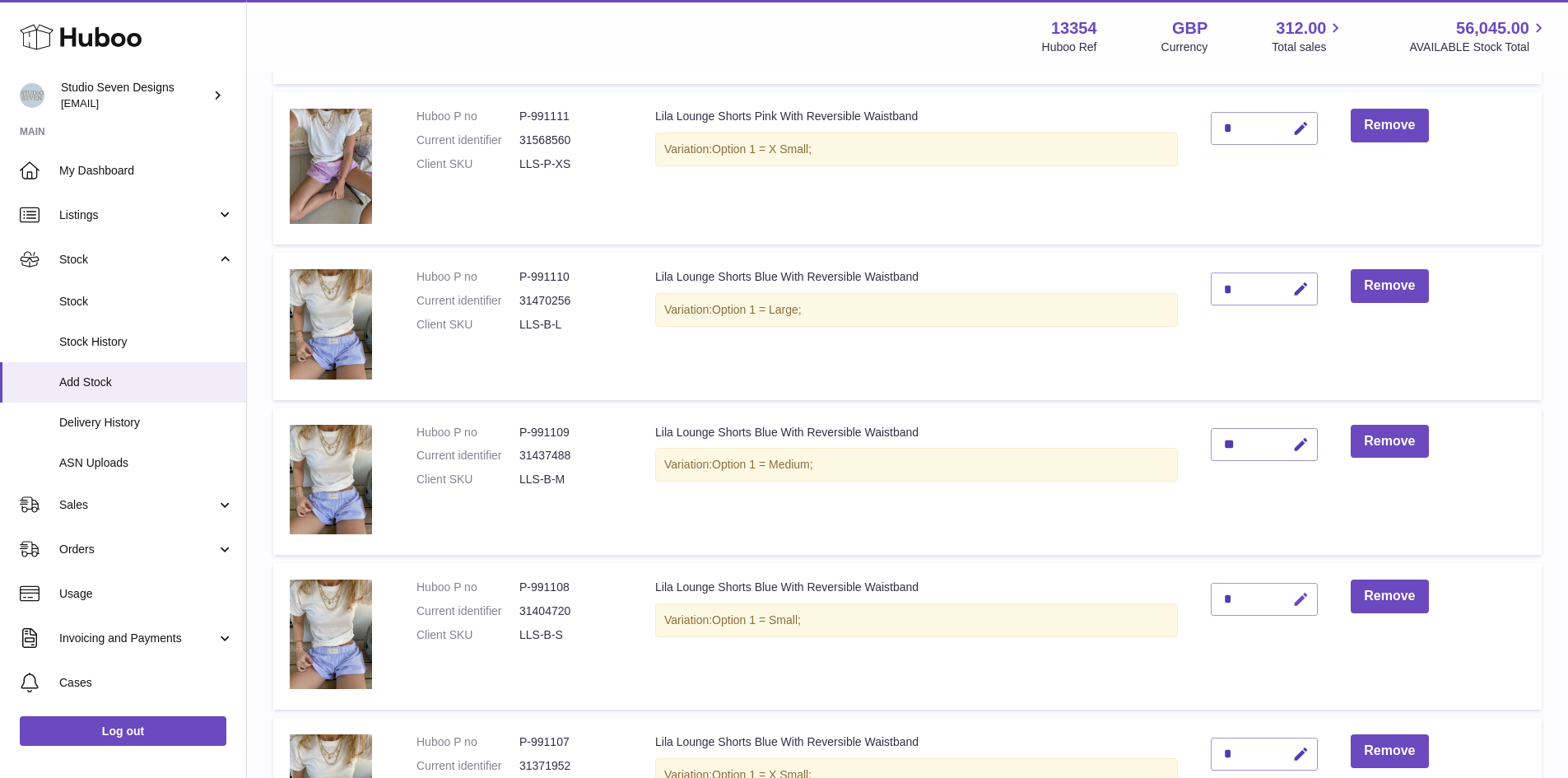 click at bounding box center [1300, 599] 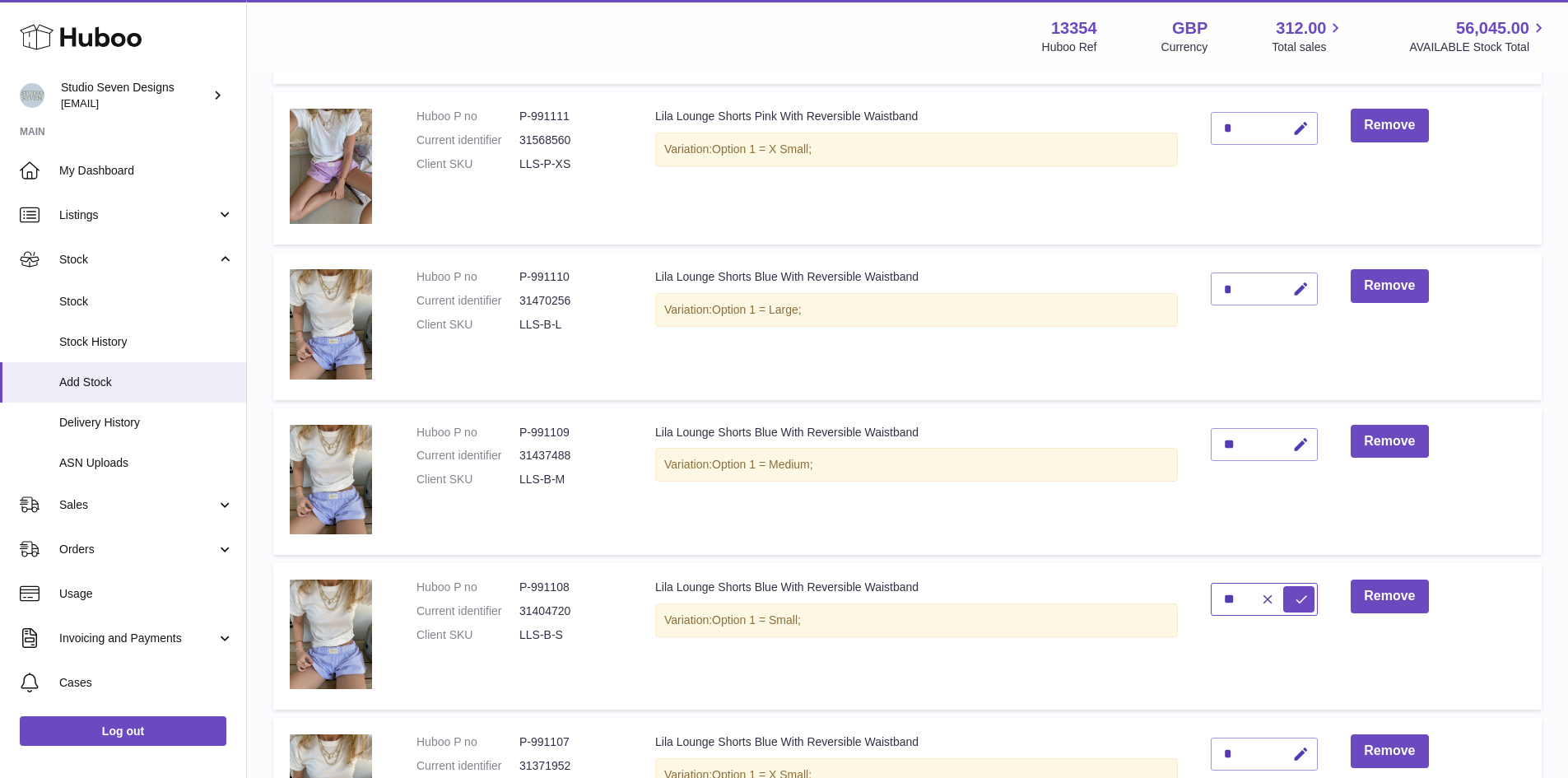 type on "**" 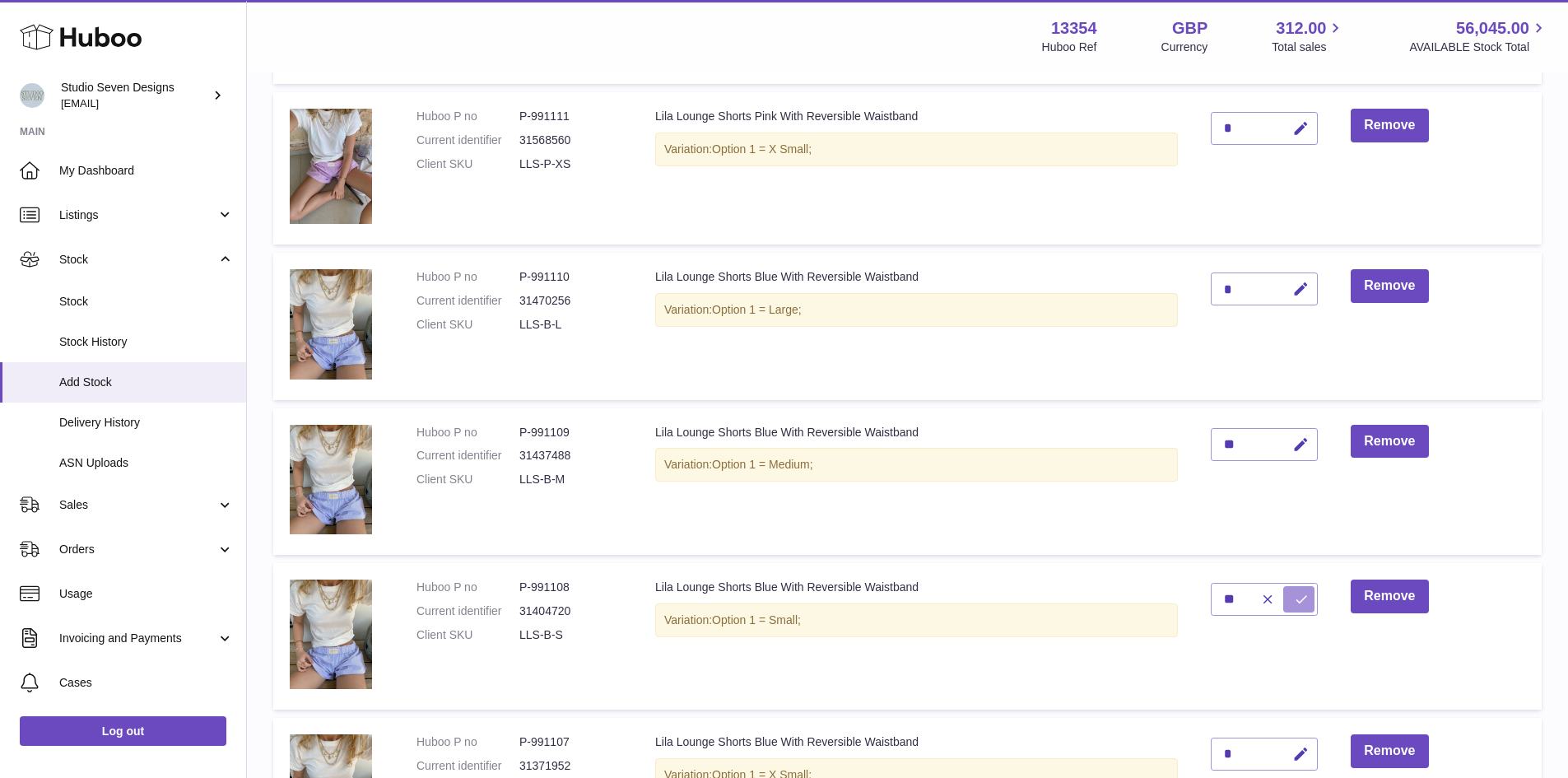 click at bounding box center [1301, 599] 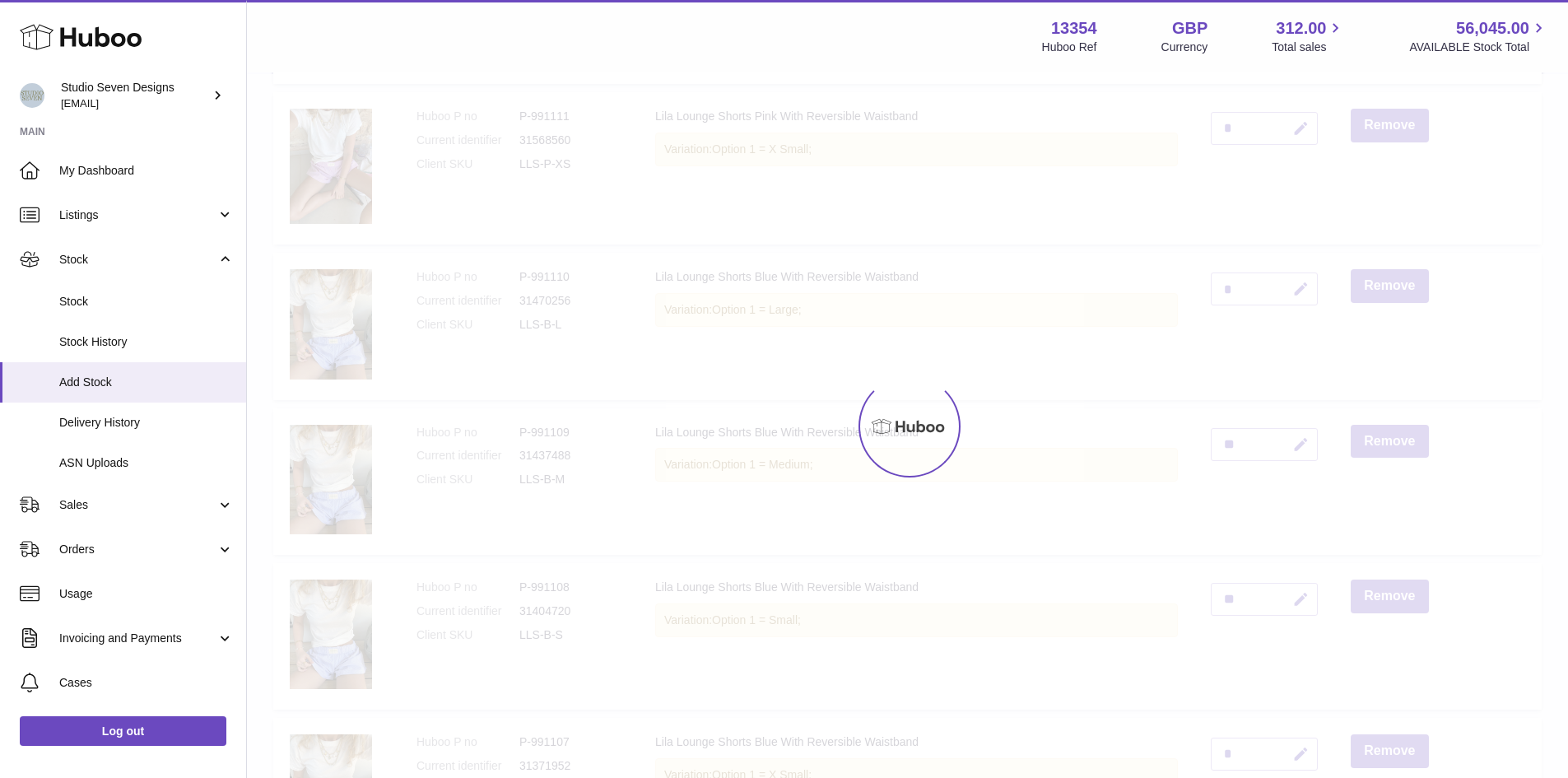 scroll, scrollTop: 744, scrollLeft: 0, axis: vertical 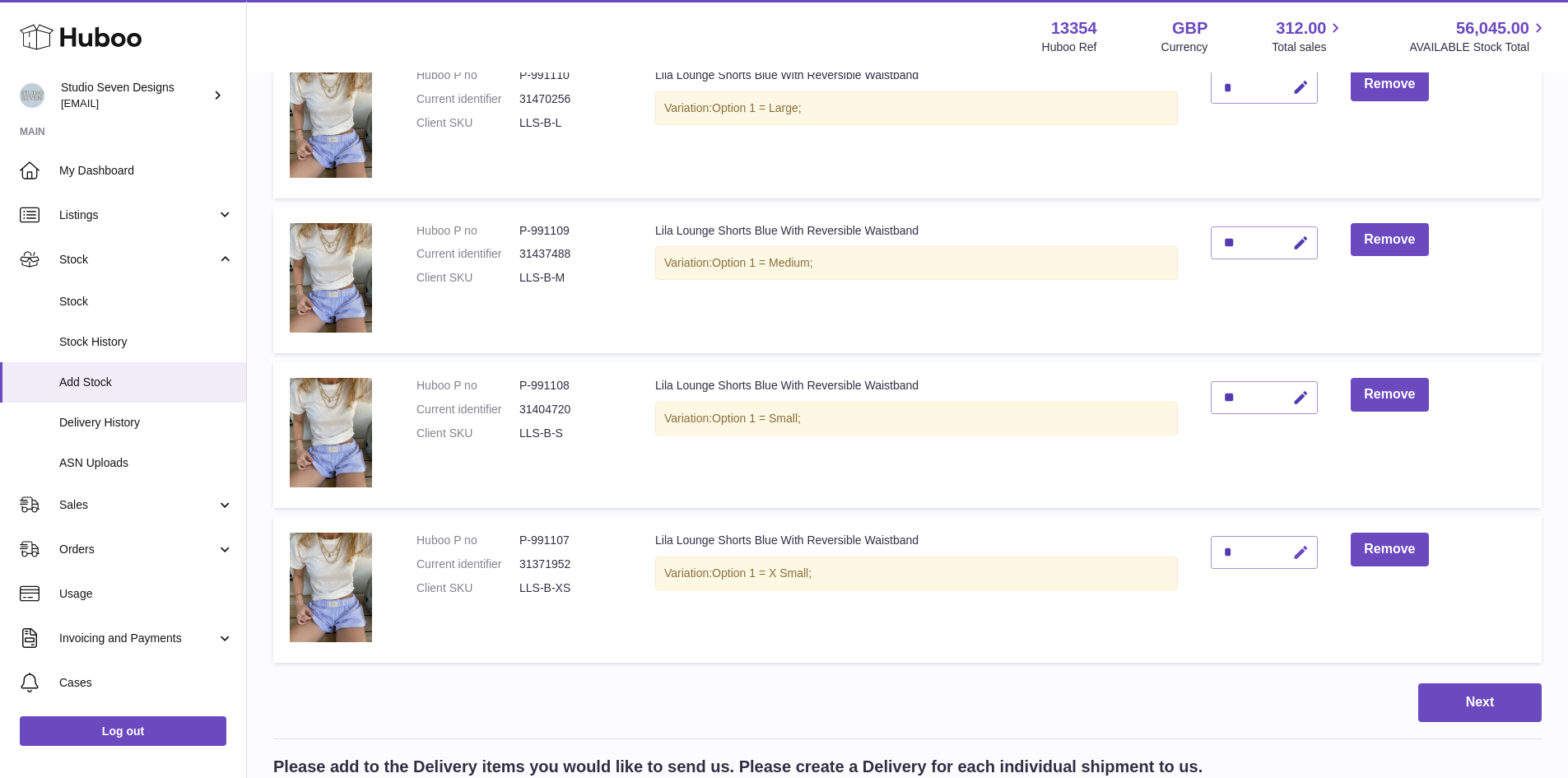 click at bounding box center (1298, 552) 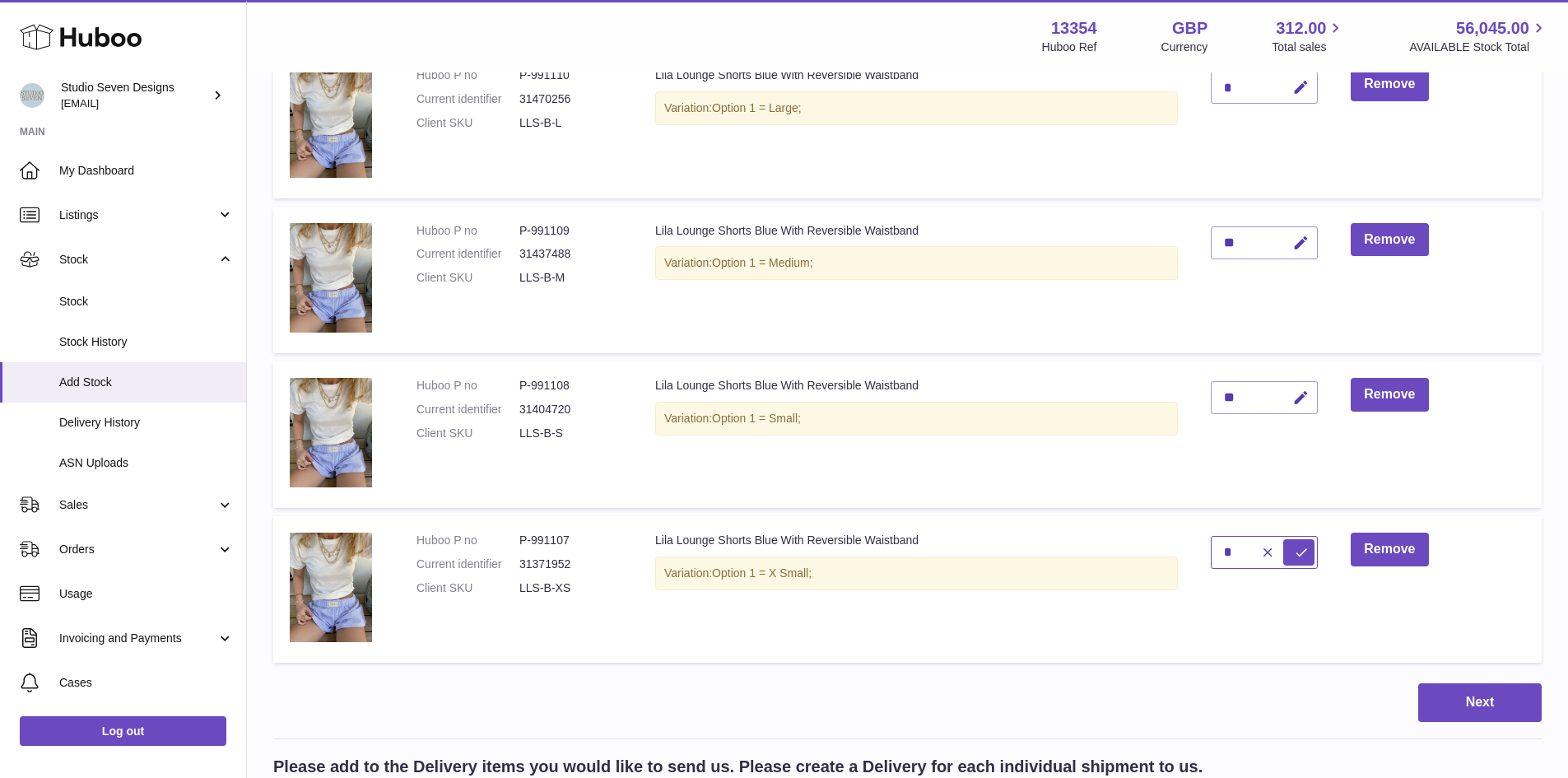 type on "*" 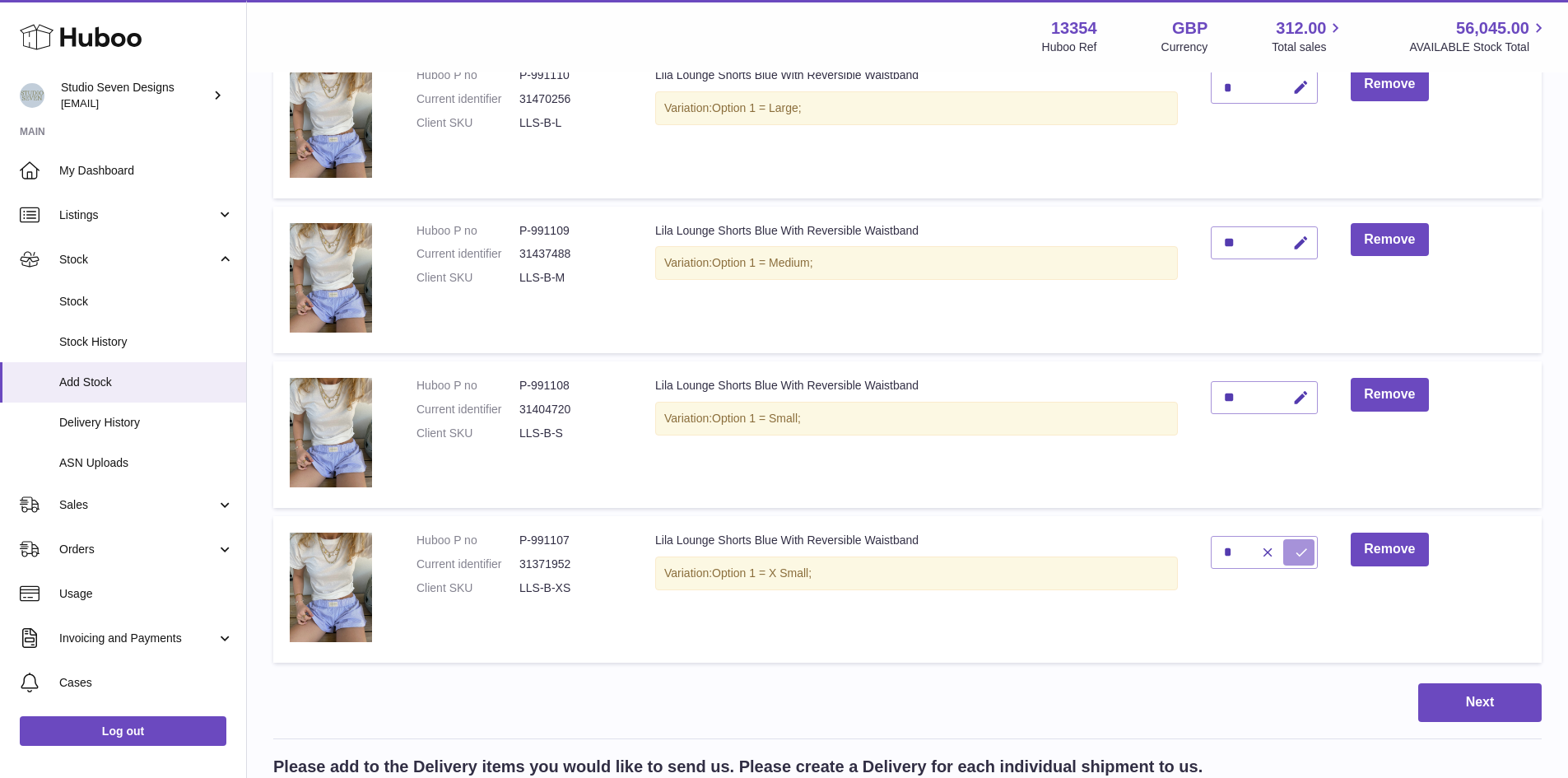 click at bounding box center [1299, 552] 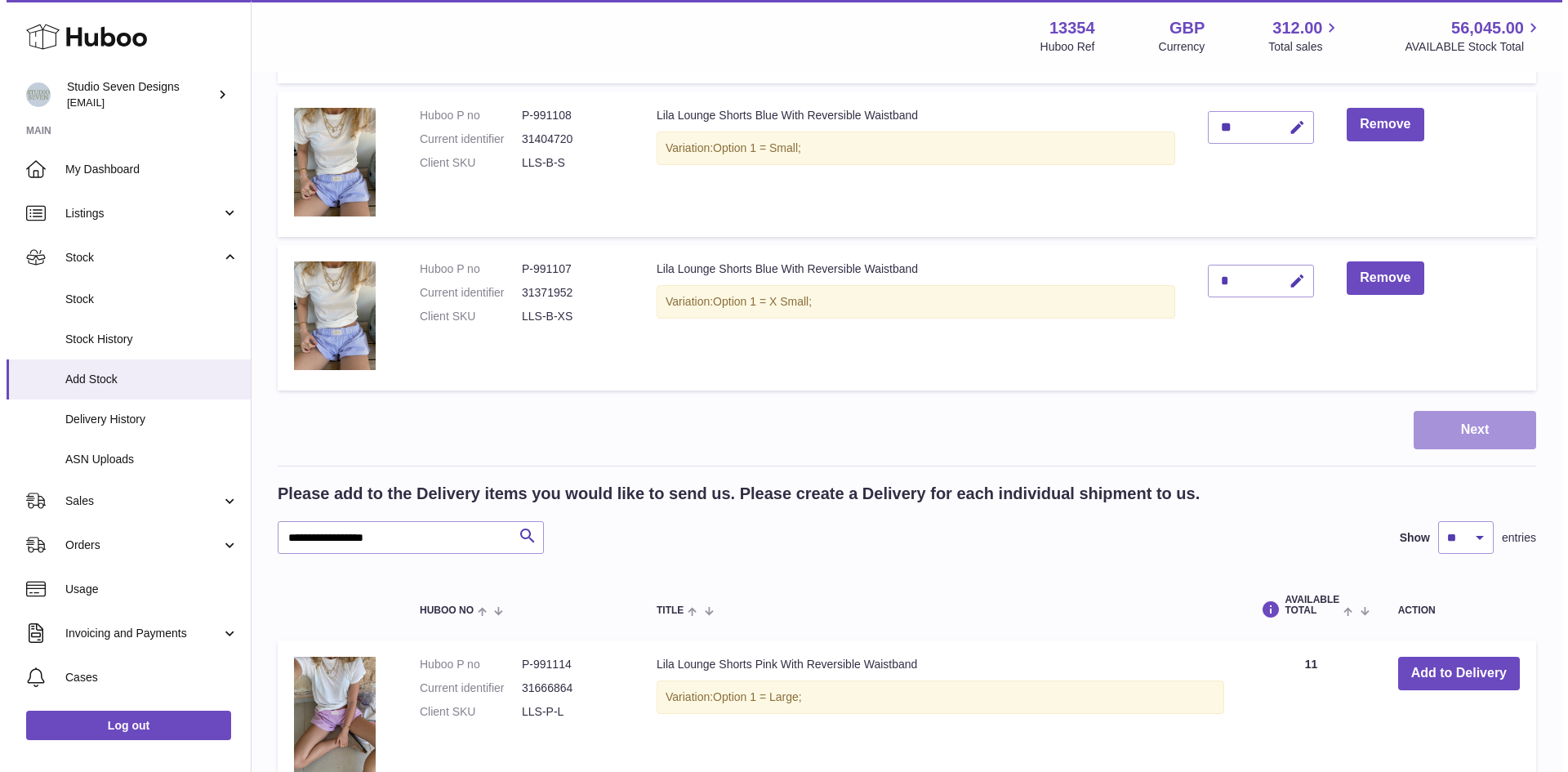 scroll, scrollTop: 1005, scrollLeft: 0, axis: vertical 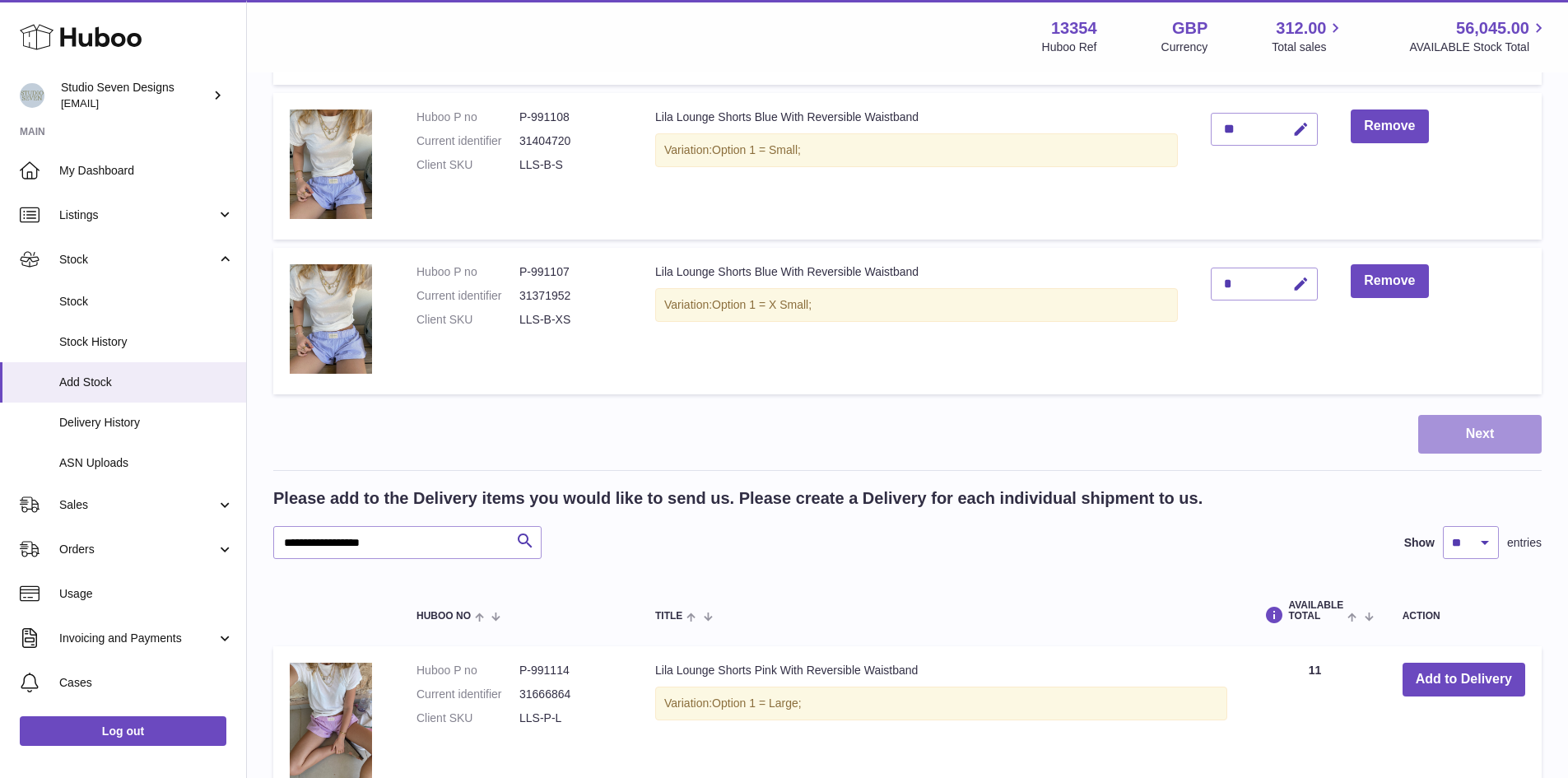 click on "Next" at bounding box center [1480, 434] 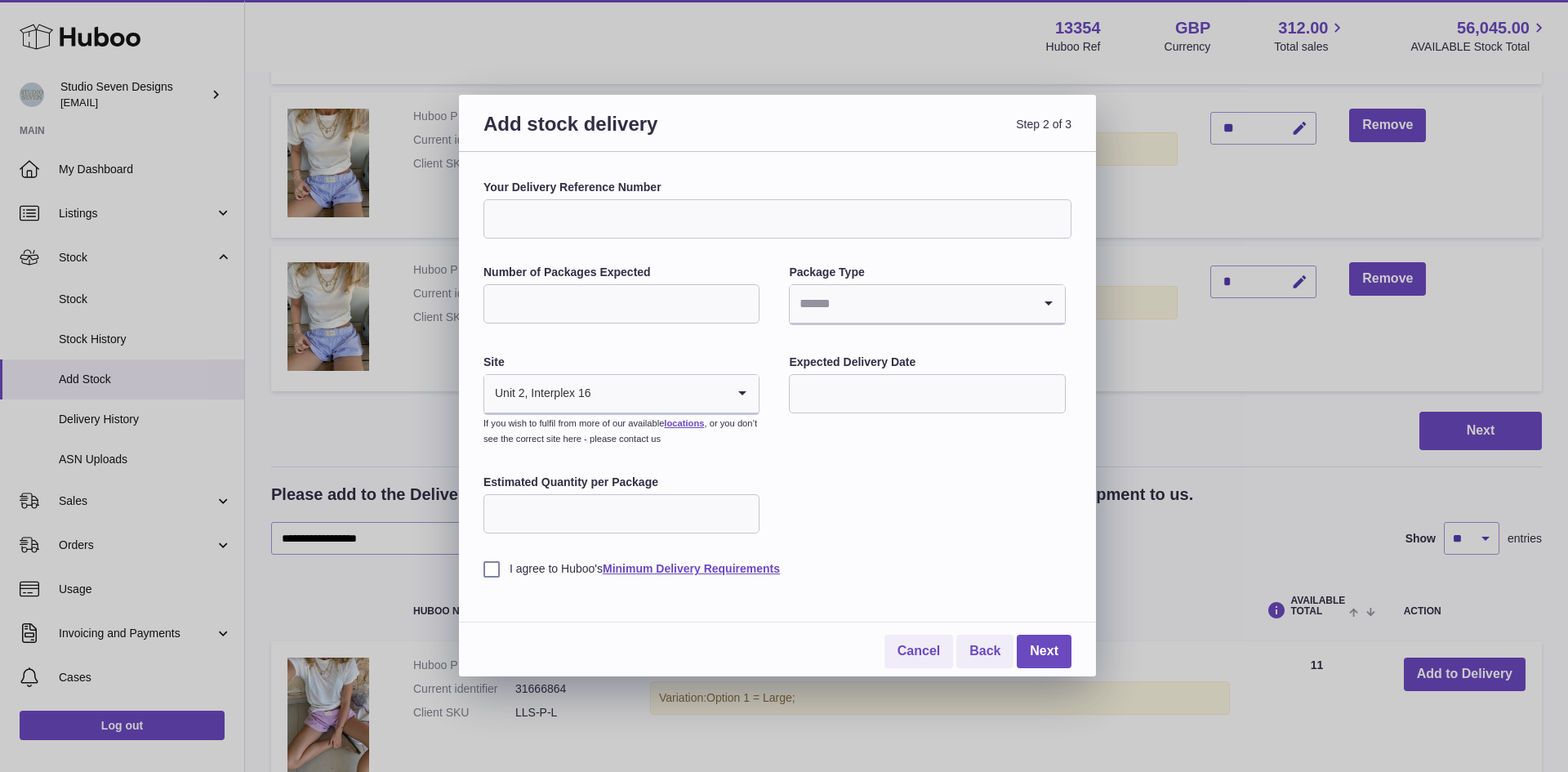 click on "Your Delivery Reference Number" at bounding box center [777, 219] 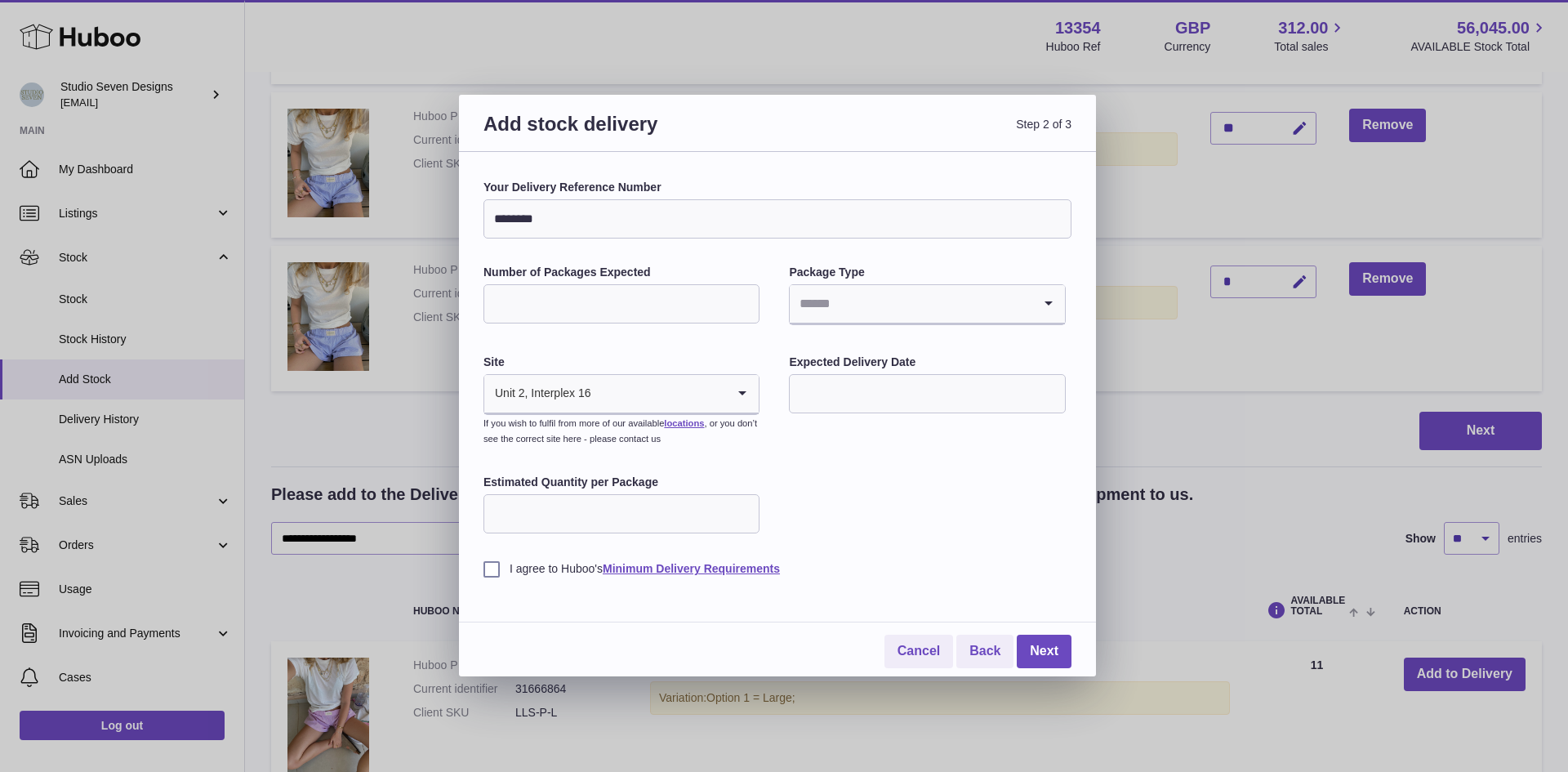 type on "********" 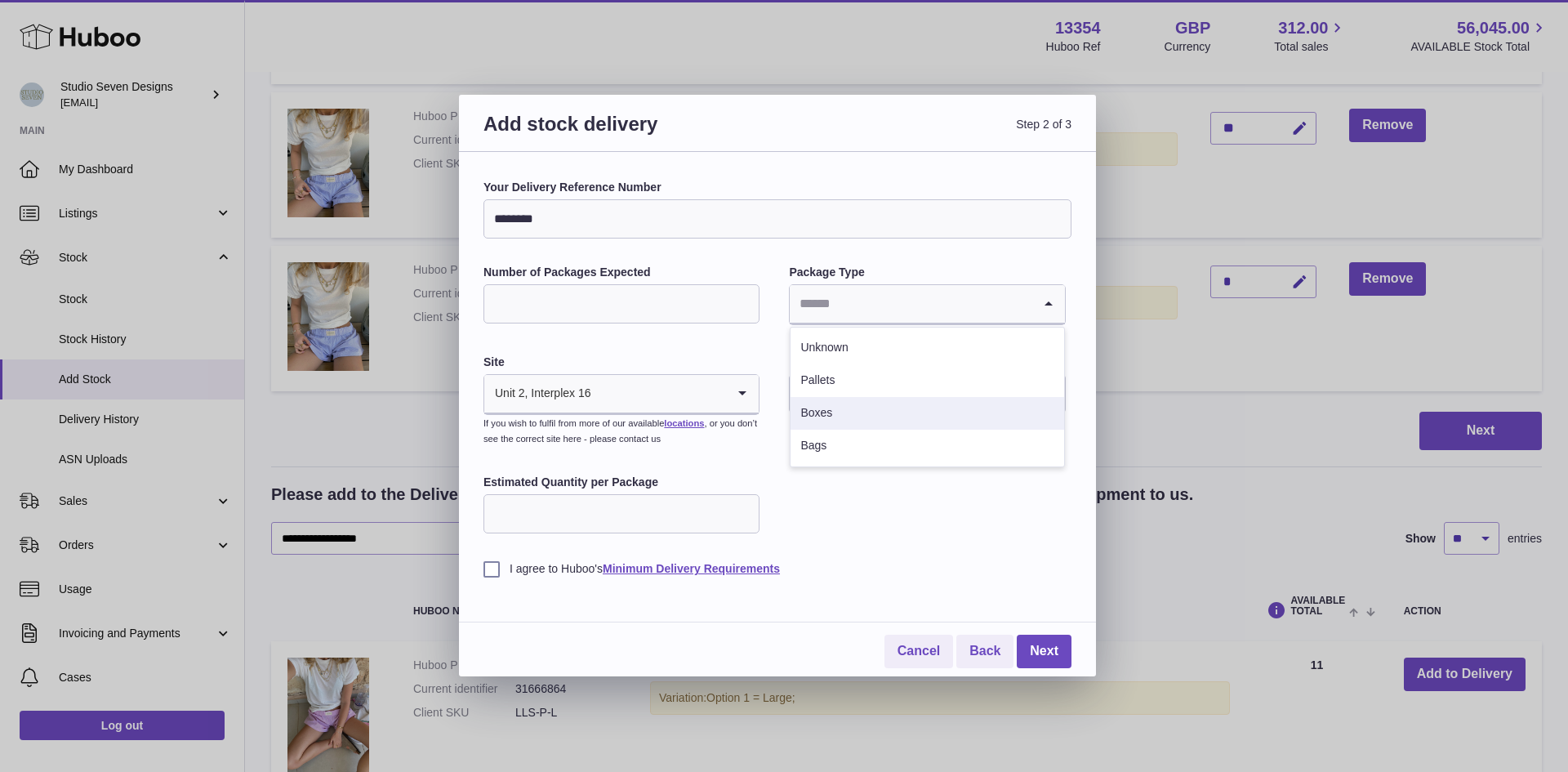 click on "Boxes" at bounding box center (927, 413) 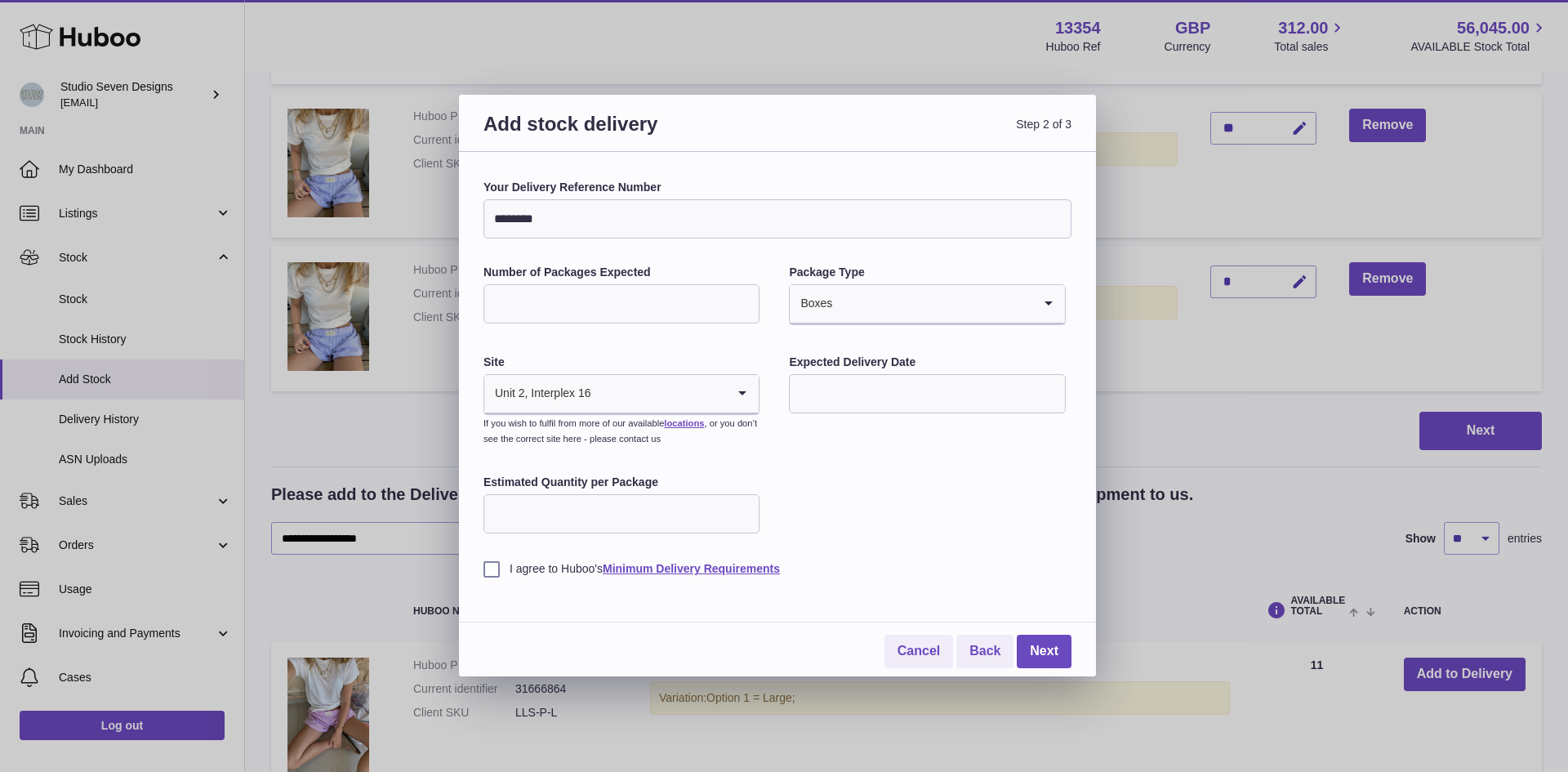 click at bounding box center [927, 394] 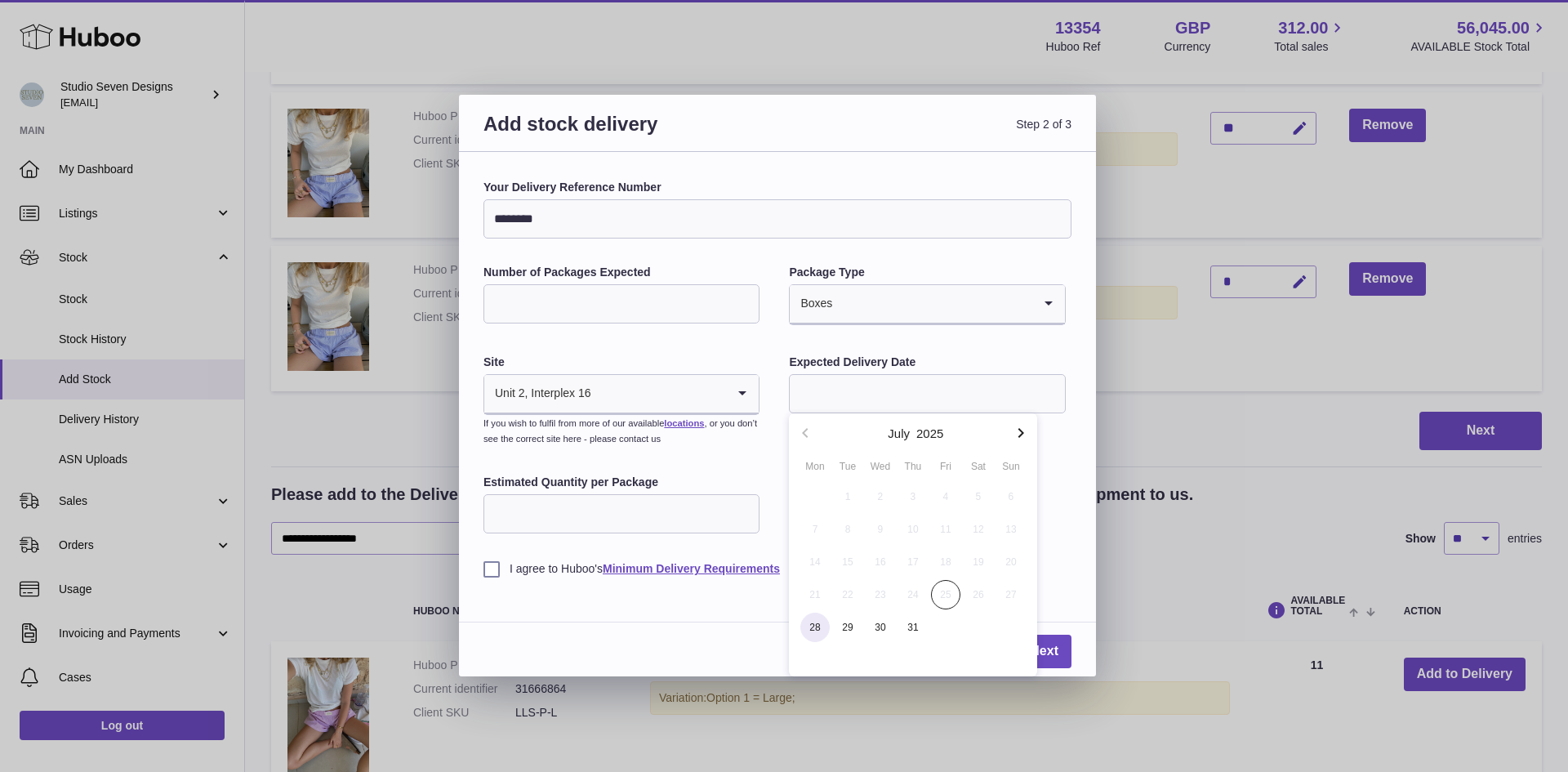 click on "28" at bounding box center [815, 627] 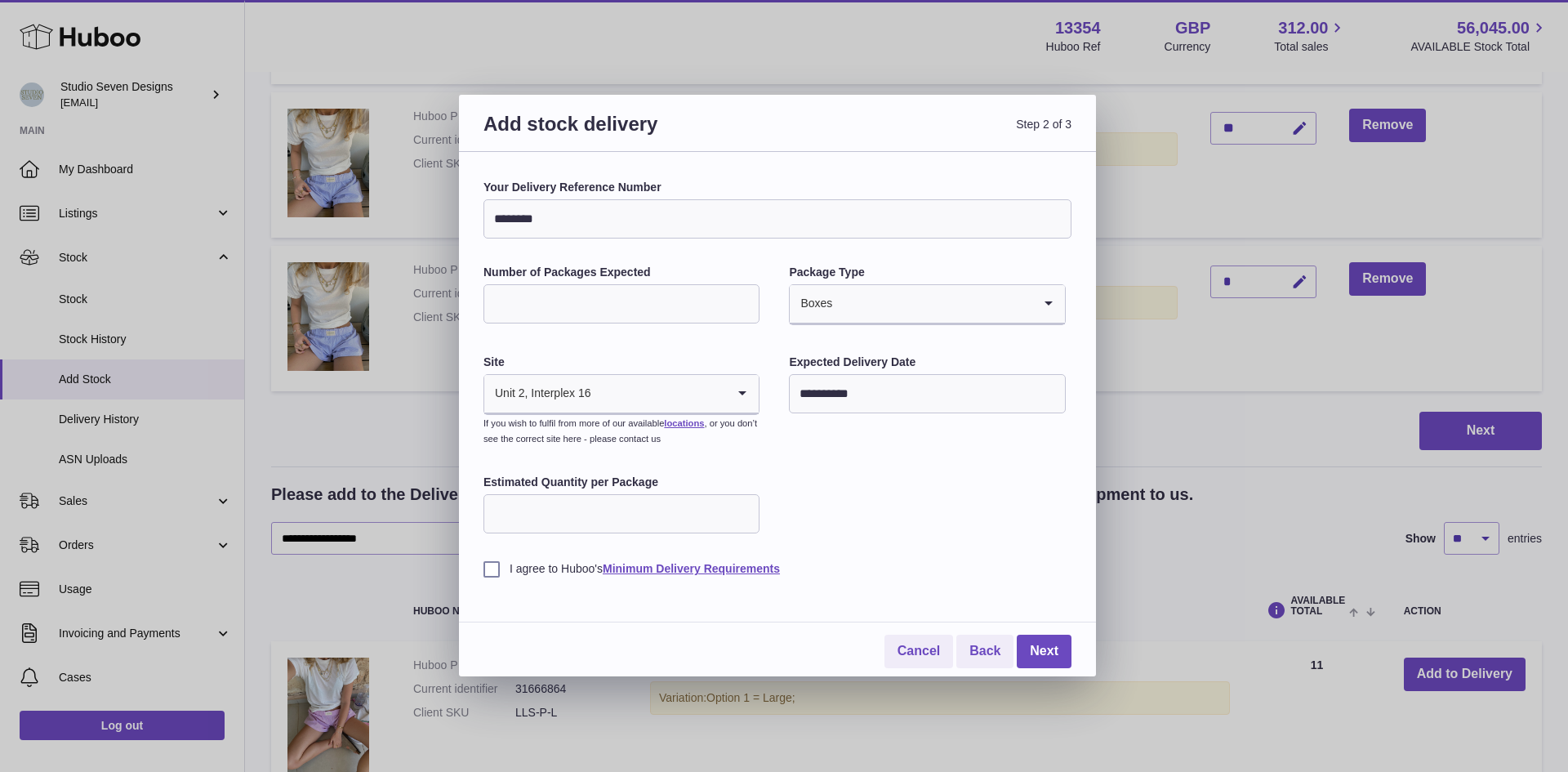 click on "I agree to Huboo's
Minimum Delivery Requirements" at bounding box center [777, 569] 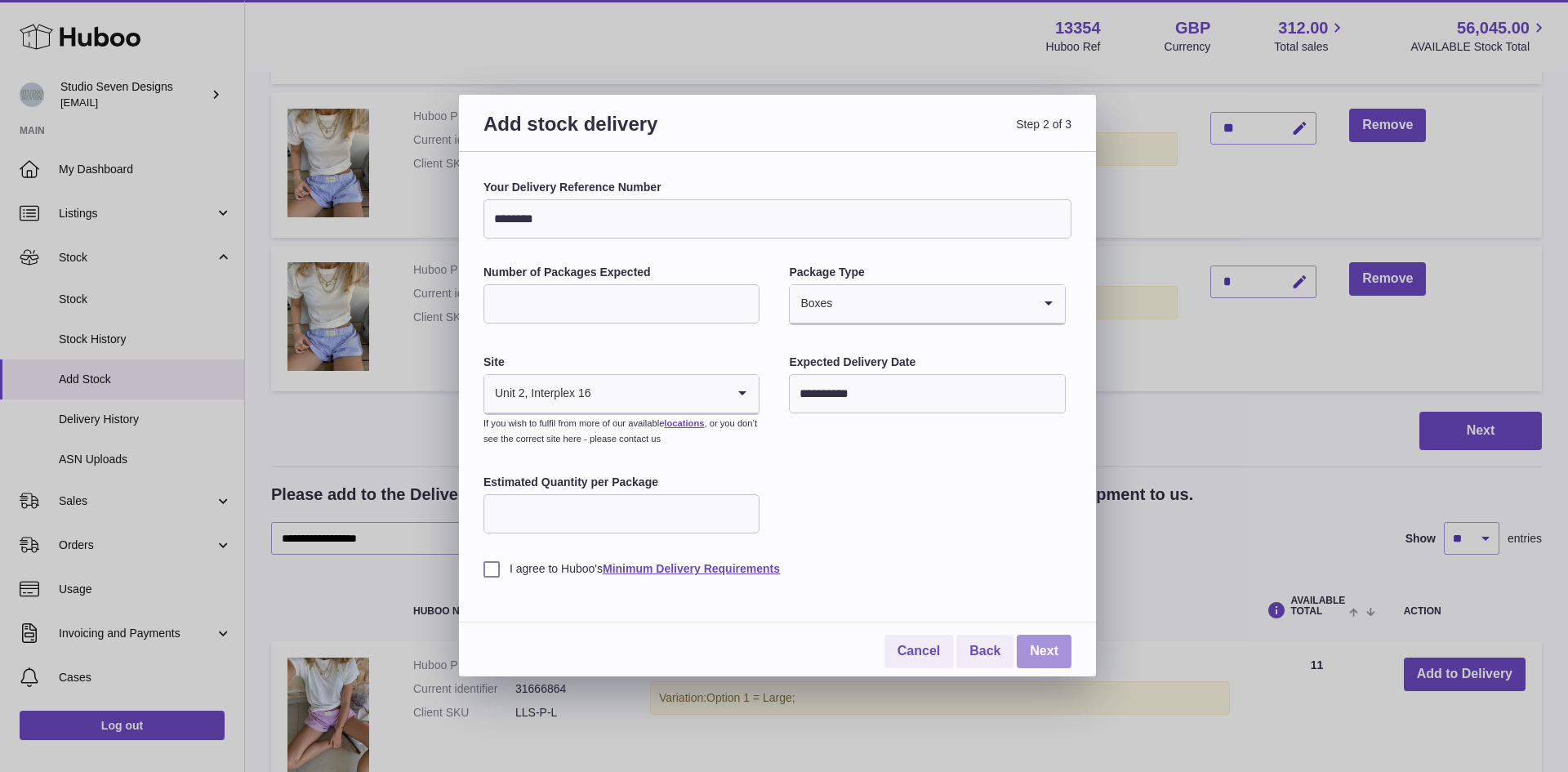 click on "Next" at bounding box center [1044, 651] 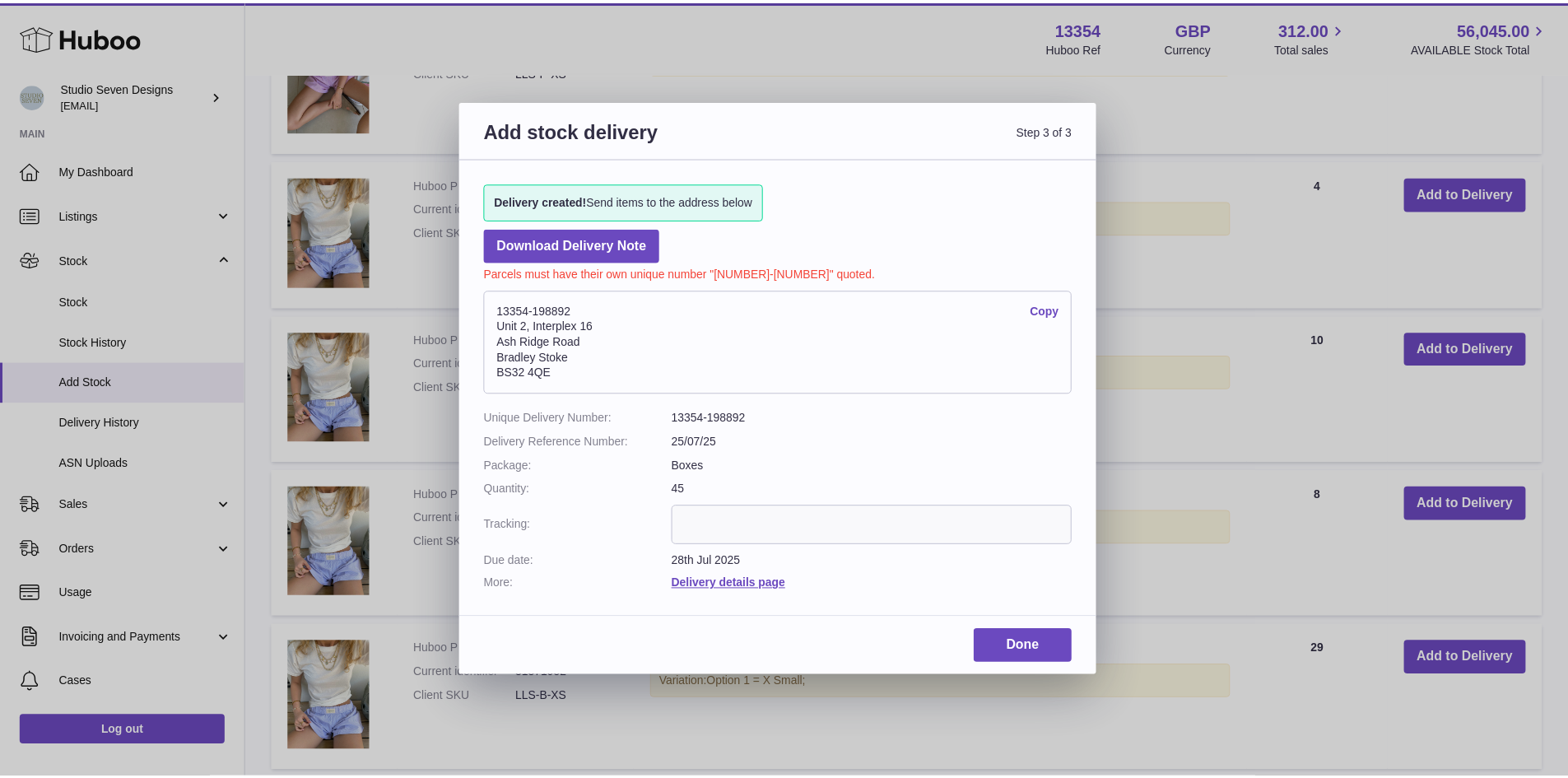 scroll, scrollTop: 958, scrollLeft: 0, axis: vertical 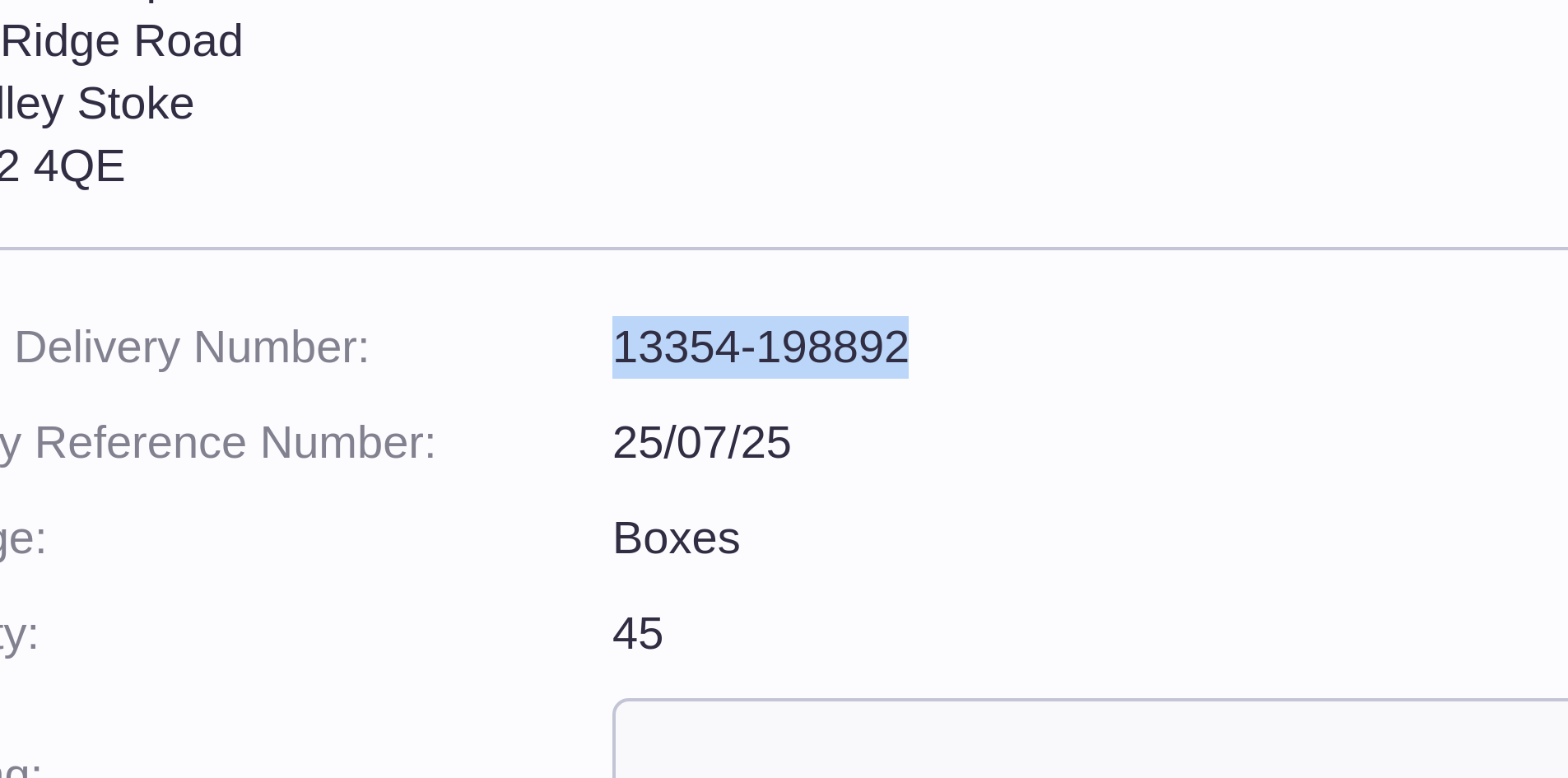 drag, startPoint x: 677, startPoint y: 416, endPoint x: 751, endPoint y: 421, distance: 74.168727 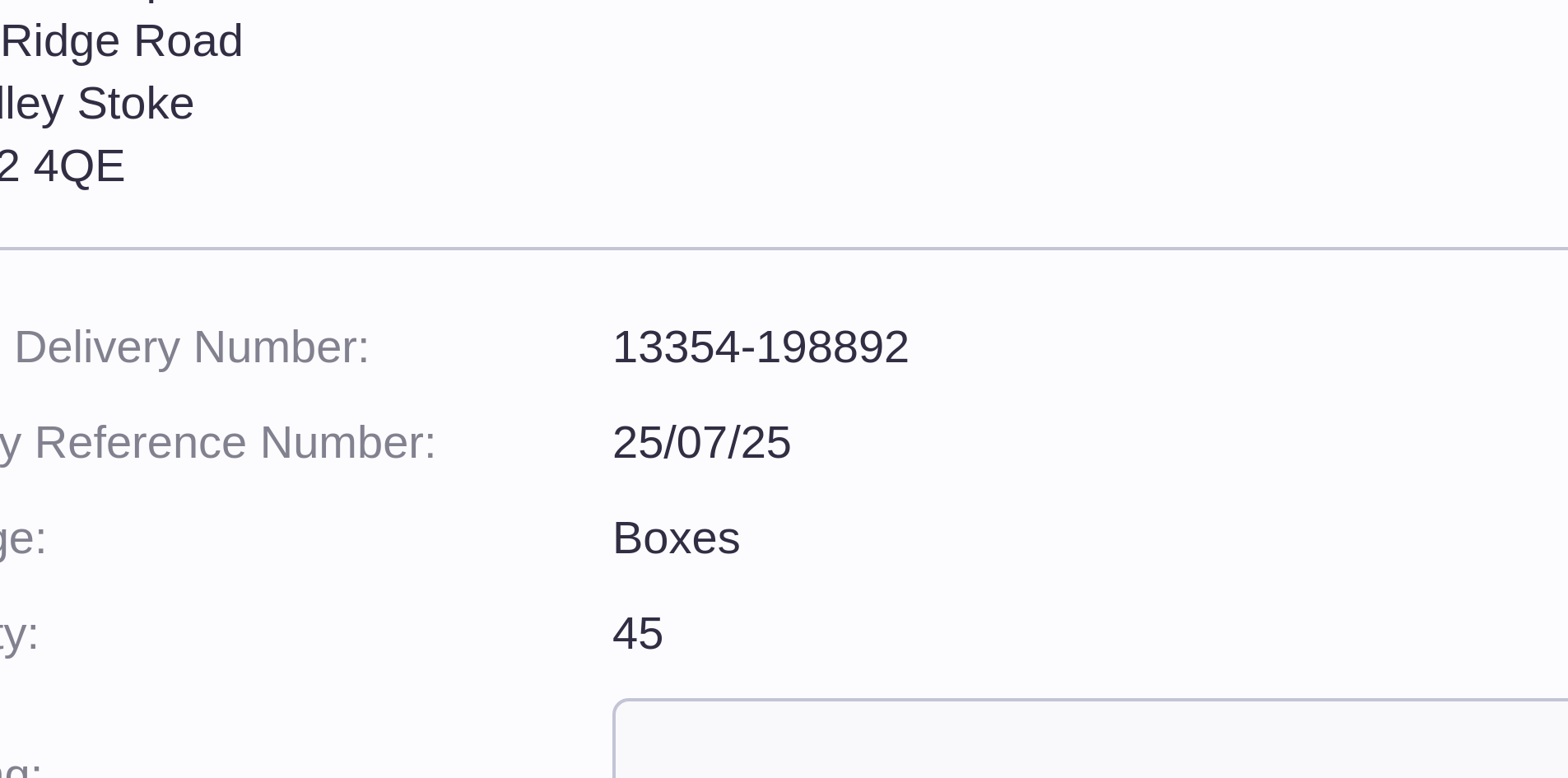 click on "13354-198892
Copy
Unit 2, Interplex 16
Ash Ridge Road
Bradley Stoke
BS32 4QE" at bounding box center (784, 342) 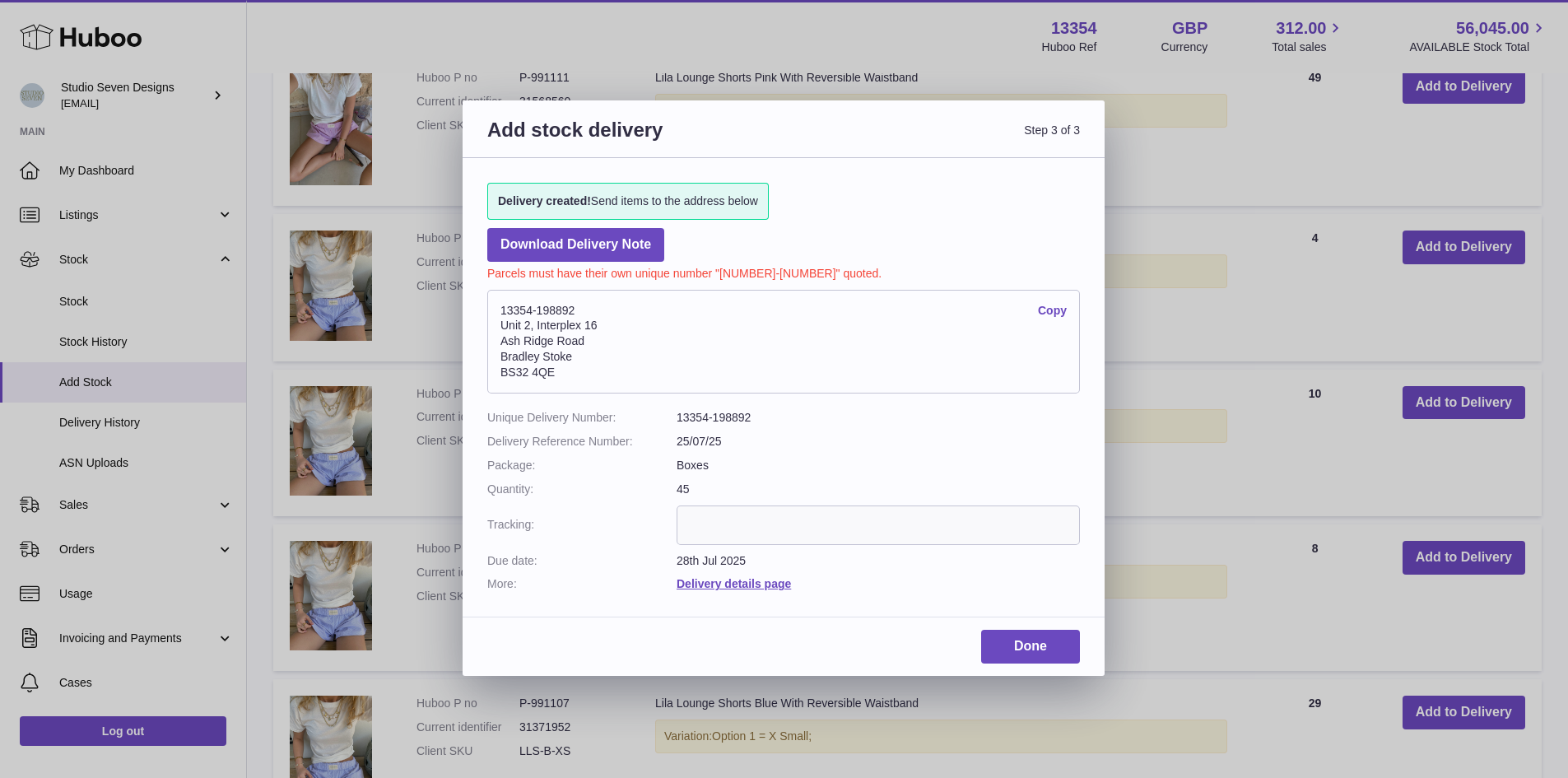 click on "Add stock delivery   Step 3 of 3   Delivery created!   Send items to the address below
Download Delivery Note
Parcels must have their own unique number "13354-198892" quoted.
13354-198892
Copy
Unit 2, Interplex 16
Ash Ridge Road
Bradley Stoke
BS32 4QE    Unique Delivery Number:   13354-198892   Delivery Reference Number:   25/07/25   Package:   Boxes   Quantity:   45     Tracking:     Due date:   28th Jul 2025   More:   Delivery details page
Done" at bounding box center (784, 389) 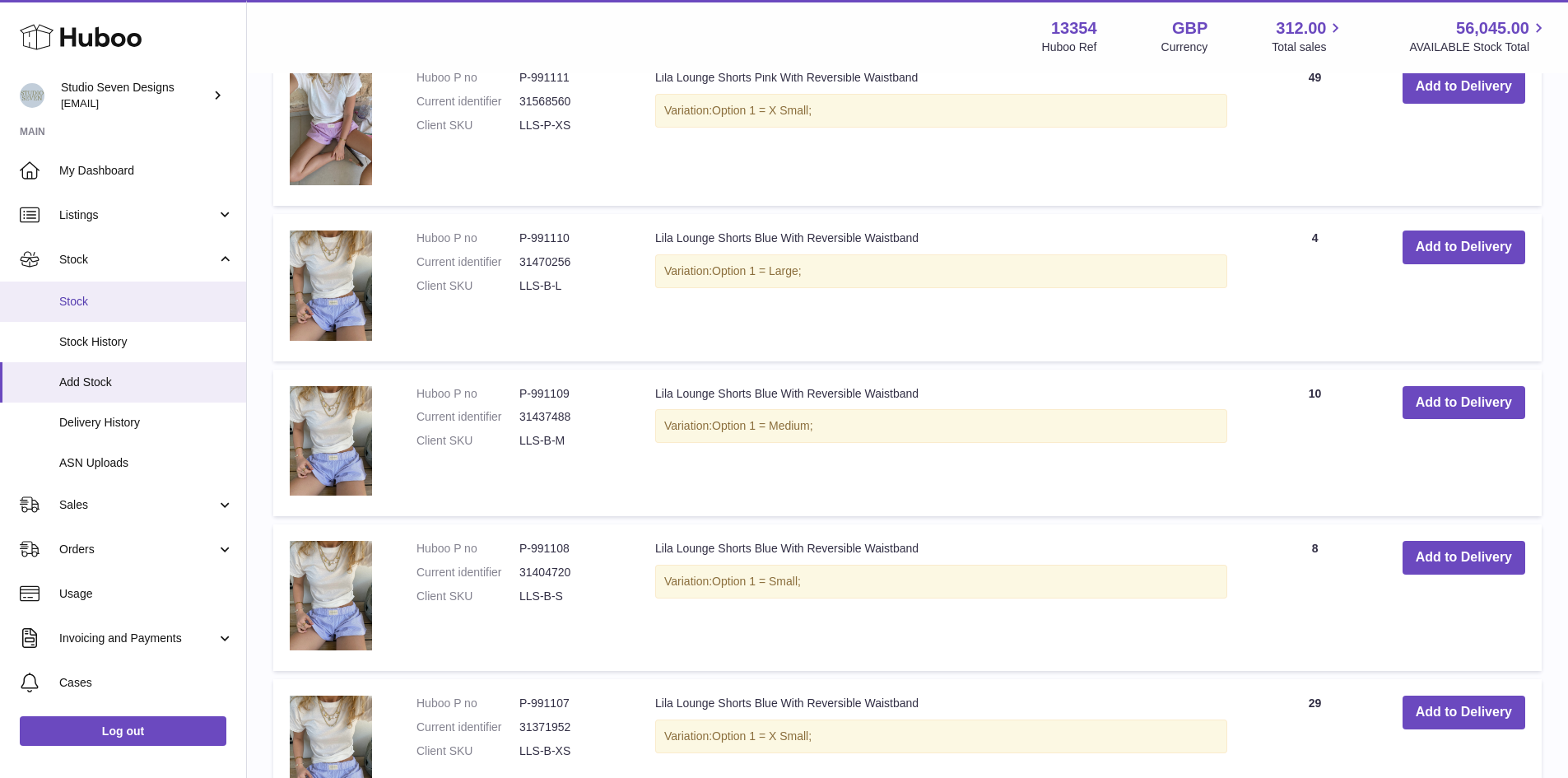 click on "Stock" at bounding box center (123, 301) 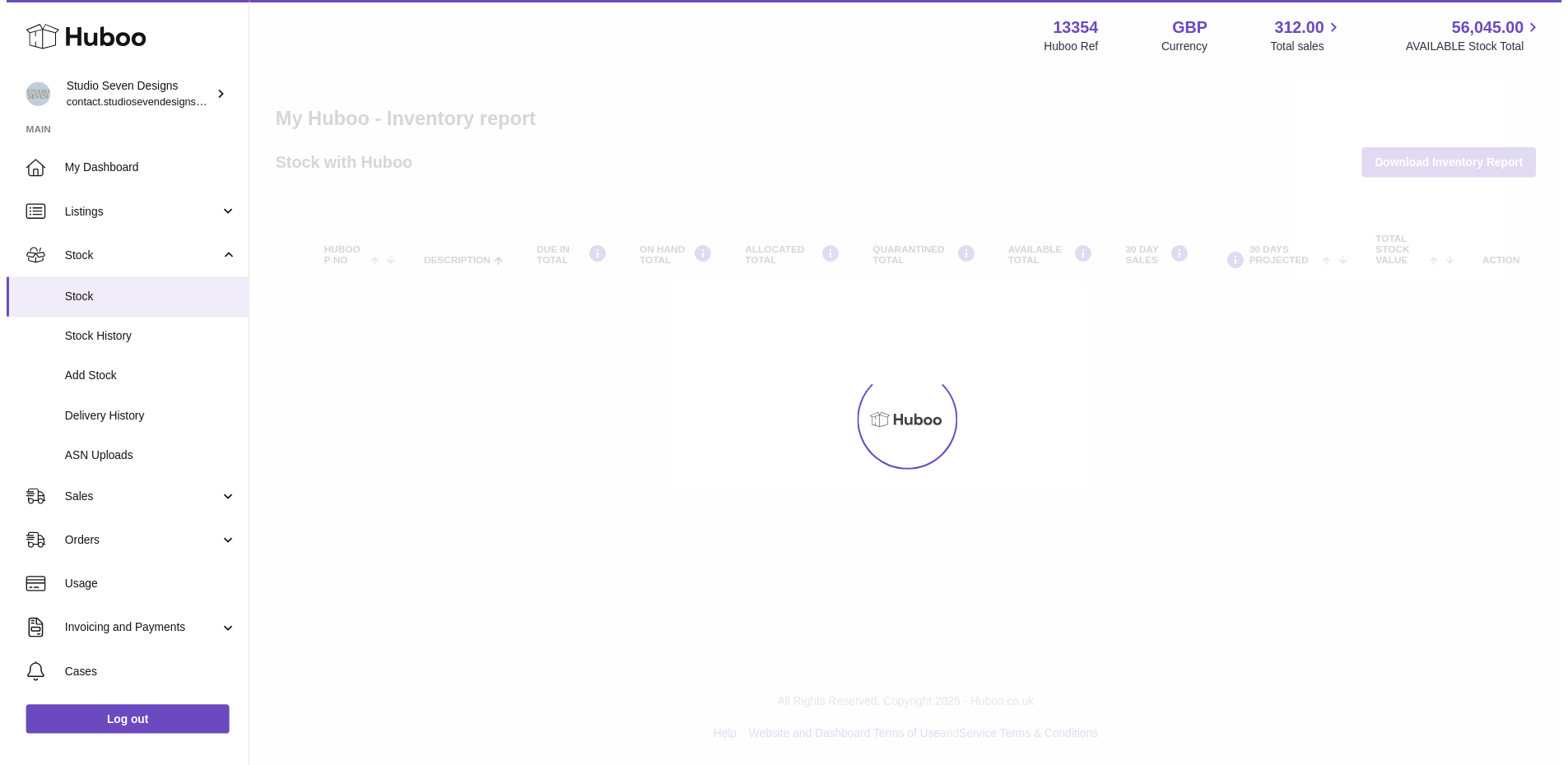 scroll, scrollTop: 0, scrollLeft: 0, axis: both 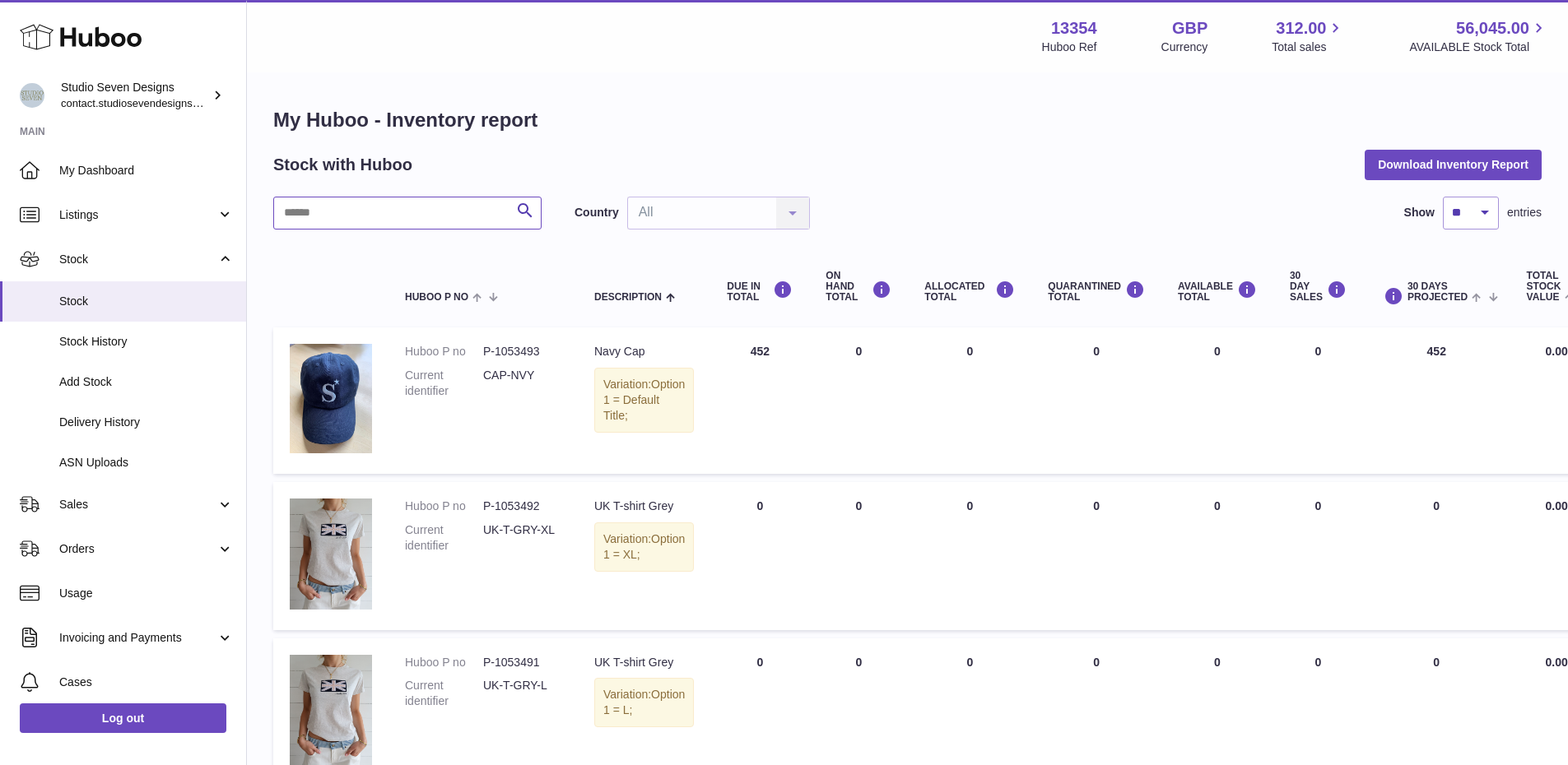 click at bounding box center (407, 213) 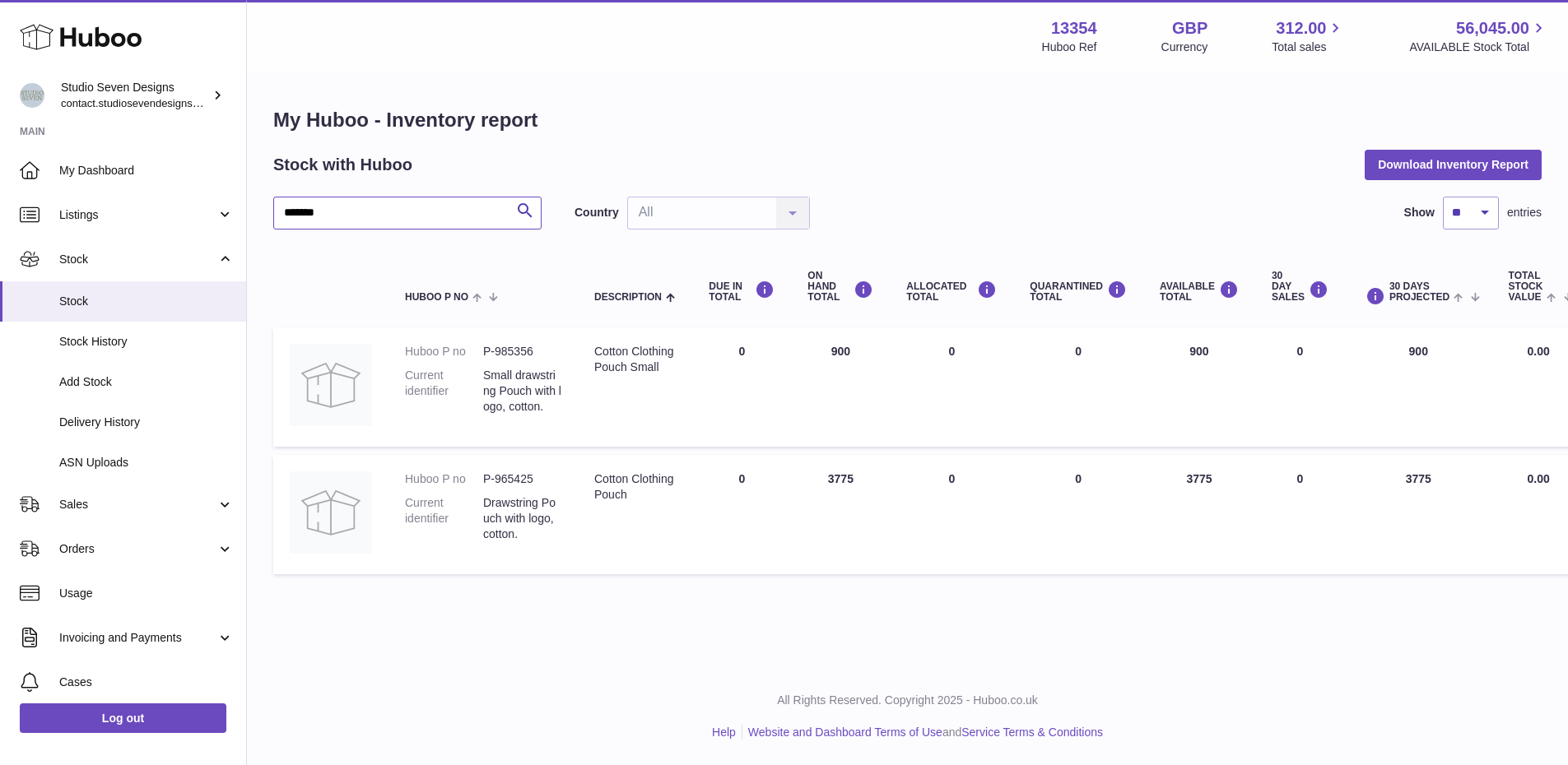 type on "******" 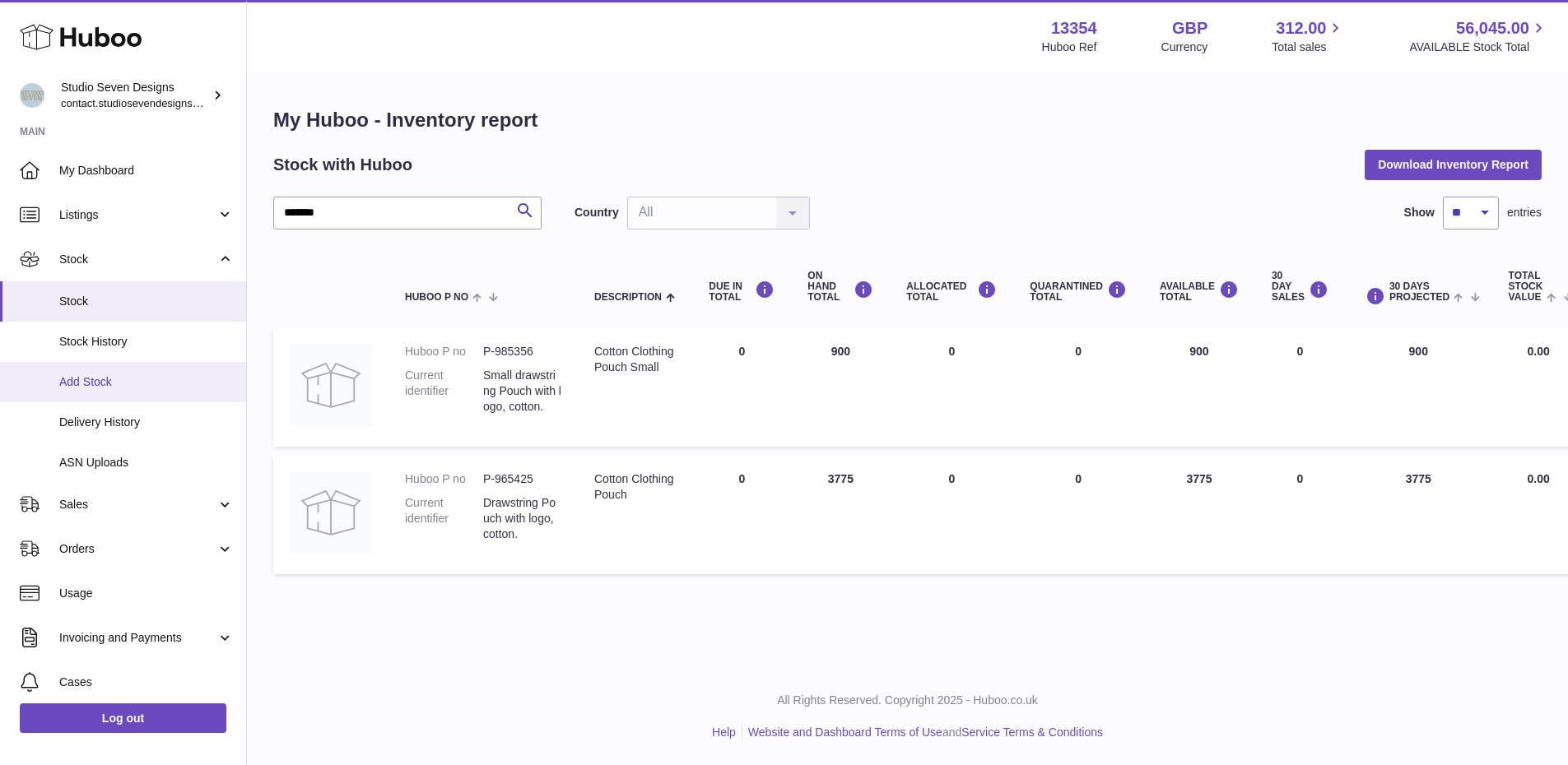 click on "Add Stock" at bounding box center (147, 382) 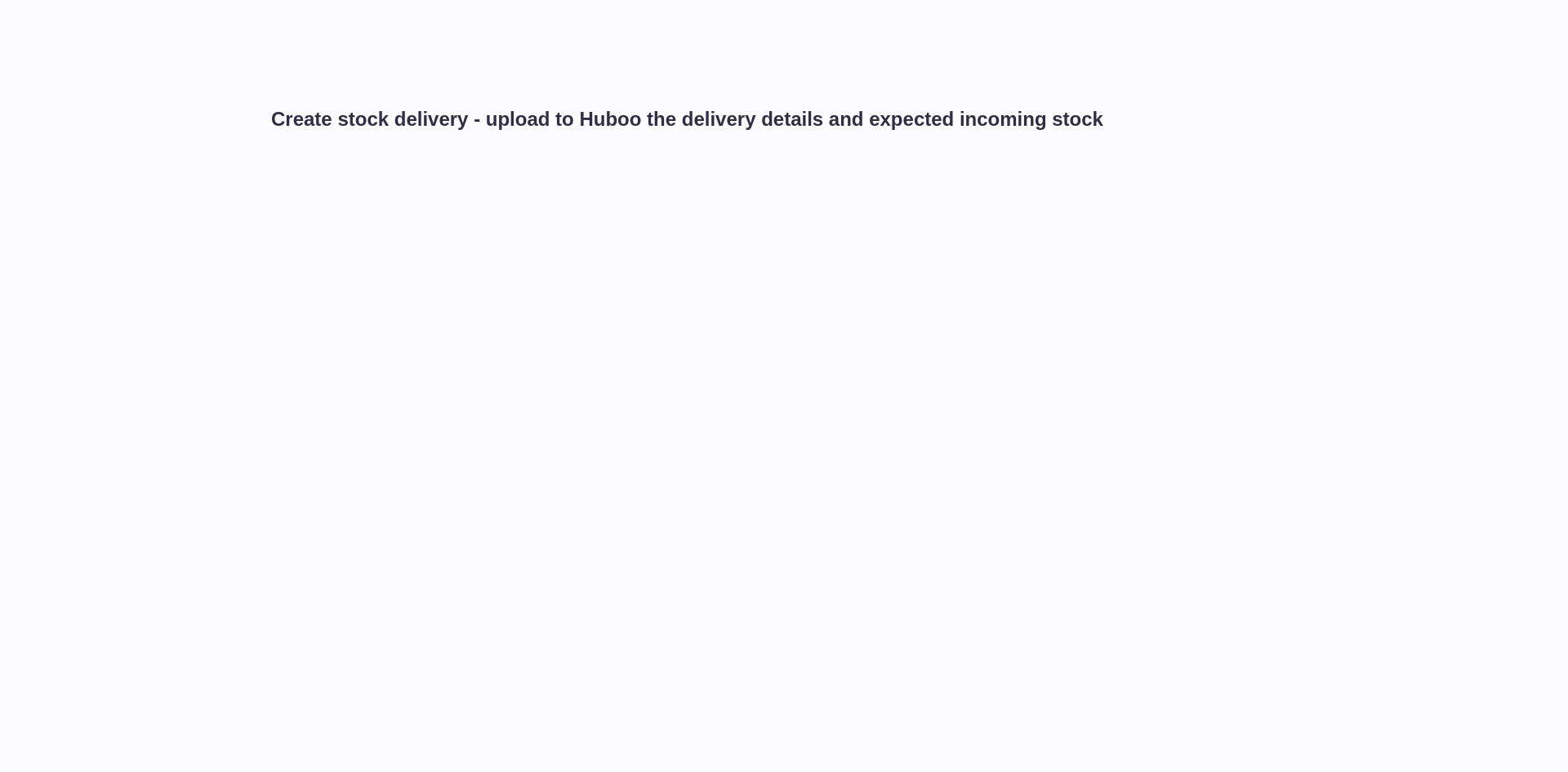 scroll, scrollTop: 0, scrollLeft: 0, axis: both 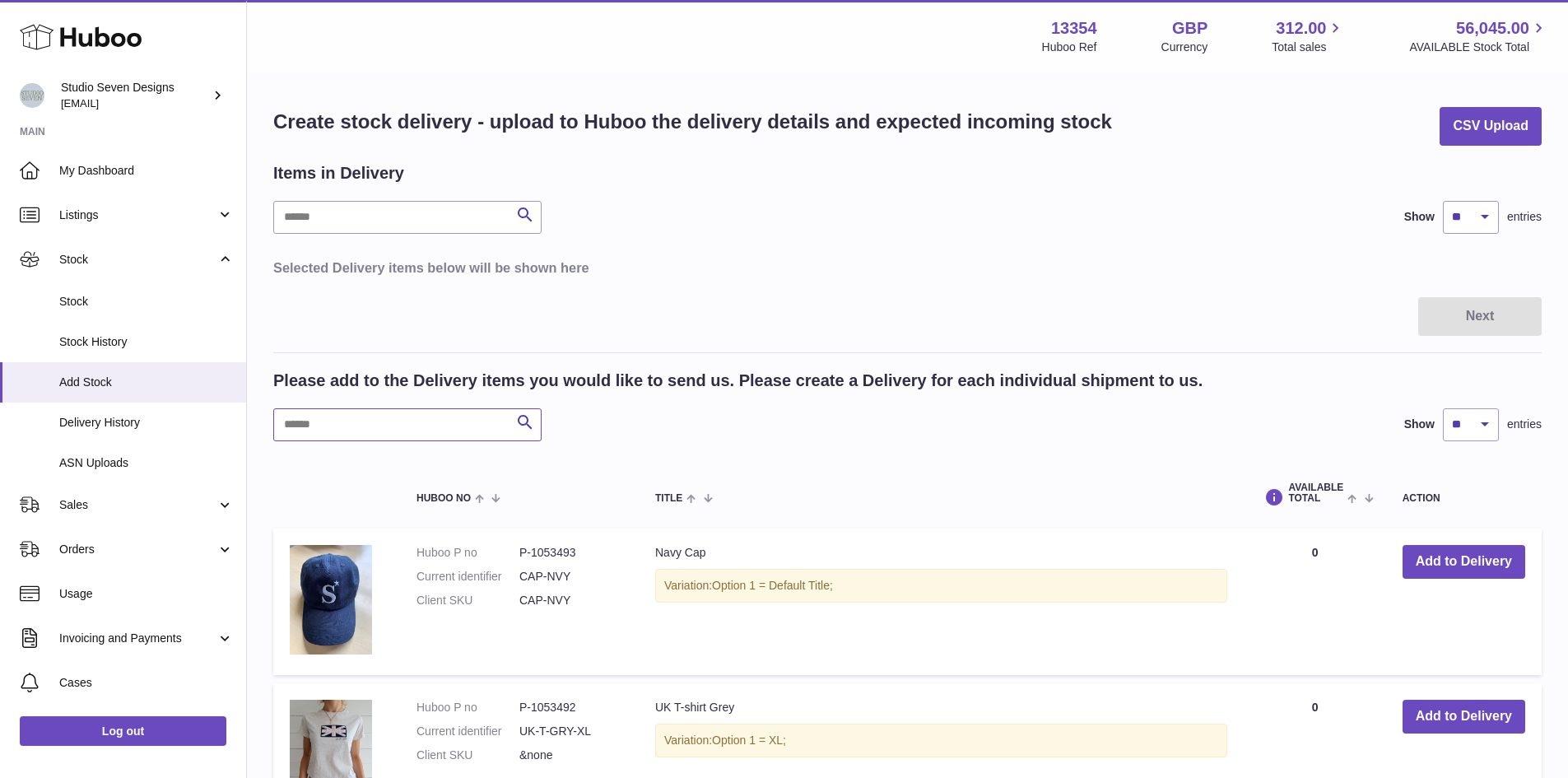 click at bounding box center (407, 425) 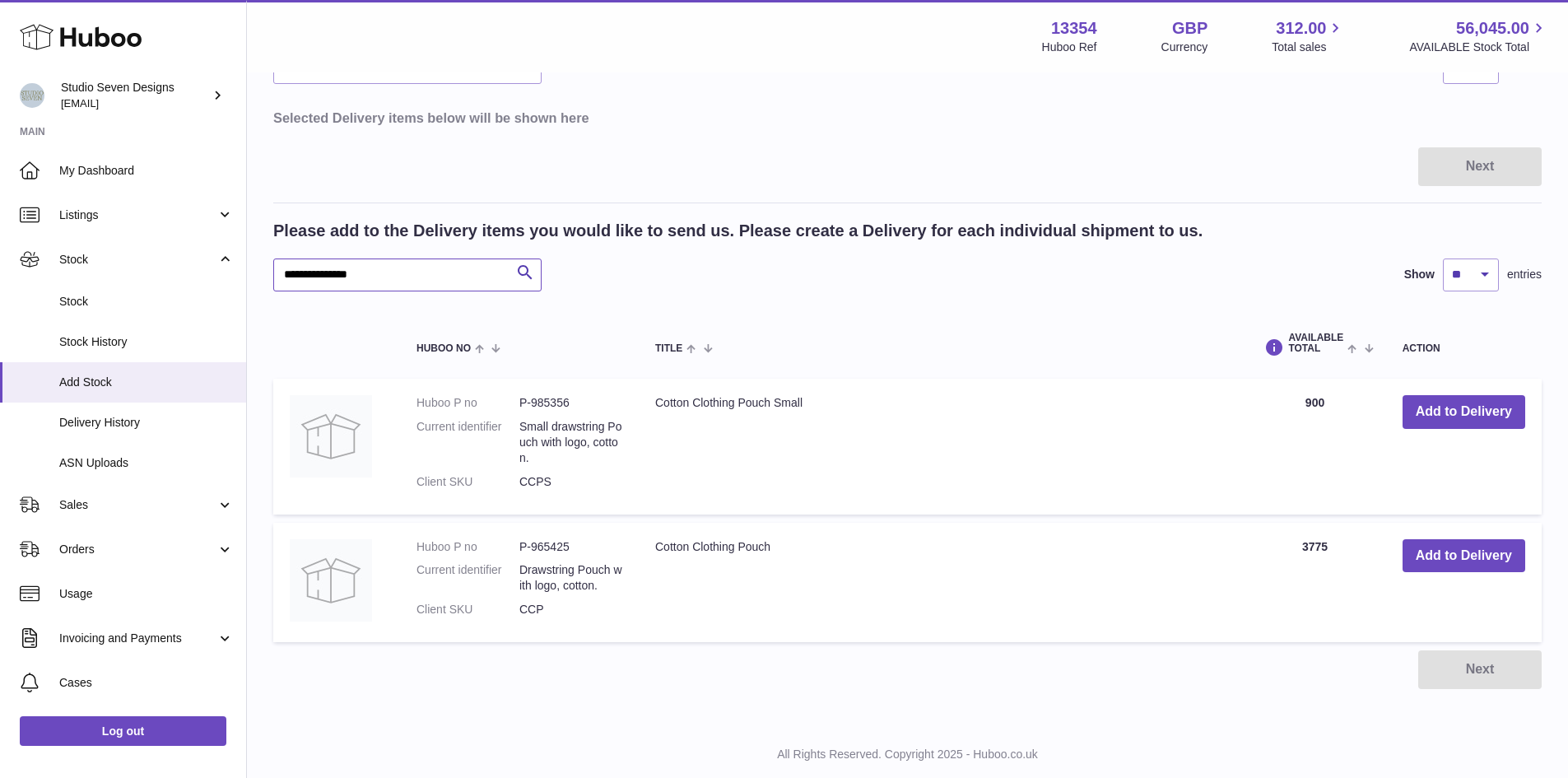 scroll, scrollTop: 191, scrollLeft: 0, axis: vertical 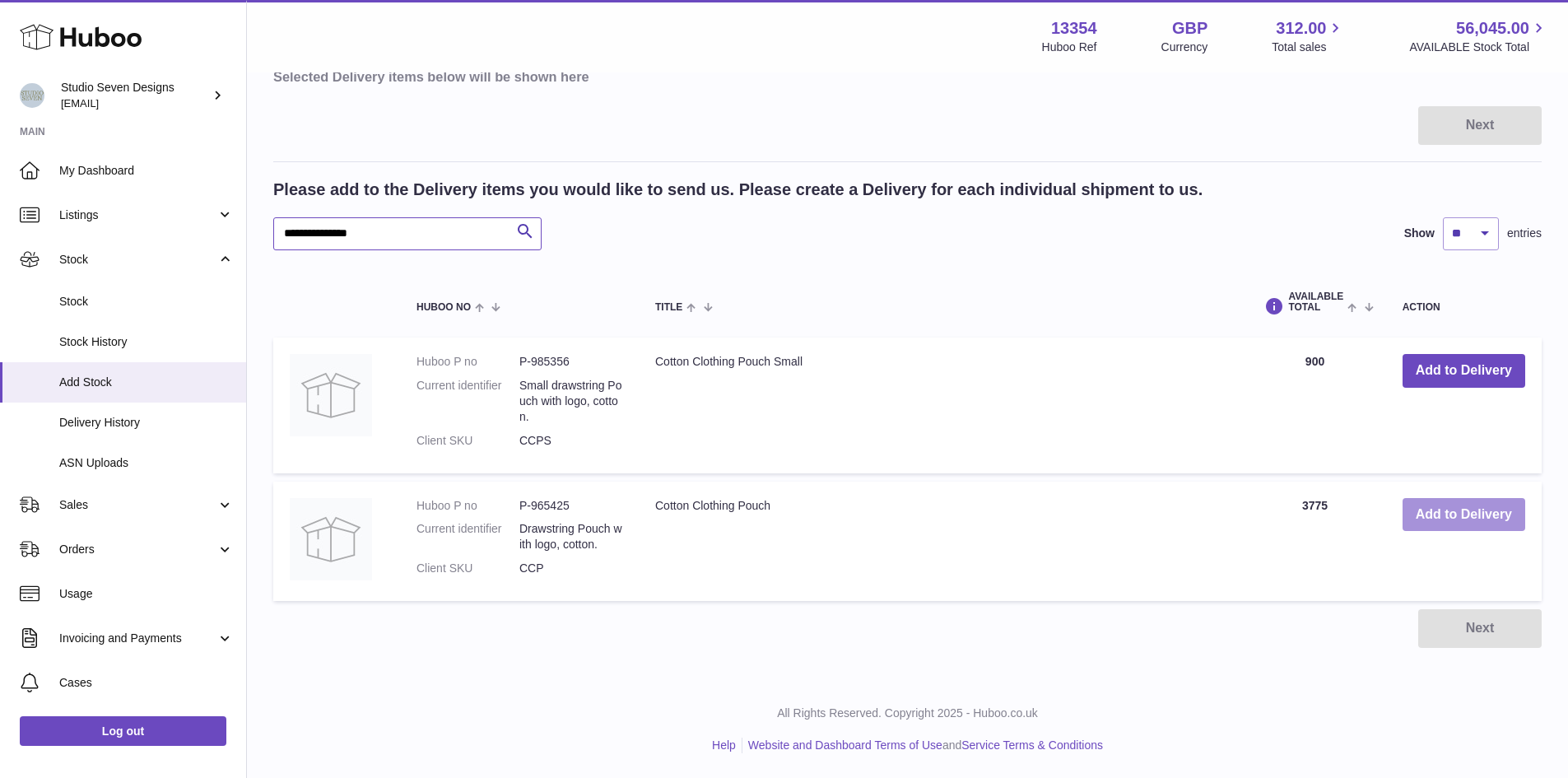 type on "**********" 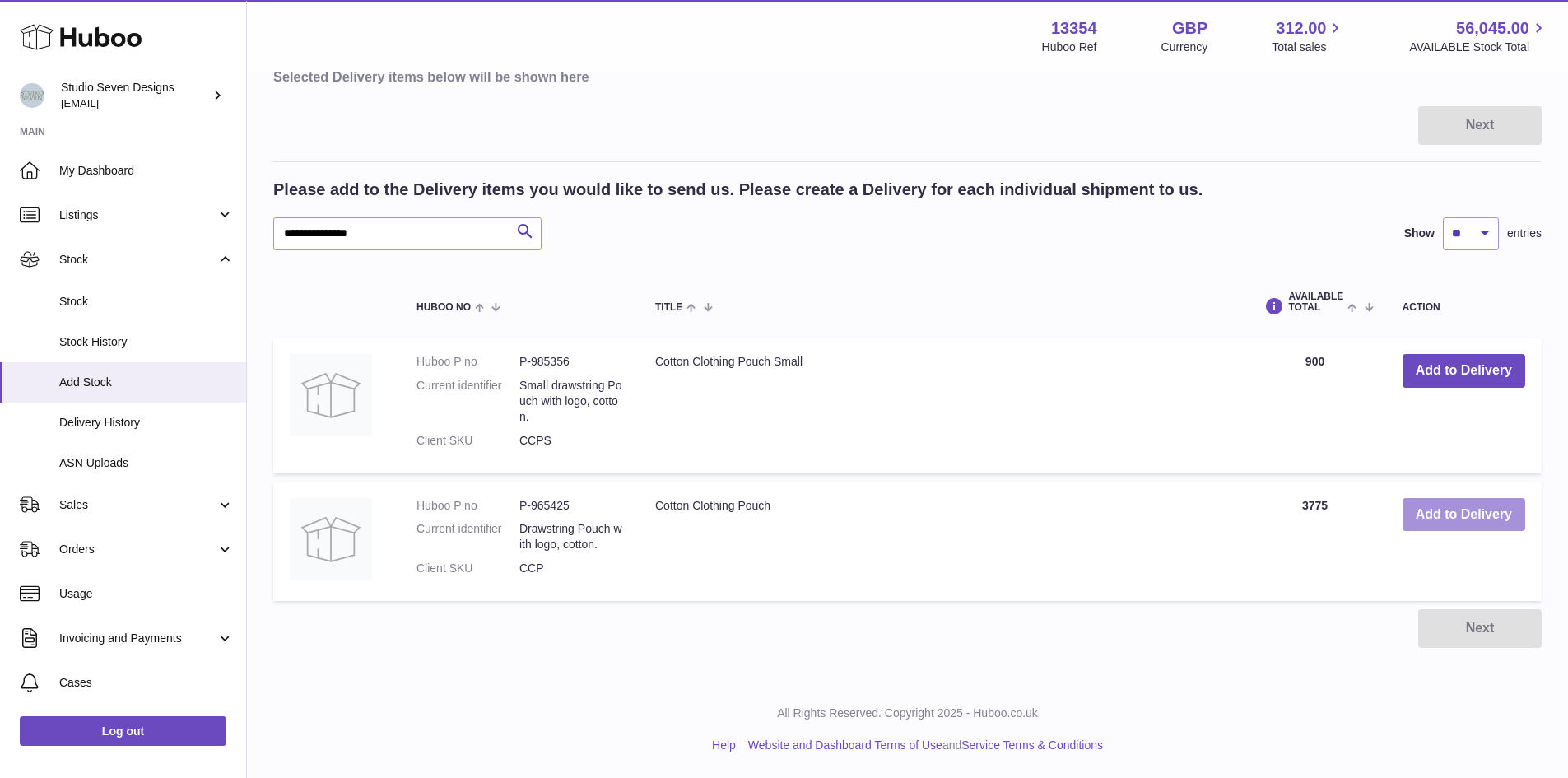 click on "Add to Delivery" at bounding box center (1463, 515) 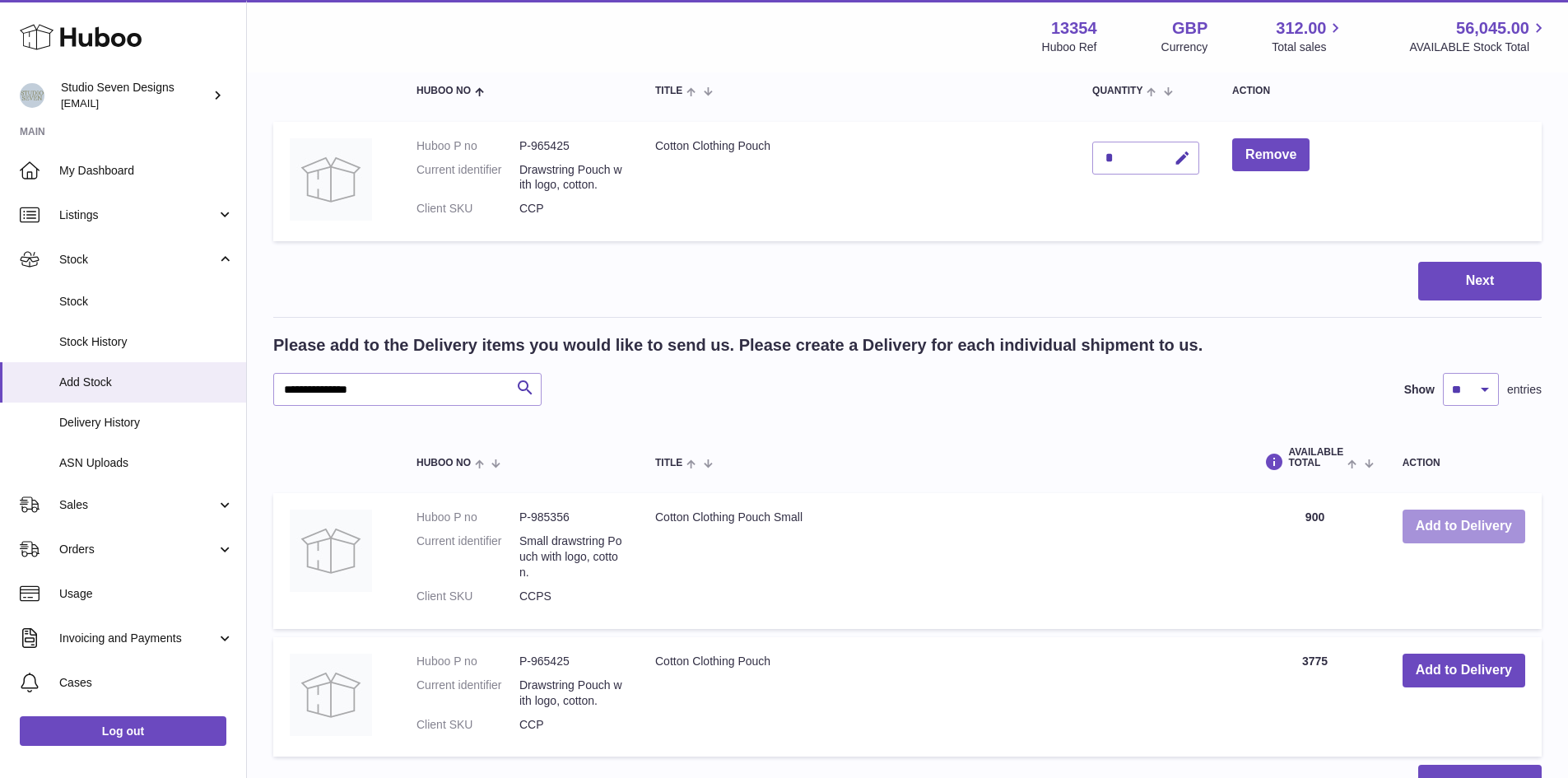 click on "Add to Delivery" at bounding box center [1463, 526] 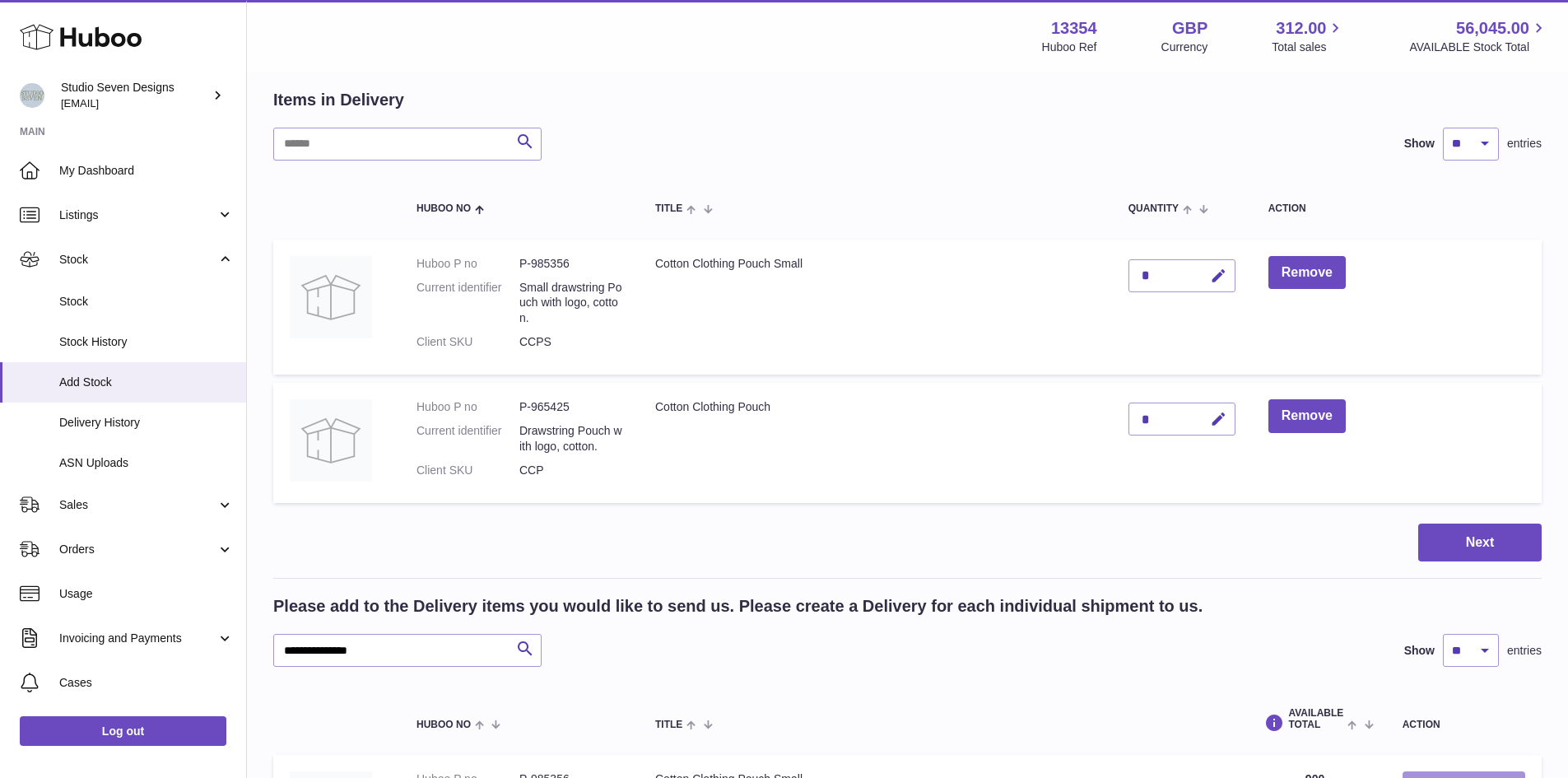 scroll, scrollTop: 72, scrollLeft: 0, axis: vertical 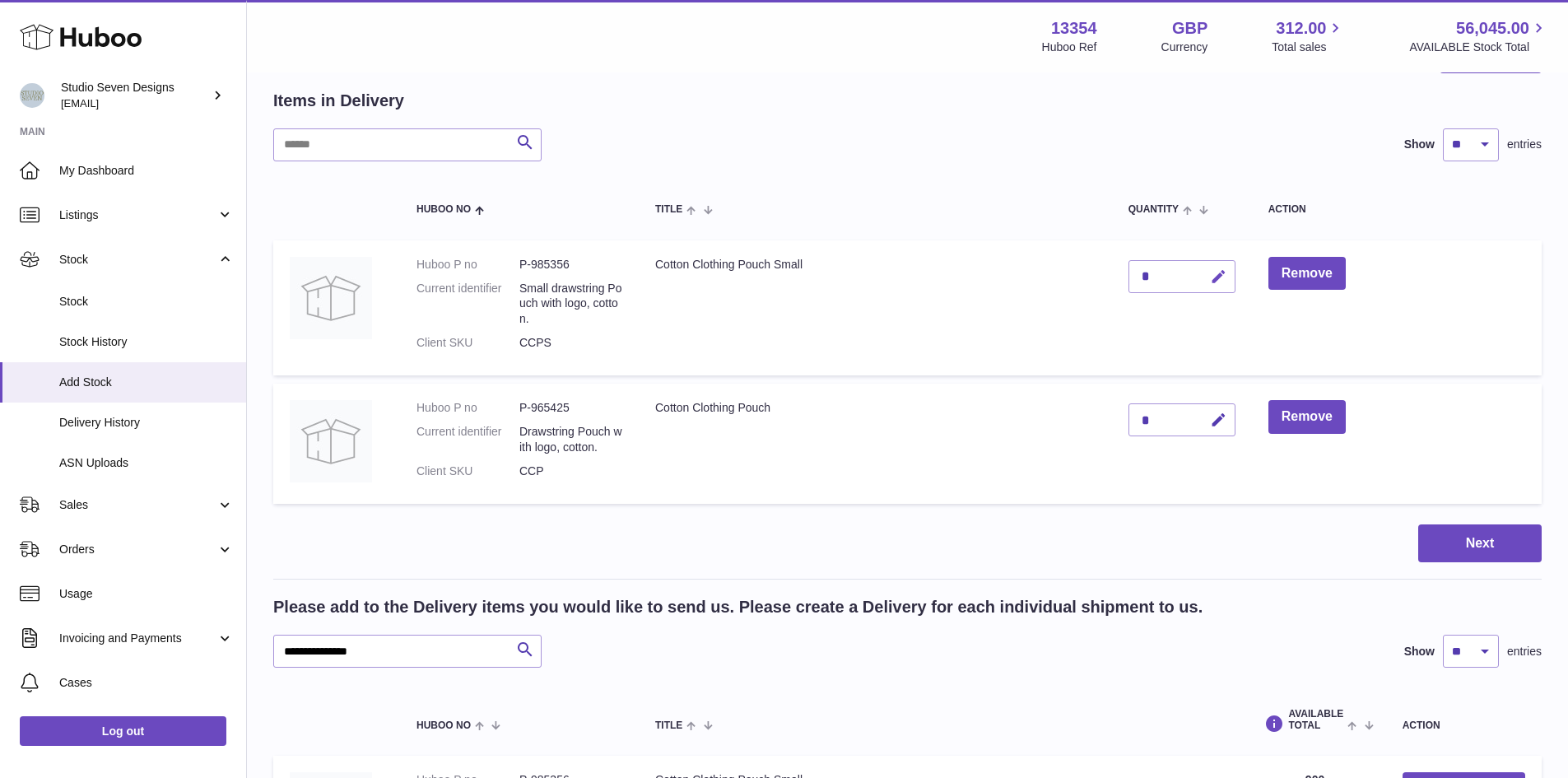click at bounding box center (1218, 277) 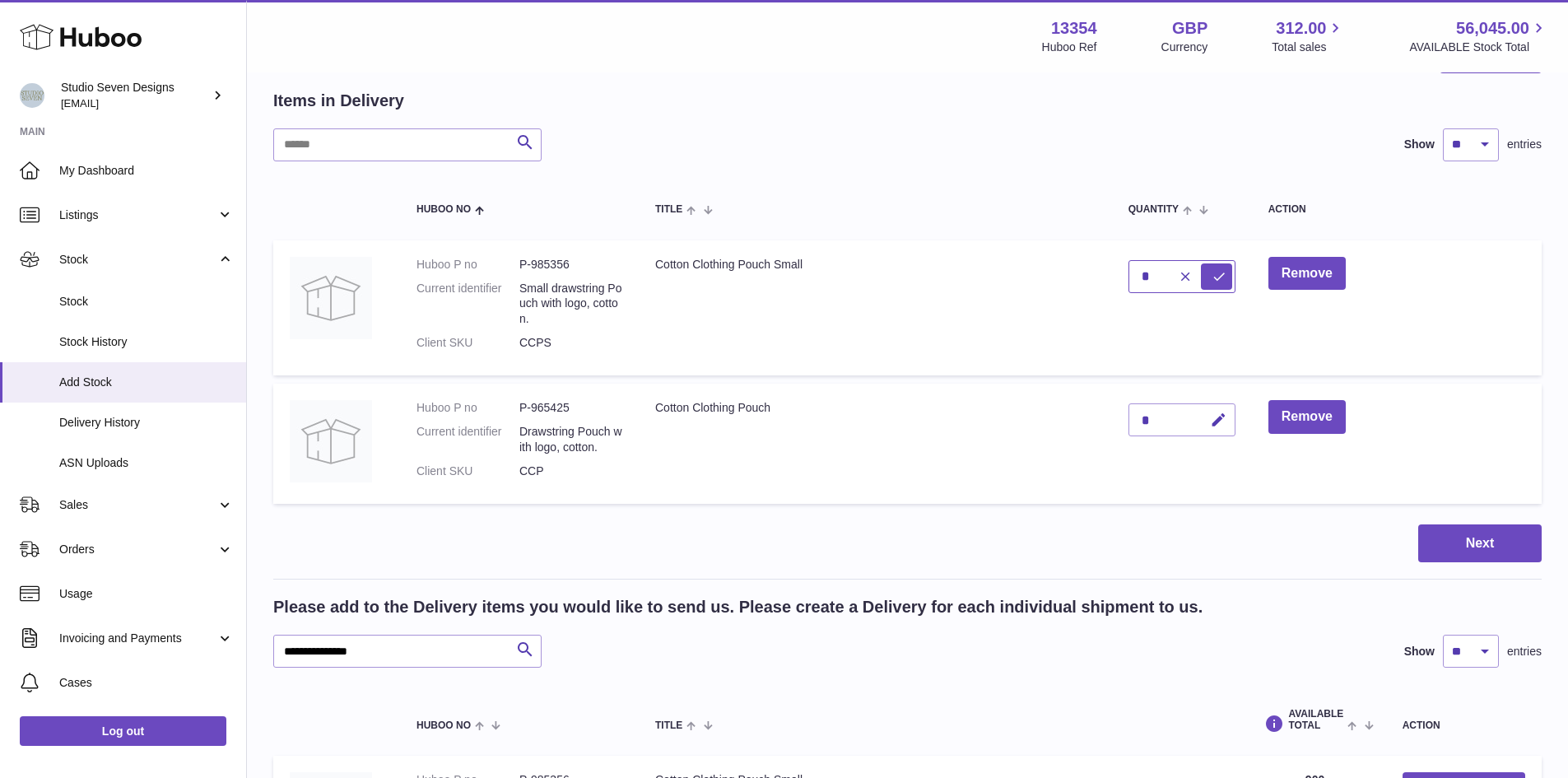 type on "*" 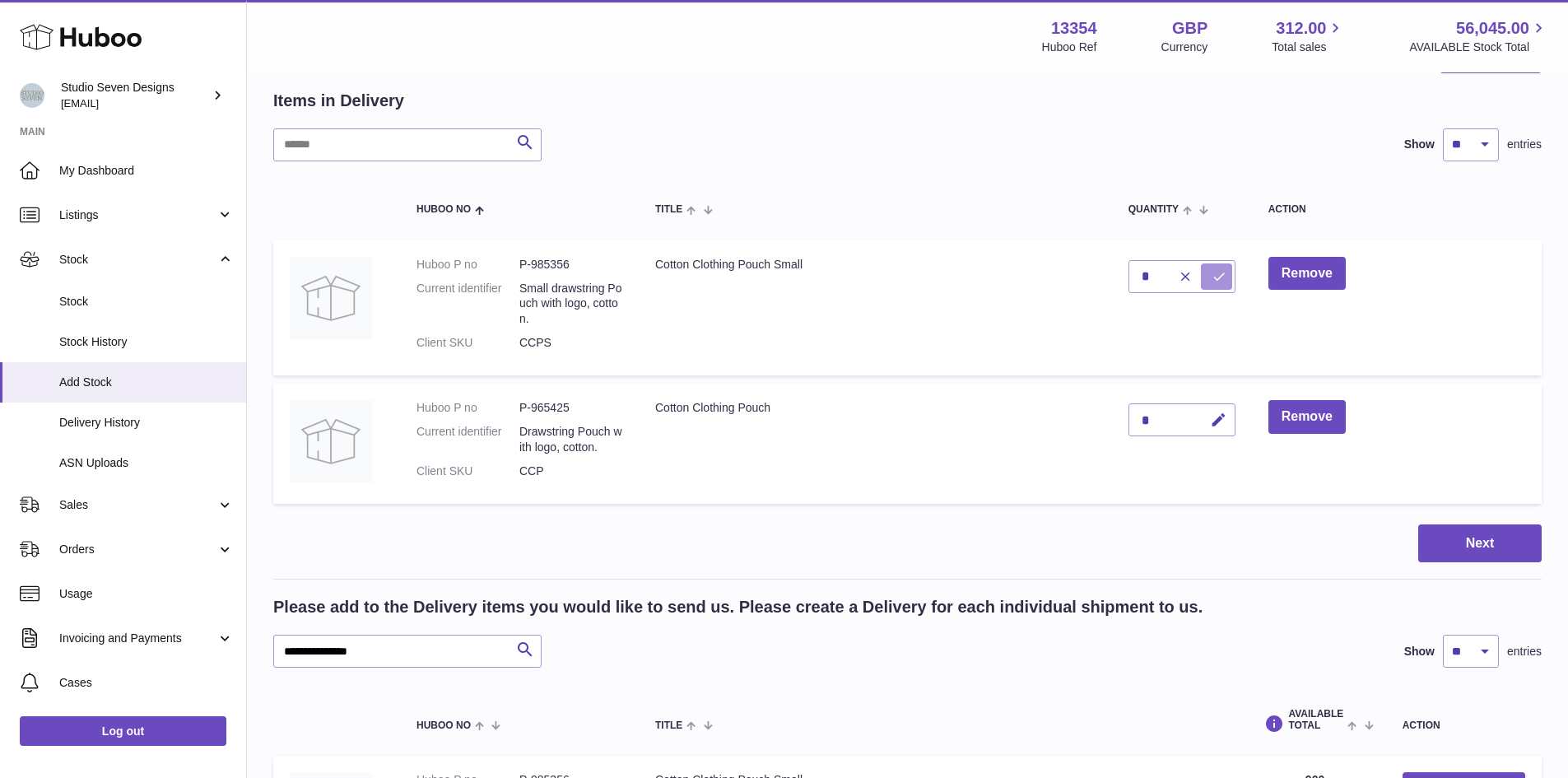 click at bounding box center [1219, 277] 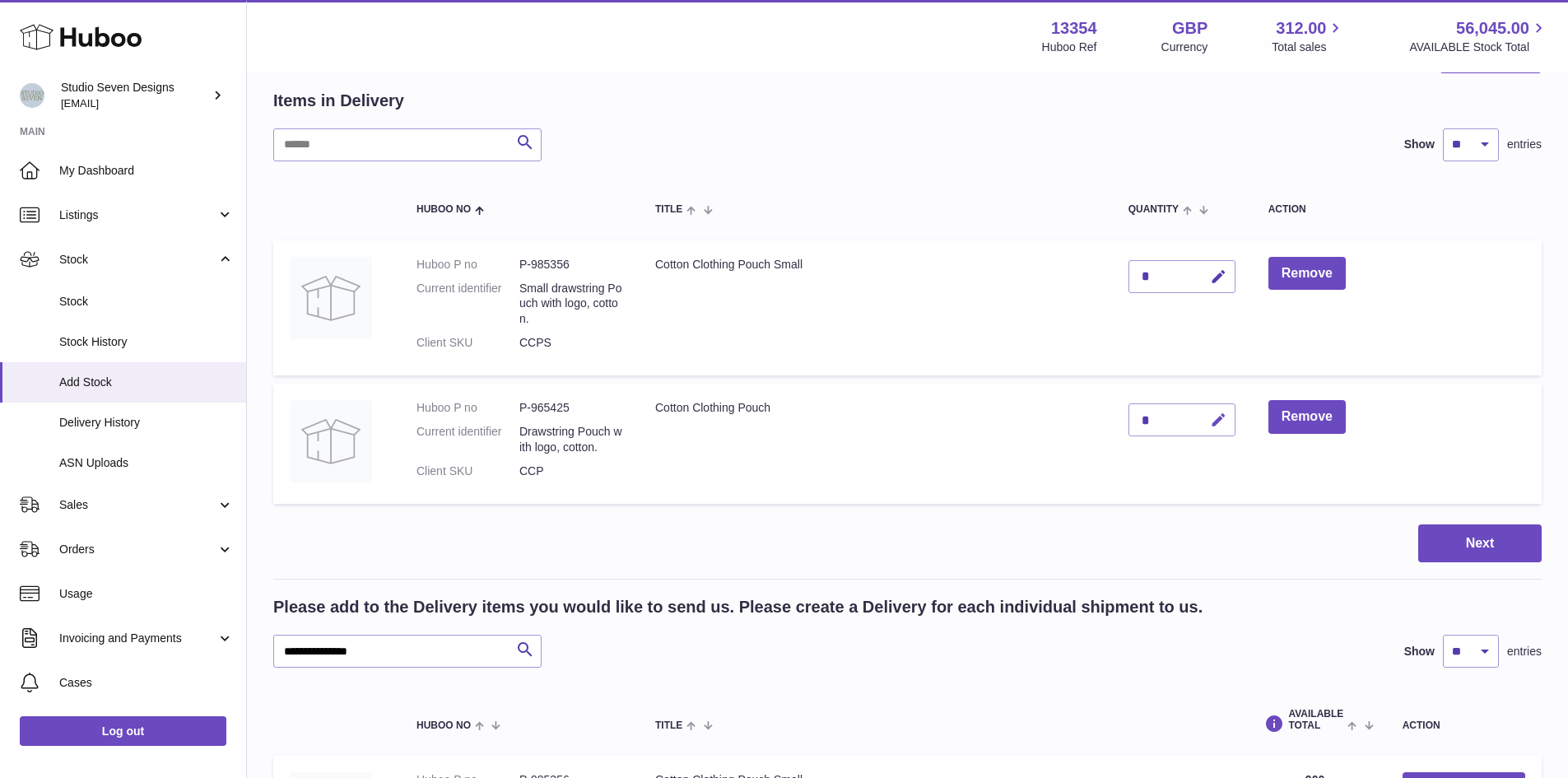click at bounding box center [1216, 420] 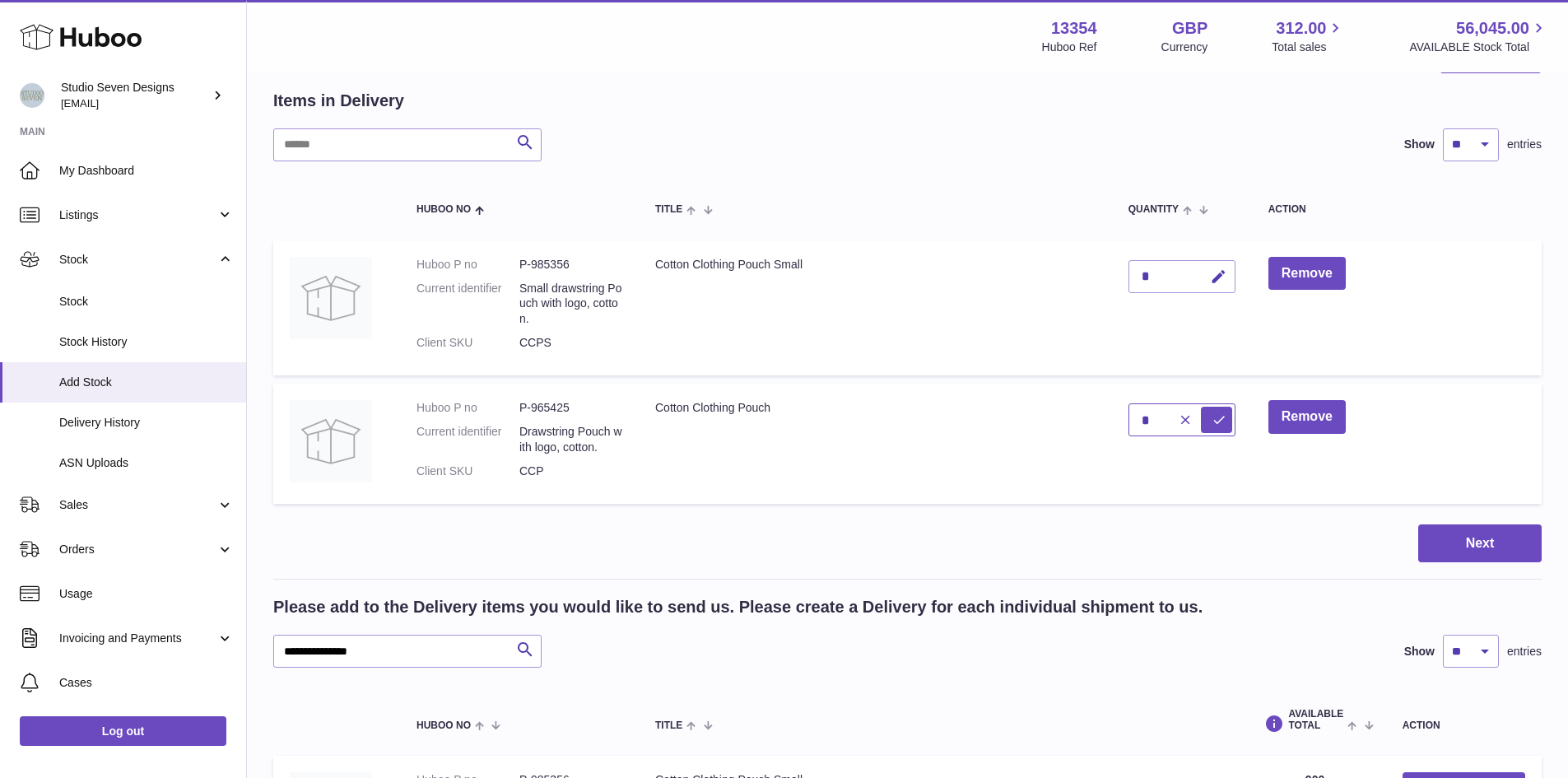 type on "*" 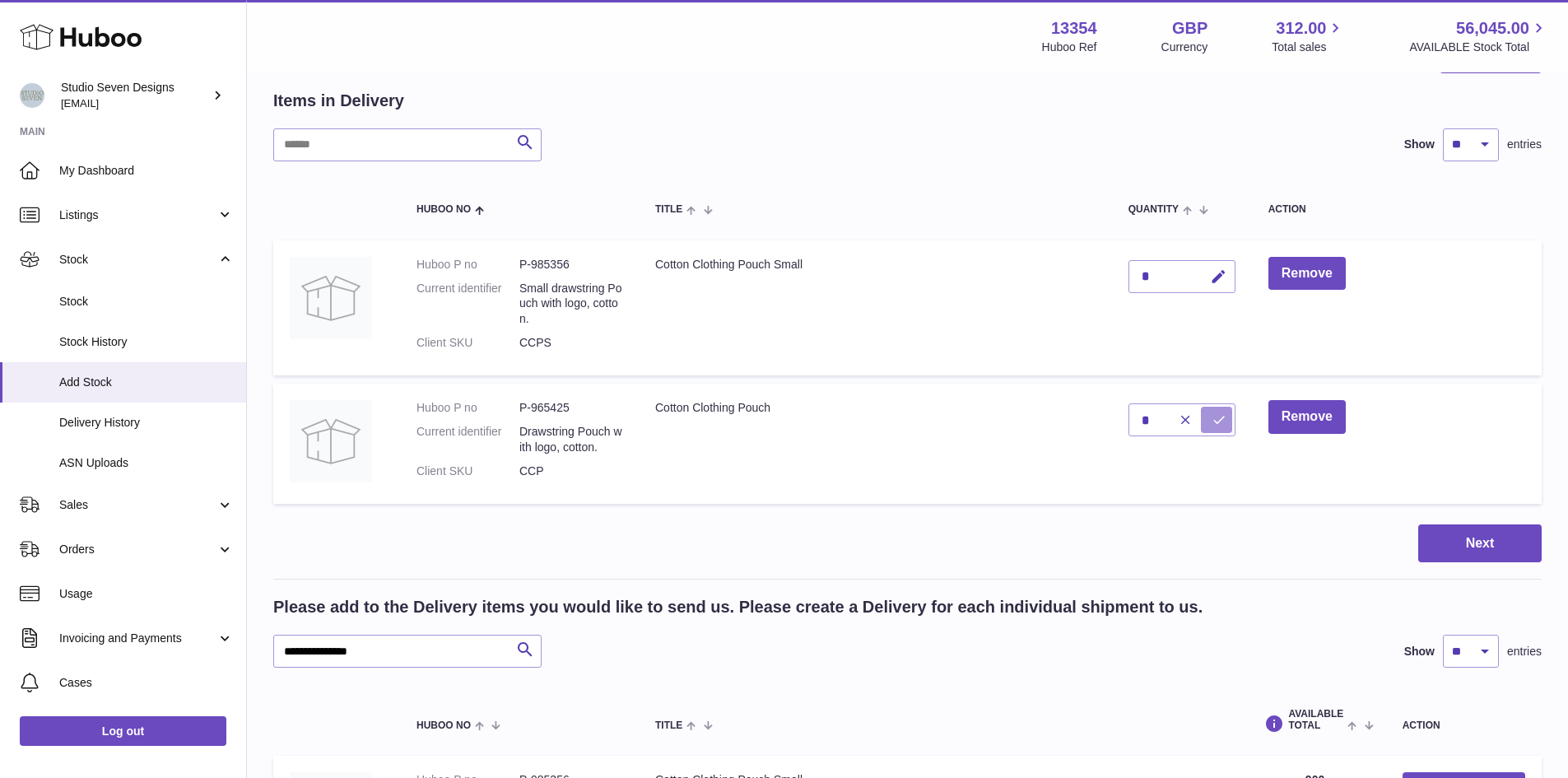 click at bounding box center (1217, 420) 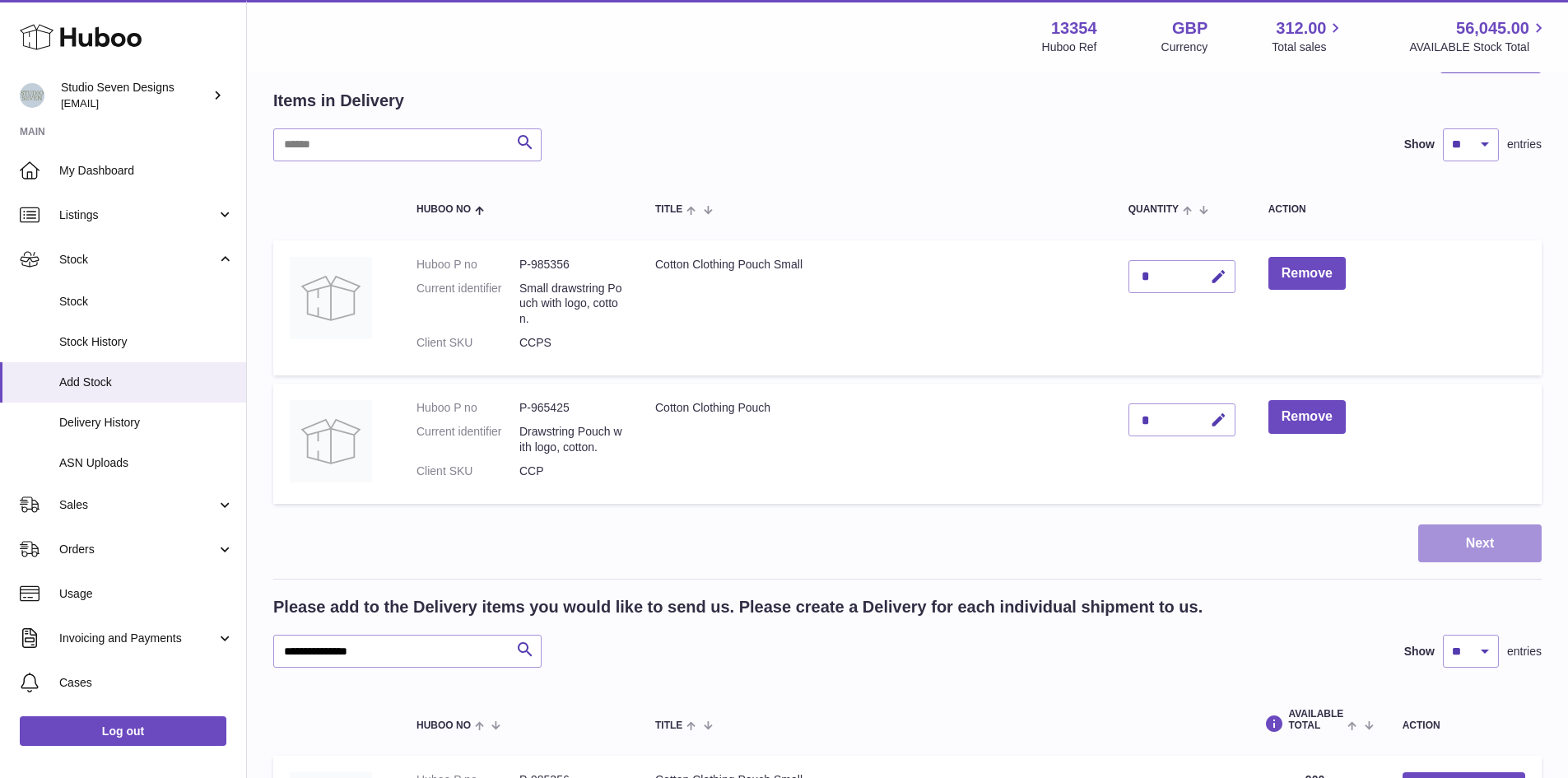 click on "Next" at bounding box center (1480, 543) 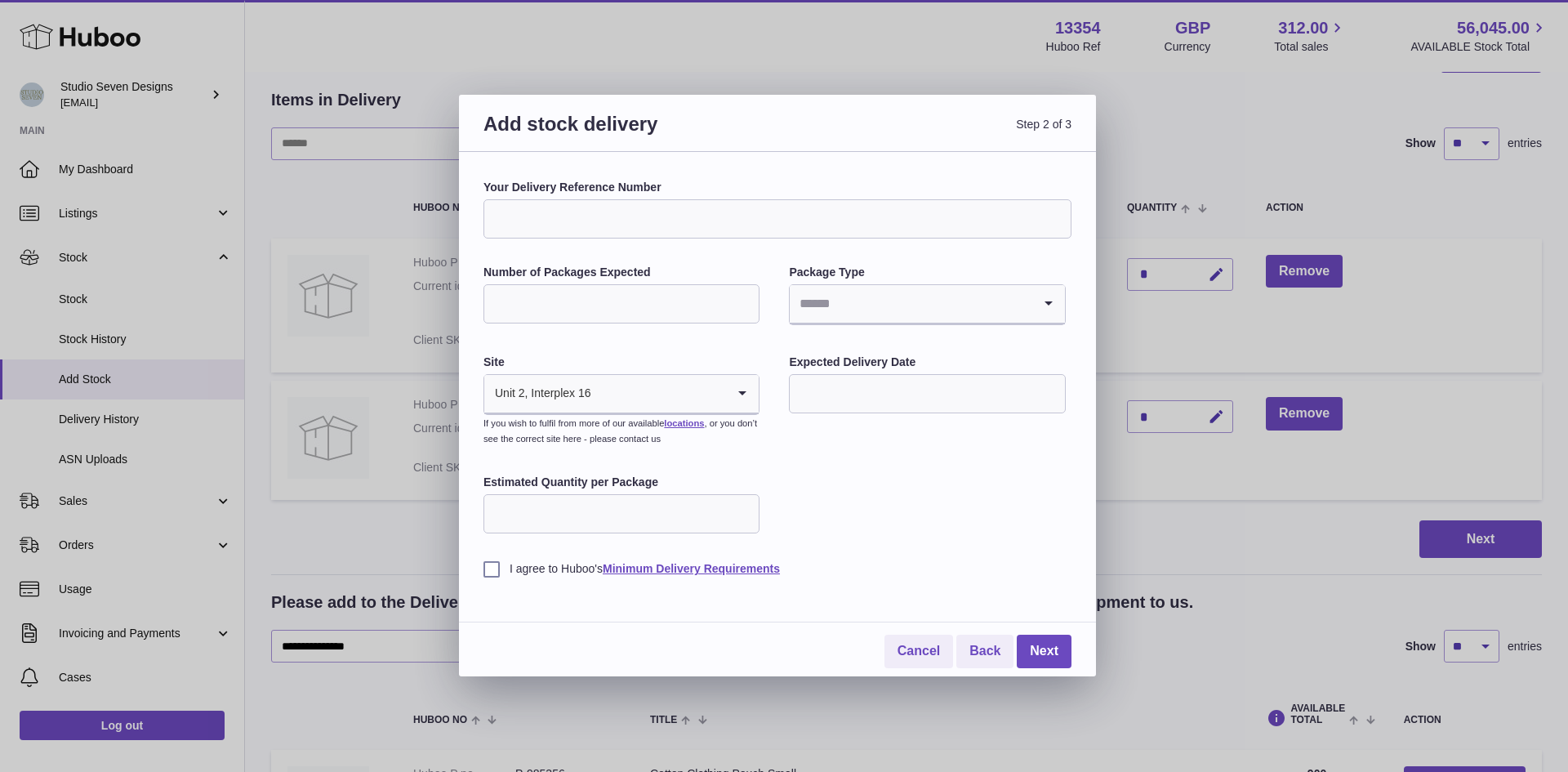 click on "Your Delivery Reference Number" at bounding box center [777, 219] 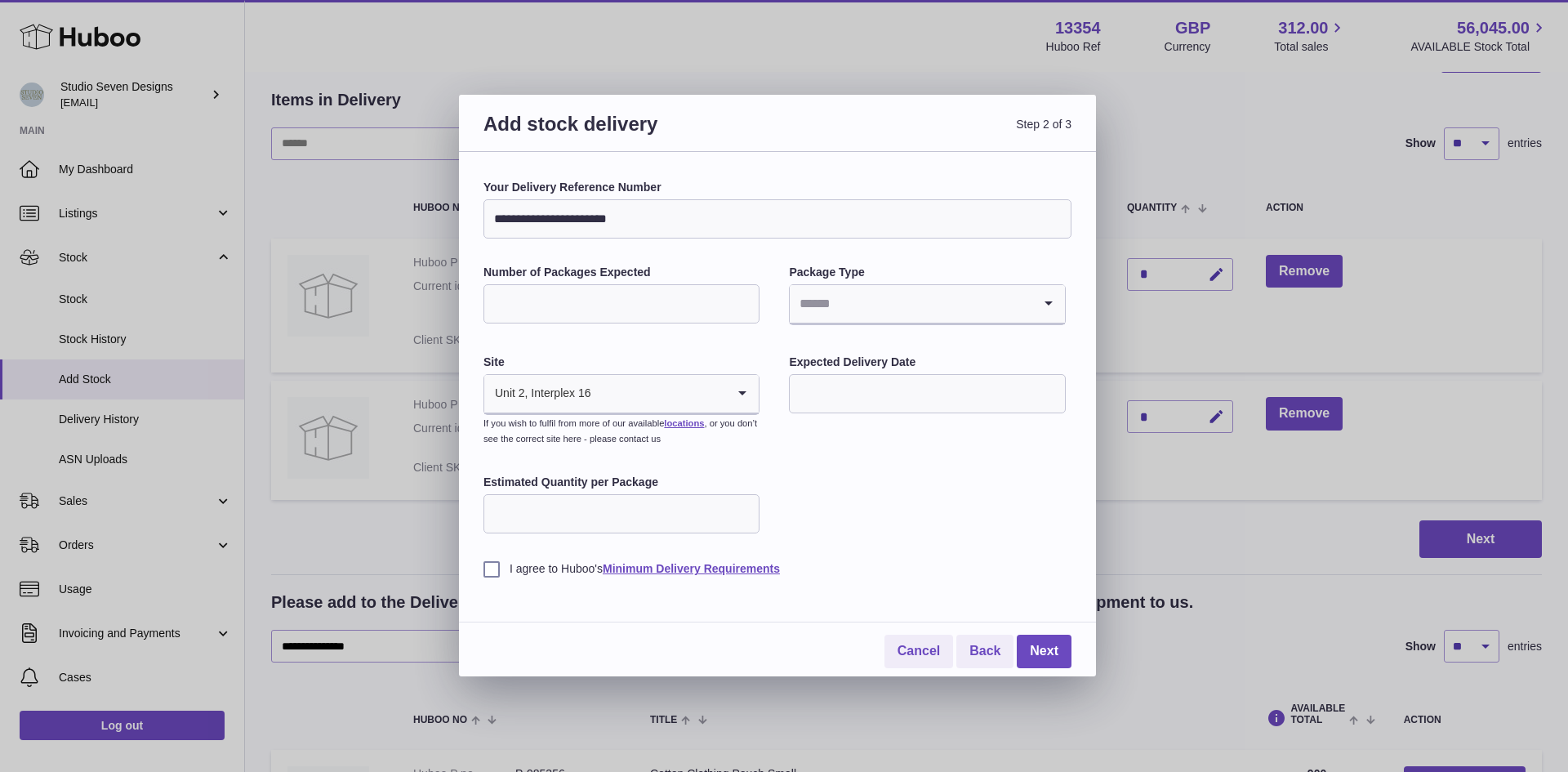 type on "**********" 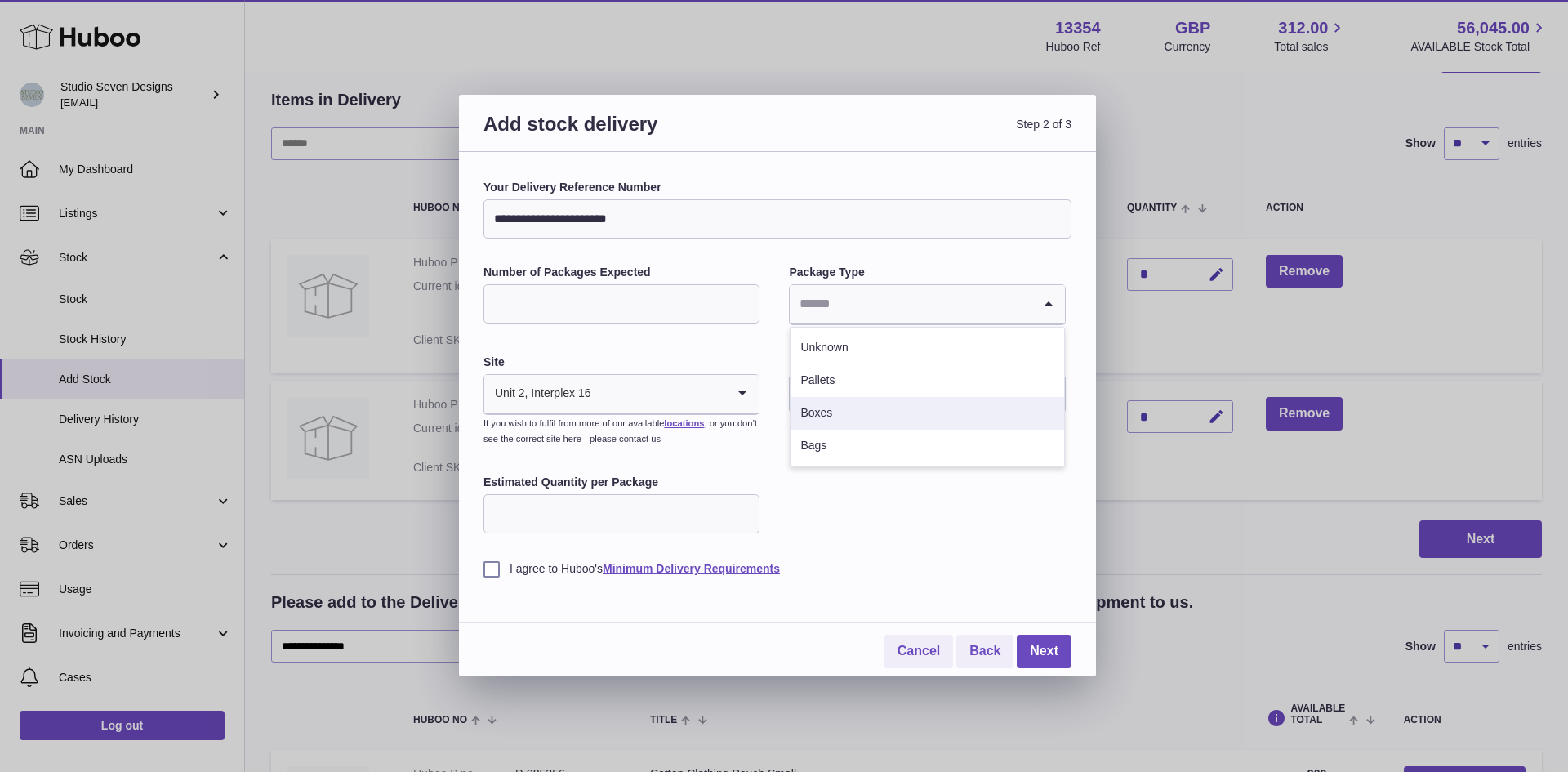 click on "Boxes" at bounding box center (927, 413) 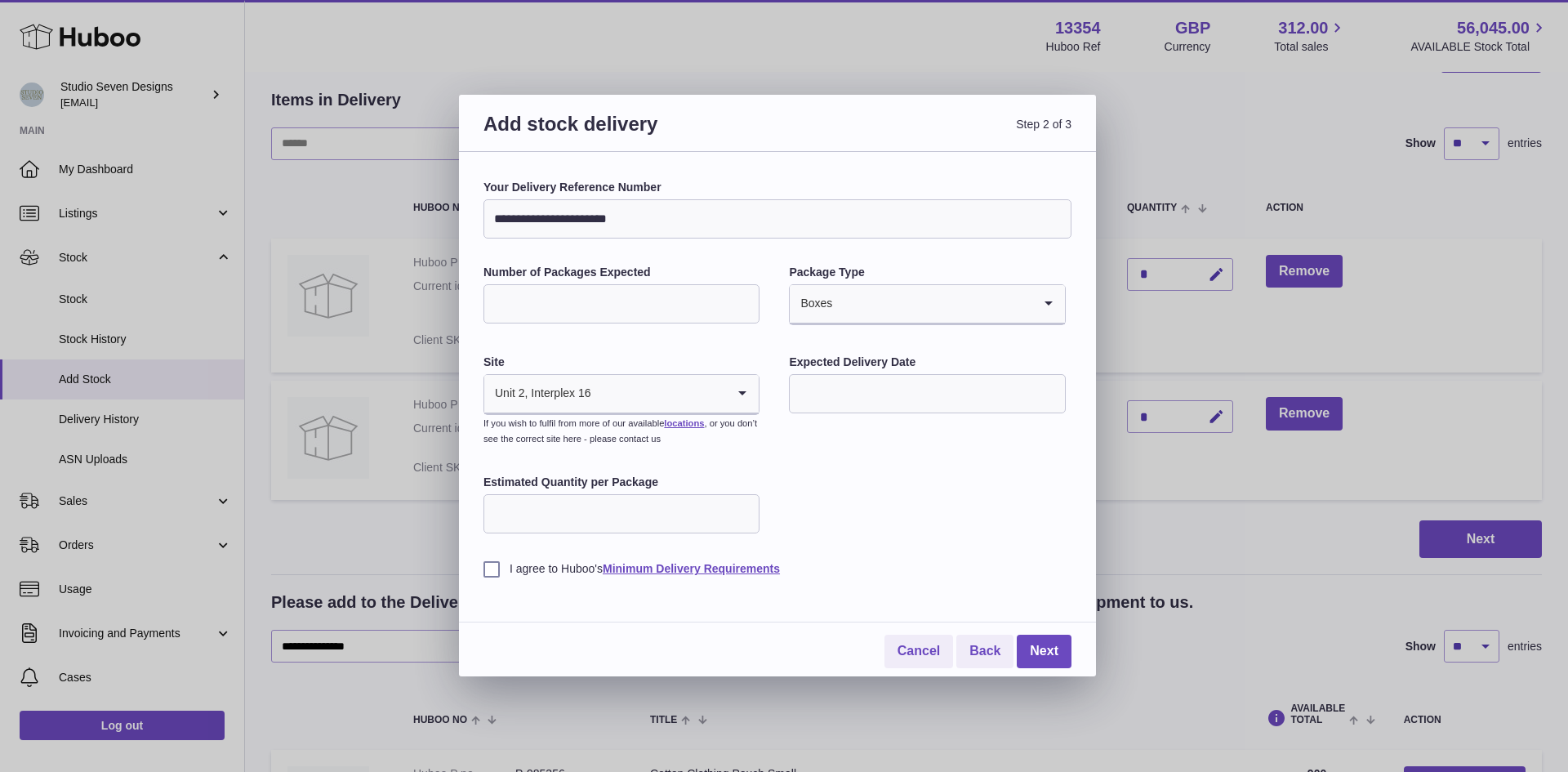 click on "Expected Delivery Date" at bounding box center (927, 362) 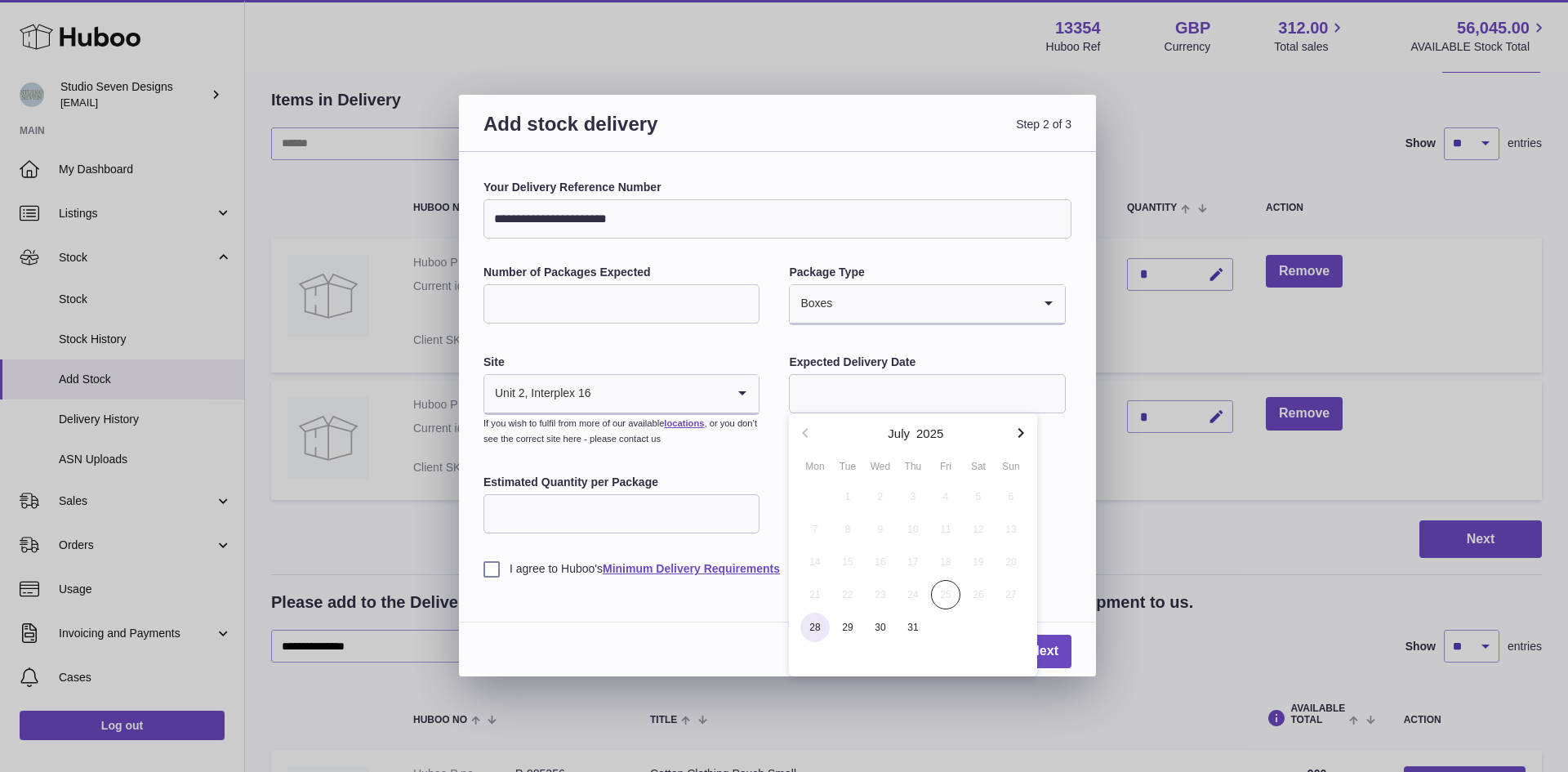 click on "28" at bounding box center [815, 627] 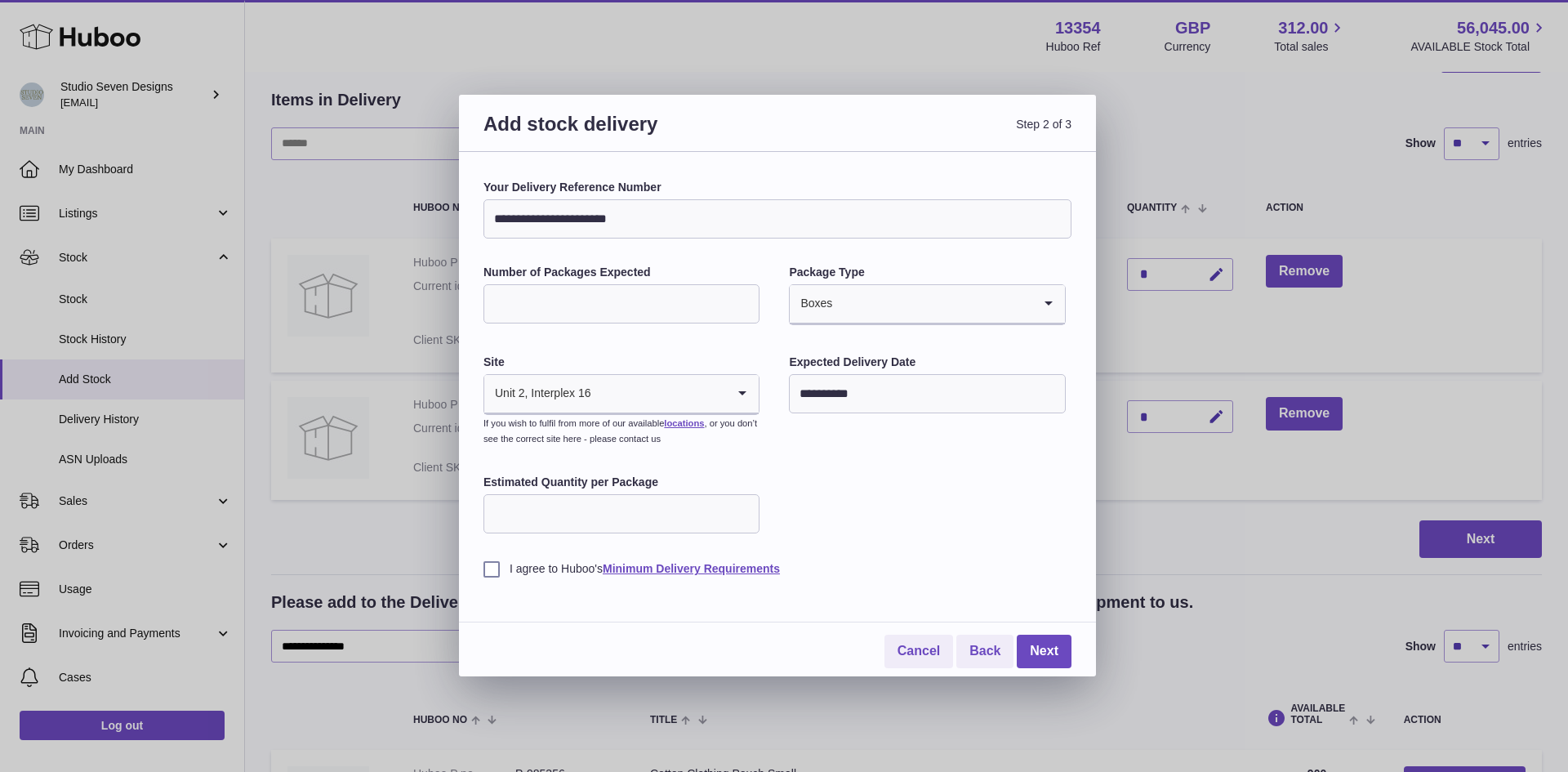 click on "I agree to Huboo's
Minimum Delivery Requirements" at bounding box center (777, 569) 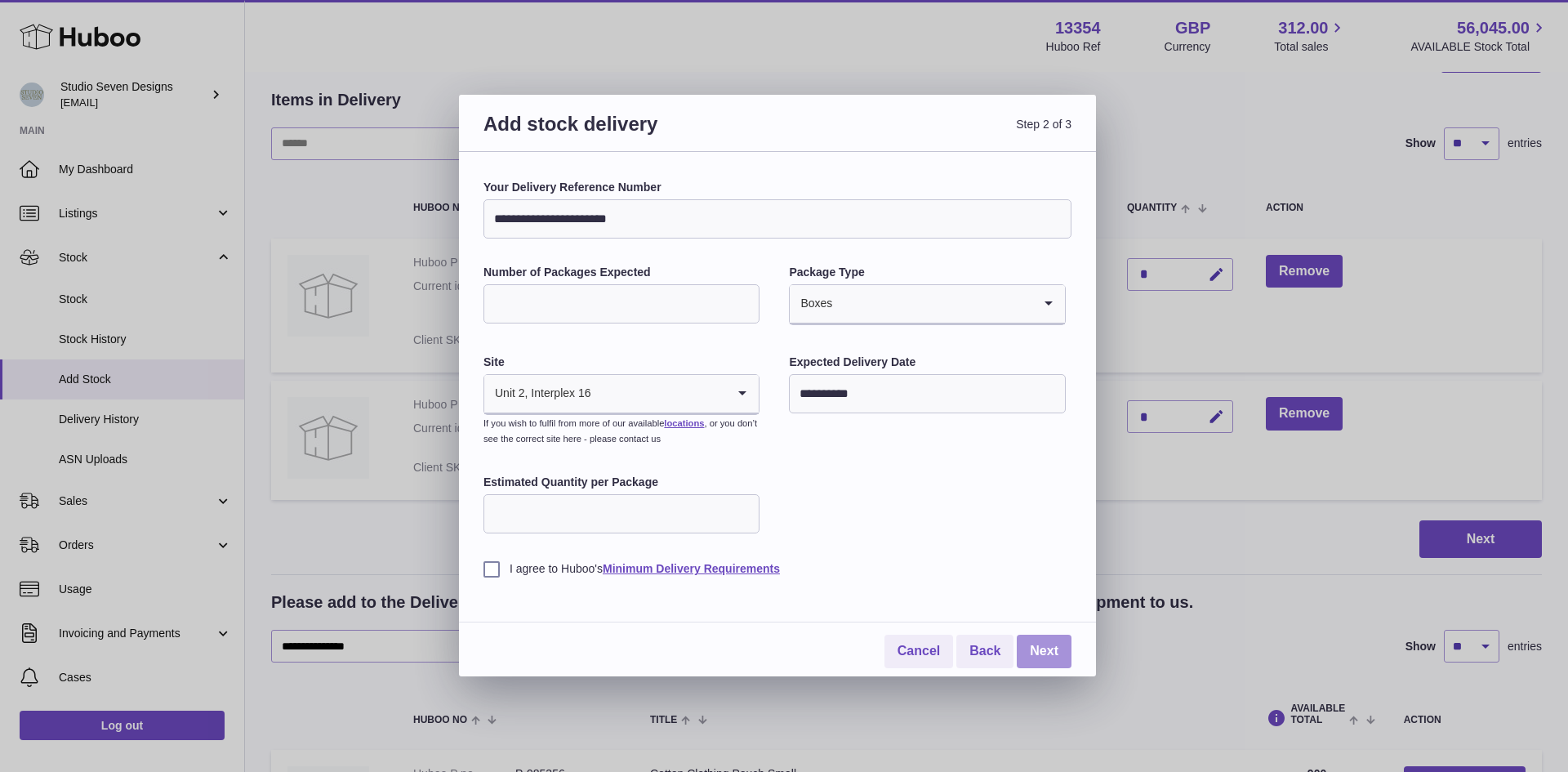 click on "Next" at bounding box center (1044, 651) 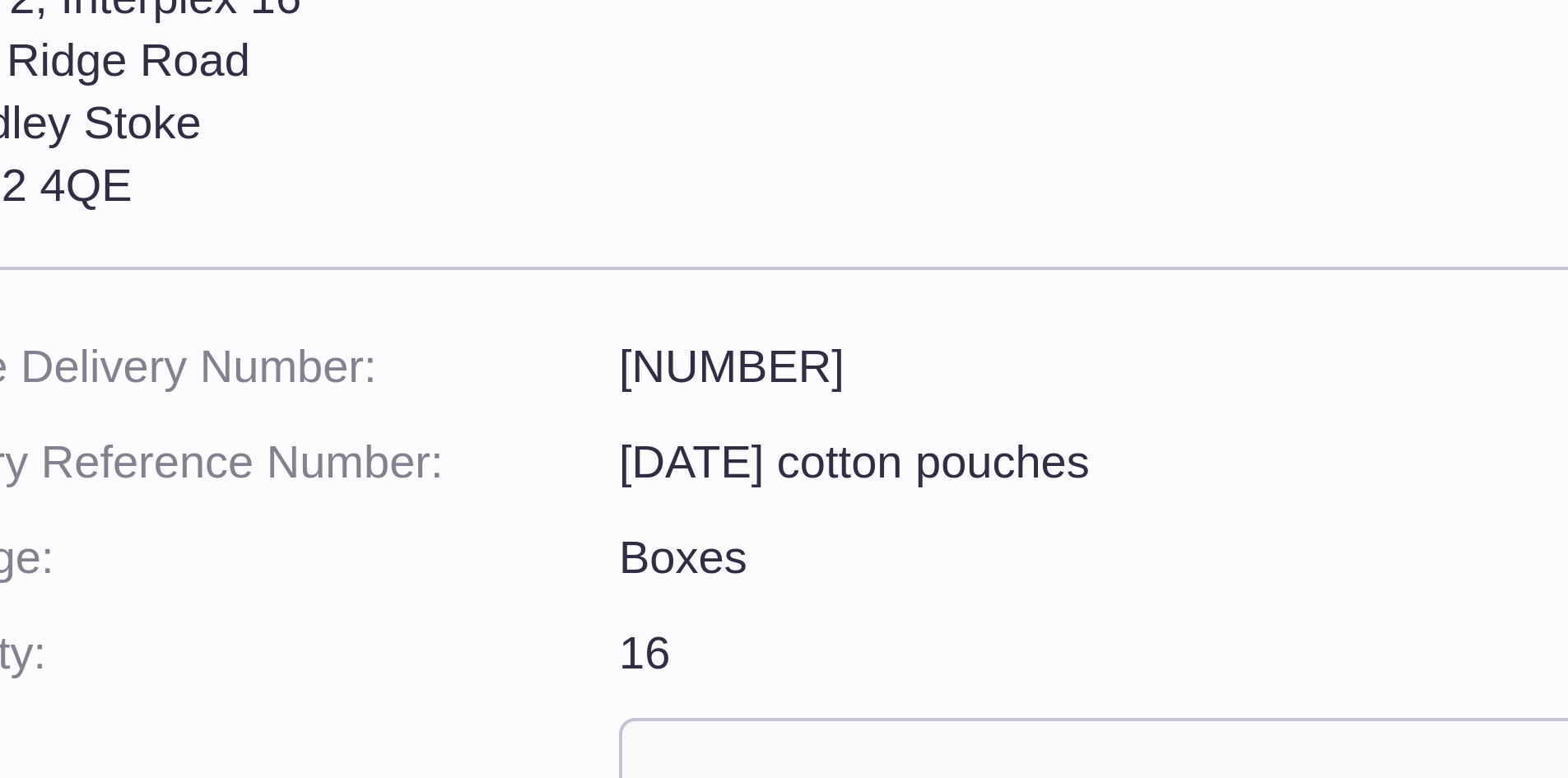 drag, startPoint x: 751, startPoint y: 416, endPoint x: 671, endPoint y: 412, distance: 80.09994 